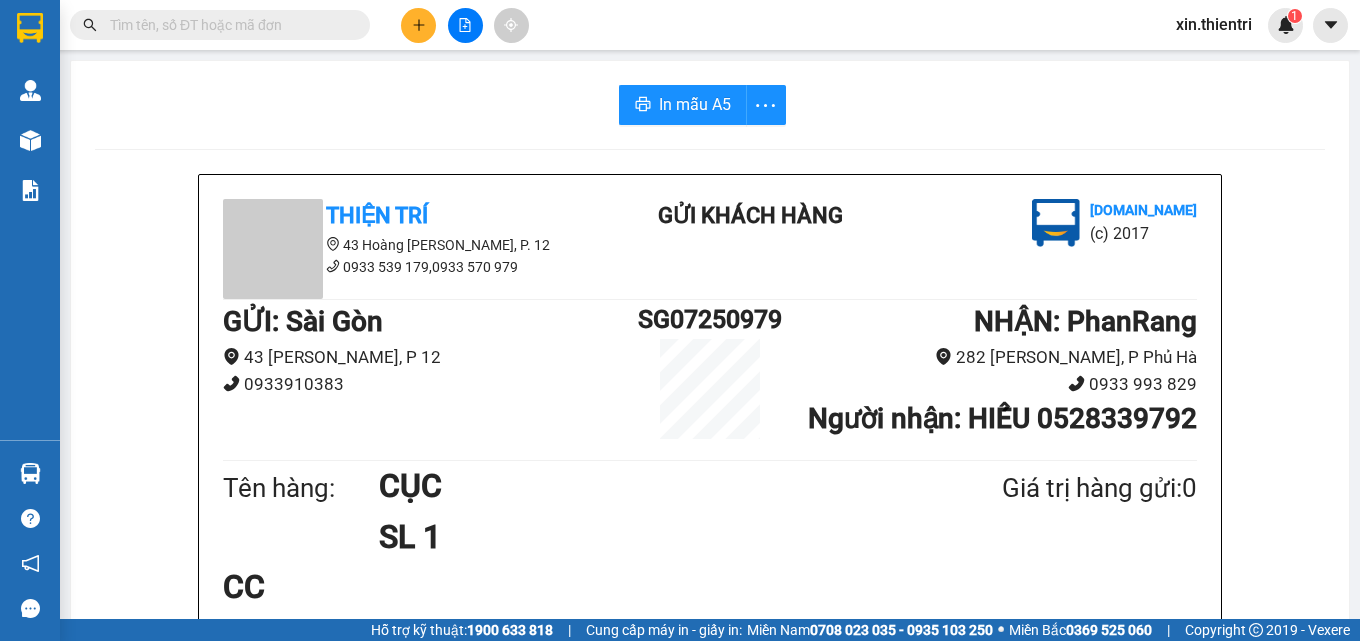scroll, scrollTop: 0, scrollLeft: 0, axis: both 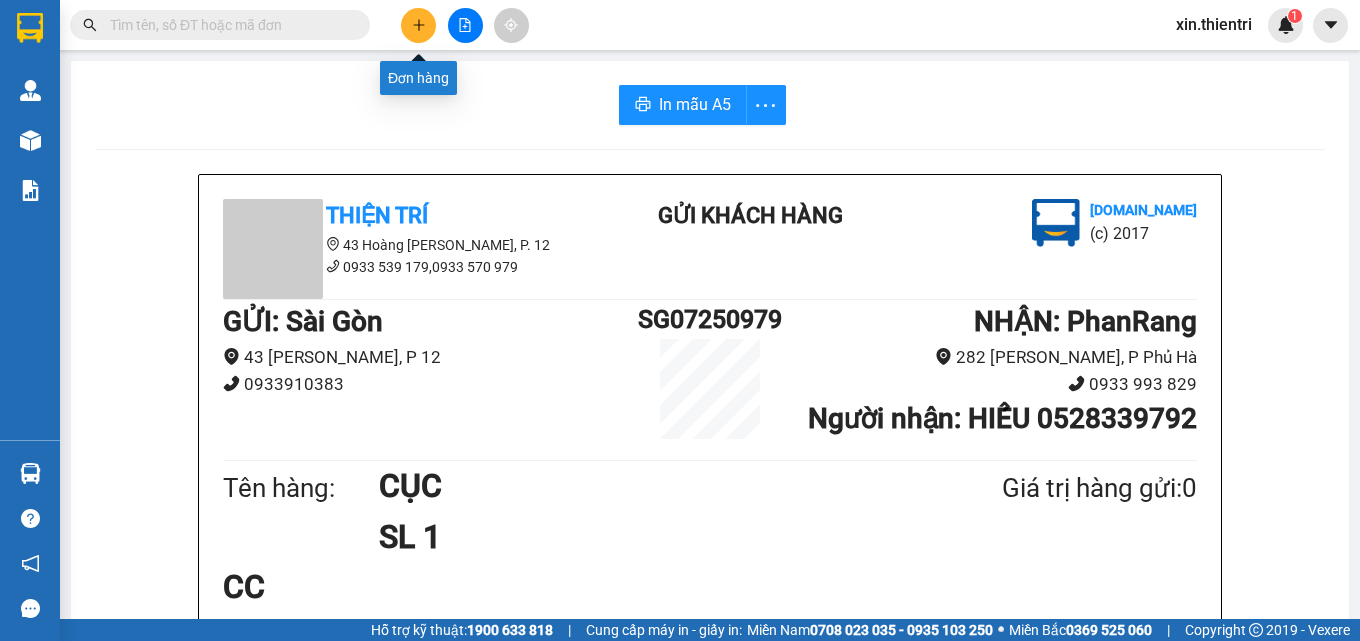 click 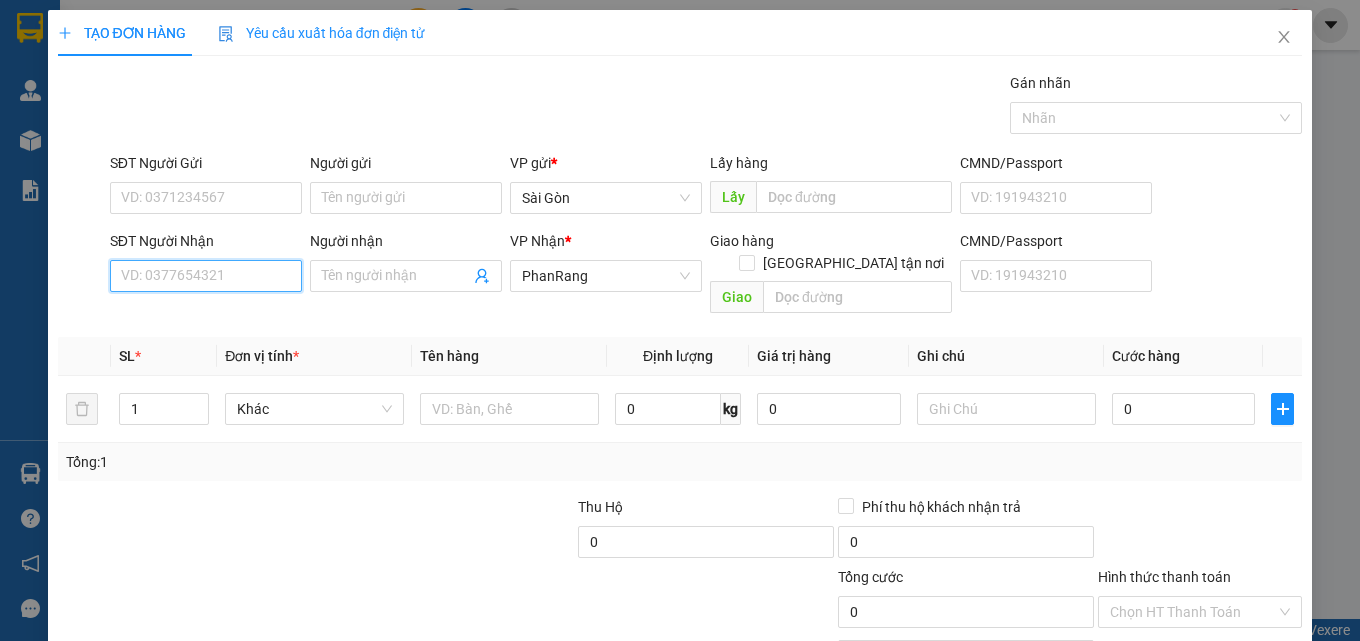 click on "SĐT Người Nhận" at bounding box center (206, 276) 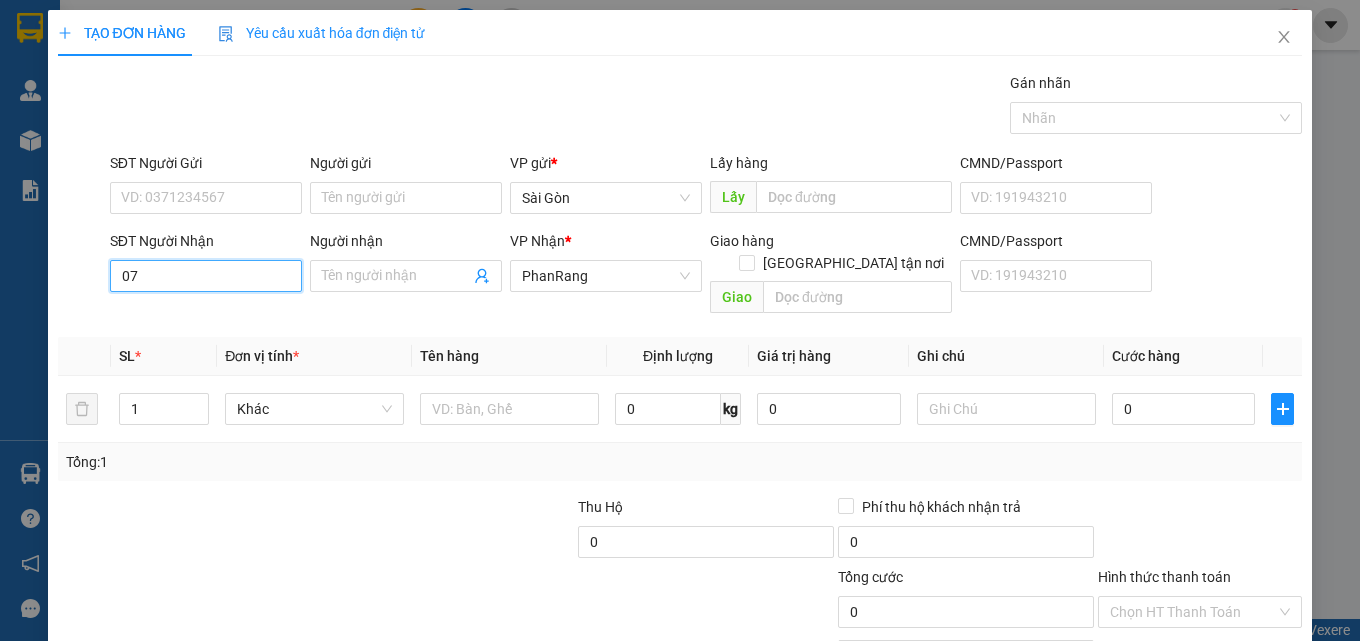 type on "0" 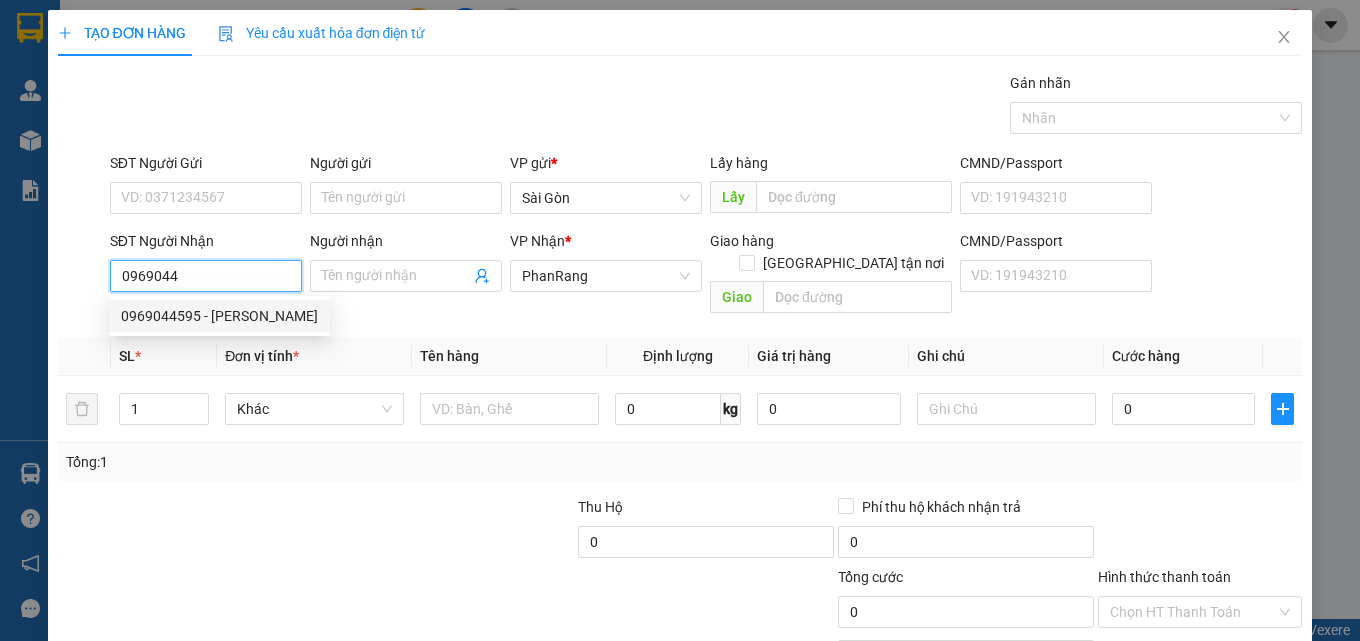 click on "0969044595 - TRỌNG NGUYỄN" at bounding box center [219, 316] 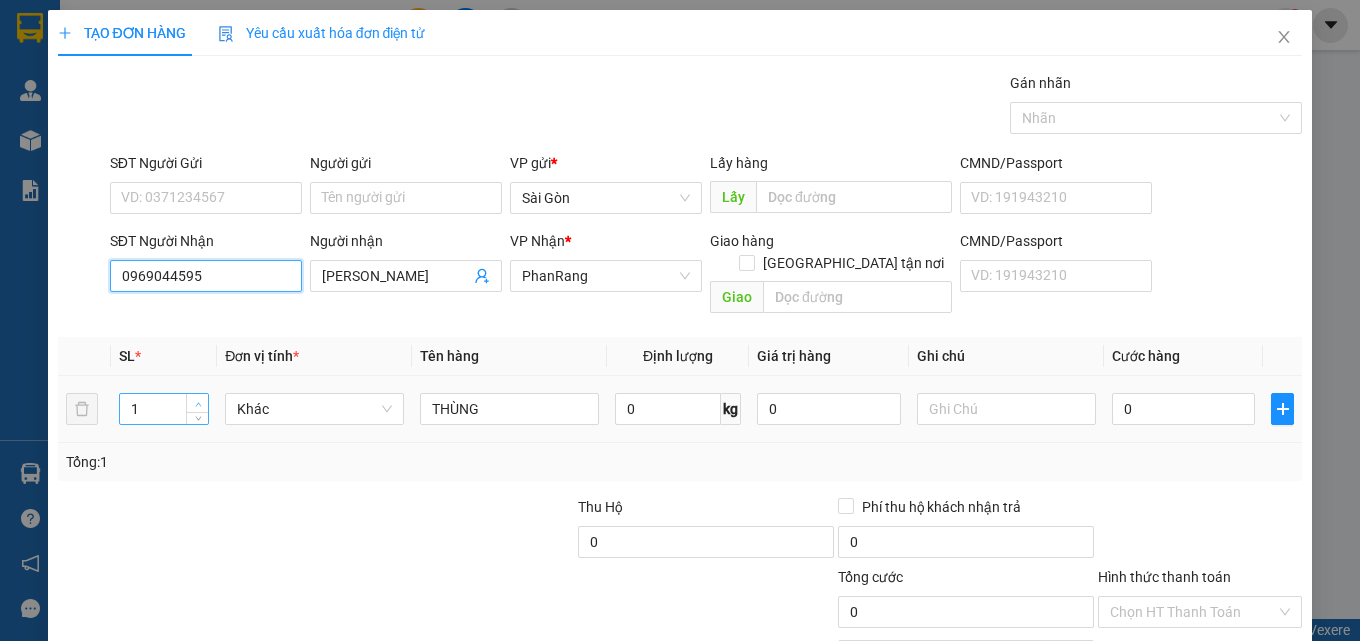 type on "0969044595" 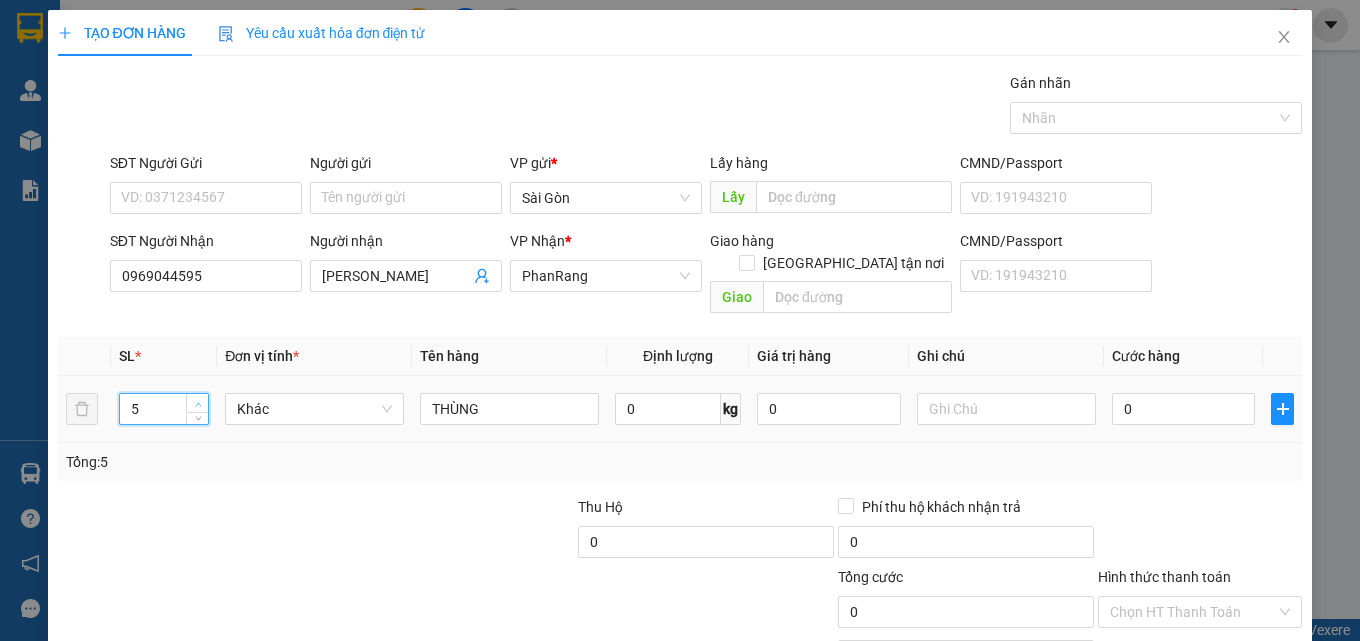 click 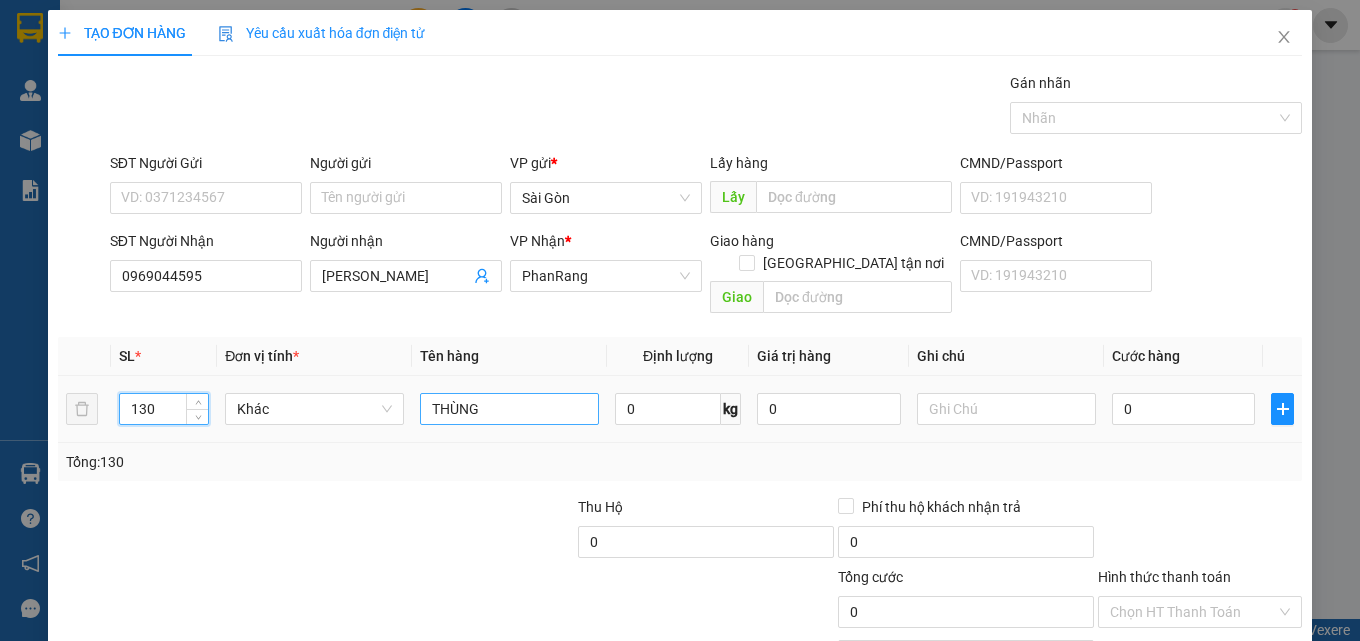 type on "130" 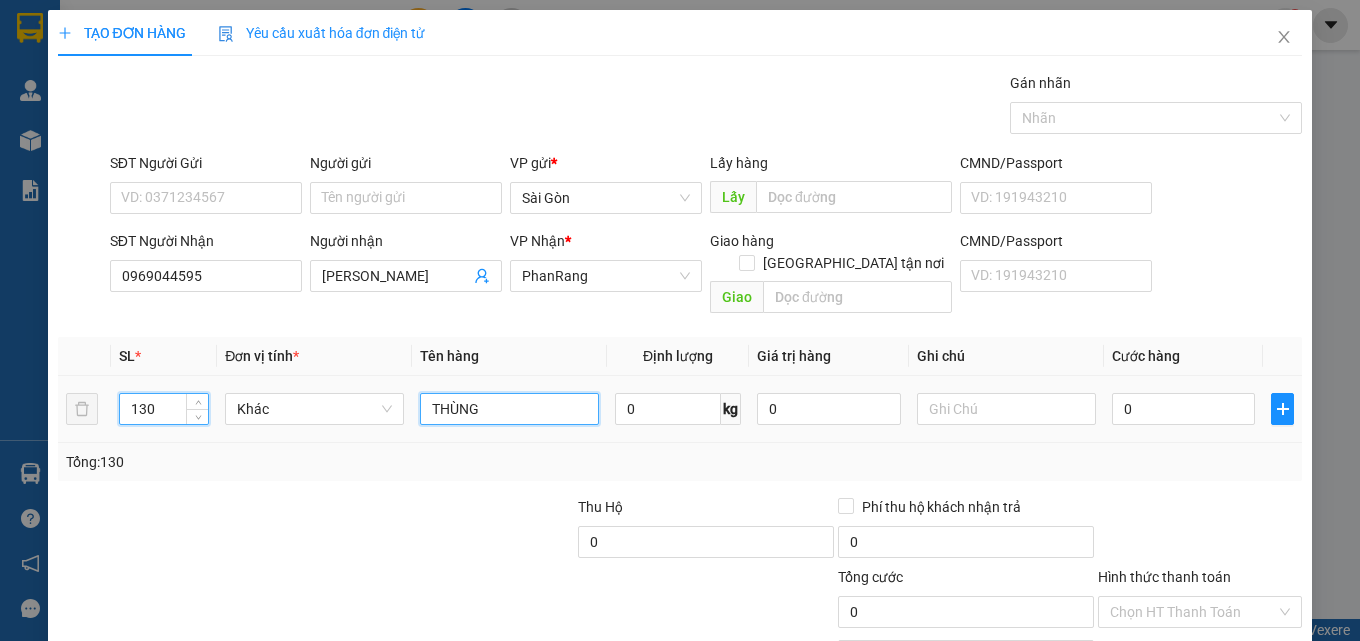 click on "THÙNG" at bounding box center [509, 409] 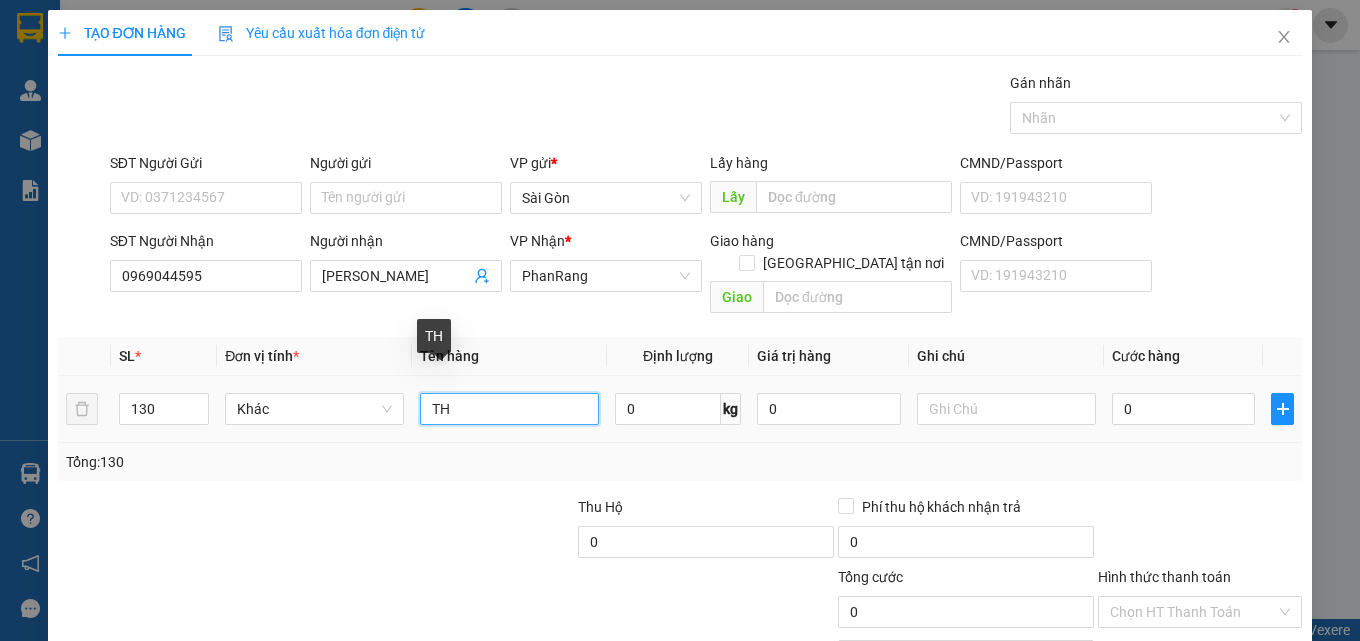 type on "T" 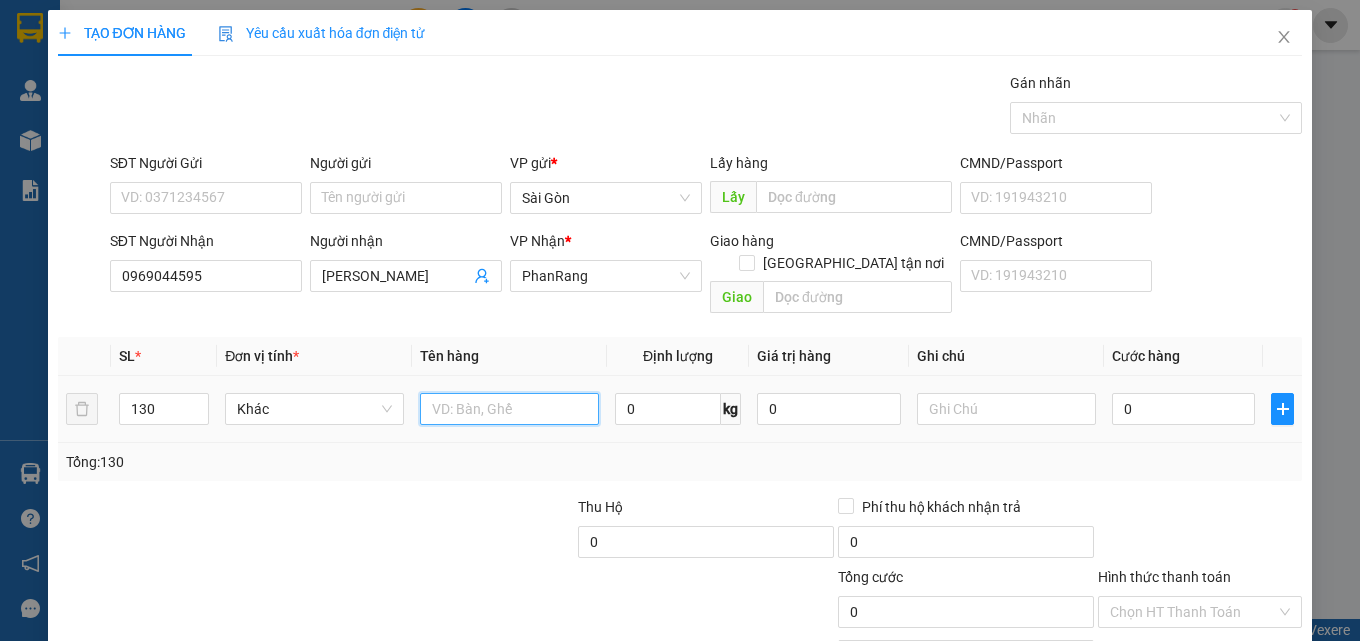 type on "N" 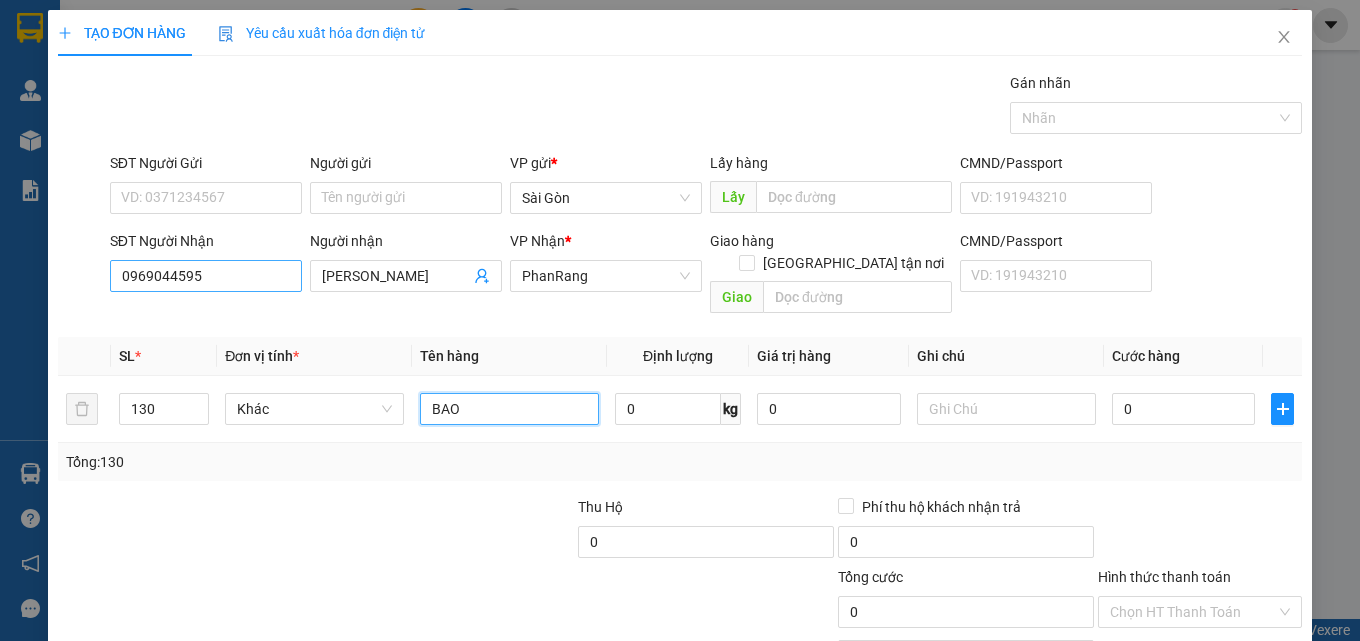 type on "BAO" 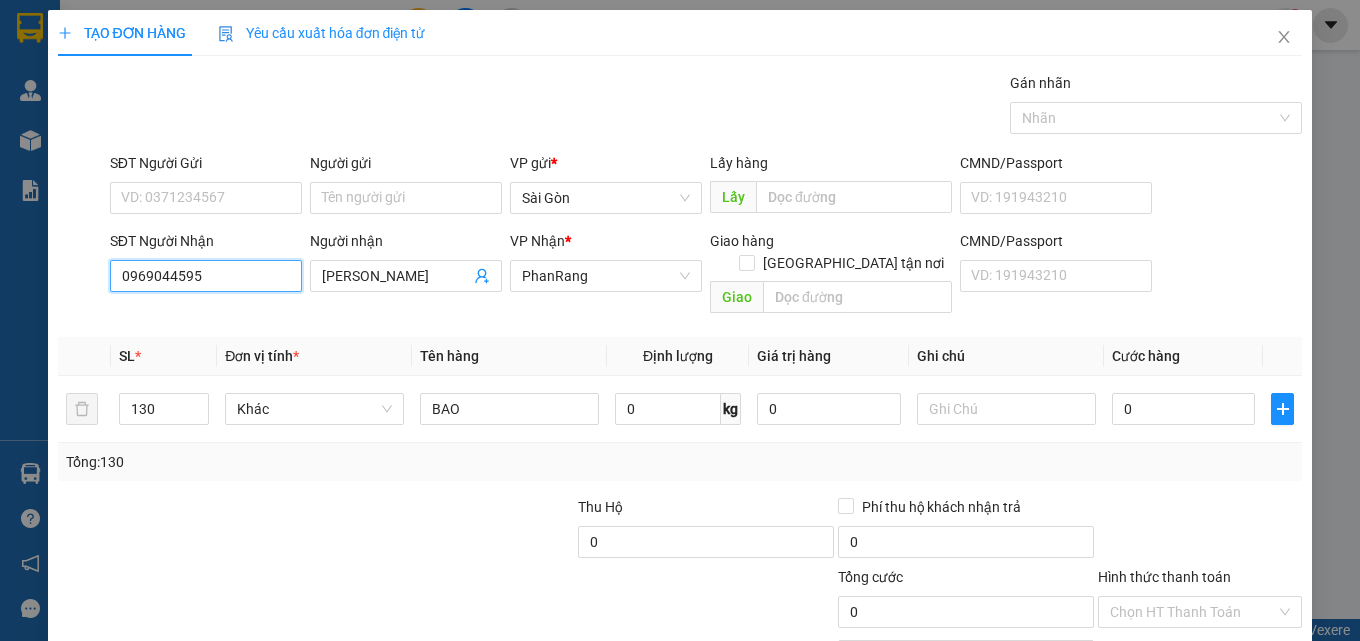 click on "0969044595" at bounding box center [206, 276] 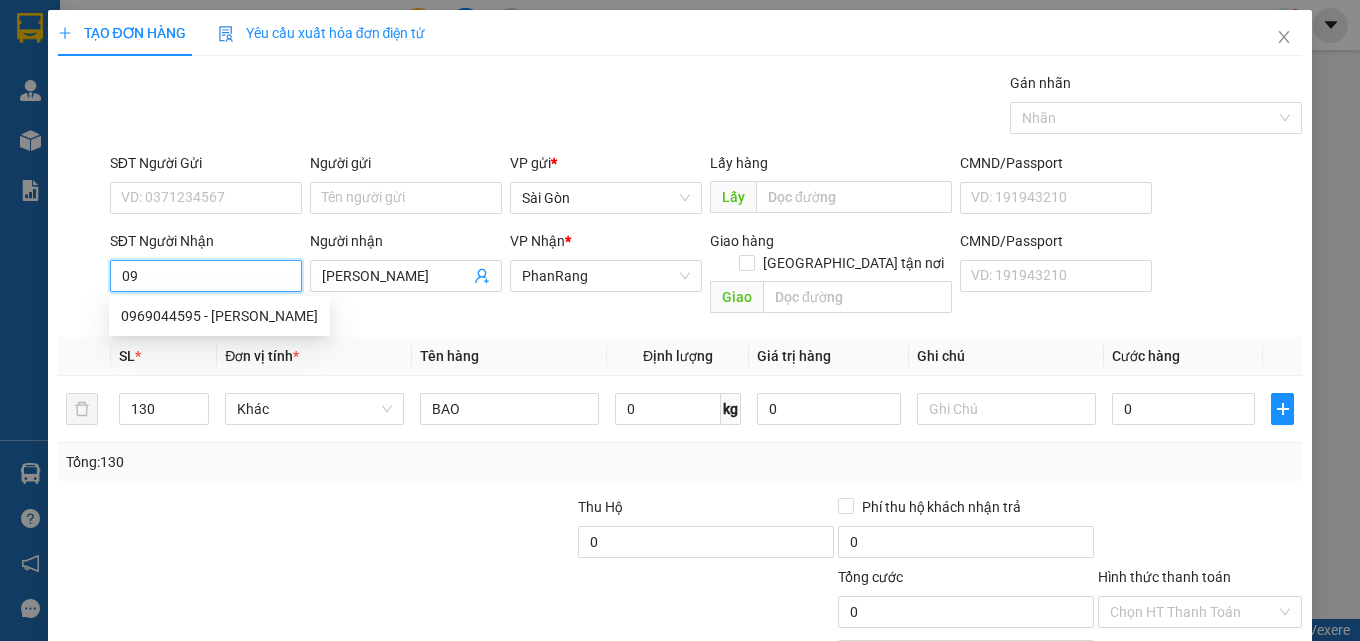 type on "0" 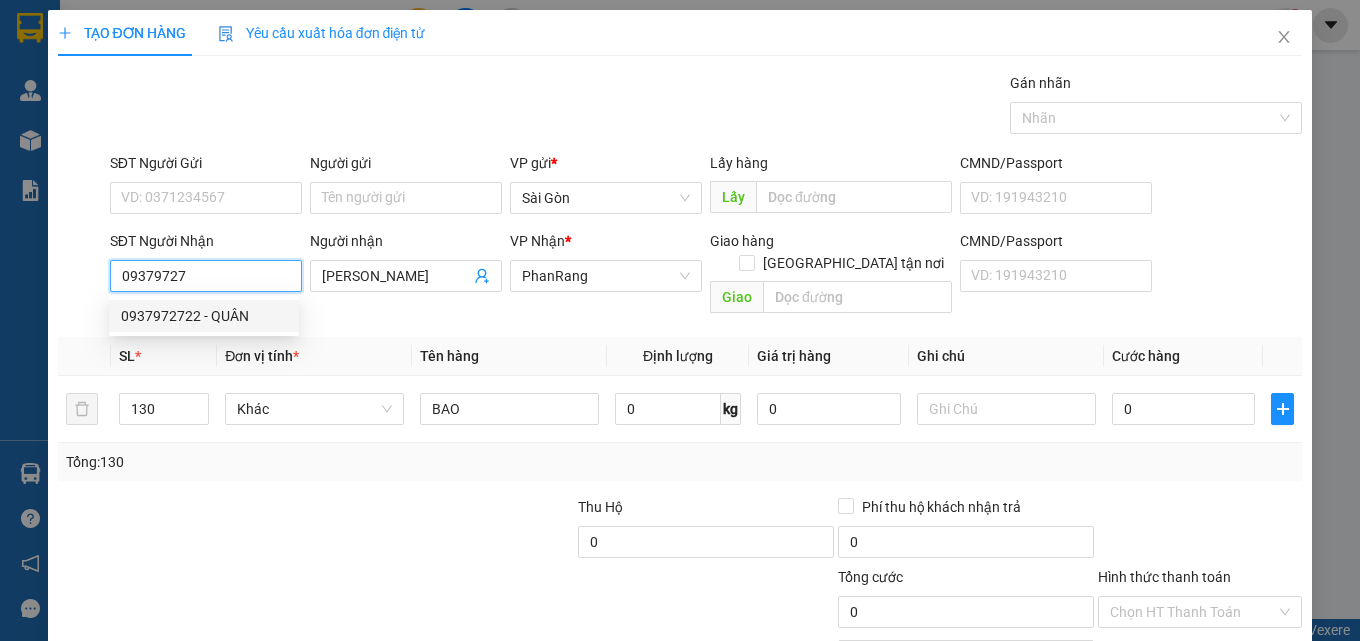 click on "0937972722 - QUÂN" at bounding box center (204, 316) 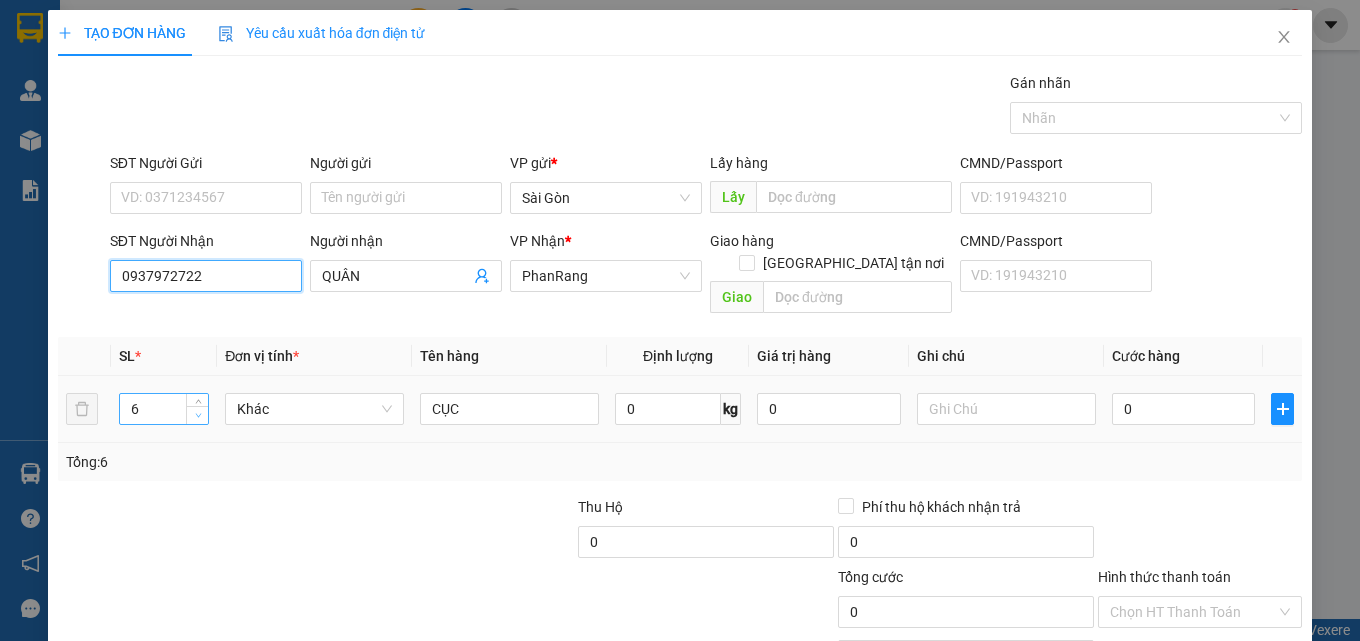 type on "0937972722" 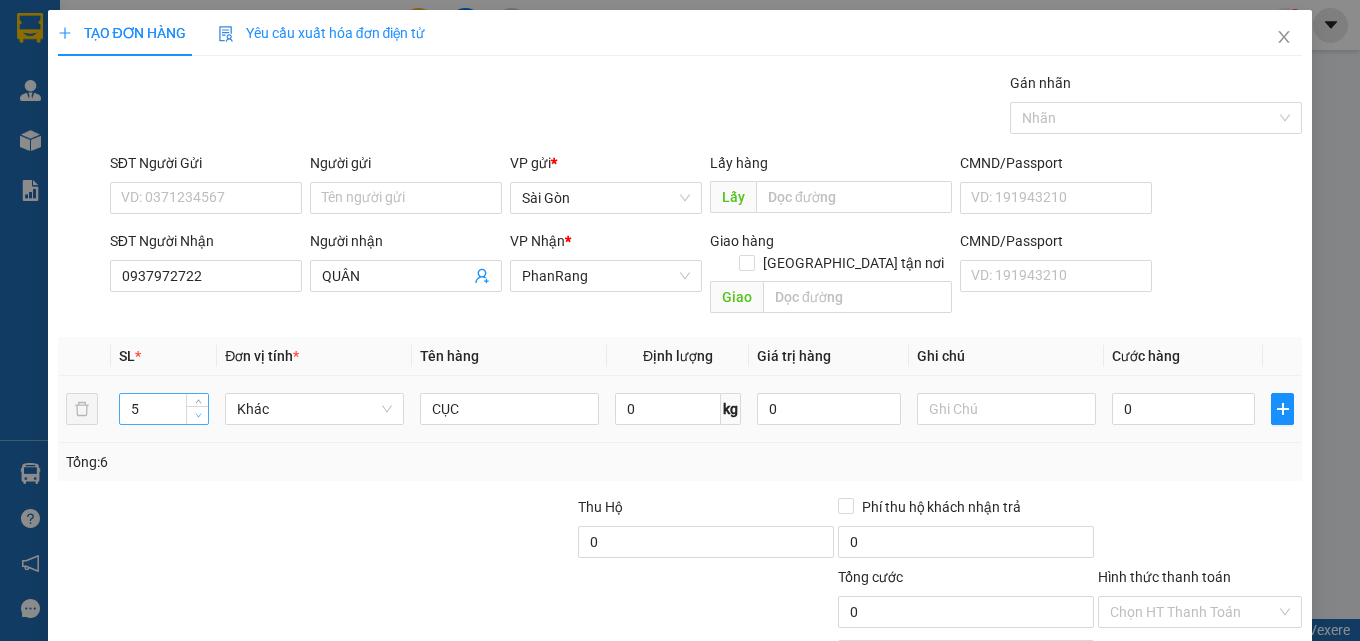 click at bounding box center [198, 416] 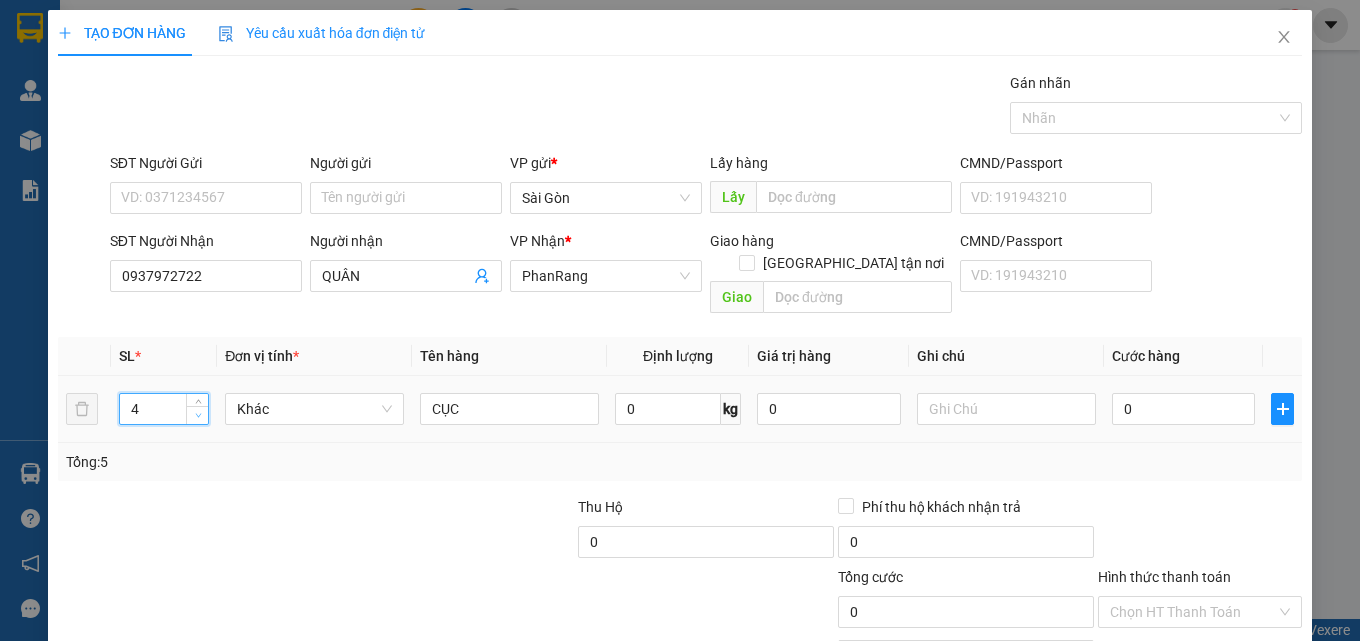 click at bounding box center (198, 416) 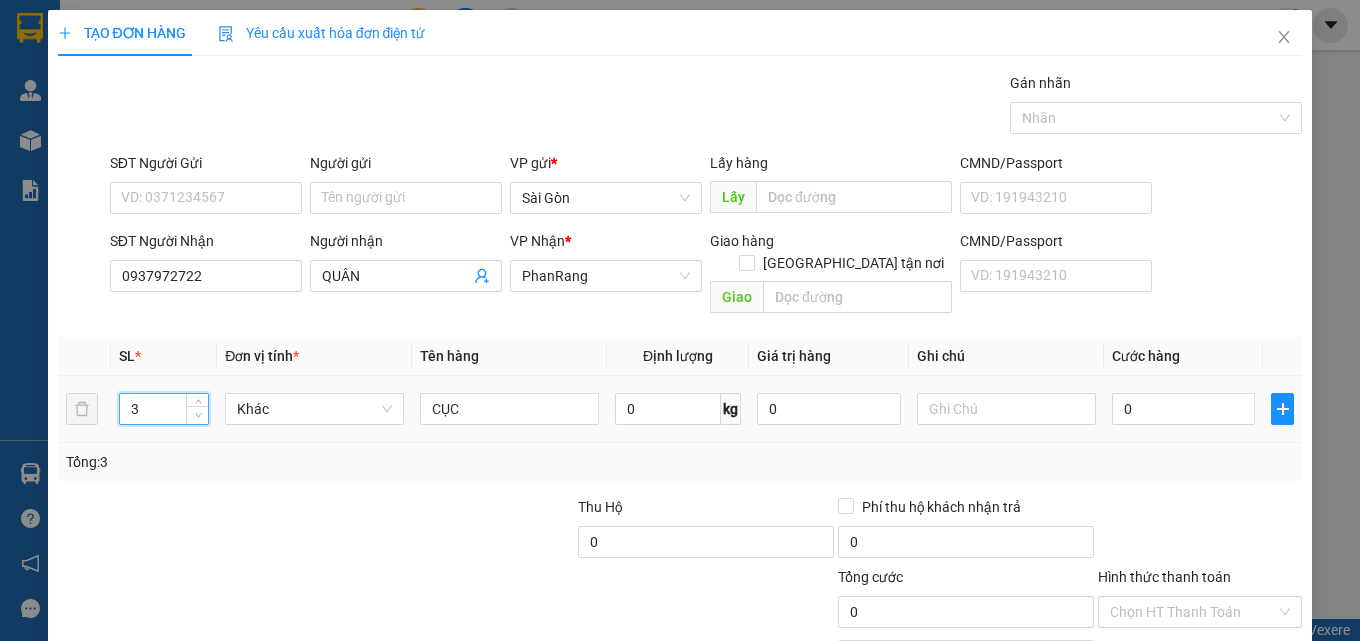 click at bounding box center [198, 416] 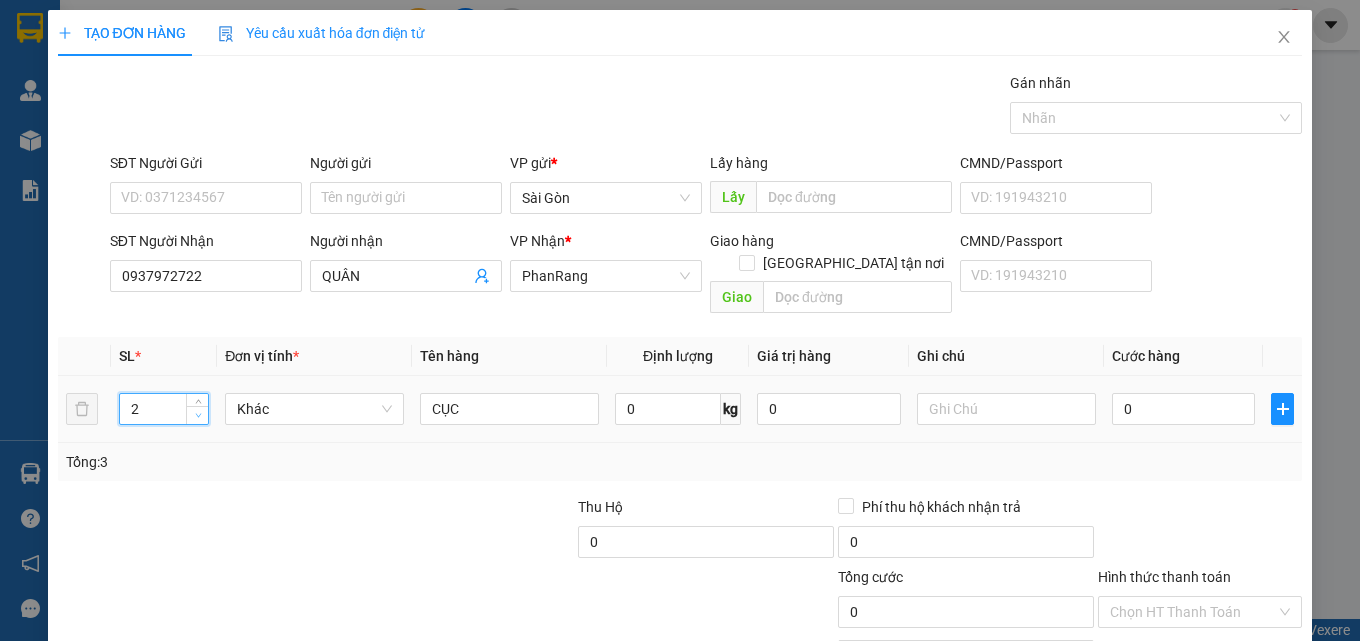 click at bounding box center (198, 416) 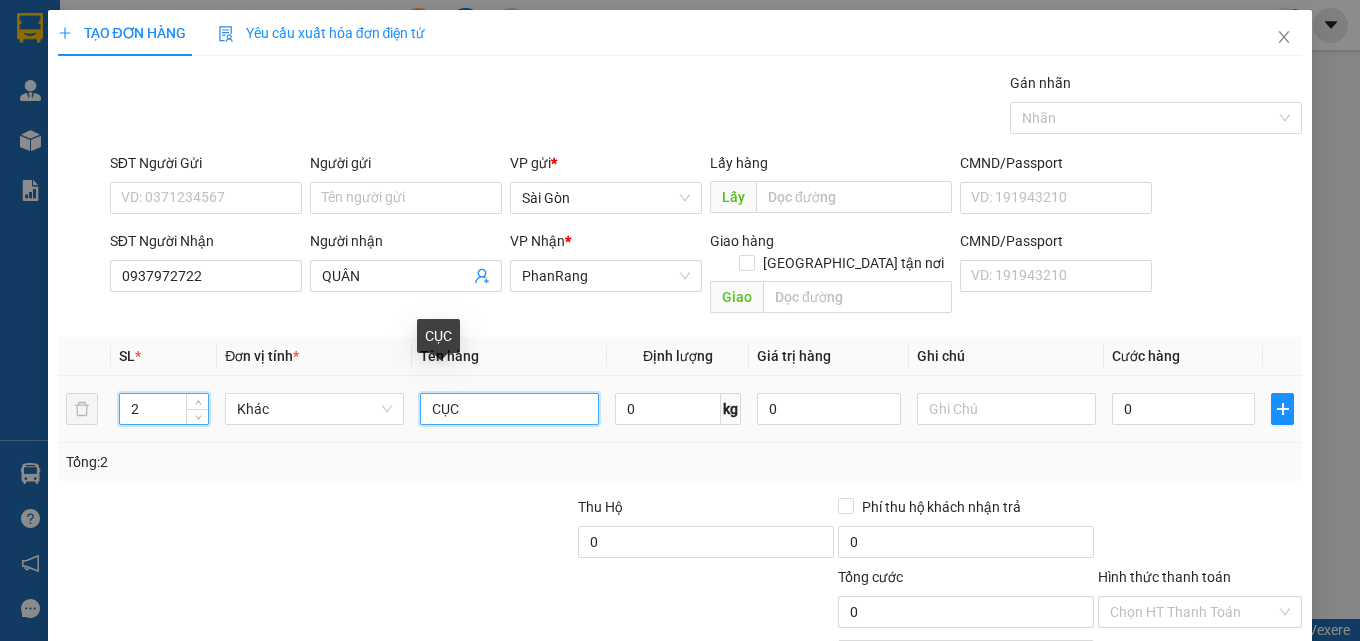 click on "CỤC" at bounding box center [509, 409] 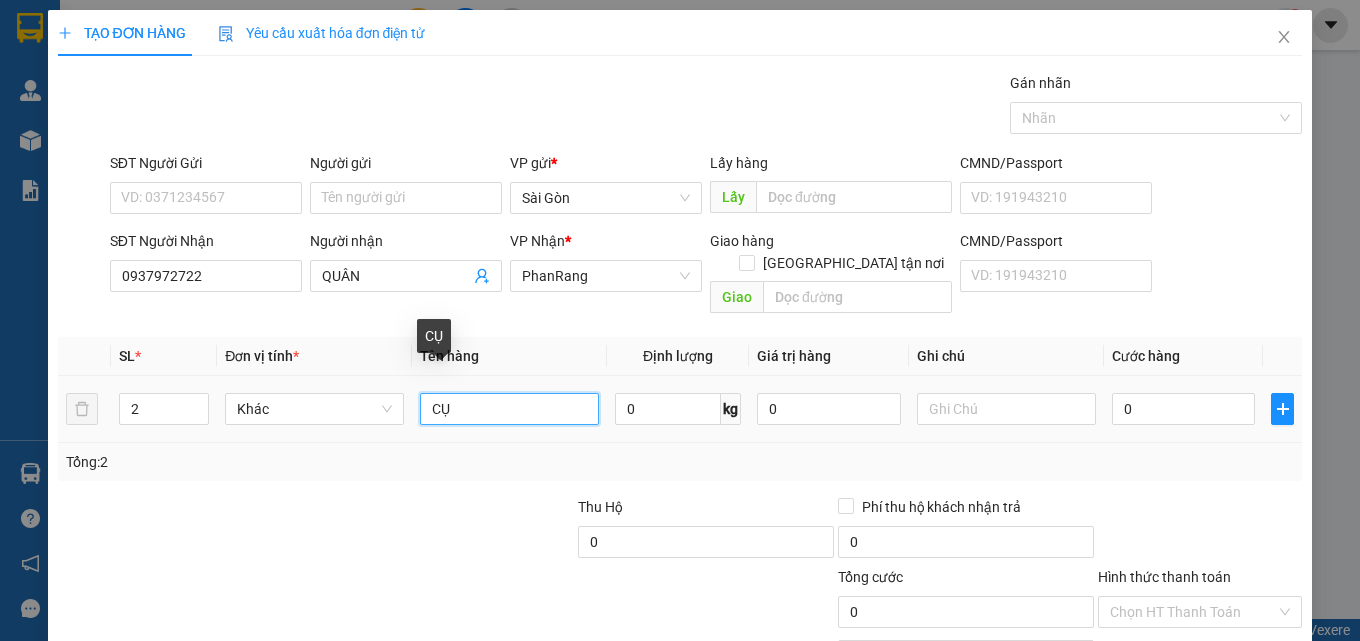 type on "C" 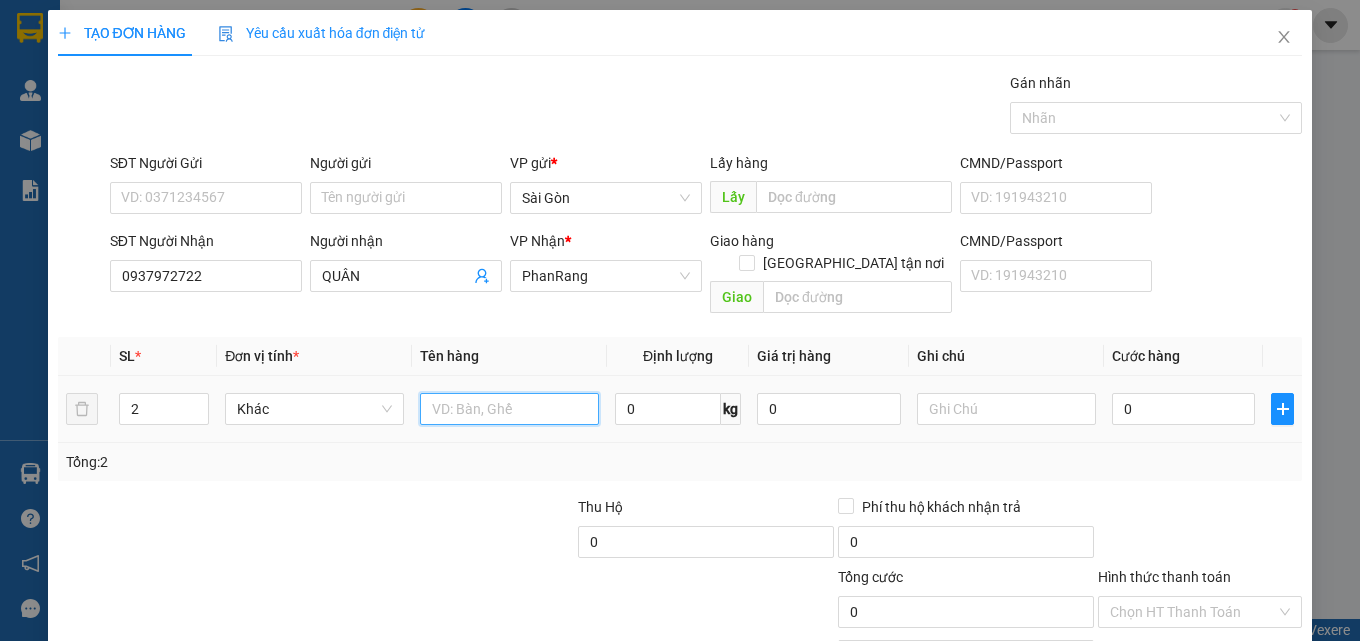 click at bounding box center [509, 409] 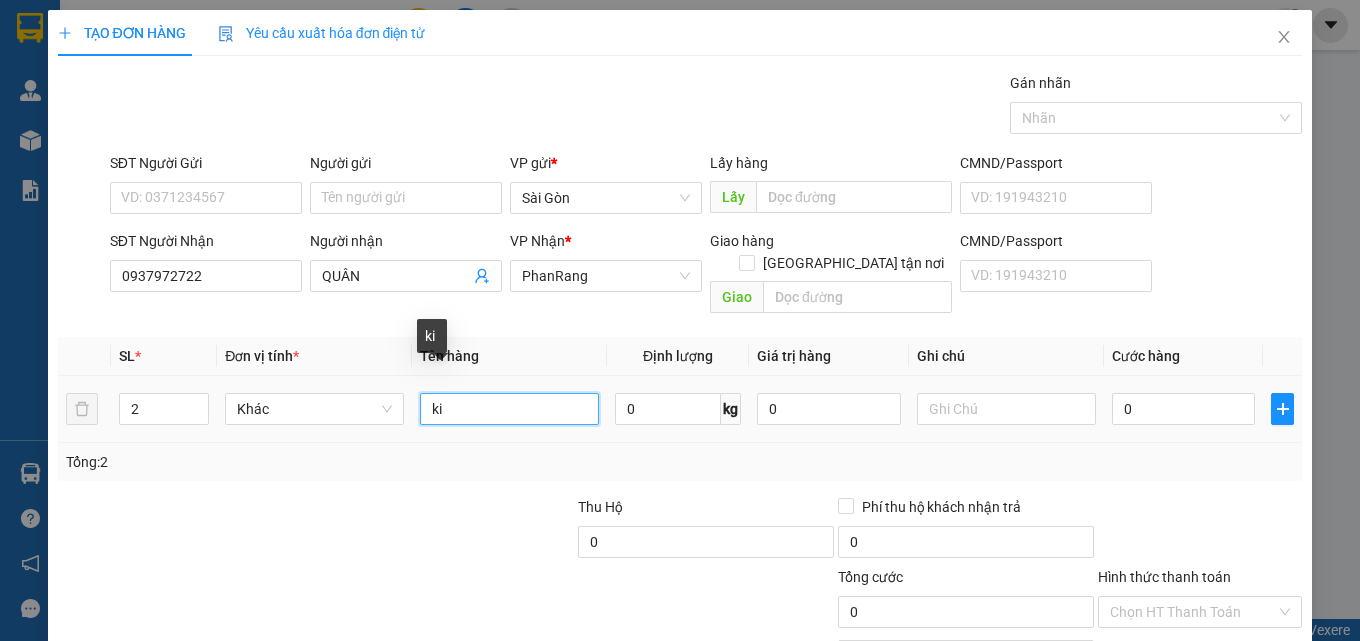 type on "k" 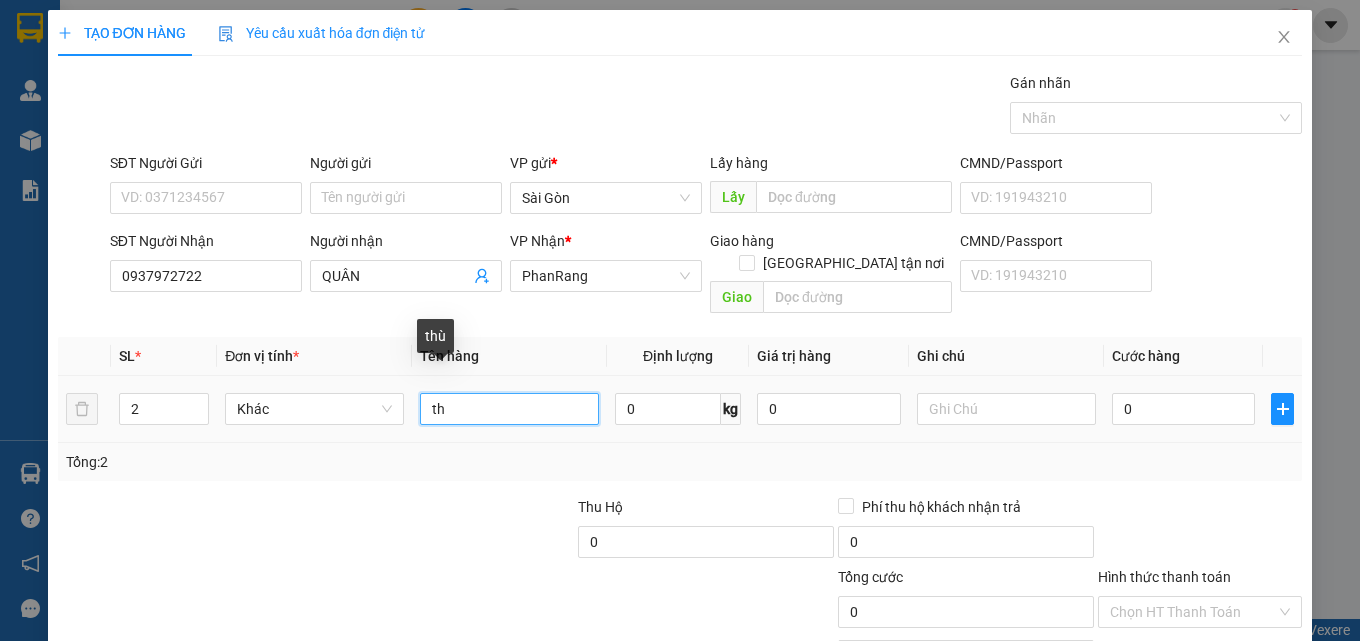 type on "t" 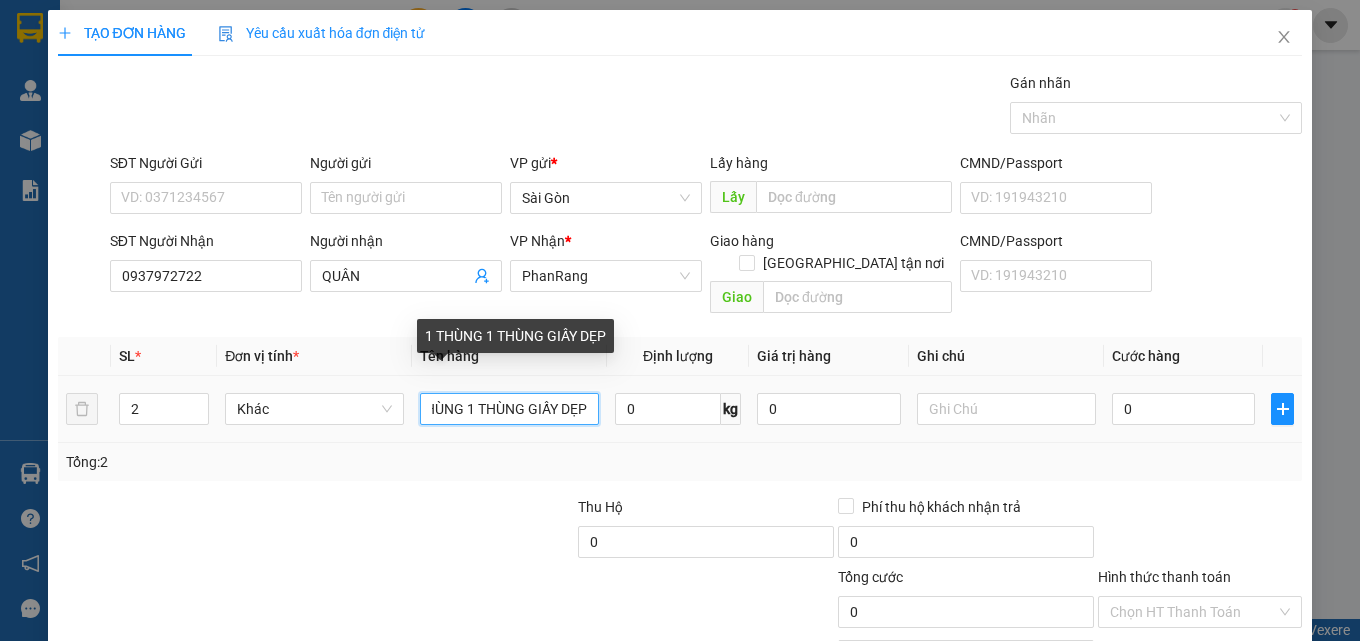 scroll, scrollTop: 0, scrollLeft: 34, axis: horizontal 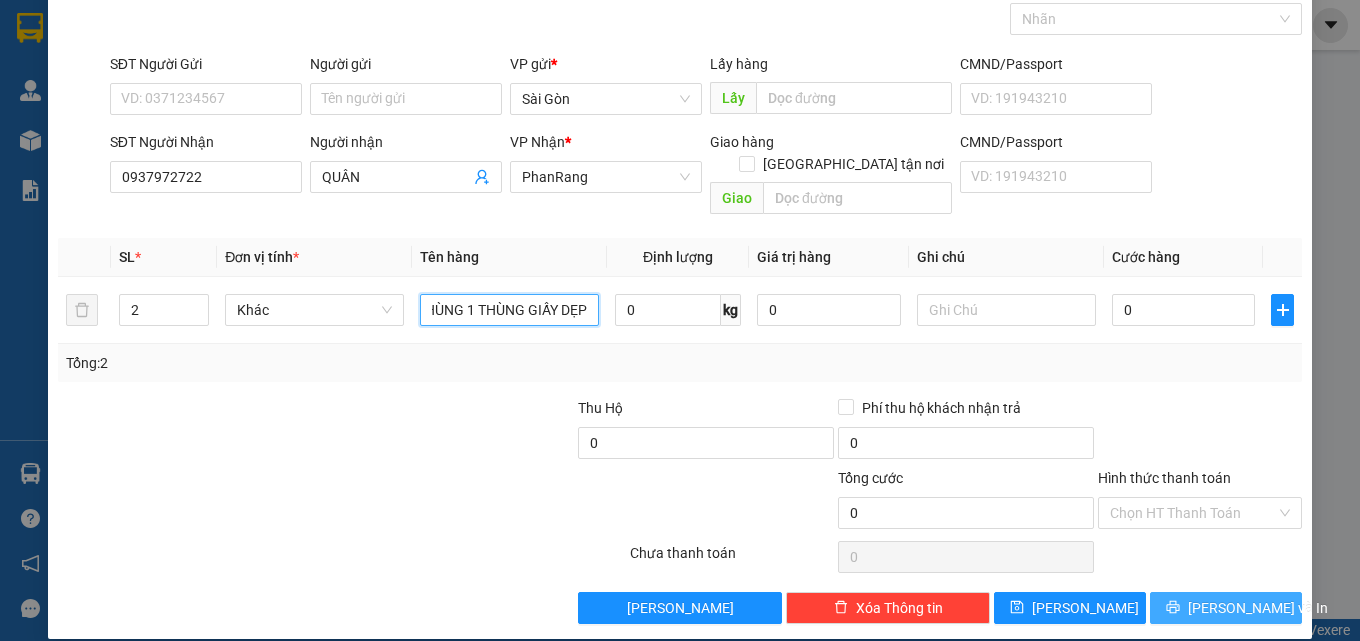 type on "1 THÙNG 1 THÙNG GIẤY DẸP" 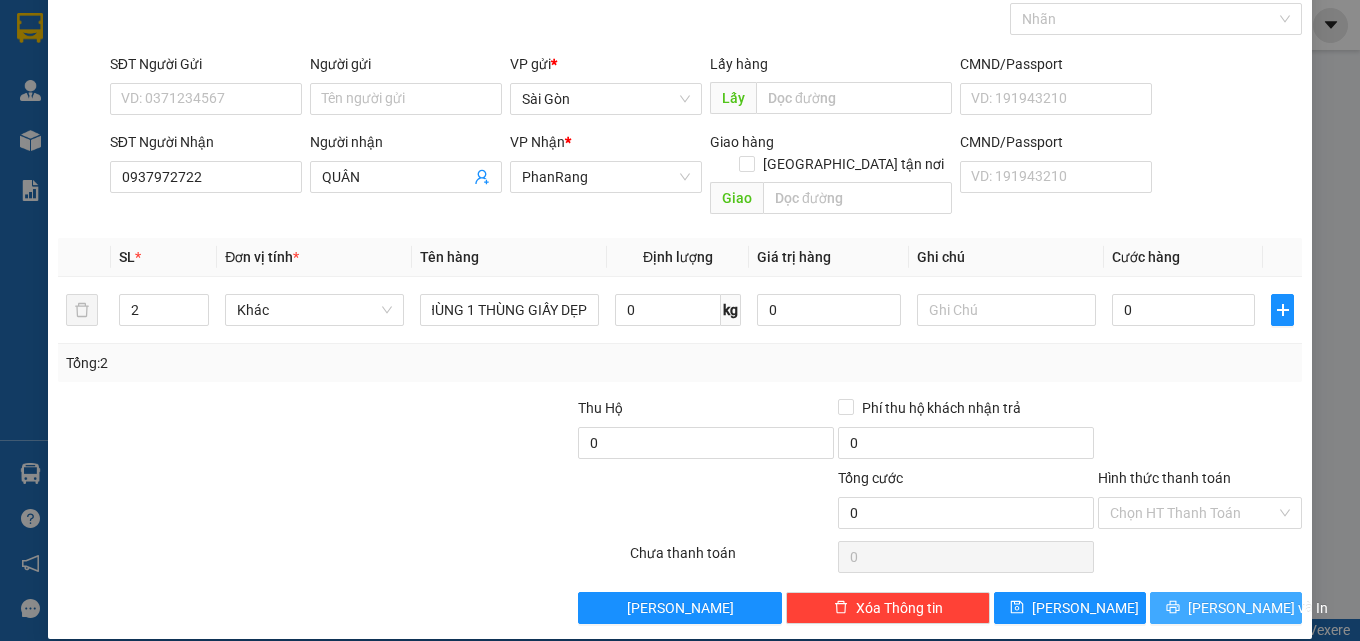 click on "[PERSON_NAME] và In" at bounding box center [1226, 608] 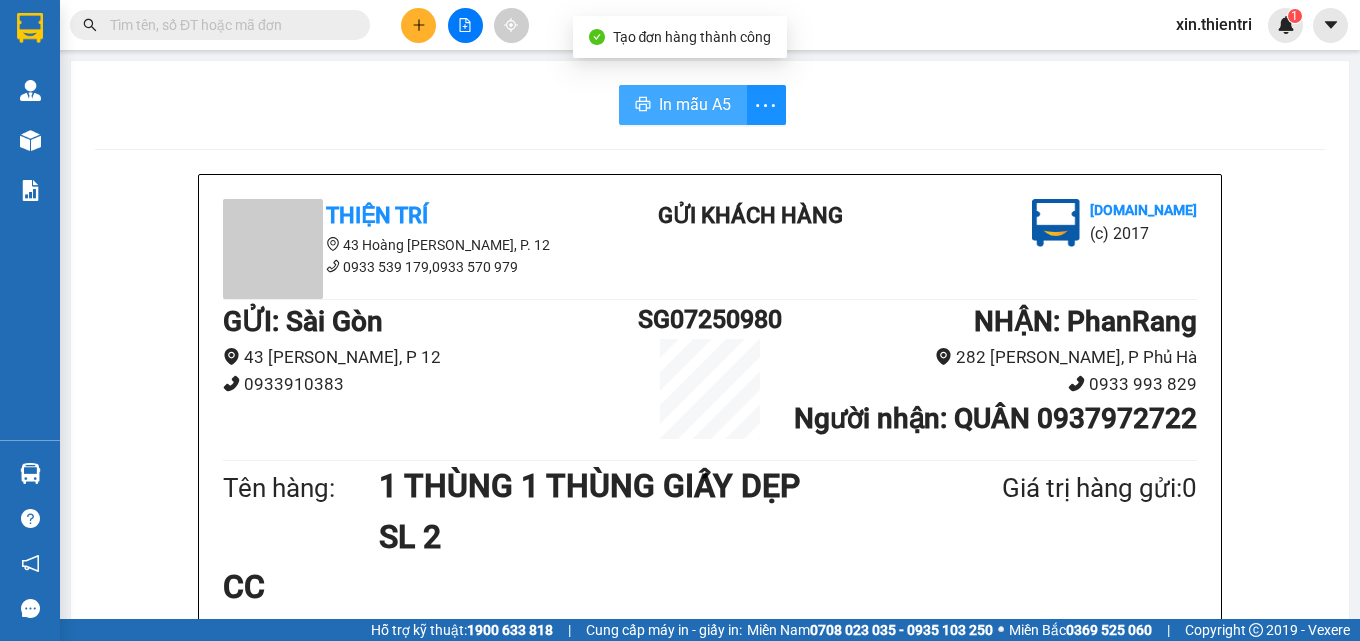 click on "In mẫu A5" at bounding box center [683, 105] 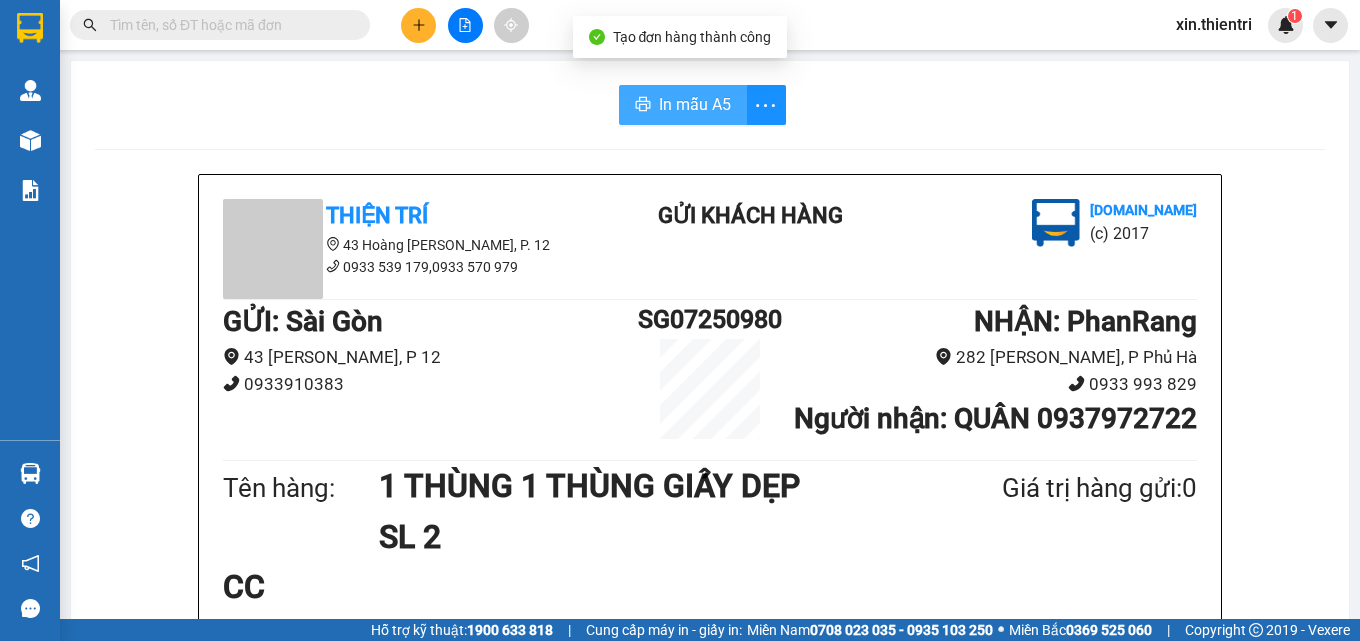 scroll, scrollTop: 0, scrollLeft: 0, axis: both 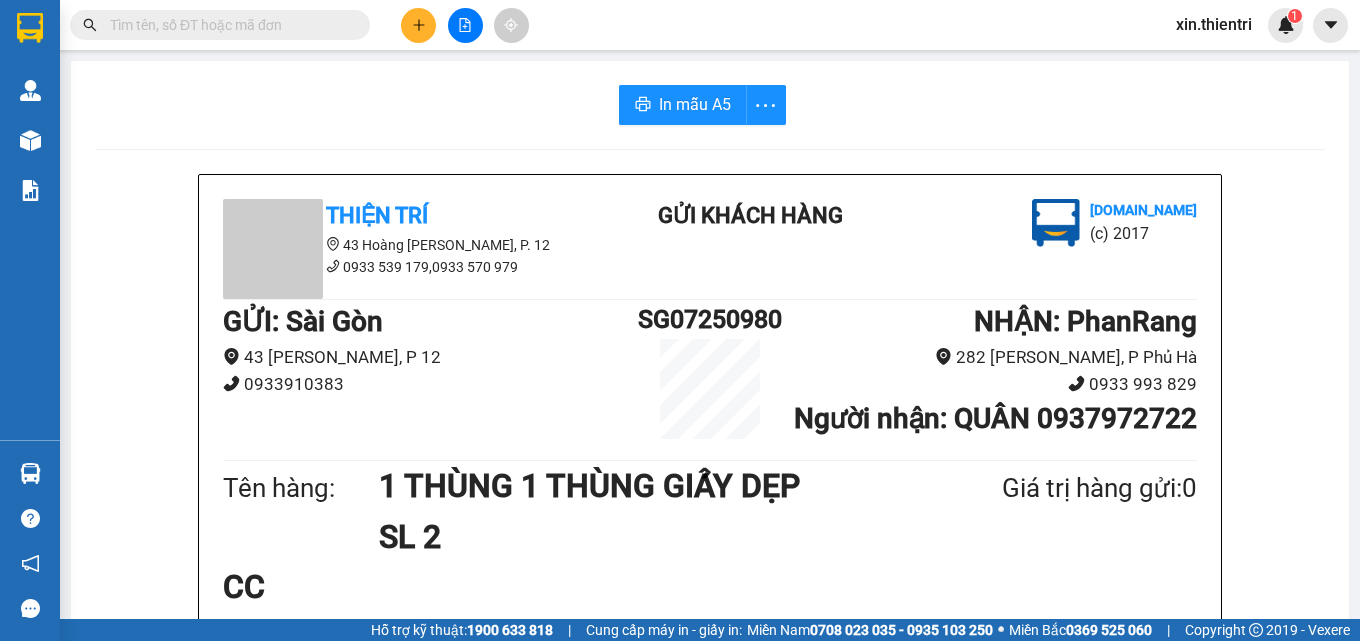 click 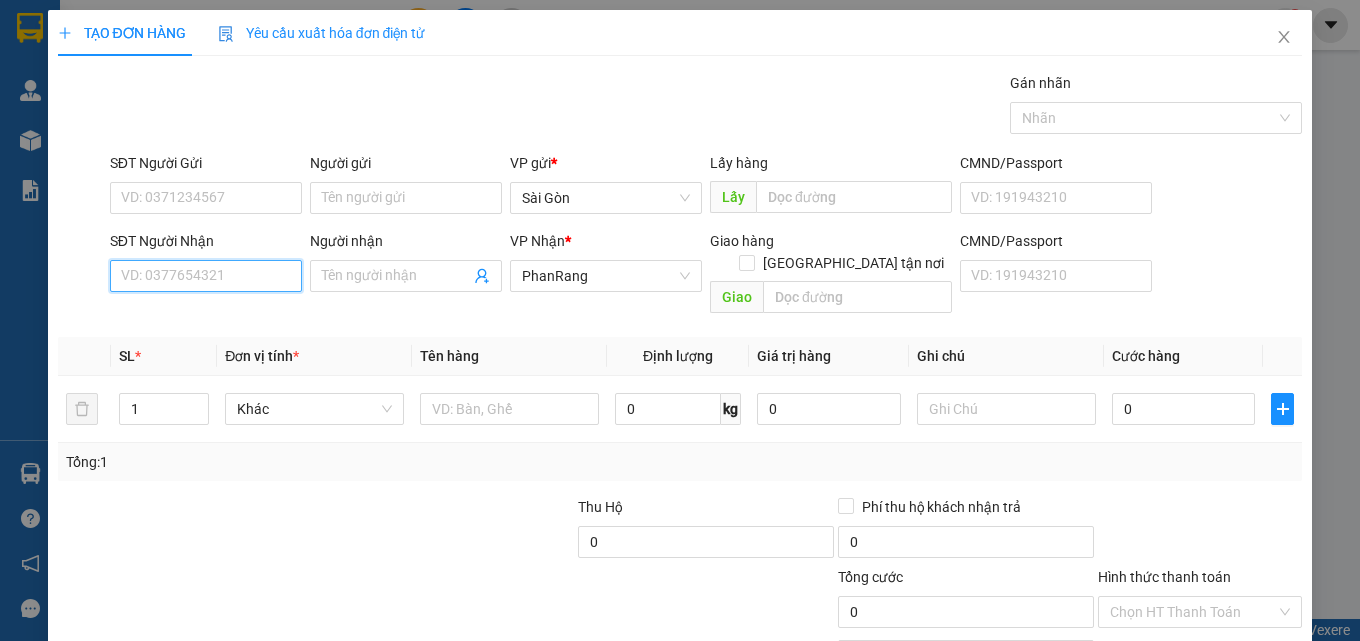 click on "SĐT Người Nhận" at bounding box center [206, 276] 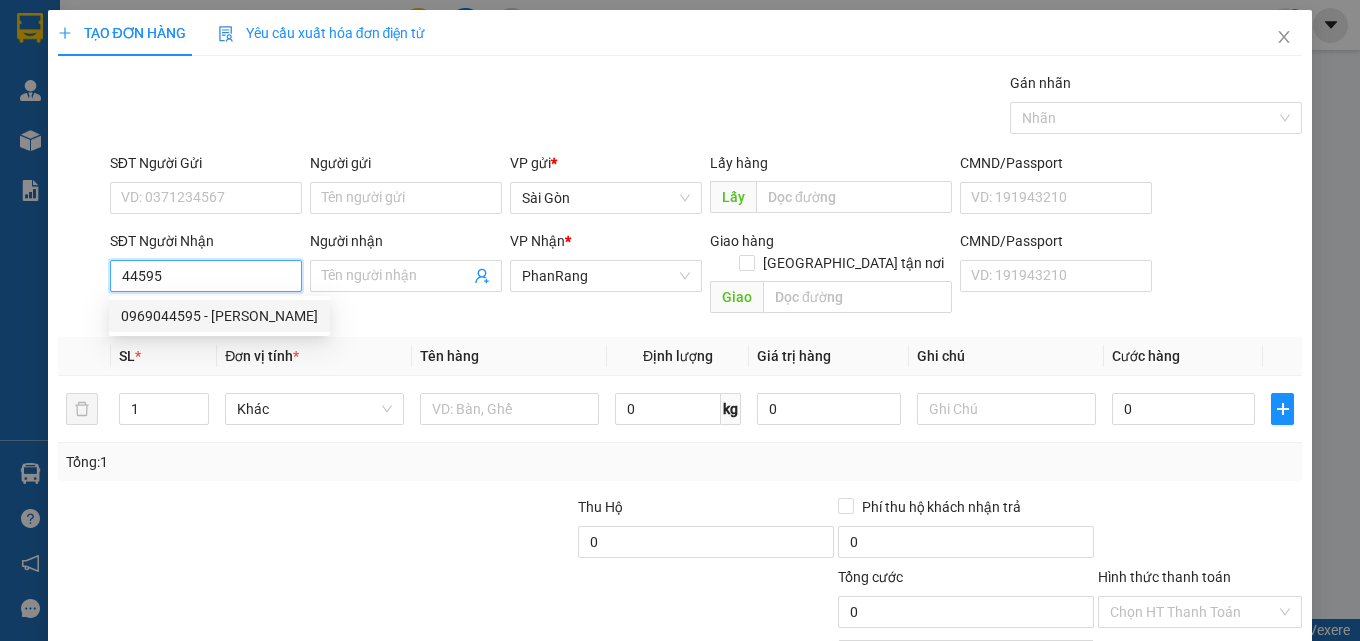 click on "0969044595 - TRỌNG NGUYỄN" at bounding box center (219, 316) 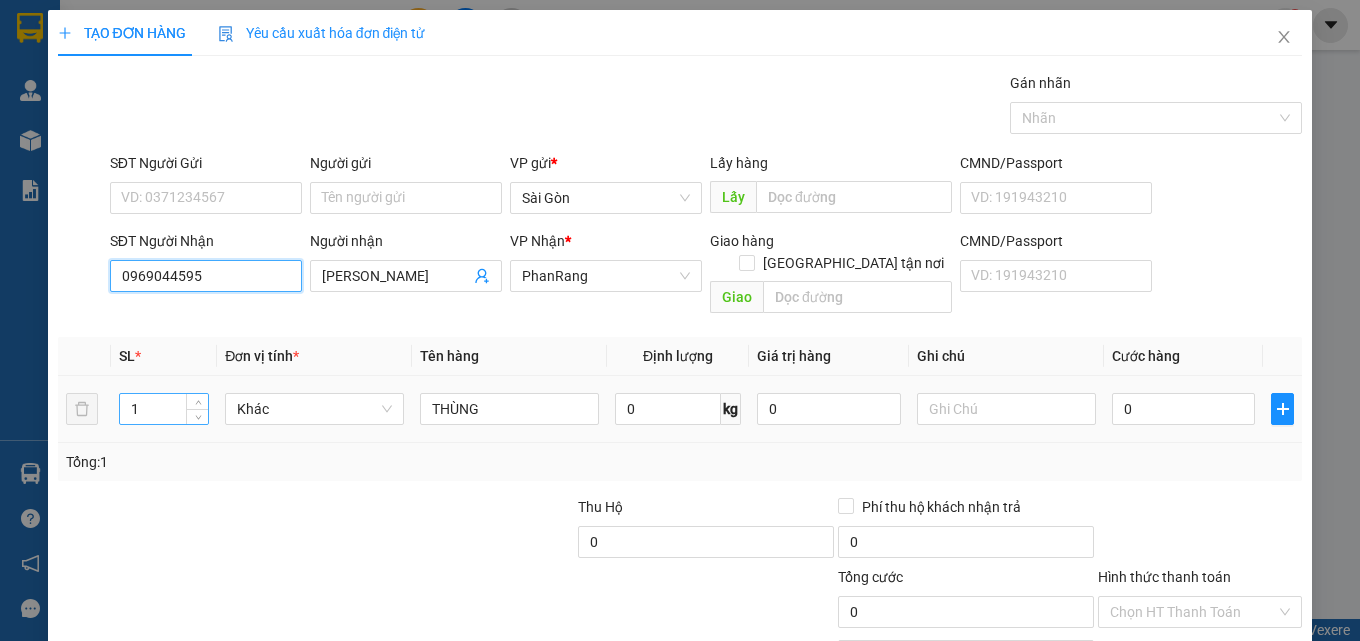 type on "0969044595" 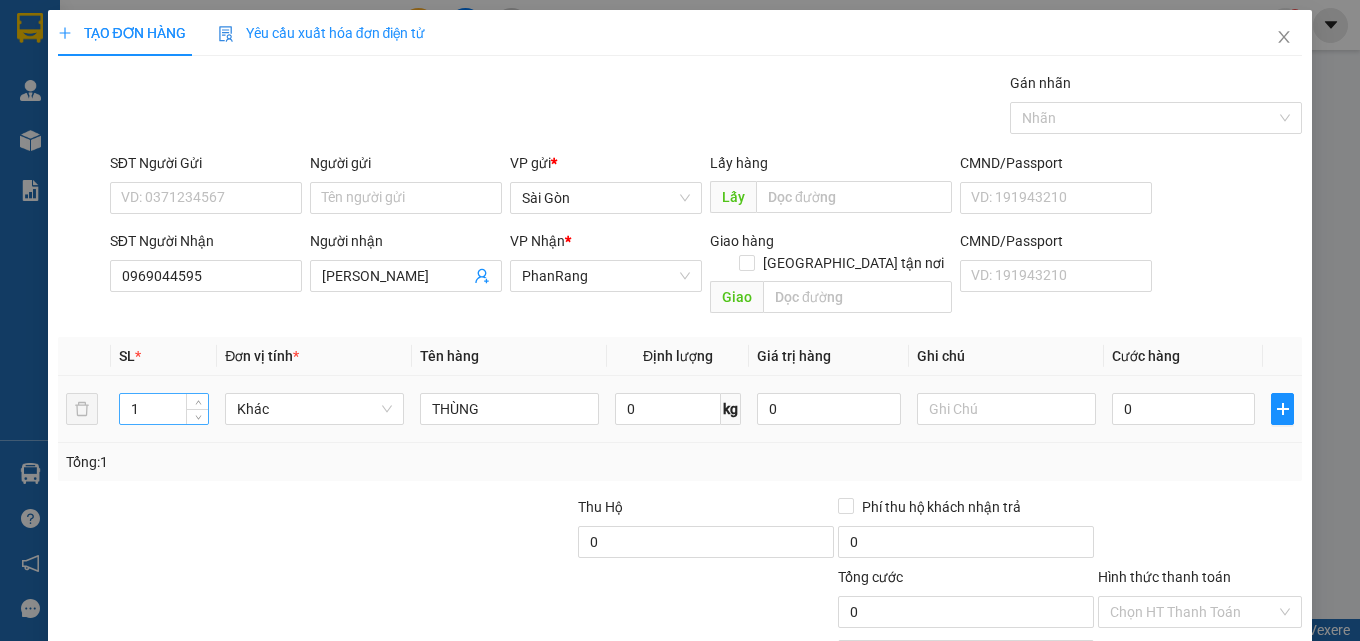click on "1" at bounding box center [164, 409] 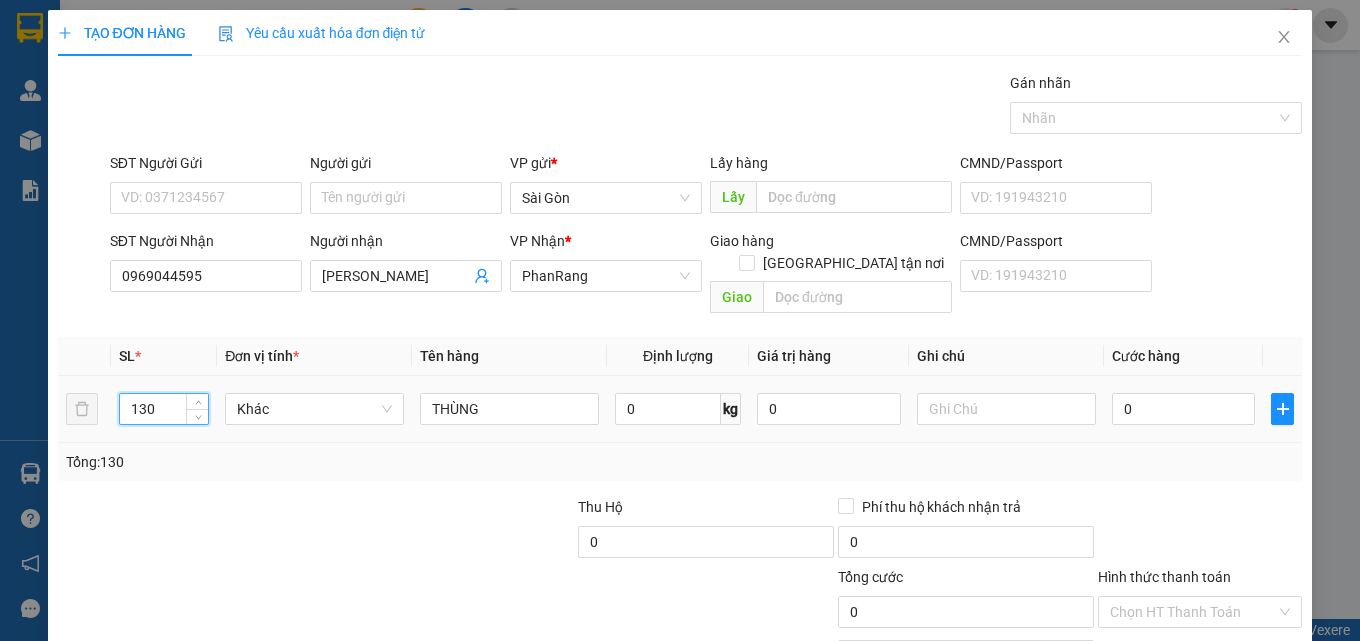 click on "130" at bounding box center [164, 409] 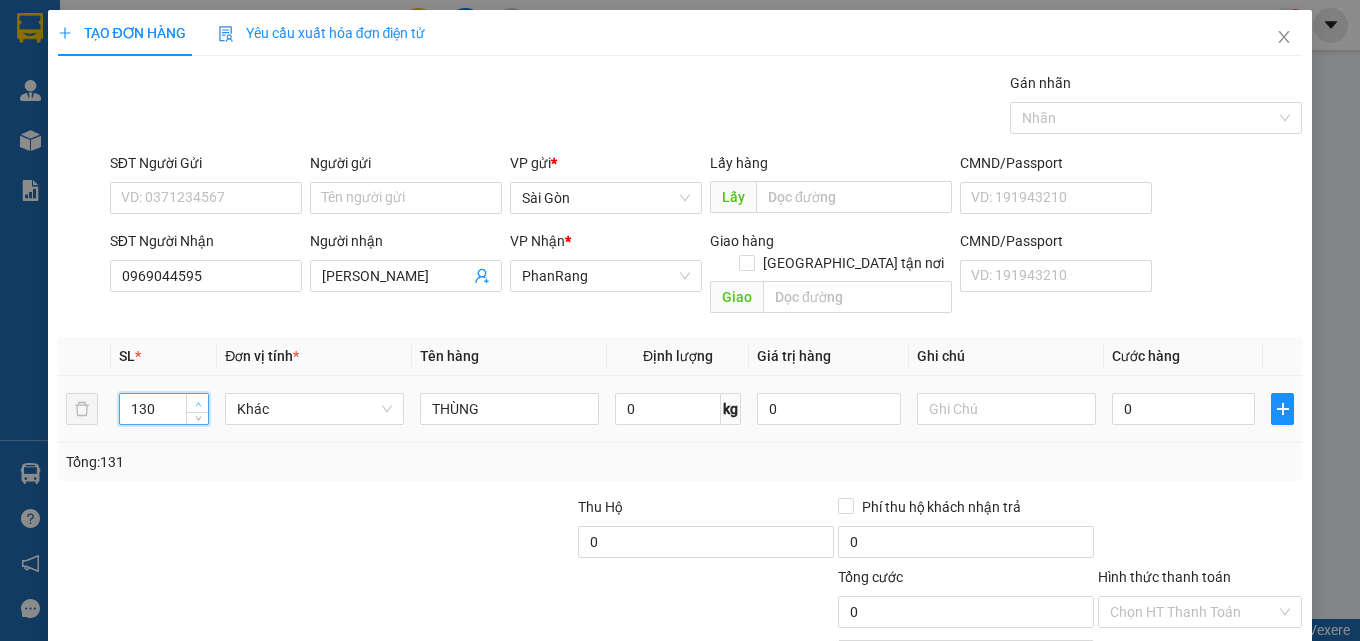 type on "131" 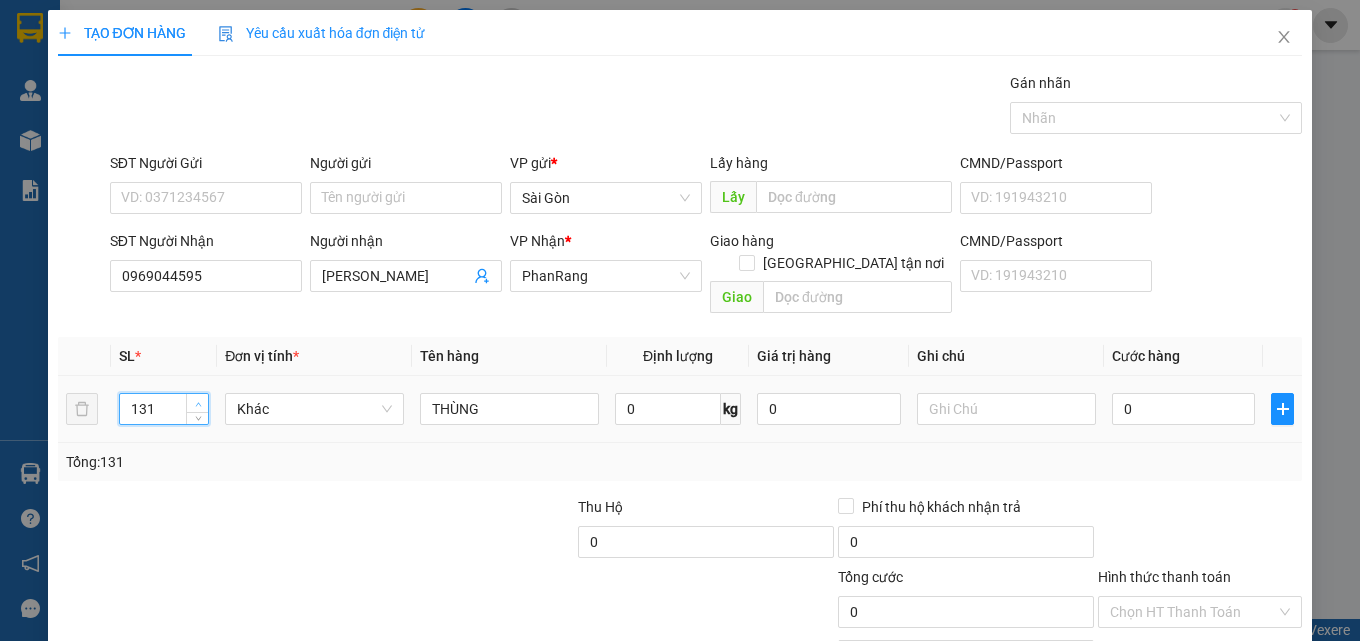 click at bounding box center [198, 404] 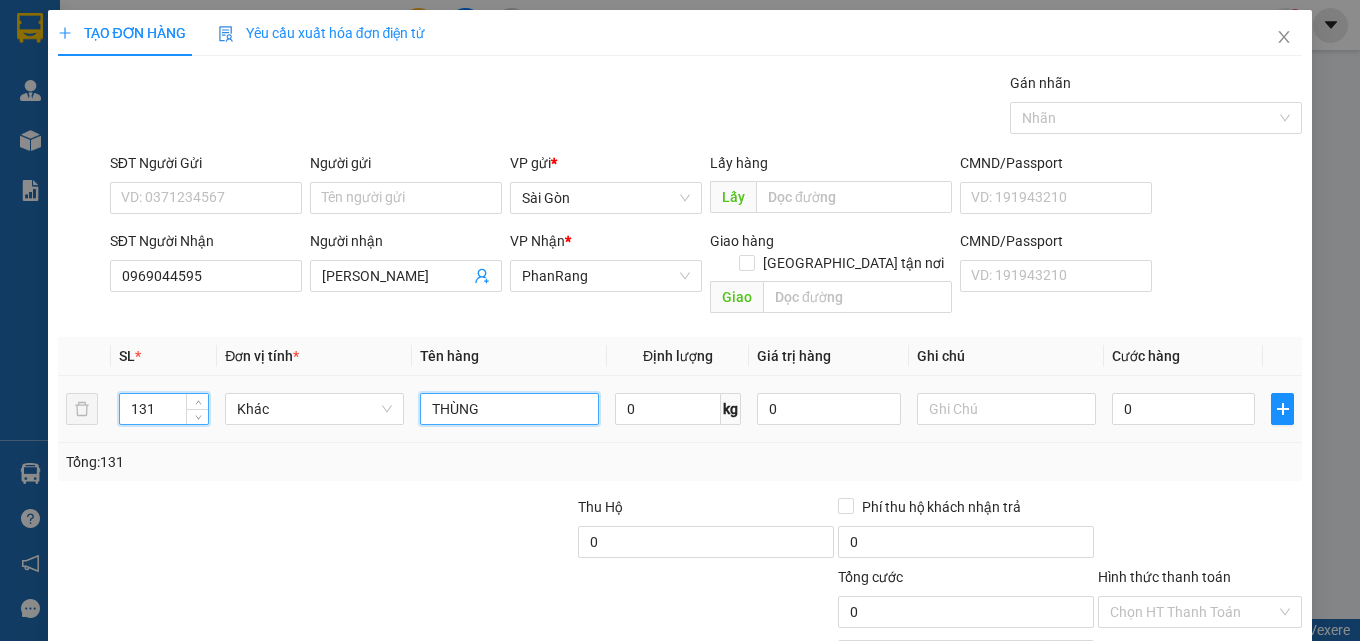 click on "THÙNG" at bounding box center (509, 409) 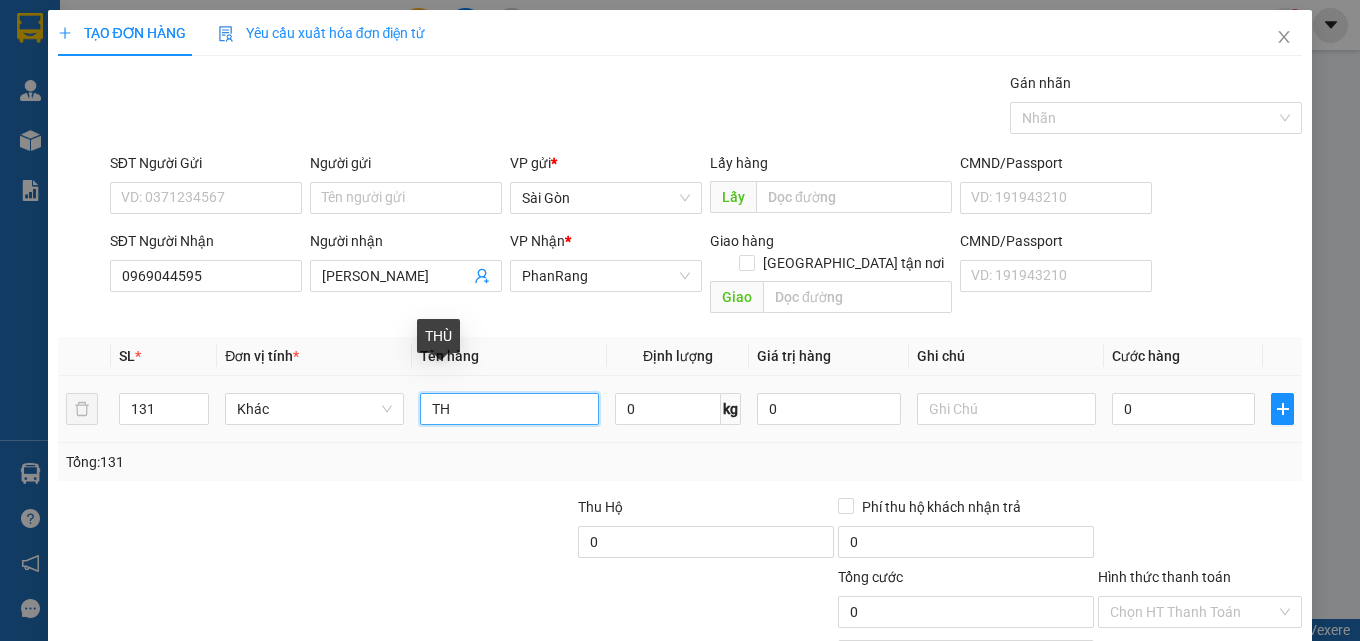 type on "T" 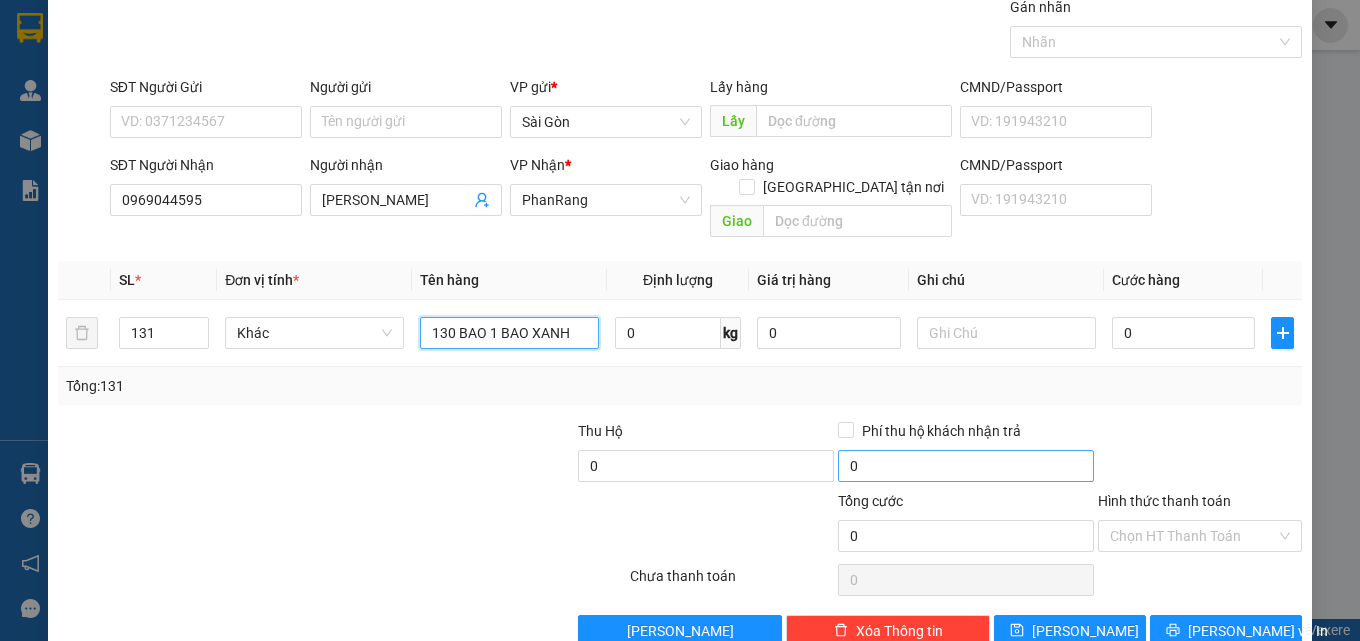 scroll, scrollTop: 99, scrollLeft: 0, axis: vertical 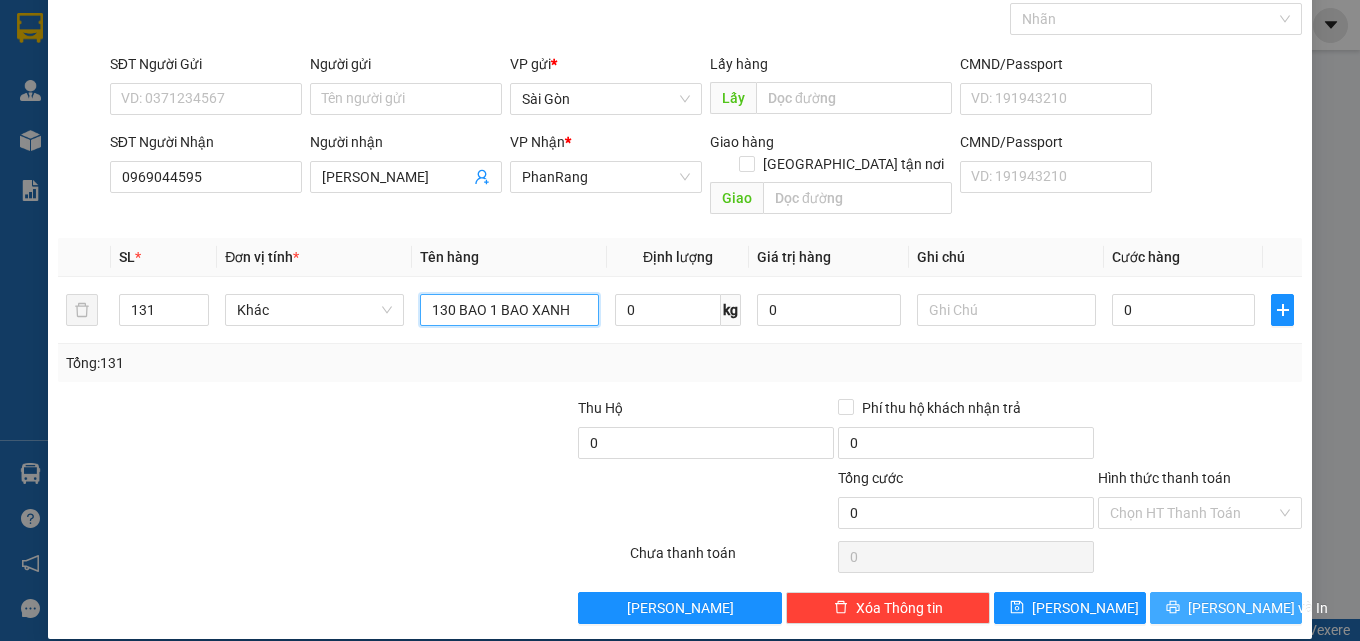 type on "130 BAO 1 BAO XANH" 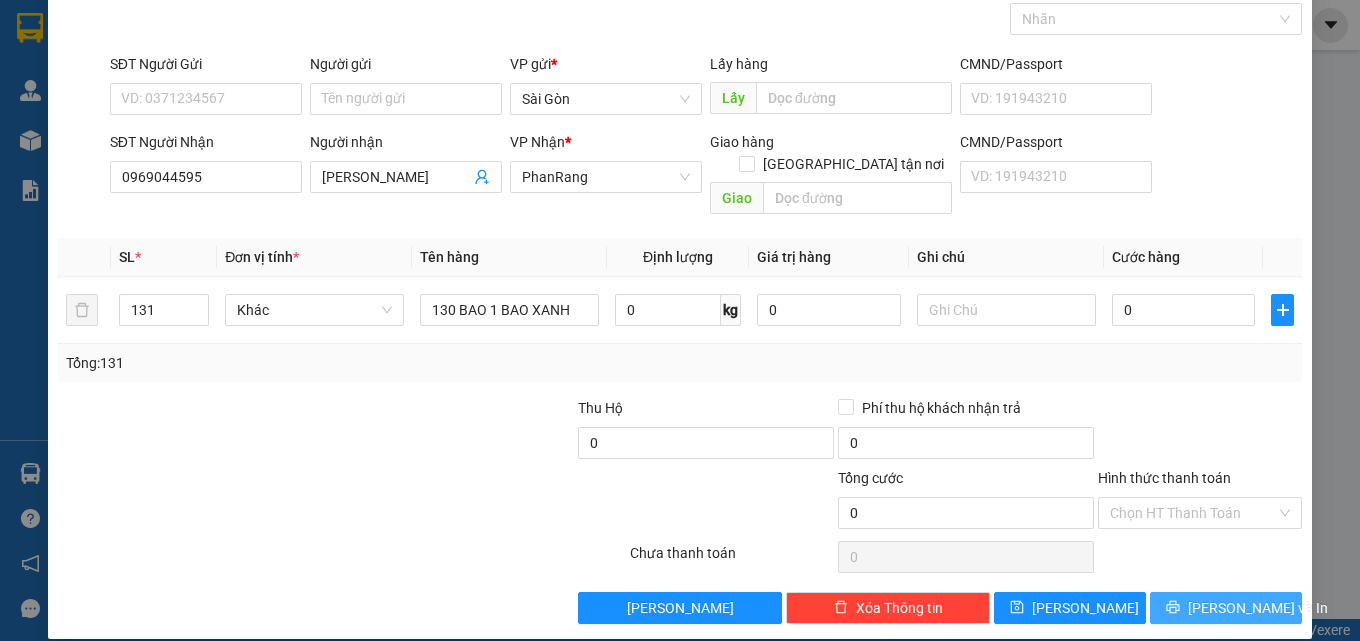 drag, startPoint x: 1202, startPoint y: 581, endPoint x: 1187, endPoint y: 603, distance: 26.627054 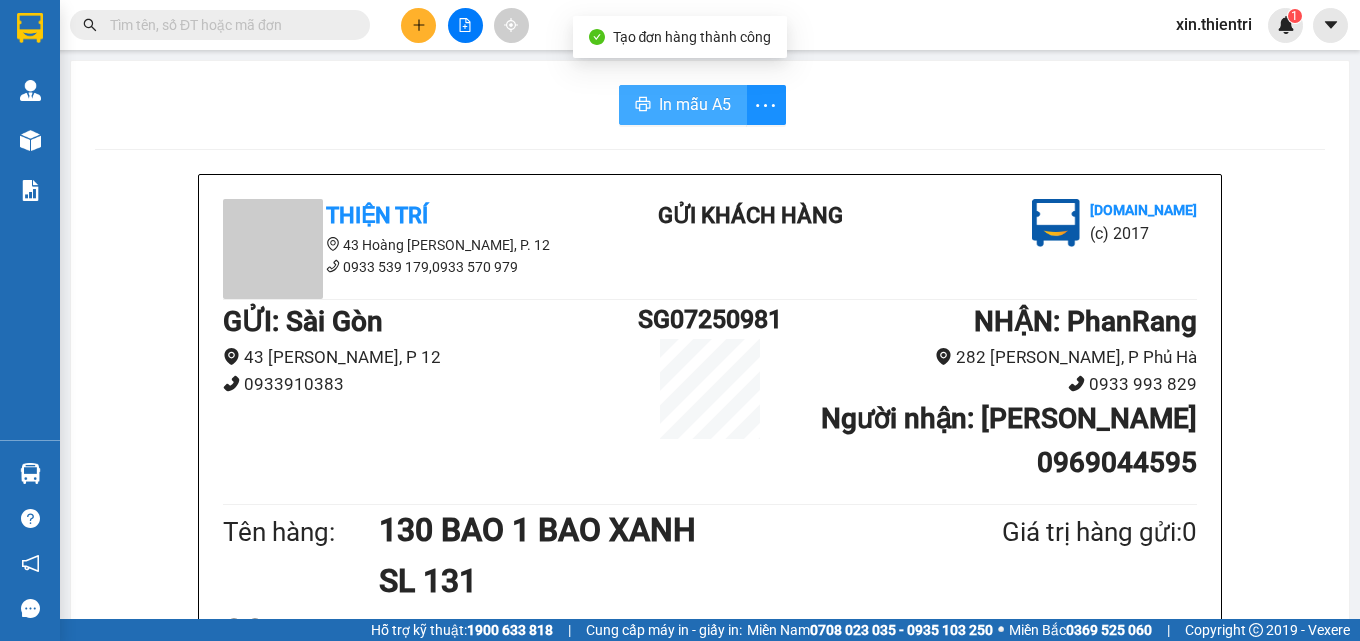 drag, startPoint x: 697, startPoint y: 104, endPoint x: 683, endPoint y: 104, distance: 14 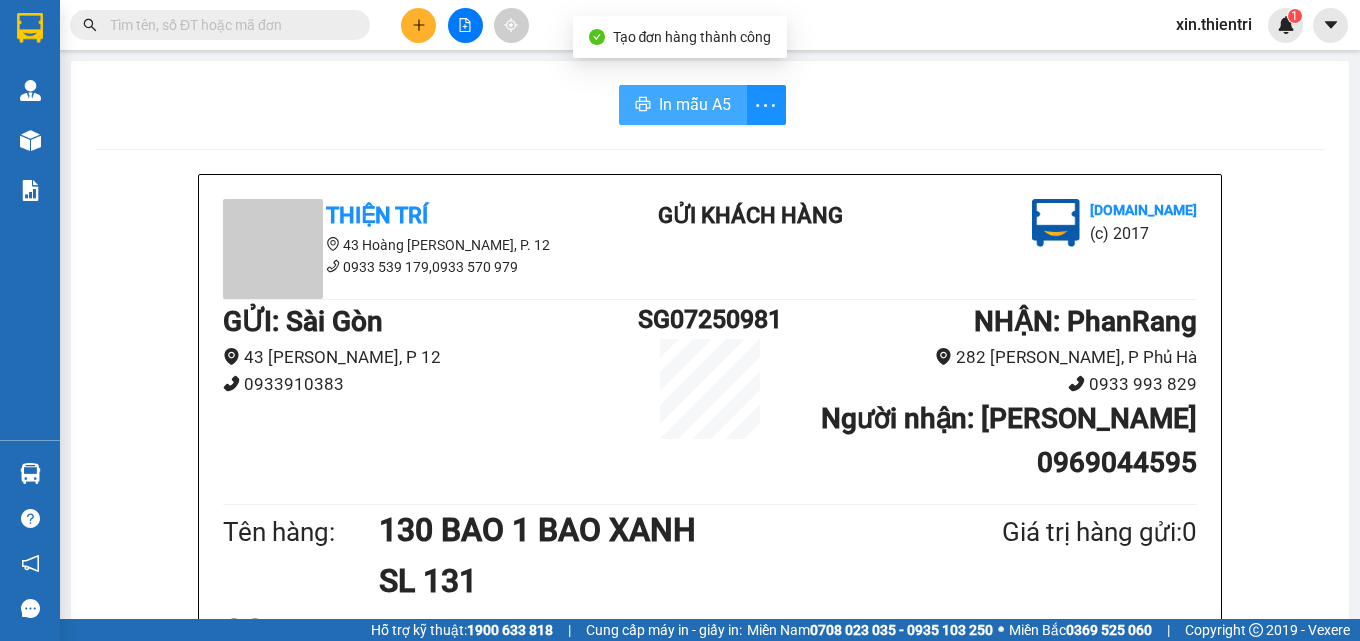 scroll, scrollTop: 0, scrollLeft: 0, axis: both 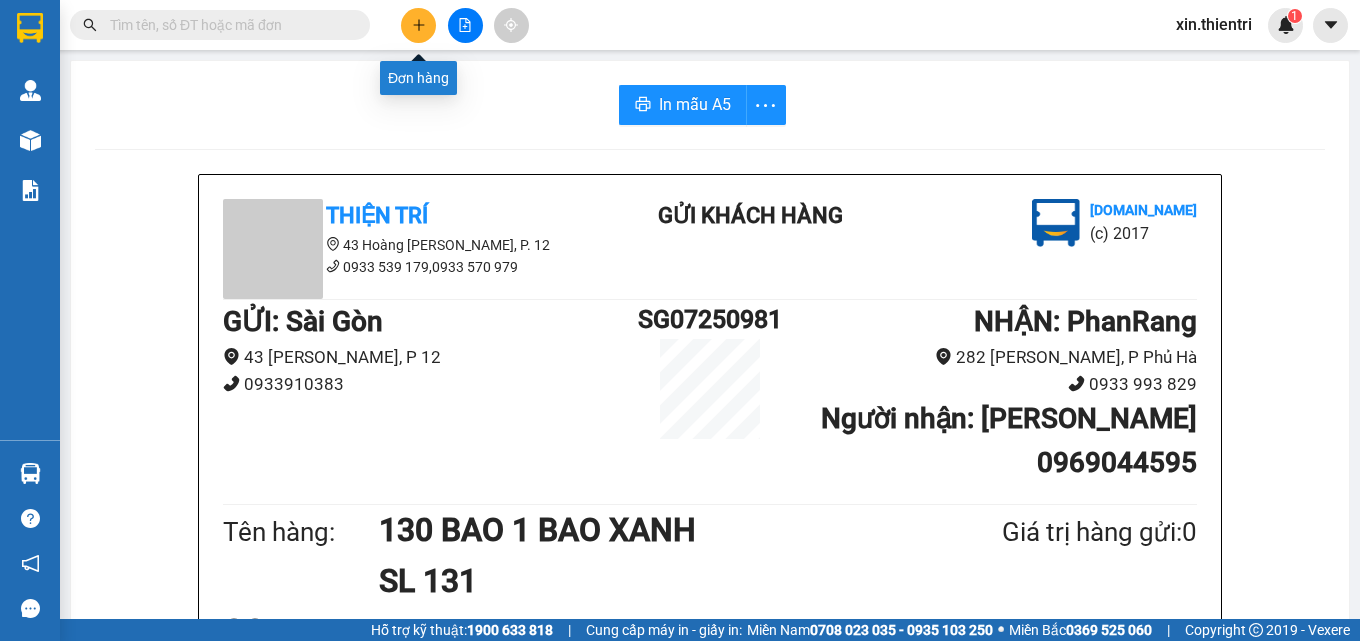 click at bounding box center (418, 25) 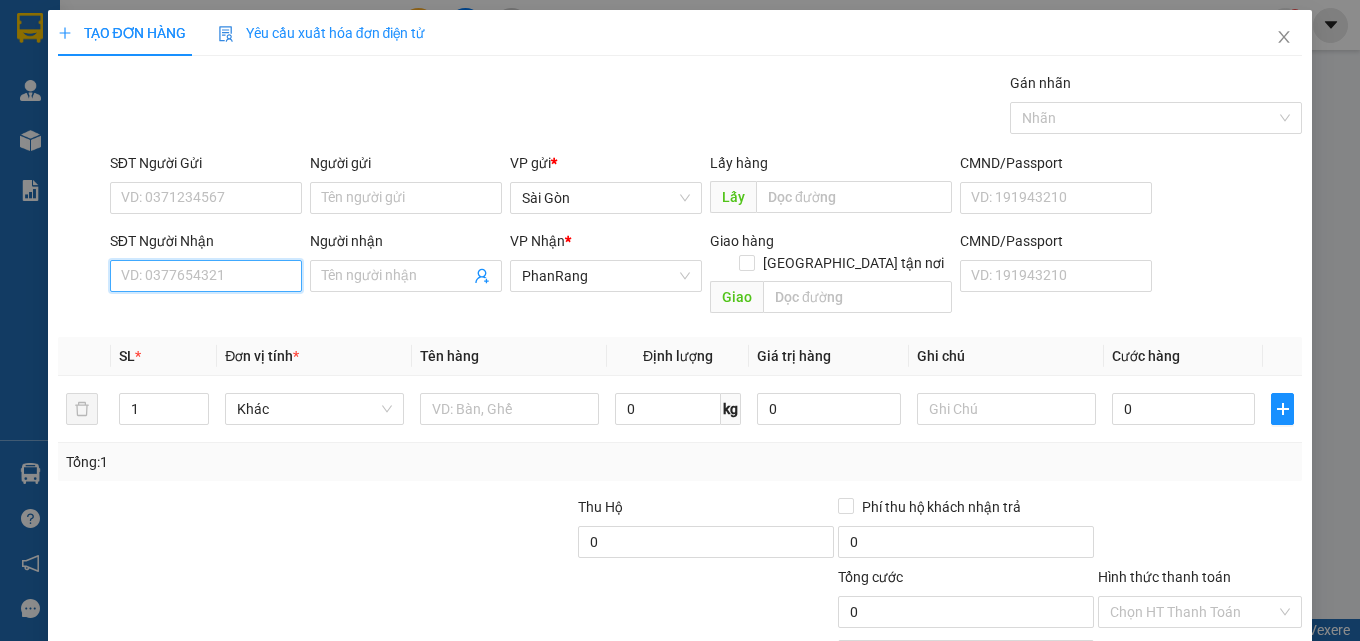 click on "SĐT Người Nhận" at bounding box center [206, 276] 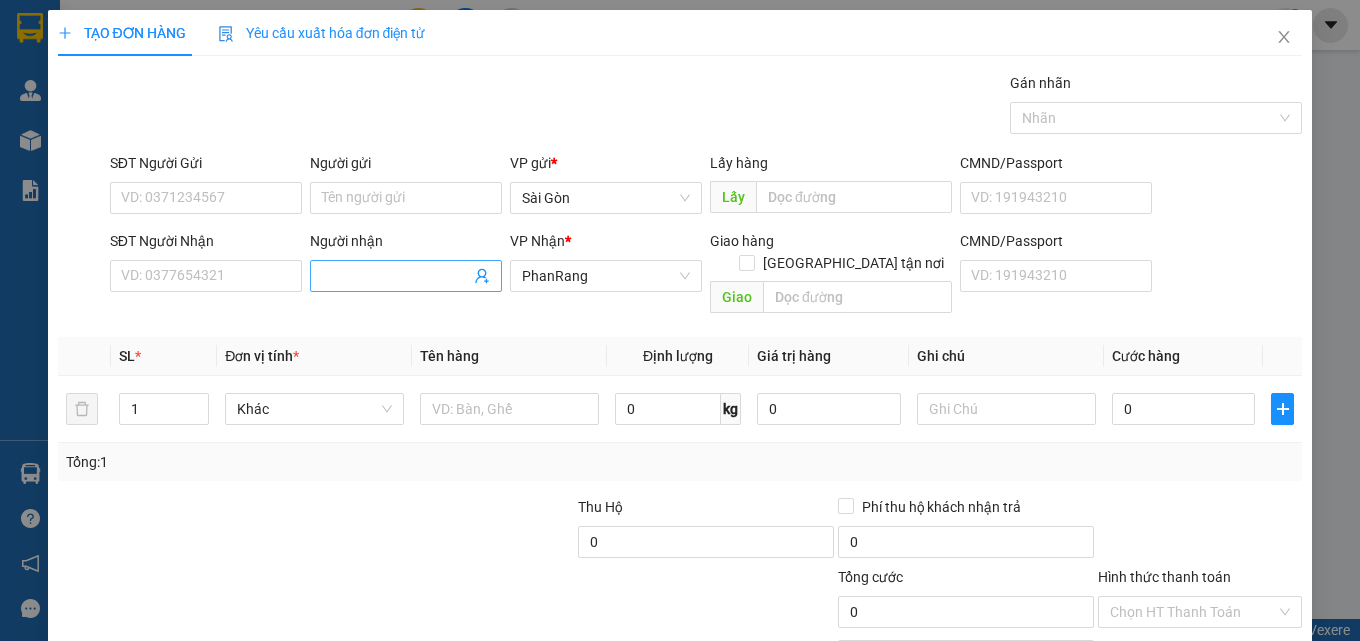 click on "Người nhận" at bounding box center (396, 276) 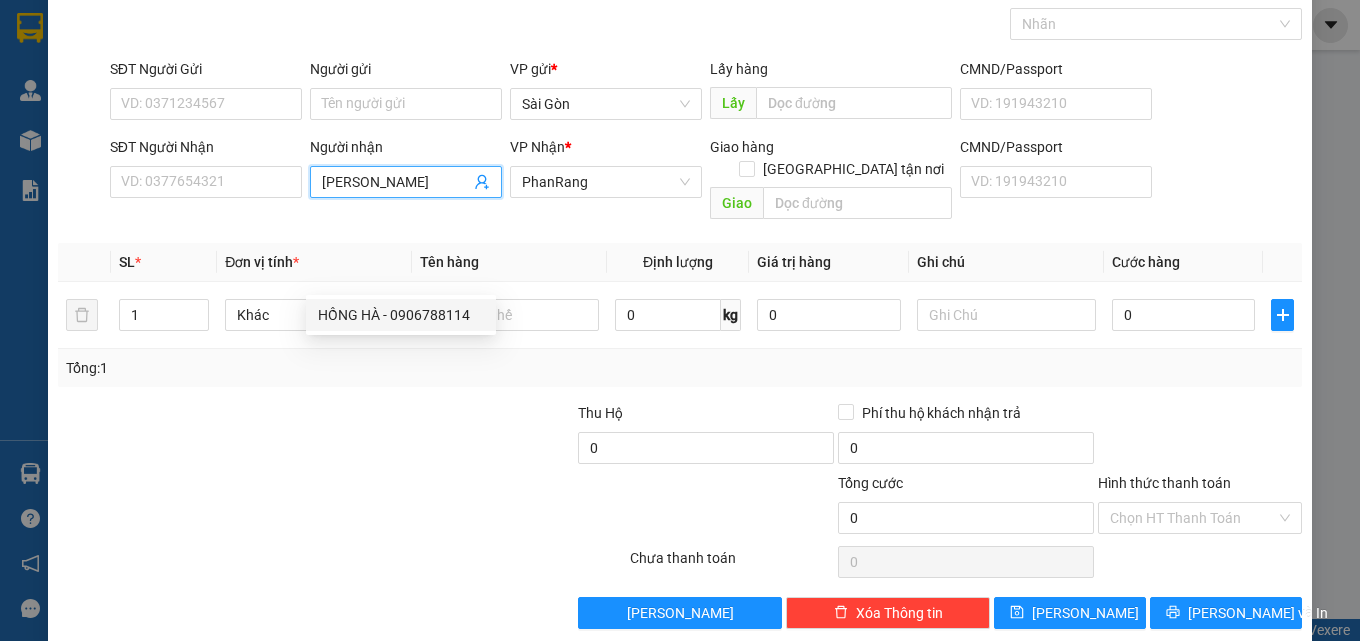 scroll, scrollTop: 99, scrollLeft: 0, axis: vertical 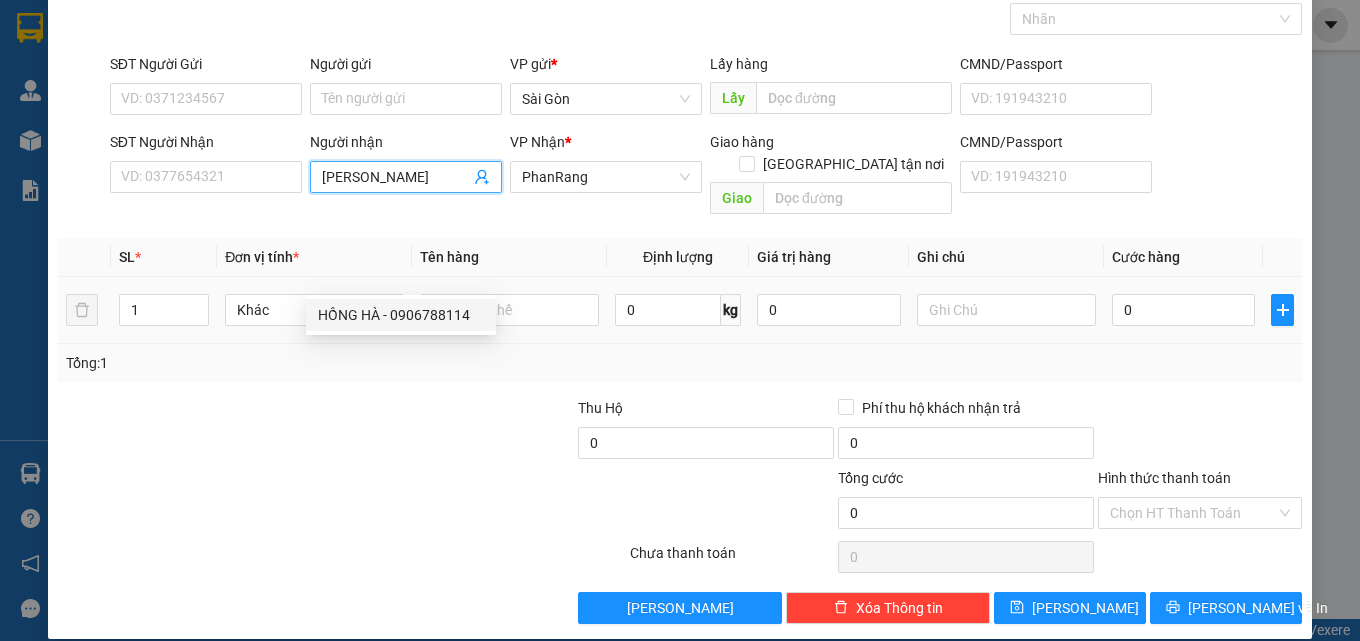 type on "[PERSON_NAME]" 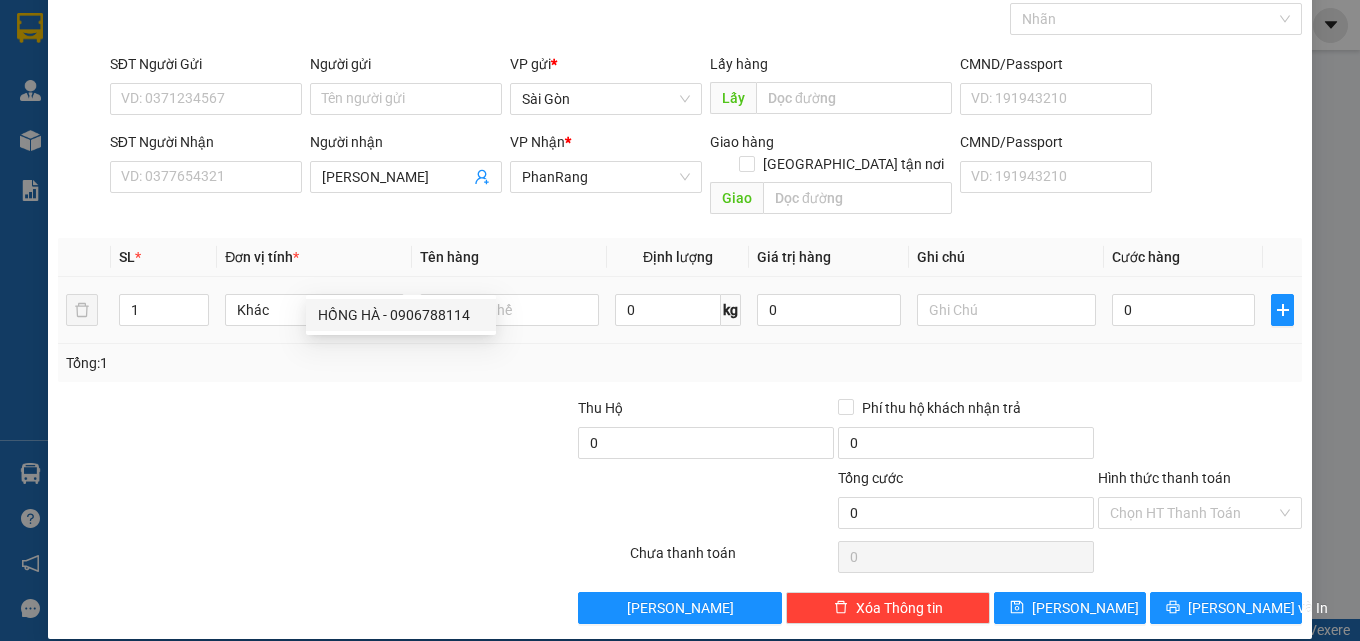 click at bounding box center (509, 310) 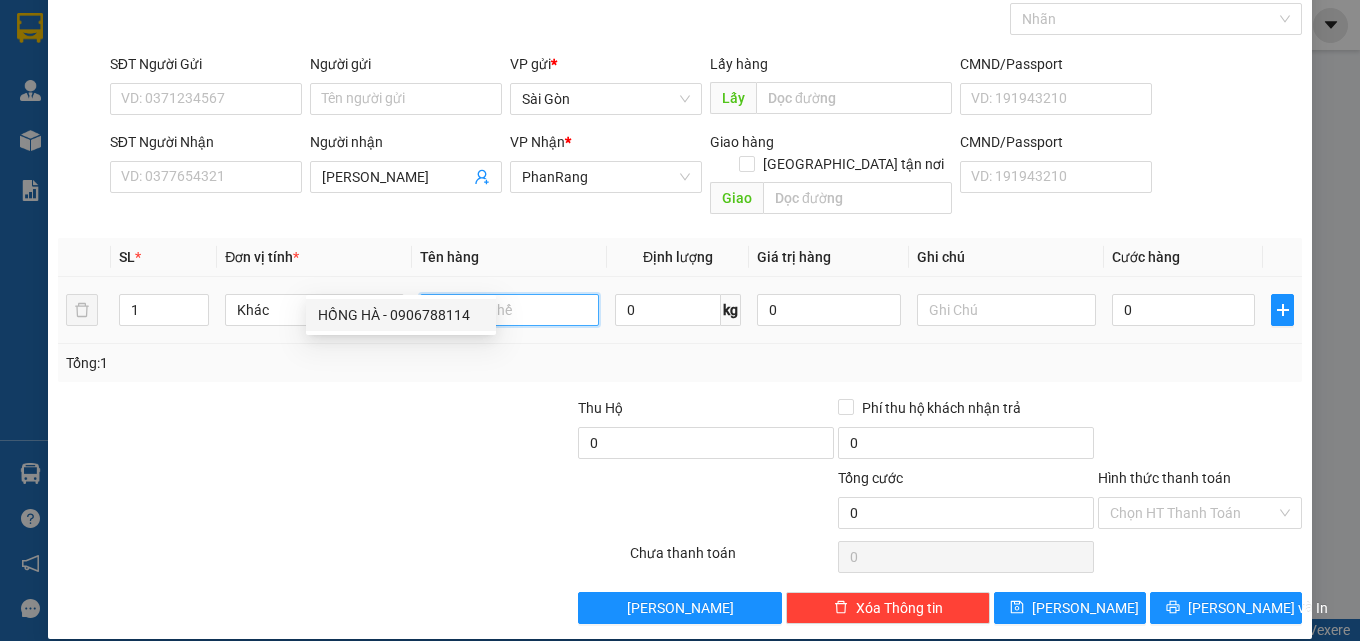 click at bounding box center [509, 310] 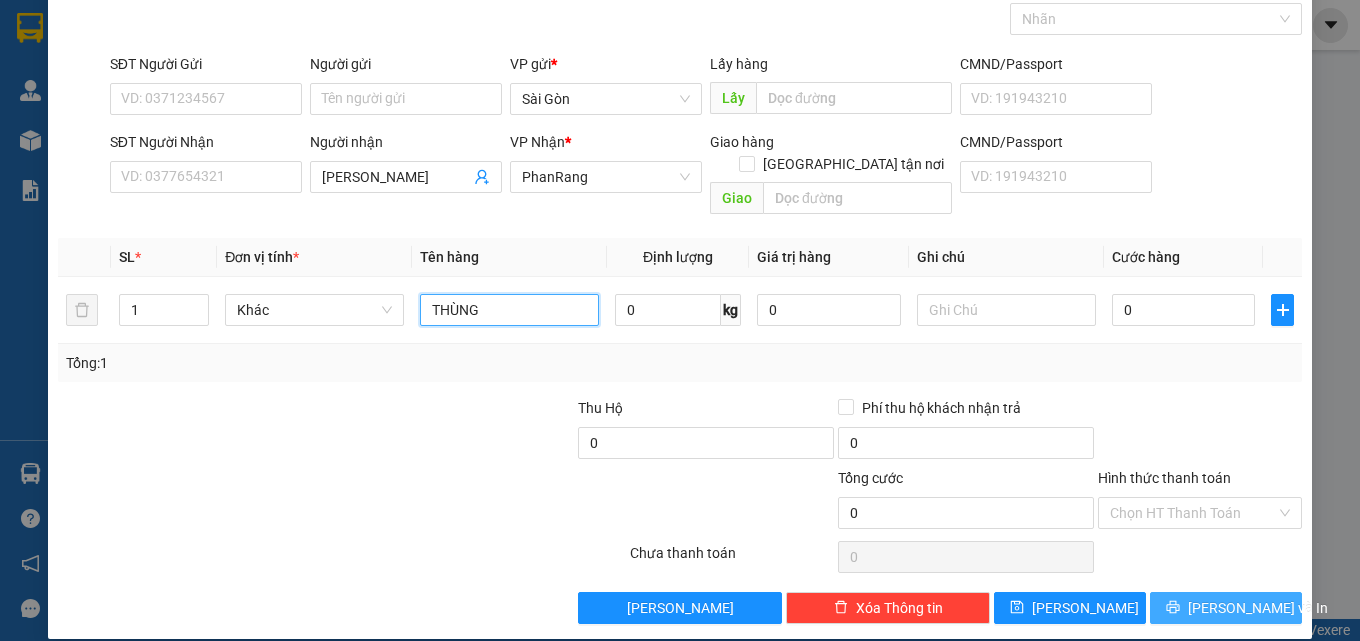 type on "THÙNG" 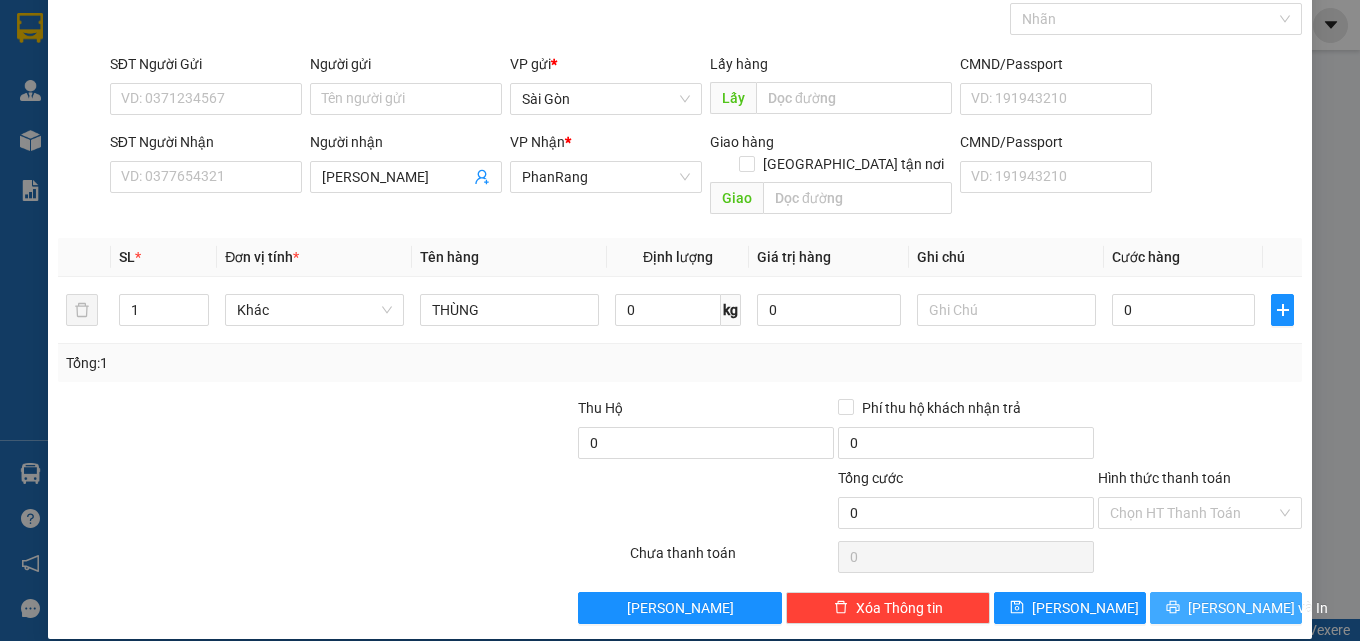 click 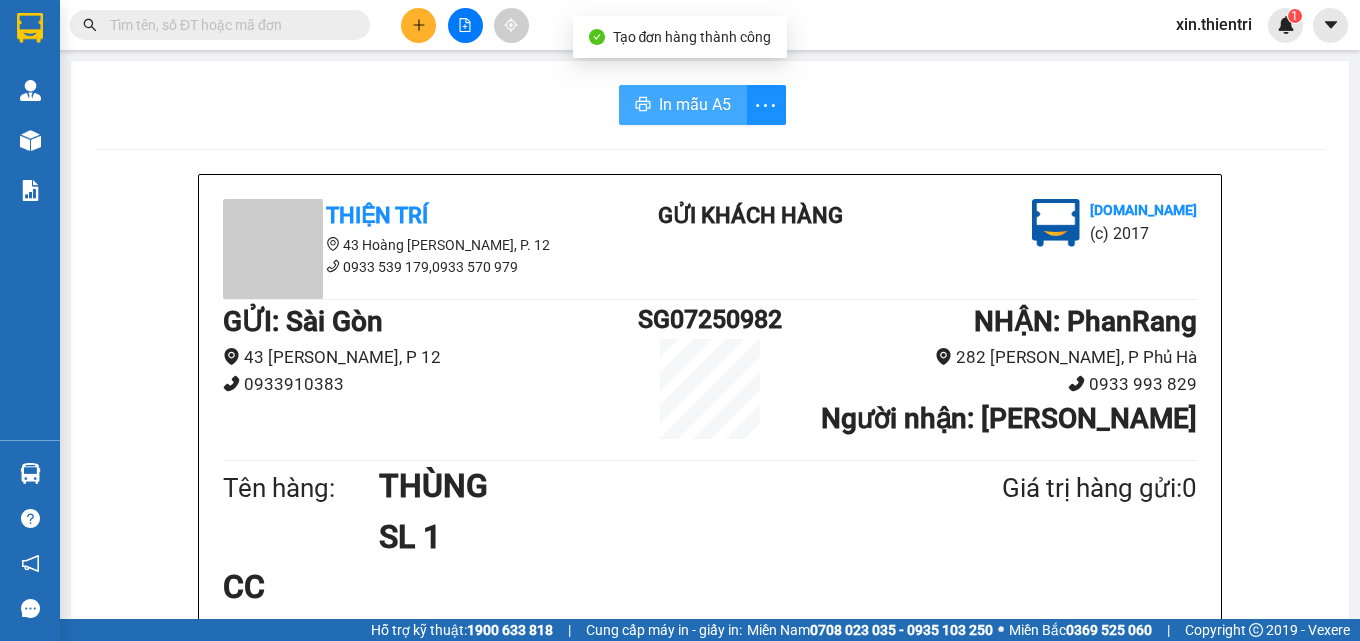 click on "In mẫu A5" at bounding box center [695, 104] 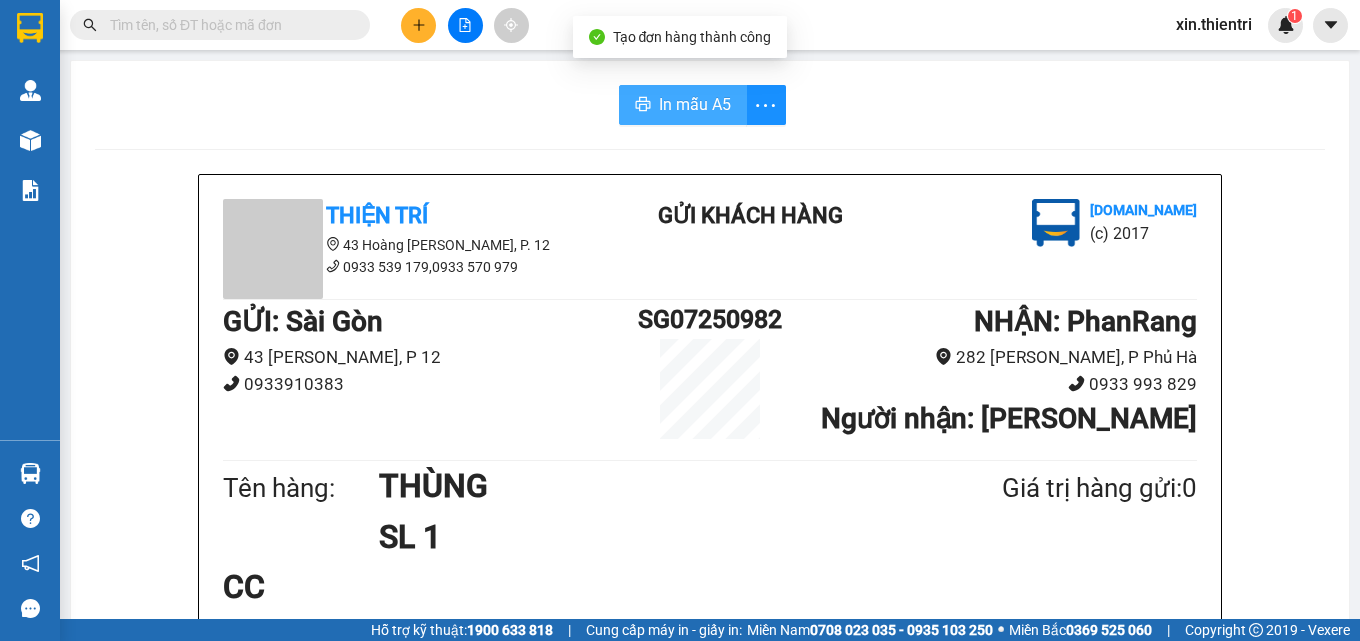 scroll, scrollTop: 0, scrollLeft: 0, axis: both 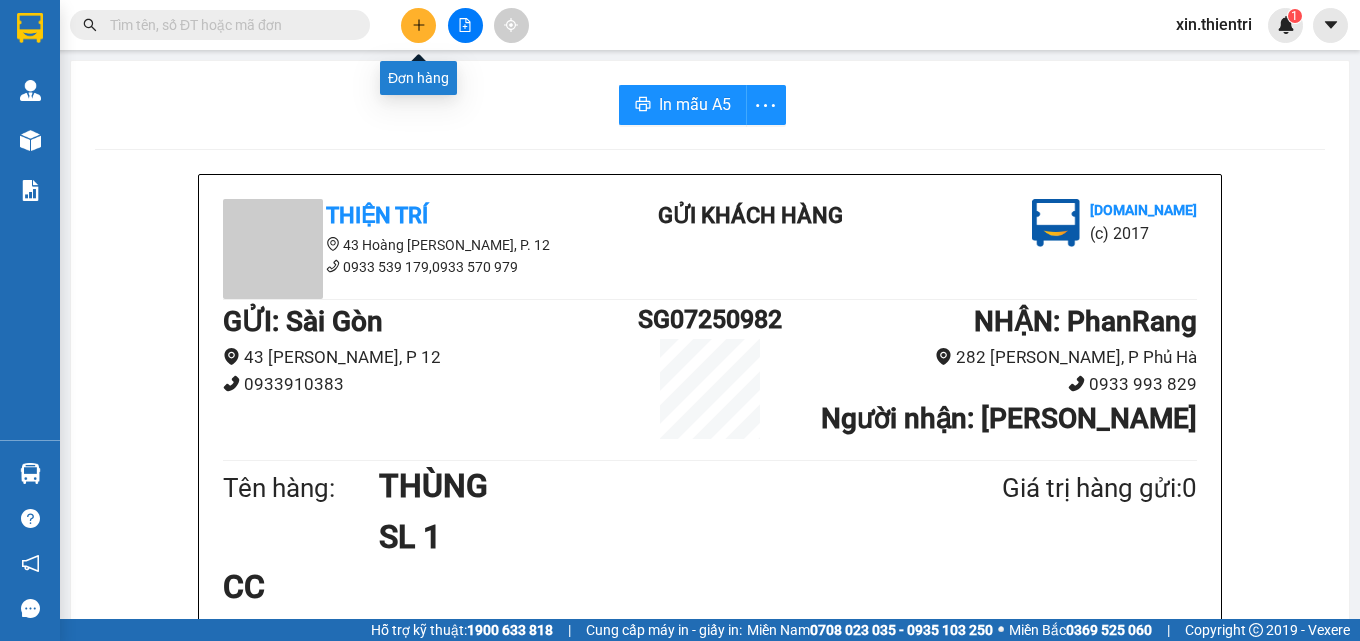 click 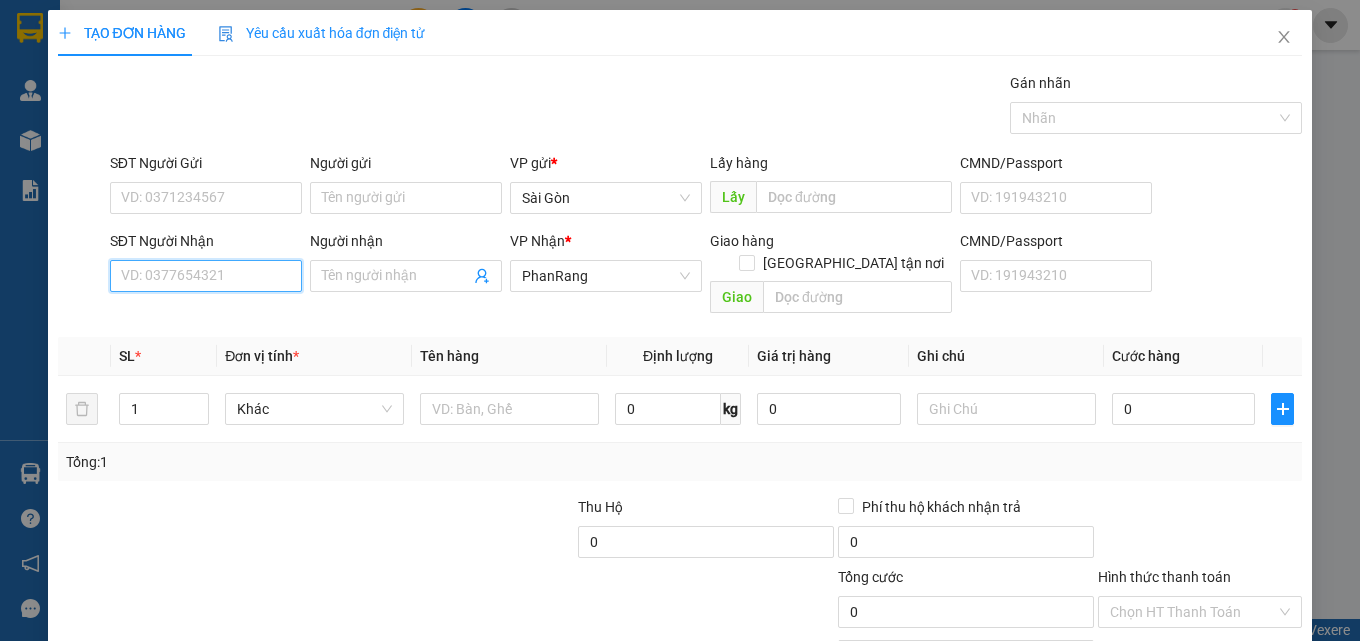 click on "SĐT Người Nhận" at bounding box center [206, 276] 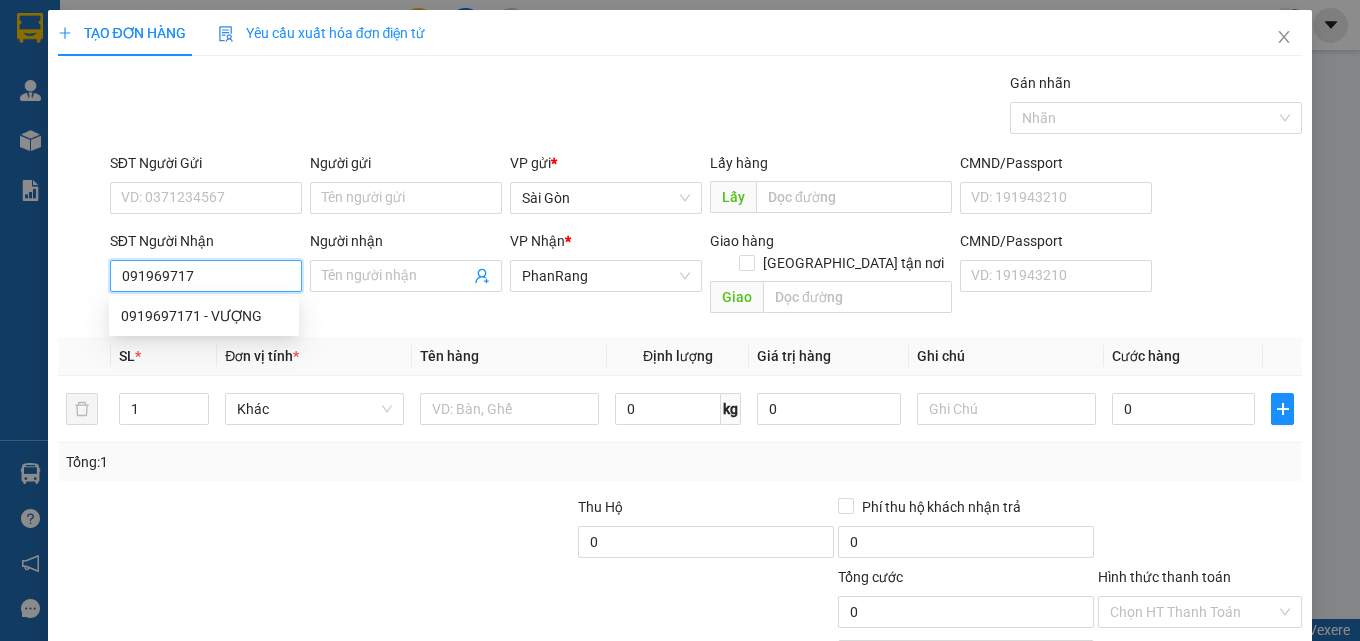type on "0919697171" 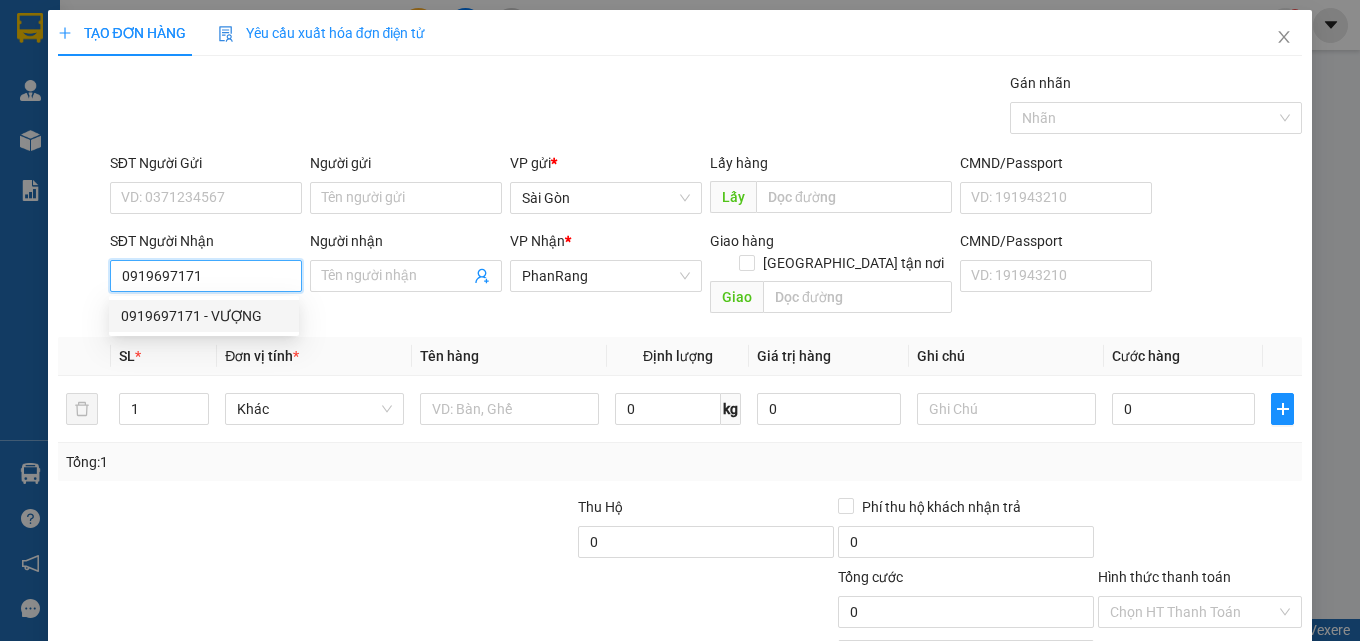 click on "0919697171 - VƯỢNG" at bounding box center (204, 316) 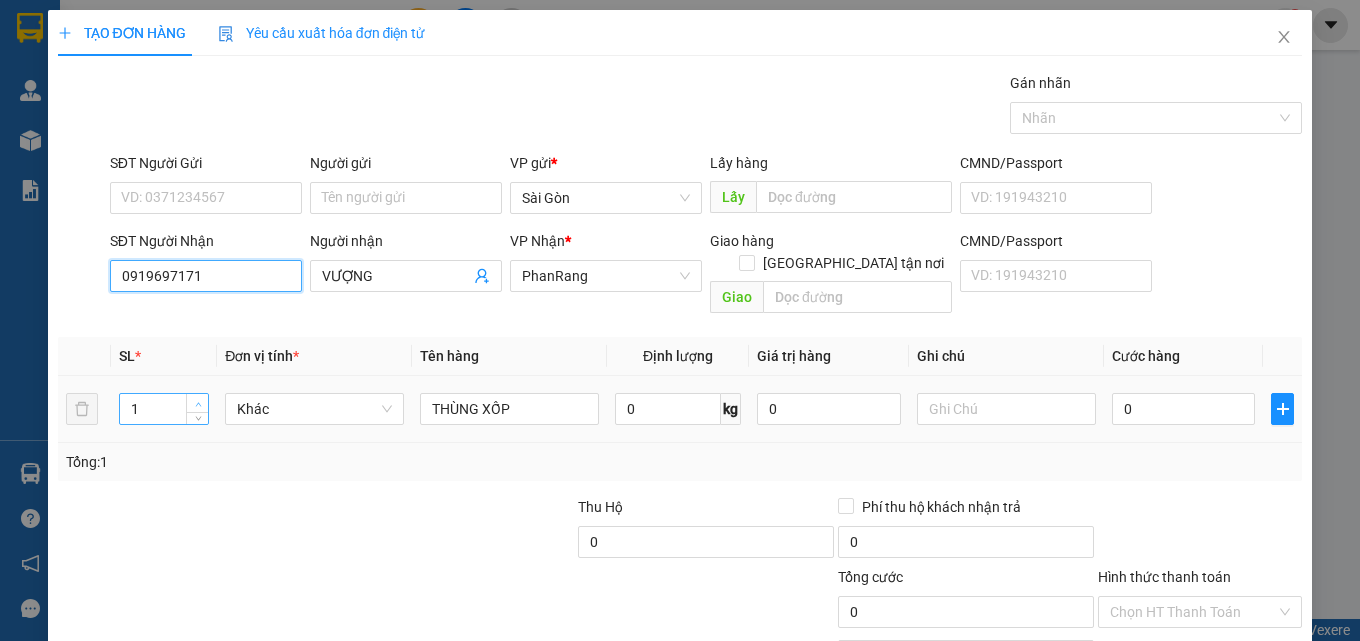 type on "0919697171" 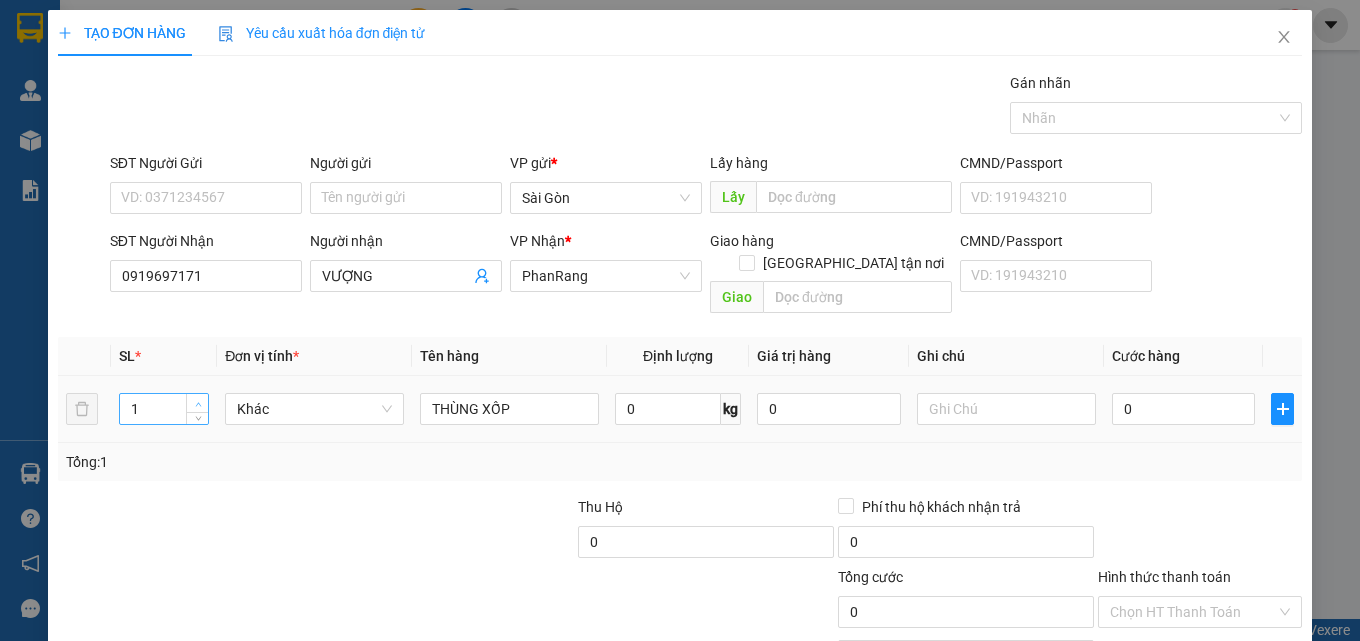 click at bounding box center [198, 404] 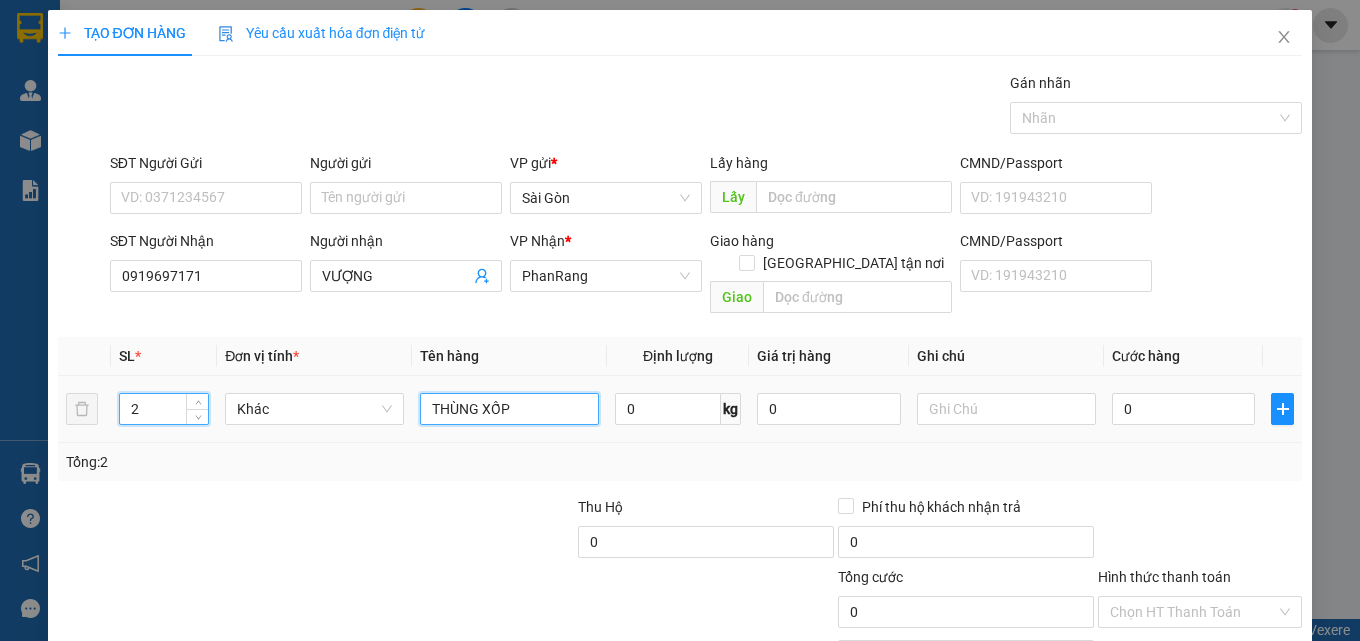 click on "THÙNG XỐP" at bounding box center (509, 409) 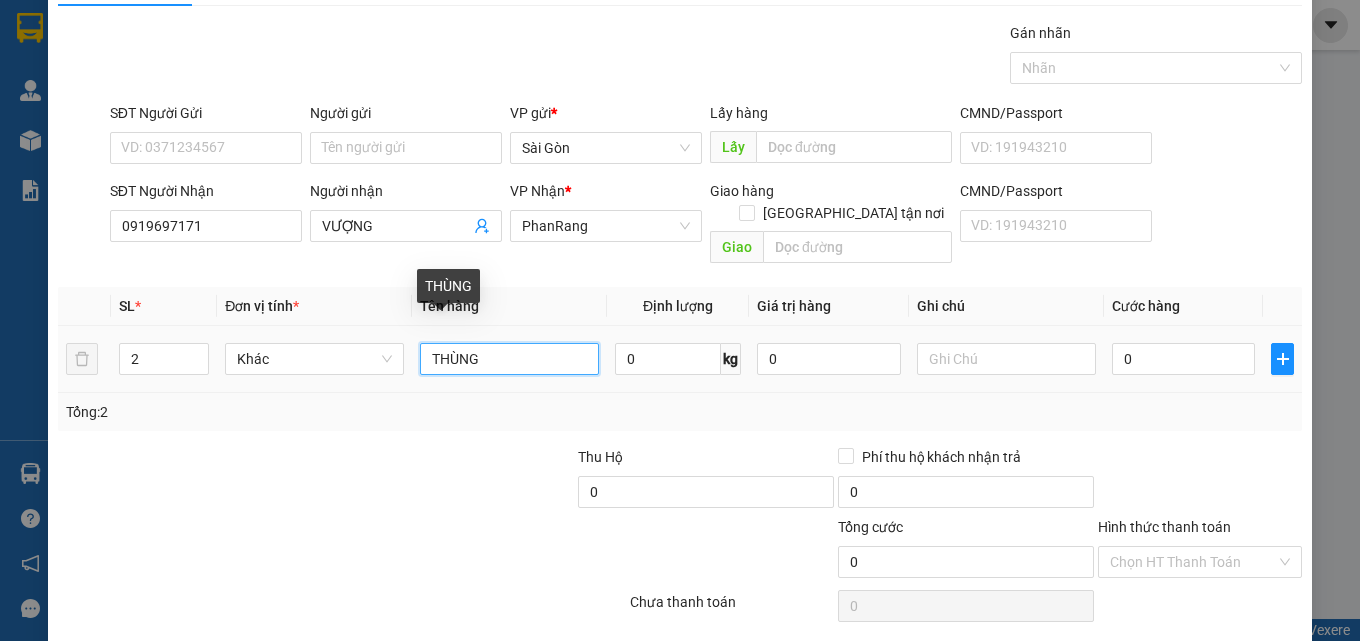 scroll, scrollTop: 99, scrollLeft: 0, axis: vertical 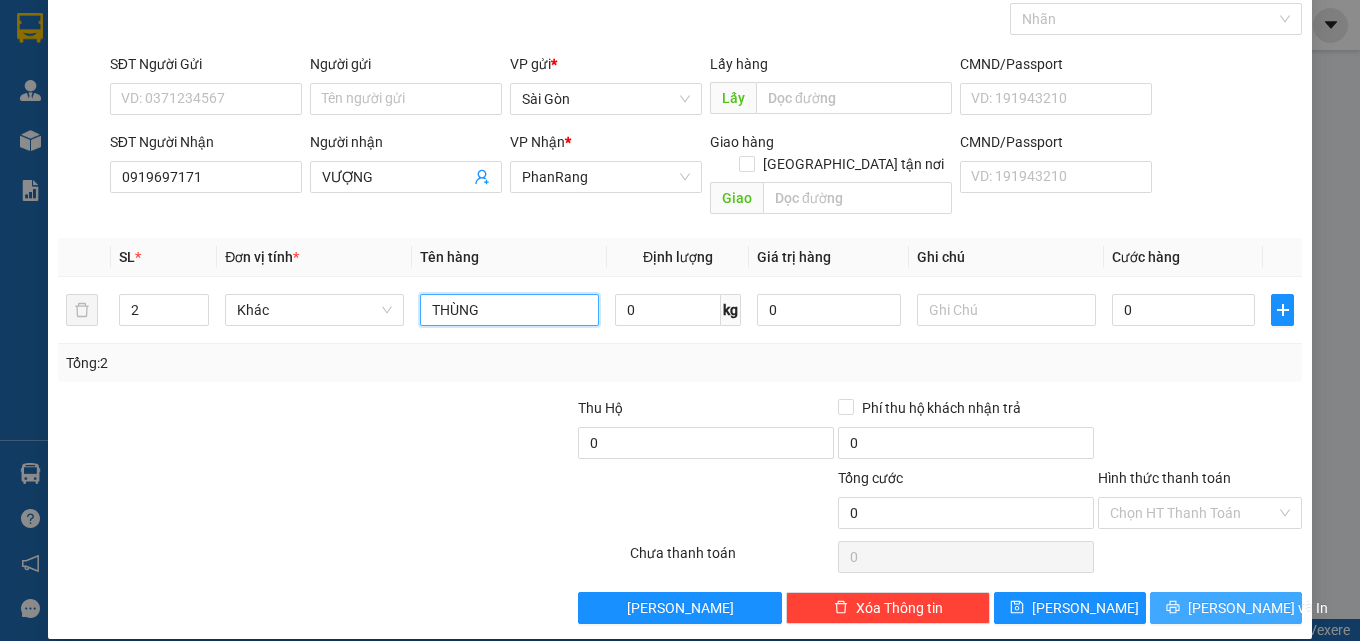 type on "THÙNG" 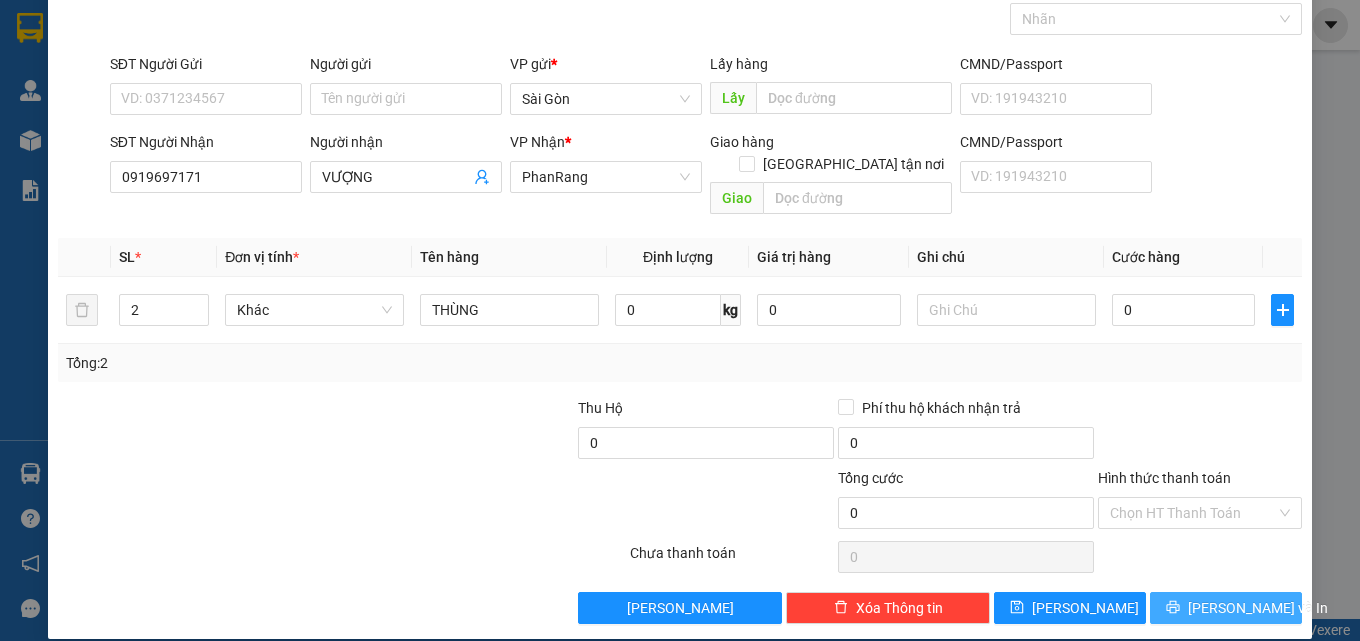 click 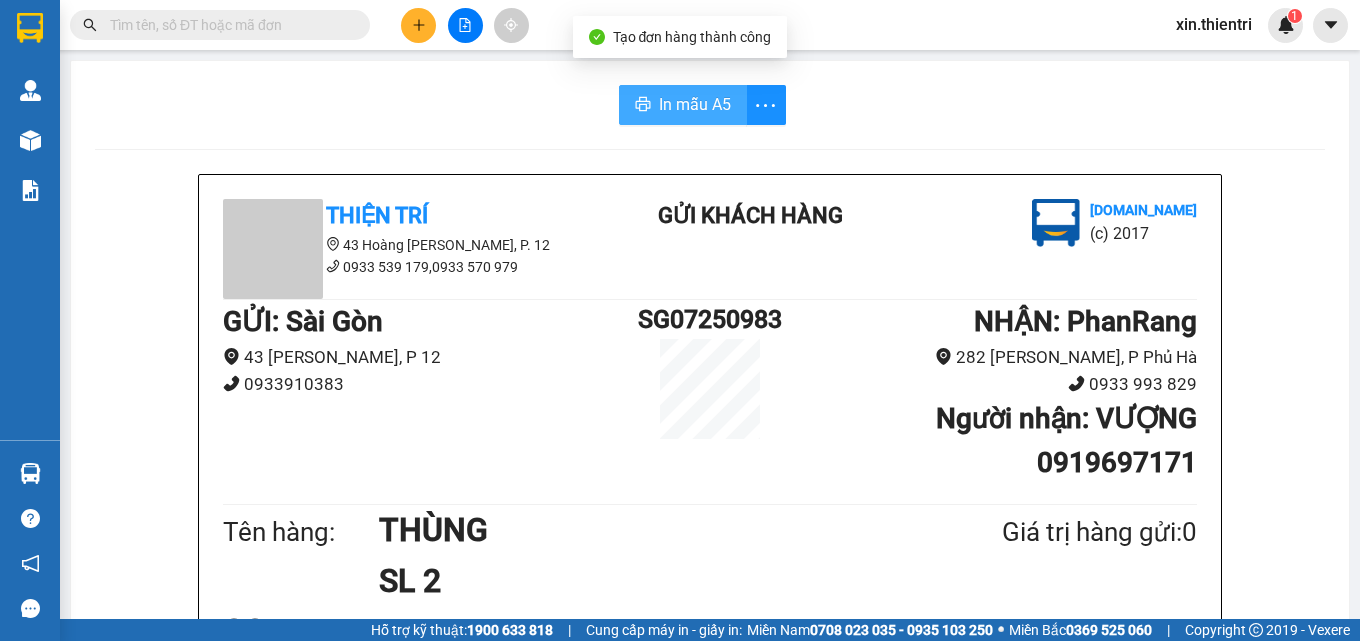 click on "In mẫu A5" at bounding box center (695, 104) 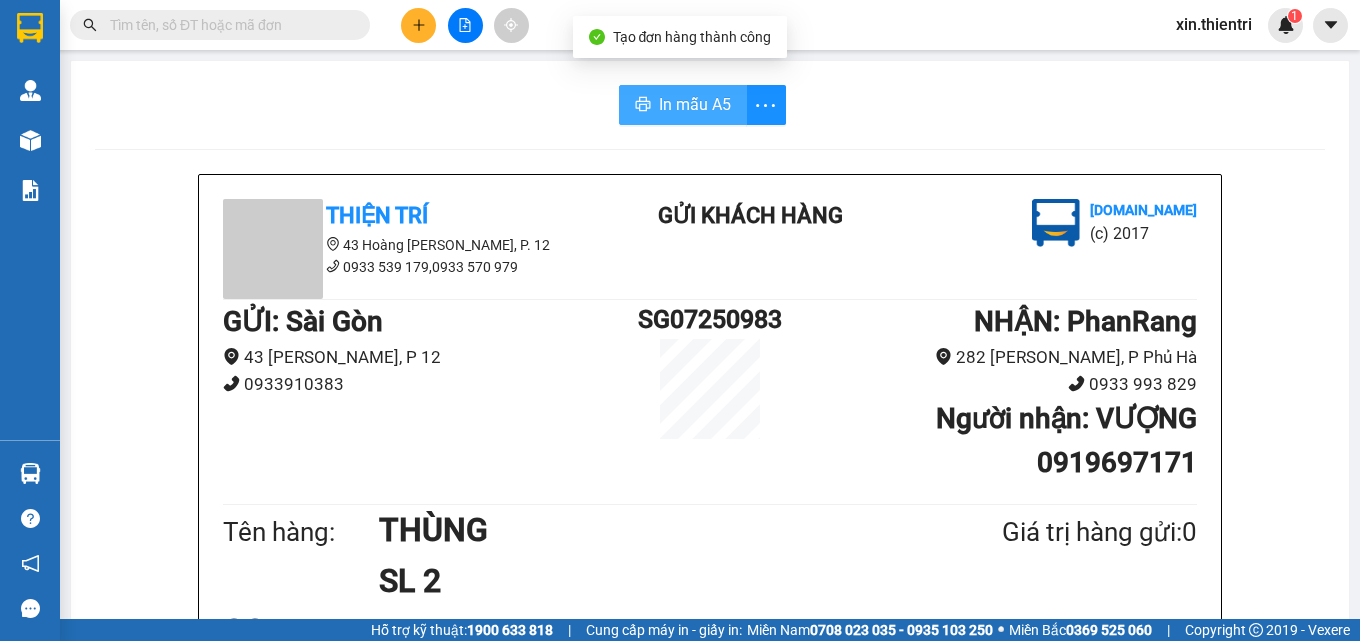 scroll, scrollTop: 0, scrollLeft: 0, axis: both 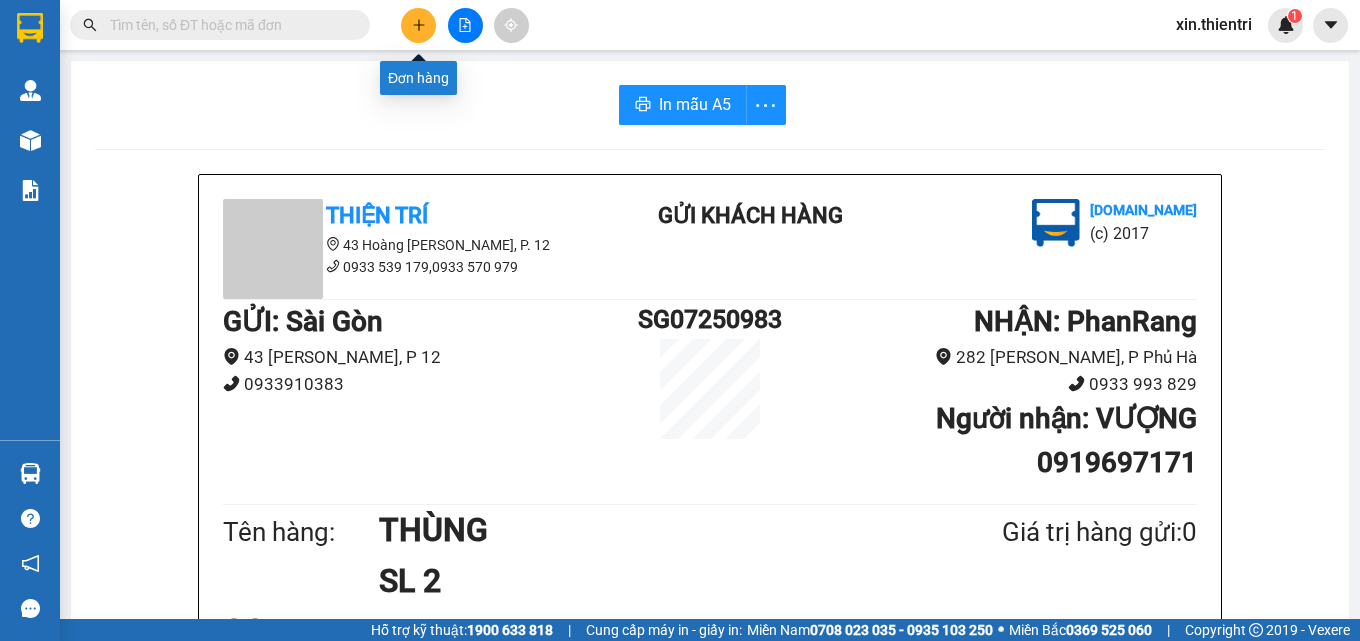 click 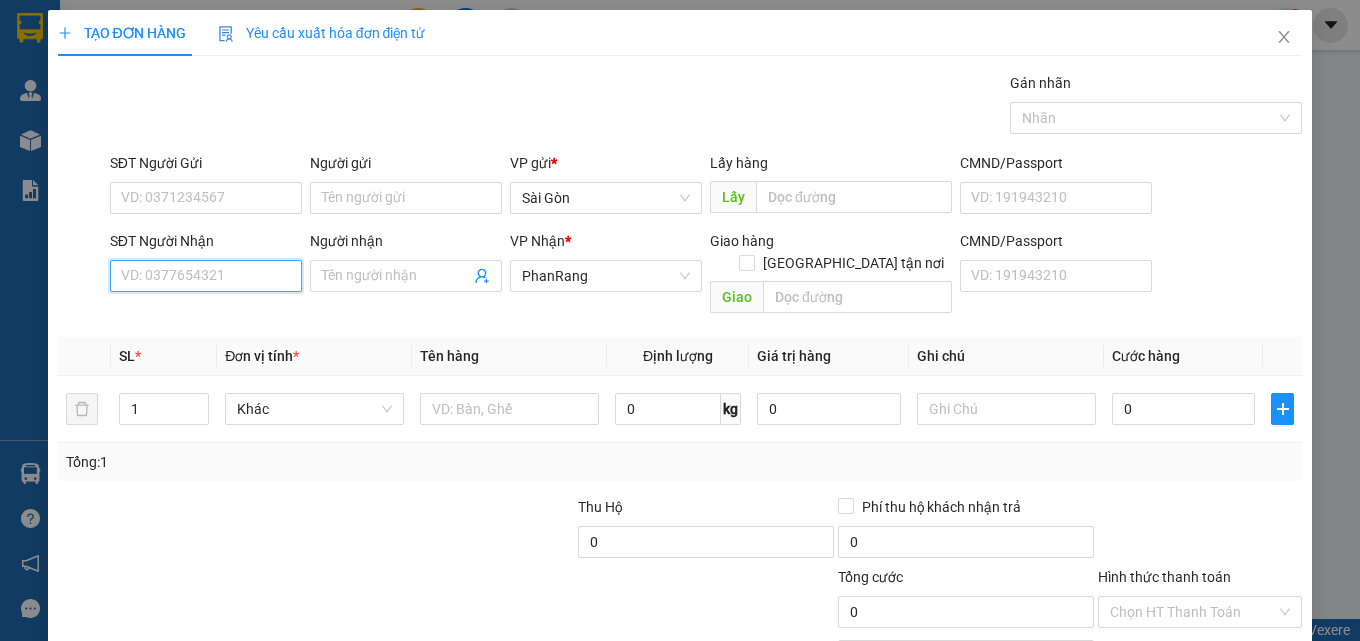 click on "SĐT Người Nhận" at bounding box center [206, 276] 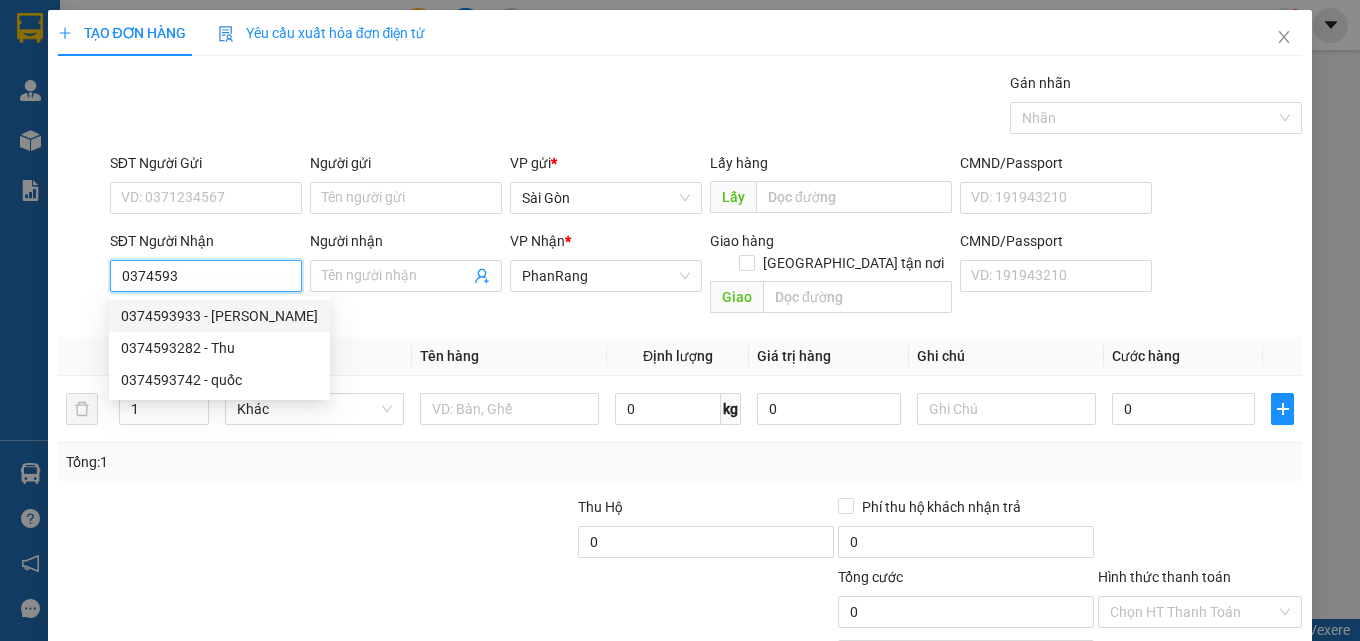 click on "0374593933 - CHINH" at bounding box center (219, 316) 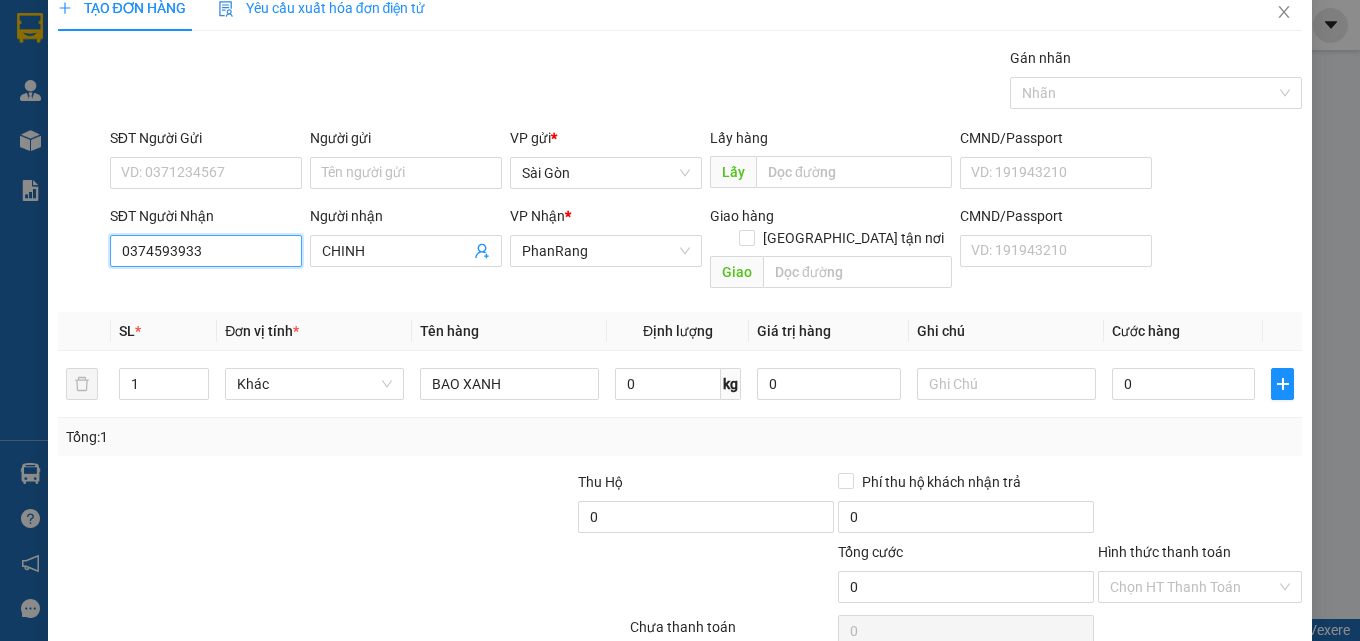 scroll, scrollTop: 99, scrollLeft: 0, axis: vertical 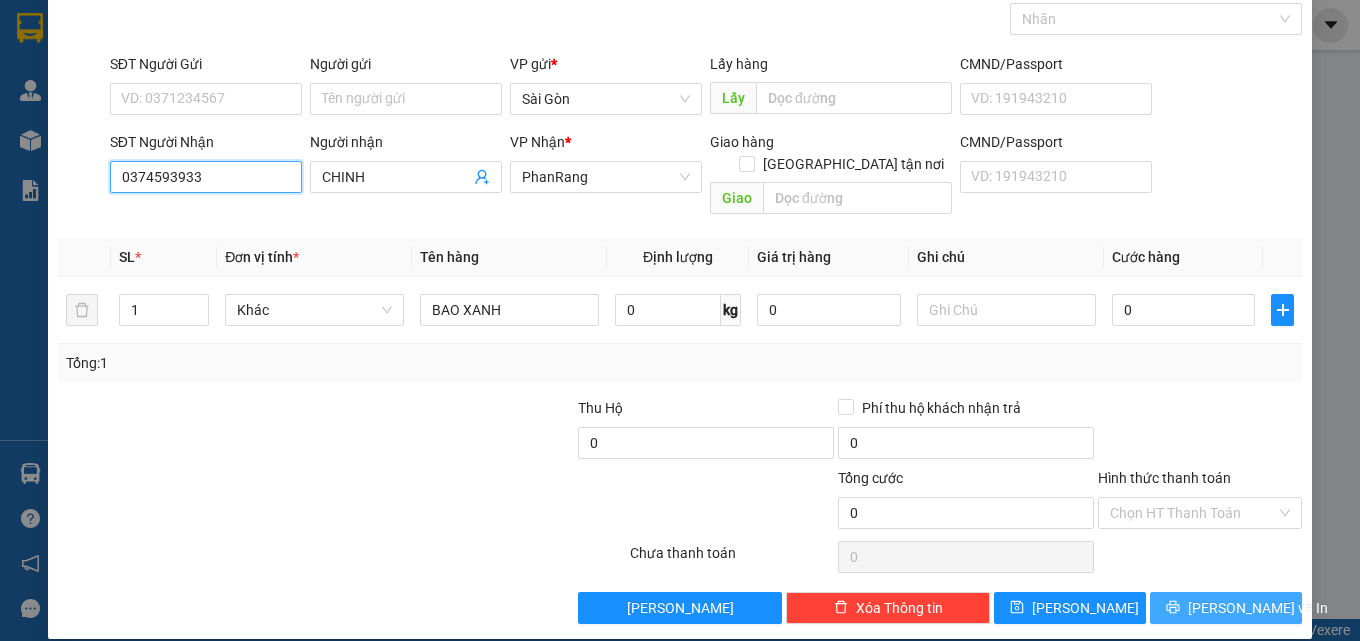 type on "0374593933" 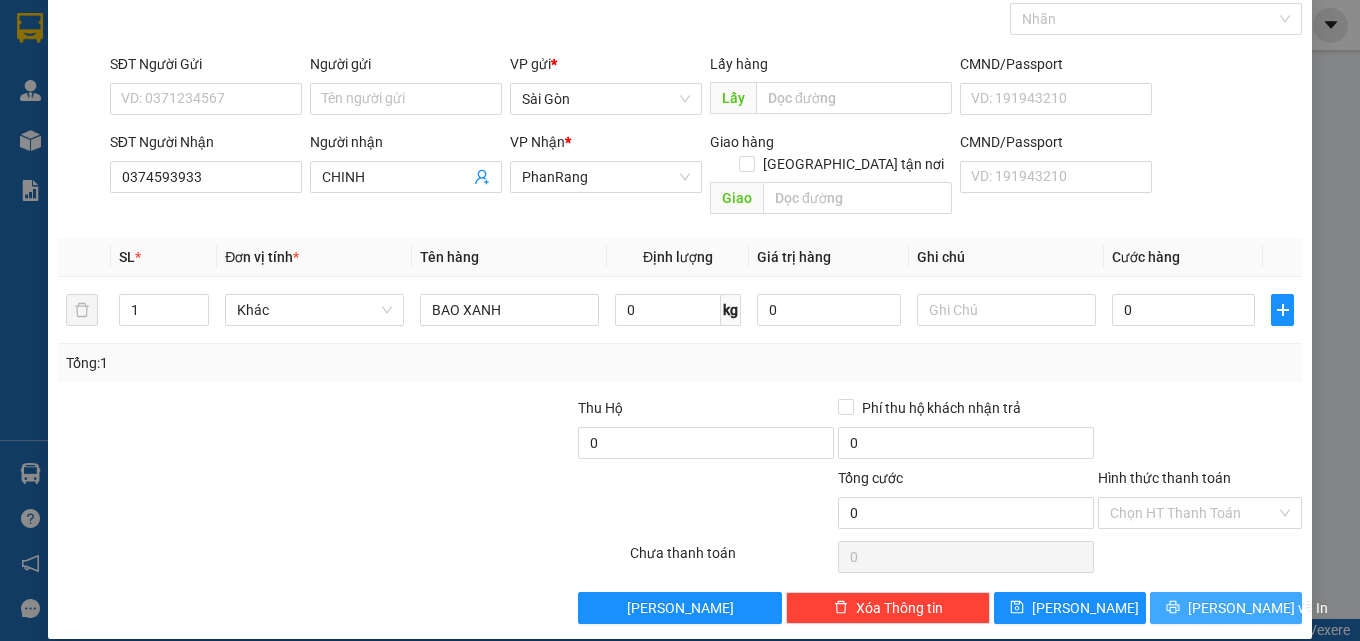 click on "[PERSON_NAME] và In" at bounding box center (1258, 608) 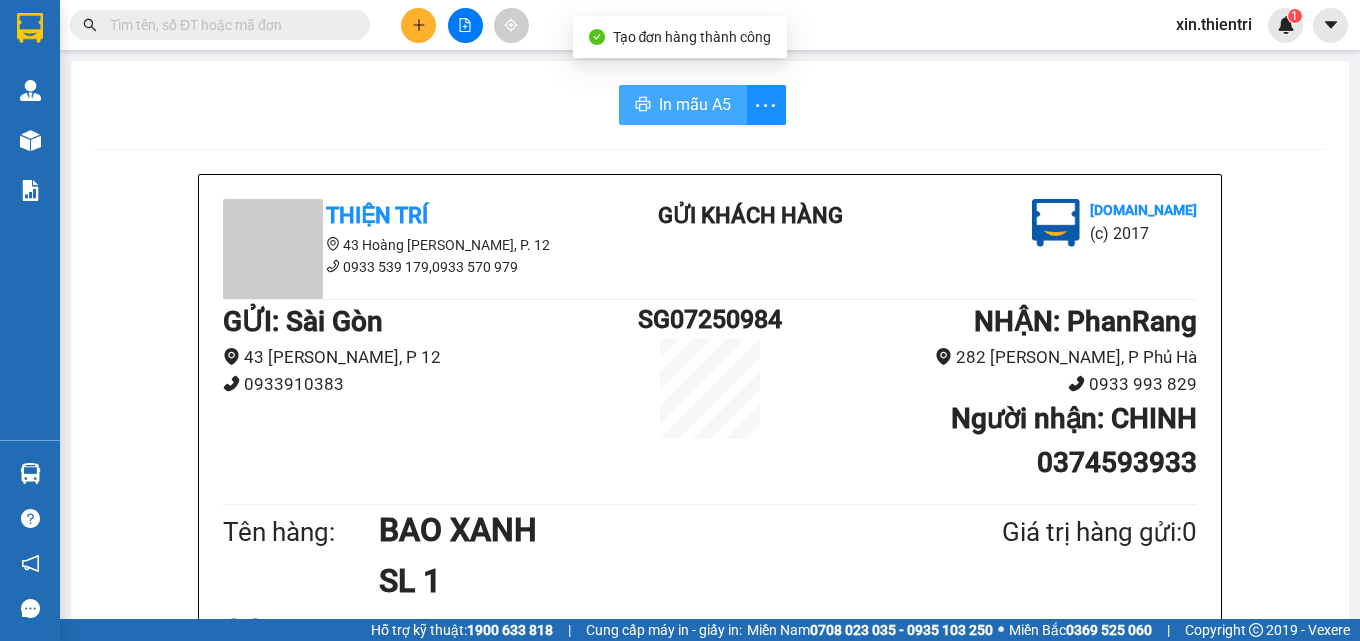 click on "In mẫu A5" at bounding box center [695, 104] 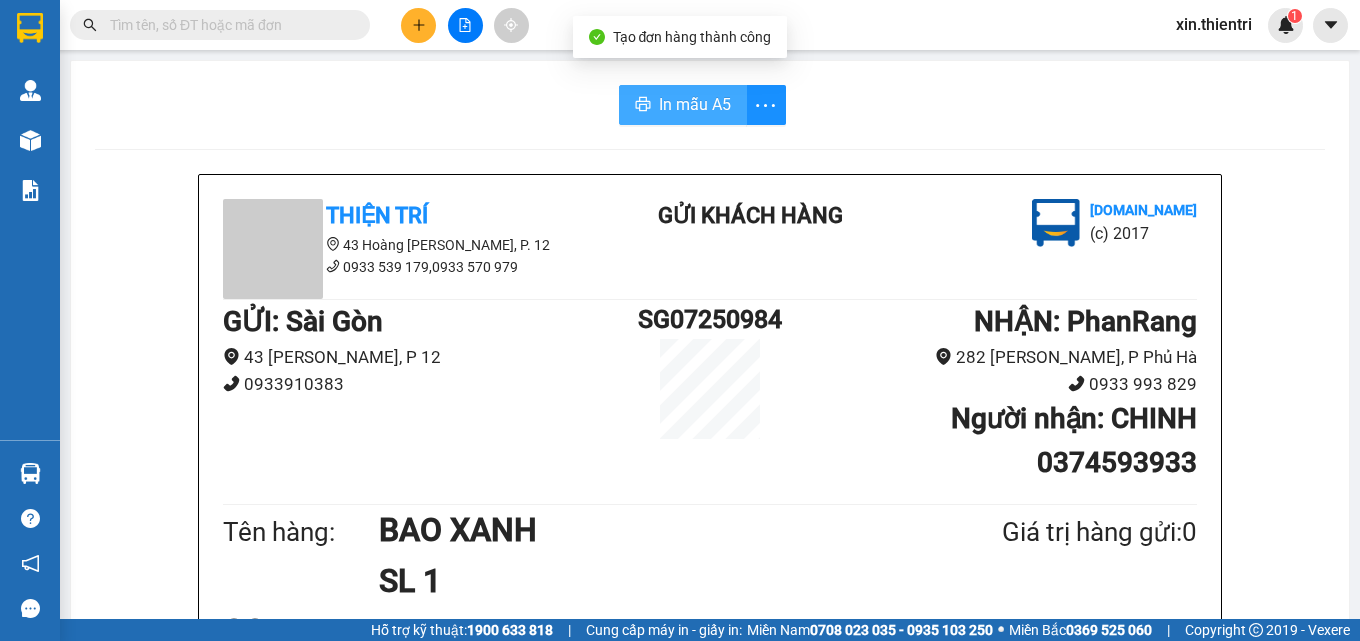 scroll, scrollTop: 0, scrollLeft: 0, axis: both 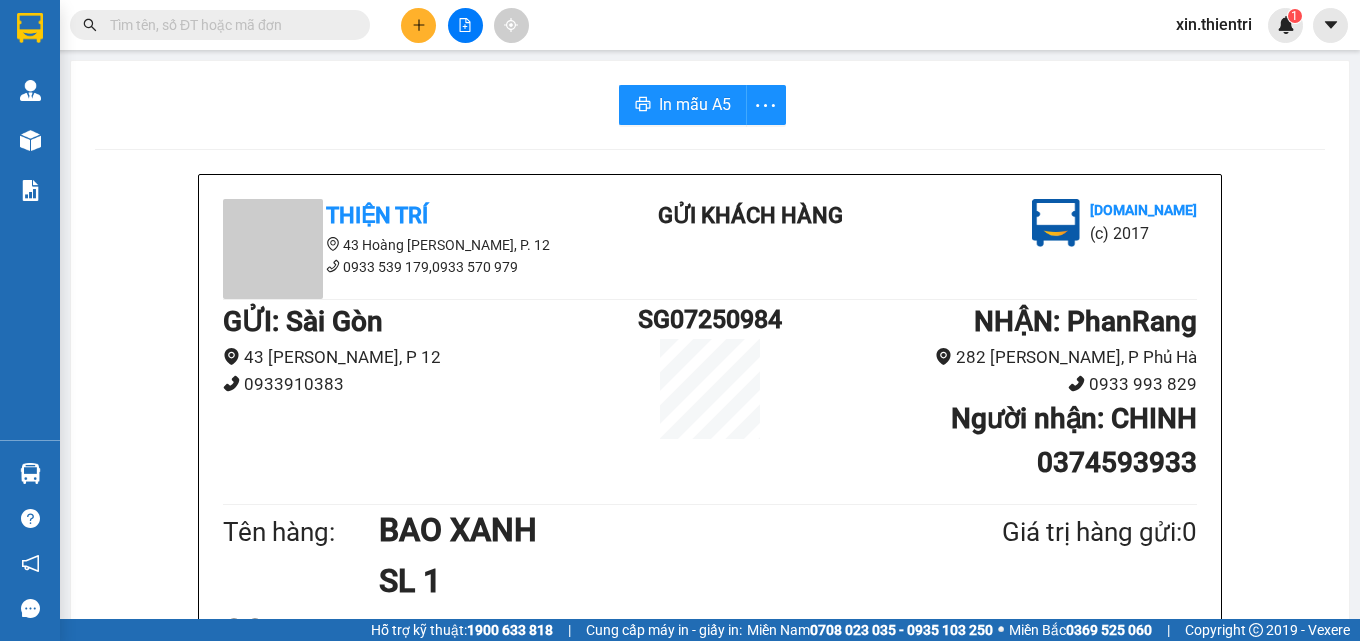 click at bounding box center (418, 25) 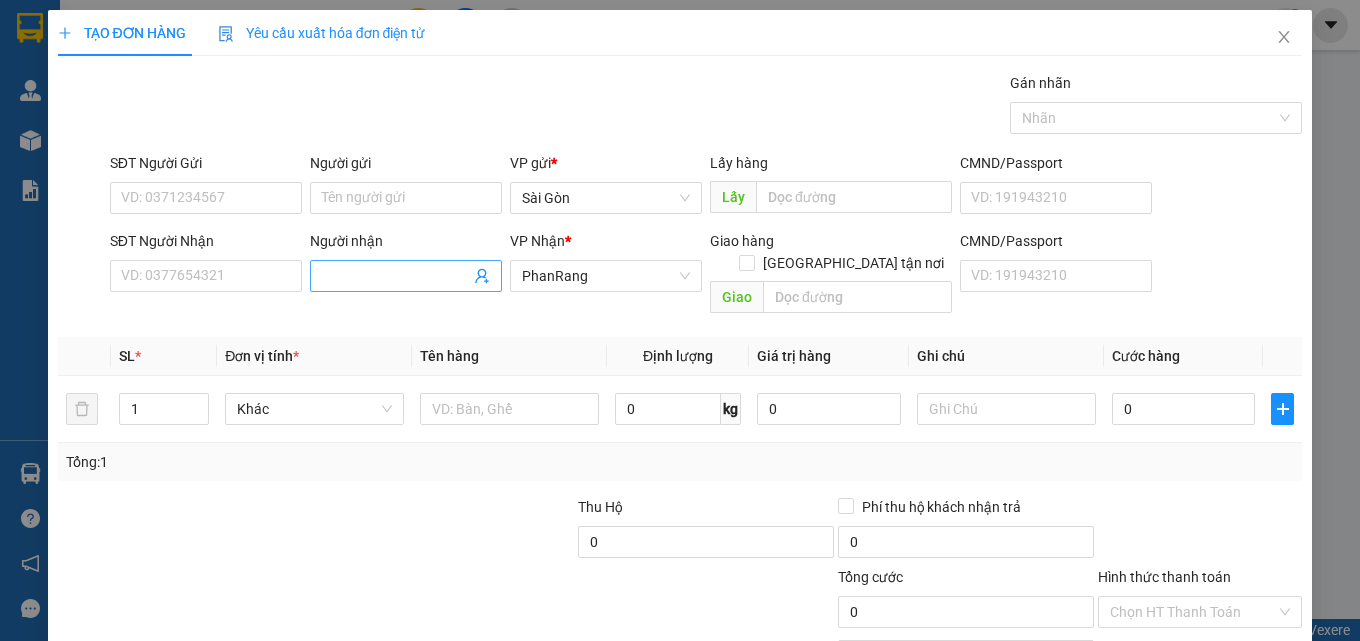 click on "Người nhận" at bounding box center (396, 276) 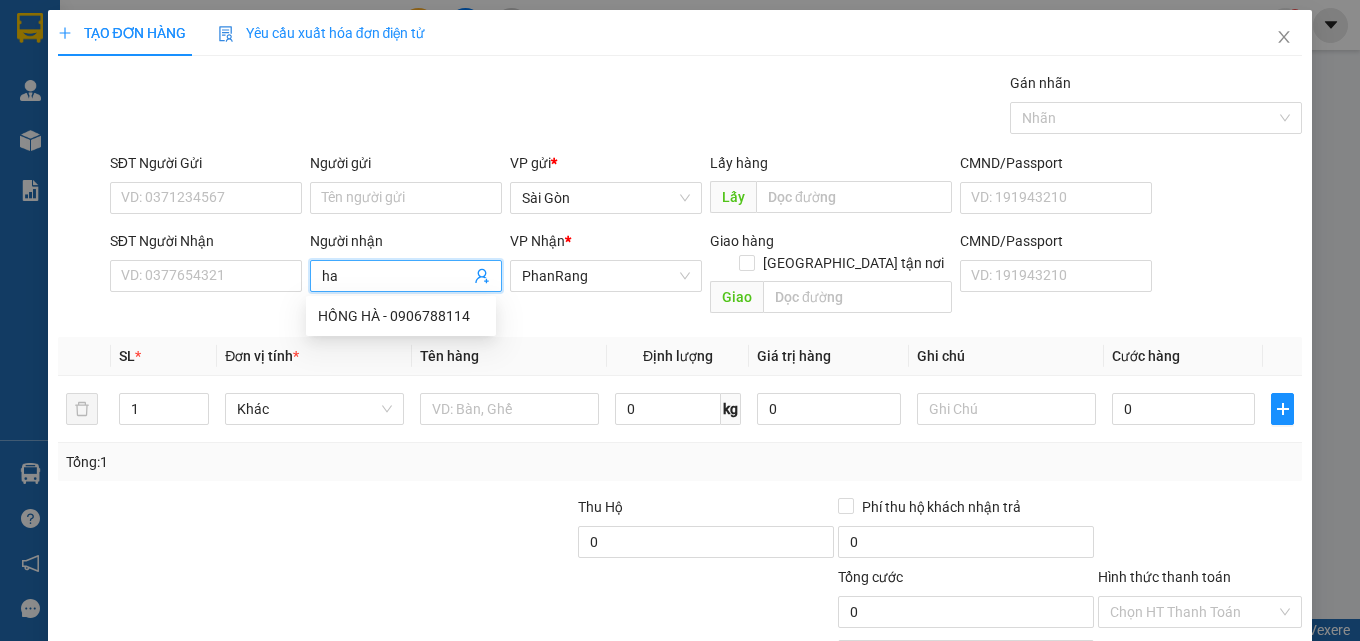 type on "h" 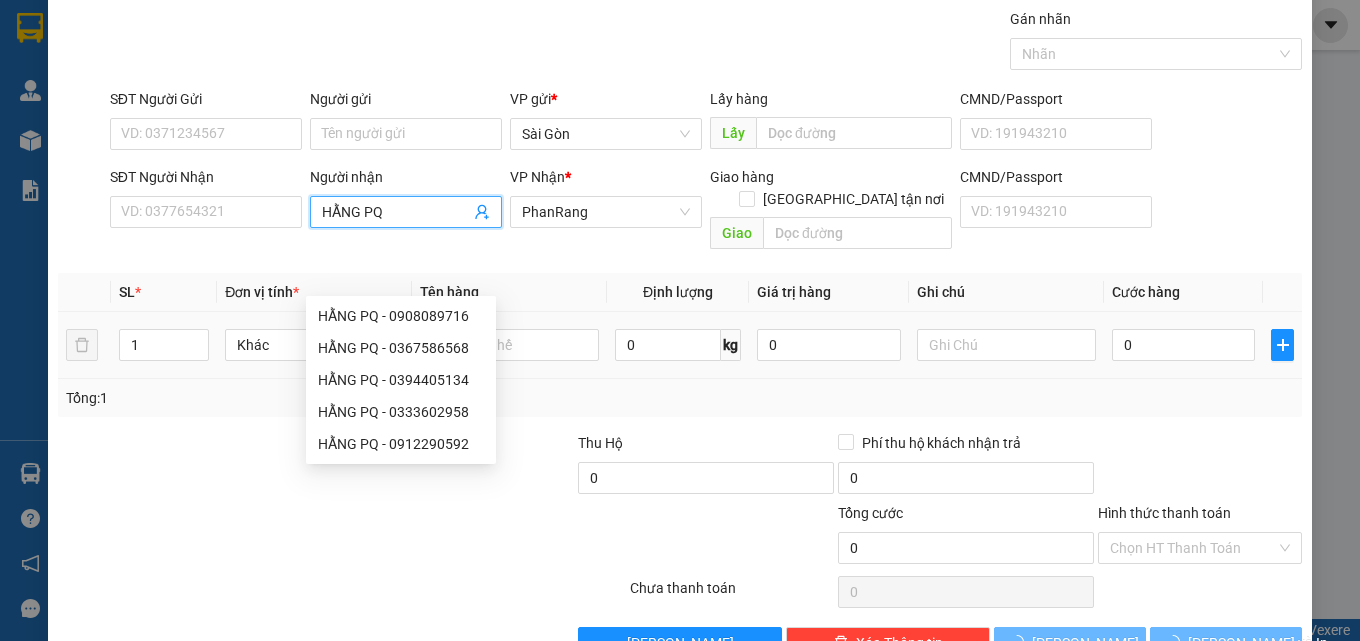 scroll, scrollTop: 99, scrollLeft: 0, axis: vertical 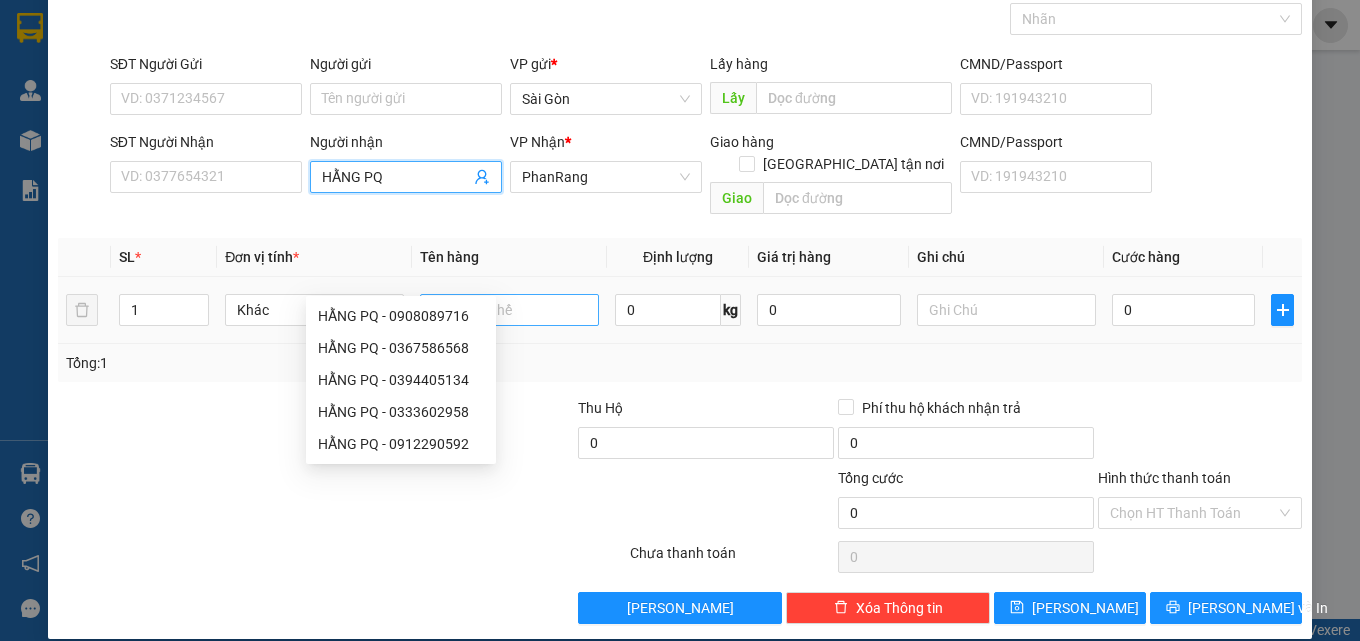 type on "HẰNG PQ" 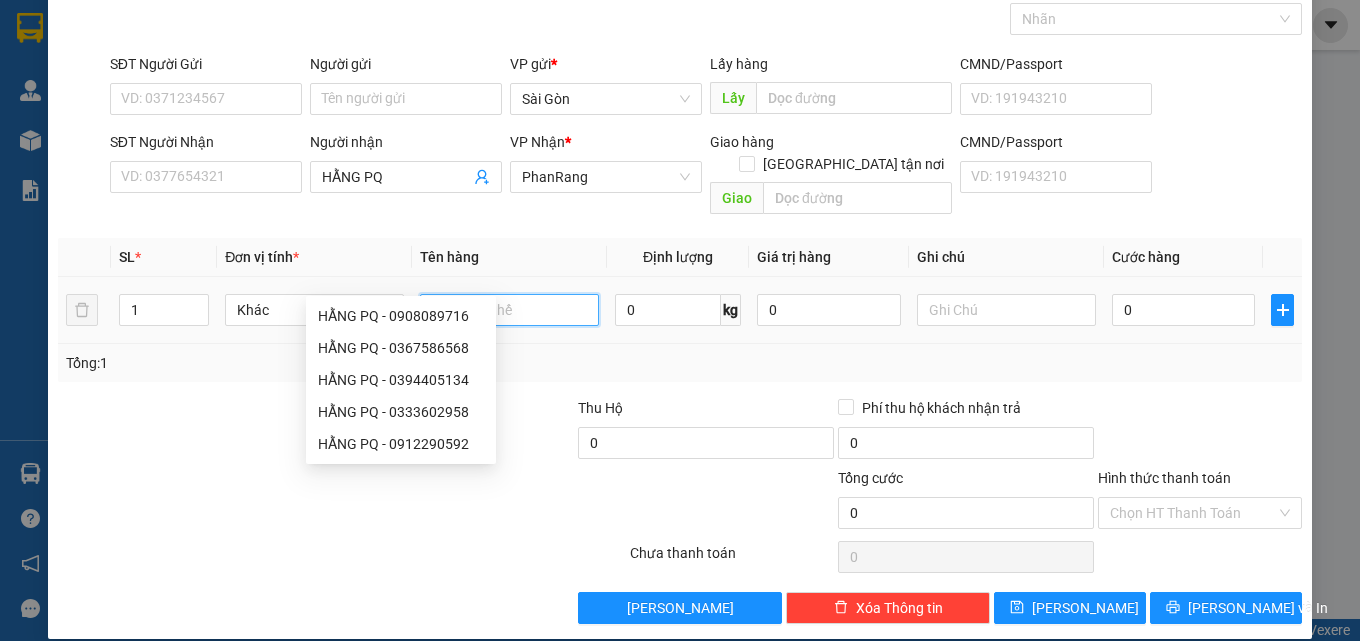 click at bounding box center [509, 310] 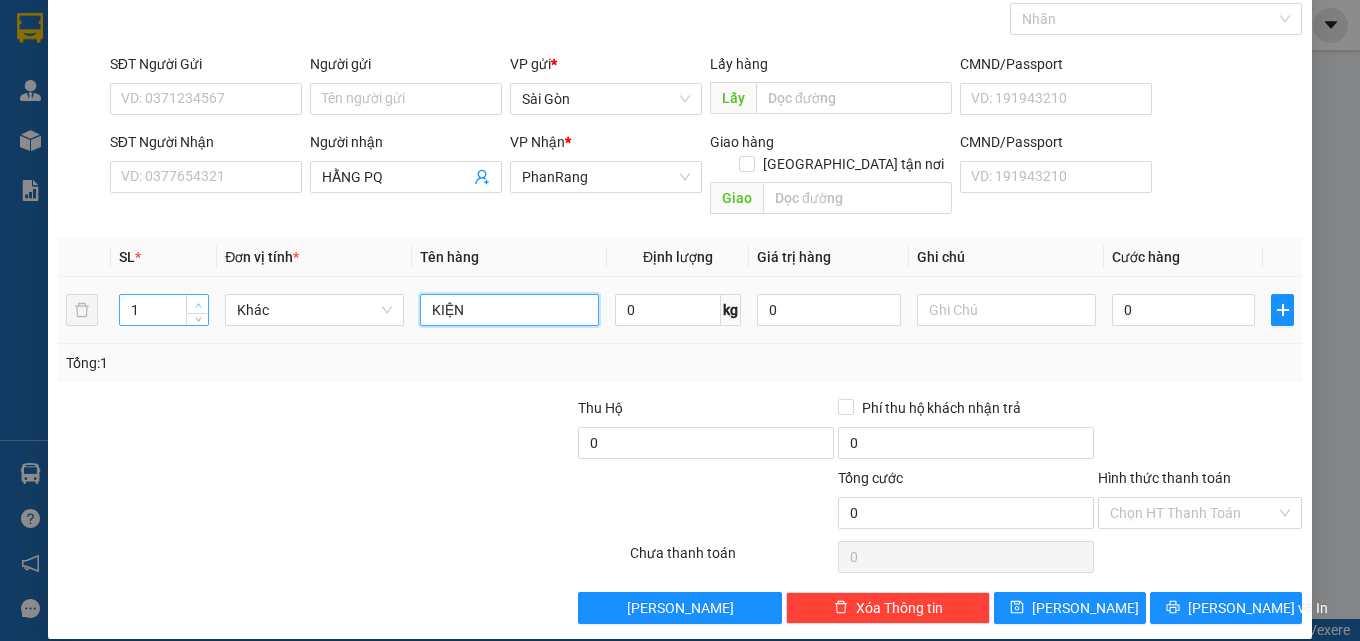 type on "KIỆN" 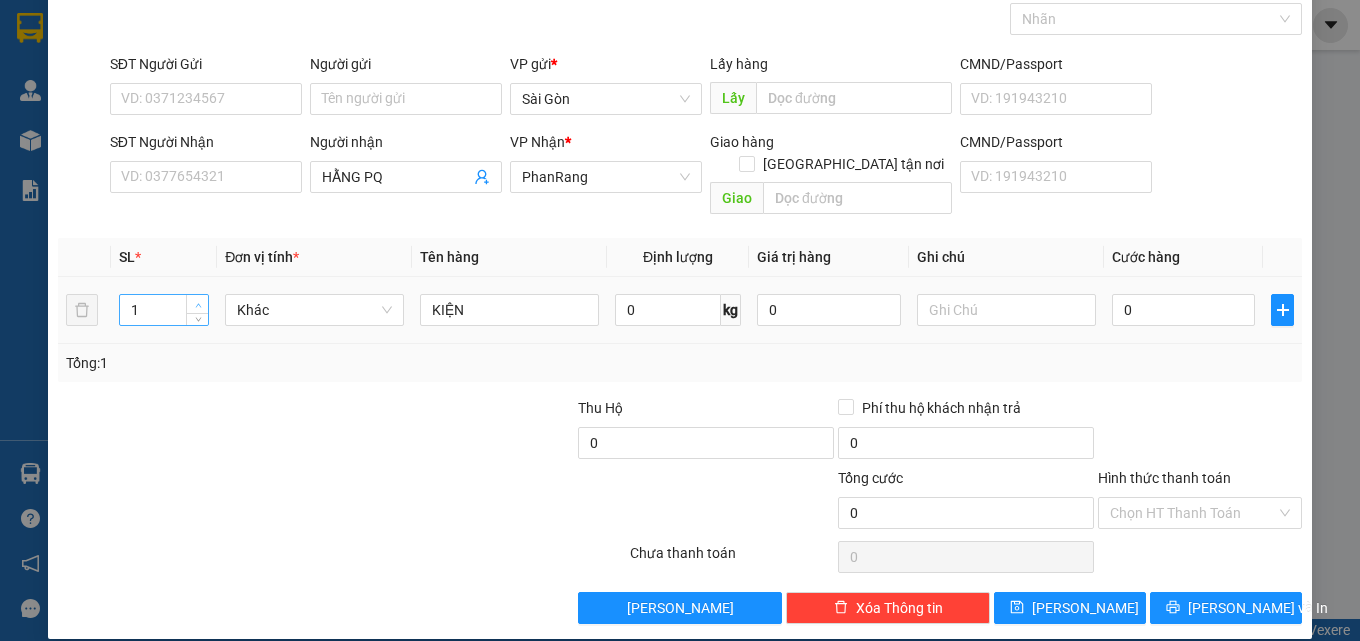 type on "2" 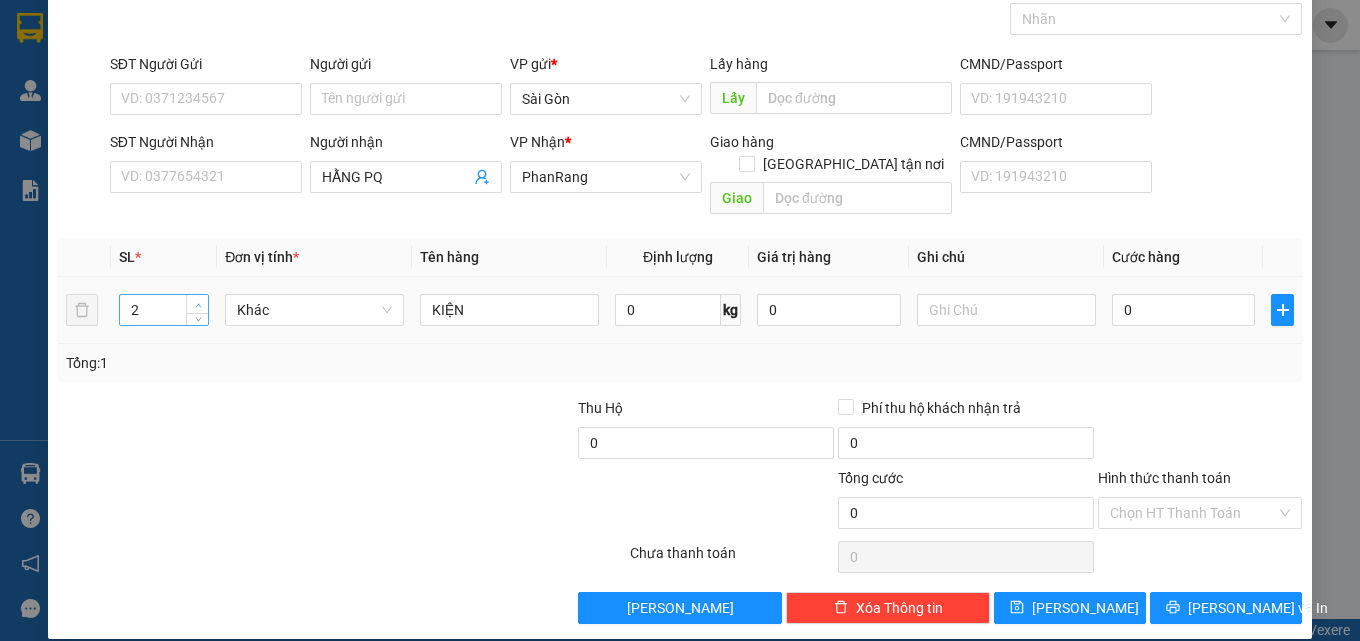 click 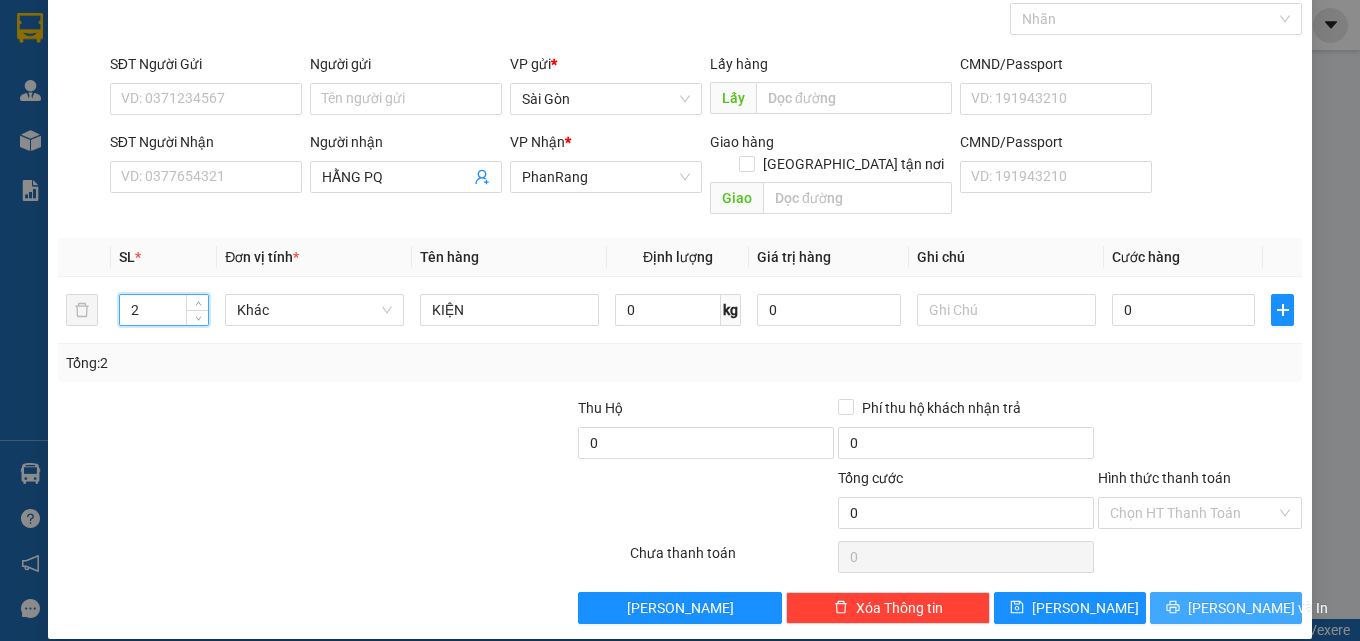click on "[PERSON_NAME] và In" at bounding box center (1226, 608) 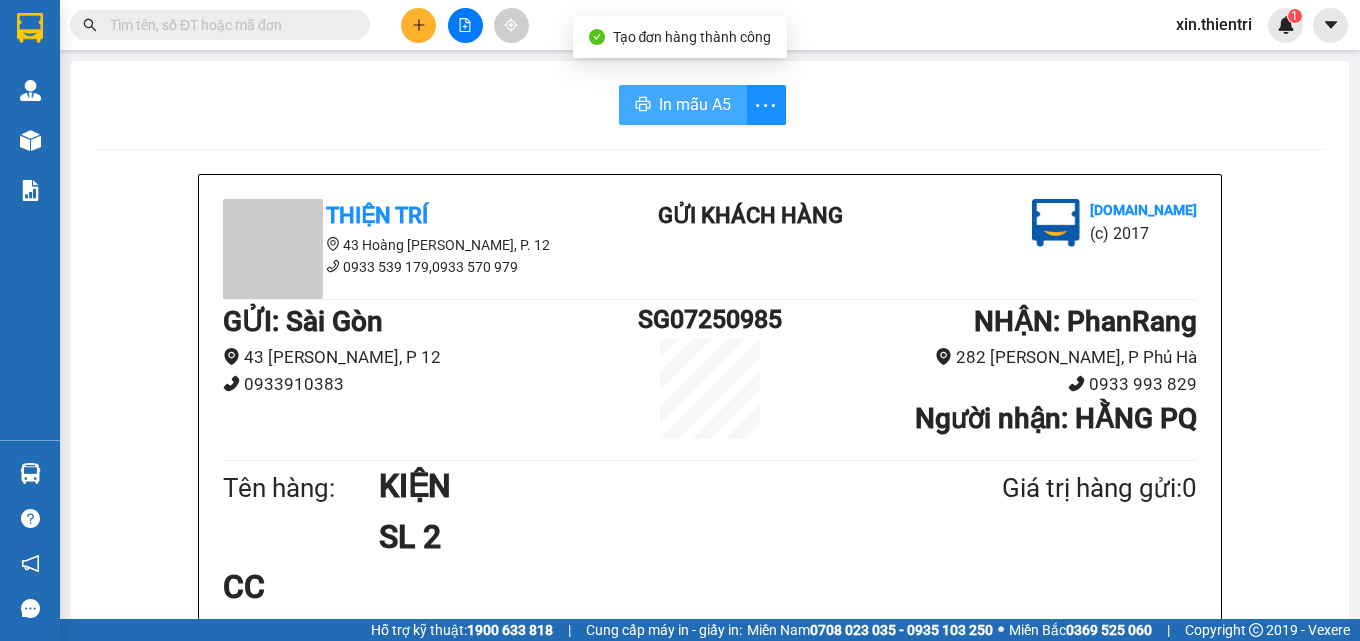 click on "In mẫu A5" at bounding box center (695, 104) 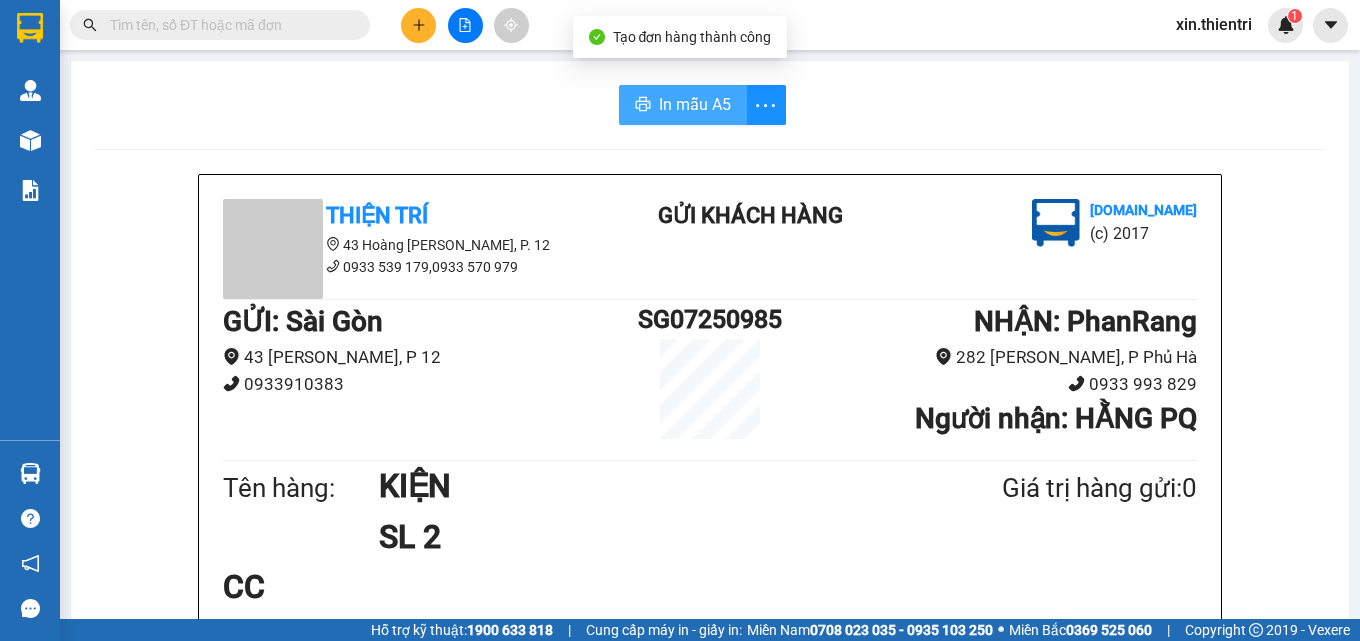 scroll, scrollTop: 0, scrollLeft: 0, axis: both 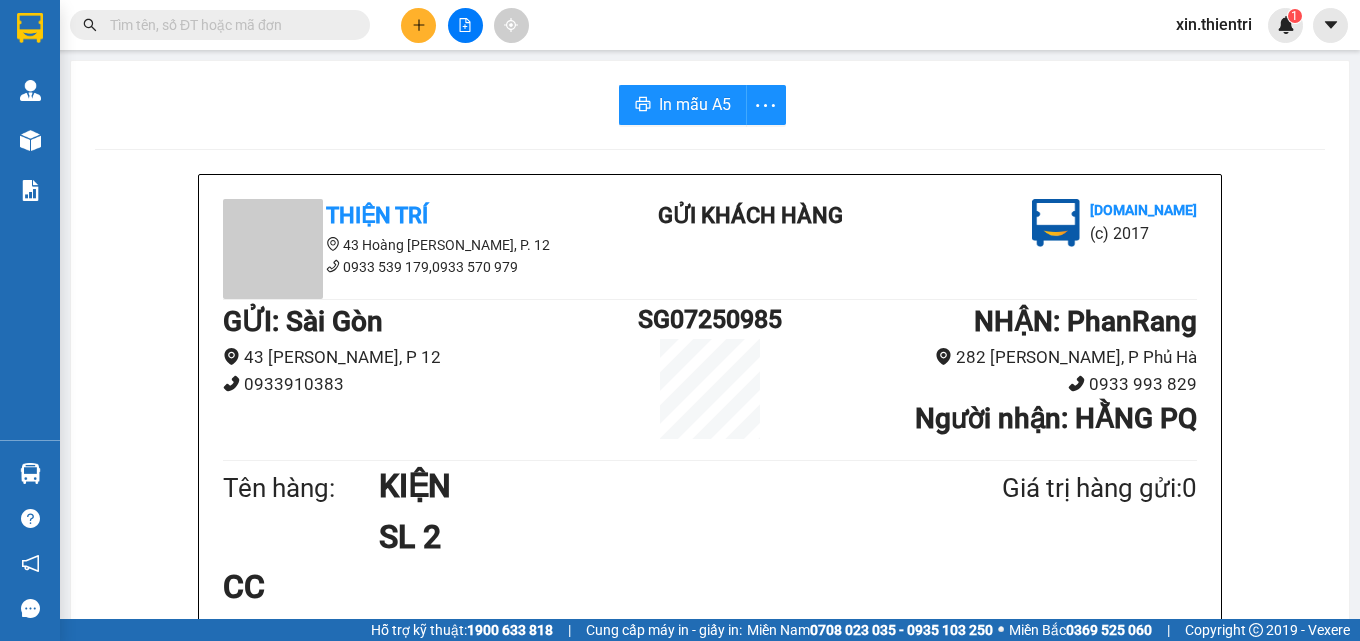 click at bounding box center [418, 25] 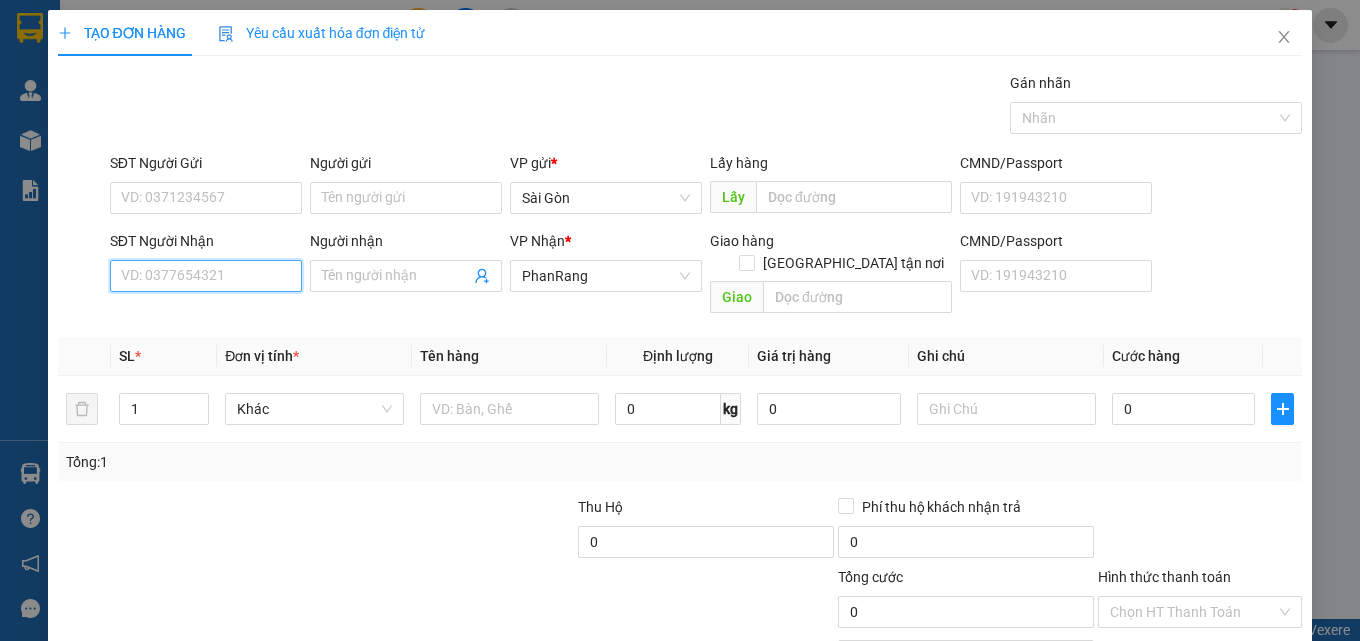 click on "SĐT Người Nhận" at bounding box center [206, 276] 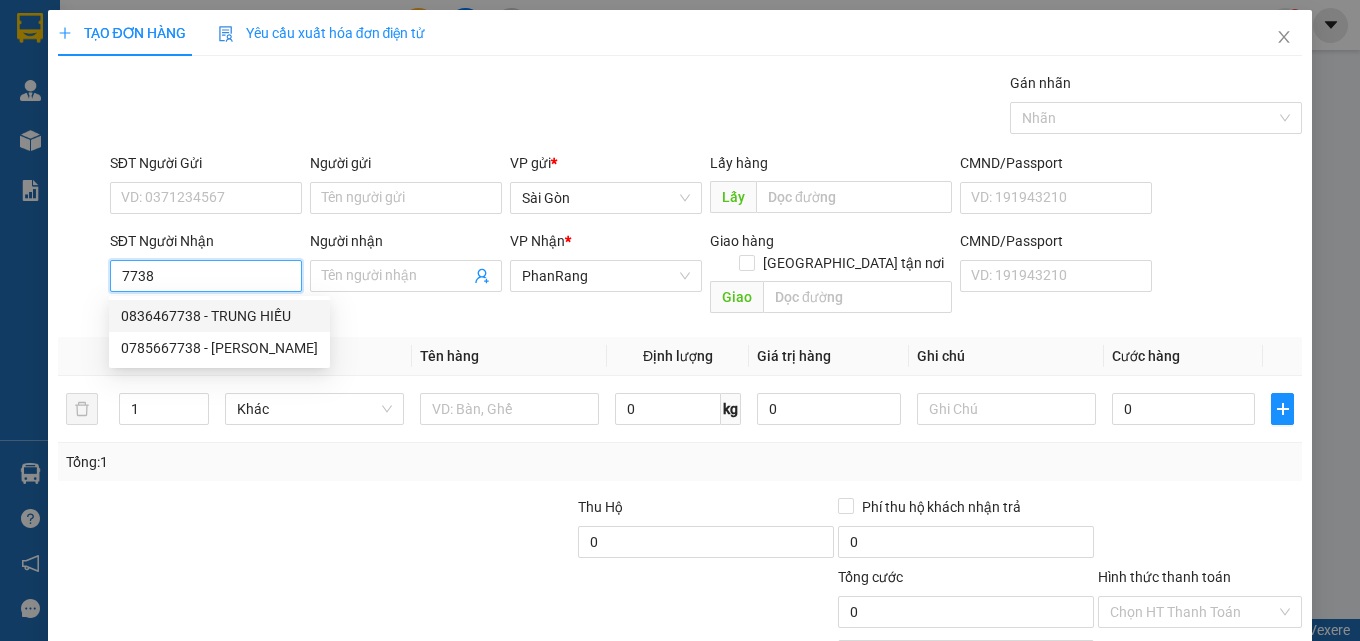 click on "0836467738 - TRUNG HIẾU" at bounding box center (219, 316) 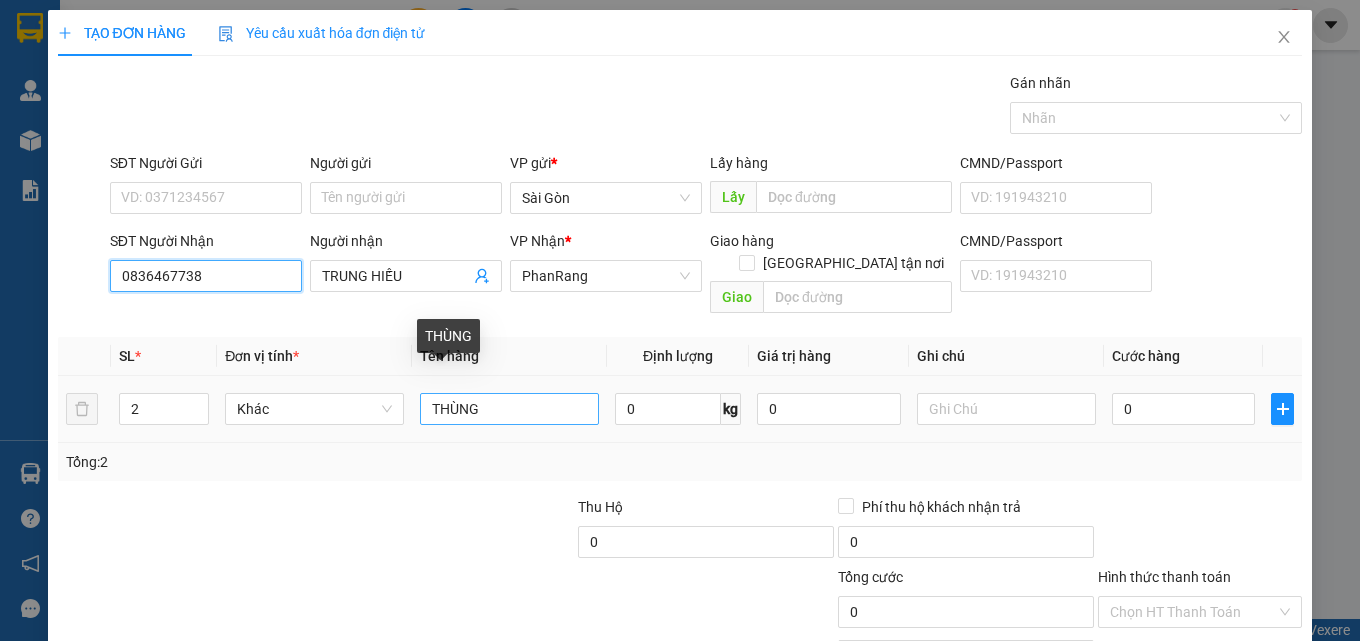 type on "0836467738" 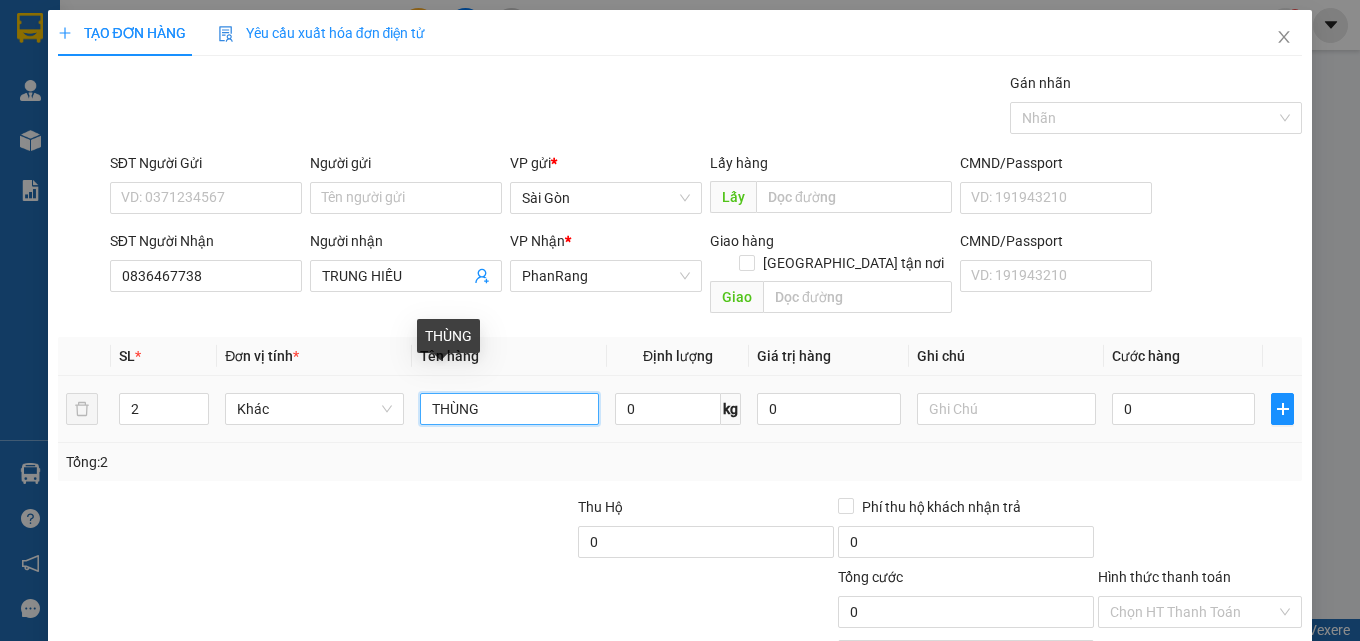 click on "THÙNG" at bounding box center (509, 409) 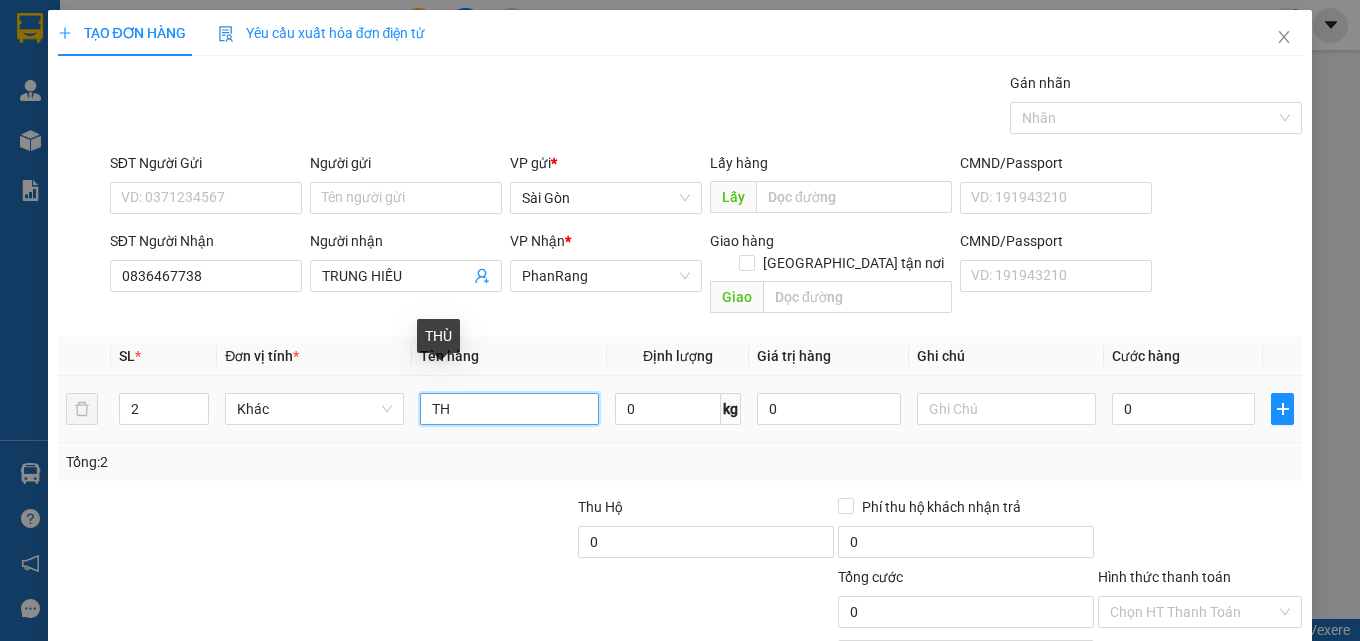 type on "T" 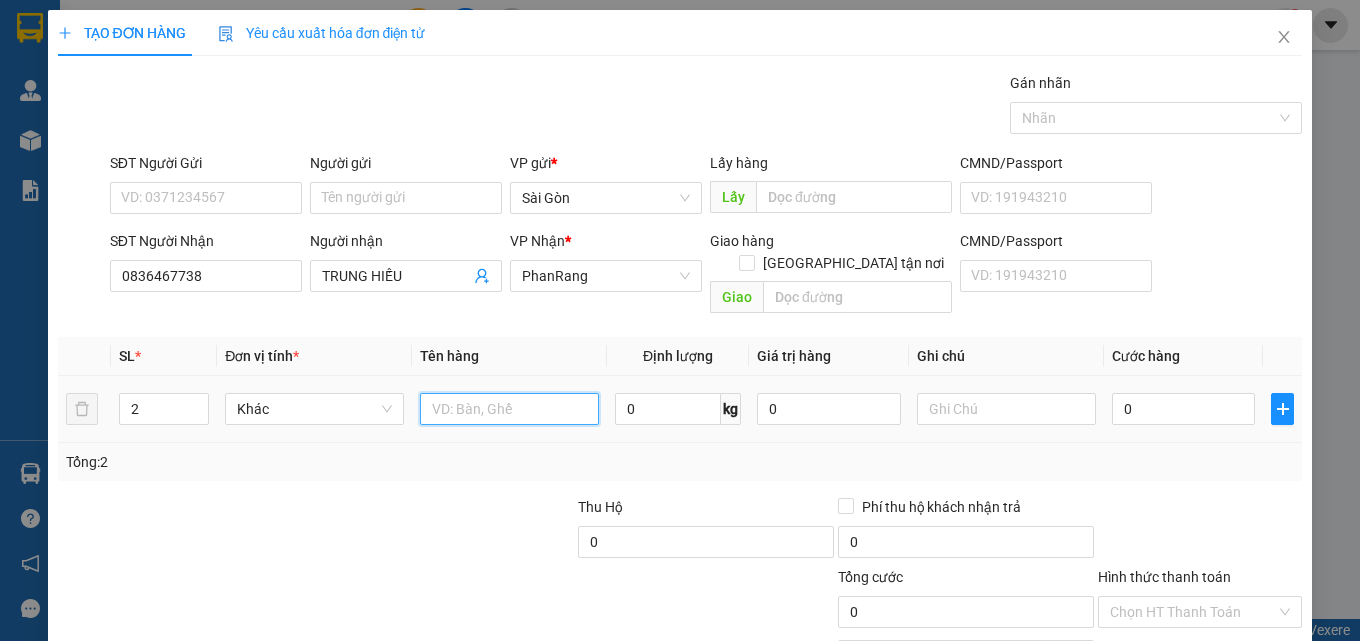 type on "A" 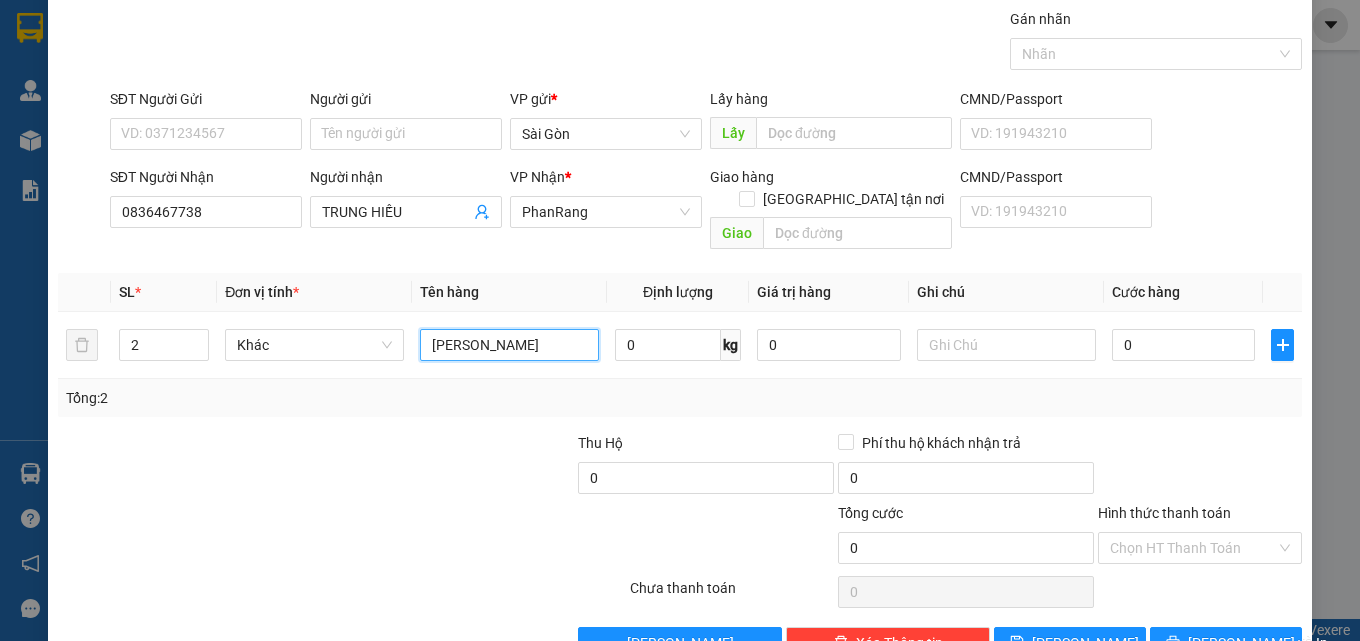 scroll, scrollTop: 99, scrollLeft: 0, axis: vertical 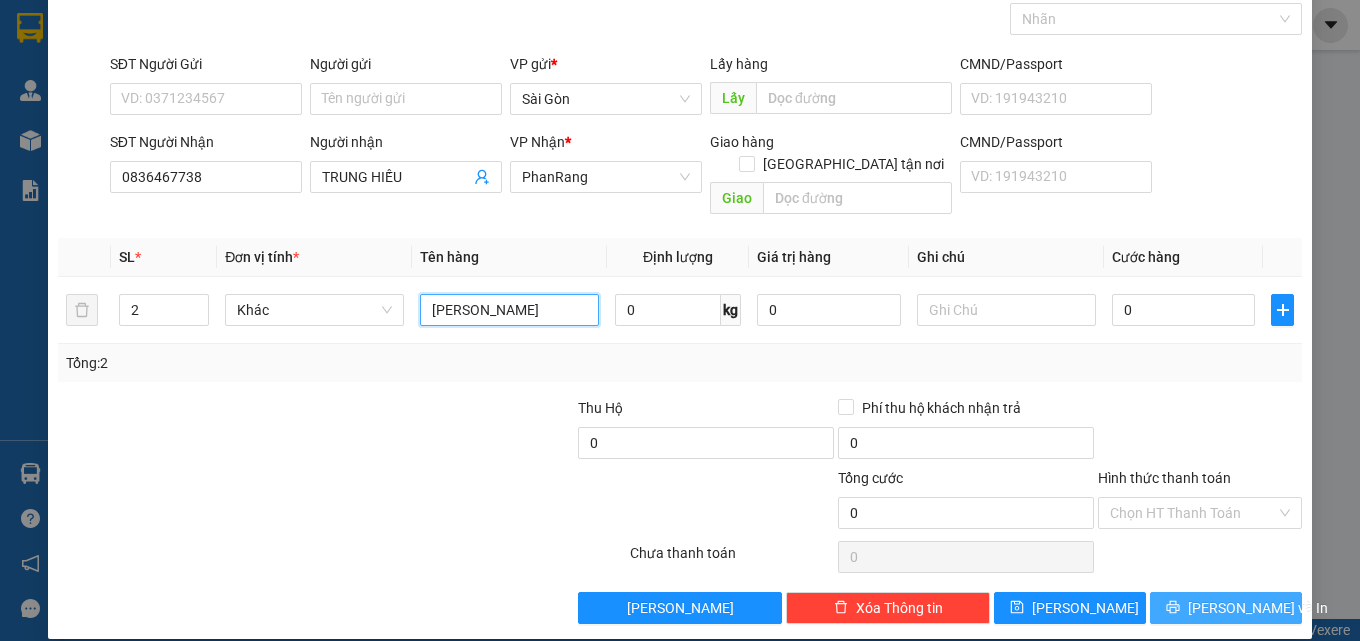 type on "[PERSON_NAME]" 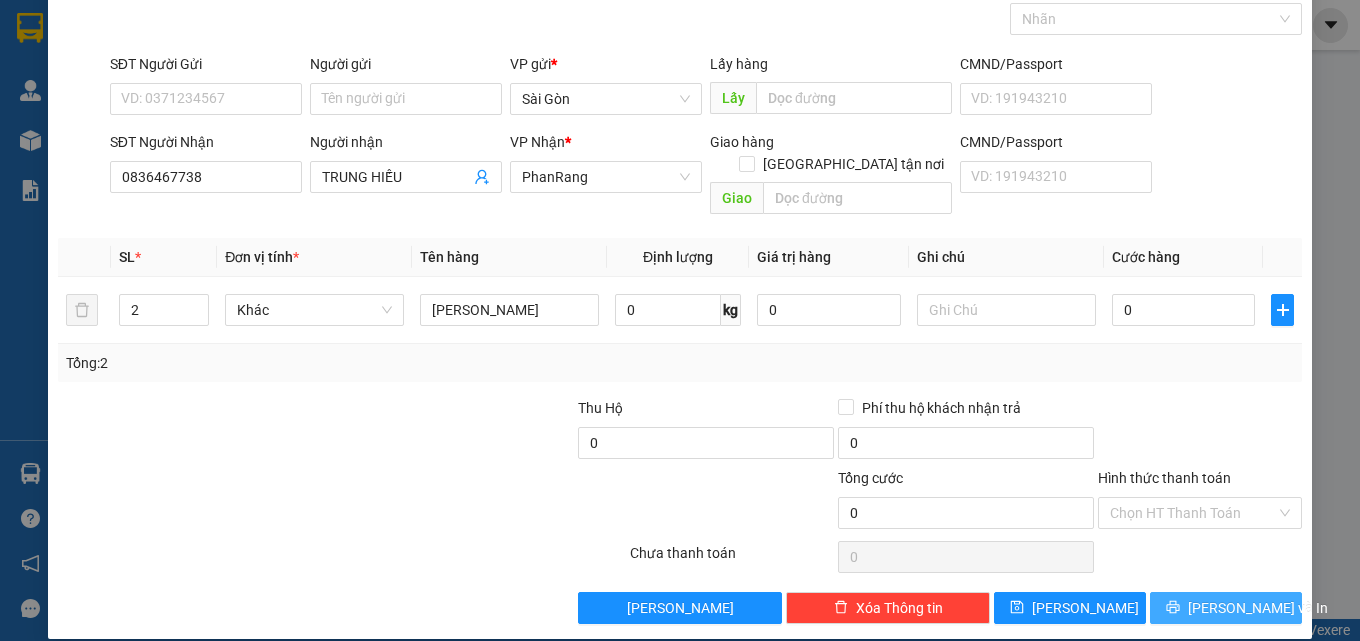 click on "[PERSON_NAME] và In" at bounding box center (1226, 608) 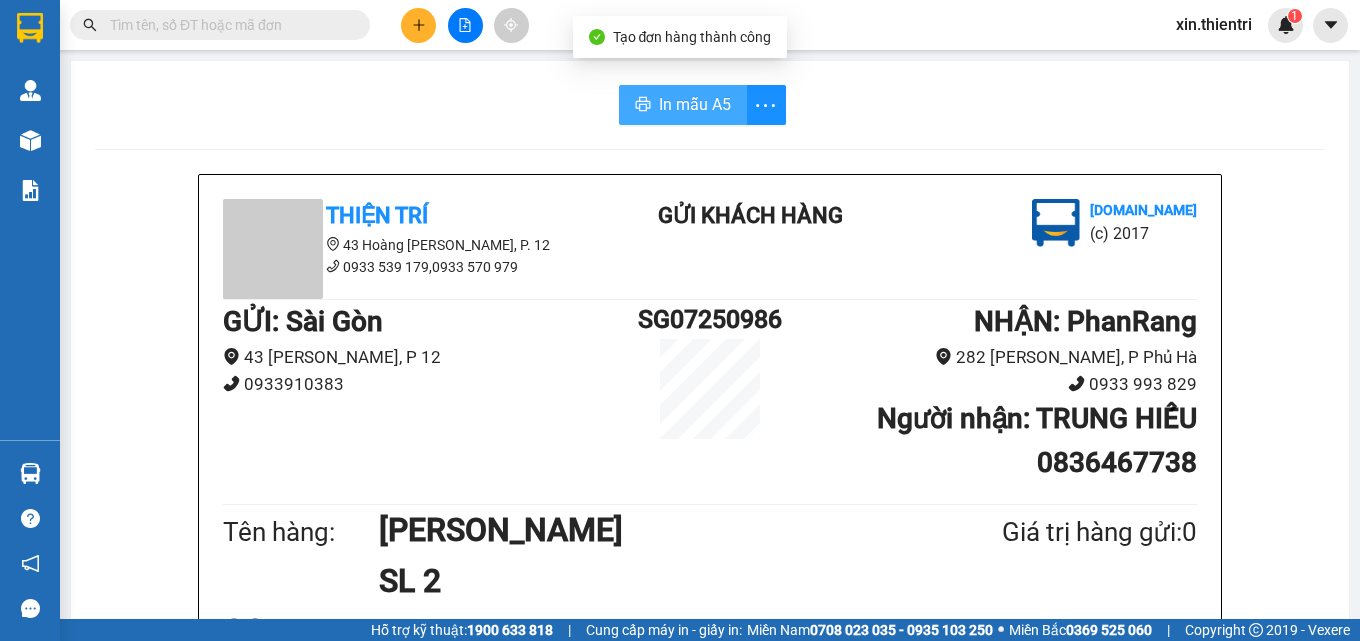 click on "In mẫu A5" at bounding box center [695, 104] 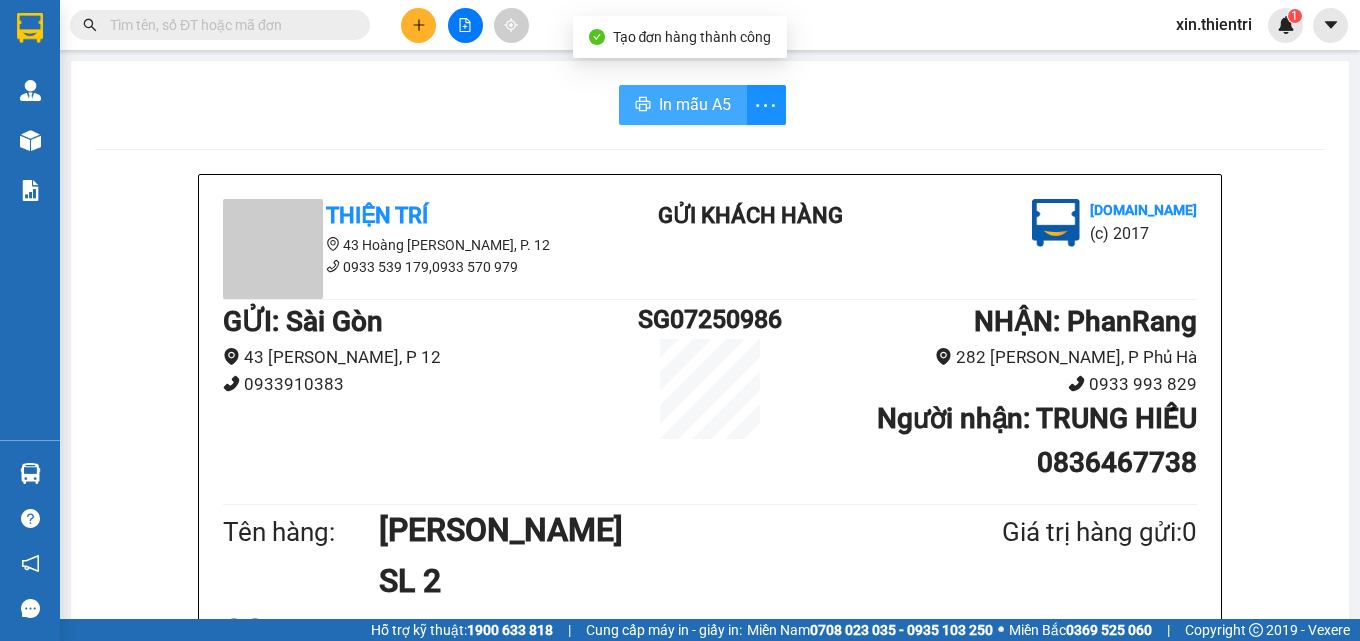 scroll, scrollTop: 0, scrollLeft: 0, axis: both 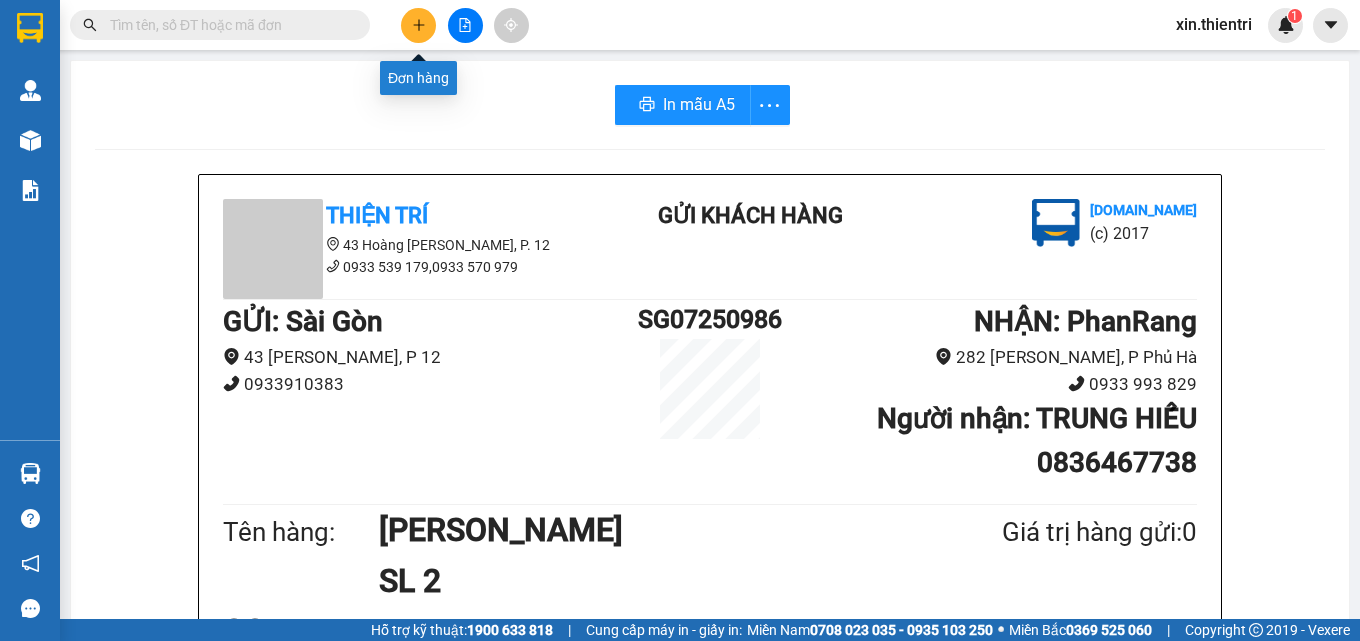 click 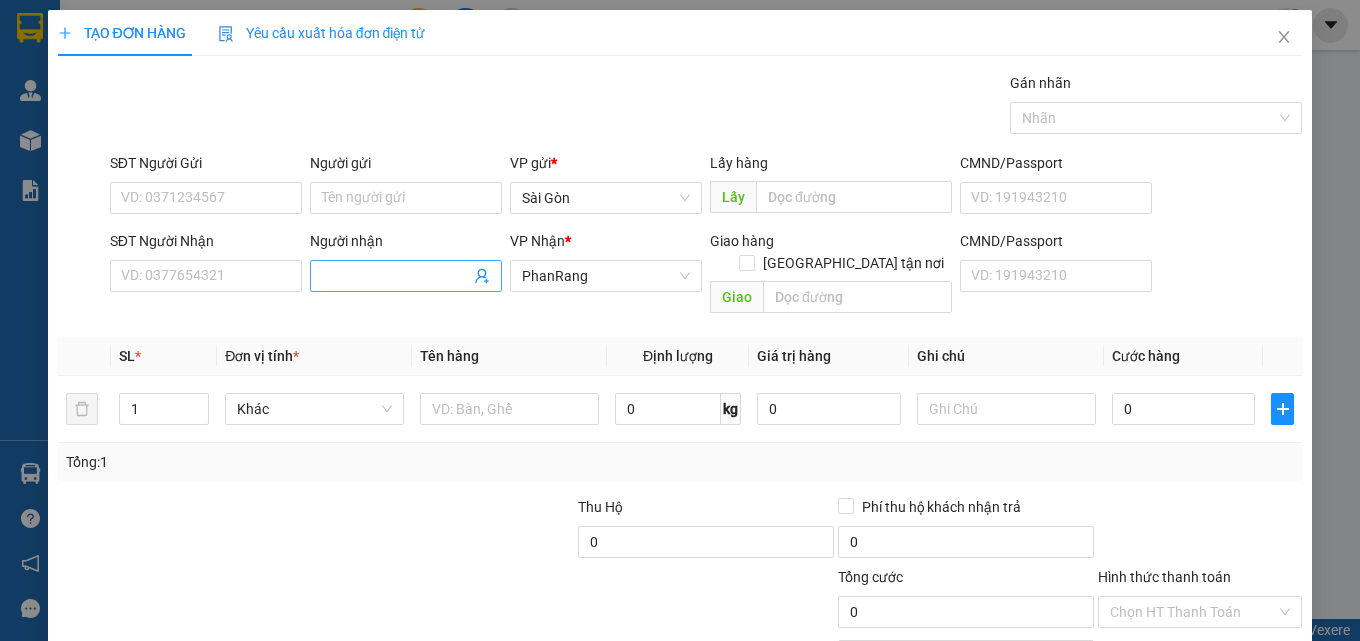click on "Người nhận" at bounding box center (396, 276) 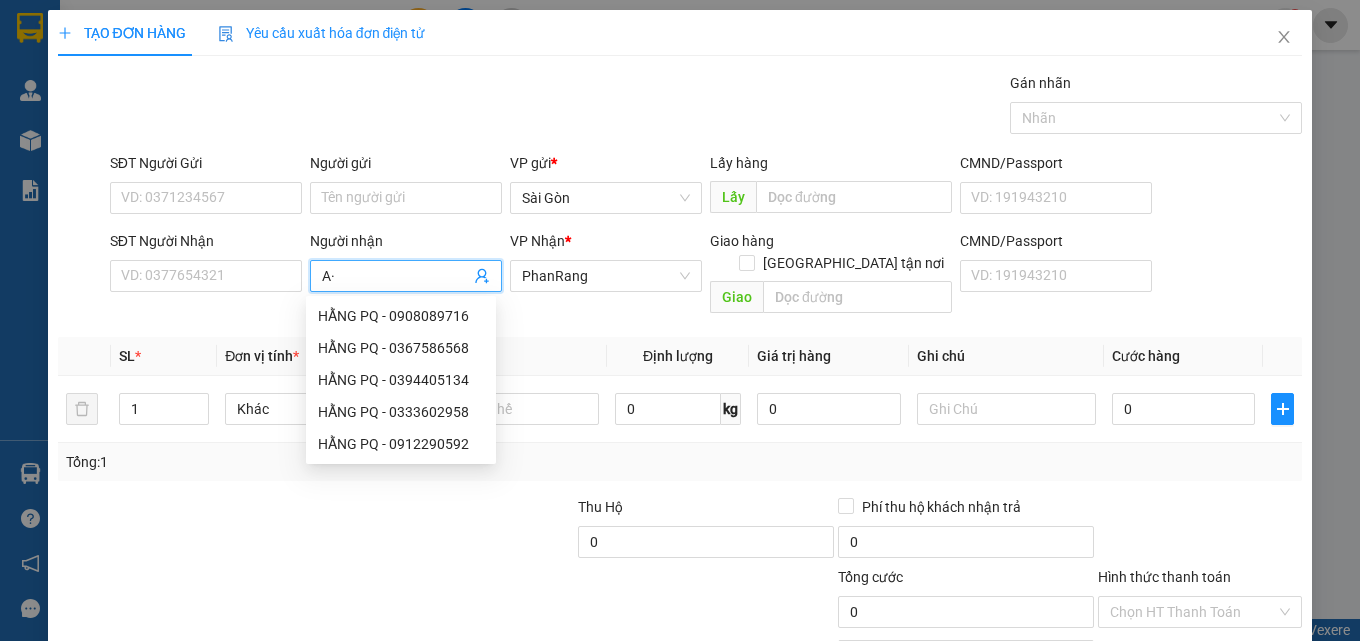 type on "A" 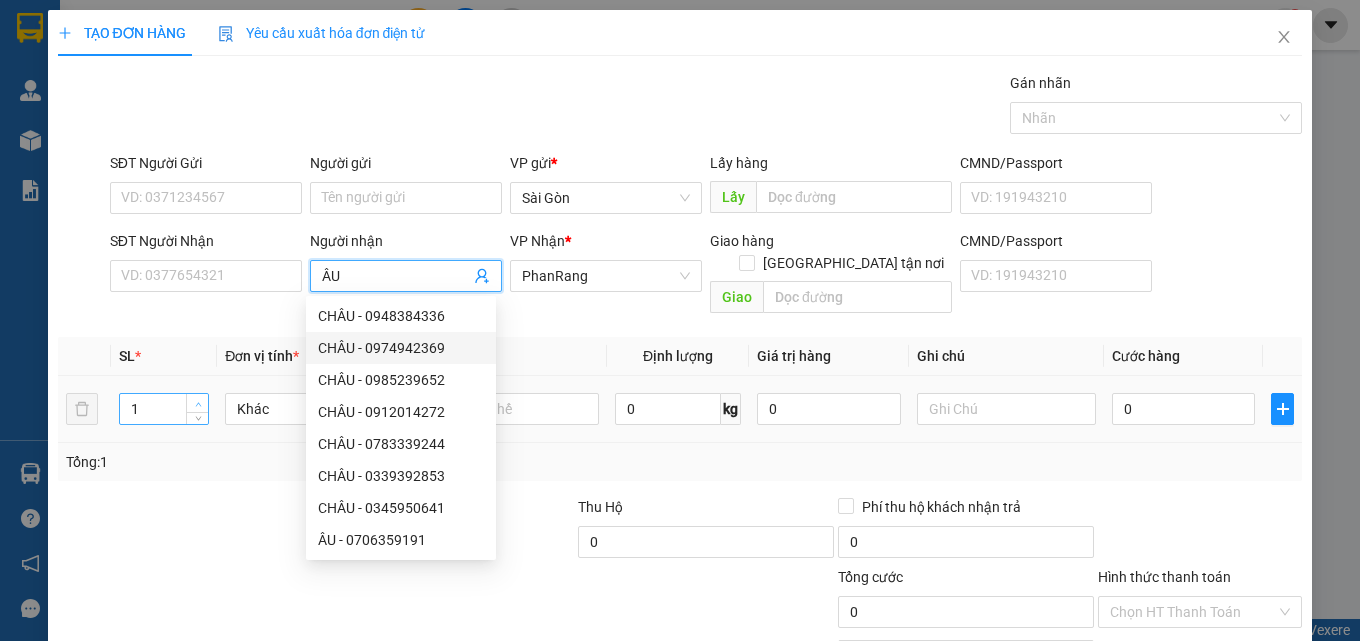 type on "ÂU" 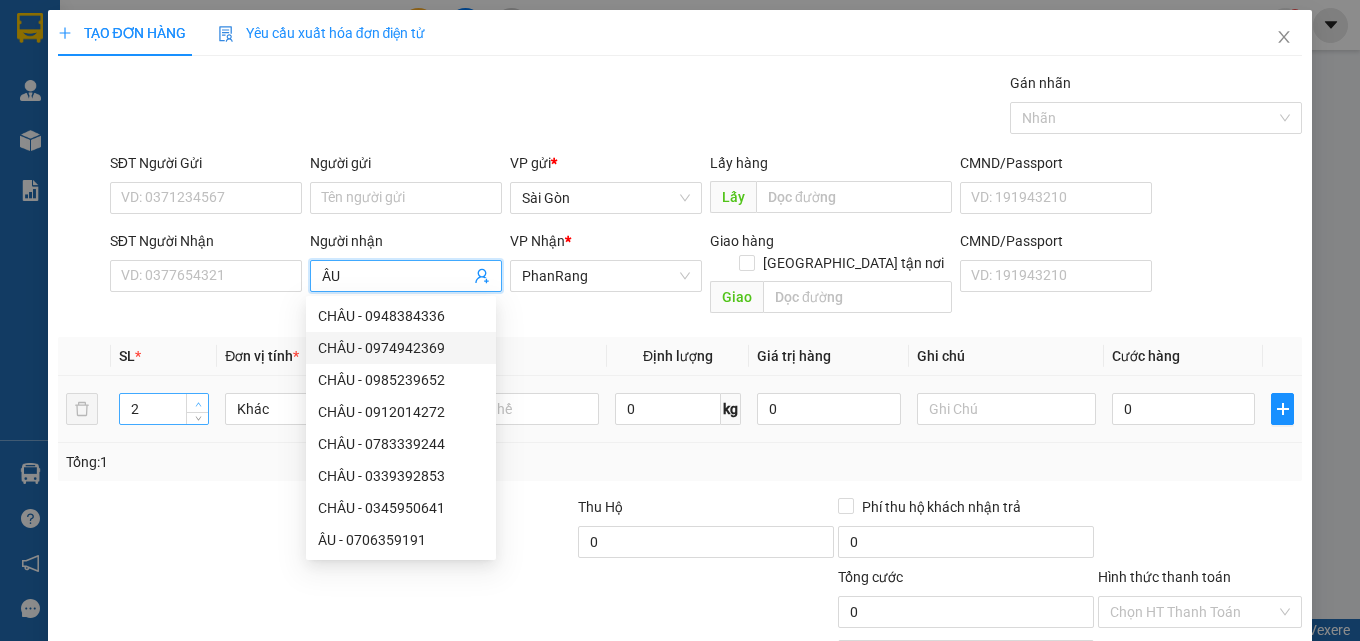click at bounding box center (197, 403) 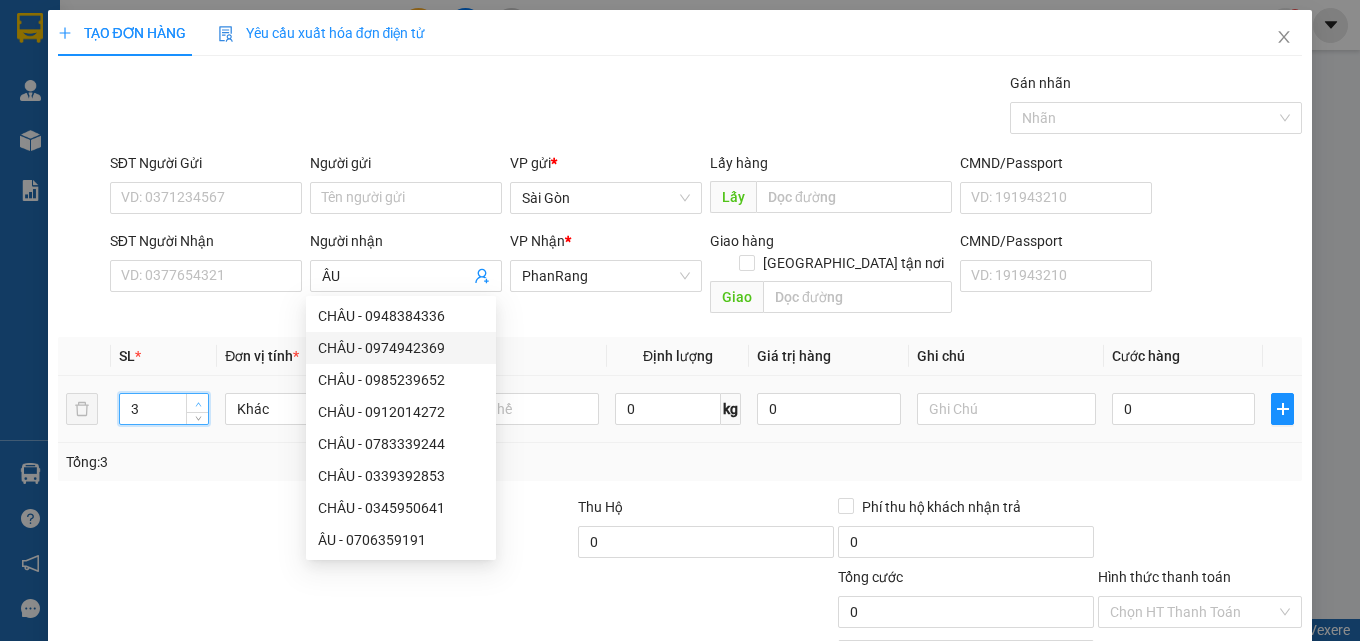 click at bounding box center [197, 403] 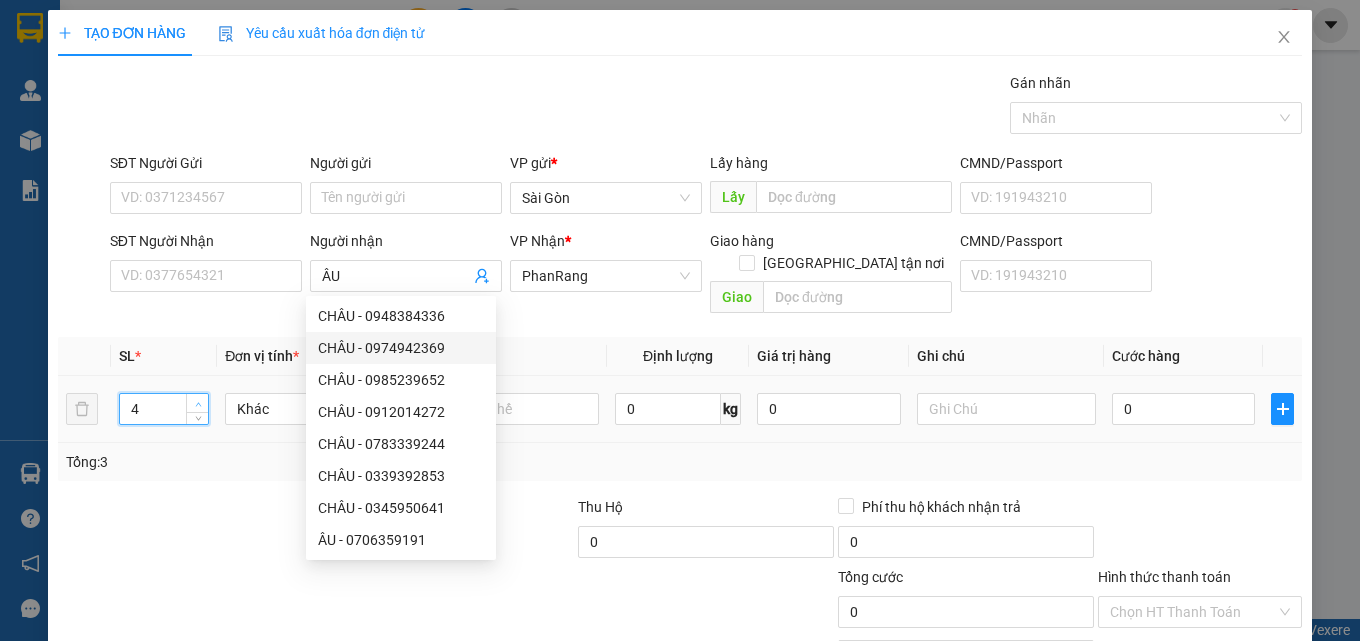 click at bounding box center (197, 403) 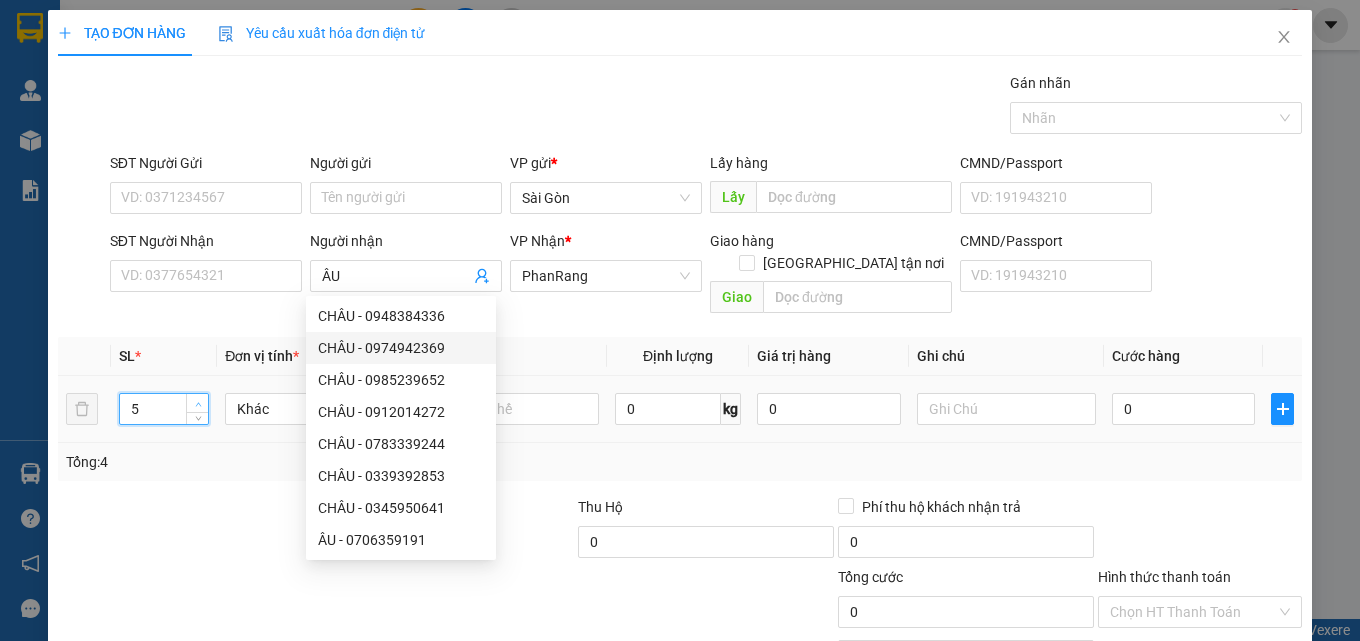 click at bounding box center (197, 403) 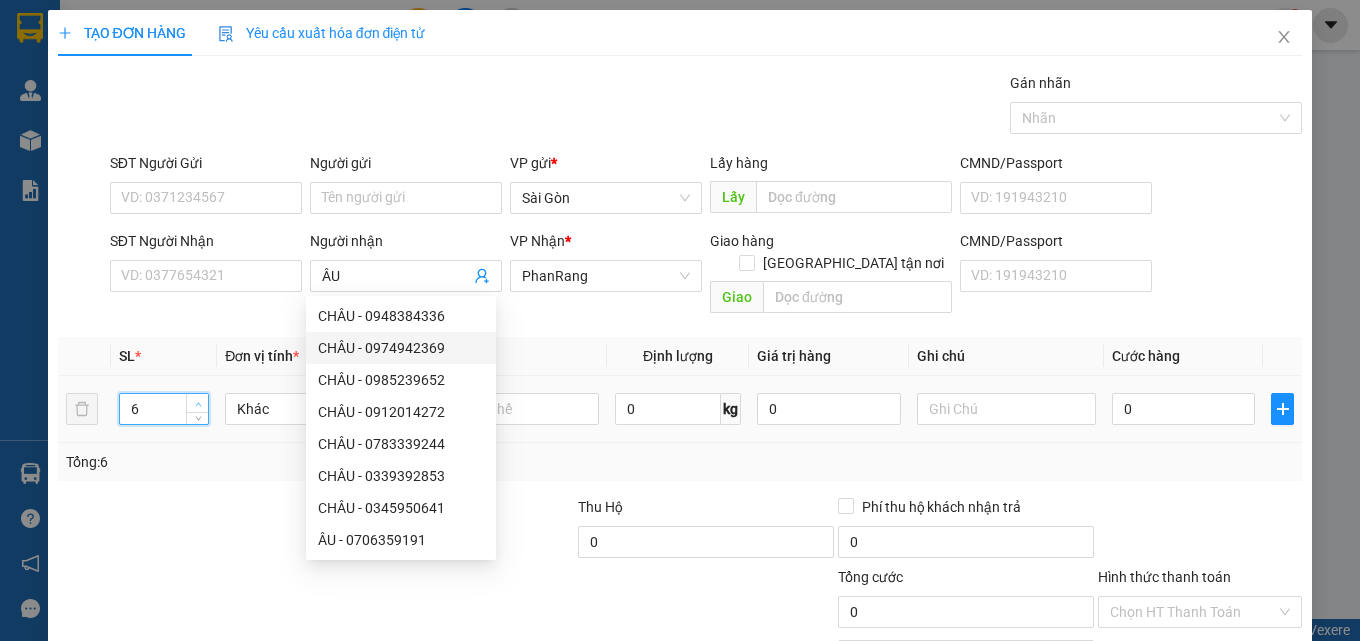 click at bounding box center (197, 403) 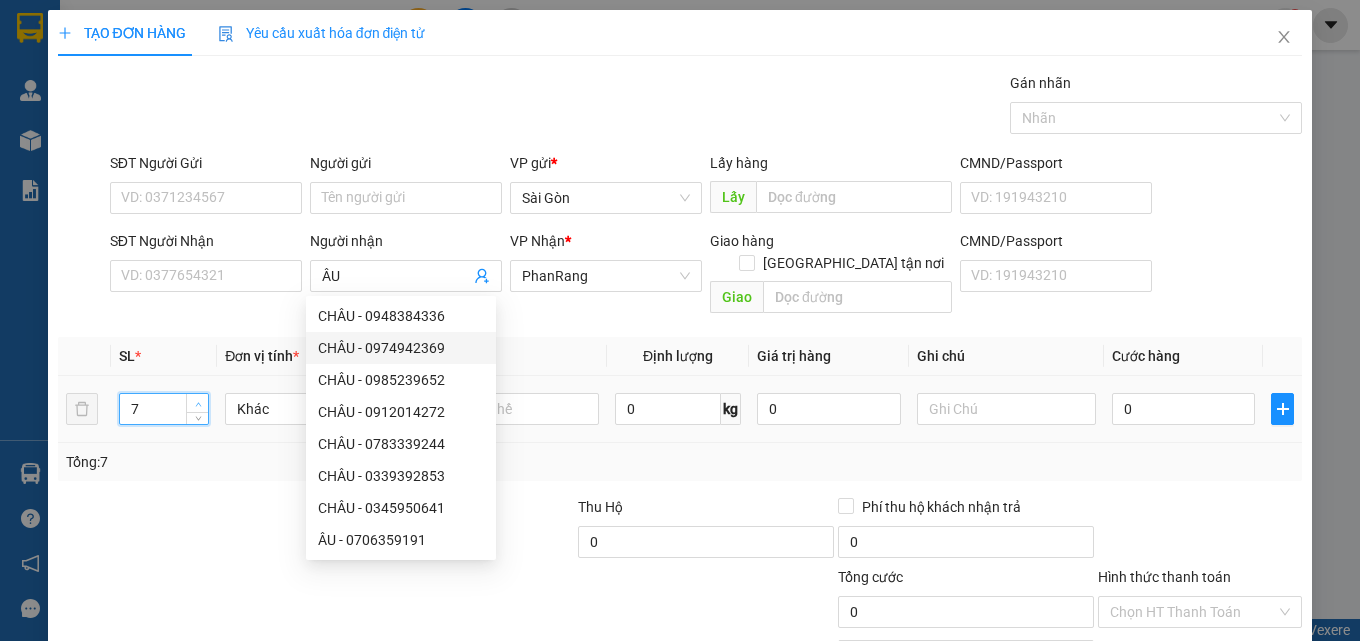 click at bounding box center [197, 403] 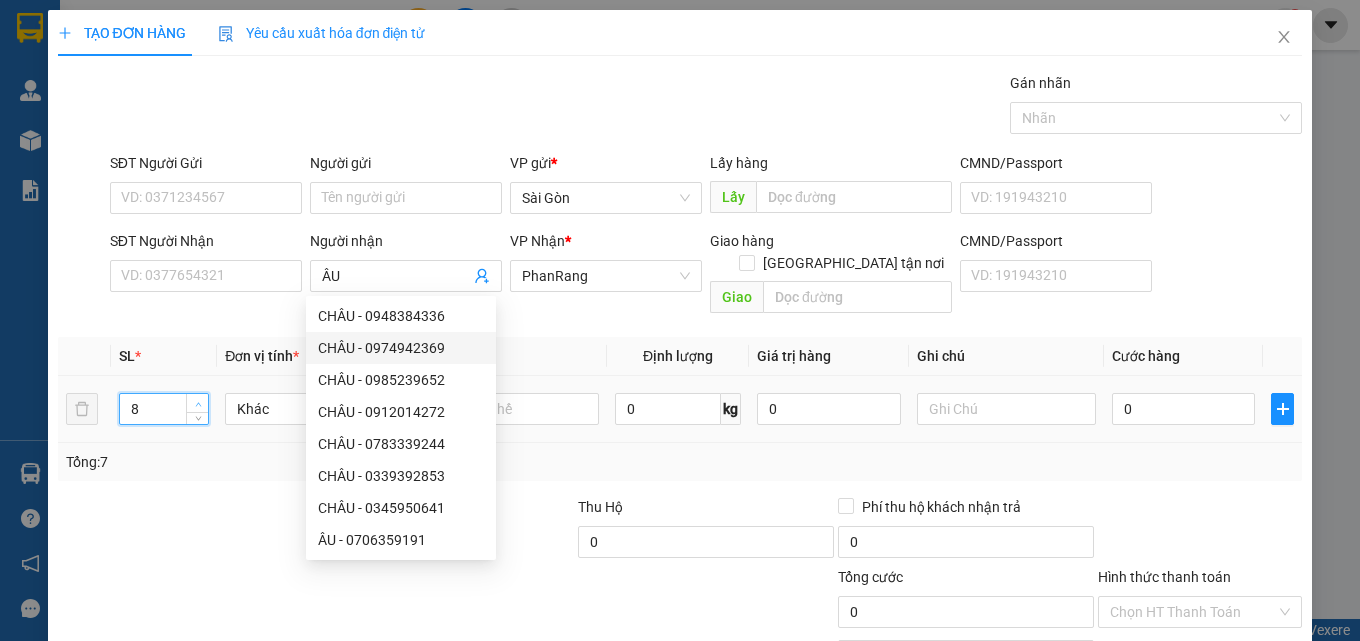 click at bounding box center [197, 403] 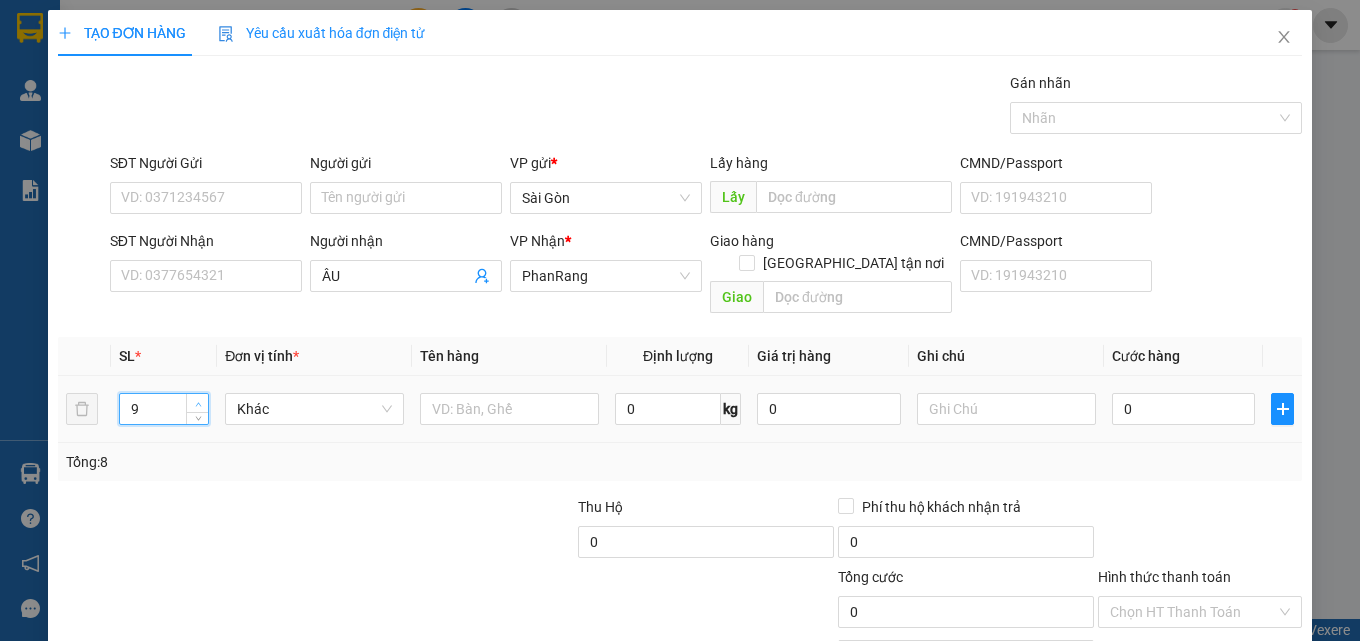 click at bounding box center [198, 404] 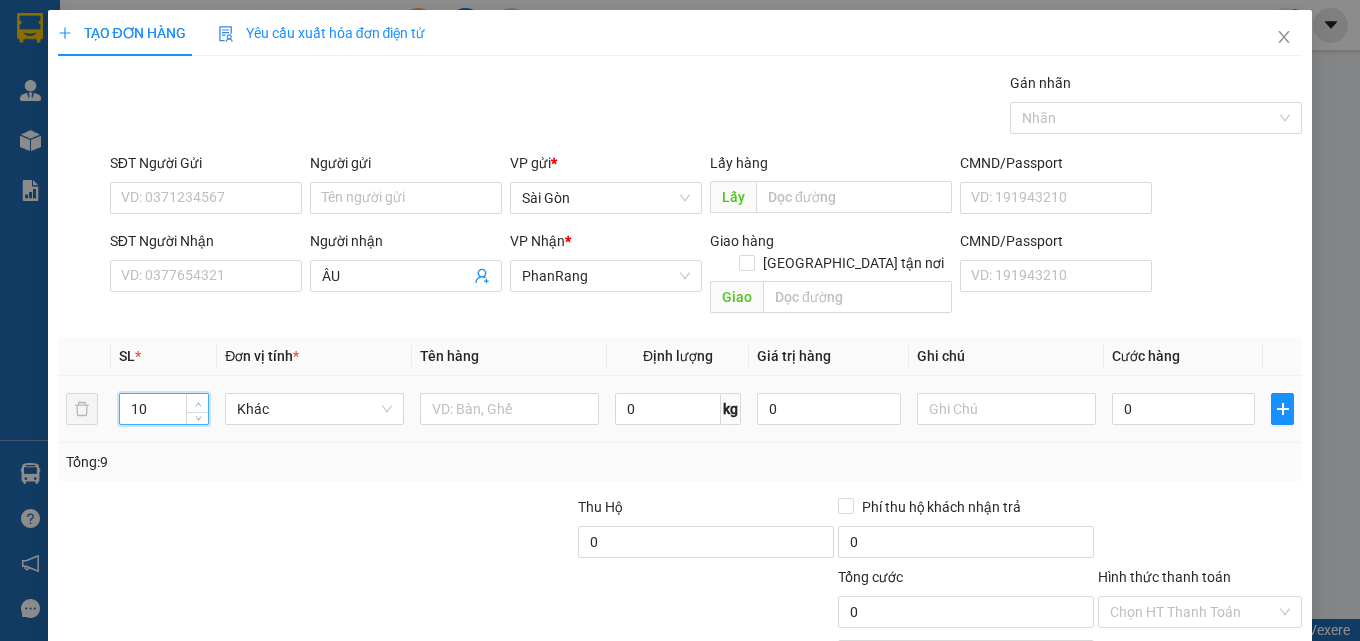 click at bounding box center (198, 404) 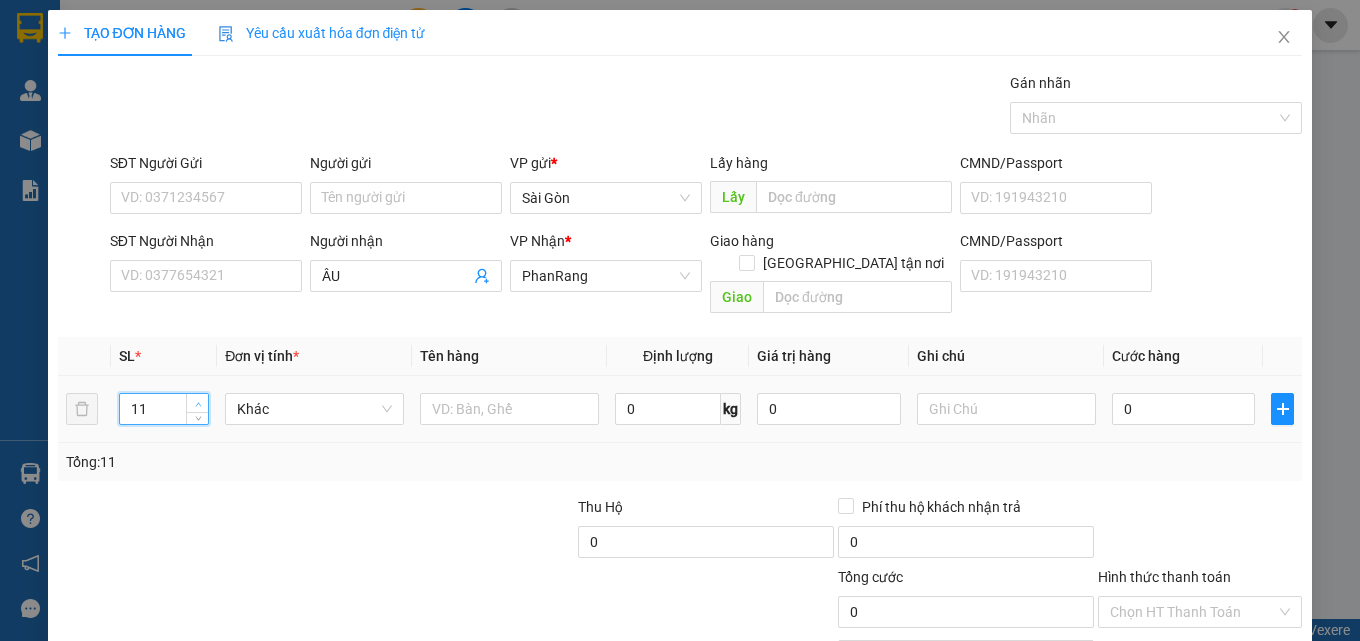 click at bounding box center (198, 404) 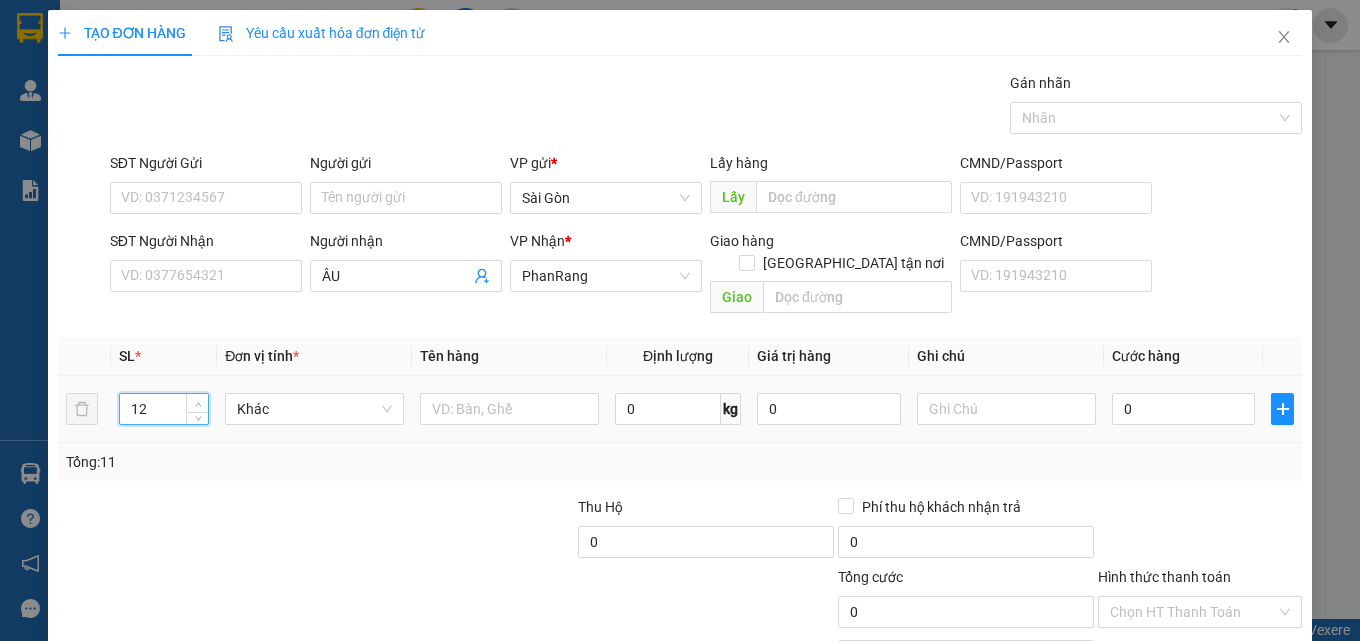 click at bounding box center [198, 404] 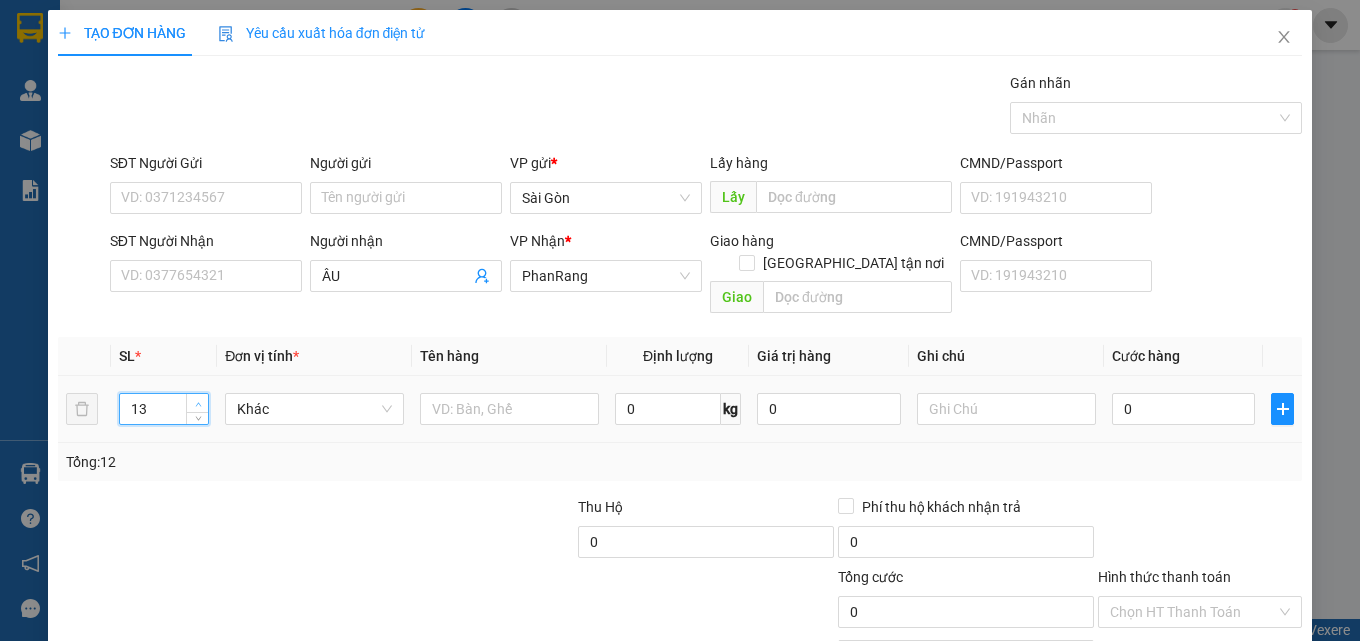 click at bounding box center [198, 404] 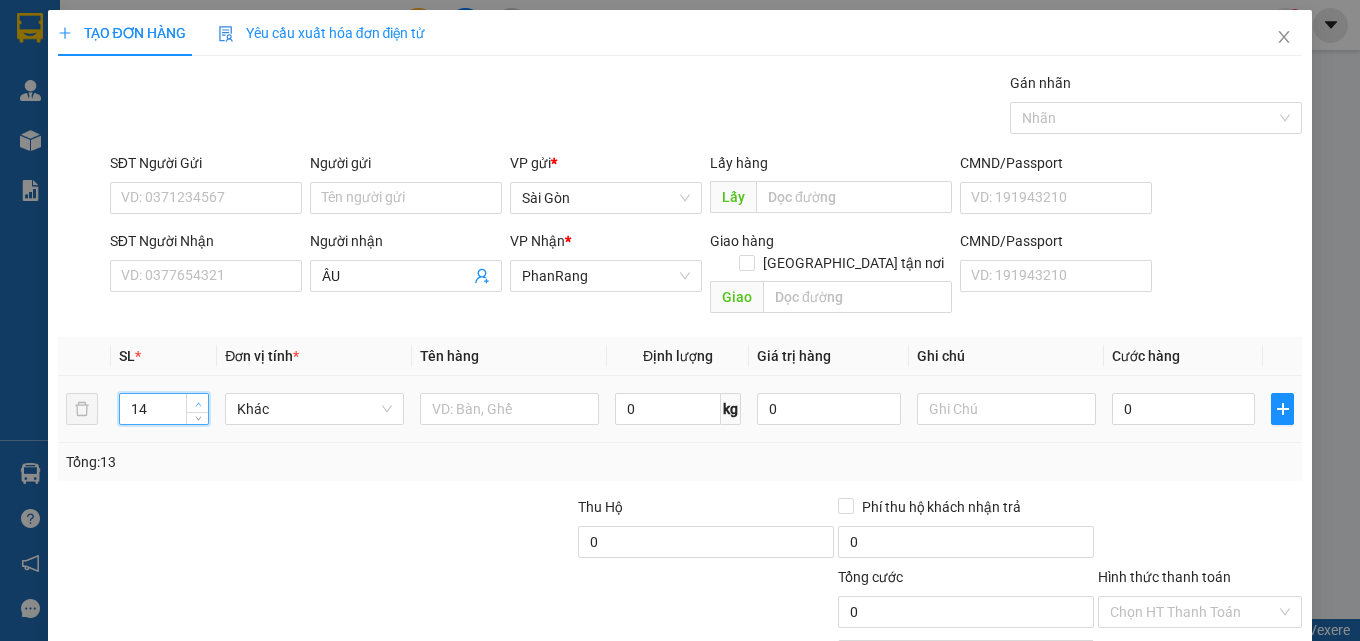 click at bounding box center [198, 404] 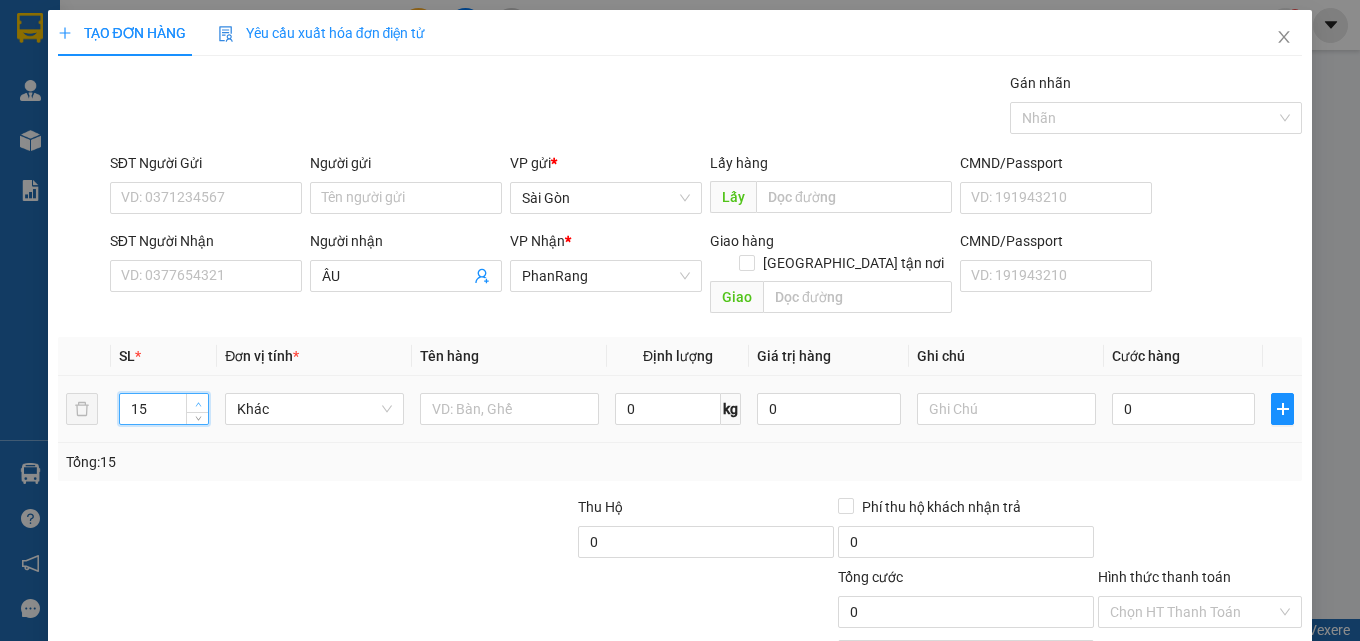 click at bounding box center (198, 404) 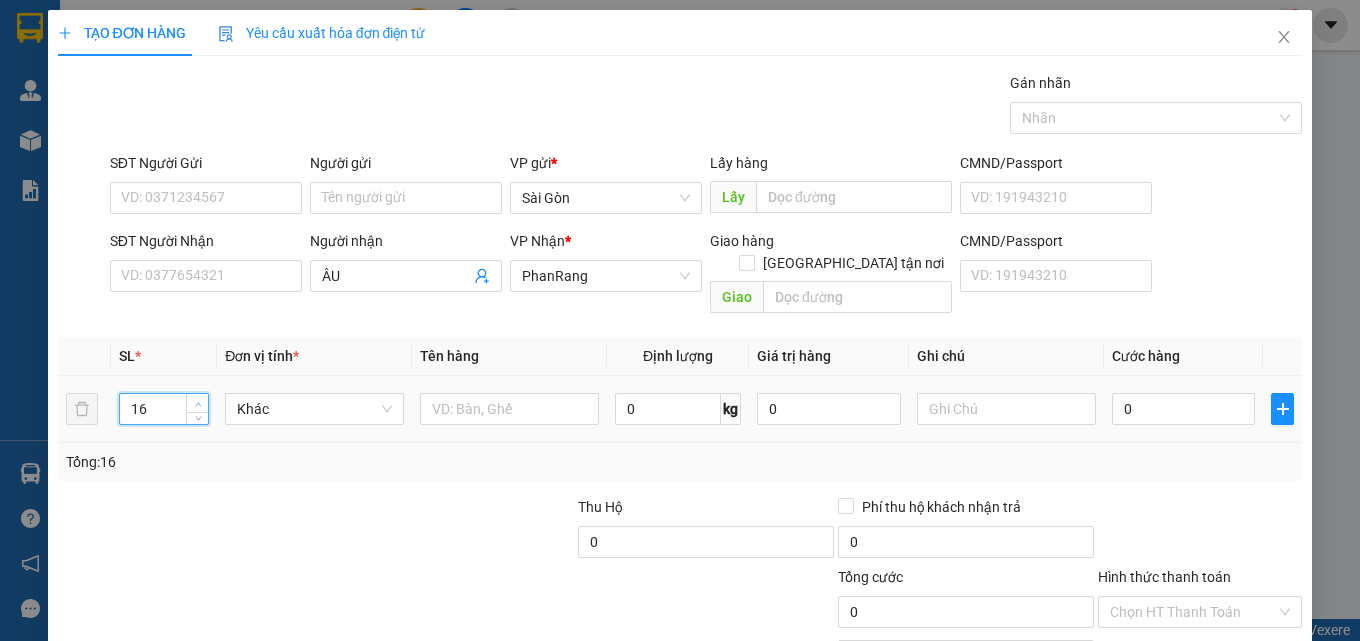 click at bounding box center [198, 404] 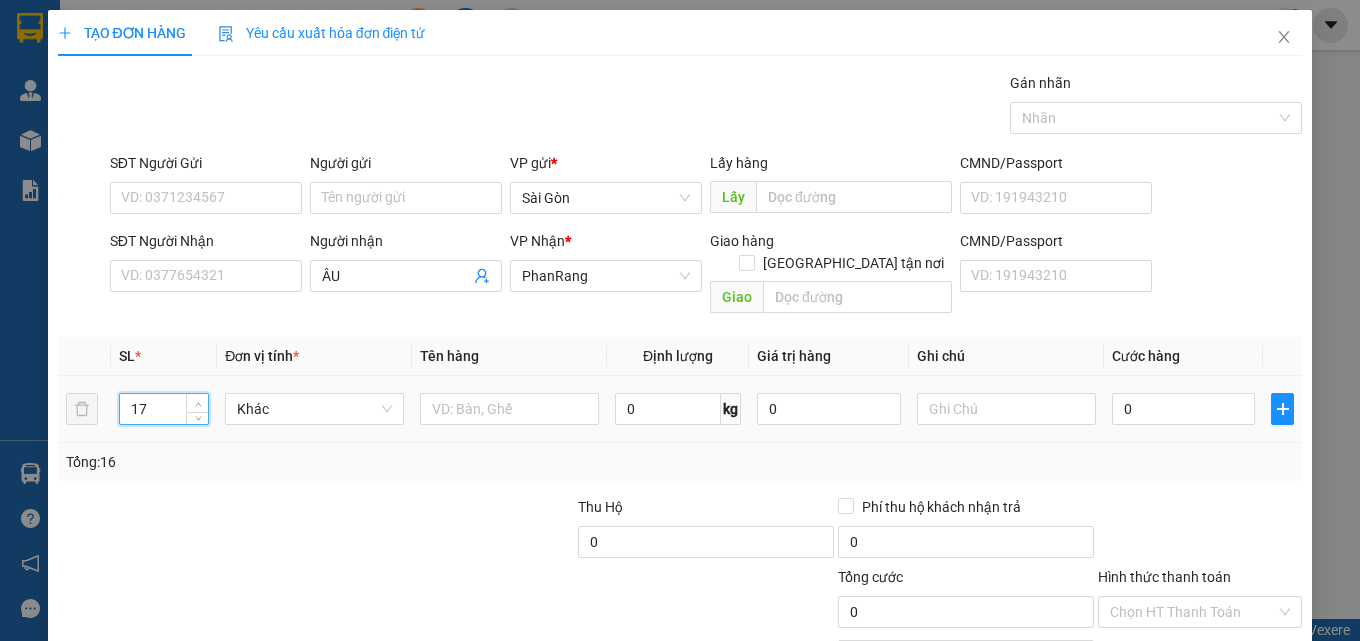 click at bounding box center (198, 404) 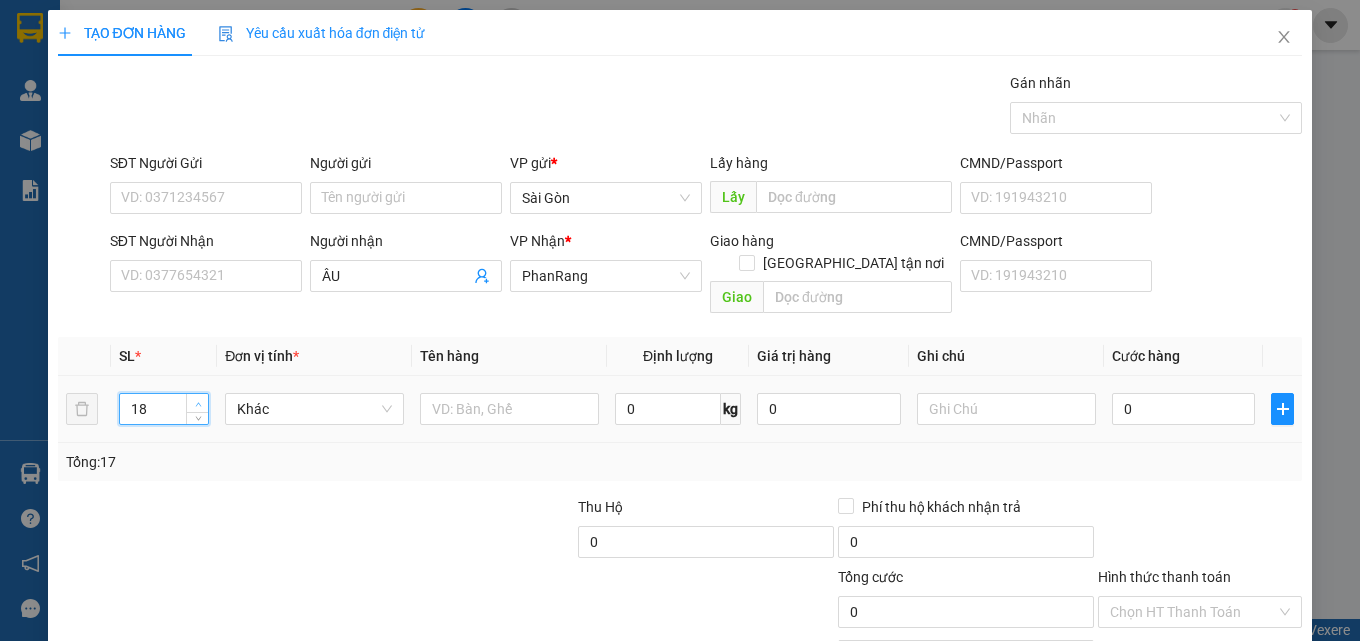 click at bounding box center (198, 404) 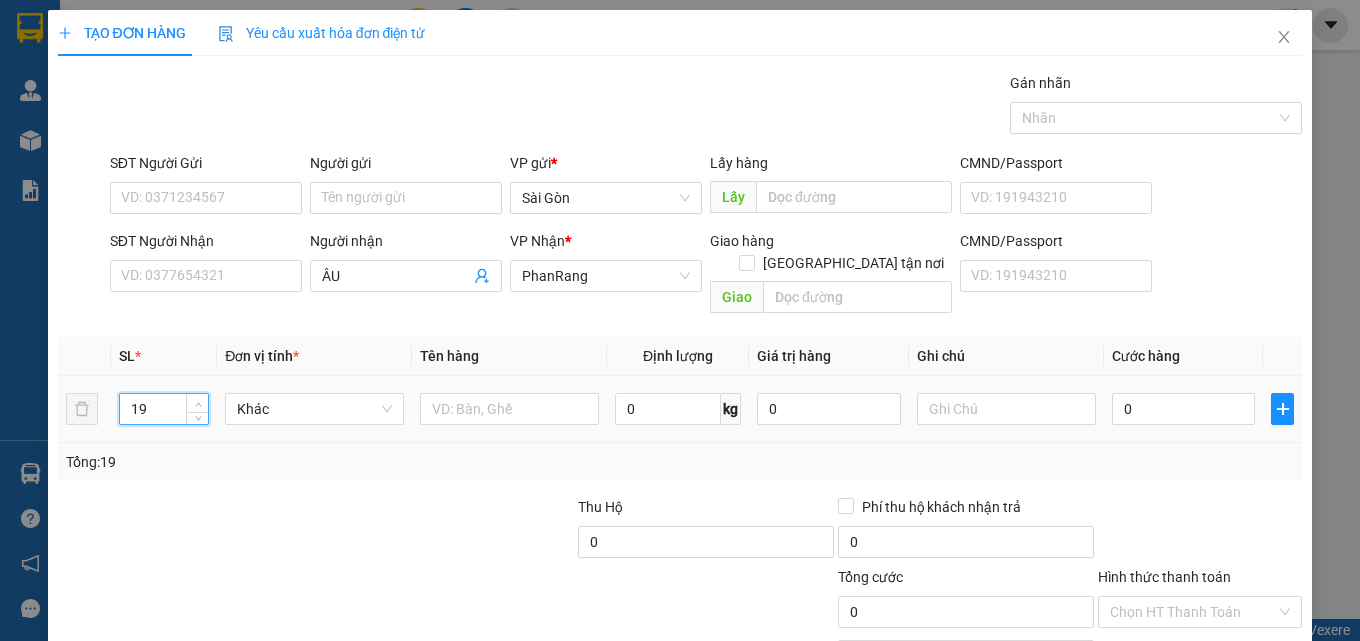 click at bounding box center (198, 404) 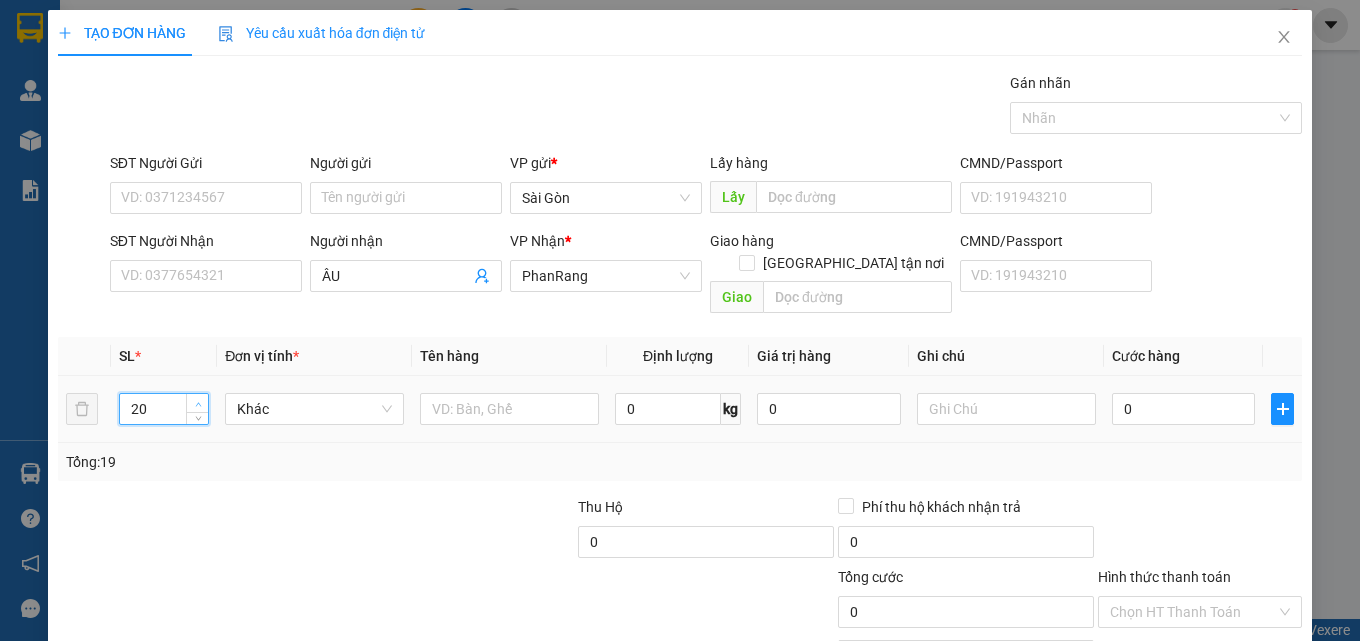 click at bounding box center (198, 404) 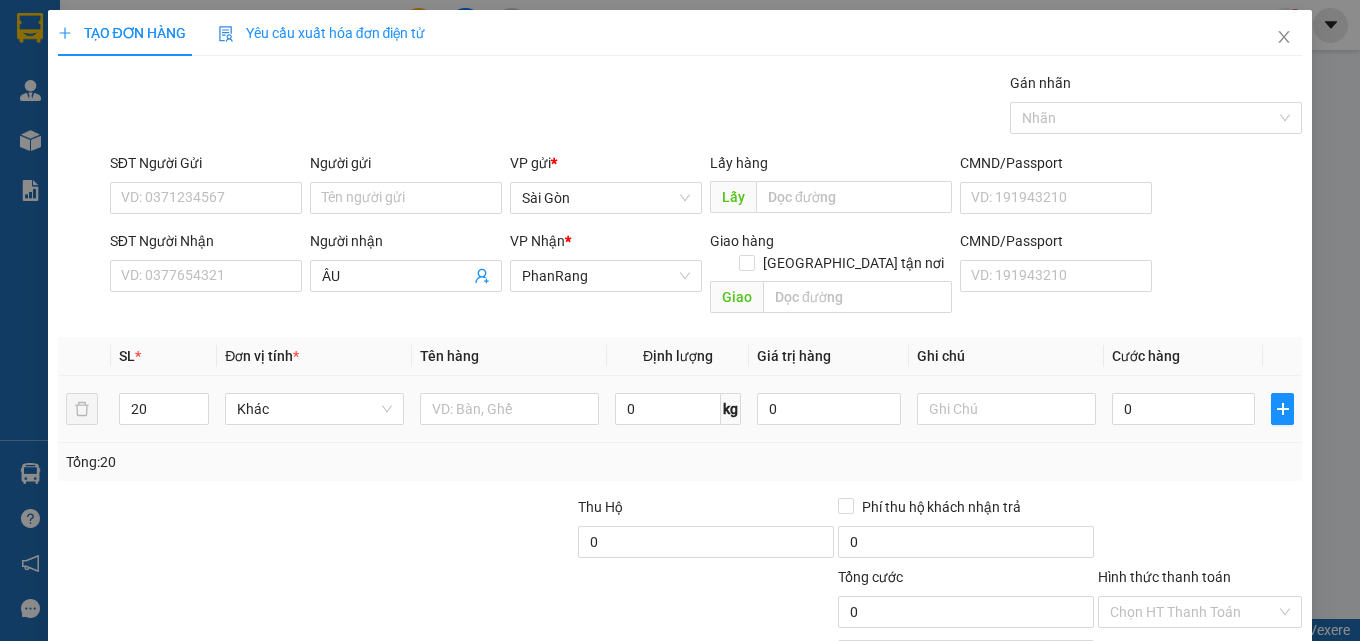 click at bounding box center (509, 409) 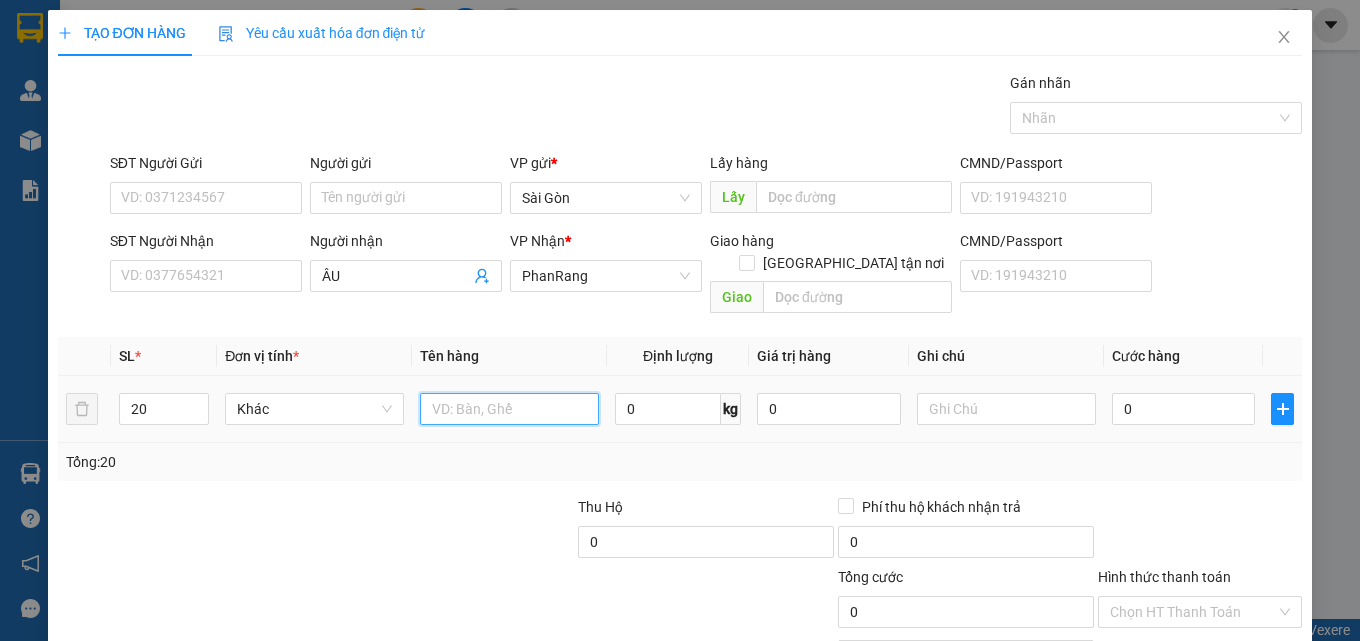 click at bounding box center [509, 409] 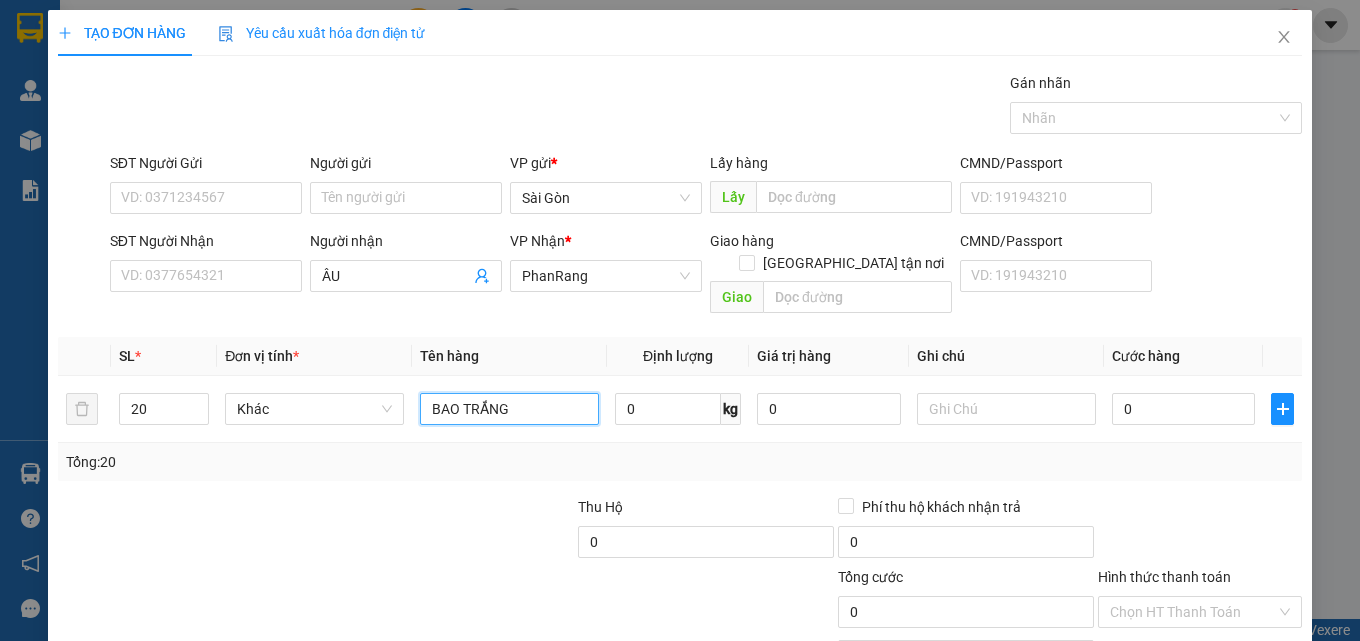 type on "BAO TRẮNG" 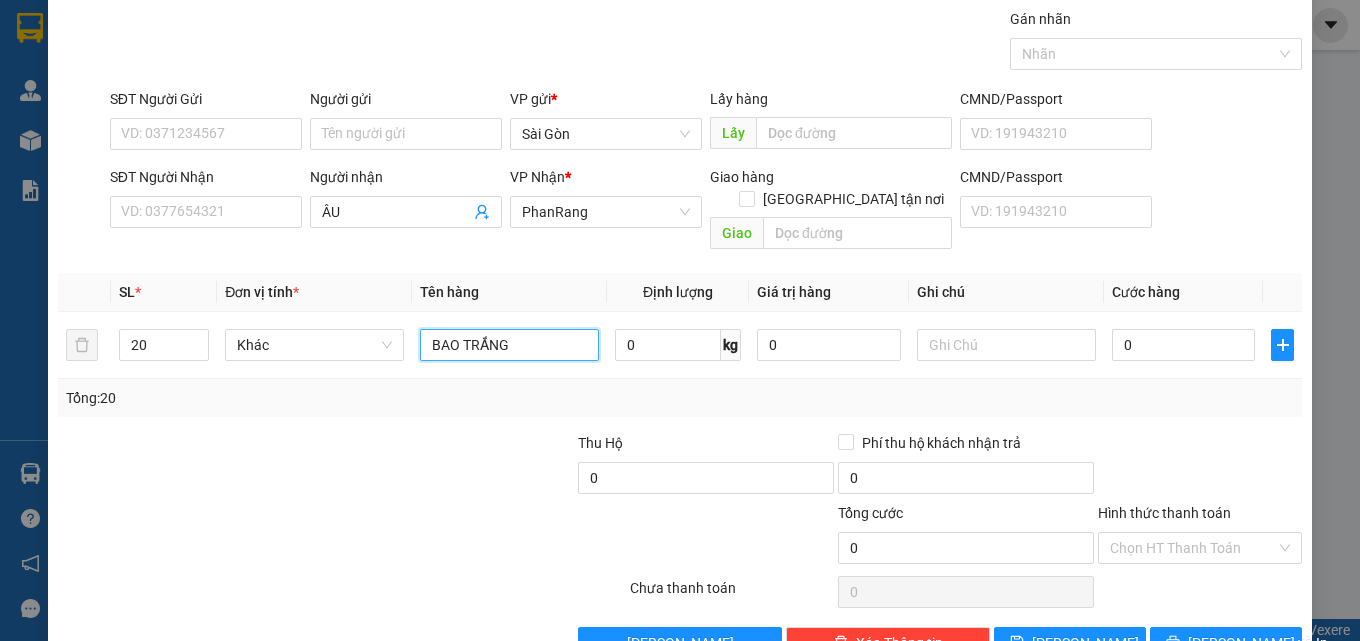 scroll, scrollTop: 99, scrollLeft: 0, axis: vertical 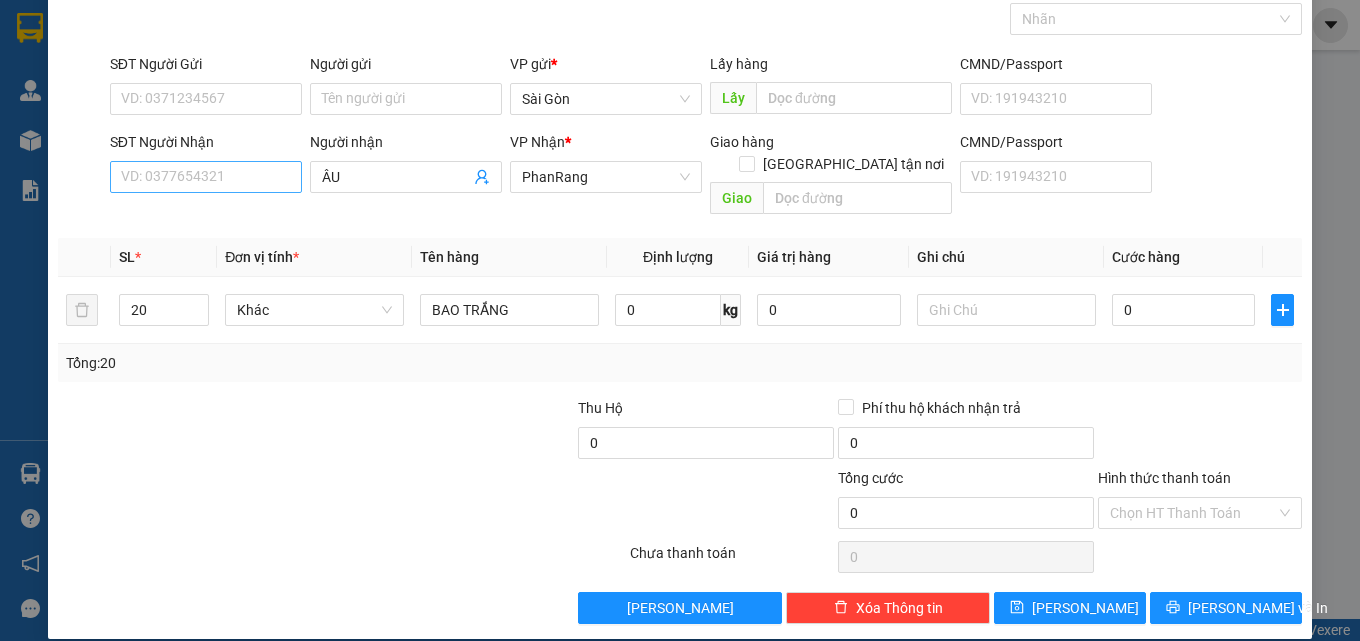 click on "SĐT Người Nhận VD: 0377654321" at bounding box center [206, 166] 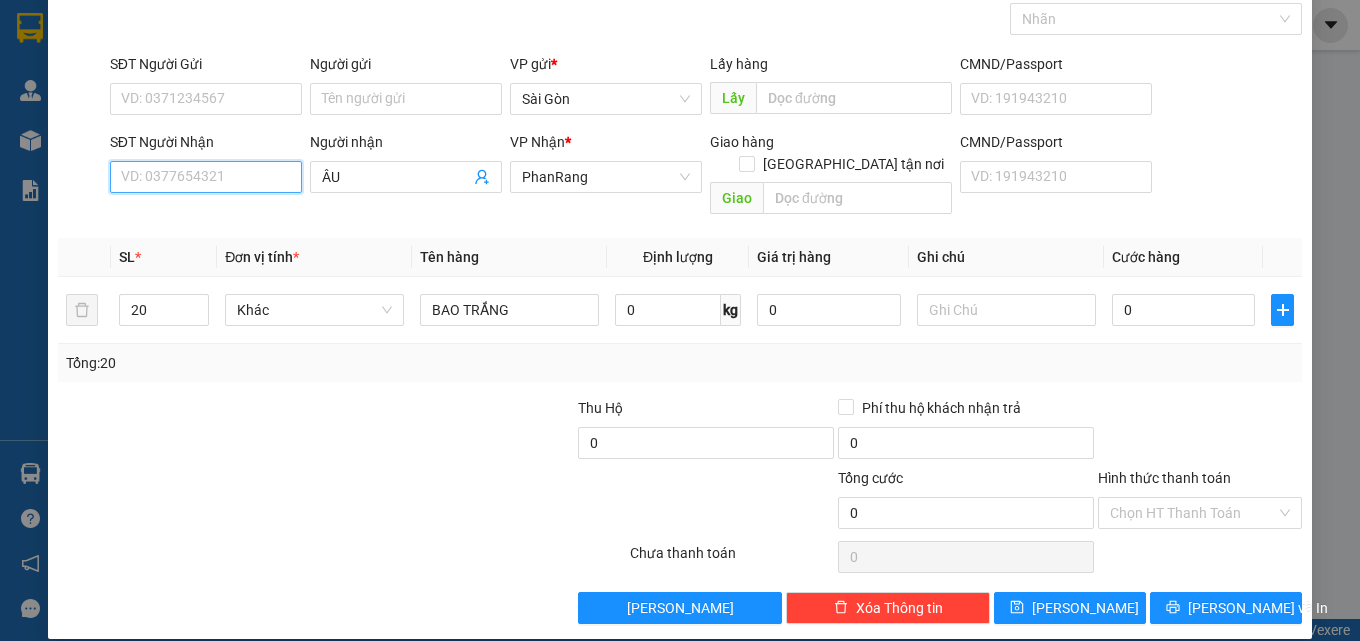 click on "SĐT Người Nhận" at bounding box center (206, 177) 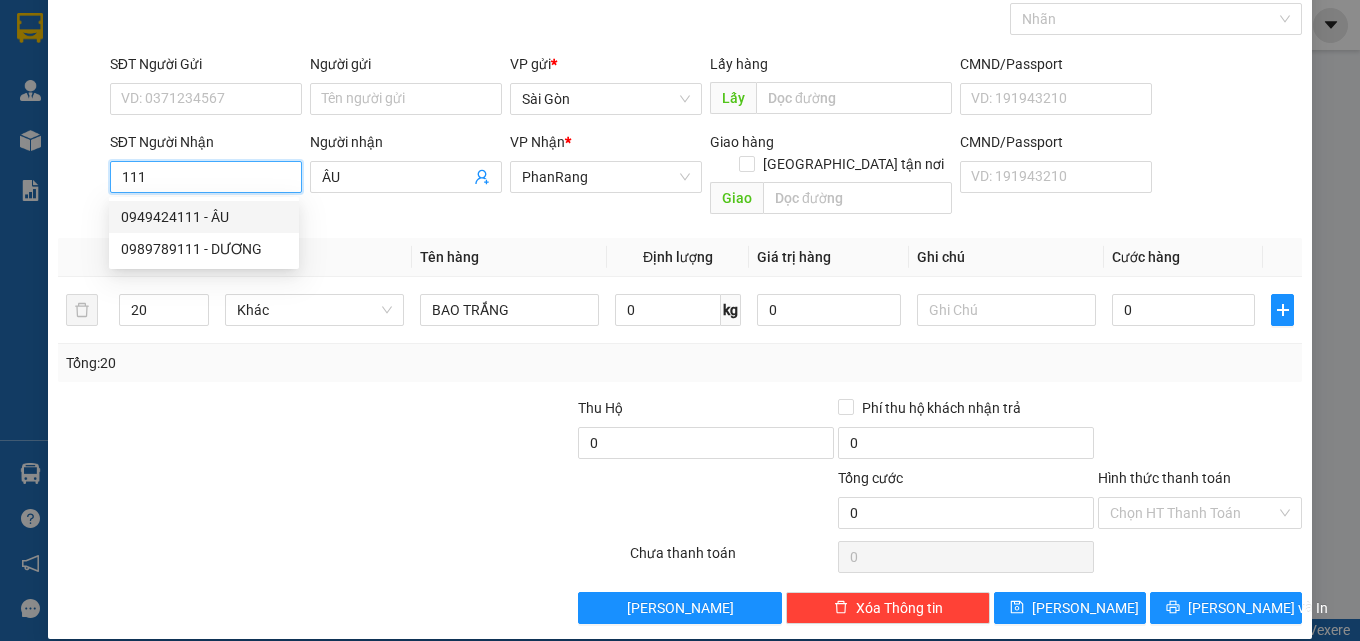 click on "0949424111 - ÂU" at bounding box center [204, 217] 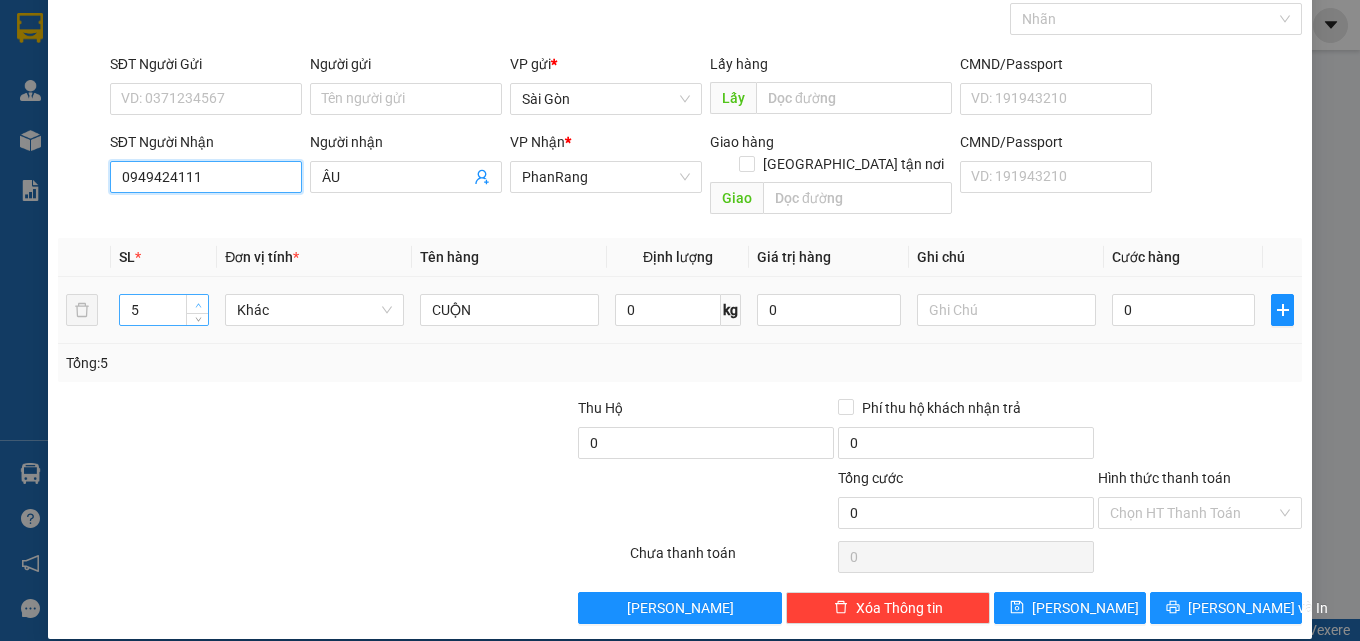 type on "0949424111" 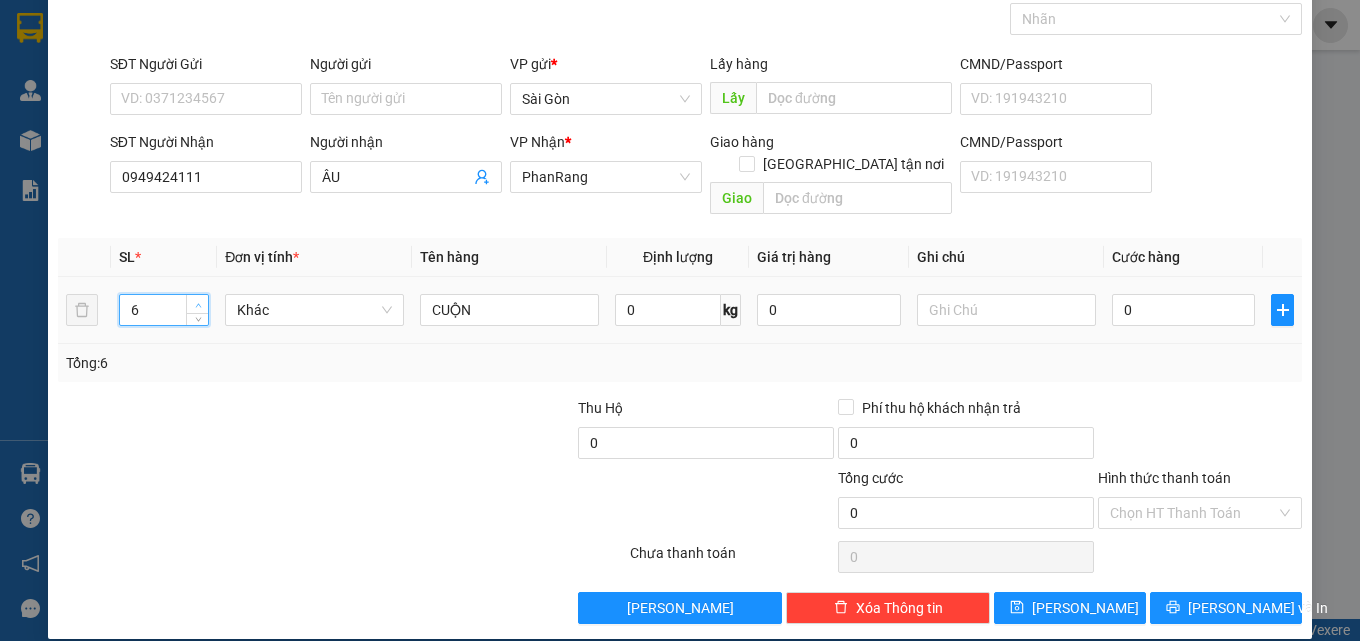 click at bounding box center (197, 304) 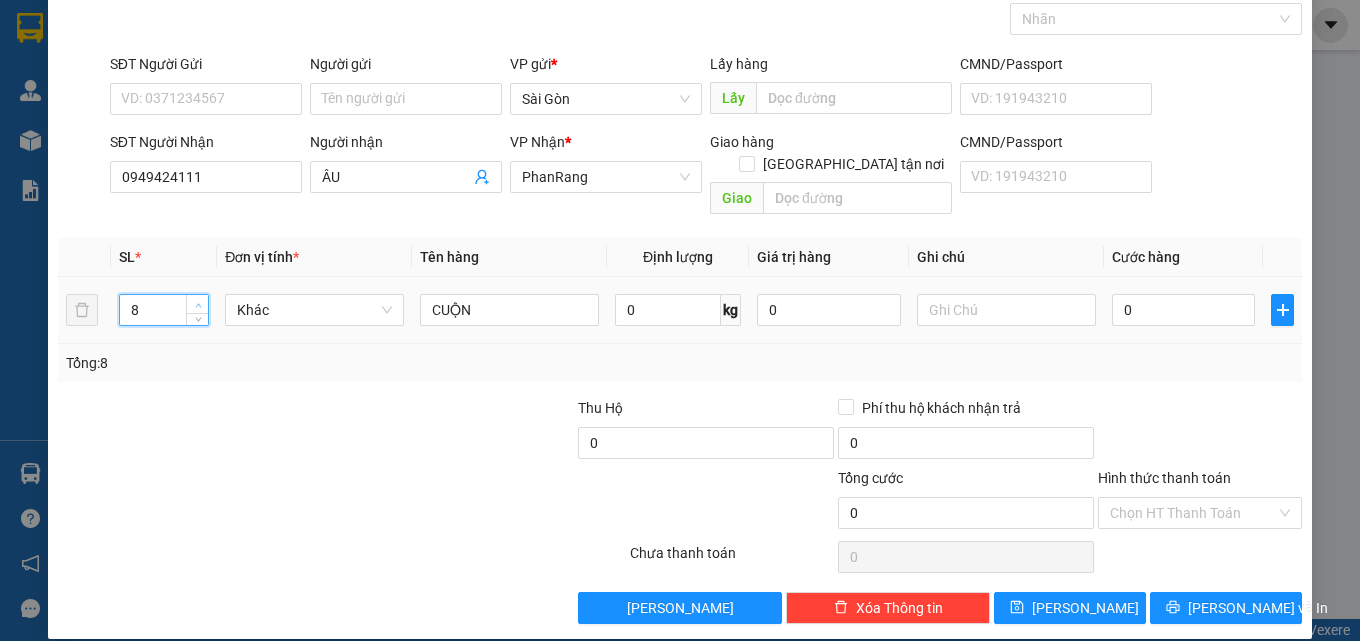 click at bounding box center (197, 304) 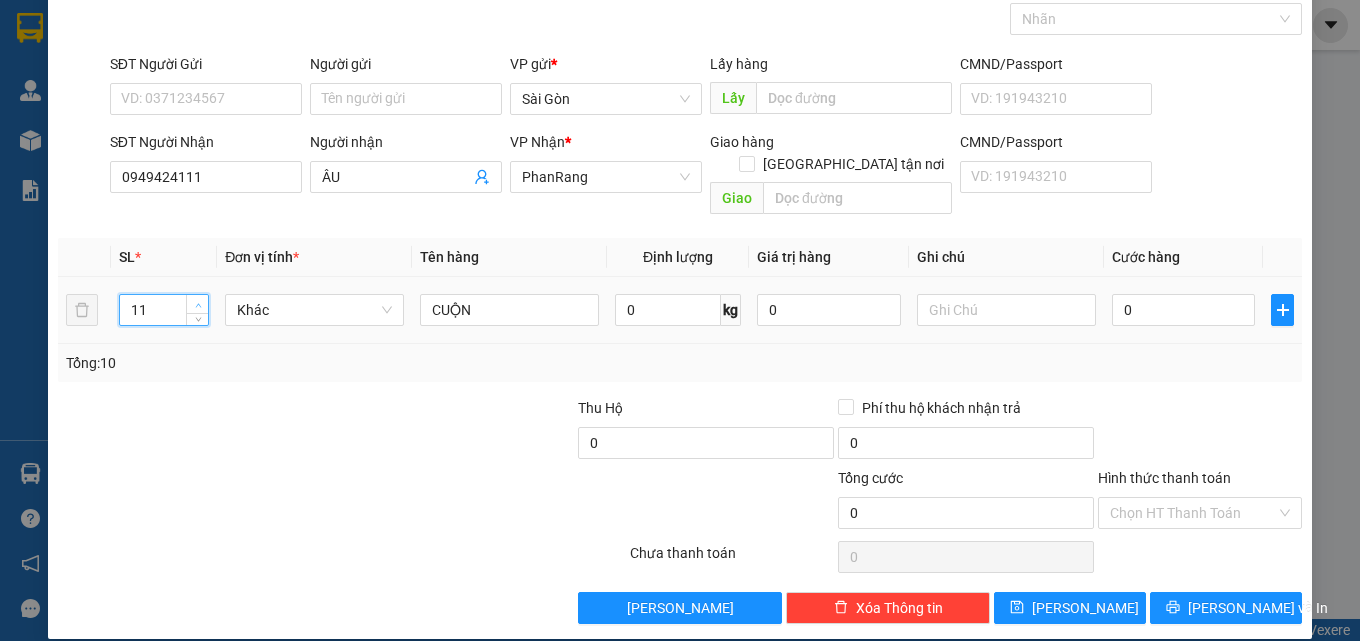 click at bounding box center [197, 304] 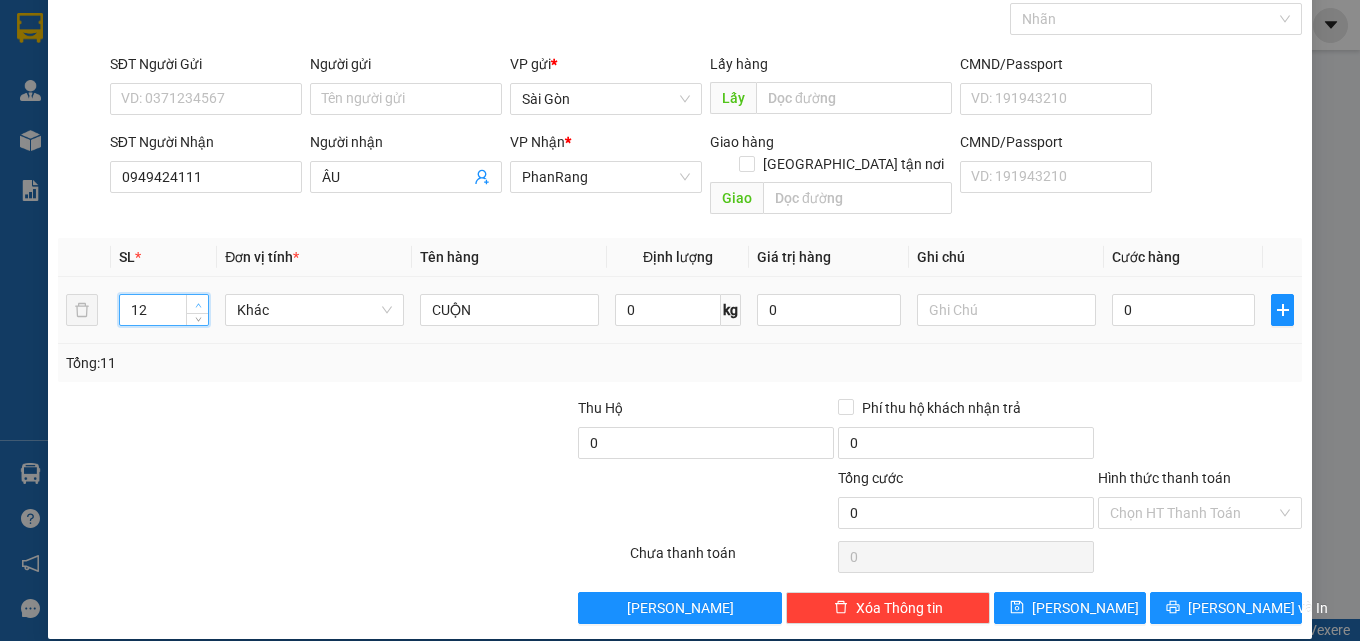 click at bounding box center [197, 304] 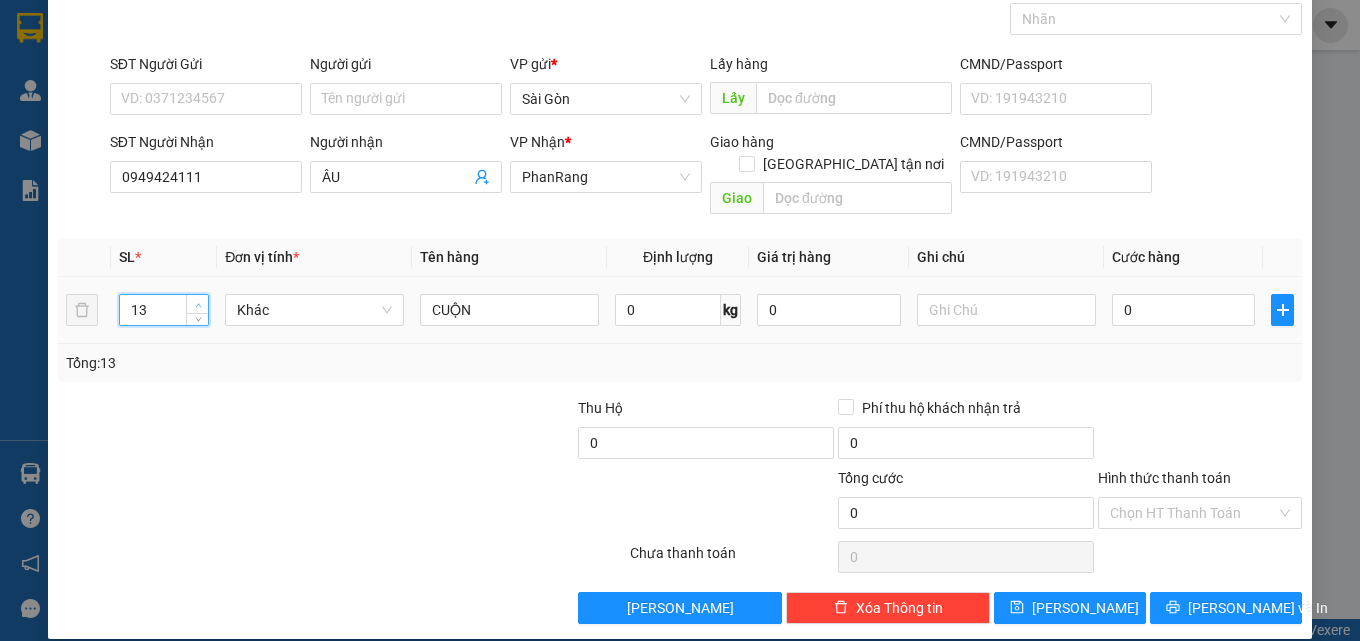 click at bounding box center [197, 304] 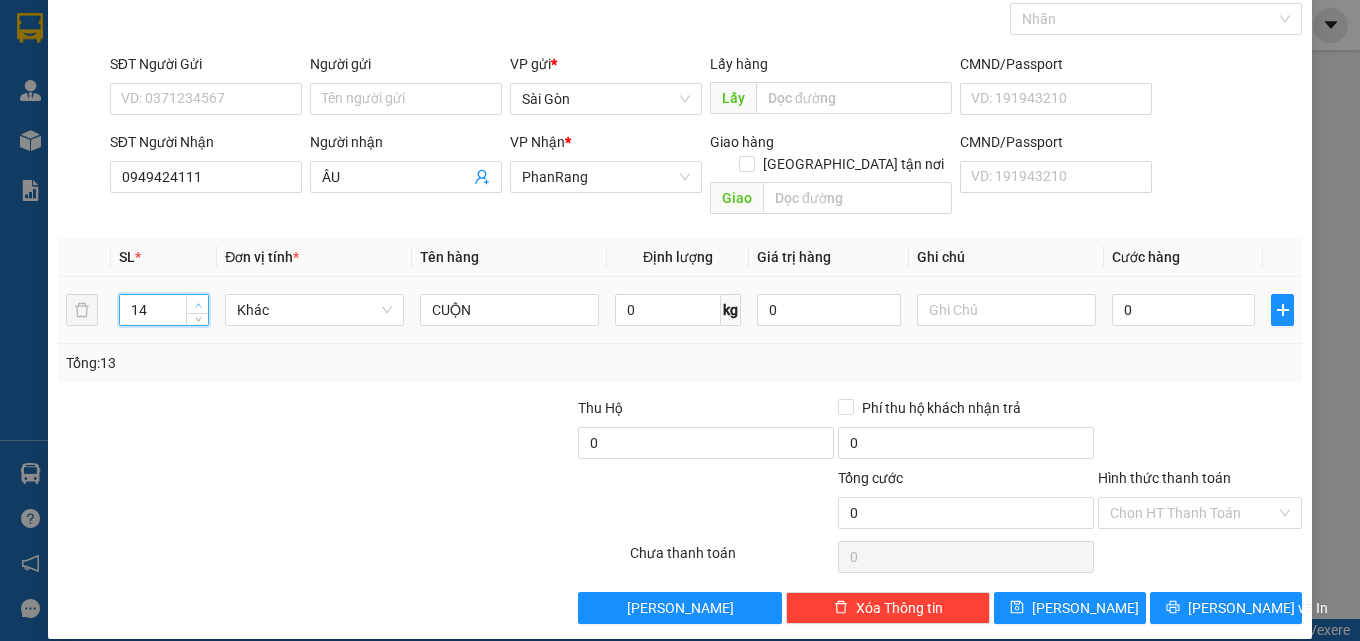 click at bounding box center [197, 304] 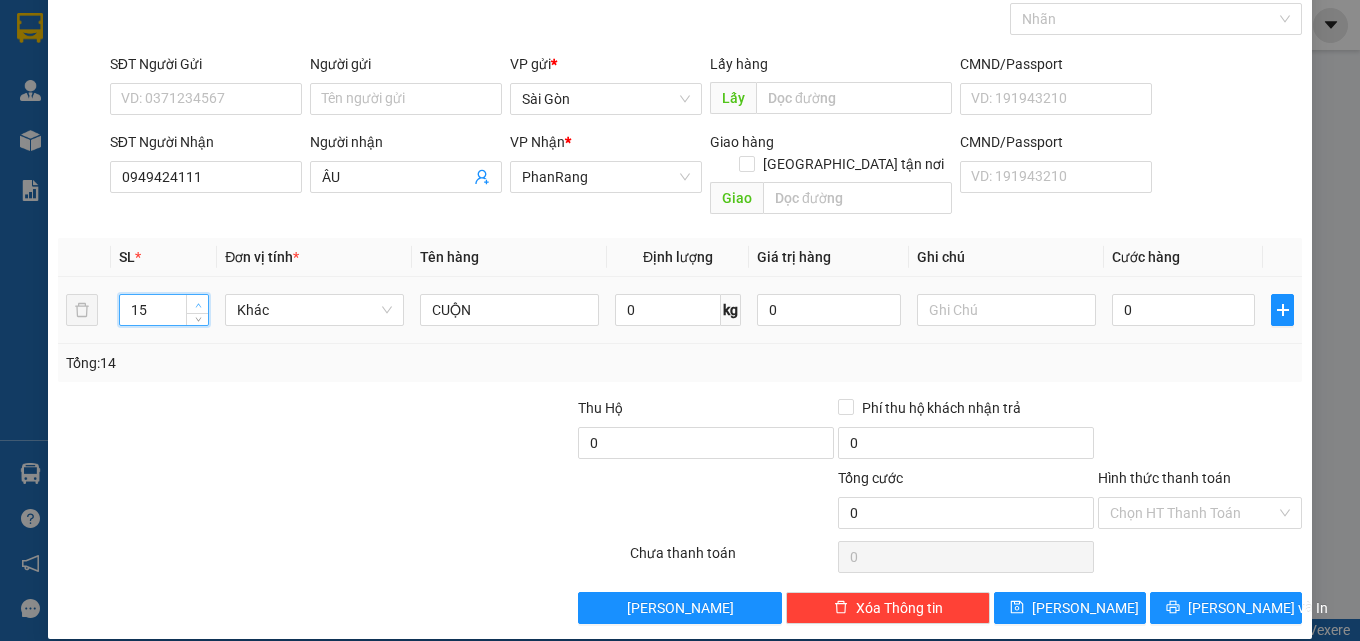 click at bounding box center [197, 304] 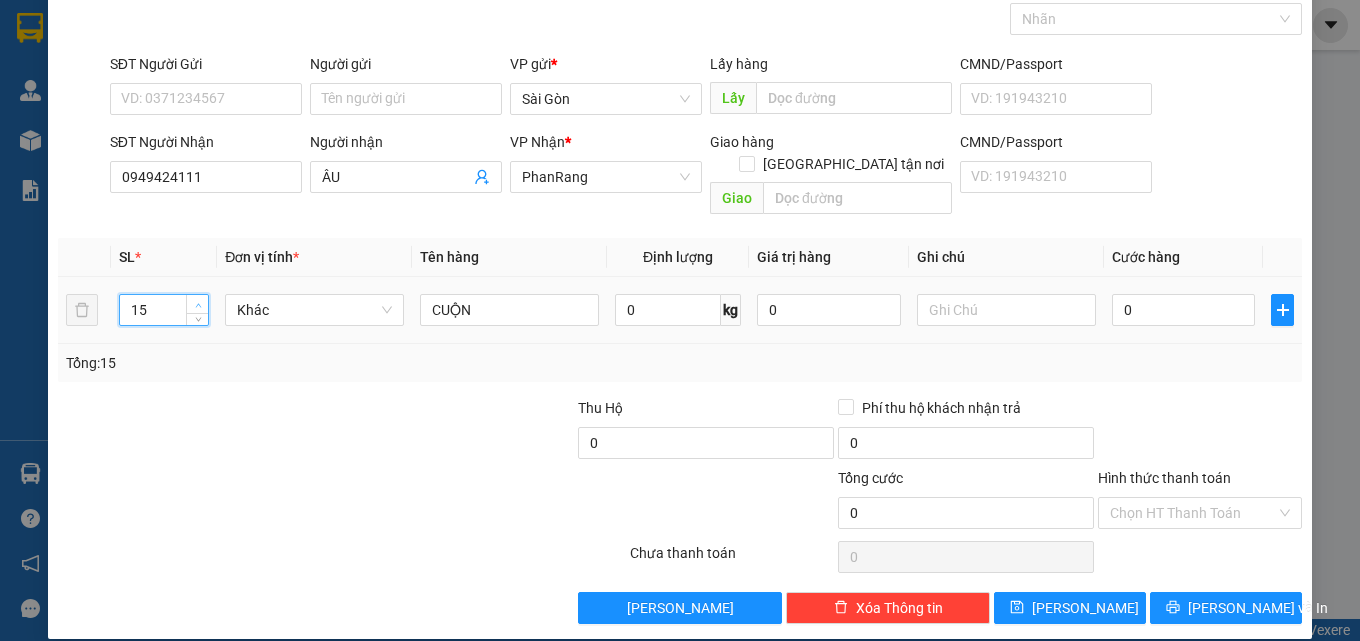 click at bounding box center [197, 304] 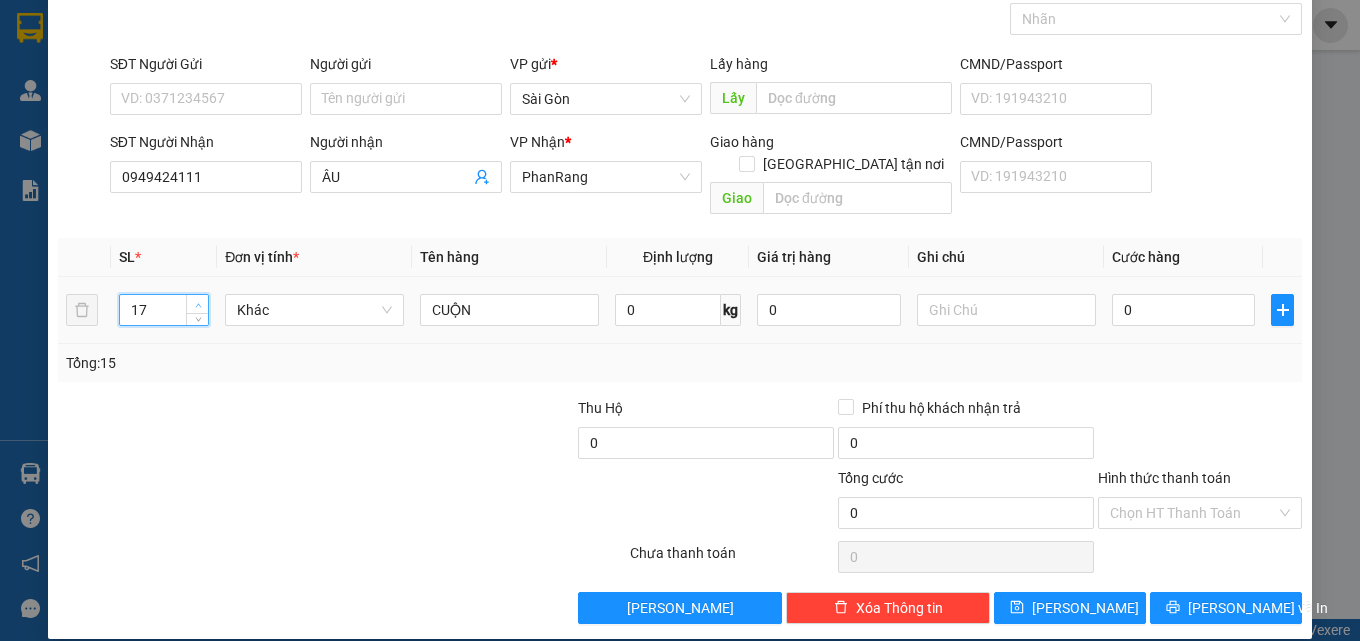 click at bounding box center (197, 304) 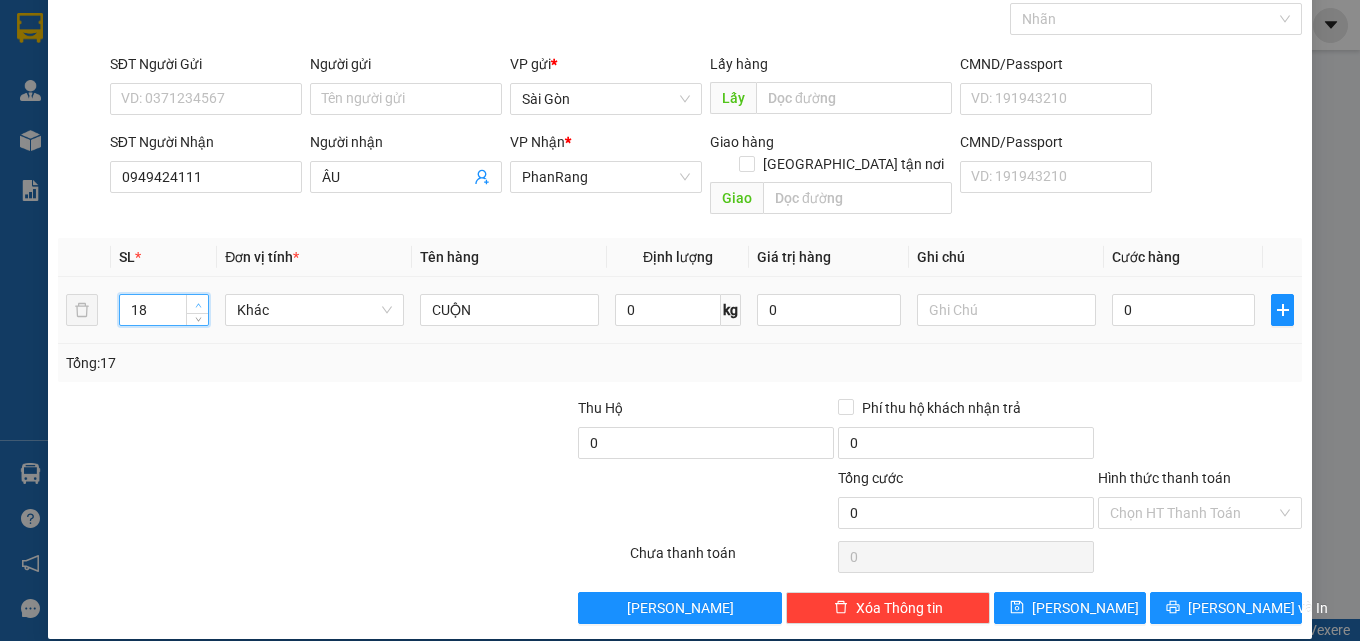 click at bounding box center [197, 304] 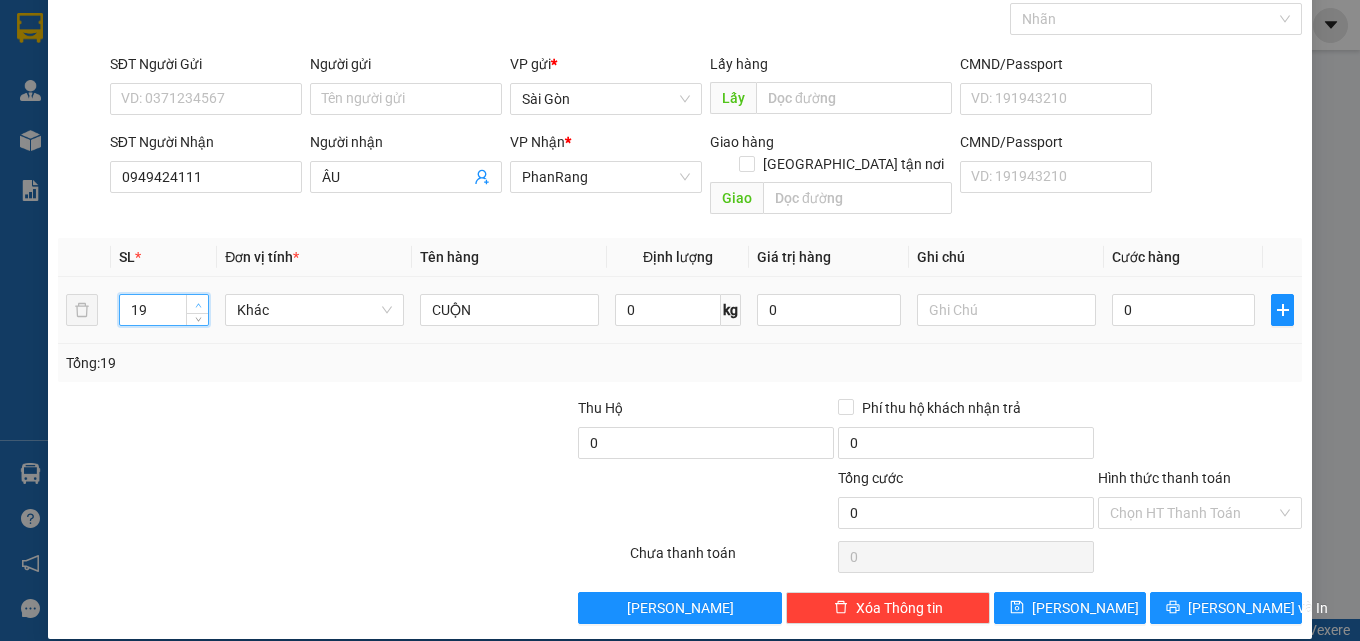 click at bounding box center [197, 304] 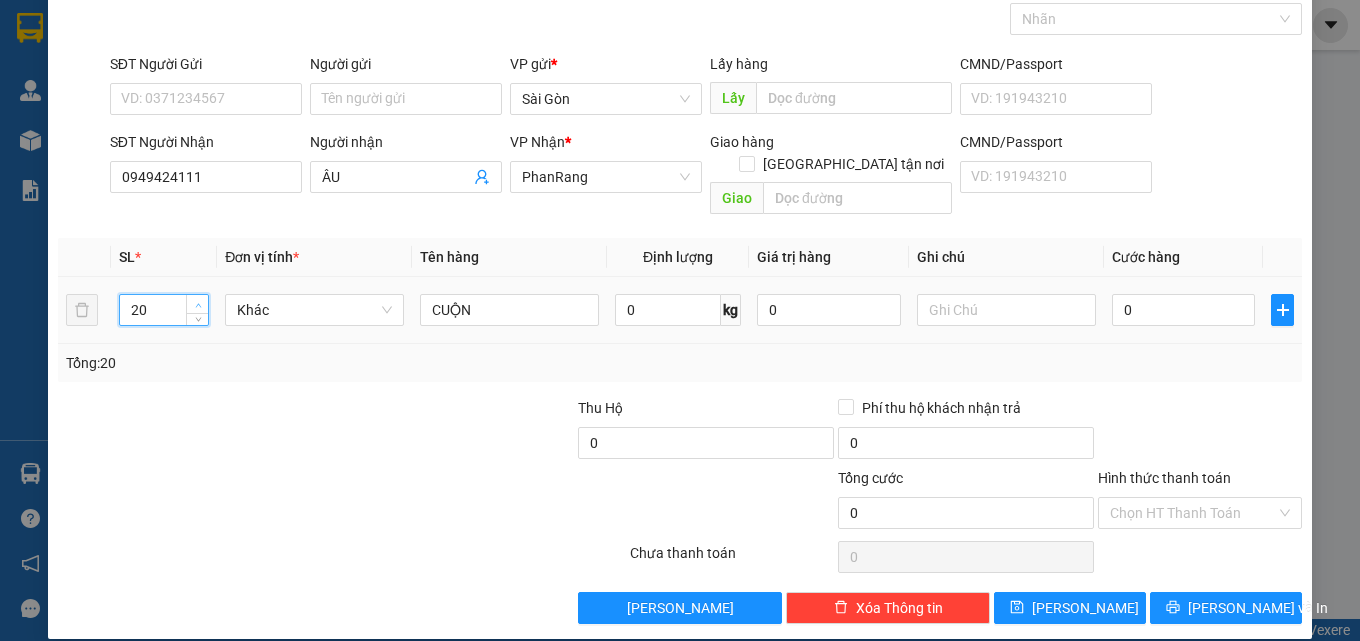 click at bounding box center (197, 304) 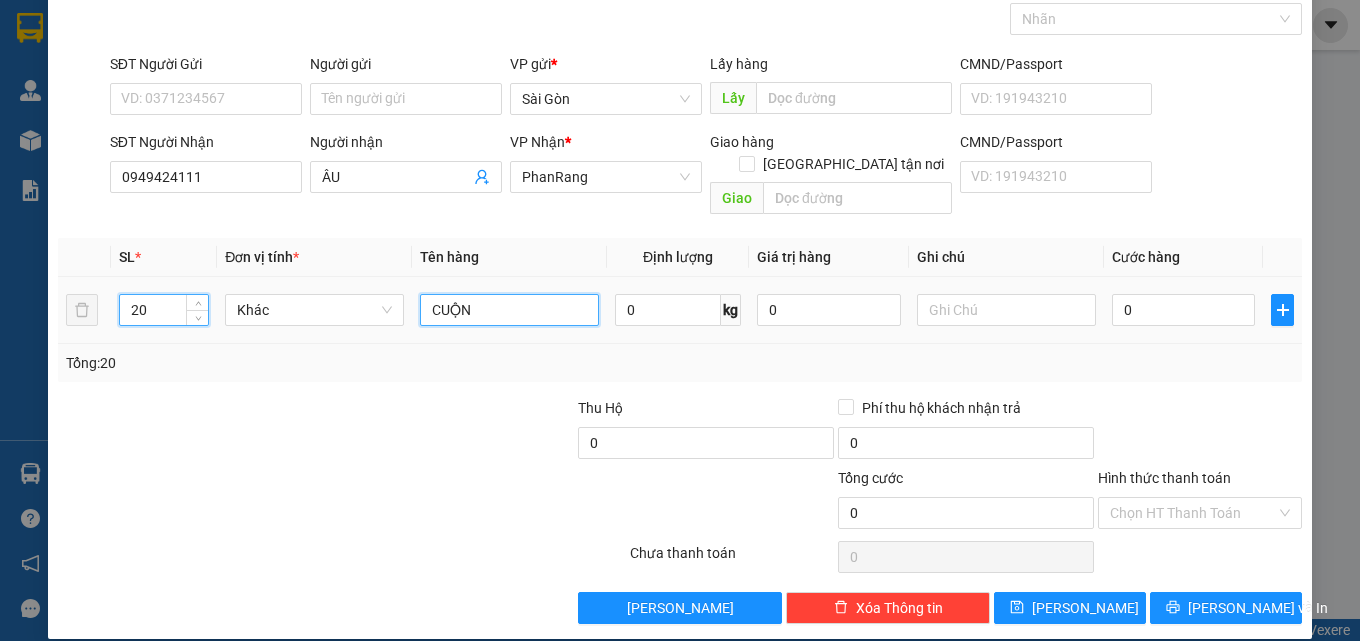 click on "CUỘN" at bounding box center [509, 310] 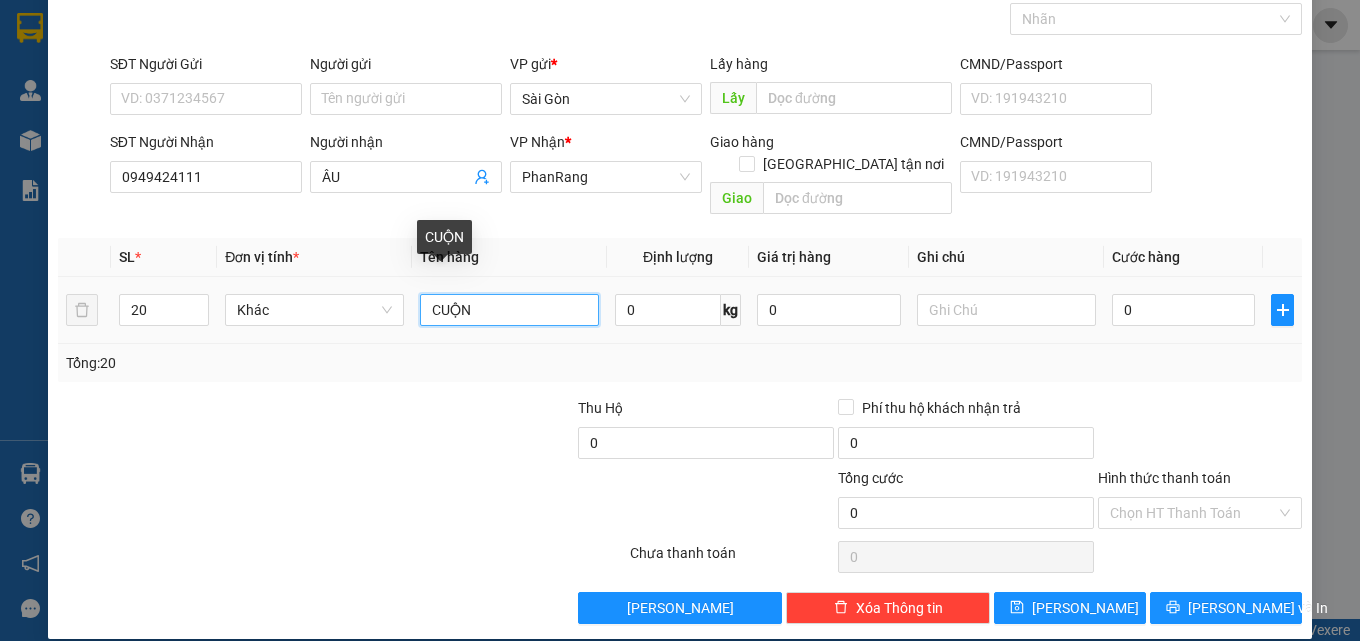 click on "CUỘN" at bounding box center (509, 310) 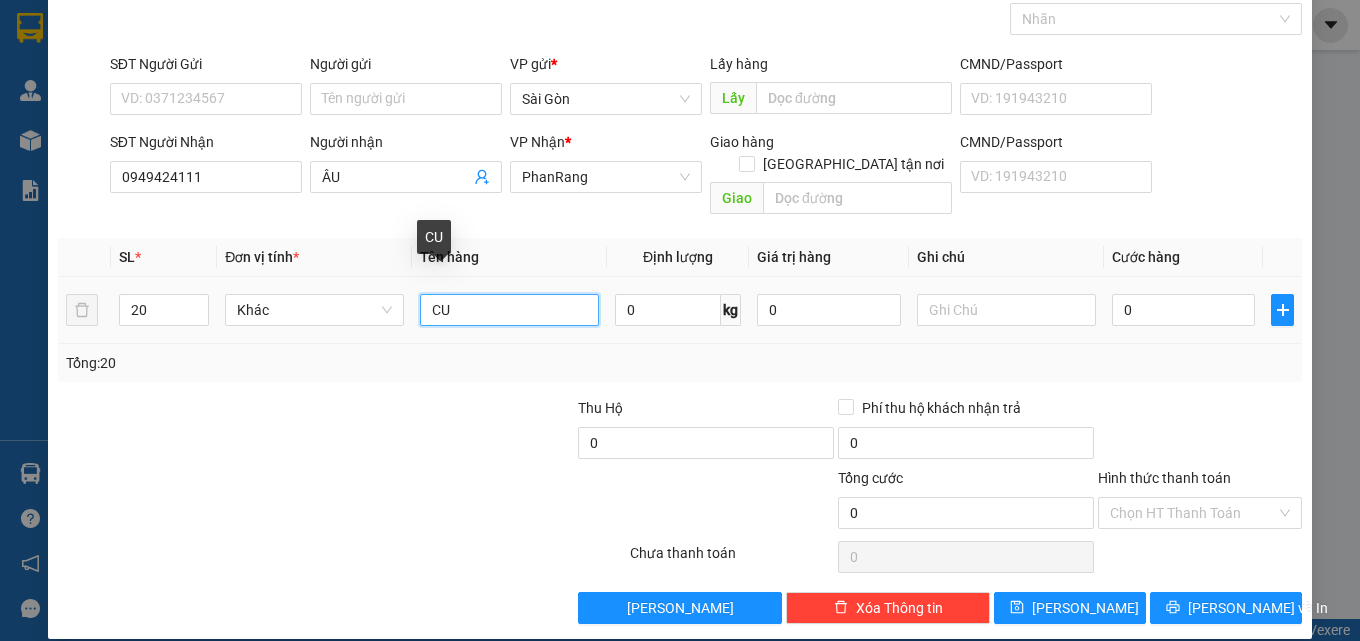 type on "C" 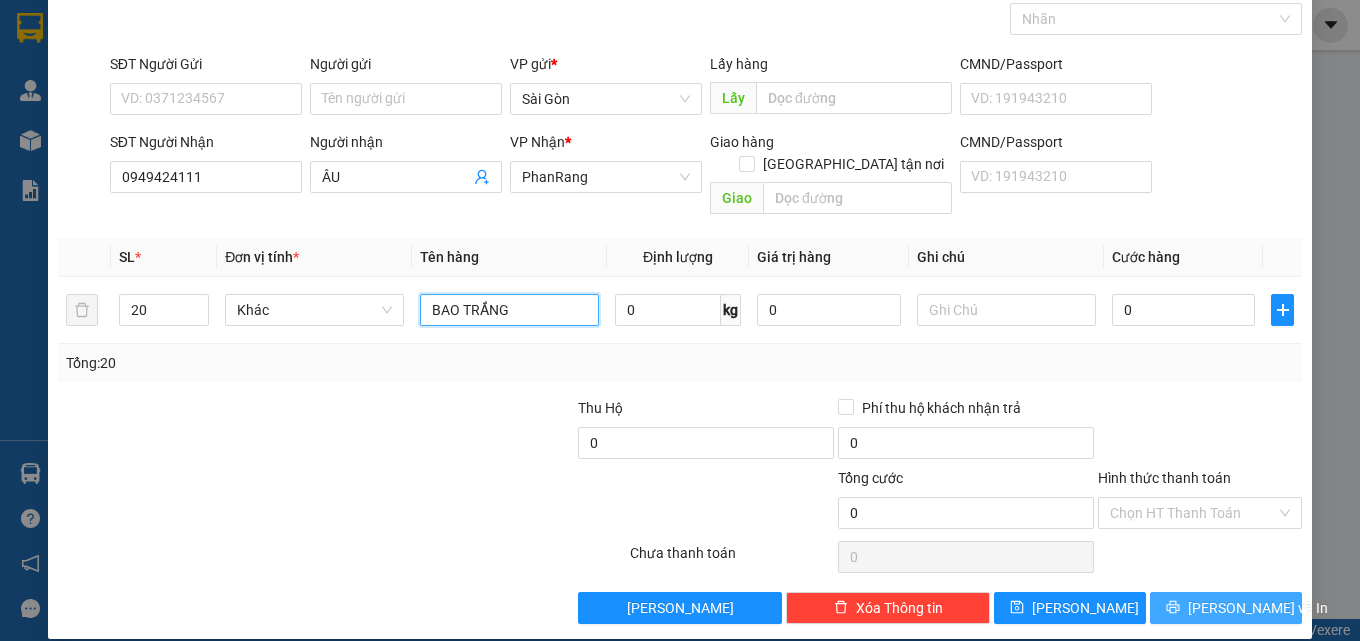type on "BAO TRẮNG" 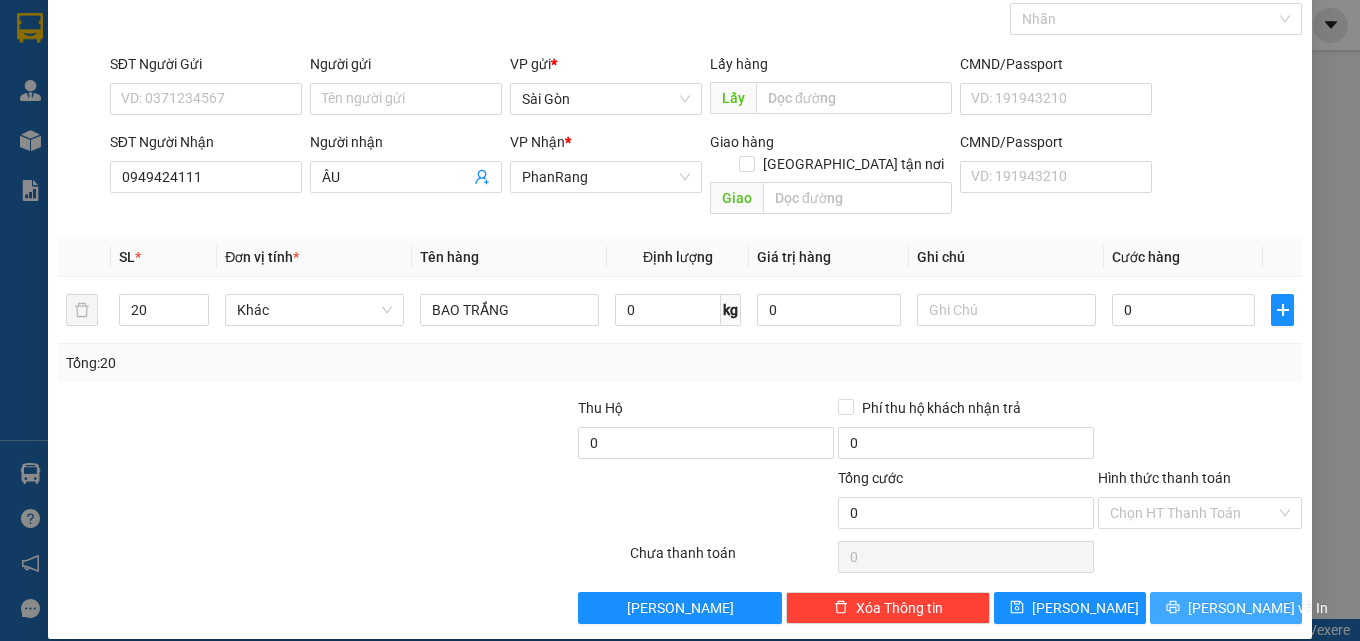 click on "[PERSON_NAME] và In" at bounding box center (1258, 608) 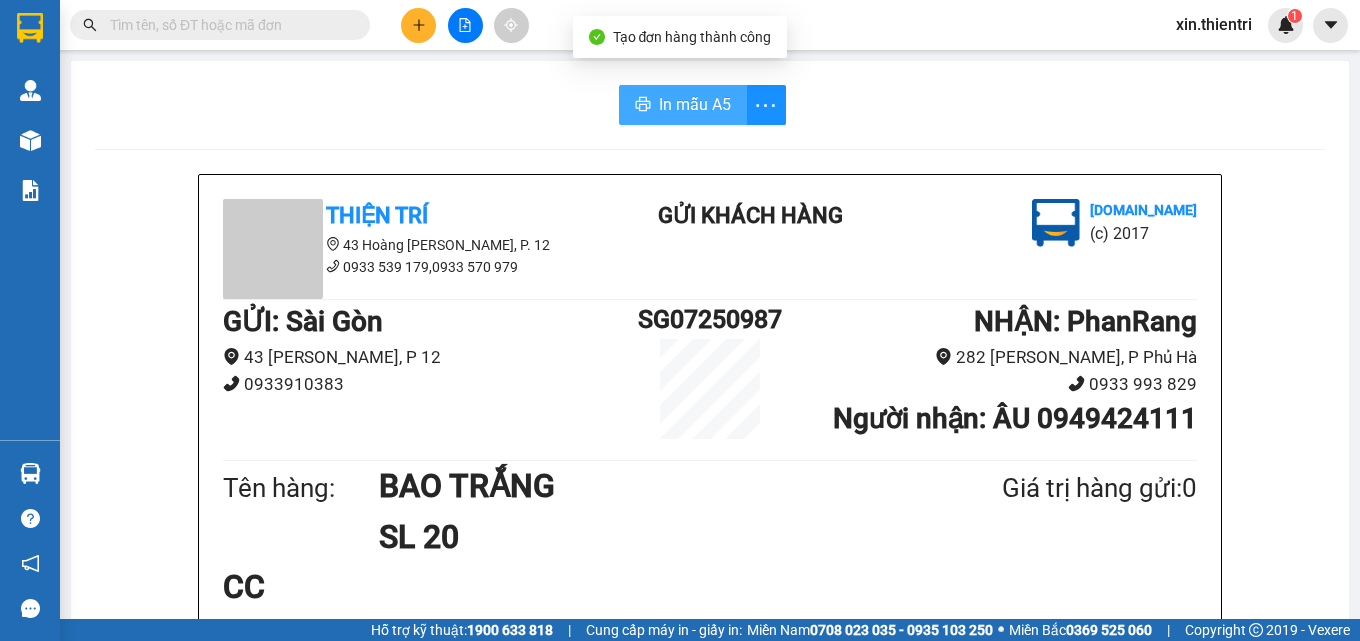 click 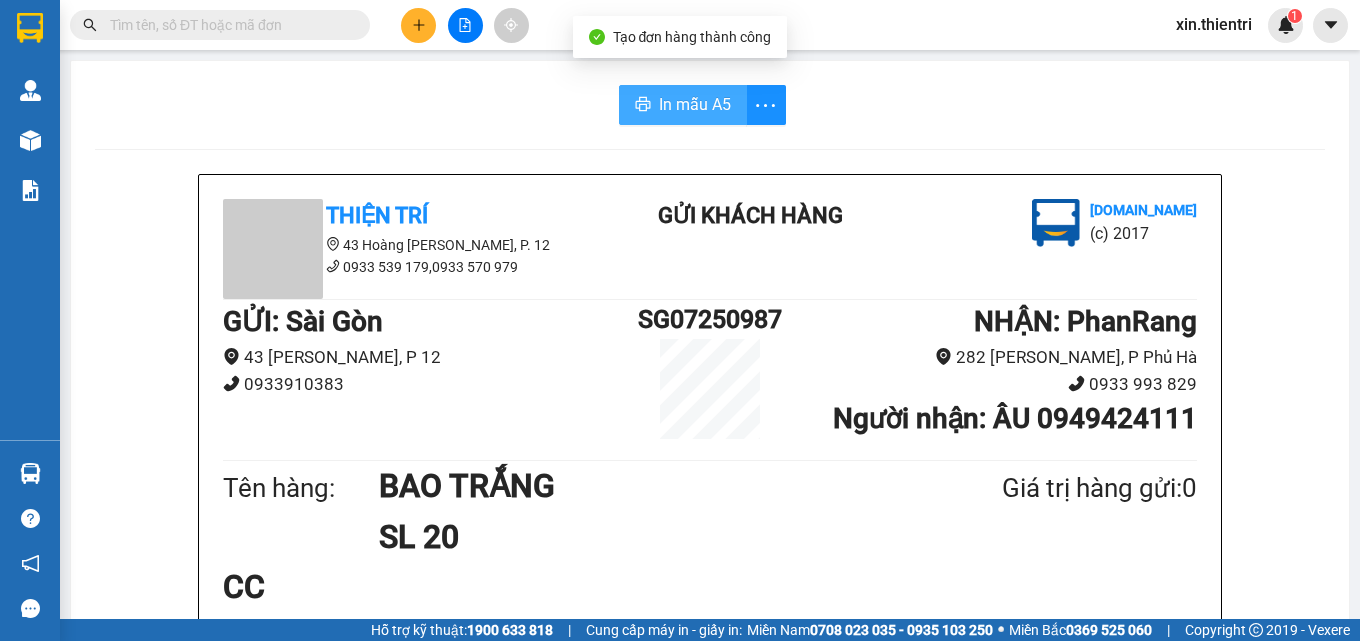 scroll, scrollTop: 0, scrollLeft: 0, axis: both 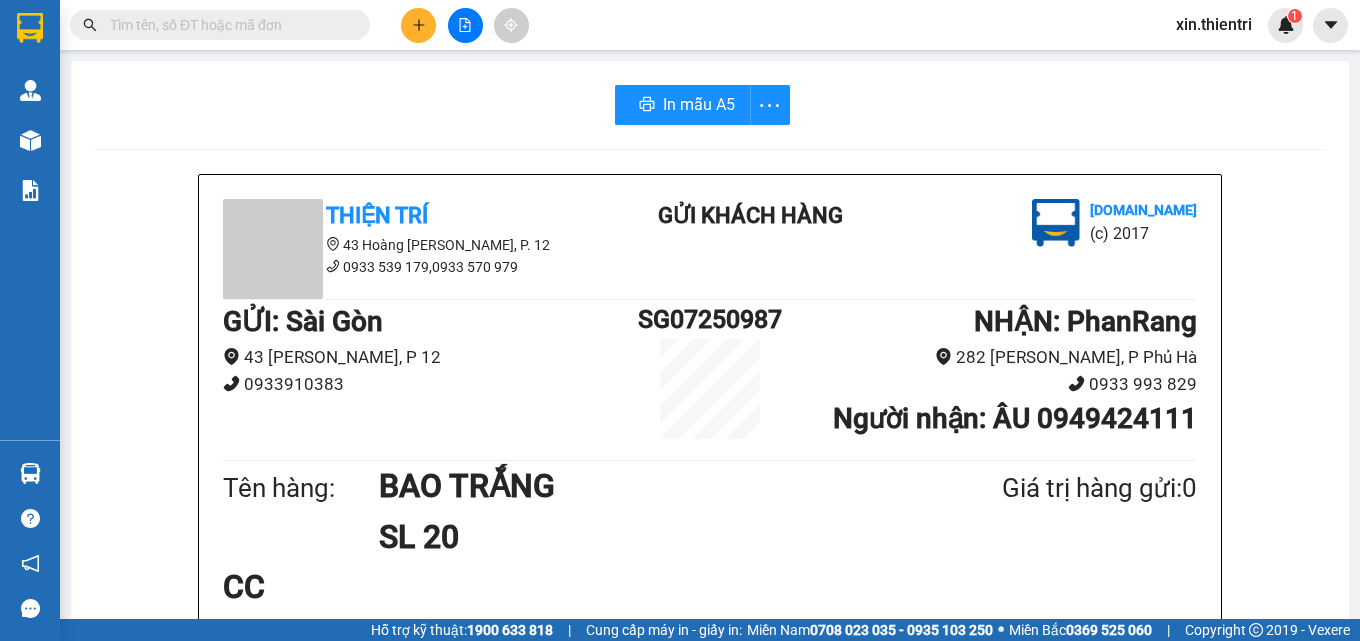 click 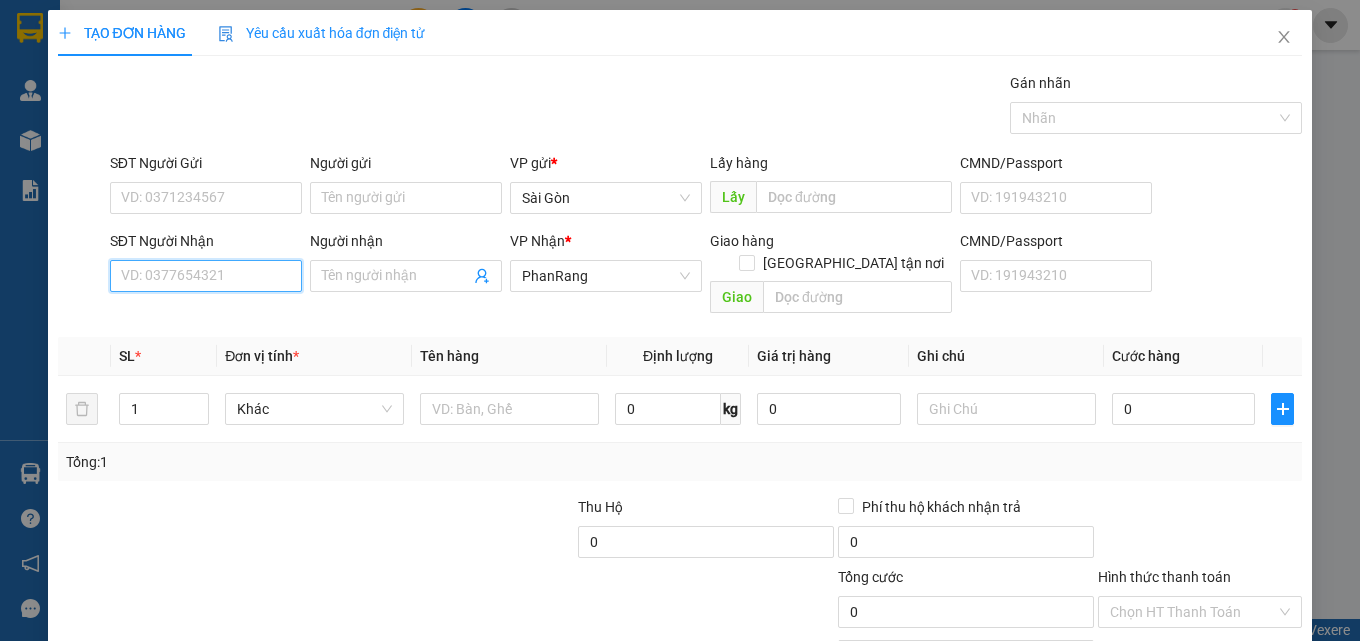 click on "SĐT Người Nhận" at bounding box center [206, 276] 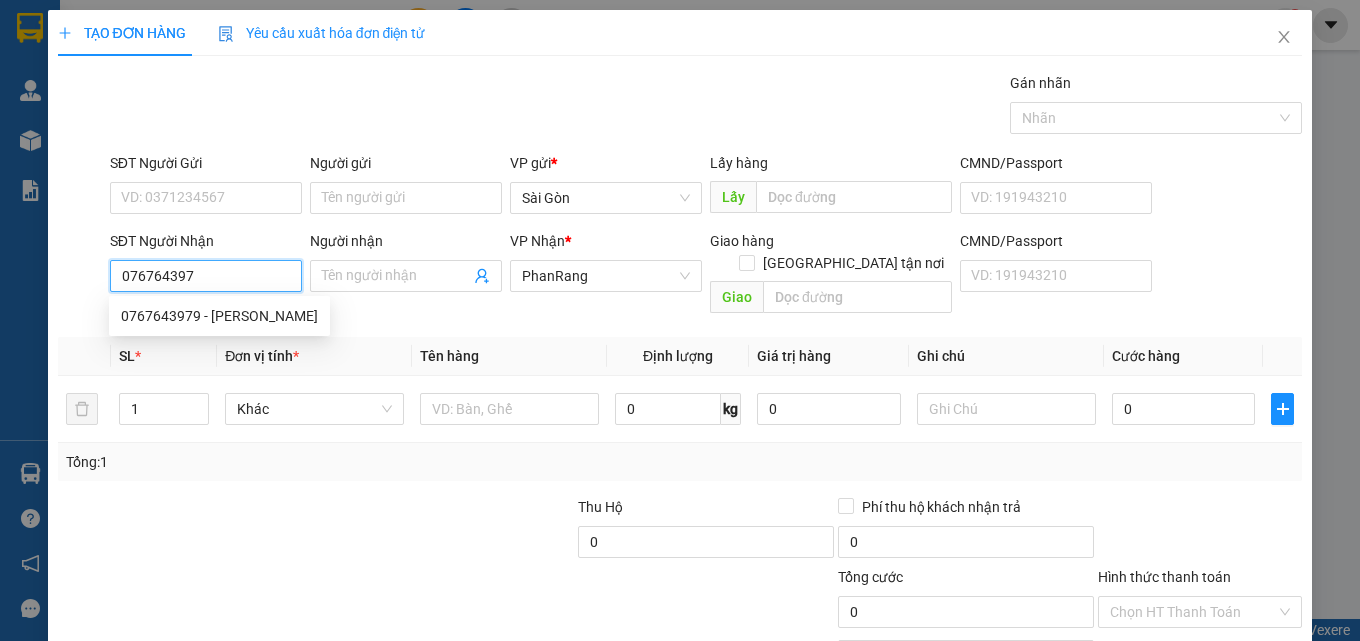 type on "0767643979" 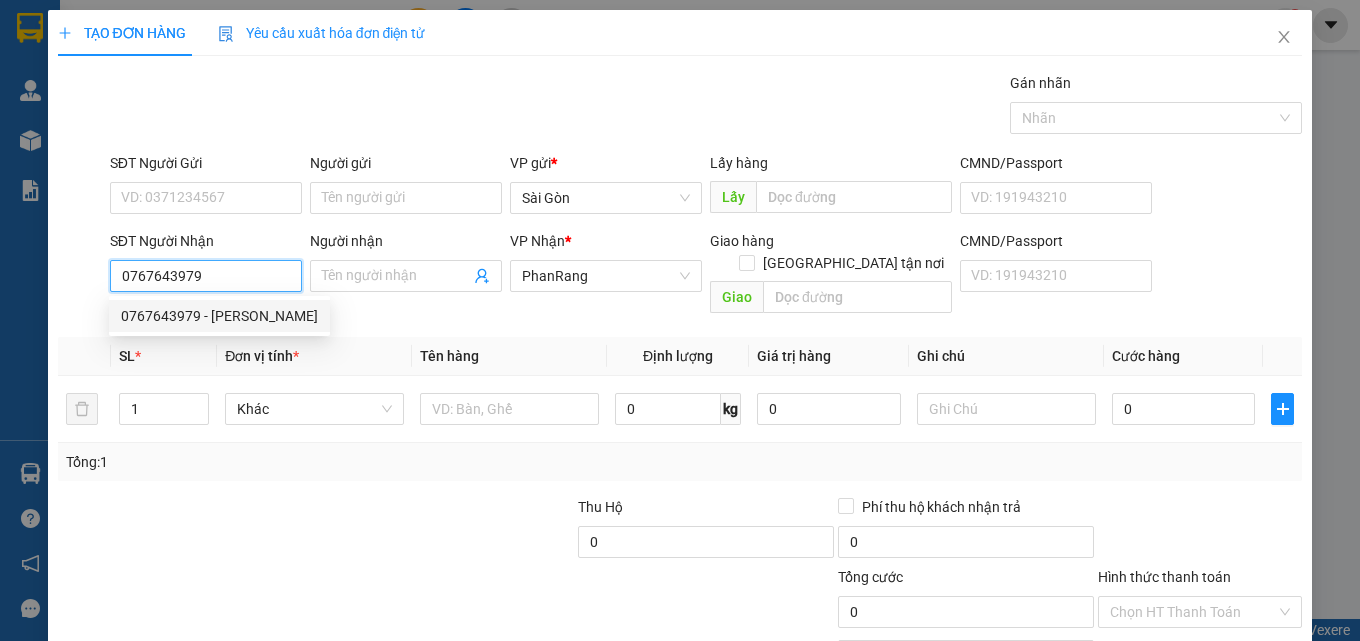 drag, startPoint x: 249, startPoint y: 314, endPoint x: 232, endPoint y: 320, distance: 18.027756 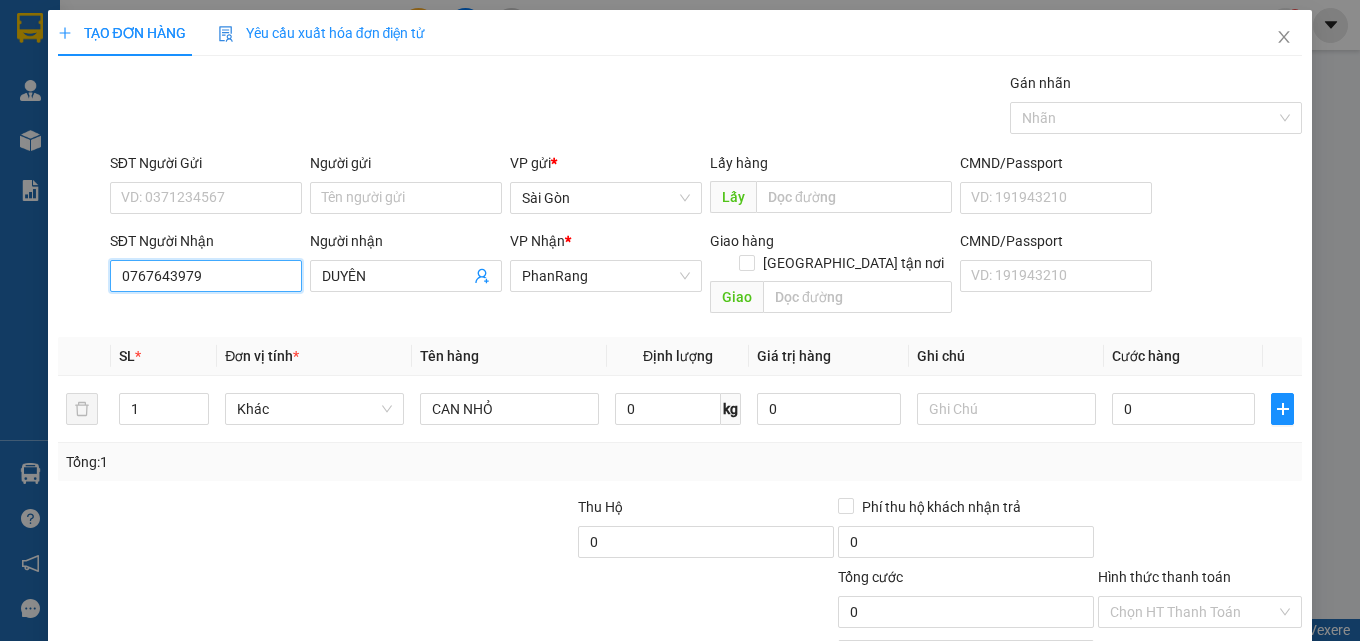 click on "0767643979" at bounding box center [206, 276] 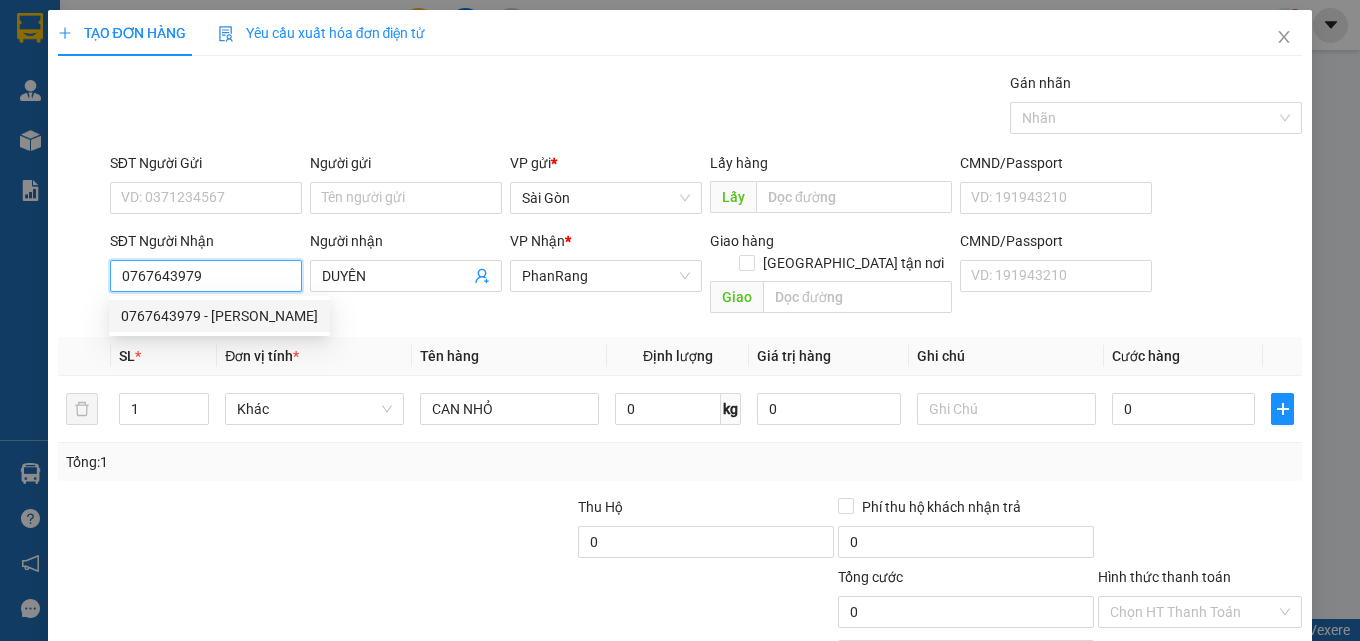 click on "0767643979" at bounding box center (206, 276) 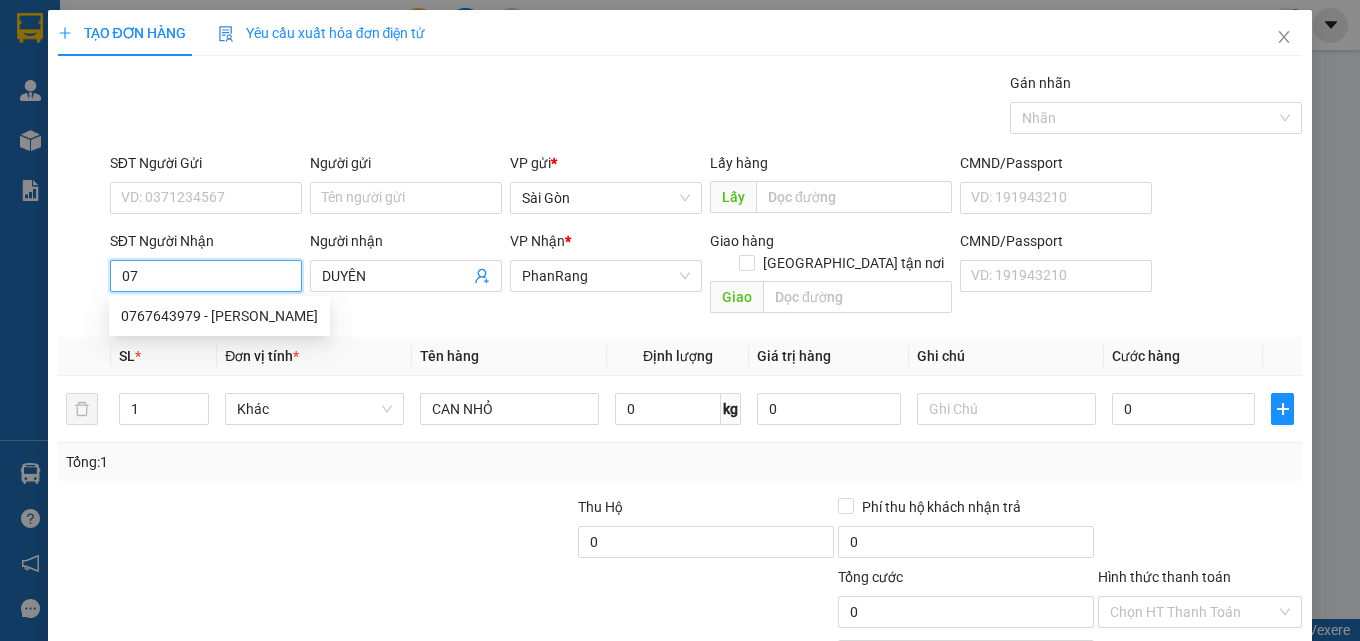 type on "0" 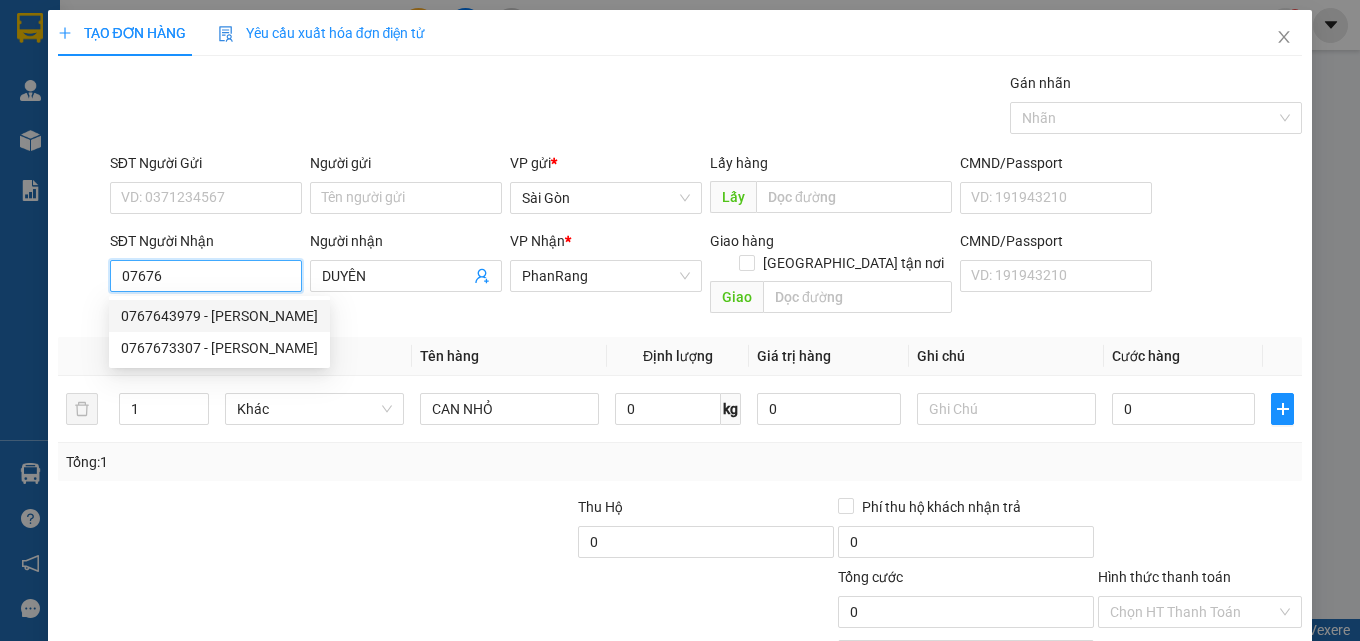 click on "0767643979 - DUYÊN" at bounding box center [219, 316] 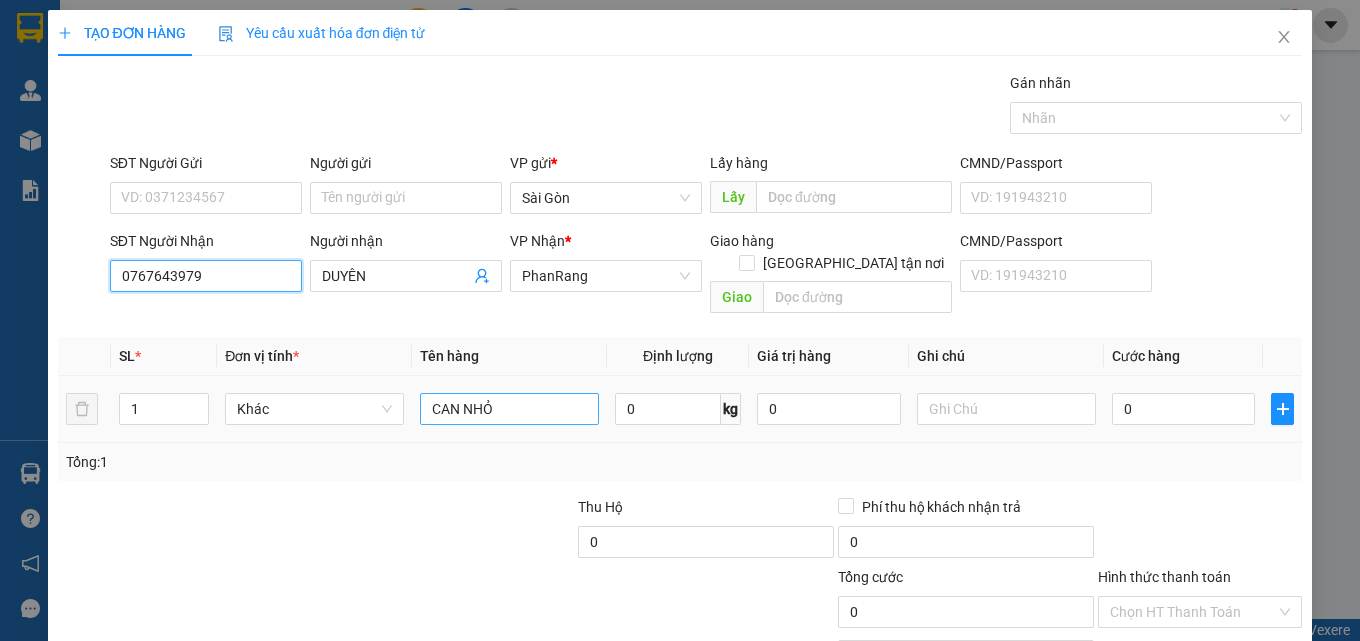 type on "0767643979" 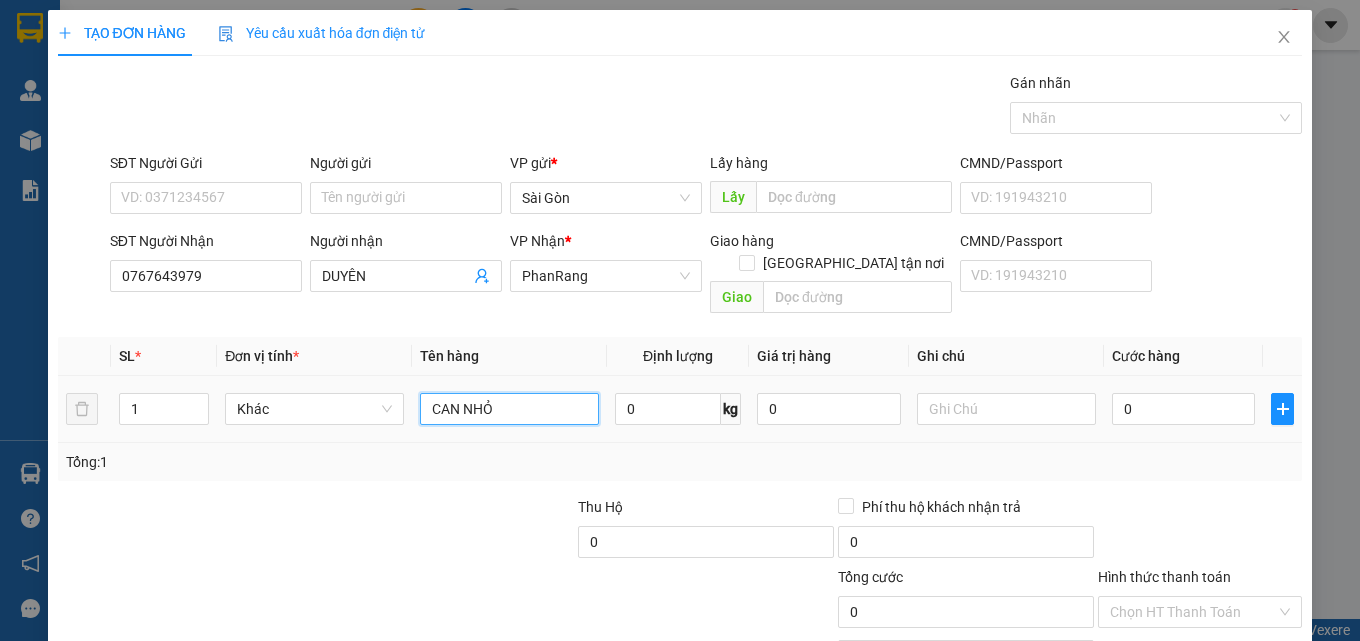 click on "CAN NHỎ" at bounding box center [509, 409] 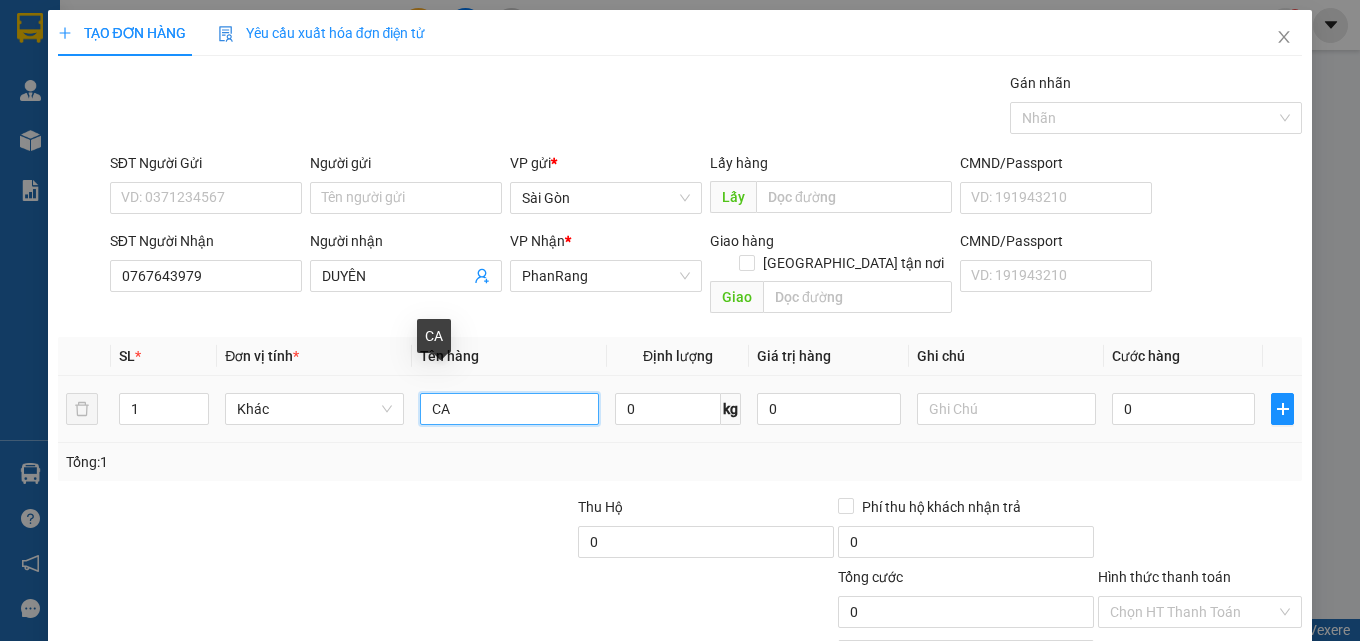 type on "C" 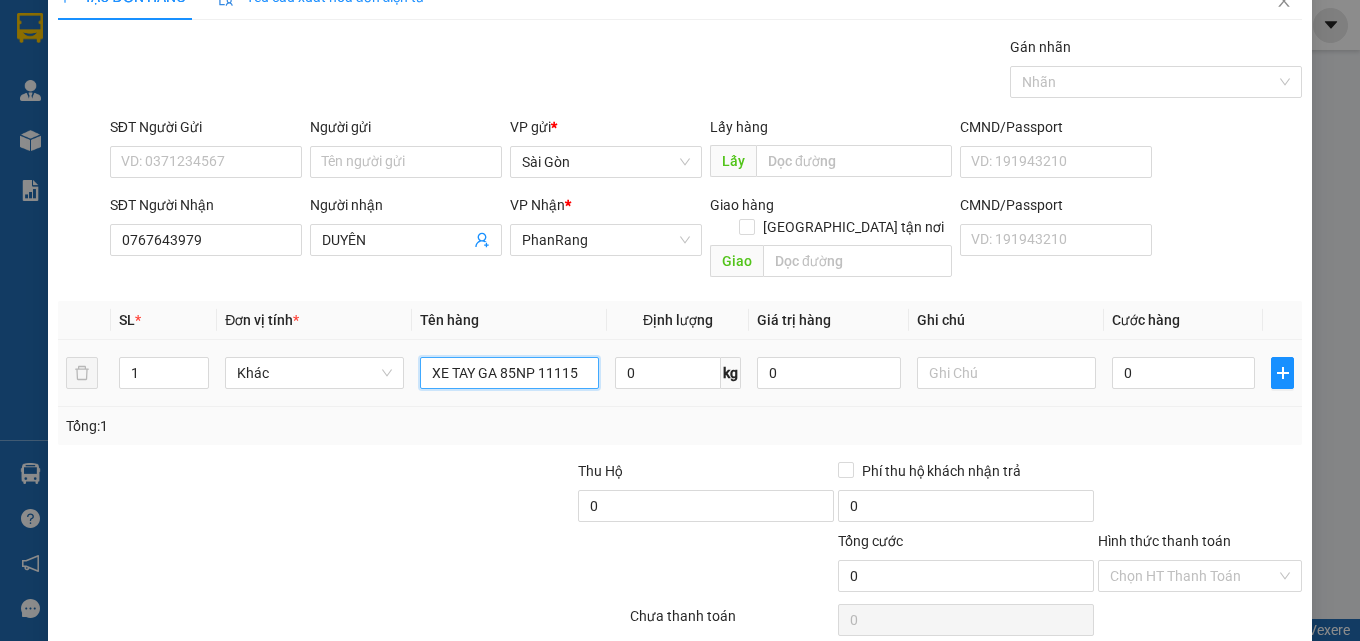 scroll, scrollTop: 99, scrollLeft: 0, axis: vertical 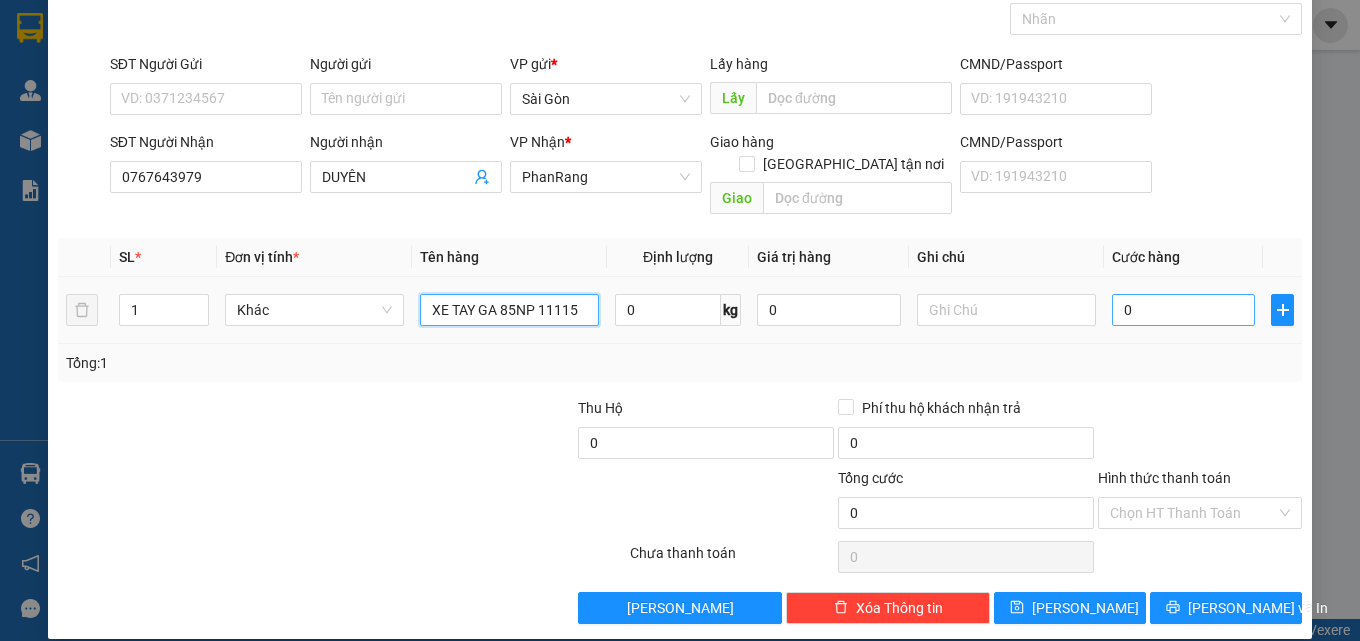 type on "XE TAY GA 85NP 11115" 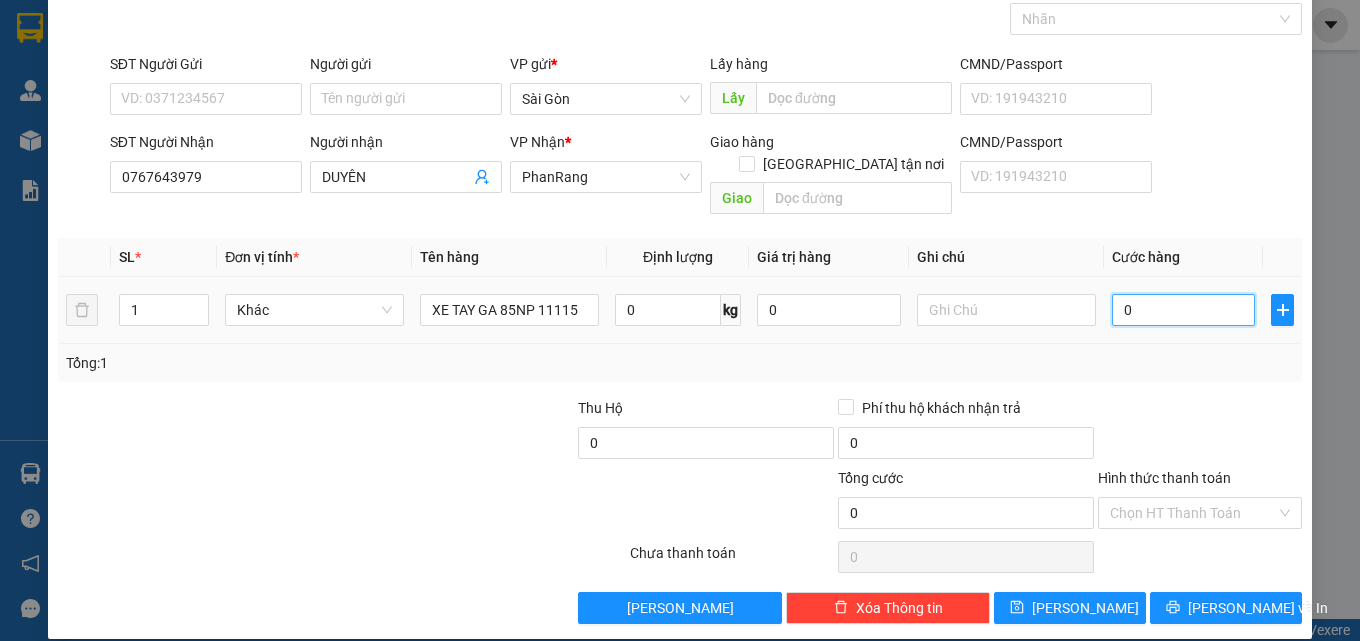 click on "0" at bounding box center [1184, 310] 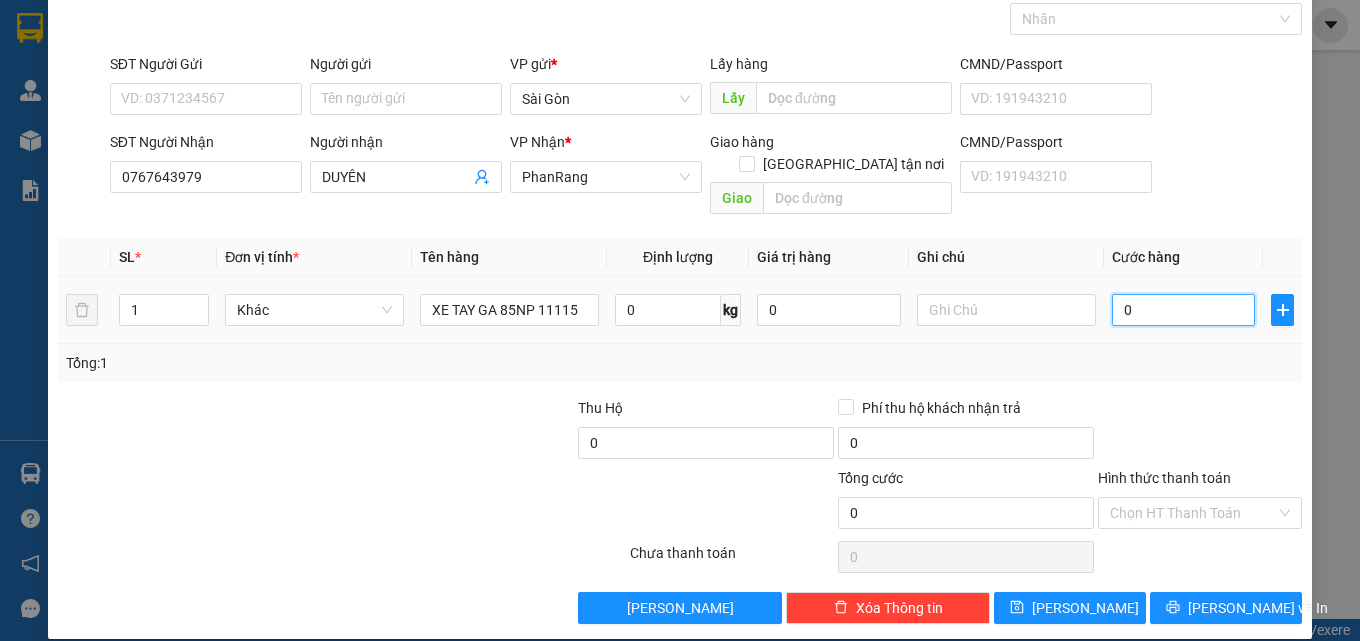 type on "3" 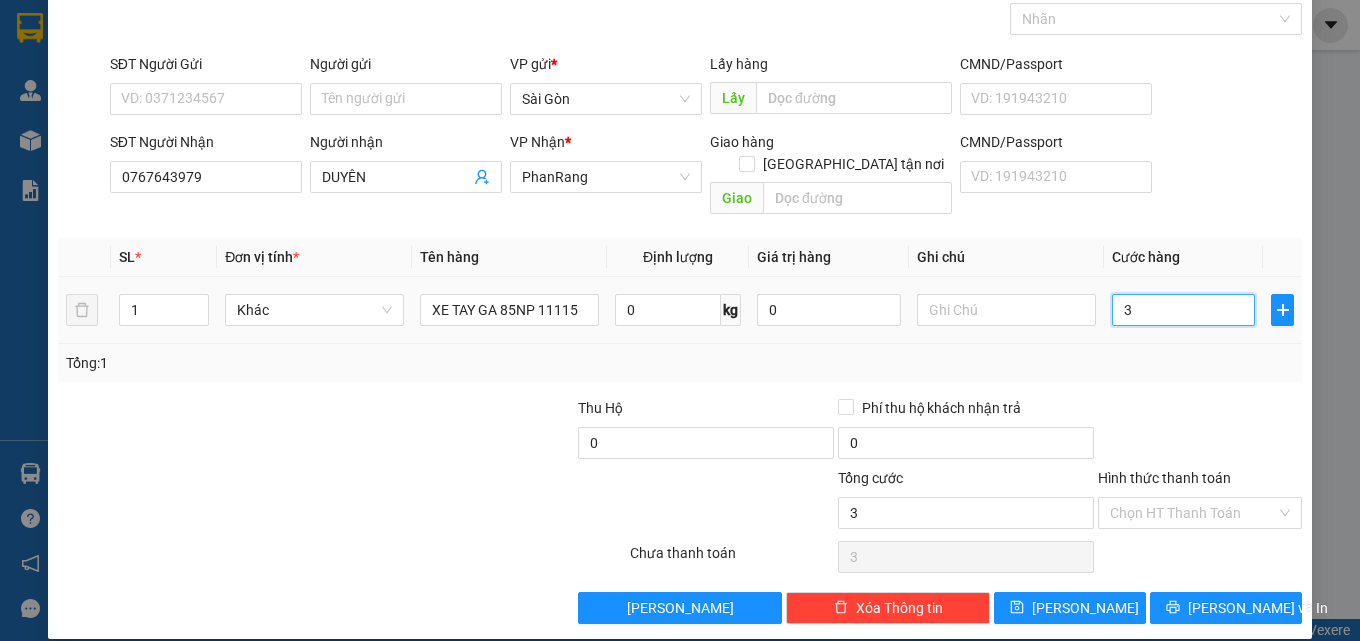 type on "30" 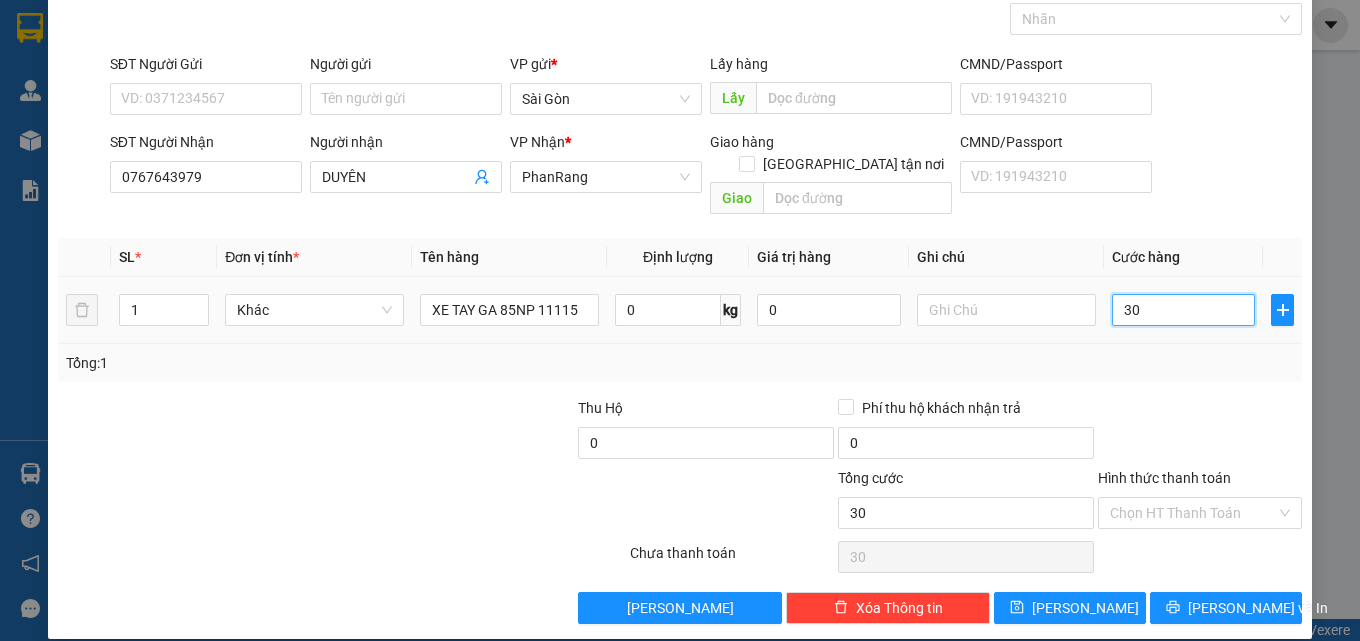 type on "300" 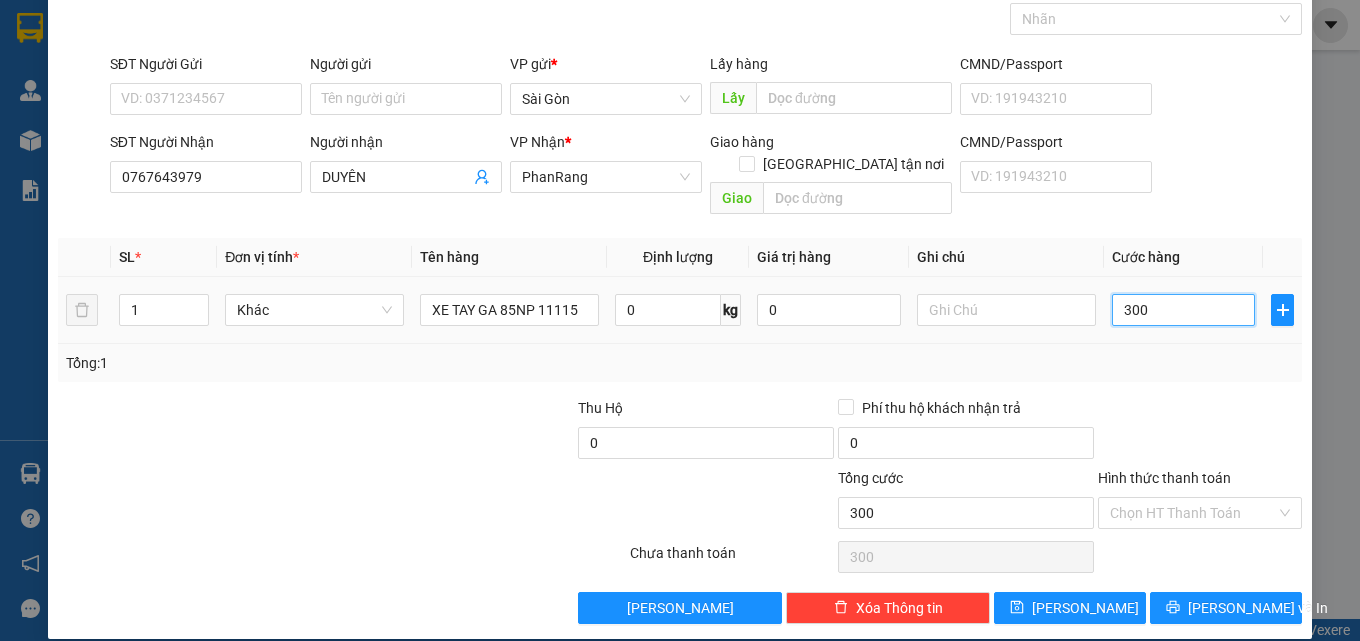 type on "3.000" 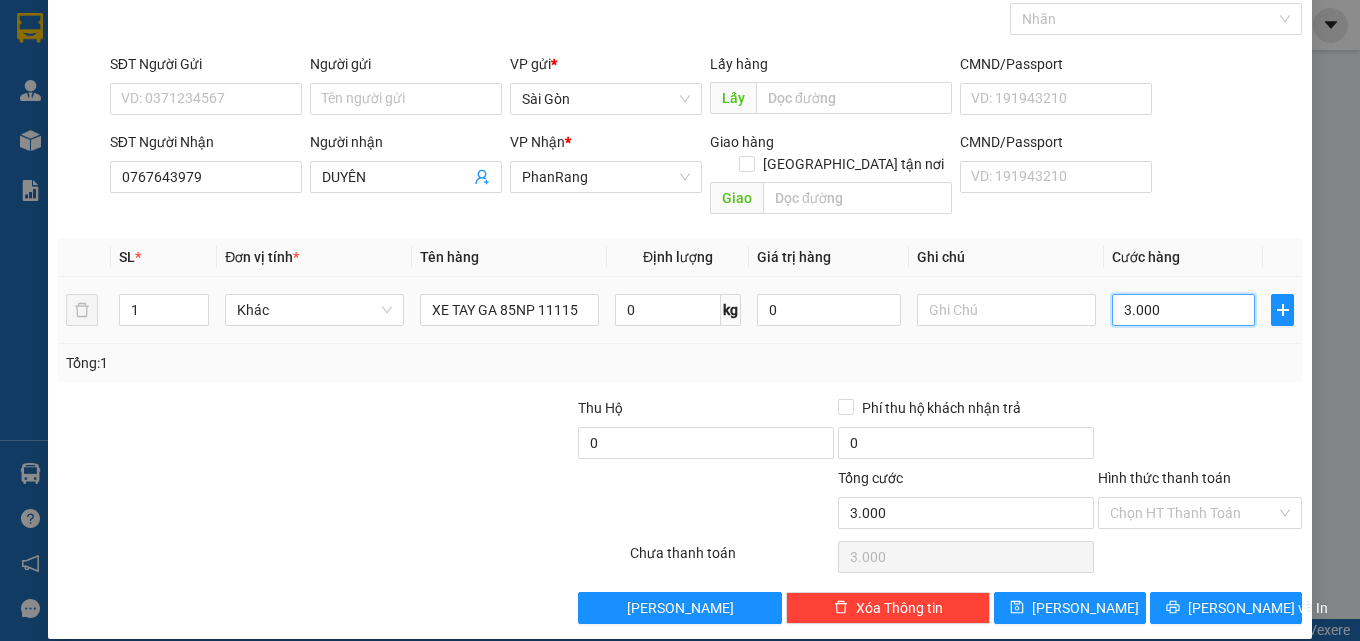 type on "300" 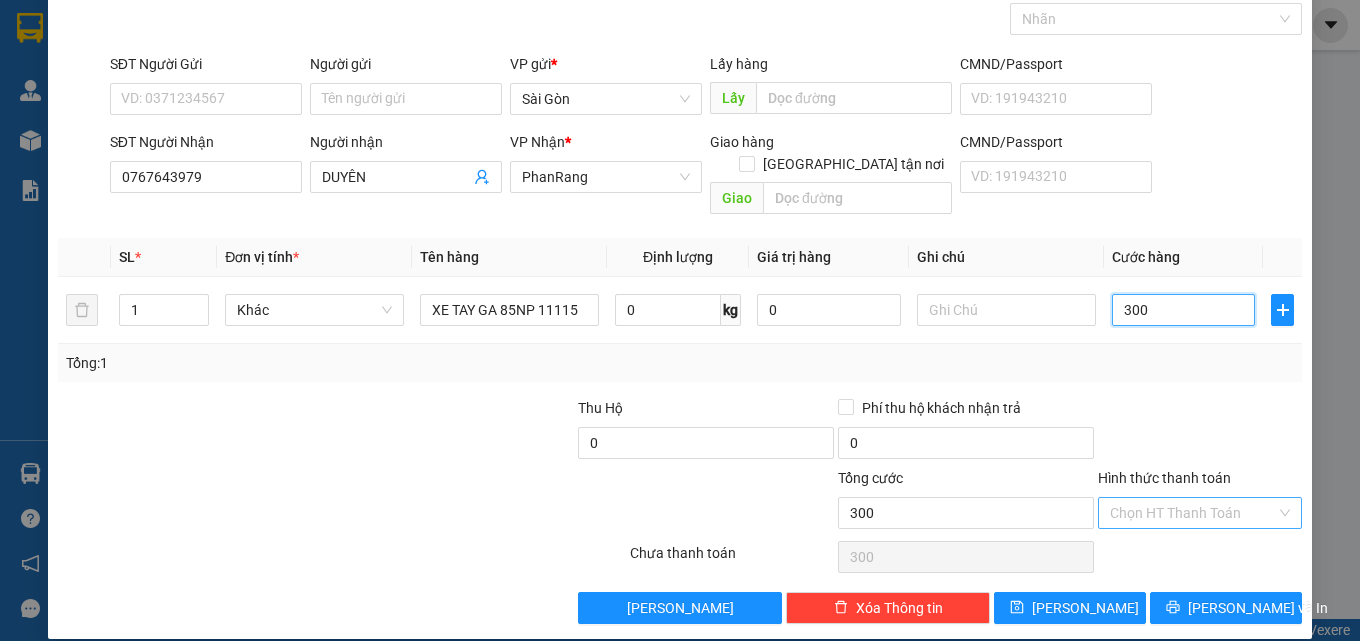 type on "300" 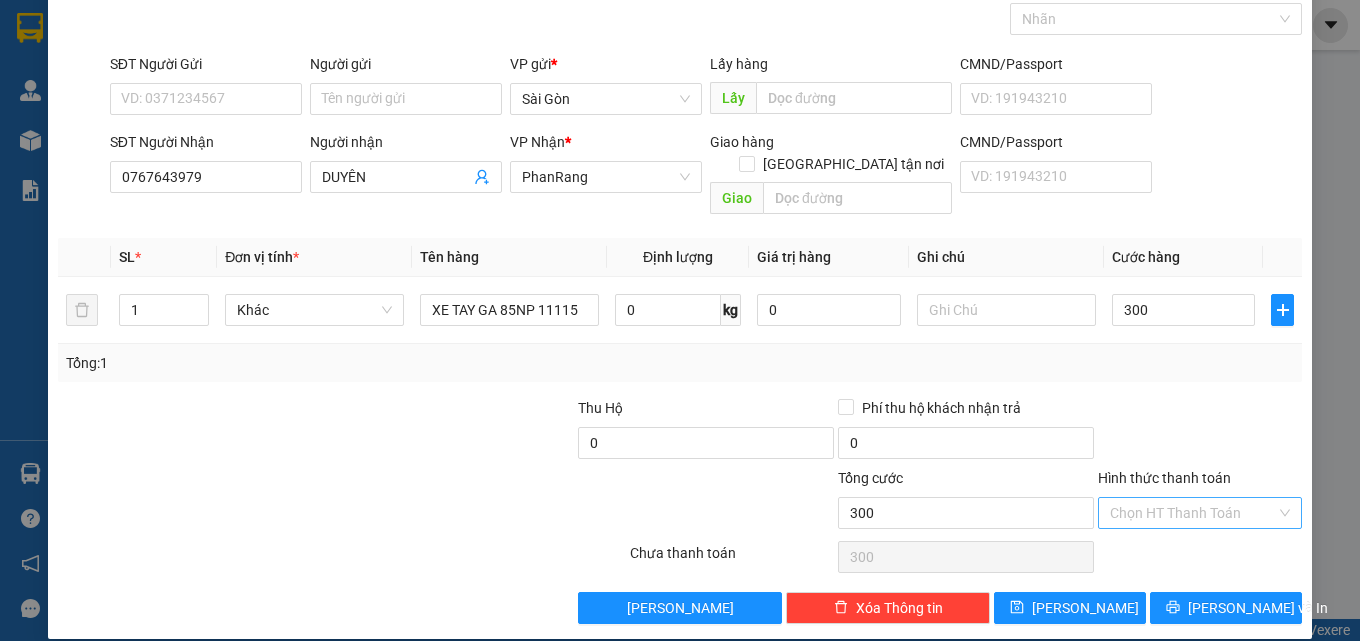 type on "300.000" 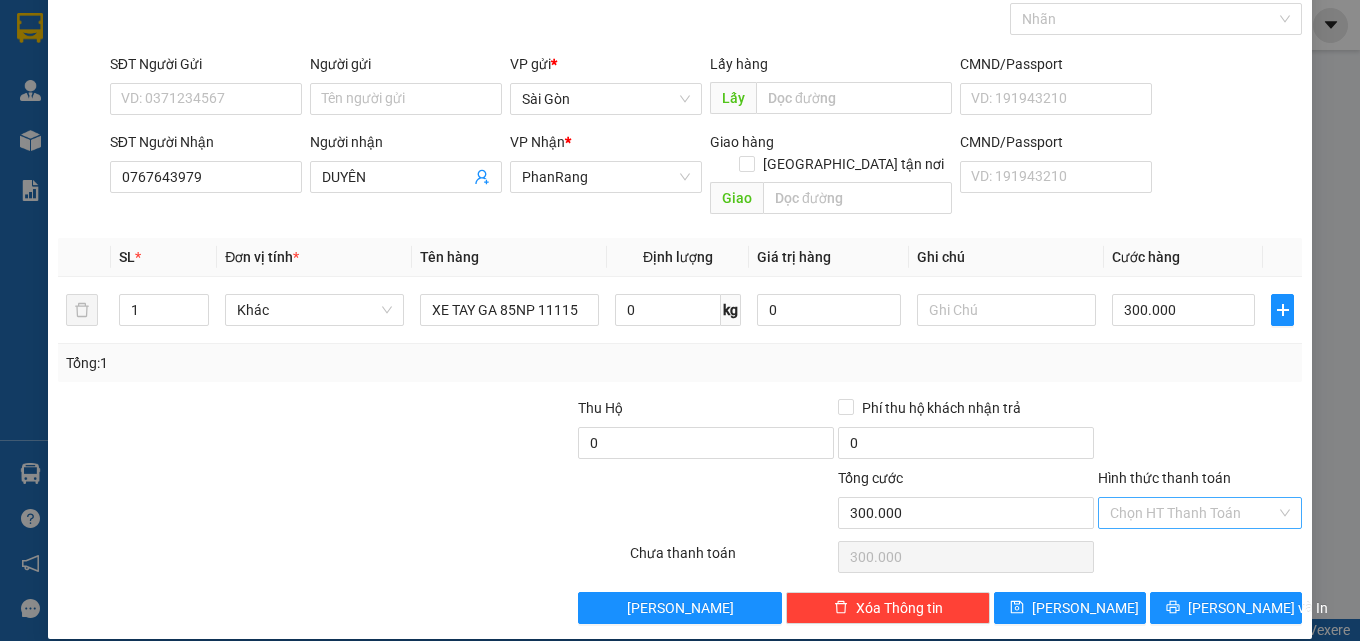 click on "Hình thức thanh toán" at bounding box center (1193, 513) 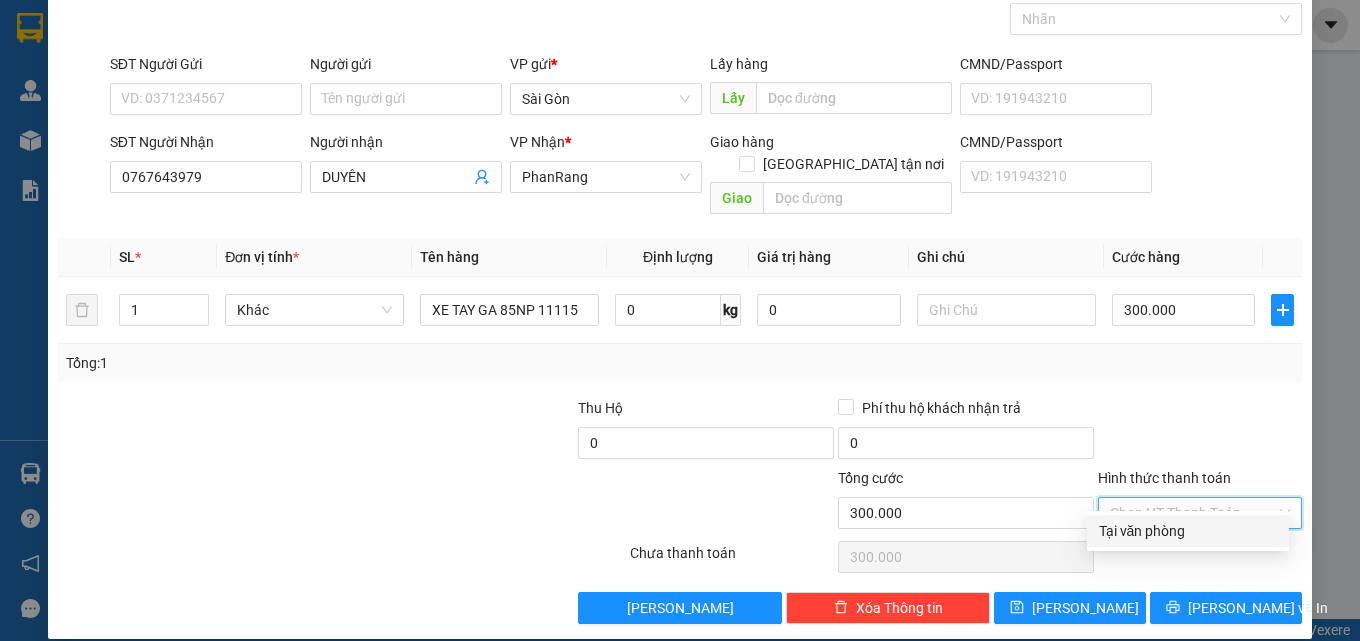 click on "Tại văn phòng" at bounding box center [1188, 531] 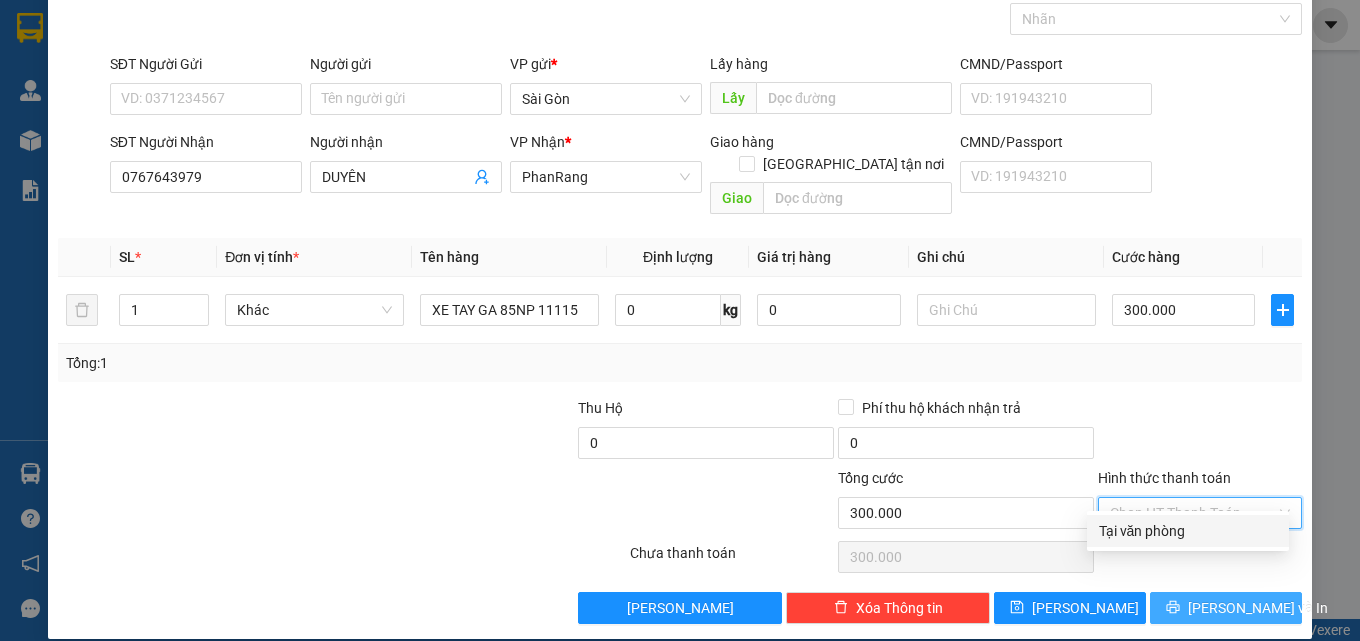 type on "0" 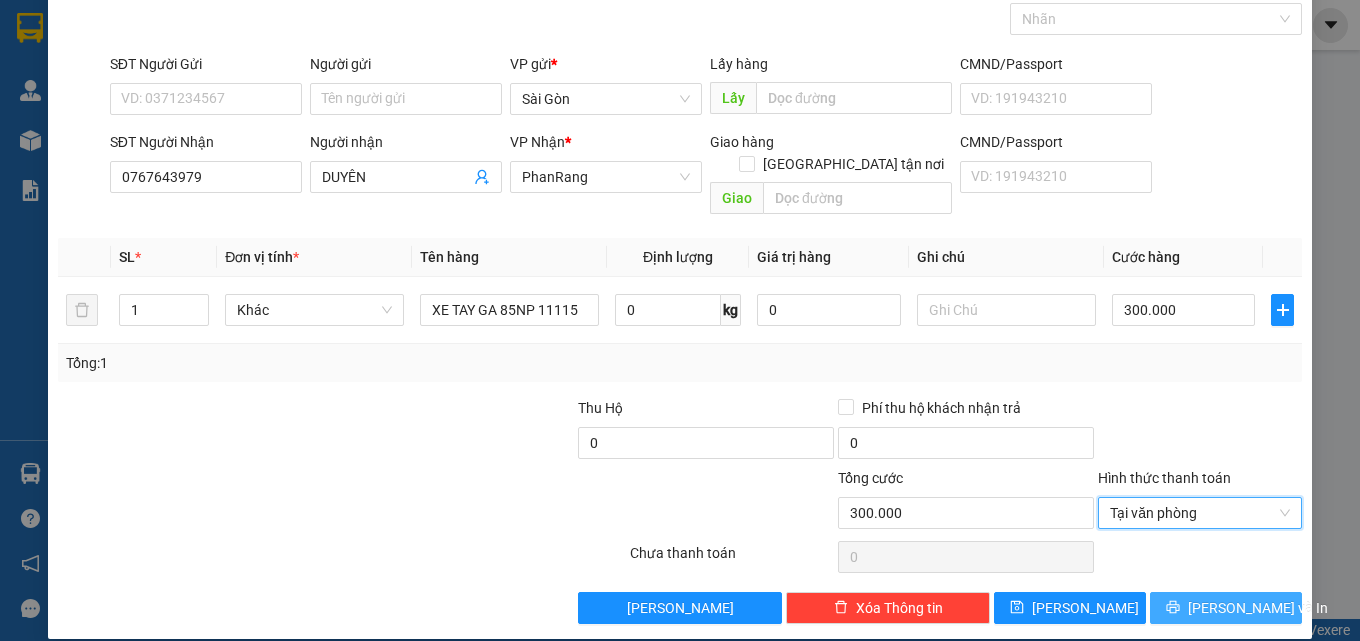 click on "[PERSON_NAME] và In" at bounding box center [1258, 608] 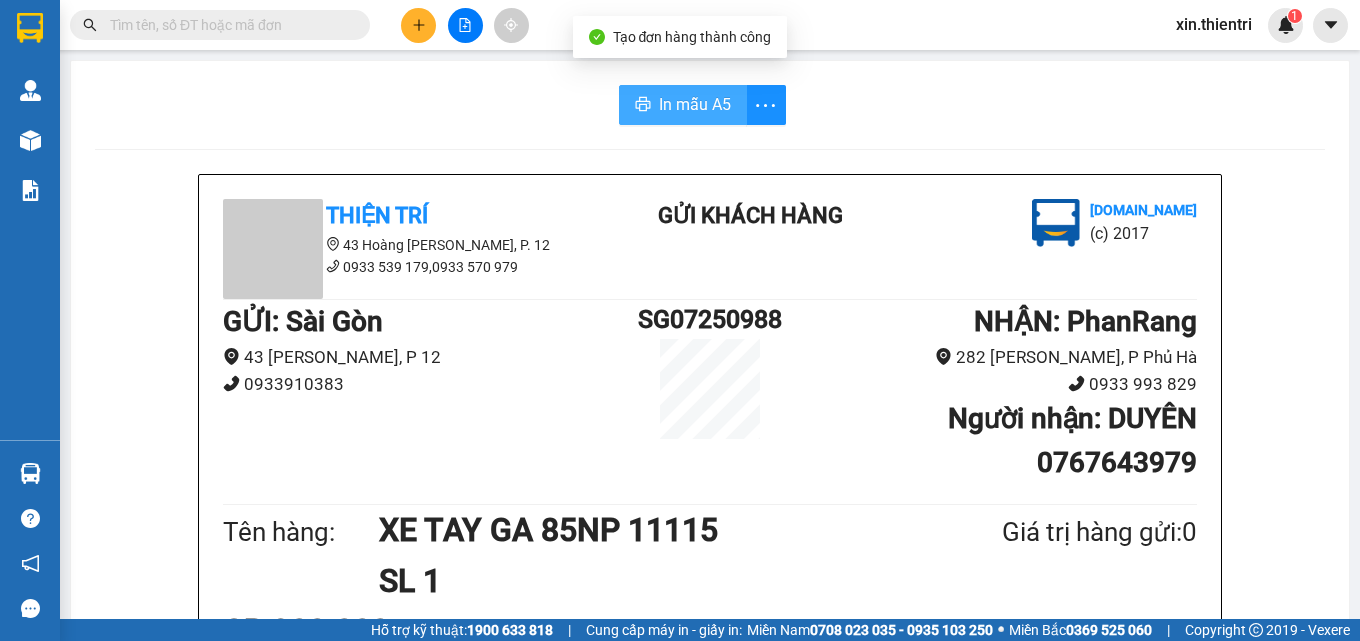 click on "In mẫu A5" at bounding box center [695, 104] 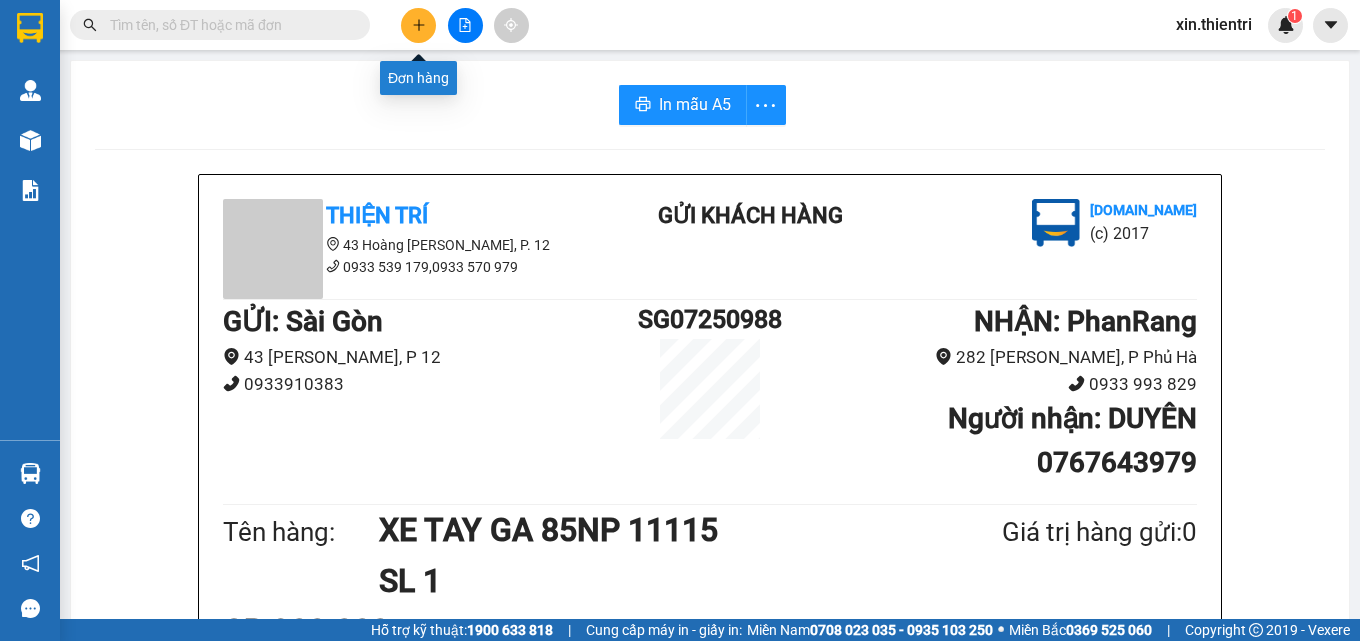 click at bounding box center (418, 25) 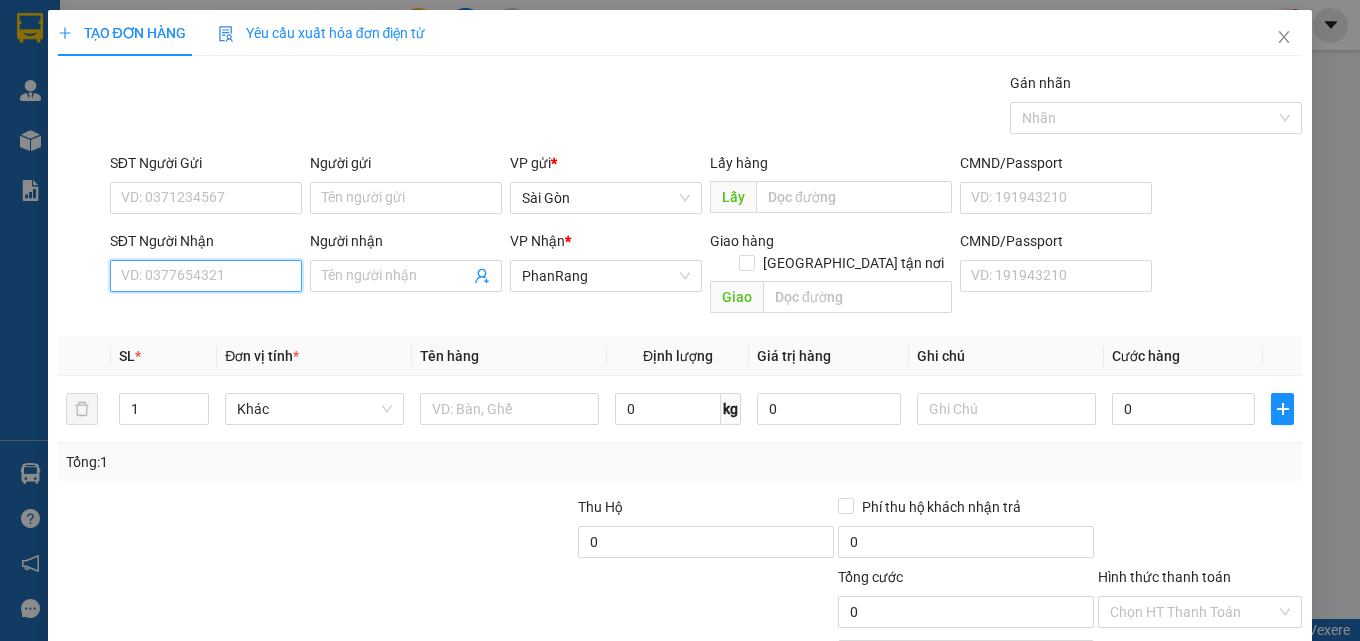 click on "SĐT Người Nhận" at bounding box center (206, 276) 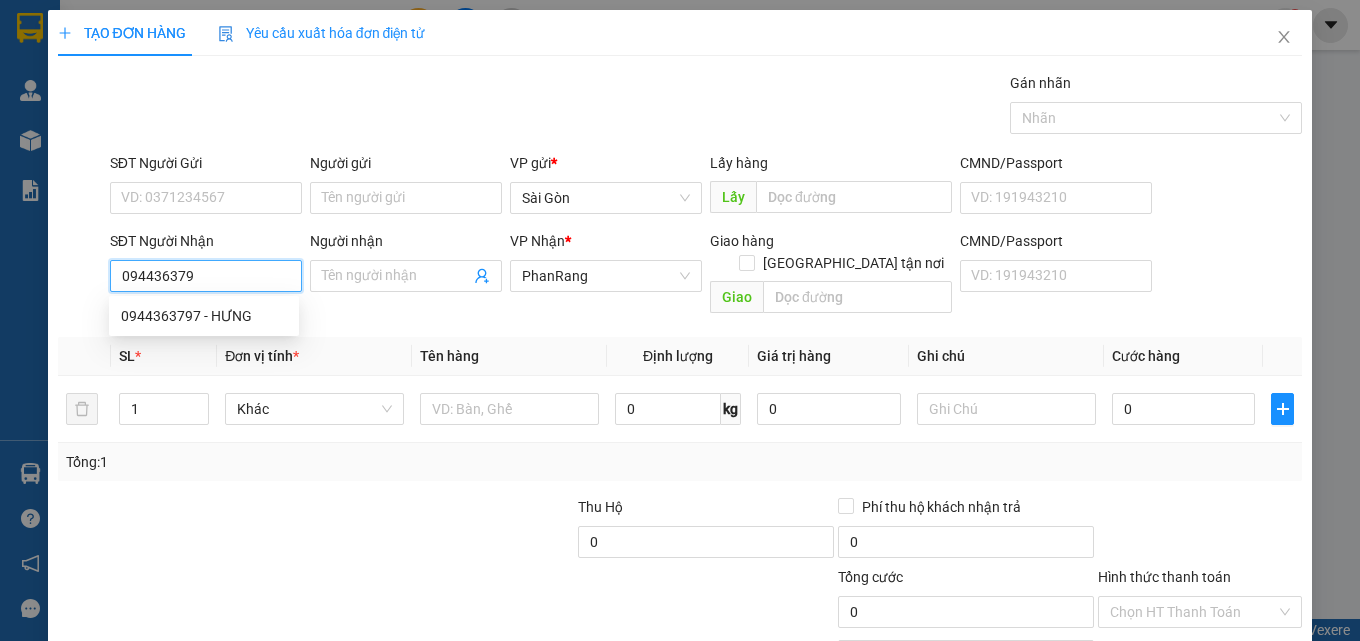 type on "0944363797" 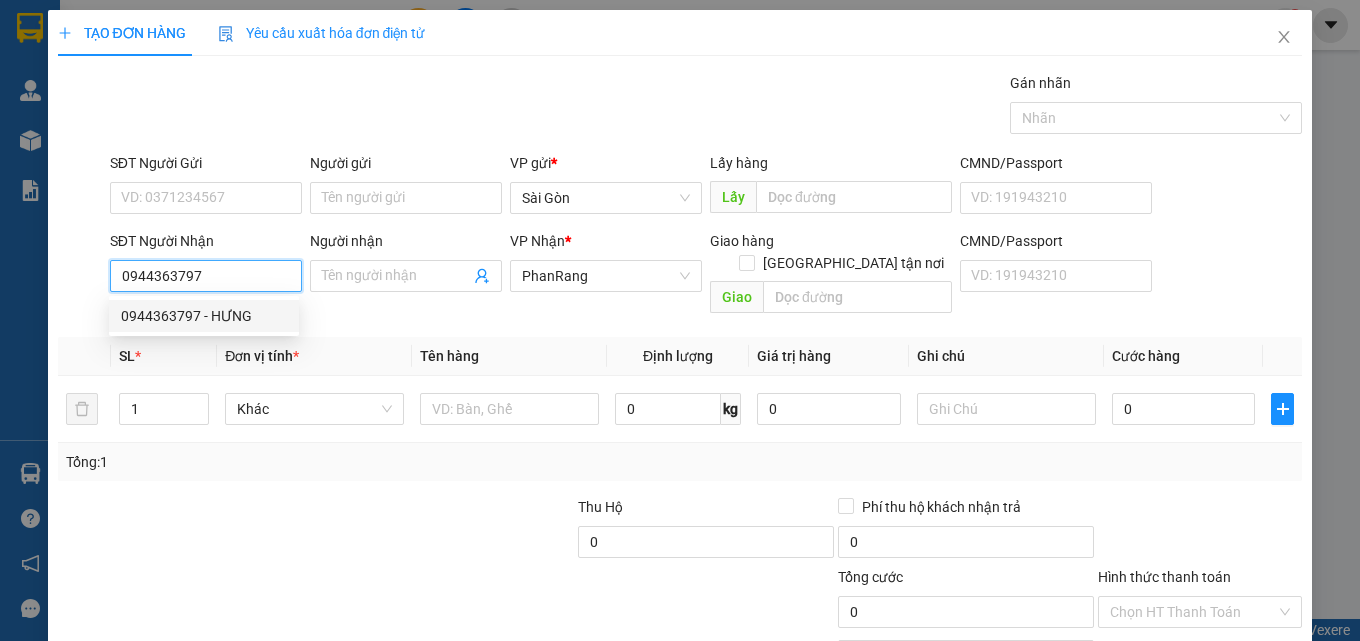 click on "0944363797 - HƯNG" at bounding box center [204, 316] 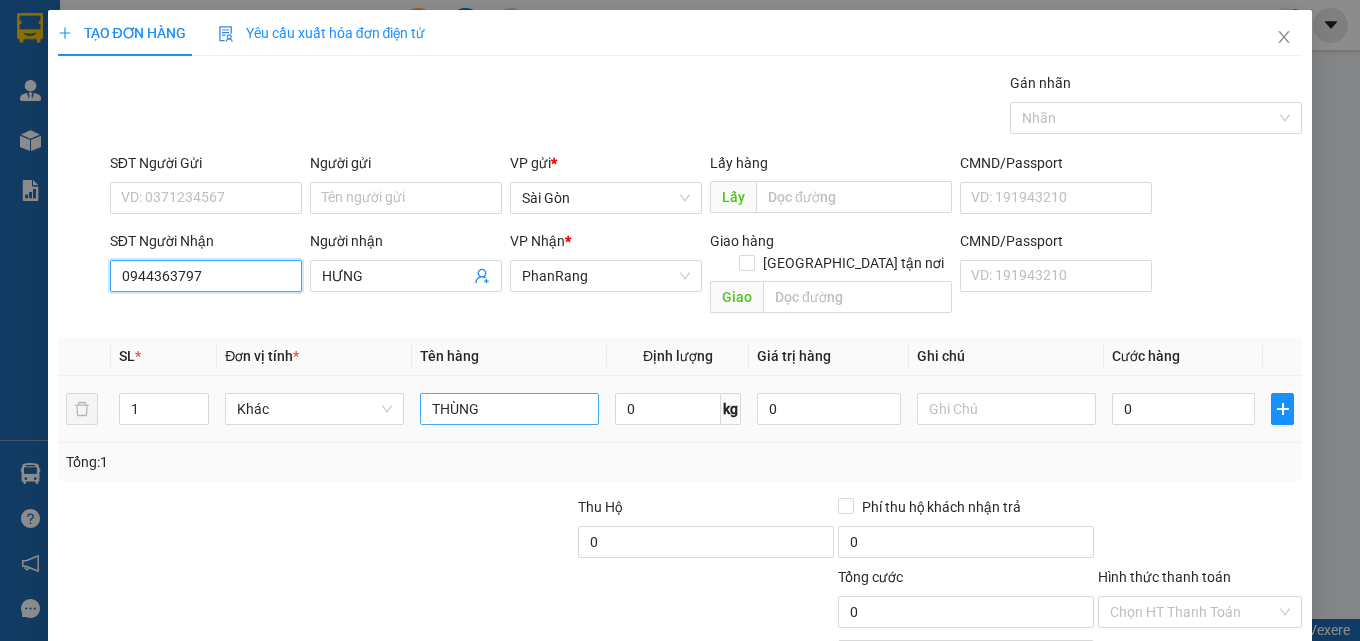 type on "0944363797" 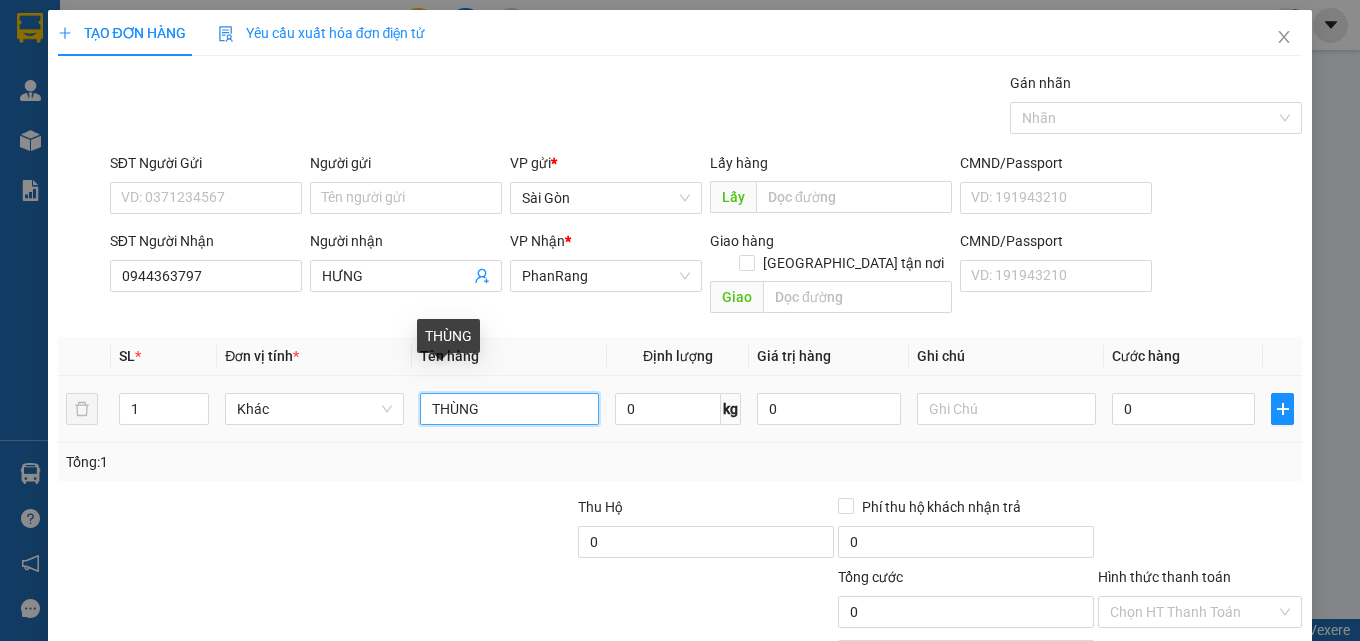 click on "THÙNG" at bounding box center [509, 409] 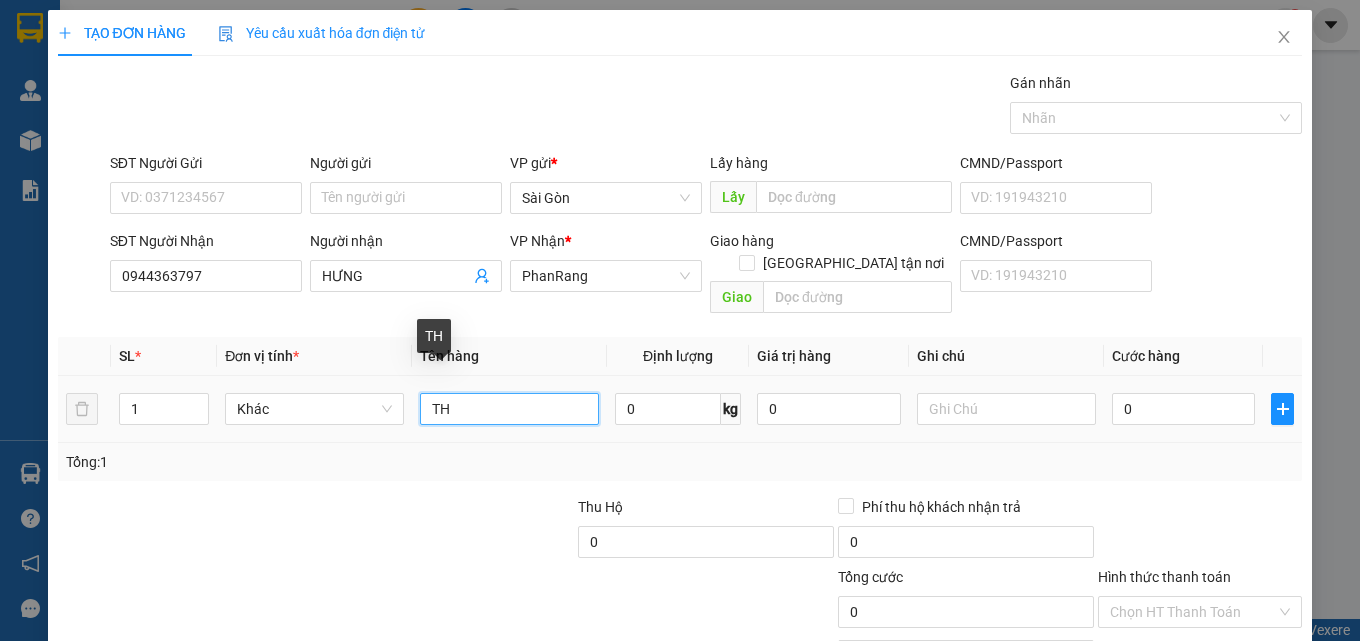 type on "T" 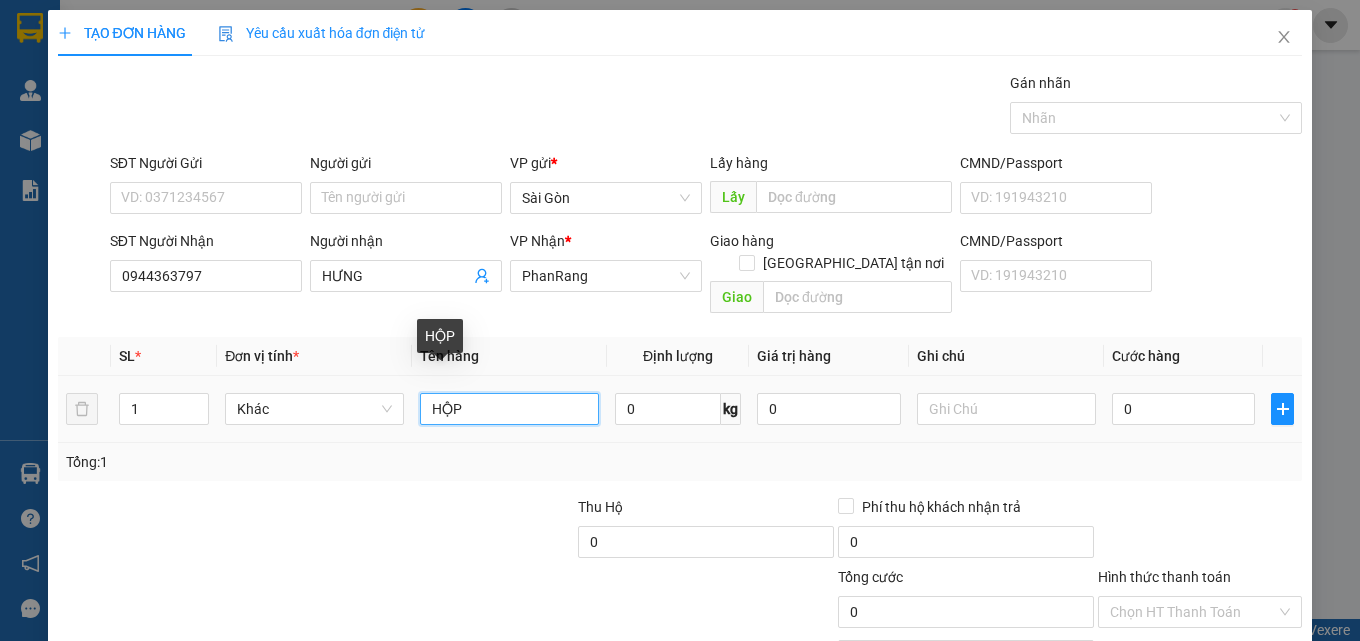 click on "HỘP" at bounding box center (509, 409) 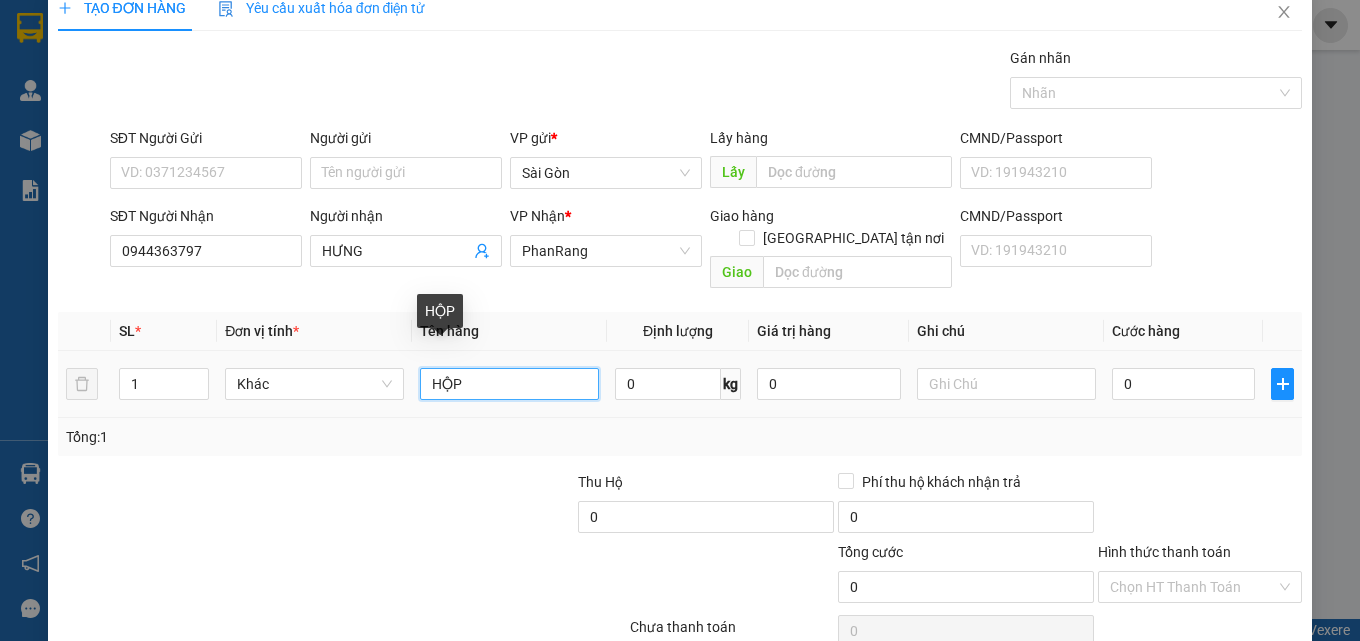 scroll, scrollTop: 99, scrollLeft: 0, axis: vertical 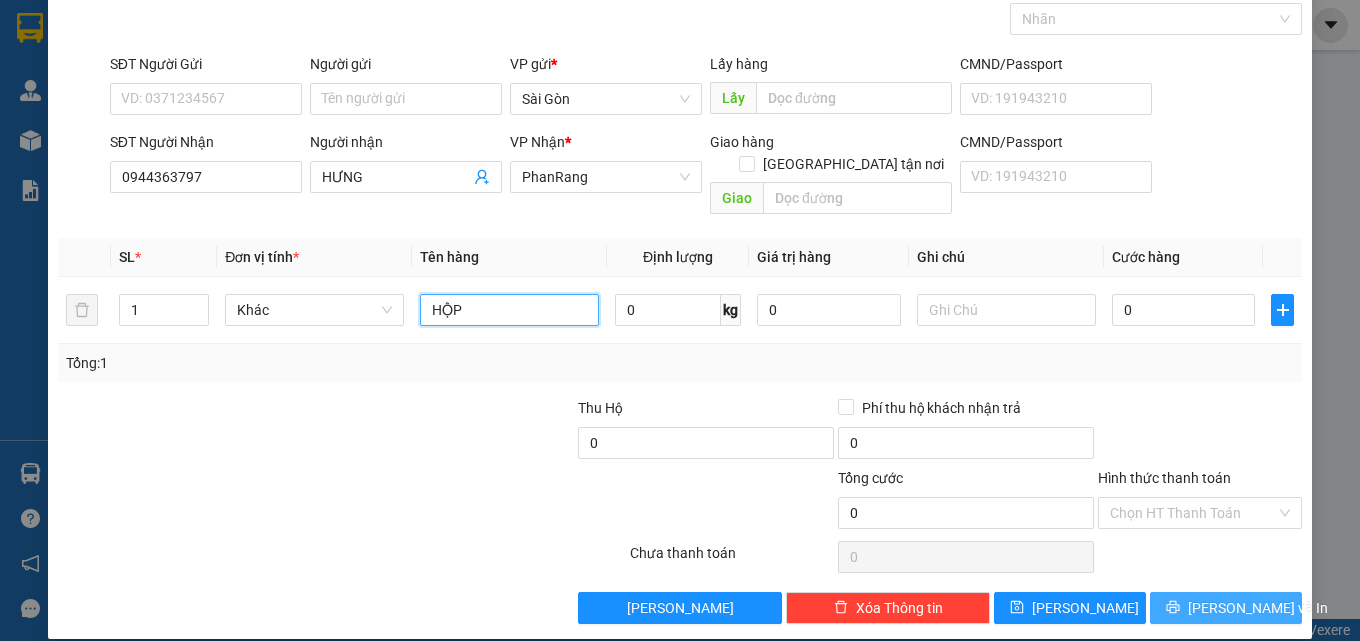 type on "HỘP" 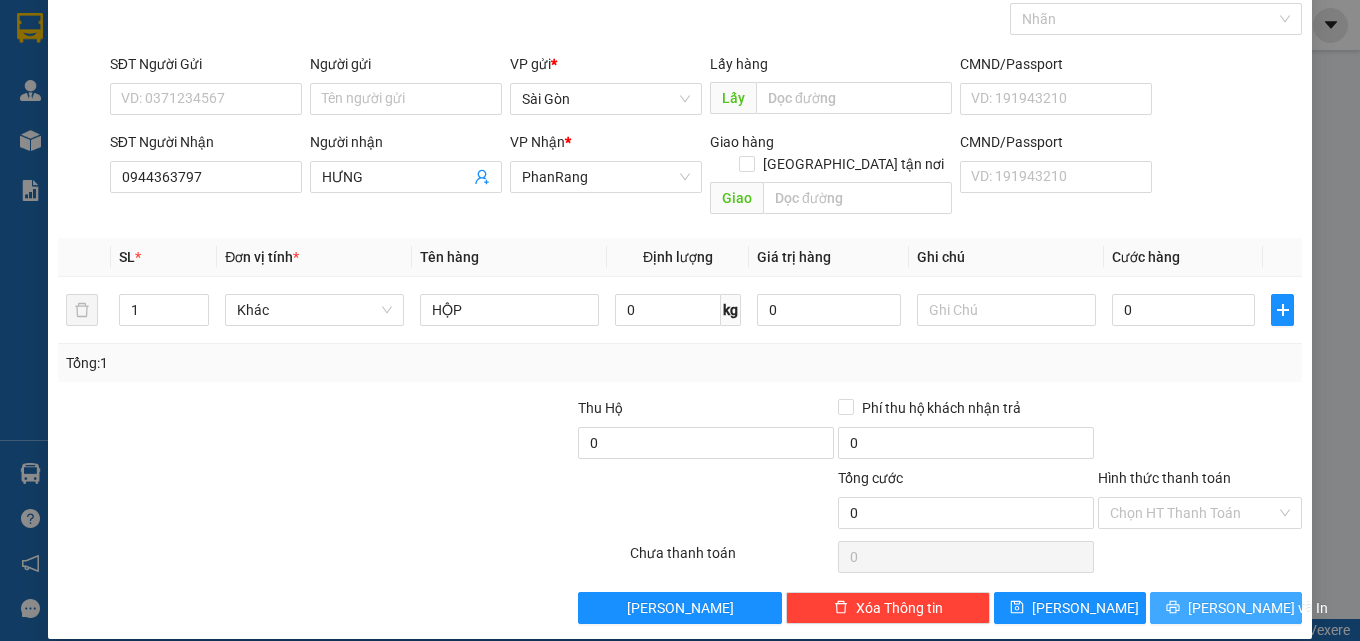 click on "[PERSON_NAME] và In" at bounding box center [1258, 608] 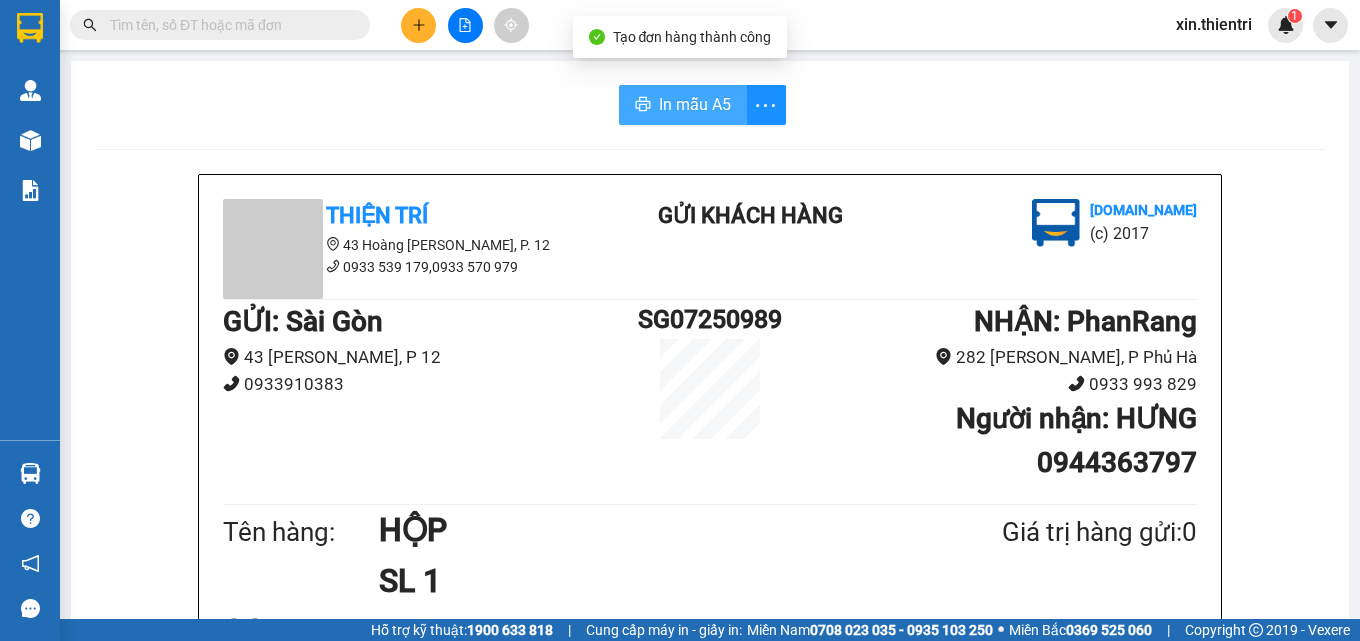 click on "In mẫu A5" at bounding box center [695, 104] 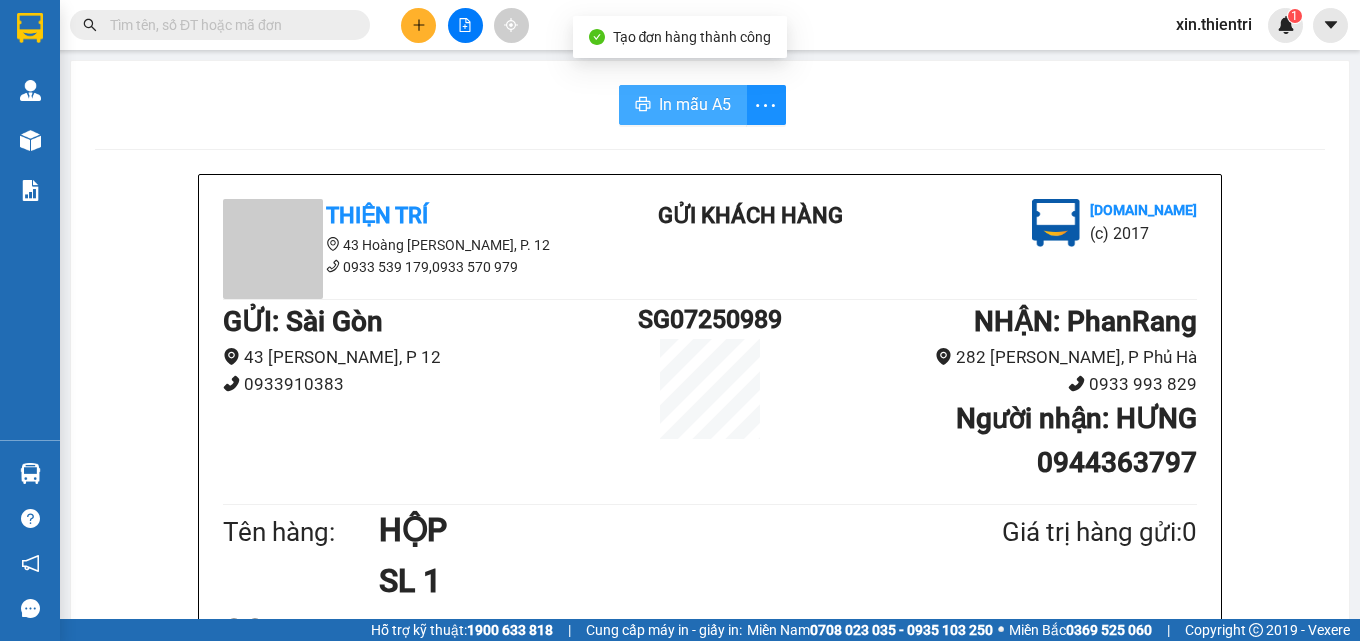 scroll, scrollTop: 0, scrollLeft: 0, axis: both 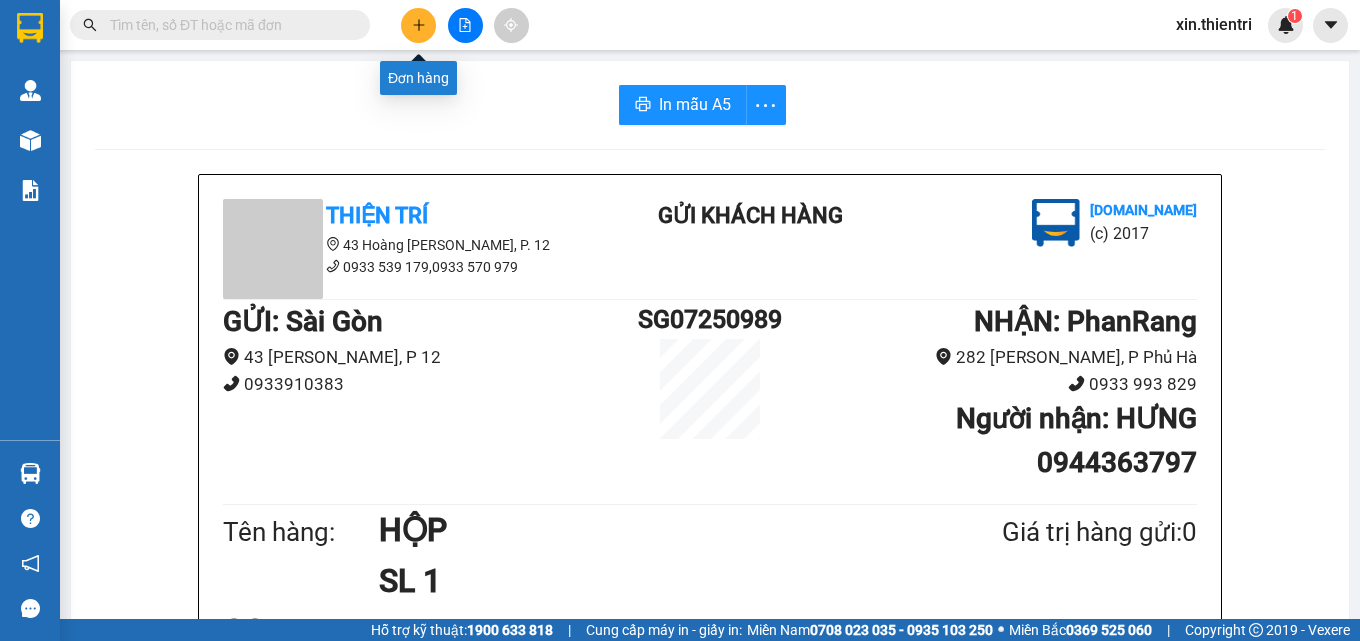 click 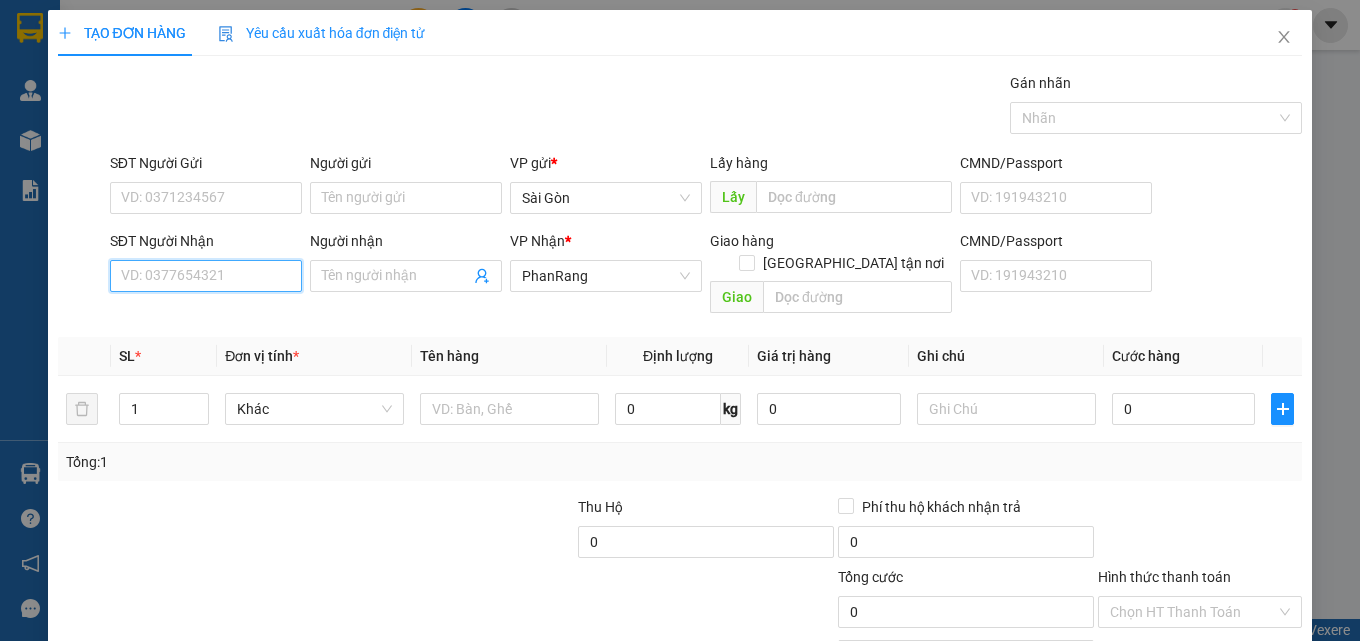 click on "SĐT Người Nhận" at bounding box center (206, 276) 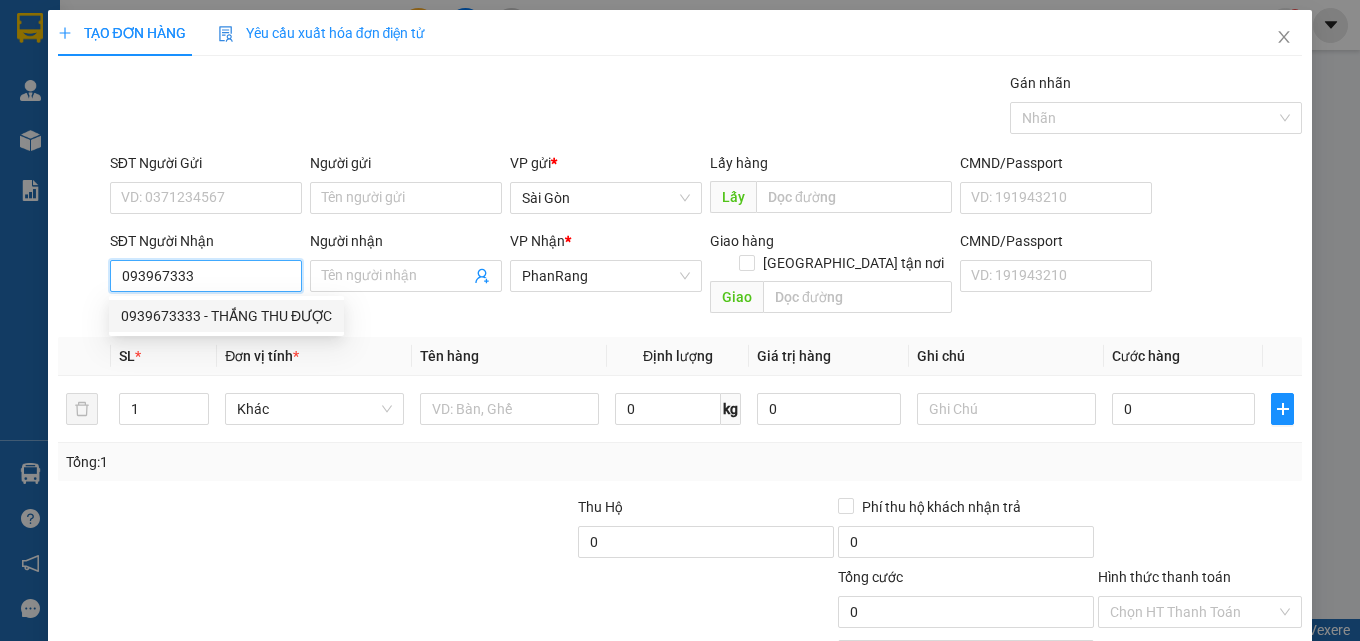 click on "0939673333 - THẮNG THU ĐƯỢC" at bounding box center [226, 316] 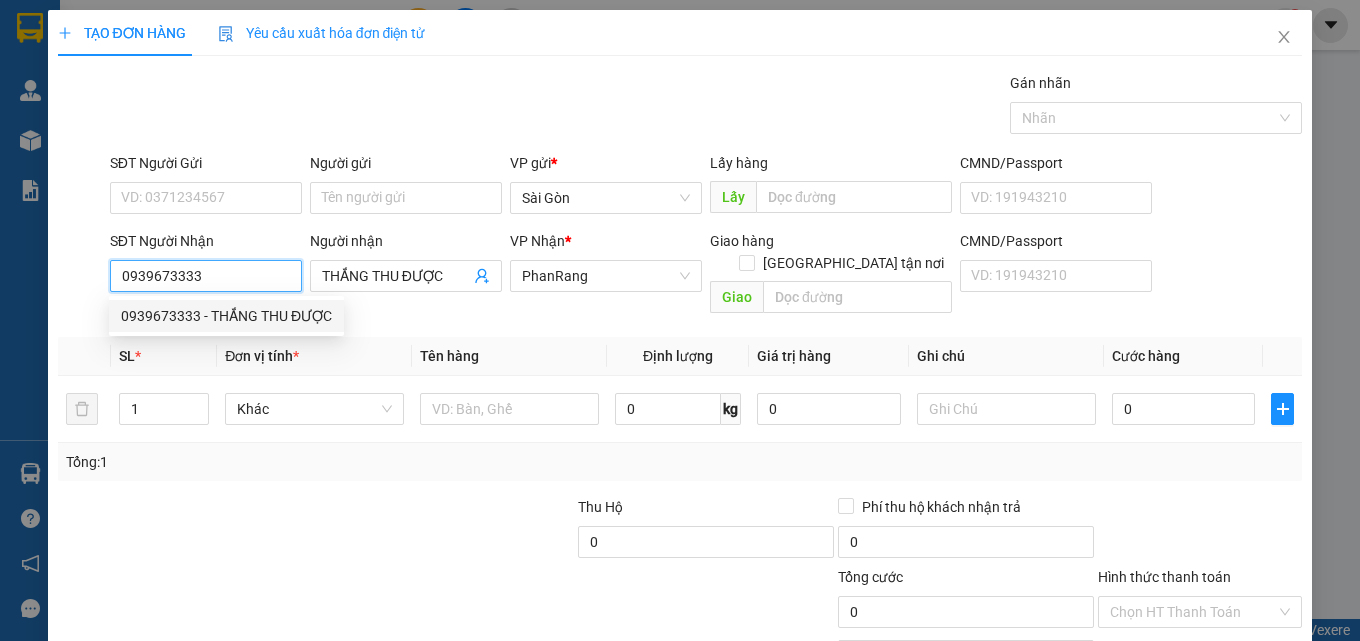 type on "40.000" 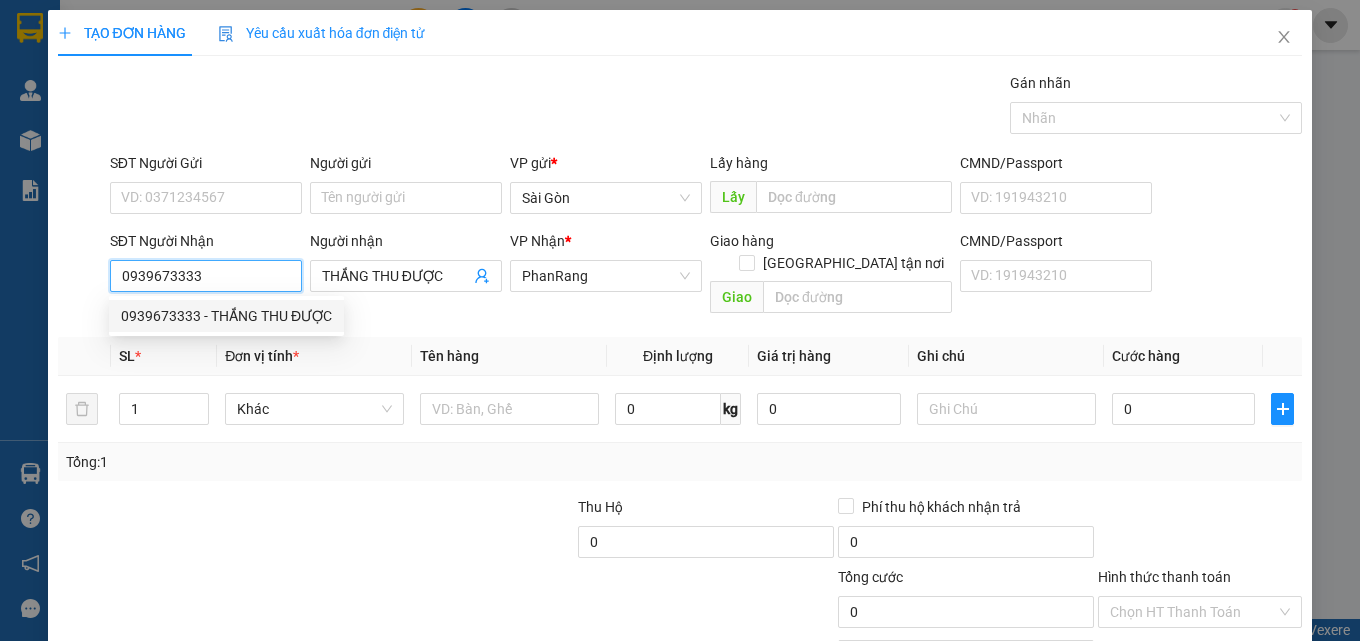 type on "40.000" 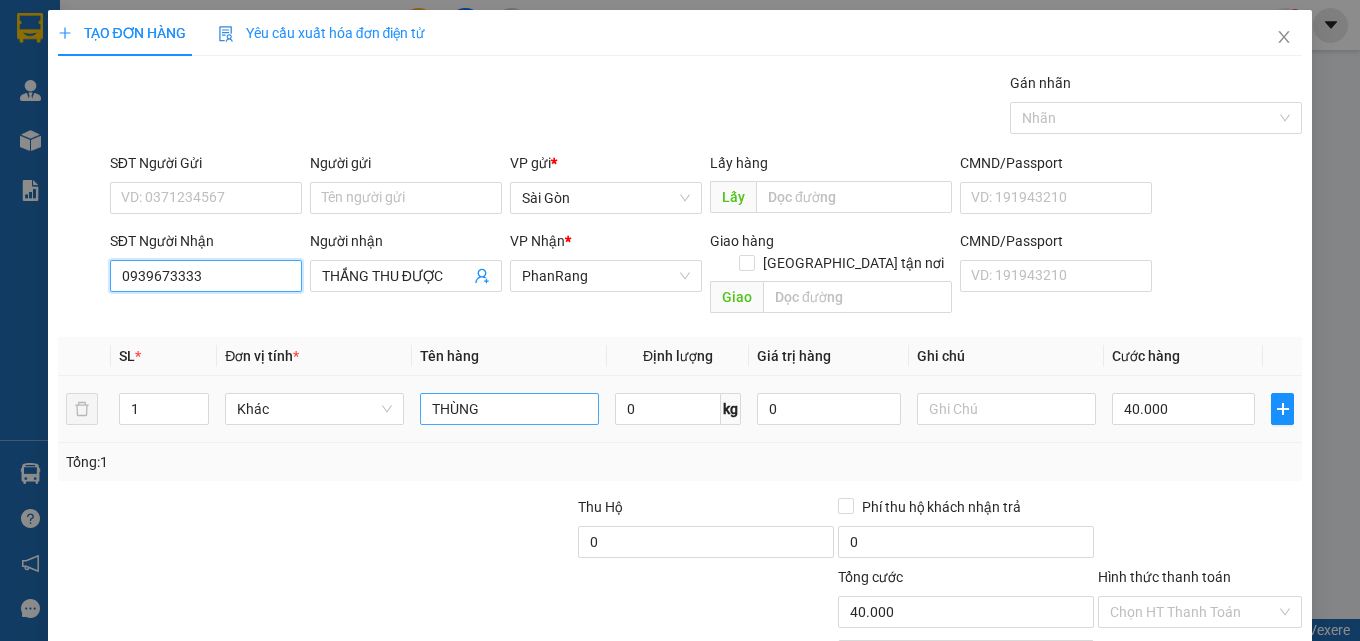 type on "0939673333" 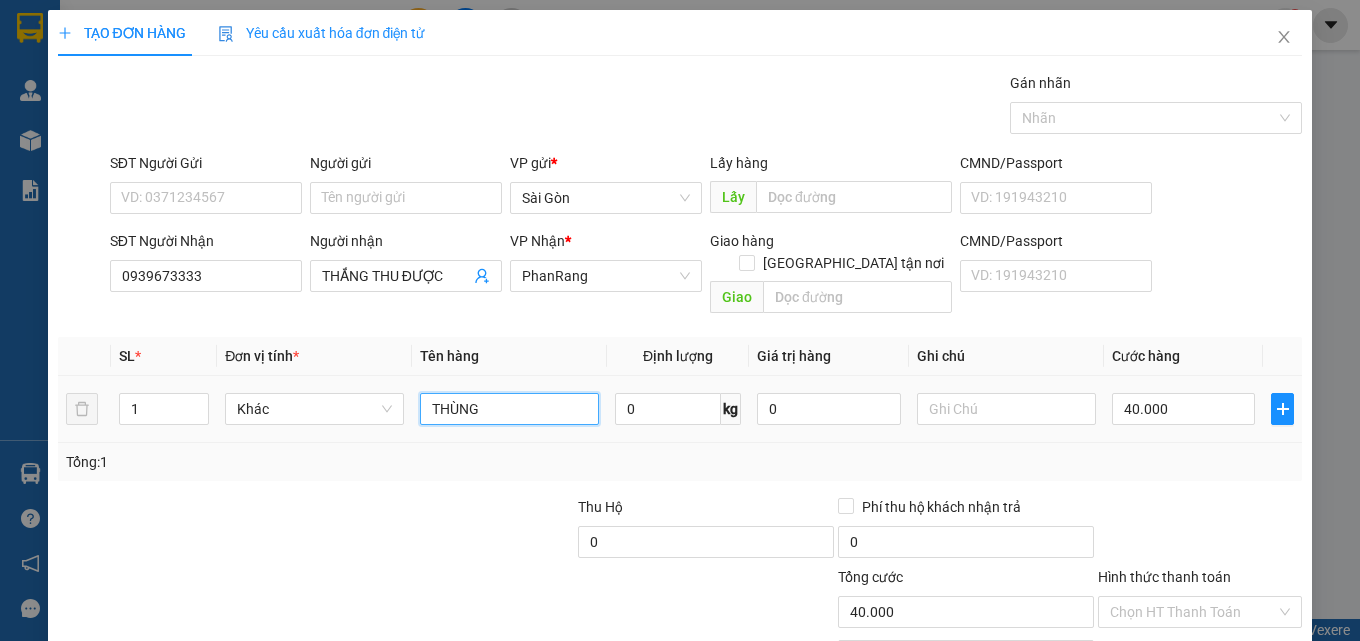 click on "THÙNG" at bounding box center (509, 409) 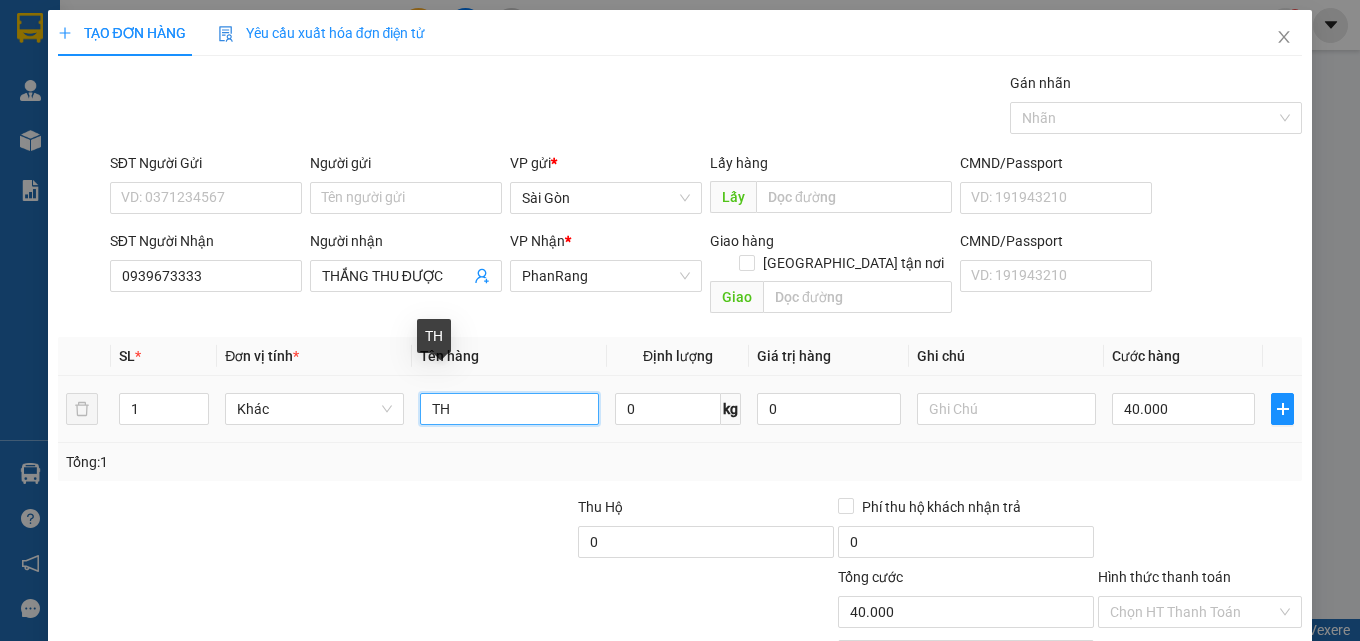 type on "T" 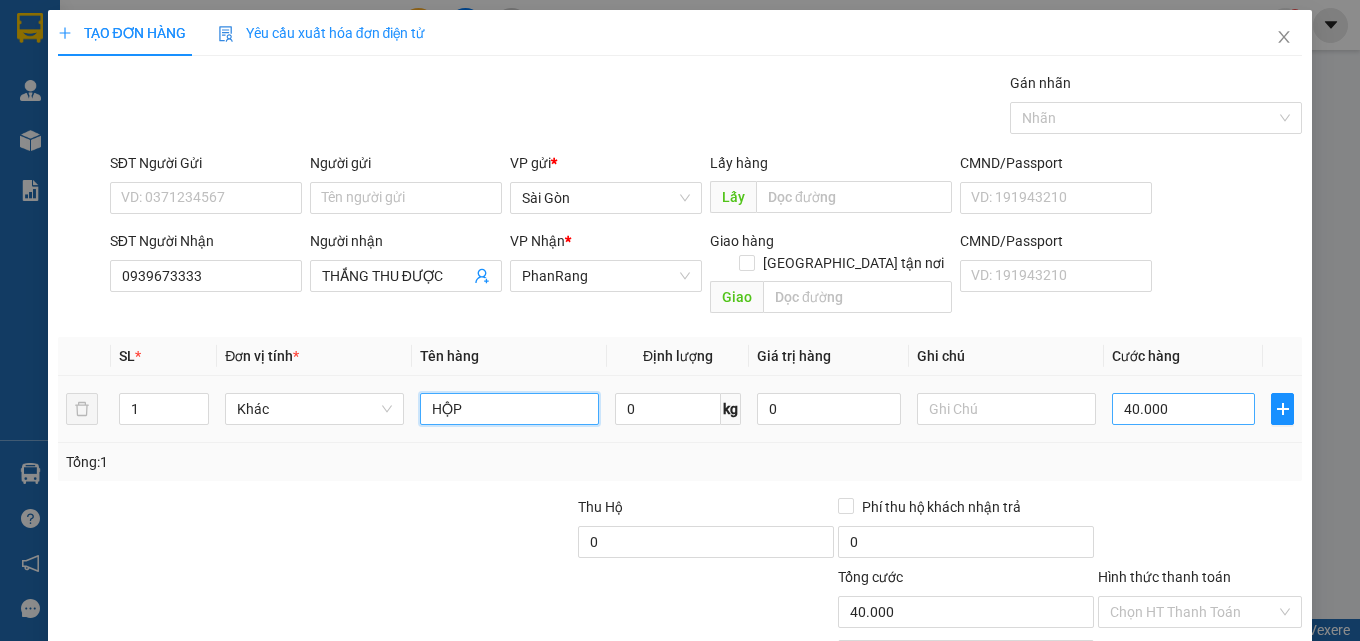 type on "HỘP" 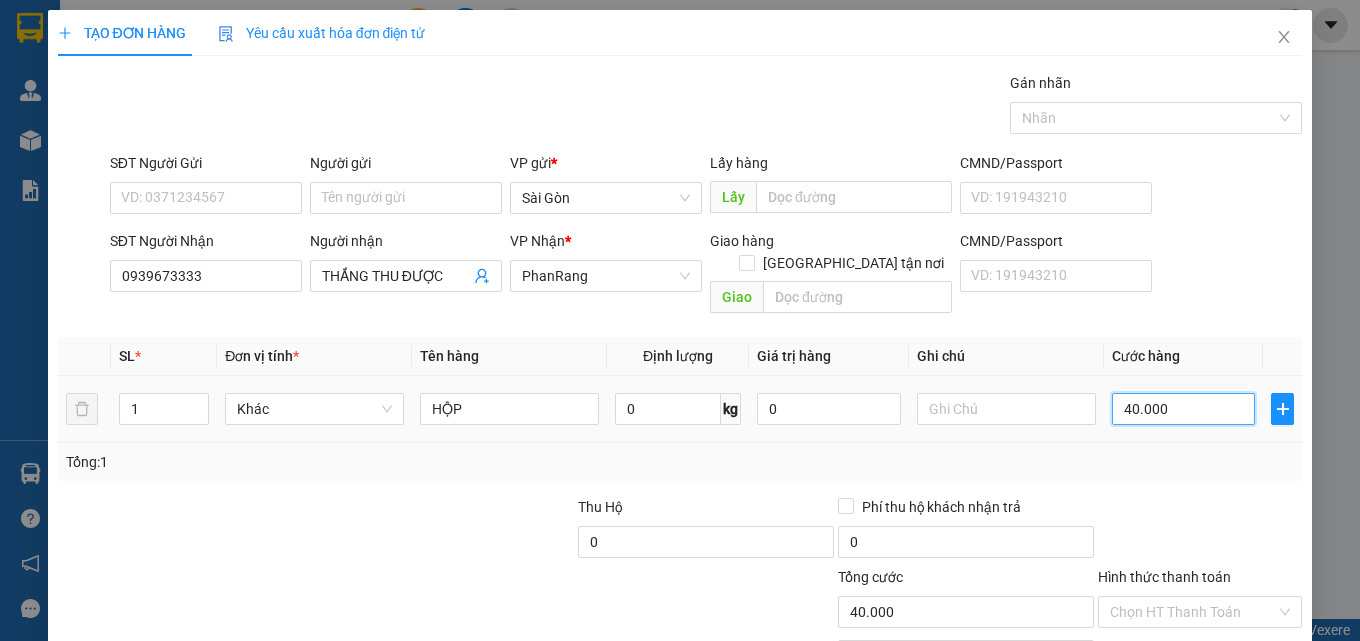 click on "40.000" at bounding box center [1184, 409] 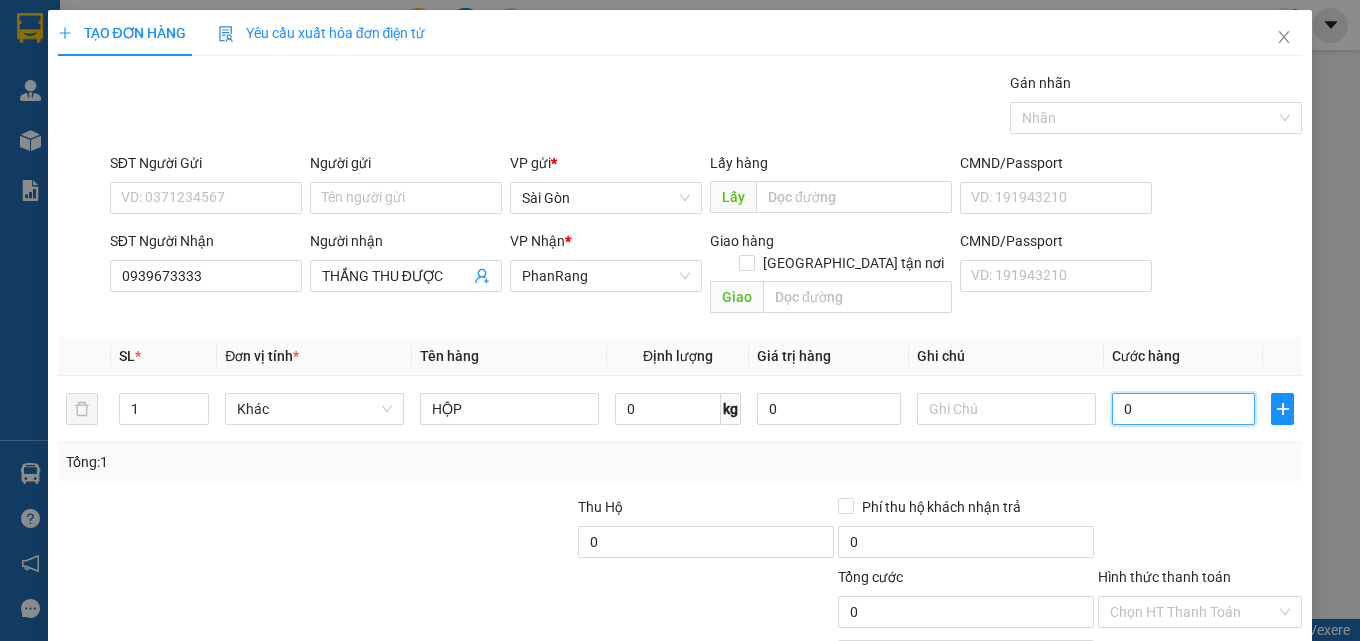 scroll, scrollTop: 99, scrollLeft: 0, axis: vertical 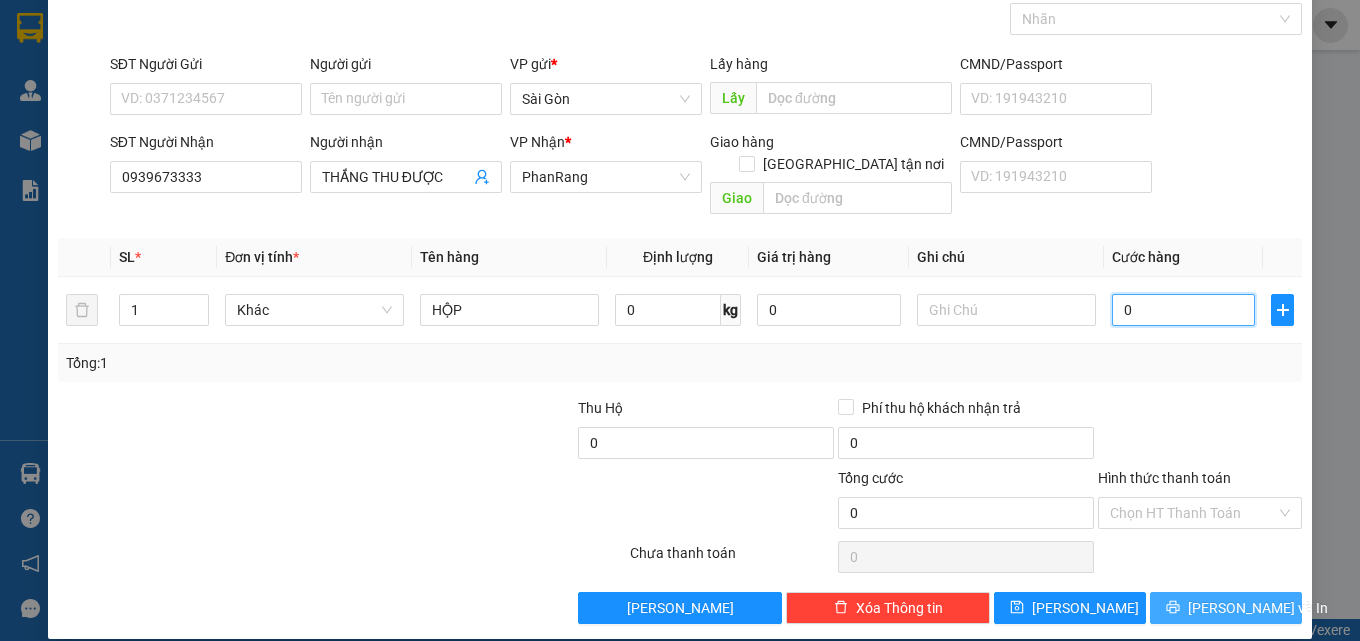 type on "0" 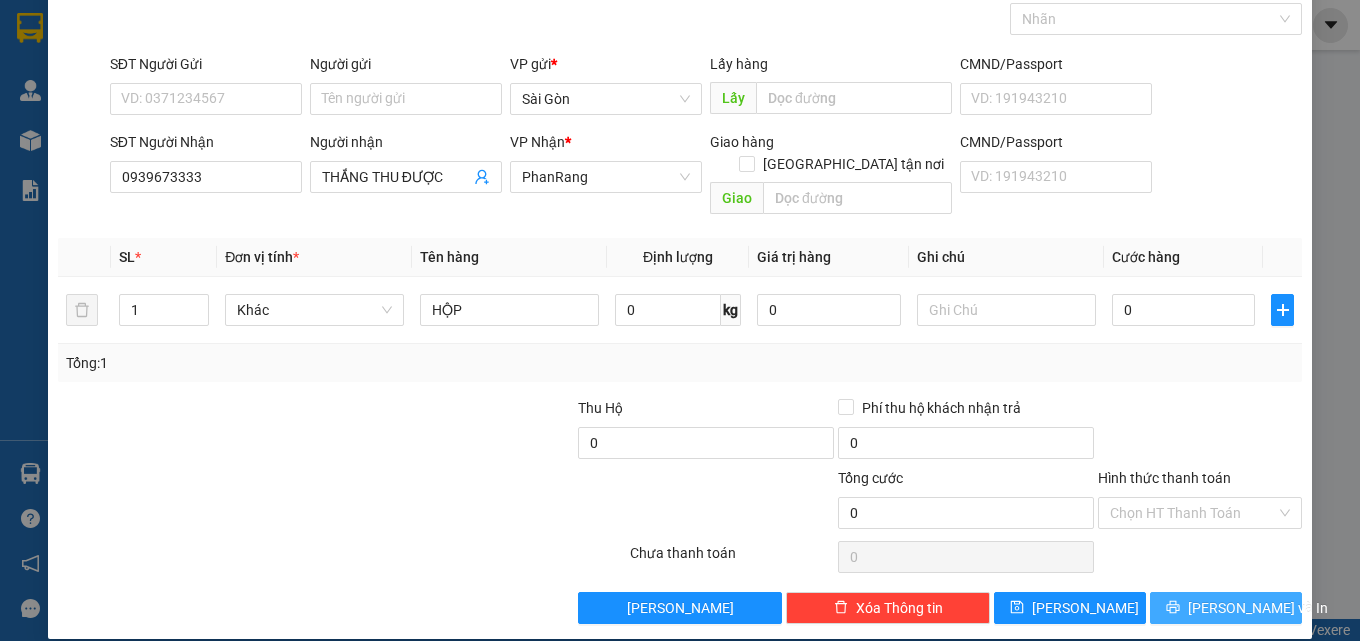 click 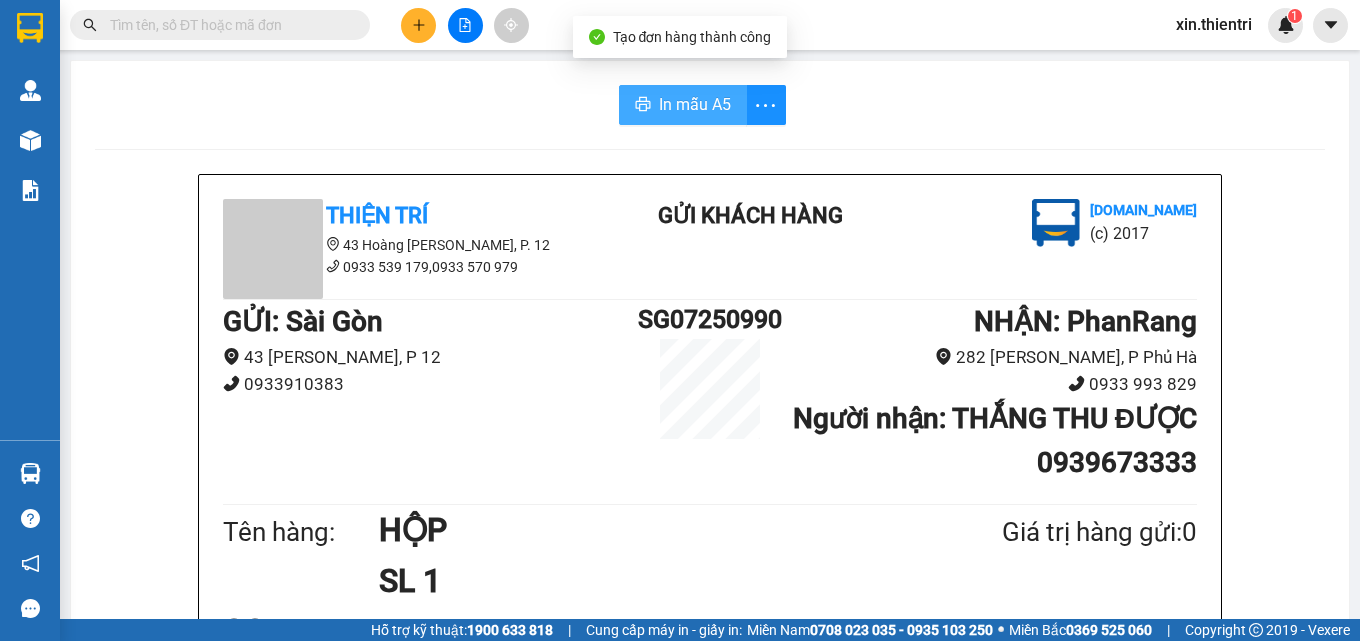 click on "In mẫu A5" at bounding box center [683, 105] 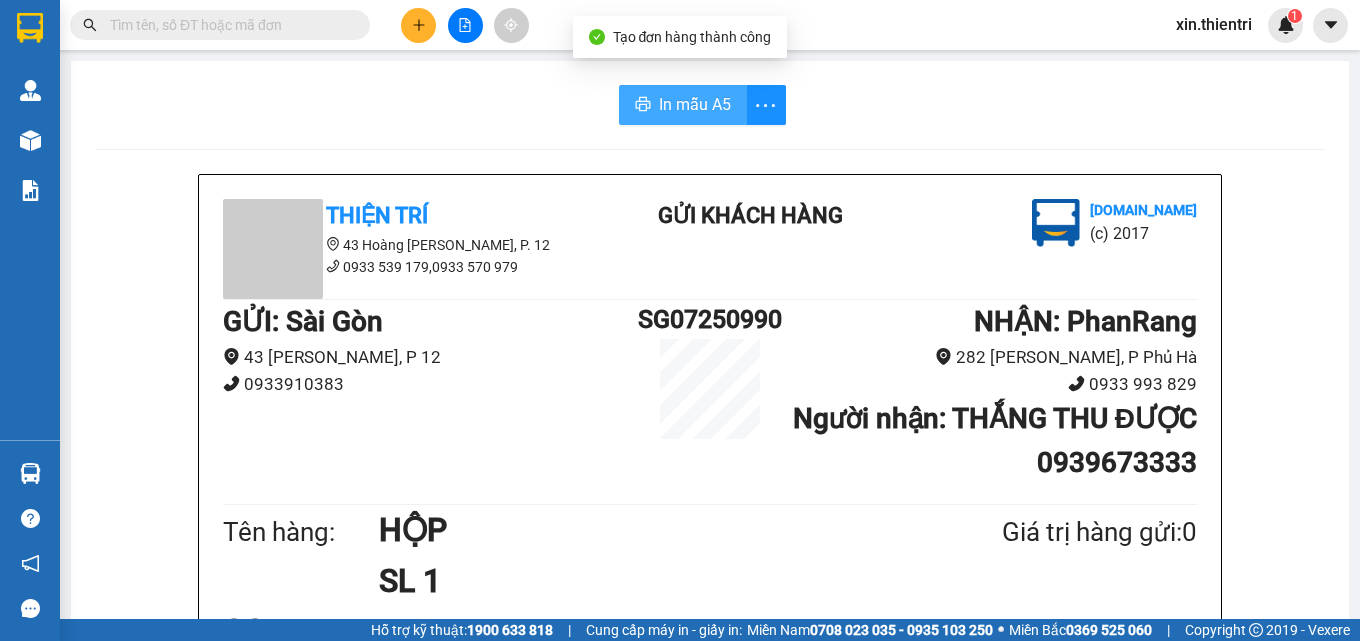 scroll, scrollTop: 0, scrollLeft: 0, axis: both 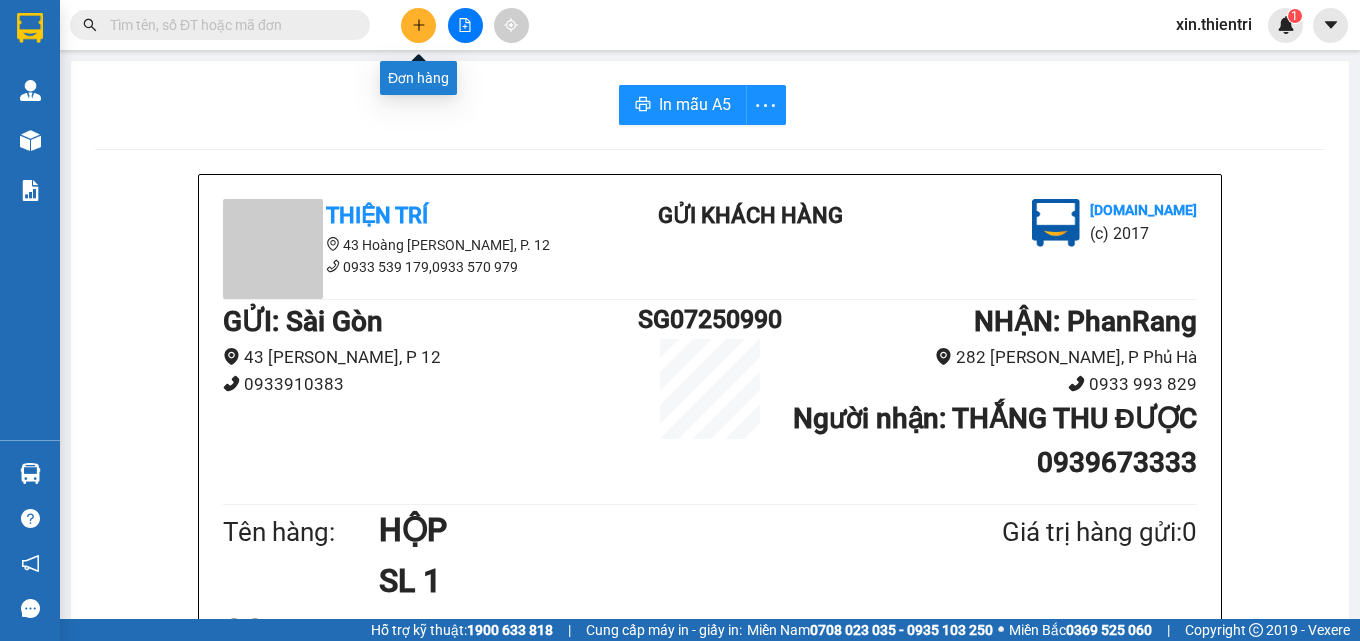 click 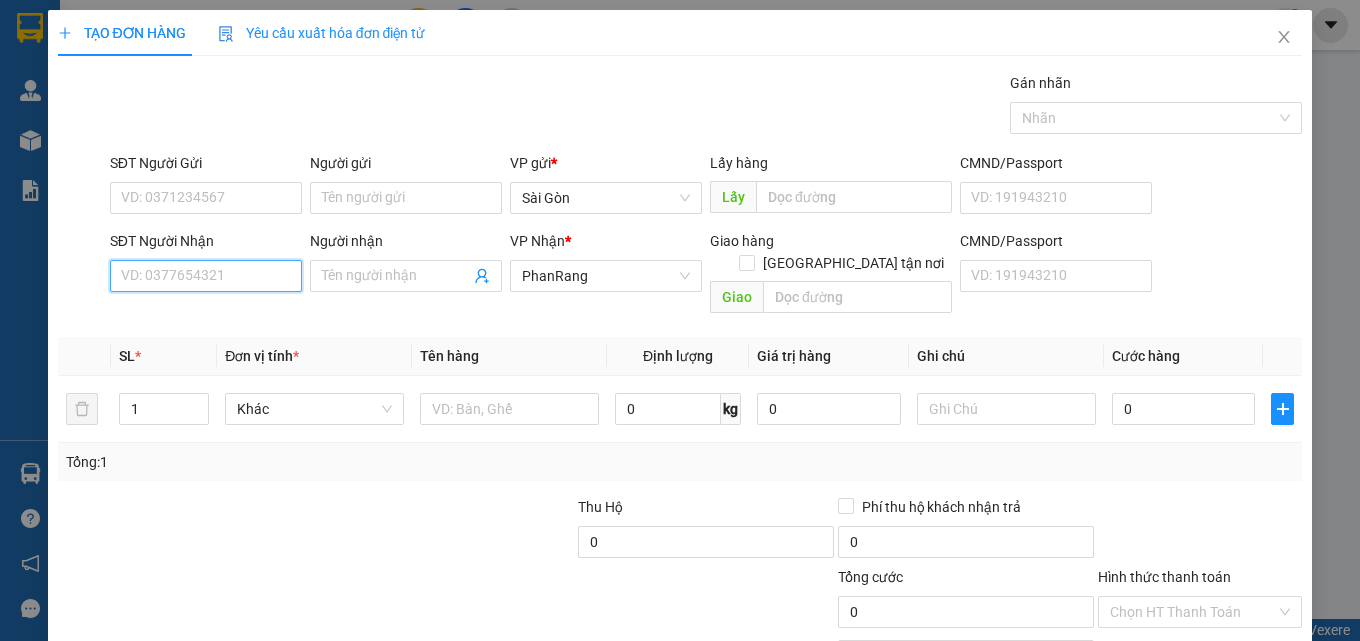 click on "SĐT Người Nhận" at bounding box center [206, 276] 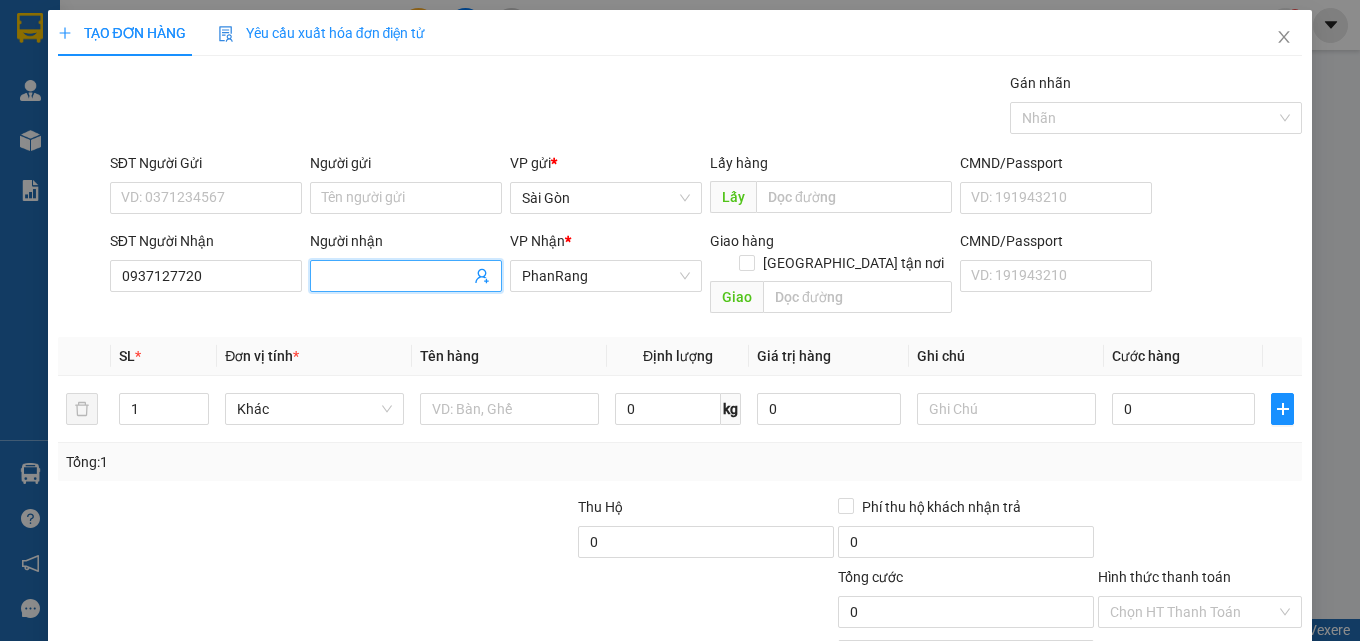 click on "Người nhận" at bounding box center [396, 276] 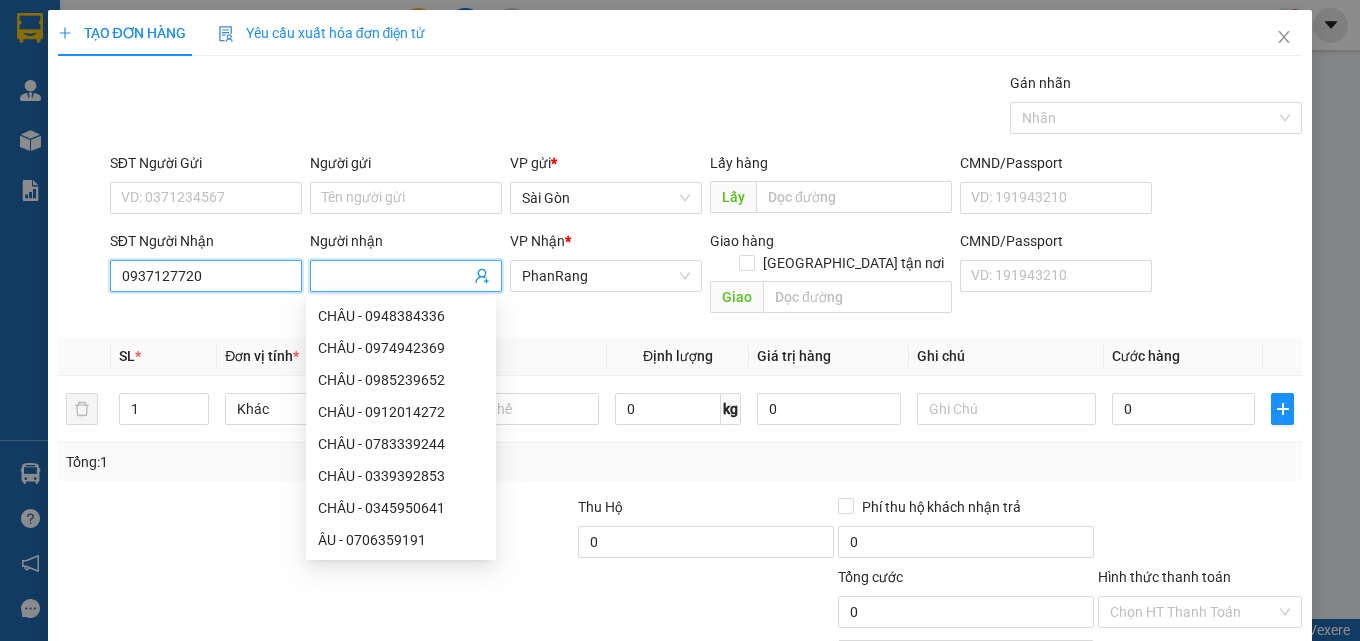 click on "0937127720" at bounding box center (206, 276) 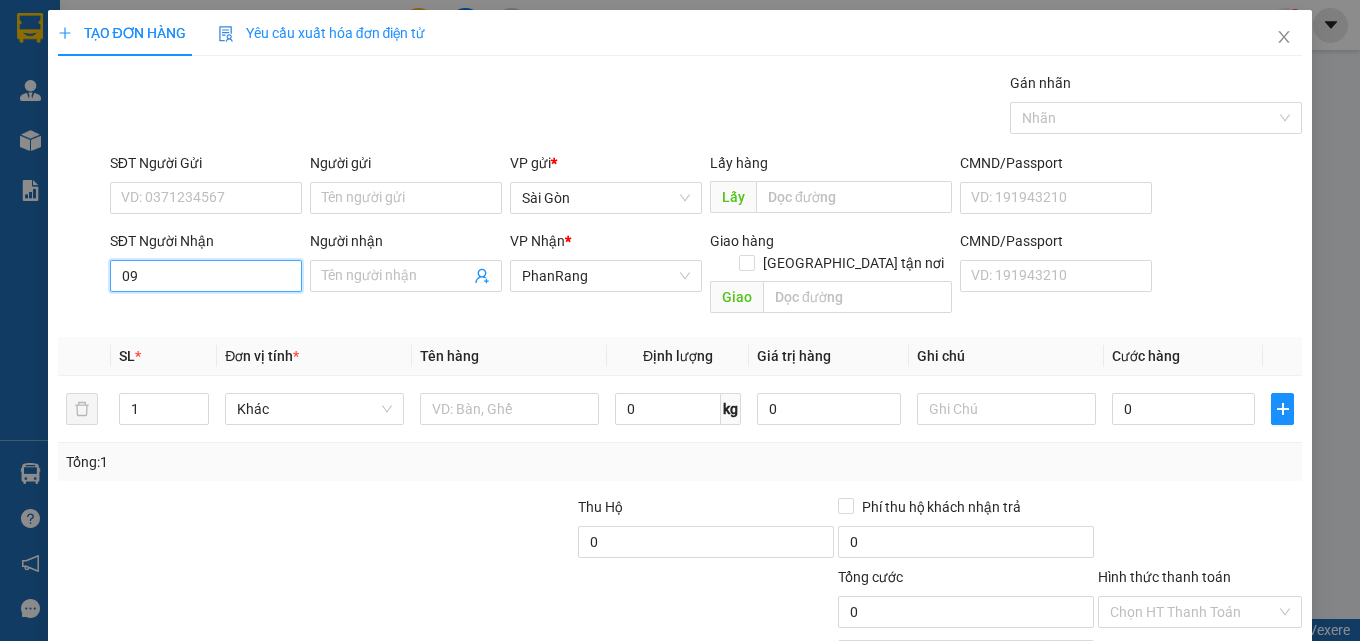 type on "0" 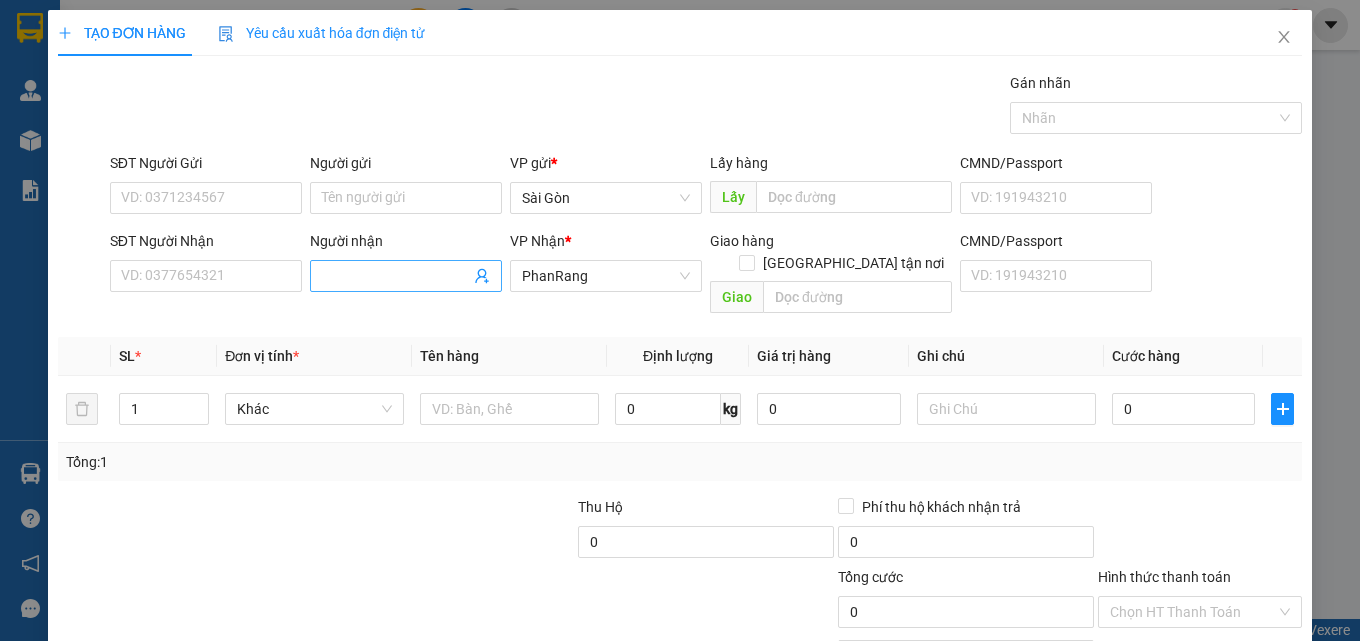 click on "Người nhận" at bounding box center [396, 276] 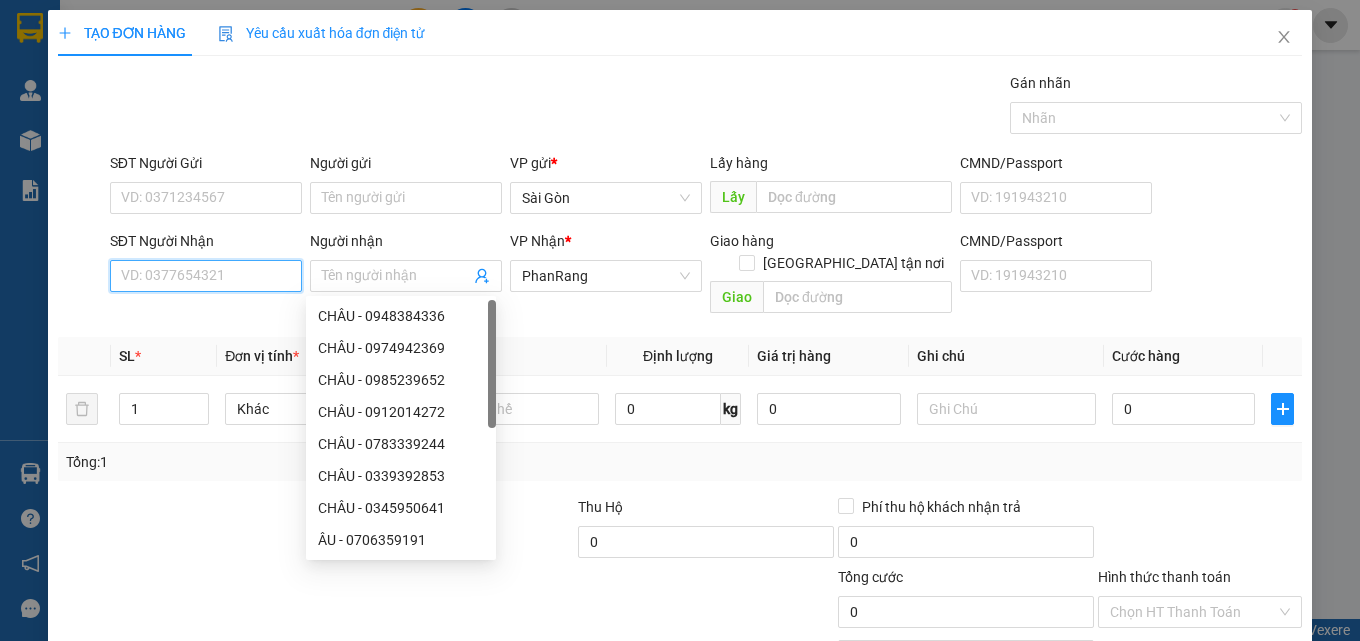 click on "SĐT Người Nhận" at bounding box center [206, 276] 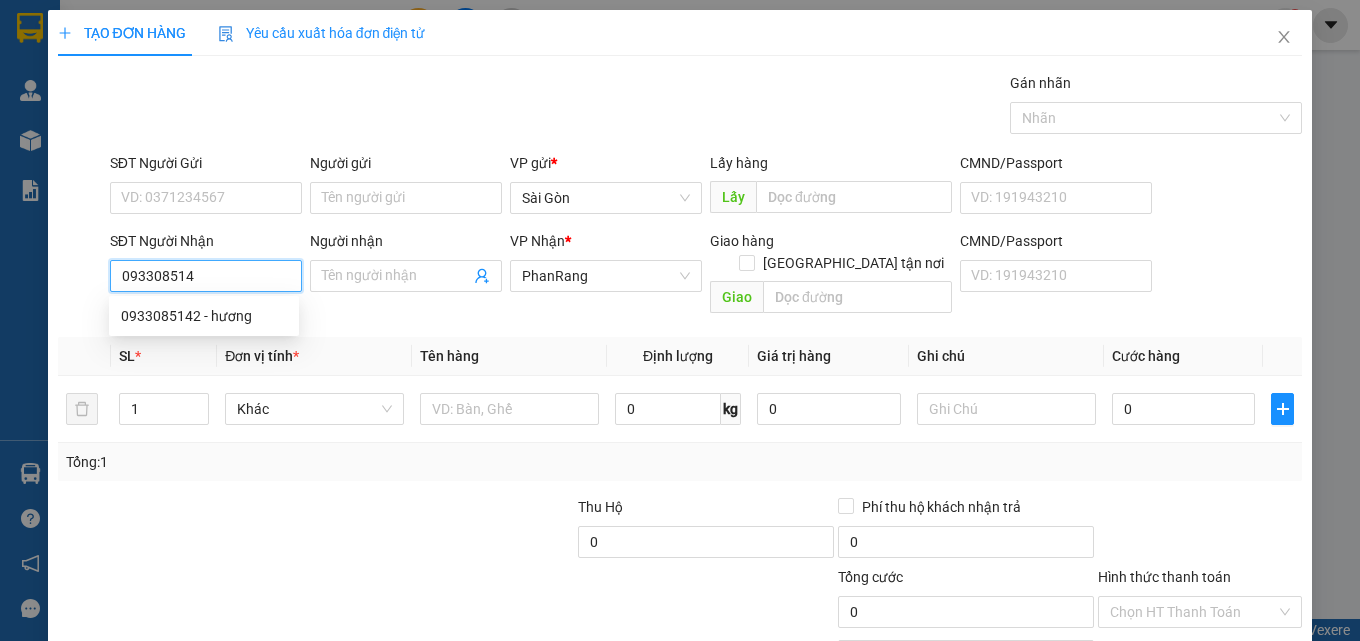 type on "0933085142" 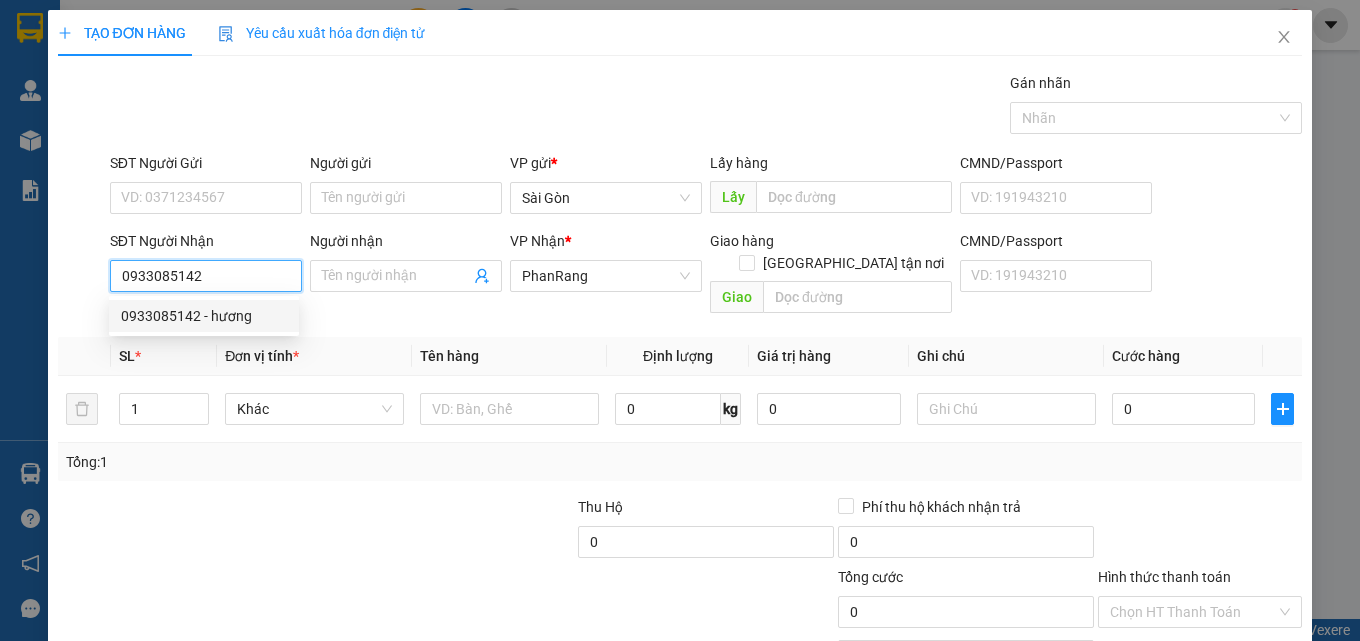 click on "0933085142 - hương" at bounding box center [204, 316] 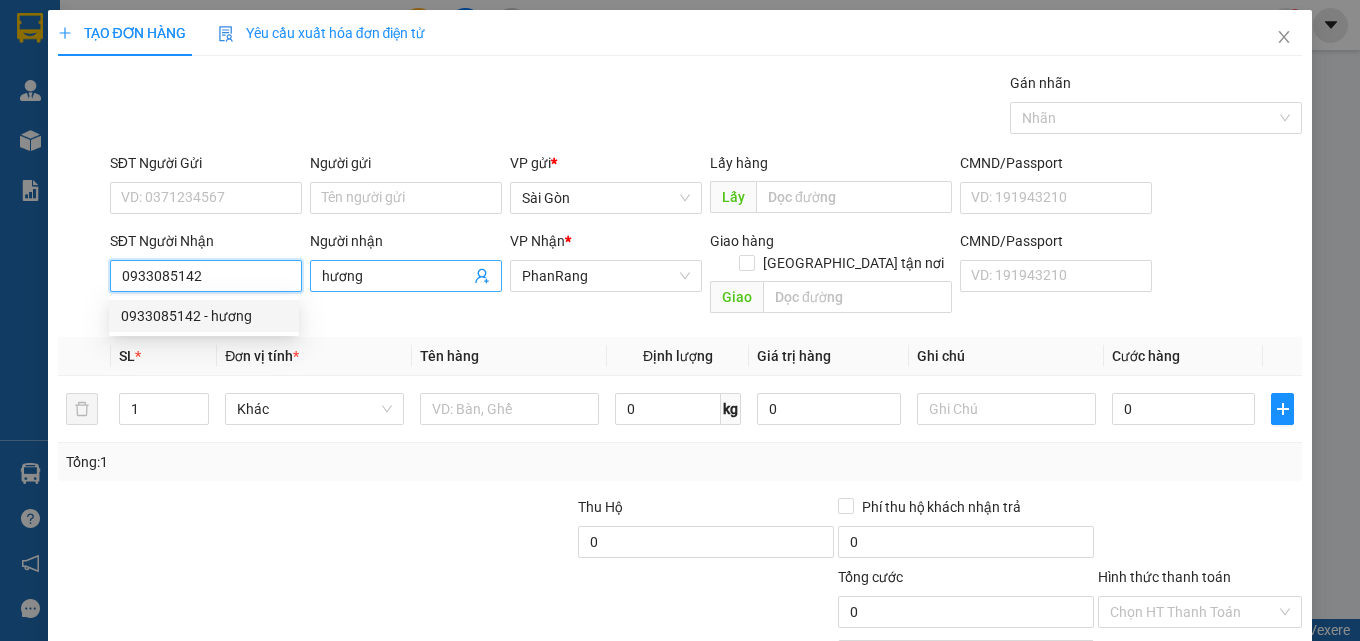 type on "120.000" 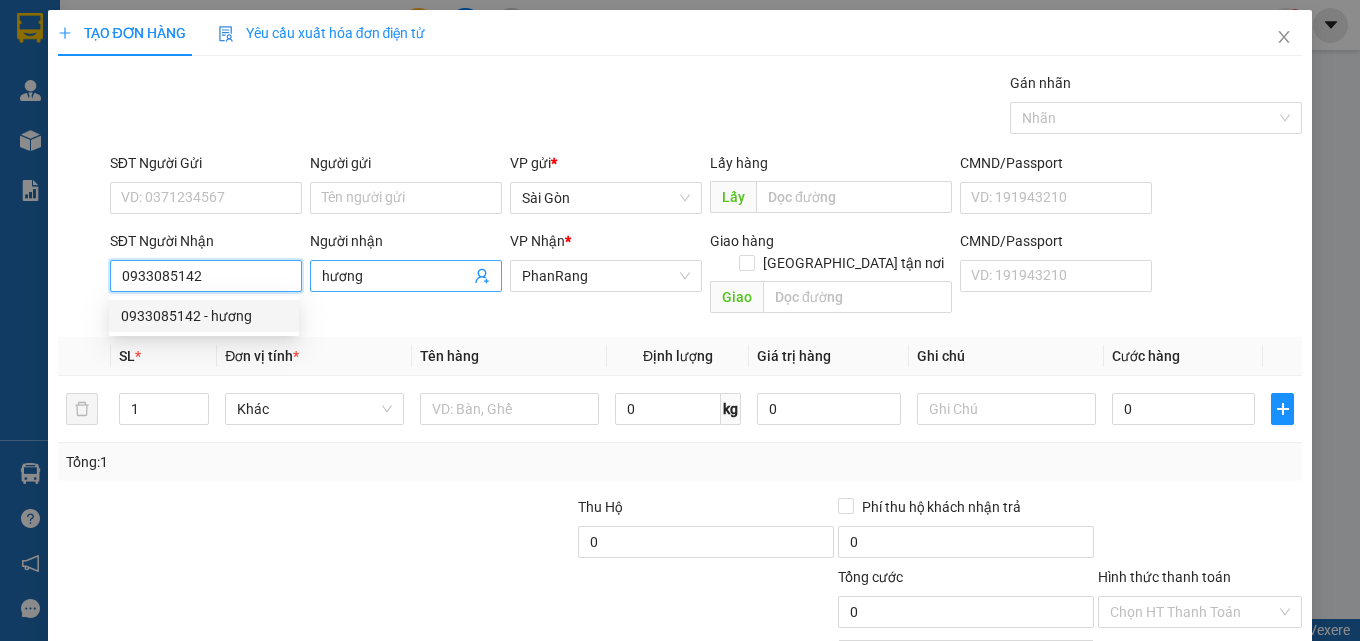 type on "120.000" 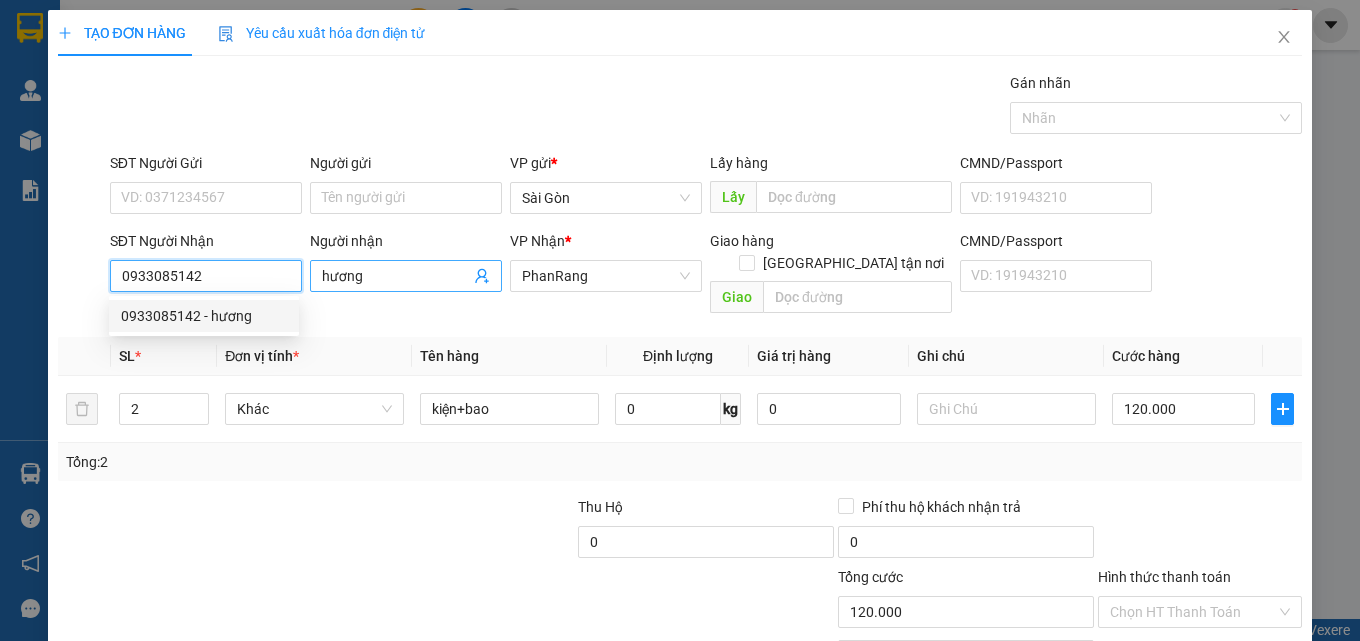 type on "0933085142" 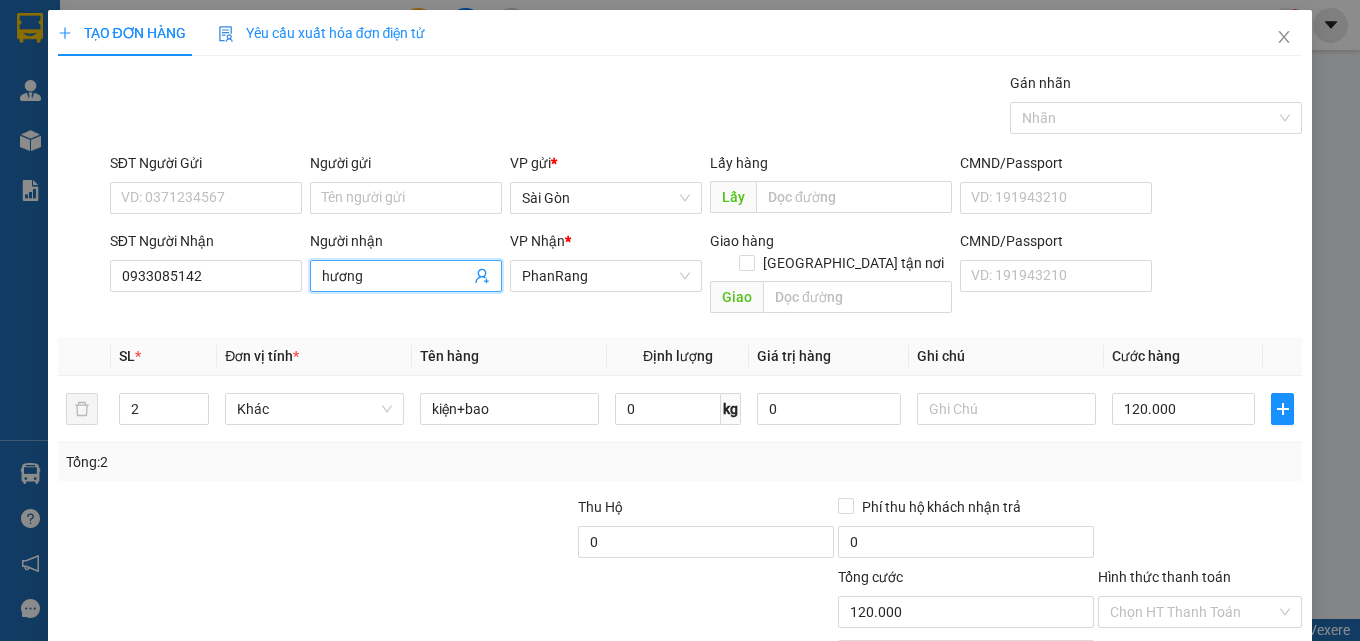 click on "hương" at bounding box center (396, 276) 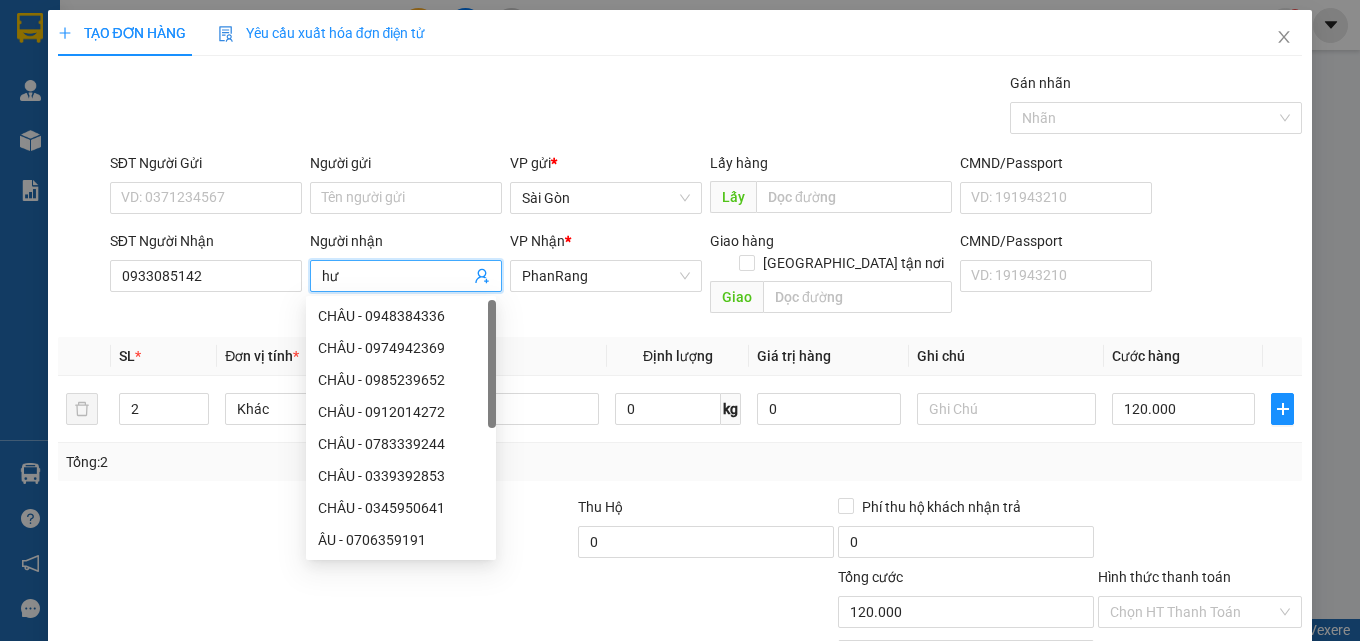 type on "h" 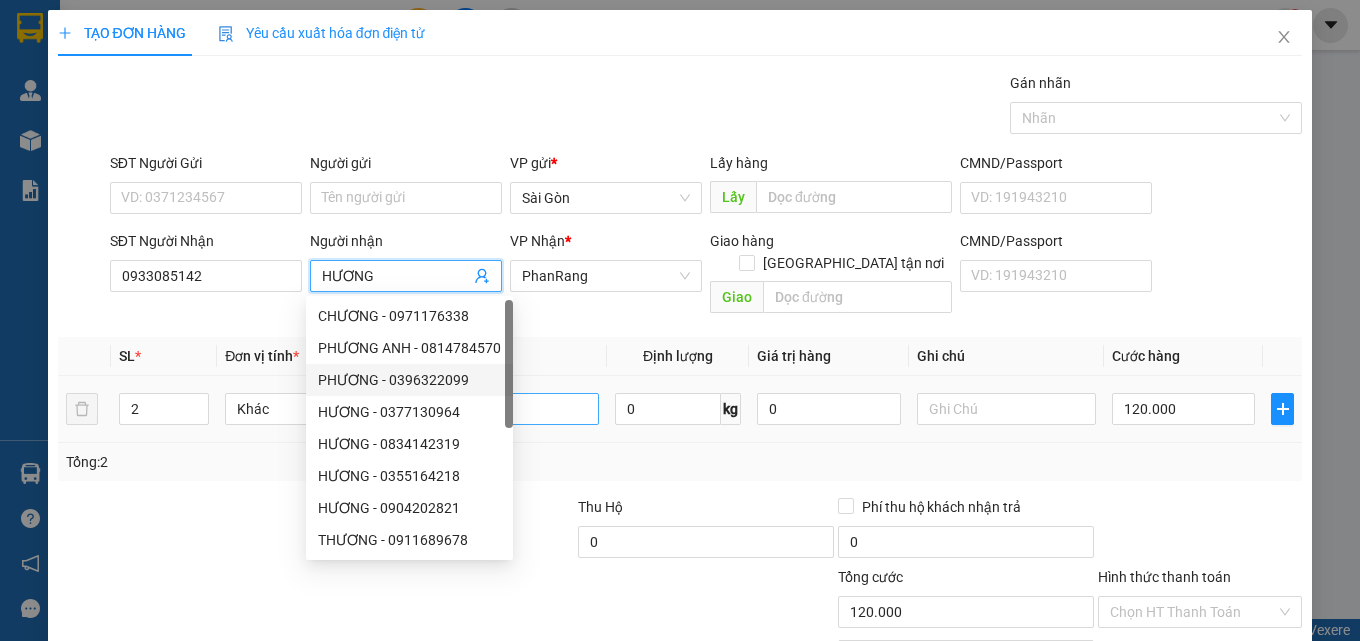 type on "HƯƠNG" 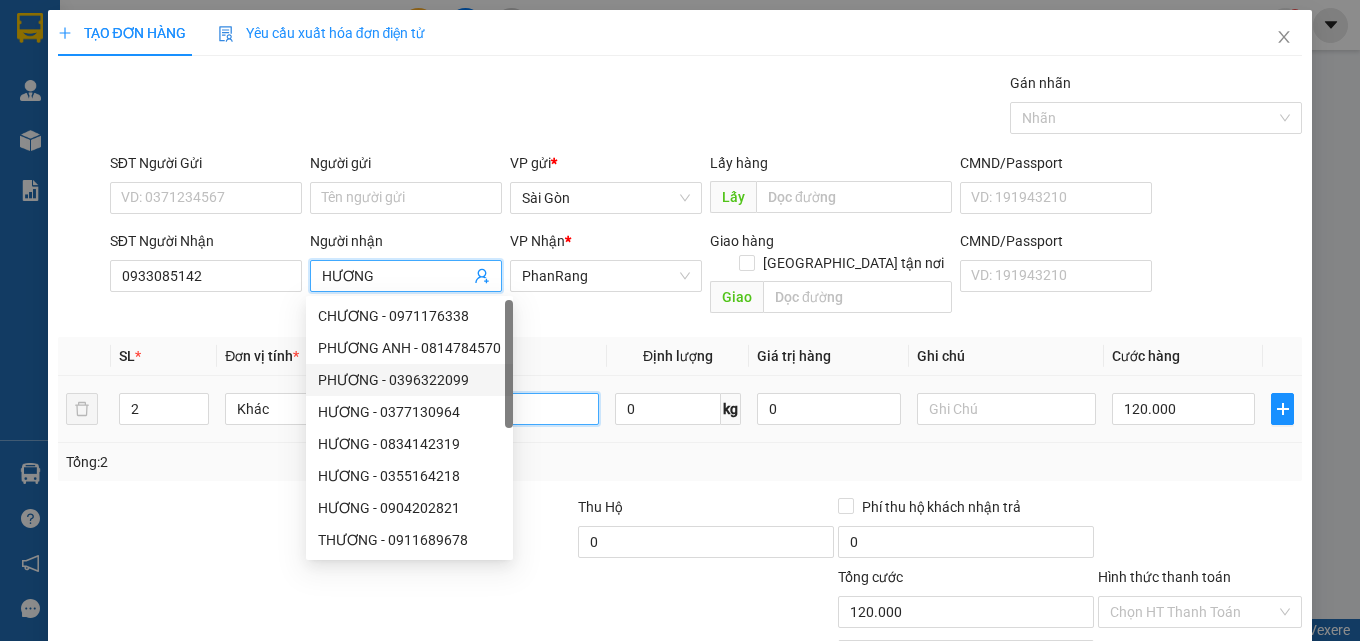 click on "kiện+bao" at bounding box center (509, 409) 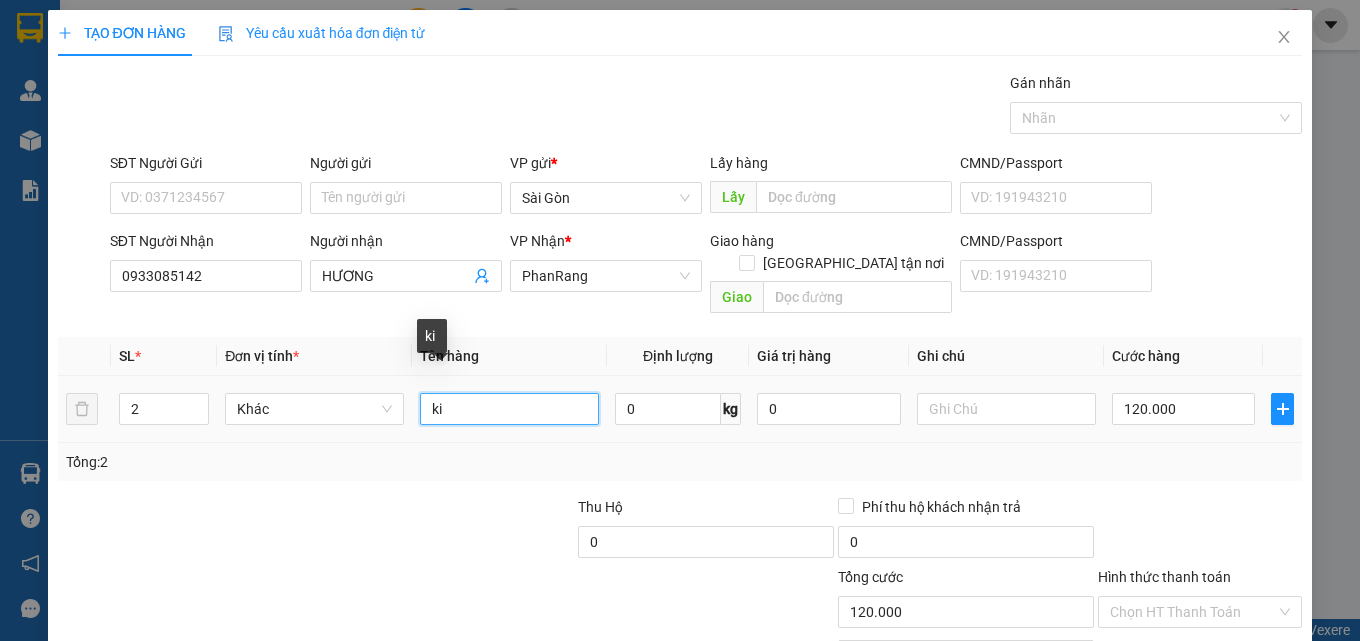 type on "k" 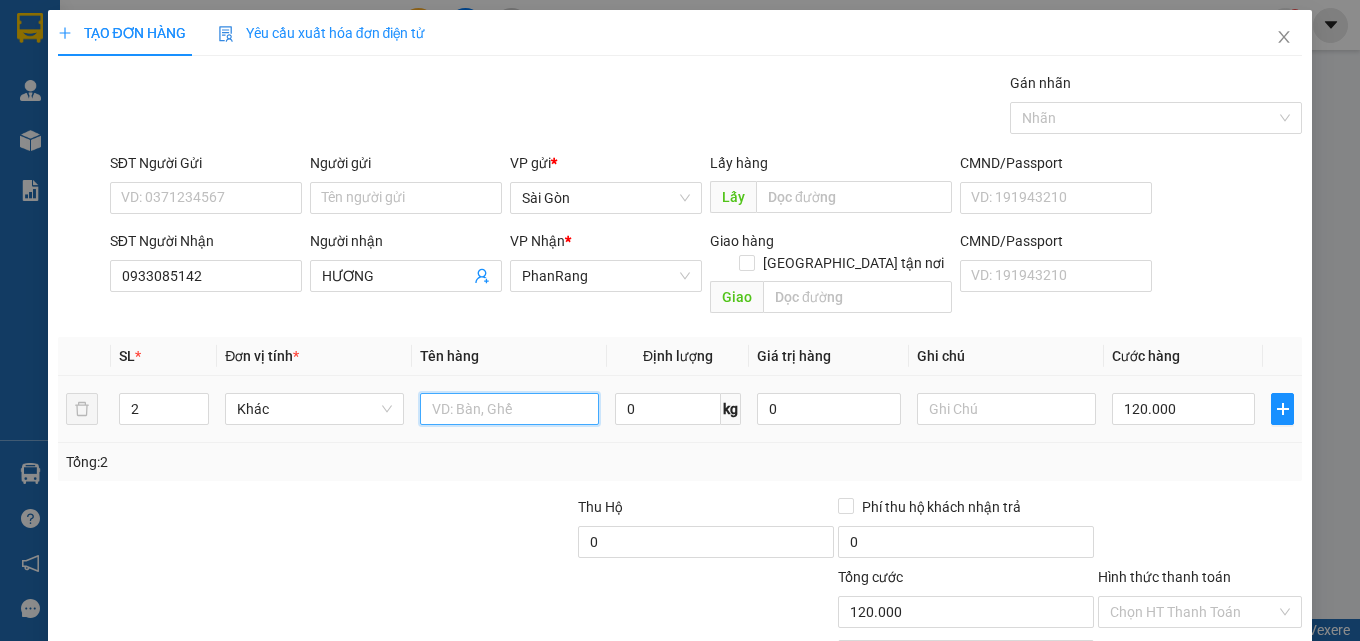 type on "B" 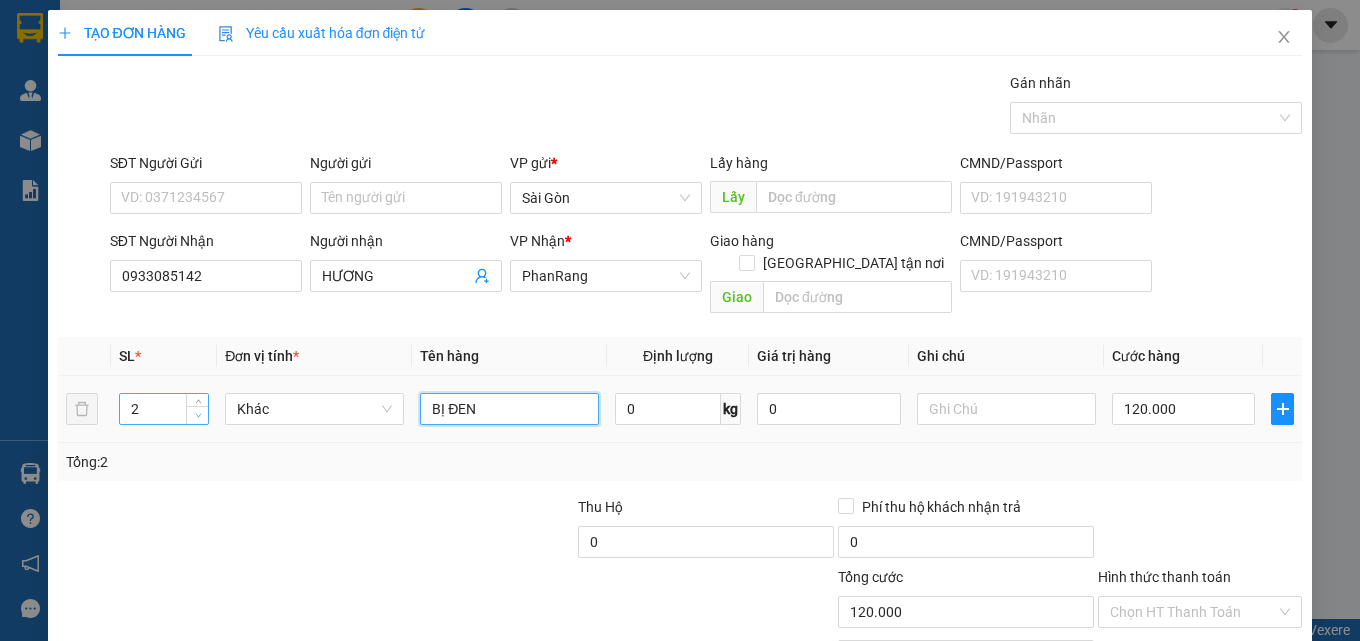 type on "BỊ ĐEN" 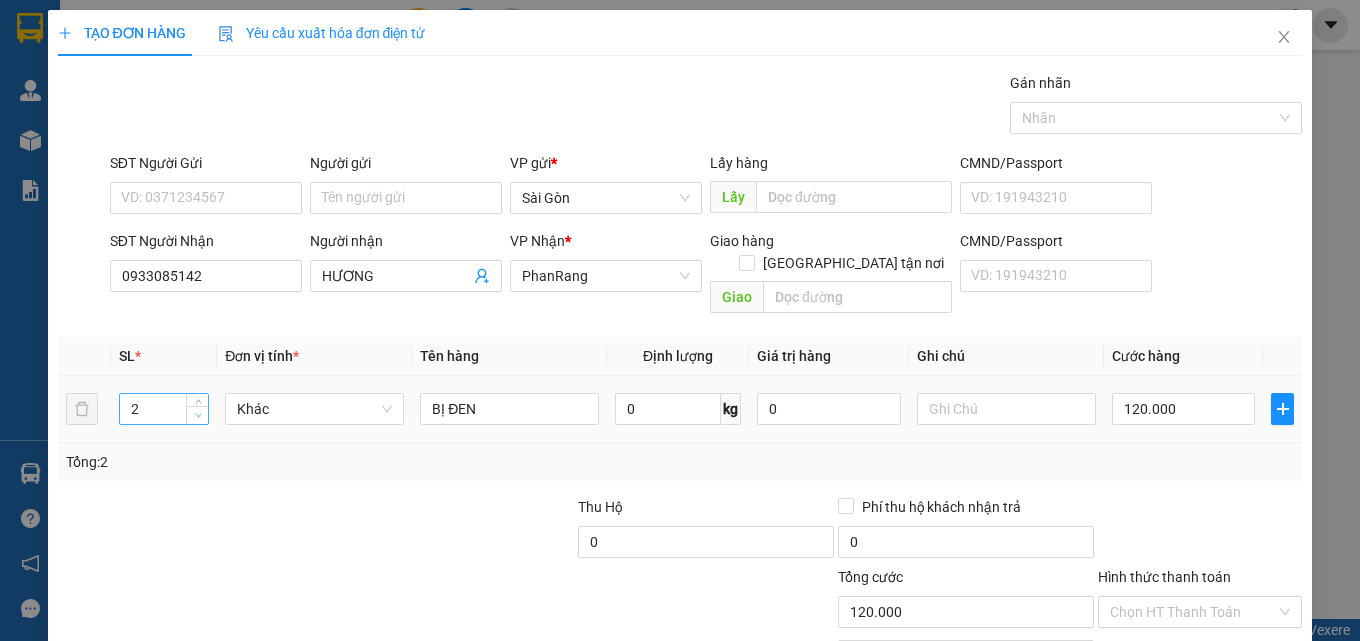 type on "1" 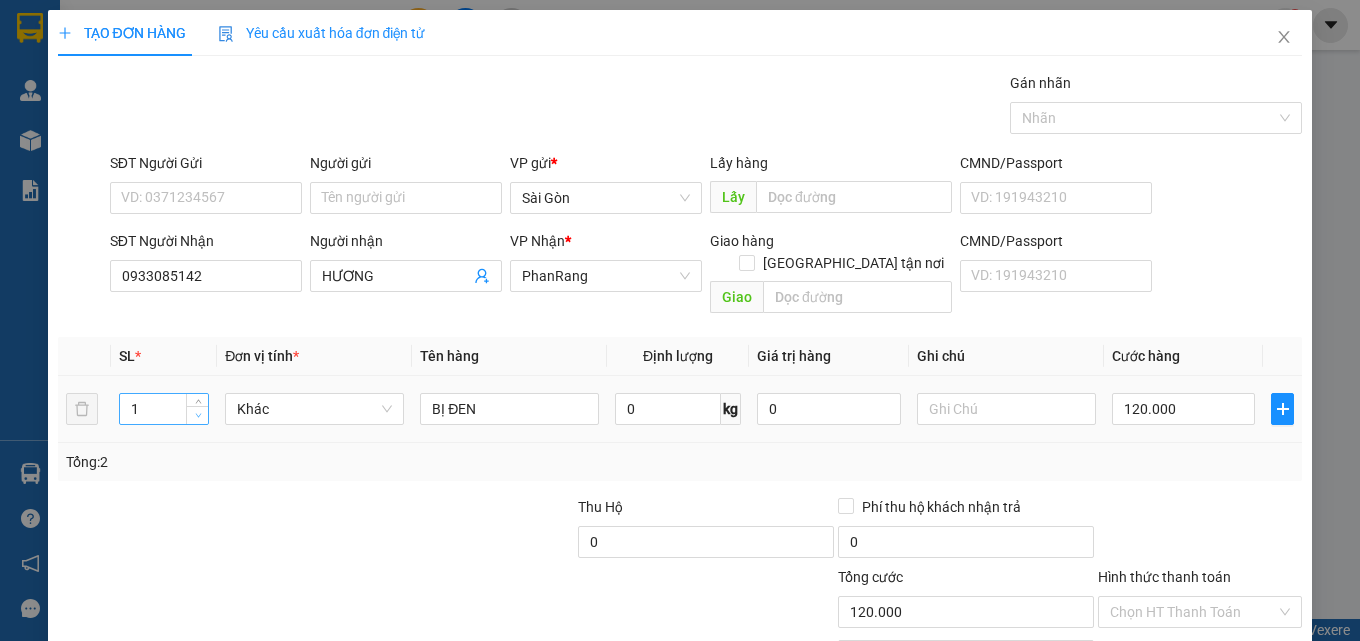 click at bounding box center [198, 416] 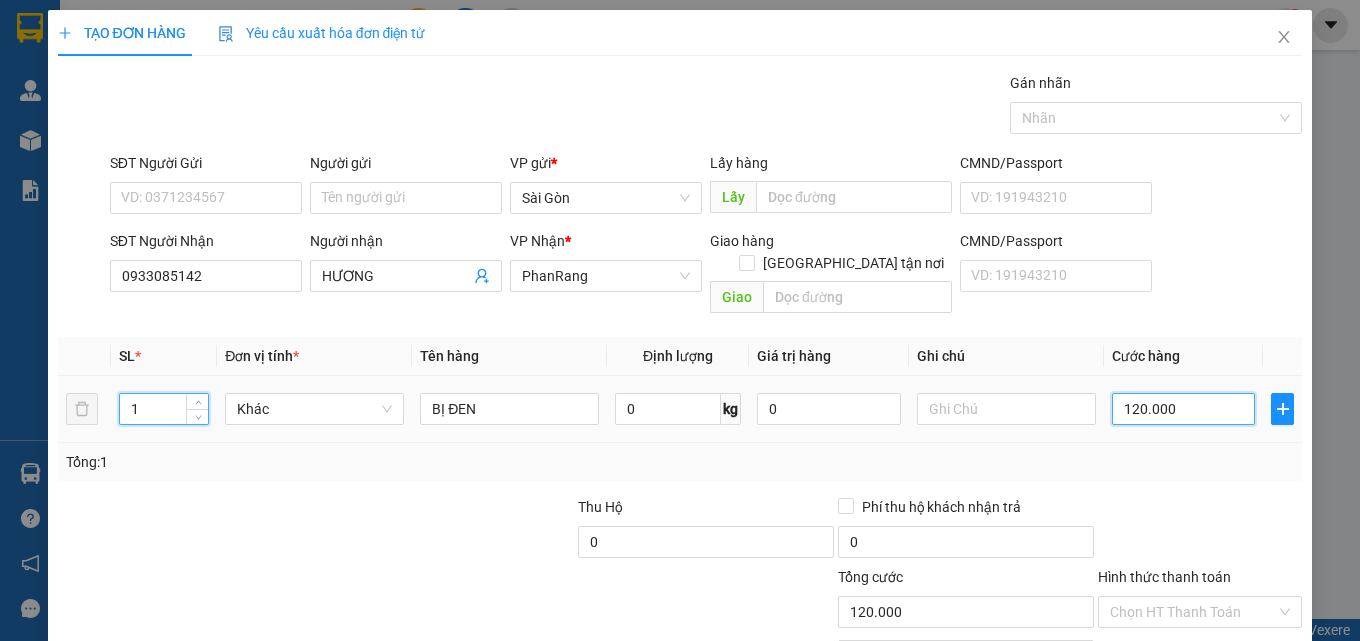 click on "120.000" at bounding box center (1184, 409) 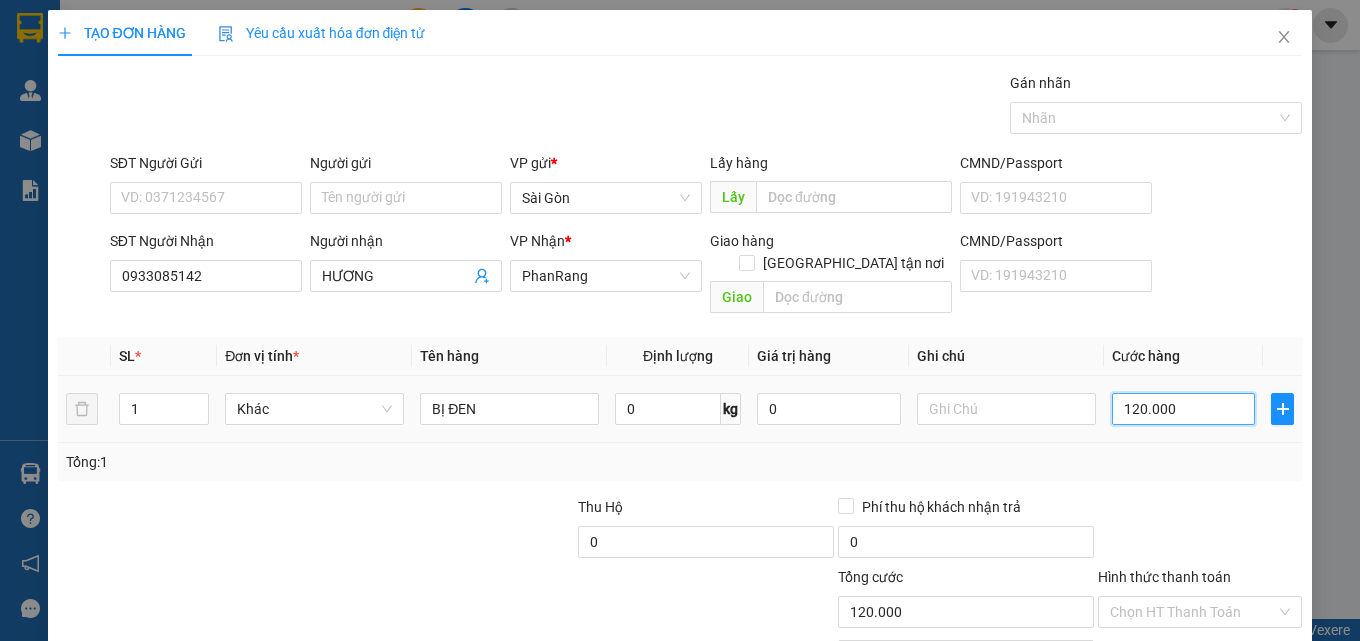 type on "0" 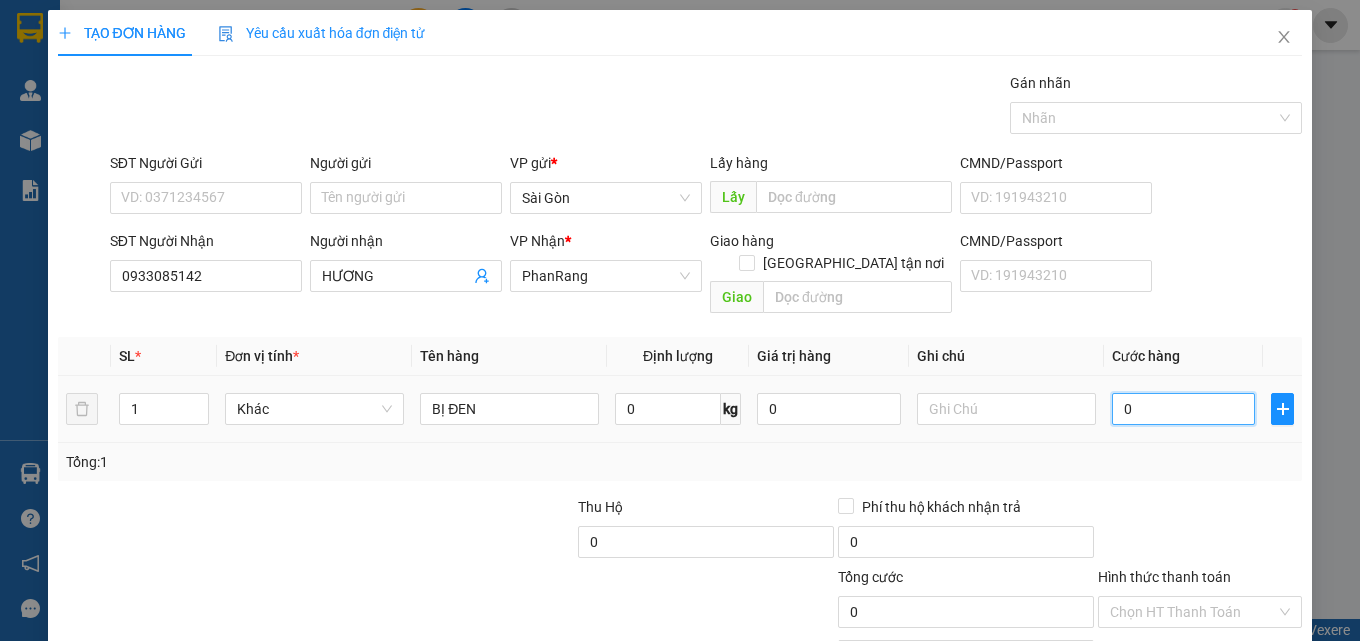 click on "0" at bounding box center [1184, 409] 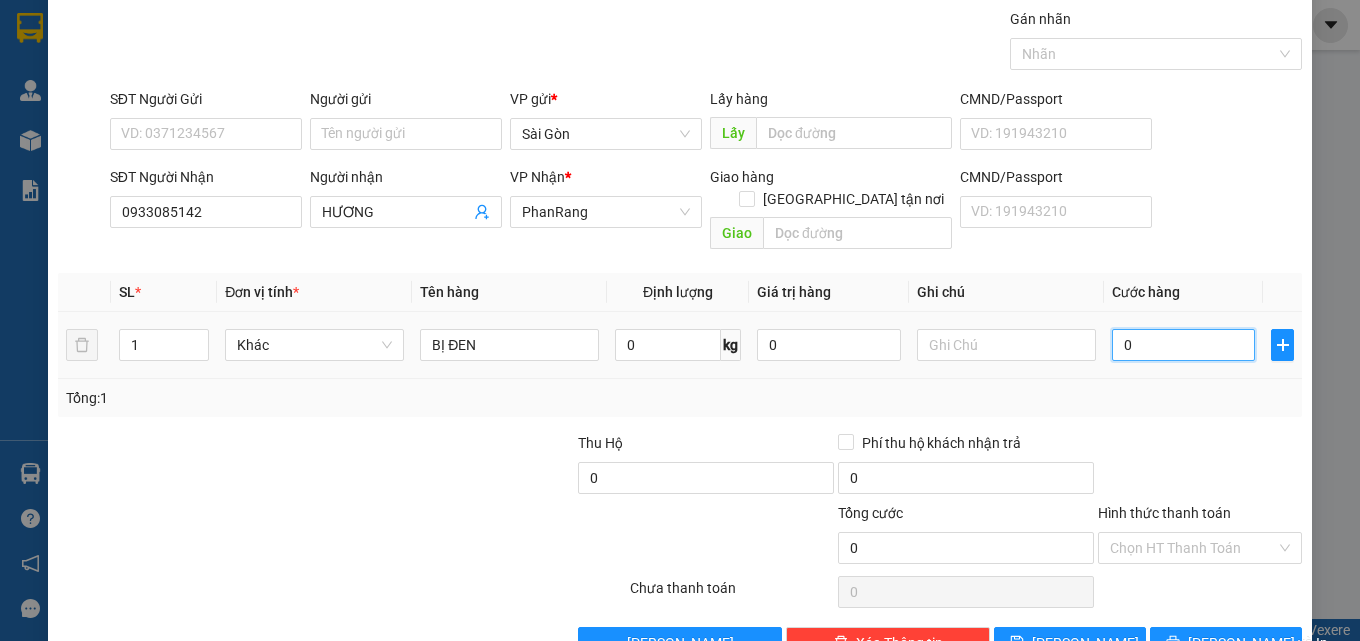 scroll, scrollTop: 99, scrollLeft: 0, axis: vertical 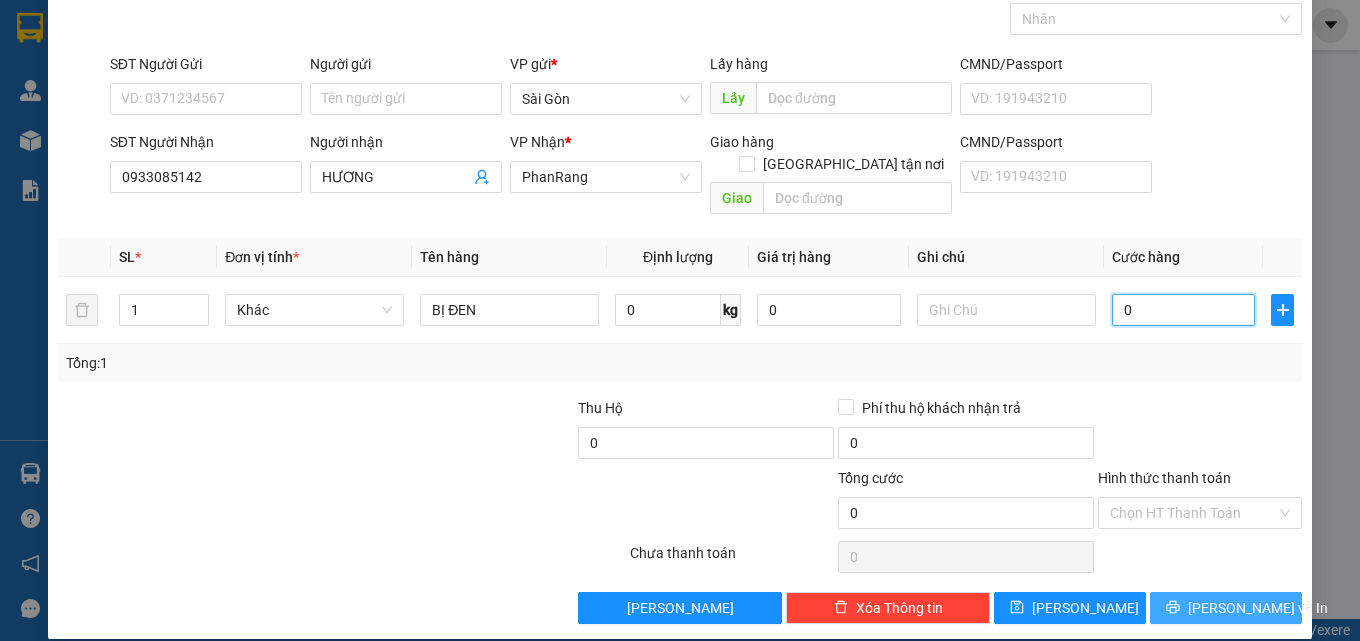 type on "0" 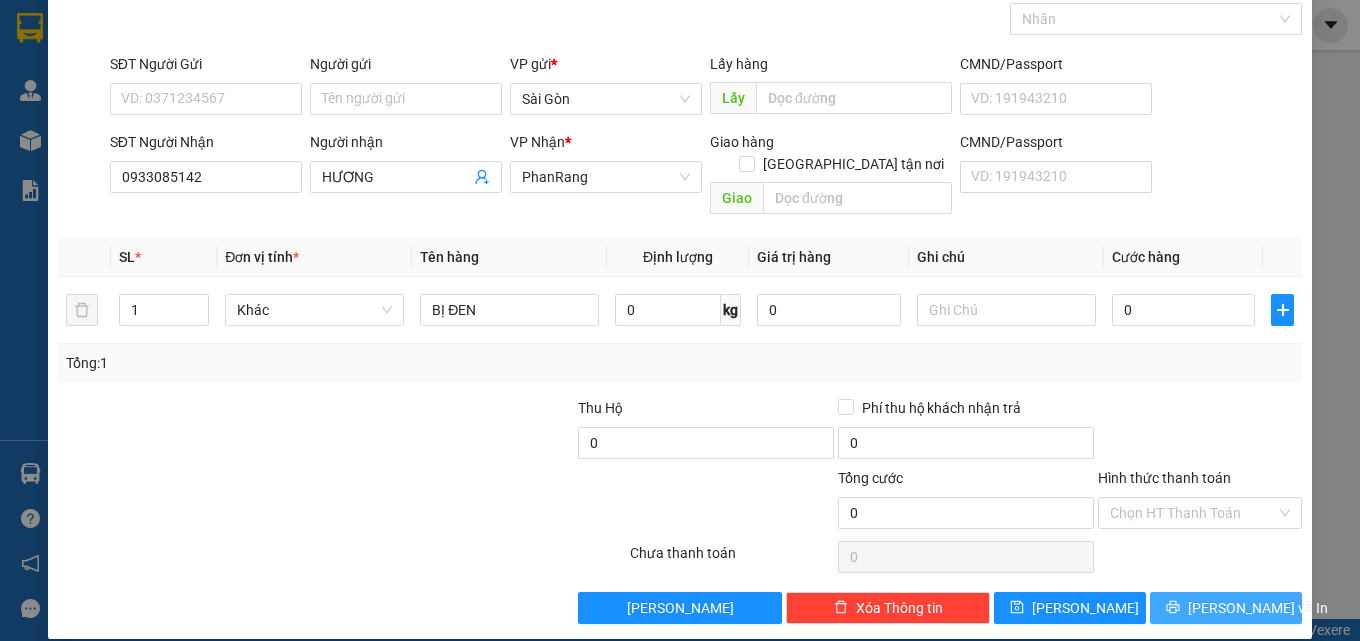 click on "[PERSON_NAME] và In" at bounding box center [1258, 608] 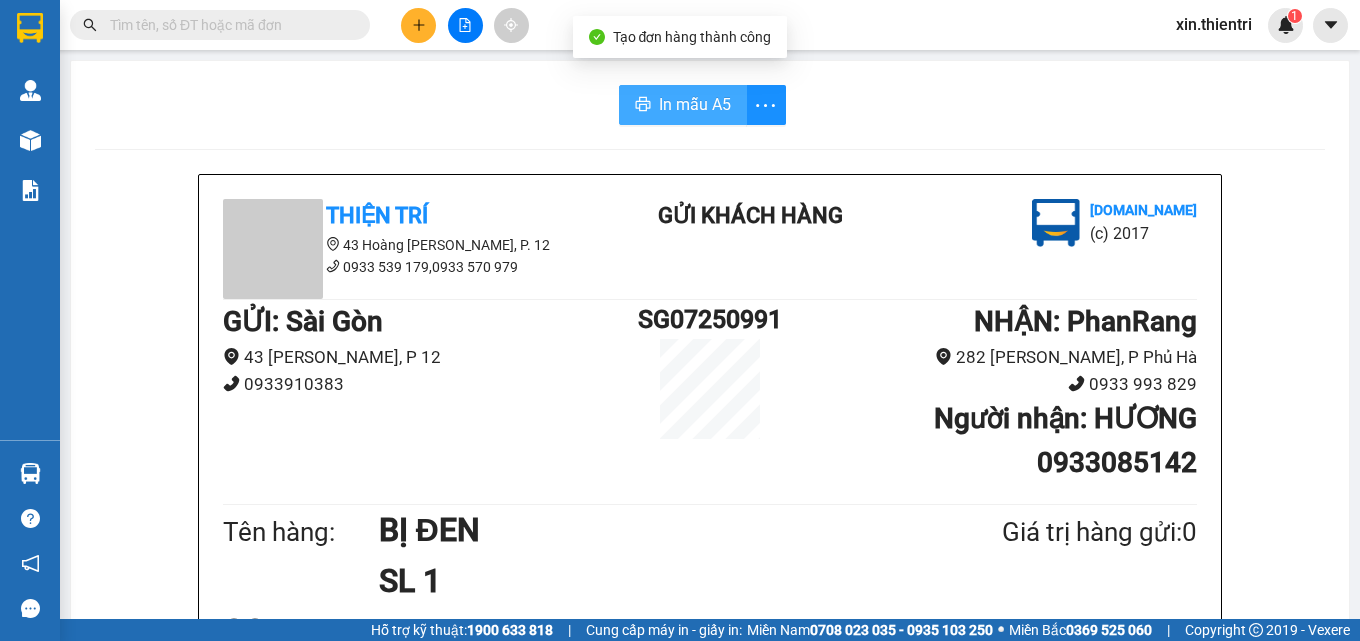 click on "In mẫu A5" at bounding box center [695, 104] 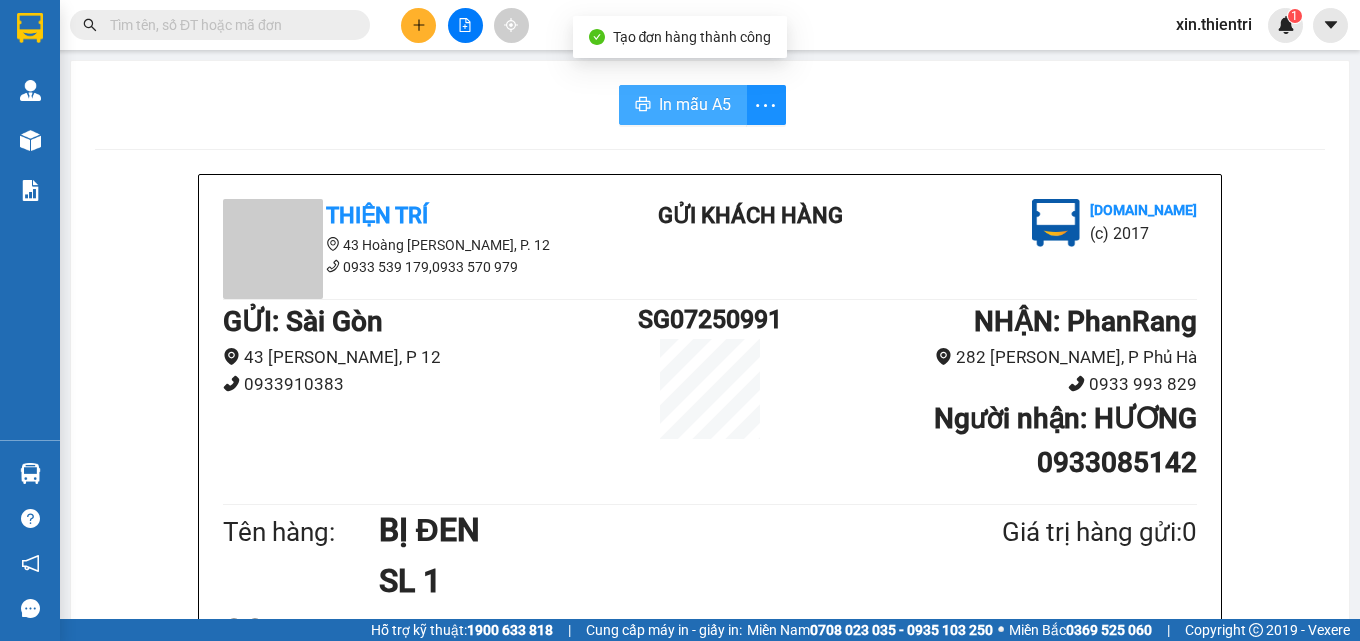 scroll, scrollTop: 0, scrollLeft: 0, axis: both 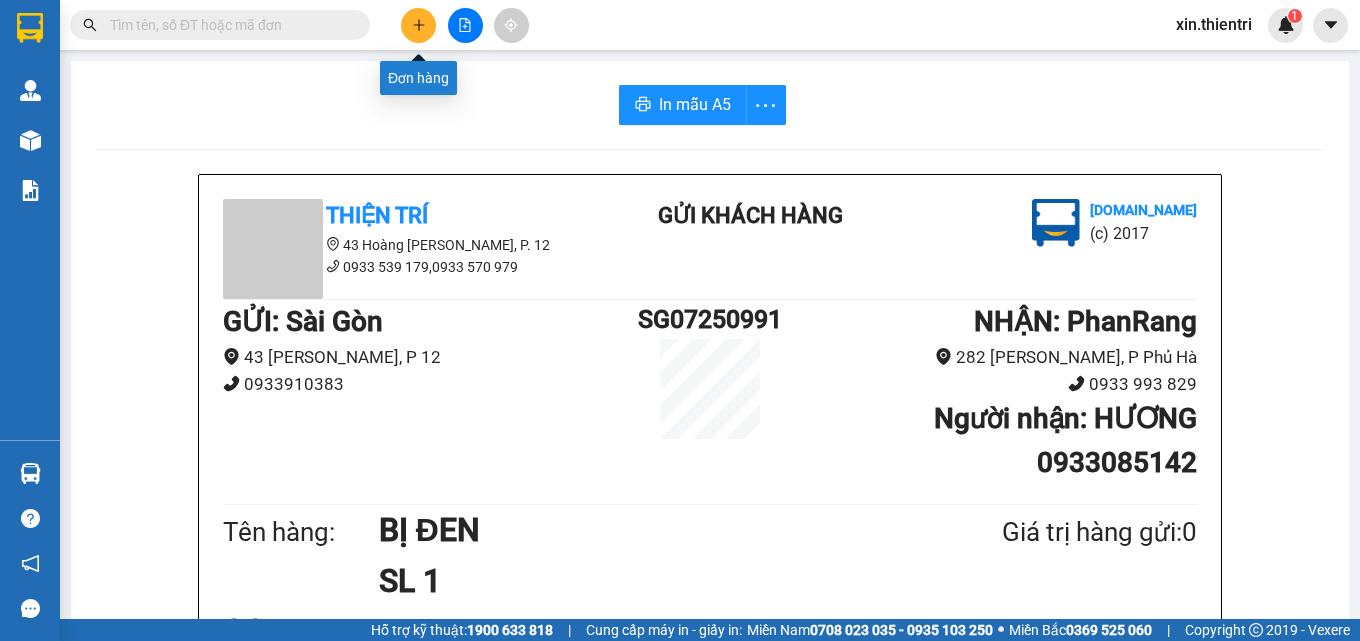 click at bounding box center [418, 25] 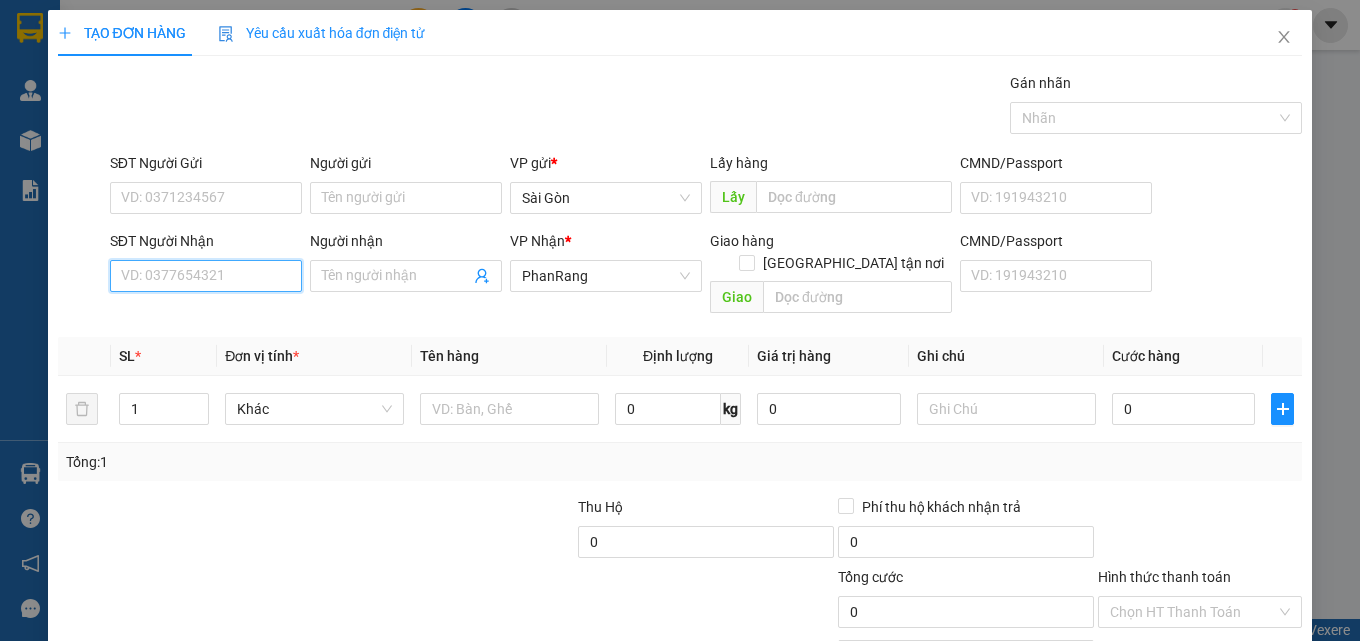 click on "SĐT Người Nhận" at bounding box center [206, 276] 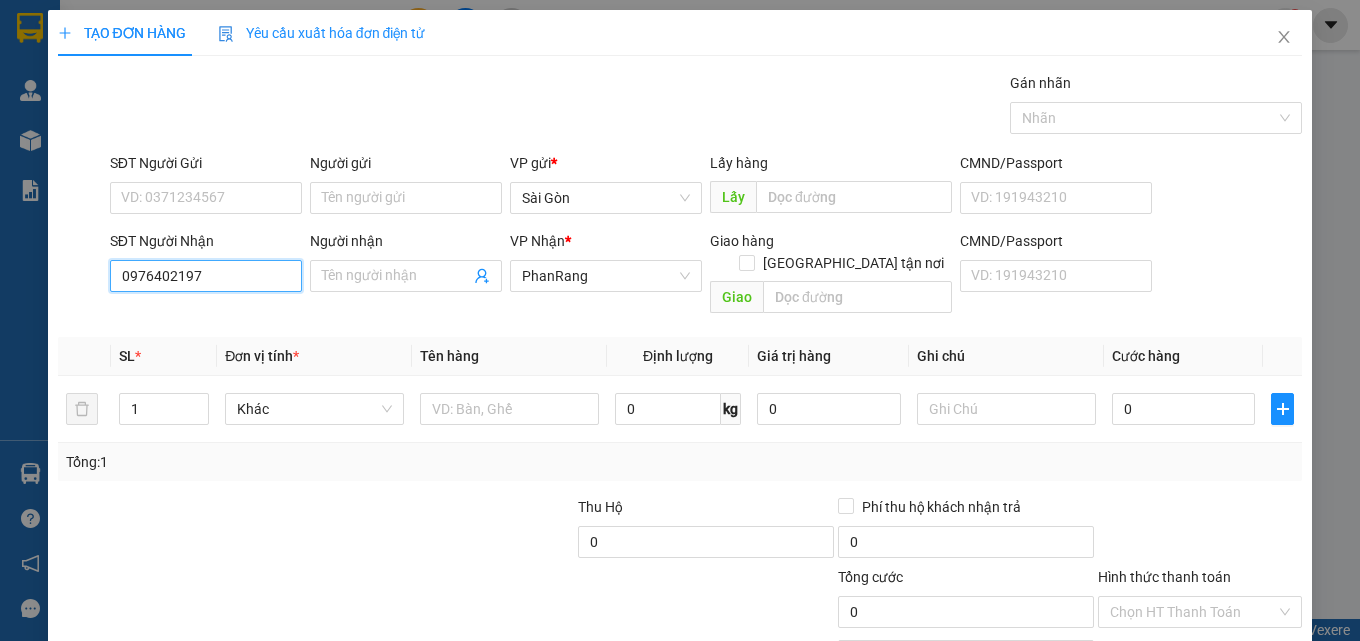 type on "0976402197" 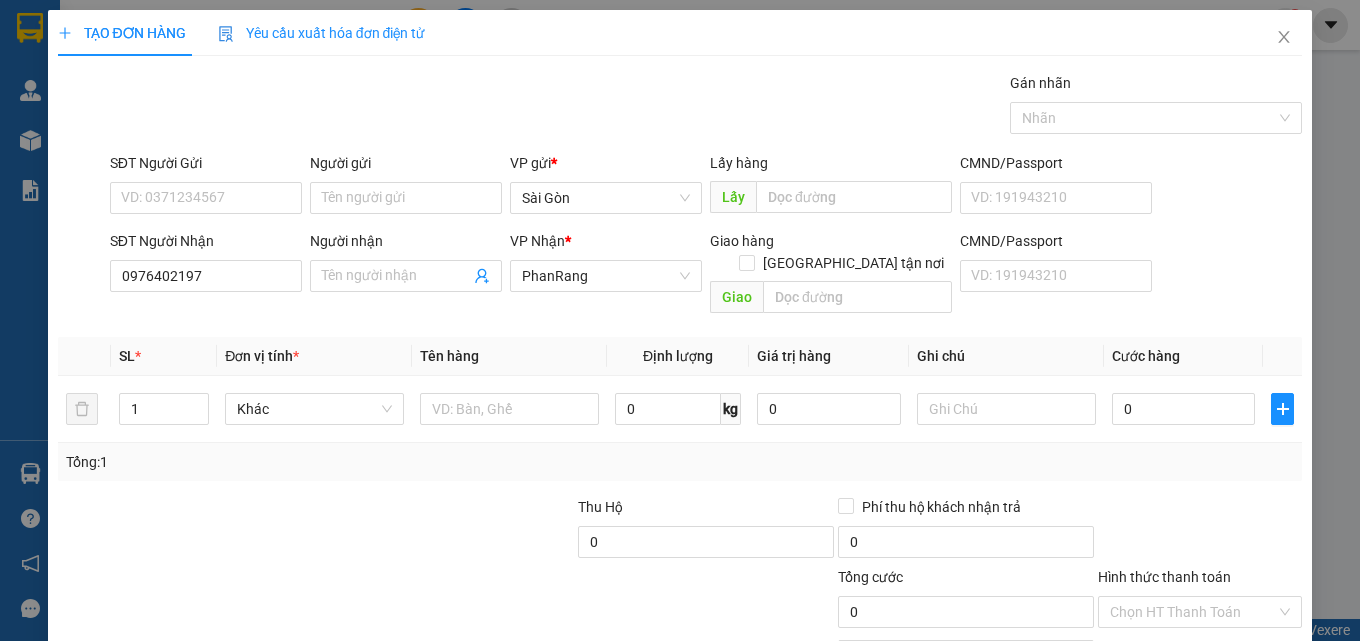 click on "Người nhận" at bounding box center [406, 245] 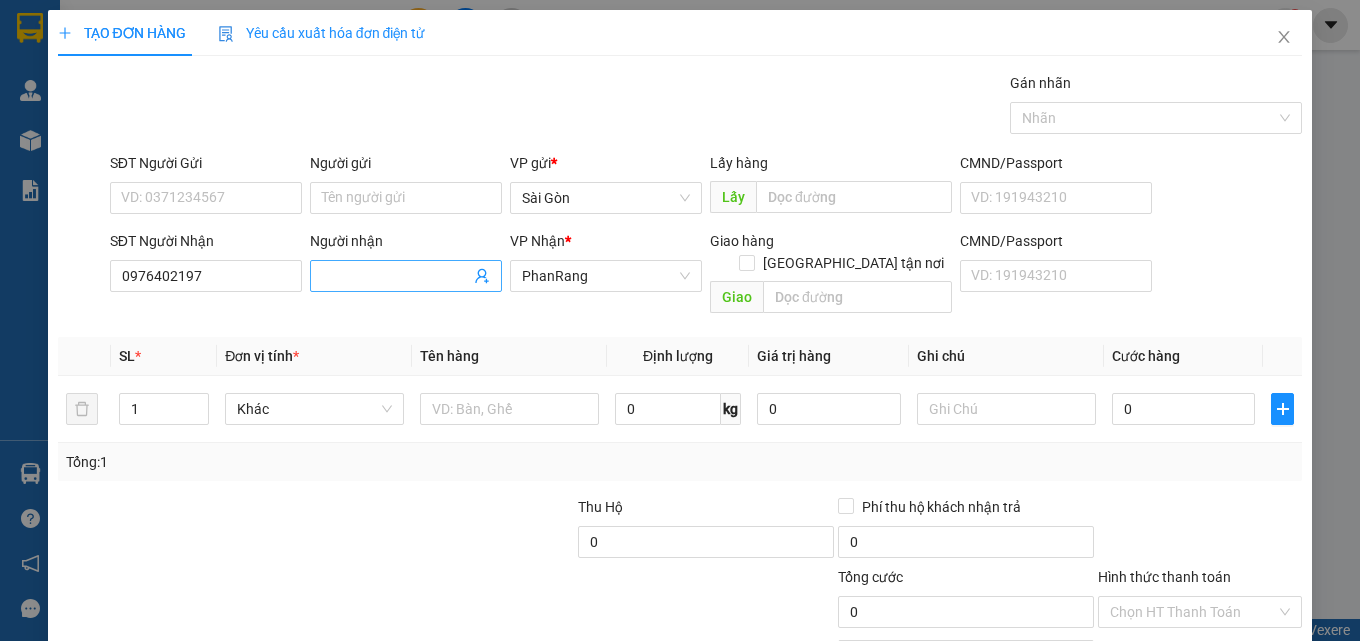 click on "Người nhận" at bounding box center [396, 276] 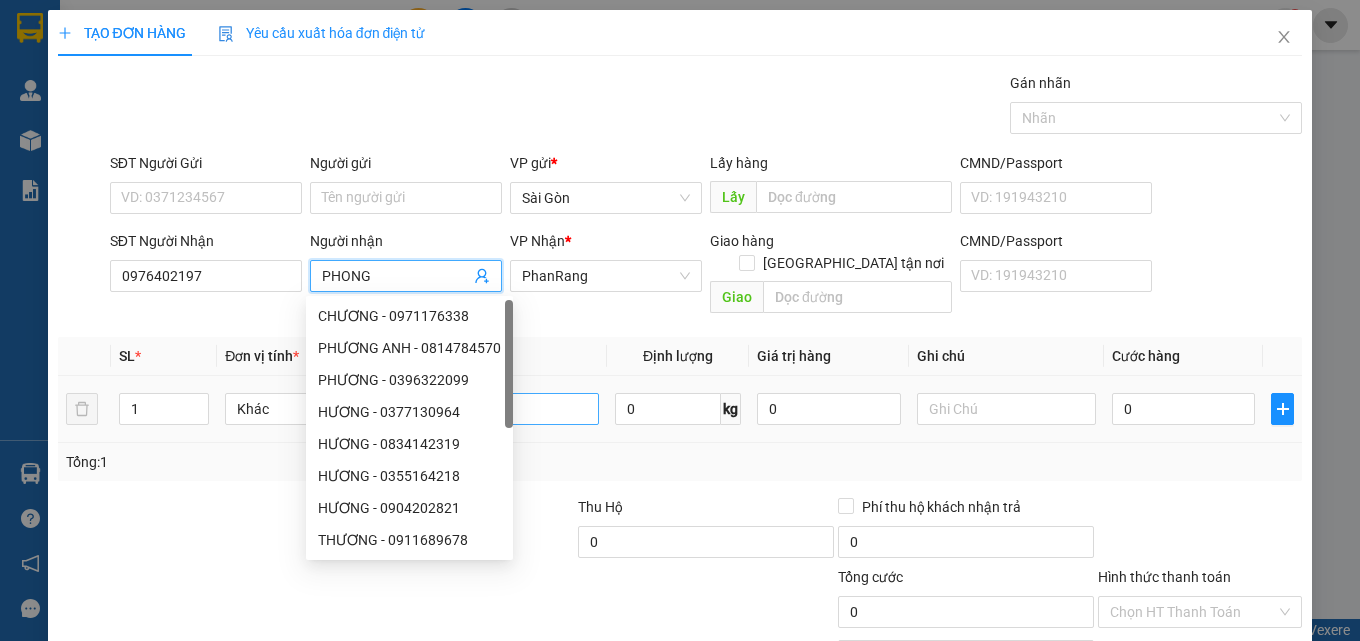 type on "PHONG" 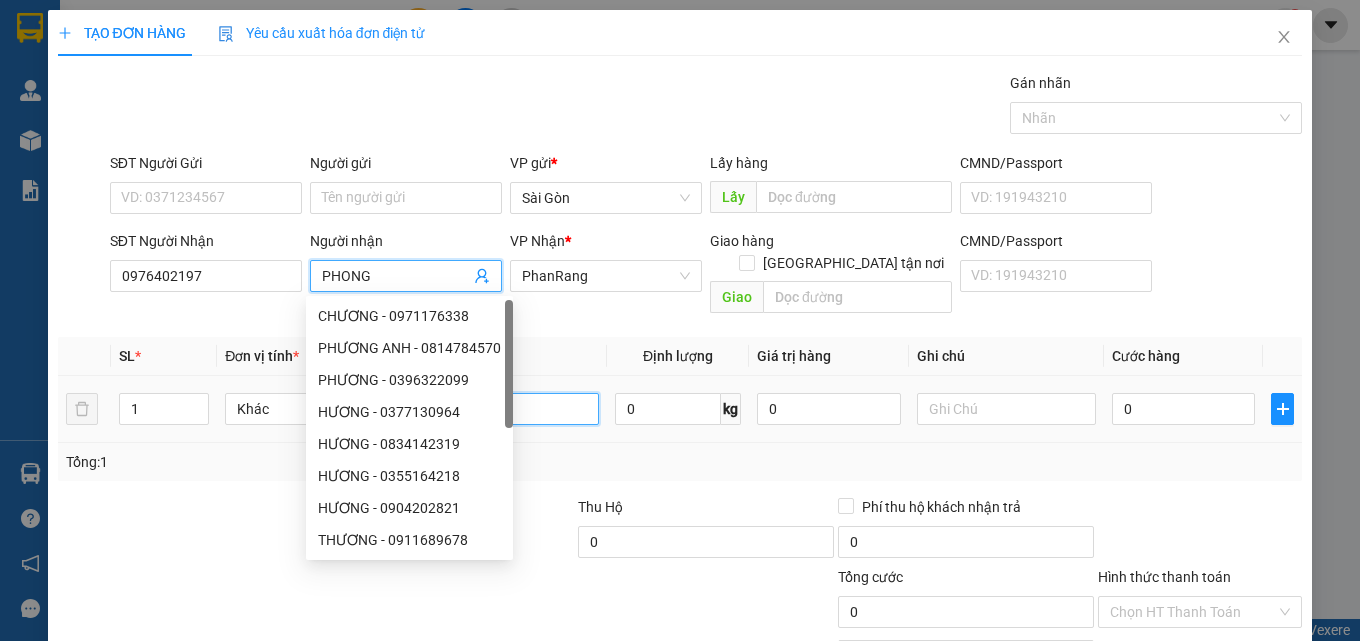 click at bounding box center [509, 409] 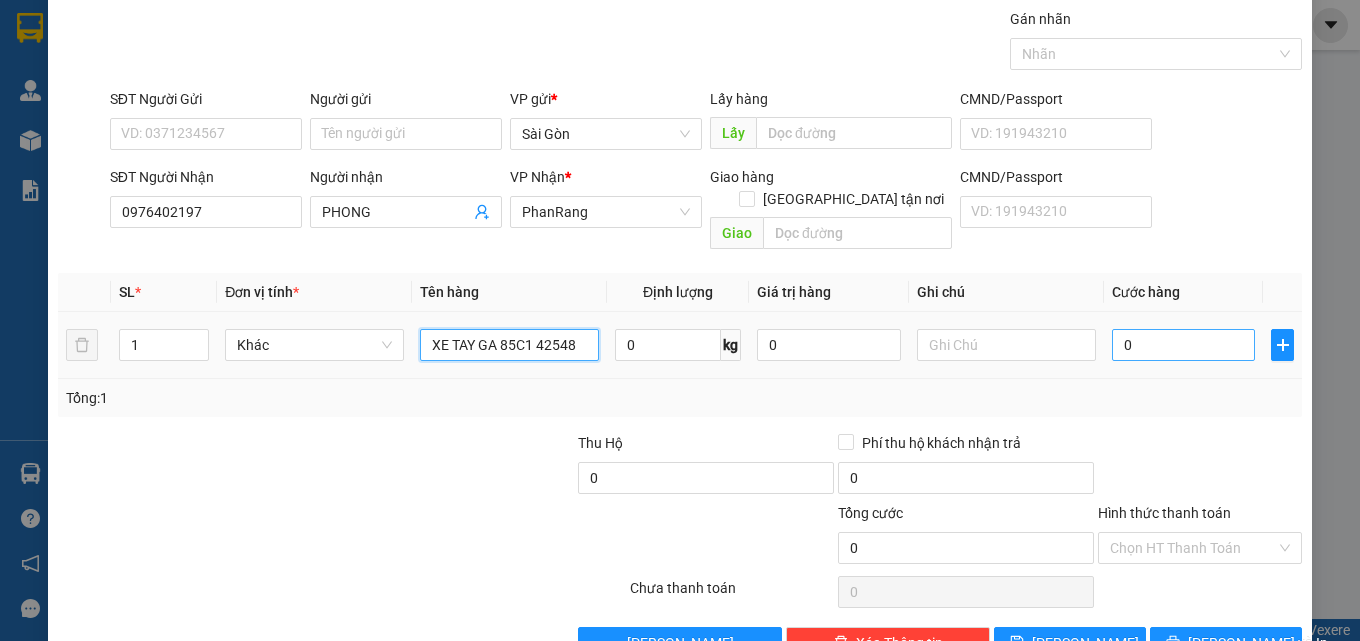scroll, scrollTop: 99, scrollLeft: 0, axis: vertical 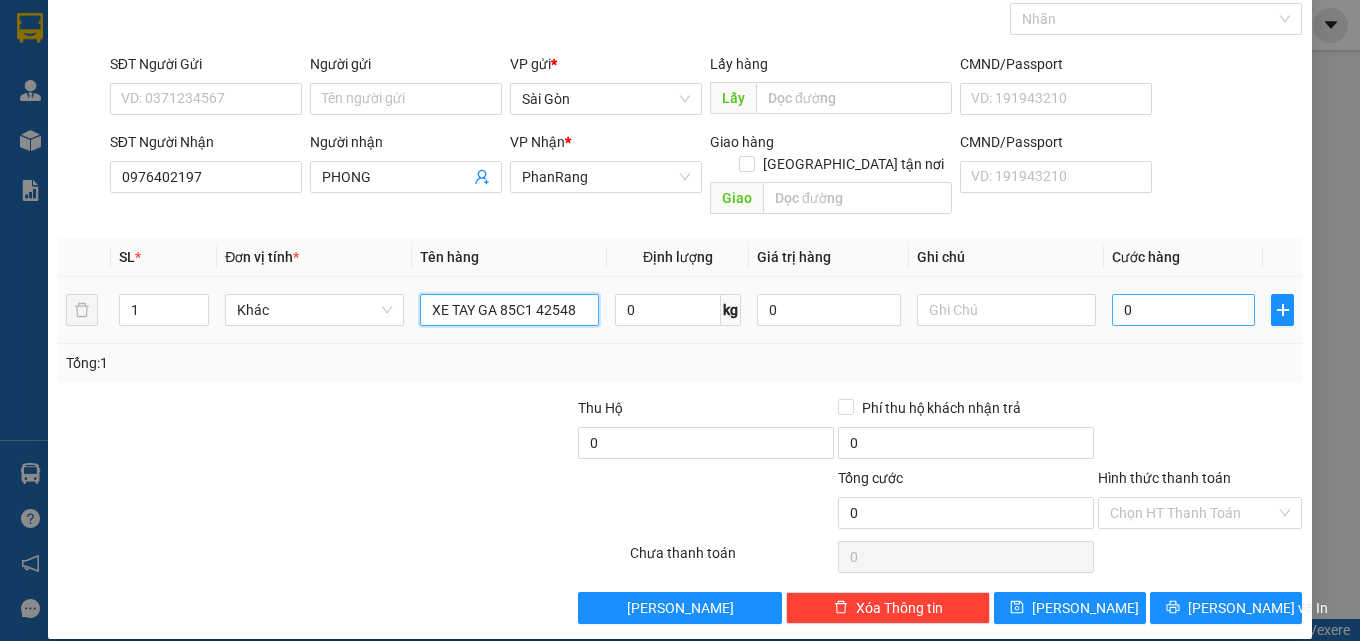 type on "XE TAY GA 85C1 42548" 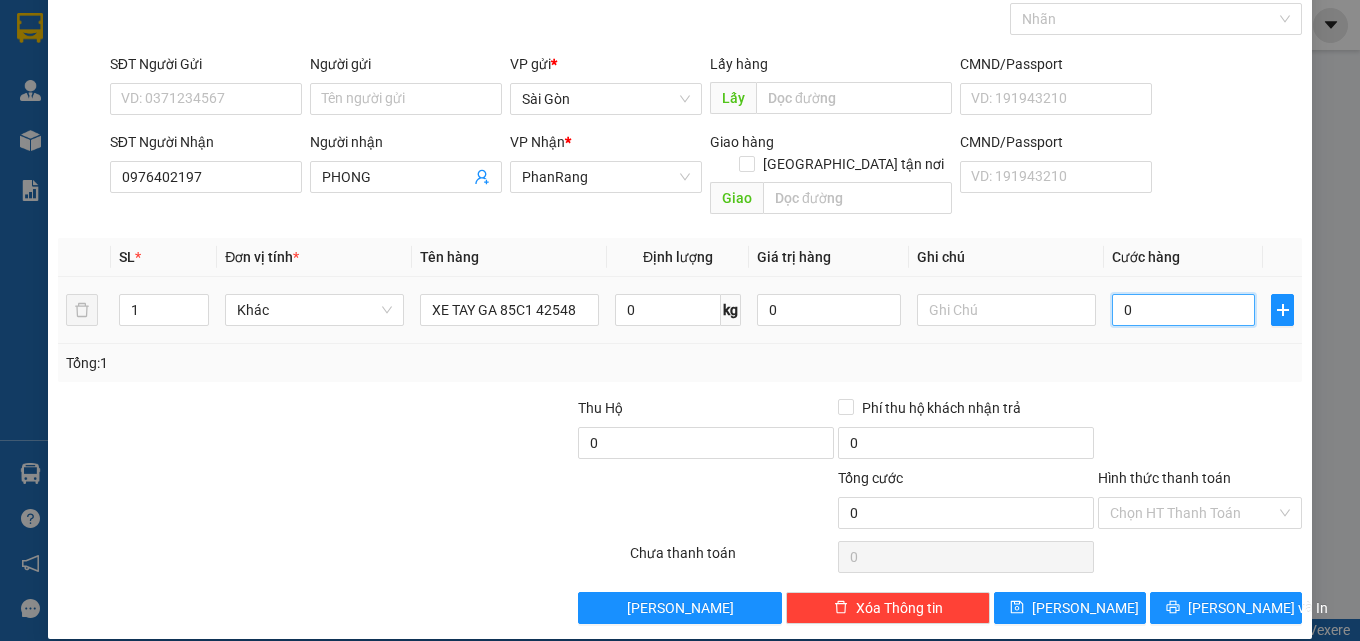 click on "0" at bounding box center [1184, 310] 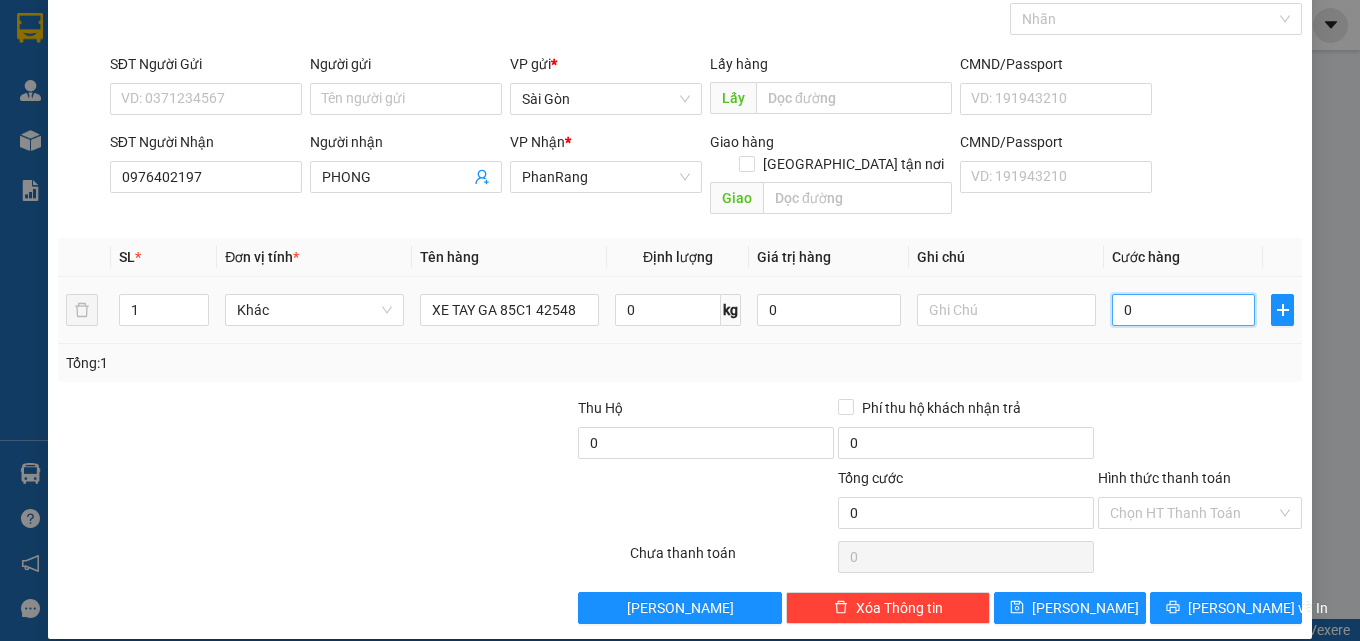 type on "3" 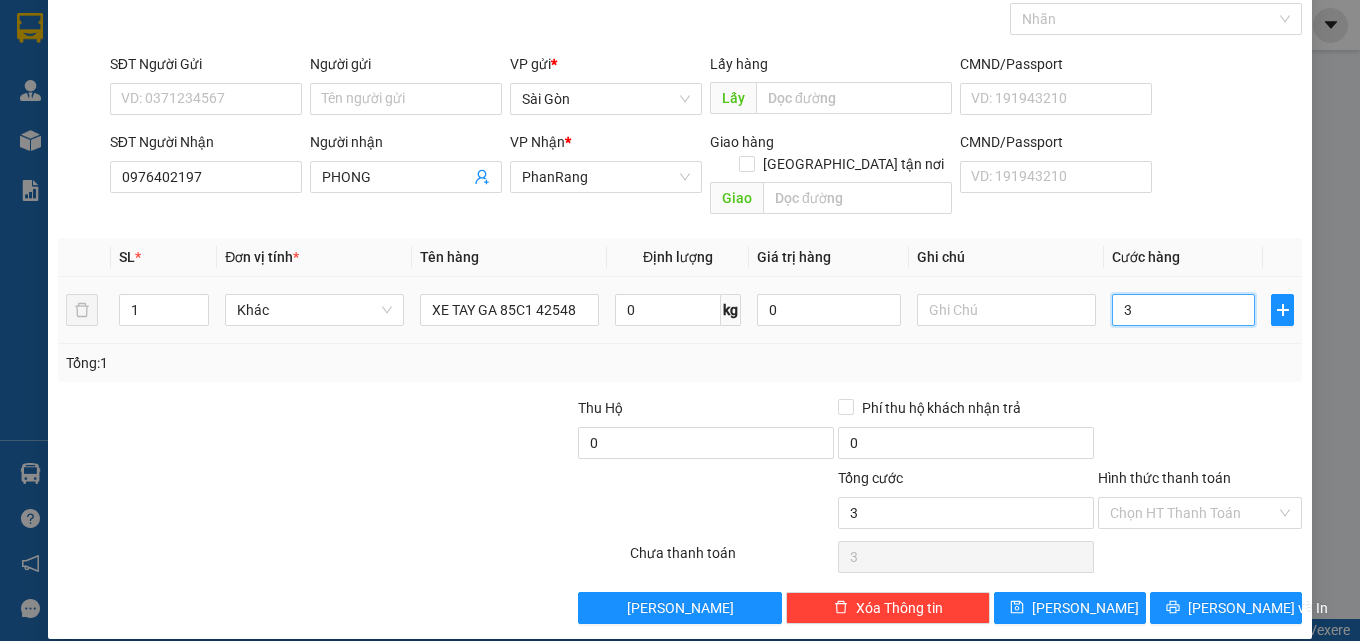 type on "30" 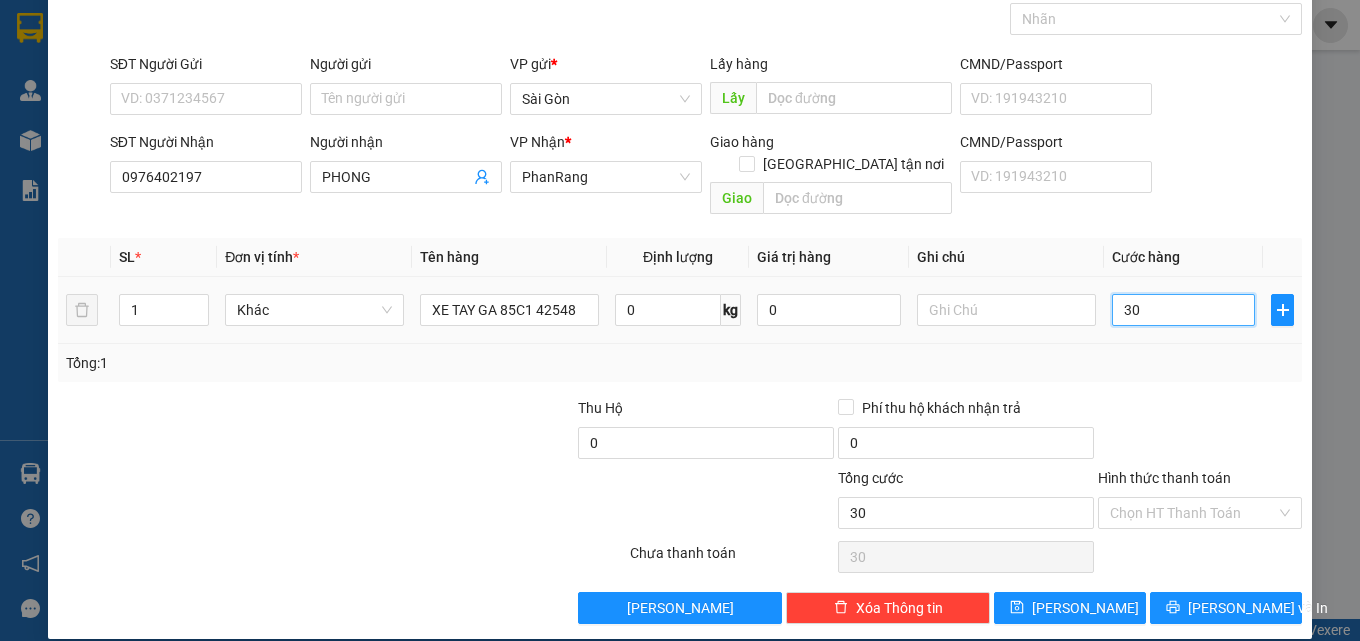 type on "300" 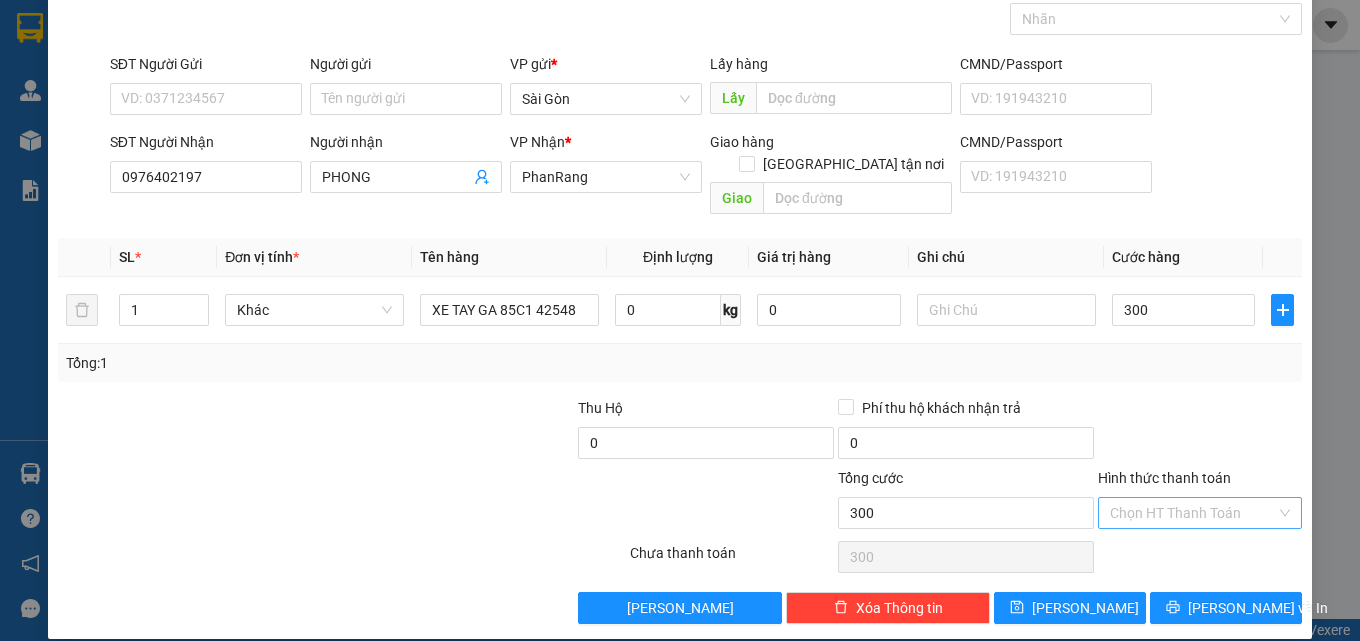 type on "300.000" 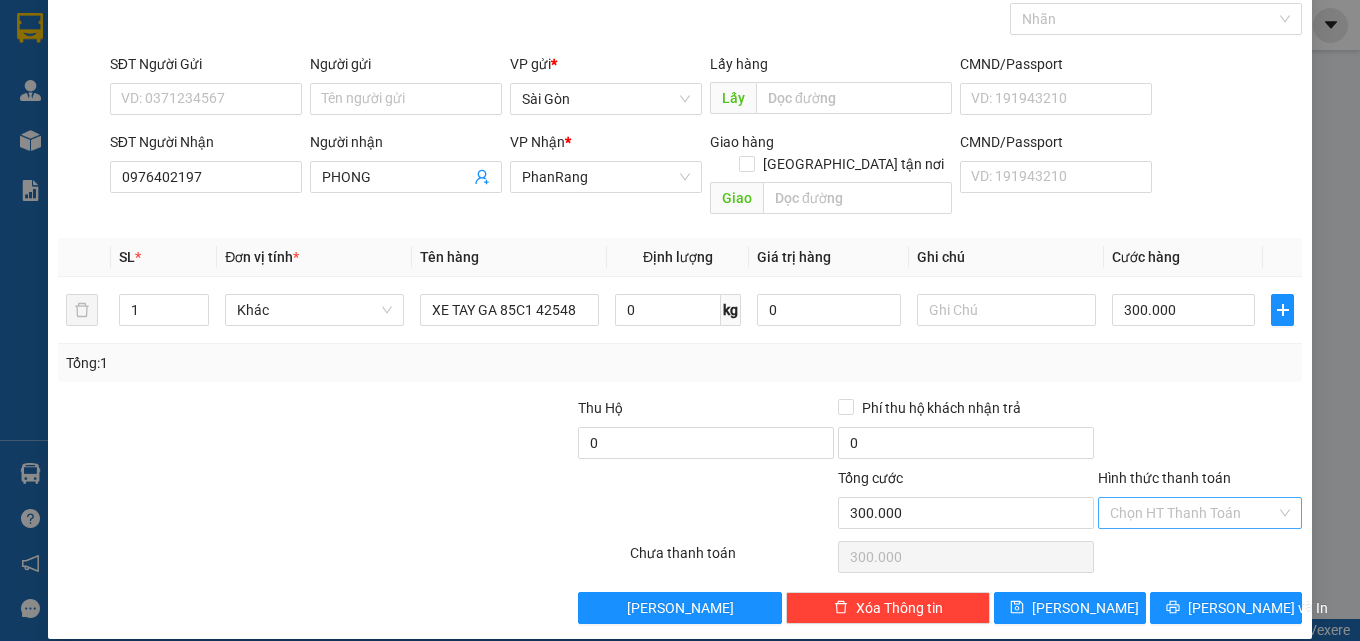click on "Hình thức thanh toán" at bounding box center [1193, 513] 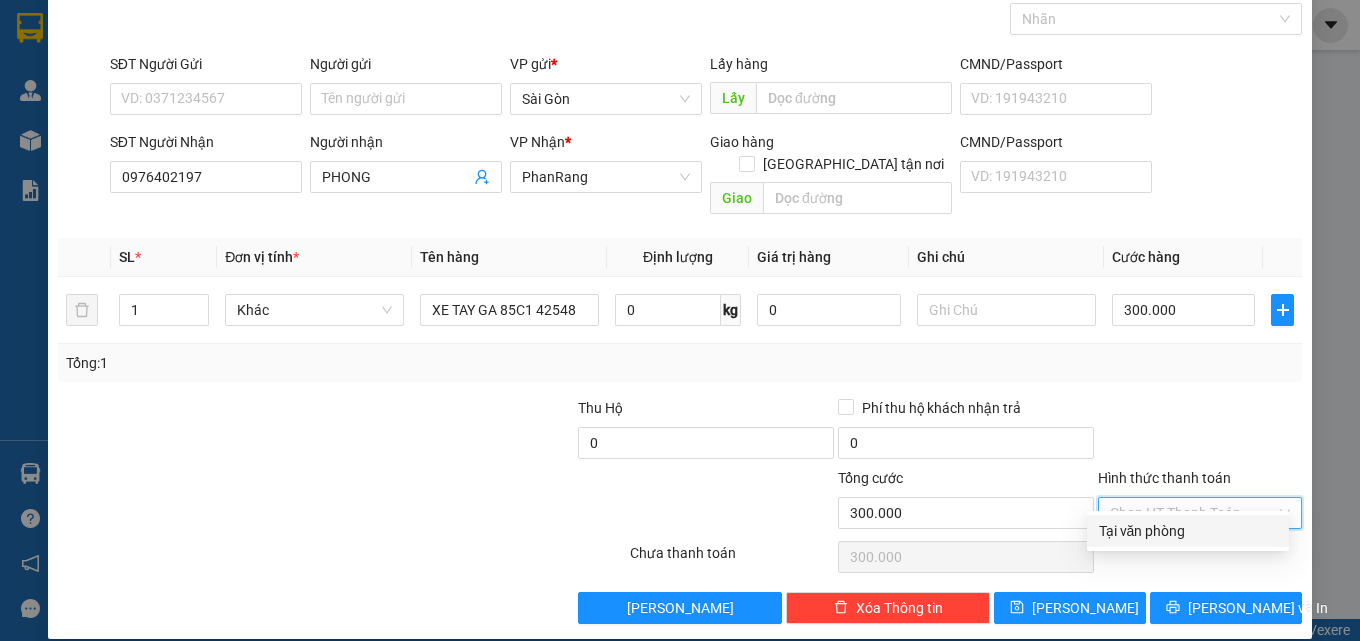 click on "Tại văn phòng" at bounding box center (1188, 531) 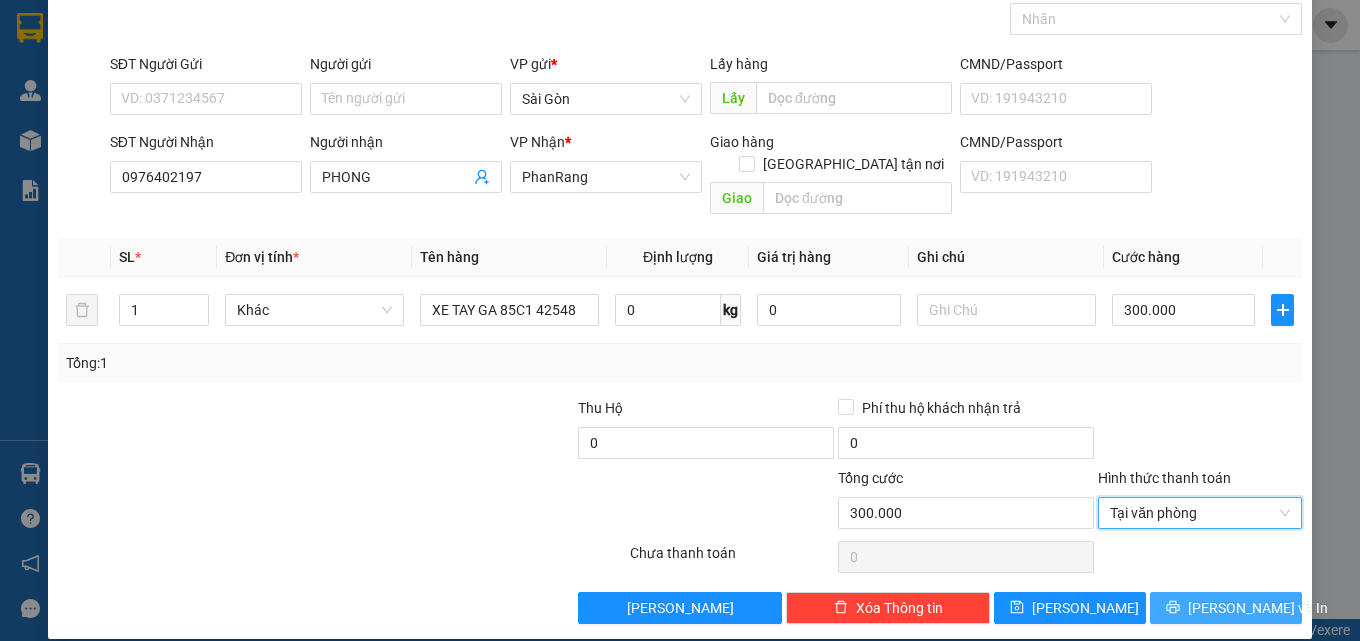click on "[PERSON_NAME] và In" at bounding box center [1226, 608] 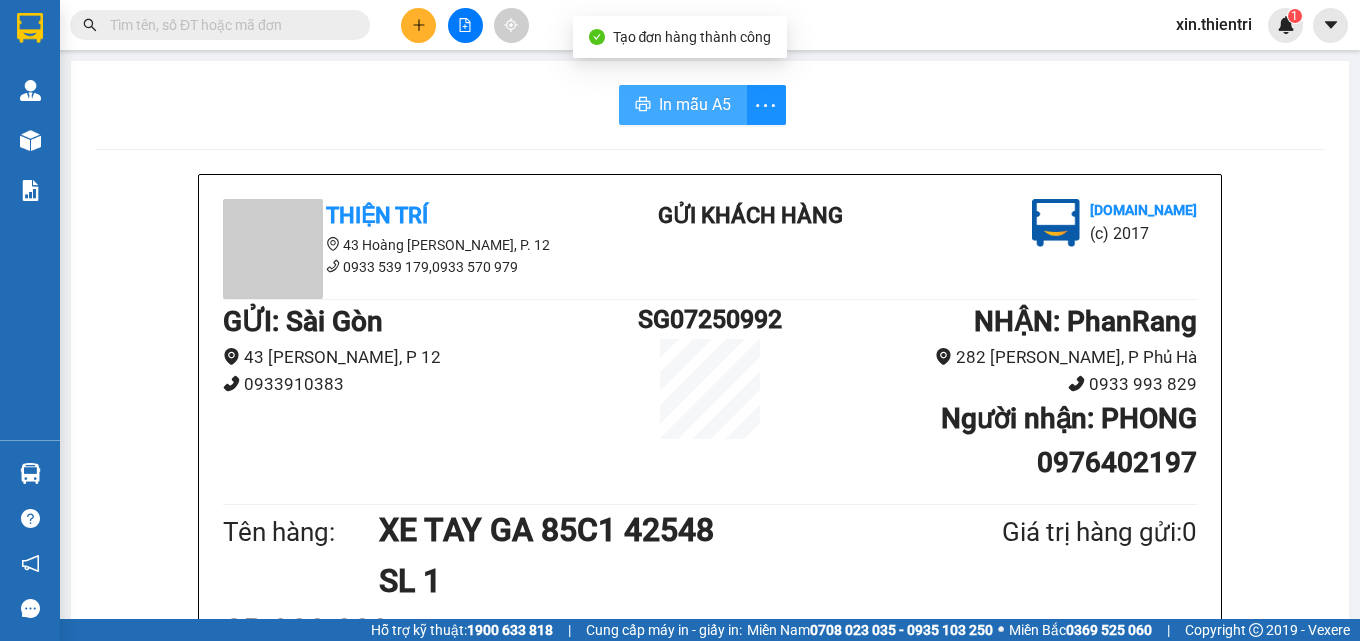 click on "In mẫu A5" at bounding box center [695, 104] 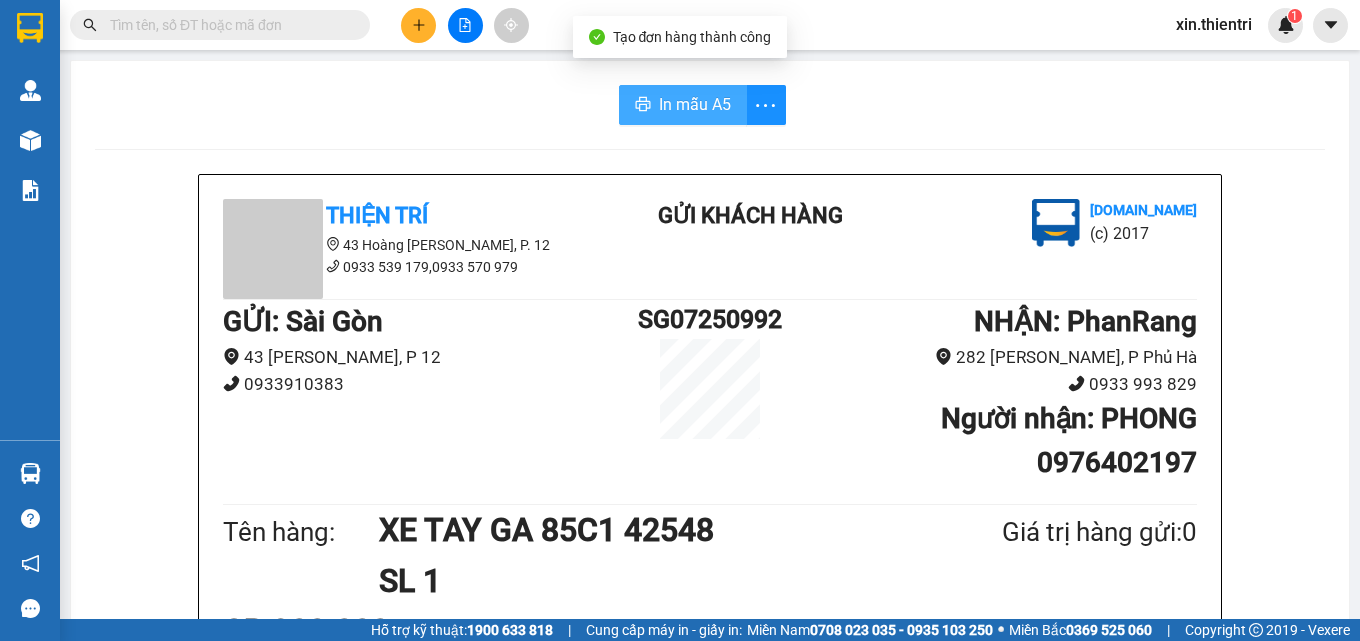 scroll, scrollTop: 0, scrollLeft: 0, axis: both 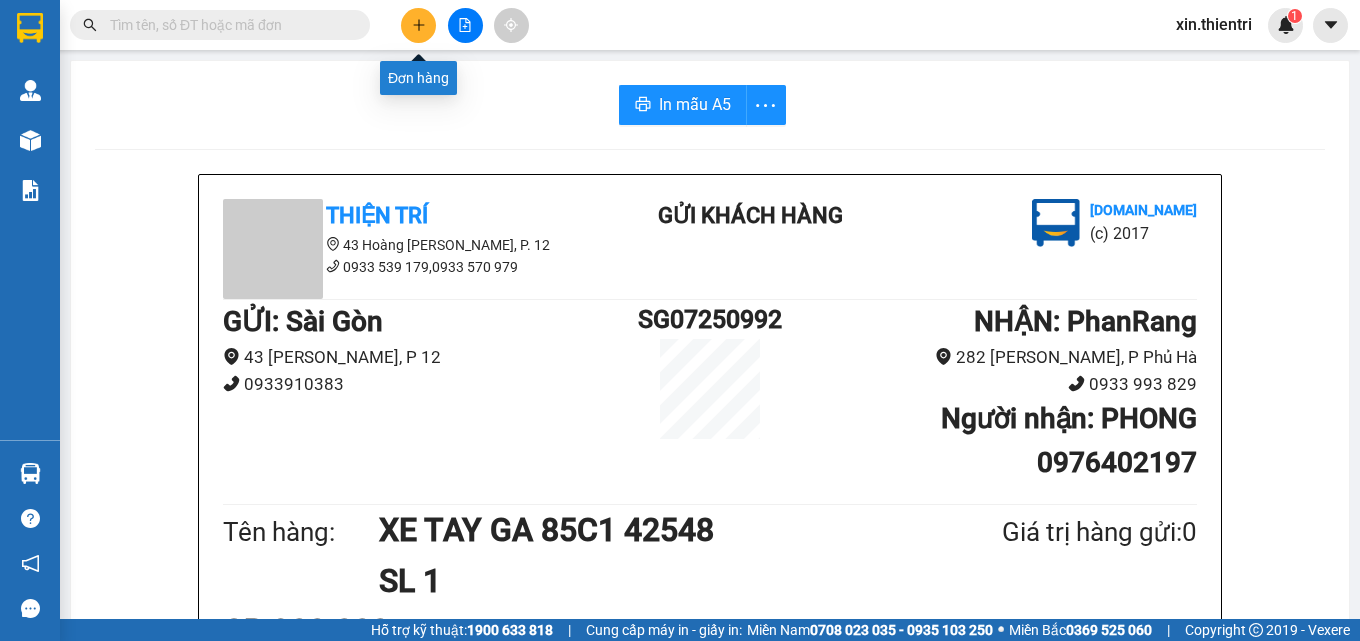 click 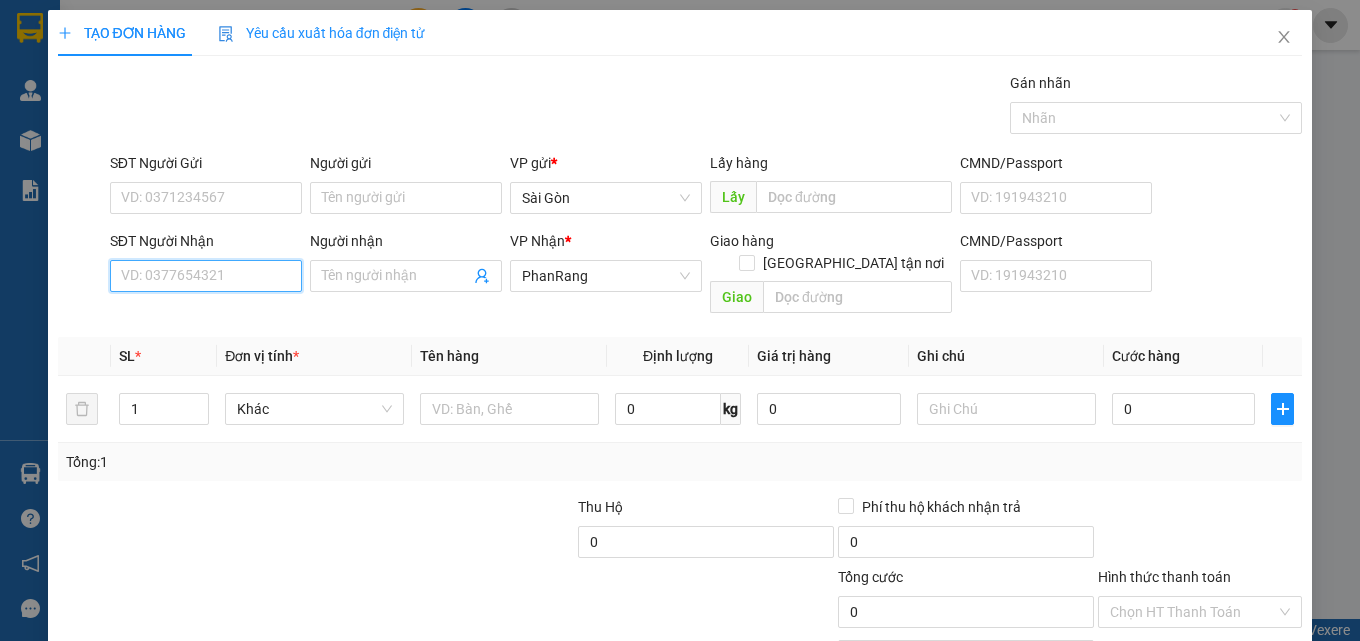 click on "SĐT Người Nhận" at bounding box center (206, 276) 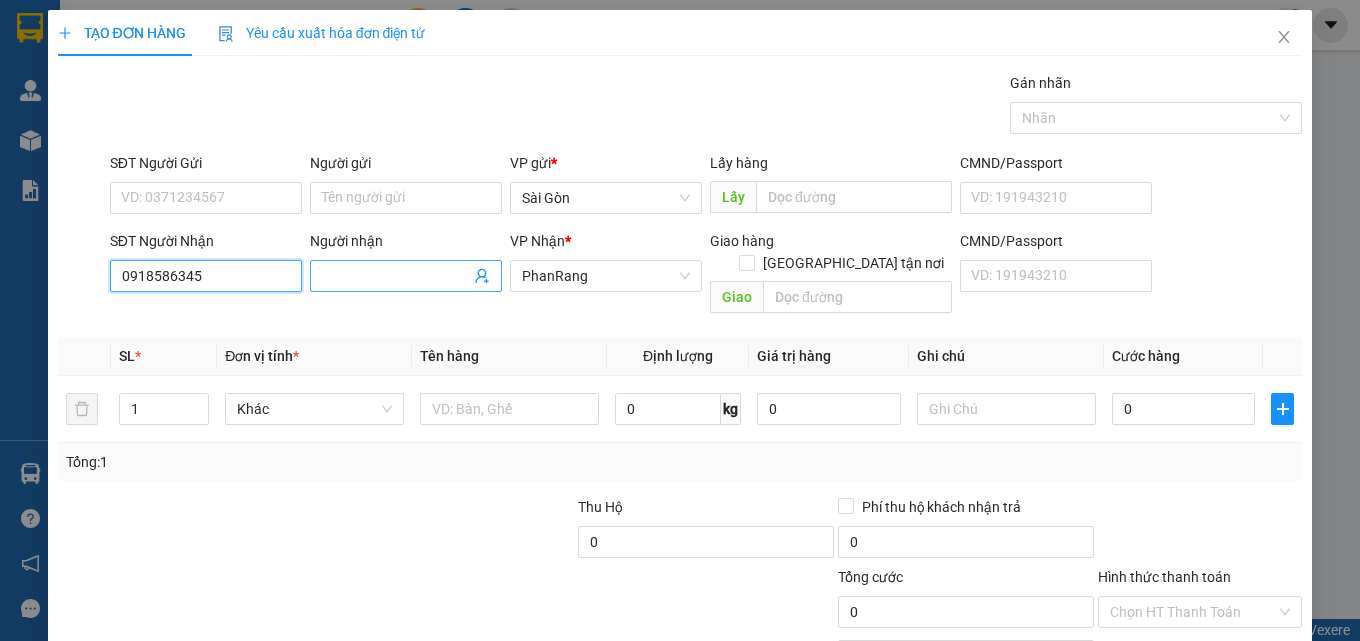 type on "0918586345" 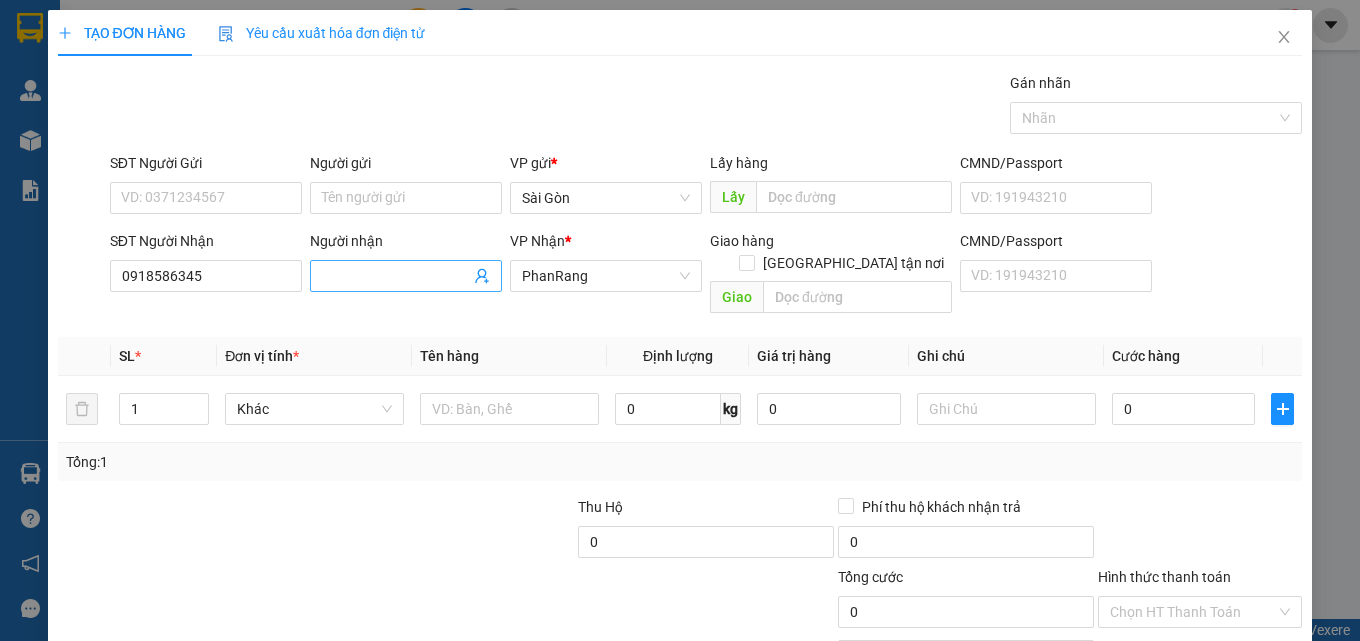 click on "Người nhận" at bounding box center (396, 276) 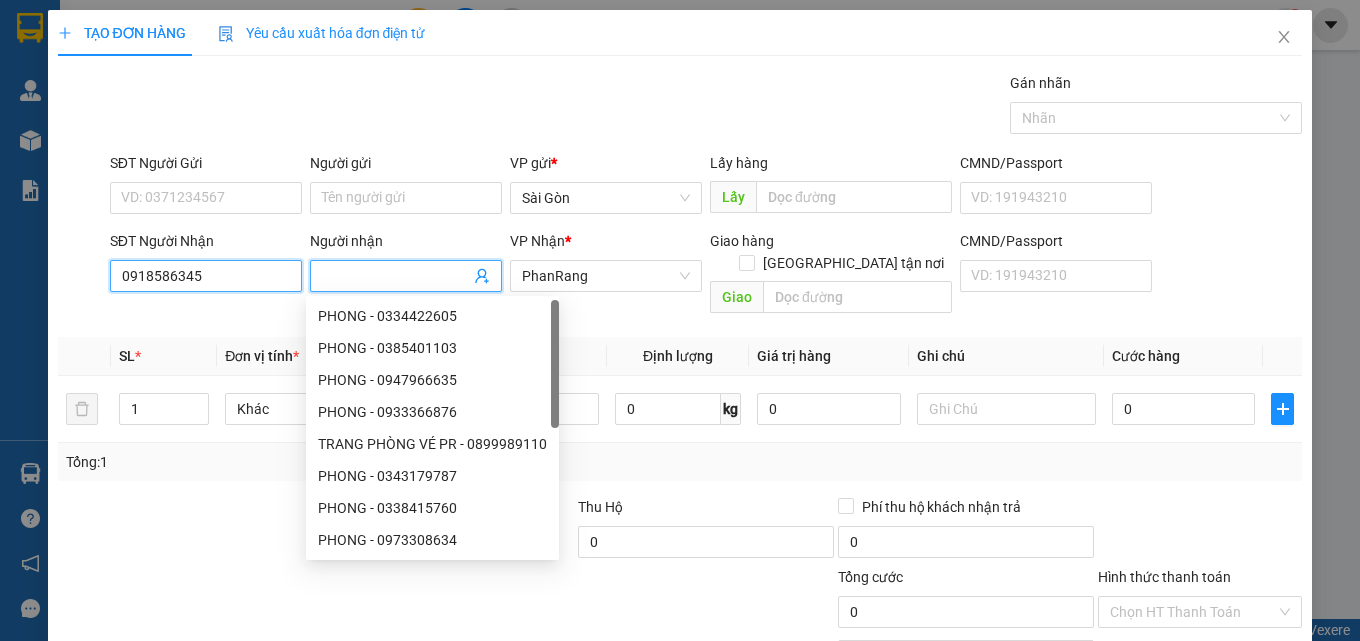 click on "0918586345" at bounding box center [206, 276] 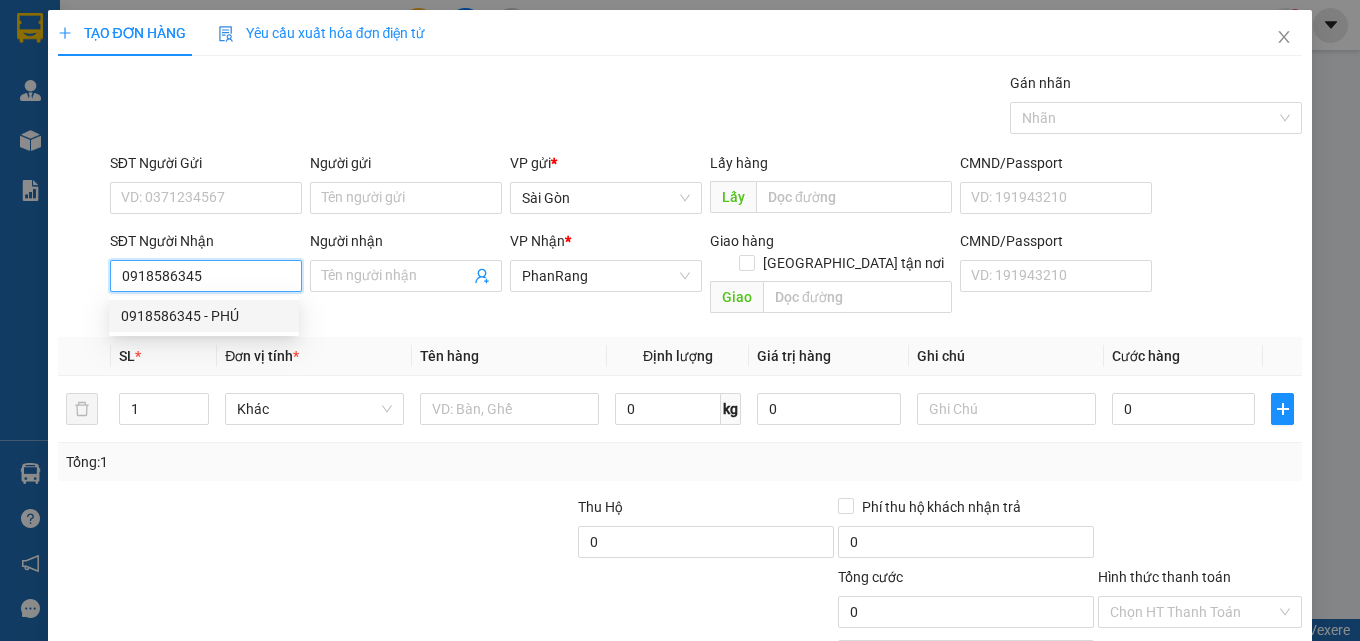 click on "0918586345 - PHÚ" at bounding box center (204, 316) 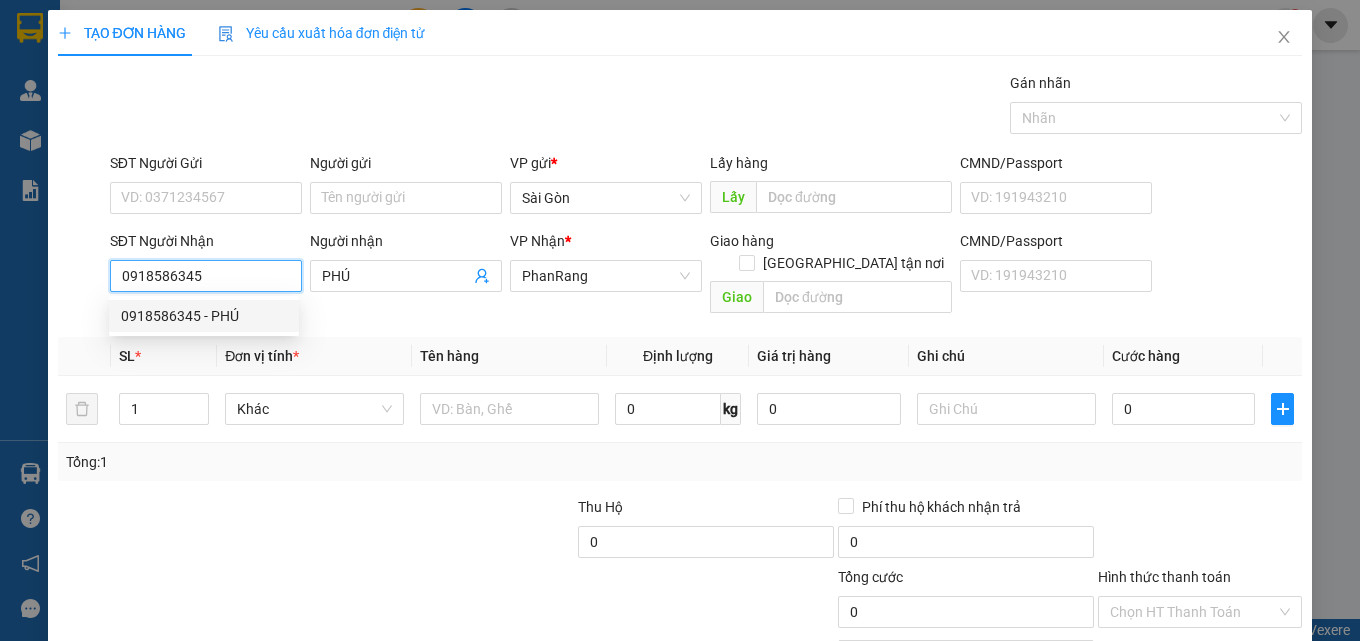 type on "20.000" 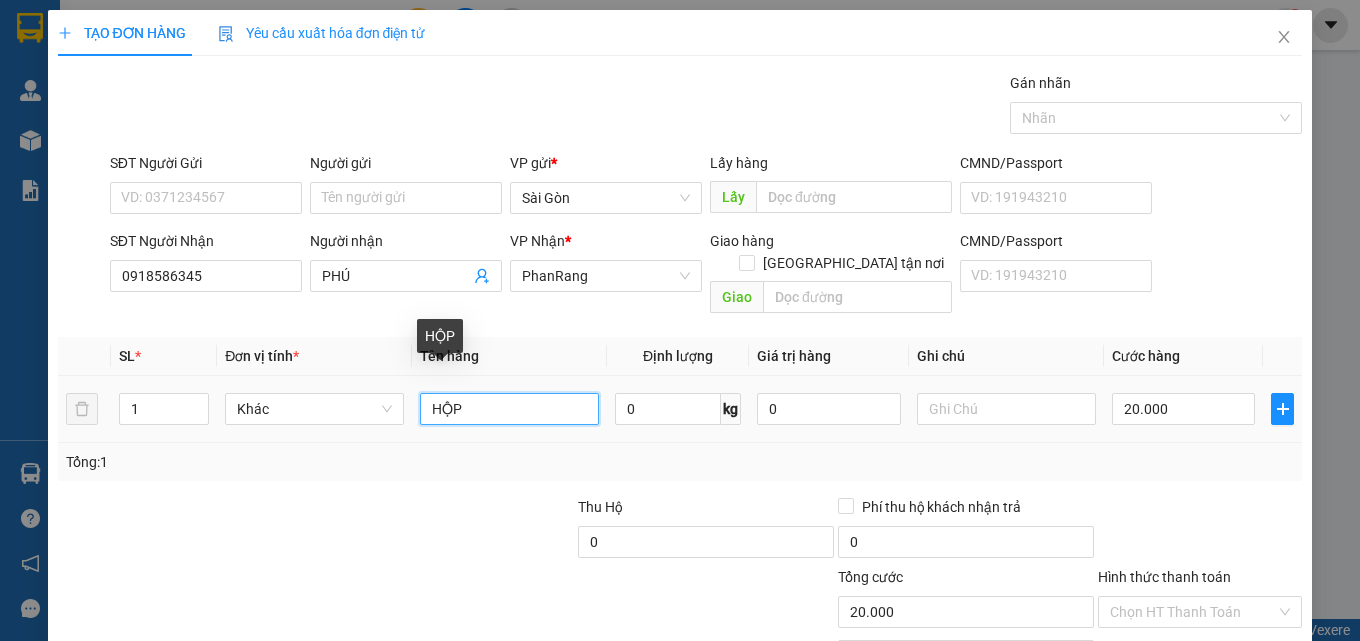 click on "HỘP" at bounding box center (509, 409) 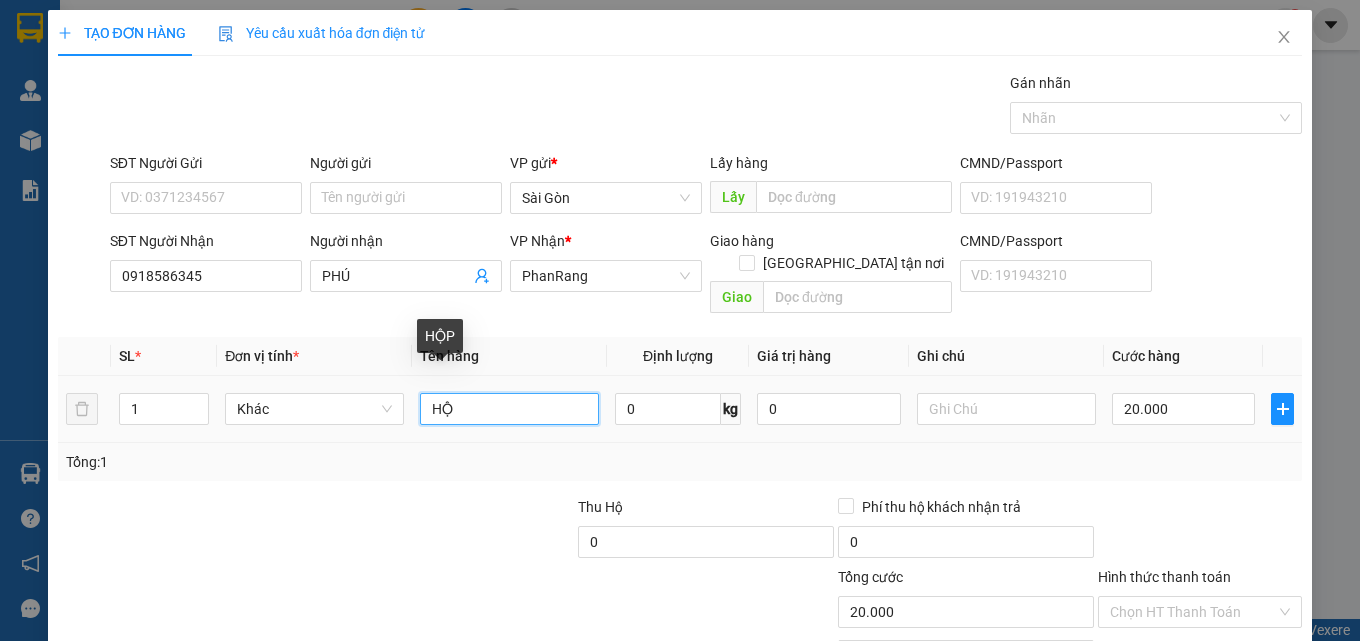 type on "H" 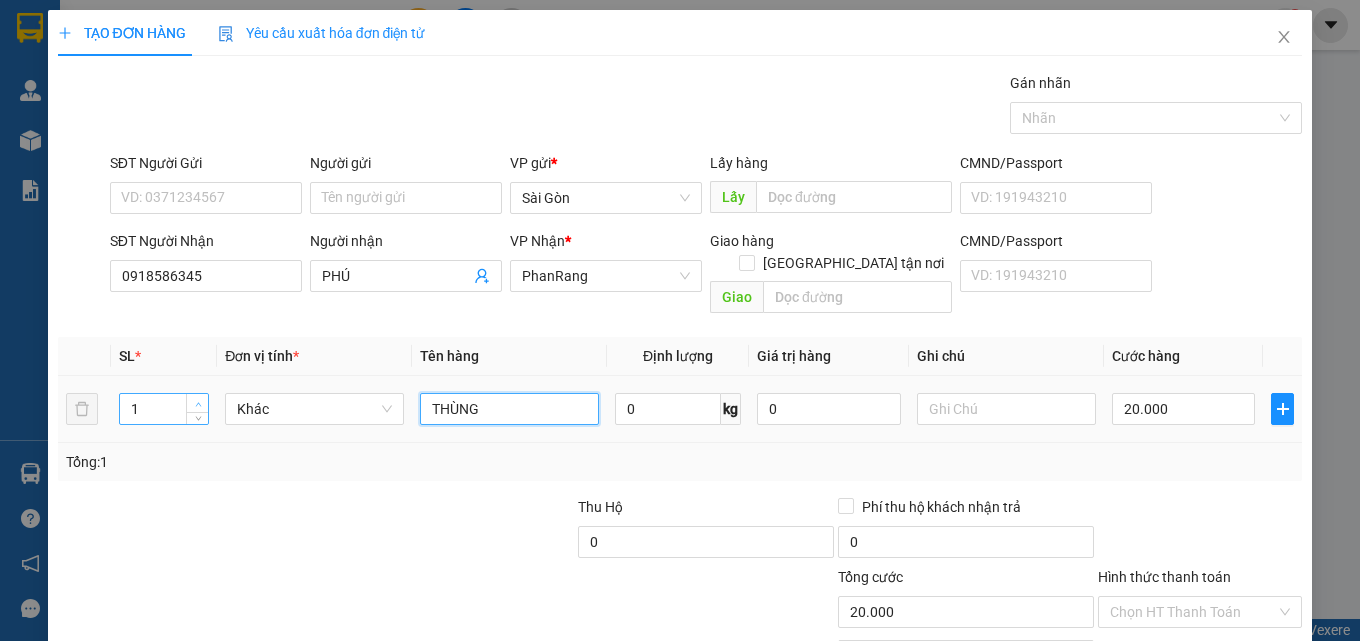 type on "THÙNG" 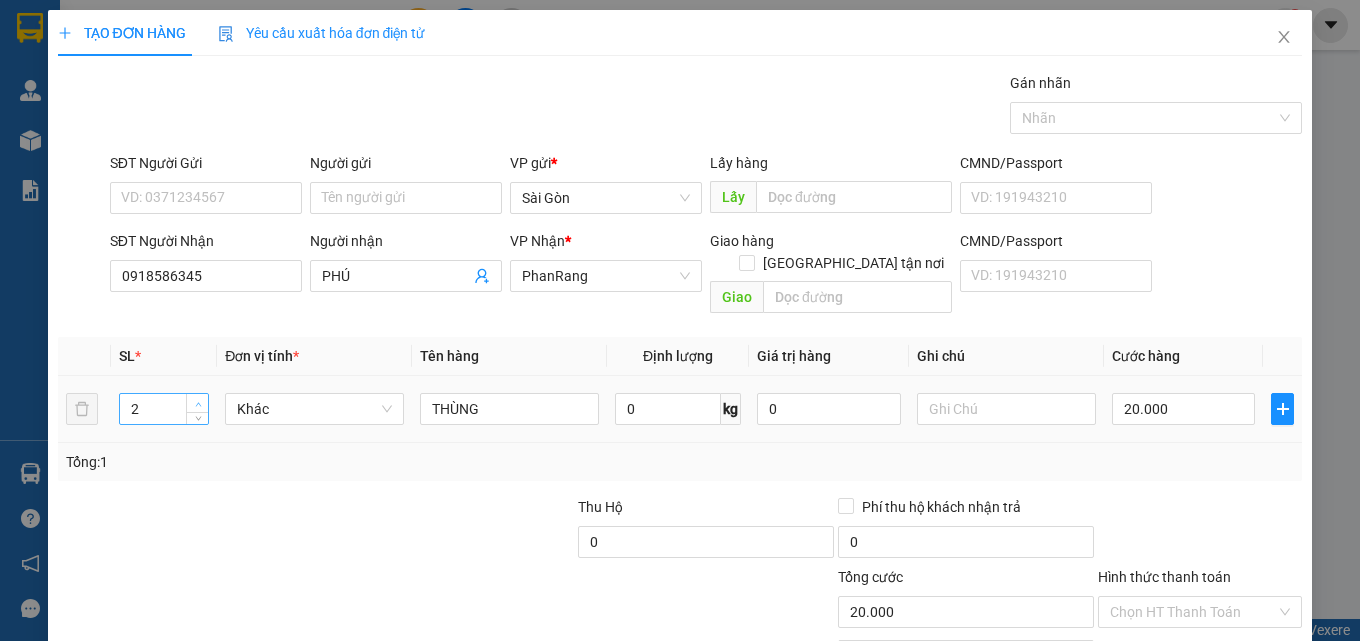 click at bounding box center [198, 404] 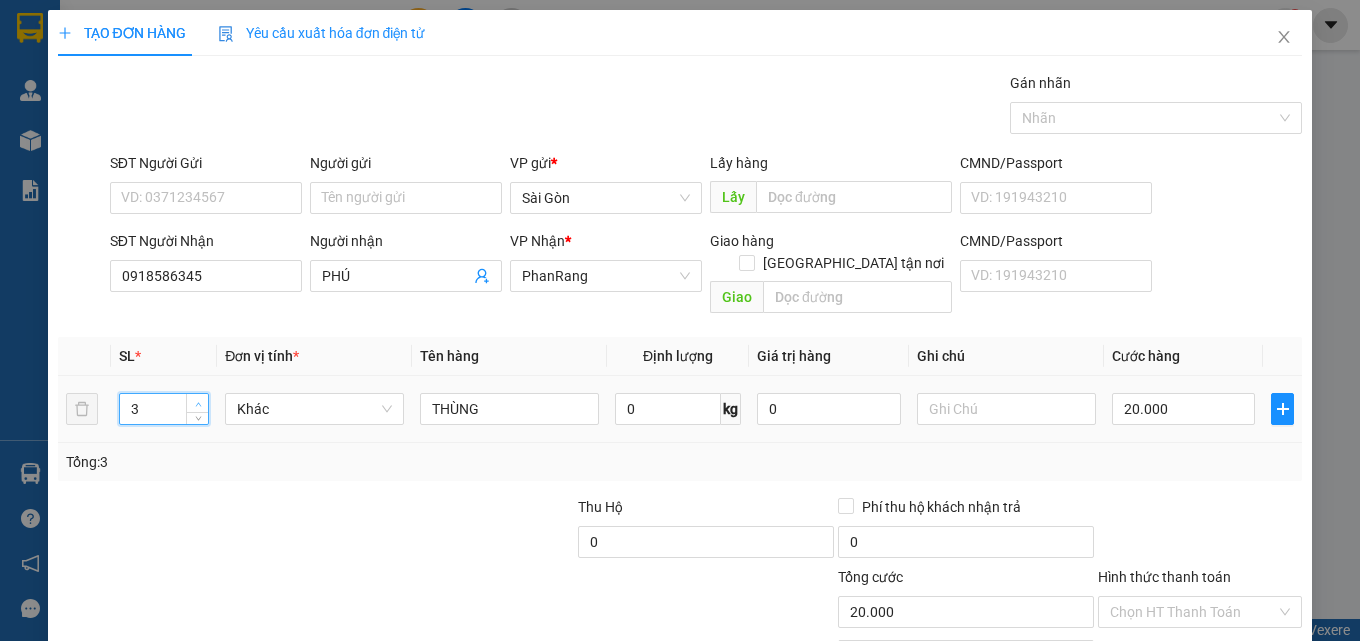 click at bounding box center (198, 404) 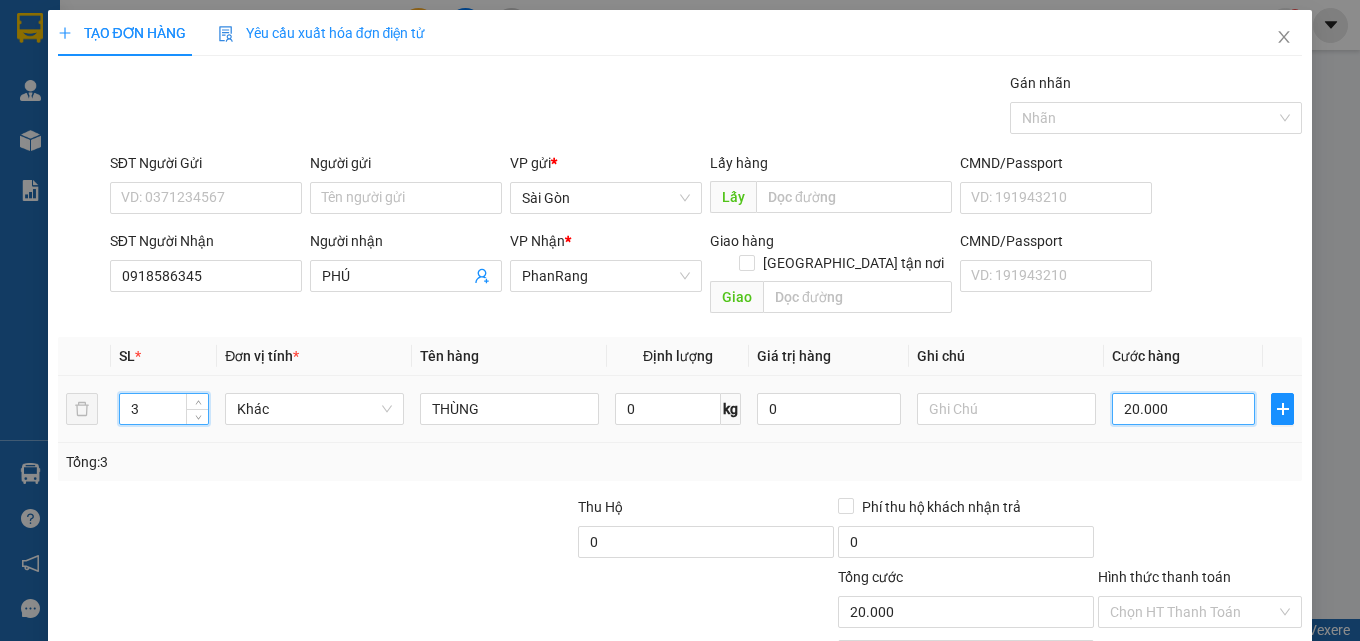 click on "20.000" at bounding box center [1184, 409] 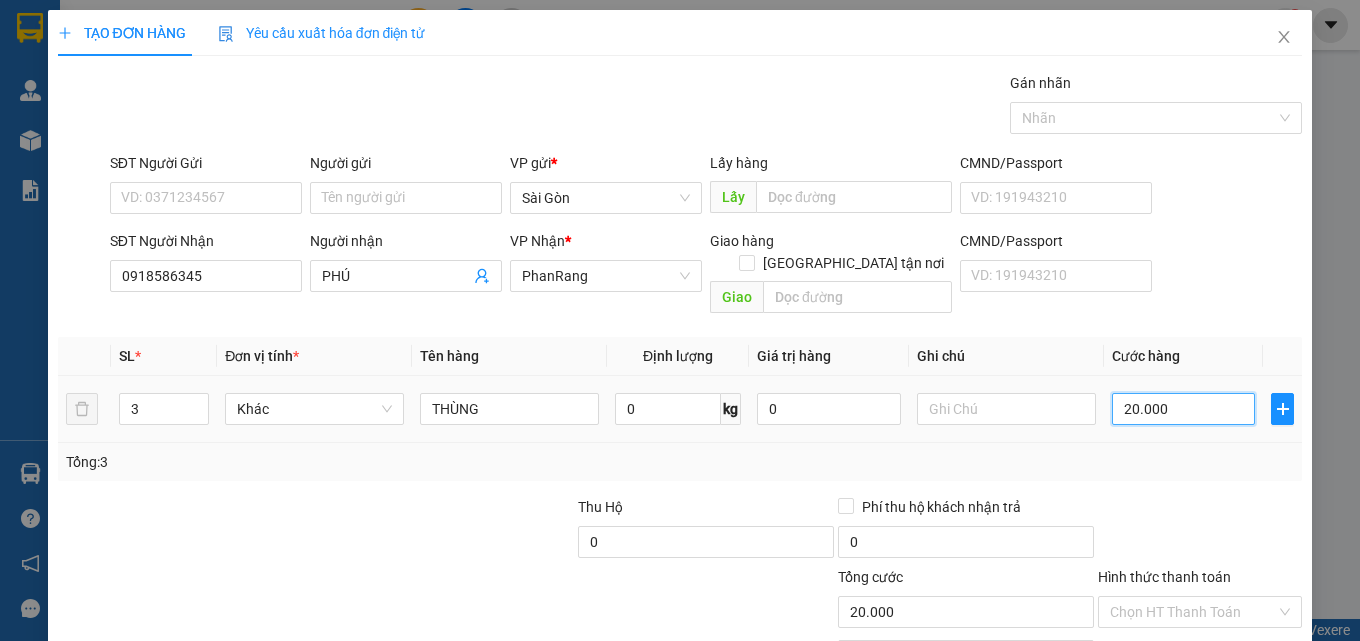 type on "0" 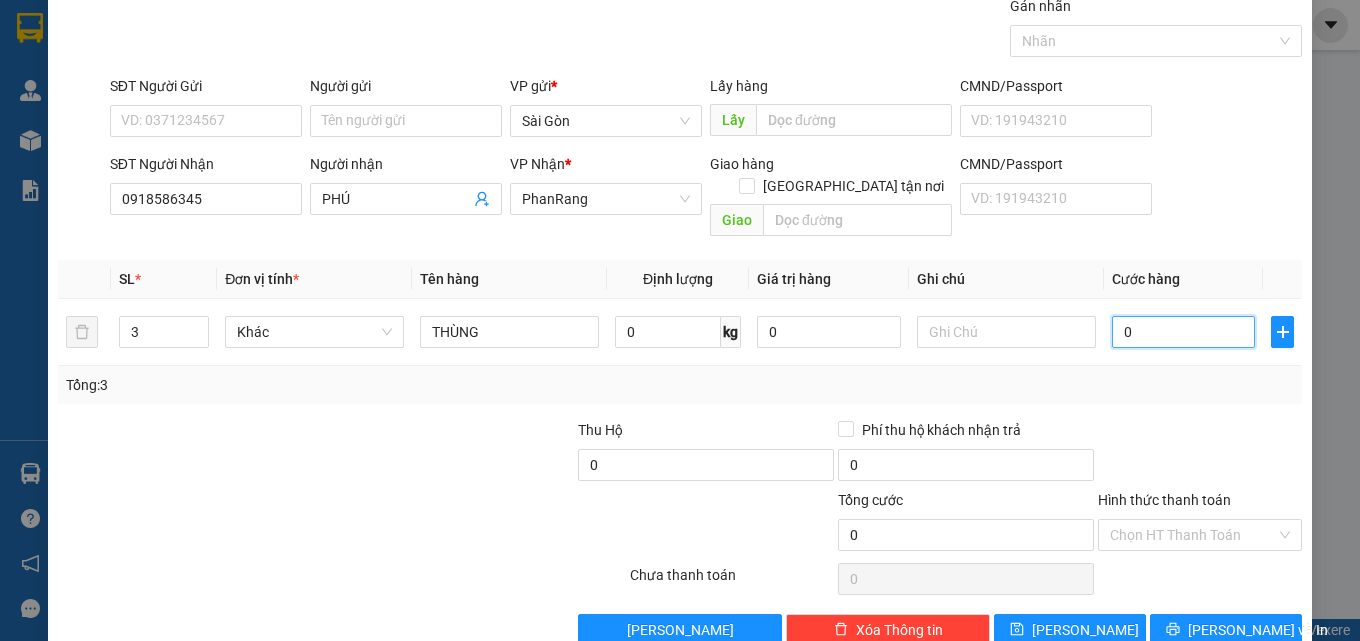 scroll, scrollTop: 99, scrollLeft: 0, axis: vertical 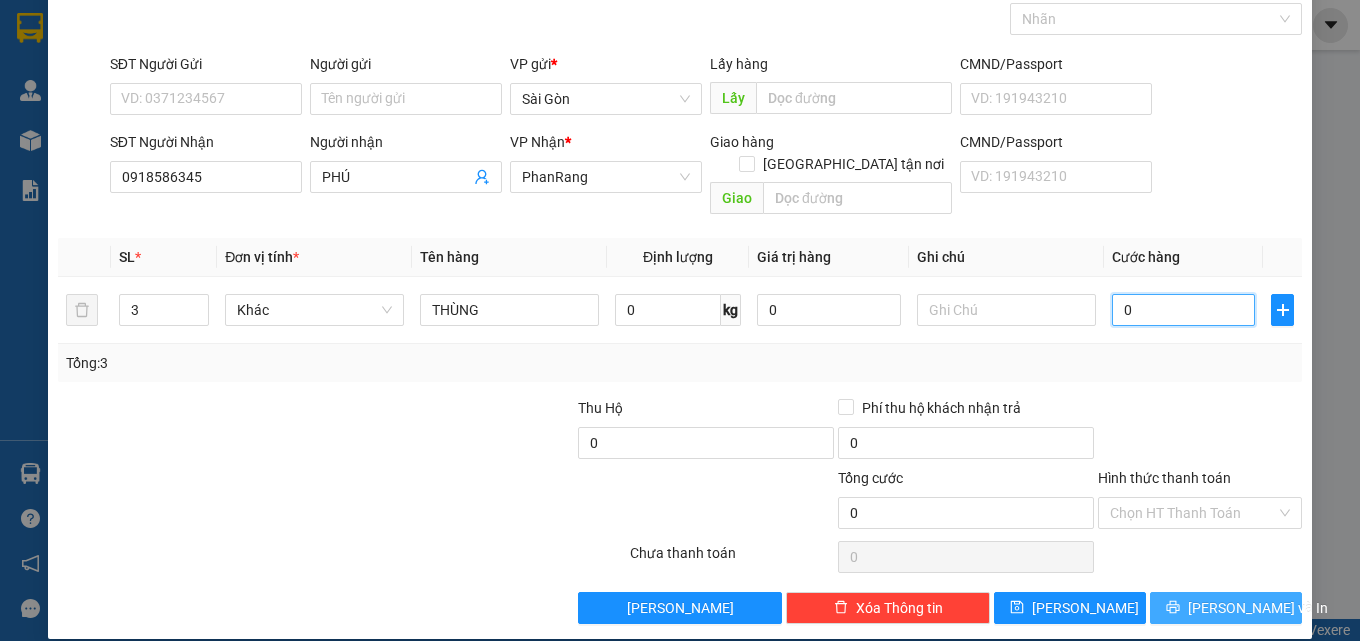 type on "0" 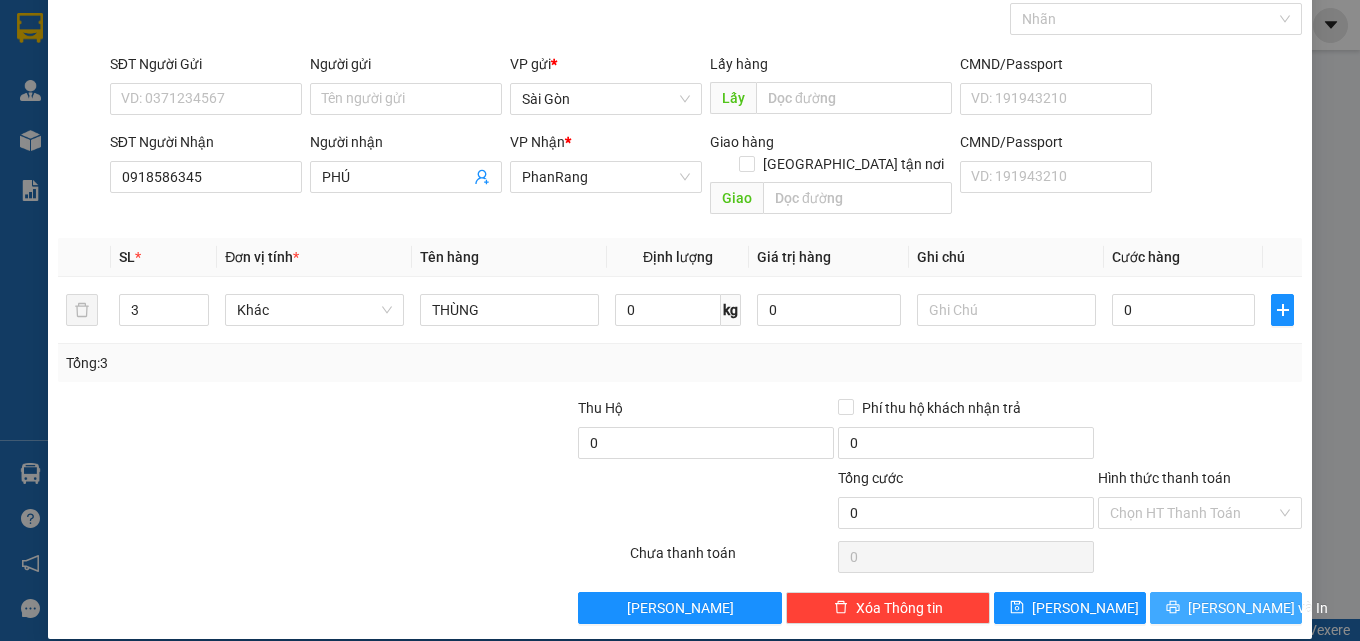 click on "[PERSON_NAME] và In" at bounding box center [1258, 608] 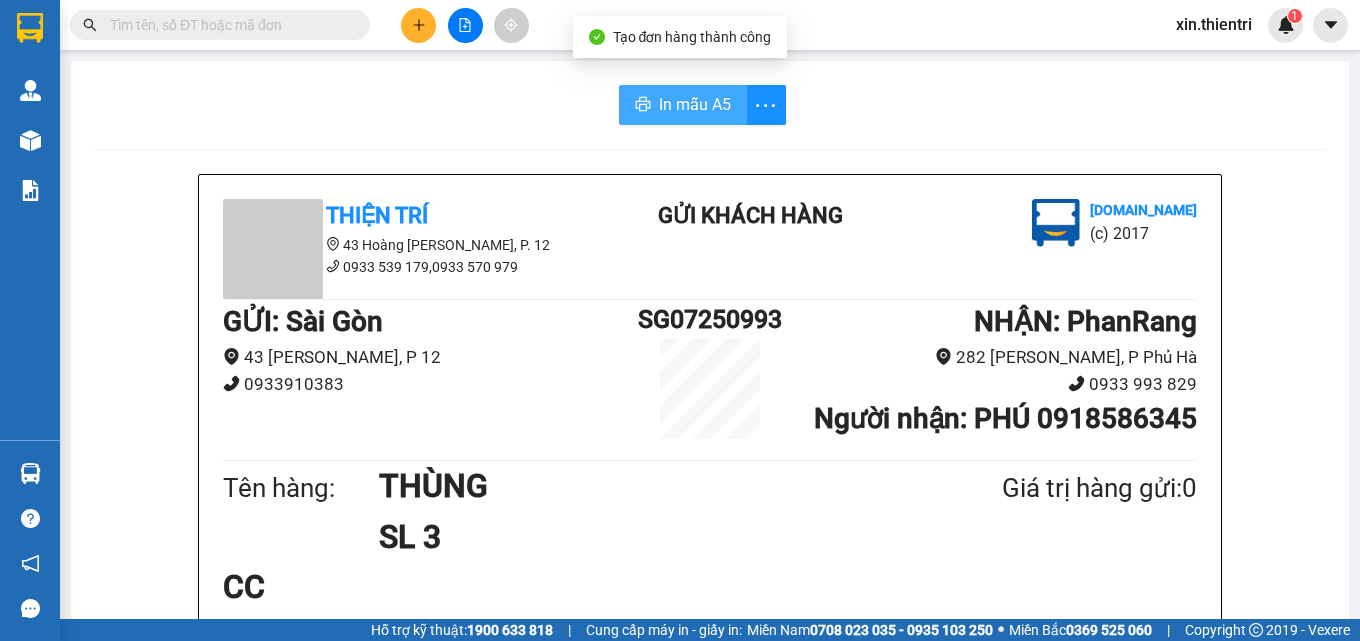 click on "In mẫu A5" at bounding box center (695, 104) 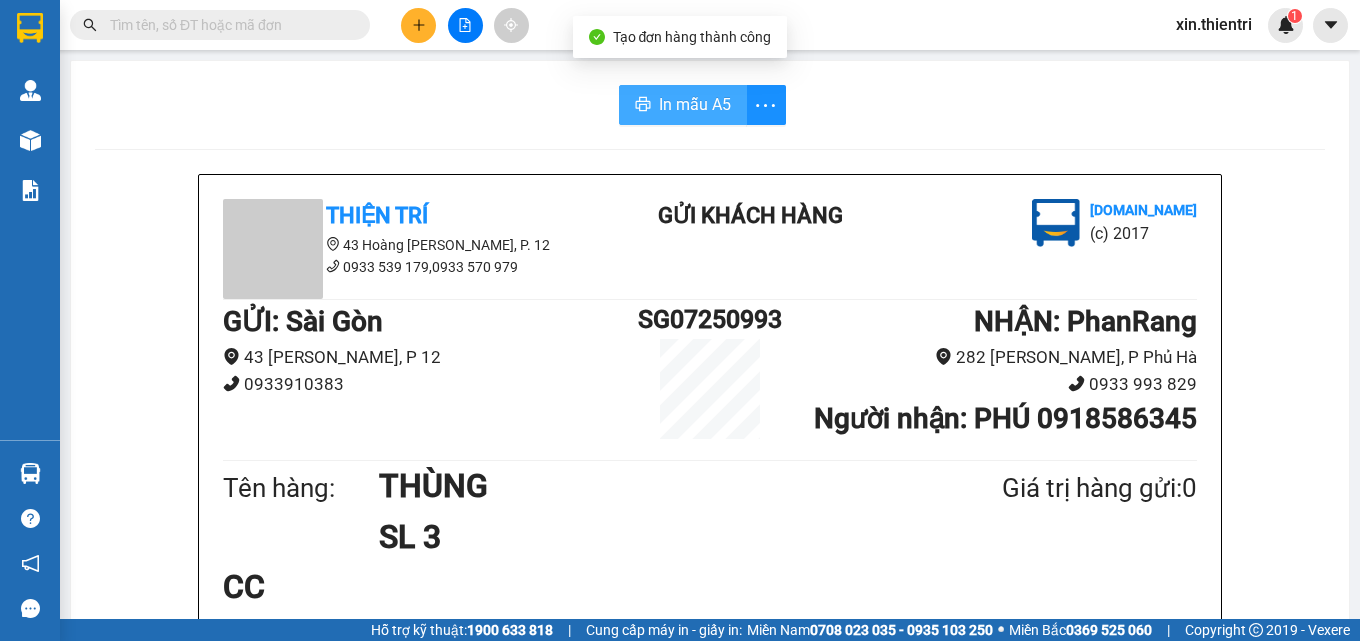 scroll, scrollTop: 0, scrollLeft: 0, axis: both 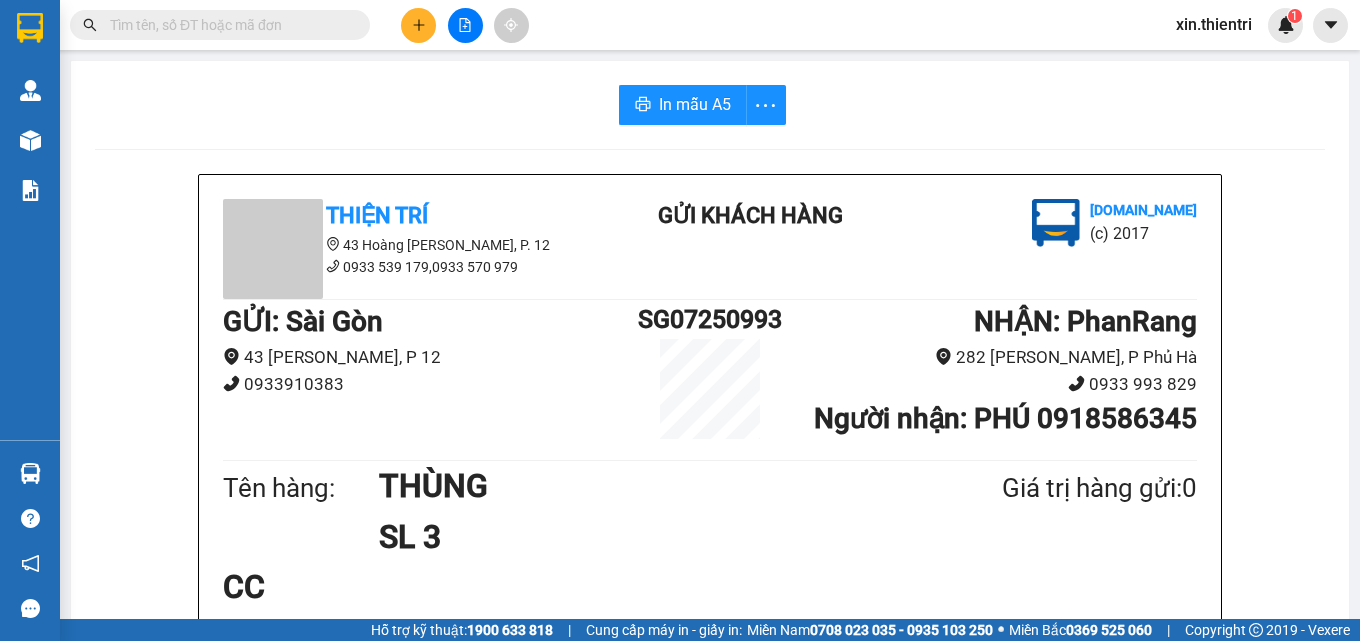 click 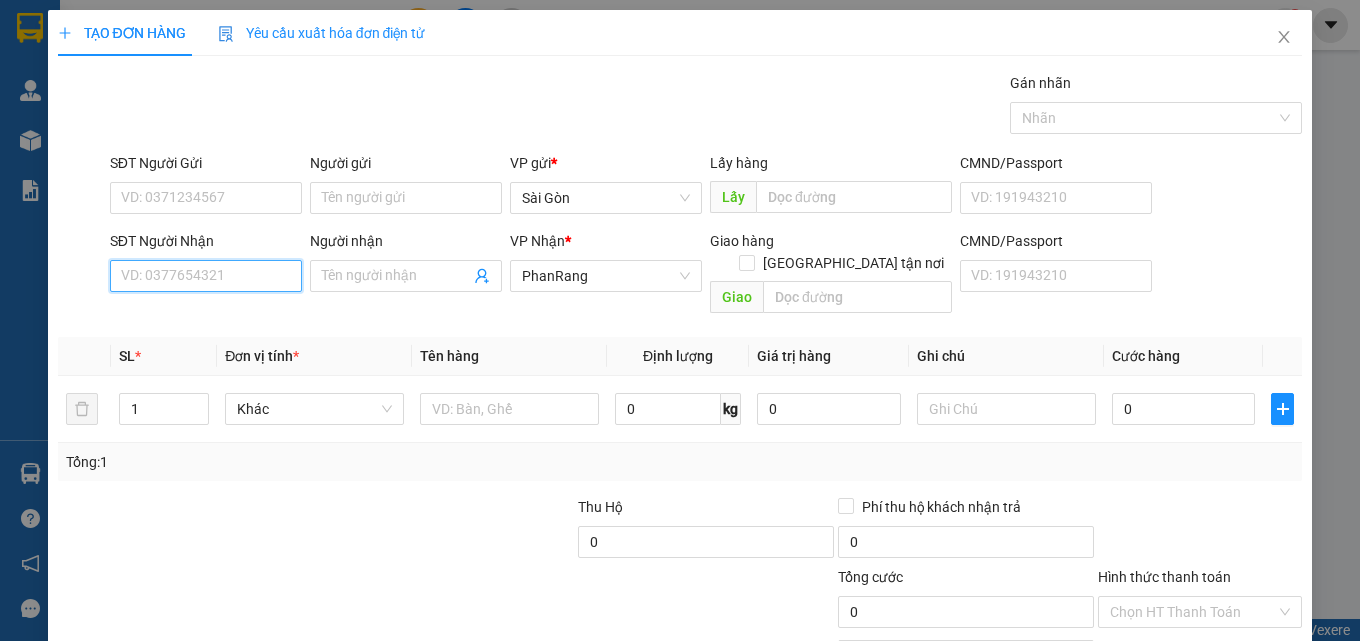 click on "SĐT Người Nhận" at bounding box center [206, 276] 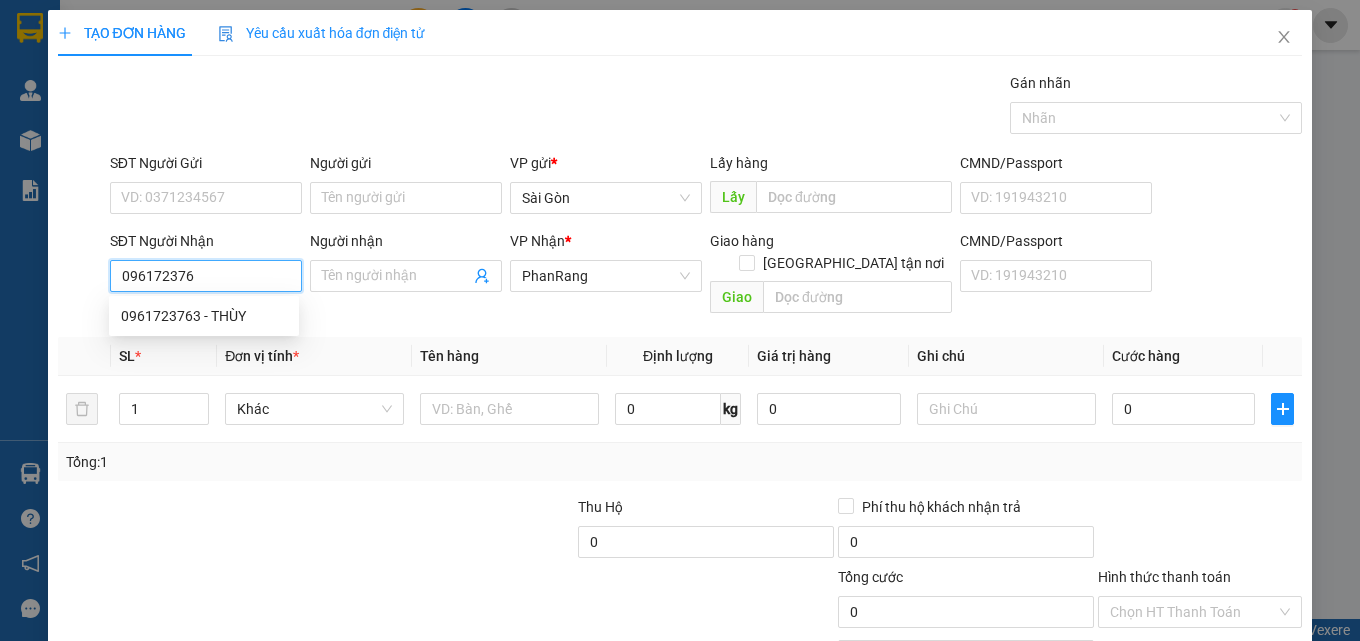 type on "0961723763" 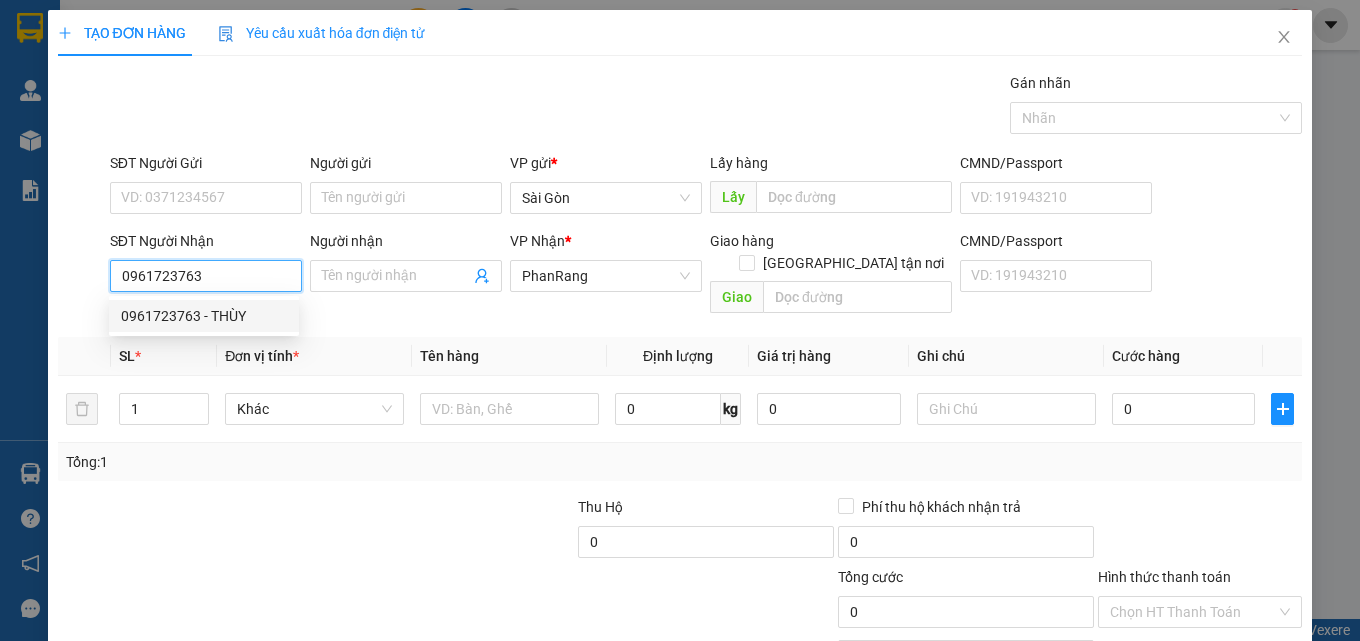 click on "0961723763 - THÙY" at bounding box center [204, 316] 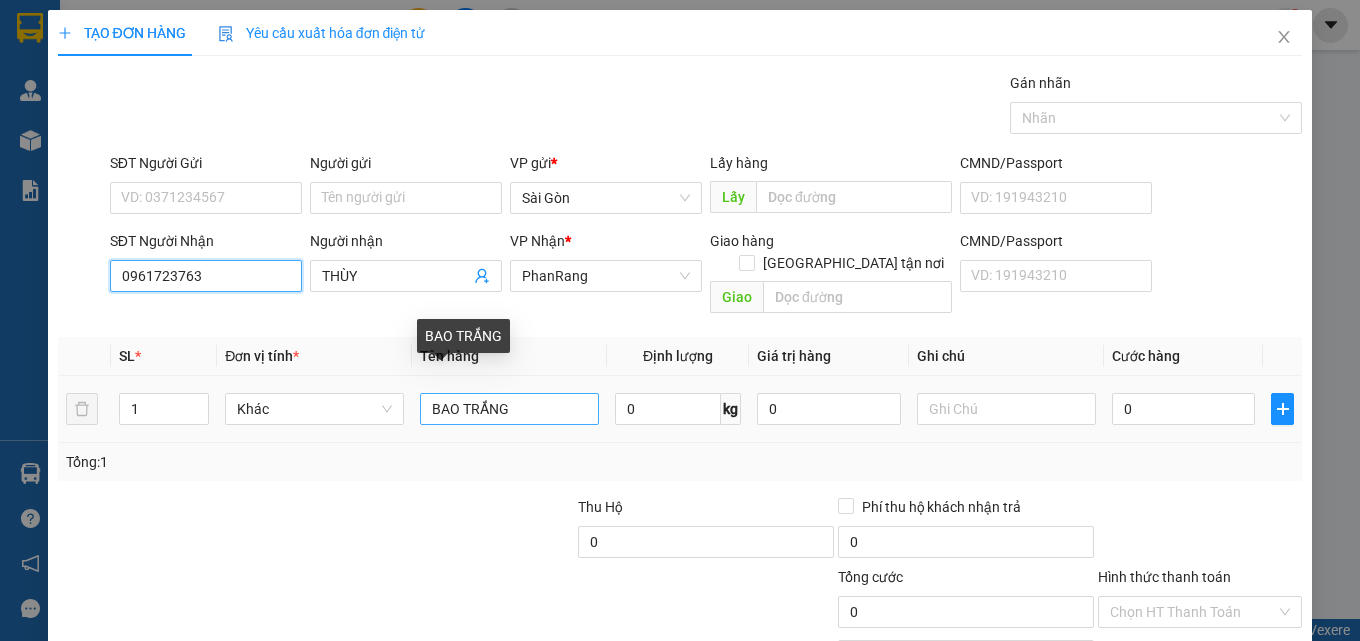 type on "0961723763" 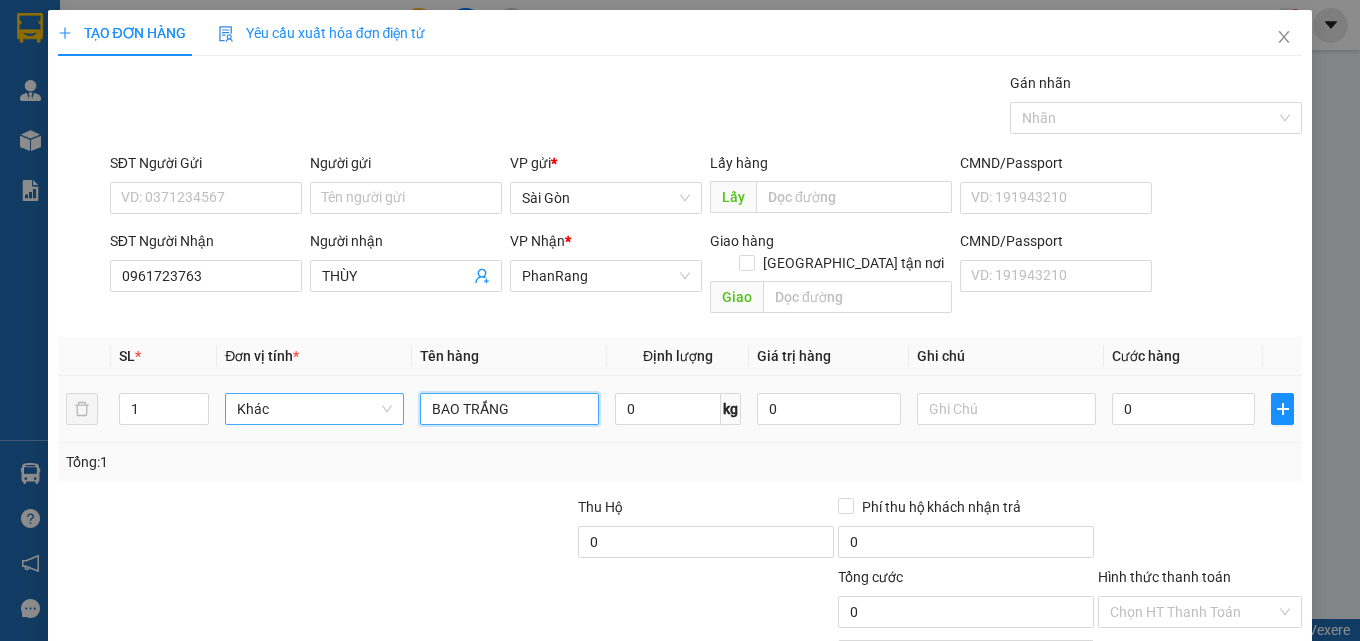 drag, startPoint x: 522, startPoint y: 383, endPoint x: 398, endPoint y: 394, distance: 124.486946 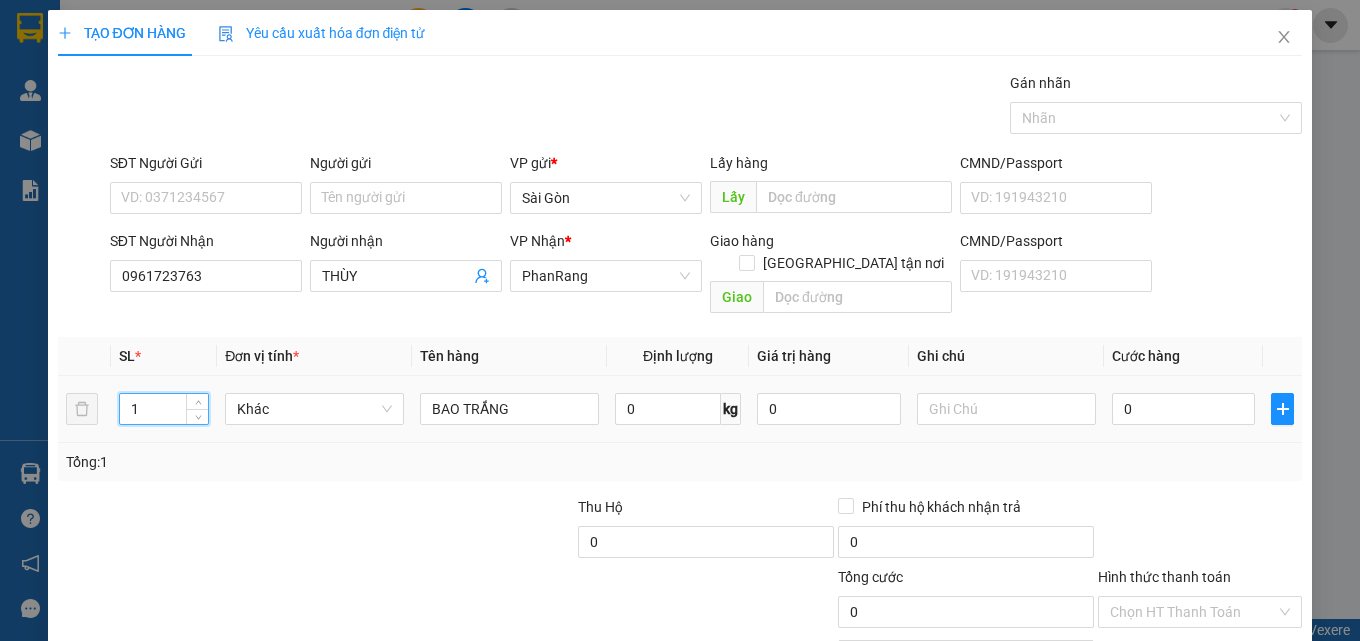 click on "1" at bounding box center [164, 409] 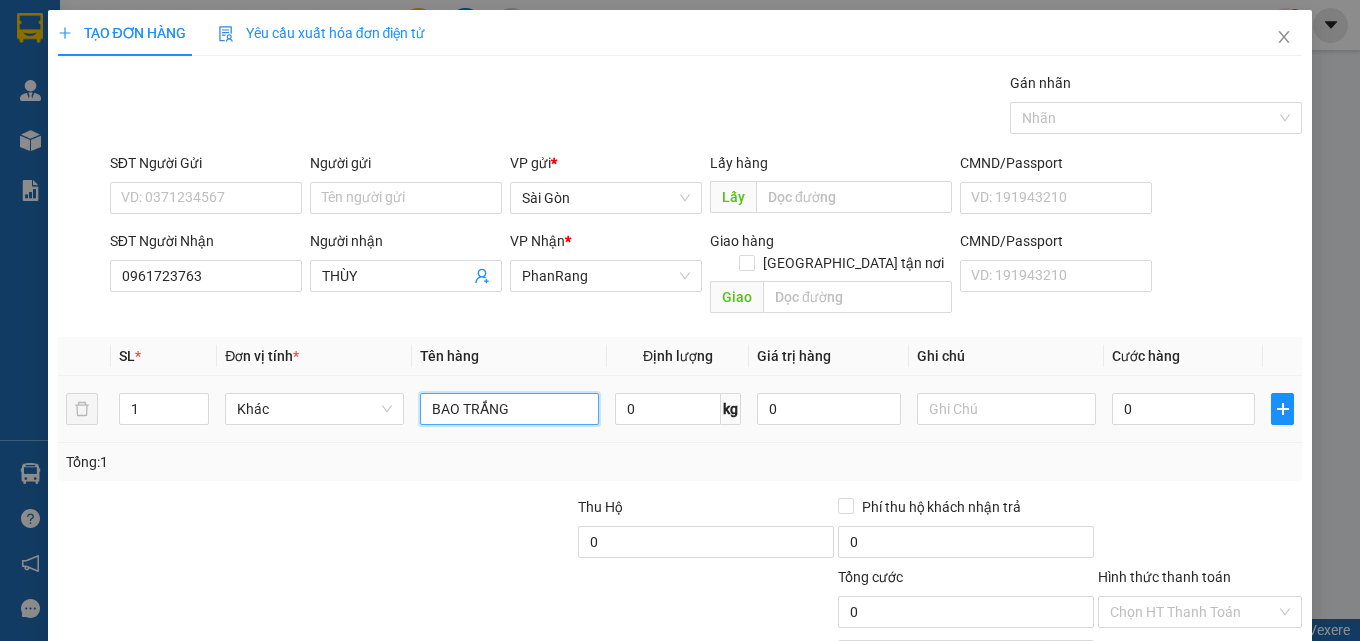 drag, startPoint x: 515, startPoint y: 388, endPoint x: 368, endPoint y: 396, distance: 147.21753 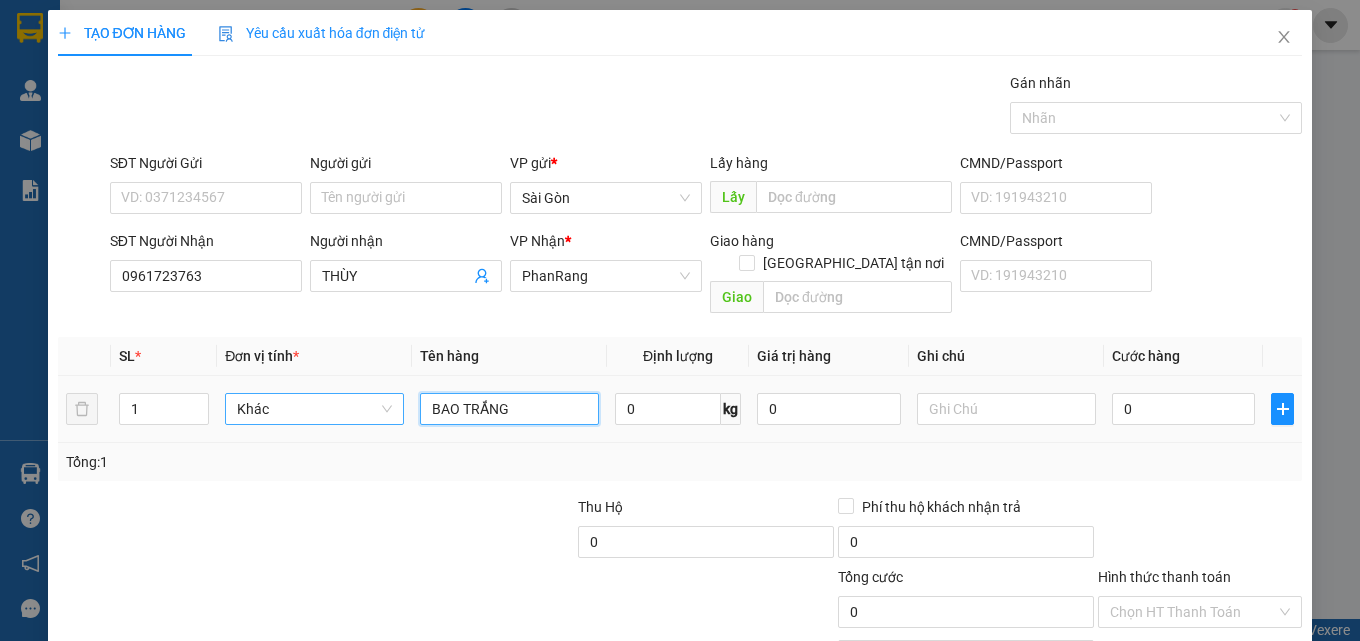 click on "1 Khác BAO TRẮNG 0 kg 0 0" at bounding box center (680, 409) 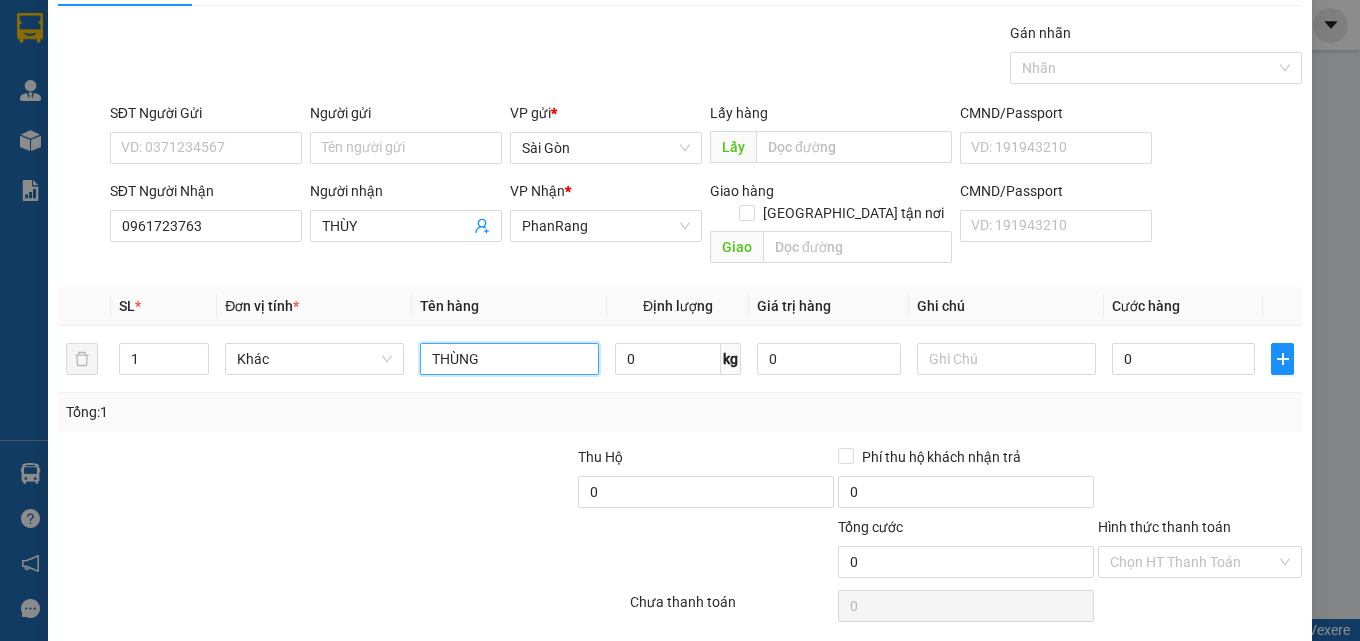 scroll, scrollTop: 99, scrollLeft: 0, axis: vertical 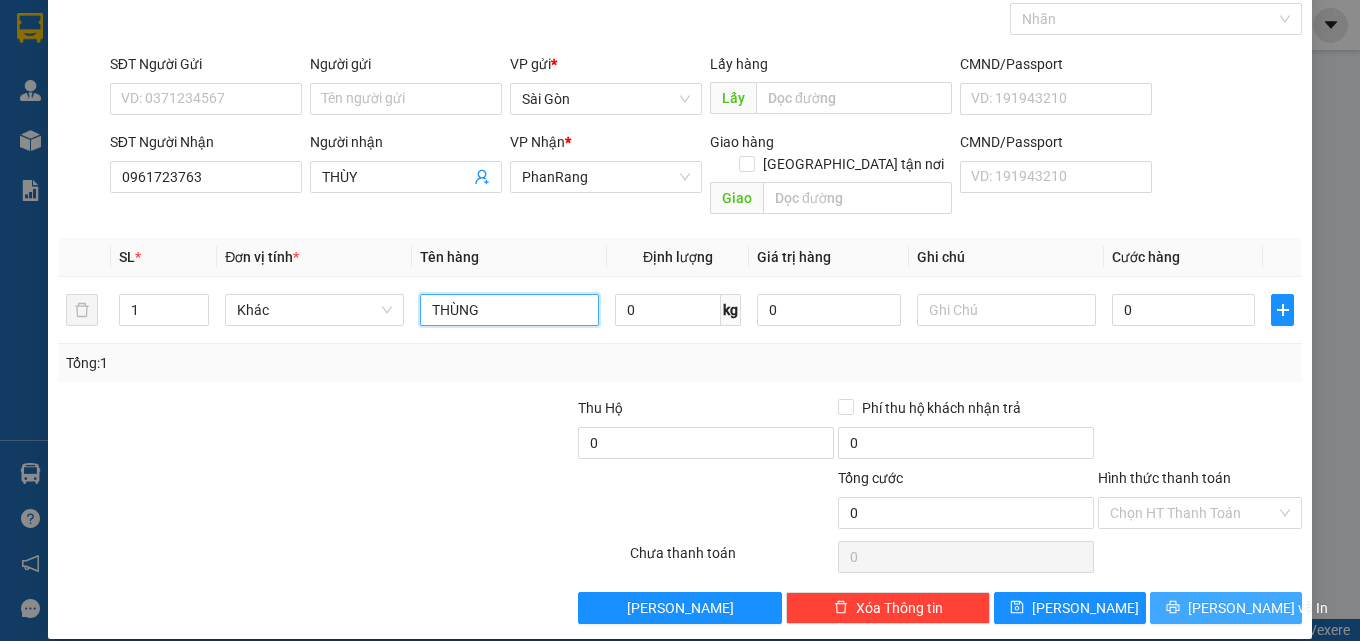 type on "THÙNG" 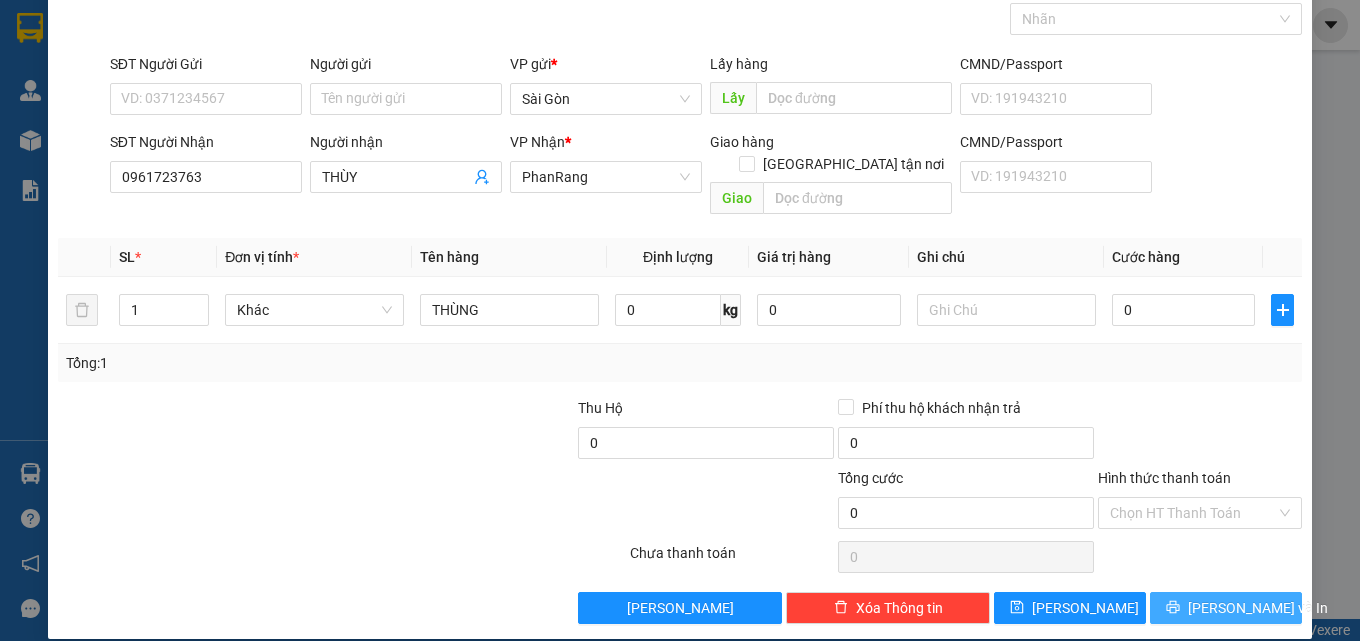 click on "[PERSON_NAME] và In" at bounding box center [1258, 608] 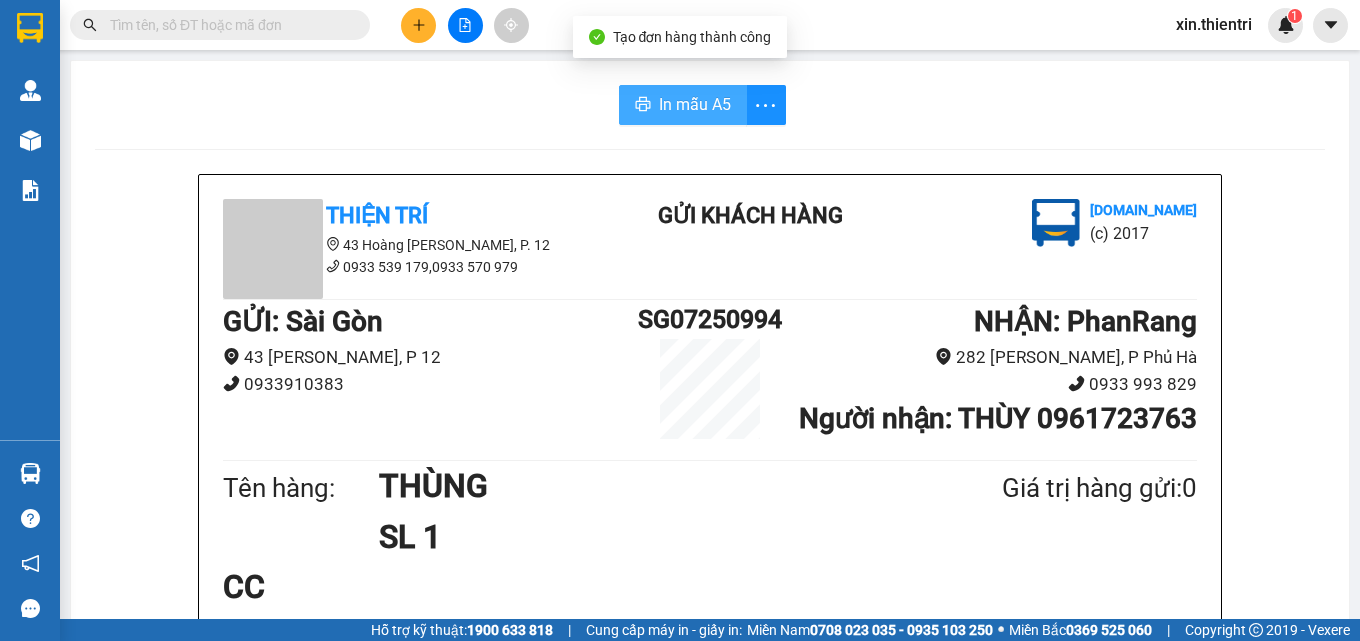 click on "In mẫu A5" at bounding box center (695, 104) 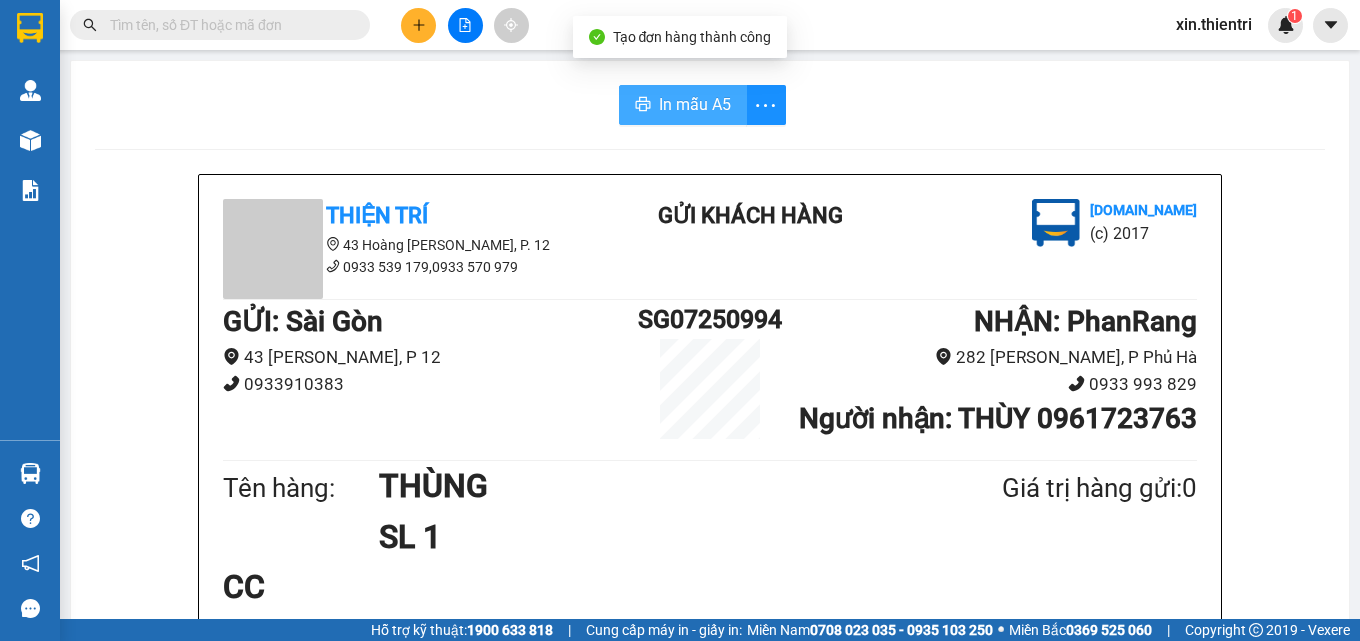 scroll, scrollTop: 0, scrollLeft: 0, axis: both 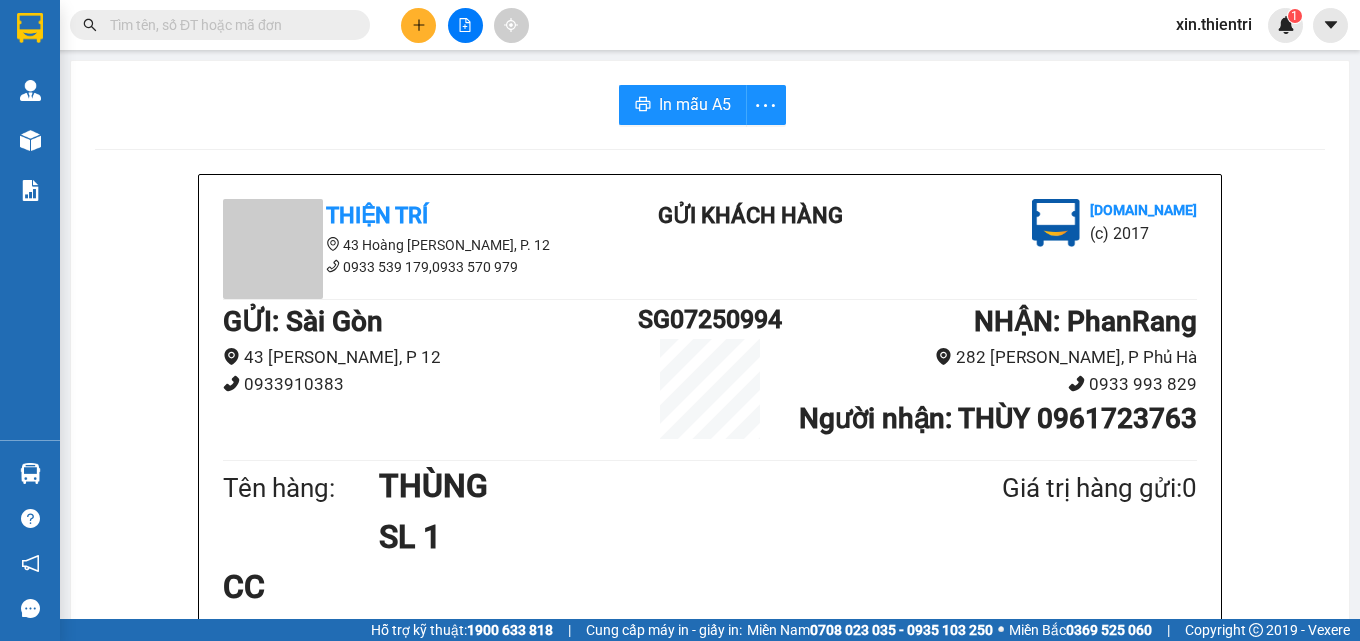click 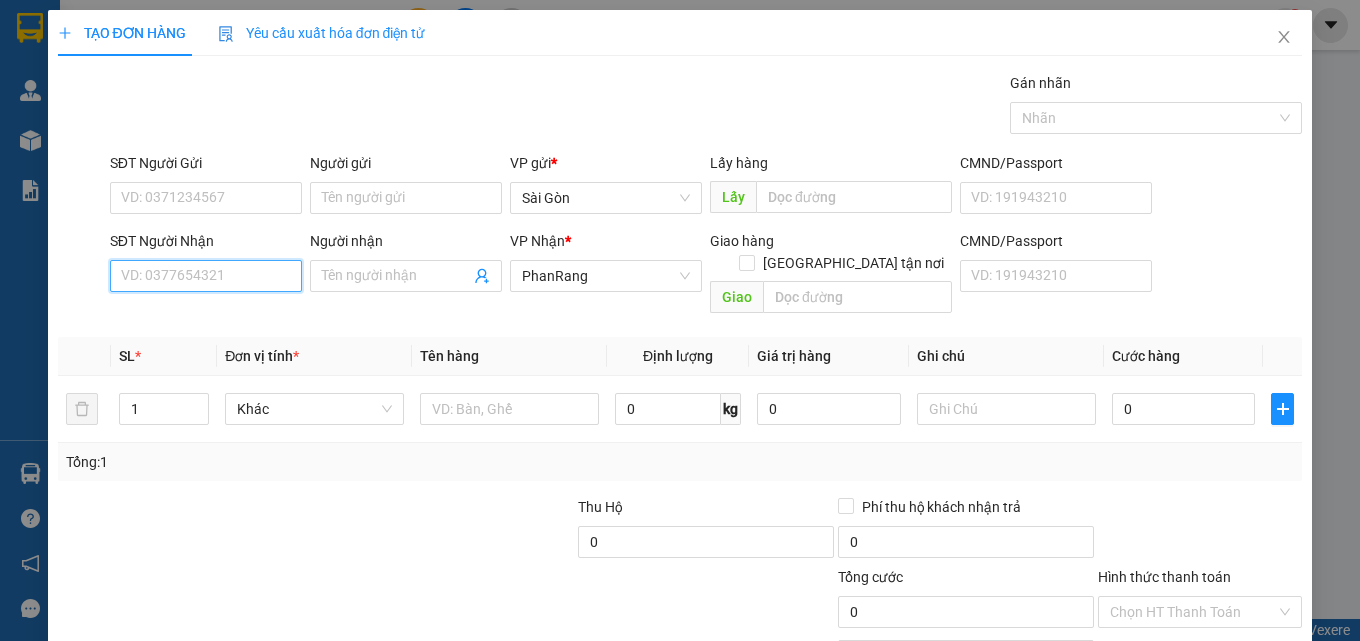 click on "SĐT Người Nhận" at bounding box center [206, 276] 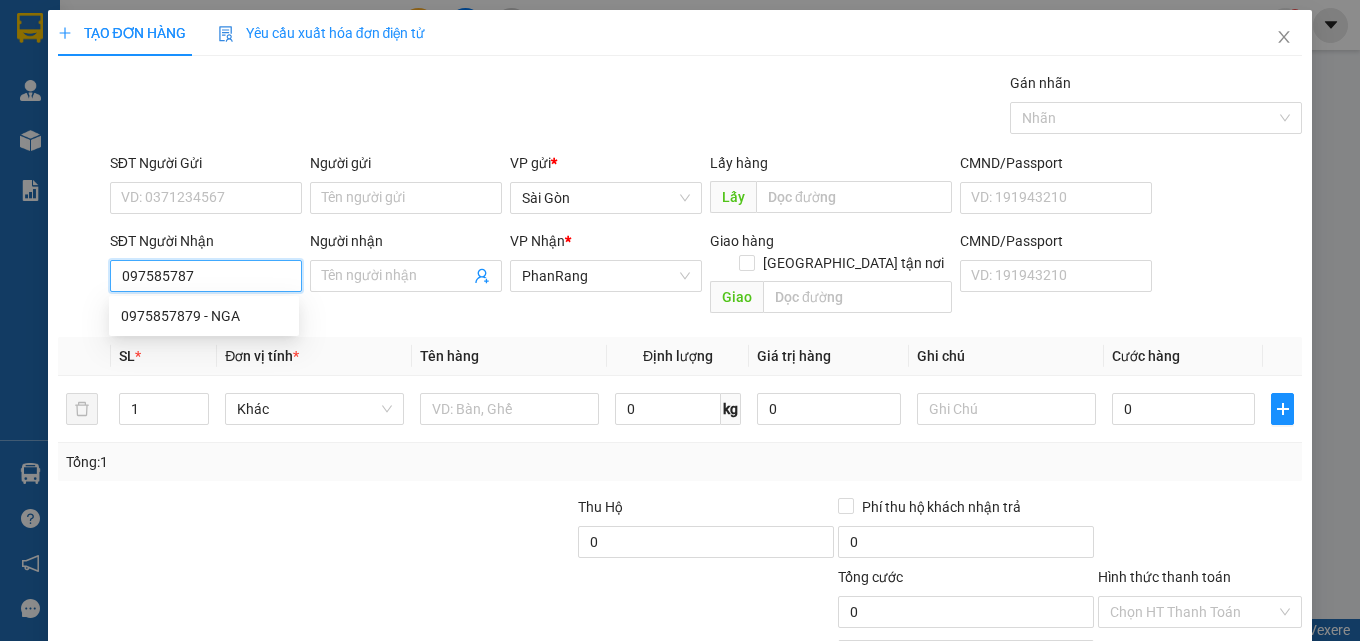 type on "0975857879" 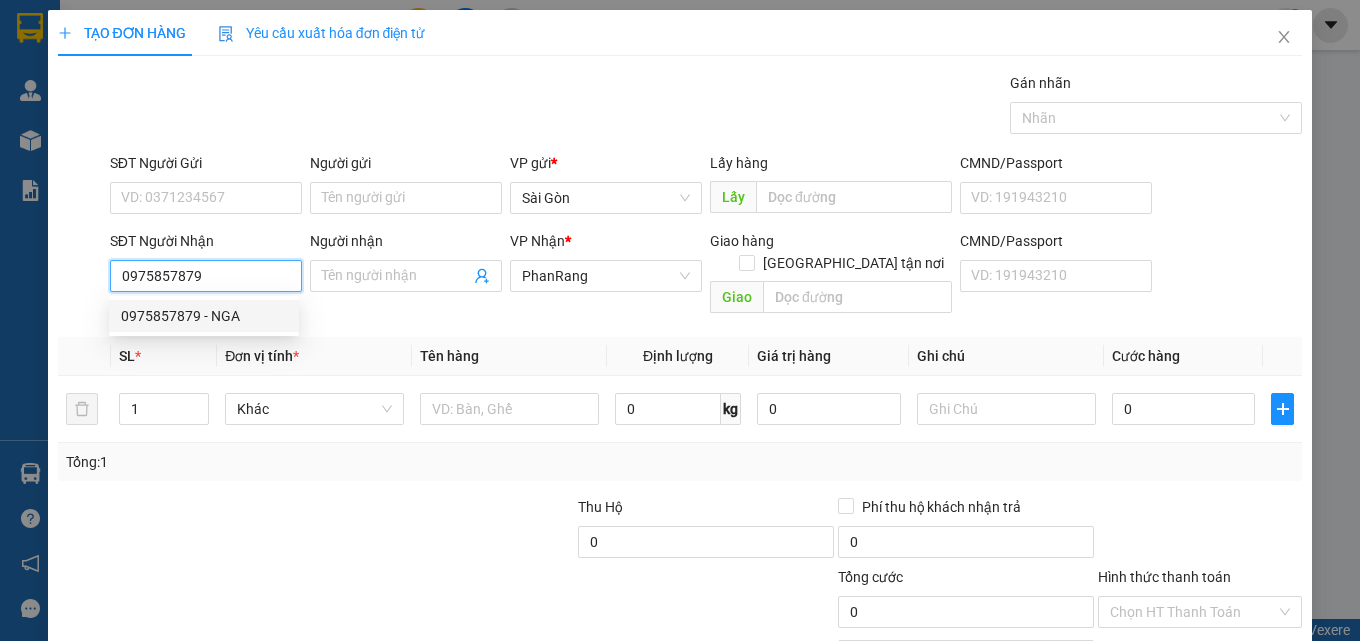click on "0975857879 - NGA" at bounding box center [204, 316] 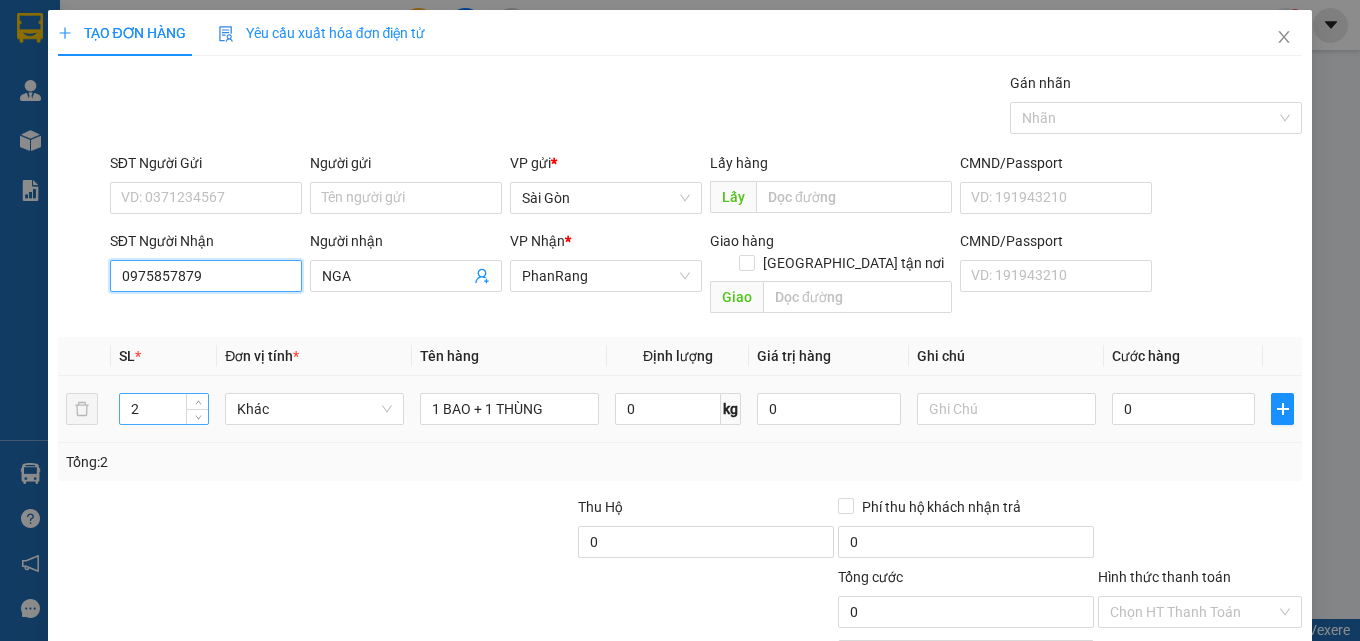 type on "0975857879" 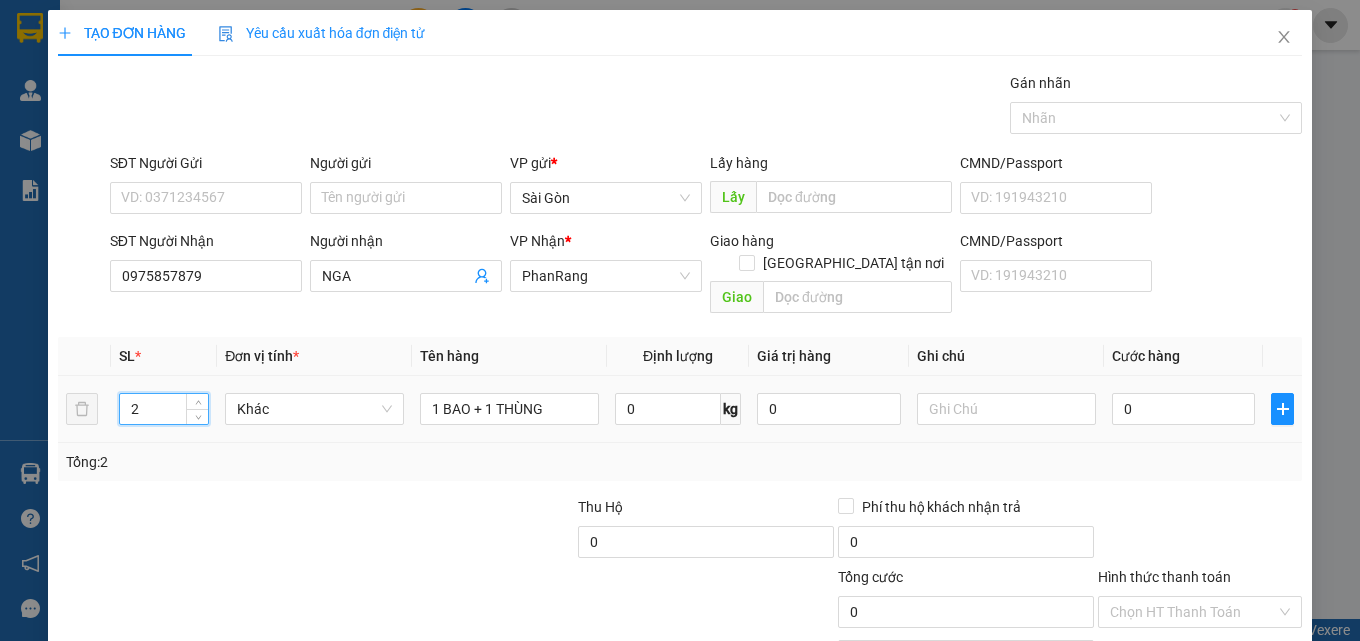 drag, startPoint x: 127, startPoint y: 397, endPoint x: 221, endPoint y: 356, distance: 102.55243 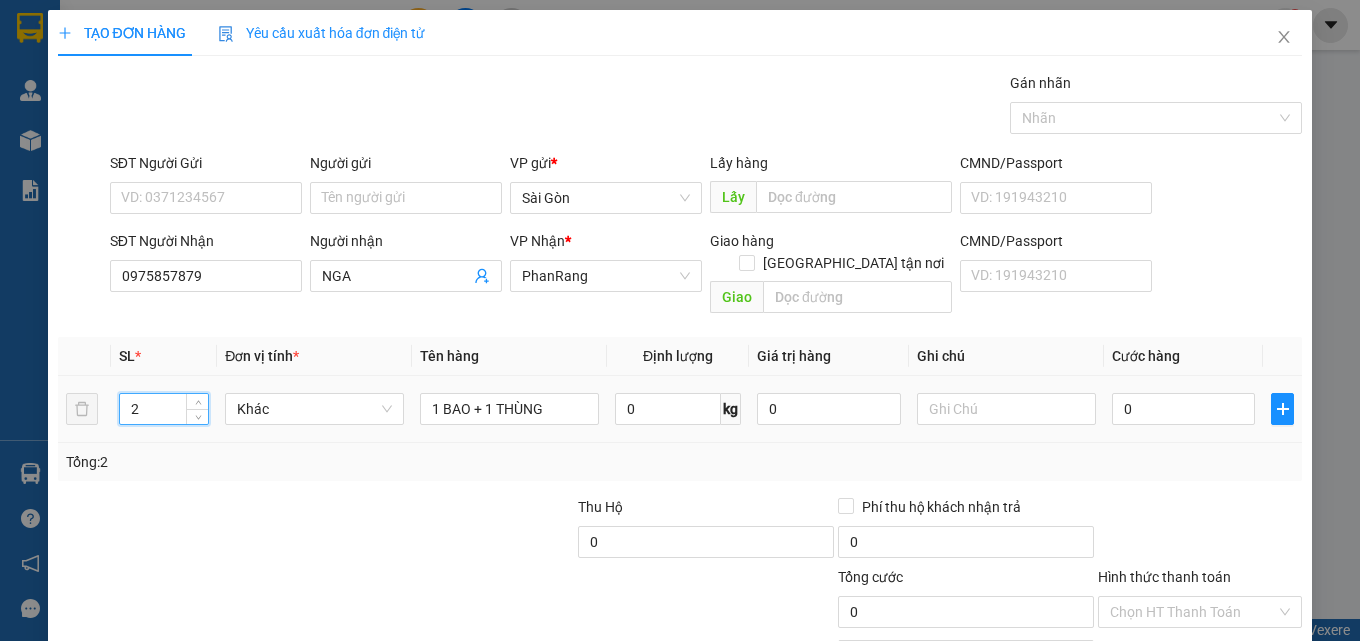 click on "2" at bounding box center [164, 409] 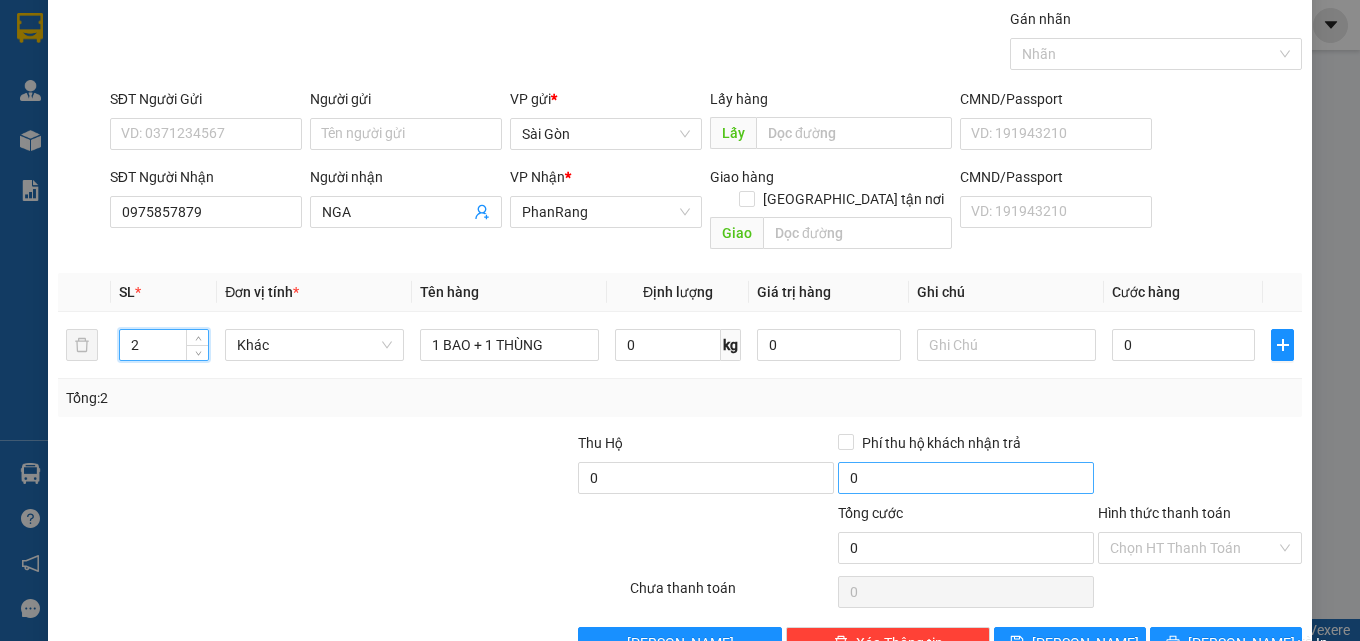 scroll, scrollTop: 99, scrollLeft: 0, axis: vertical 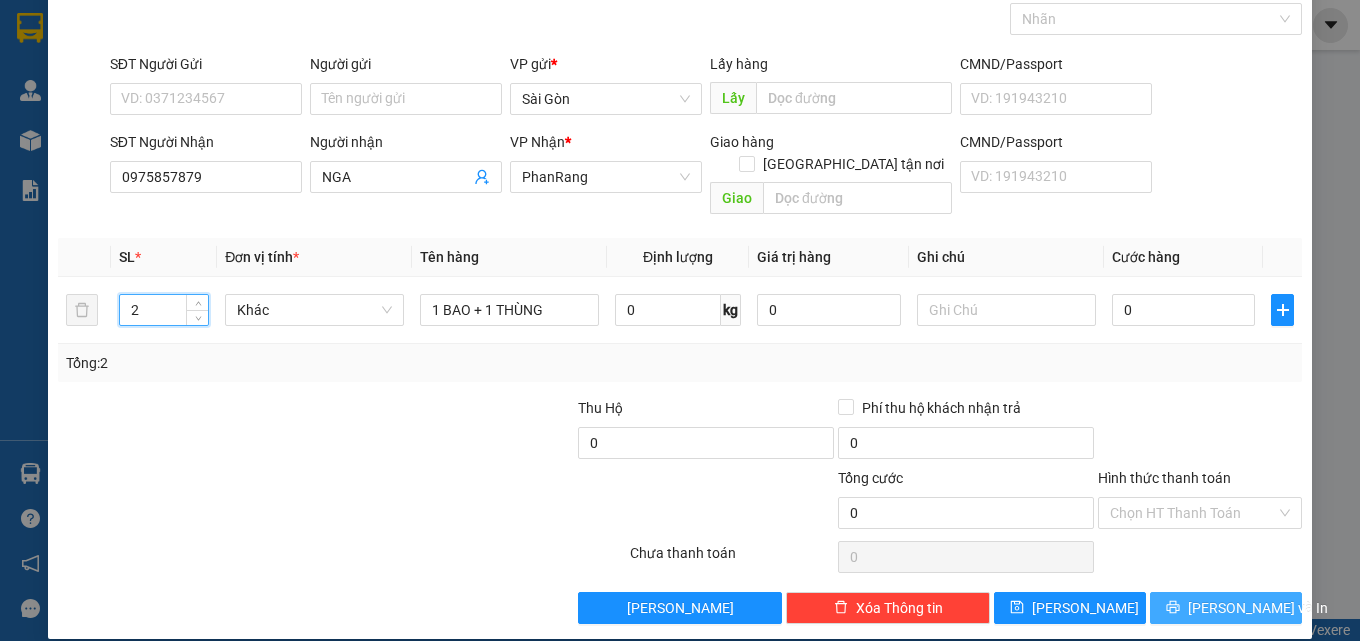click on "[PERSON_NAME] và In" at bounding box center [1258, 608] 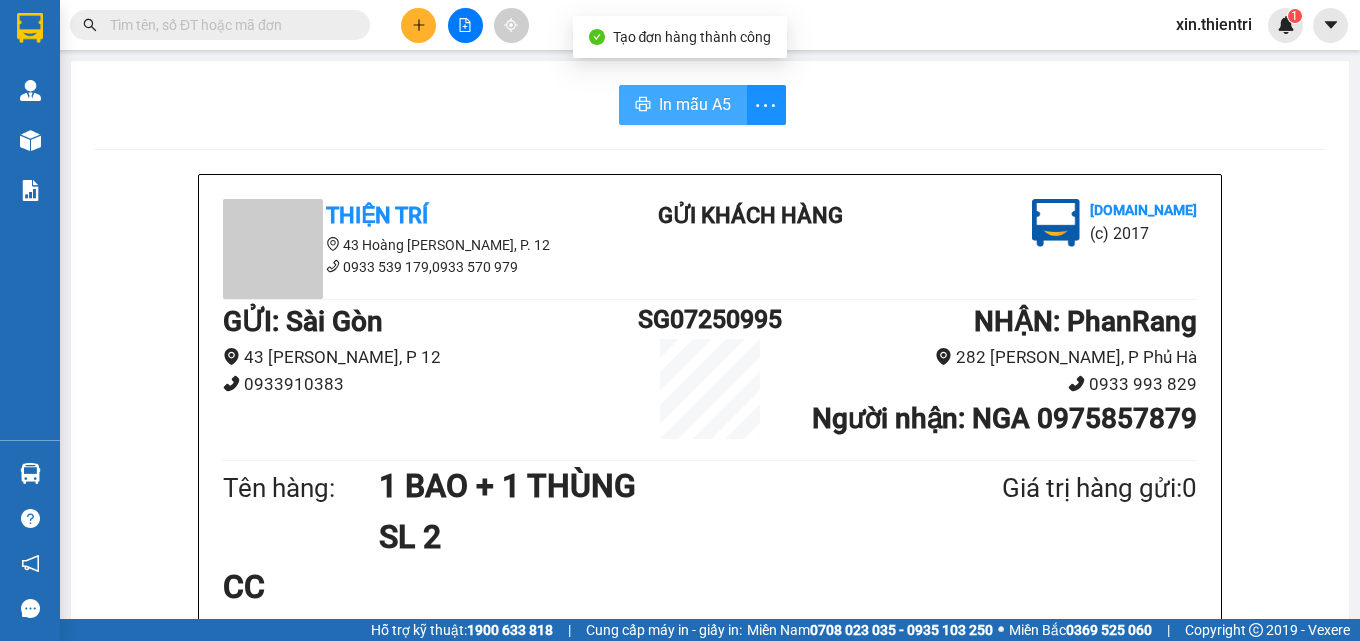click on "In mẫu A5" at bounding box center [695, 104] 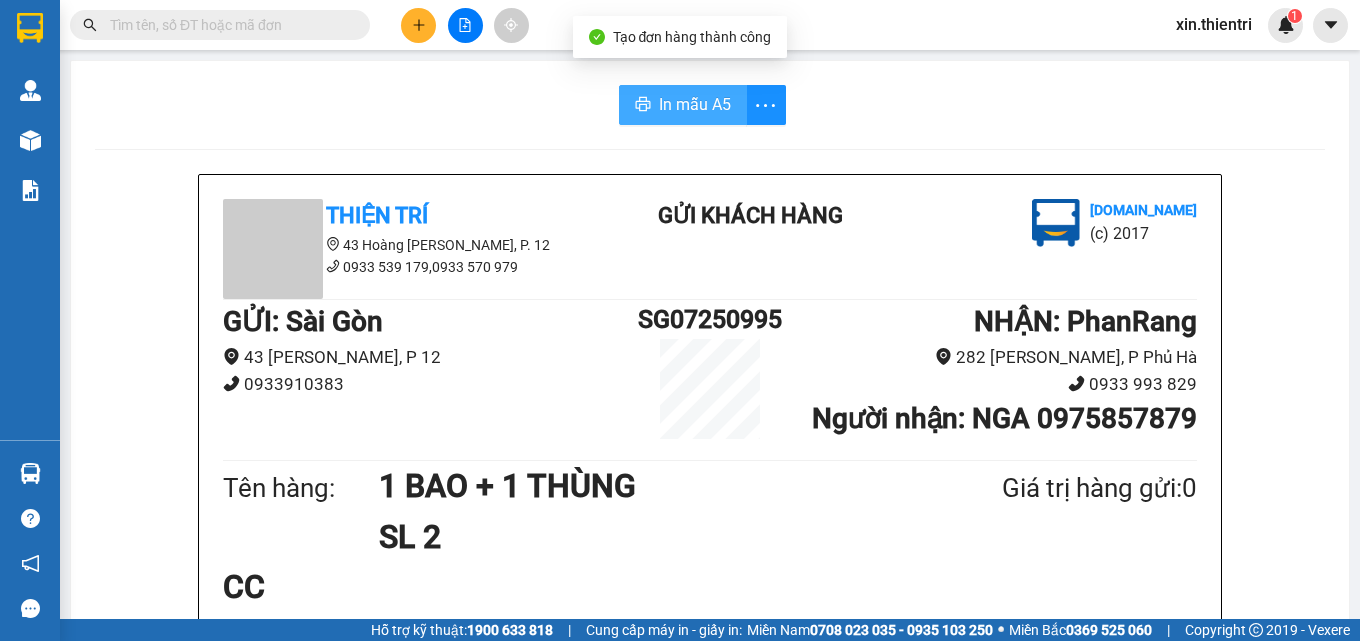 scroll, scrollTop: 0, scrollLeft: 0, axis: both 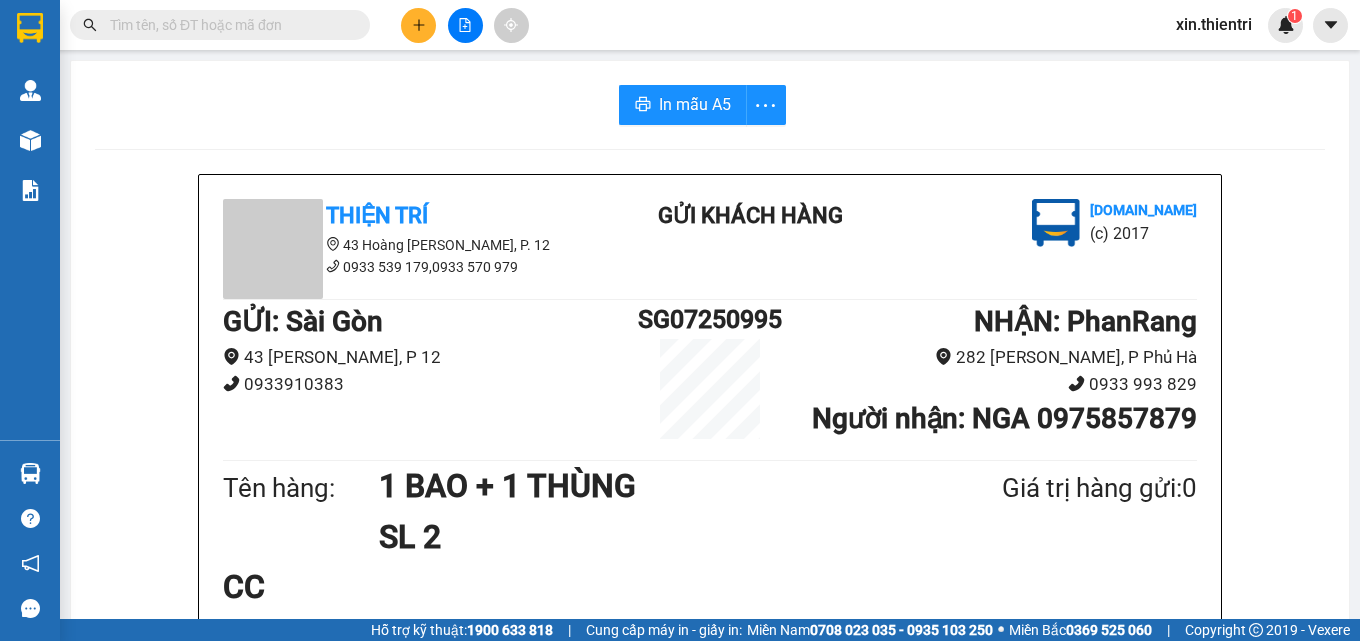 click at bounding box center [228, 25] 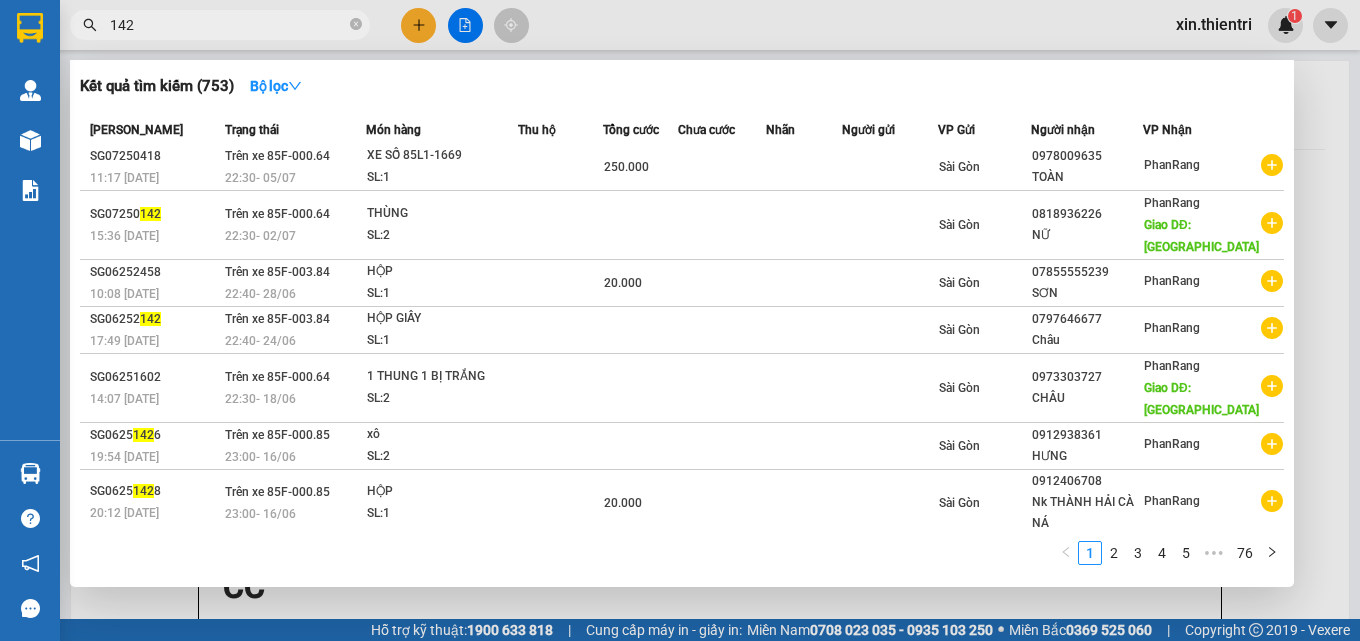 scroll, scrollTop: 0, scrollLeft: 0, axis: both 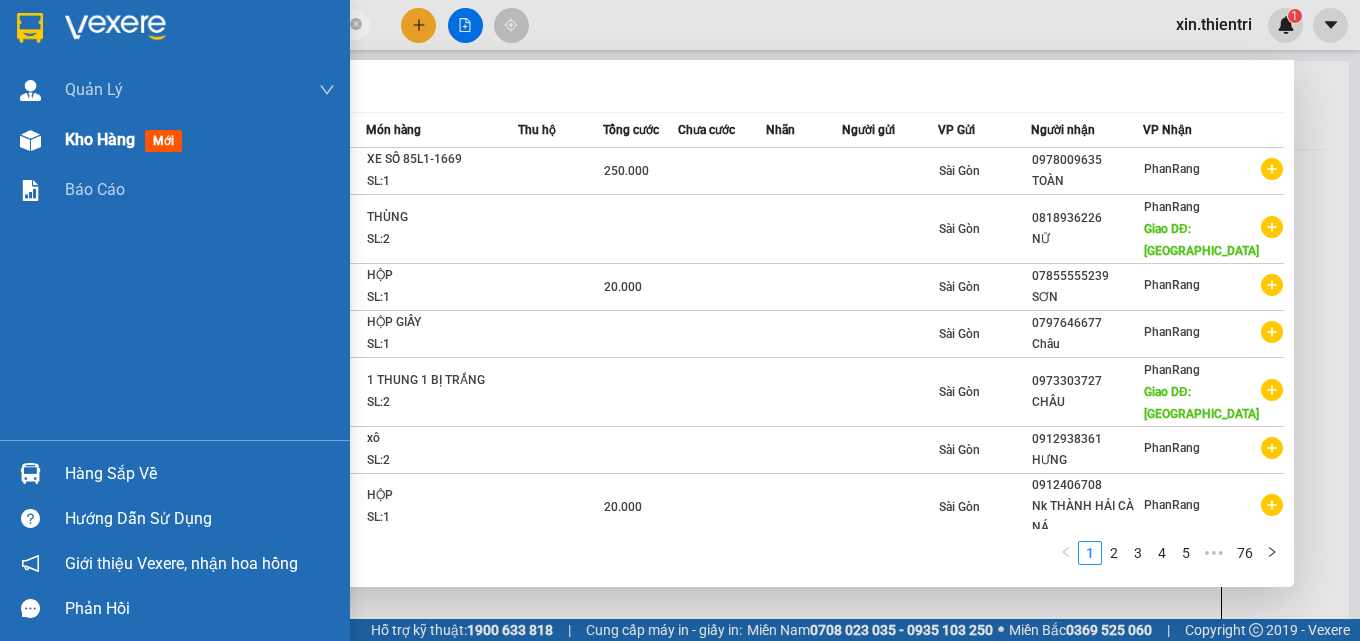type on "142" 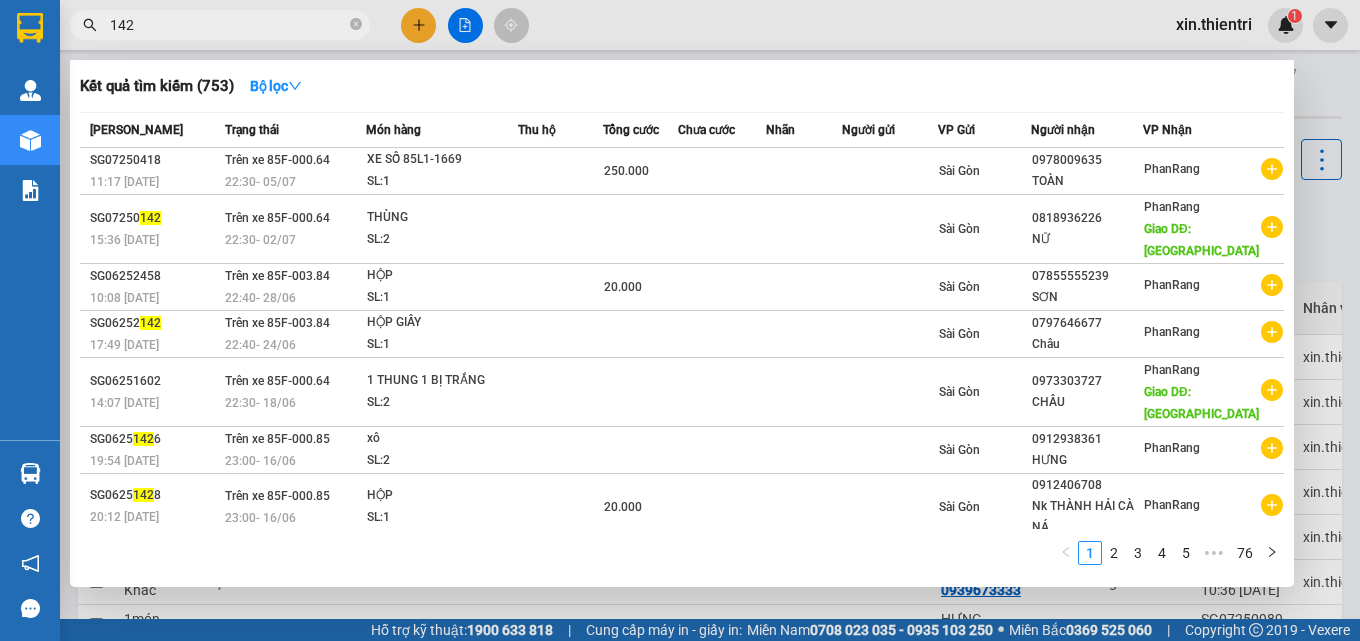 click at bounding box center (680, 320) 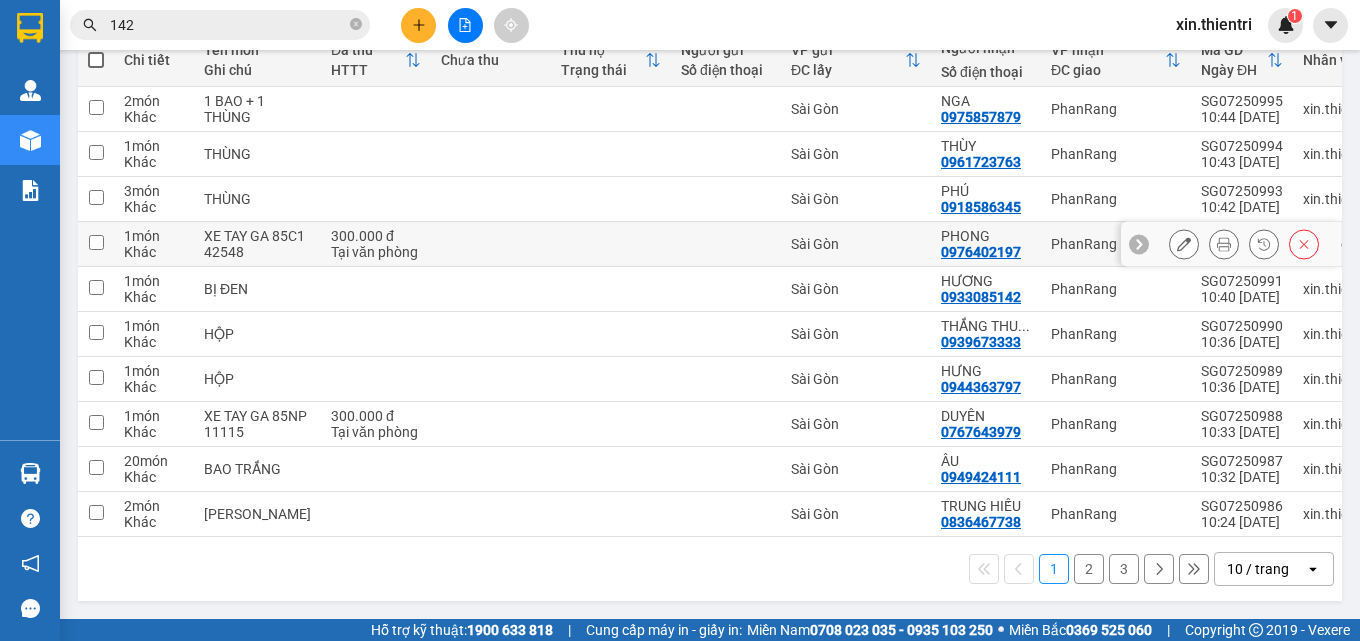 scroll, scrollTop: 288, scrollLeft: 0, axis: vertical 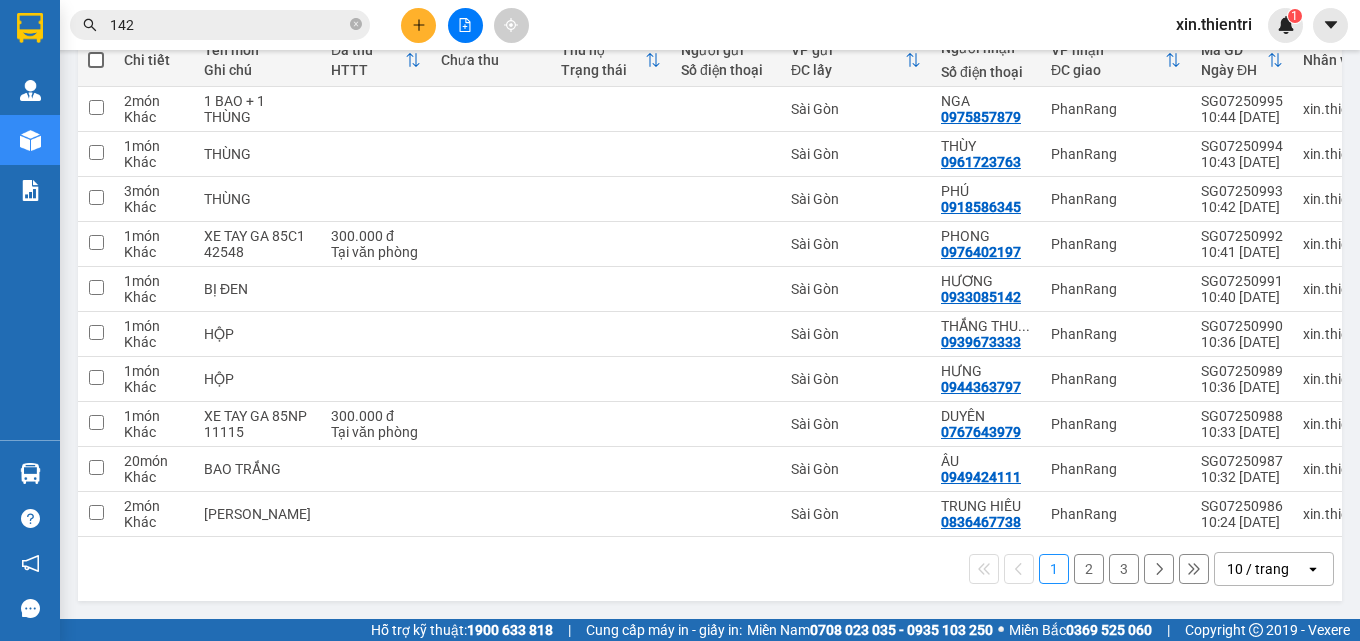 click on "2" at bounding box center (1089, 569) 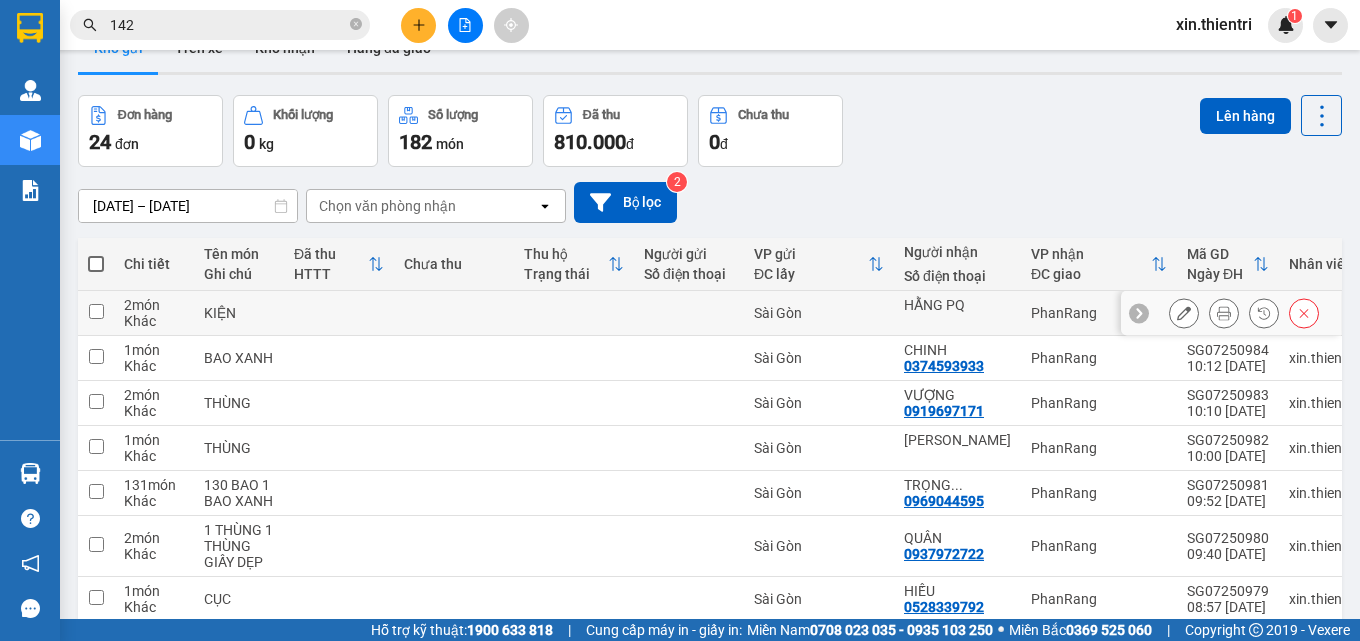 scroll, scrollTop: 0, scrollLeft: 0, axis: both 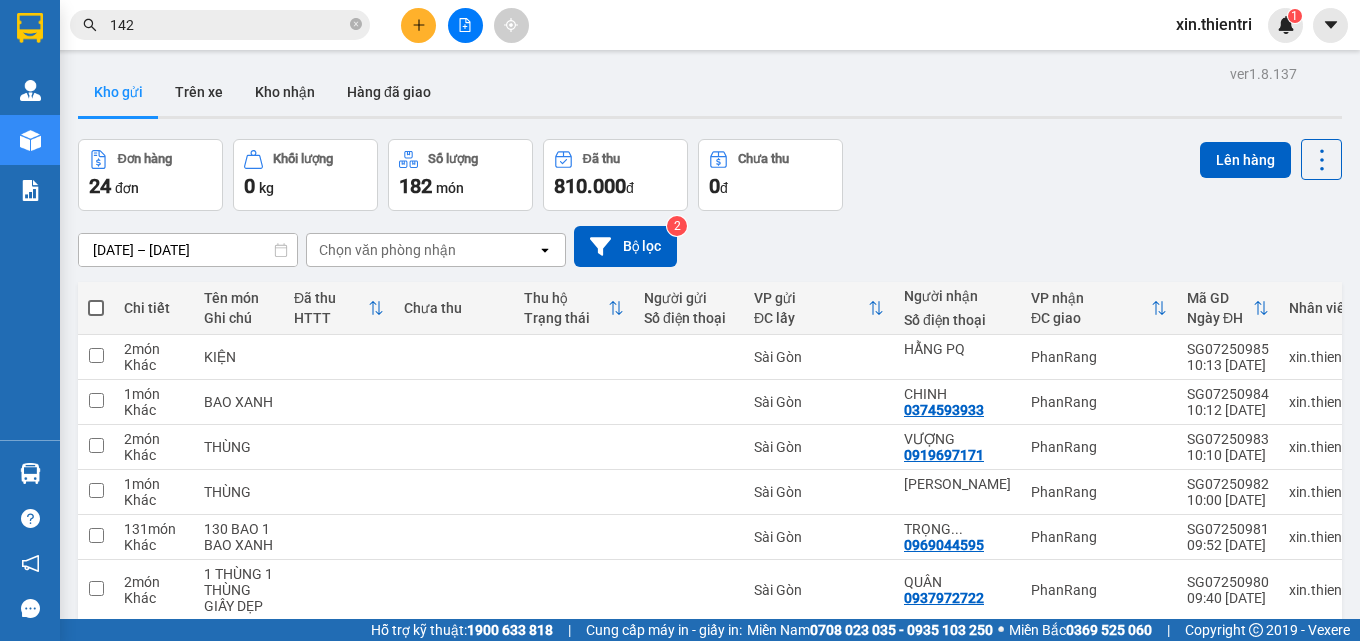 type 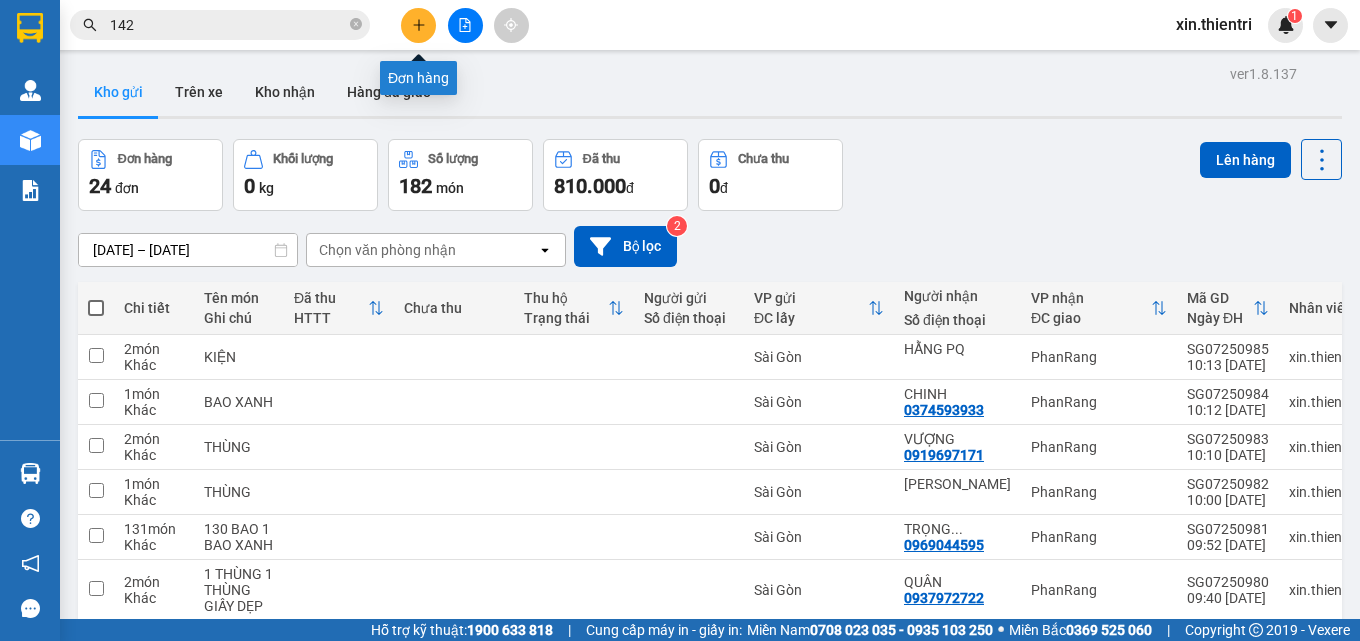 click 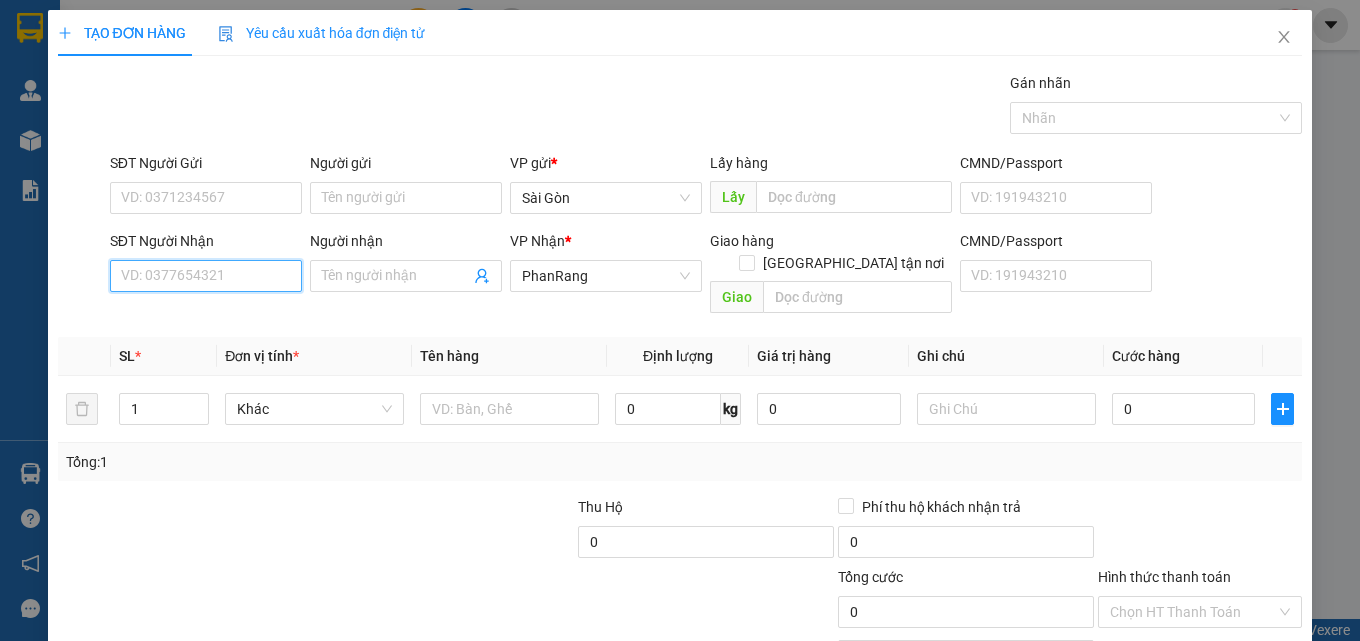 click on "SĐT Người Nhận" at bounding box center (206, 276) 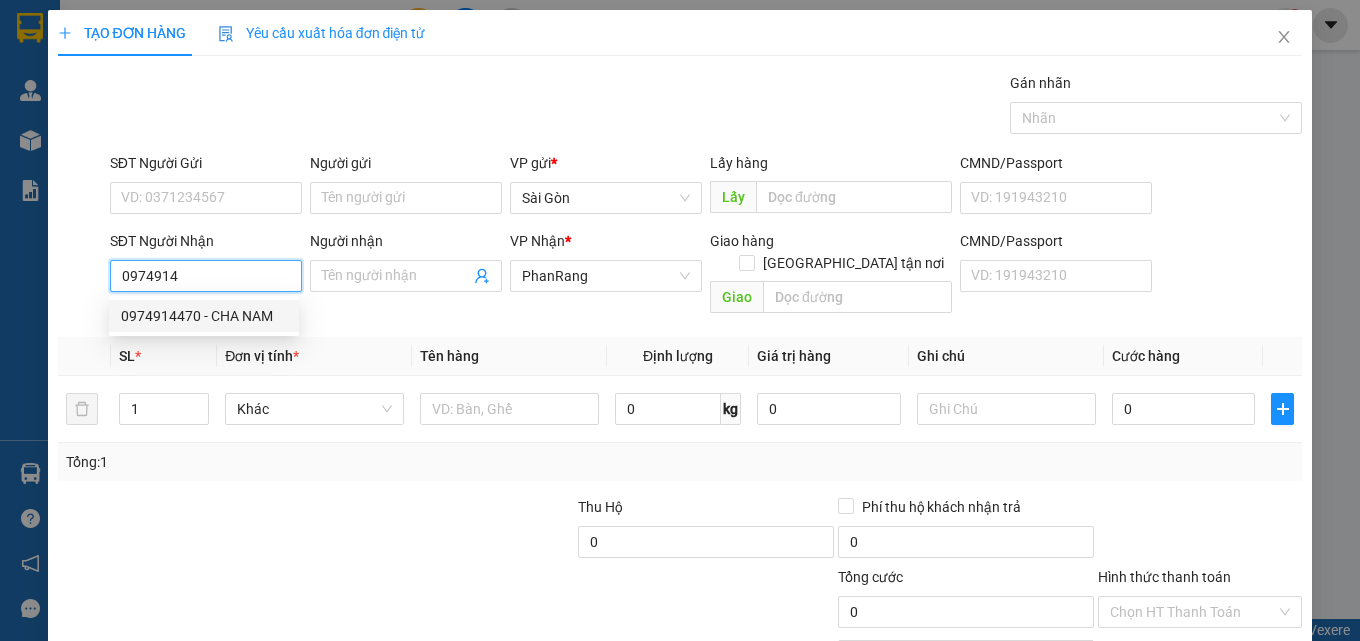 click on "0974914470 - CHA NAM" at bounding box center [204, 316] 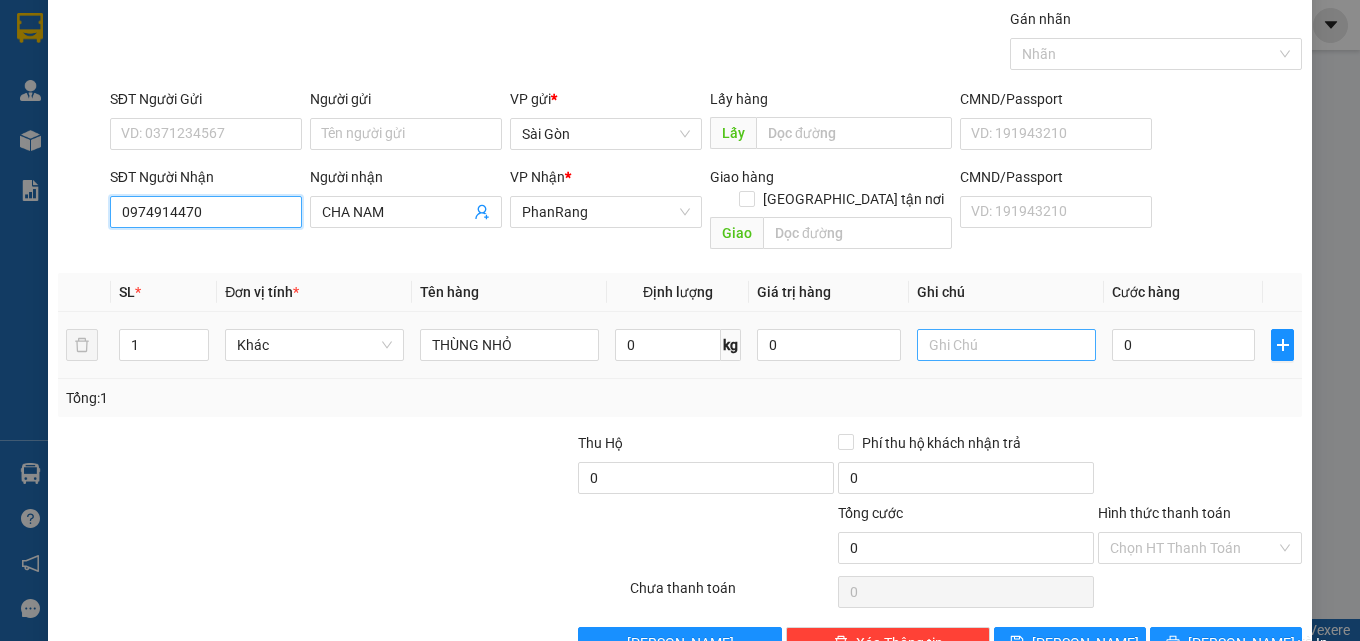 scroll, scrollTop: 99, scrollLeft: 0, axis: vertical 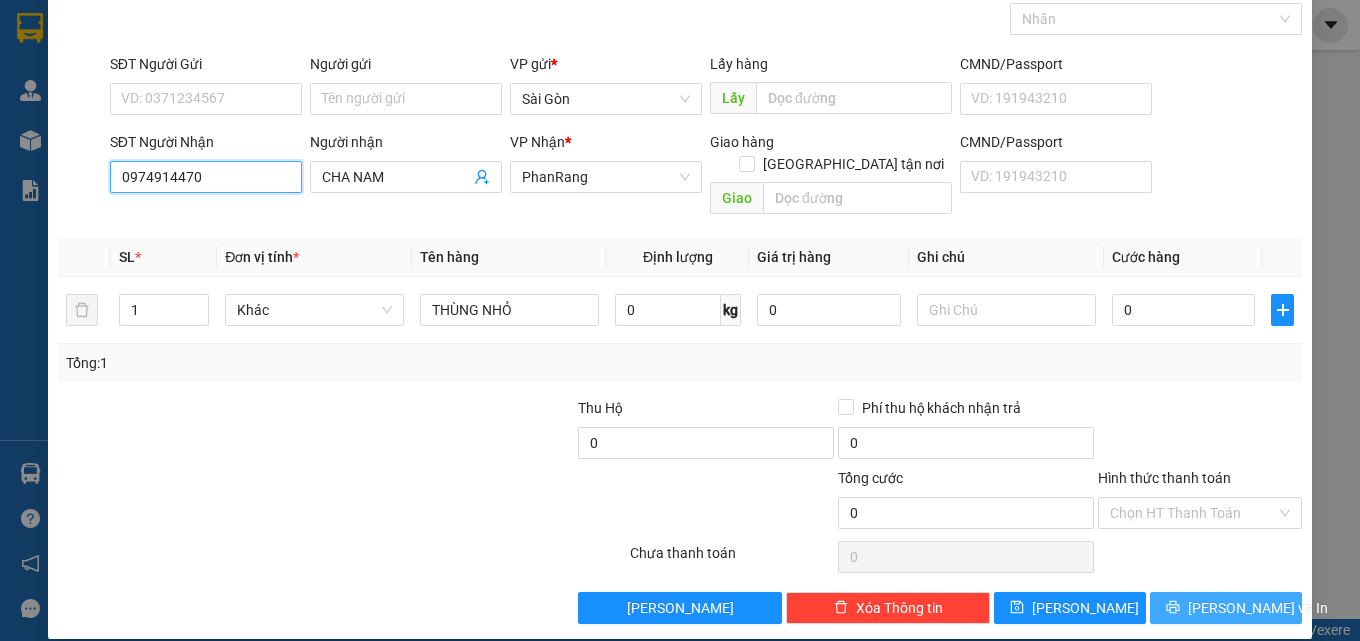 type on "0974914470" 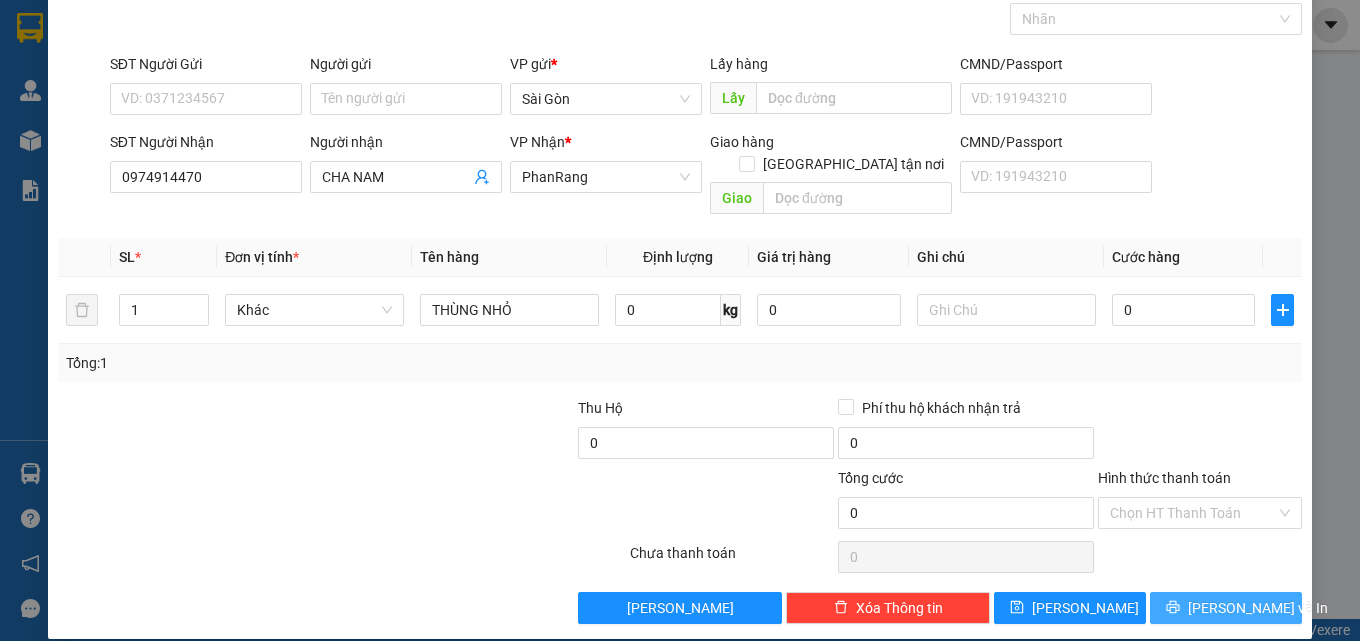 click on "[PERSON_NAME] và In" at bounding box center (1258, 608) 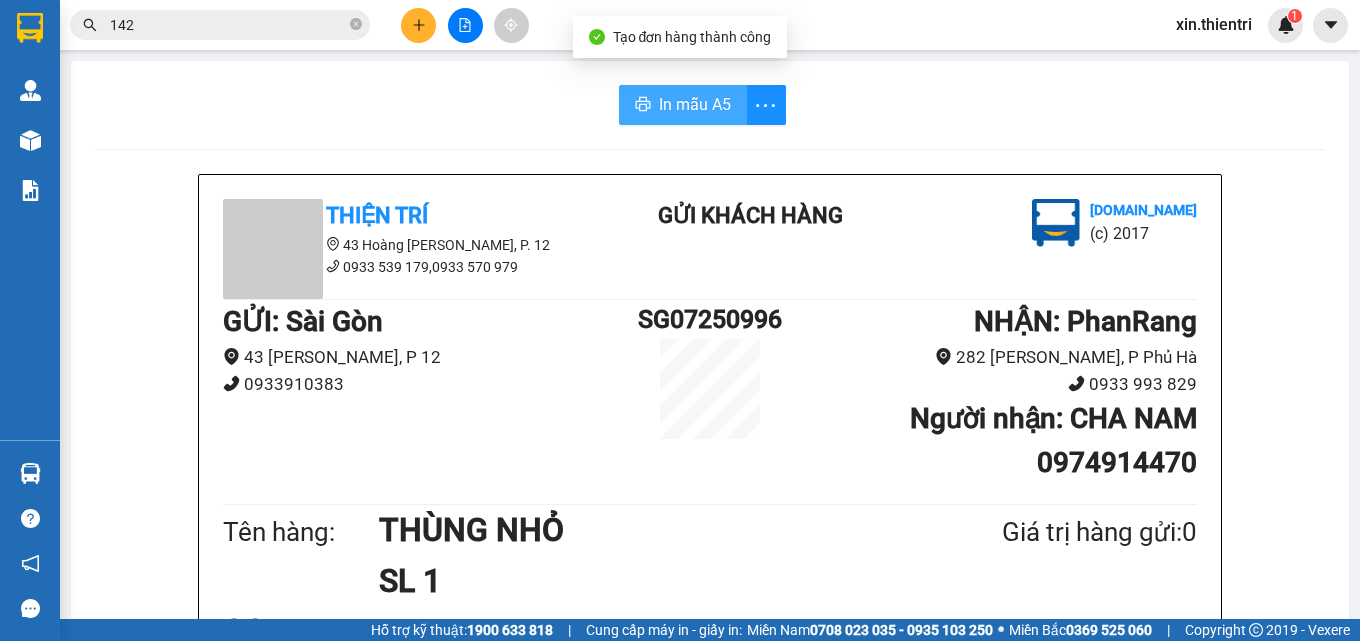 click on "In mẫu A5" at bounding box center (683, 105) 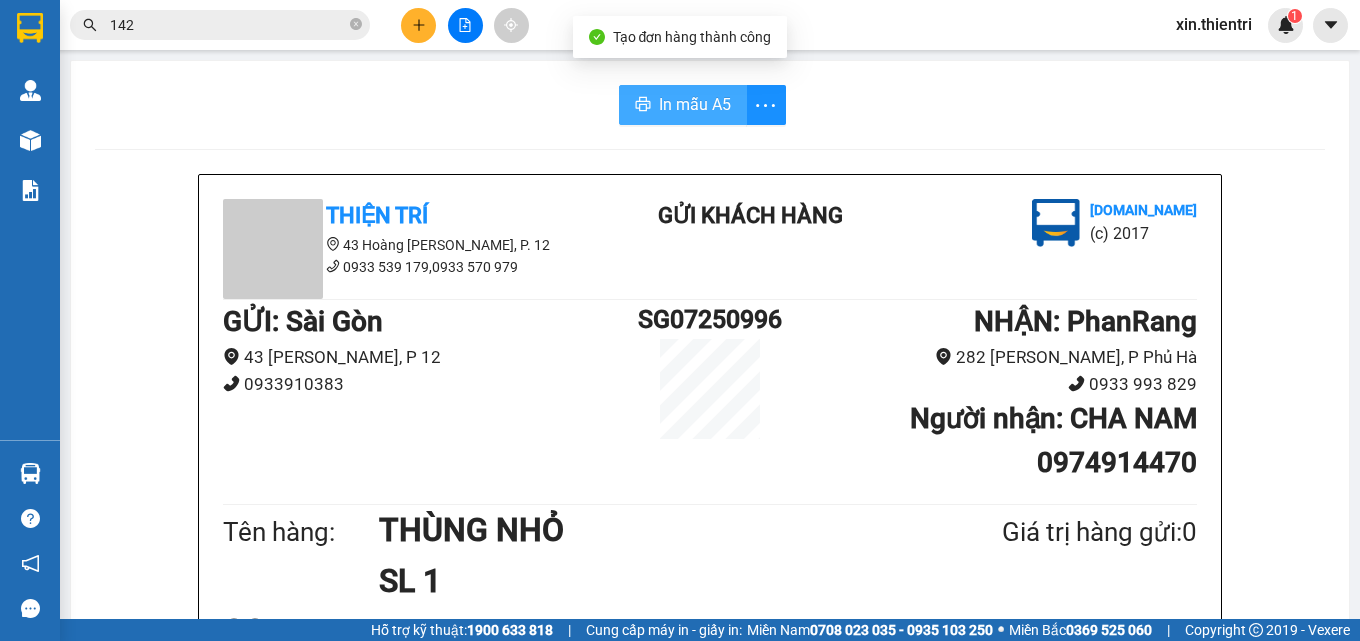 scroll, scrollTop: 0, scrollLeft: 0, axis: both 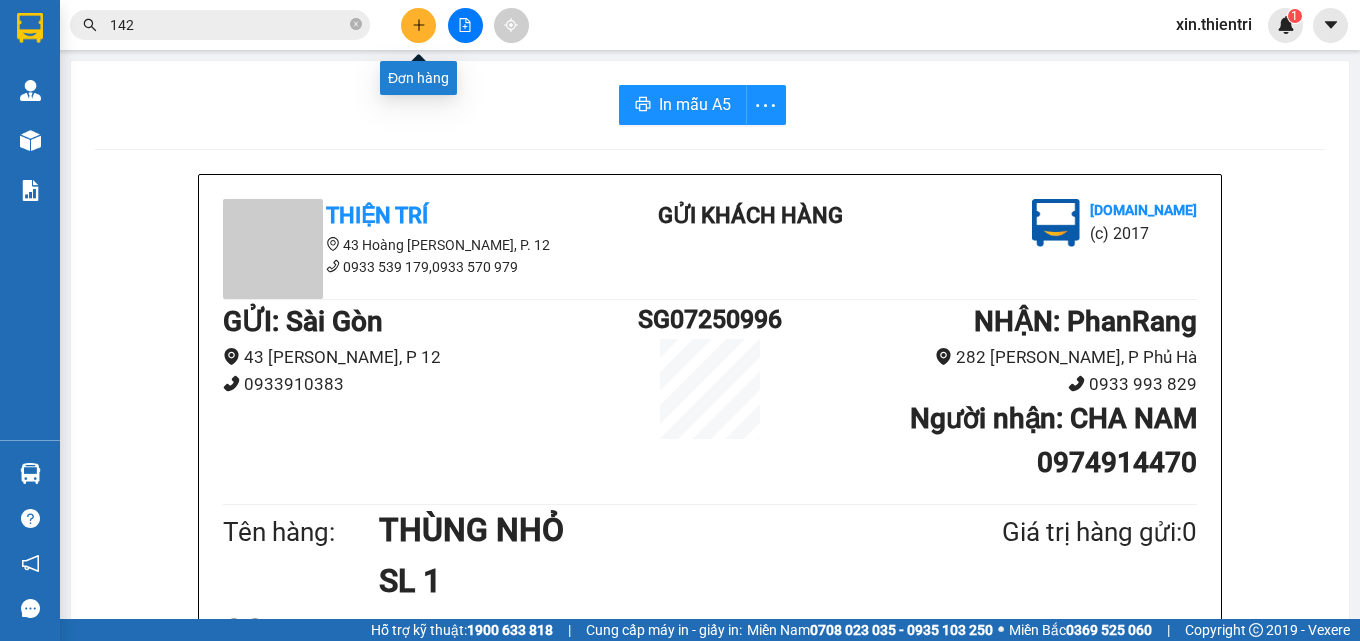 click 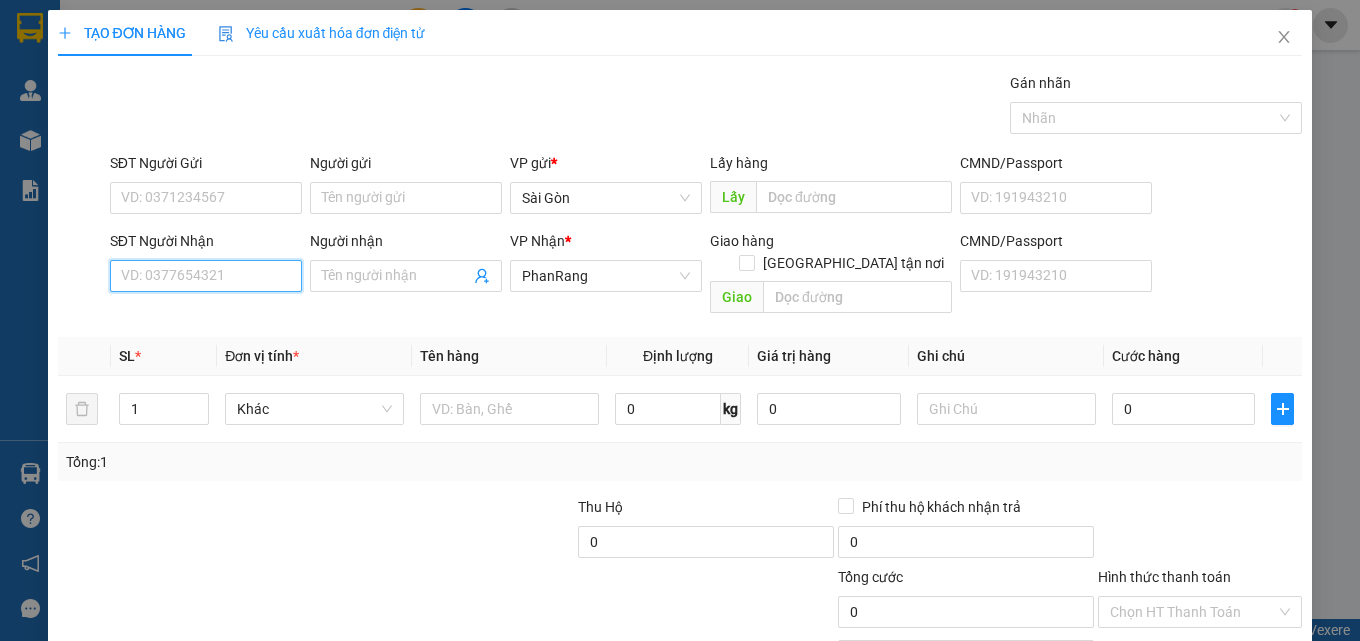 click on "SĐT Người Nhận" at bounding box center (206, 276) 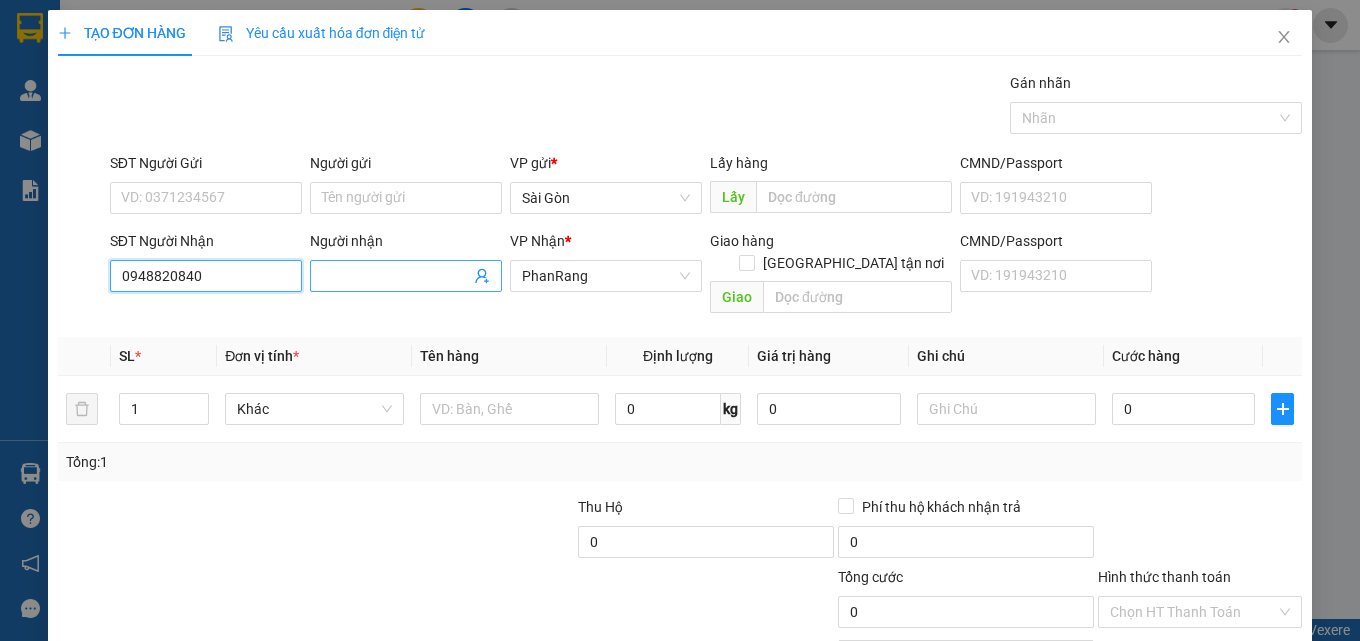 type on "0948820840" 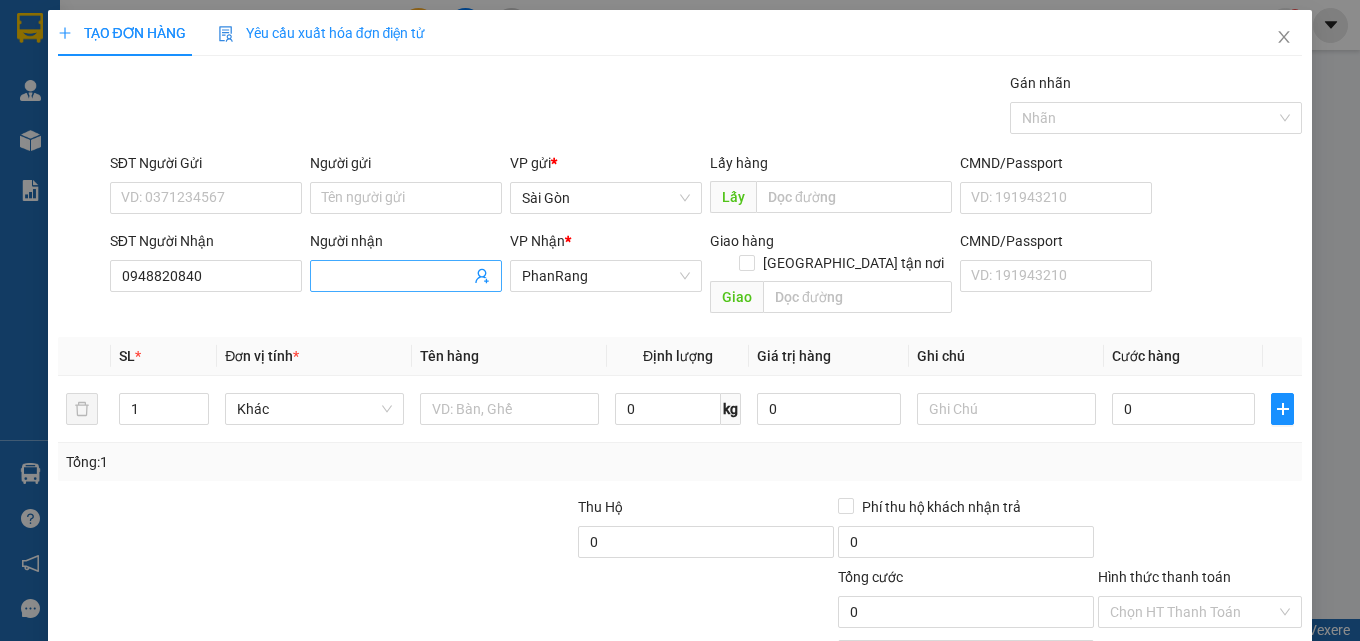 click on "Người nhận" at bounding box center [396, 276] 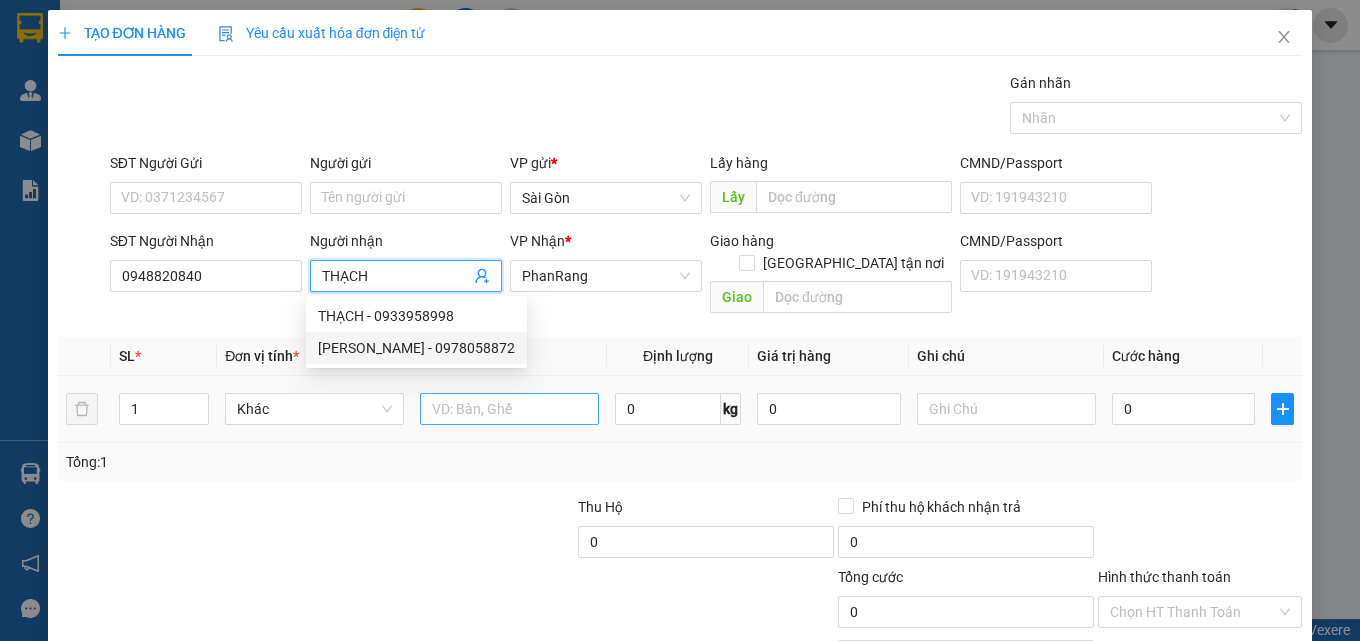 type on "THẠCH" 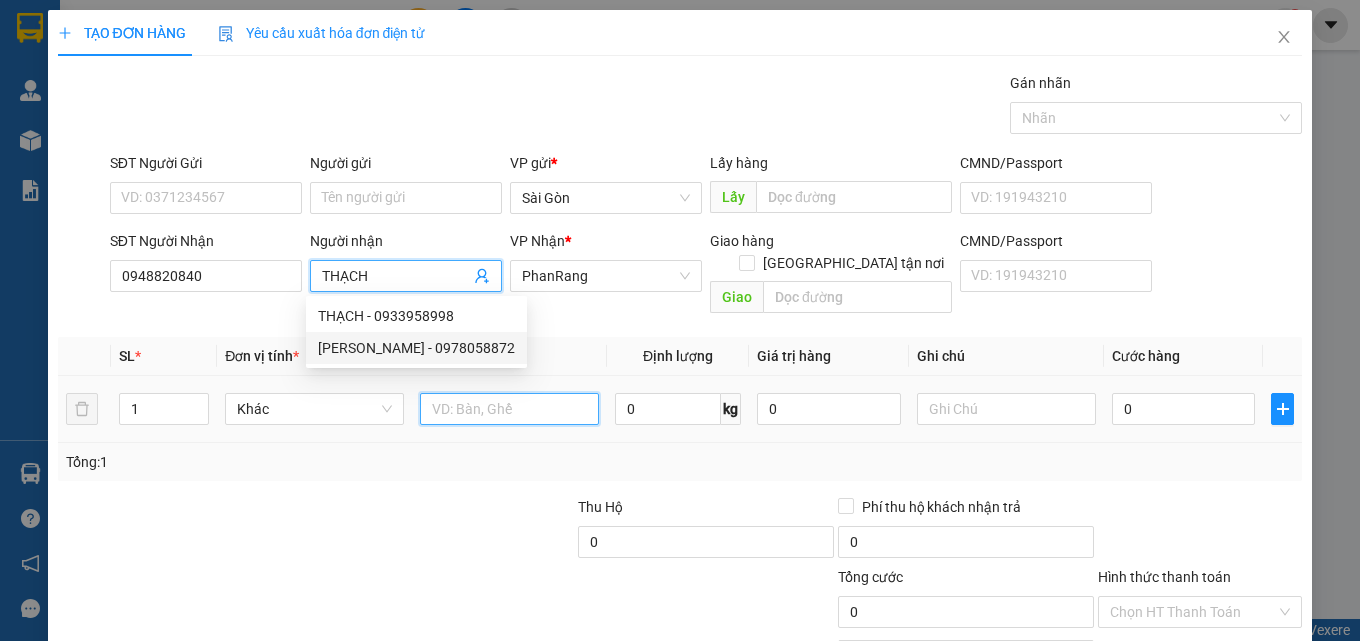 click at bounding box center [509, 409] 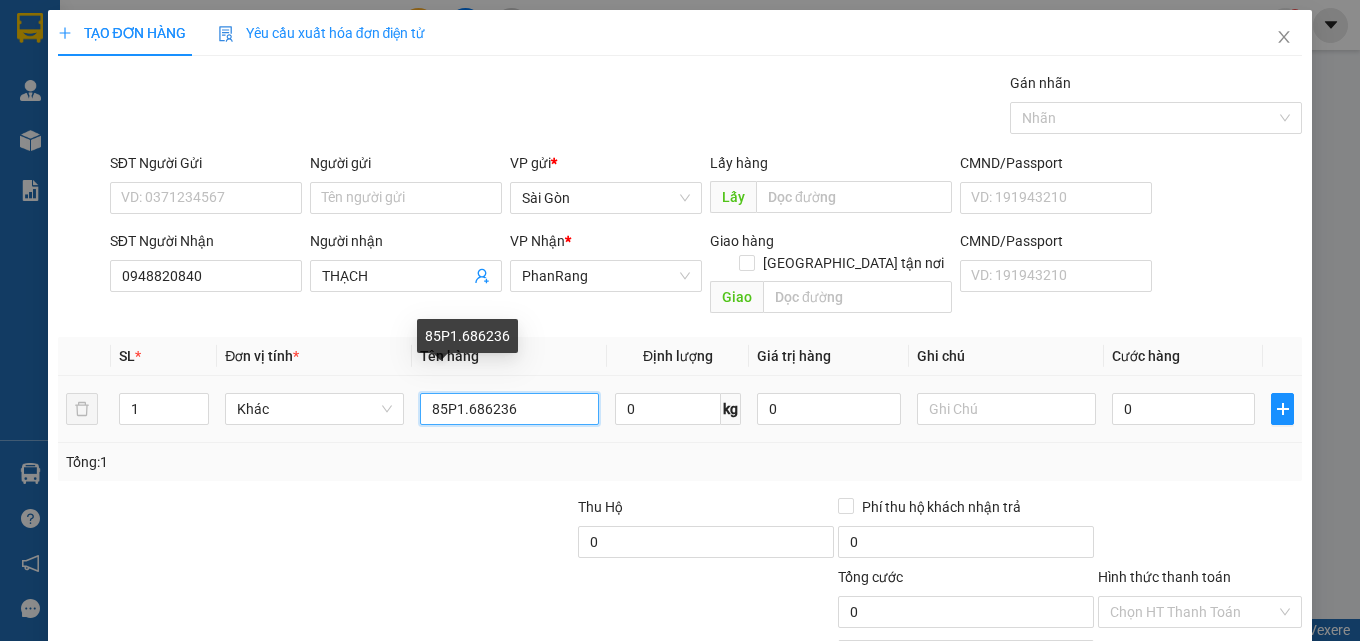 click on "85P1.686236" at bounding box center [509, 409] 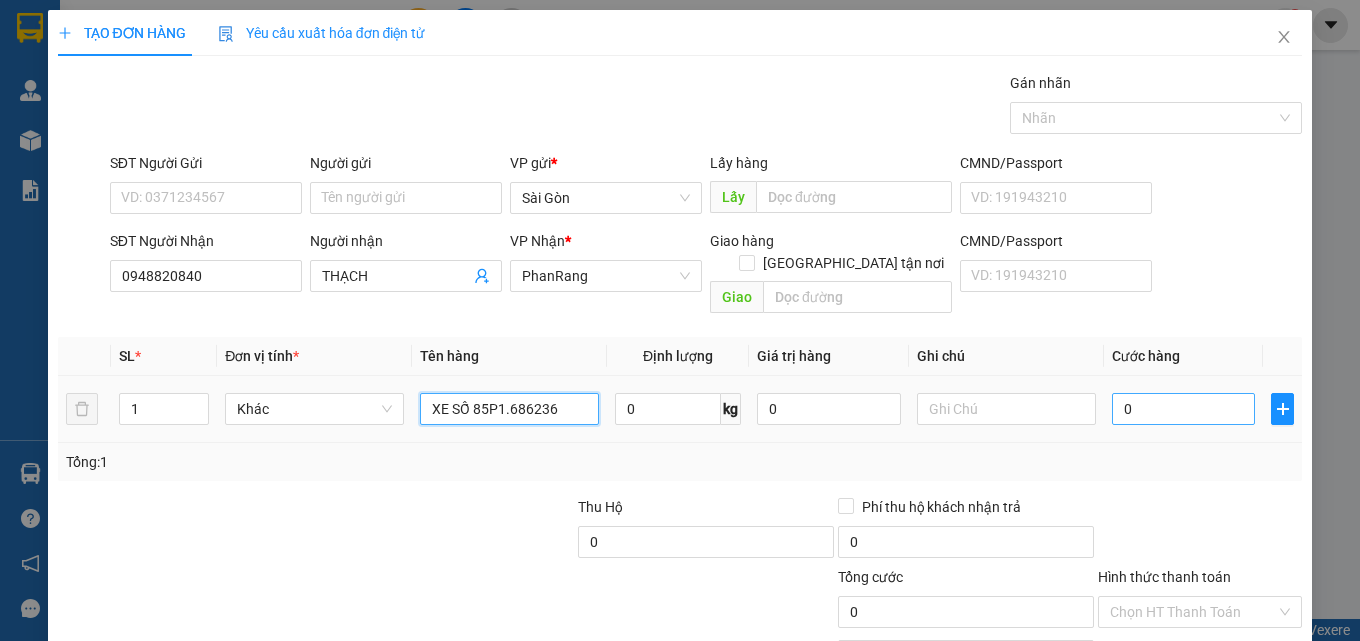 type on "XE SỐ 85P1.686236" 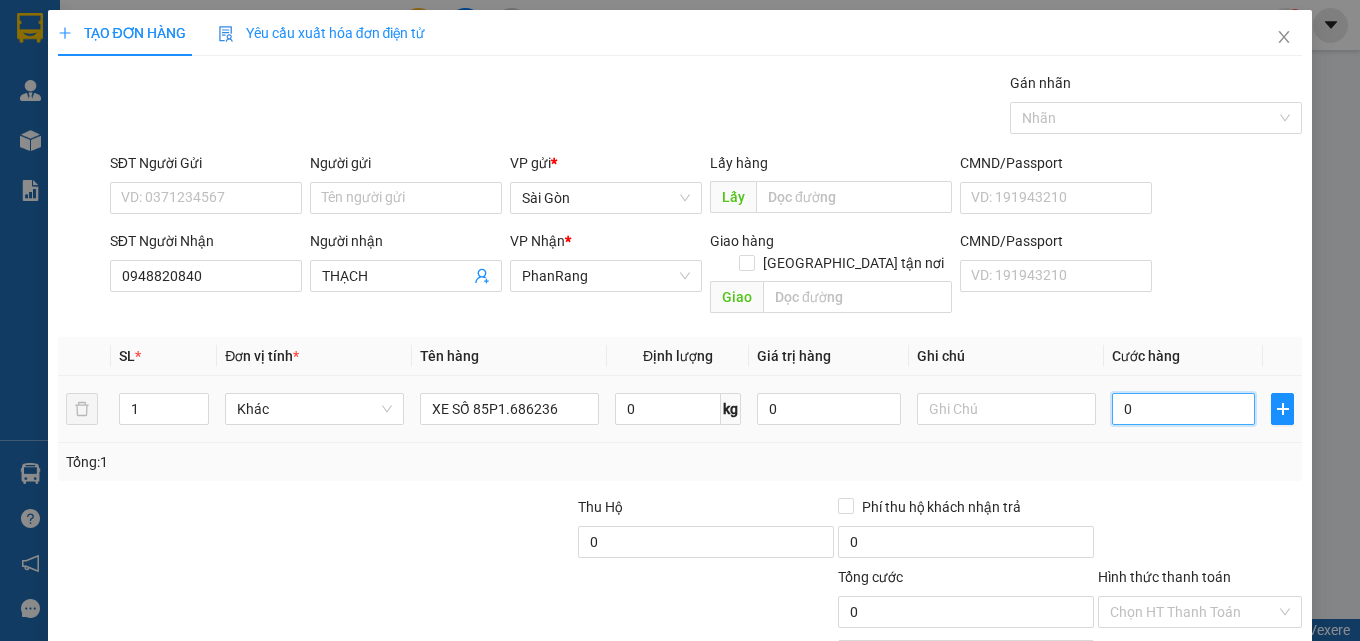 click on "0" at bounding box center (1184, 409) 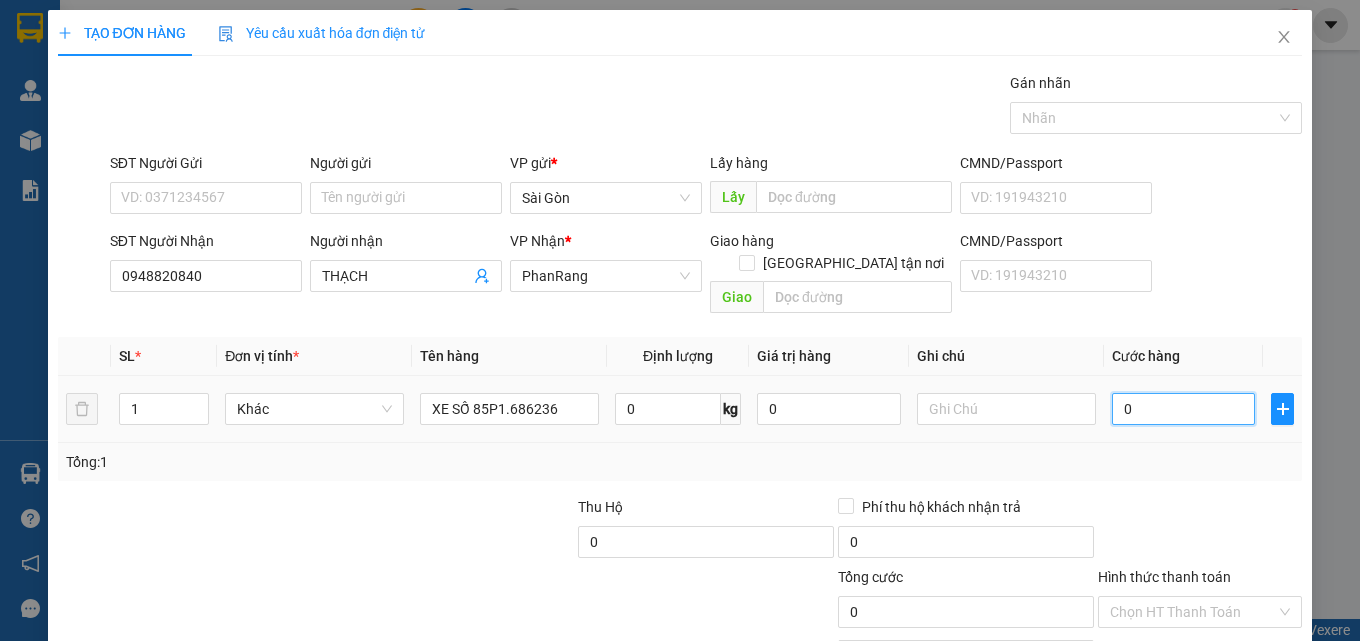 click on "0" at bounding box center [1184, 409] 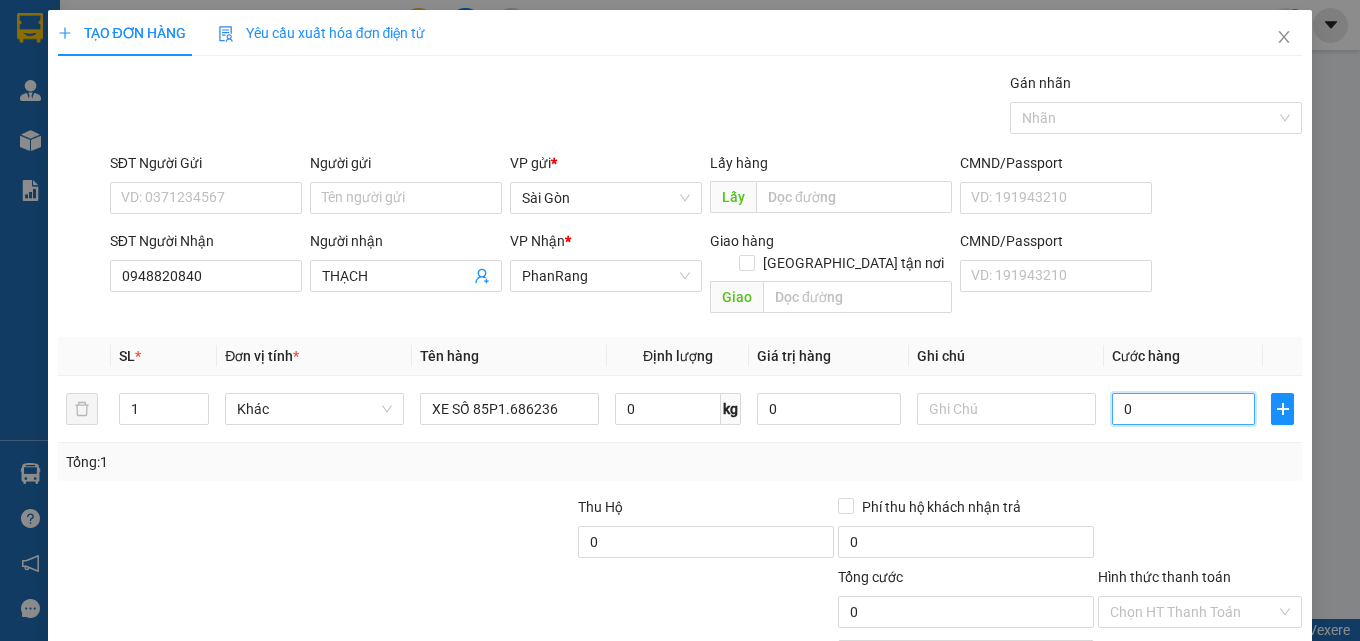 type on "2" 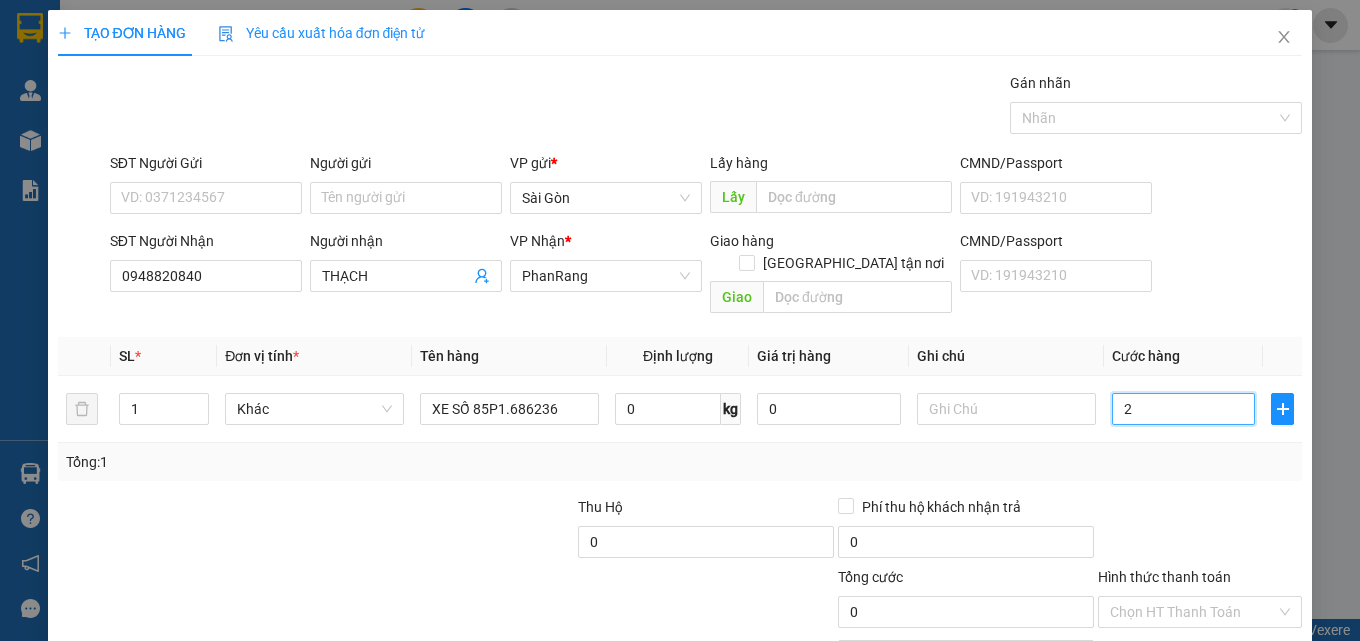 type on "2" 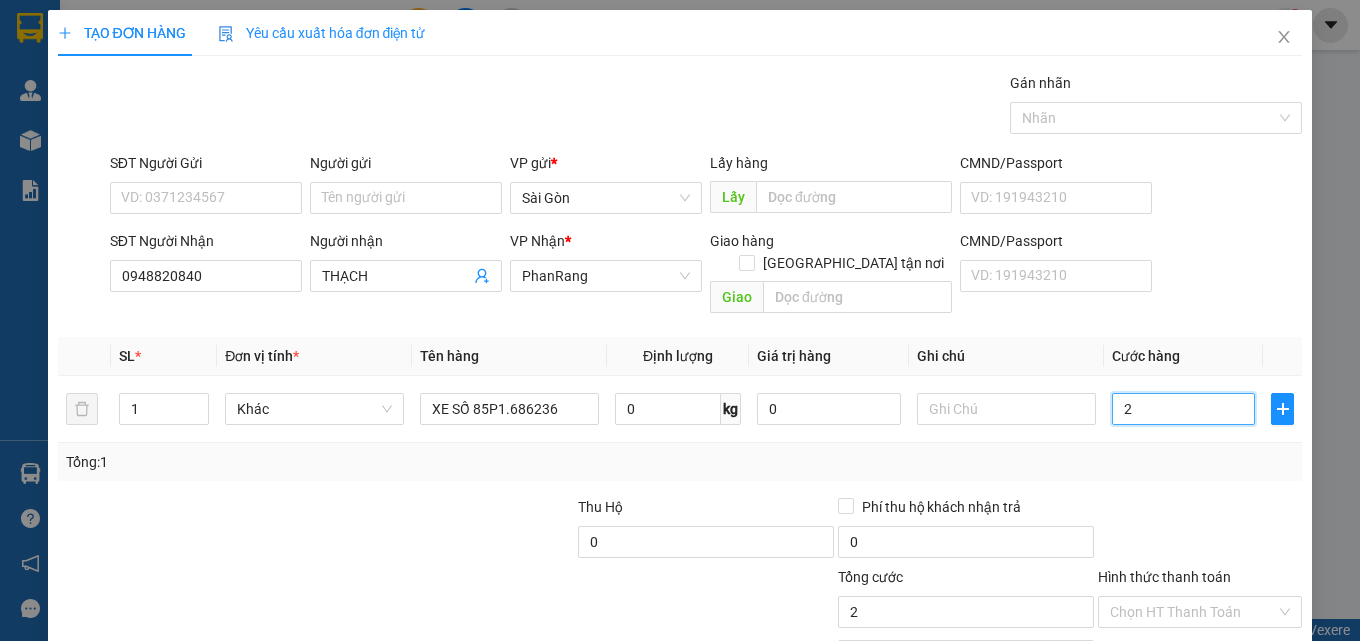 type on "20" 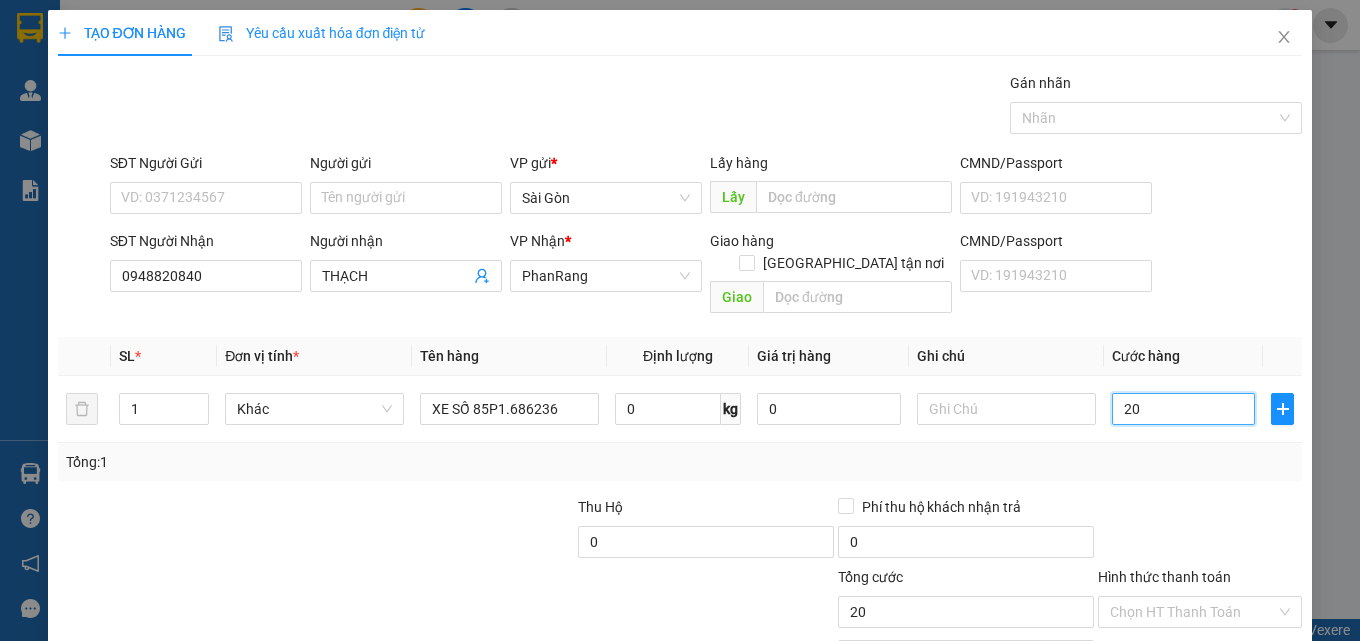 type on "205" 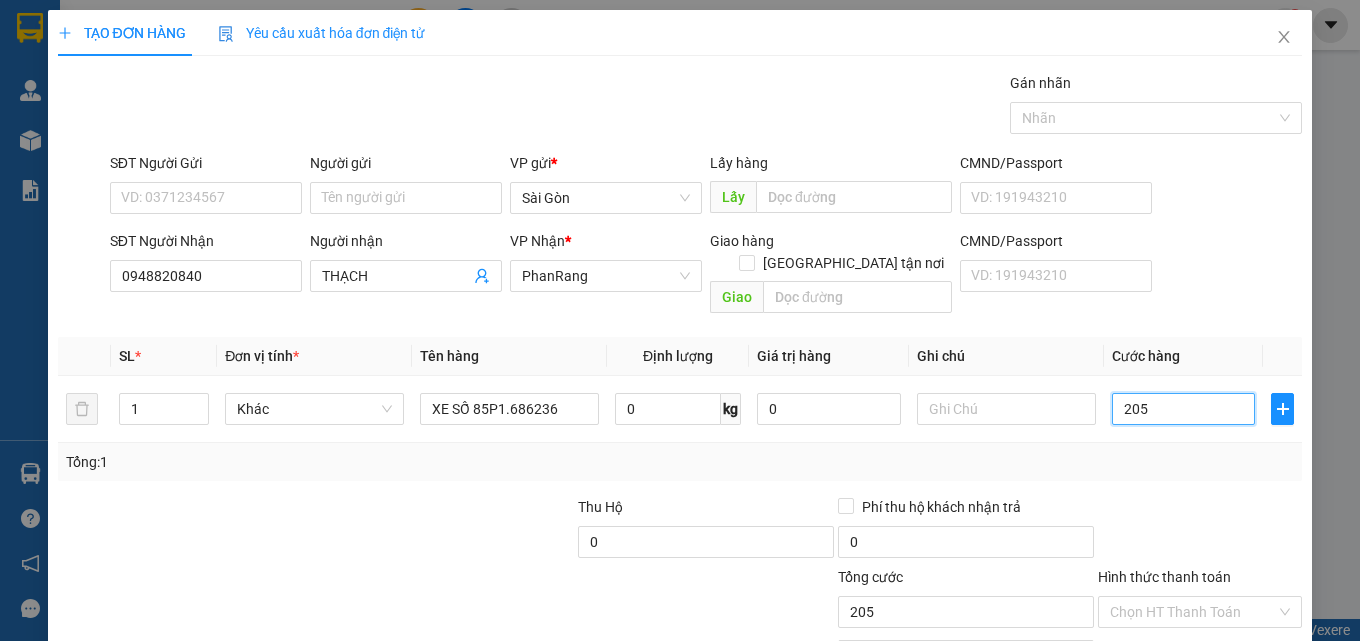 type on "20" 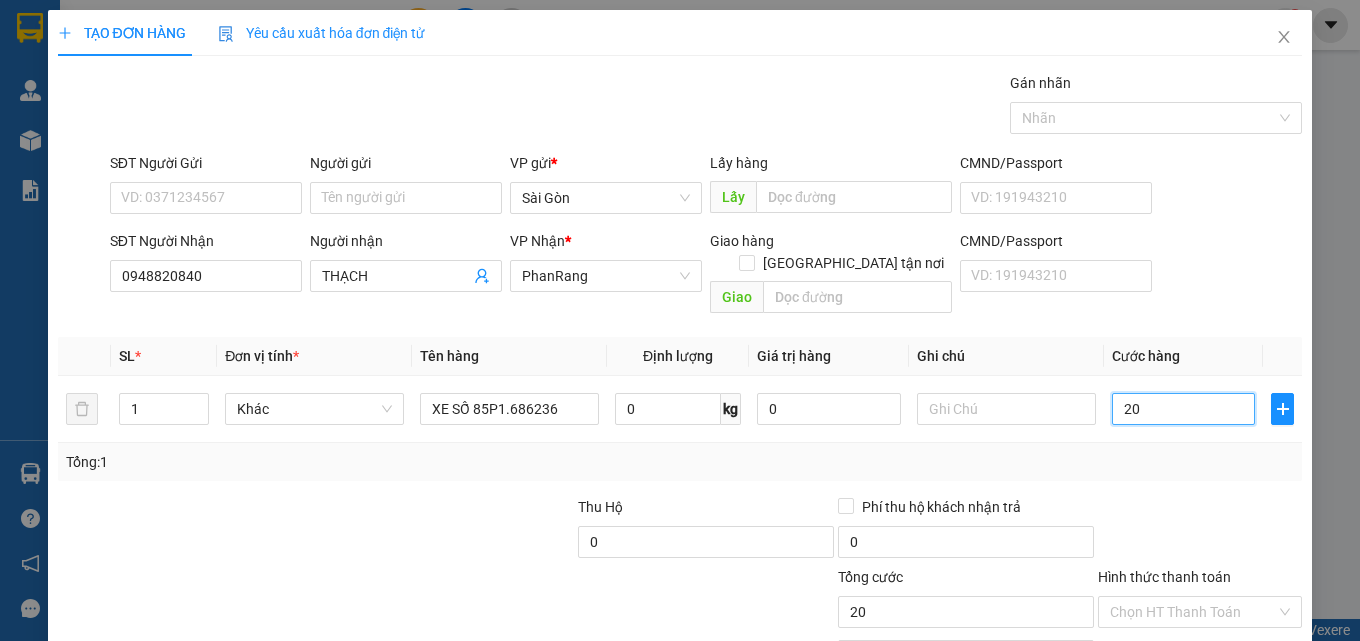 type on "2" 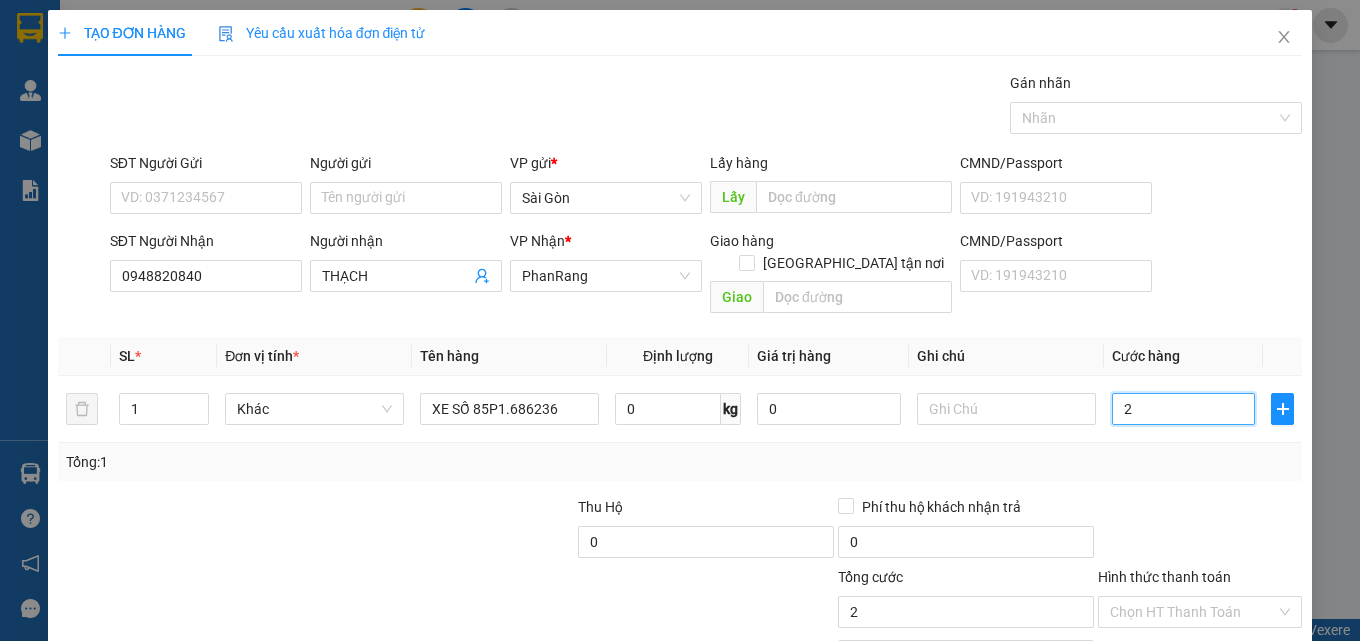 type on "25" 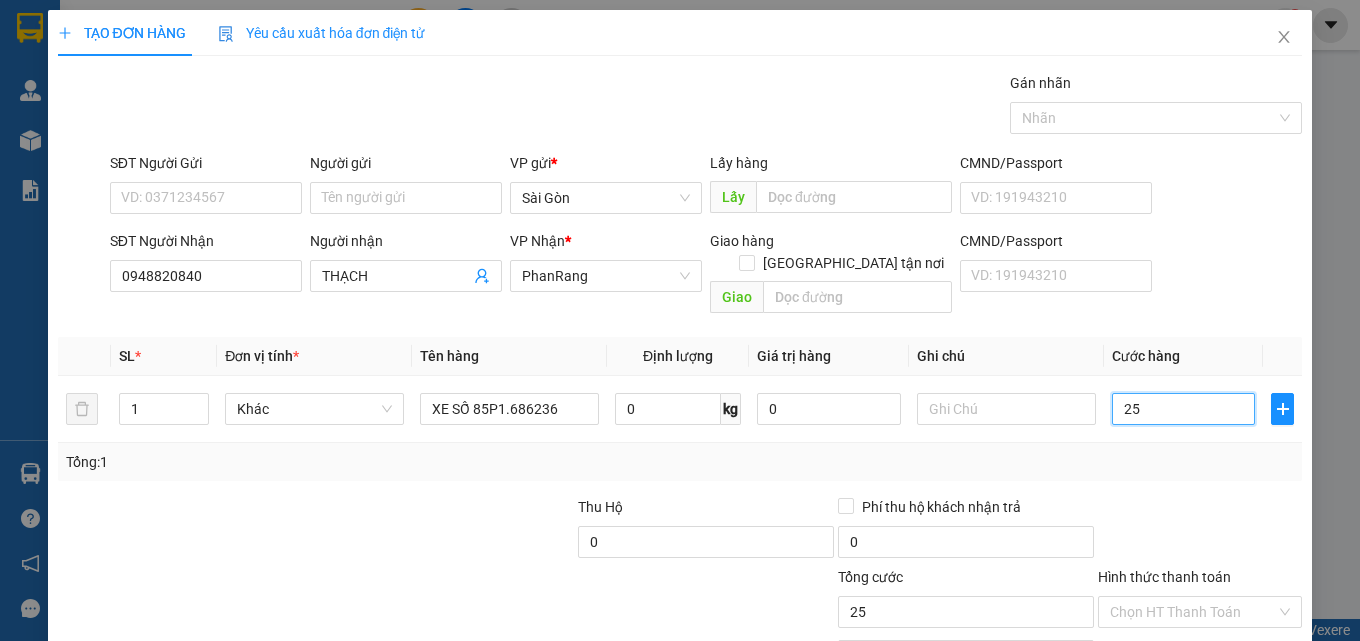 type on "250" 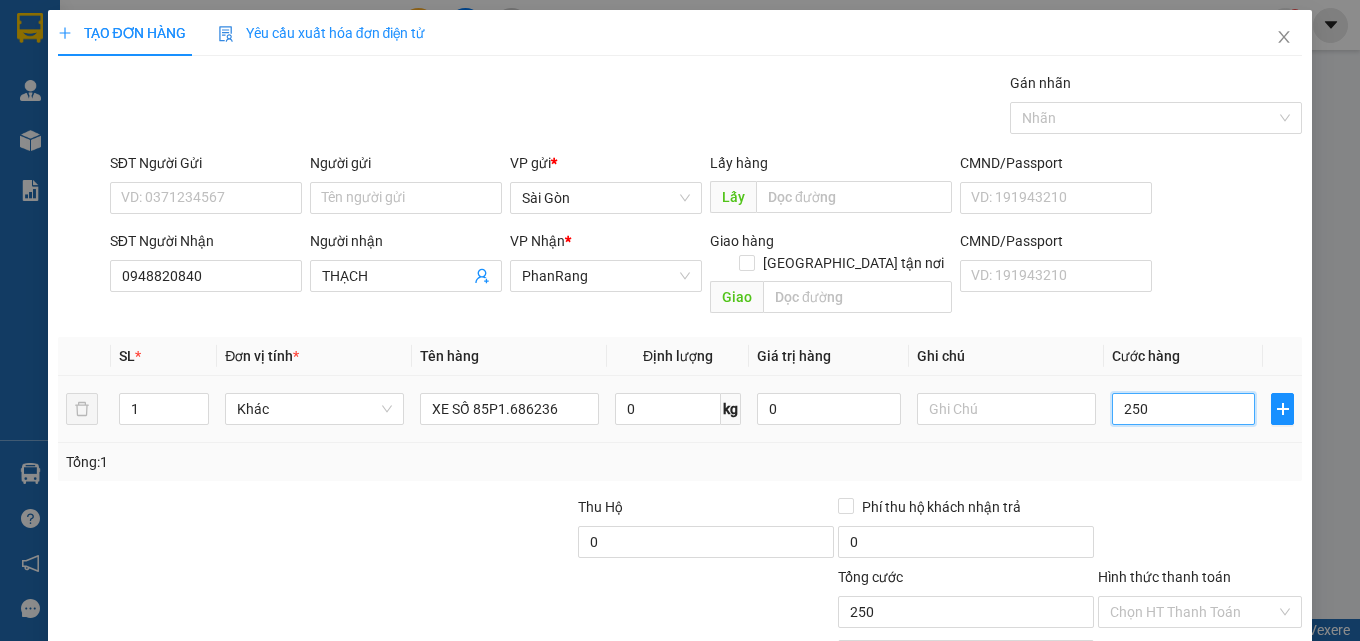 scroll, scrollTop: 99, scrollLeft: 0, axis: vertical 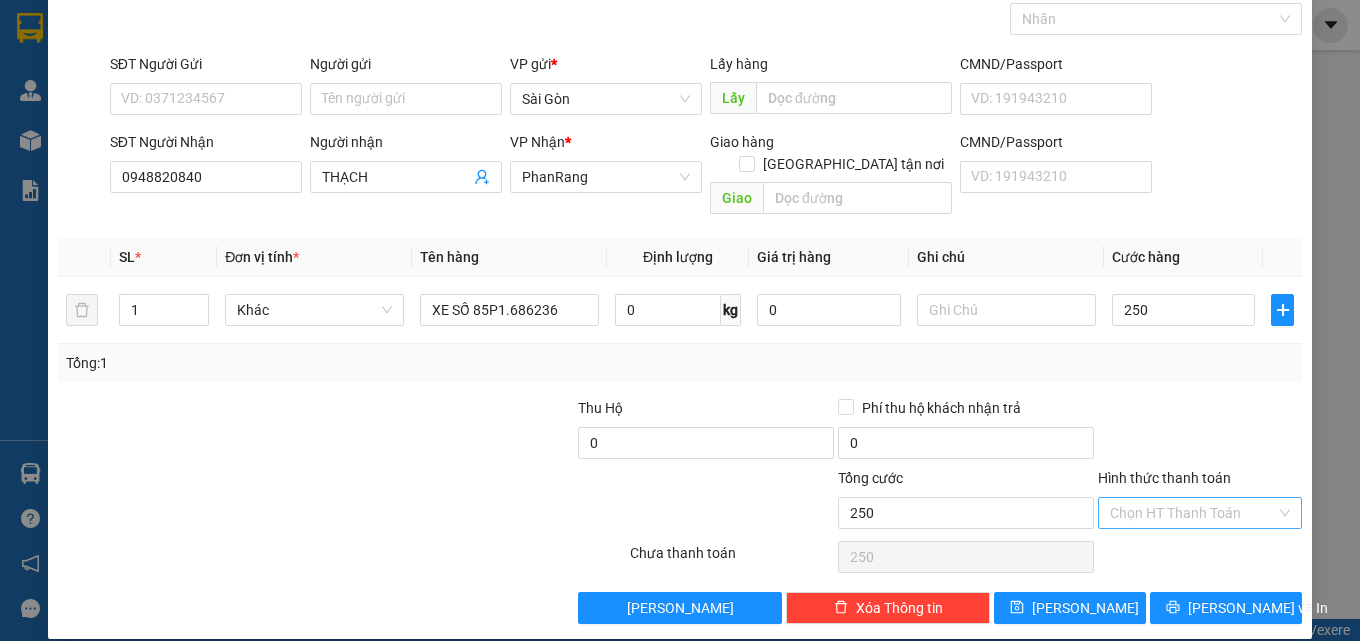 type on "250.000" 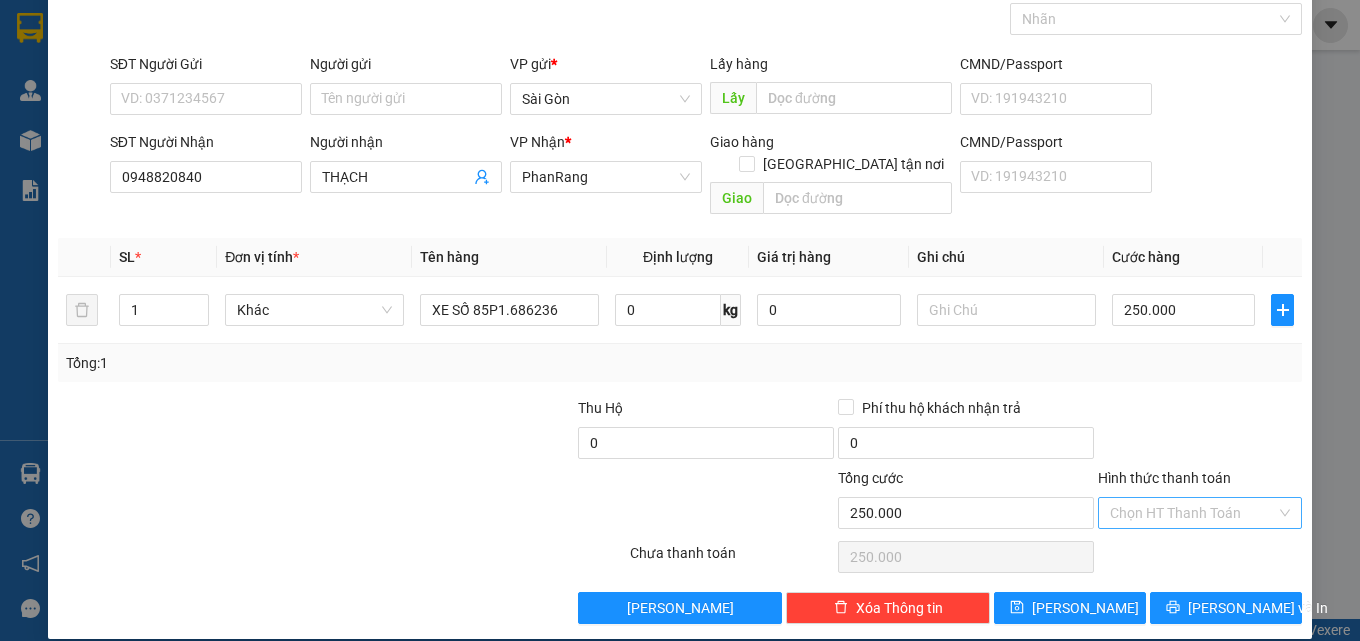 click on "Hình thức thanh toán" at bounding box center [1193, 513] 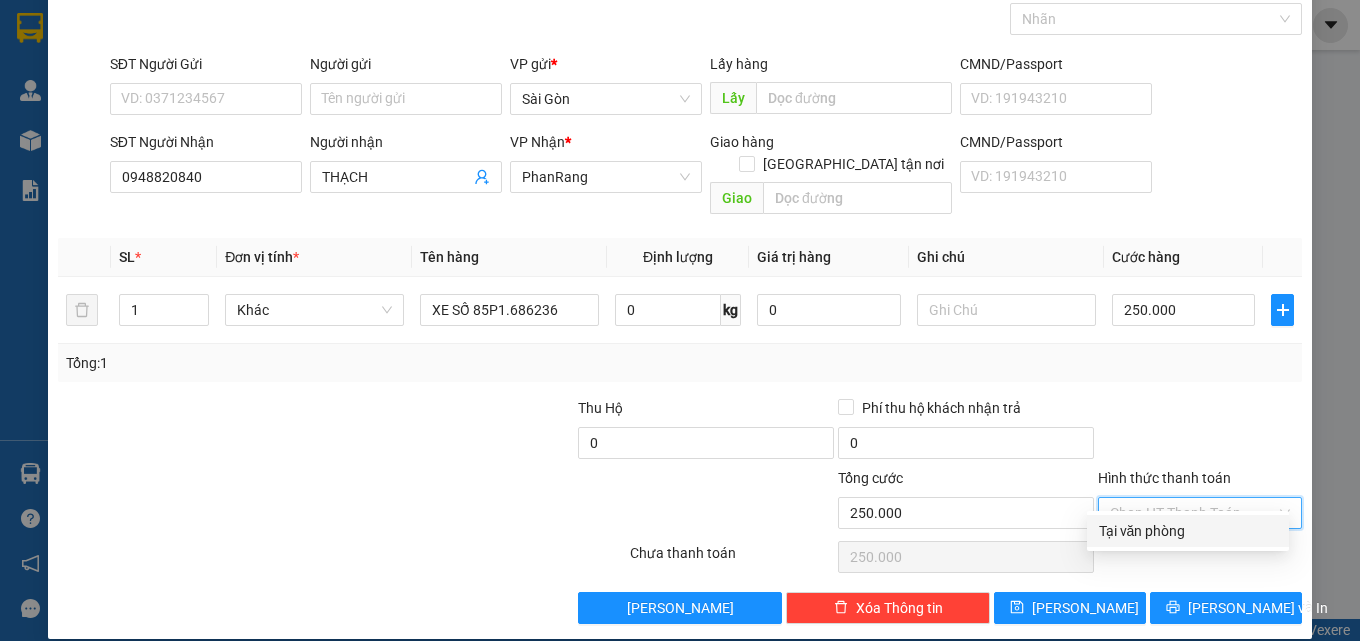 click on "Tại văn phòng" at bounding box center (1188, 531) 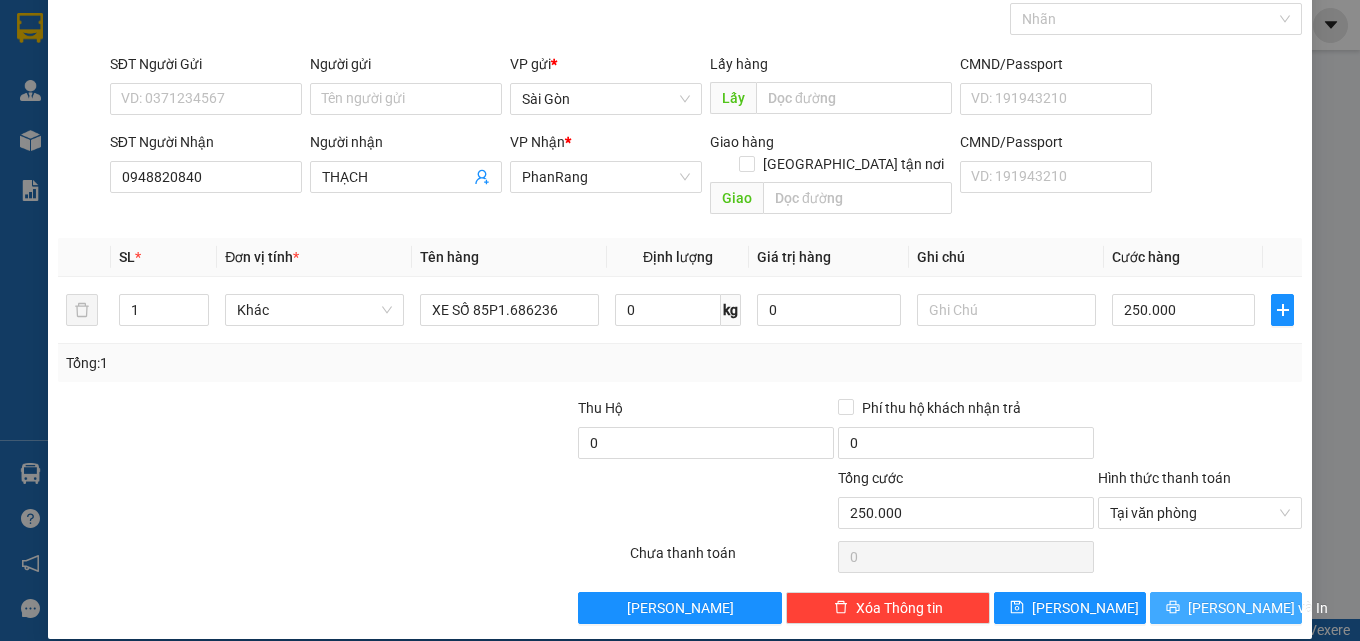 click on "[PERSON_NAME] và In" at bounding box center (1258, 608) 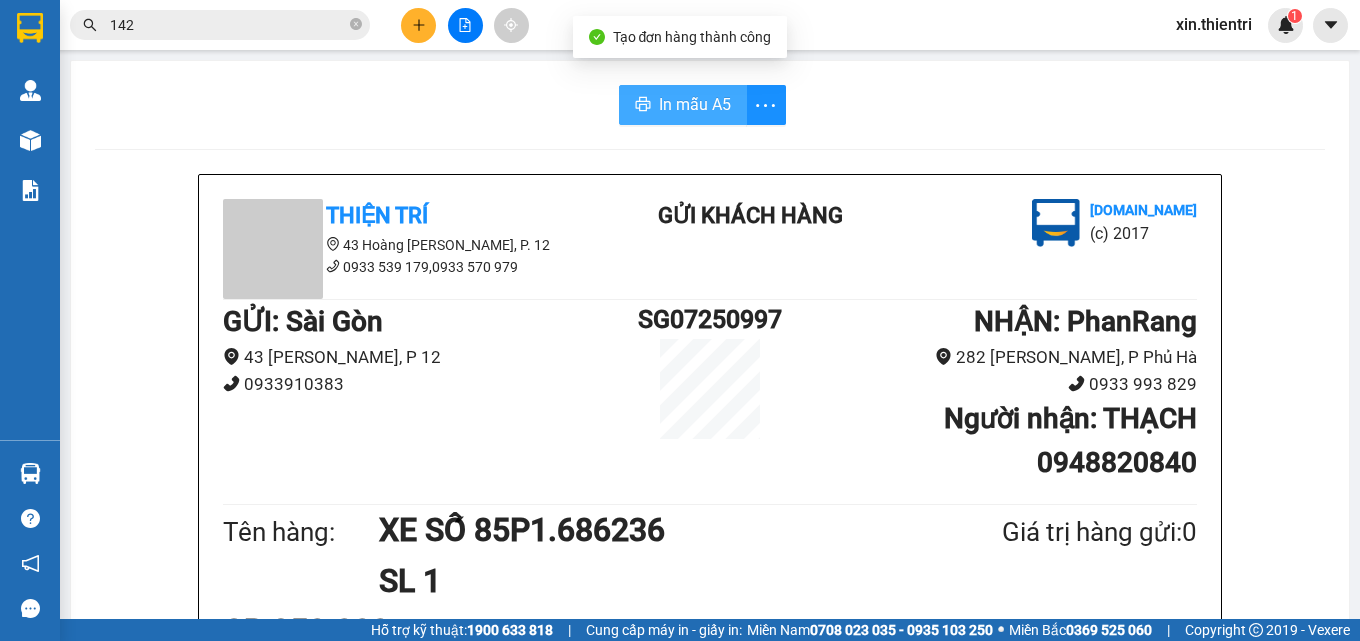 click on "In mẫu A5" at bounding box center (683, 105) 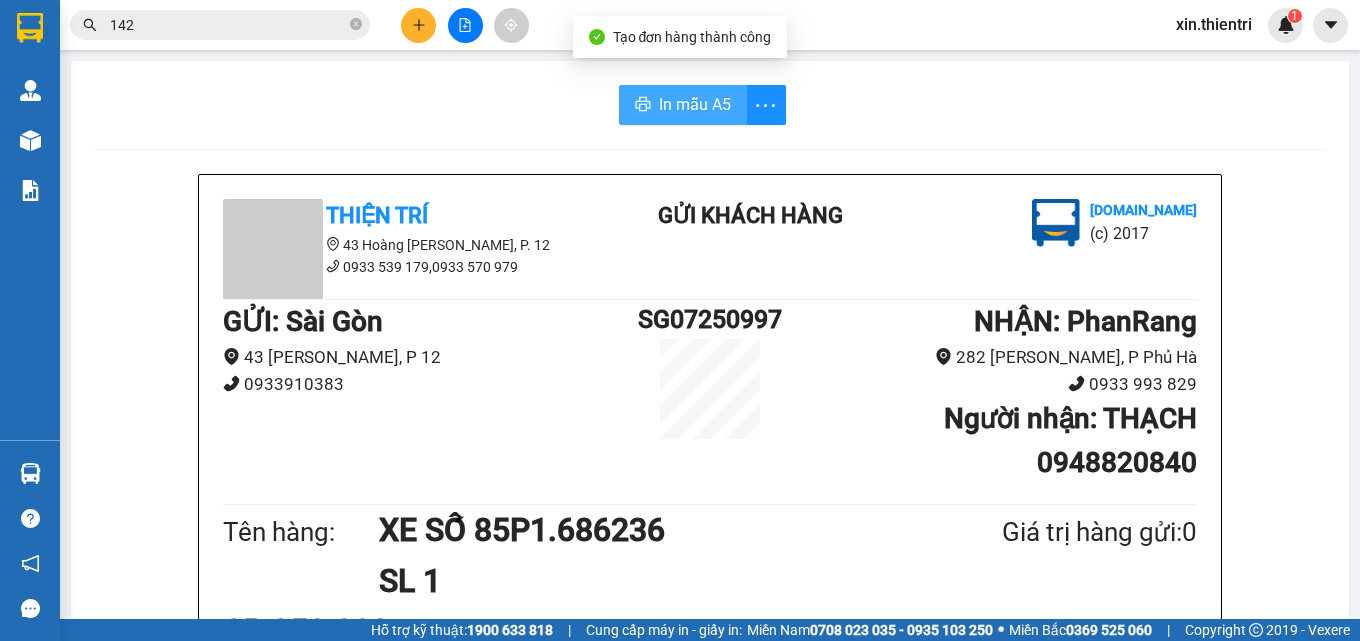 scroll, scrollTop: 0, scrollLeft: 0, axis: both 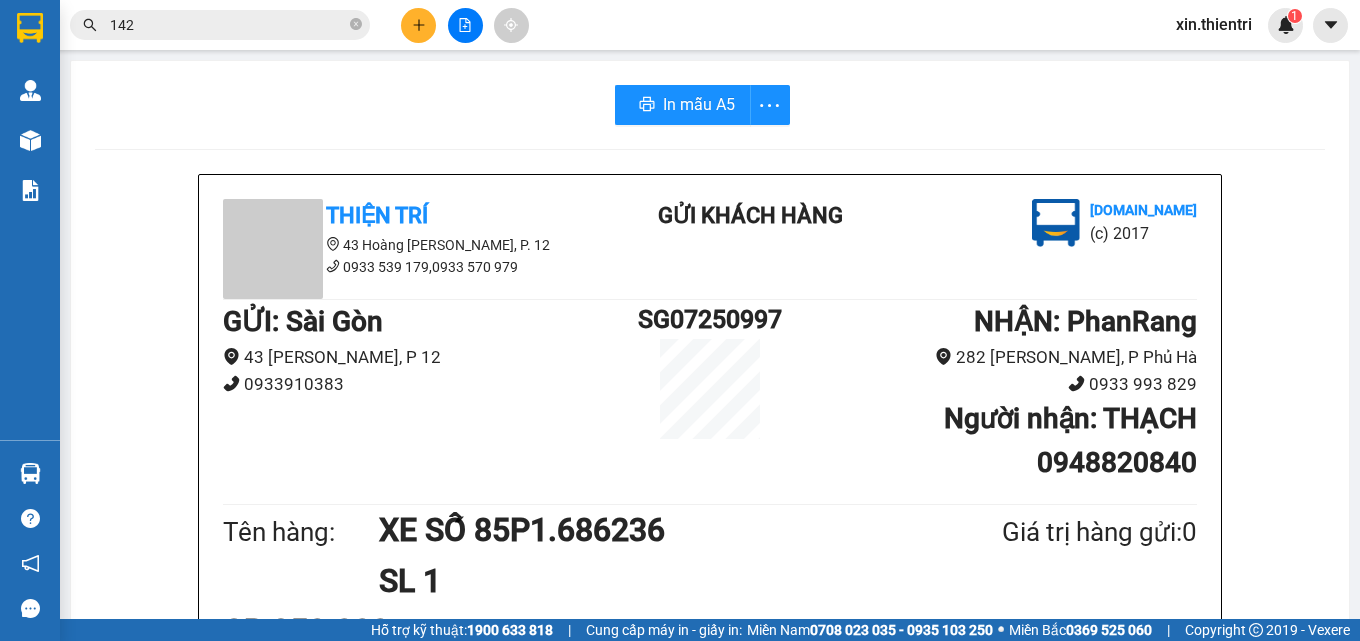 click 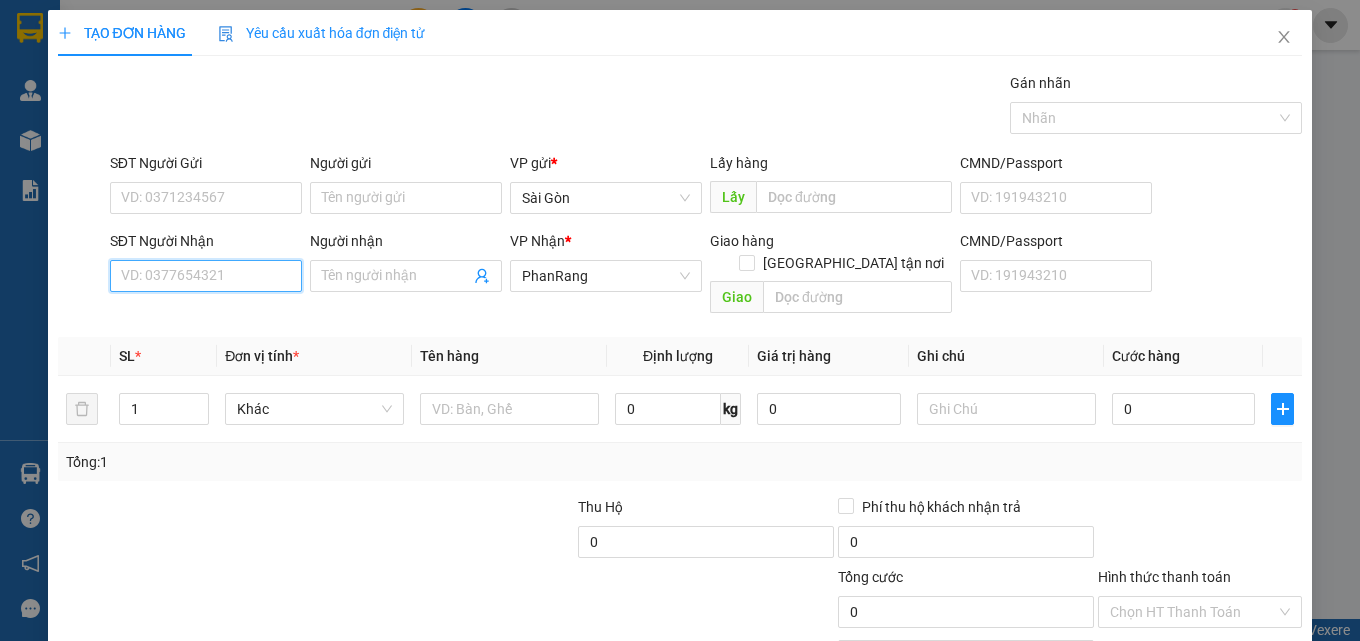 click on "SĐT Người Nhận" at bounding box center (206, 276) 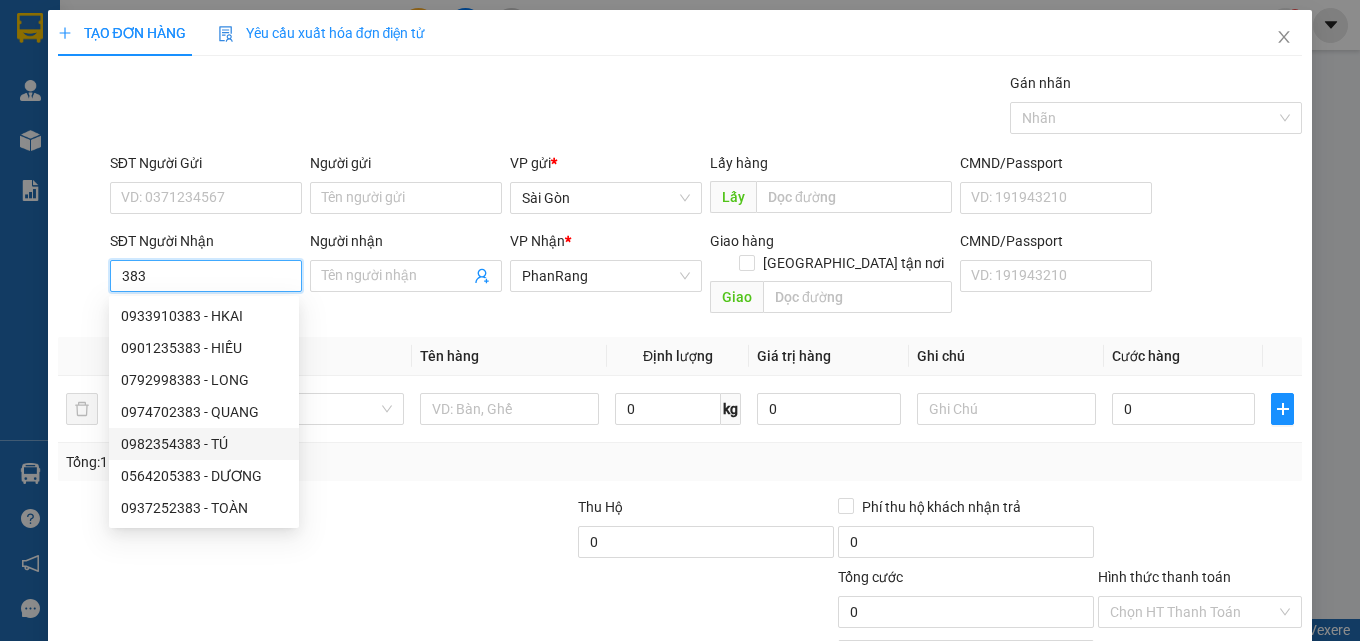 click on "0982354383 - TÚ" at bounding box center (204, 444) 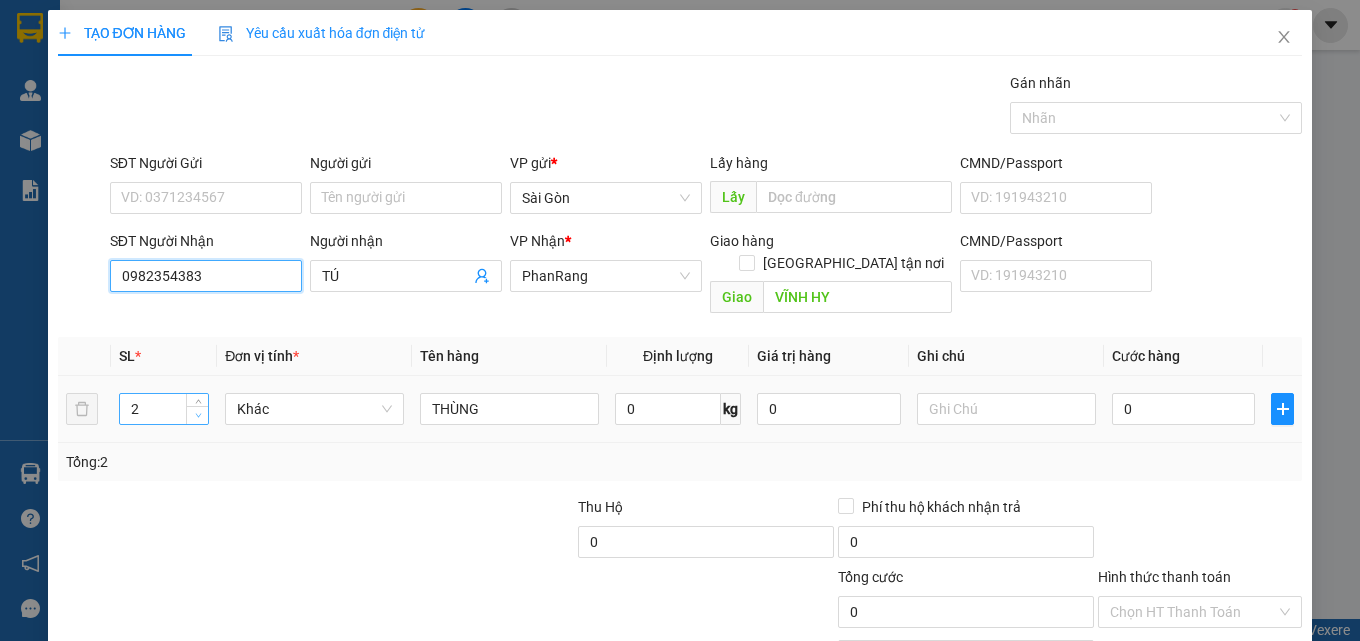 type on "0982354383" 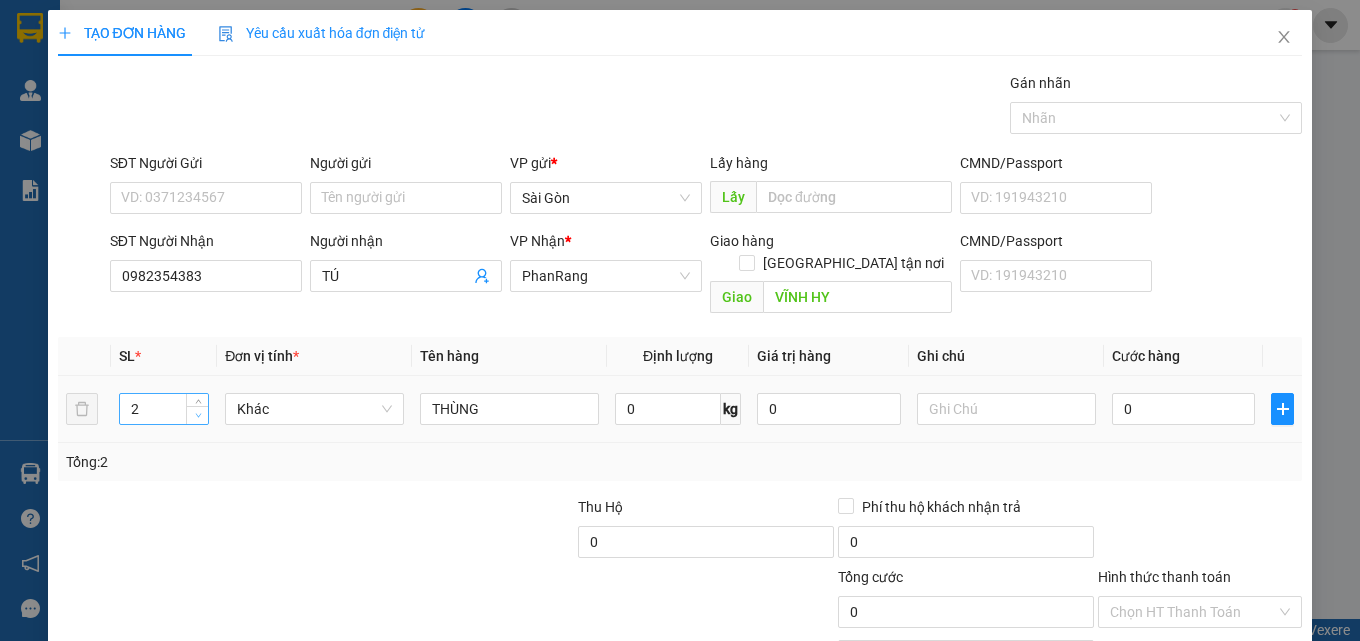 type on "1" 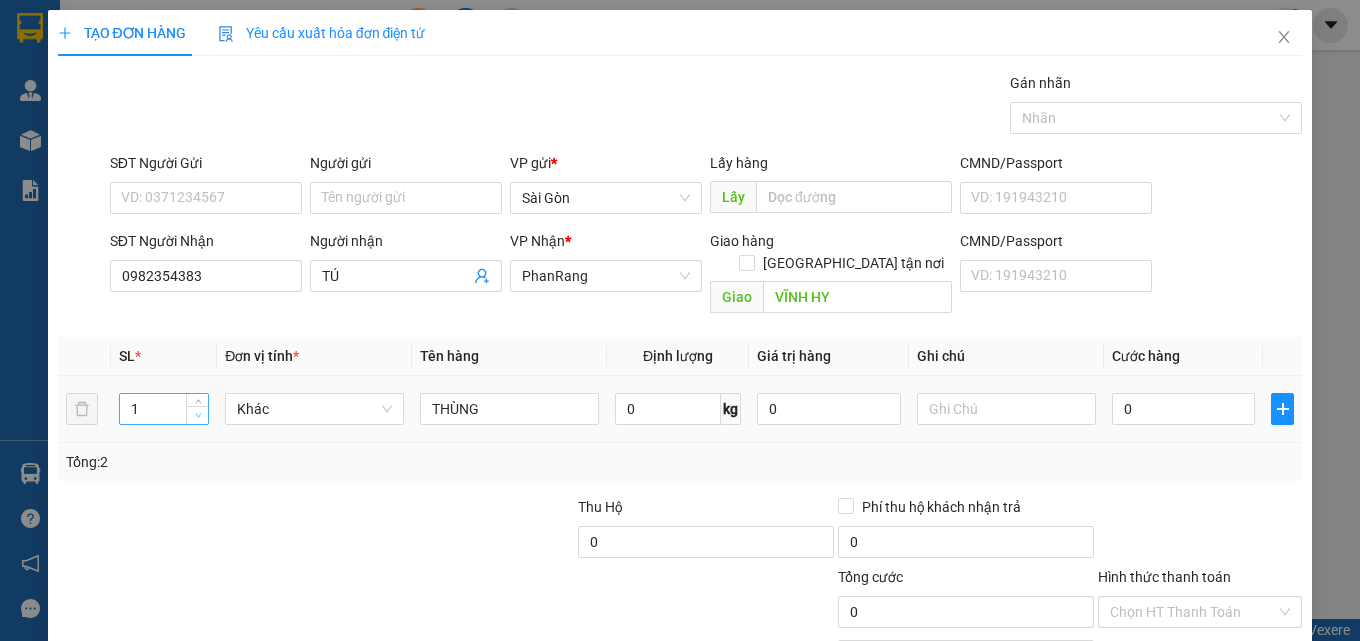 click at bounding box center (198, 416) 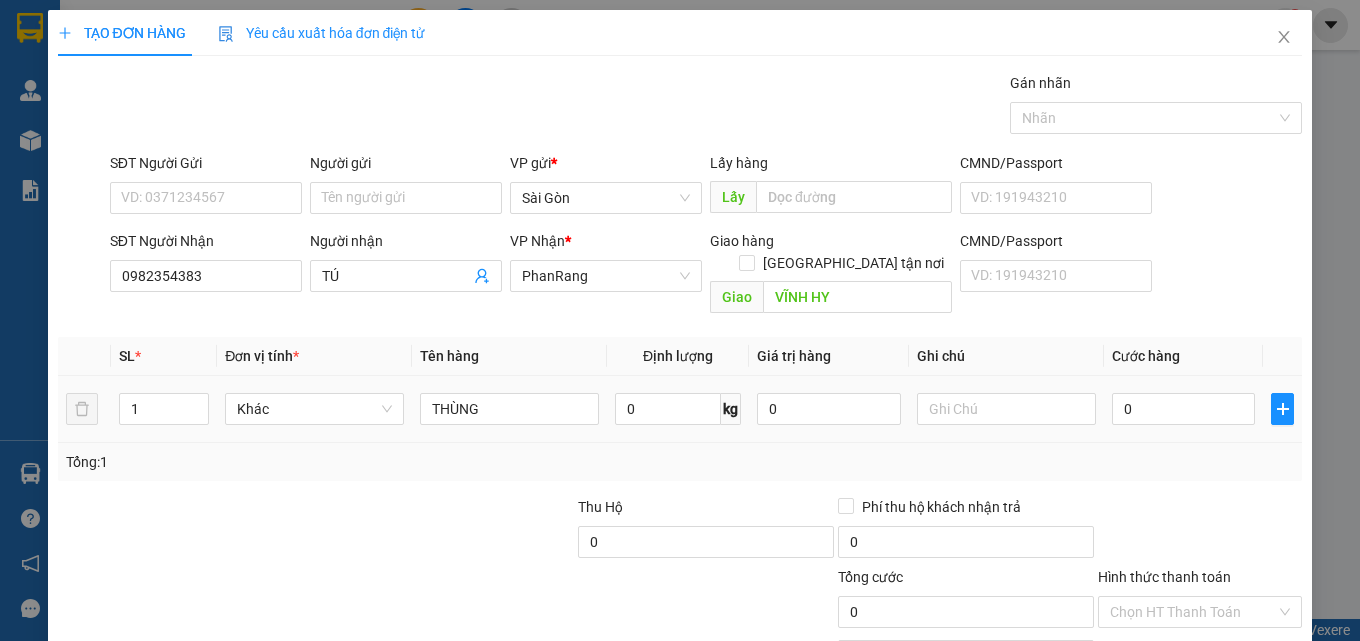 click on "THÙNG" at bounding box center (509, 409) 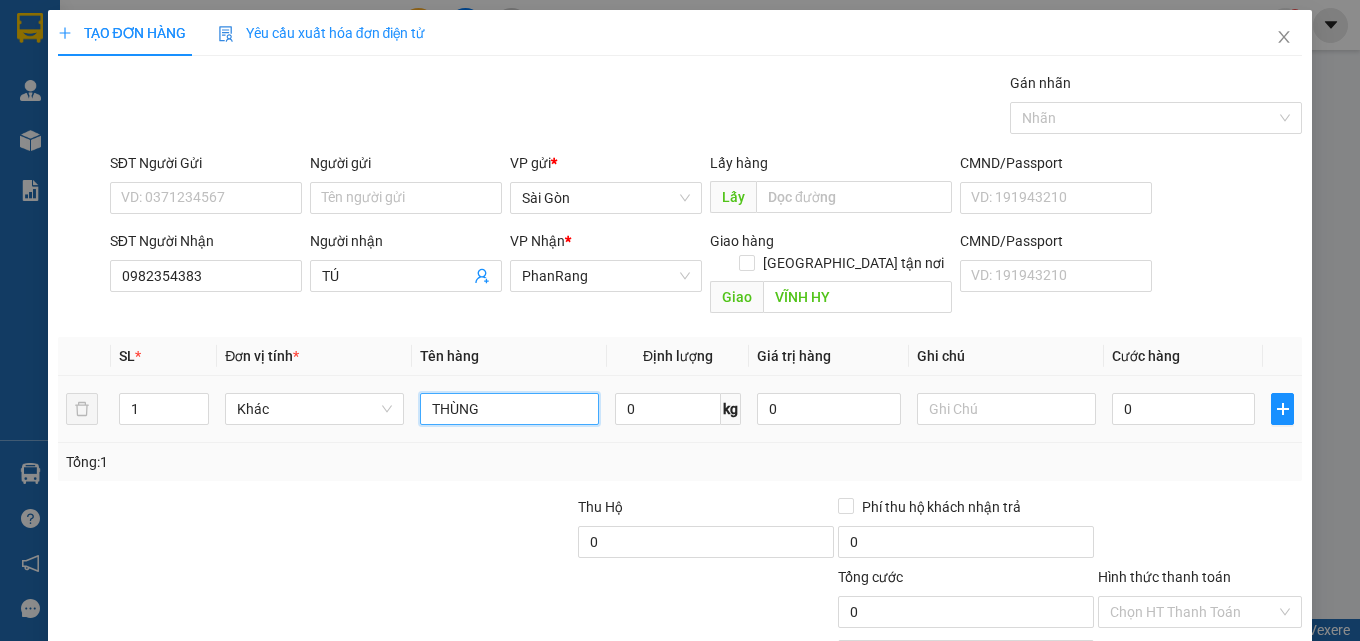 click on "THÙNG" at bounding box center (509, 409) 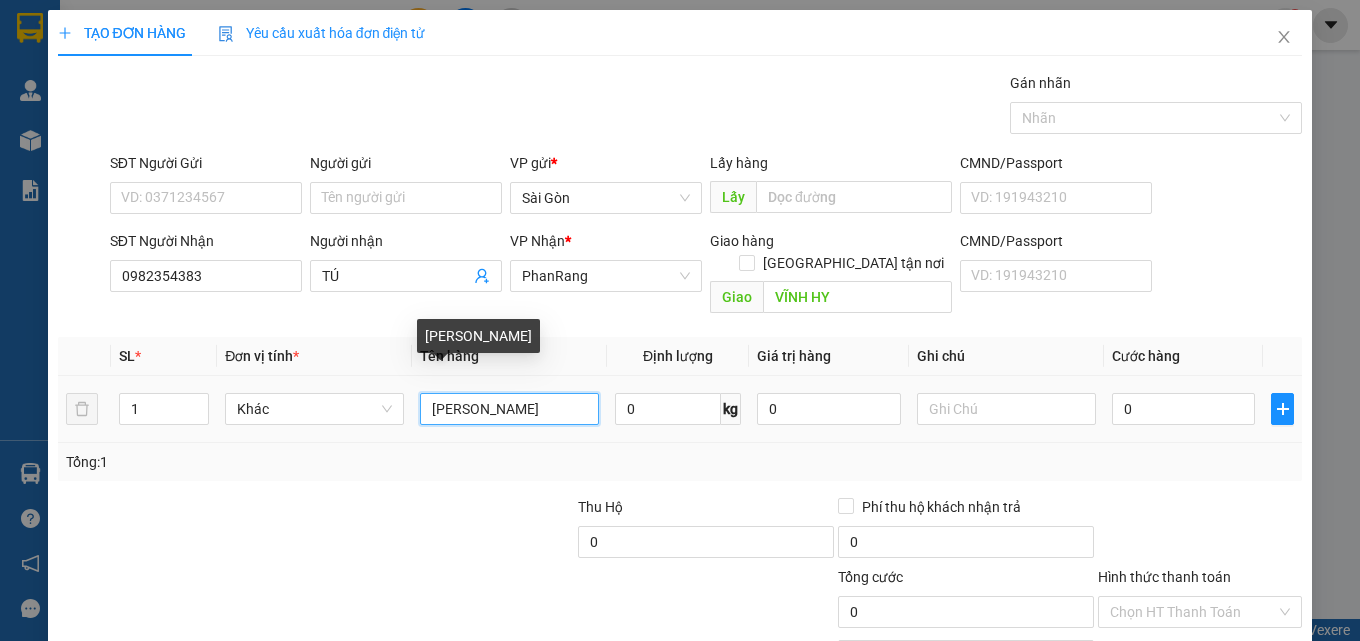 type on "[PERSON_NAME]" 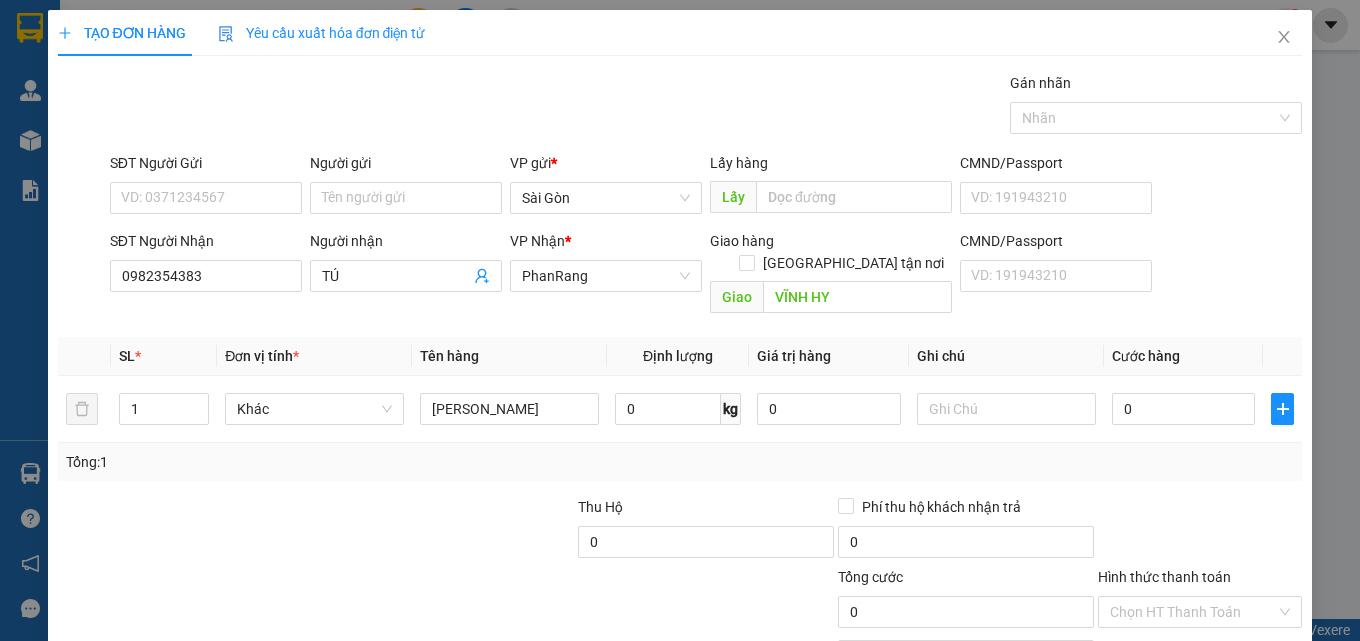 click on "[PERSON_NAME] và In" at bounding box center (1226, 707) 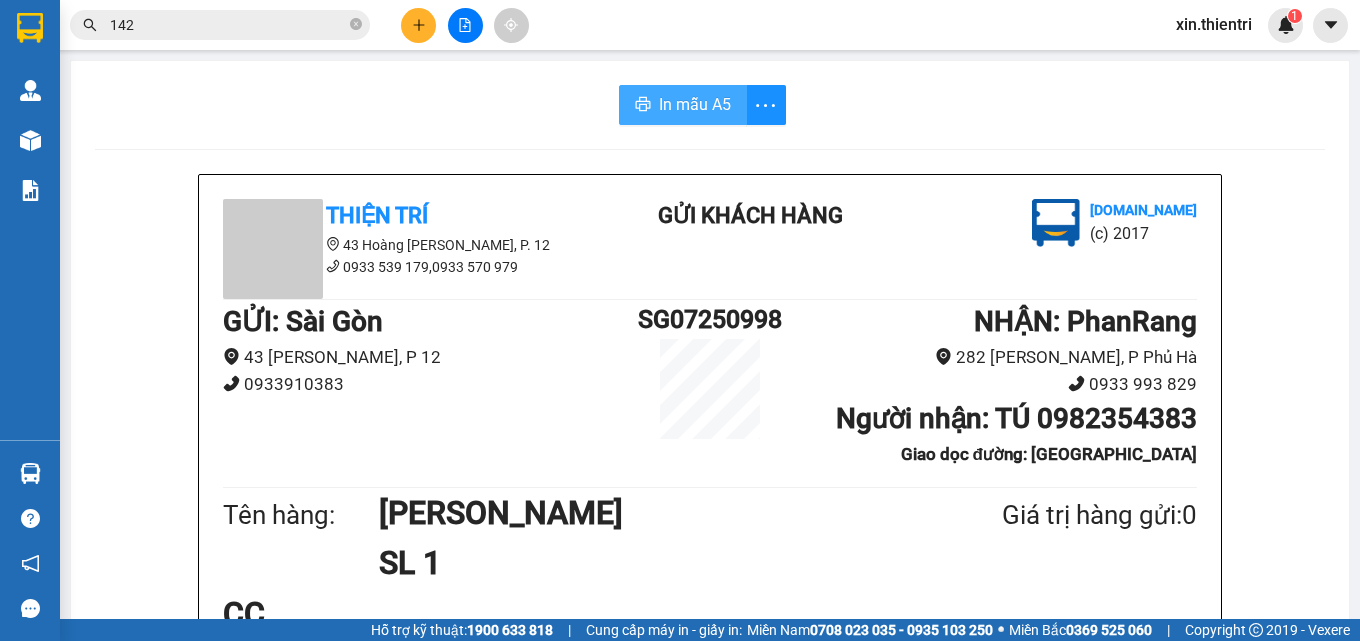 click on "In mẫu A5" at bounding box center [695, 104] 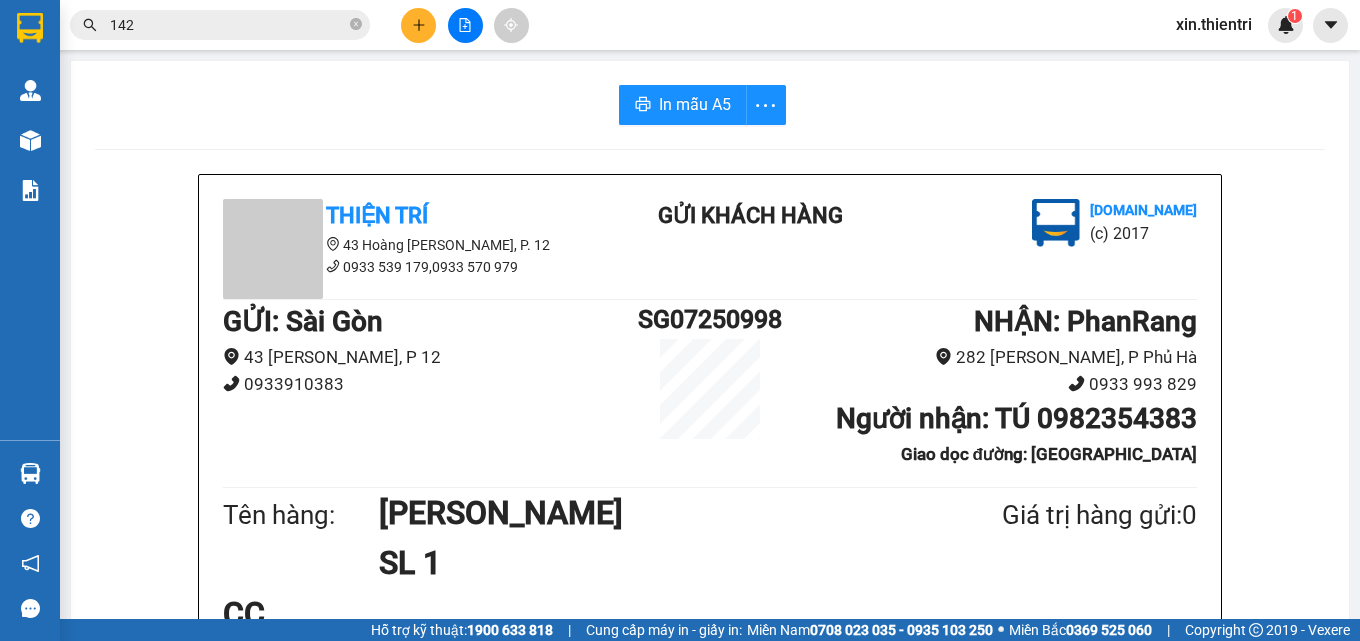 click 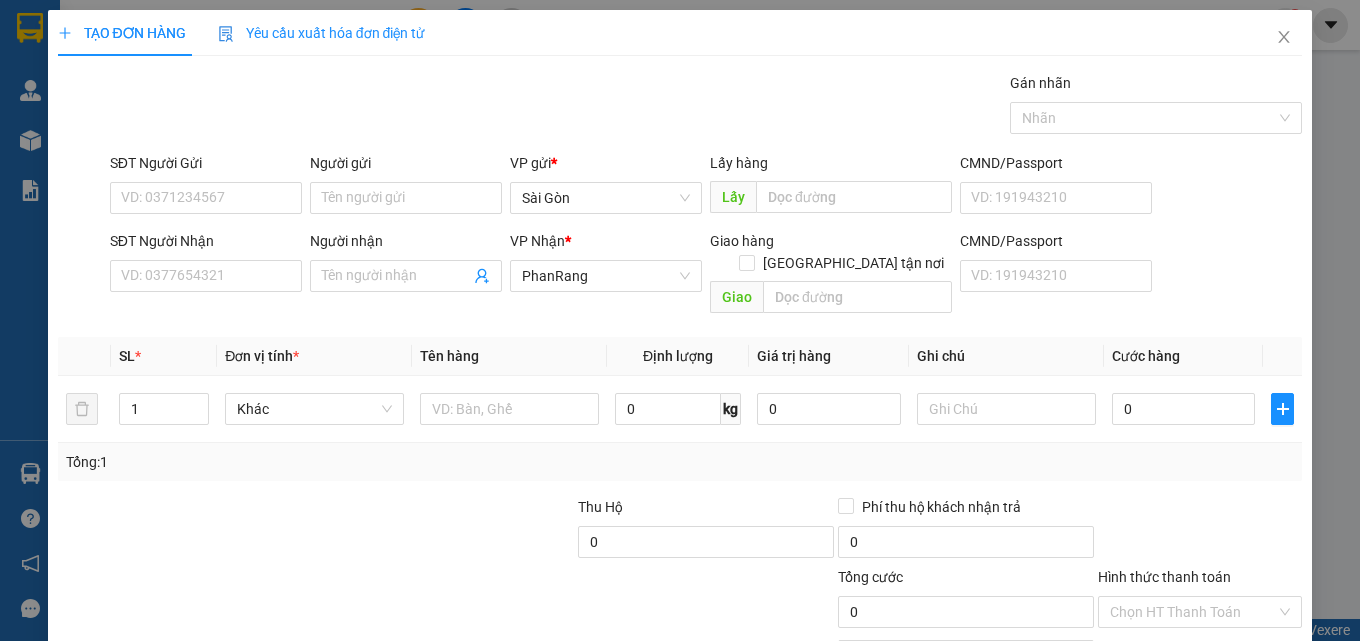click on "SĐT Người Nhận VD: 0377654321" at bounding box center [206, 265] 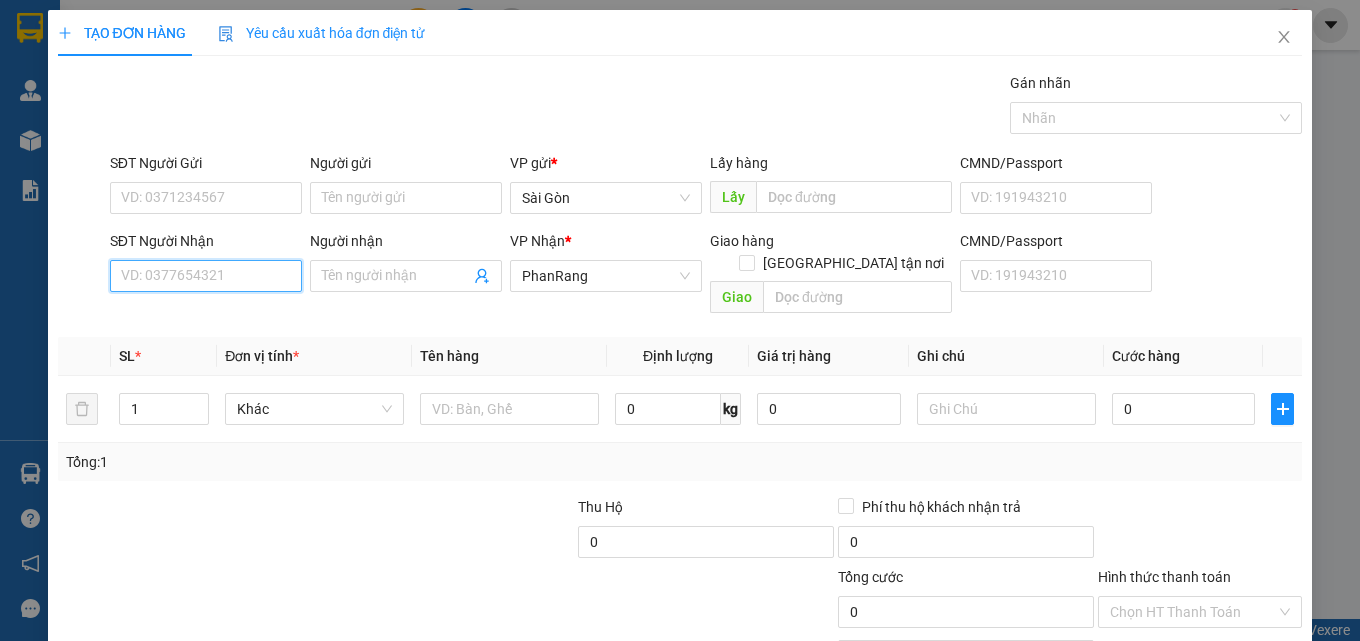 click on "SĐT Người Nhận" at bounding box center (206, 276) 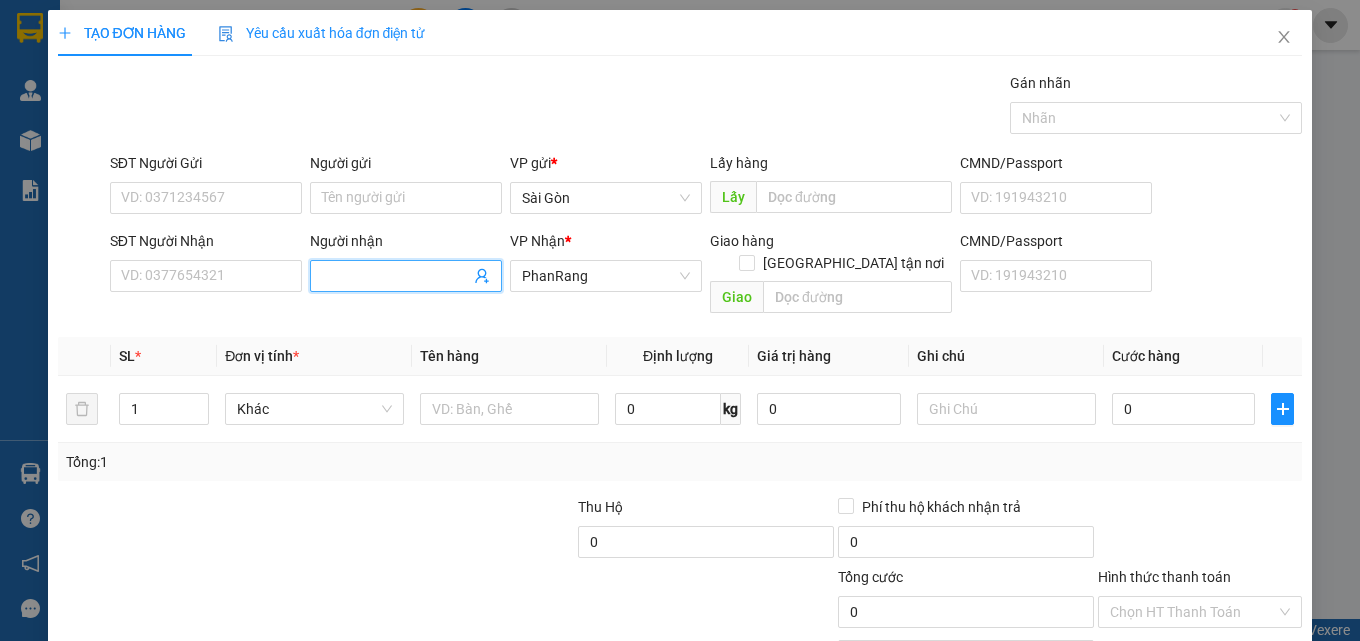 click on "Người nhận" at bounding box center (396, 276) 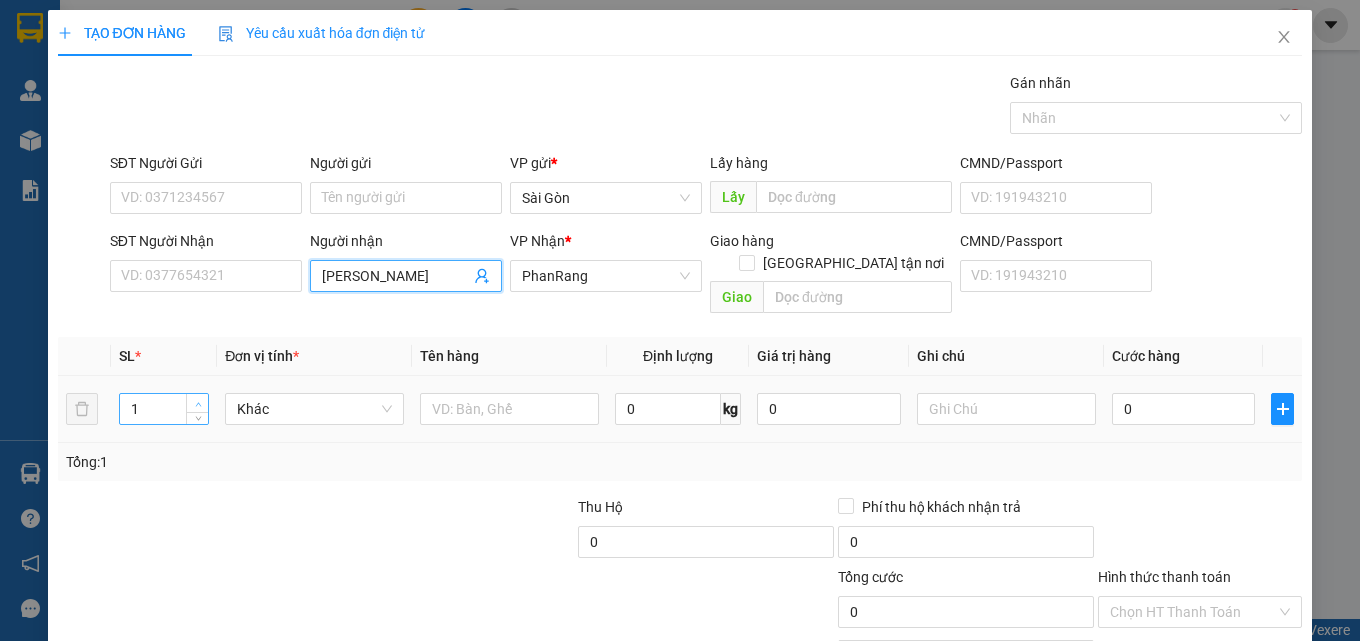 type on "[PERSON_NAME]" 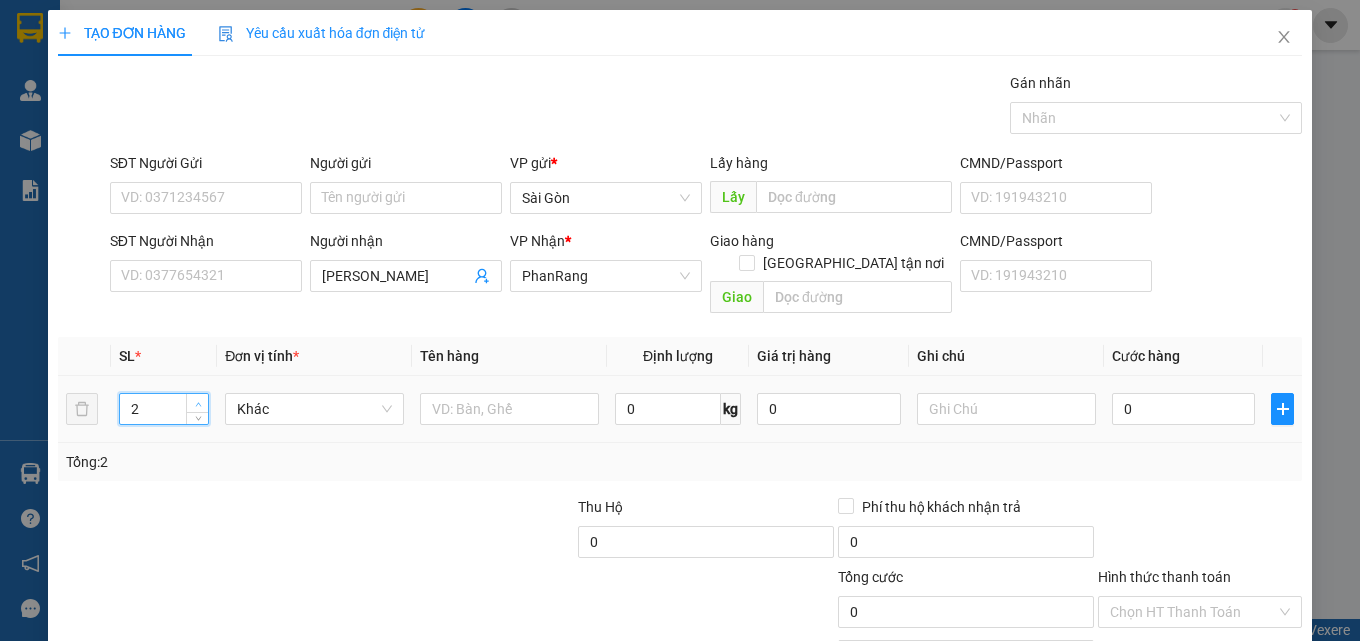 click 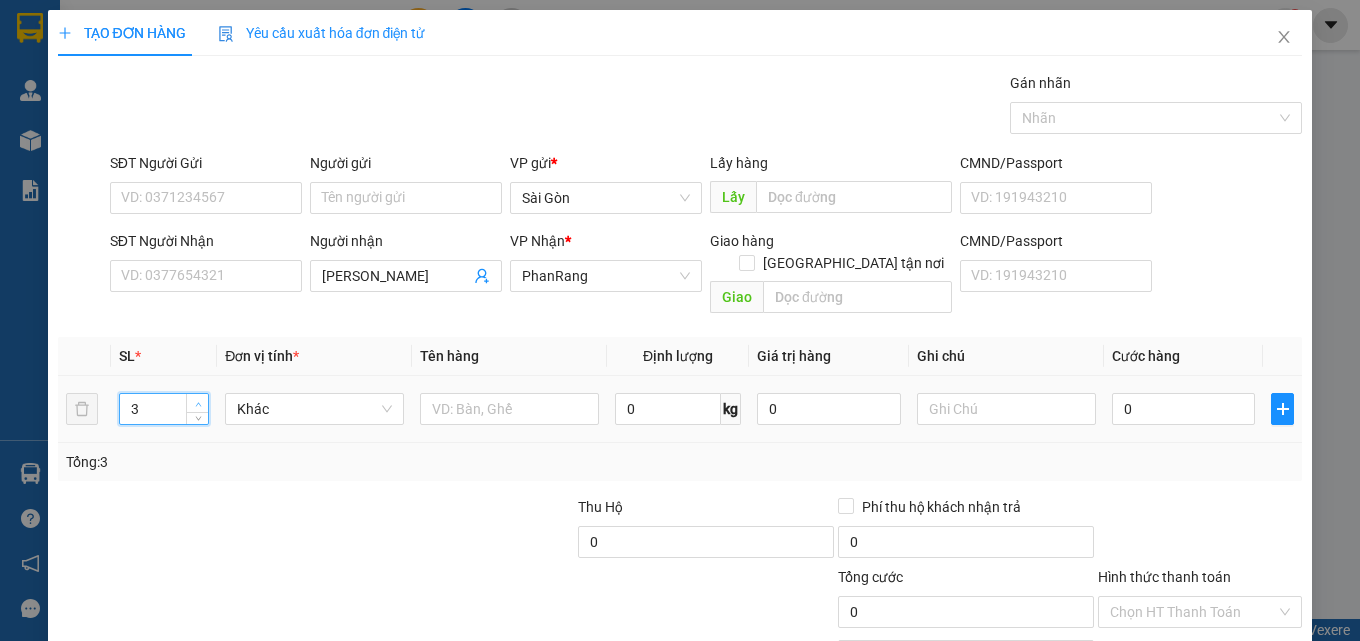 click 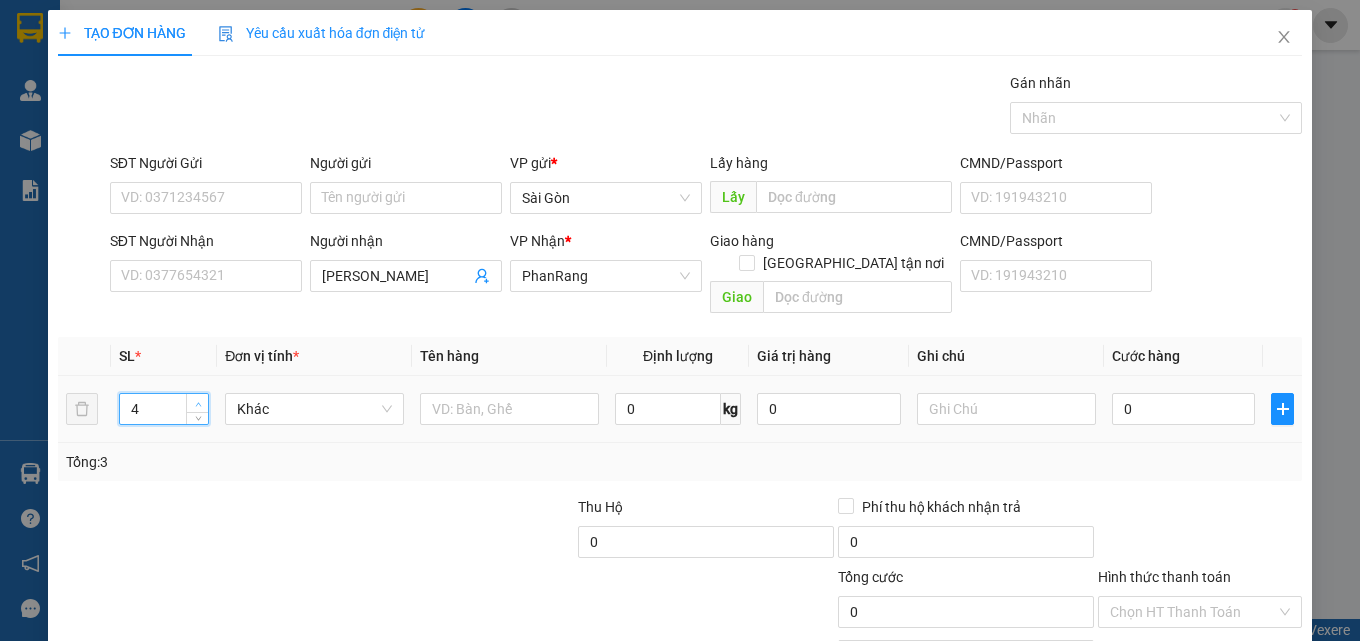 click 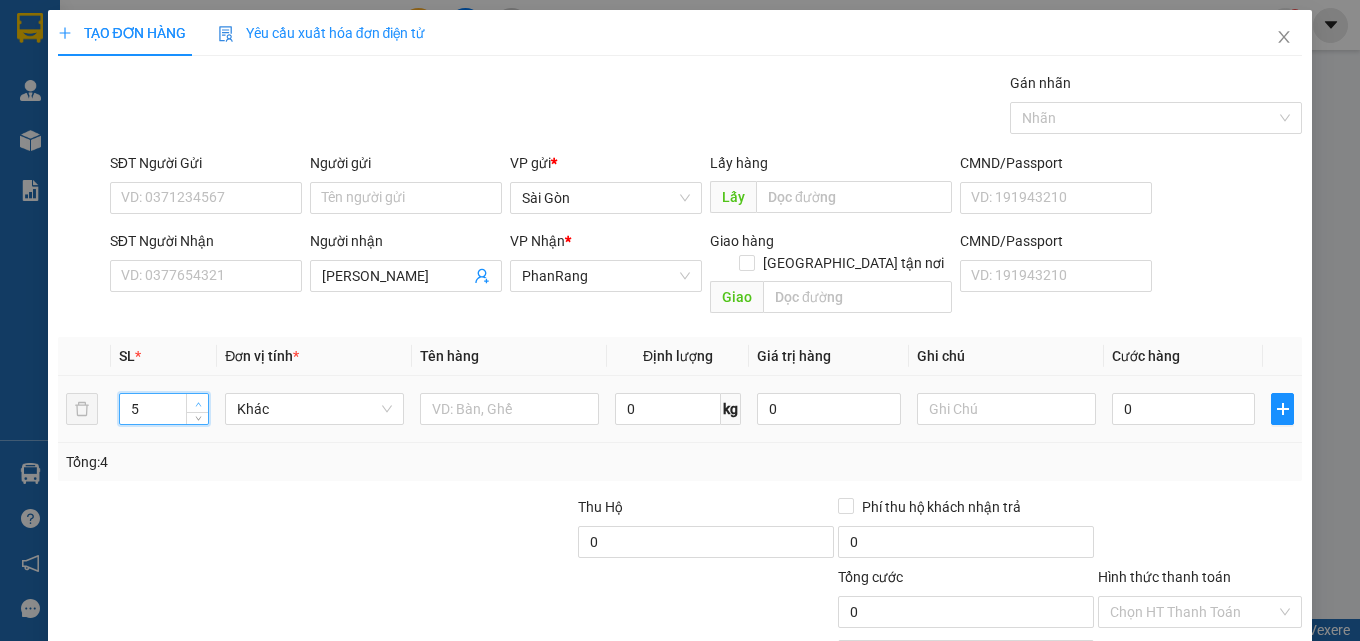 click 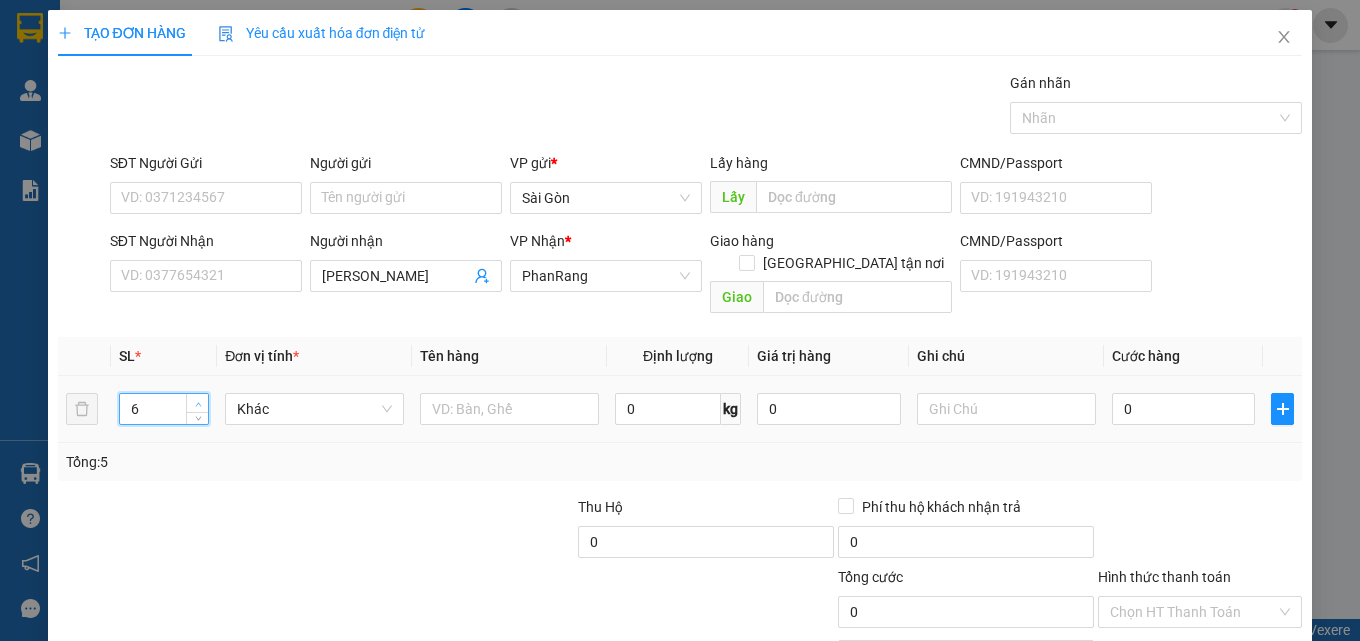 click 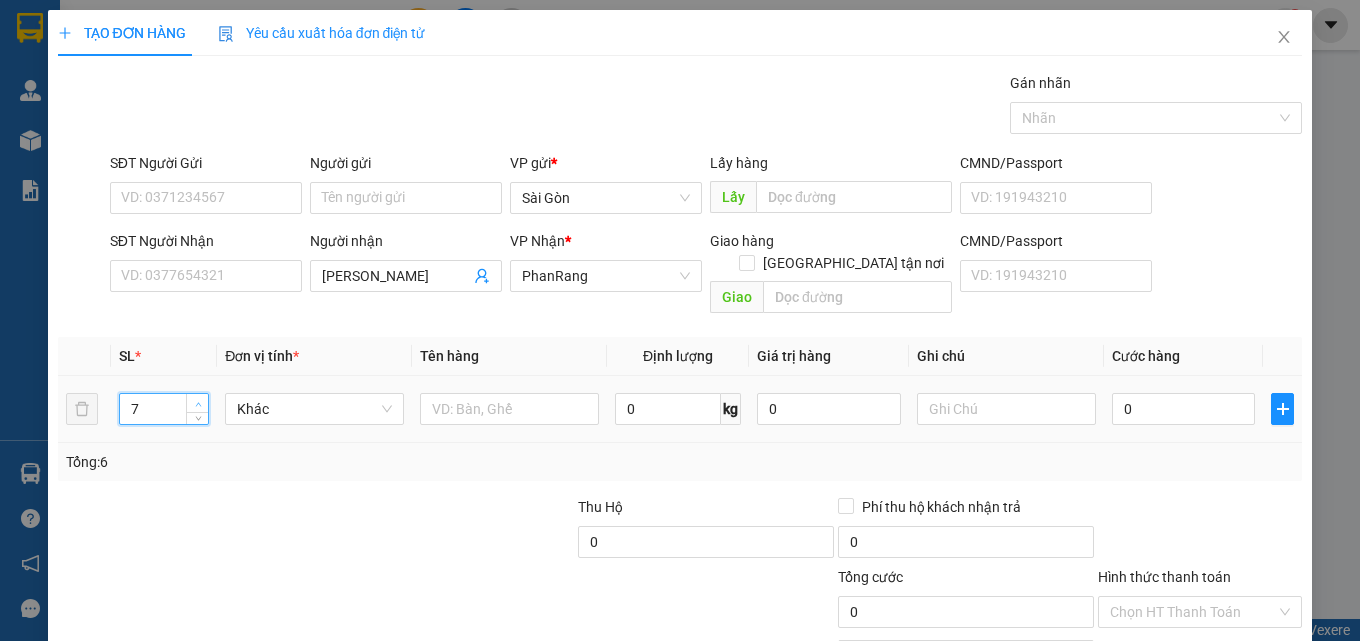 click 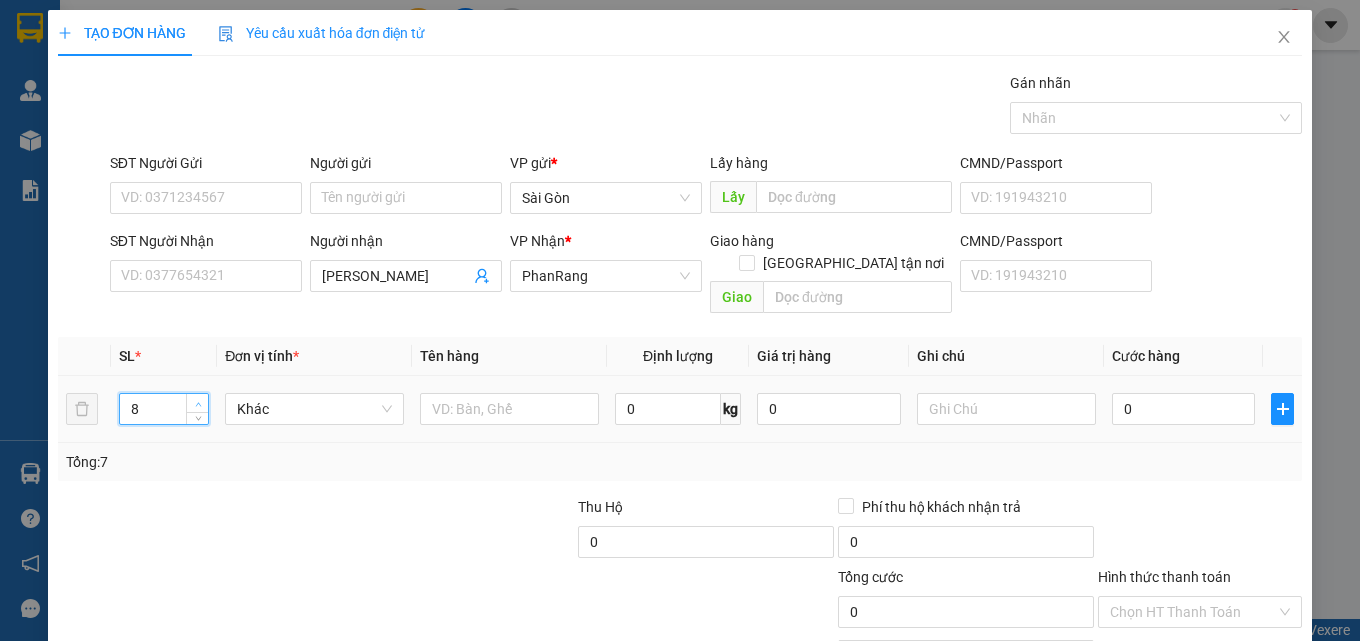 click 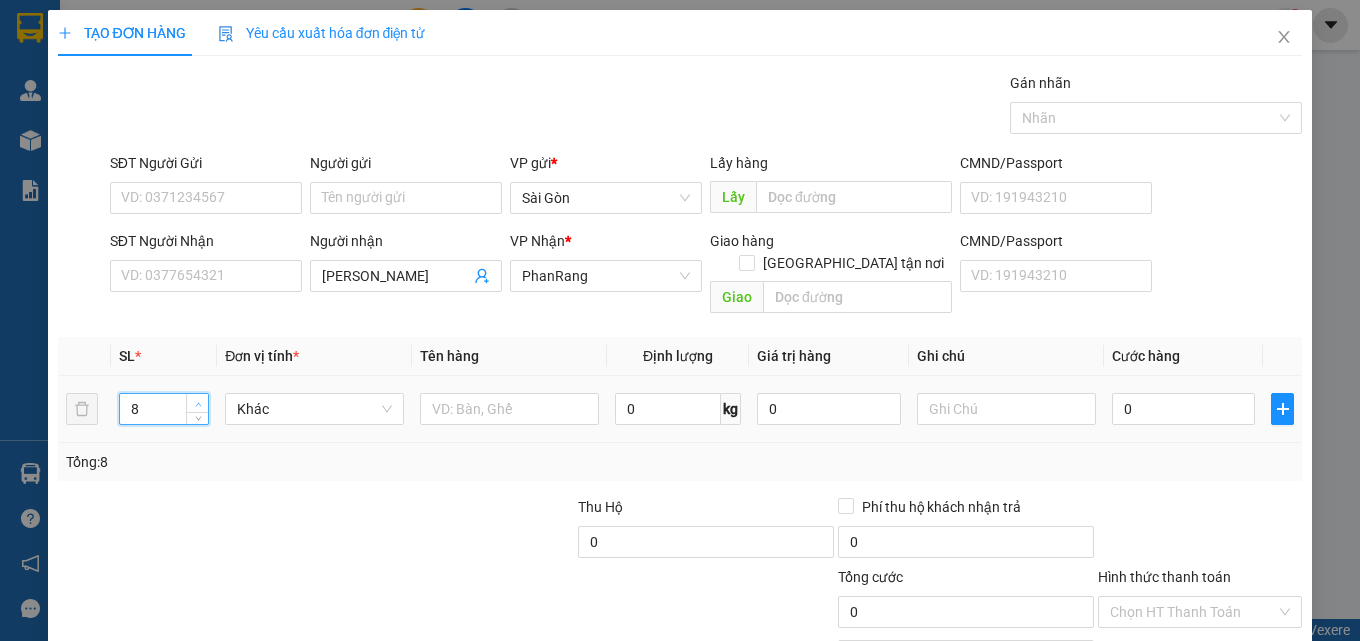 type on "9" 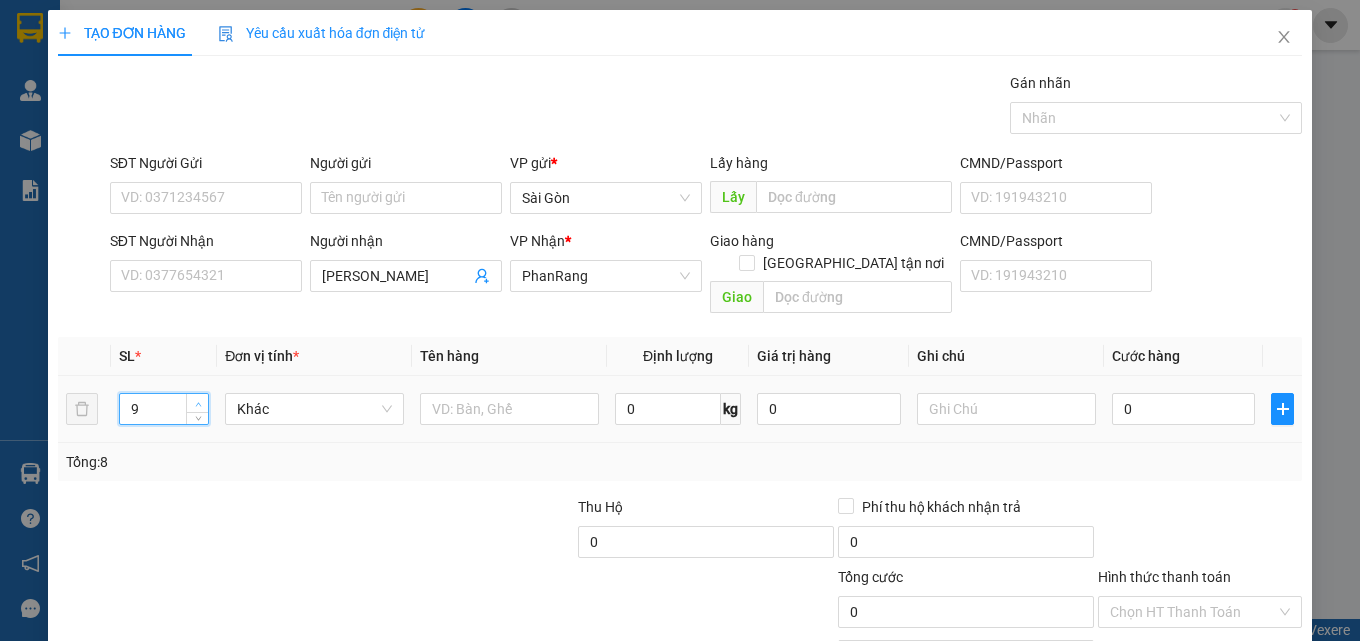 click 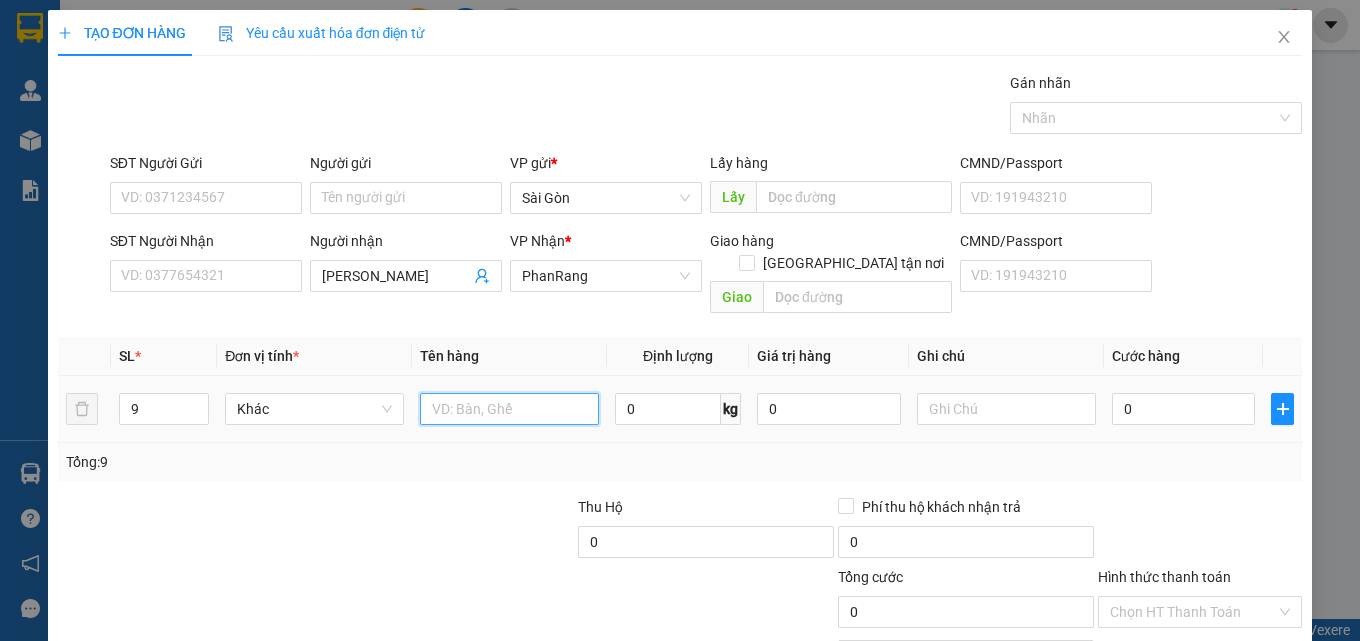 click at bounding box center [509, 409] 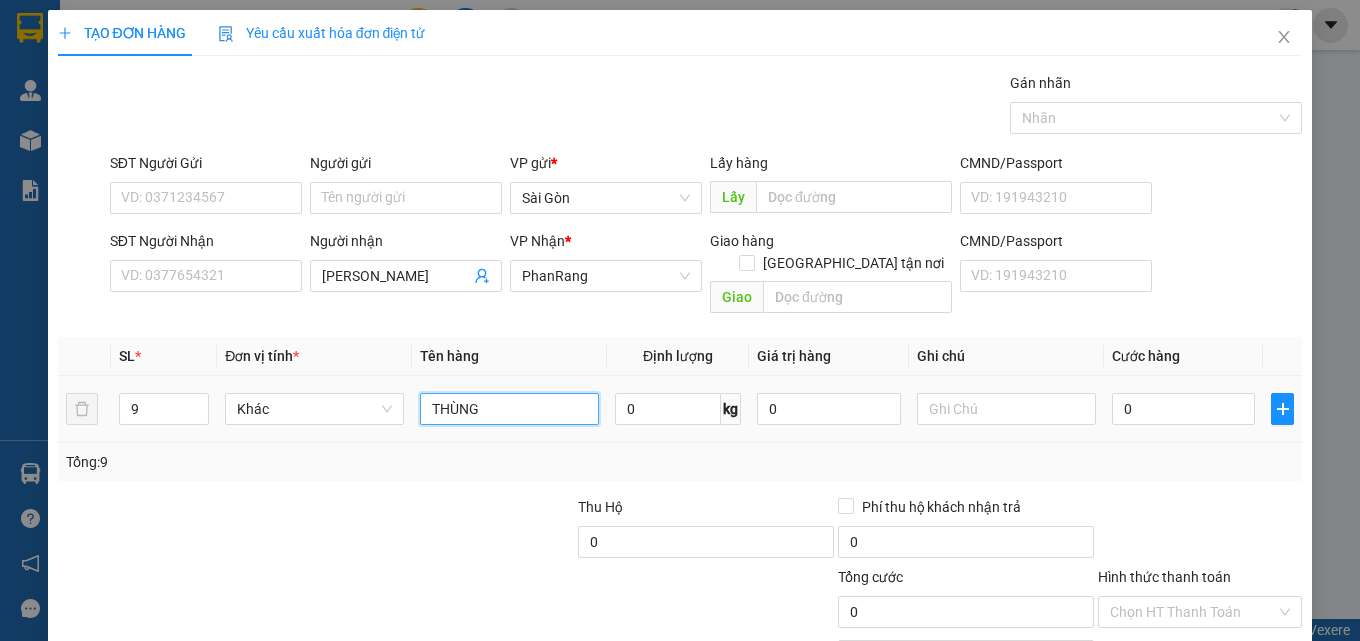 type on "THÙNG" 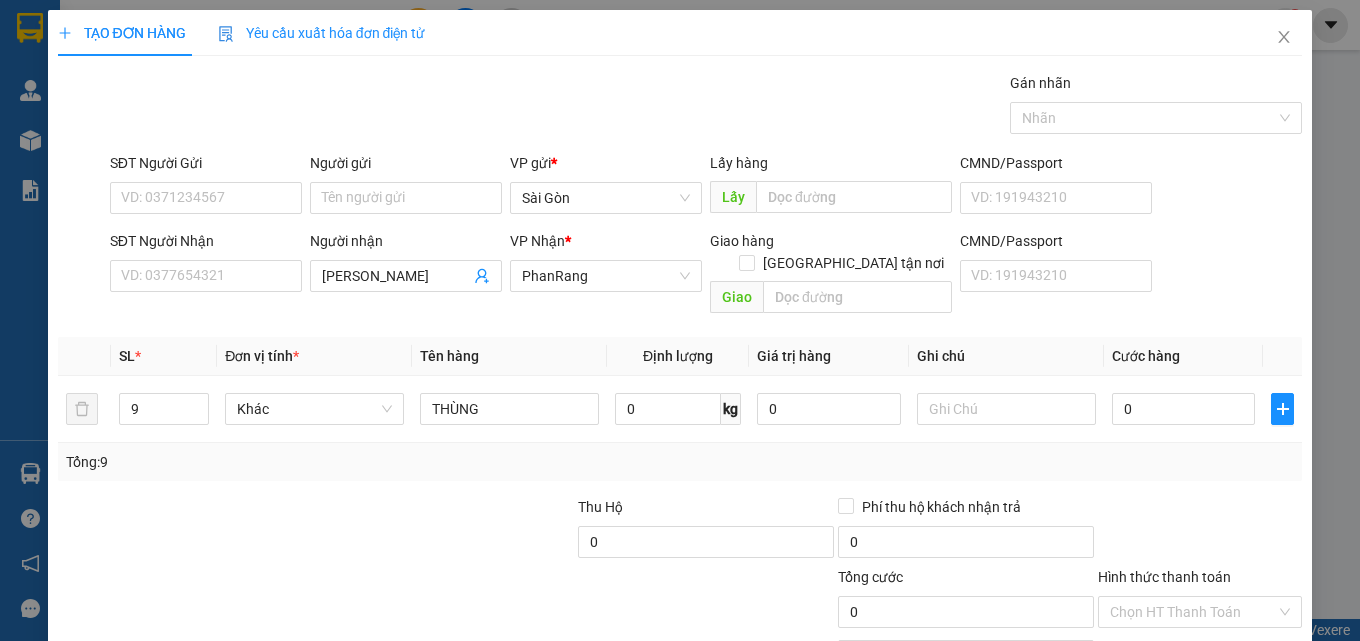 click on "[PERSON_NAME] và In" at bounding box center [1258, 707] 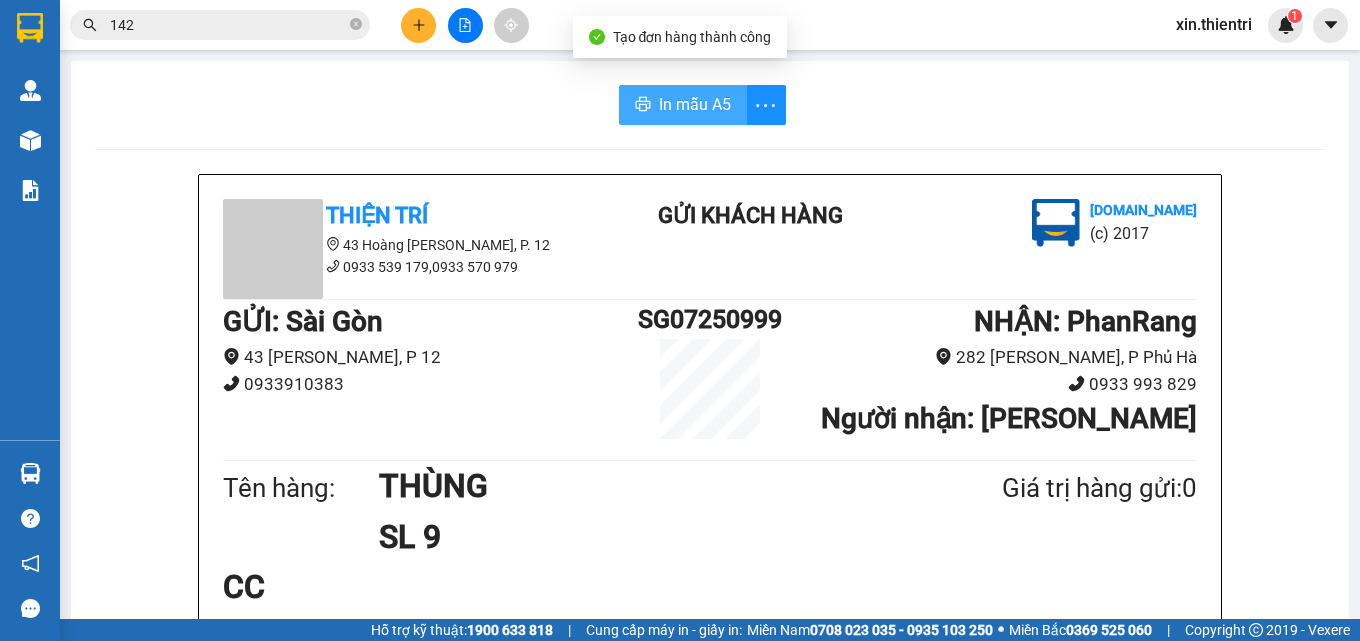 click on "In mẫu A5" at bounding box center [683, 105] 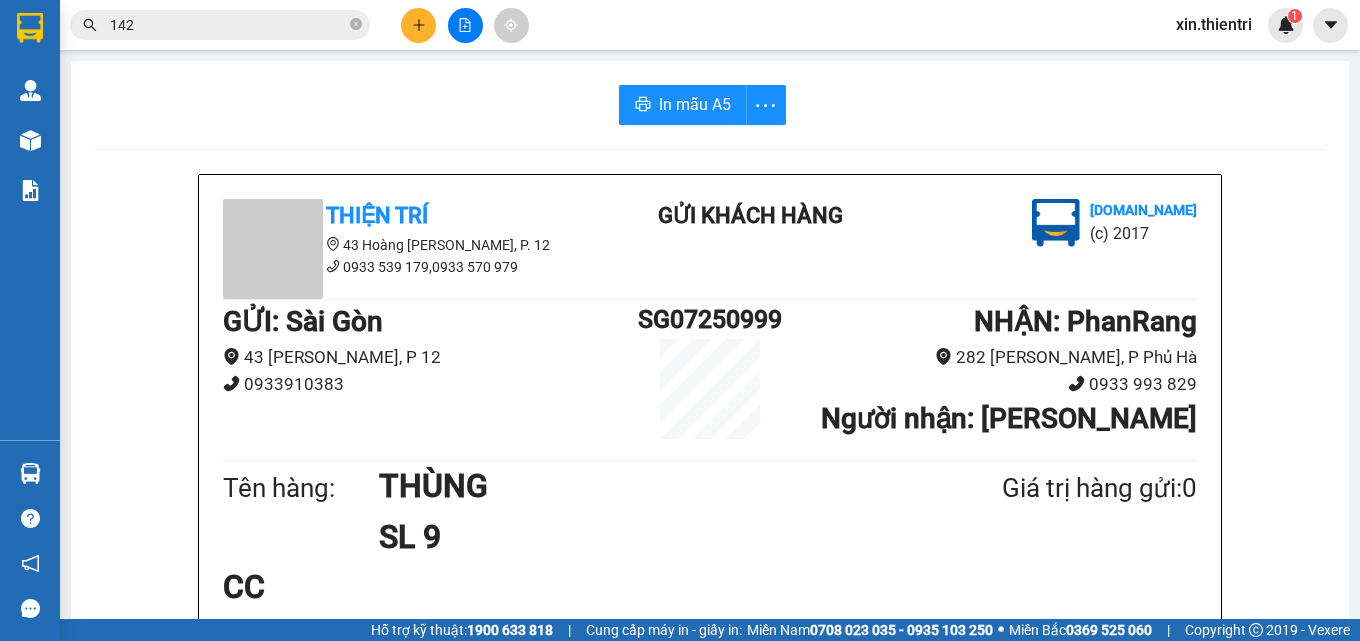 click at bounding box center (418, 25) 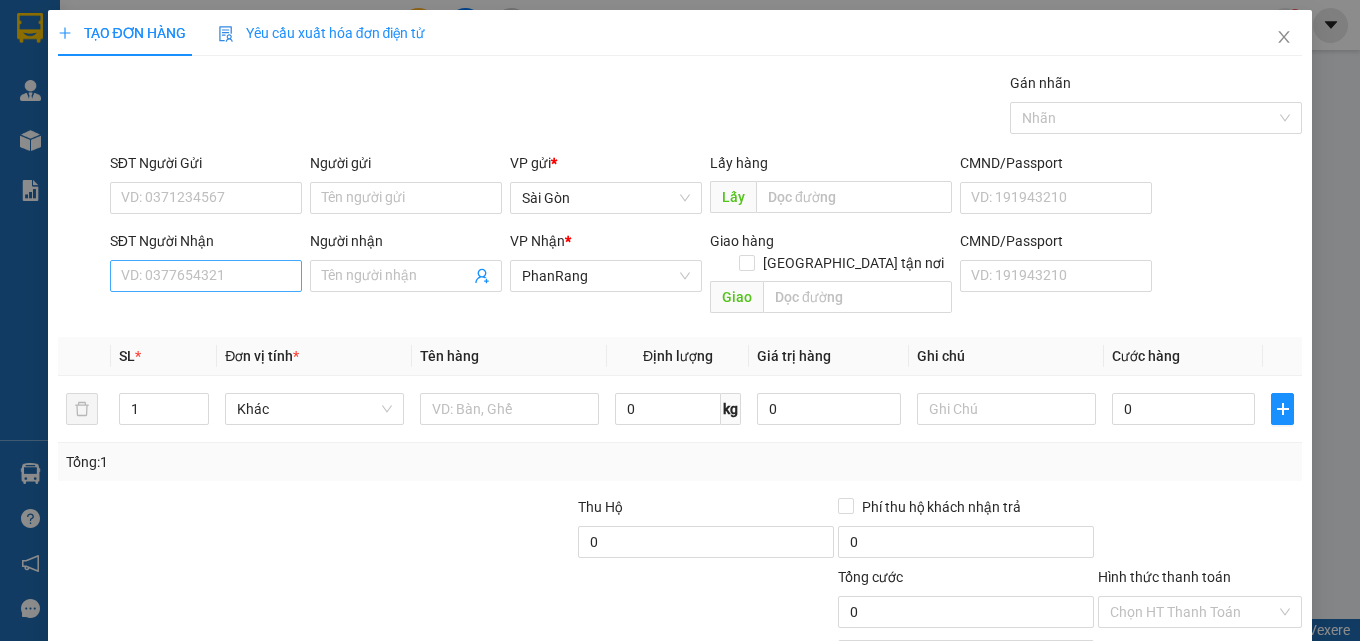 drag, startPoint x: 260, startPoint y: 293, endPoint x: 272, endPoint y: 279, distance: 18.439089 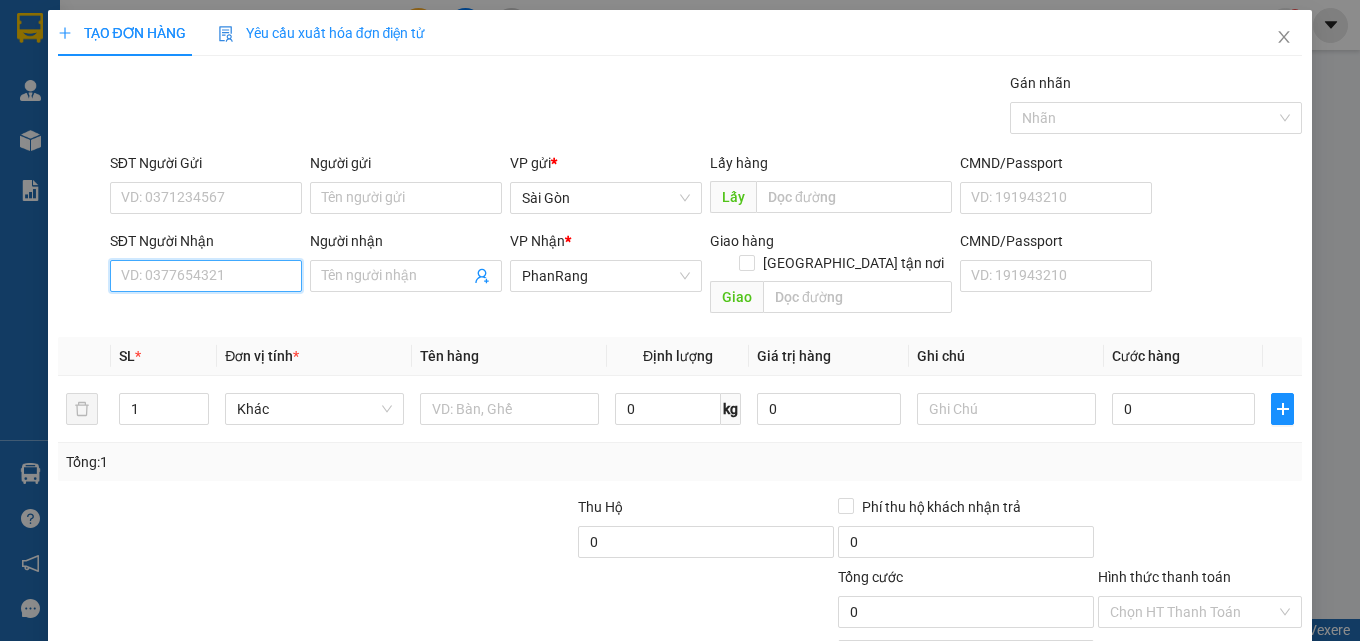 click on "SĐT Người Nhận" at bounding box center [206, 276] 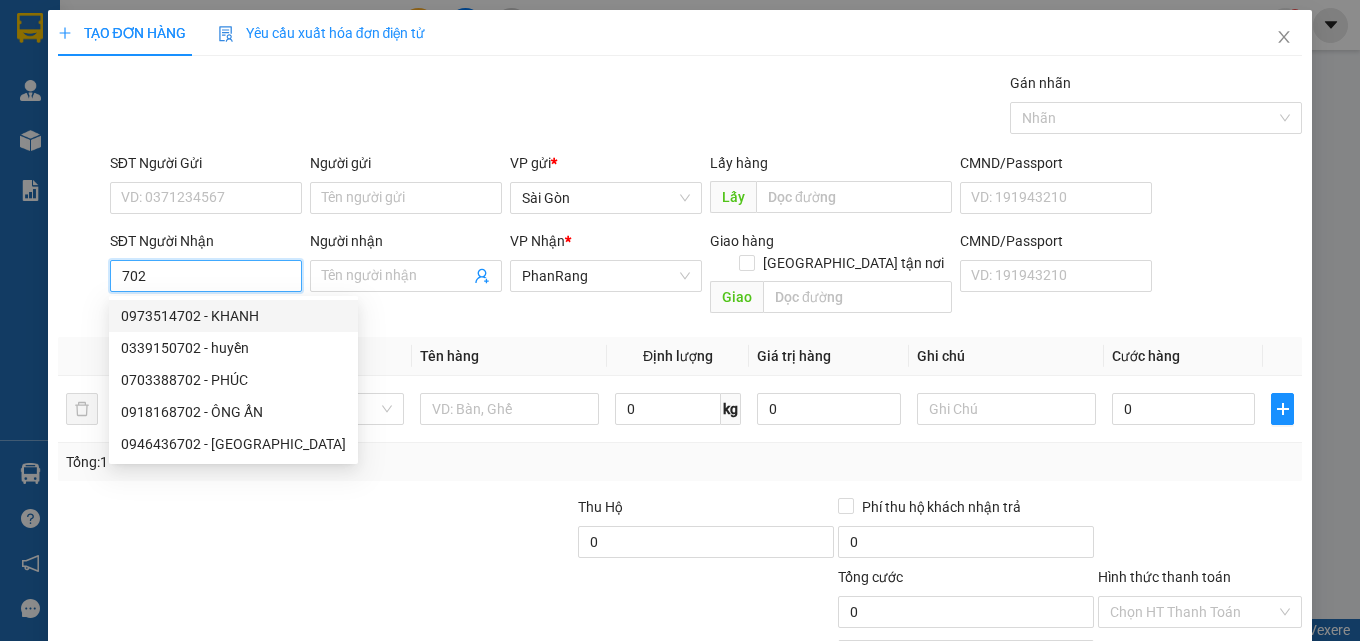 click on "702" at bounding box center (206, 276) 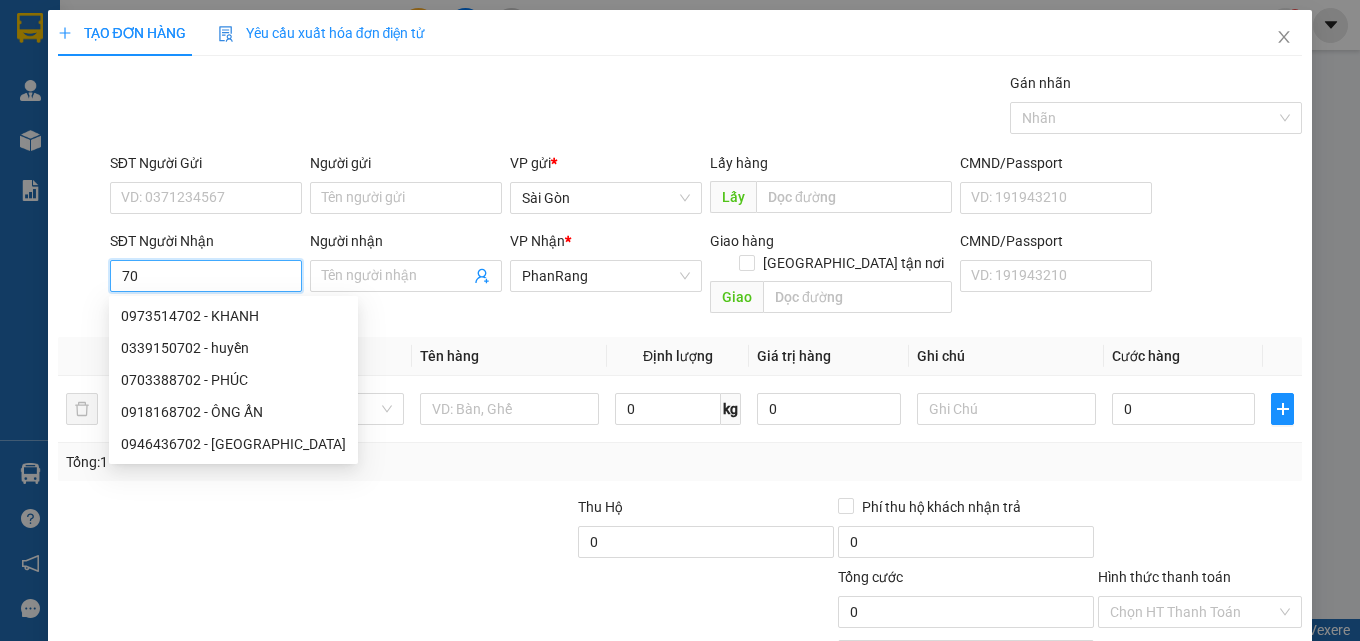 type on "7" 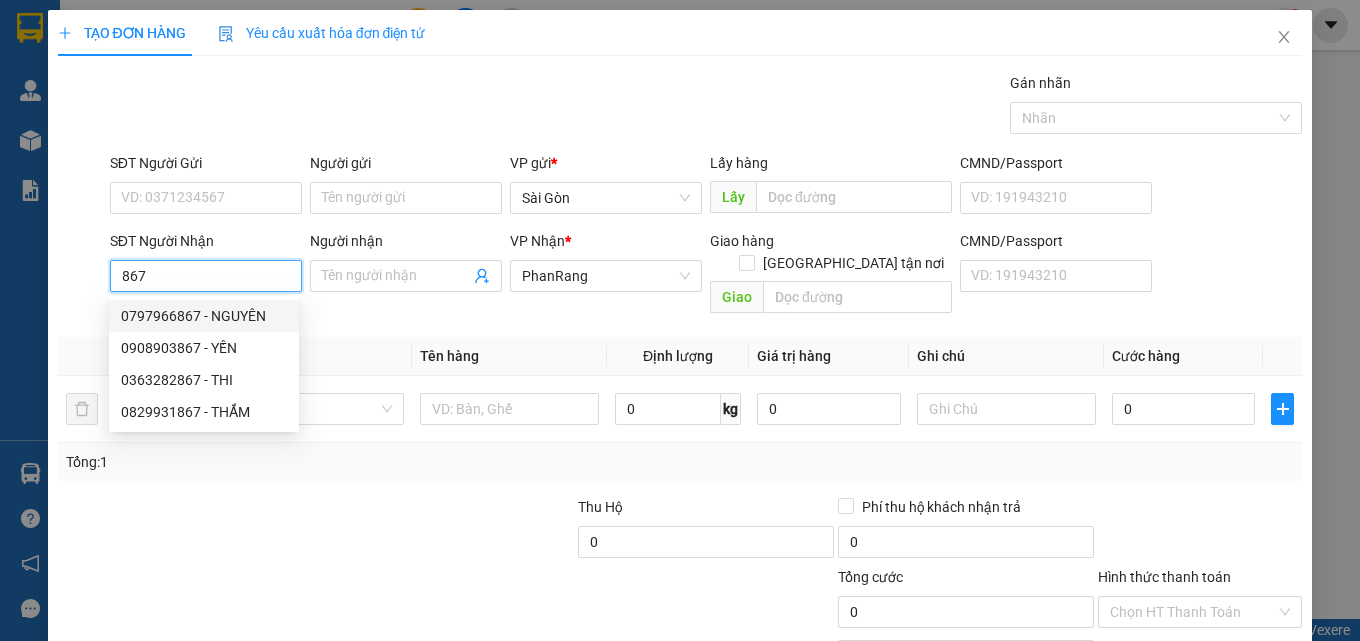 click on "867" at bounding box center [206, 276] 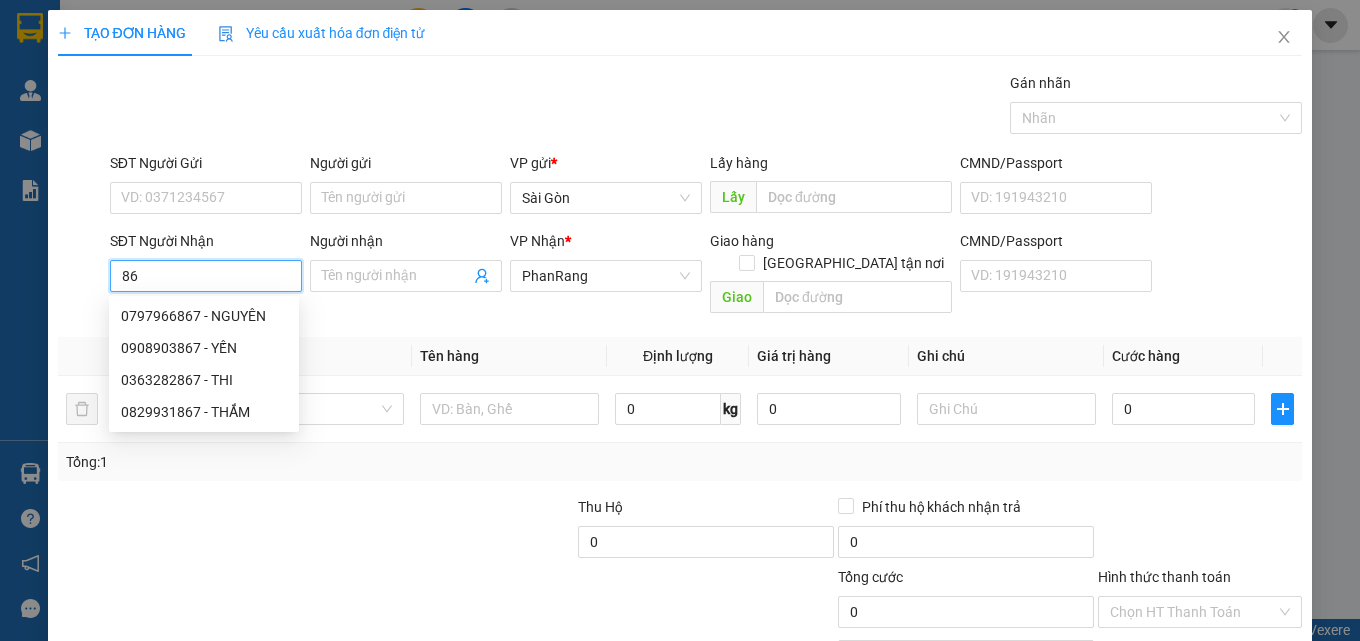 type on "8" 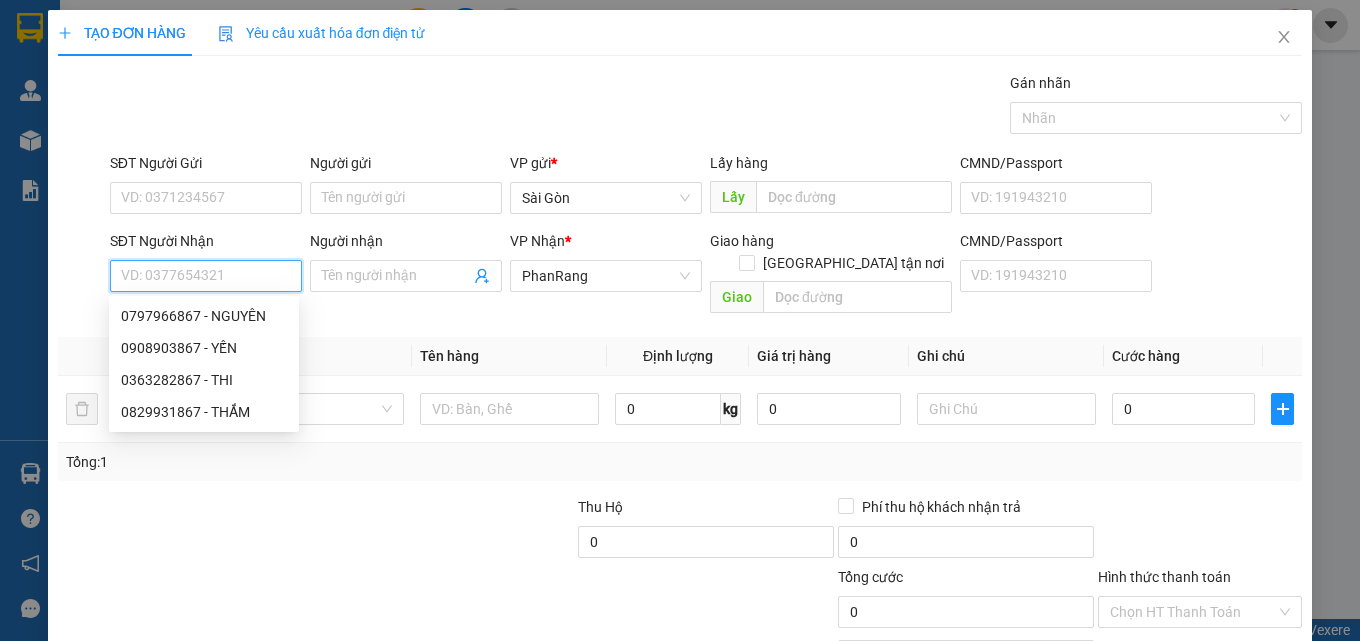 type on "0" 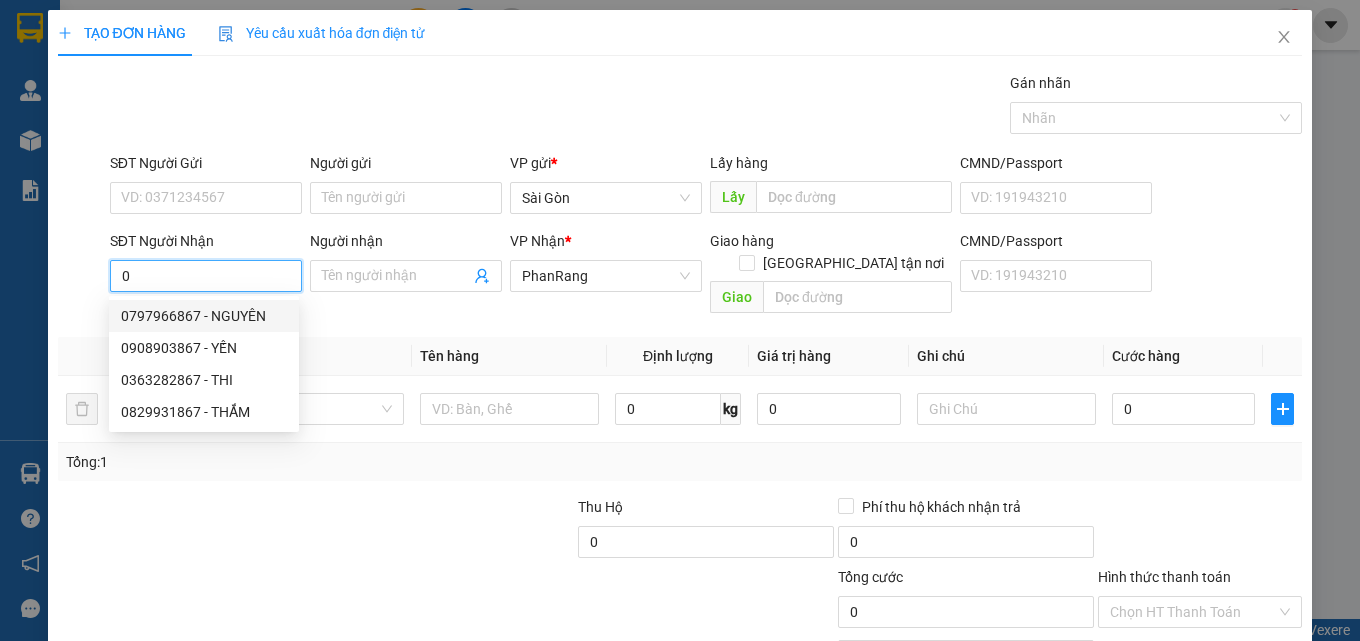 click on "0797966867 - NGUYÊN" at bounding box center (204, 316) 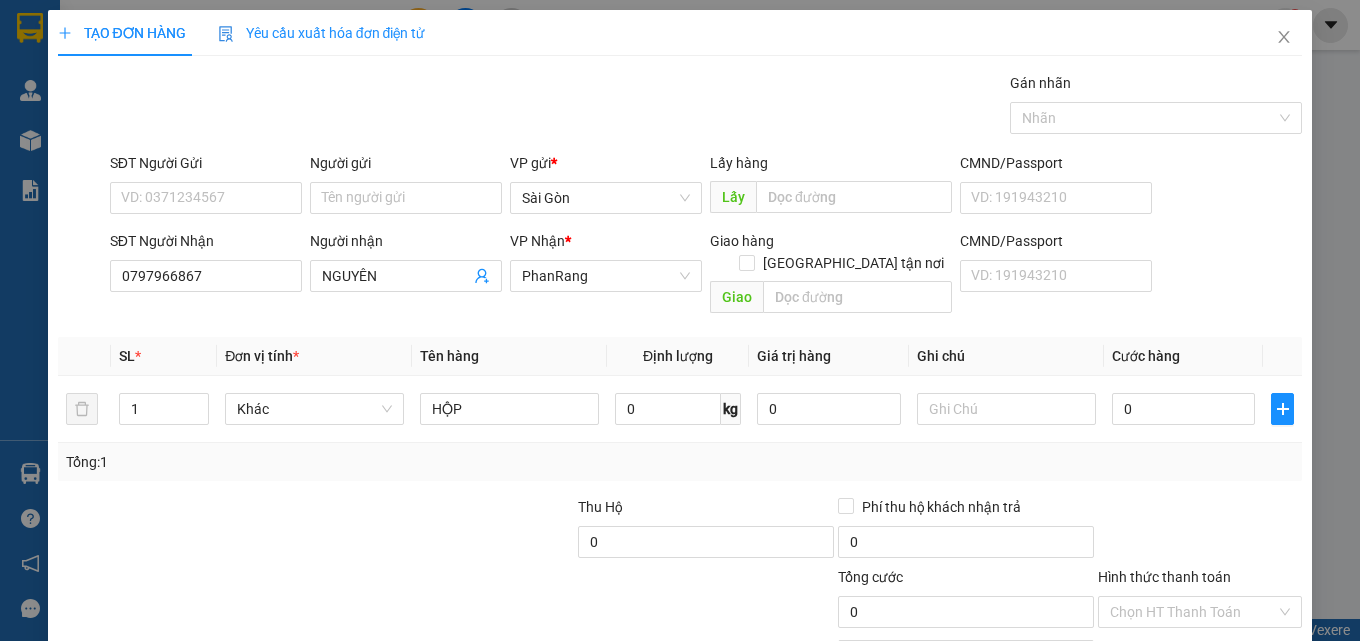 click on "[PERSON_NAME] và In" at bounding box center [1258, 707] 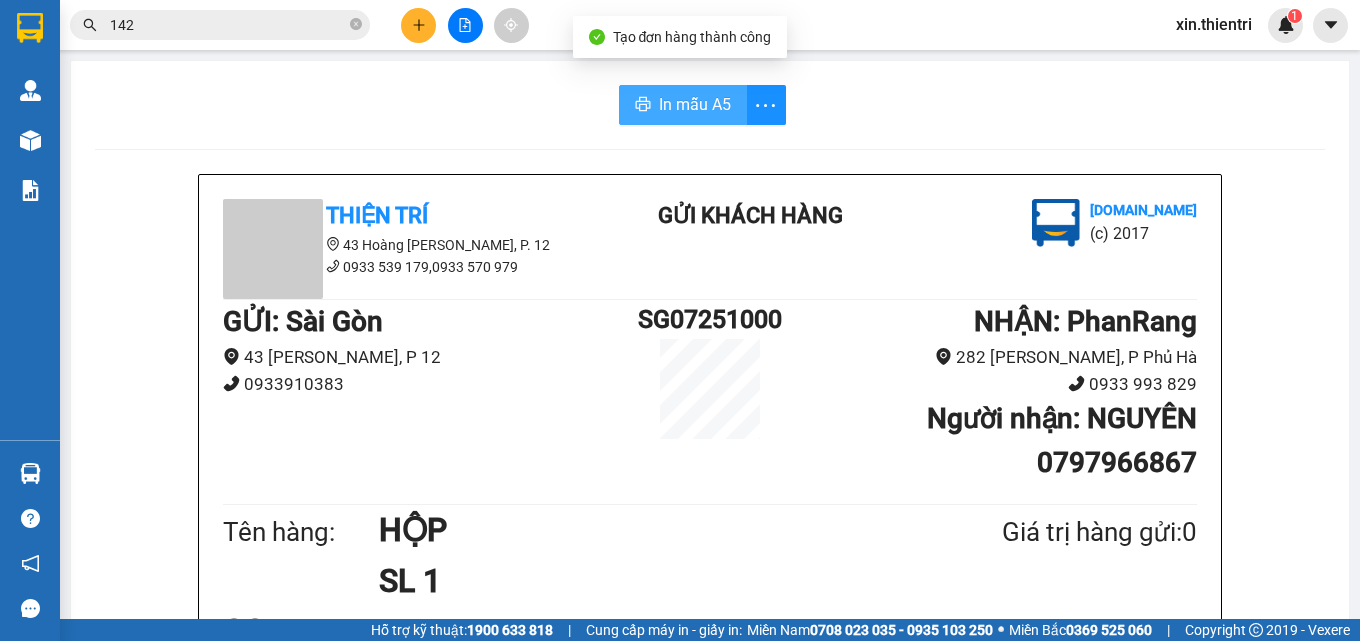 click on "In mẫu A5" at bounding box center (695, 104) 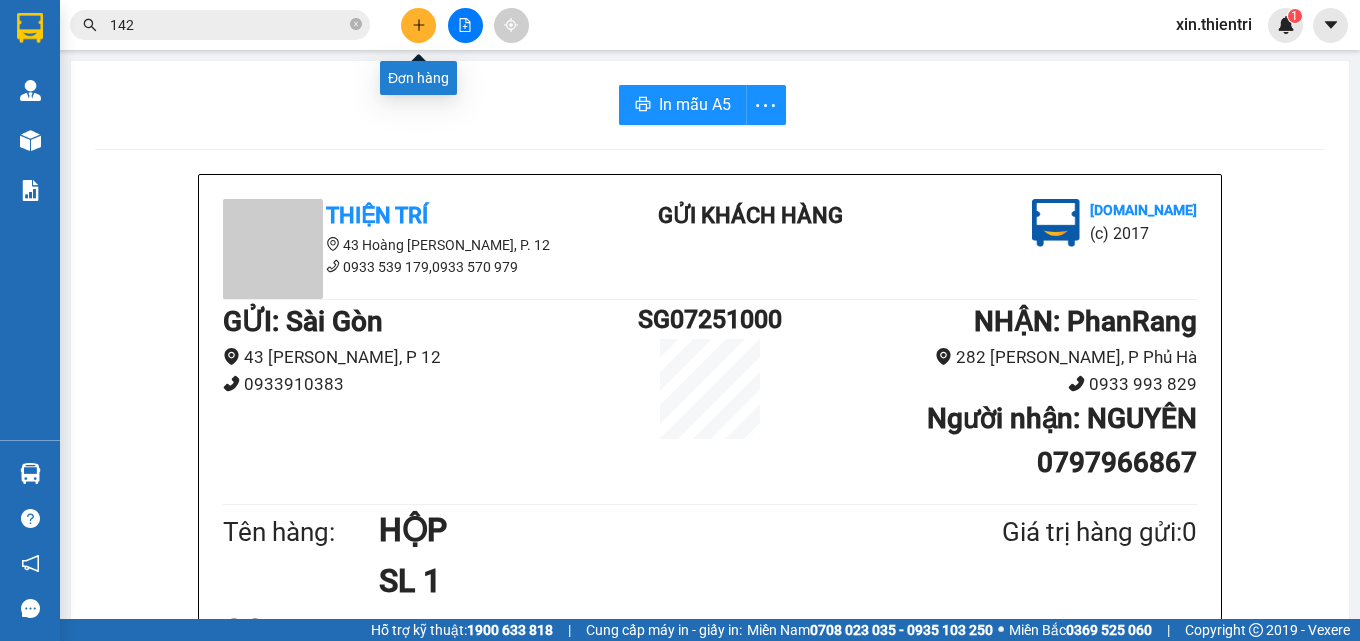 click 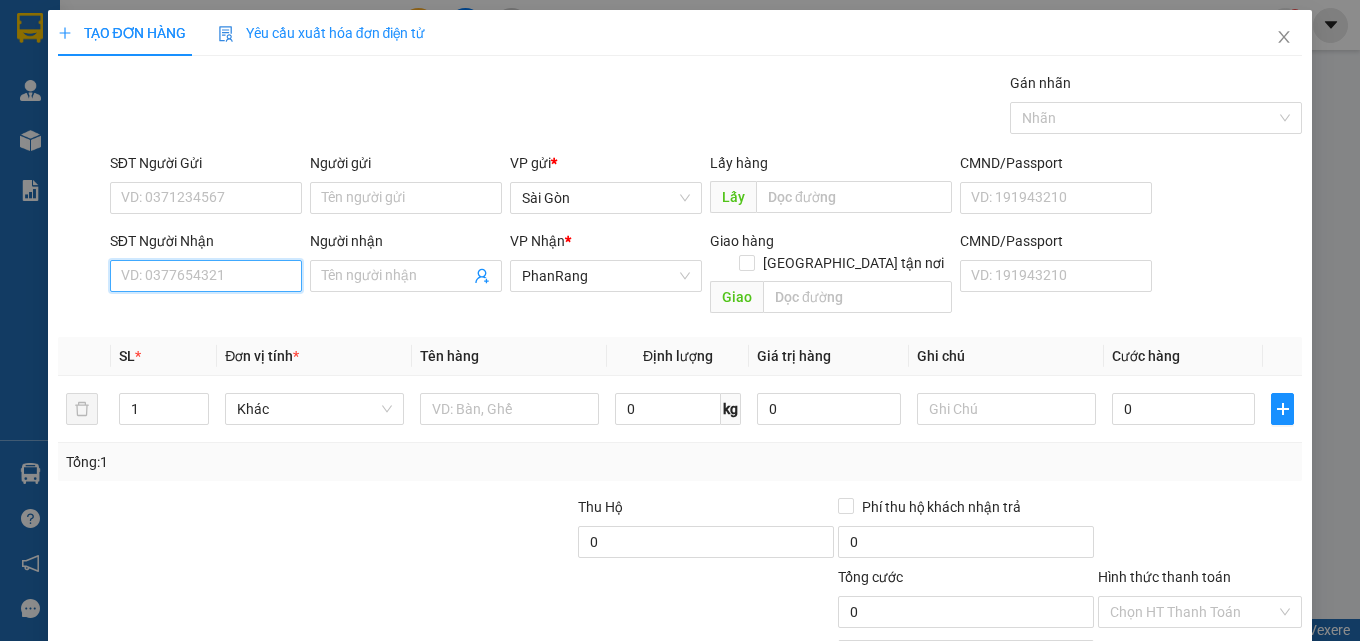 click on "SĐT Người Nhận" at bounding box center (206, 276) 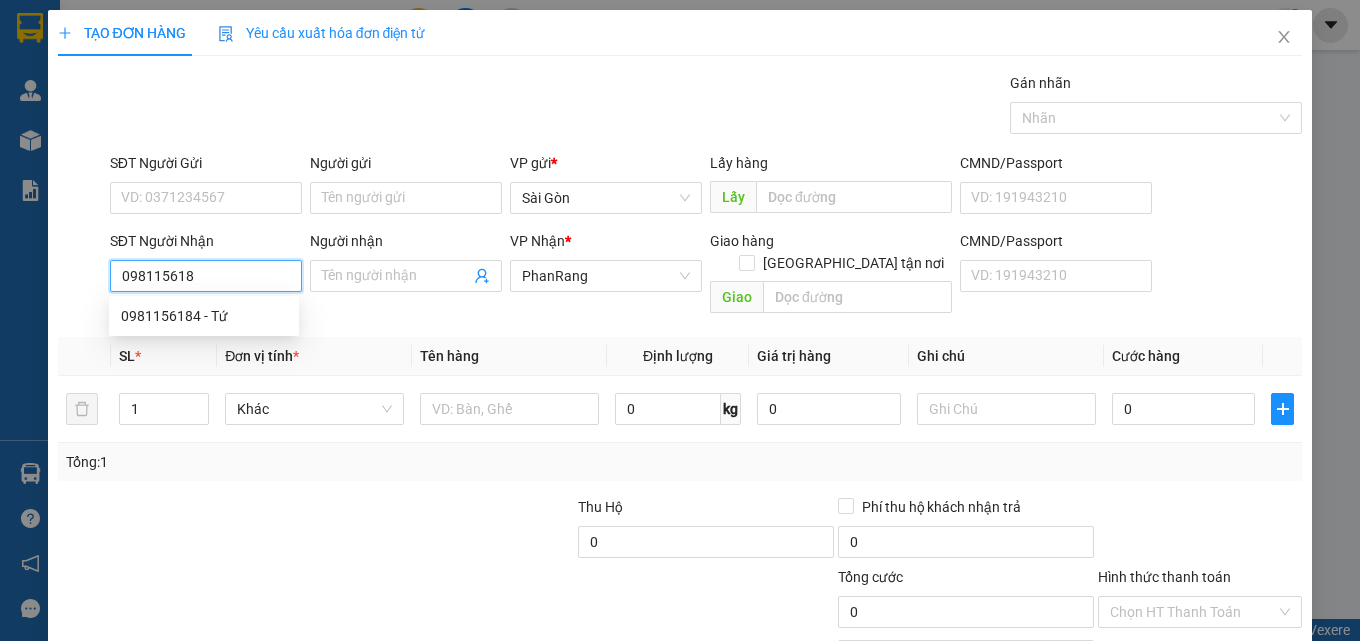 type on "0981156184" 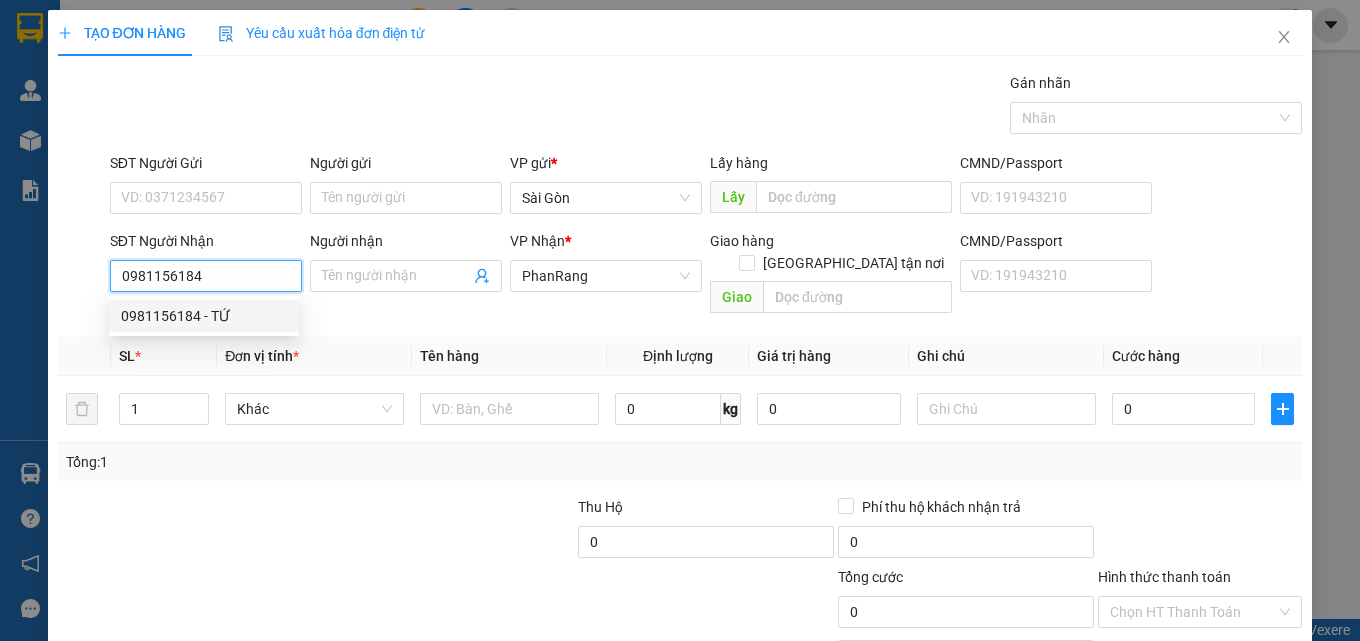 click on "0981156184 - TỨ" at bounding box center [204, 316] 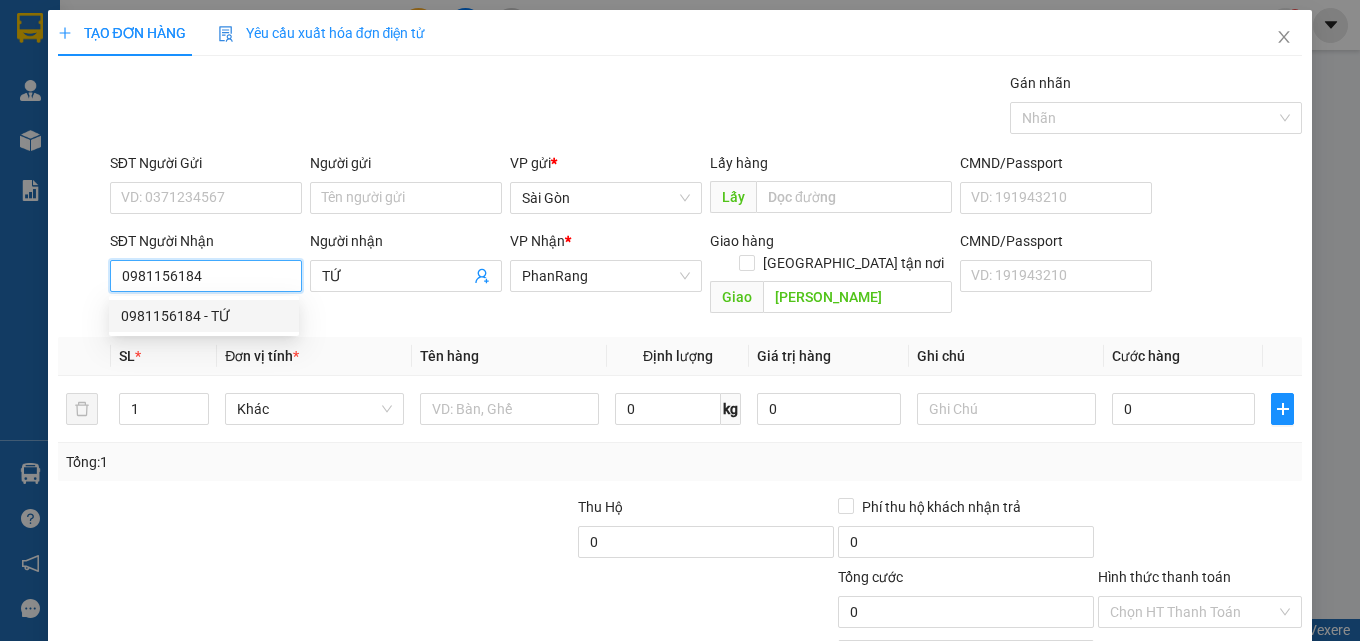 type on "TỨ" 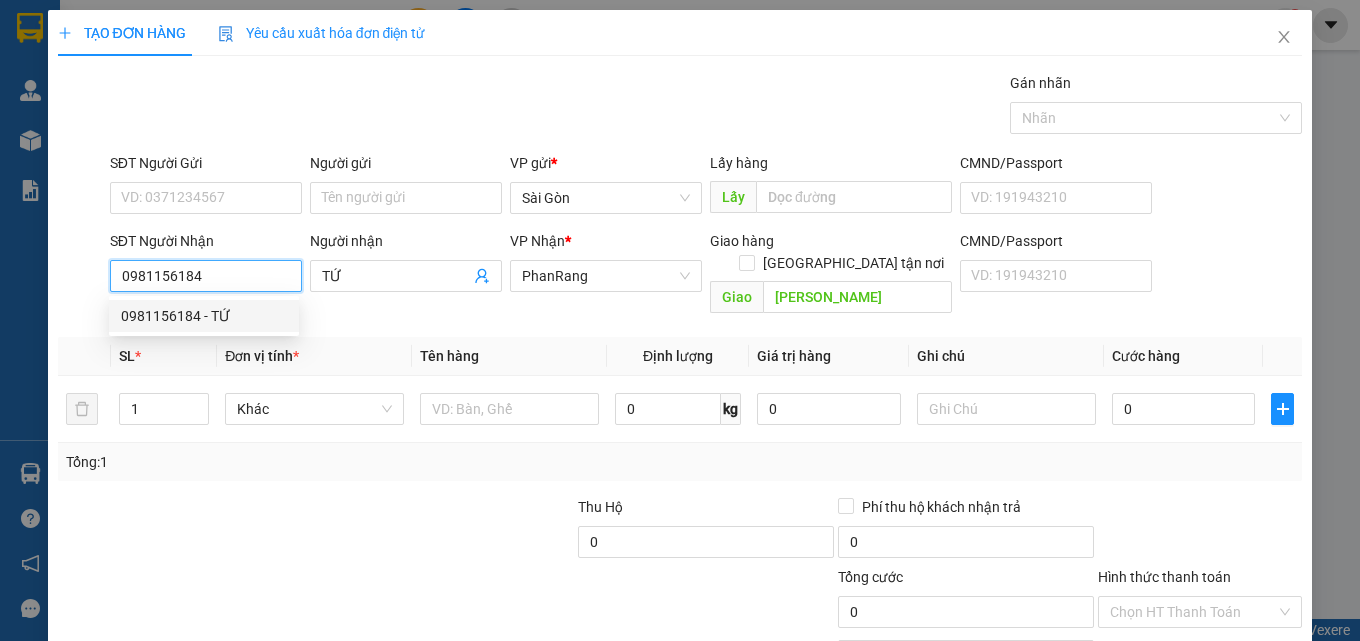 type on "[PERSON_NAME]" 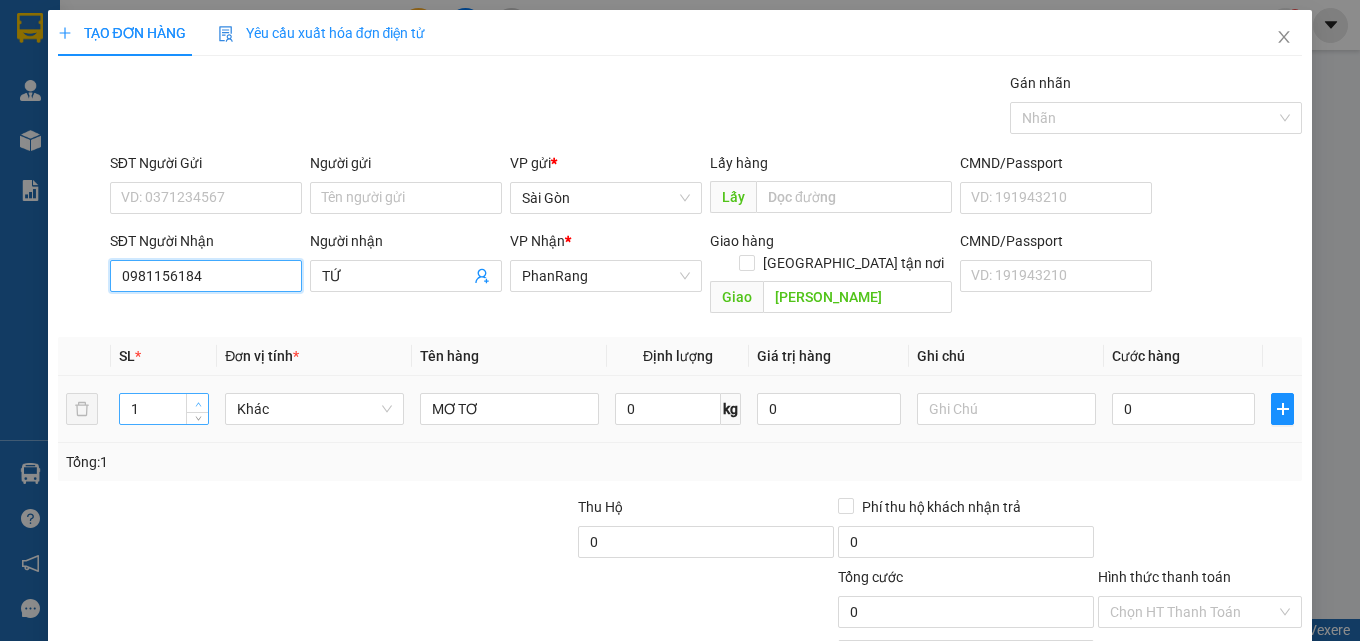 type on "0981156184" 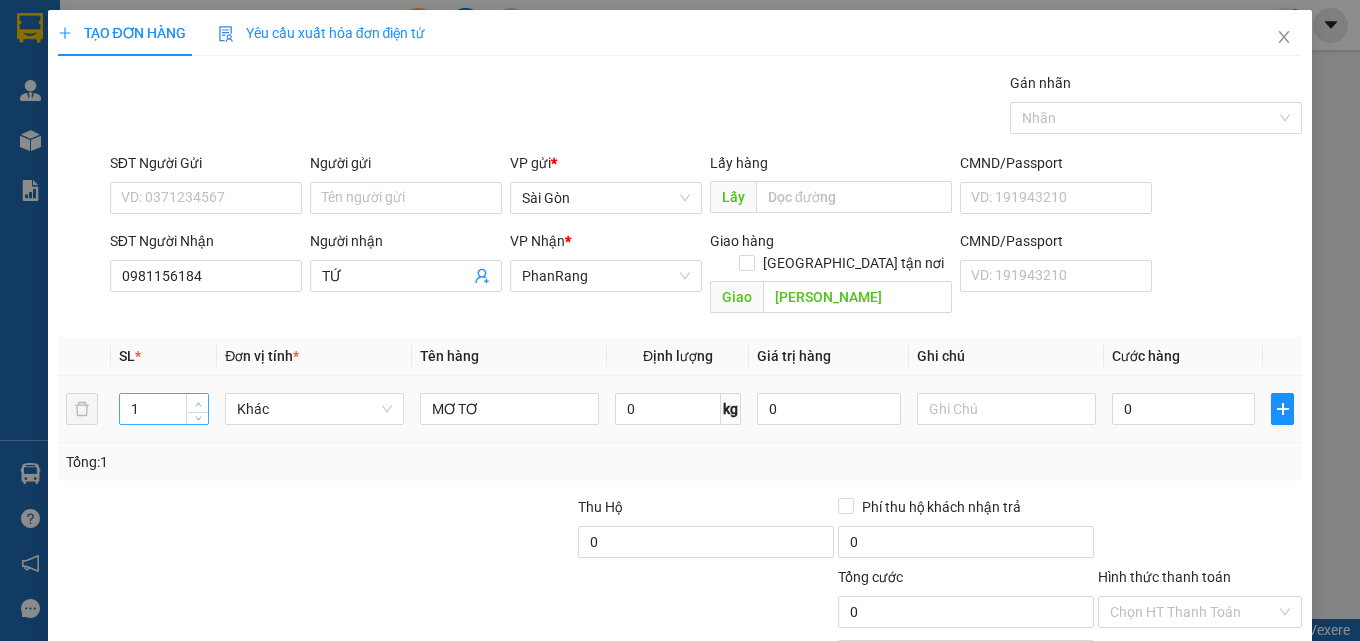 type on "2" 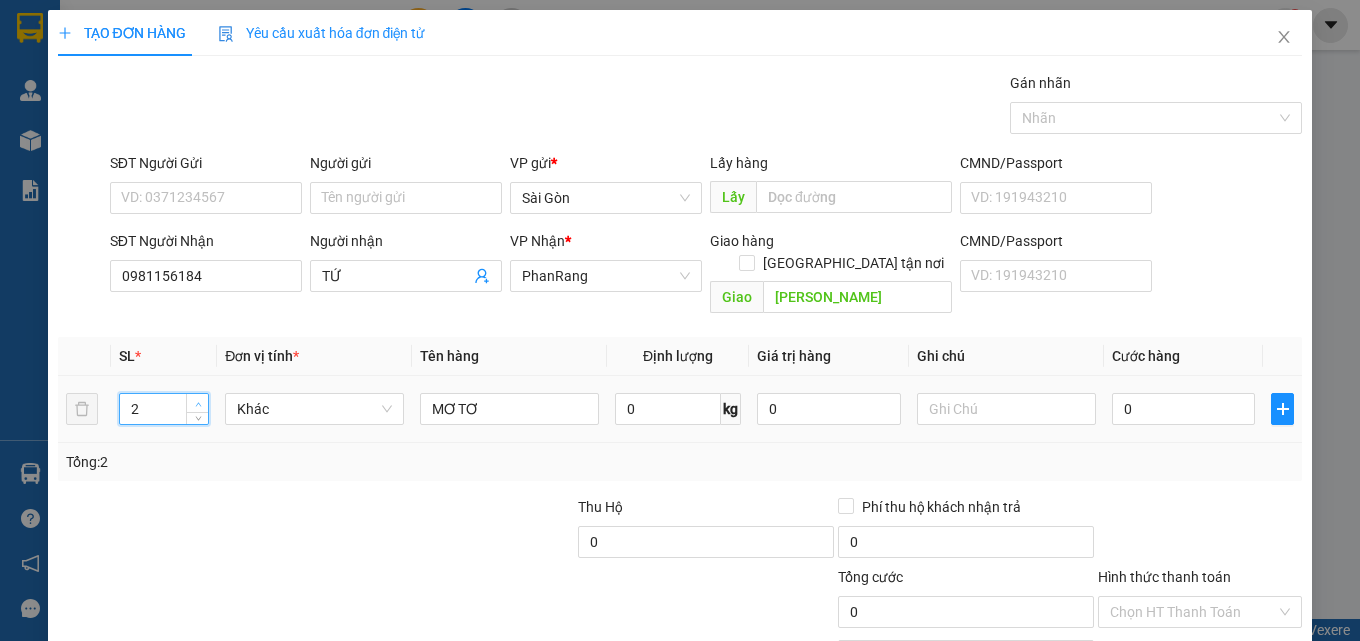 click at bounding box center [197, 403] 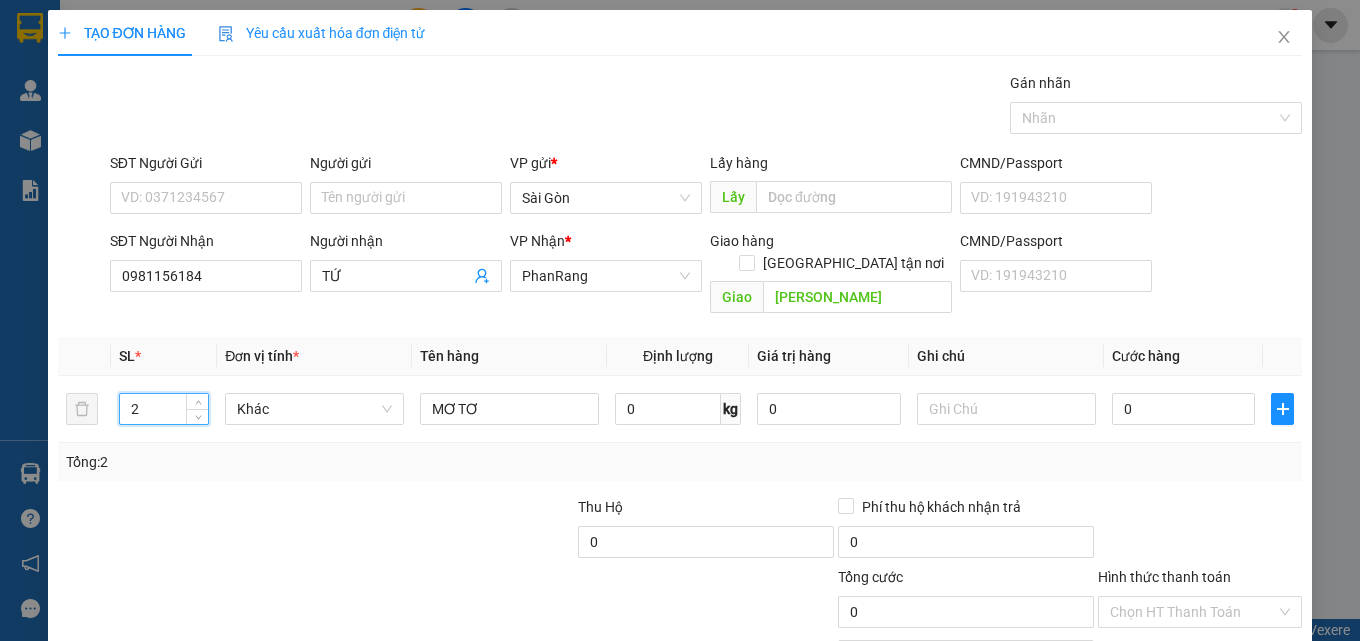click 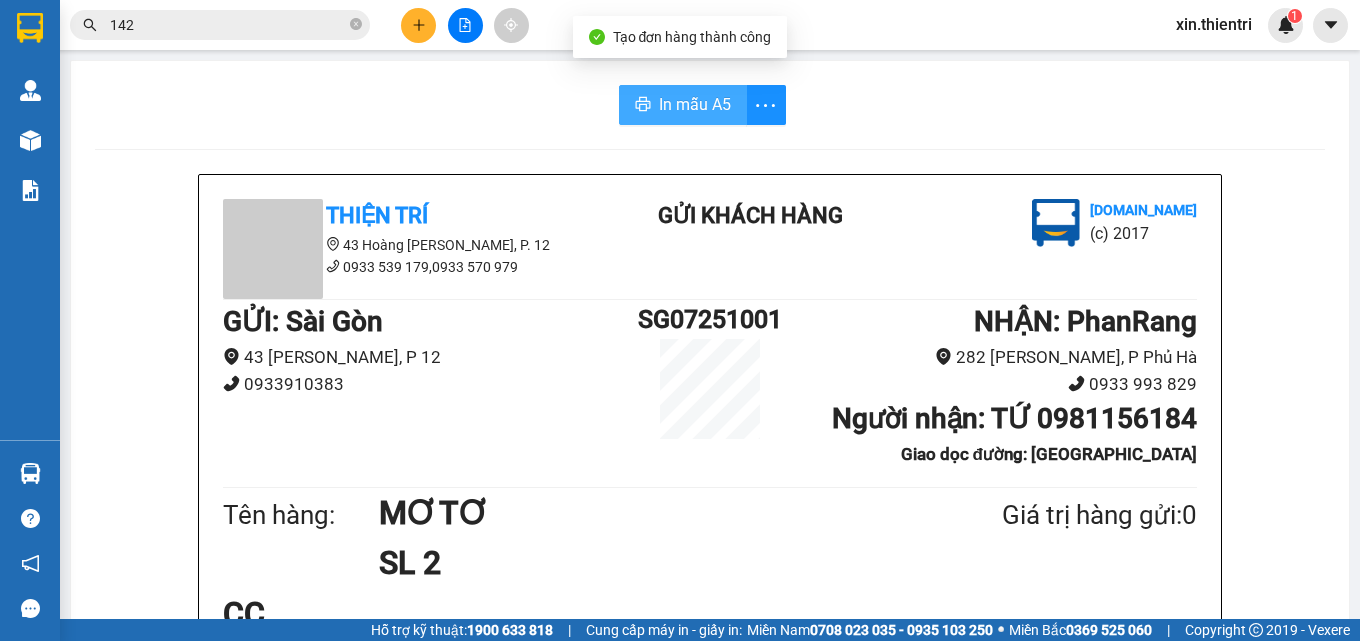 click on "In mẫu A5" at bounding box center (695, 104) 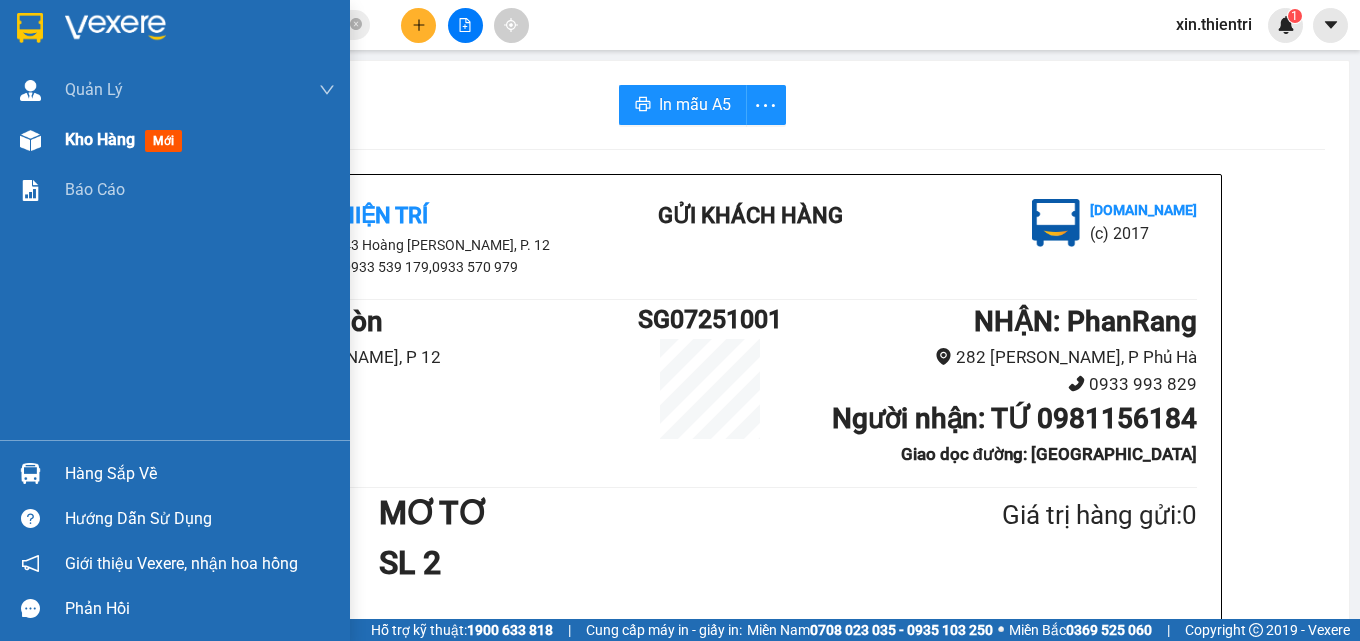 click at bounding box center (30, 140) 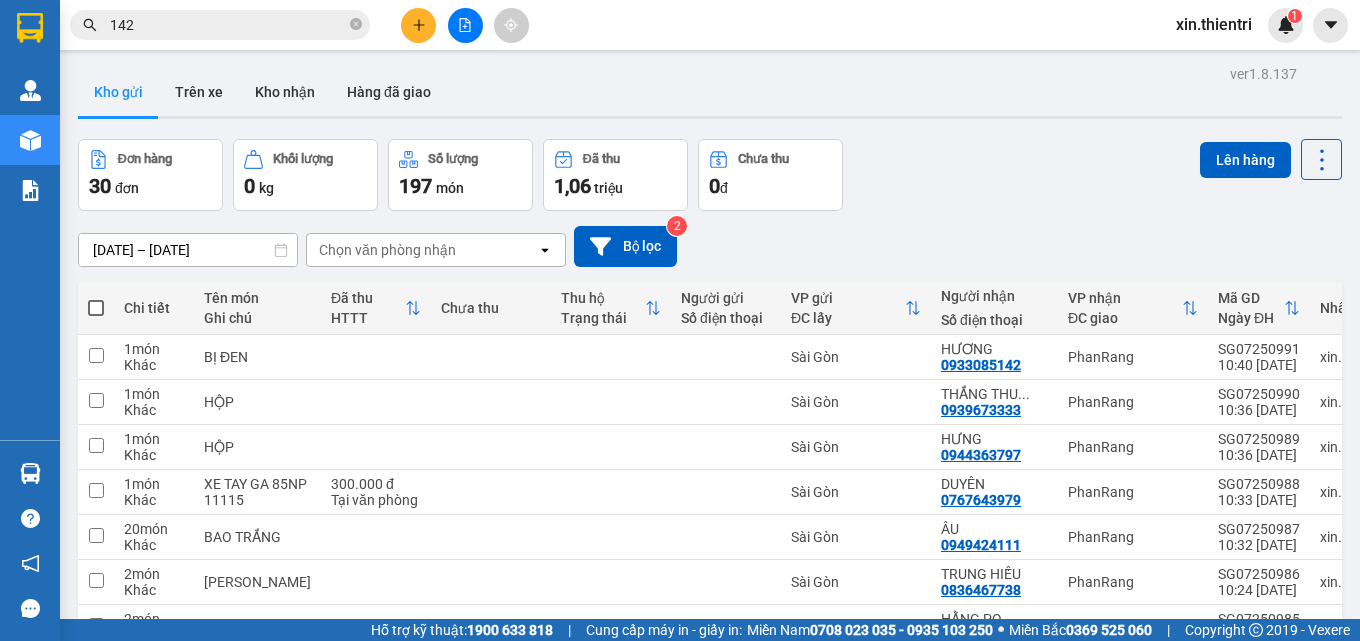click on "1" at bounding box center [1054, 817] 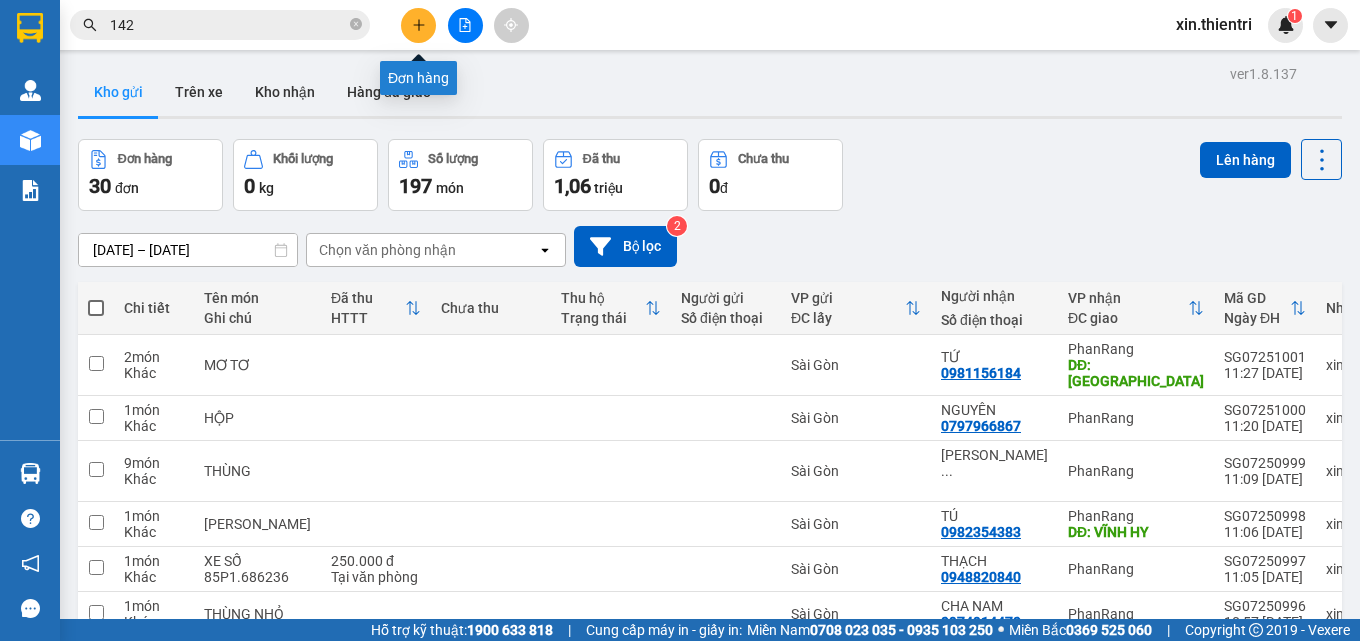 click at bounding box center [418, 25] 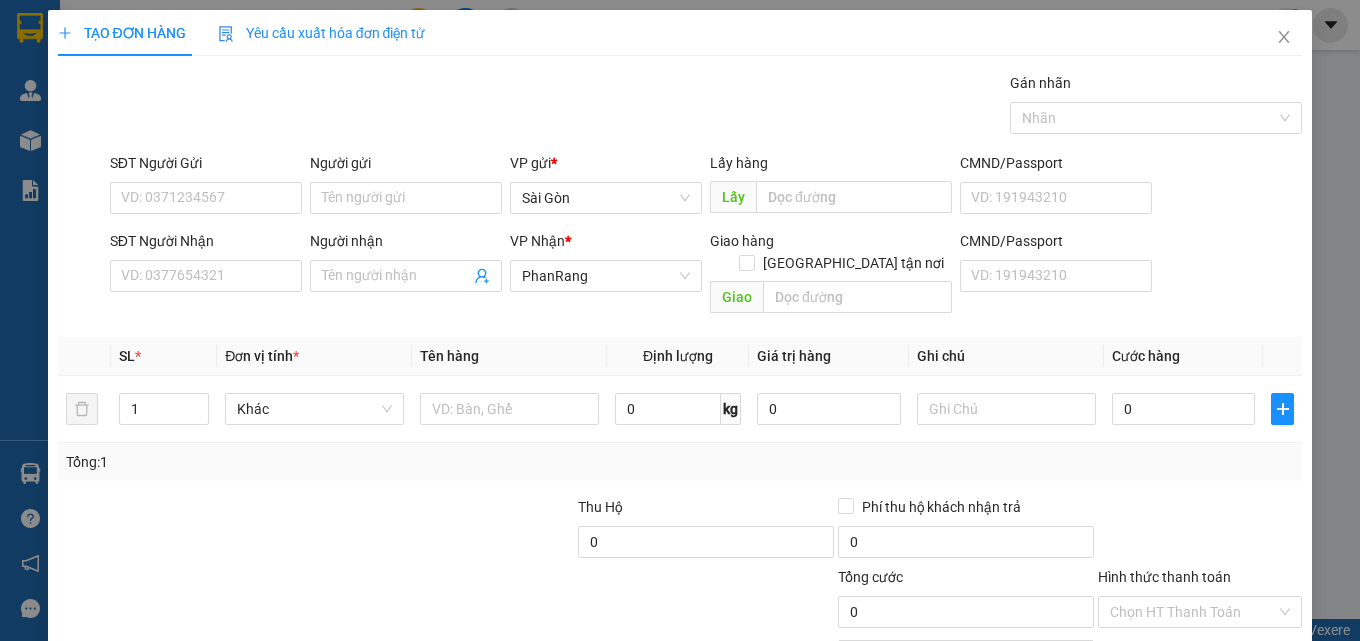 click on "SĐT Người Nhận VD: 0377654321" at bounding box center [206, 265] 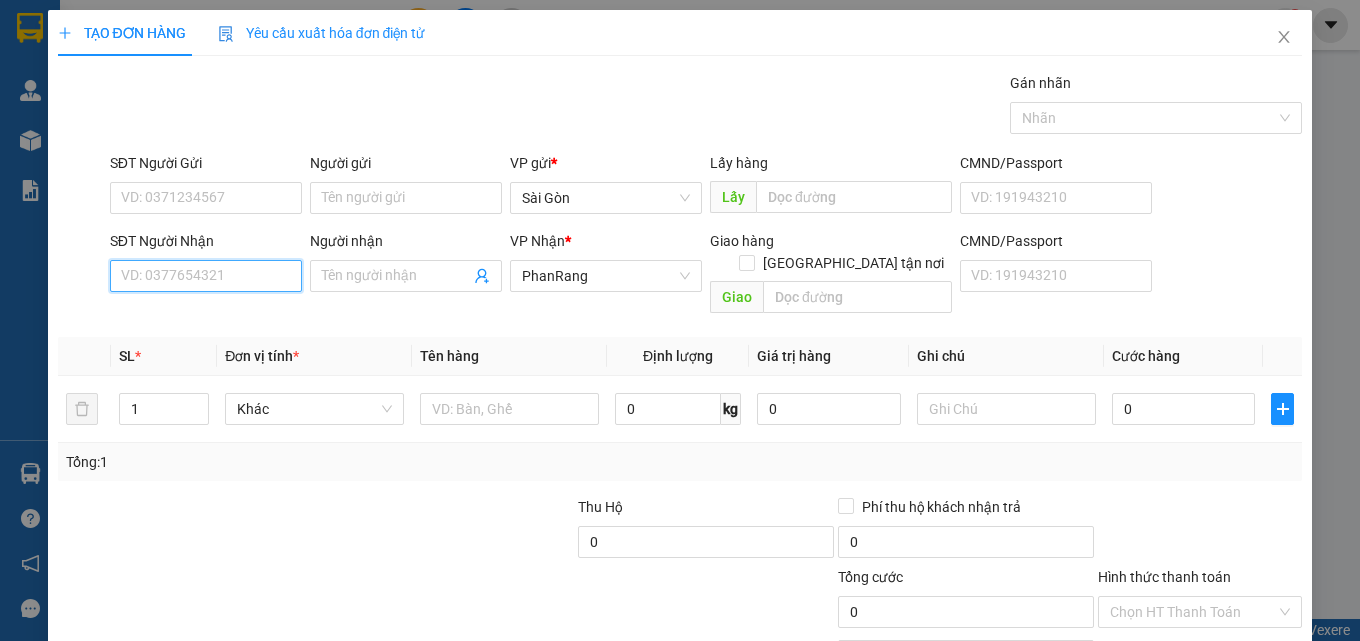 click on "SĐT Người Nhận" at bounding box center [206, 276] 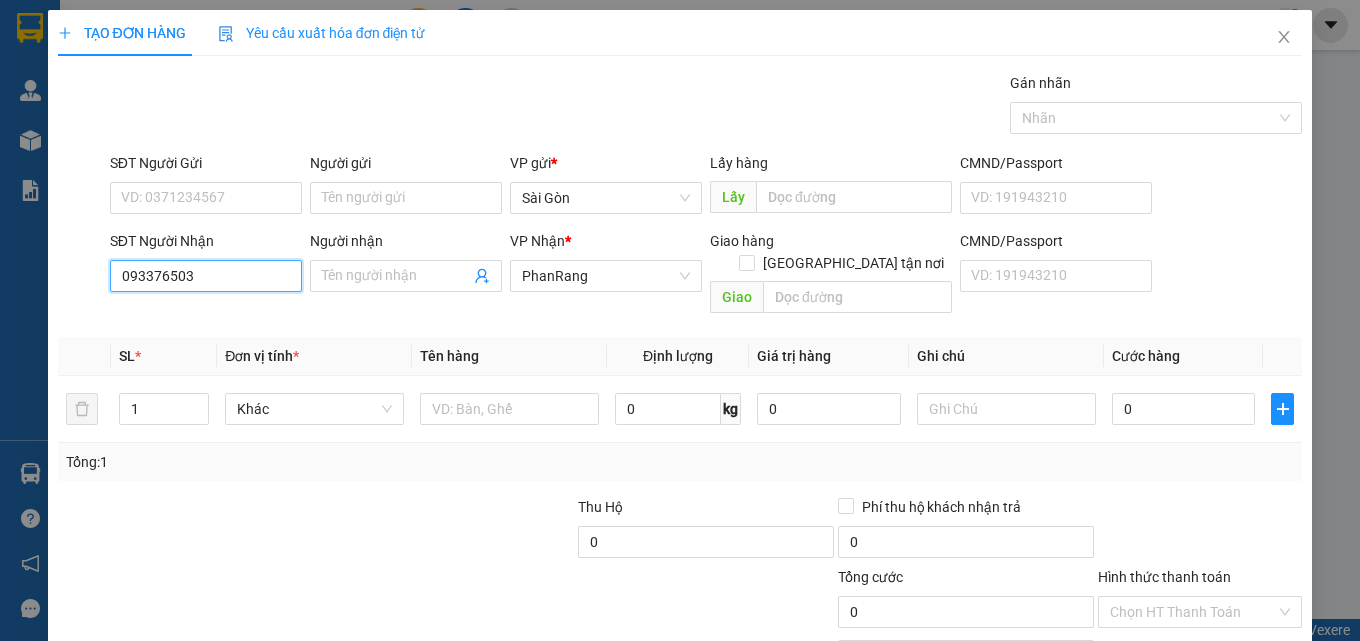 type on "0933765030" 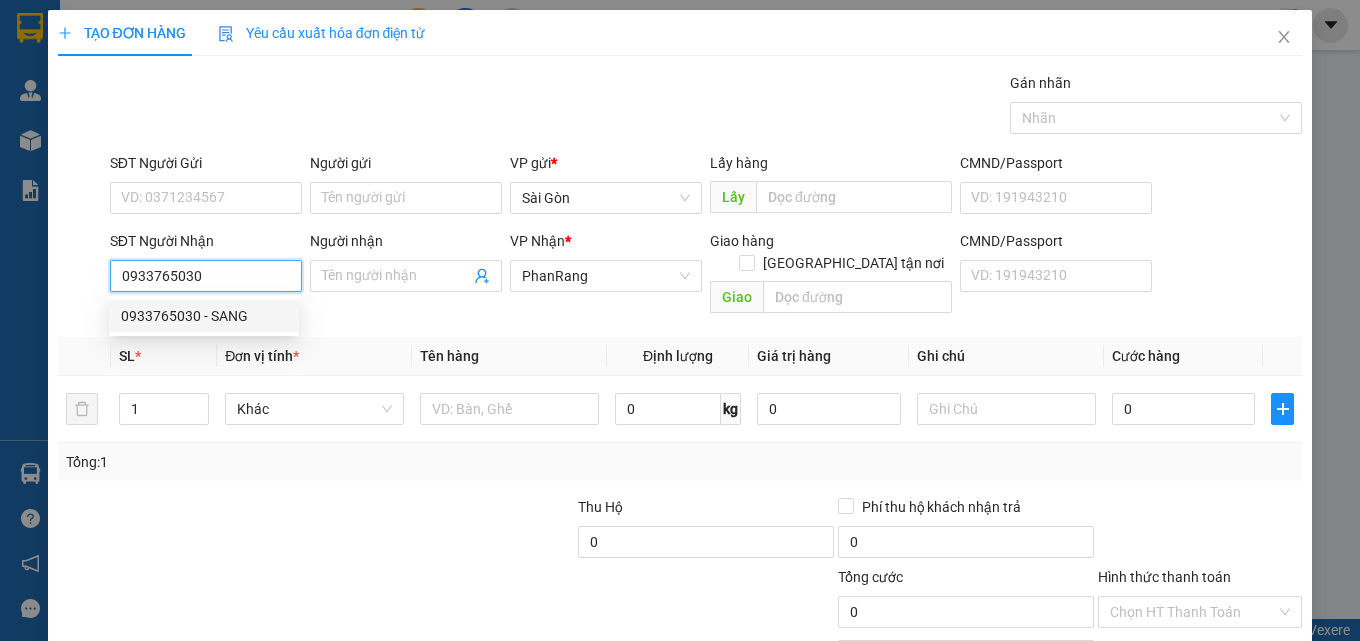 click on "0933765030 - SANG" at bounding box center (204, 316) 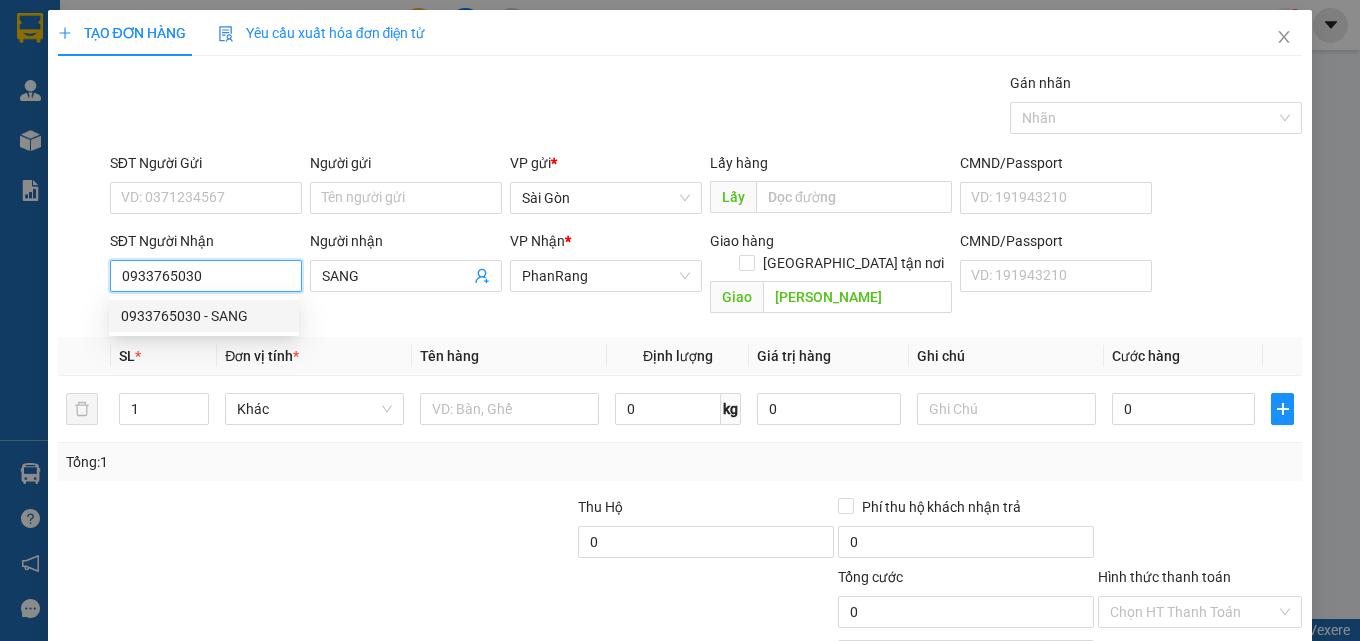 type on "30.000" 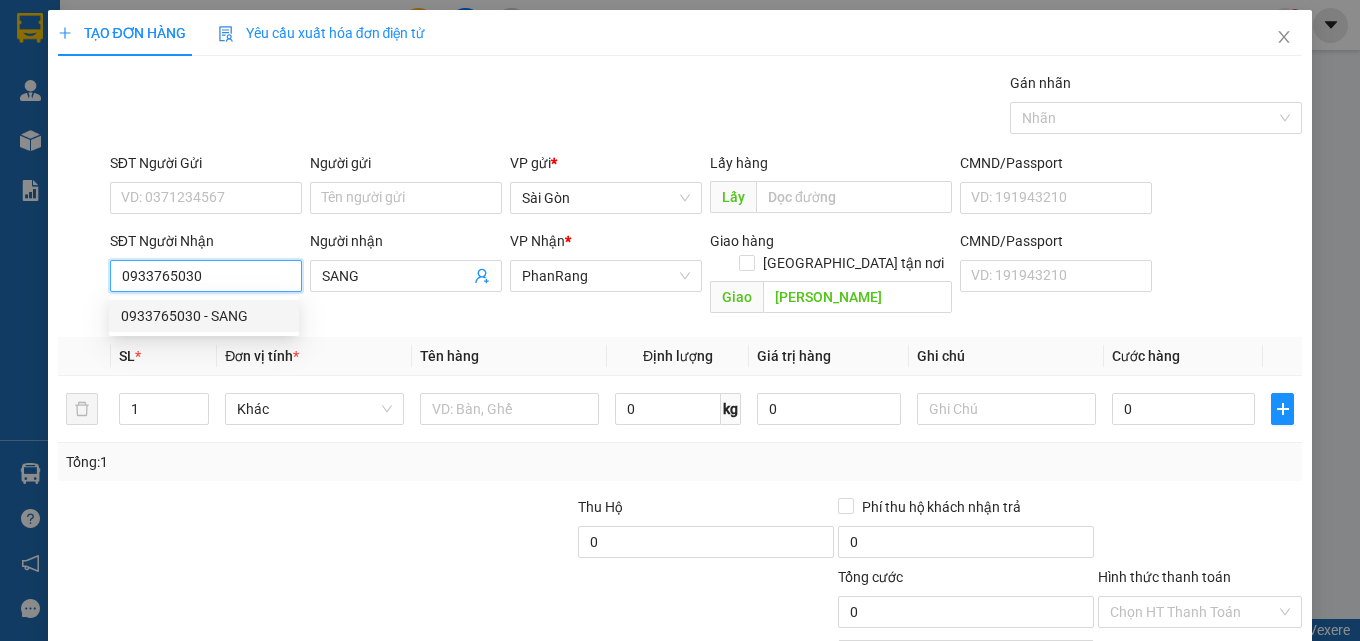 type on "30.000" 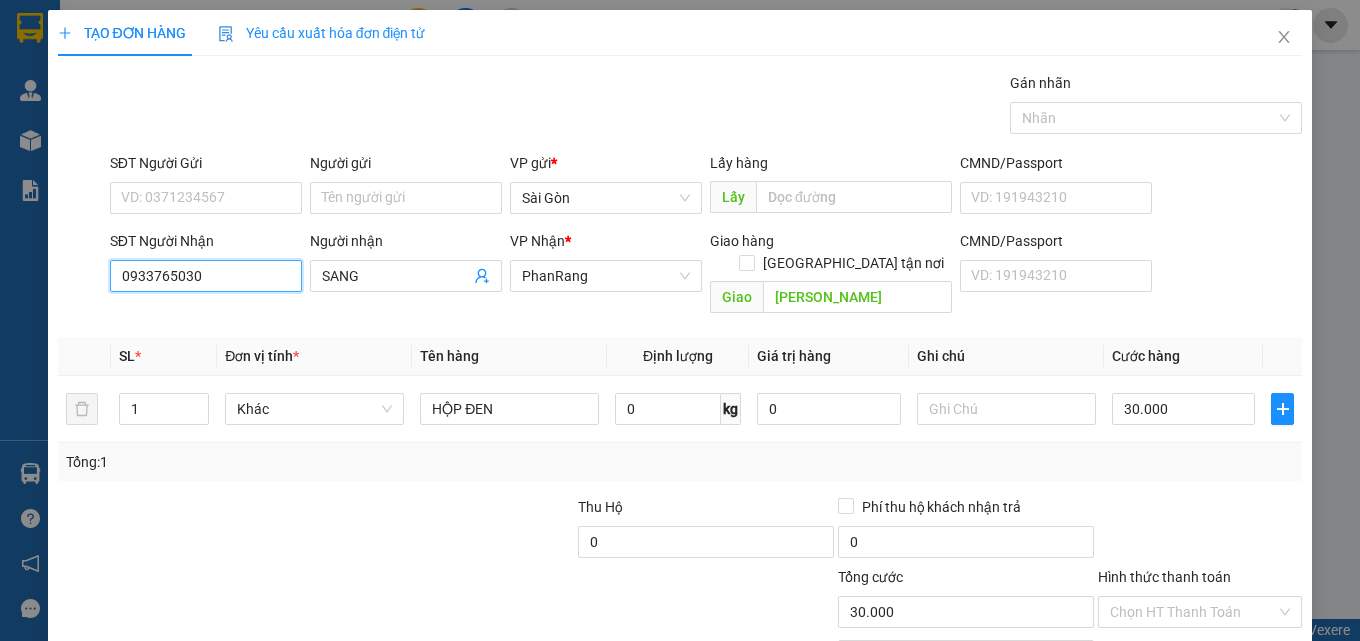 type on "0933765030" 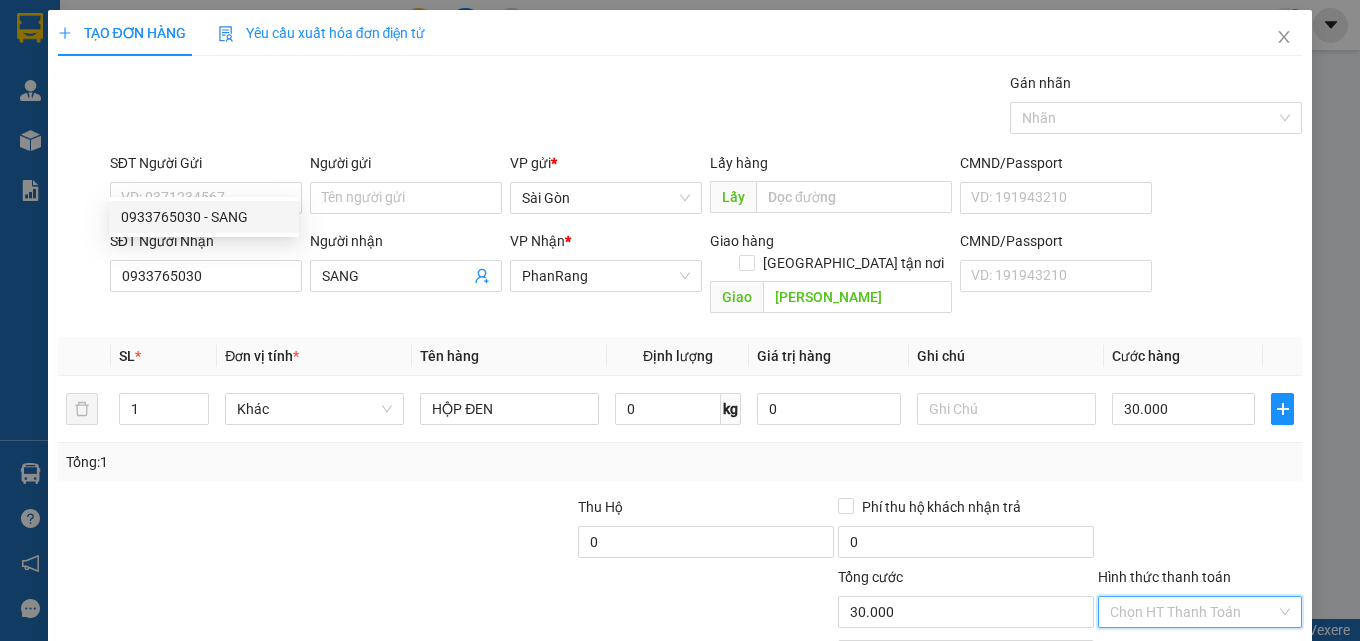 drag, startPoint x: 1179, startPoint y: 476, endPoint x: 1179, endPoint y: 492, distance: 16 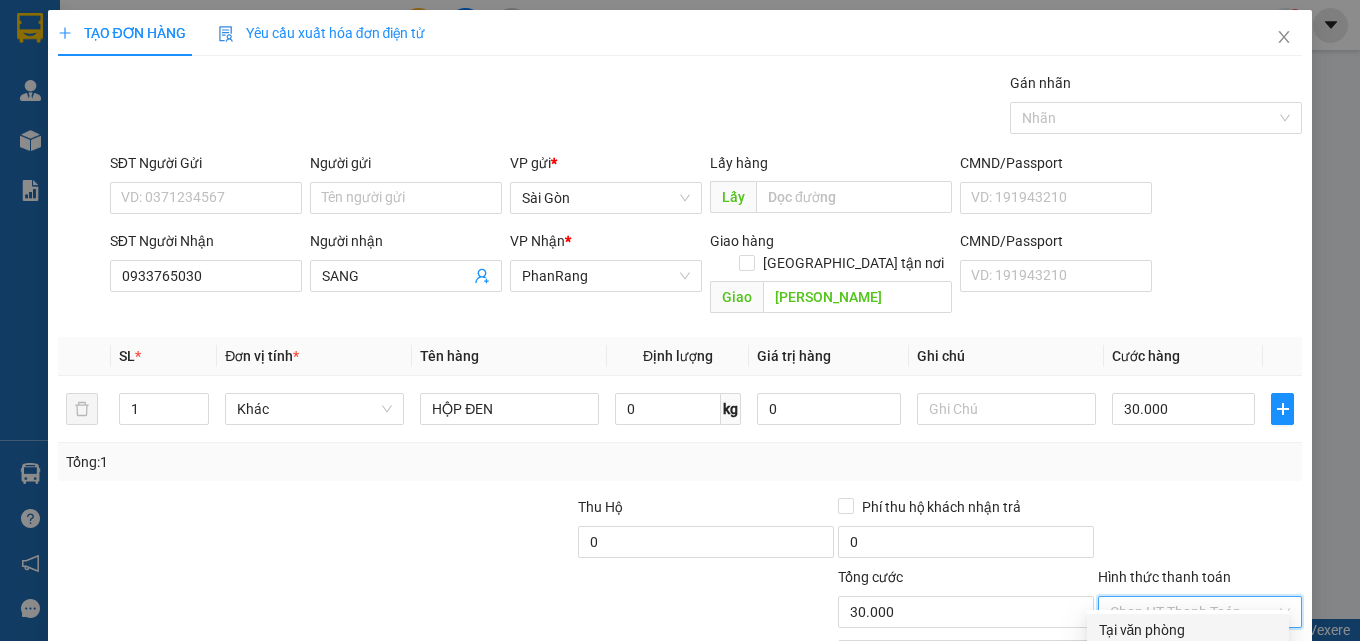 click on "Tại văn phòng" at bounding box center (1188, 630) 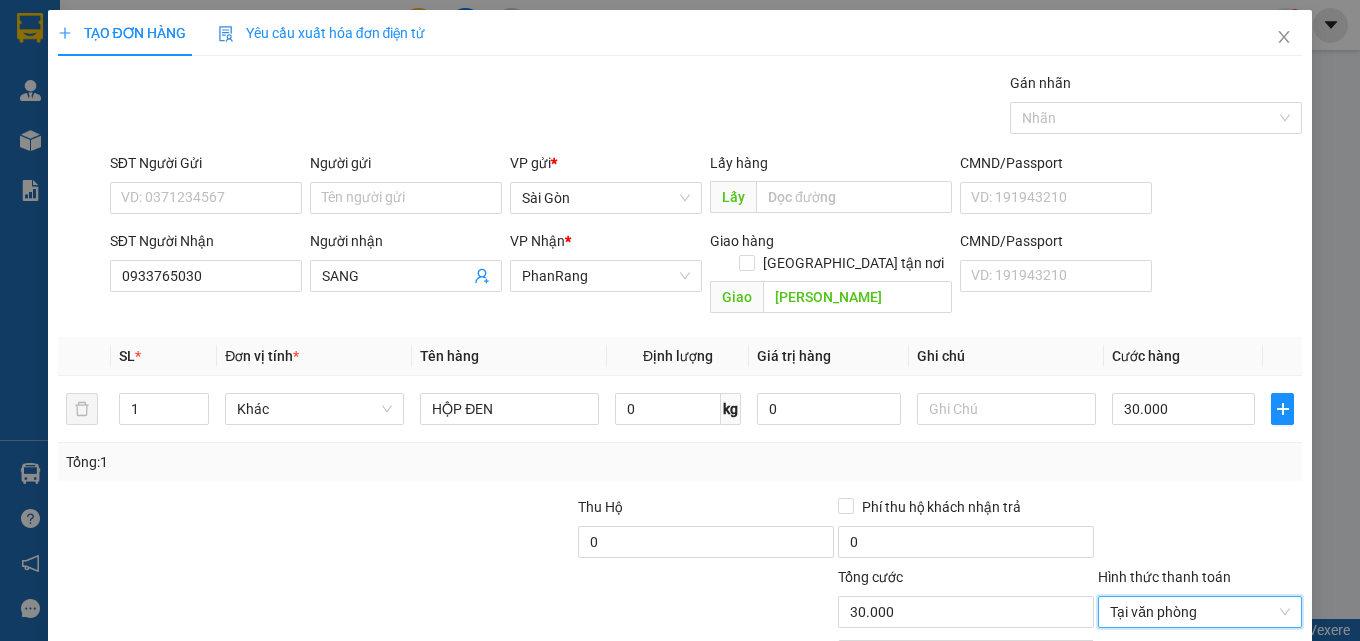 click on "[PERSON_NAME] và In" at bounding box center [1258, 707] 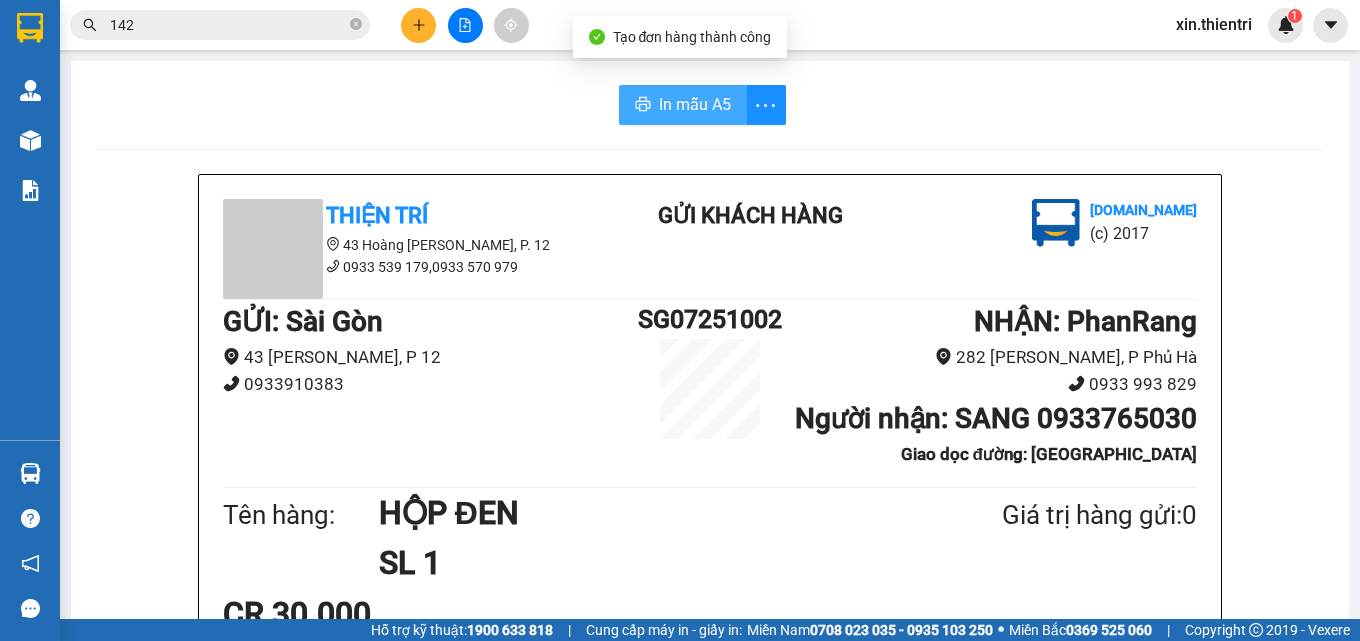 click on "In mẫu A5" at bounding box center [695, 104] 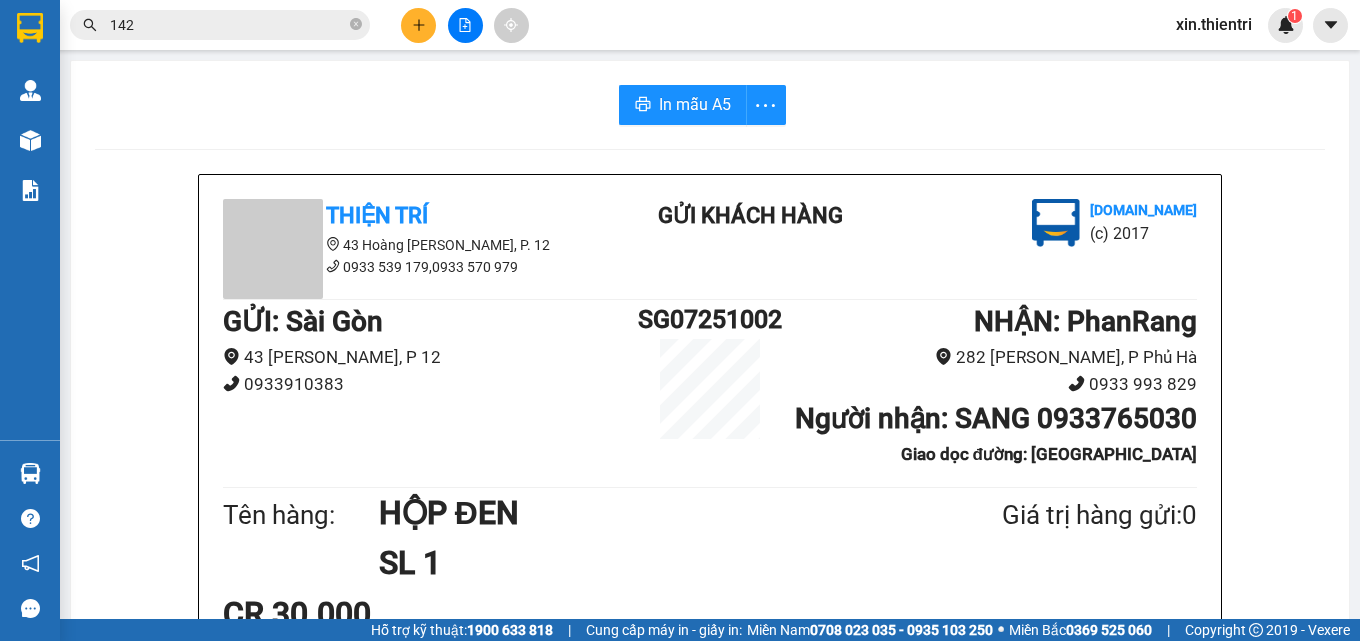 click at bounding box center [418, 25] 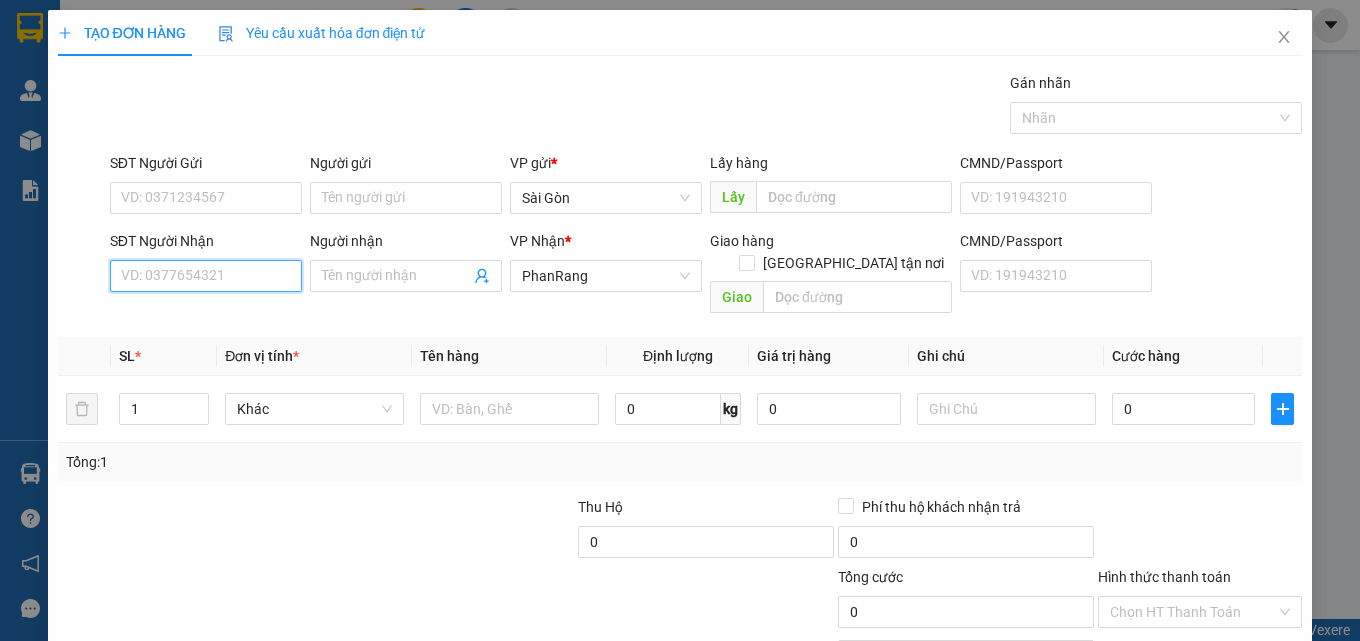 click on "SĐT Người Nhận" at bounding box center [206, 276] 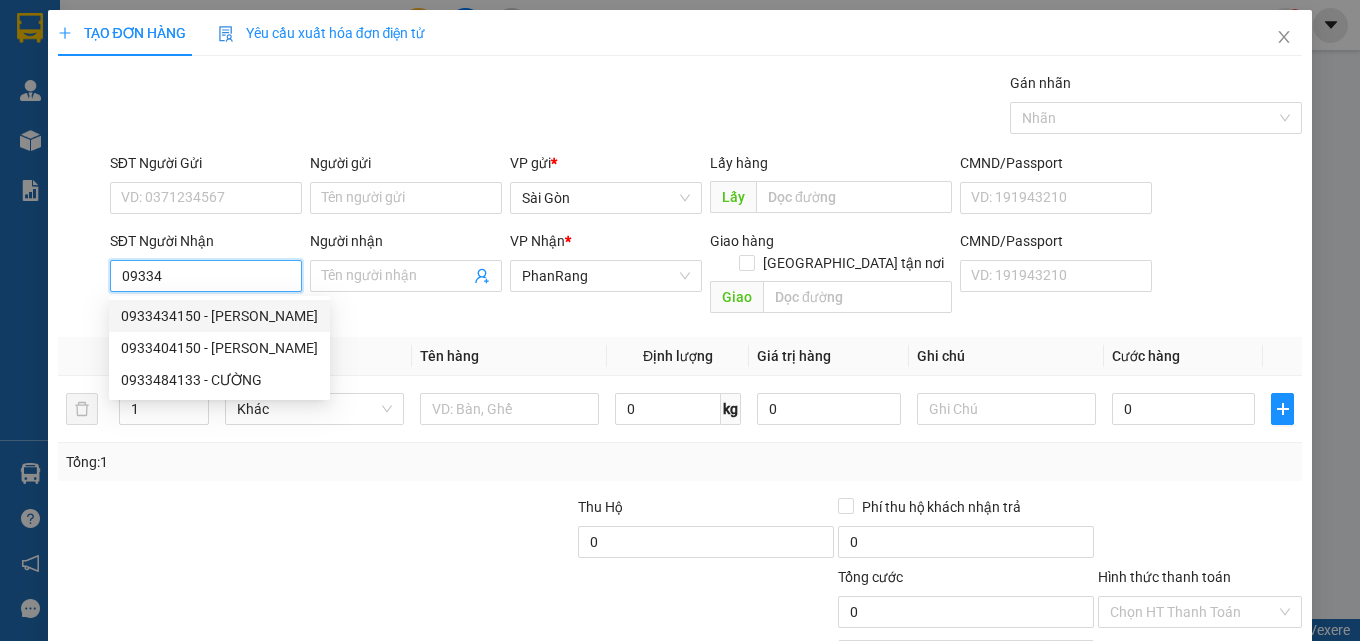 click on "0933434150 - [PERSON_NAME]" at bounding box center (219, 316) 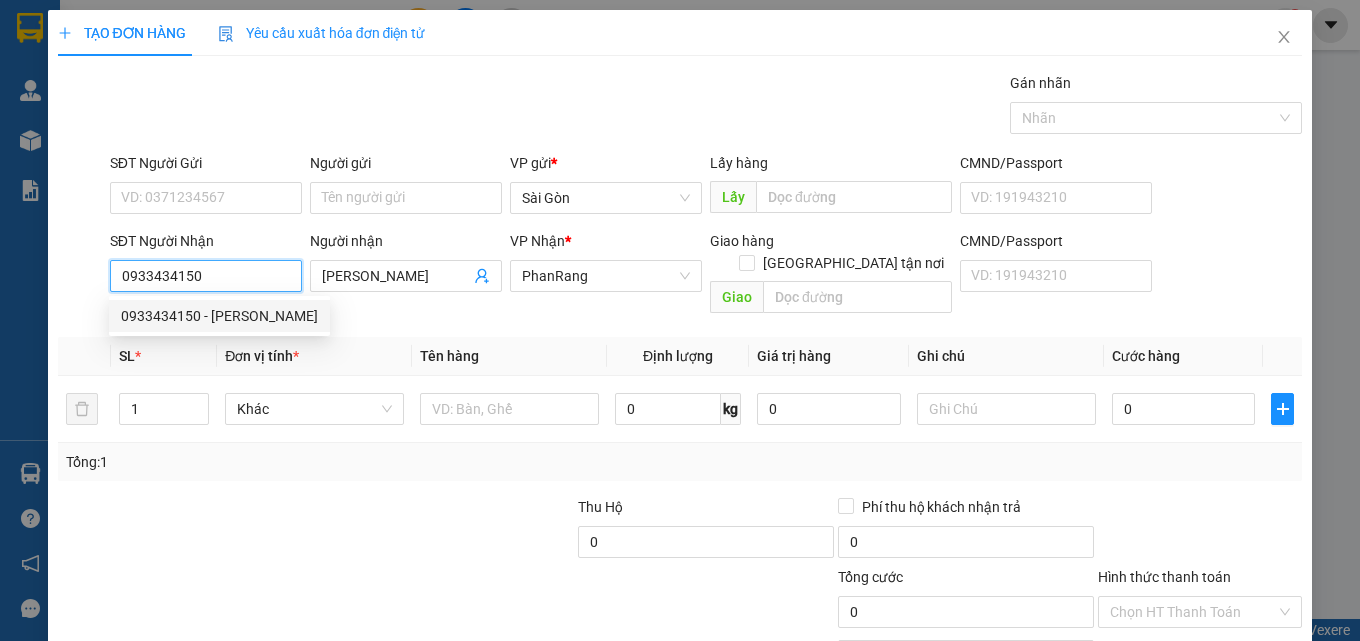 type on "120.000" 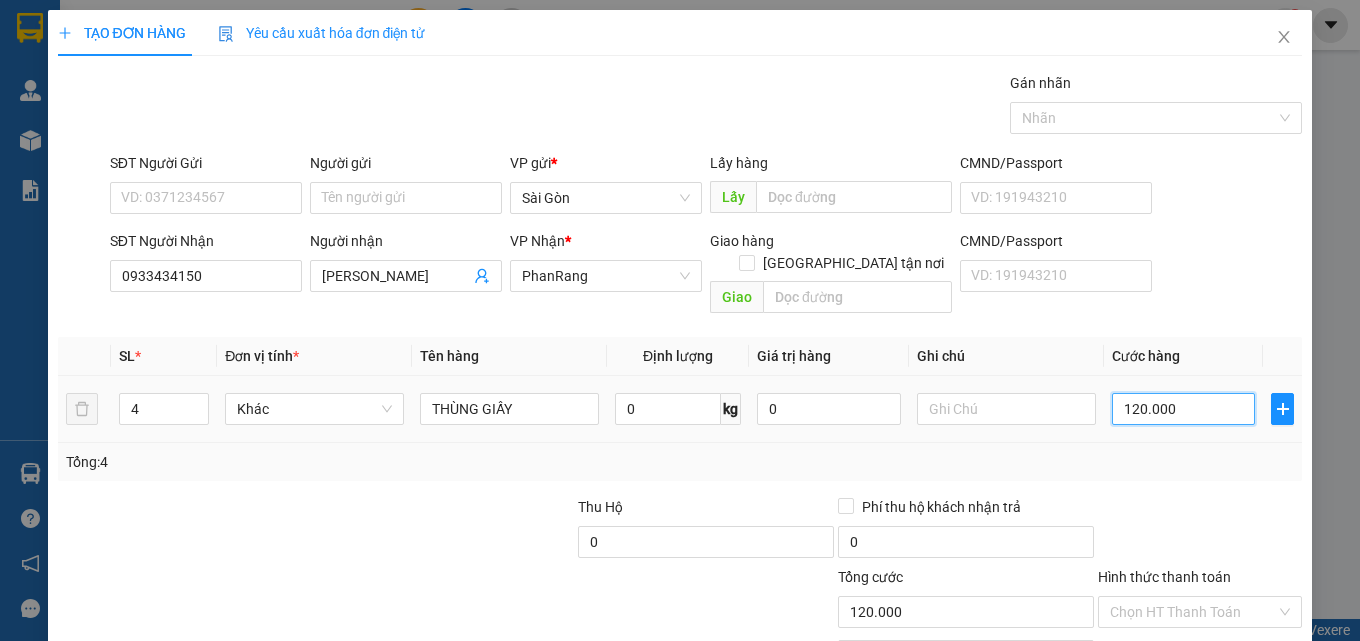 click on "120.000" at bounding box center (1184, 409) 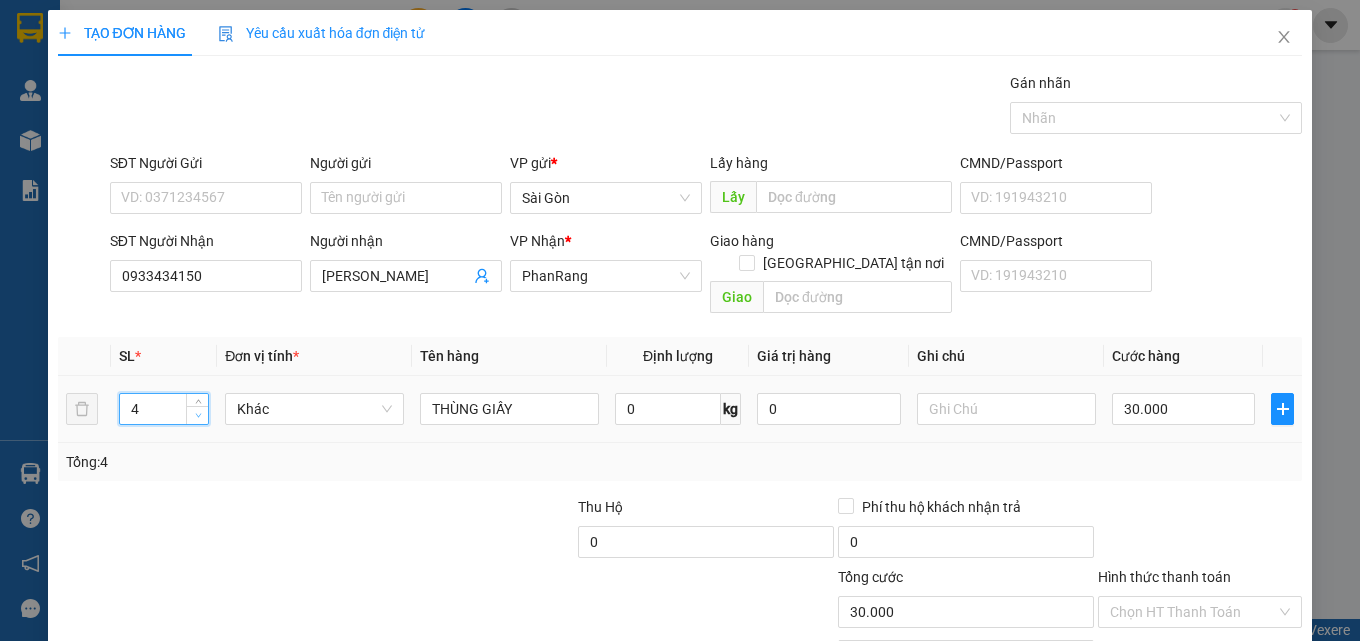 click at bounding box center [198, 416] 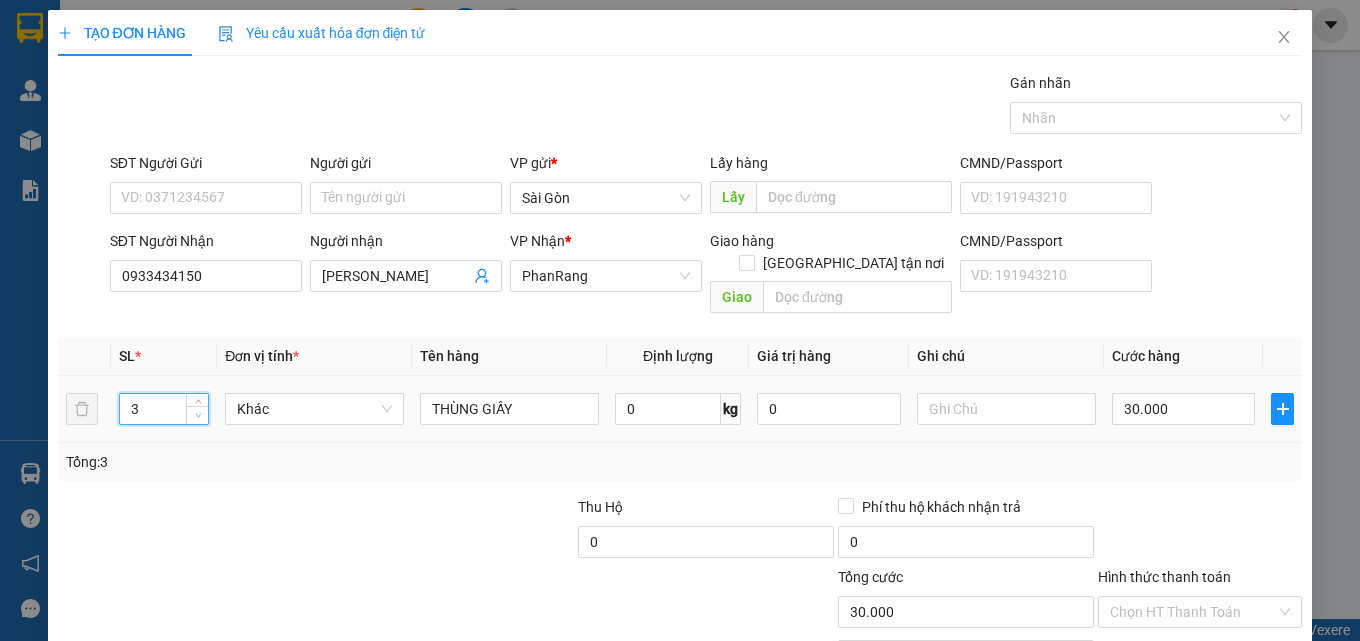 click at bounding box center [198, 416] 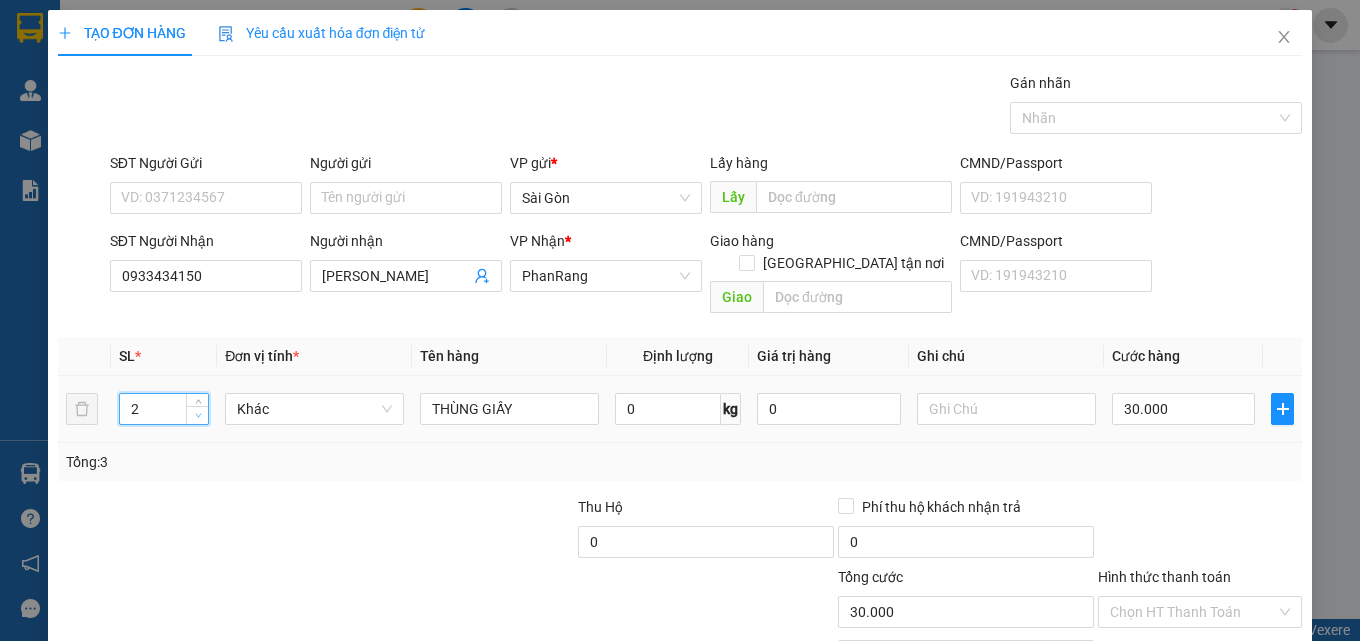 click at bounding box center [198, 416] 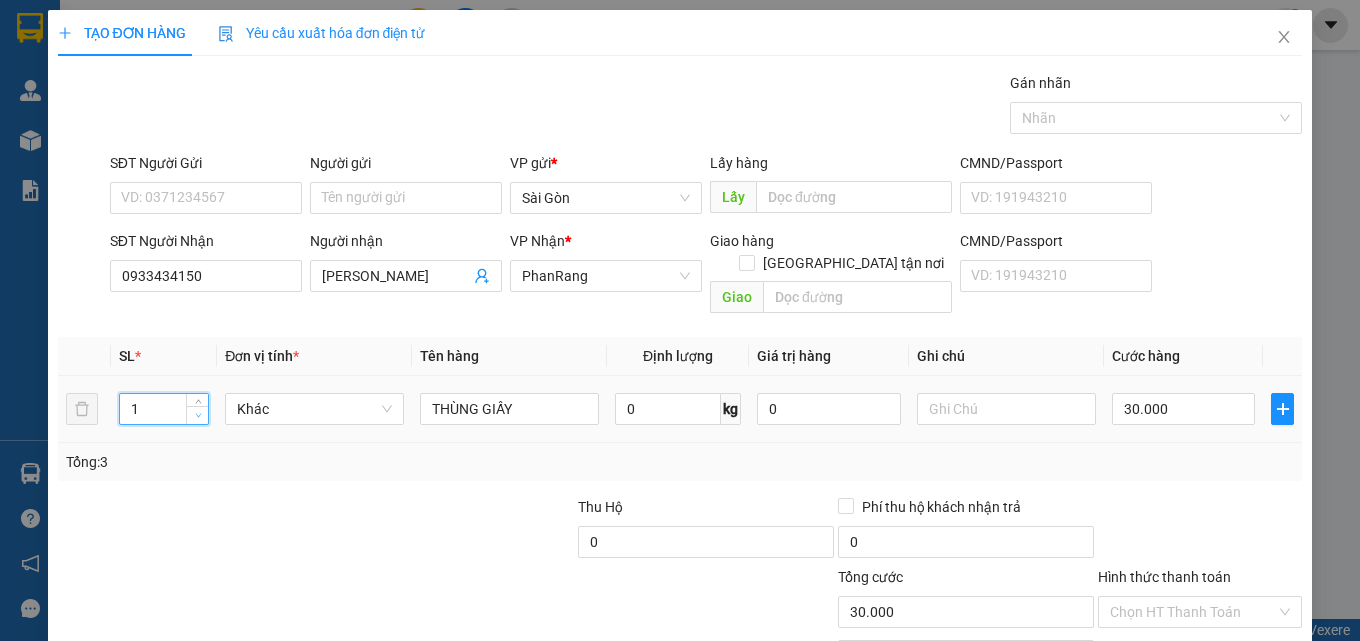 click at bounding box center (198, 416) 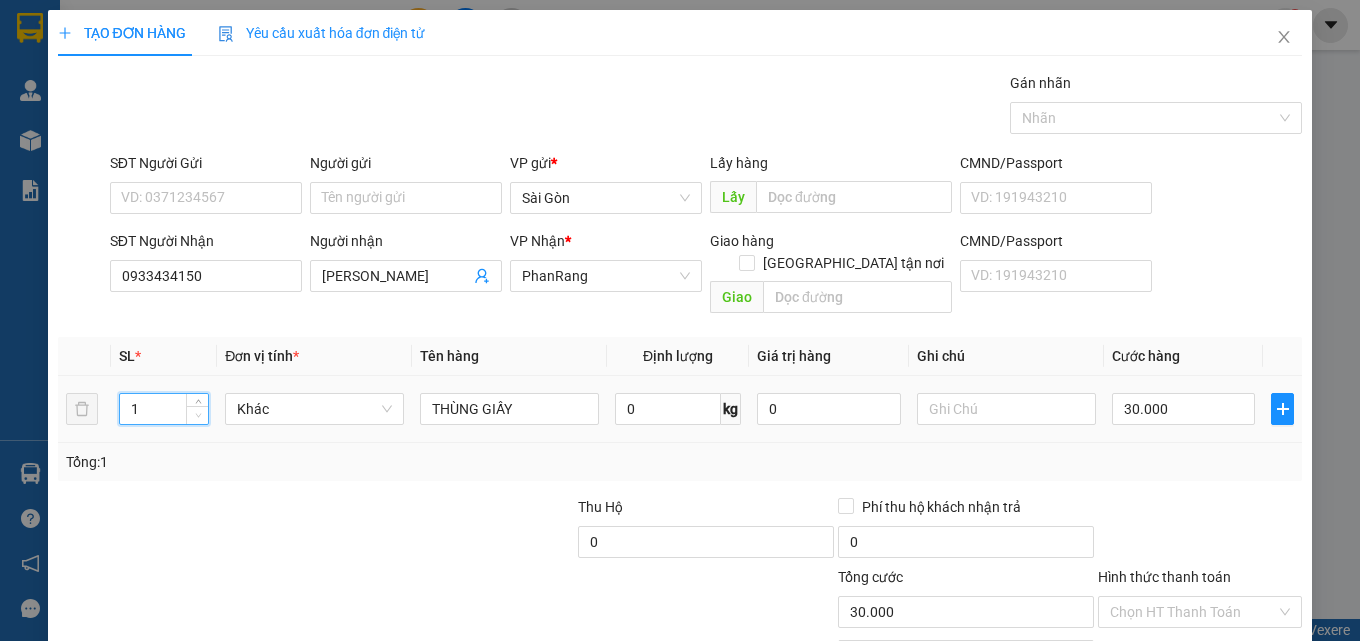 click 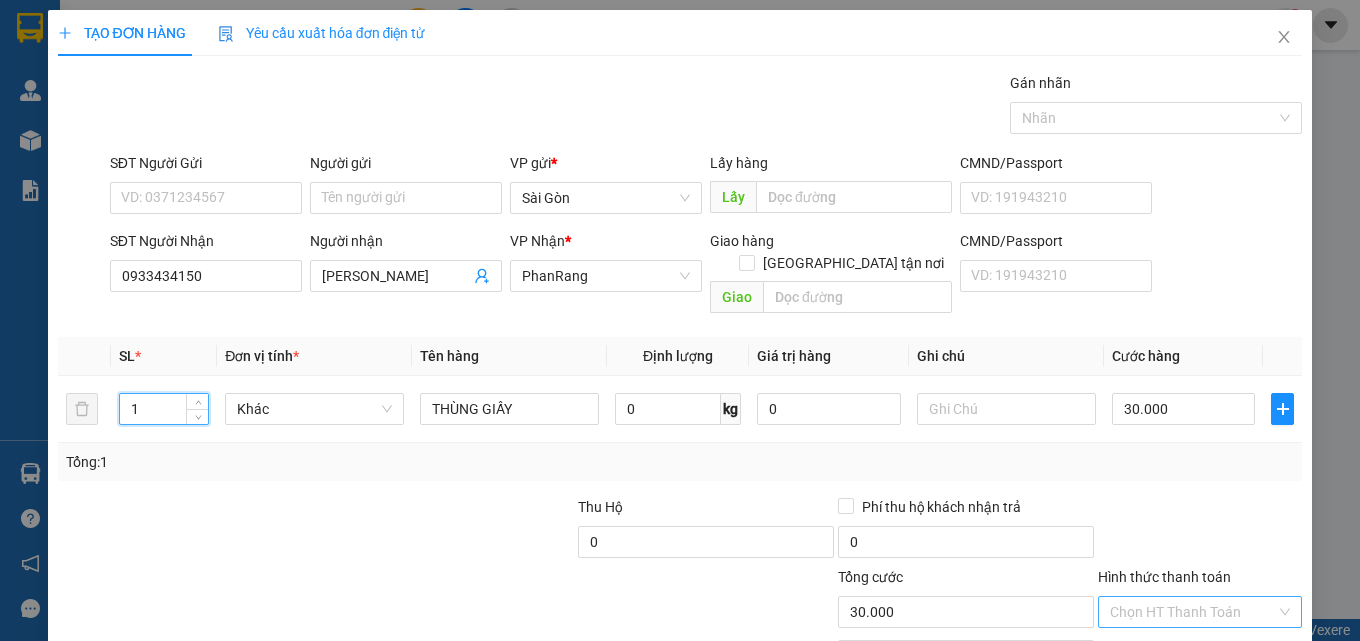 drag, startPoint x: 1213, startPoint y: 483, endPoint x: 1210, endPoint y: 499, distance: 16.27882 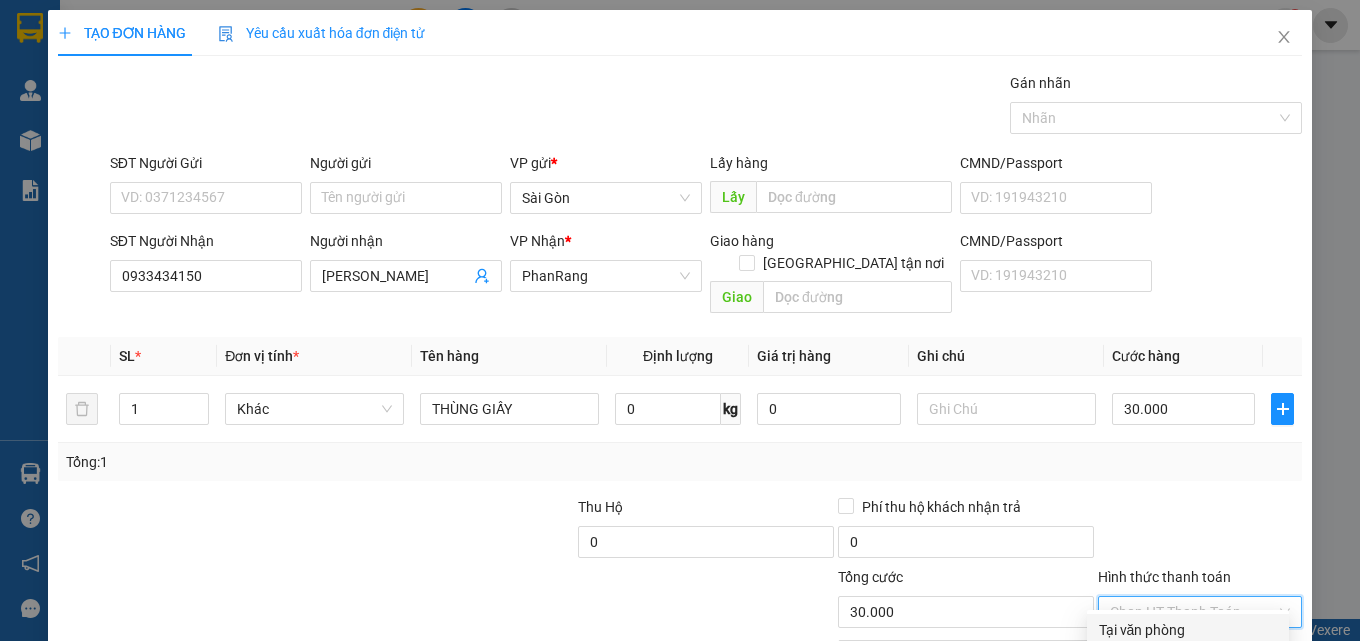 click on "Tại văn phòng" at bounding box center (1188, 630) 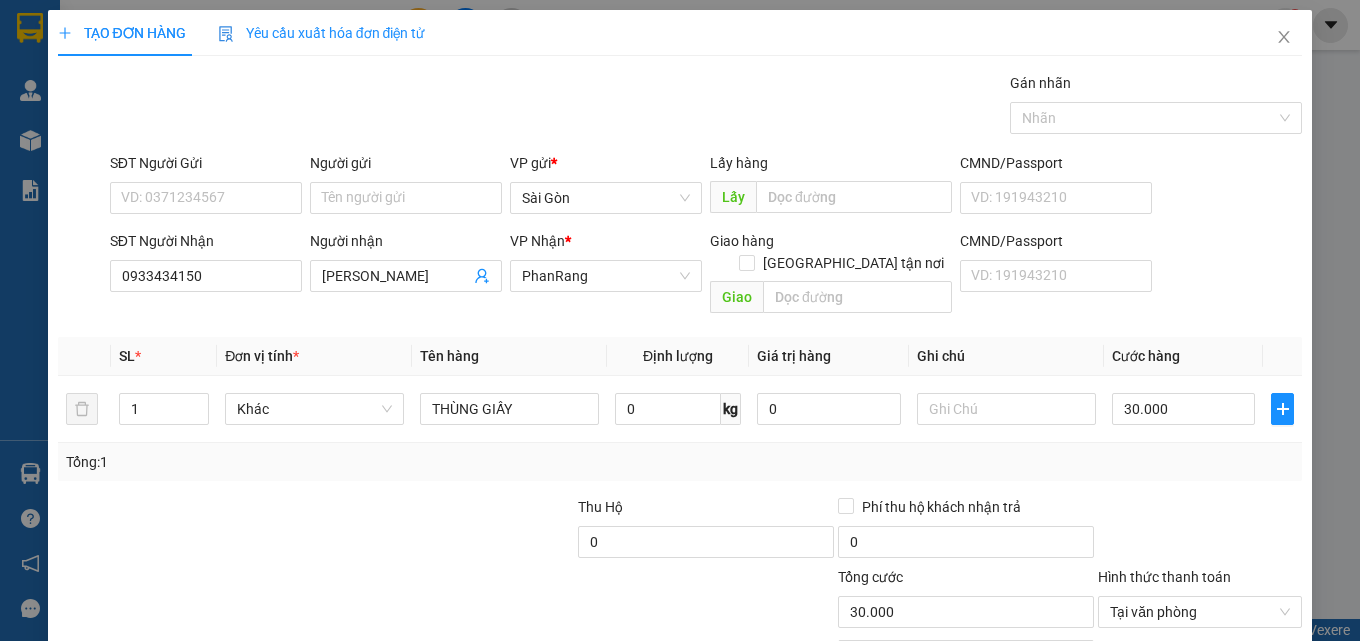 click on "[PERSON_NAME] và In" at bounding box center [1258, 707] 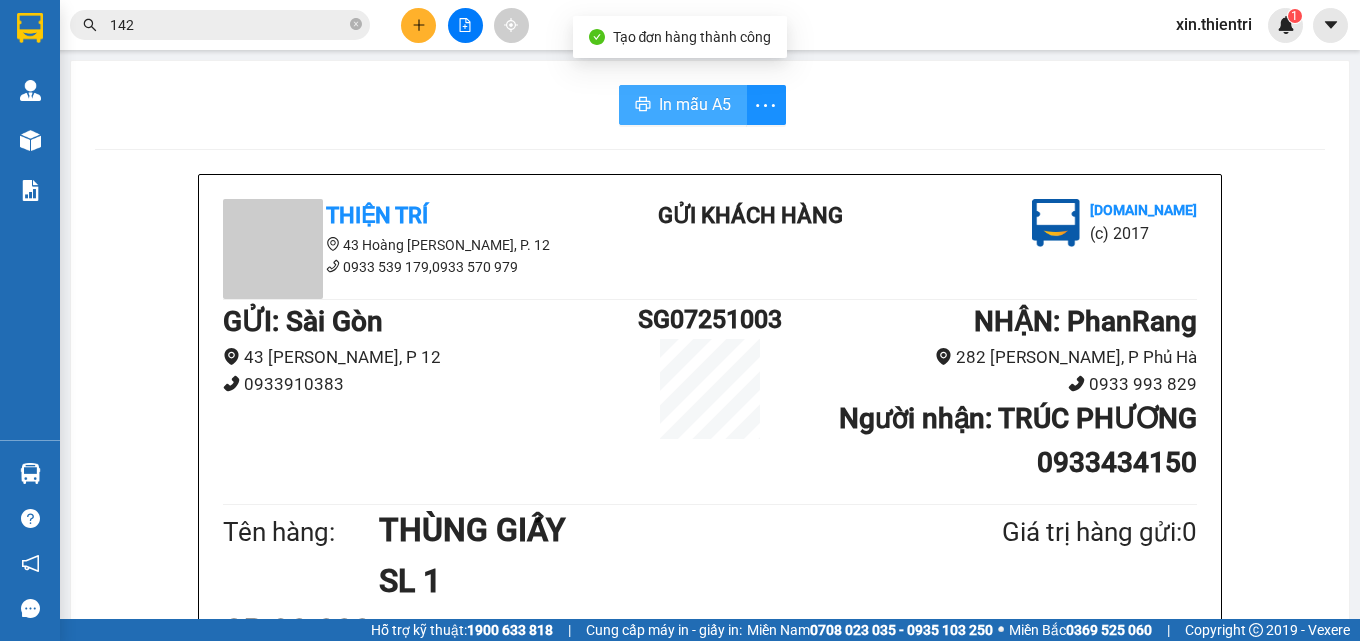 drag, startPoint x: 673, startPoint y: 98, endPoint x: 705, endPoint y: 192, distance: 99.29753 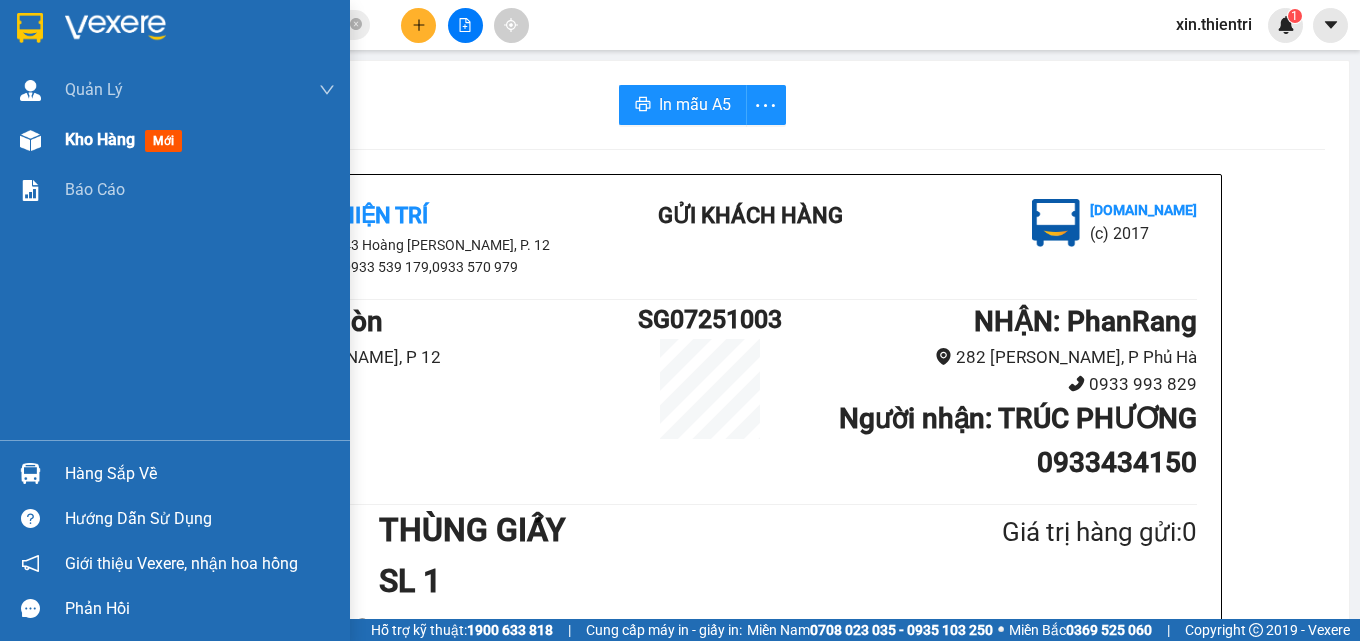 click on "Kho hàng mới" at bounding box center (127, 139) 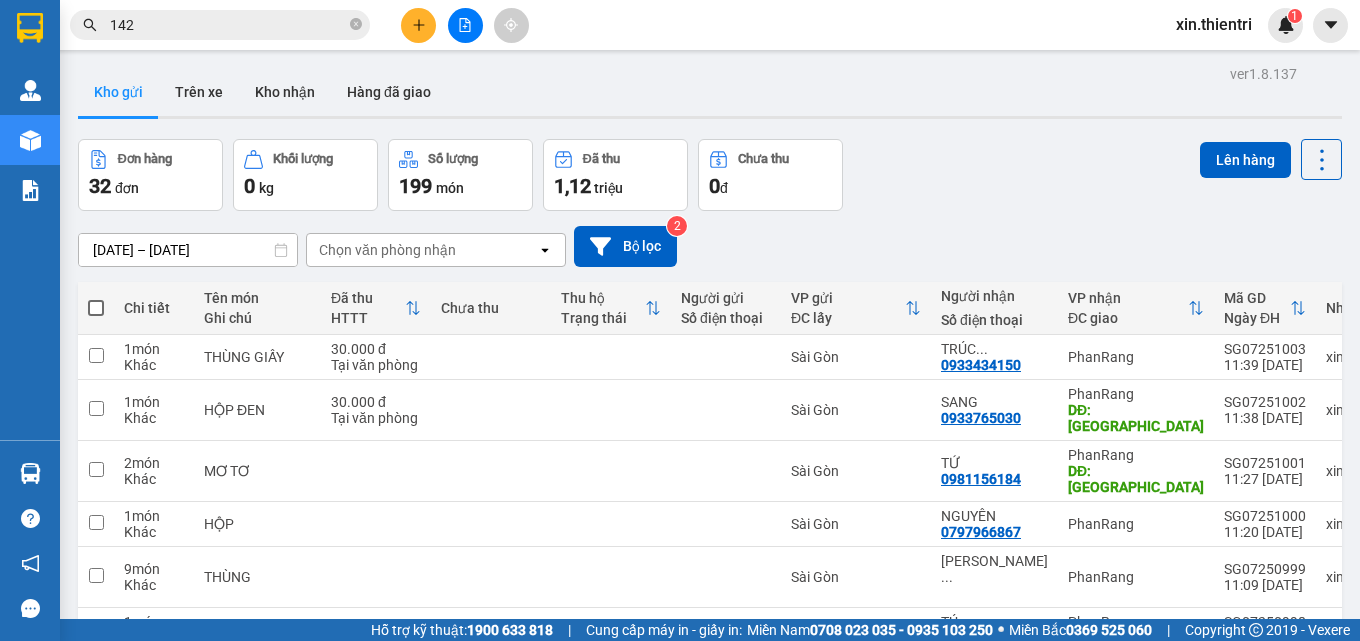 click 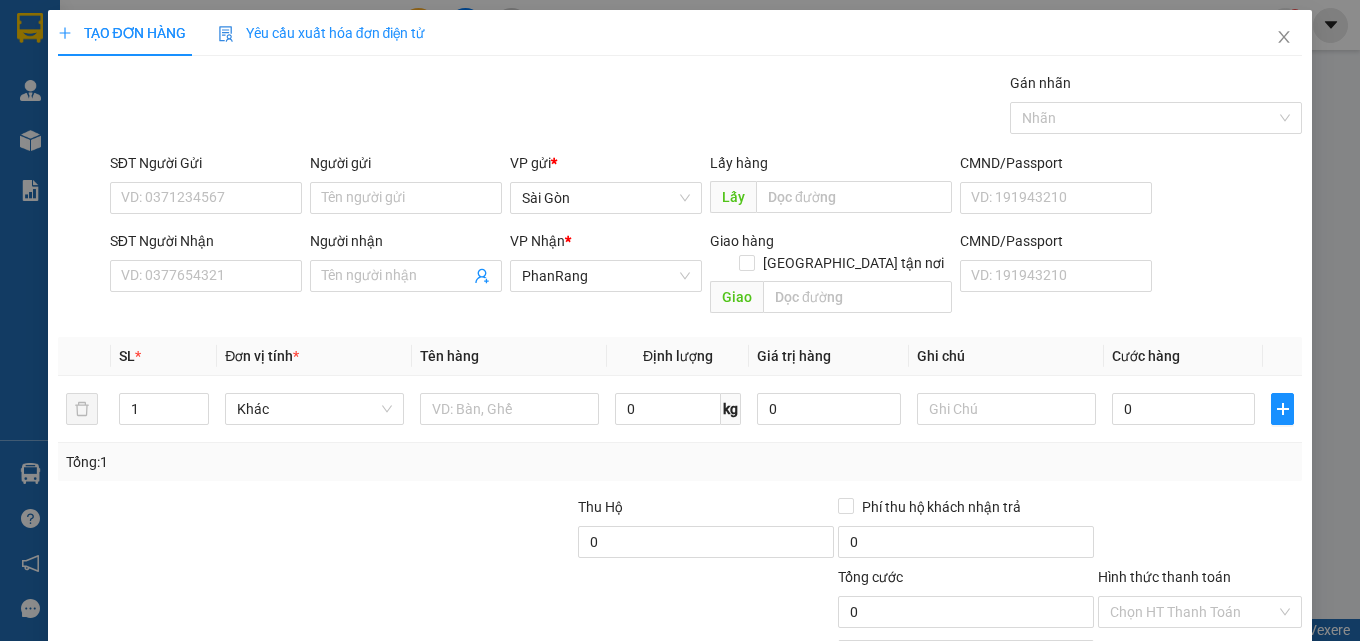 click on "SĐT Người Nhận VD: 0377654321" at bounding box center (206, 276) 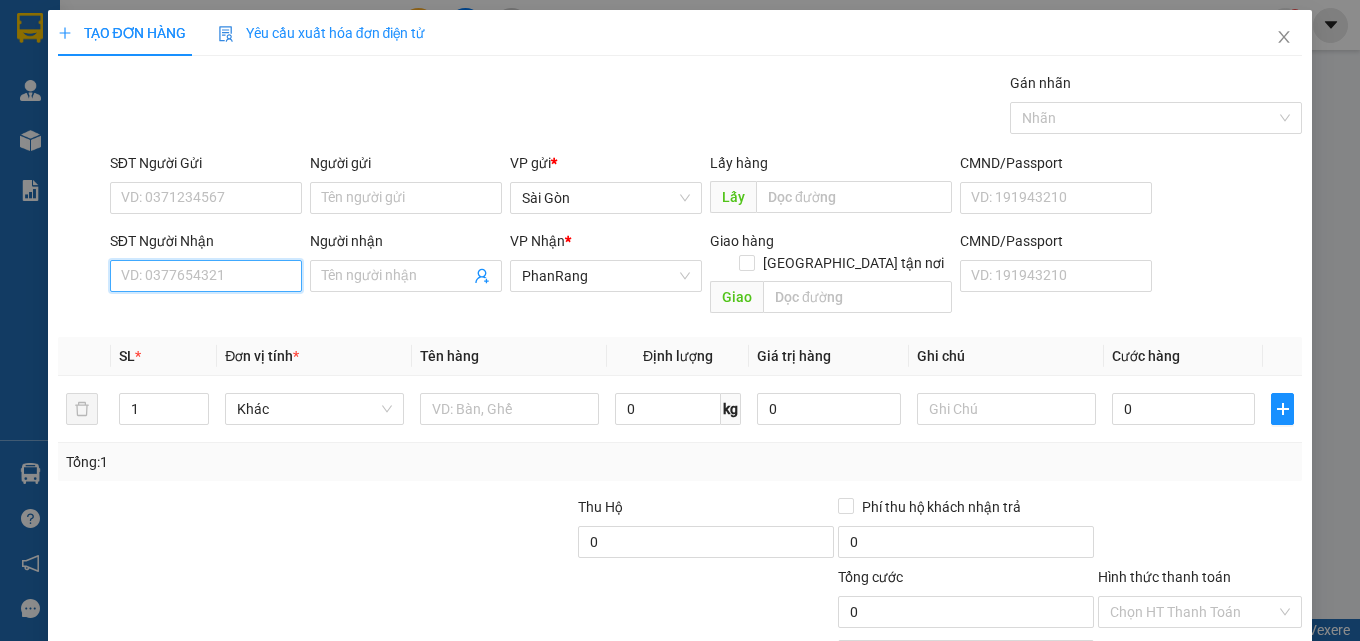 click on "SĐT Người Nhận" at bounding box center (206, 276) 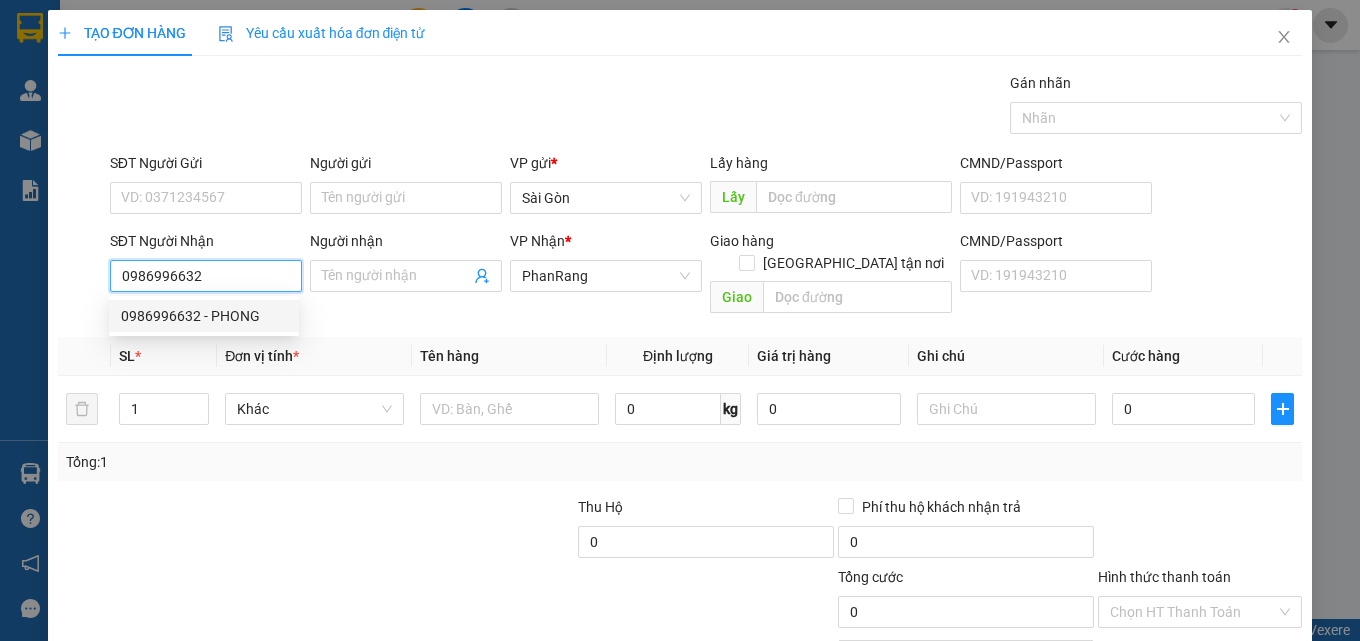 click on "0986996632 - PHONG" at bounding box center (204, 316) 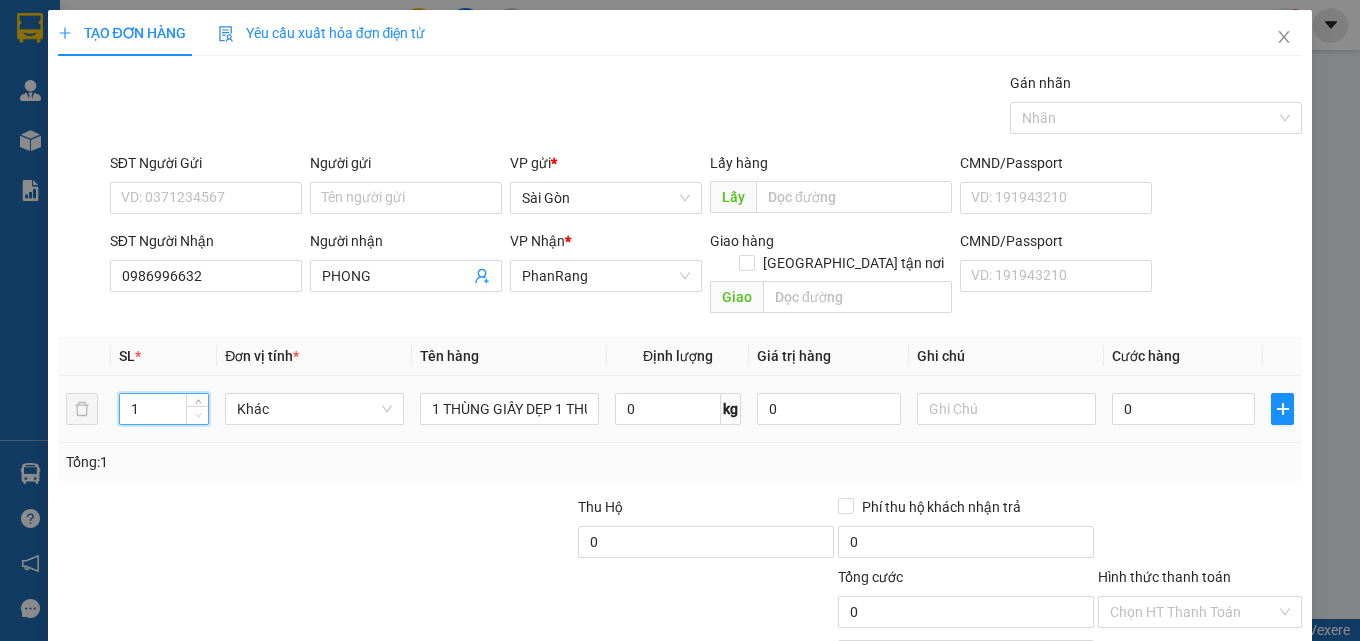 click at bounding box center (198, 416) 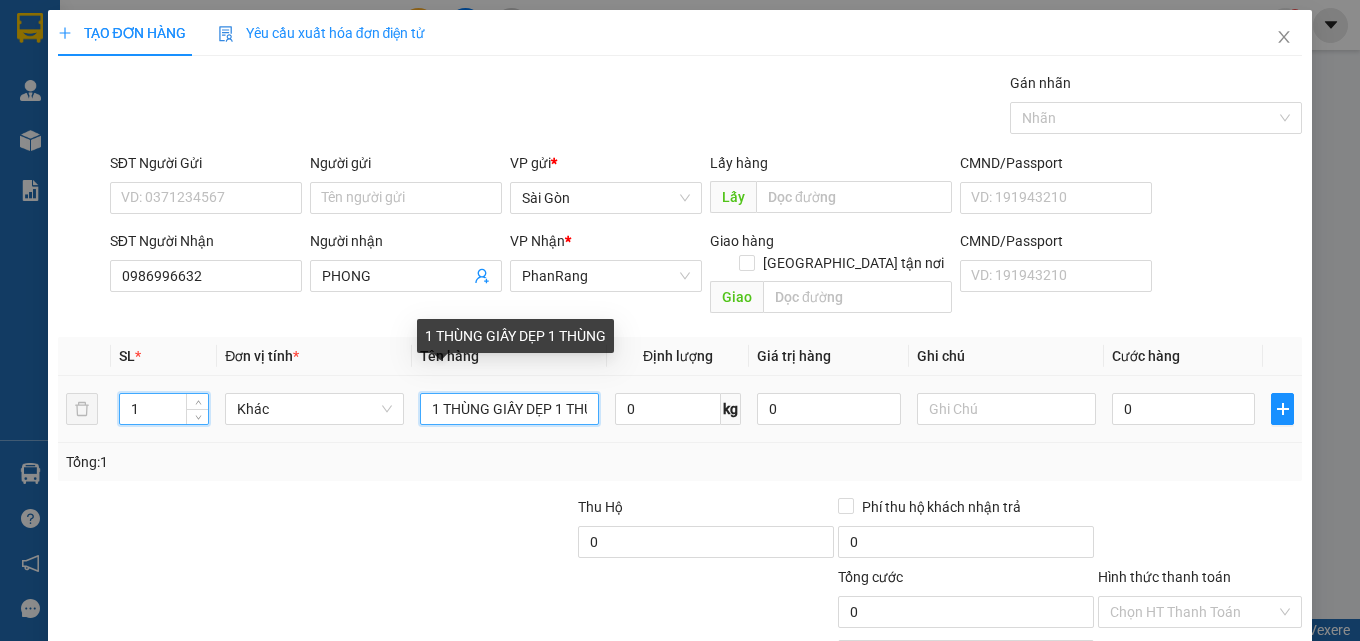 click on "1 THÙNG GIẤY DẸP 1 THÙNG" at bounding box center (509, 409) 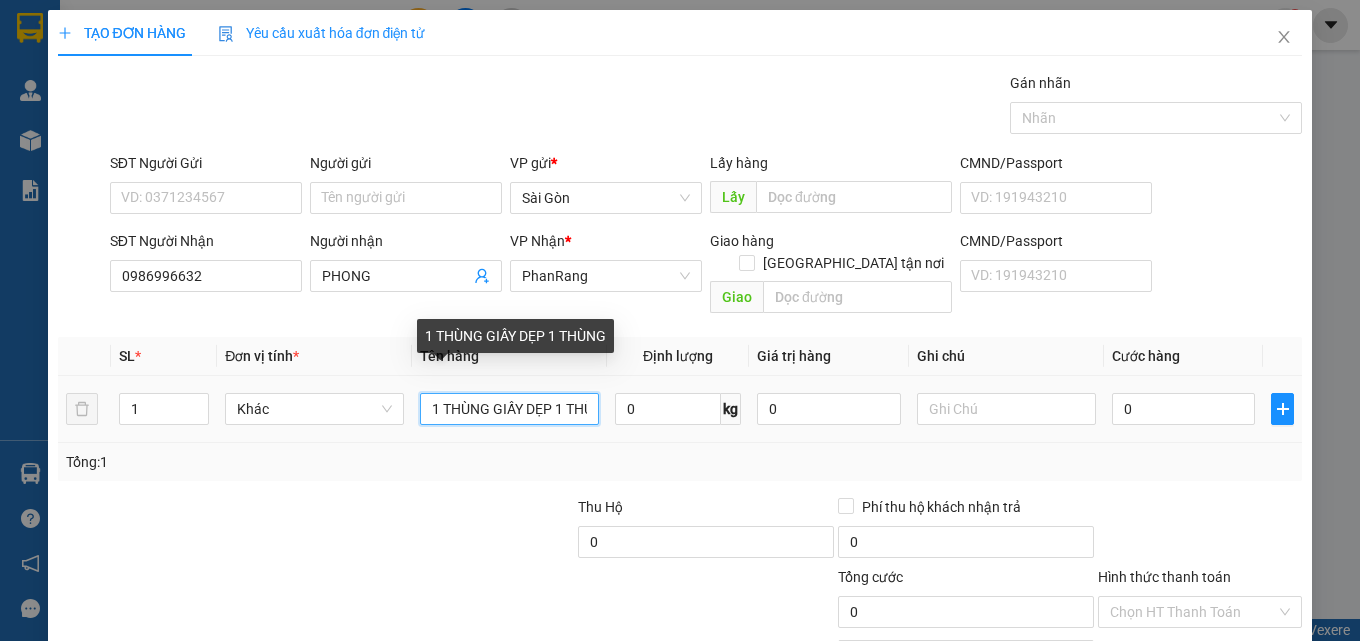 click on "1 THÙNG GIẤY DẸP 1 THÙNG" at bounding box center [509, 409] 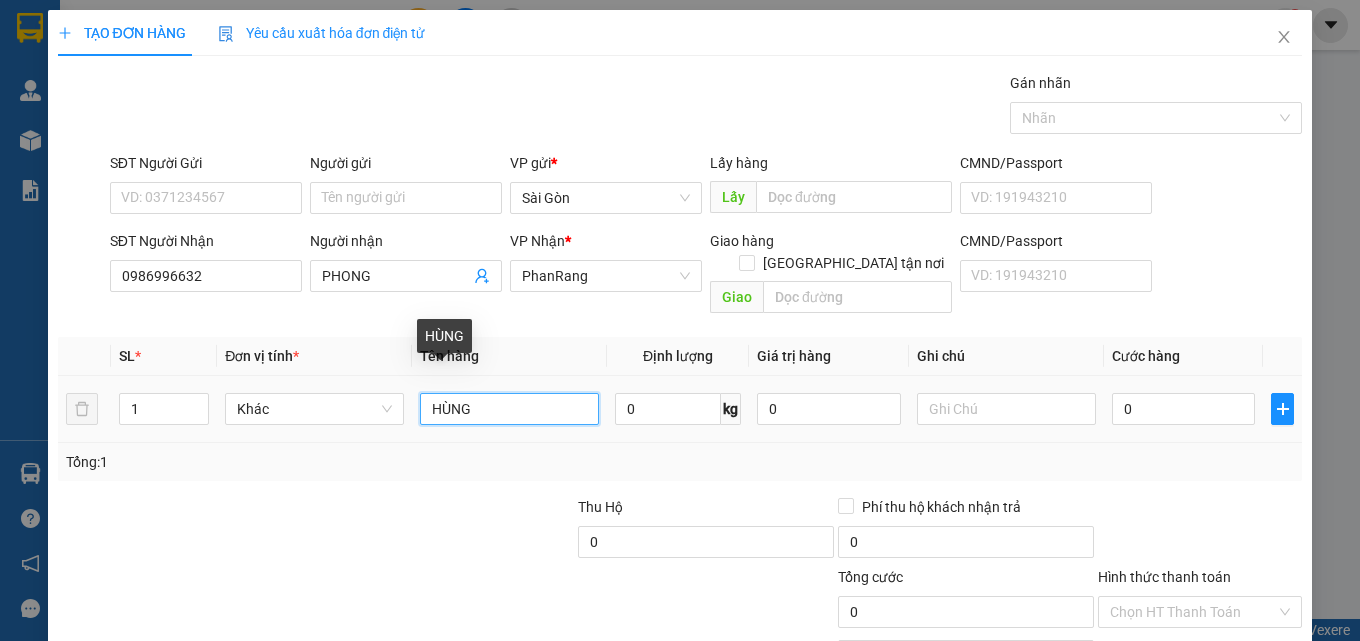 click on "HÙNG" at bounding box center [509, 409] 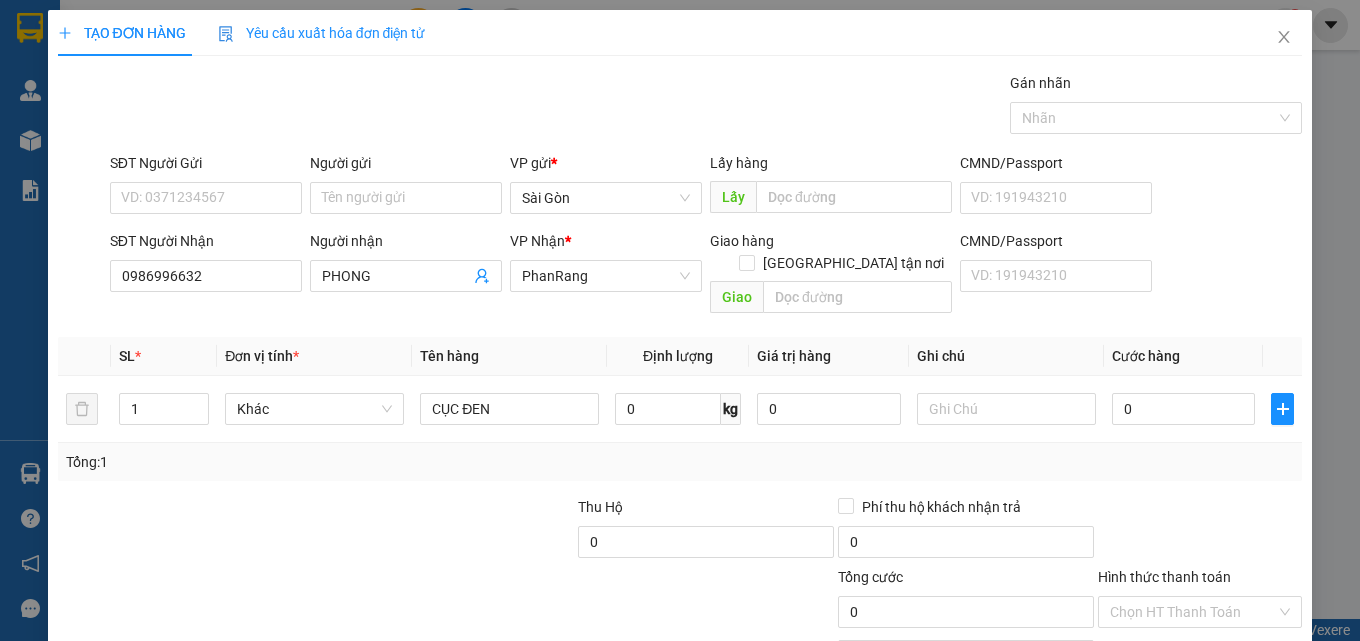 click on "[PERSON_NAME] và In" at bounding box center [1258, 707] 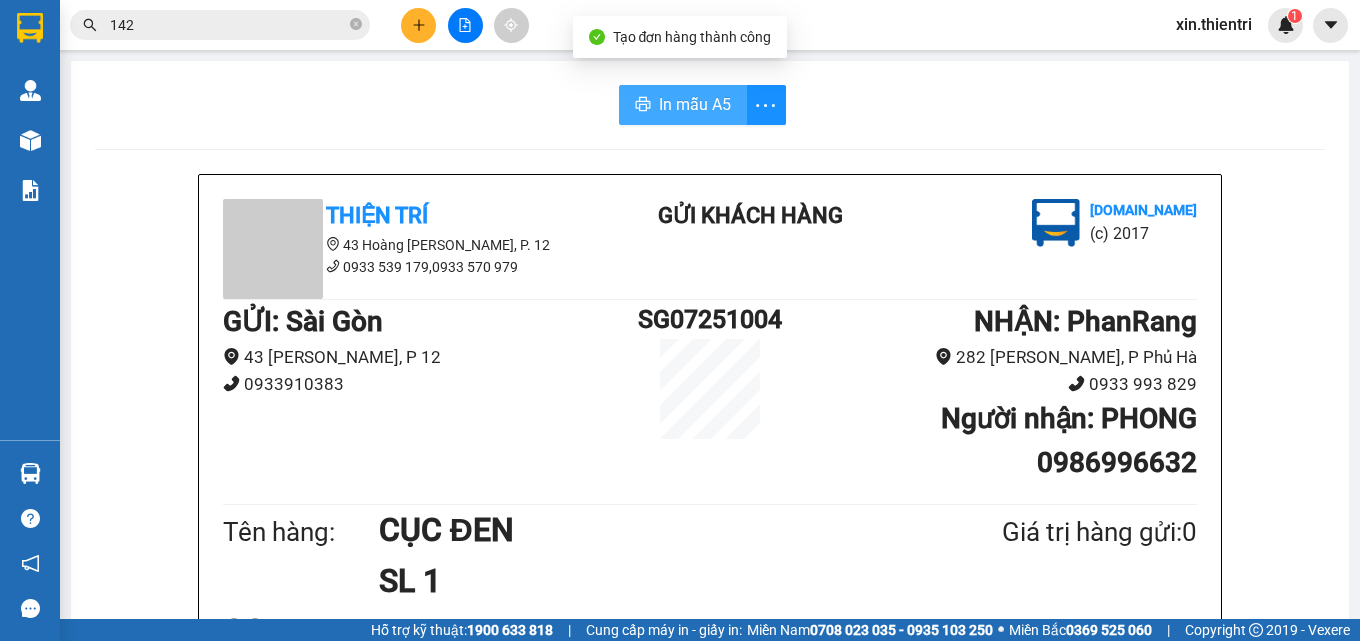 click on "In mẫu A5" at bounding box center [695, 104] 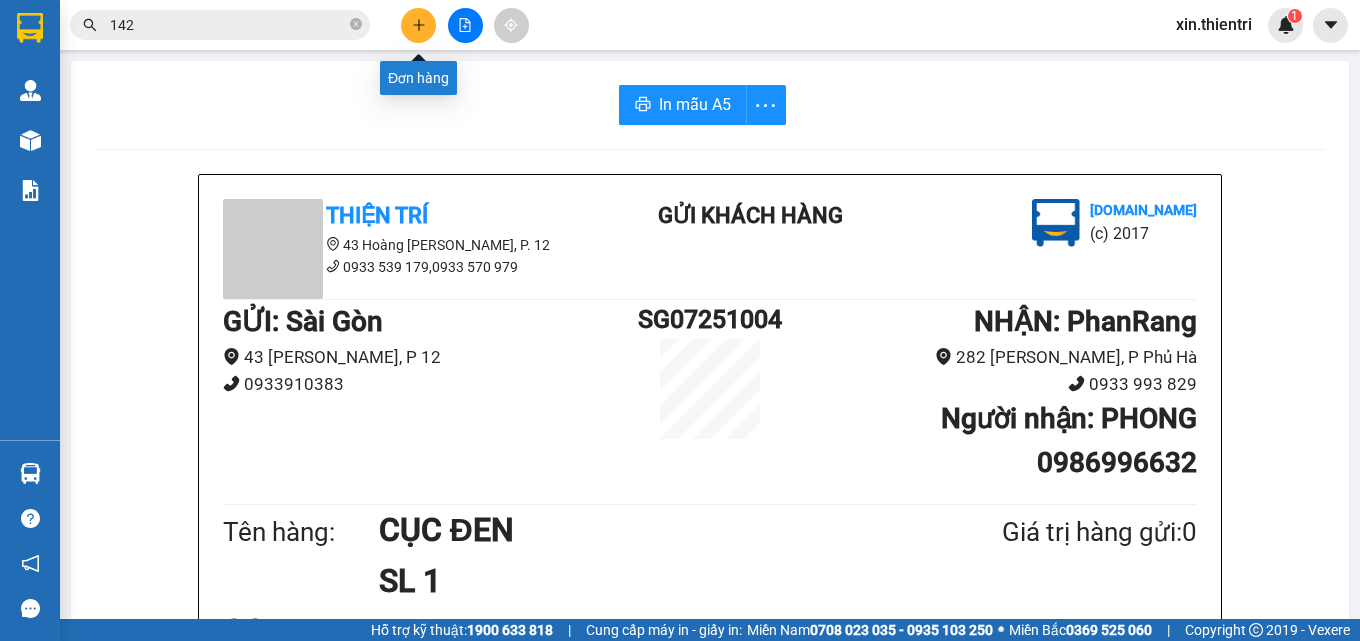 click 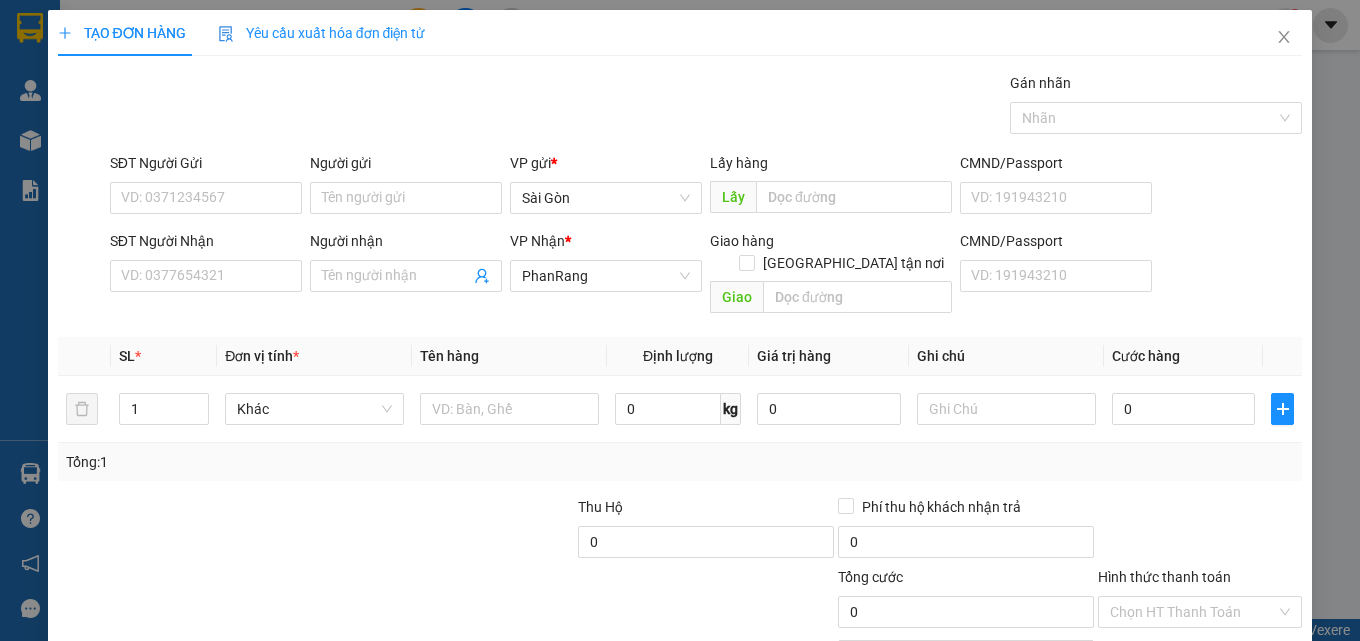 click on "SĐT Người Nhận VD: 0377654321" at bounding box center (206, 265) 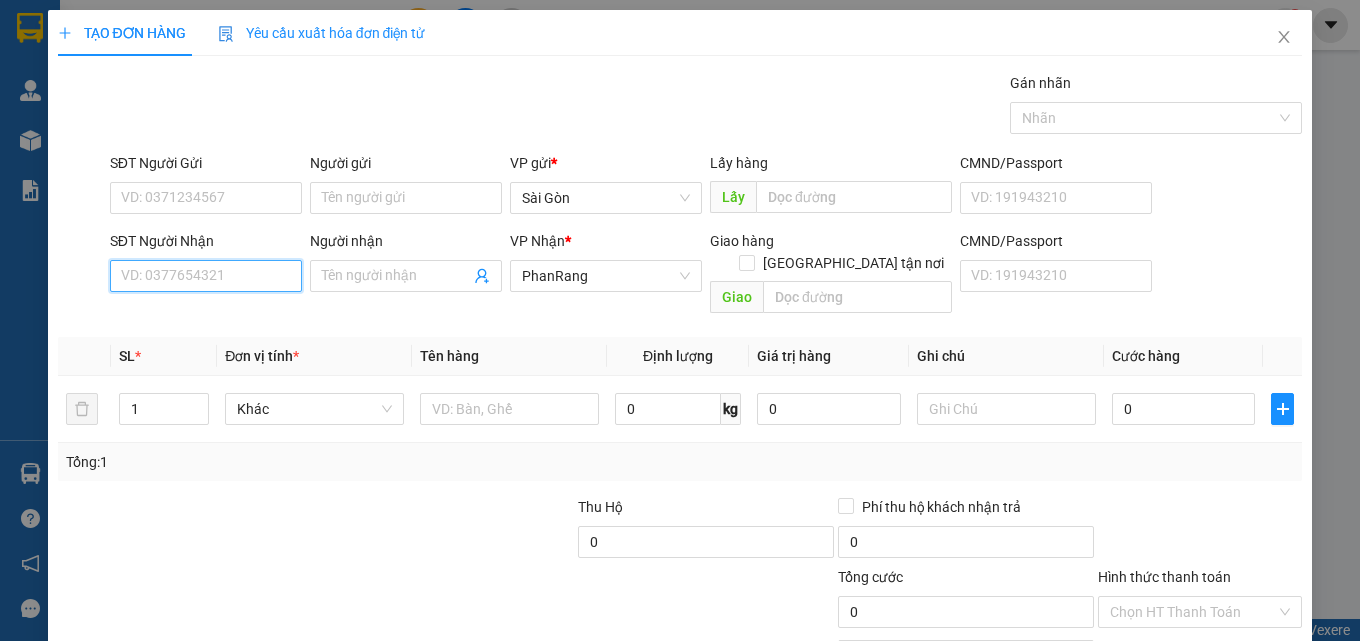 click on "SĐT Người Nhận" at bounding box center [206, 276] 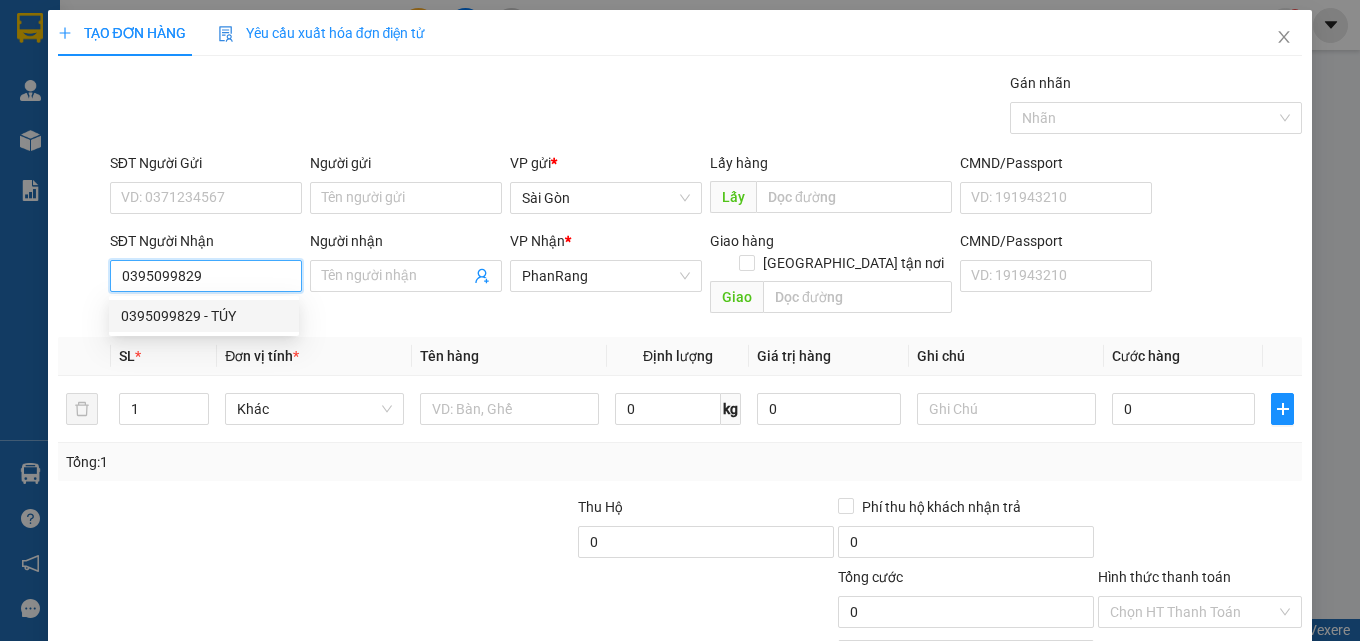 click on "0395099829 - TÚY" at bounding box center (204, 316) 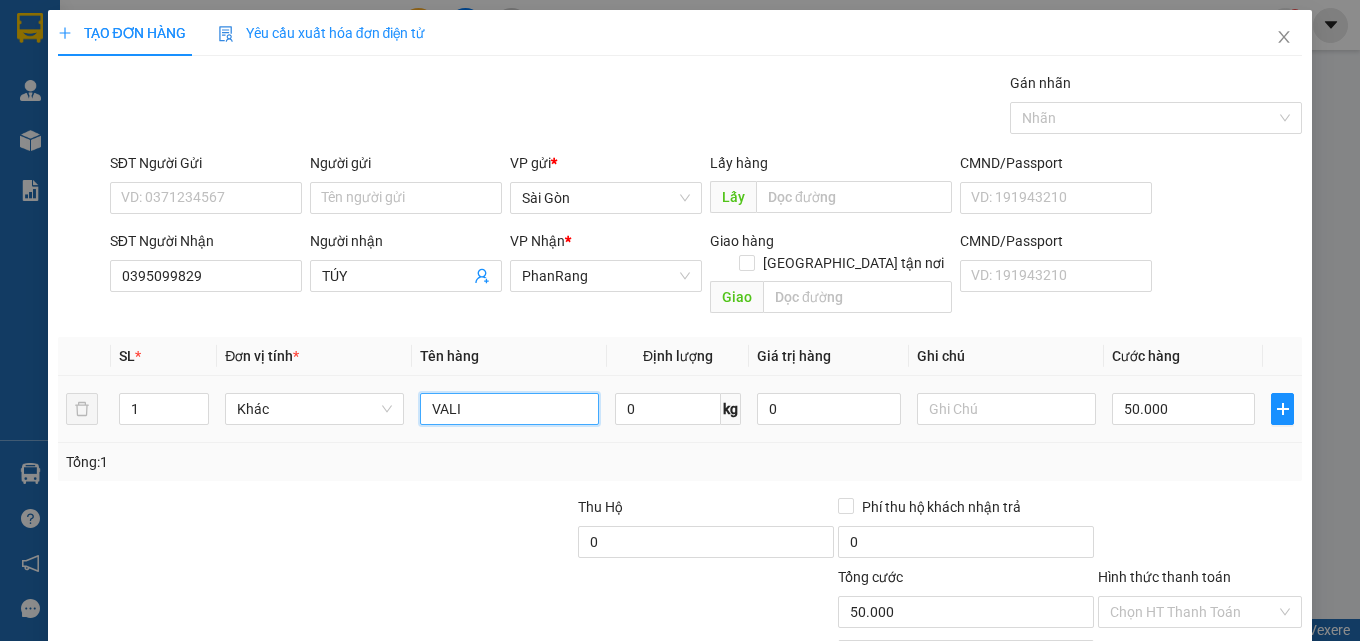 click on "VALI" at bounding box center (509, 409) 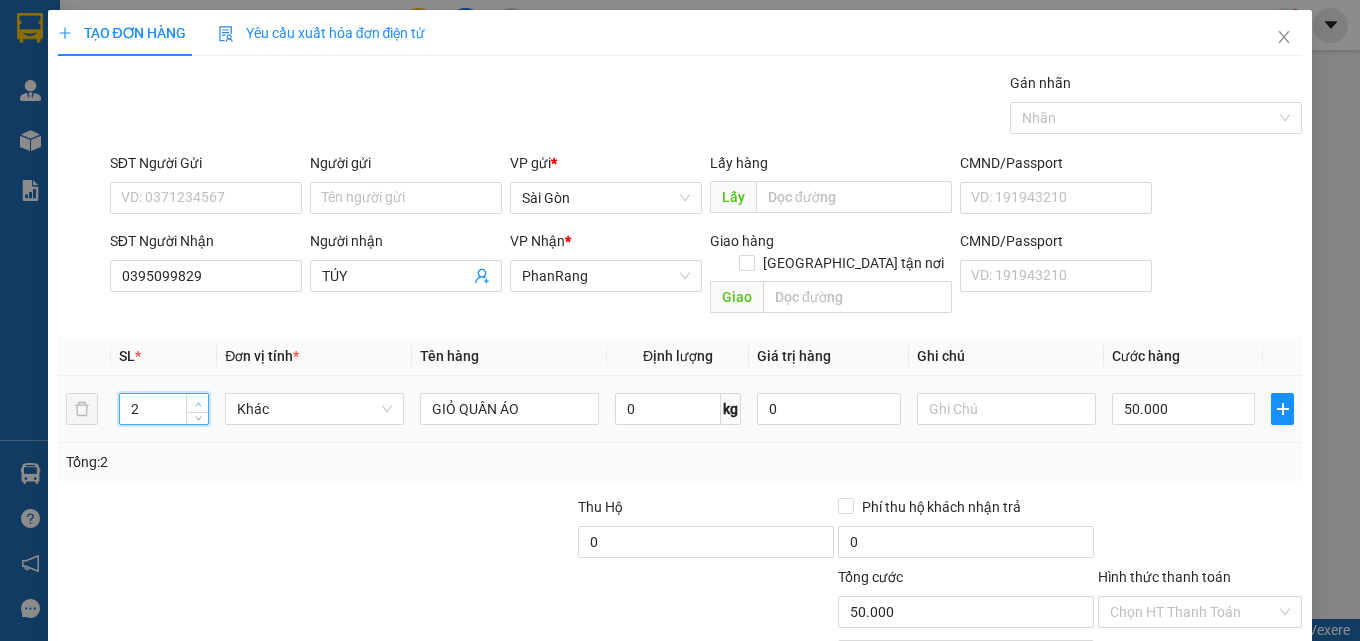 click at bounding box center [197, 403] 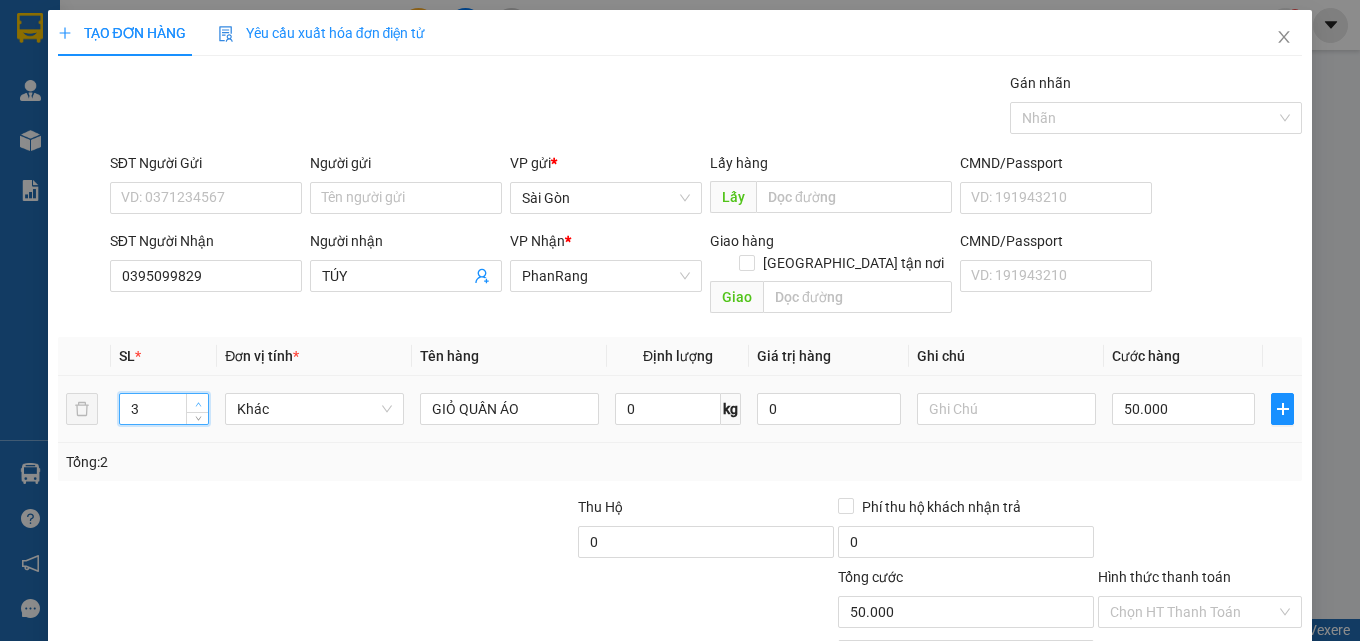 click at bounding box center (197, 403) 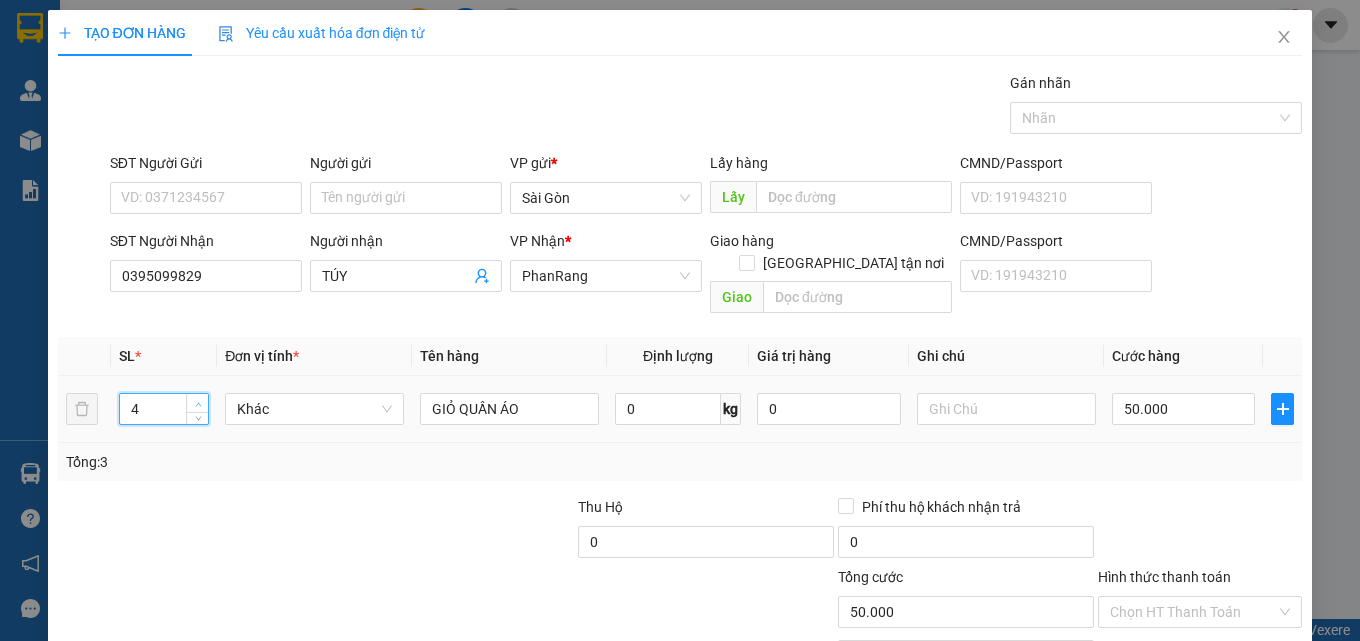 click at bounding box center (198, 404) 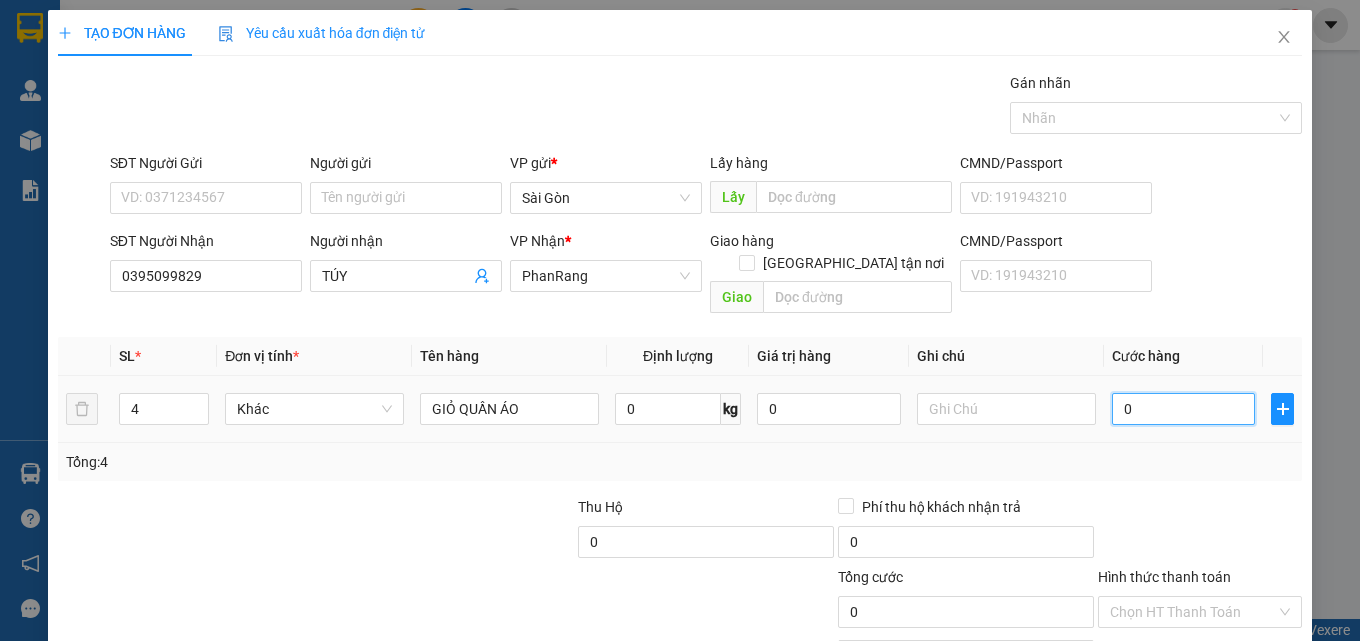 click on "0" at bounding box center (1184, 409) 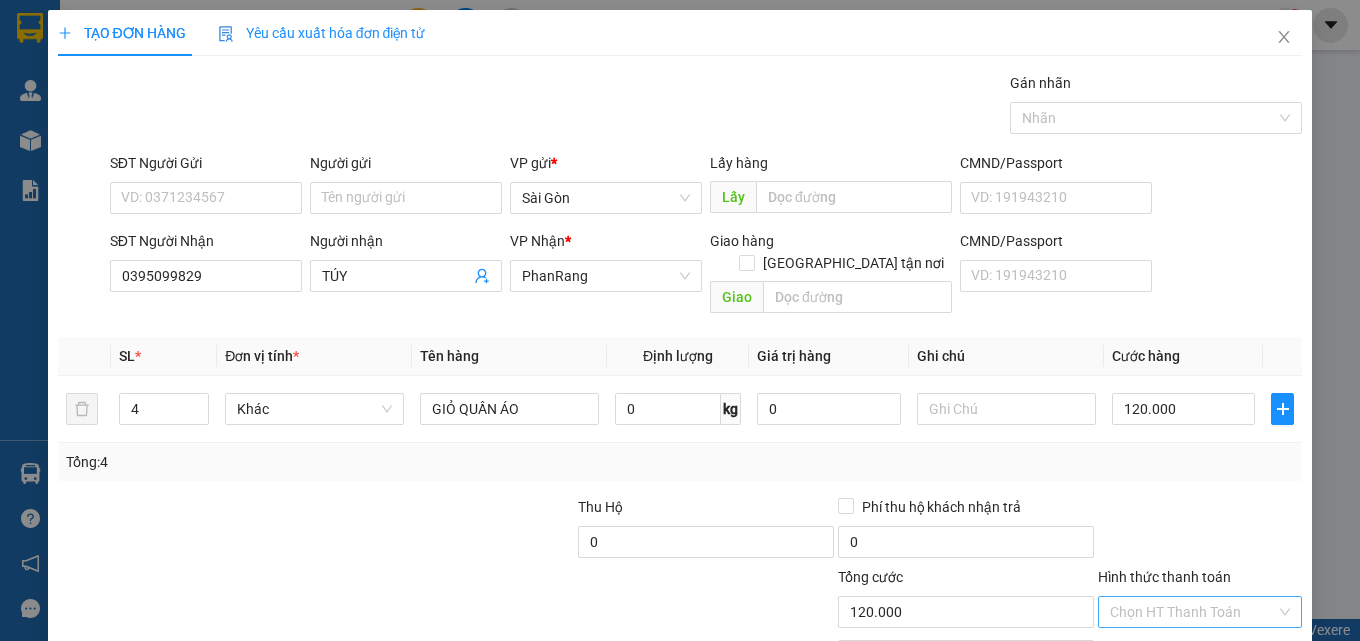 drag, startPoint x: 1169, startPoint y: 487, endPoint x: 1171, endPoint y: 501, distance: 14.142136 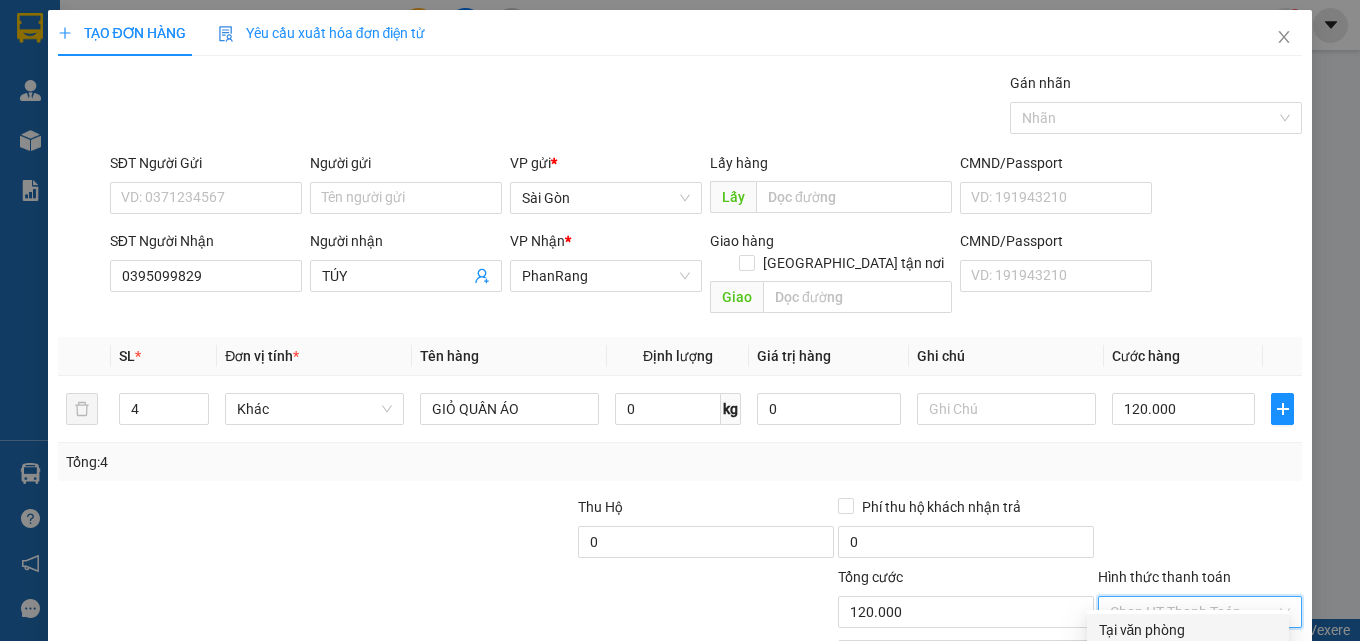 click on "Tại văn phòng" at bounding box center [1188, 630] 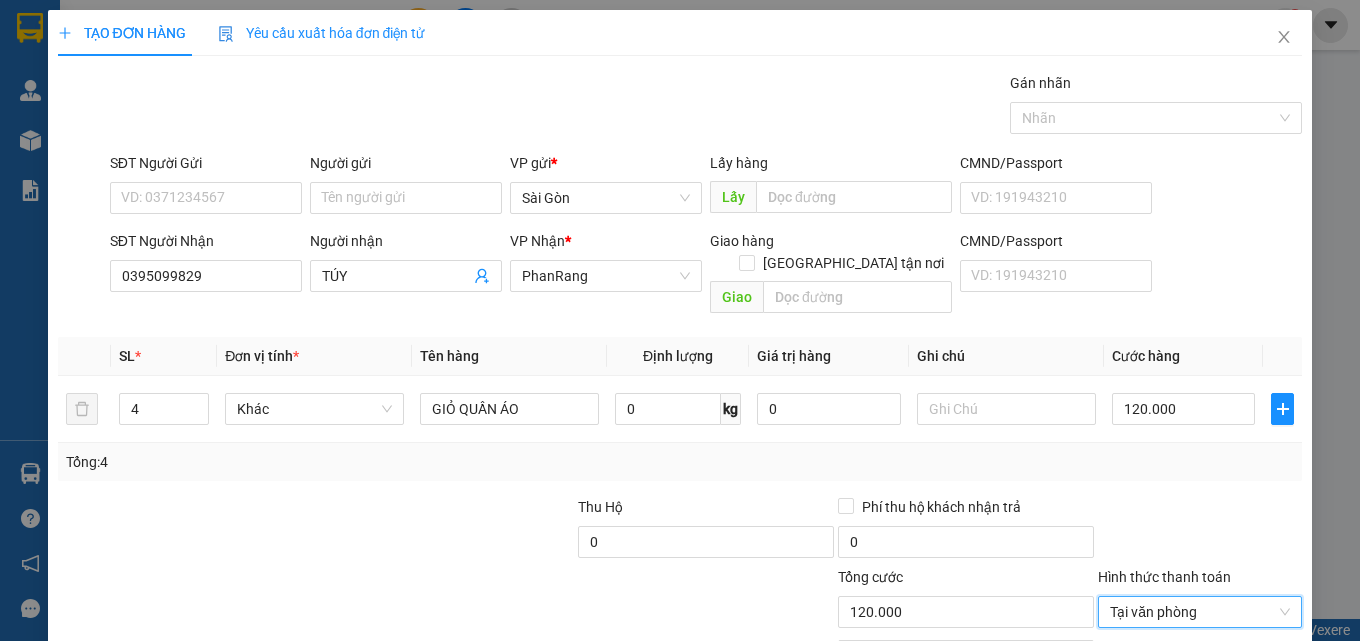 click on "[PERSON_NAME] và In" at bounding box center [1226, 707] 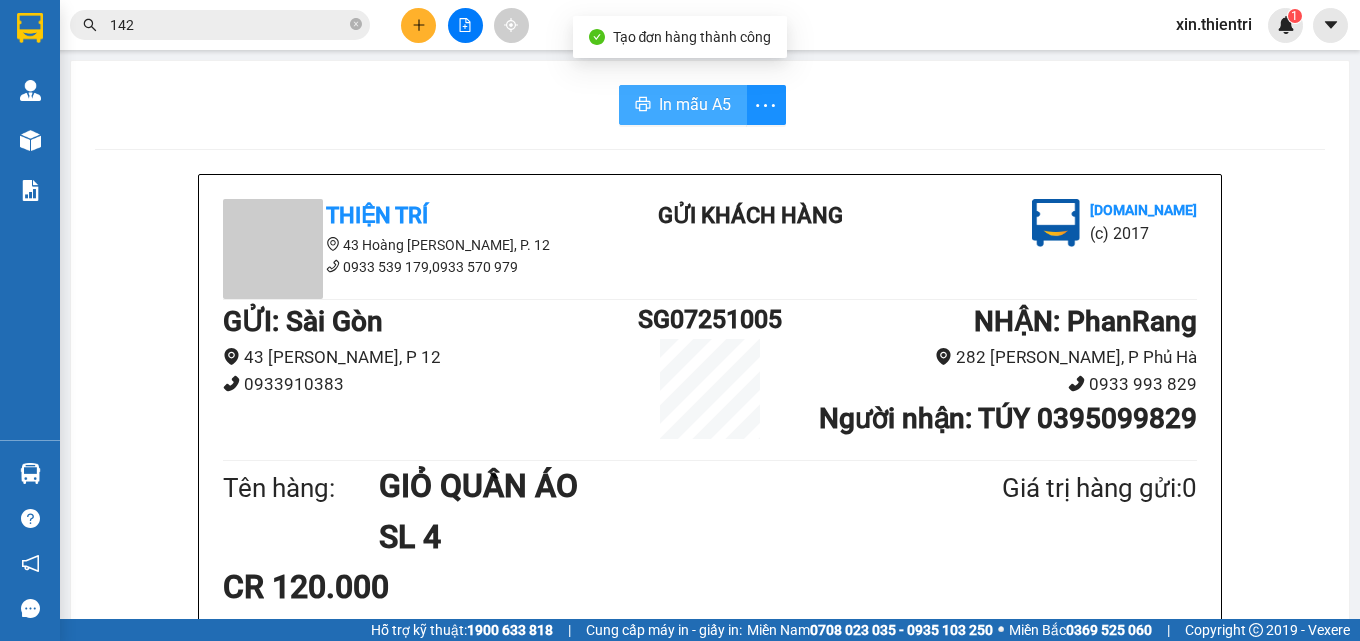 click on "In mẫu A5" at bounding box center [695, 104] 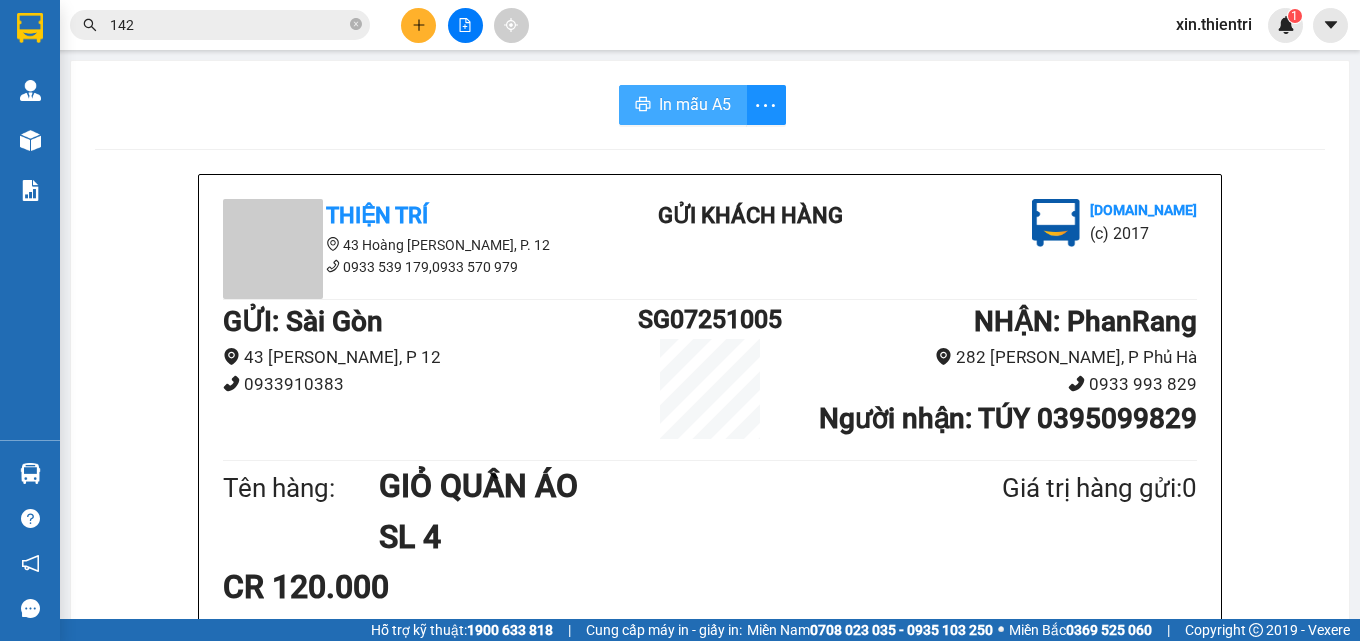 click on "In mẫu A5" at bounding box center (695, 104) 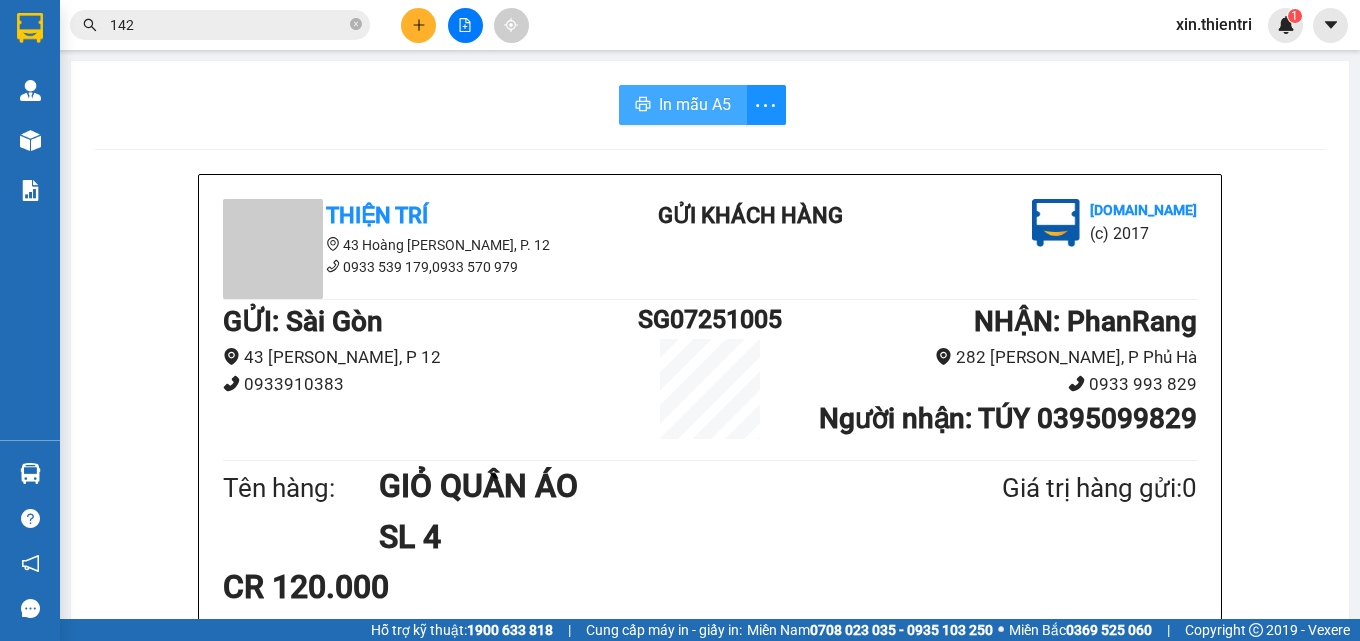 click on "In mẫu A5" at bounding box center [695, 104] 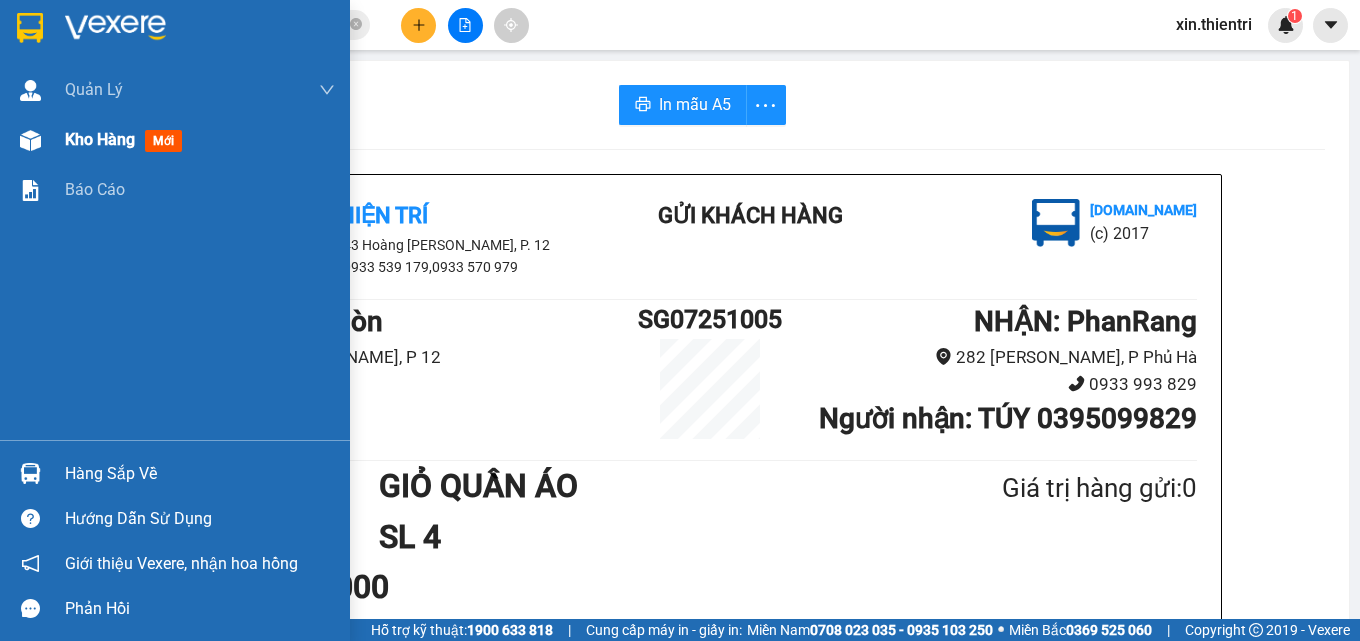 click on "Kho hàng" at bounding box center (100, 139) 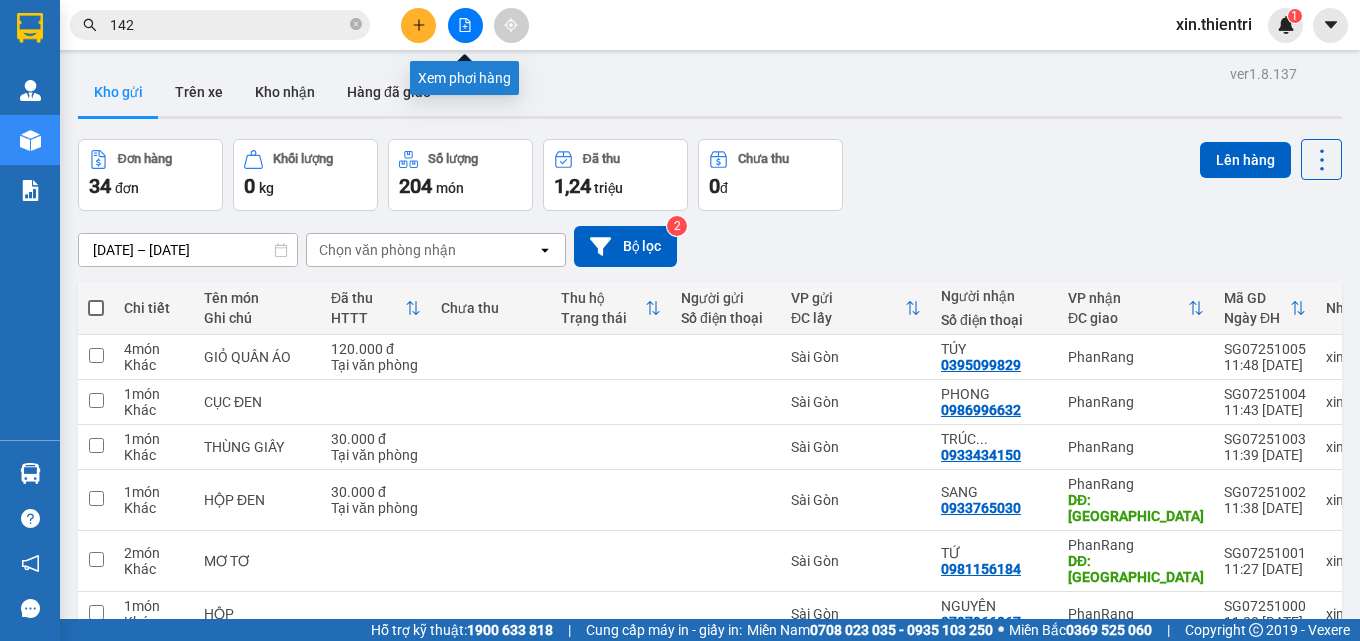 click 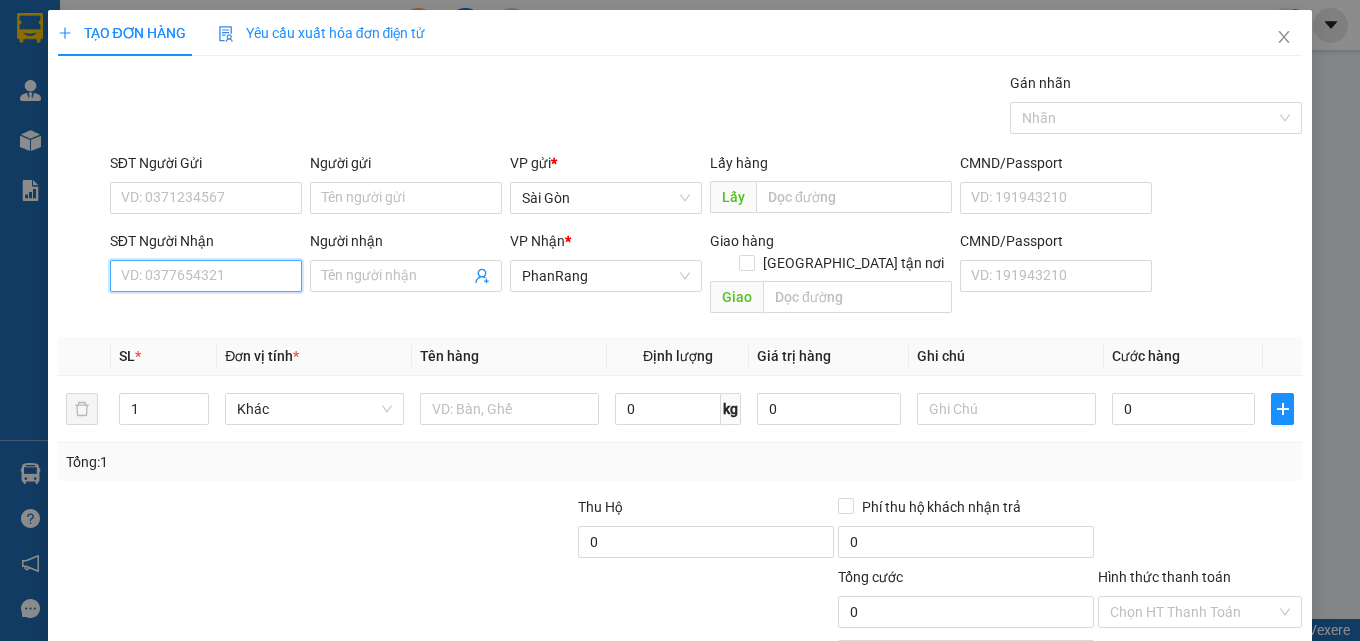 click on "SĐT Người Nhận" at bounding box center (206, 276) 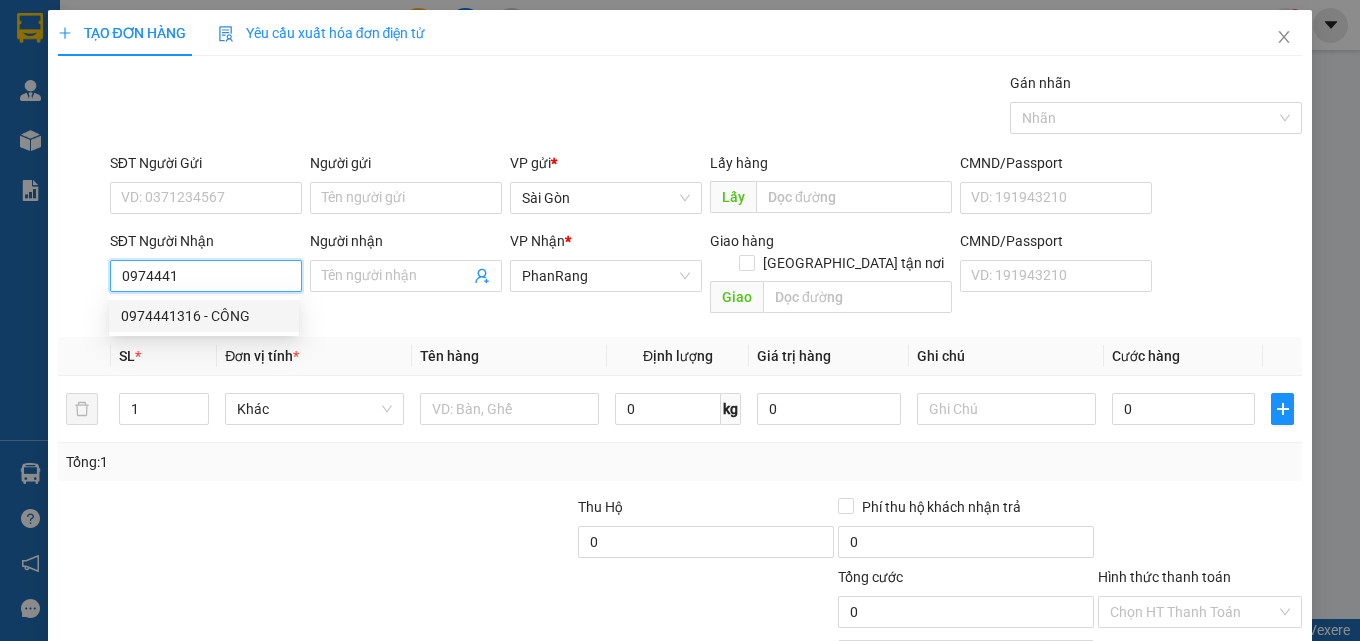 click on "0974441316 - CÔNG" at bounding box center (204, 316) 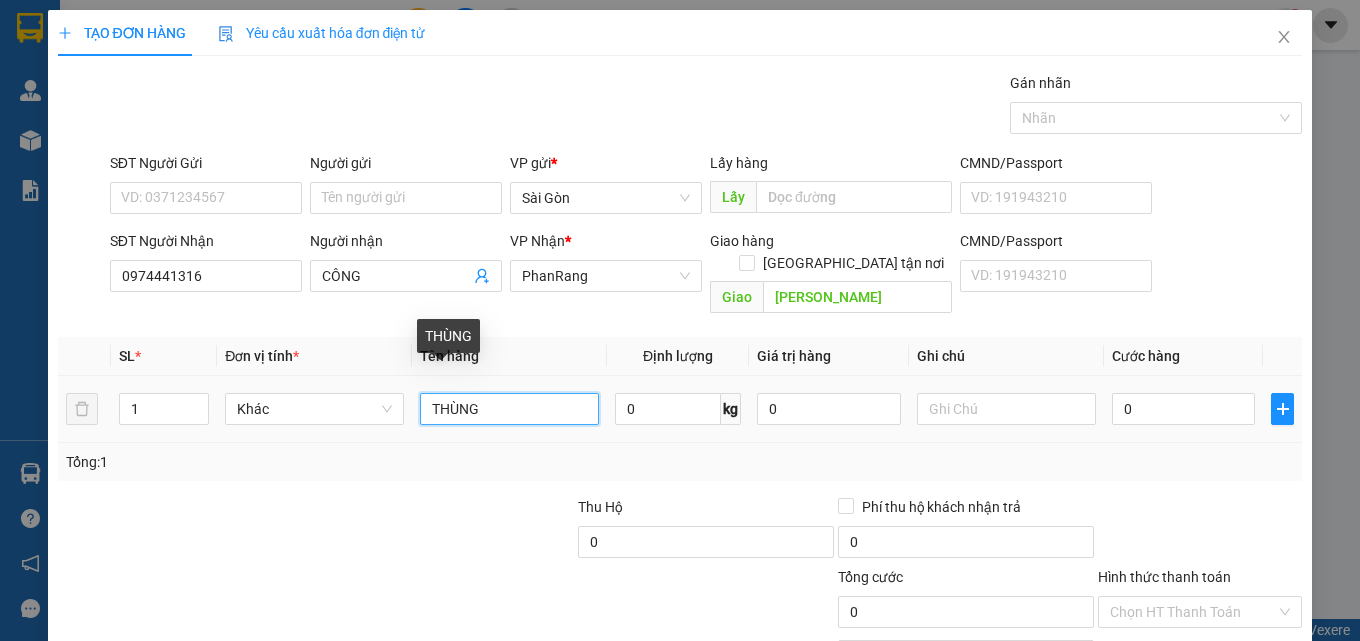 click on "THÙNG" at bounding box center (509, 409) 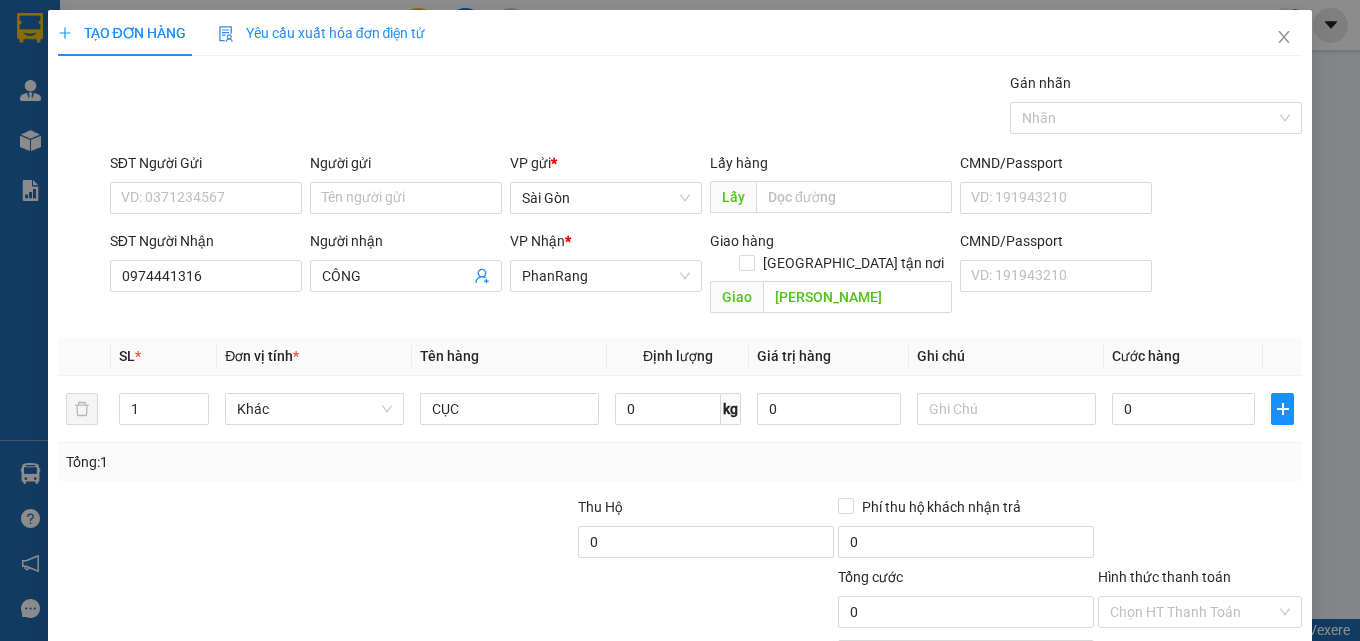 click on "[PERSON_NAME] và In" at bounding box center (1226, 707) 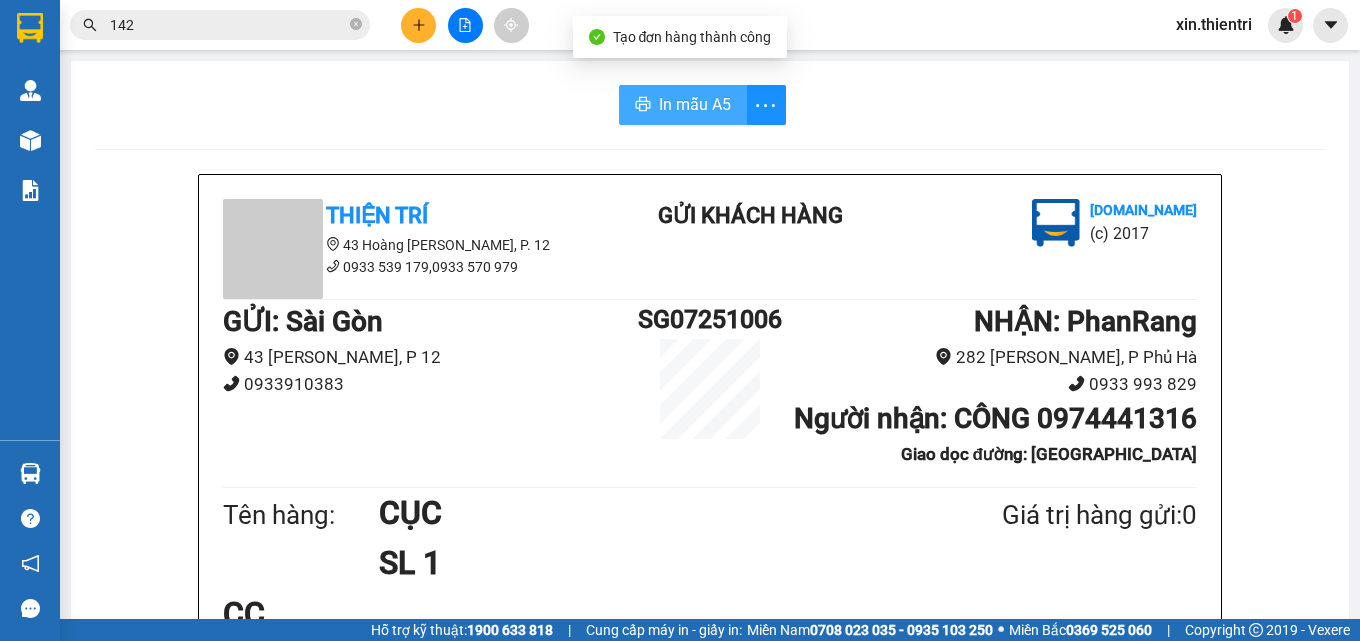 click on "In mẫu A5" at bounding box center [695, 104] 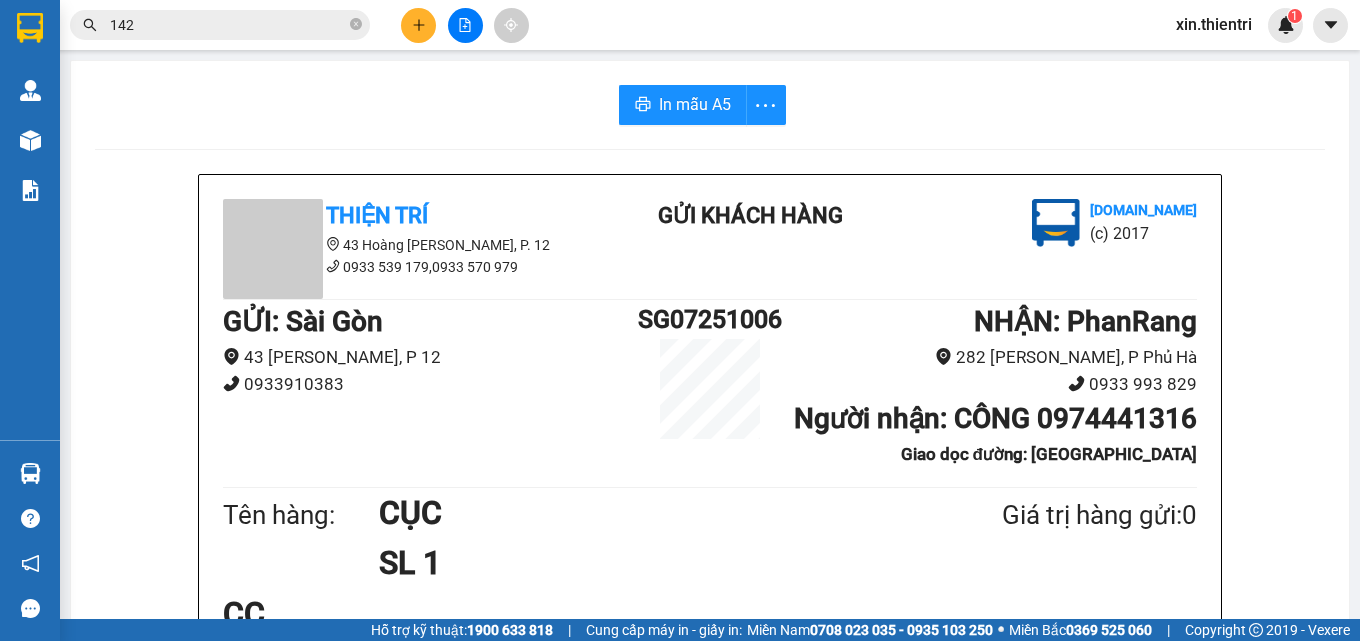 click 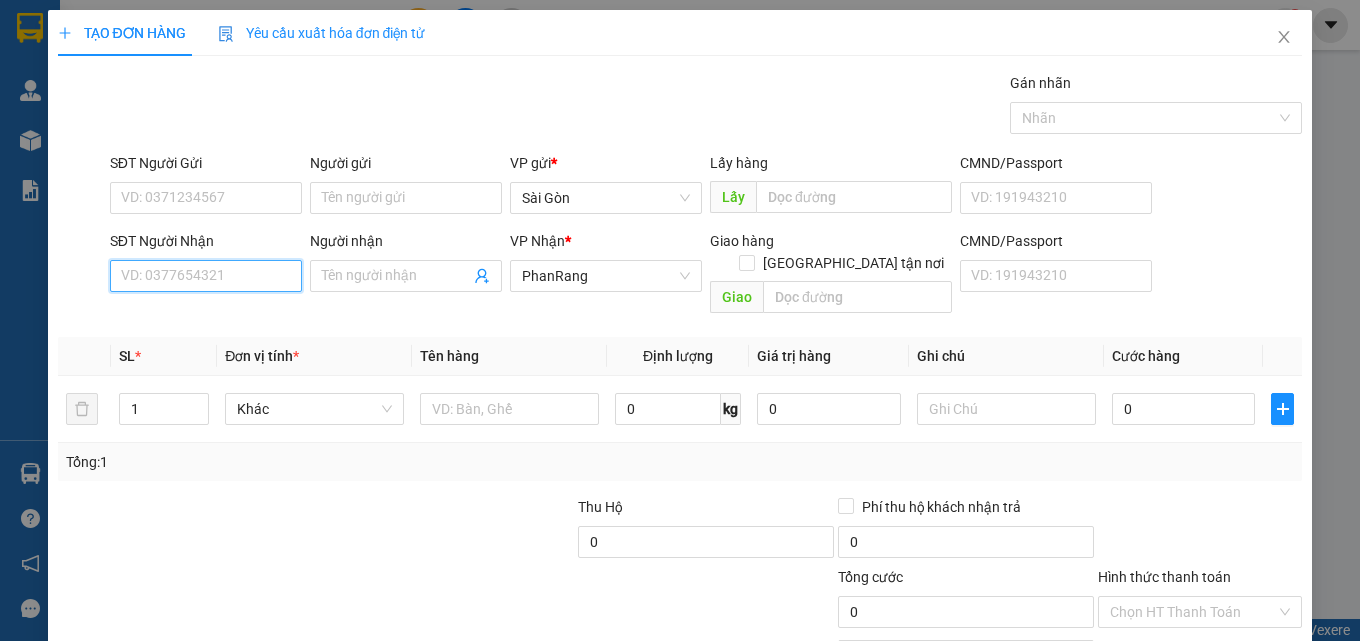 click on "SĐT Người Nhận" at bounding box center [206, 276] 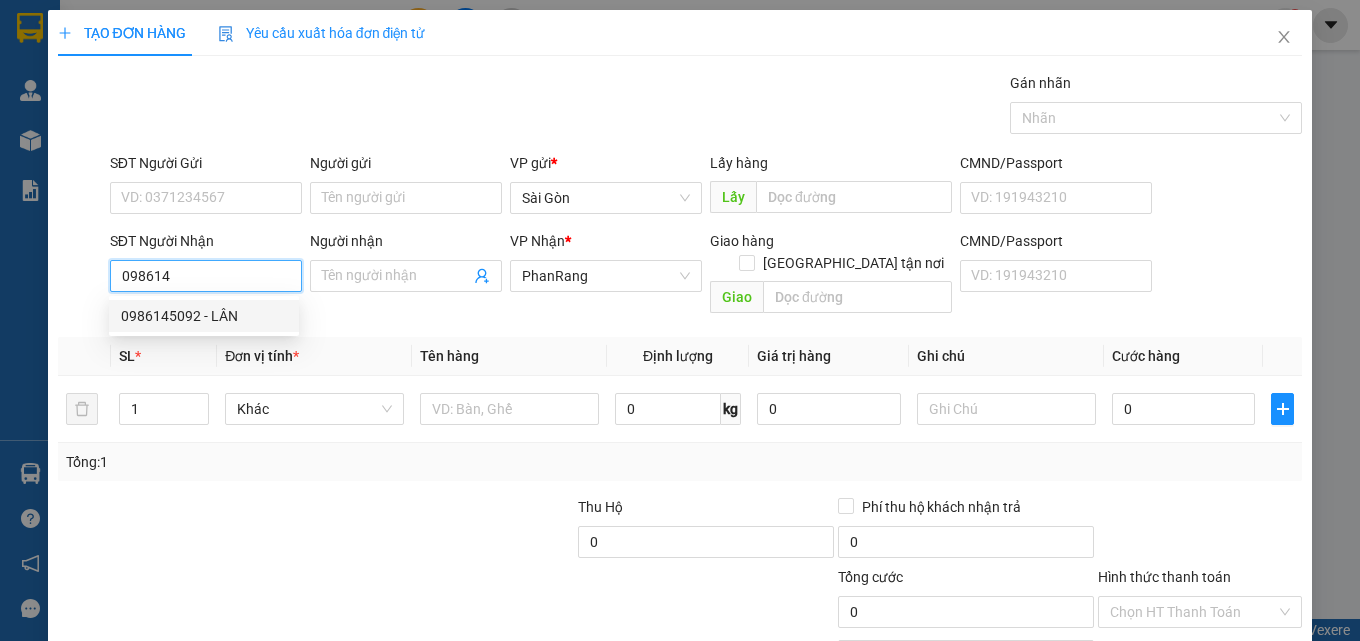 click on "0986145092 - LÂN" at bounding box center [204, 316] 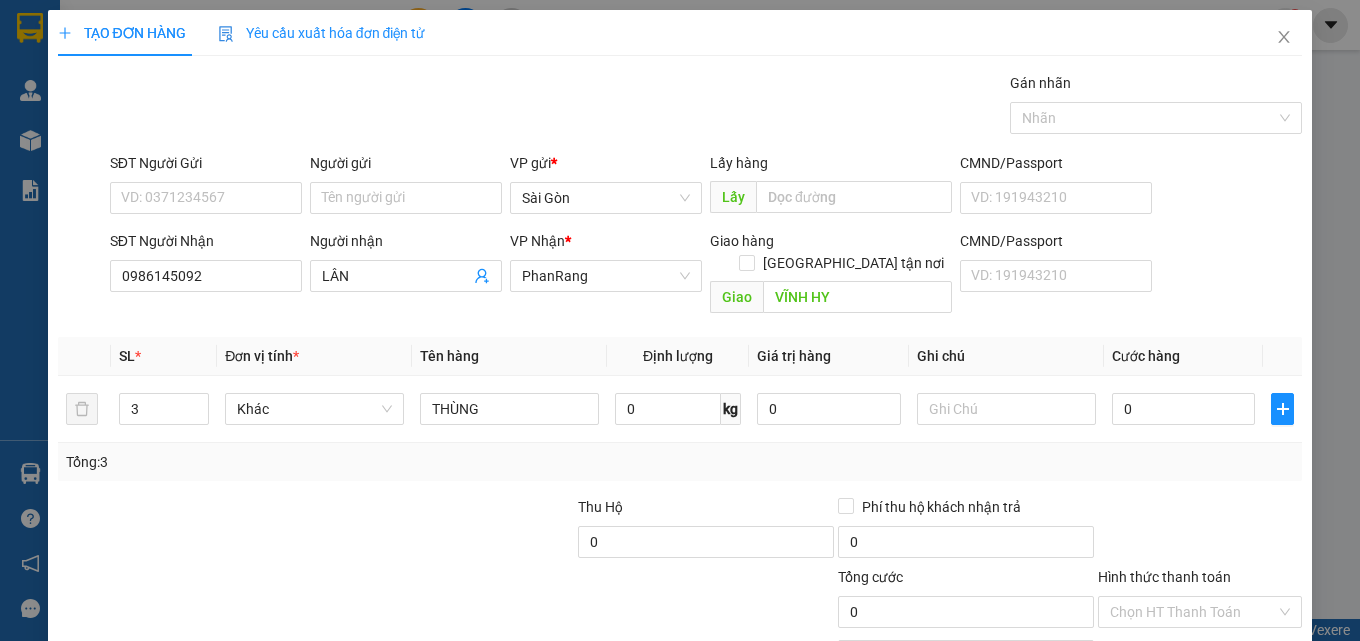 click on "[PERSON_NAME] và In" at bounding box center [1258, 707] 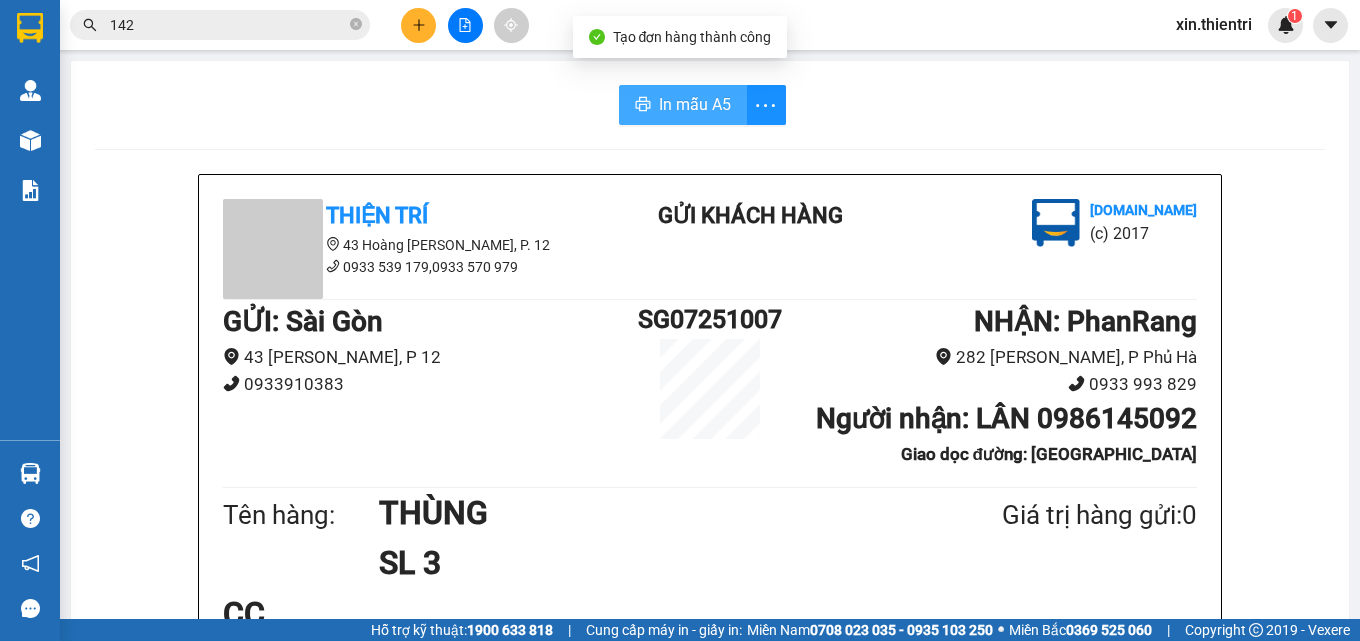 click on "In mẫu A5" at bounding box center [695, 104] 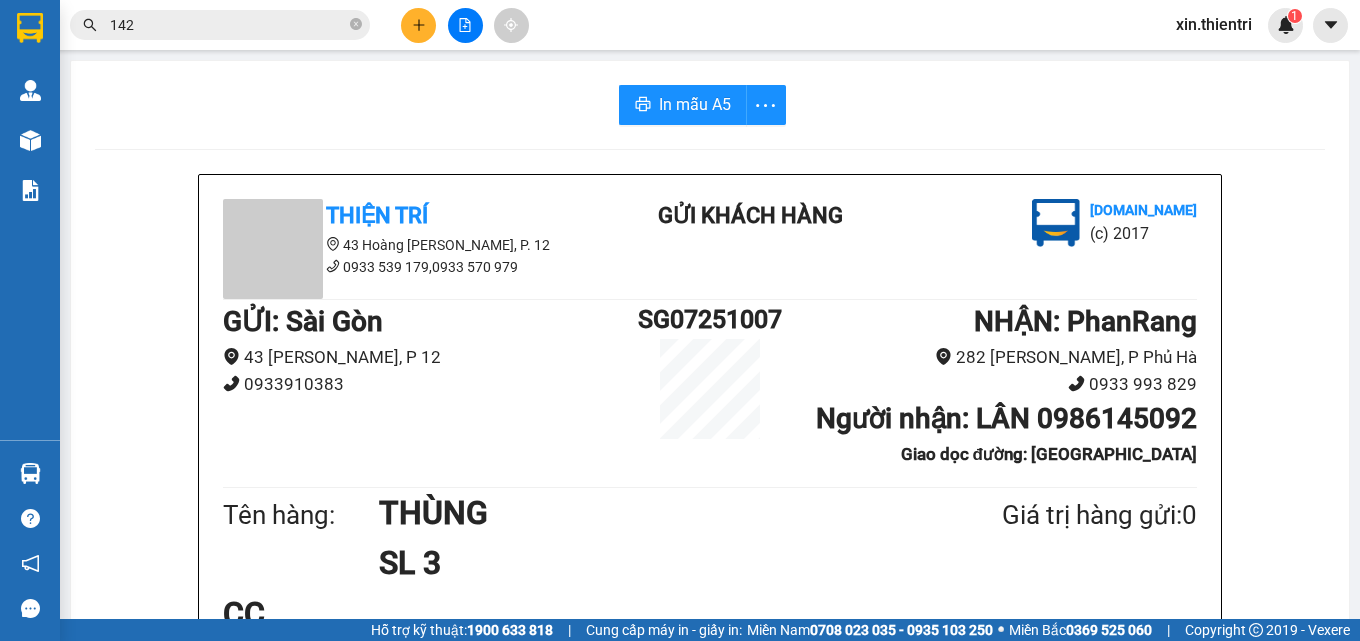 click at bounding box center (418, 25) 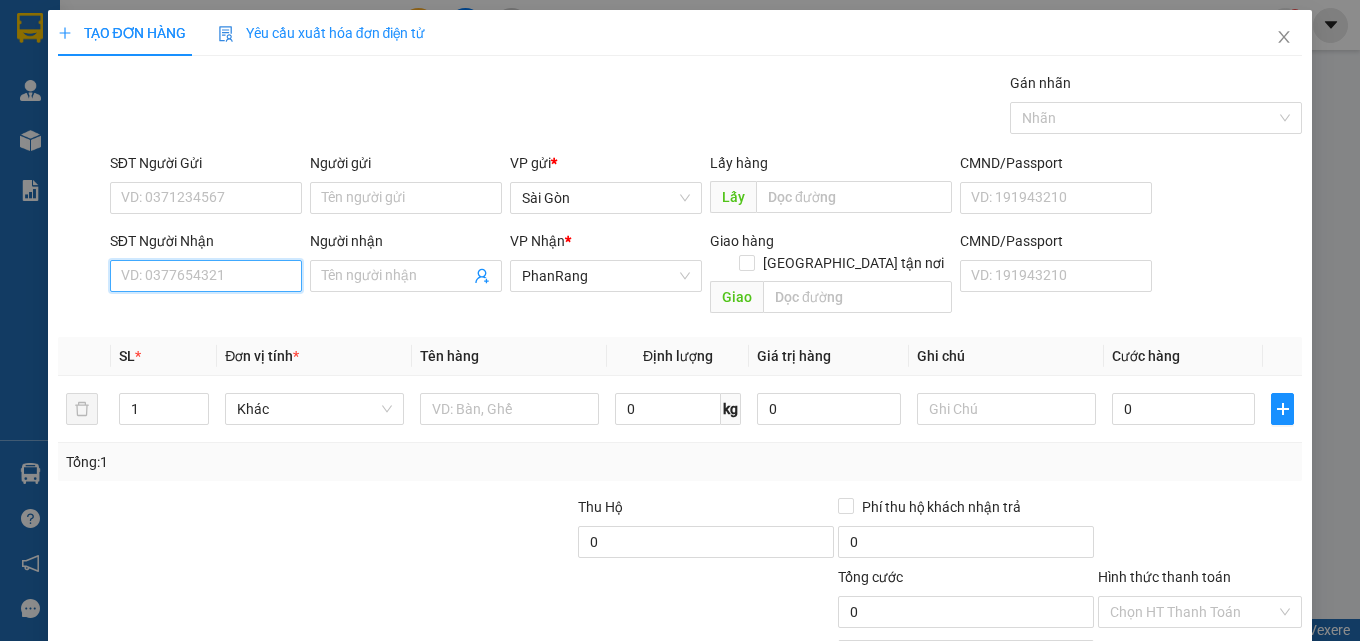 click on "SĐT Người Nhận" at bounding box center [206, 276] 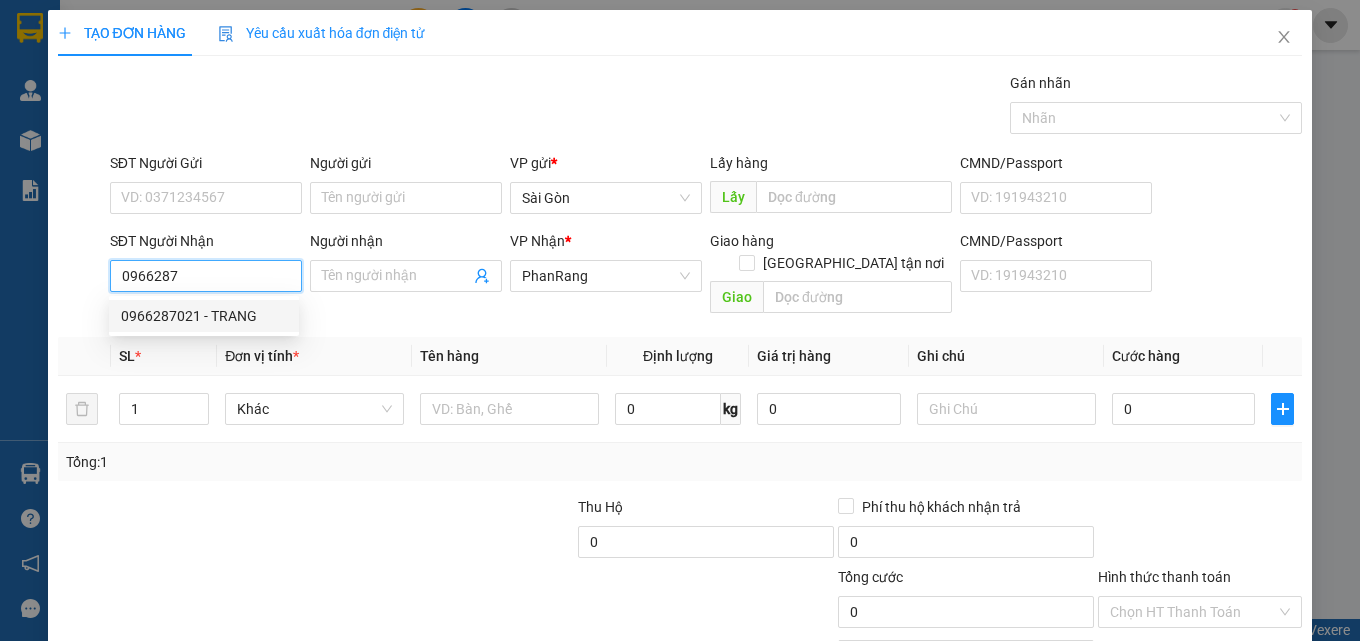 click on "0966287021 - TRANG" at bounding box center [204, 316] 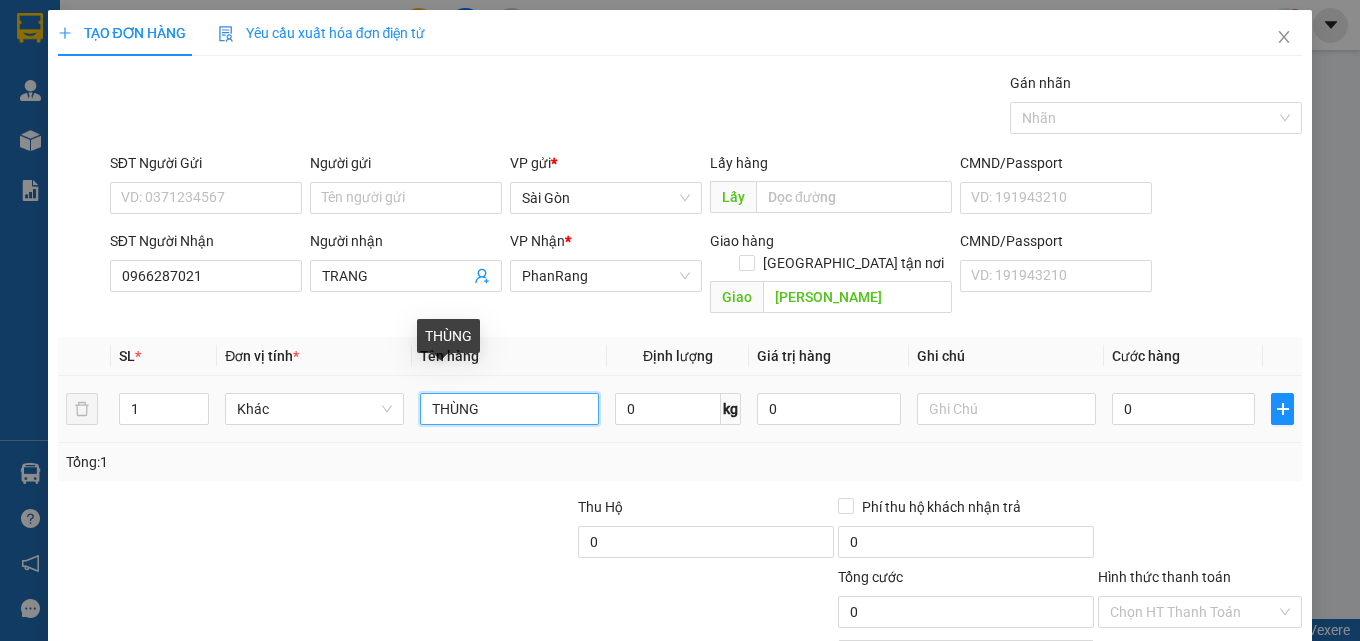 click on "THÙNG" at bounding box center [509, 409] 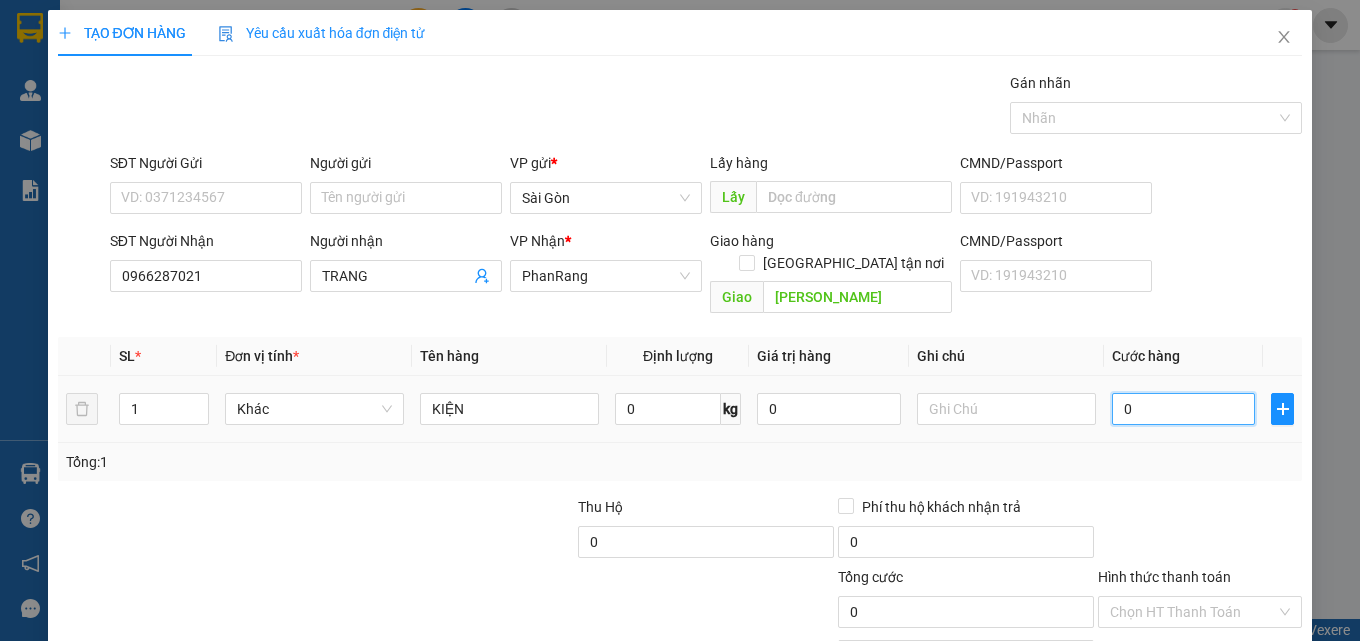 drag, startPoint x: 1157, startPoint y: 388, endPoint x: 1158, endPoint y: 373, distance: 15.033297 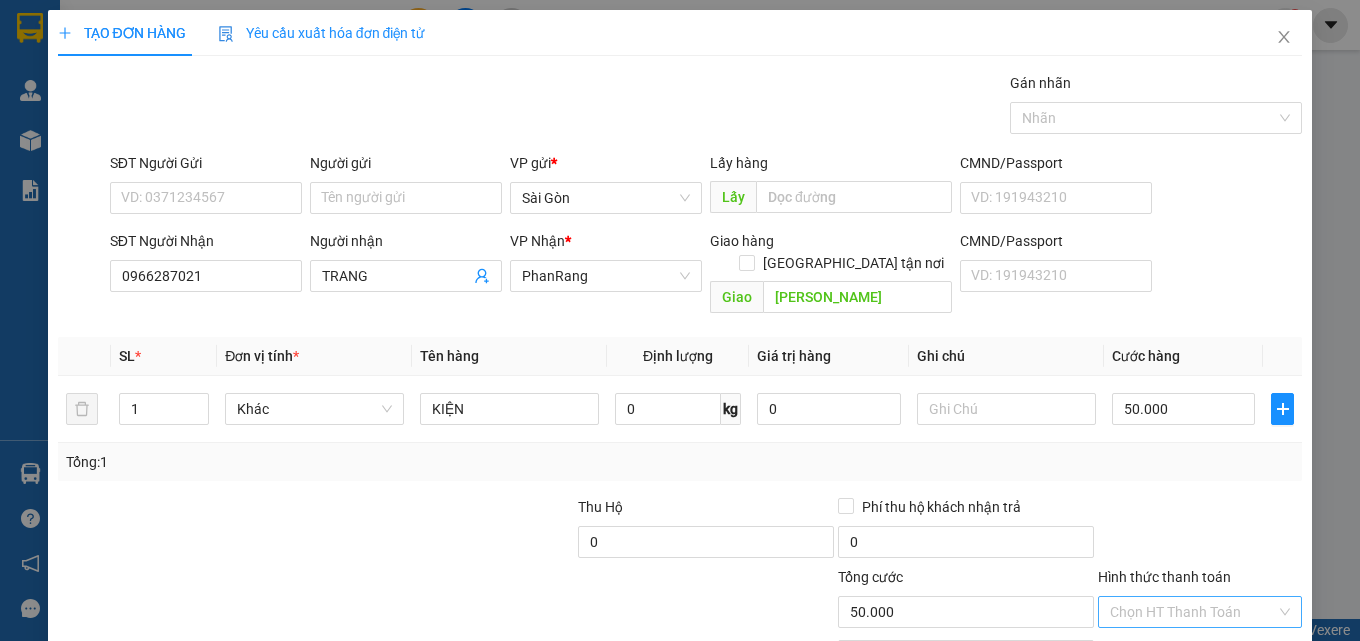click on "Hình thức thanh toán" at bounding box center (1193, 612) 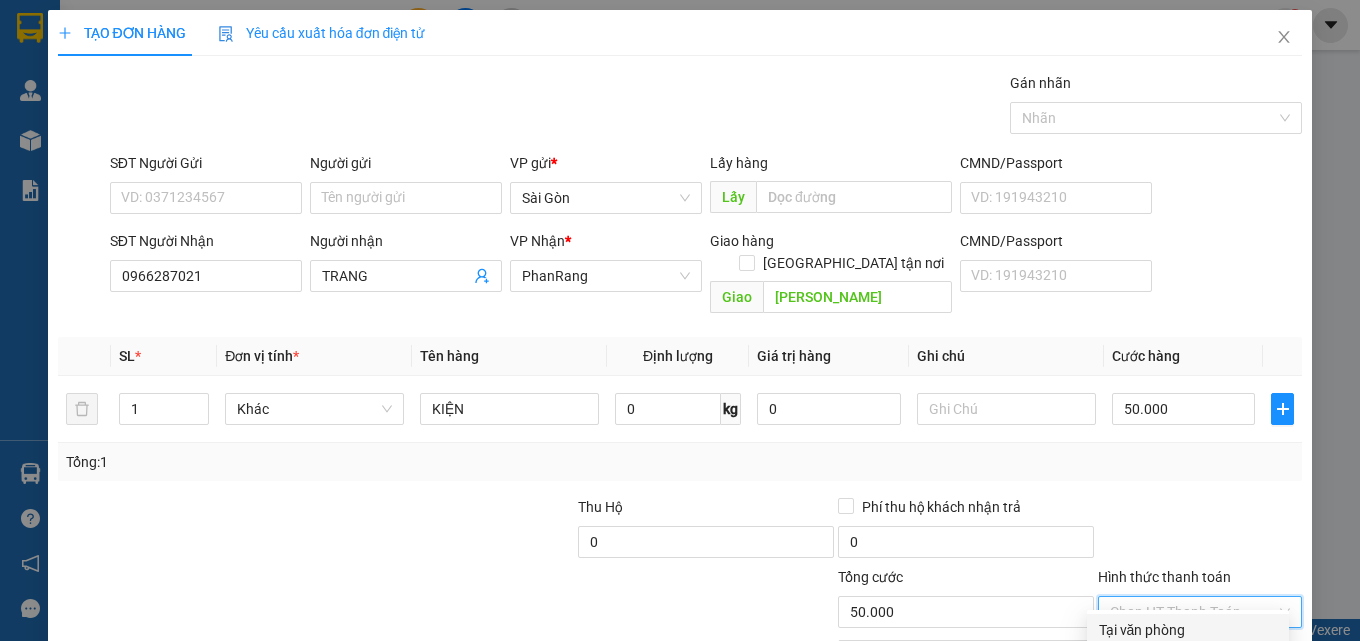 click on "Transit Pickup Surcharge Ids Transit Deliver Surcharge Ids Transit Deliver Surcharge Transit Deliver Surcharge Gán nhãn   Nhãn SĐT Người Gửi VD: 0371234567 Người gửi Tên người gửi VP gửi  * Sài Gòn Lấy hàng Lấy CMND/Passport VD: 191943210 SĐT Người Nhận 0966287021 Người nhận TRANG VP Nhận  * PhanRang Giao hàng Giao tận nơi Giao MỸ TÂN CMND/Passport VD: 191943210 SL  * Đơn vị tính  * Tên hàng  Định lượng Giá trị hàng Ghi chú Cước hàng                   1 Khác KIỆN 0 kg 0 50.000 Tổng:  1 Thu Hộ 0 Phí thu hộ khách nhận trả 0 Tổng cước 50.000 Hình thức thanh toán Chọn HT Thanh Toán Số tiền thu trước 0 Chưa thanh toán 50.000 Chọn HT Thanh Toán Lưu nháp Xóa Thông tin Lưu Lưu và In KIỆN  Tại văn phòng Tại văn phòng" at bounding box center [680, 397] 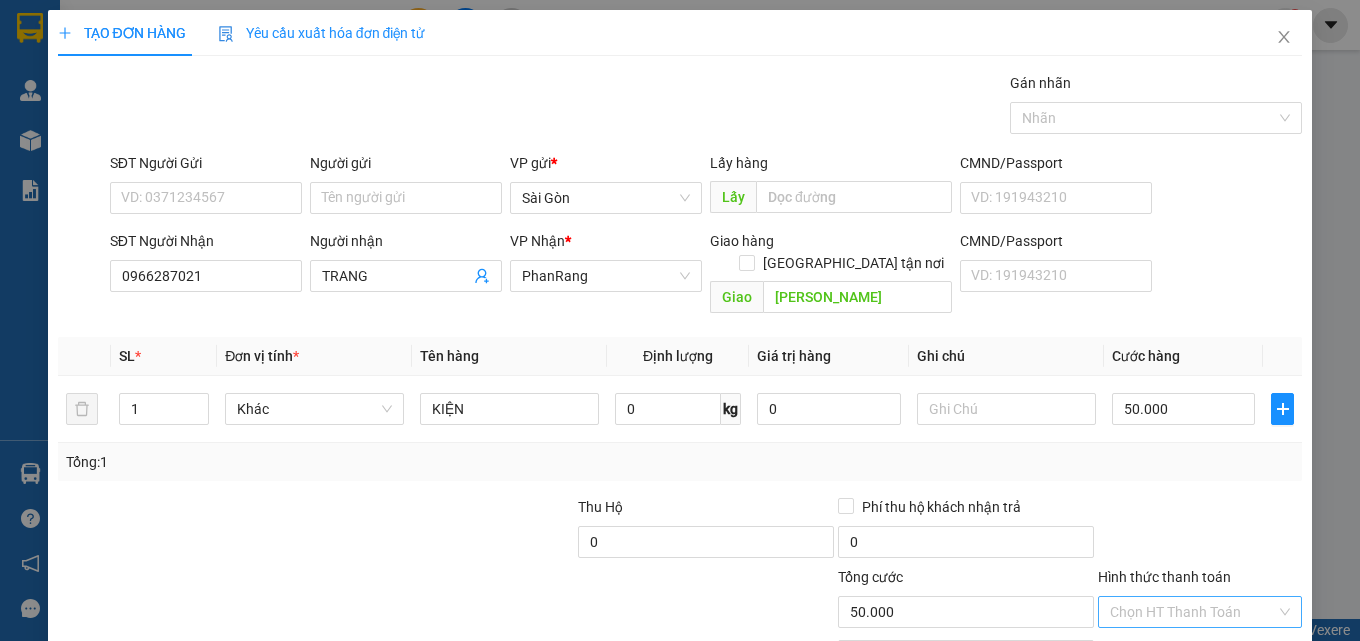 click on "Hình thức thanh toán" at bounding box center (1193, 612) 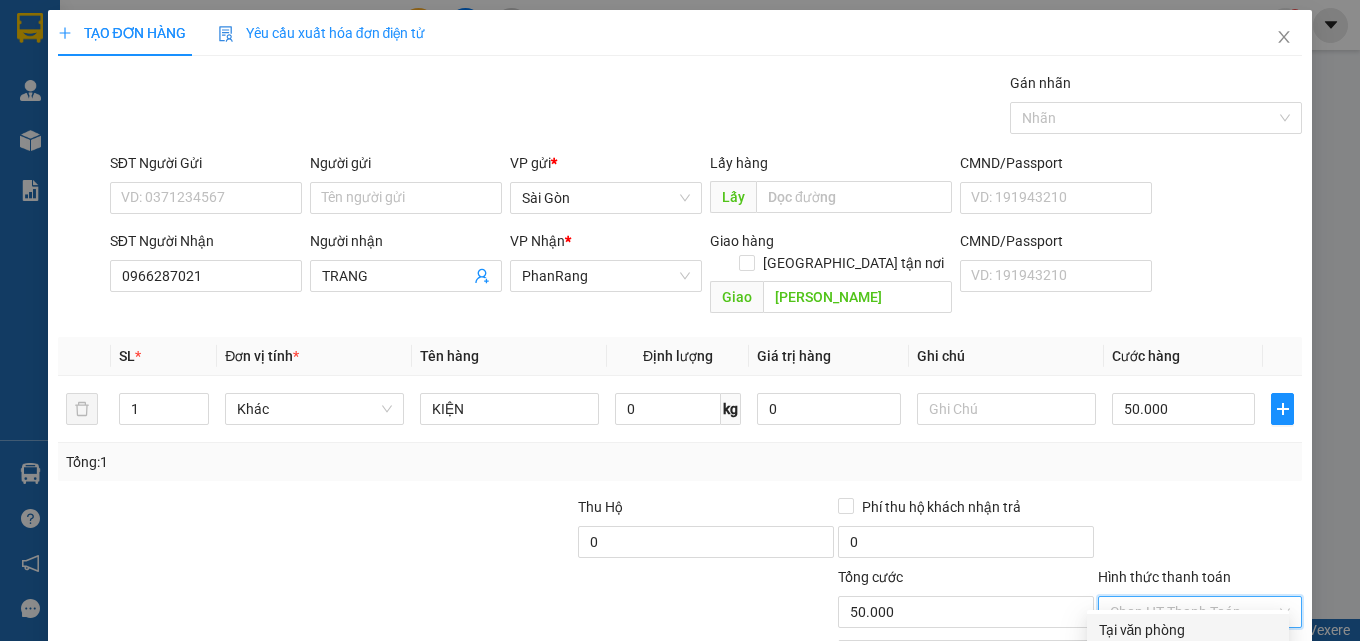click on "Tại văn phòng" at bounding box center (1188, 630) 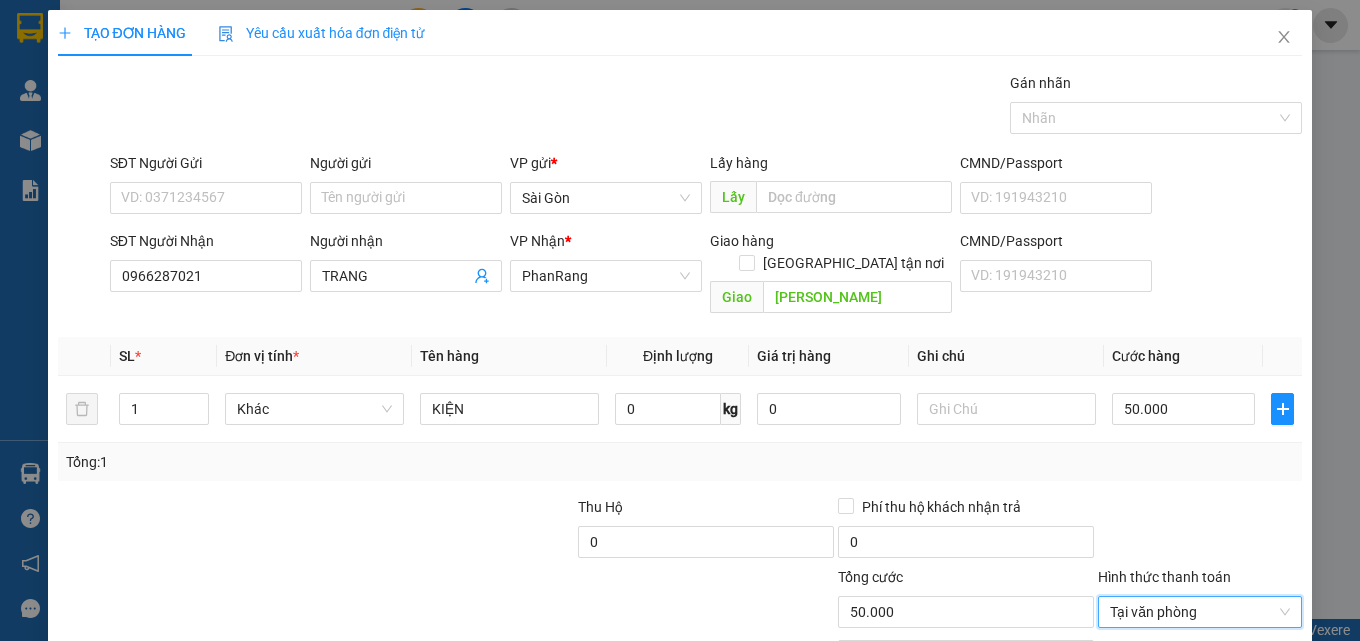 click on "[PERSON_NAME] và In" at bounding box center (1258, 707) 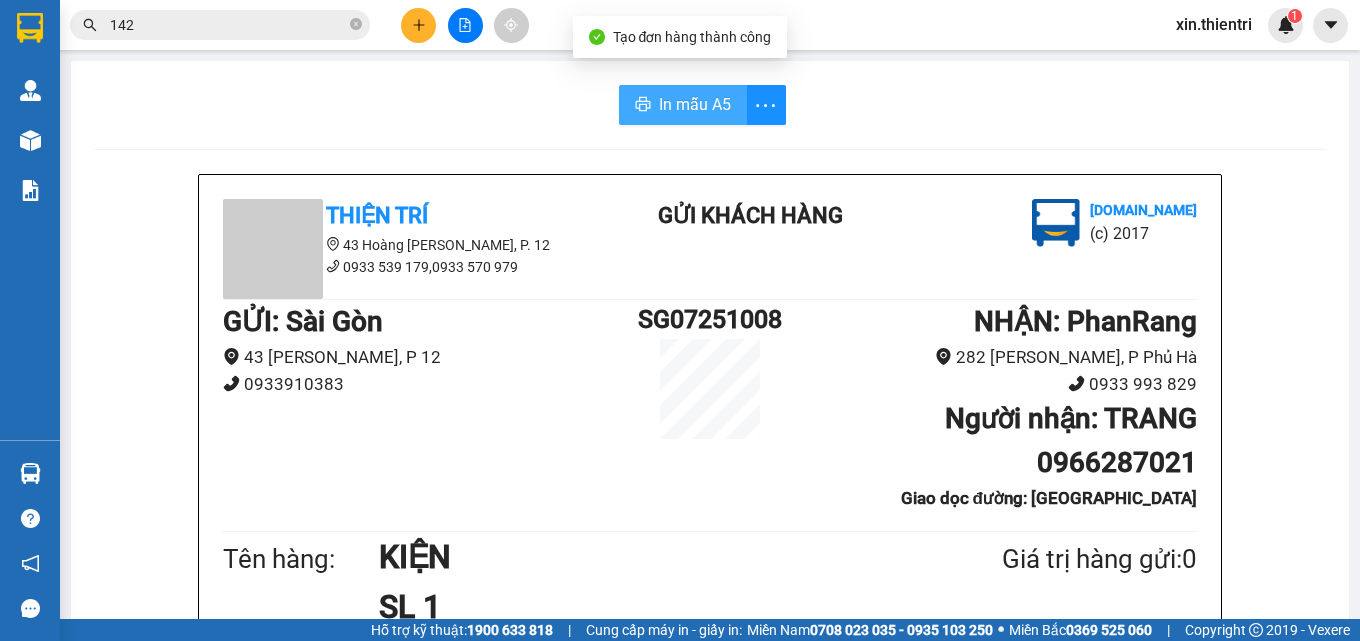 drag, startPoint x: 645, startPoint y: 116, endPoint x: 651, endPoint y: 91, distance: 25.70992 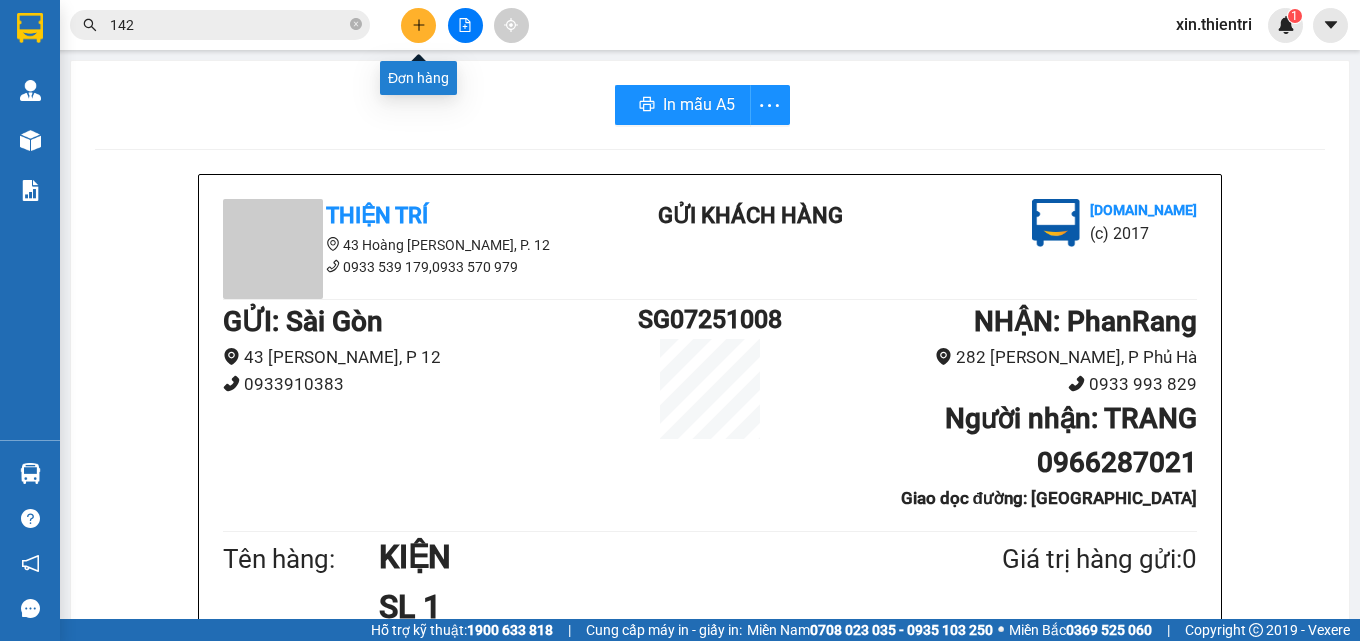 click at bounding box center [418, 25] 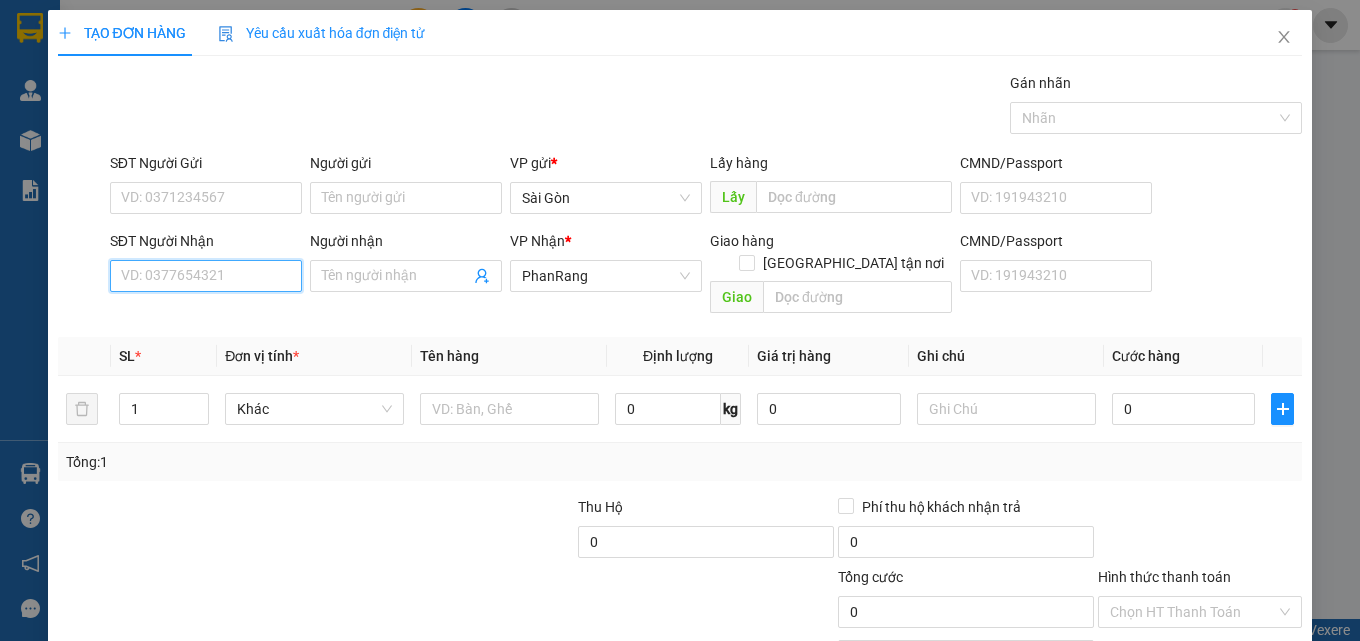 click on "SĐT Người Nhận" at bounding box center (206, 276) 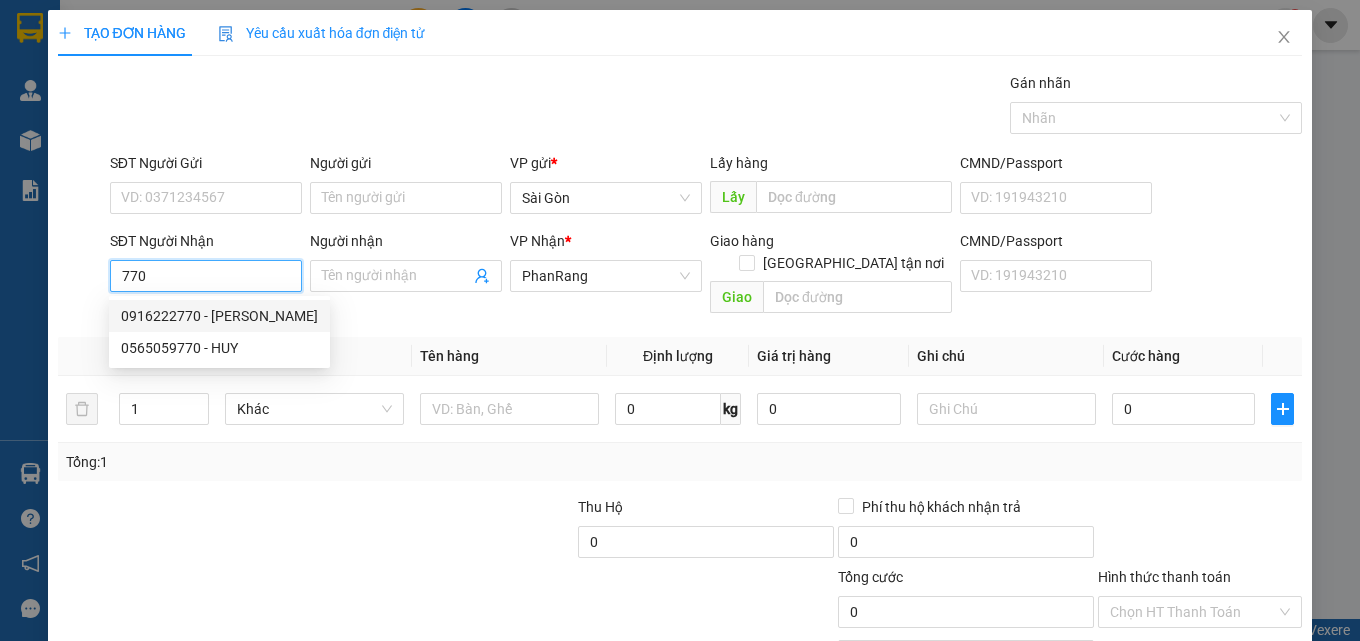 click on "0916222770 - MINH PHÁT" at bounding box center [219, 316] 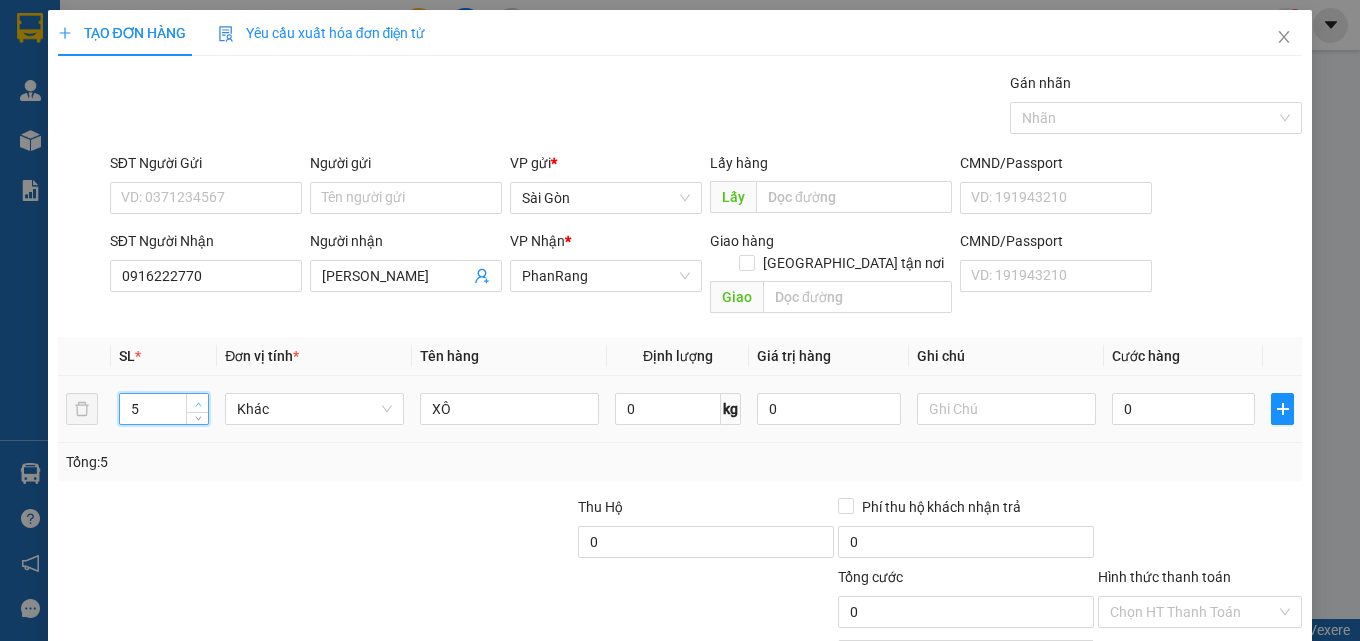 click at bounding box center (198, 404) 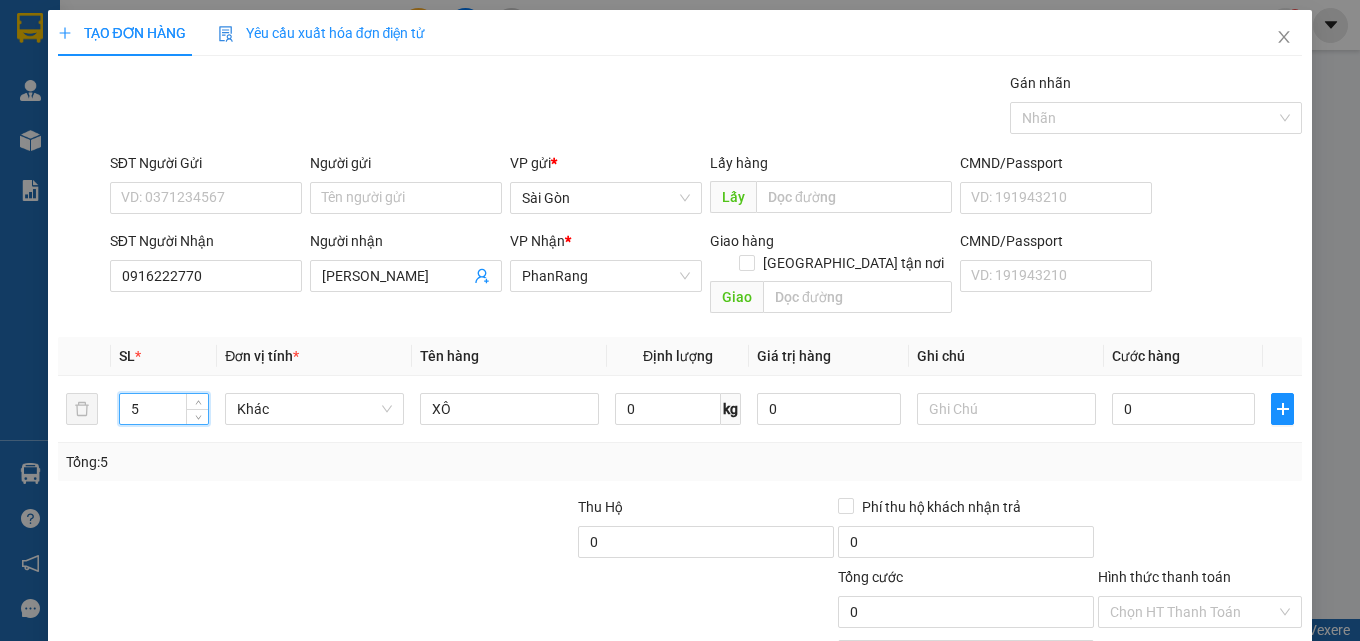 click on "[PERSON_NAME] và In" at bounding box center [1258, 707] 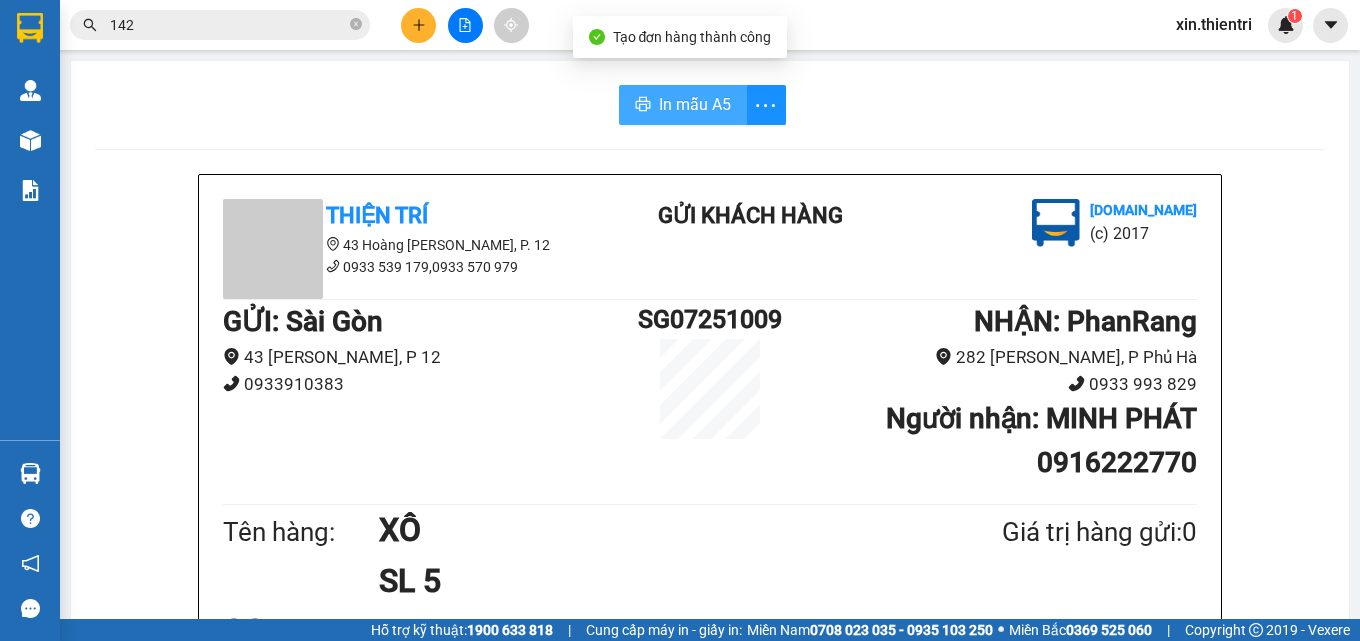 click on "In mẫu A5" at bounding box center [695, 104] 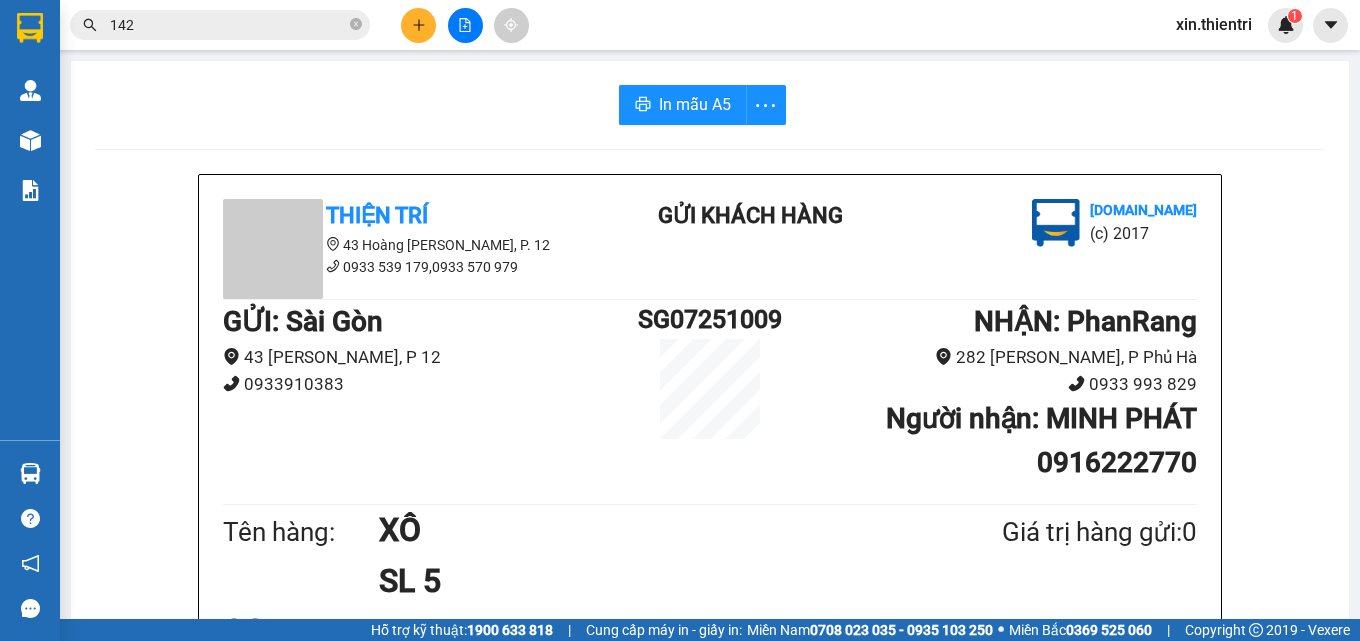 click at bounding box center [465, 25] 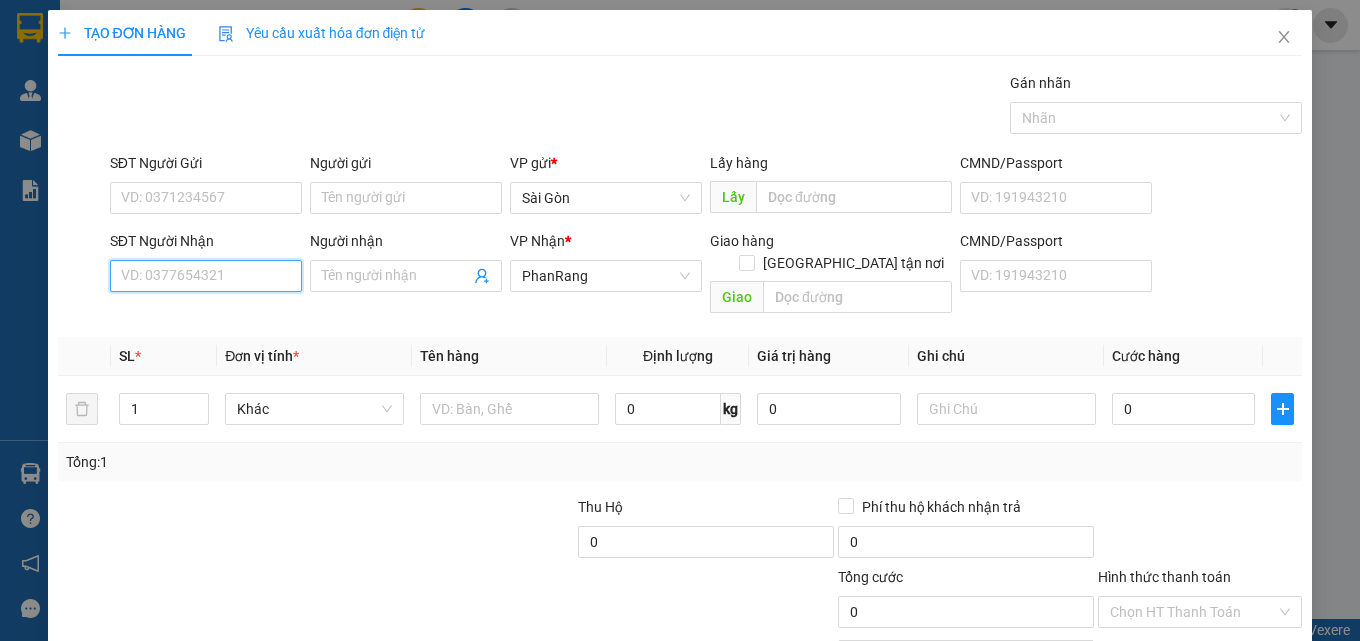 click on "SĐT Người Nhận" at bounding box center [206, 276] 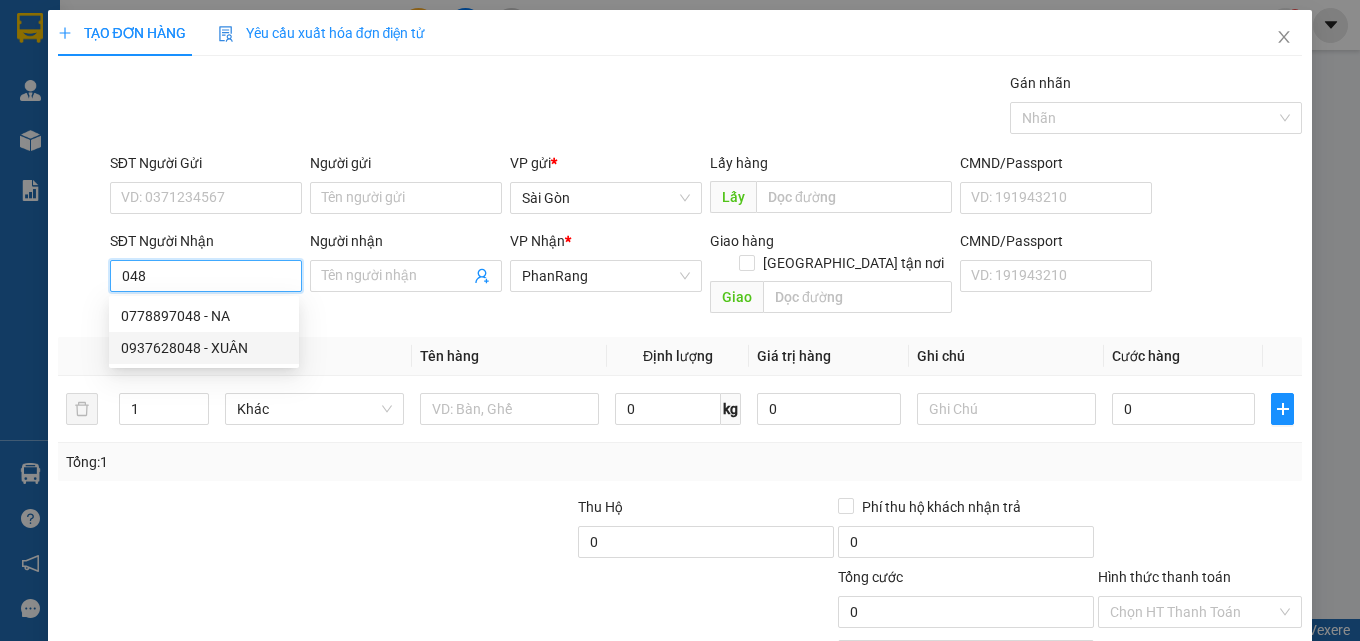 click on "0937628048 - XUÂN" at bounding box center (204, 348) 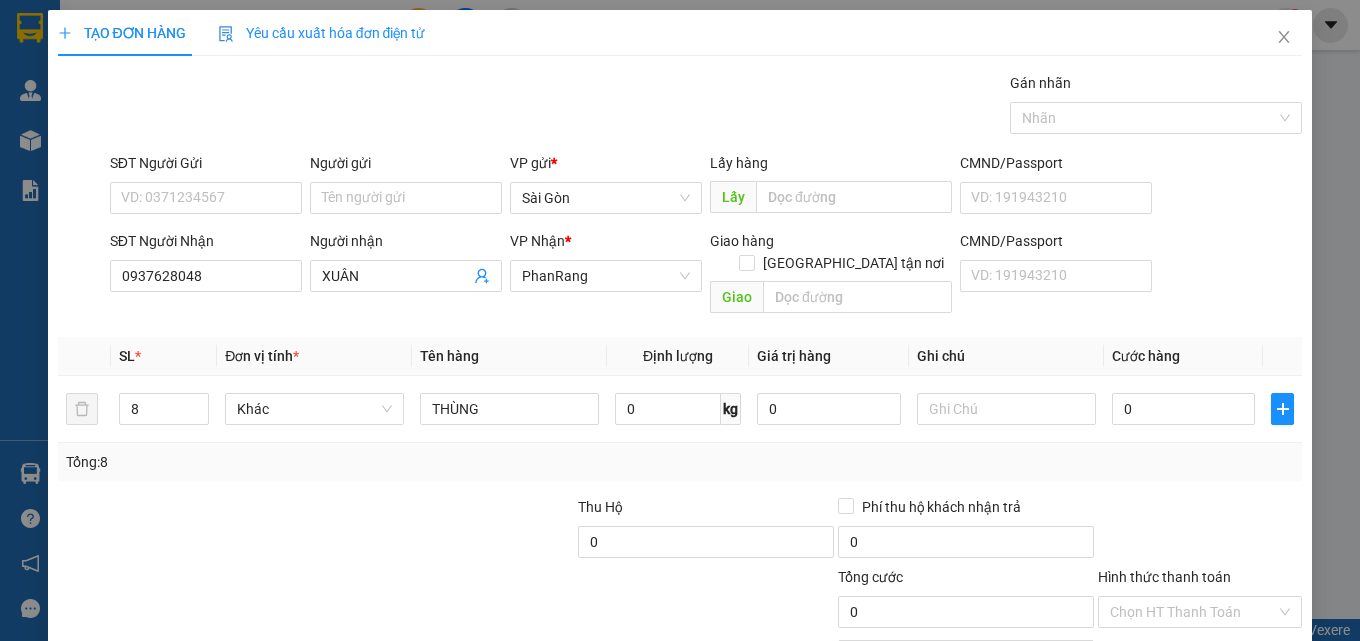 click on "[PERSON_NAME] và In" at bounding box center [1226, 707] 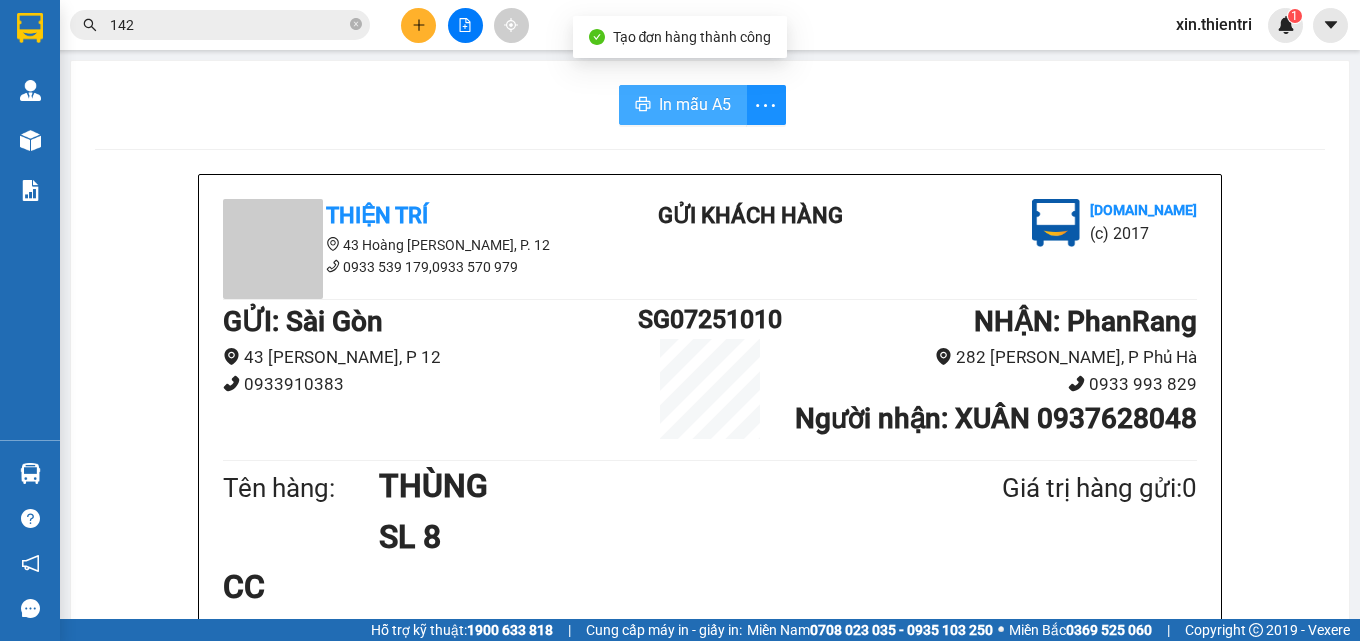 click on "In mẫu A5" at bounding box center (695, 104) 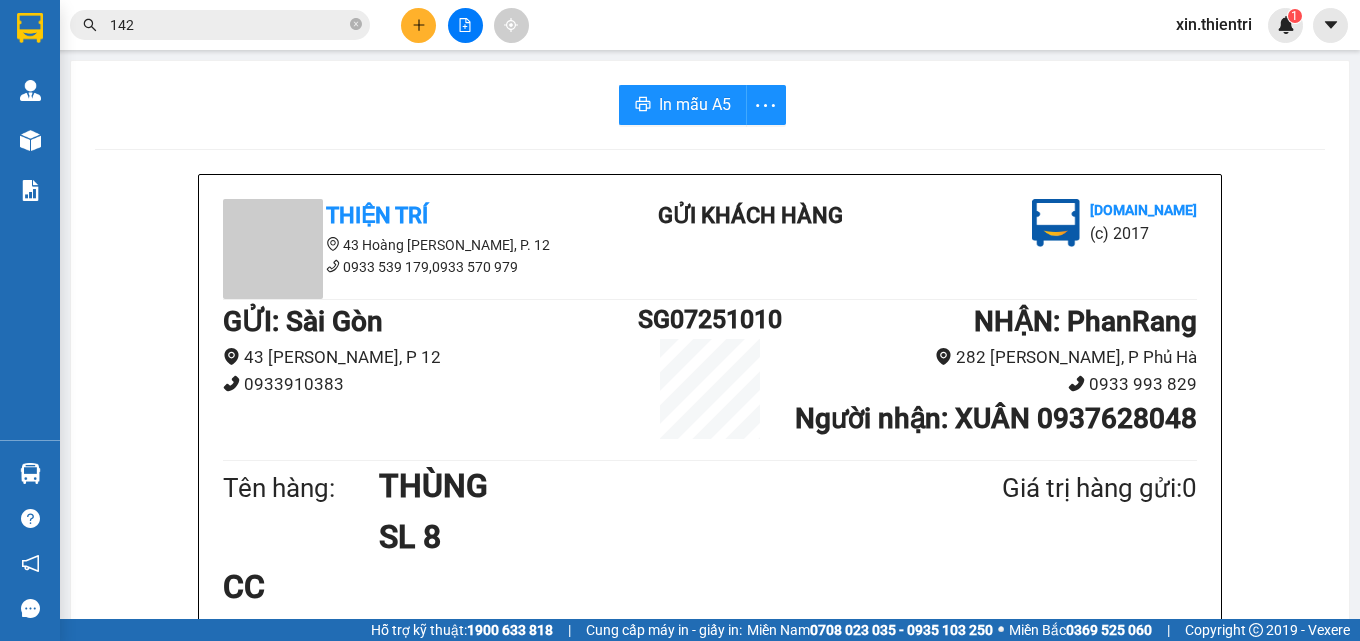 click at bounding box center (418, 25) 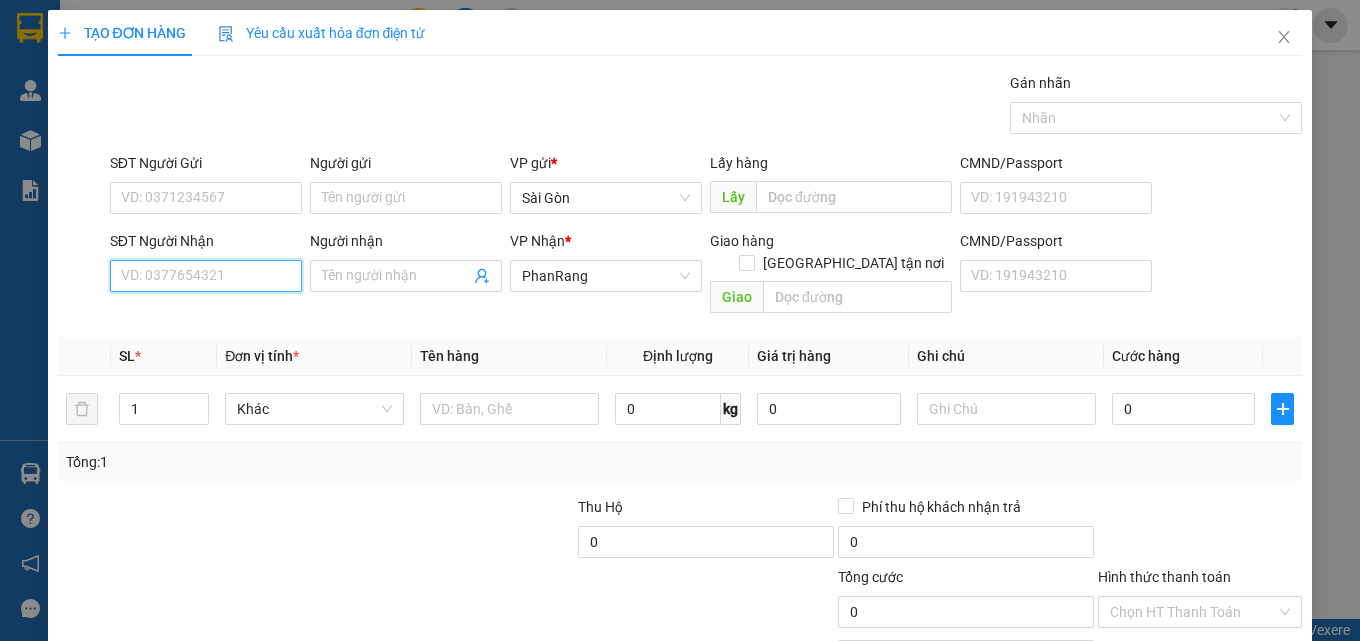 click on "SĐT Người Nhận" at bounding box center [206, 276] 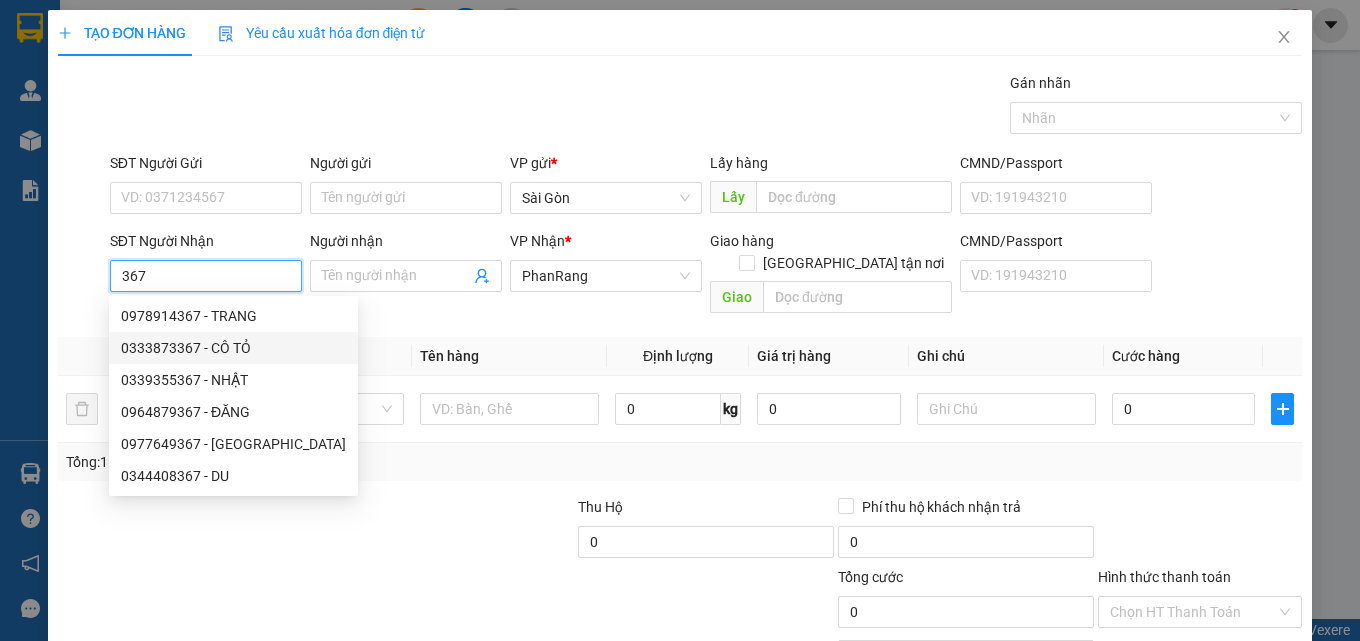 click on "0333873367 - CÔ TỎ" at bounding box center [233, 348] 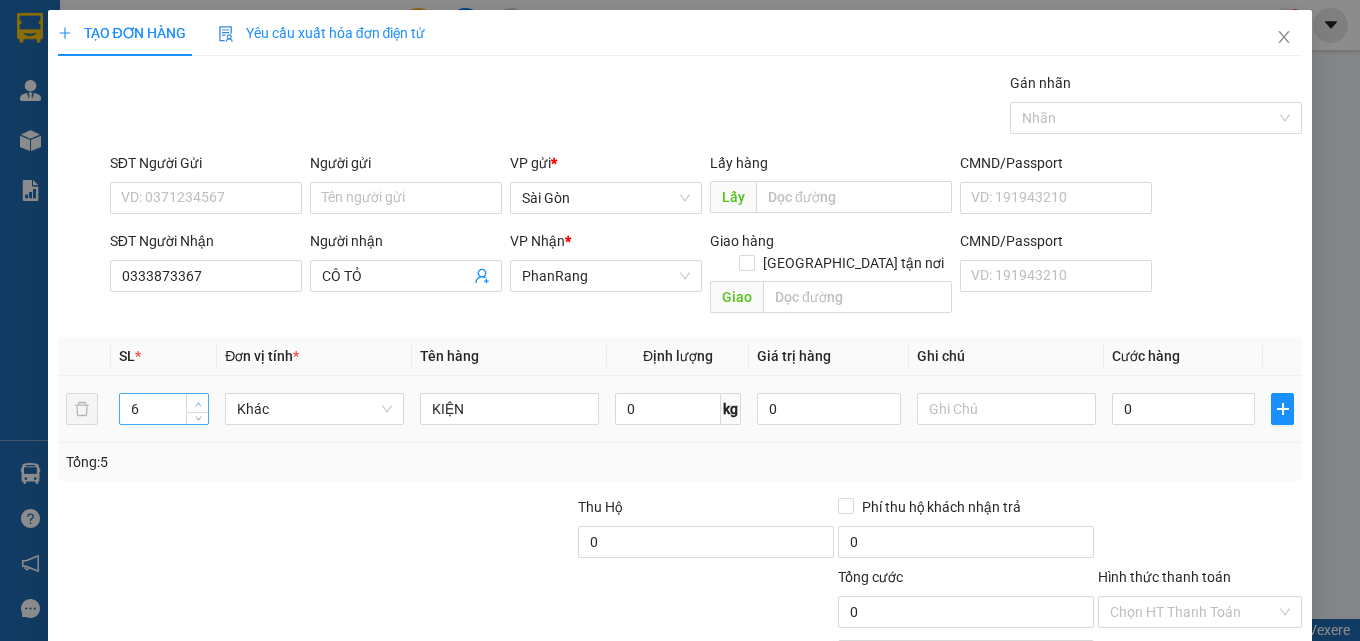 click at bounding box center (197, 403) 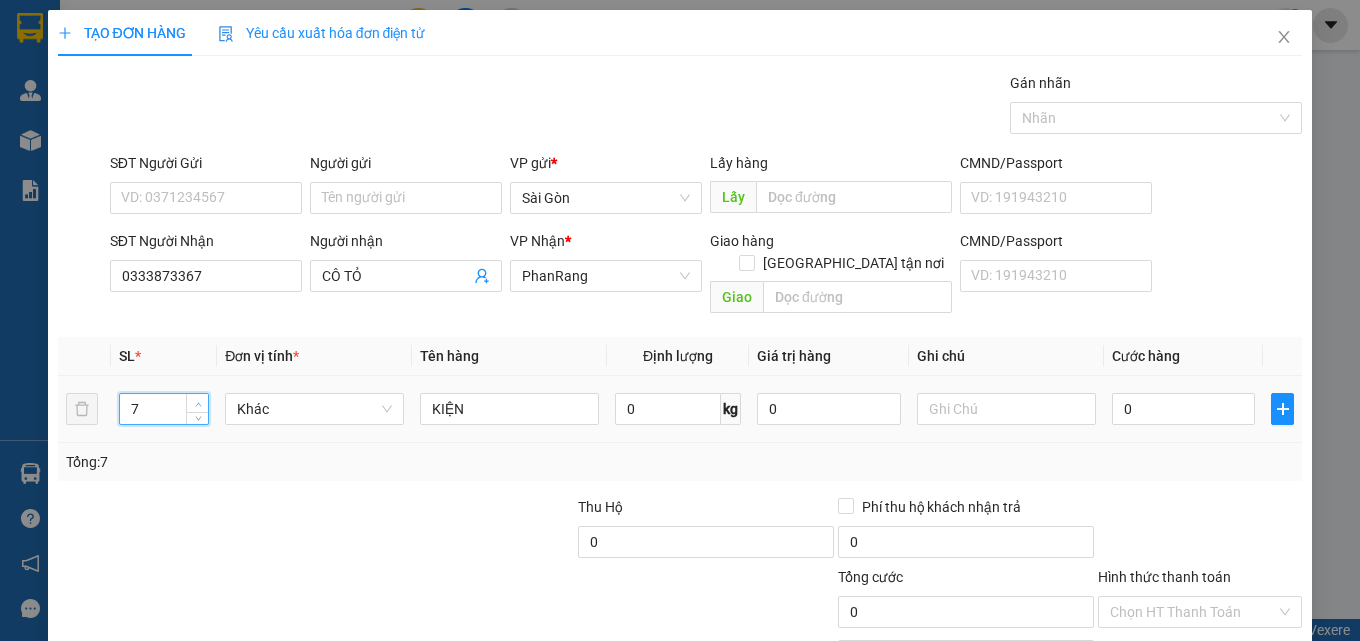 click at bounding box center [197, 403] 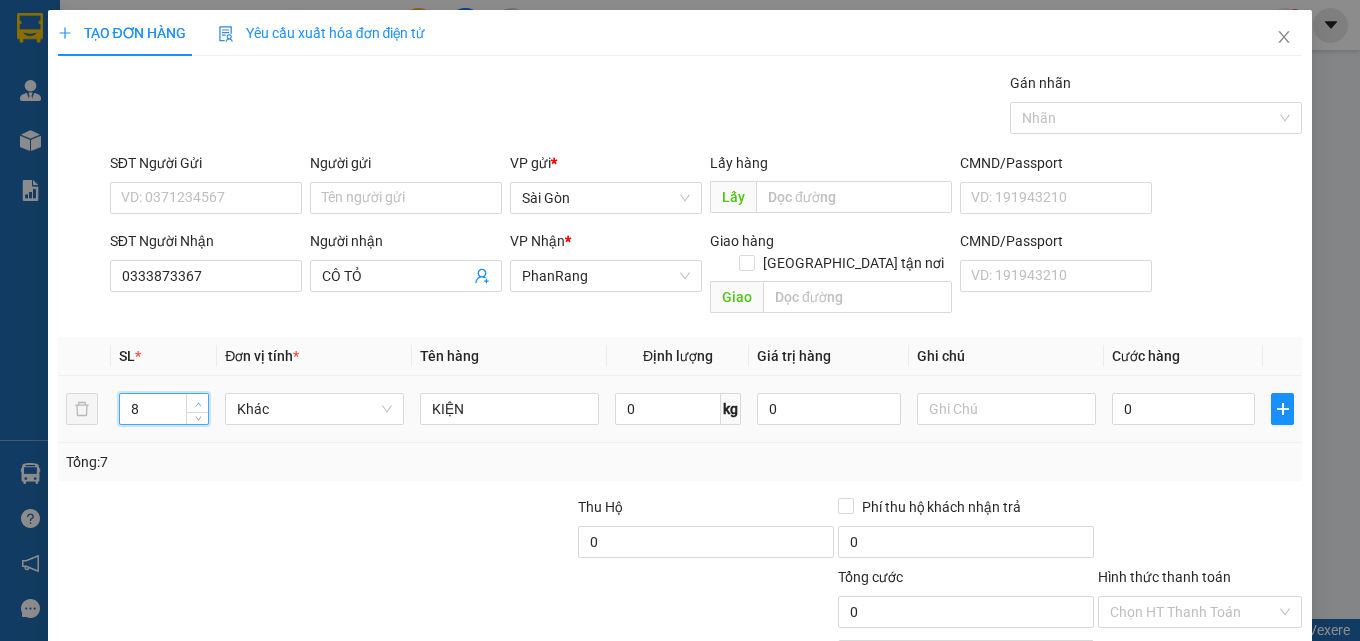 click at bounding box center (197, 403) 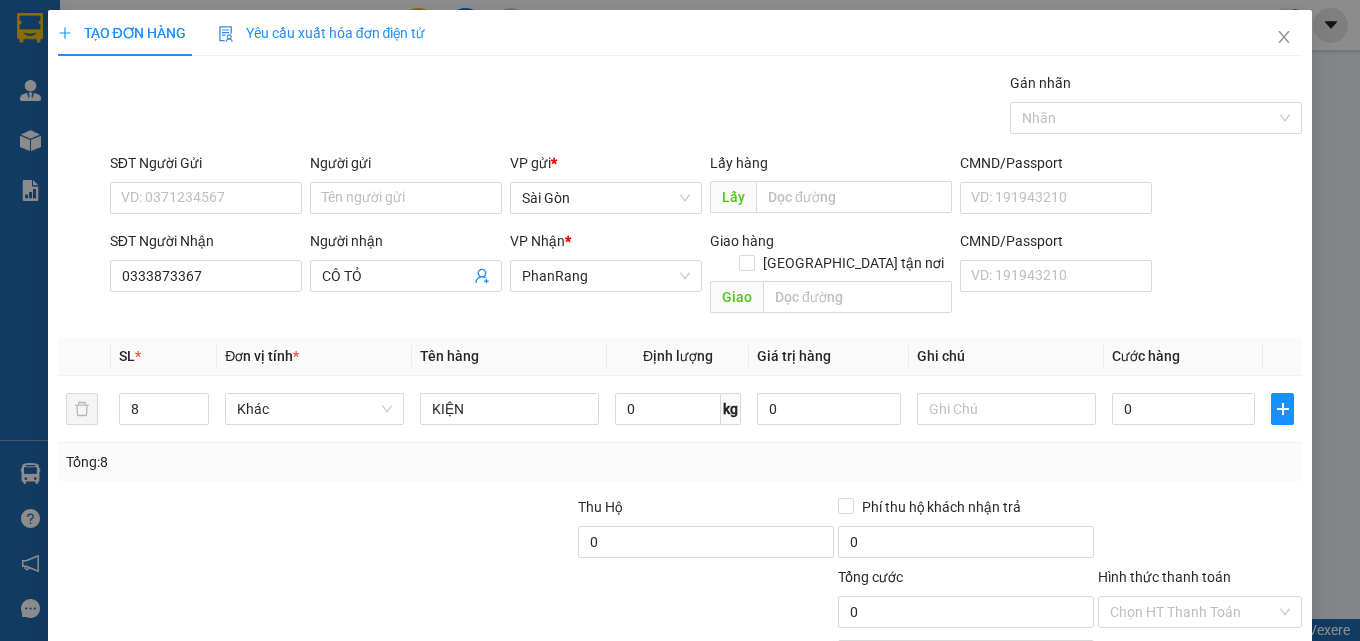 click 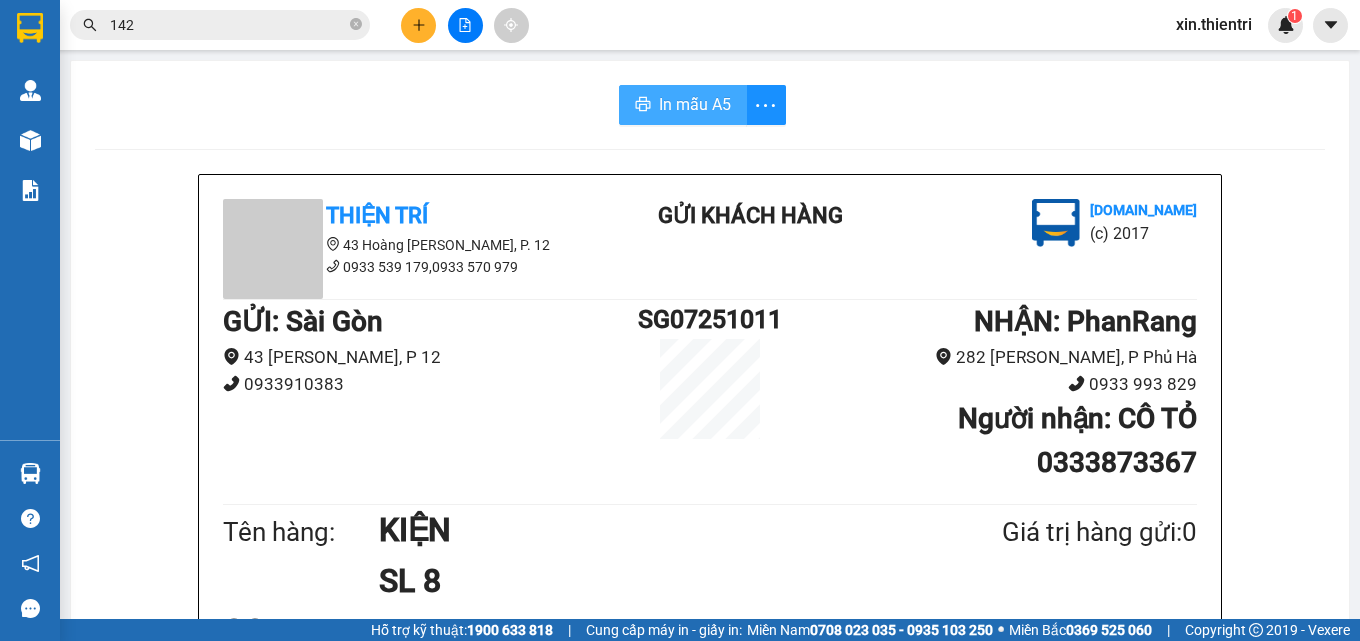 click on "In mẫu A5" at bounding box center [683, 105] 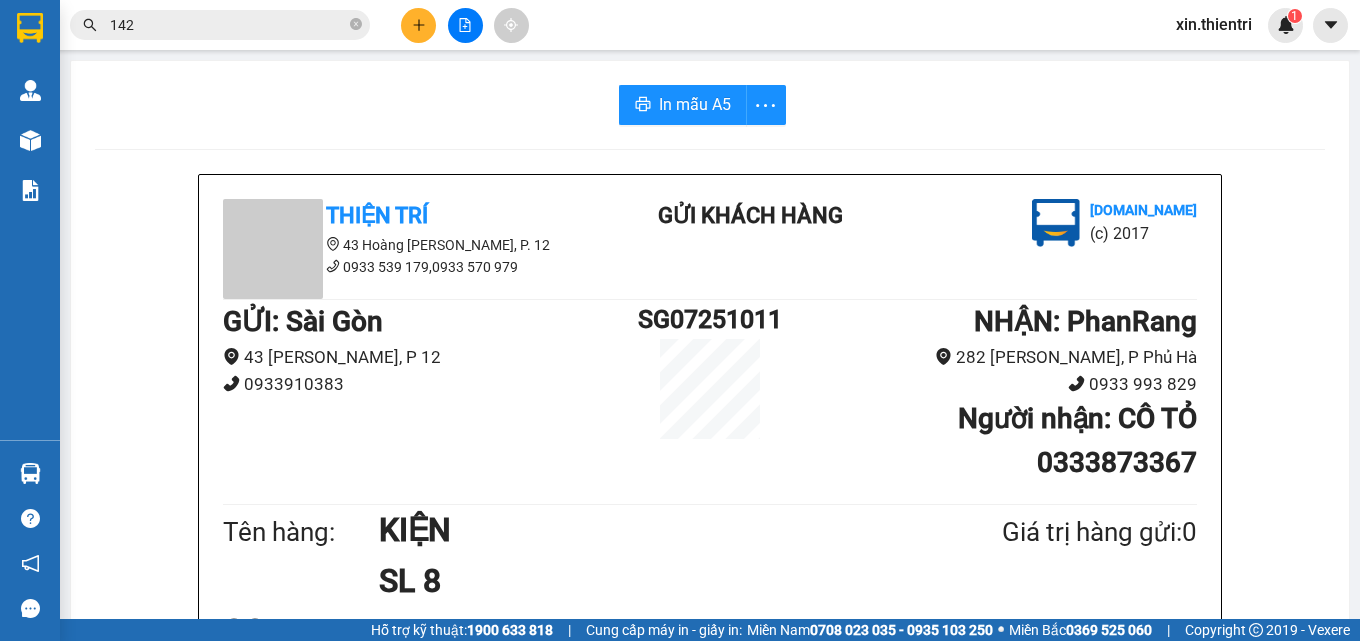 click 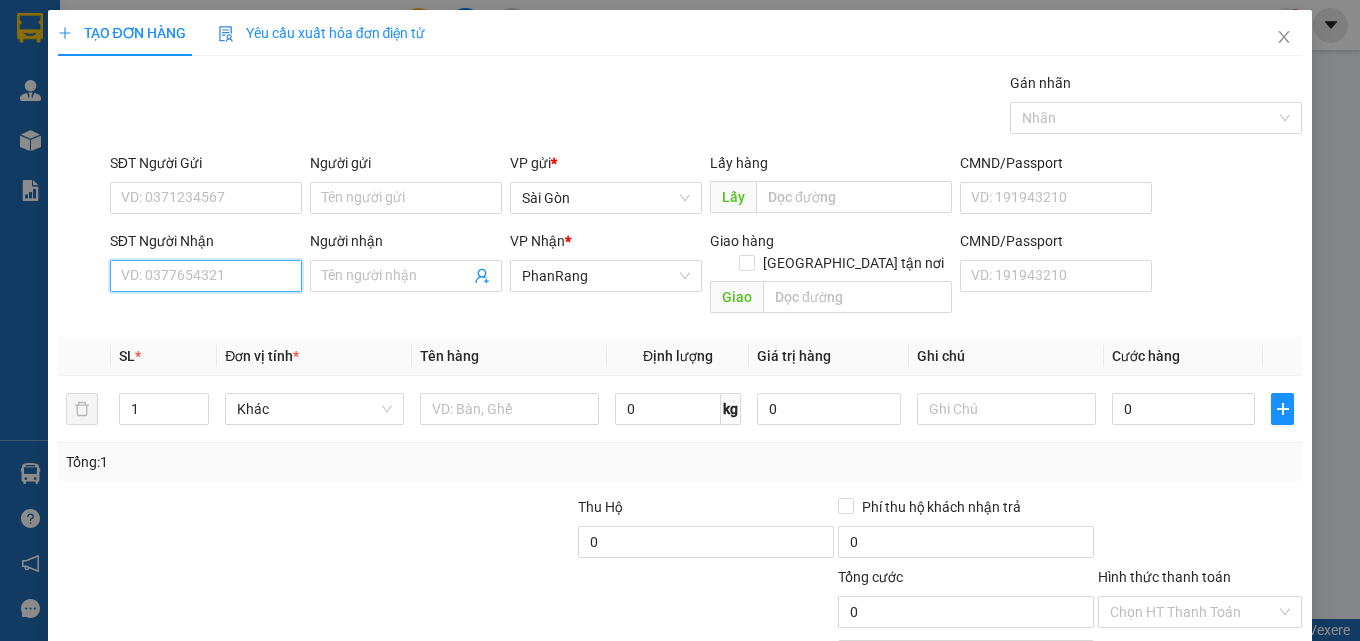 click on "SĐT Người Nhận" at bounding box center [206, 276] 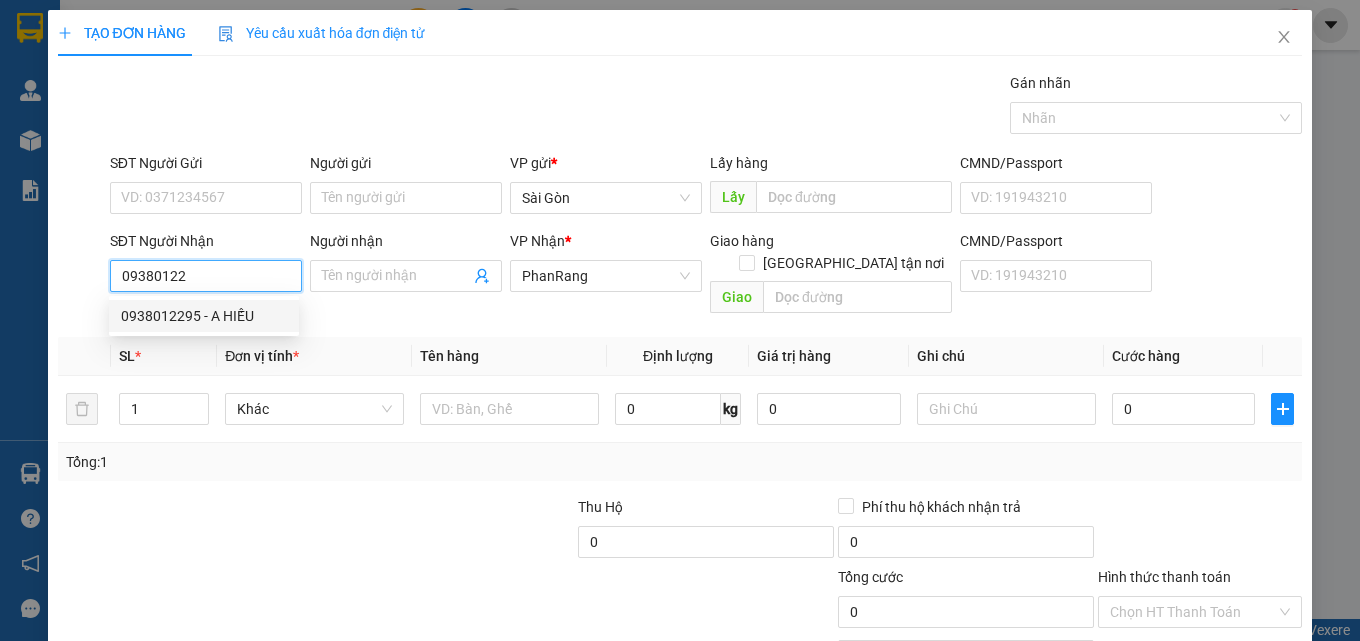 drag, startPoint x: 248, startPoint y: 313, endPoint x: 244, endPoint y: 301, distance: 12.649111 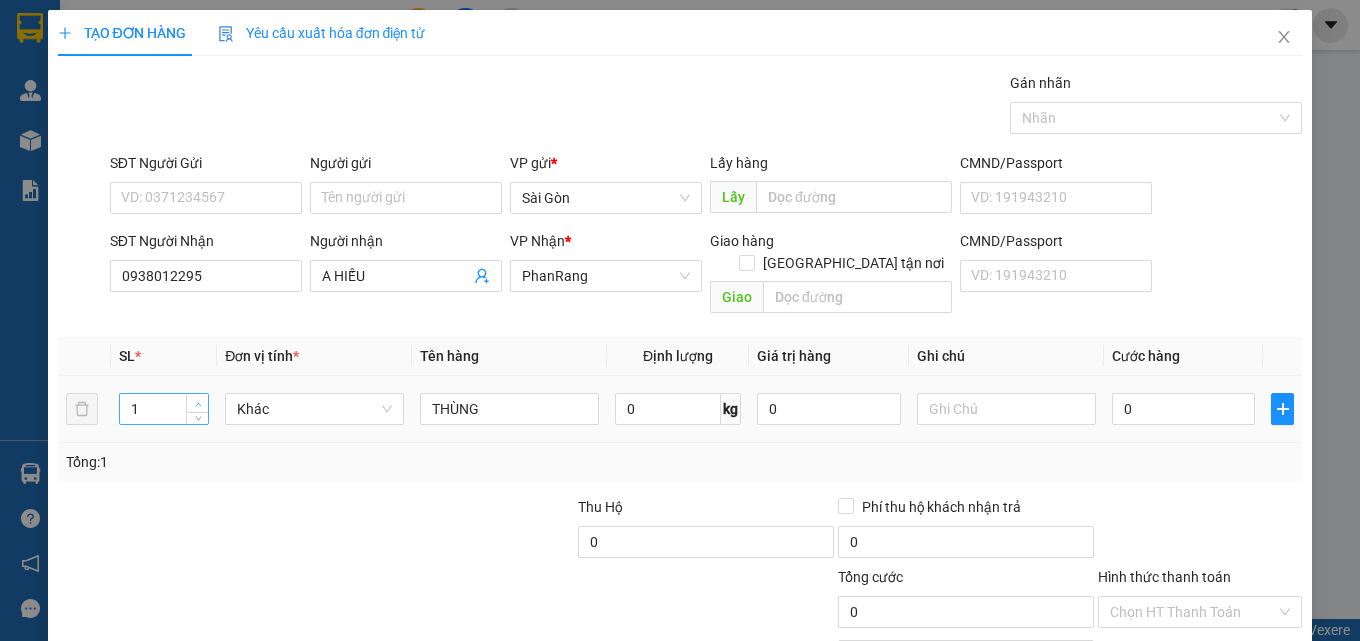 click on "1" at bounding box center [164, 409] 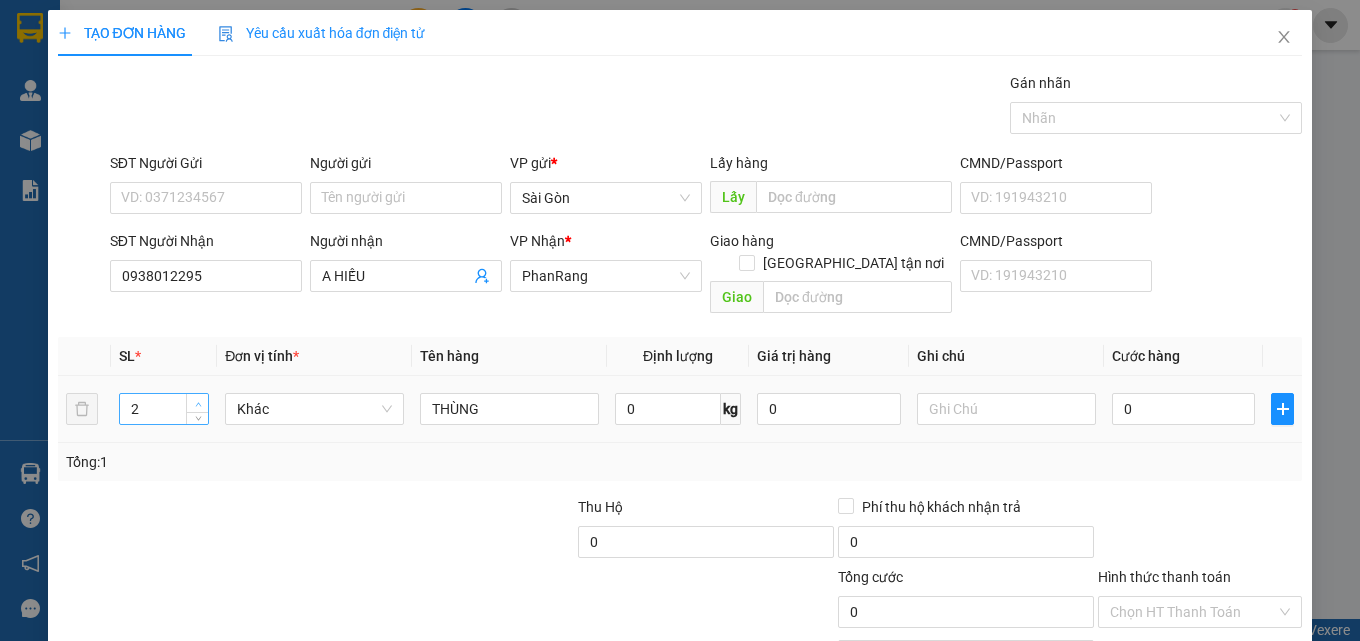 click at bounding box center [198, 404] 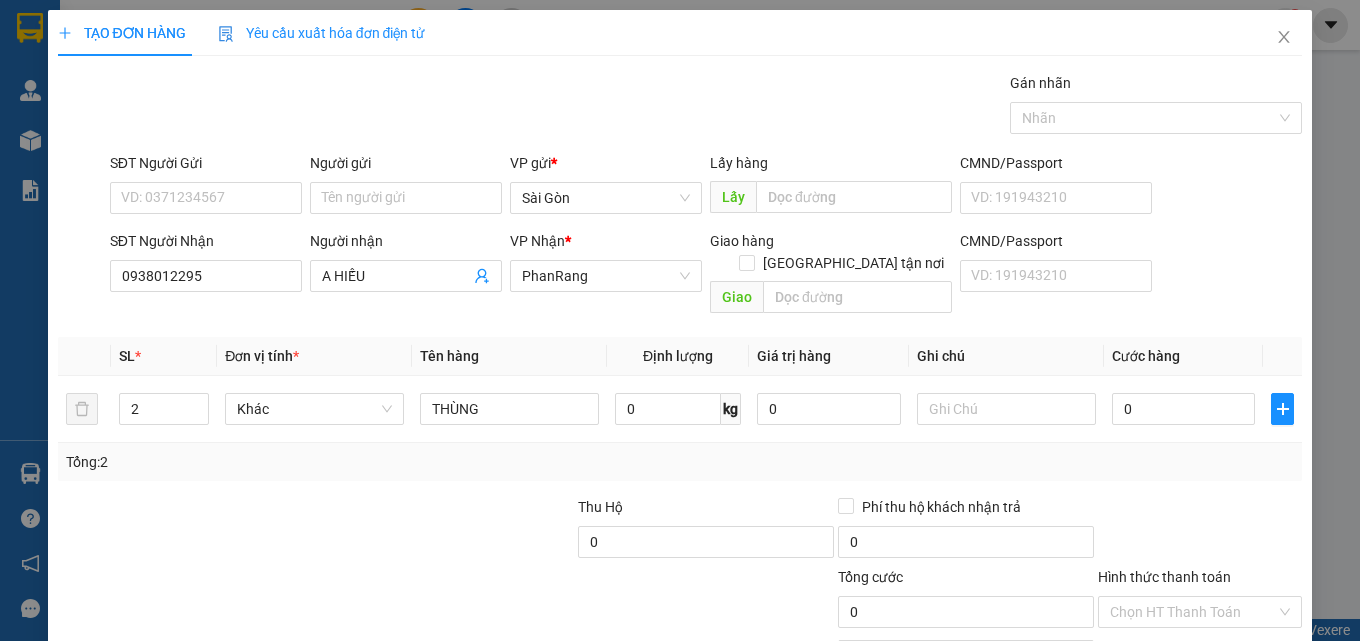 click on "[PERSON_NAME] và In" at bounding box center (1226, 707) 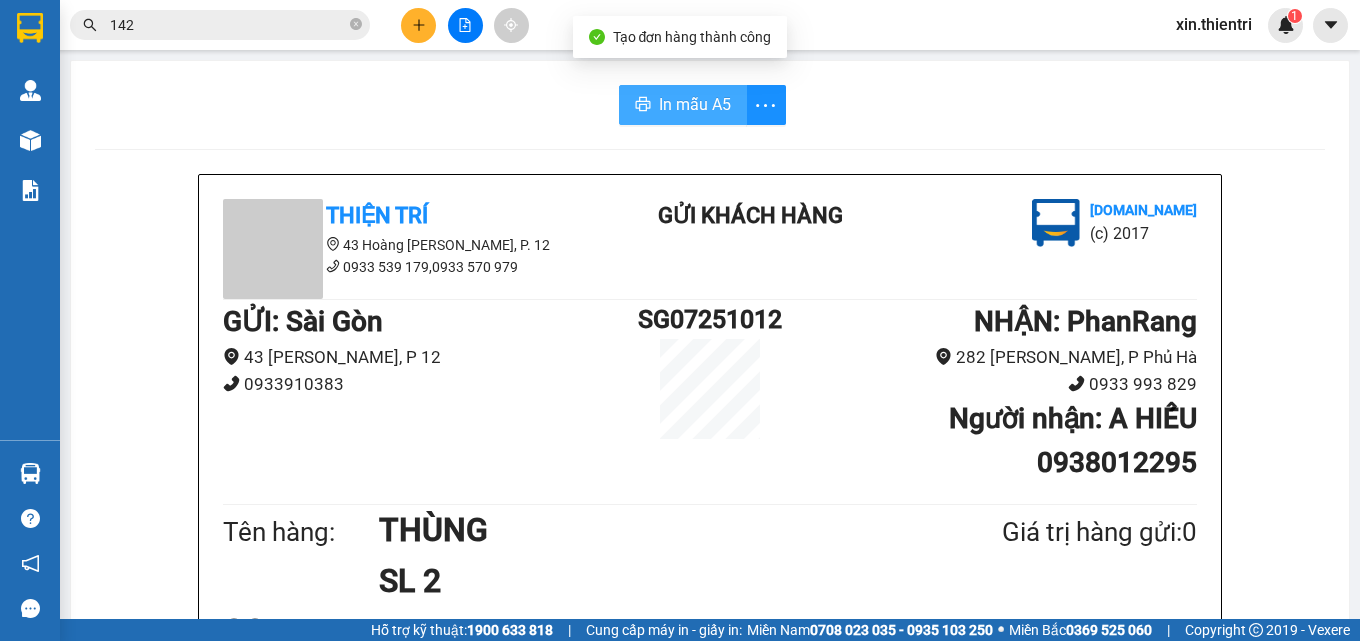 click on "In mẫu A5" at bounding box center [695, 104] 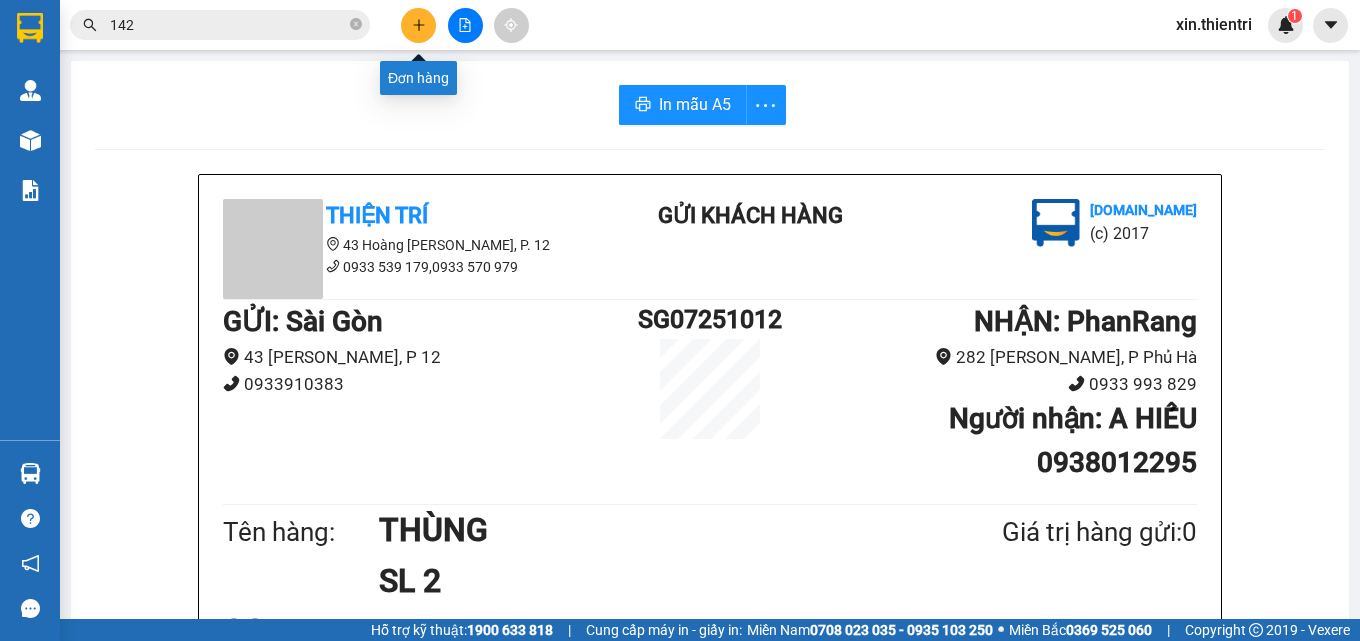 click 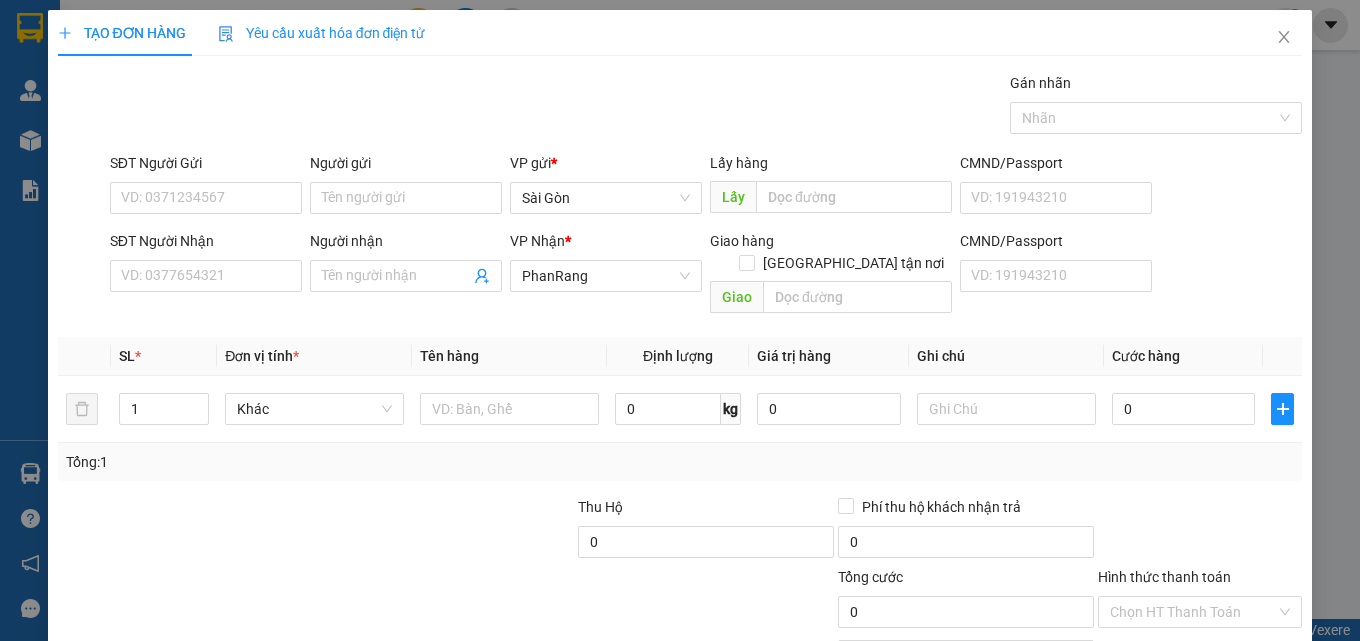 click on "SĐT Người Nhận VD: 0377654321" at bounding box center [206, 265] 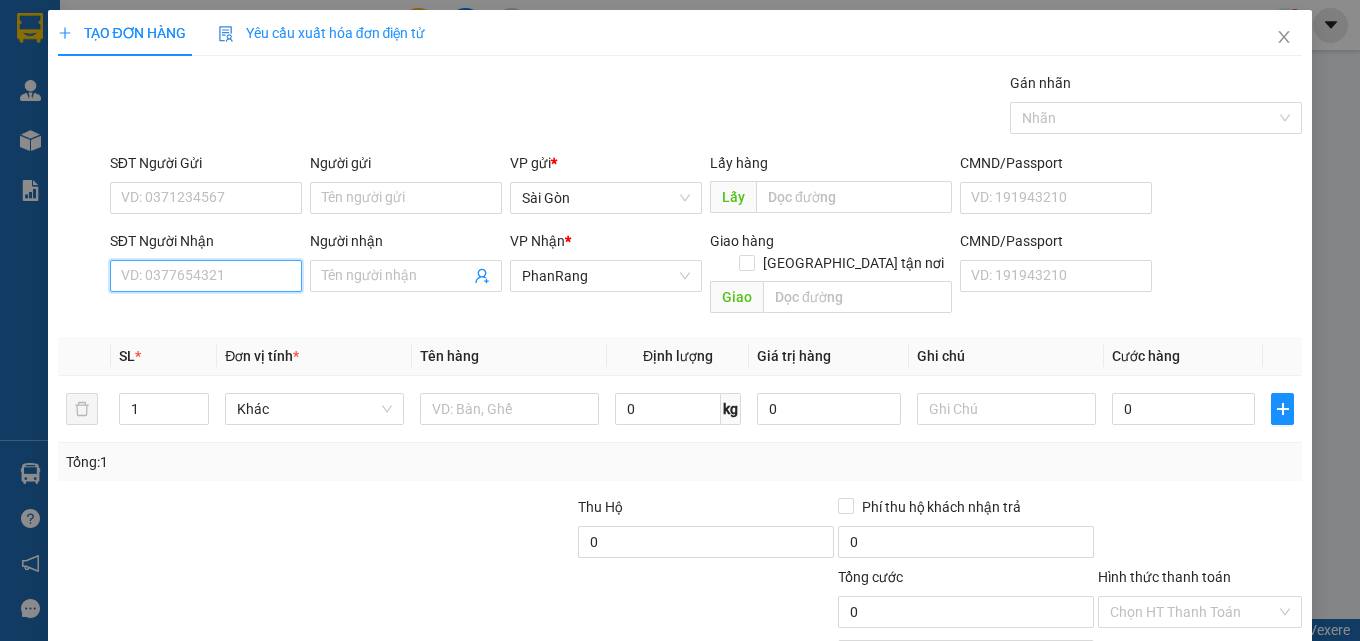 click on "SĐT Người Nhận" at bounding box center (206, 276) 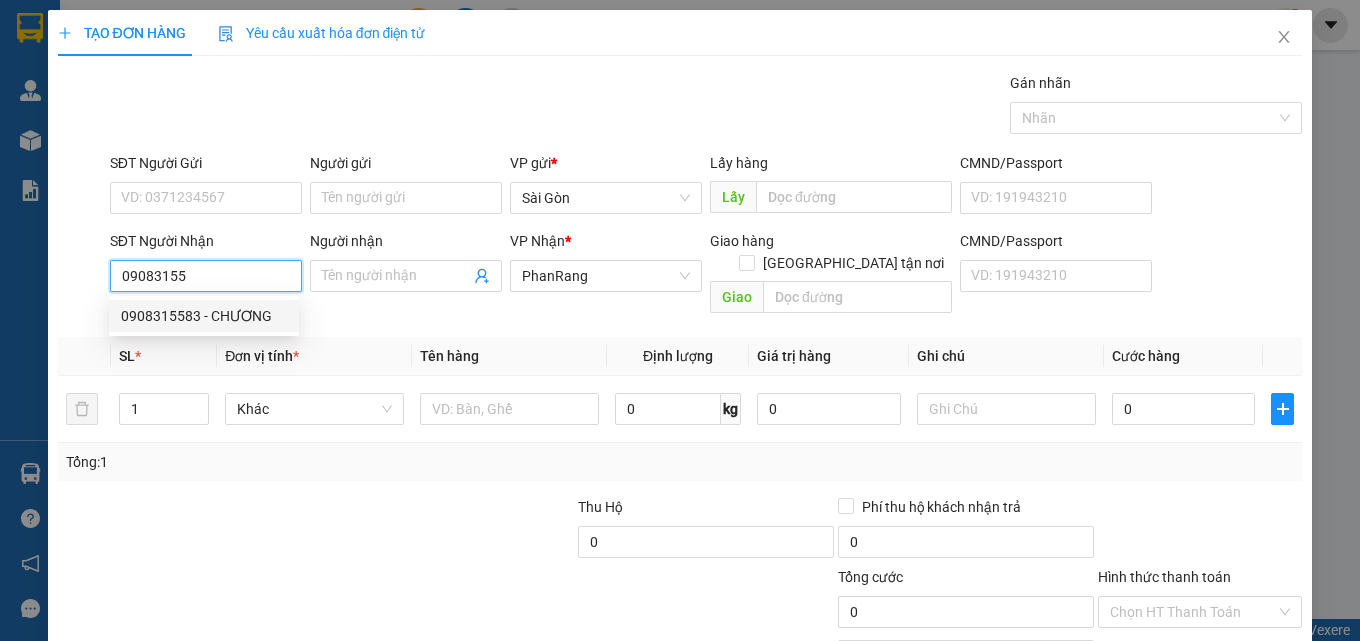 click on "0908315583 - CHƯƠNG" at bounding box center (204, 316) 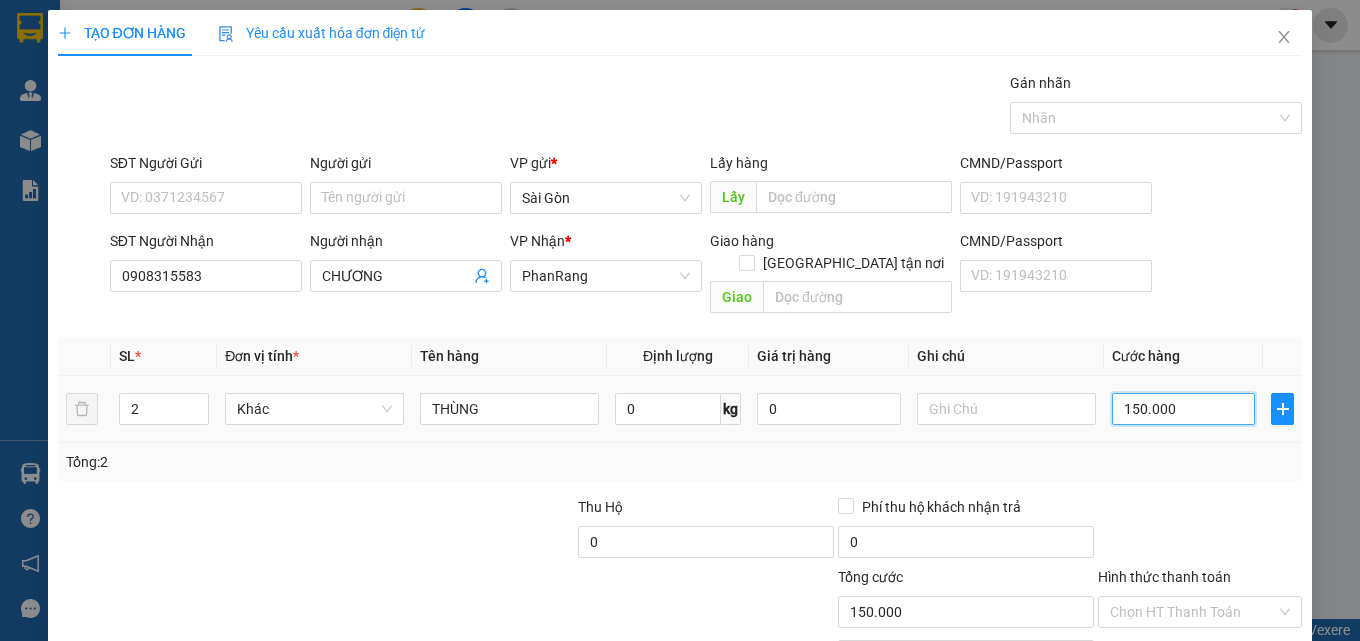 click on "150.000" at bounding box center [1184, 409] 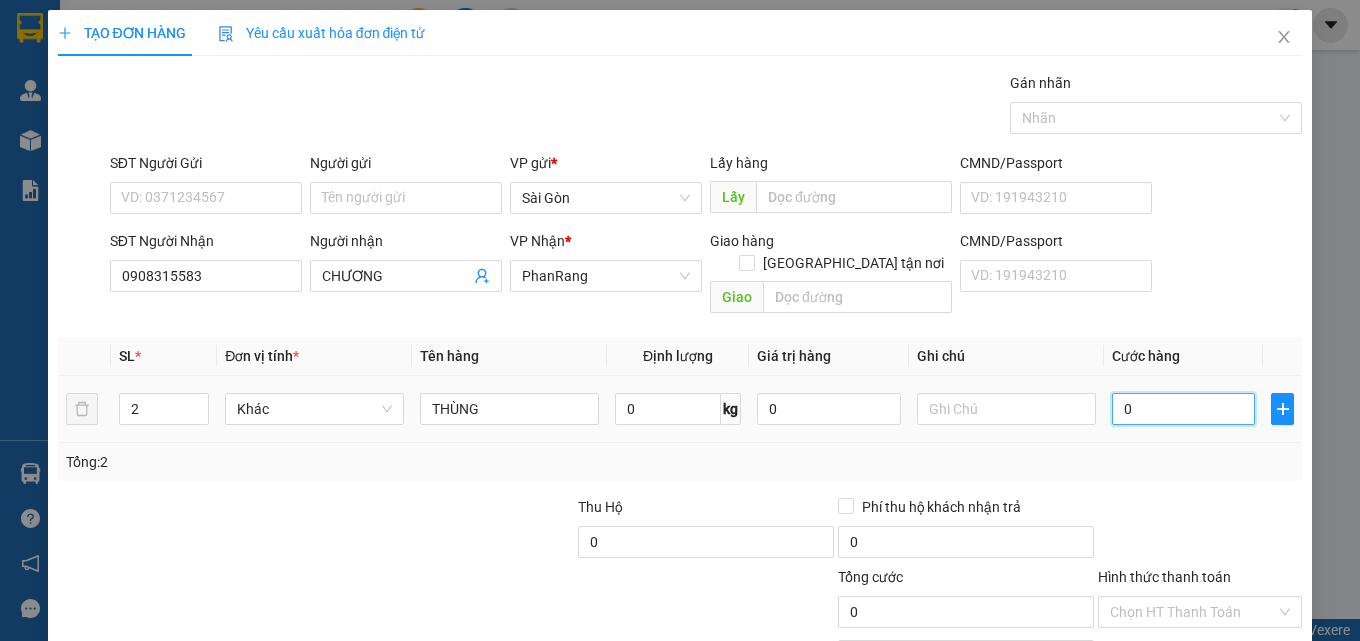 click on "0" at bounding box center (1184, 409) 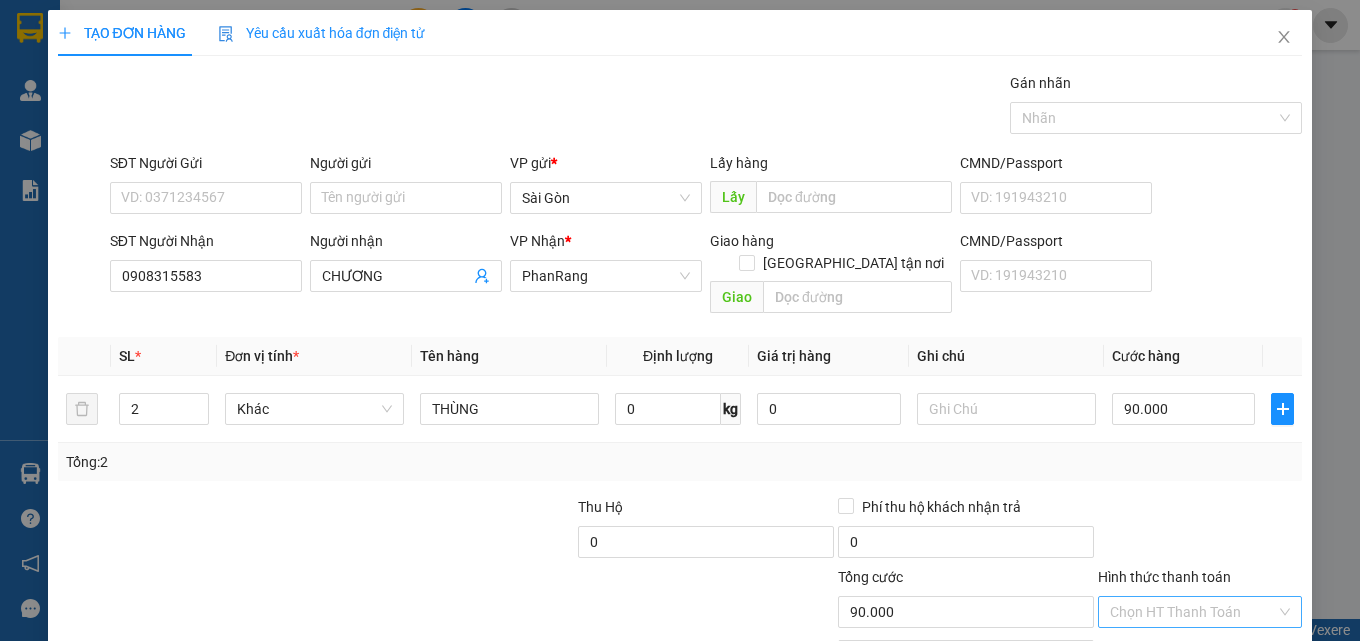 click on "Hình thức thanh toán" at bounding box center [1193, 612] 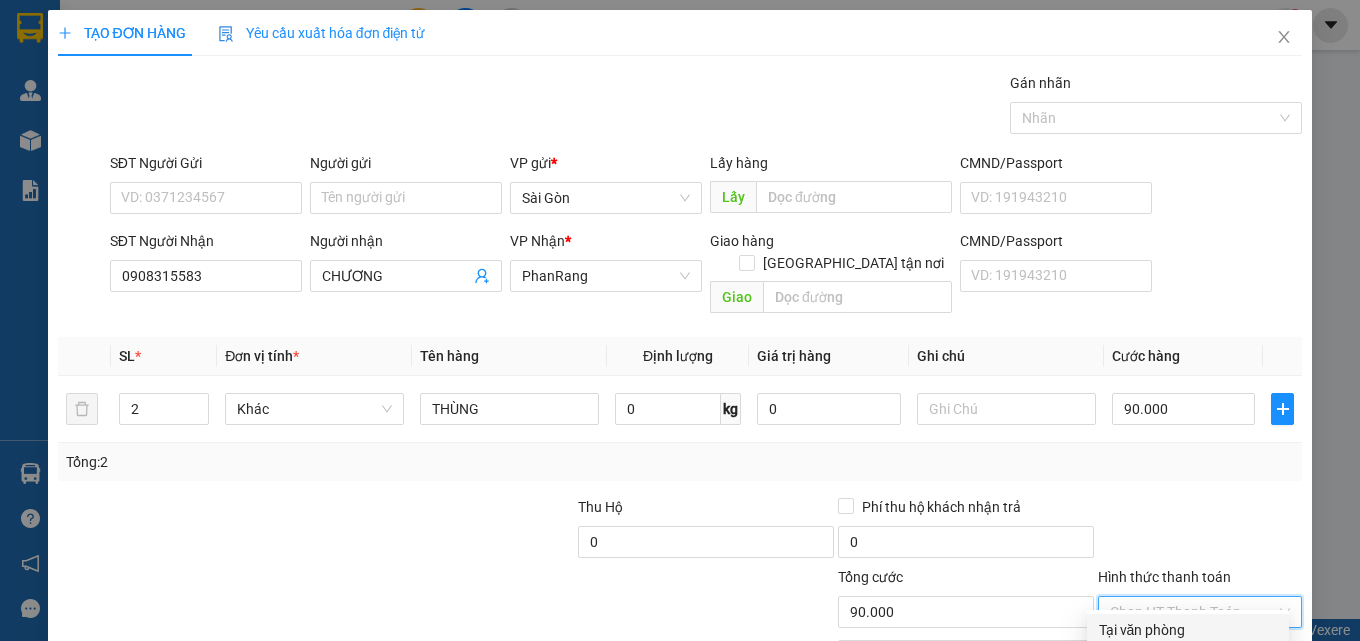 drag, startPoint x: 1125, startPoint y: 538, endPoint x: 1140, endPoint y: 539, distance: 15.033297 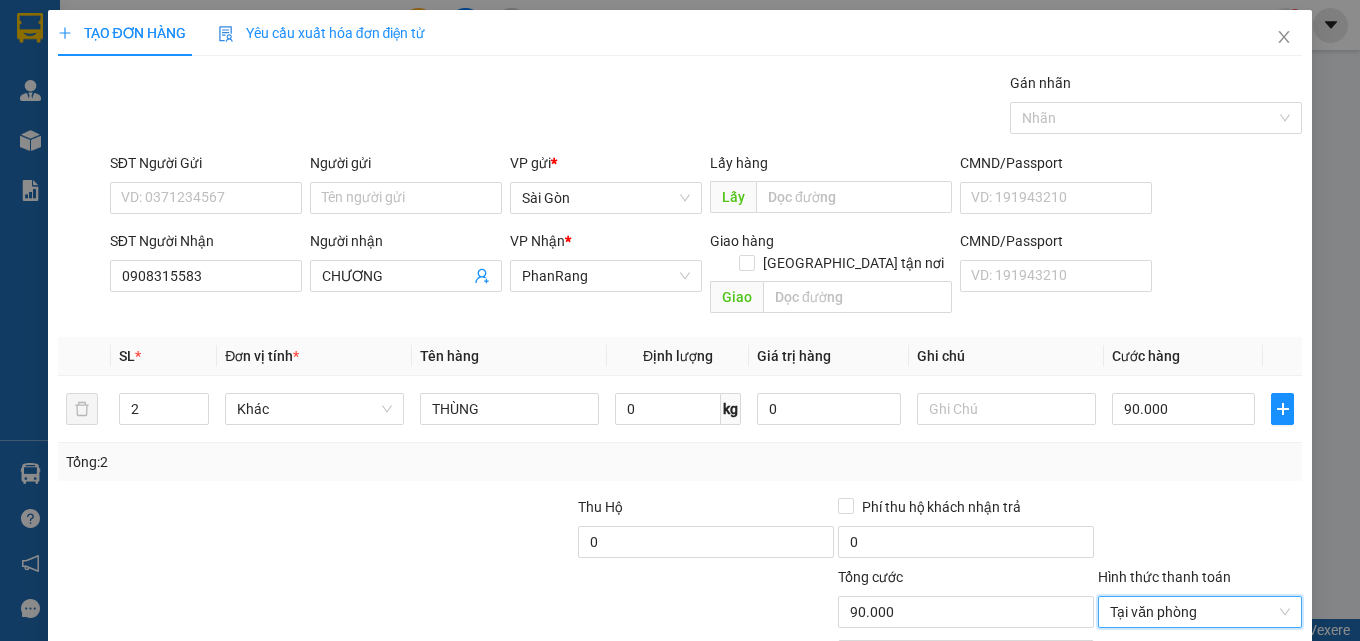 click on "[PERSON_NAME] và In" at bounding box center (1226, 707) 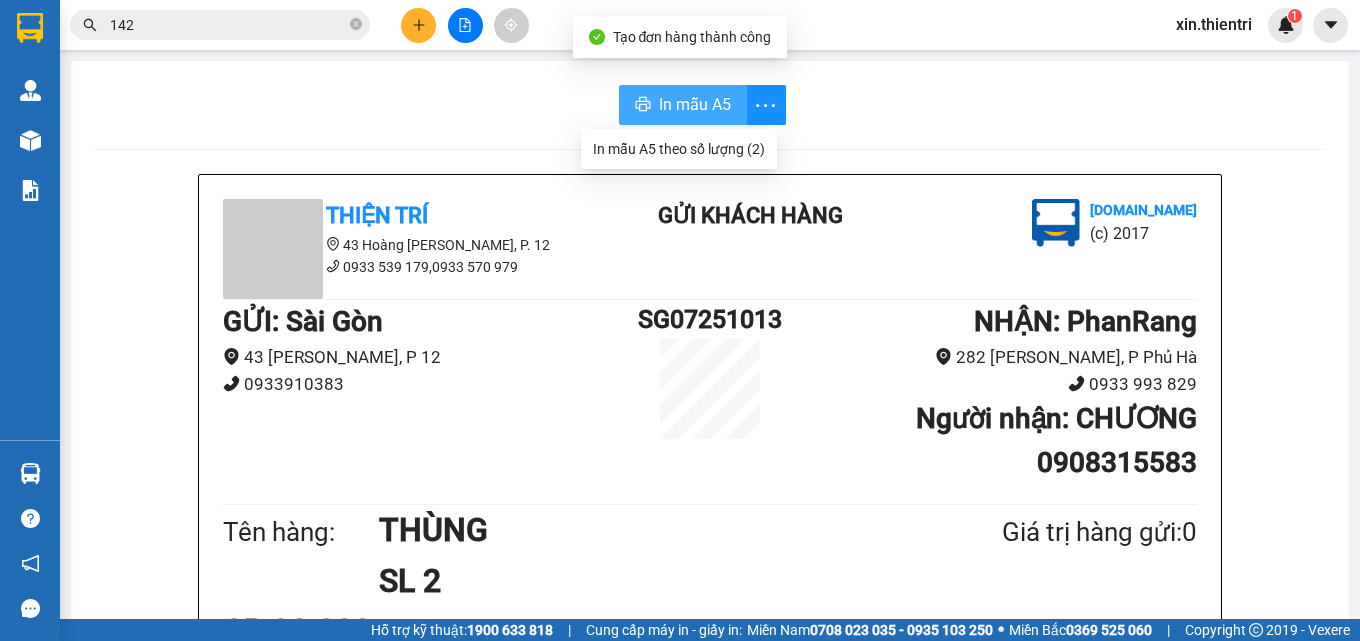 click on "In mẫu A5" at bounding box center (695, 104) 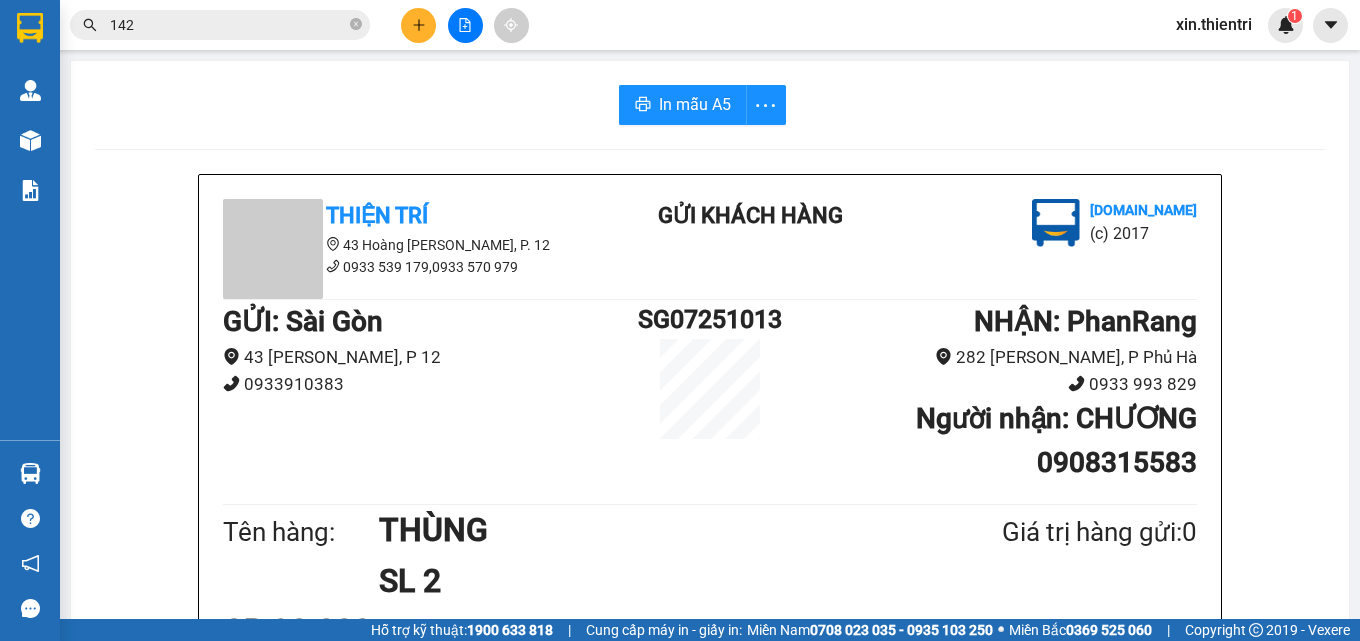 click 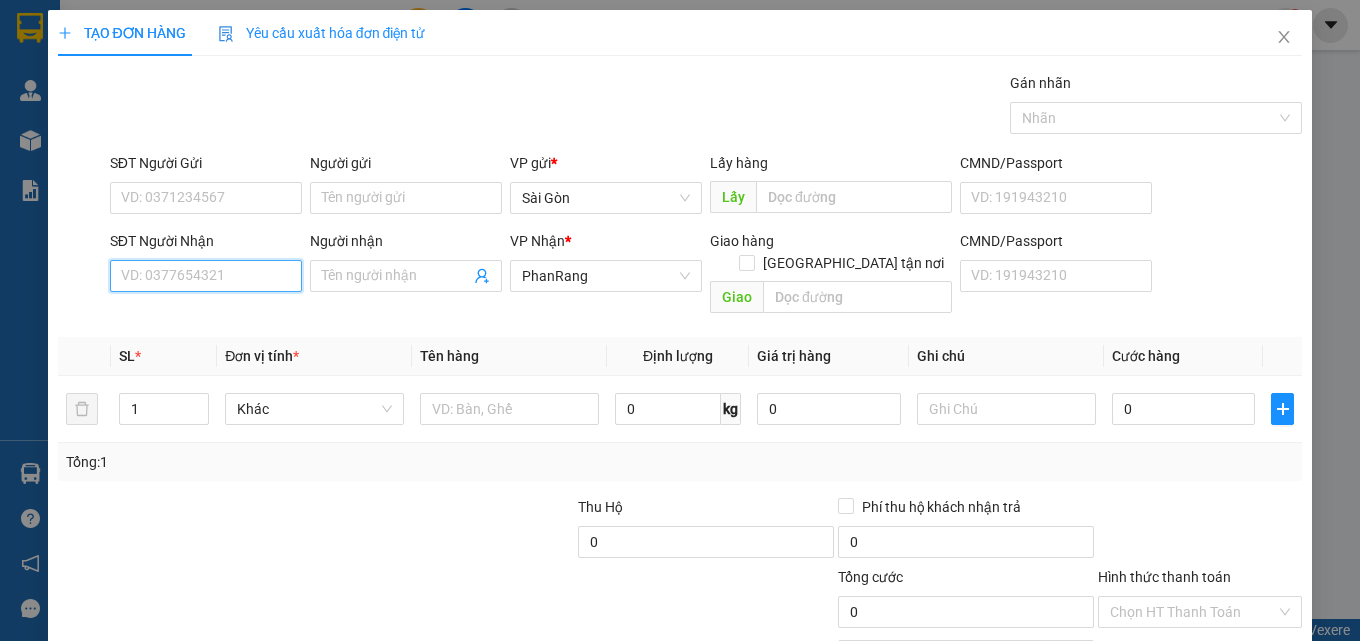 drag, startPoint x: 265, startPoint y: 269, endPoint x: 248, endPoint y: 264, distance: 17.720045 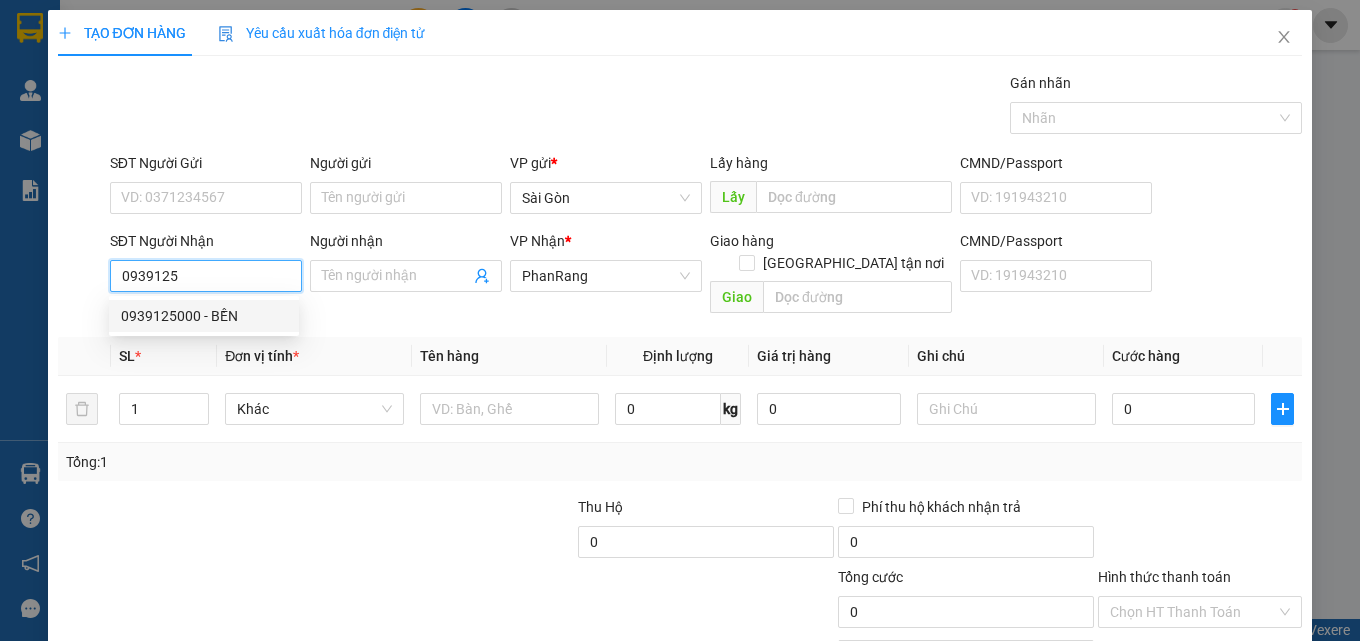 click on "0939125000 - BỀN" at bounding box center [204, 316] 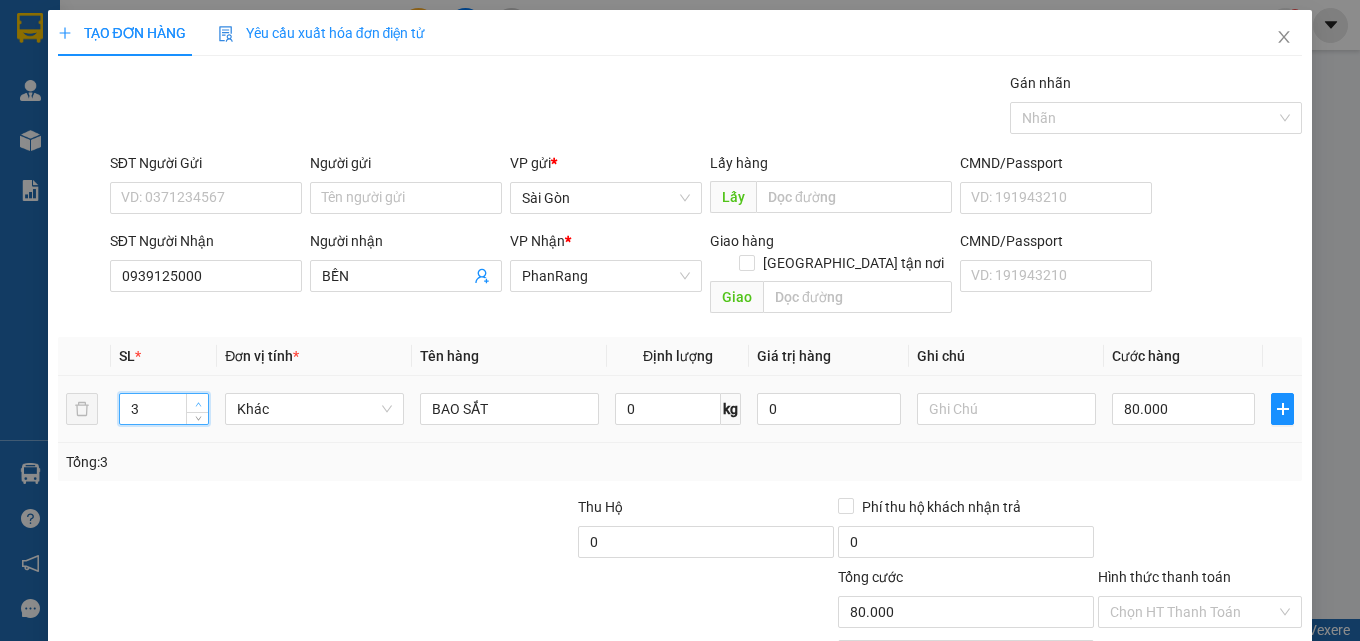 click at bounding box center (197, 403) 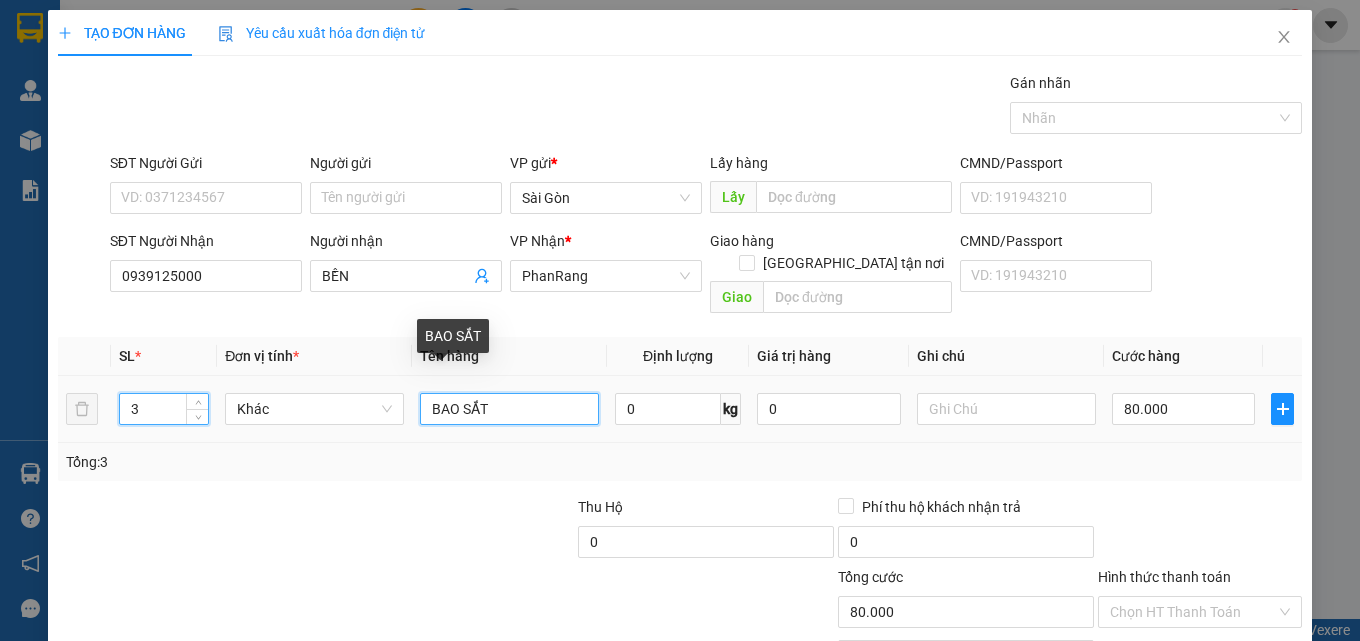 click on "BAO SẮT" at bounding box center (509, 409) 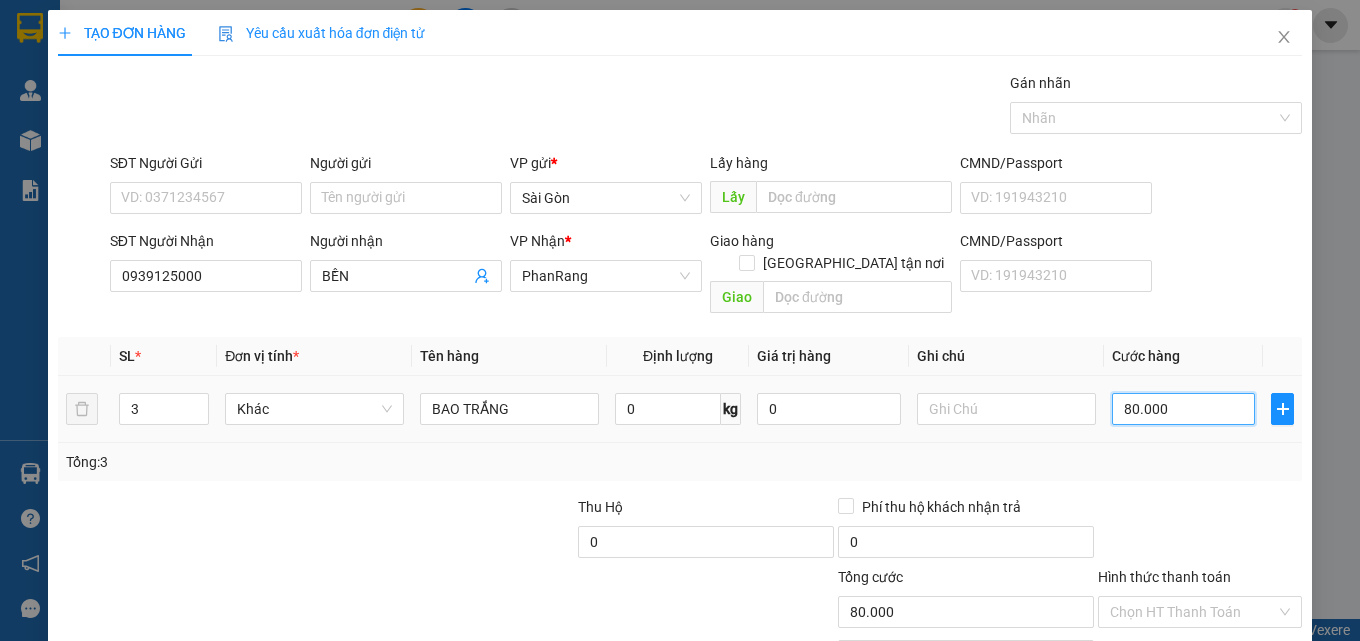 click on "80.000" at bounding box center (1184, 409) 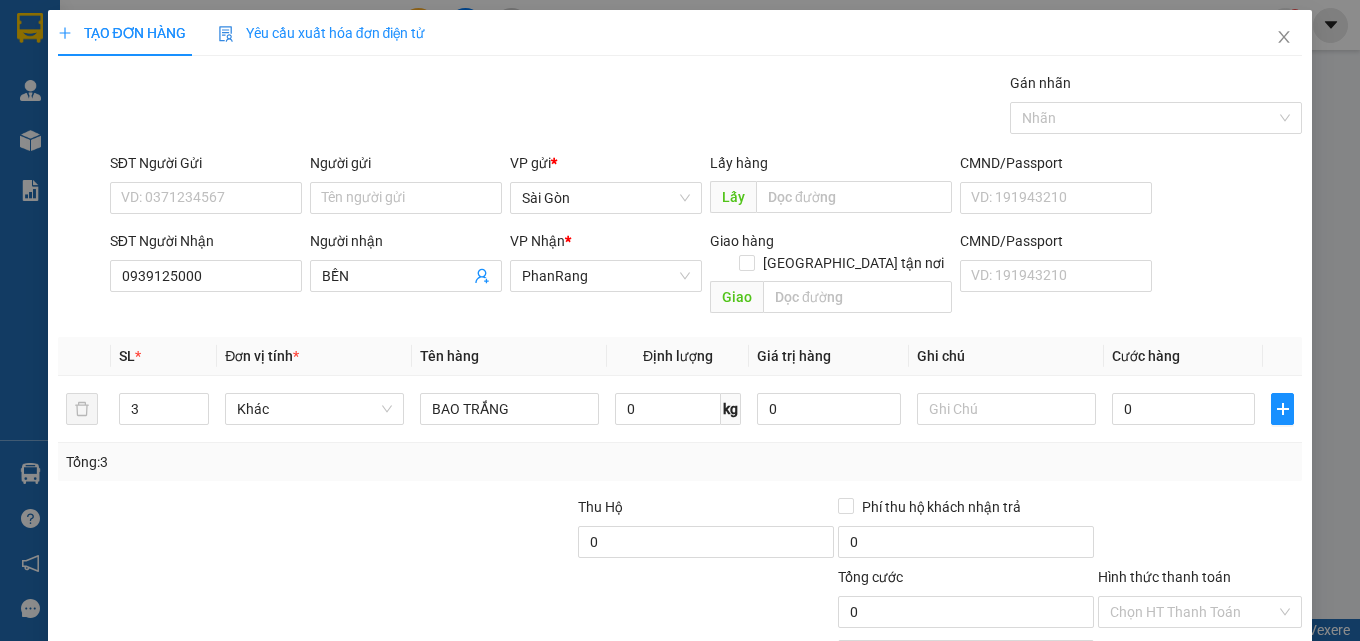 click on "[PERSON_NAME] và In" at bounding box center (1258, 707) 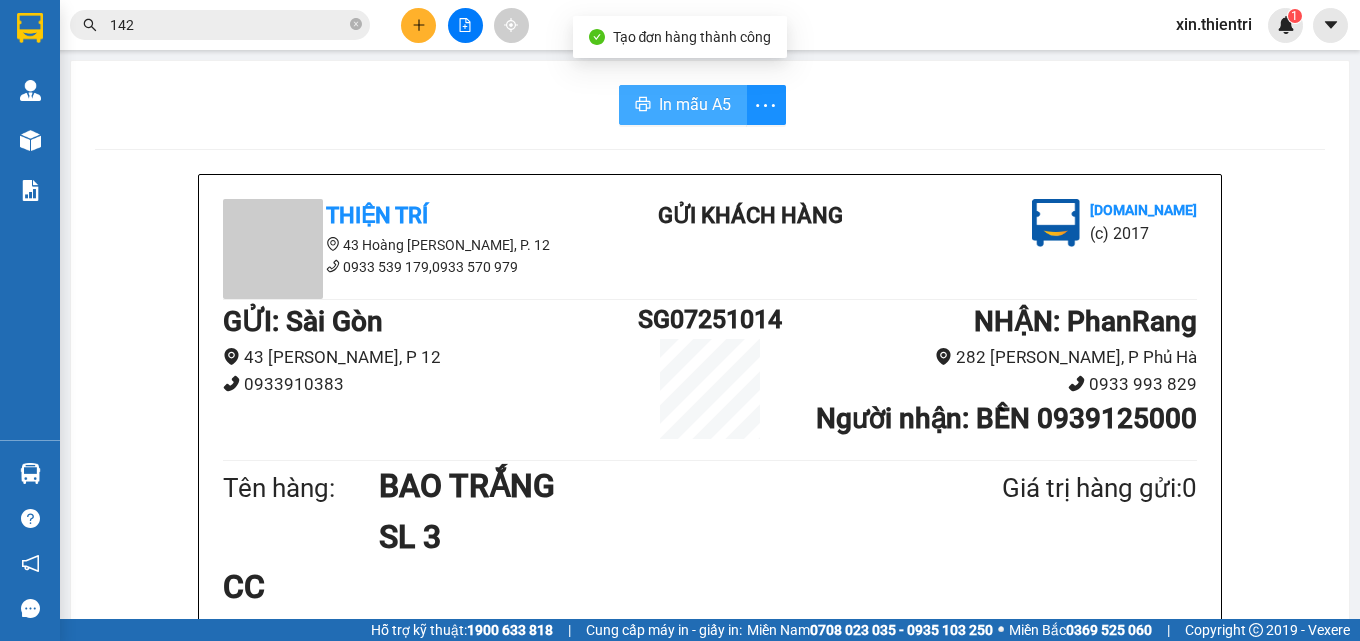 click on "In mẫu A5" at bounding box center [695, 104] 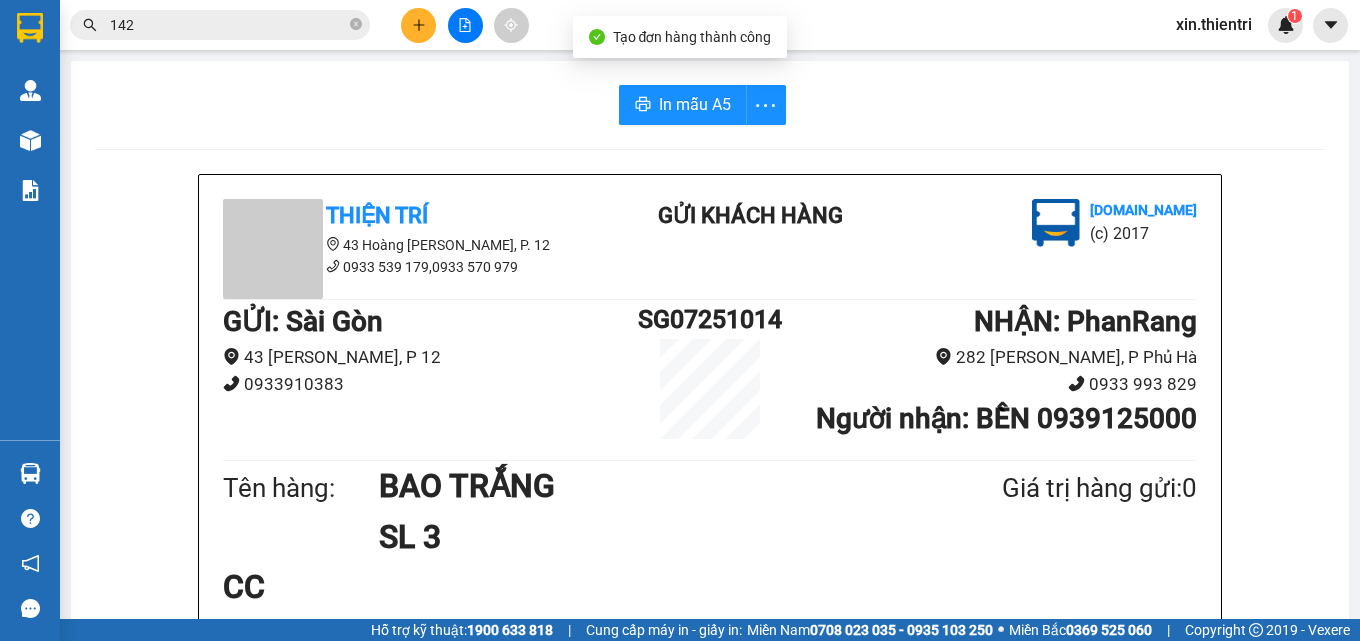 click at bounding box center [418, 25] 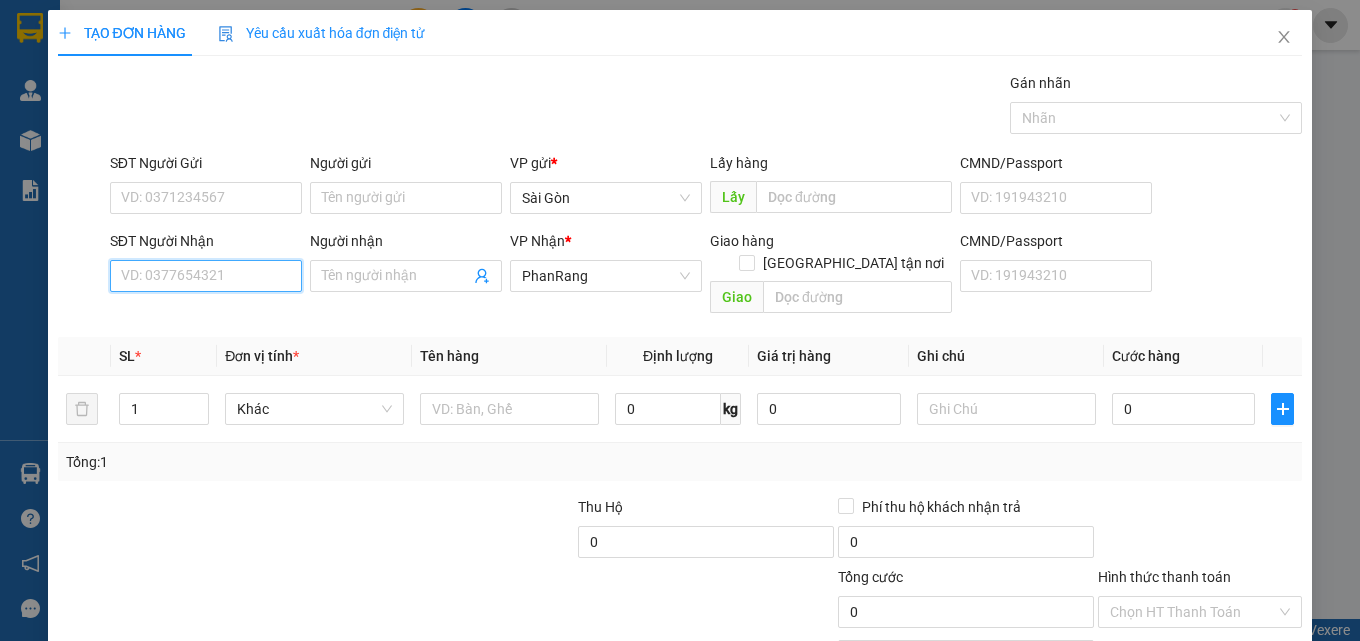 click on "SĐT Người Nhận" at bounding box center [206, 276] 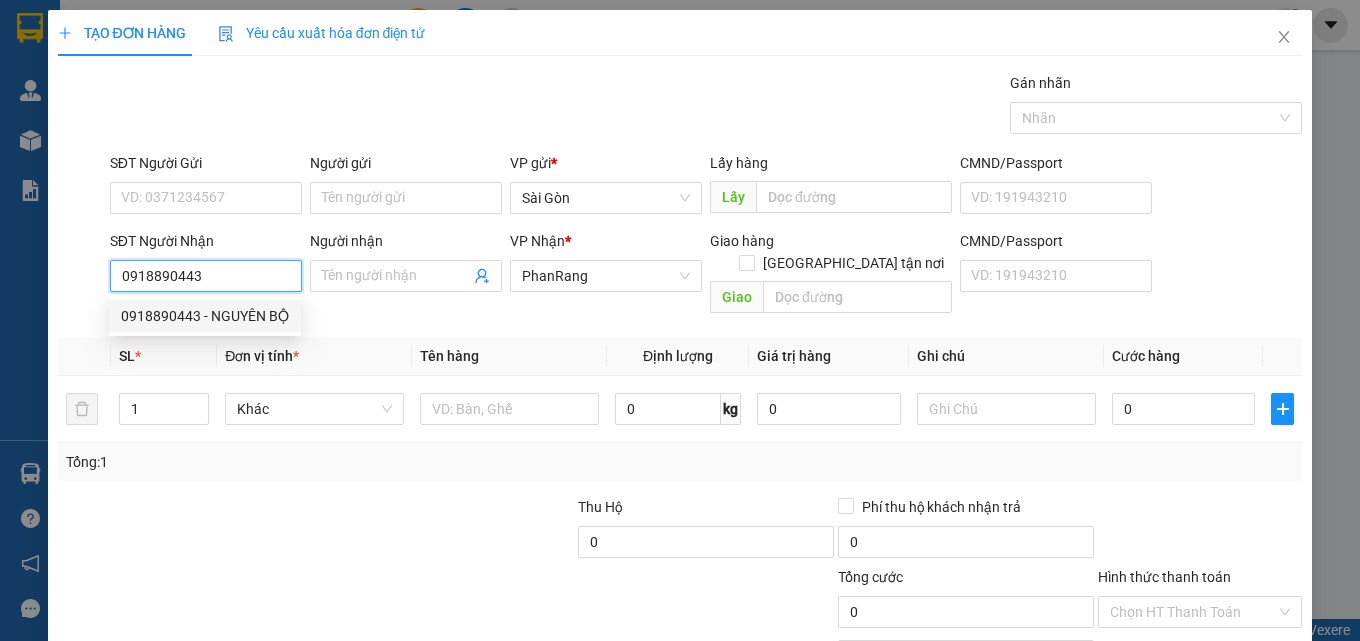 click on "0918890443 - NGUYÊN BỘ" at bounding box center [205, 316] 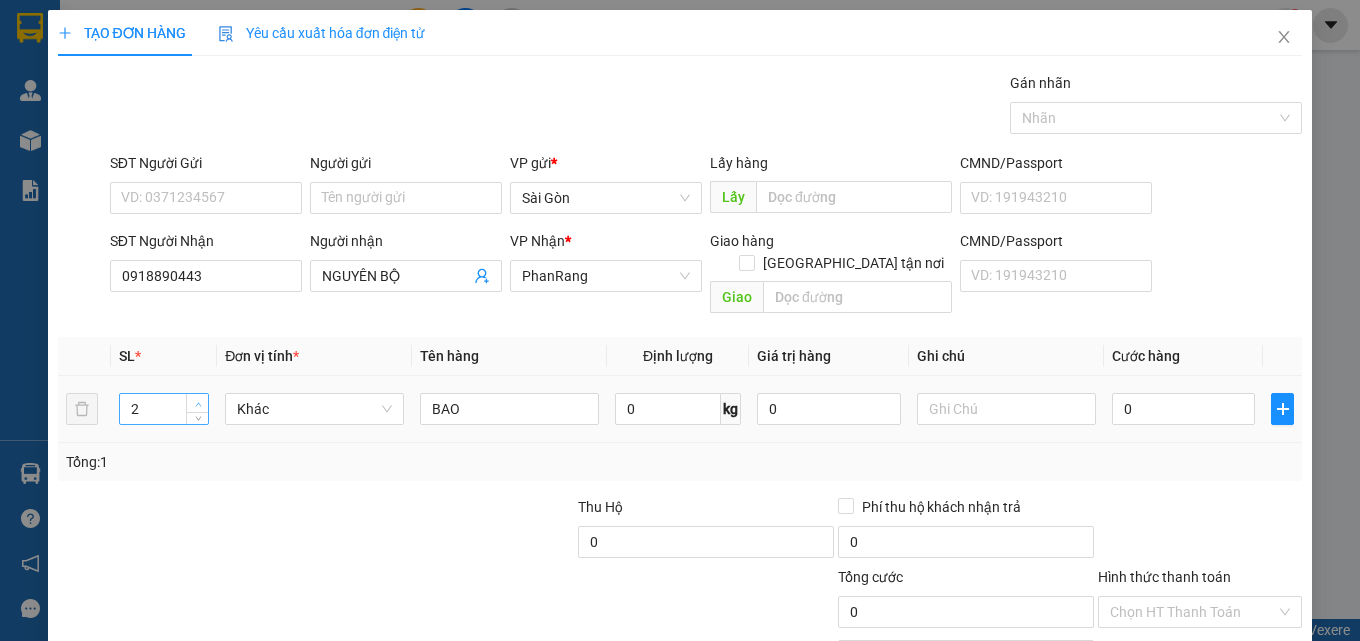 click at bounding box center [198, 404] 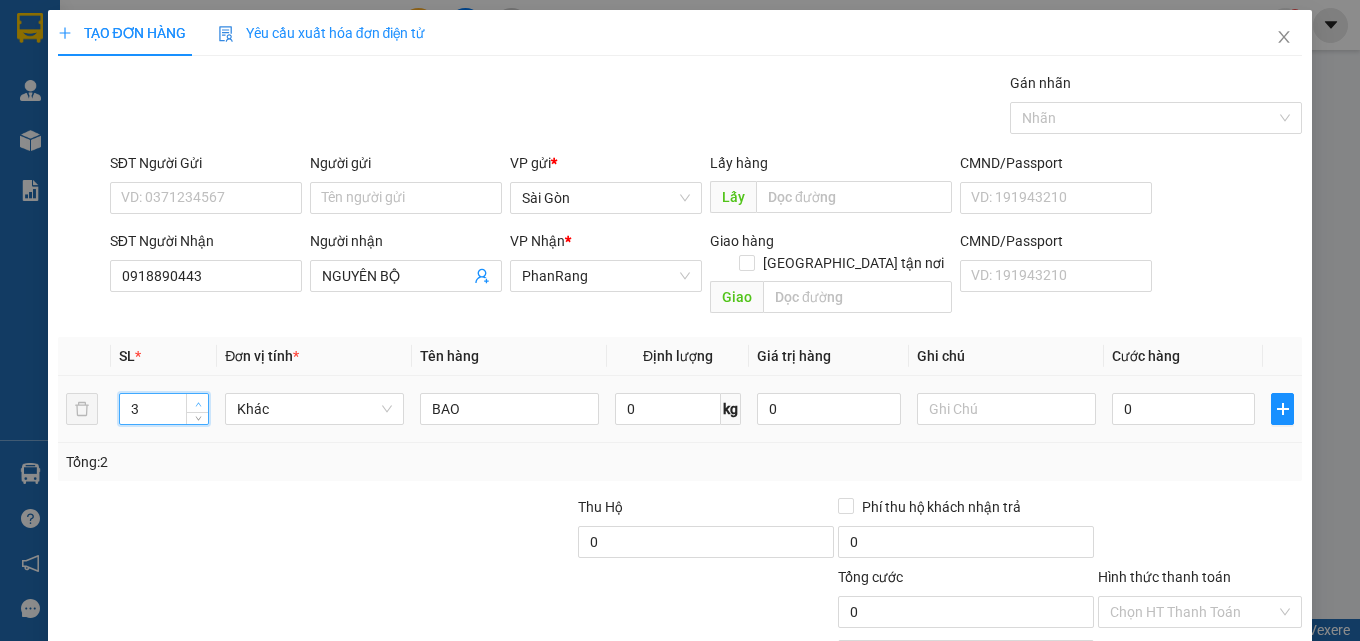 click at bounding box center [198, 404] 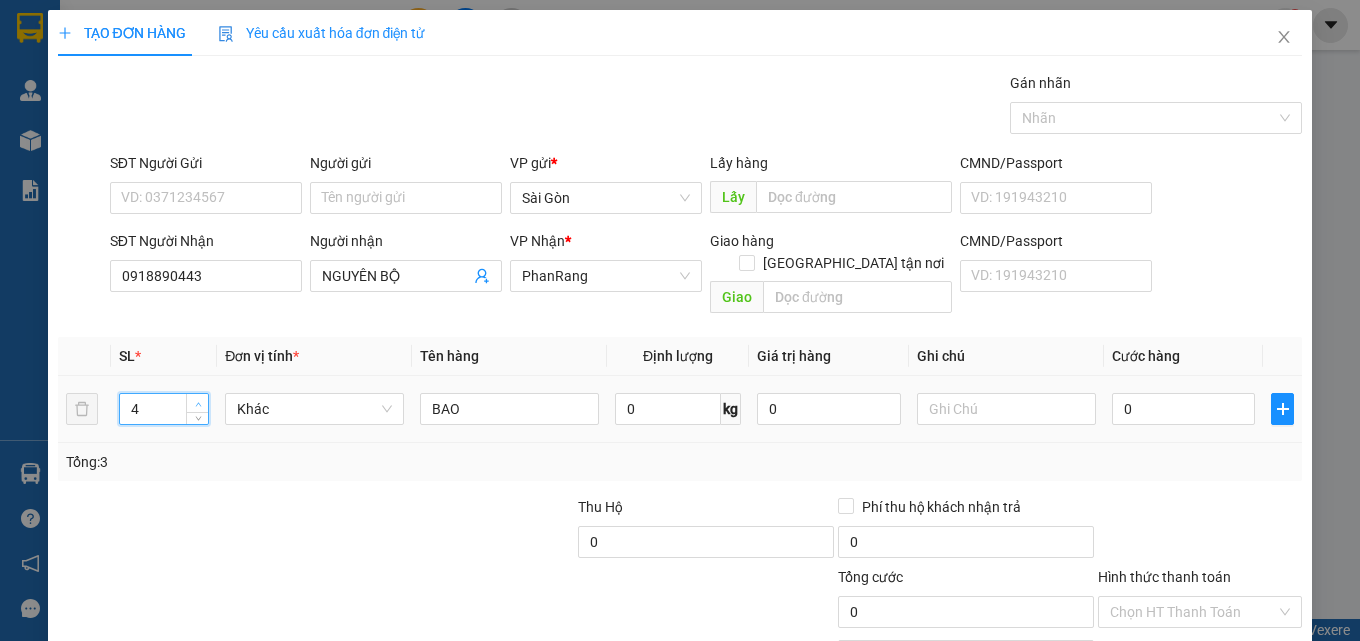 click at bounding box center (198, 404) 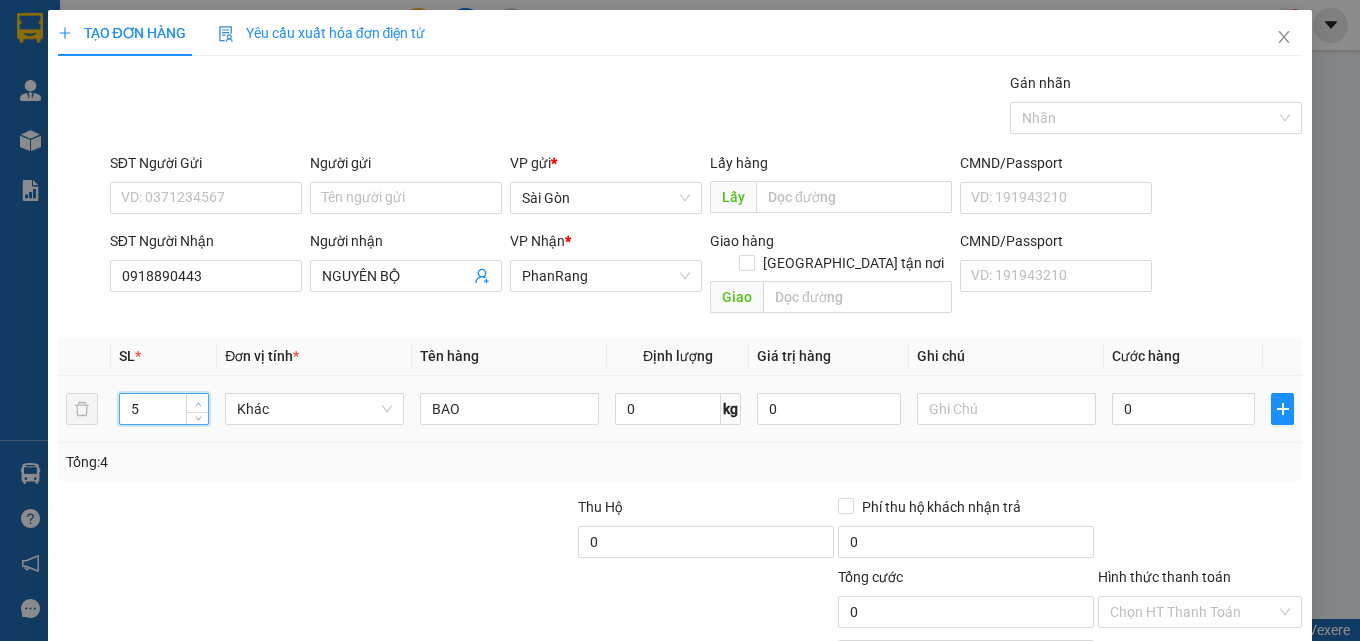click at bounding box center (198, 404) 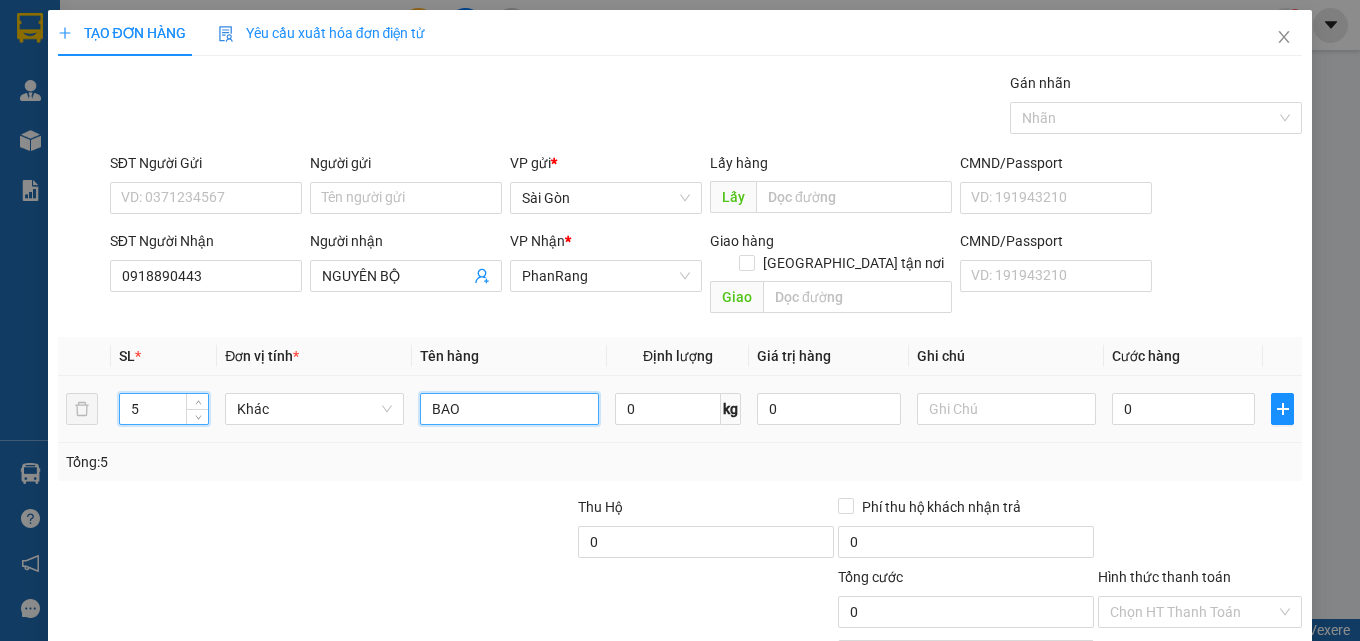click on "BAO" at bounding box center (509, 409) 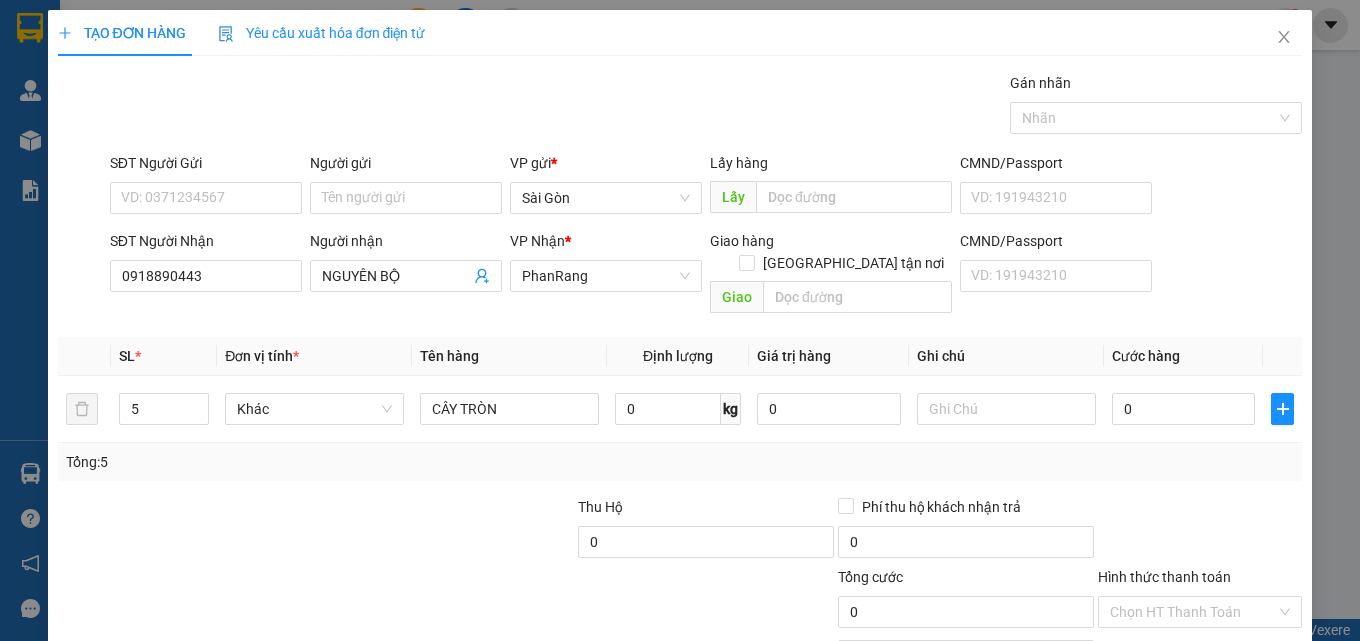 click on "[PERSON_NAME] và In" at bounding box center [1226, 707] 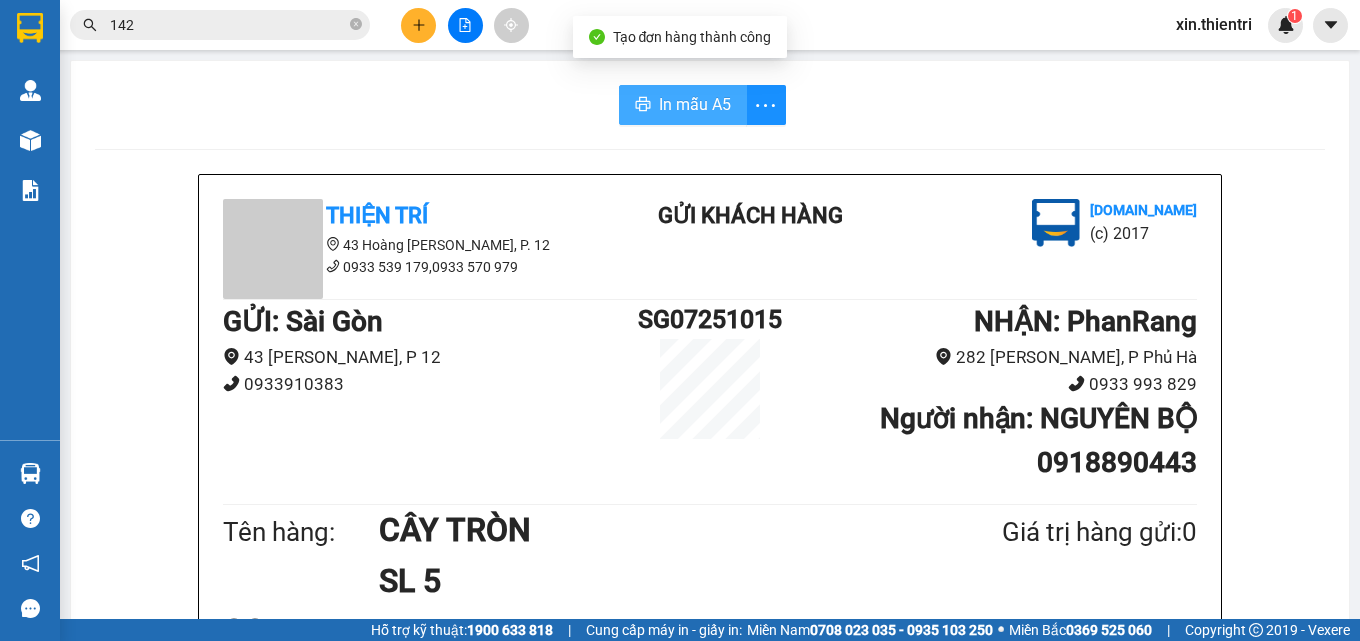 click on "In mẫu A5" at bounding box center (695, 104) 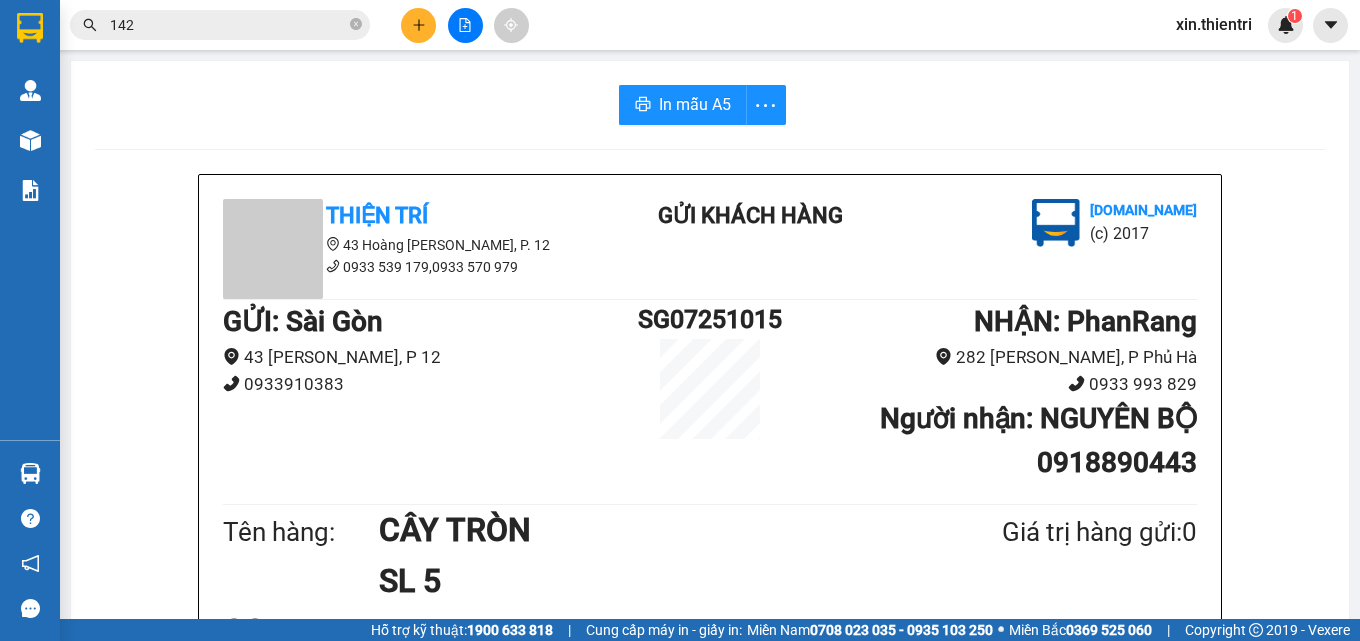 click at bounding box center [418, 25] 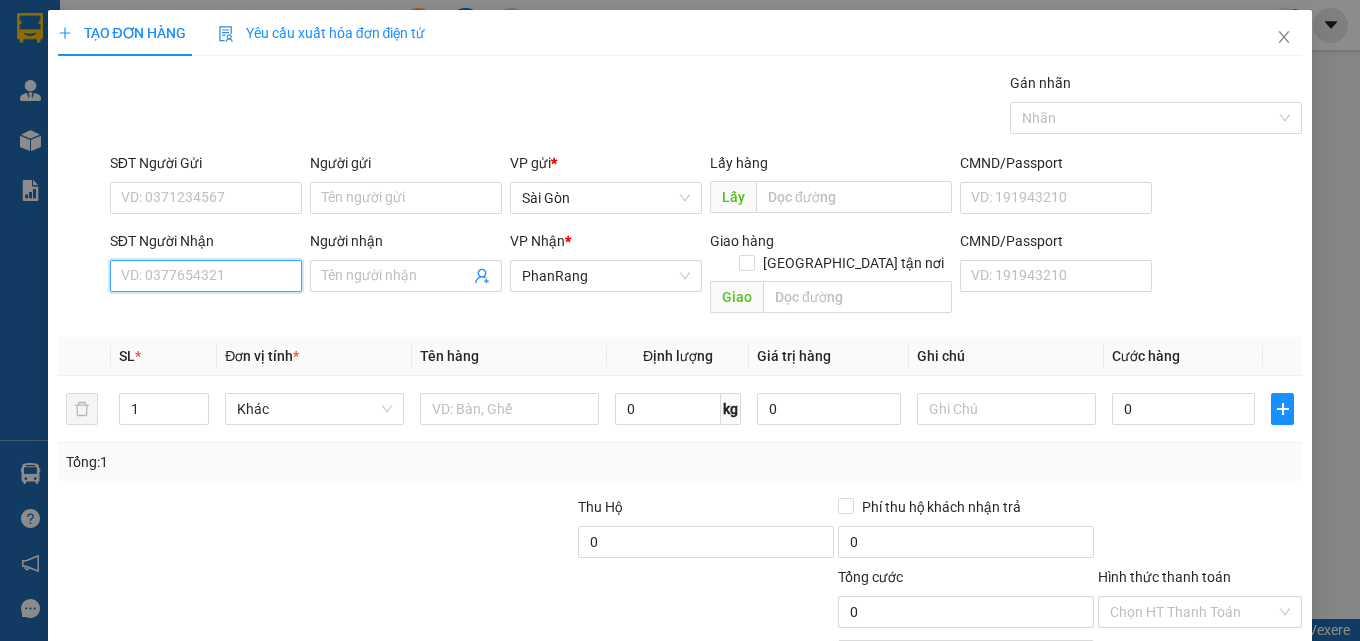 click on "SĐT Người Nhận" at bounding box center (206, 276) 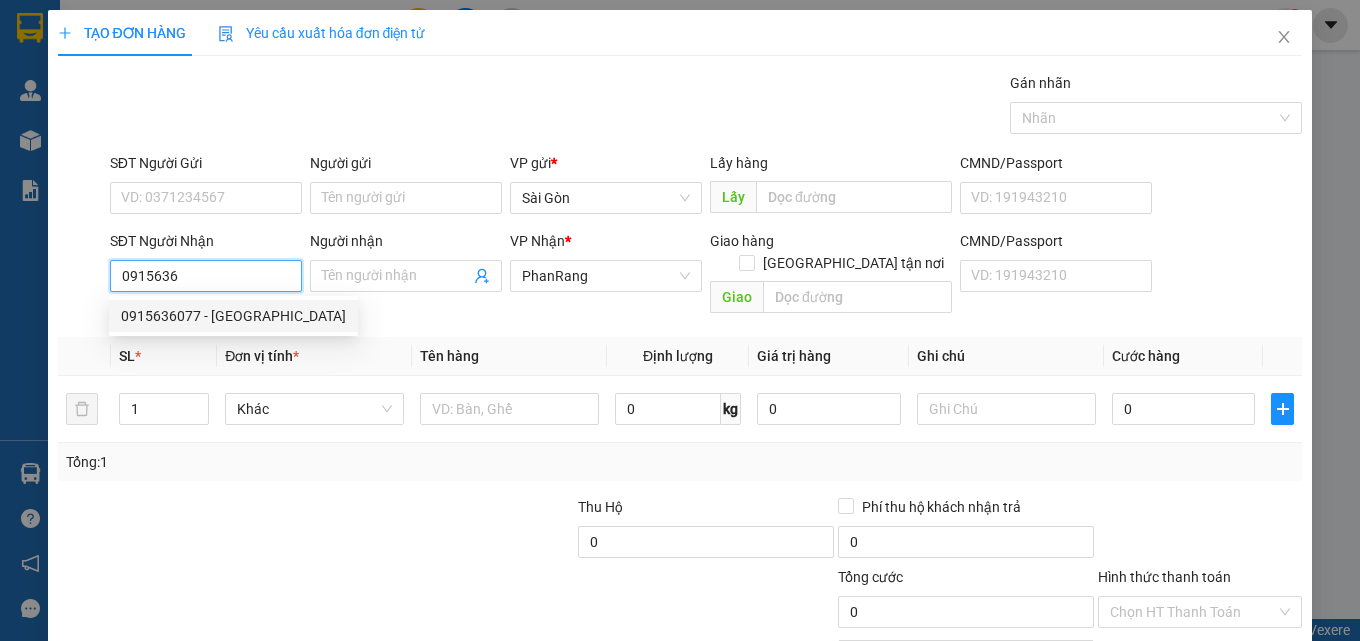 click on "0915636077 - HỒNG HÀ" at bounding box center (233, 316) 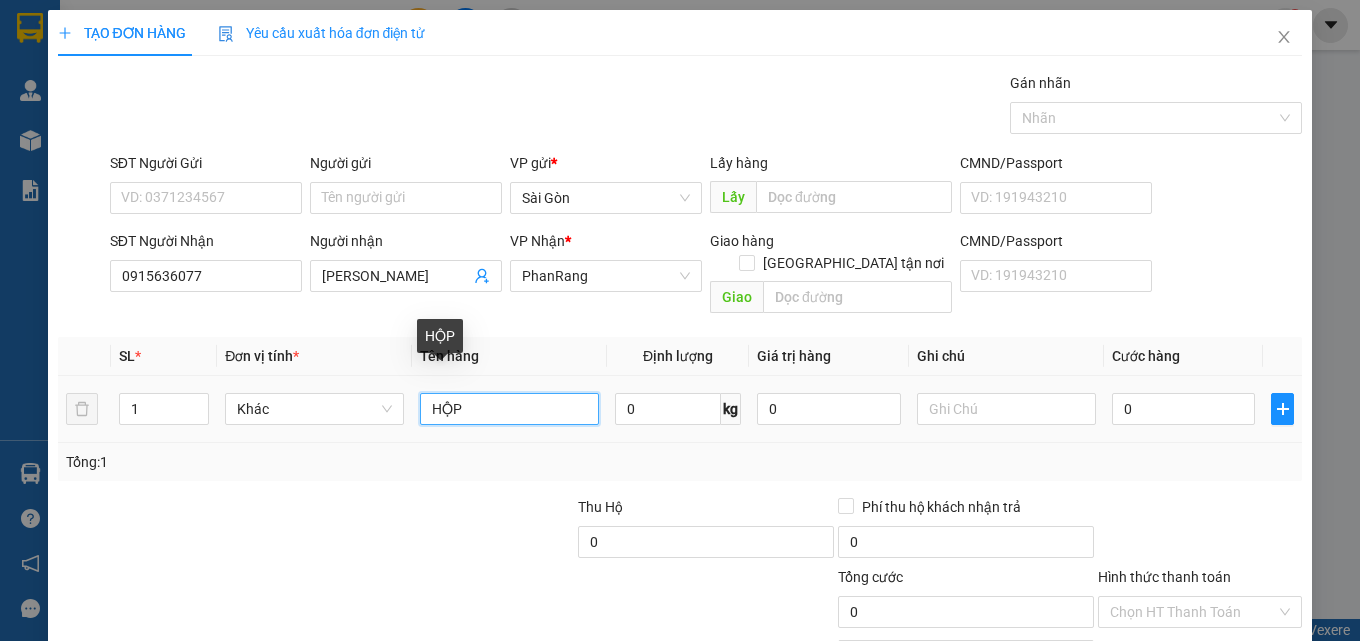 click on "HỘP" at bounding box center [509, 409] 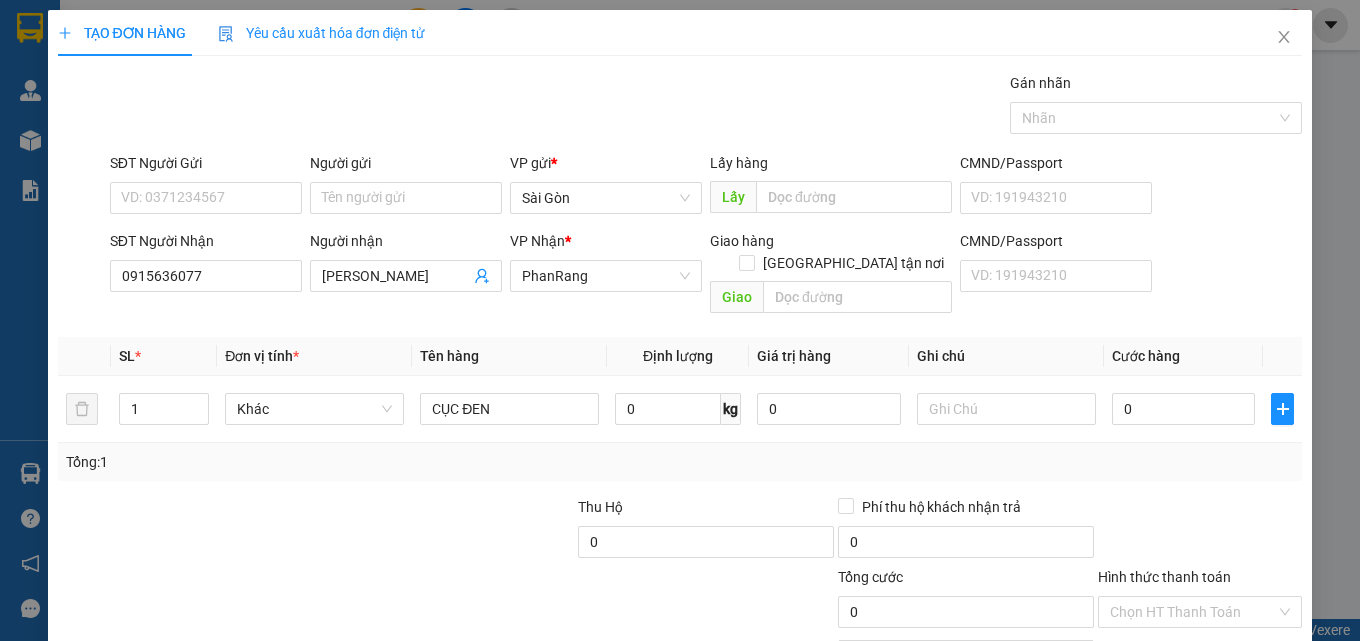 click on "[PERSON_NAME] và In" at bounding box center [1226, 707] 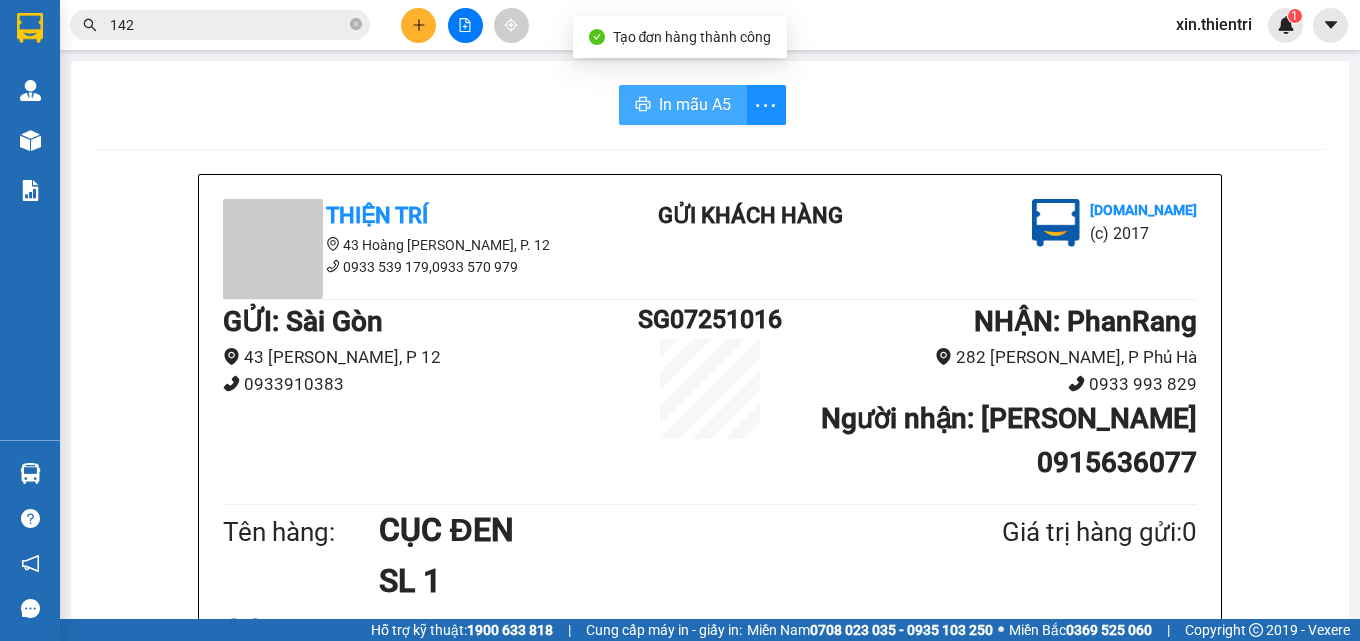 click on "In mẫu A5" at bounding box center (695, 104) 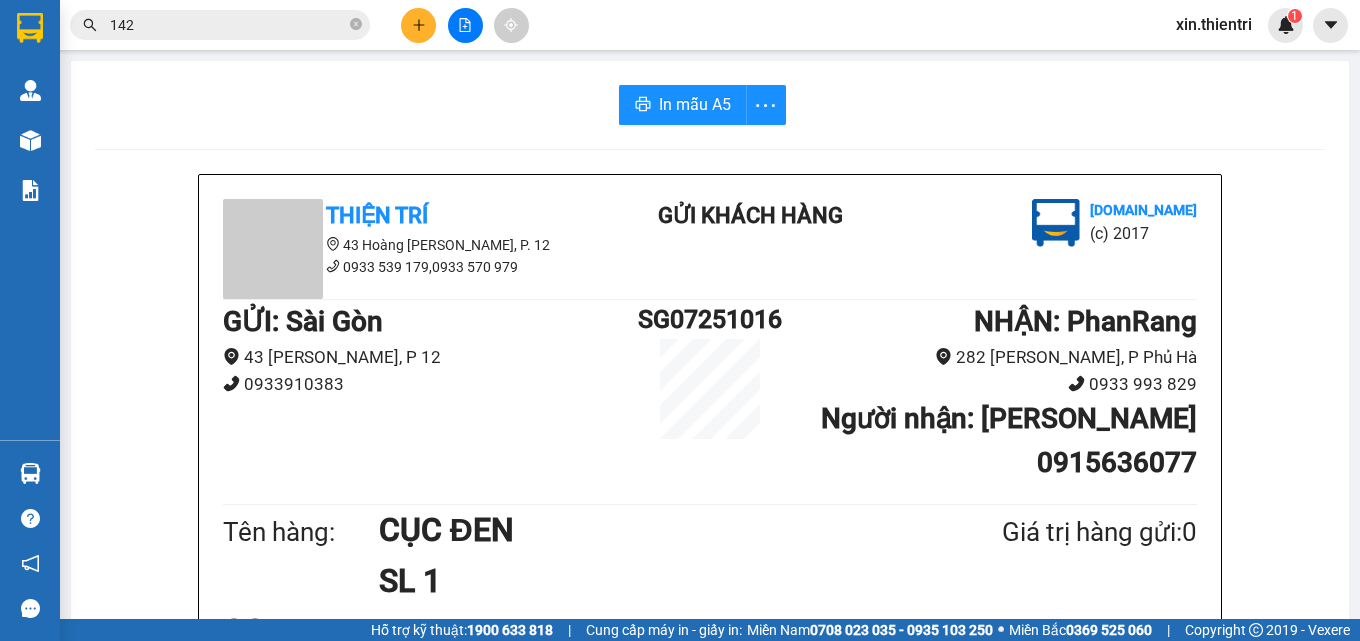 click at bounding box center [418, 25] 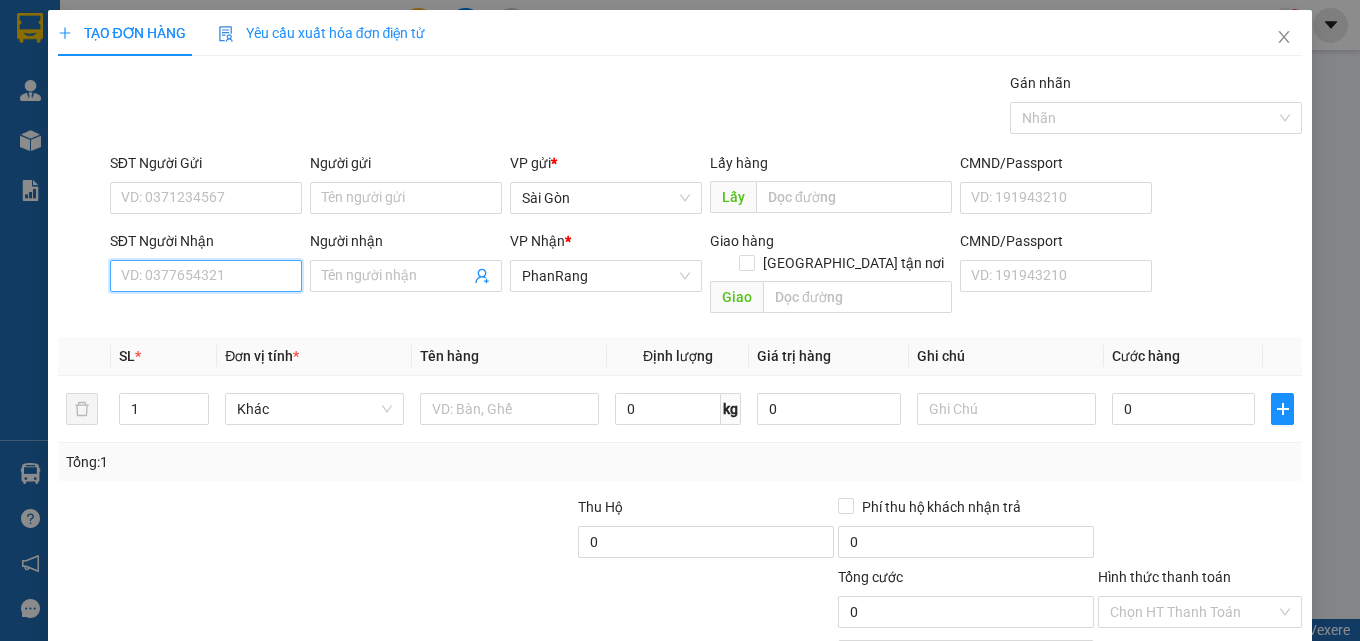 click on "SĐT Người Nhận" at bounding box center (206, 276) 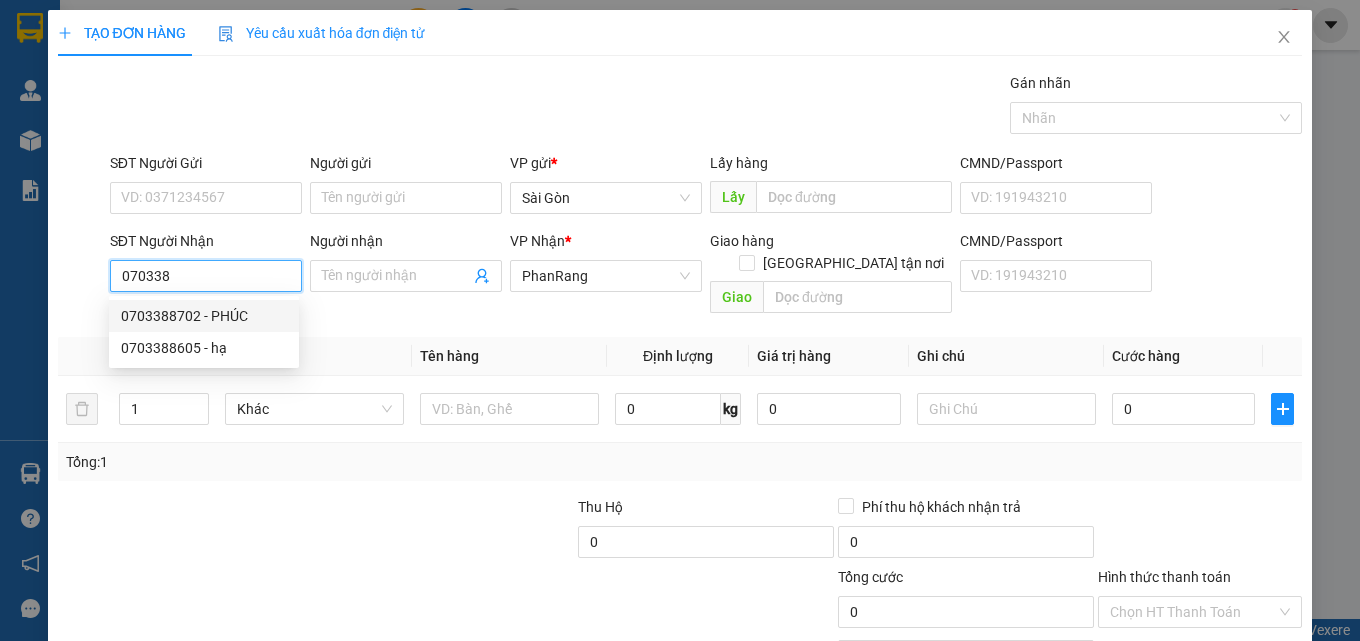 click on "0703388702 - PHÚC" at bounding box center (204, 316) 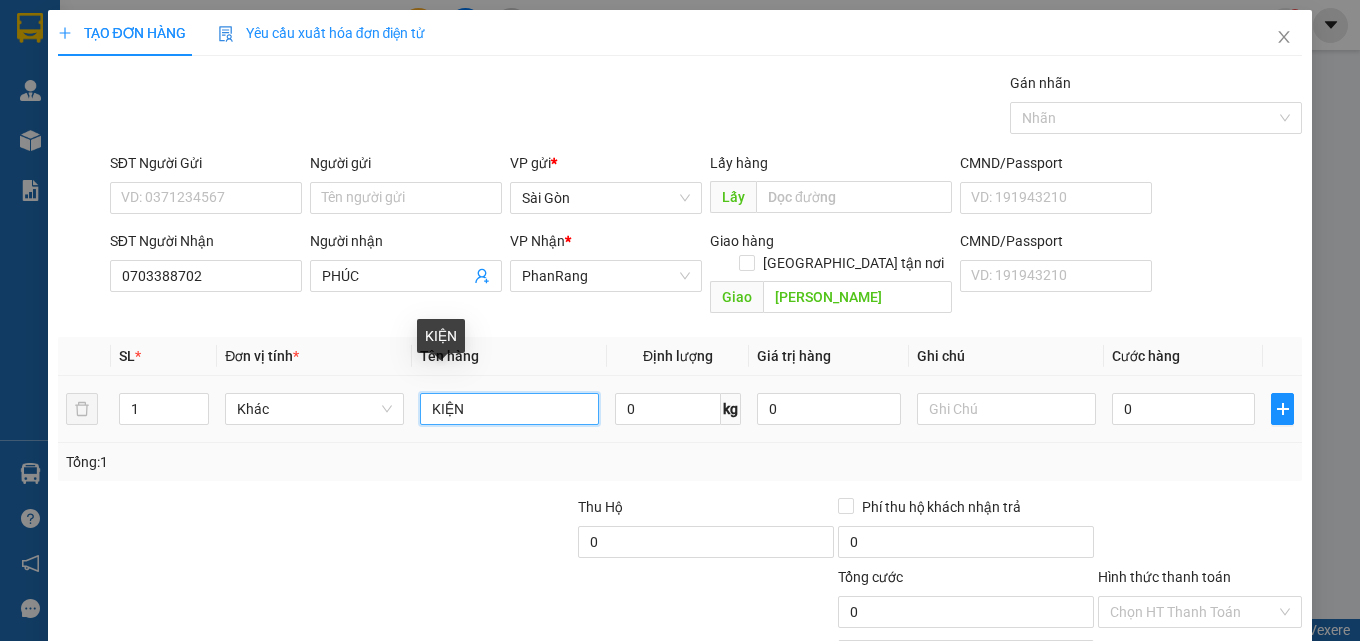 click on "KIỆN" at bounding box center [509, 409] 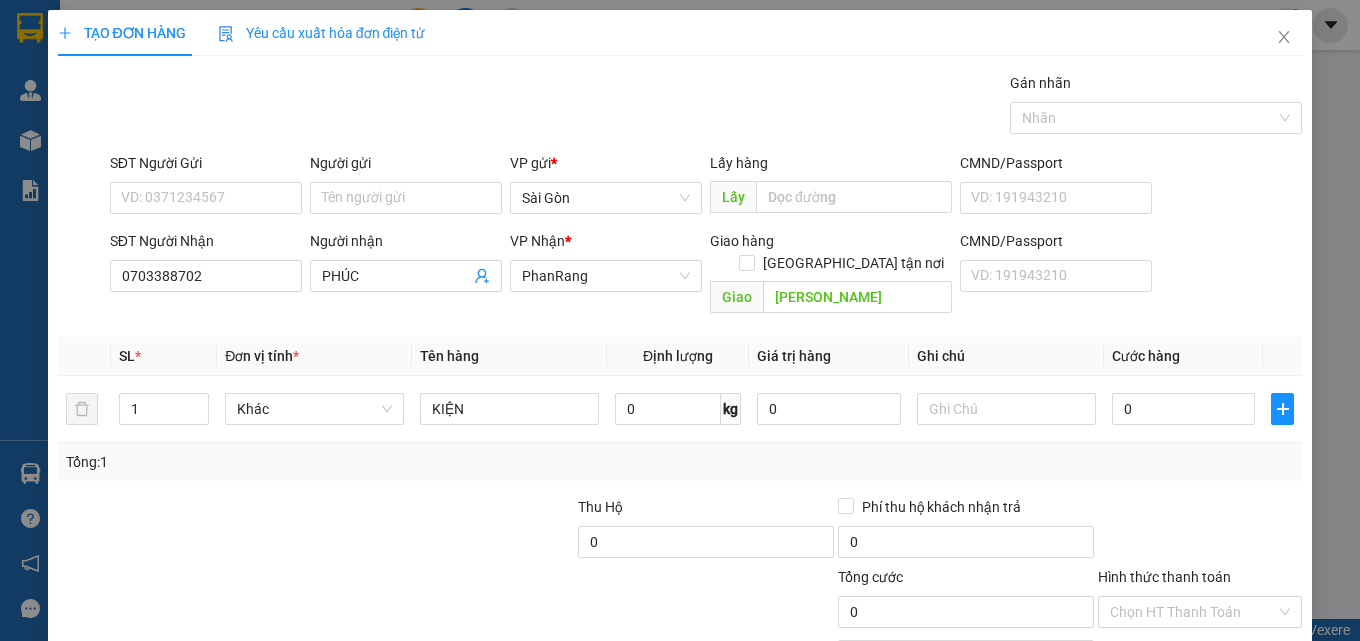 click on "[PERSON_NAME] và In" at bounding box center (1226, 707) 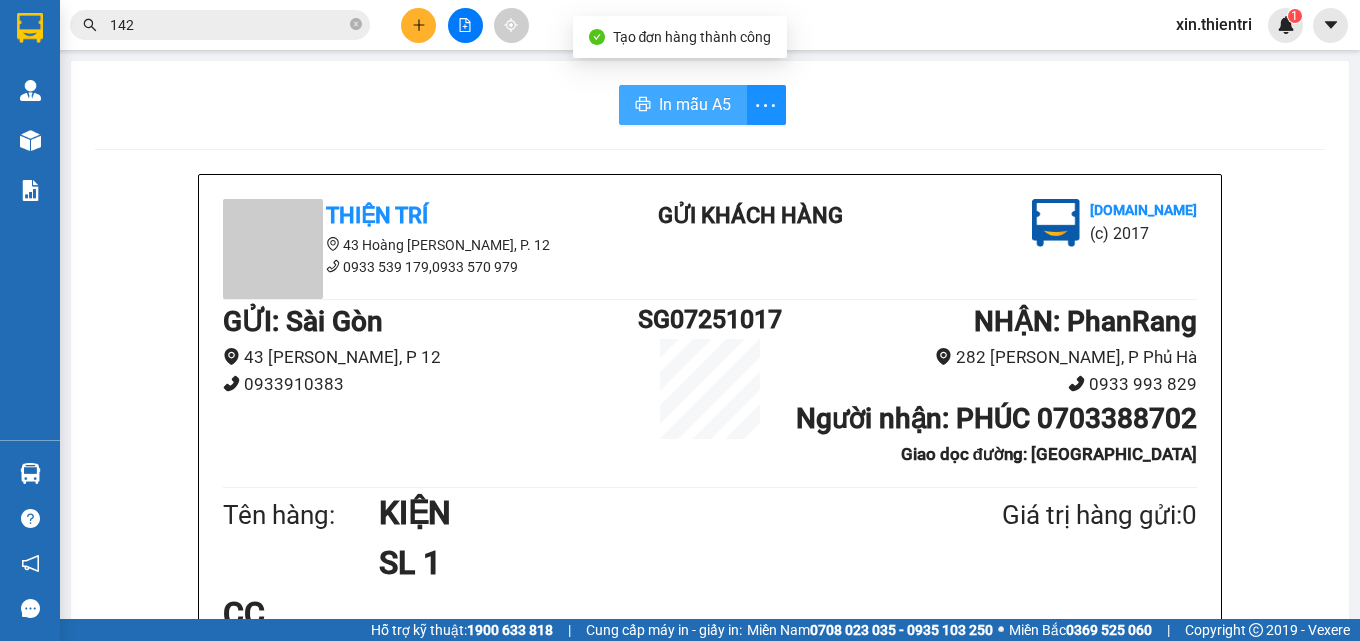 click on "In mẫu A5" at bounding box center (683, 105) 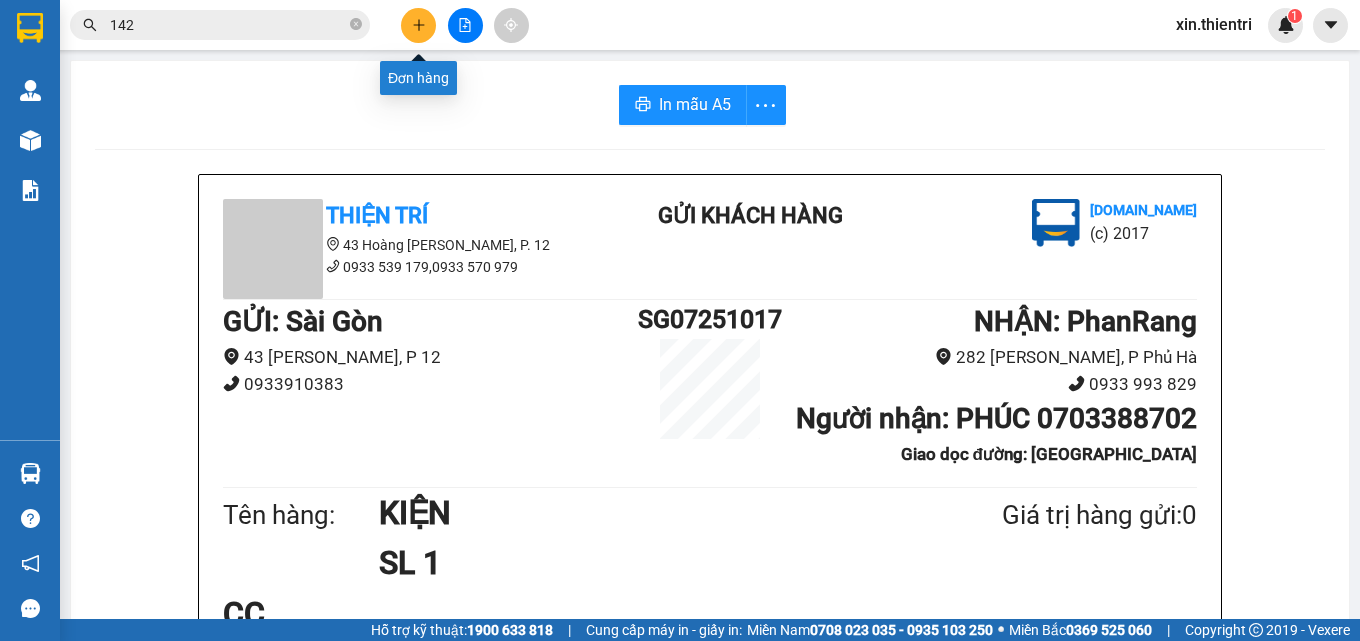 click 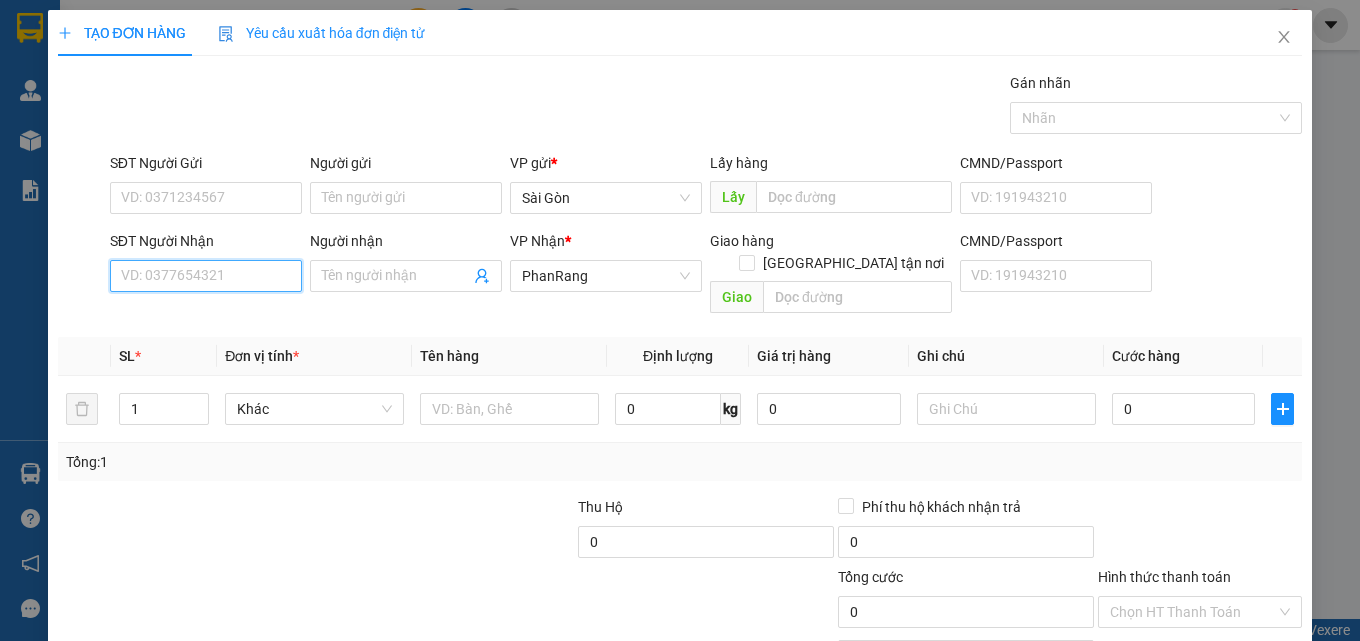 click on "SĐT Người Nhận" at bounding box center (206, 276) 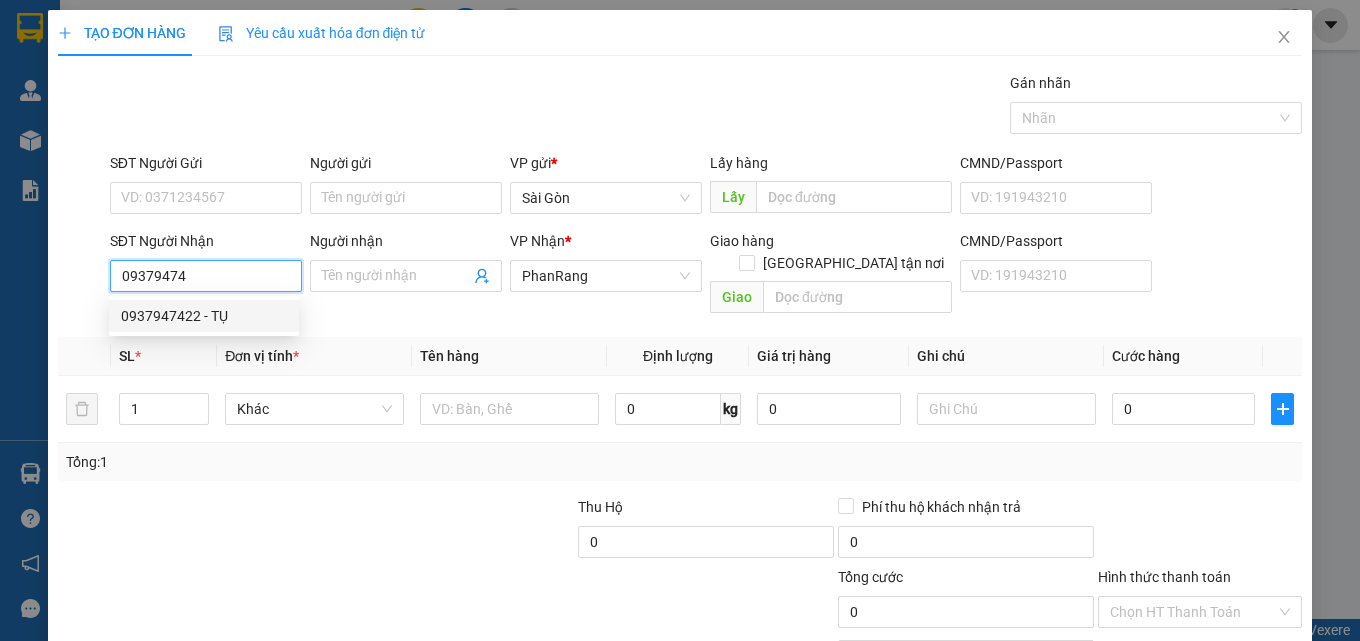 click on "0937947422 - TỤ" at bounding box center [204, 316] 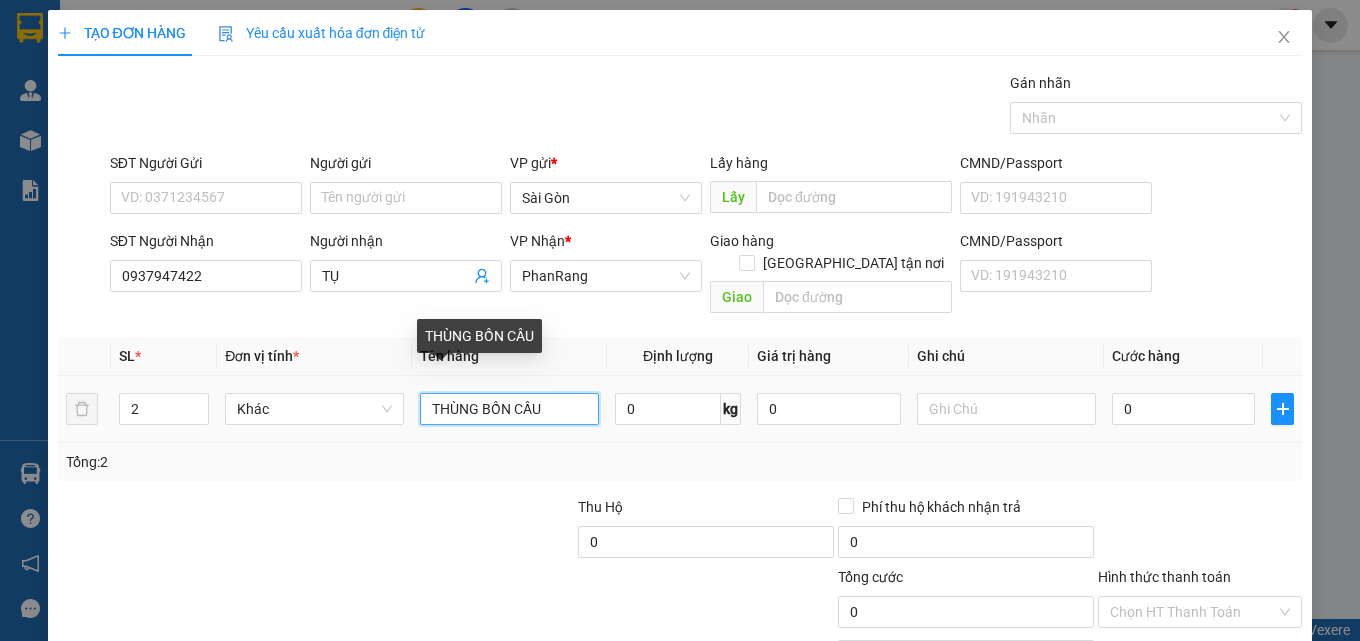 click on "THÙNG BỒN CẦU" at bounding box center [509, 409] 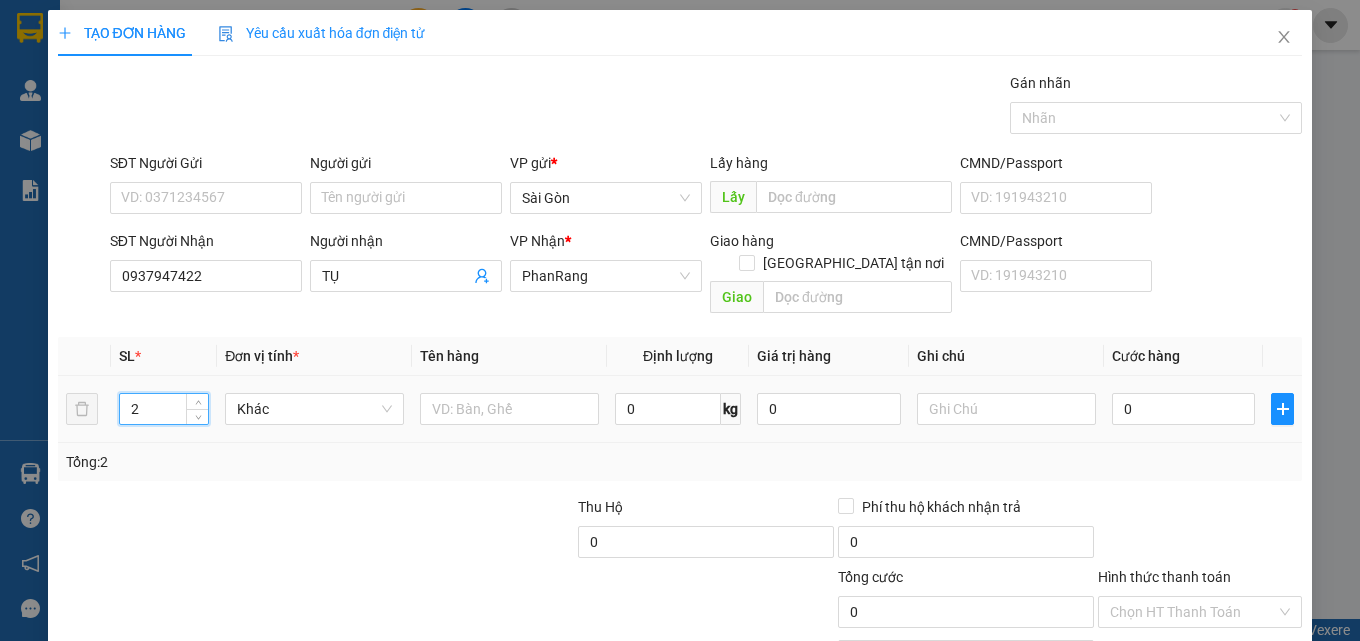 click on "2" at bounding box center [164, 409] 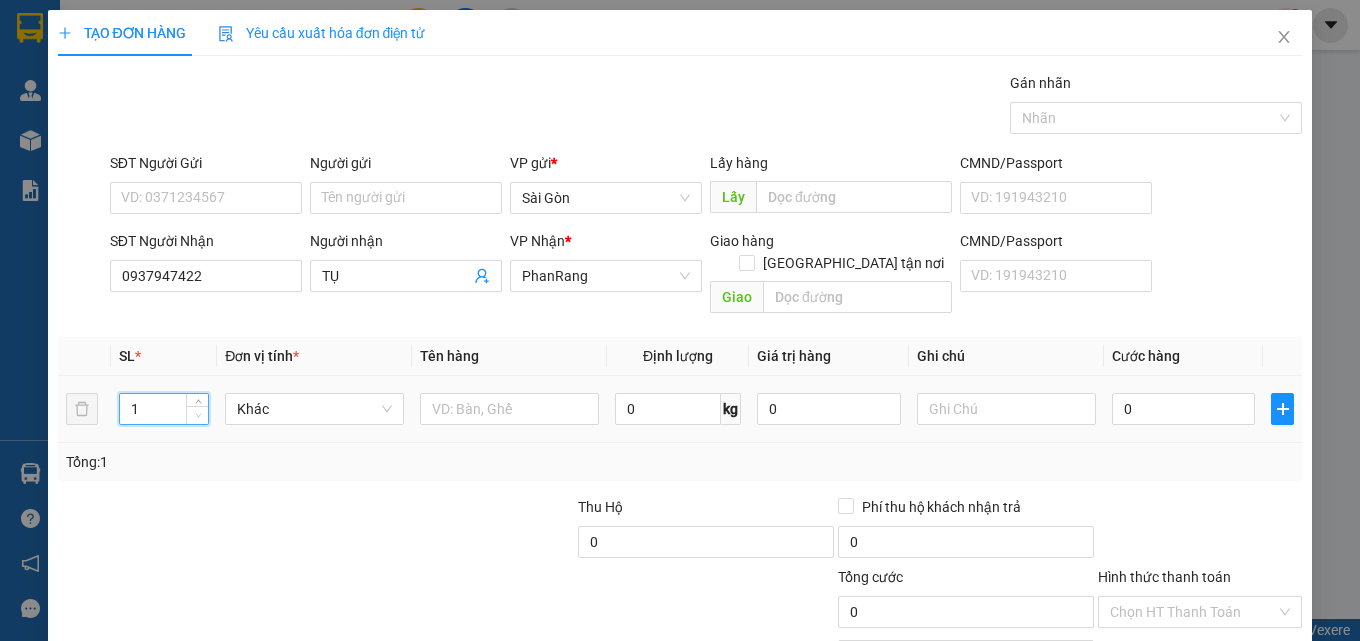 click 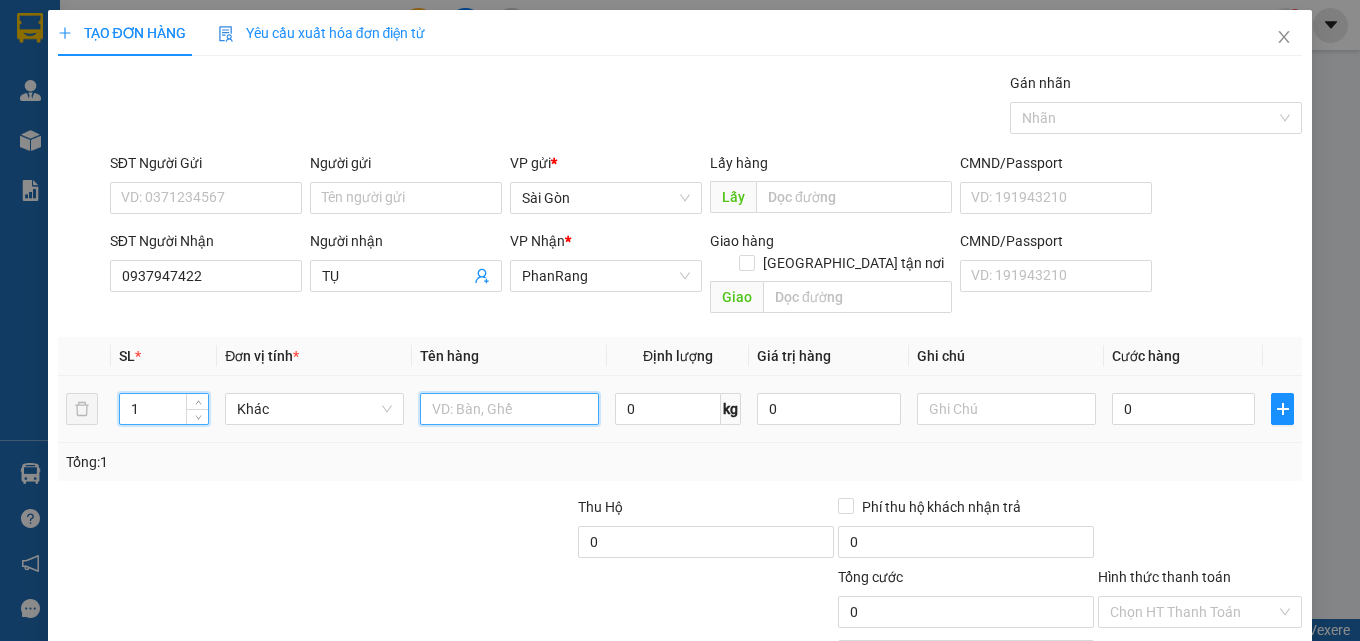 click at bounding box center (509, 409) 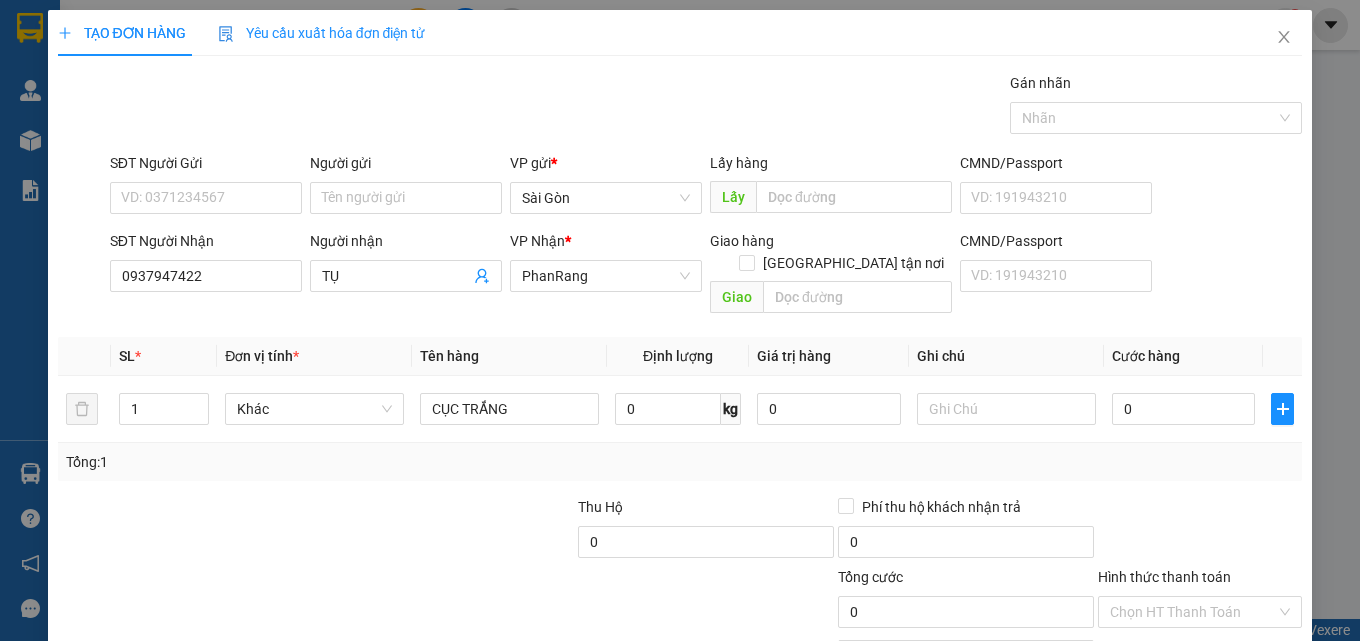 click on "[PERSON_NAME] và In" at bounding box center (1258, 707) 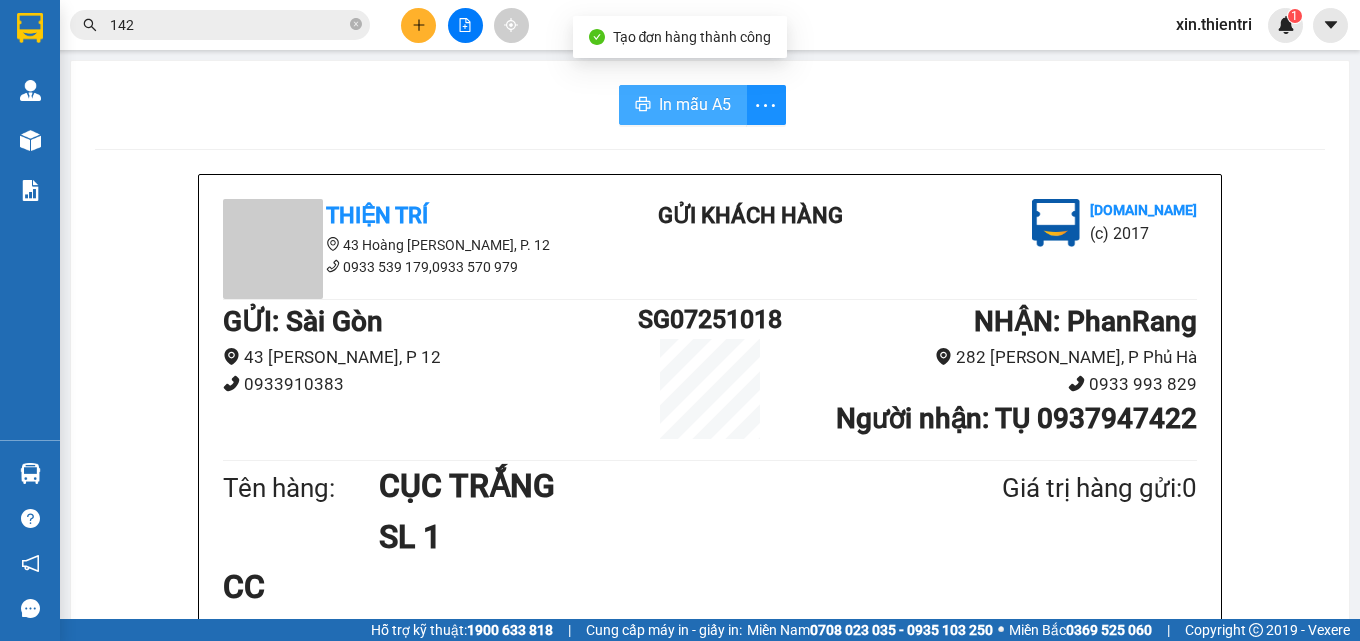 click on "In mẫu A5" at bounding box center (695, 104) 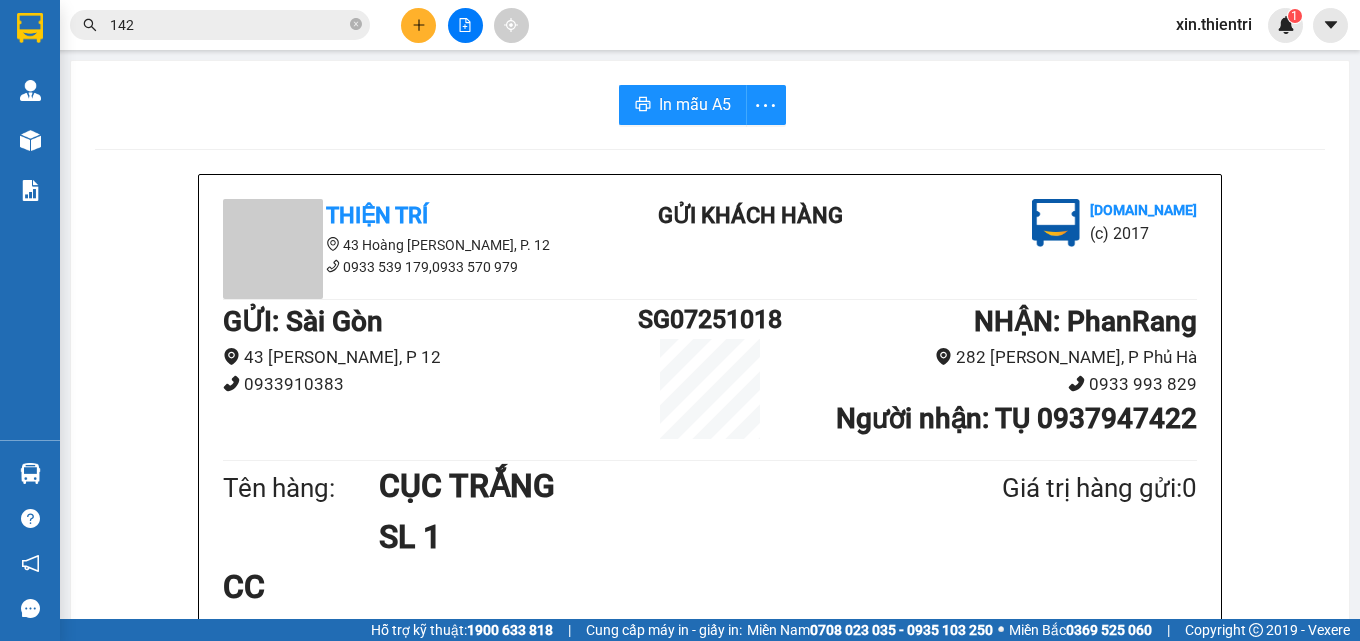 click at bounding box center (418, 25) 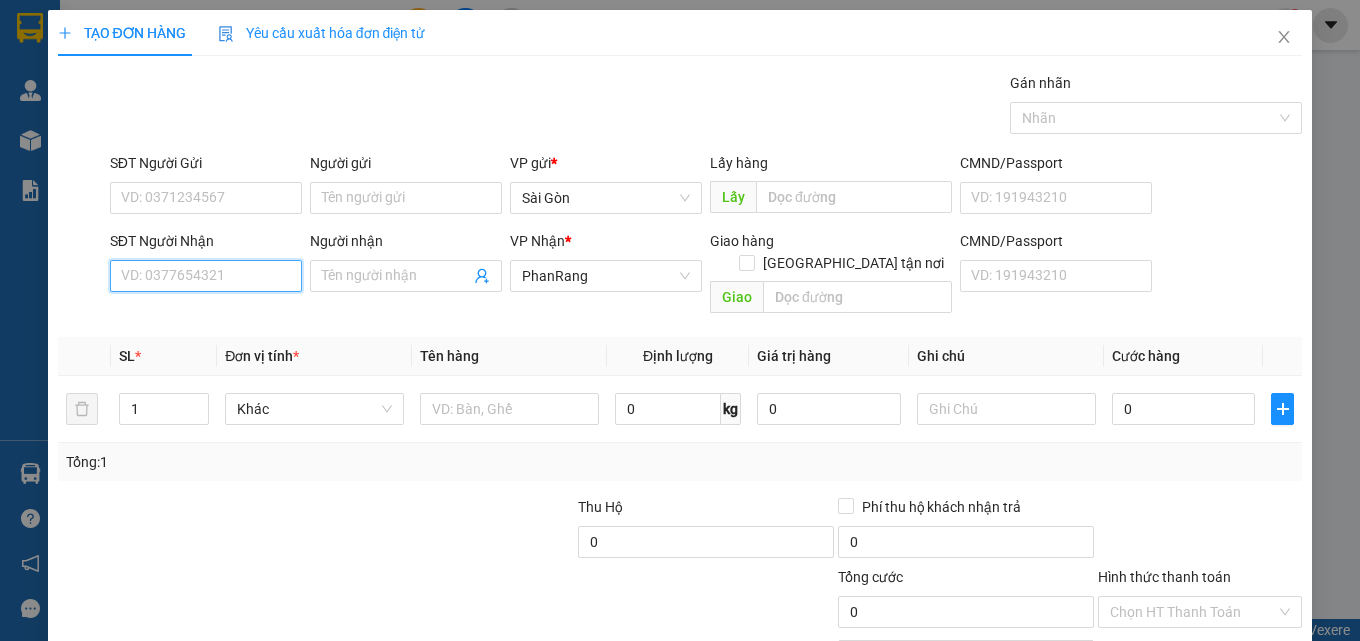 click on "SĐT Người Nhận" at bounding box center [206, 276] 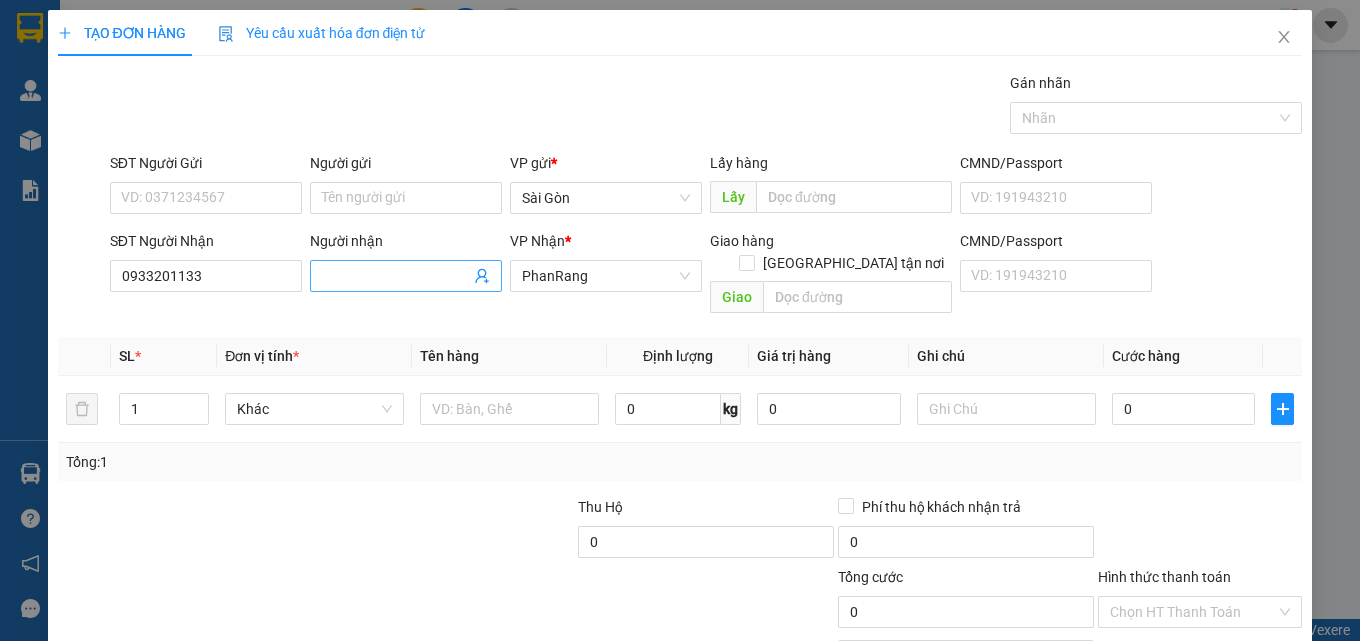 click on "Người nhận" at bounding box center [396, 276] 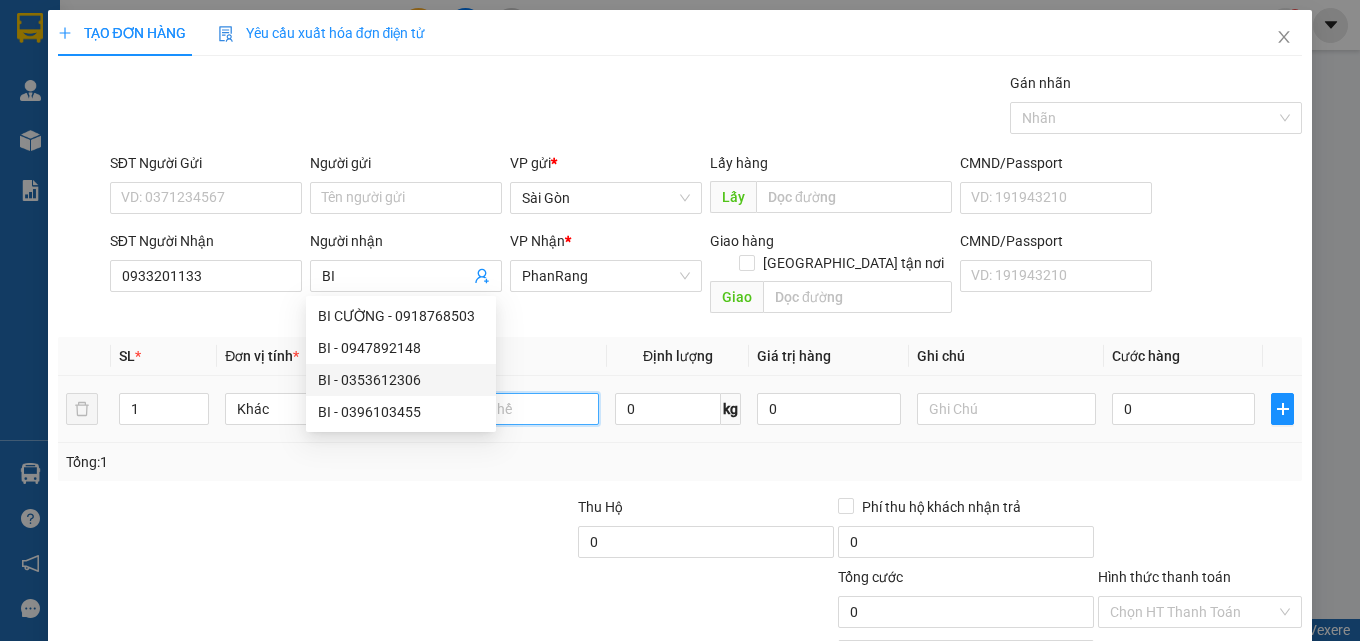 click at bounding box center [509, 409] 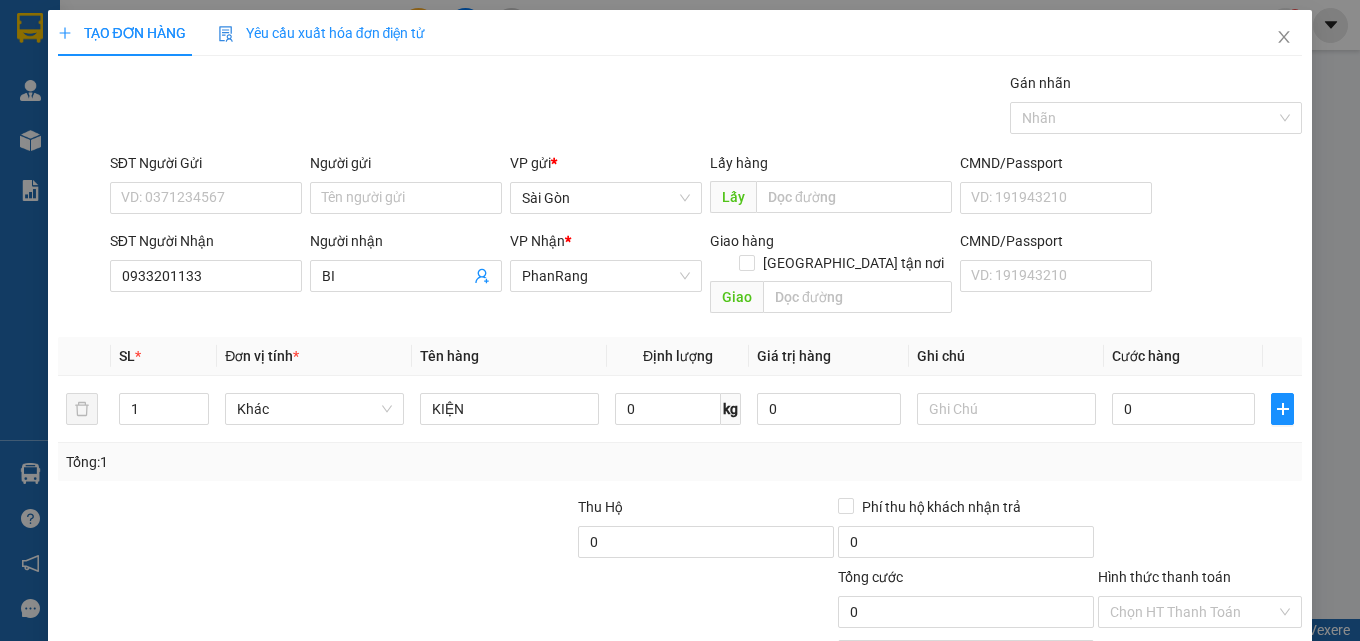 click on "[PERSON_NAME] và In" at bounding box center [1226, 707] 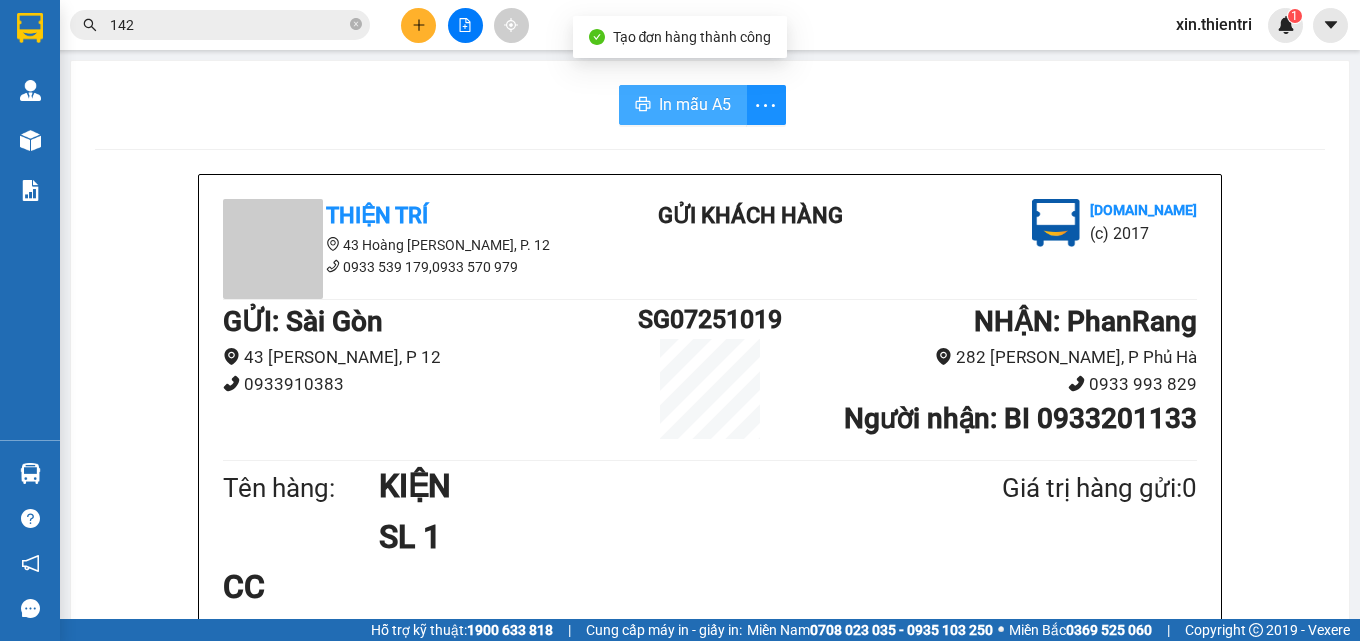 click on "In mẫu A5" at bounding box center [695, 104] 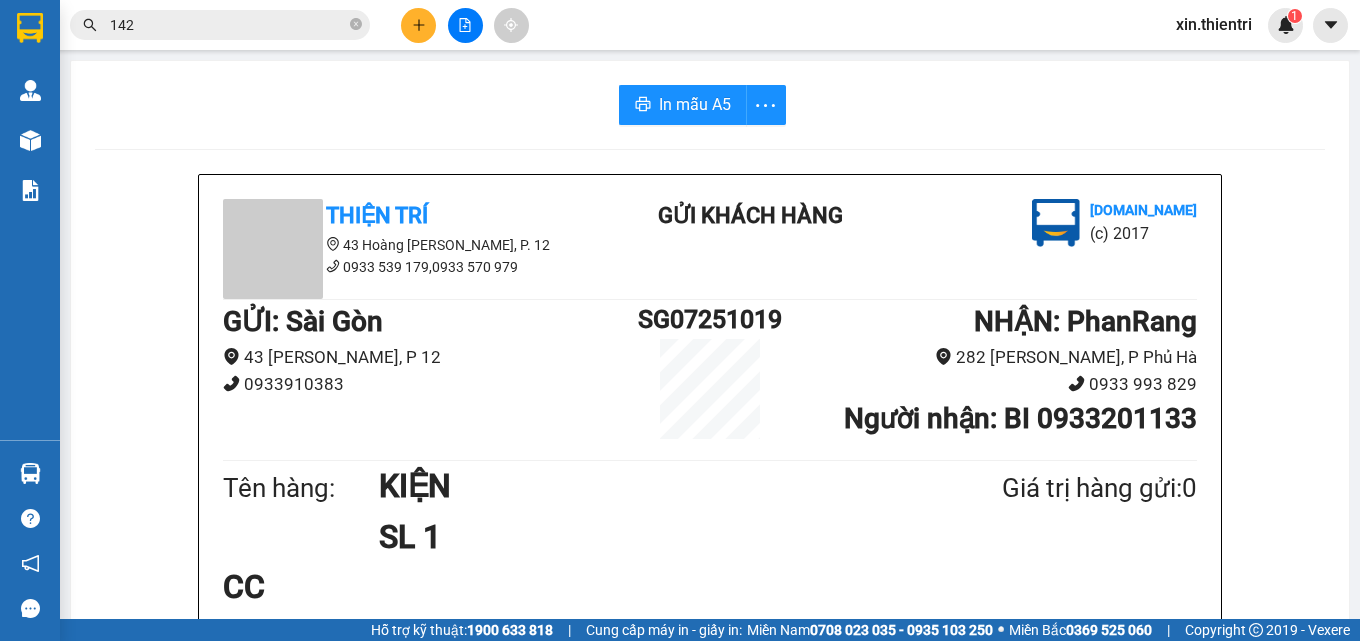 drag, startPoint x: 930, startPoint y: 129, endPoint x: 958, endPoint y: 117, distance: 30.463093 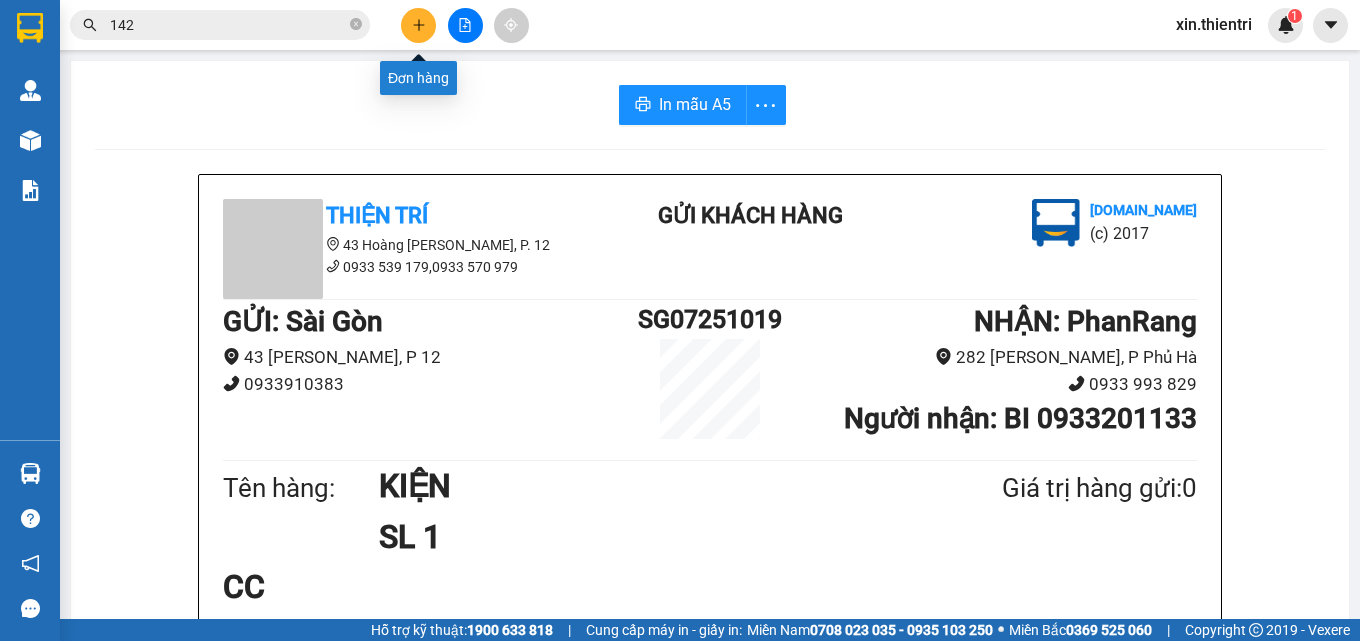 click at bounding box center (418, 25) 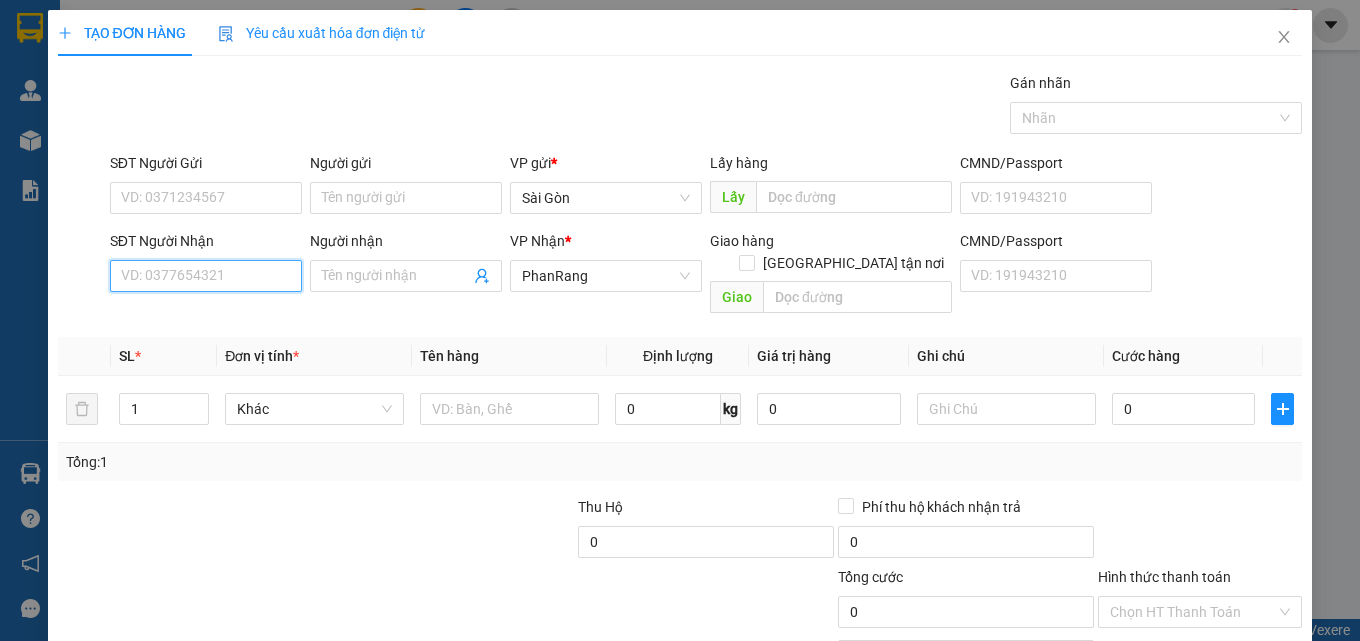 click on "SĐT Người Nhận" at bounding box center [206, 276] 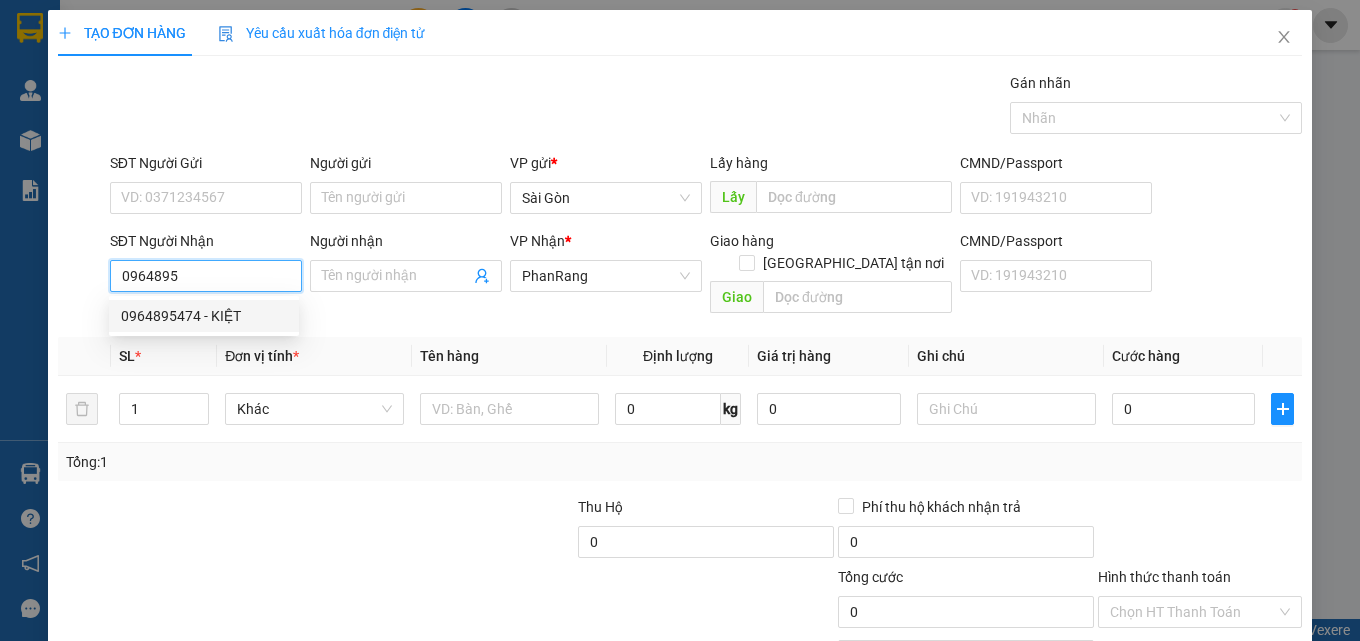 click on "0964895474 - KIỆT" at bounding box center (204, 316) 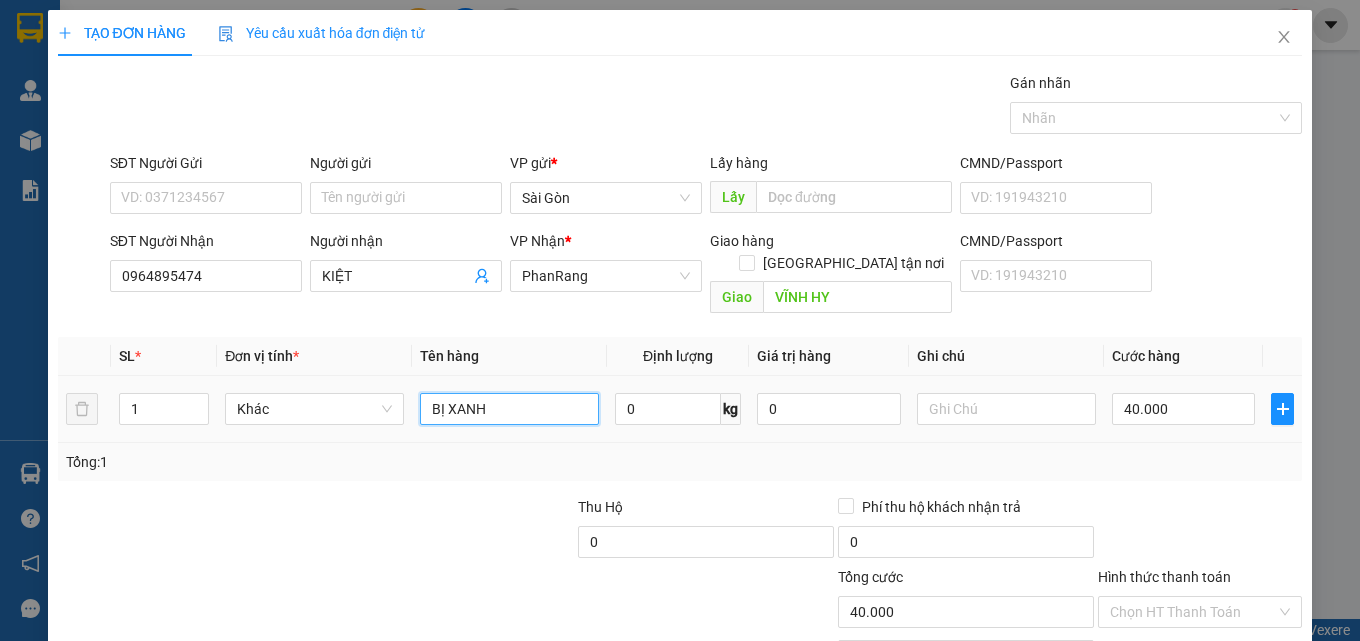 click on "BỊ XANH" at bounding box center [509, 409] 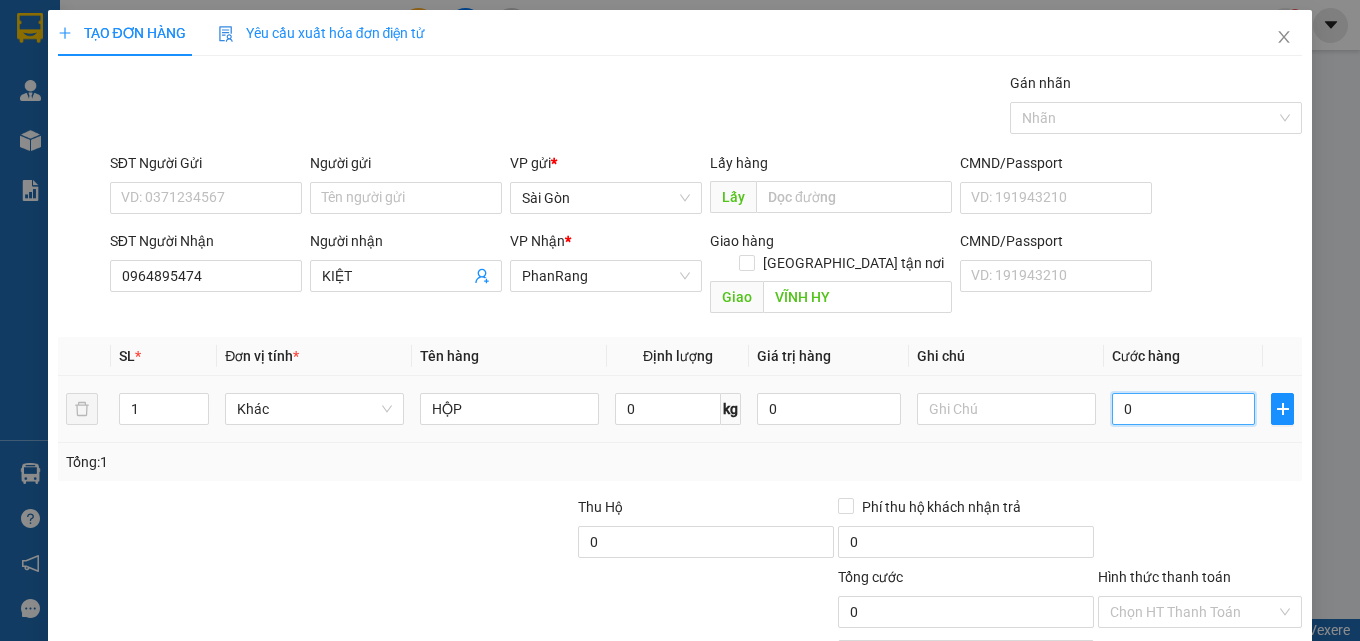 click on "0" at bounding box center (1184, 409) 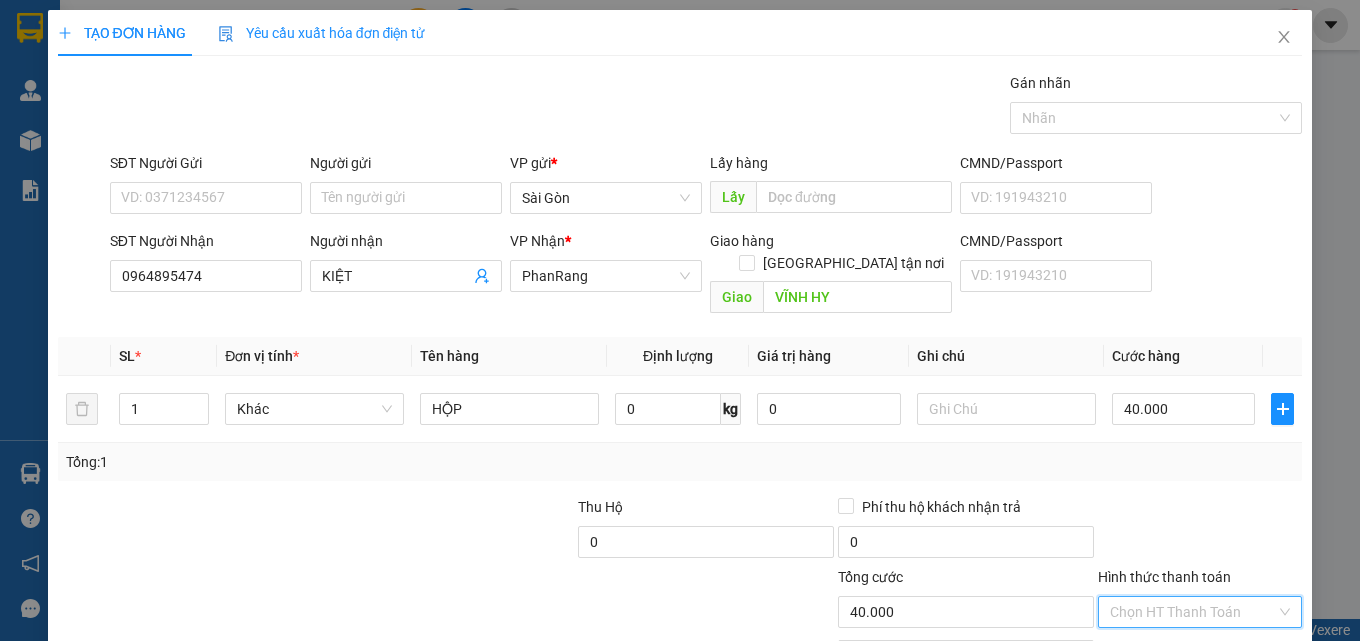click on "Hình thức thanh toán" at bounding box center [1193, 612] 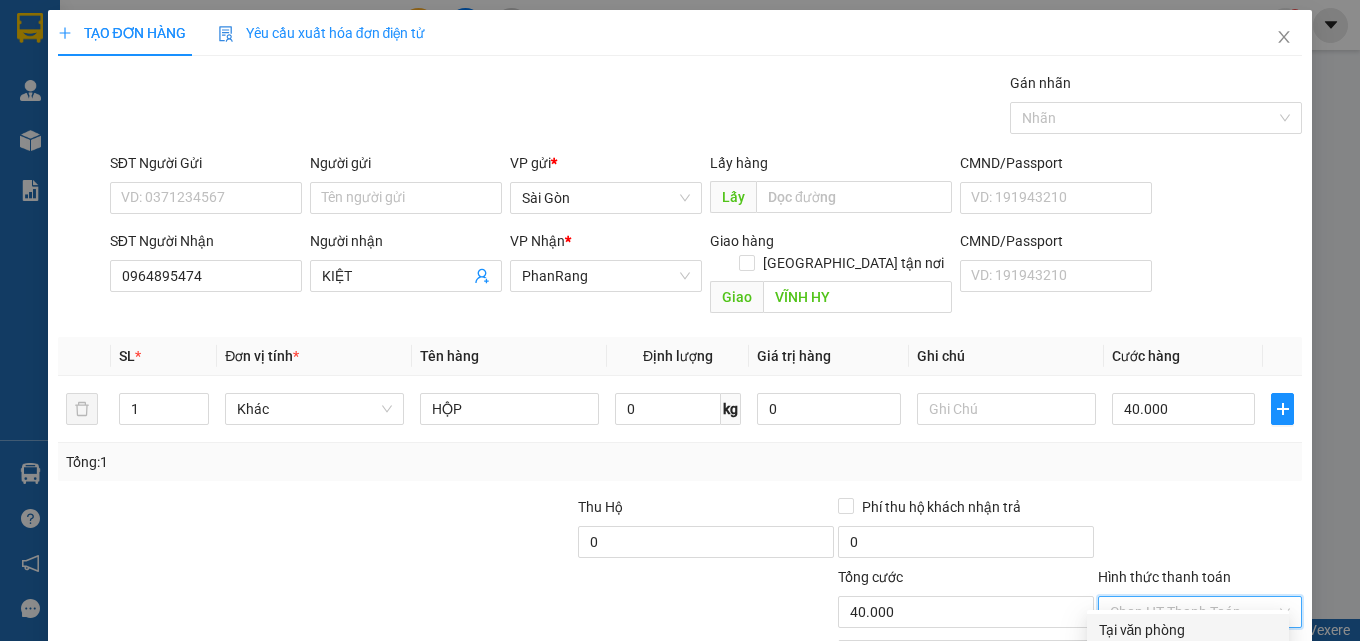 click on "Tại văn phòng" at bounding box center [1188, 630] 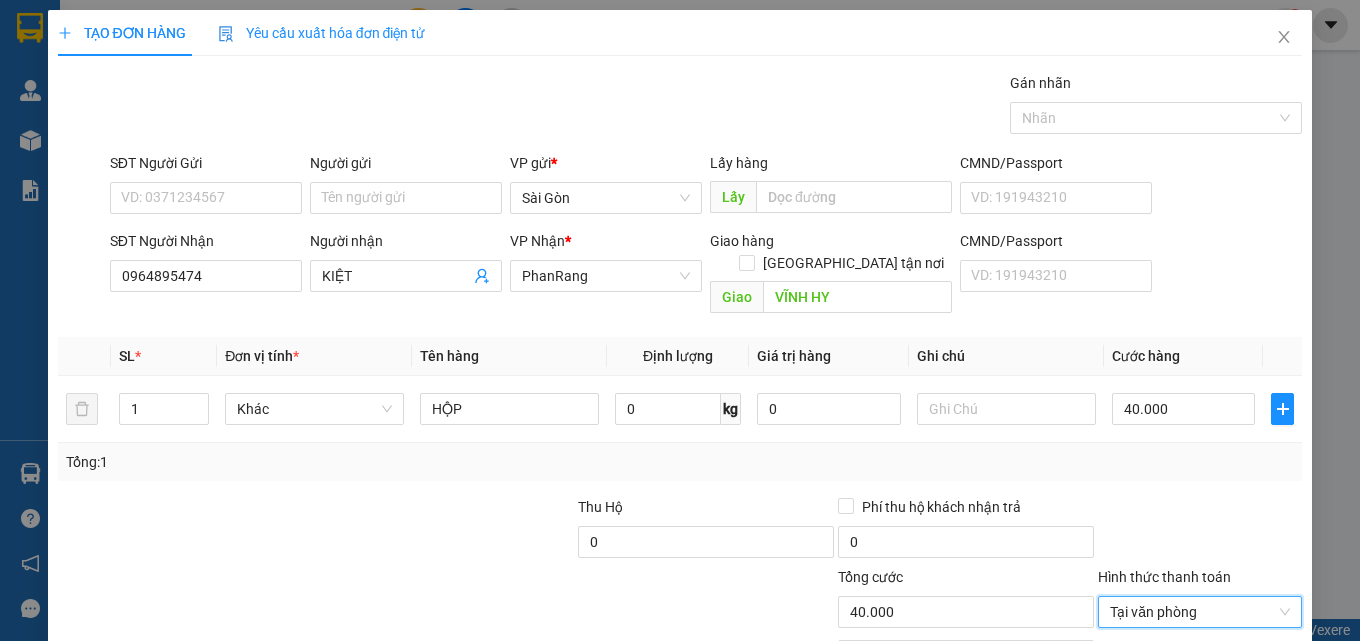 click 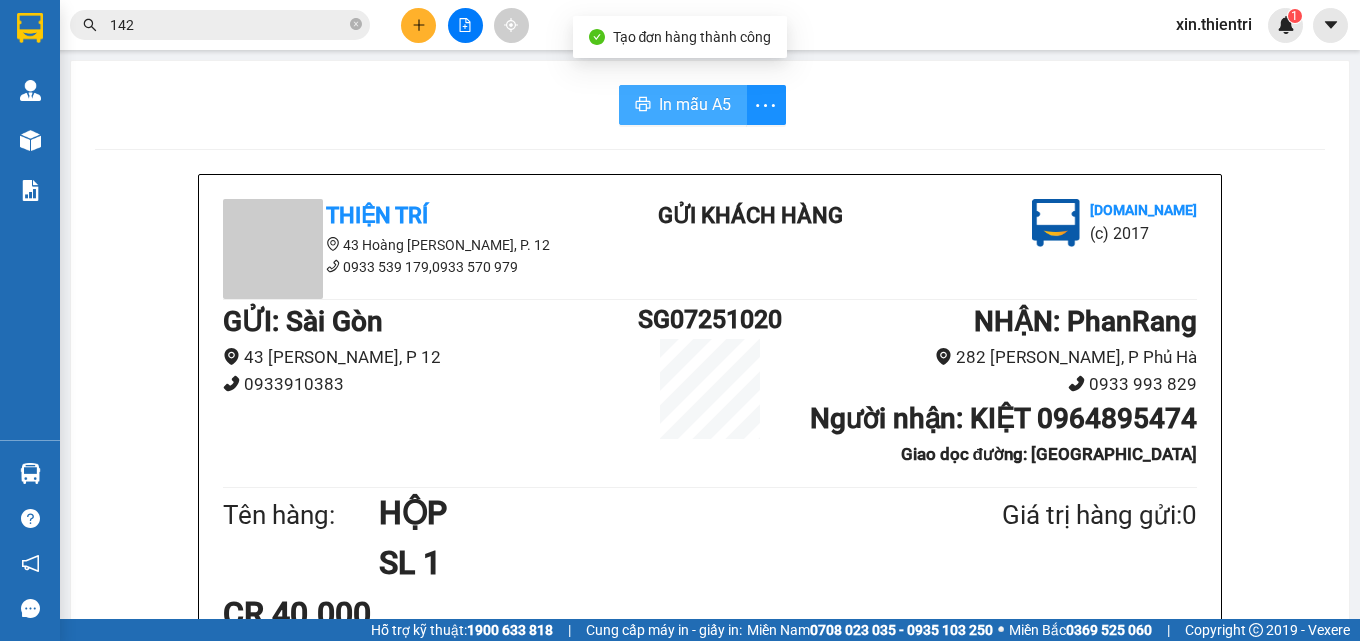 click on "In mẫu A5" at bounding box center (683, 105) 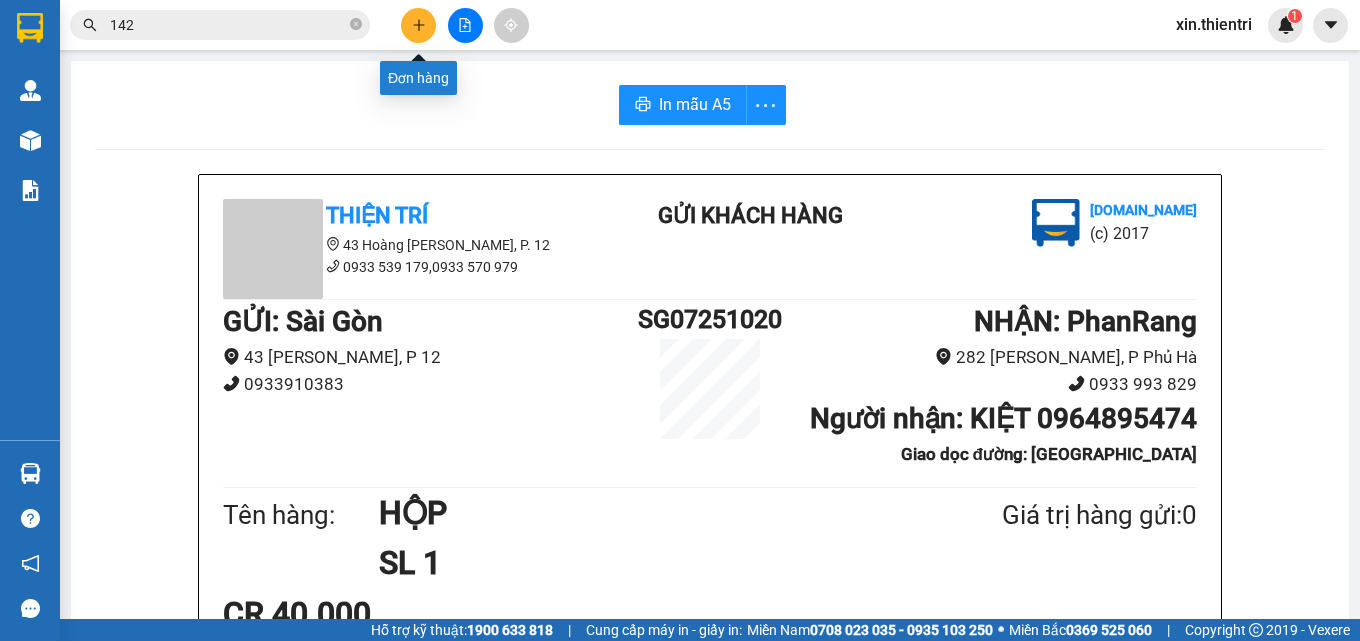 click at bounding box center [418, 25] 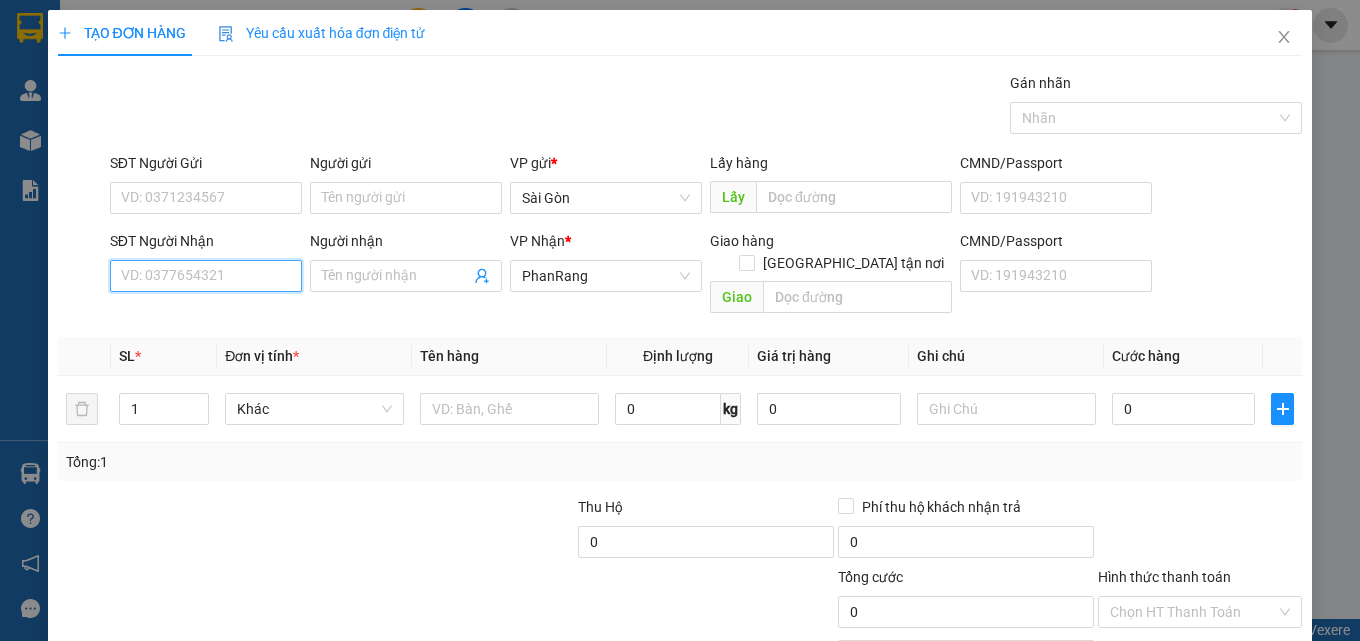 click on "SĐT Người Nhận" at bounding box center (206, 276) 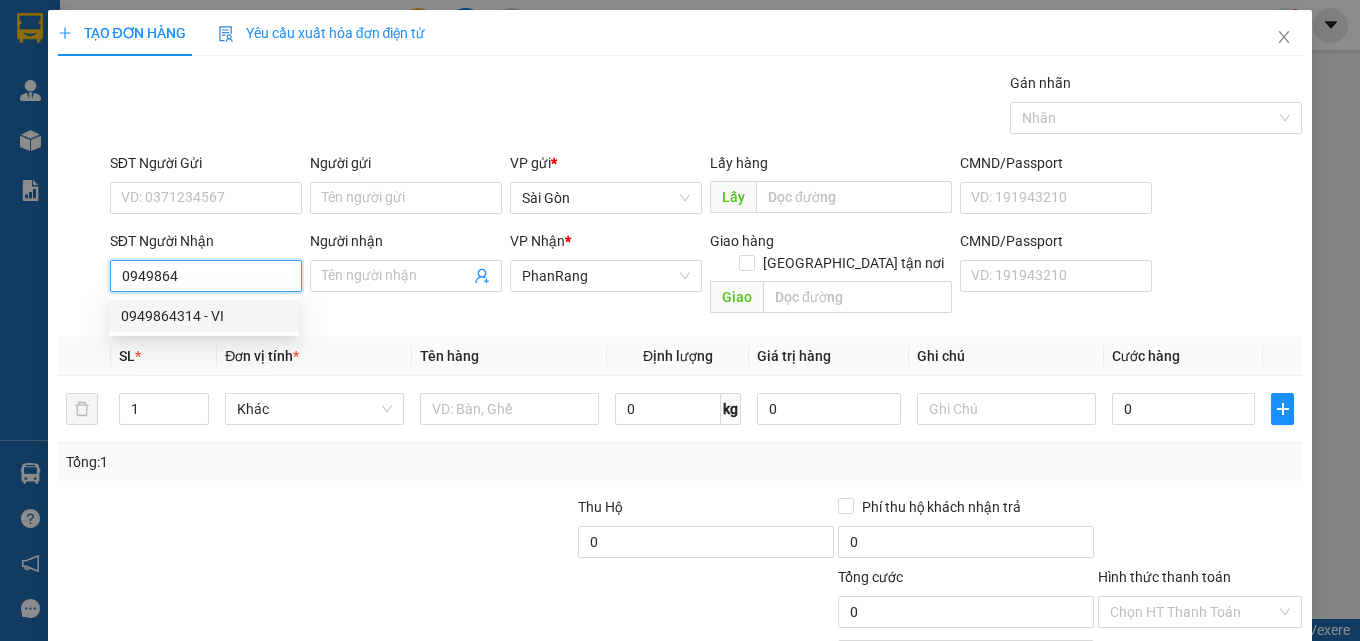 click on "0949864314 - VI" at bounding box center (204, 316) 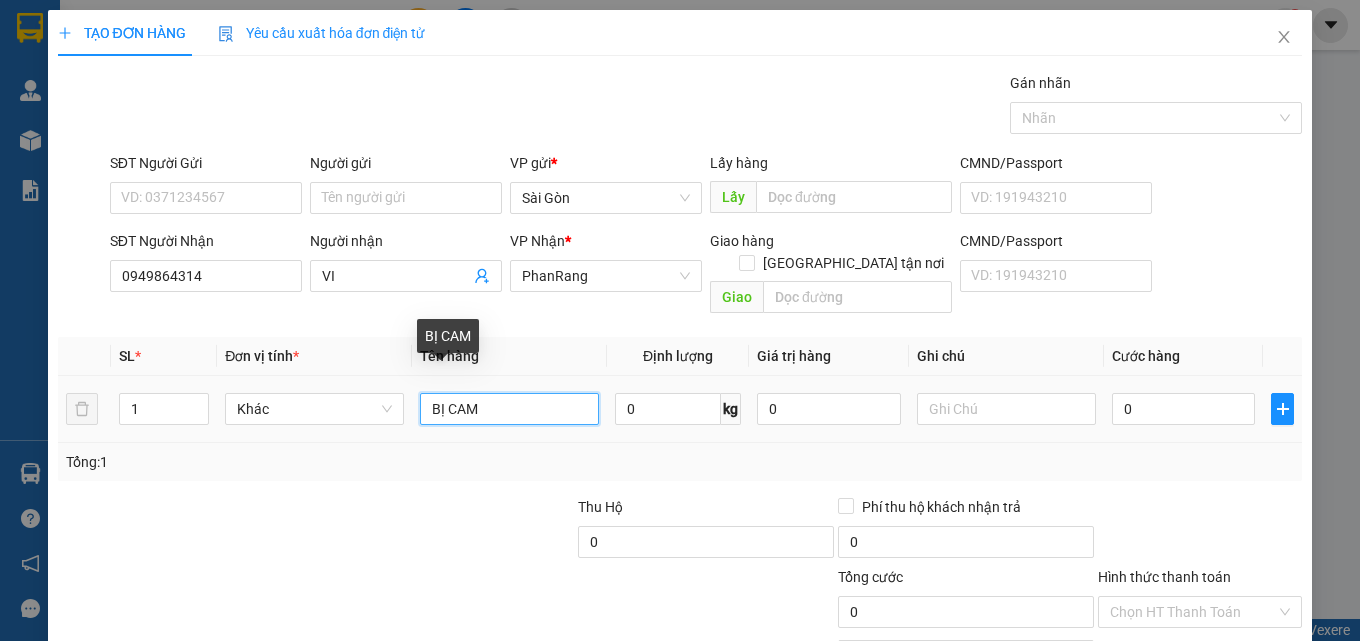 click on "BỊ CAM" at bounding box center [509, 409] 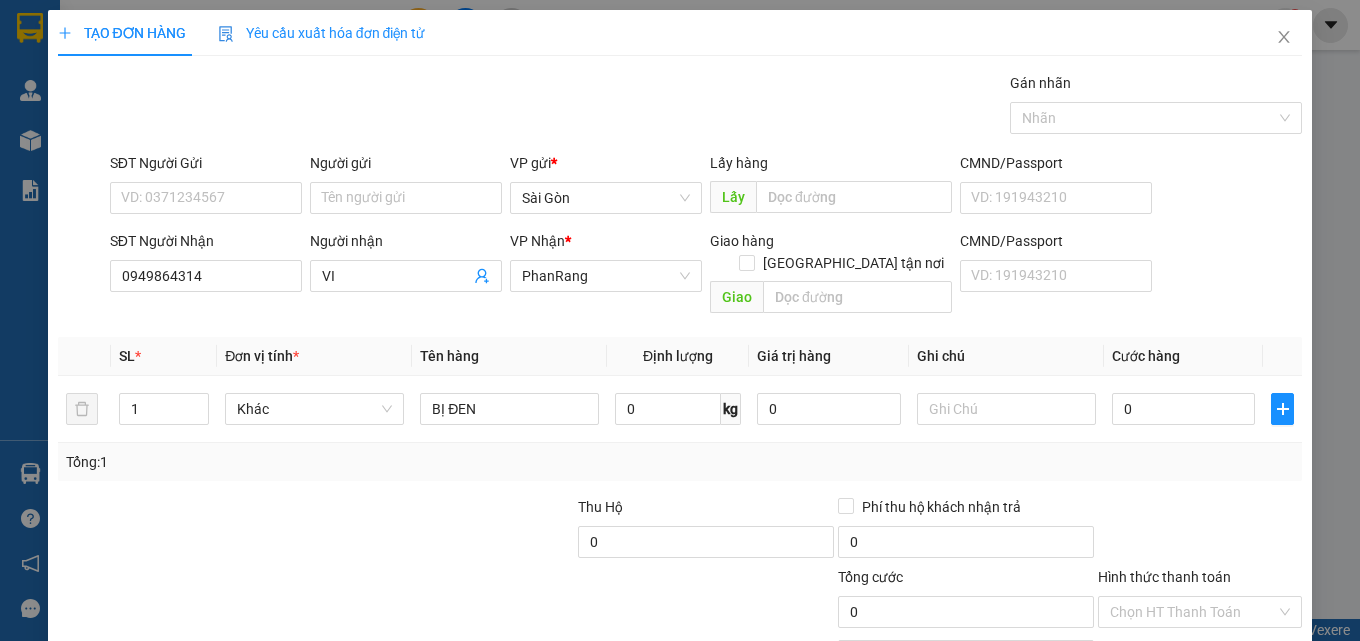 click on "[PERSON_NAME] và In" at bounding box center [1258, 707] 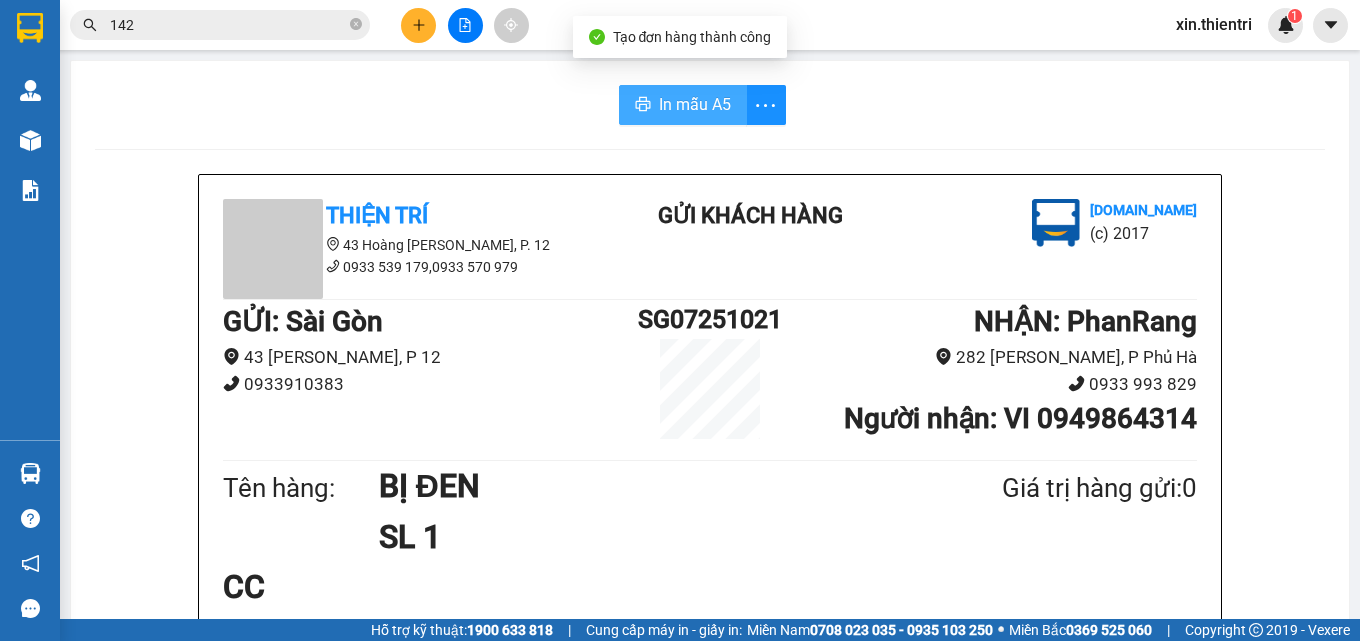 click on "In mẫu A5" at bounding box center [695, 104] 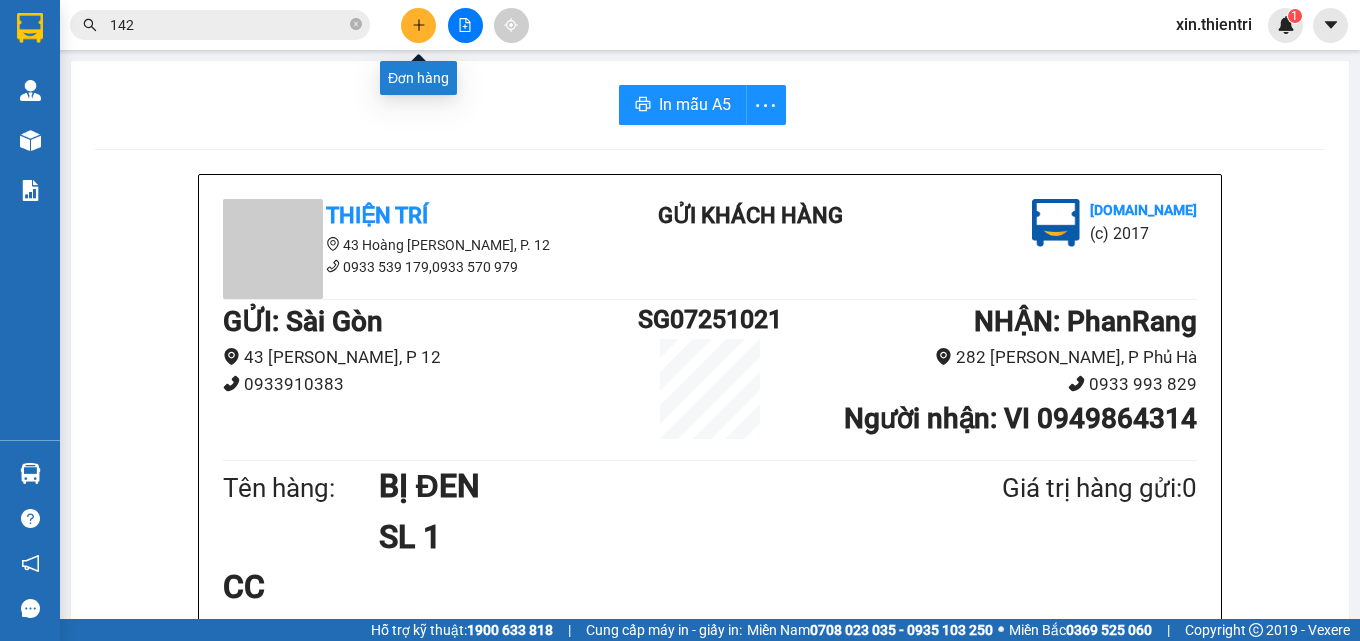 click 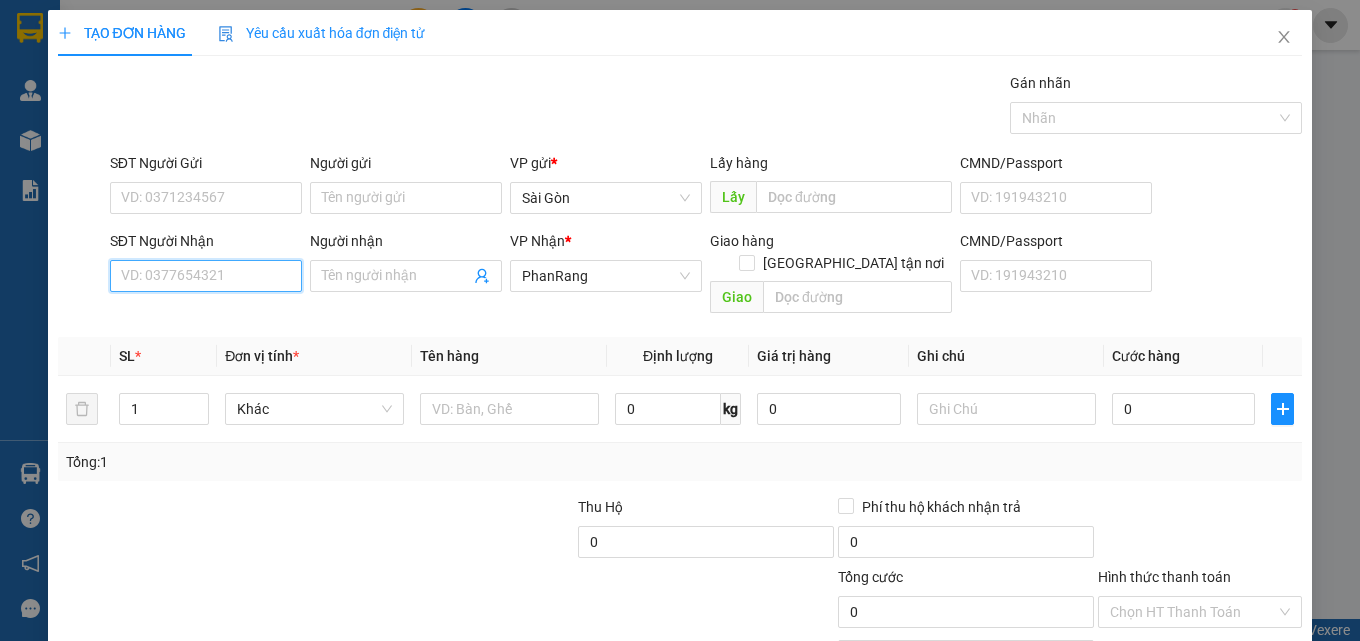 click on "SĐT Người Nhận" at bounding box center [206, 276] 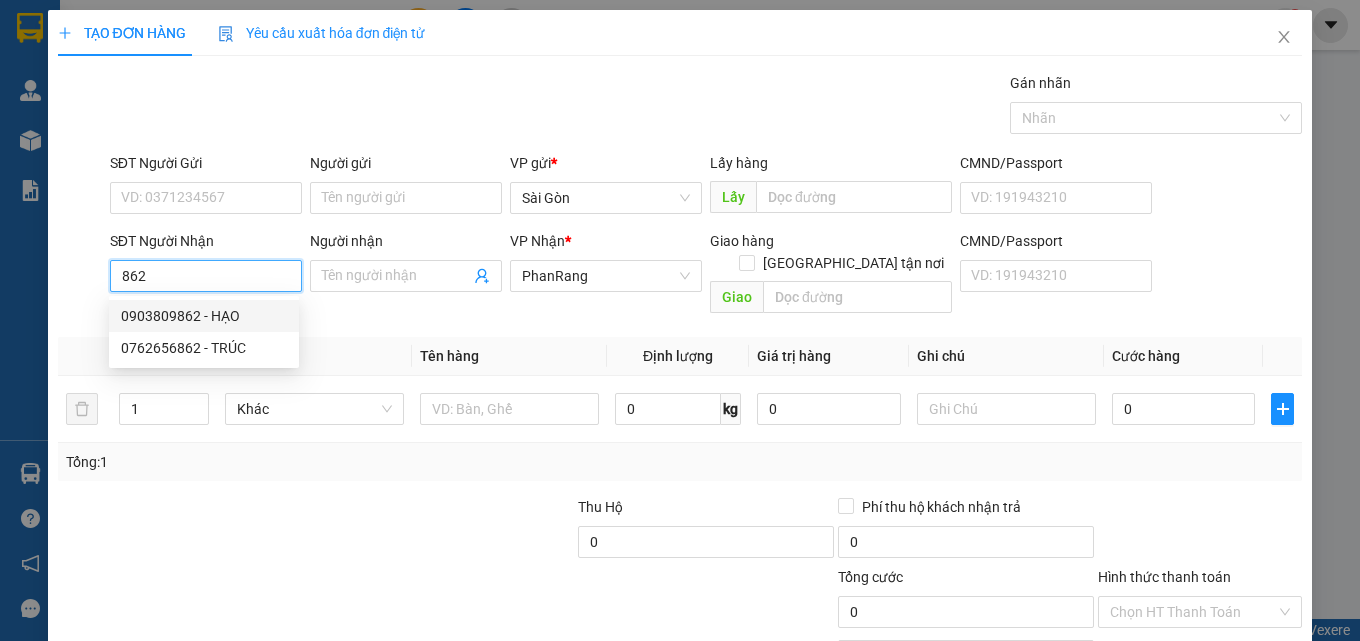 click on "0903809862 - HẠO" at bounding box center [204, 316] 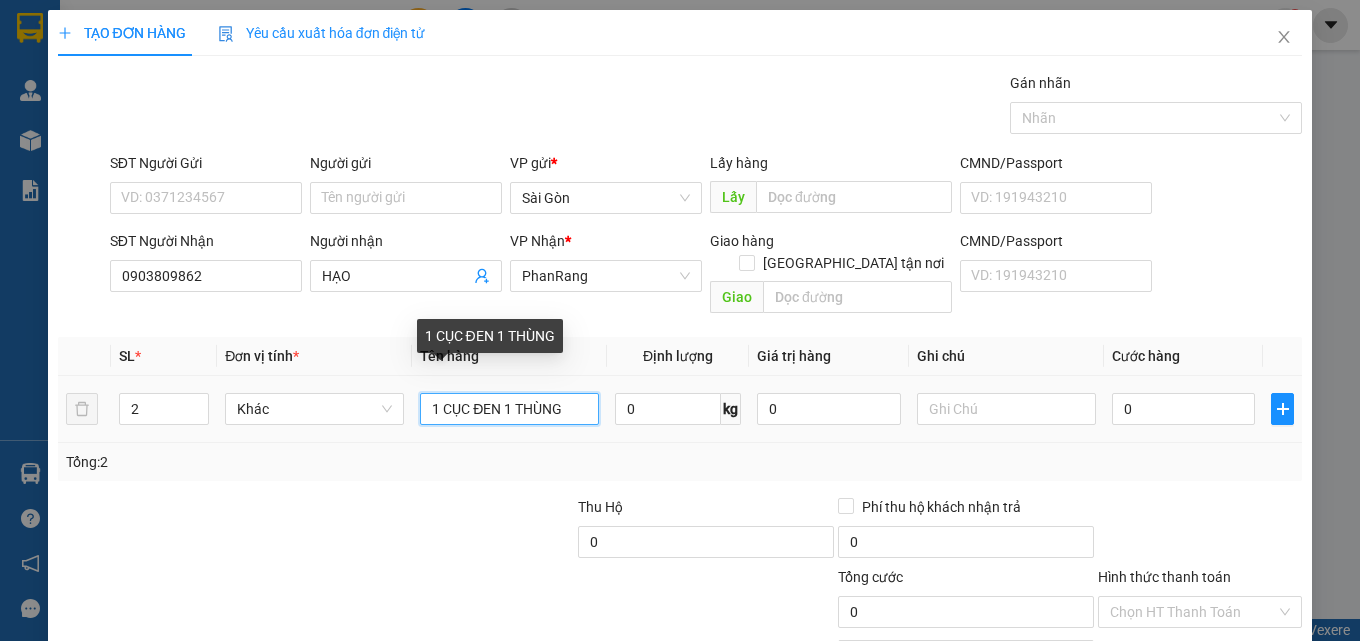 click on "1 CỤC ĐEN 1 THÙNG" at bounding box center [509, 409] 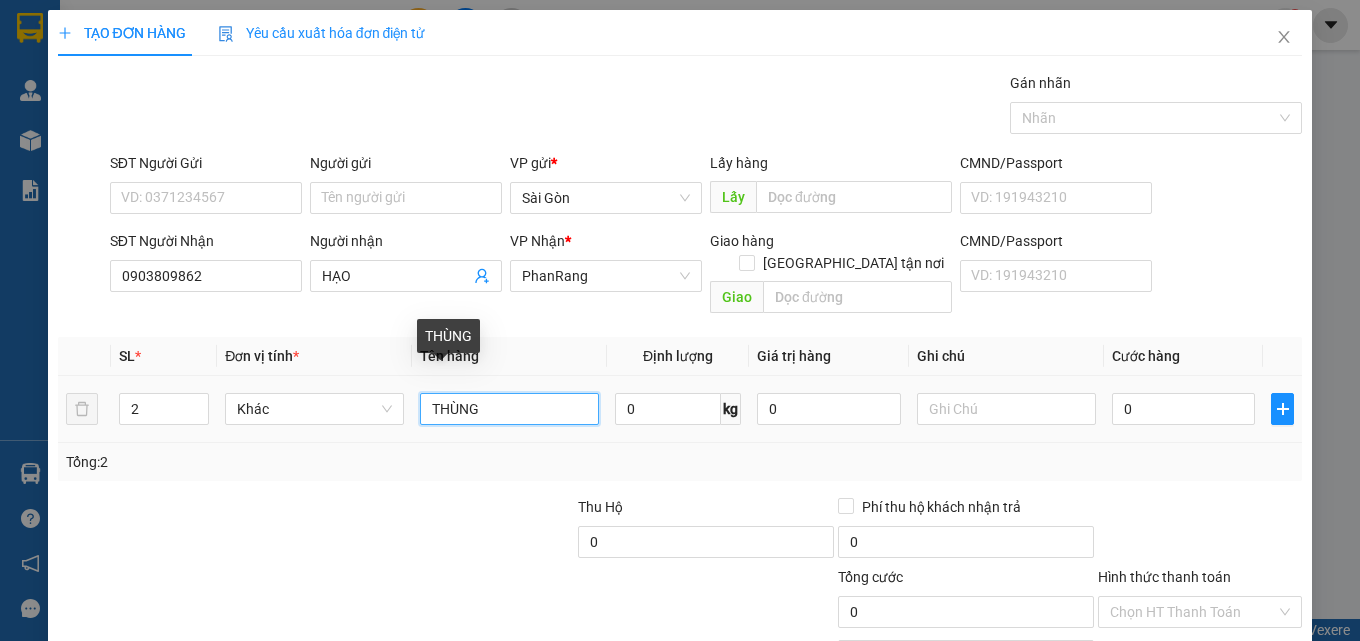 click on "THÙNG" at bounding box center (509, 409) 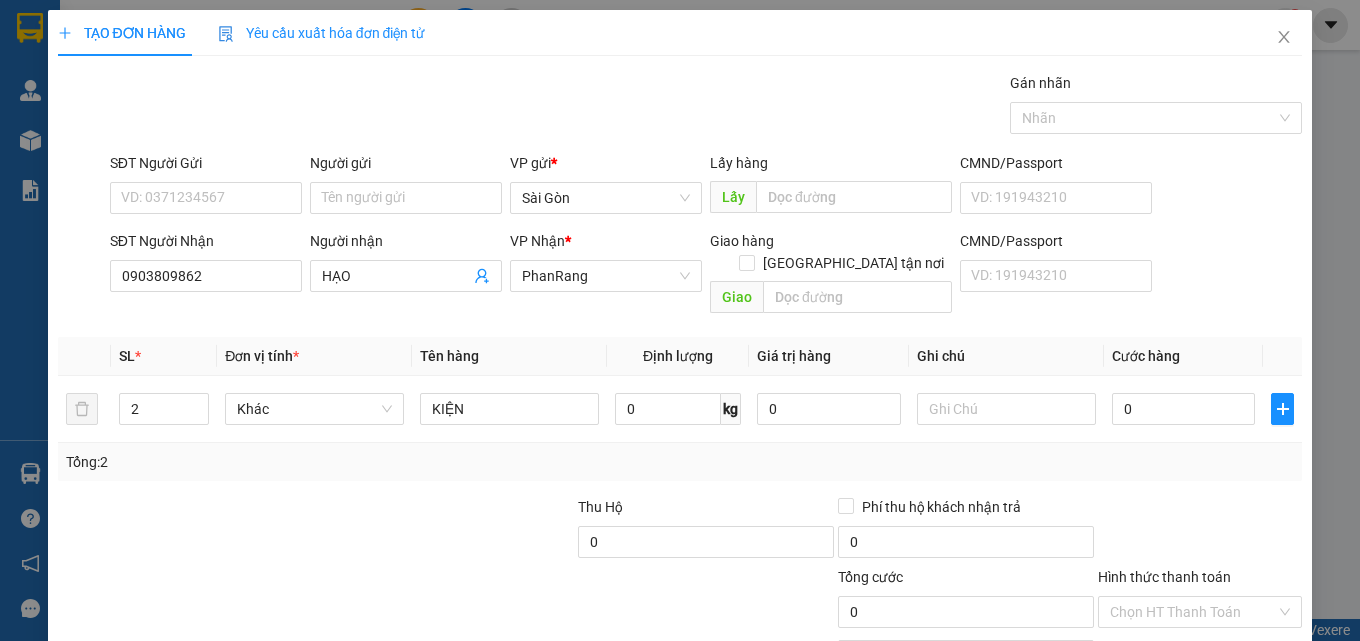click on "[PERSON_NAME] và In" at bounding box center [1258, 707] 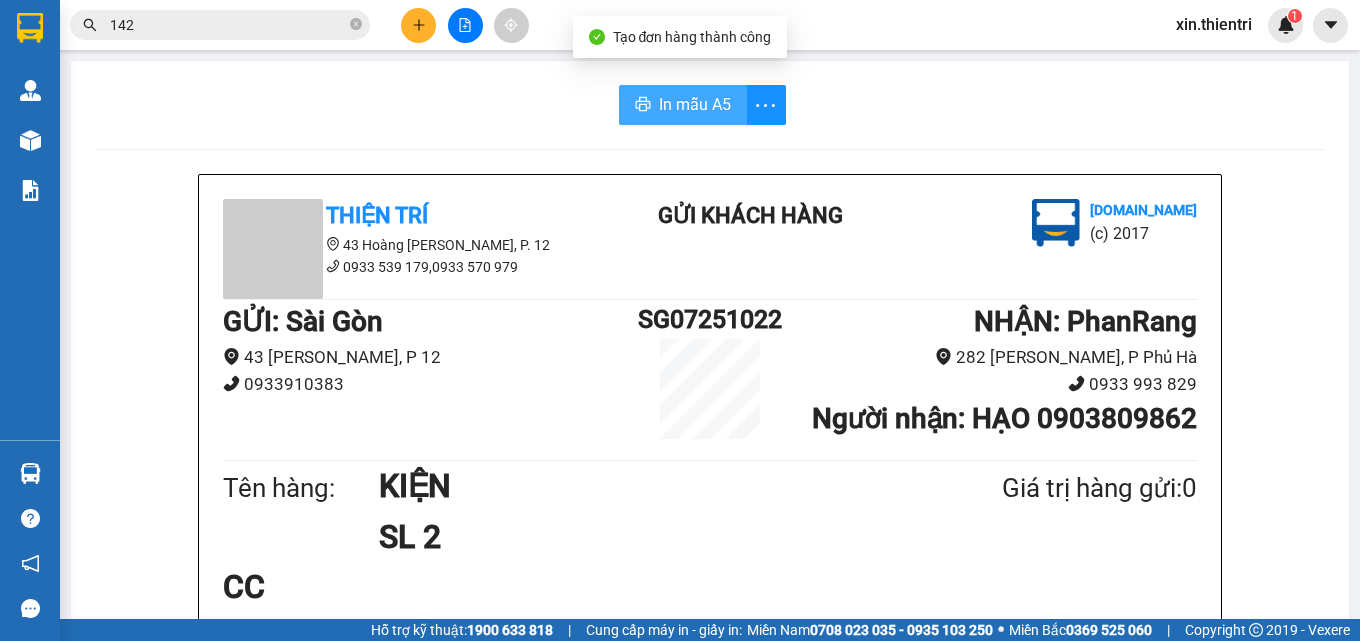 drag, startPoint x: 651, startPoint y: 121, endPoint x: 655, endPoint y: 106, distance: 15.524175 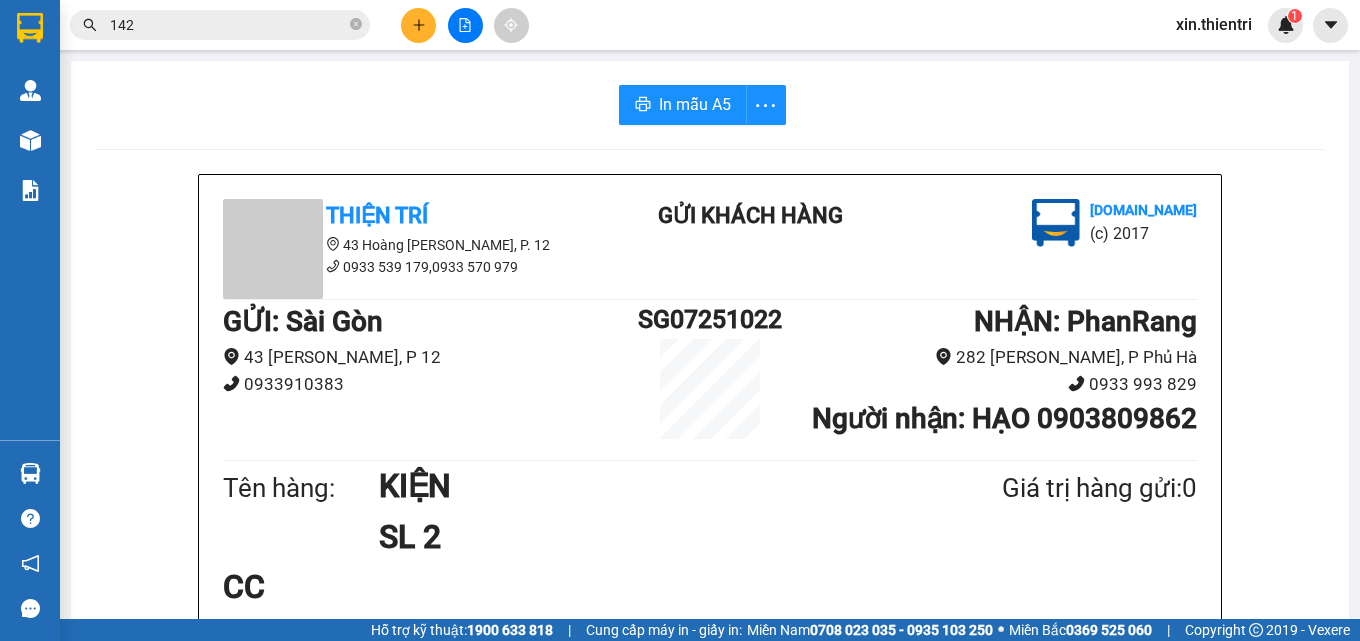 click 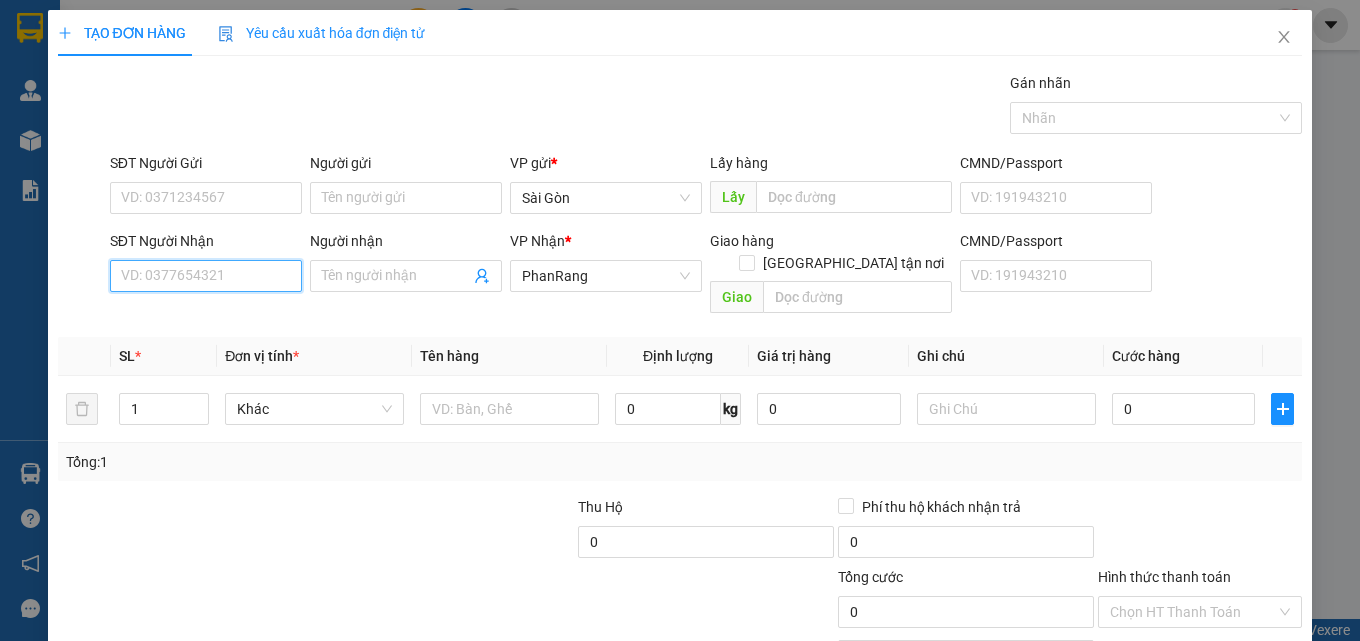 click on "SĐT Người Nhận" at bounding box center (206, 276) 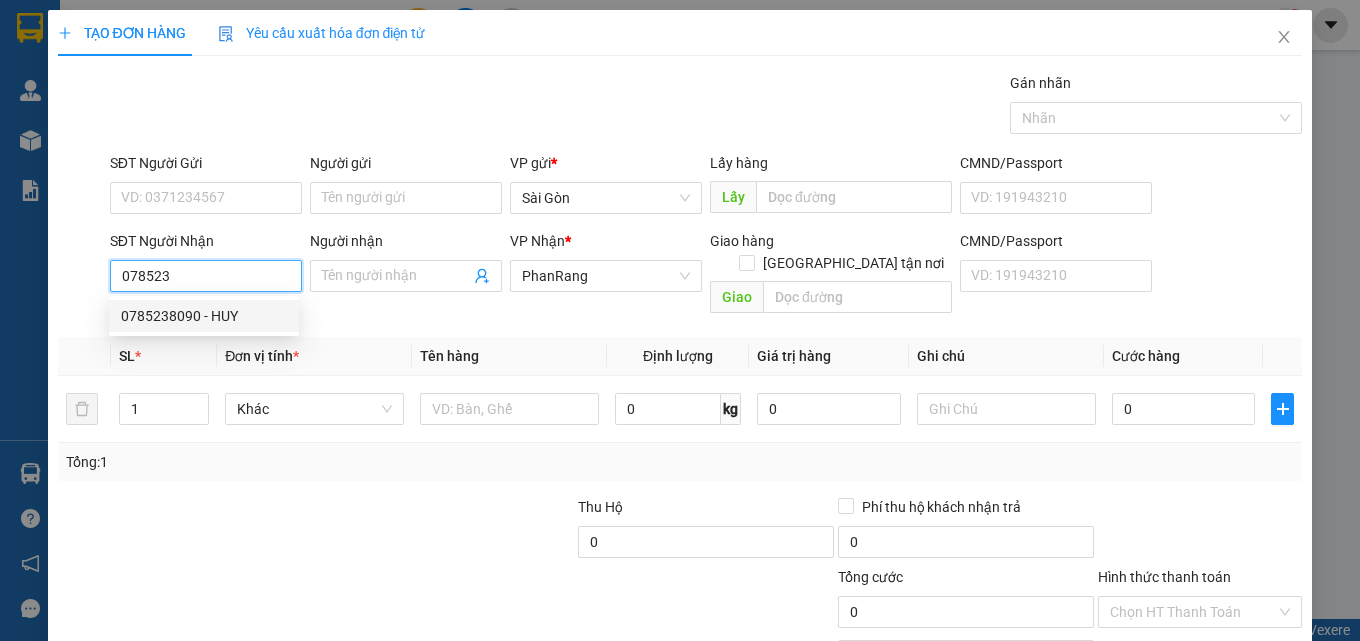 click on "0785238090 - HUY" at bounding box center [204, 316] 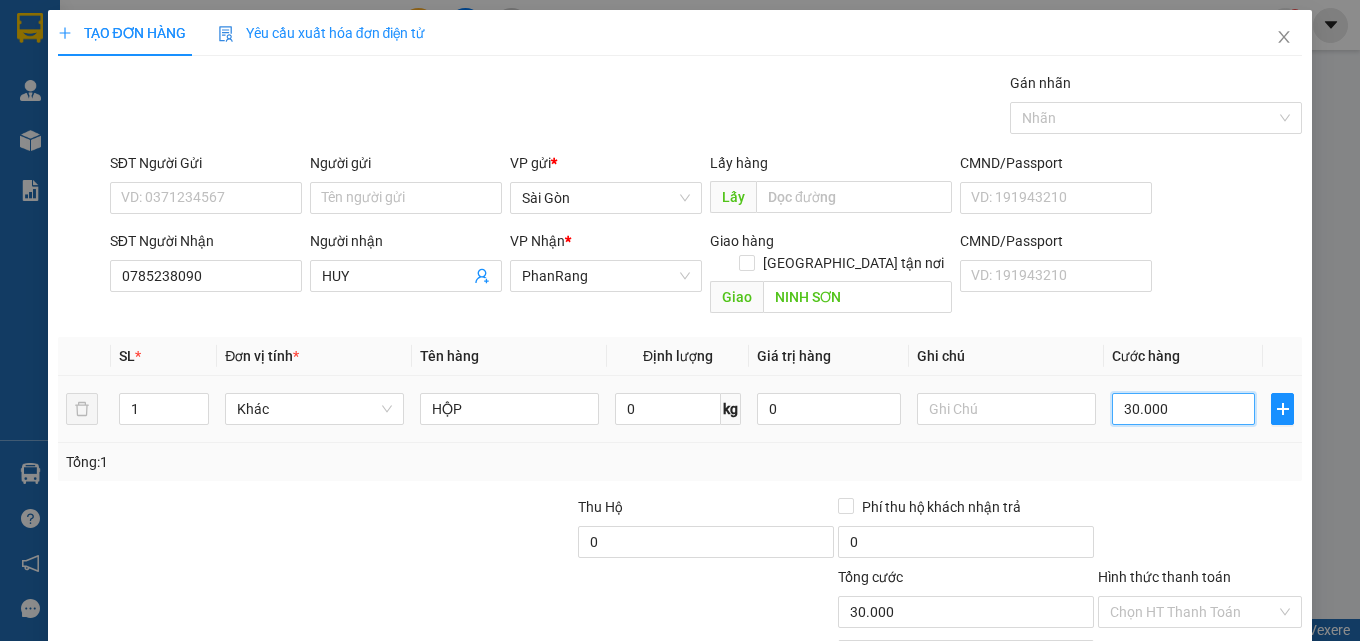 click on "30.000" at bounding box center [1184, 409] 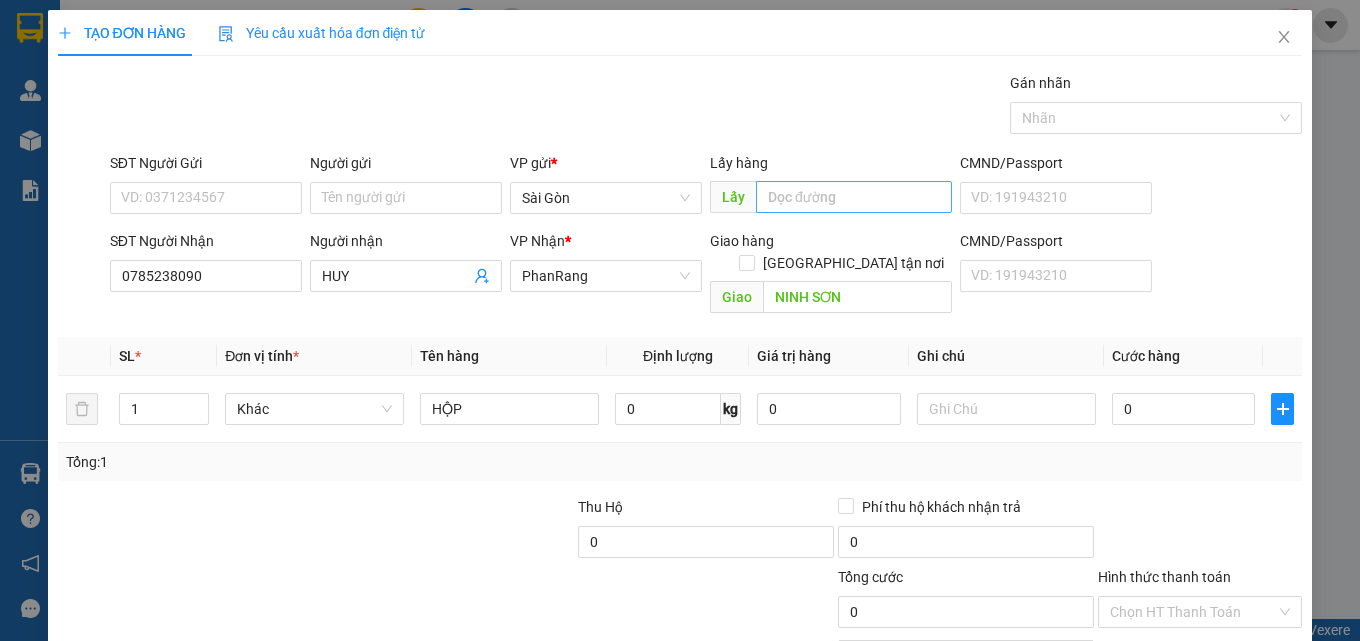 click on "[PERSON_NAME] và In" at bounding box center [1226, 707] 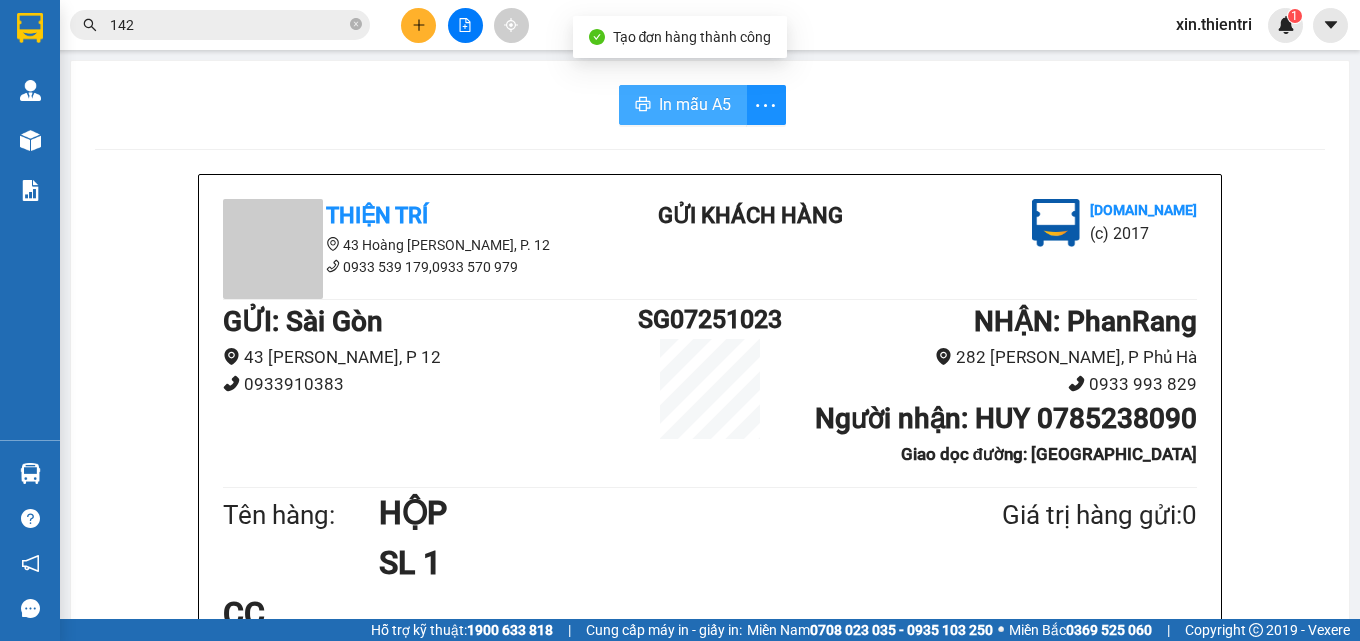 click on "In mẫu A5" at bounding box center [683, 105] 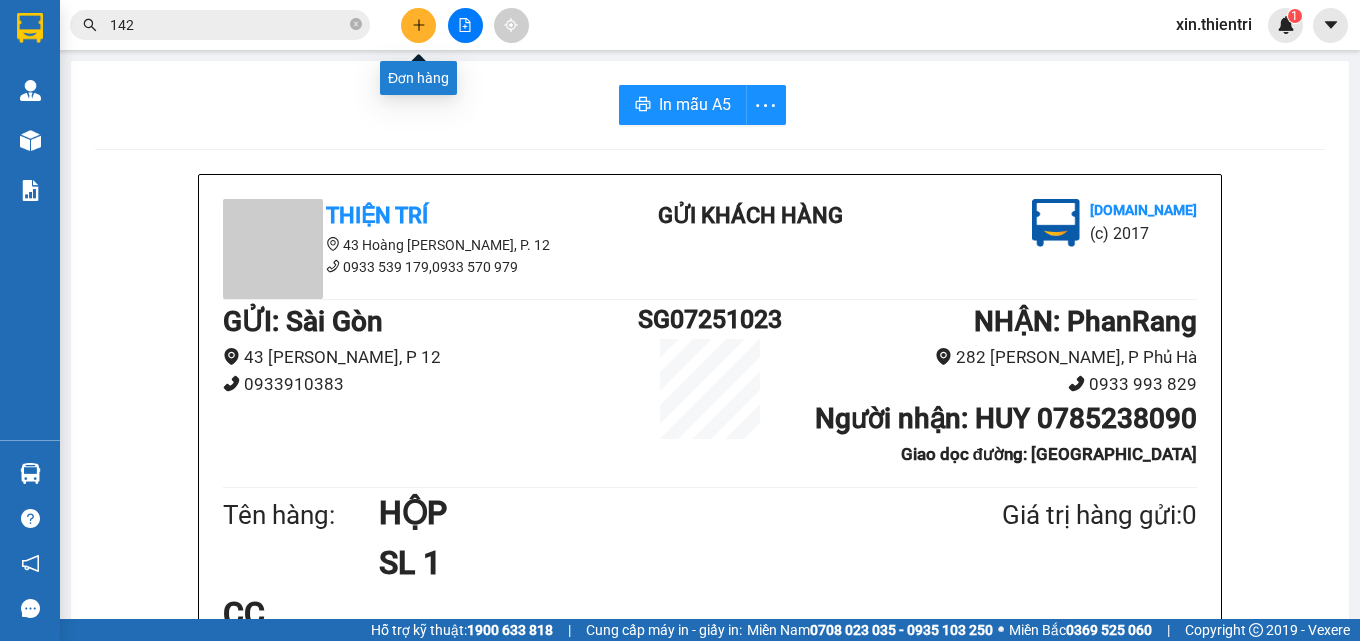 click 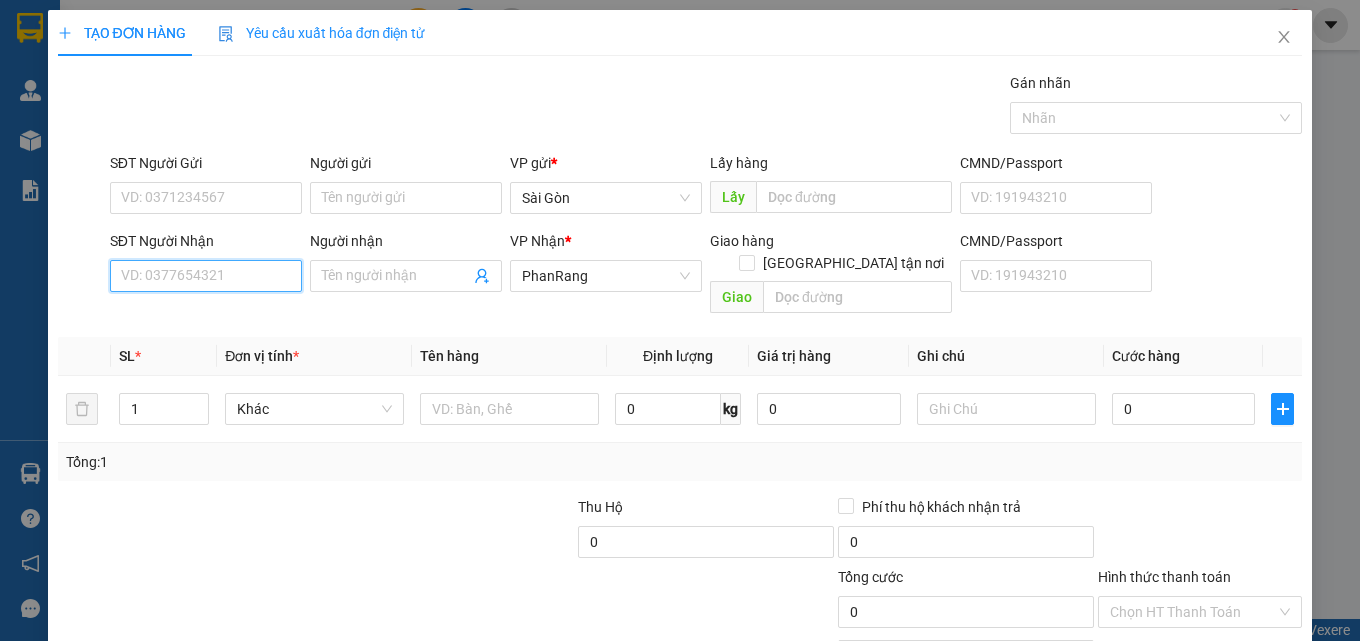 click on "SĐT Người Nhận" at bounding box center [206, 276] 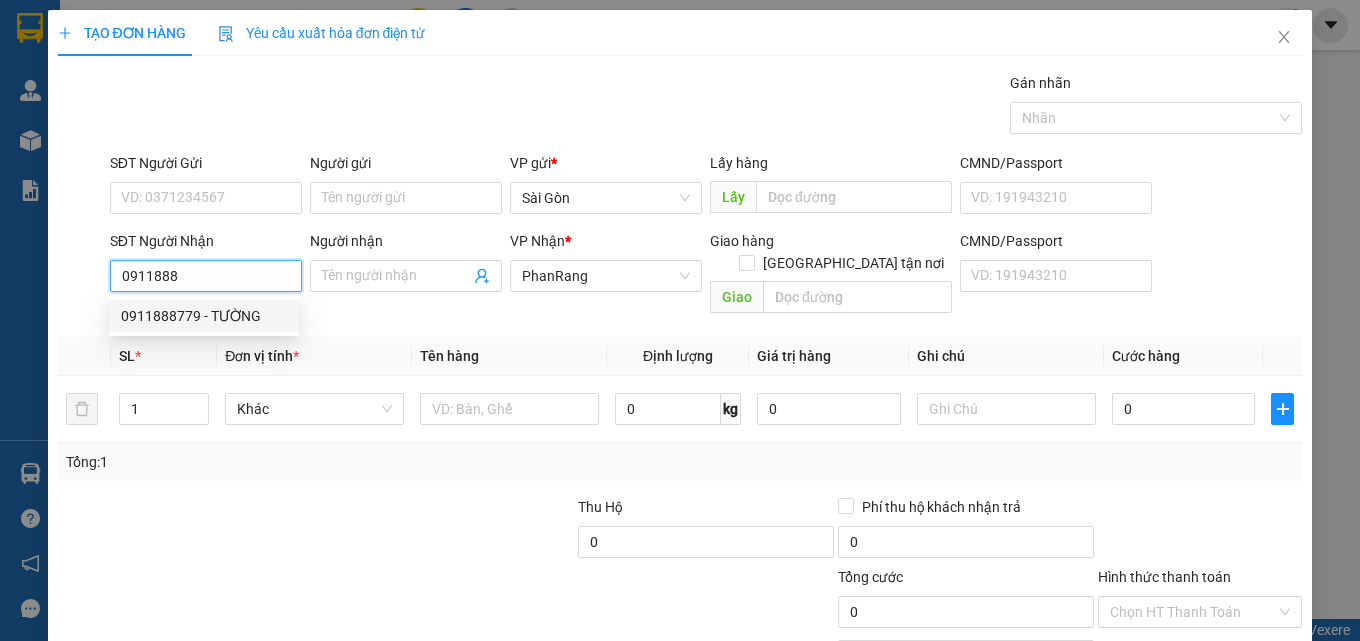 click on "0911888779 -  TƯỜNG" at bounding box center (204, 316) 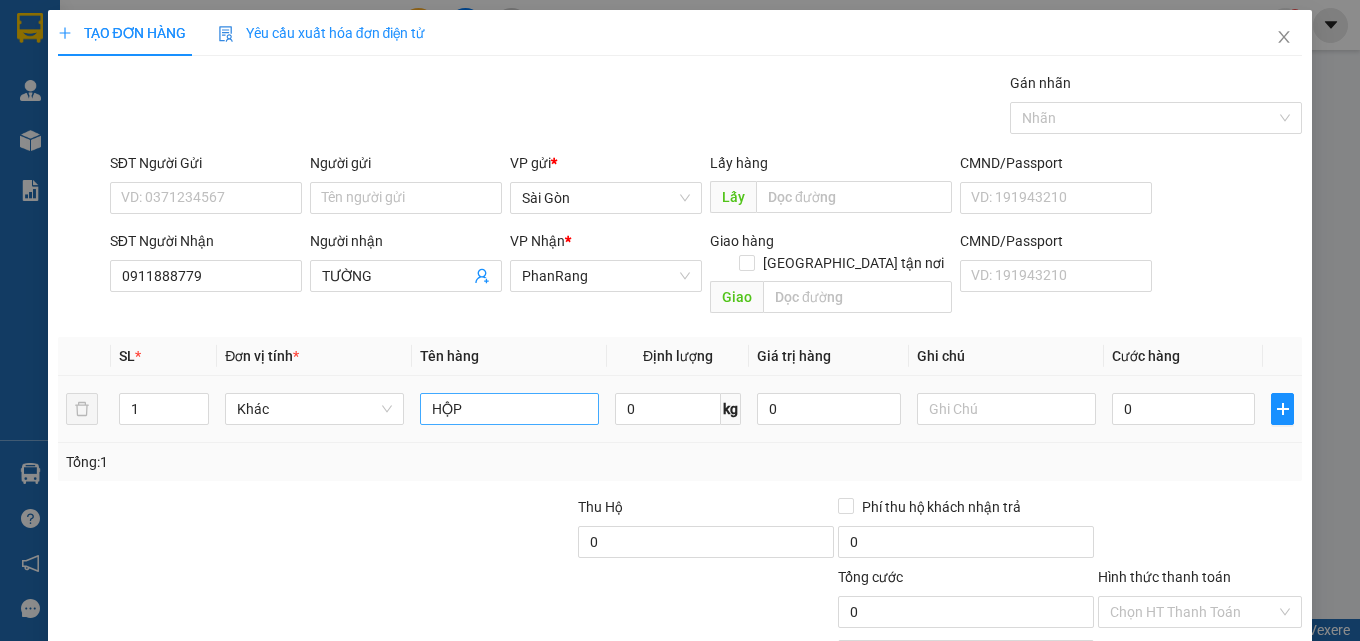 drag, startPoint x: 491, startPoint y: 267, endPoint x: 496, endPoint y: 286, distance: 19.646883 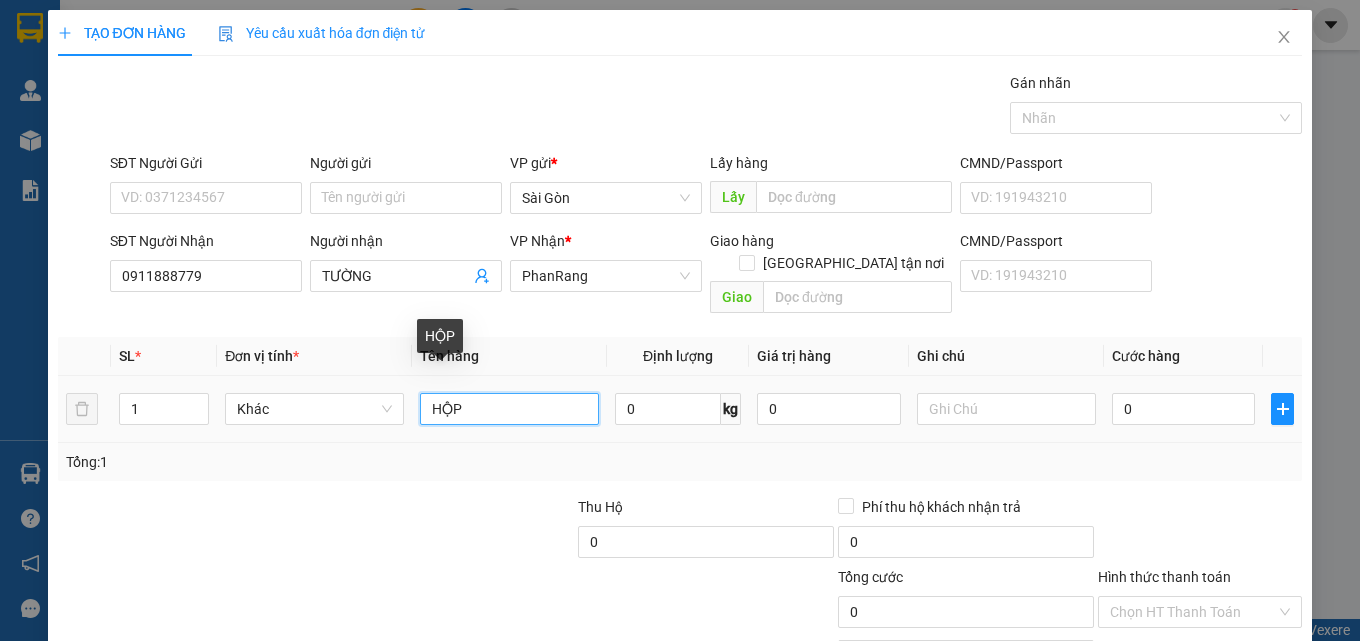 click on "HỘP" at bounding box center [509, 409] 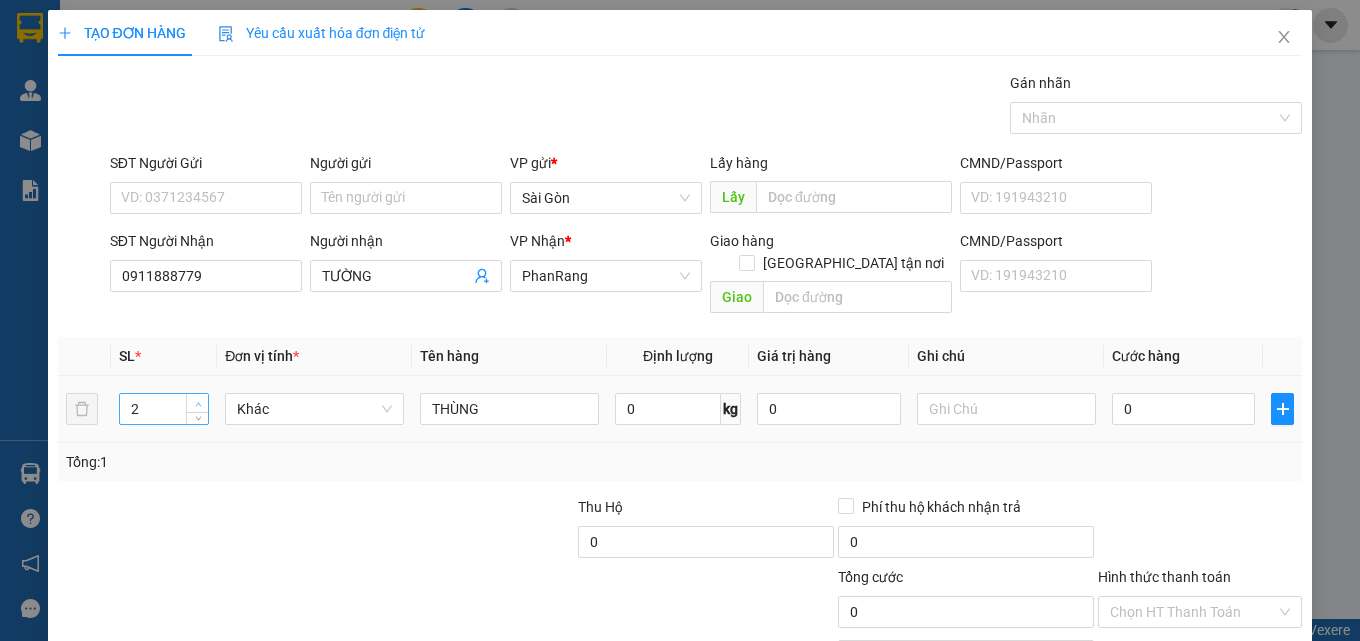 click at bounding box center (198, 404) 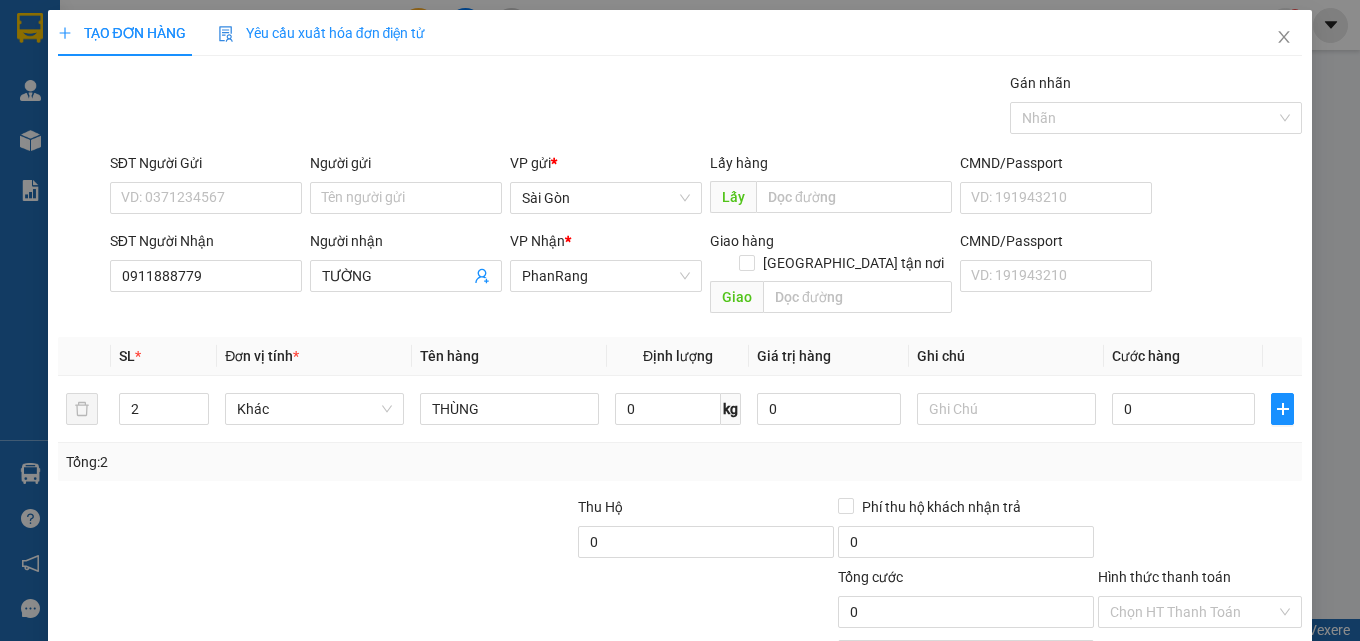 click on "[PERSON_NAME] và In" at bounding box center (1226, 707) 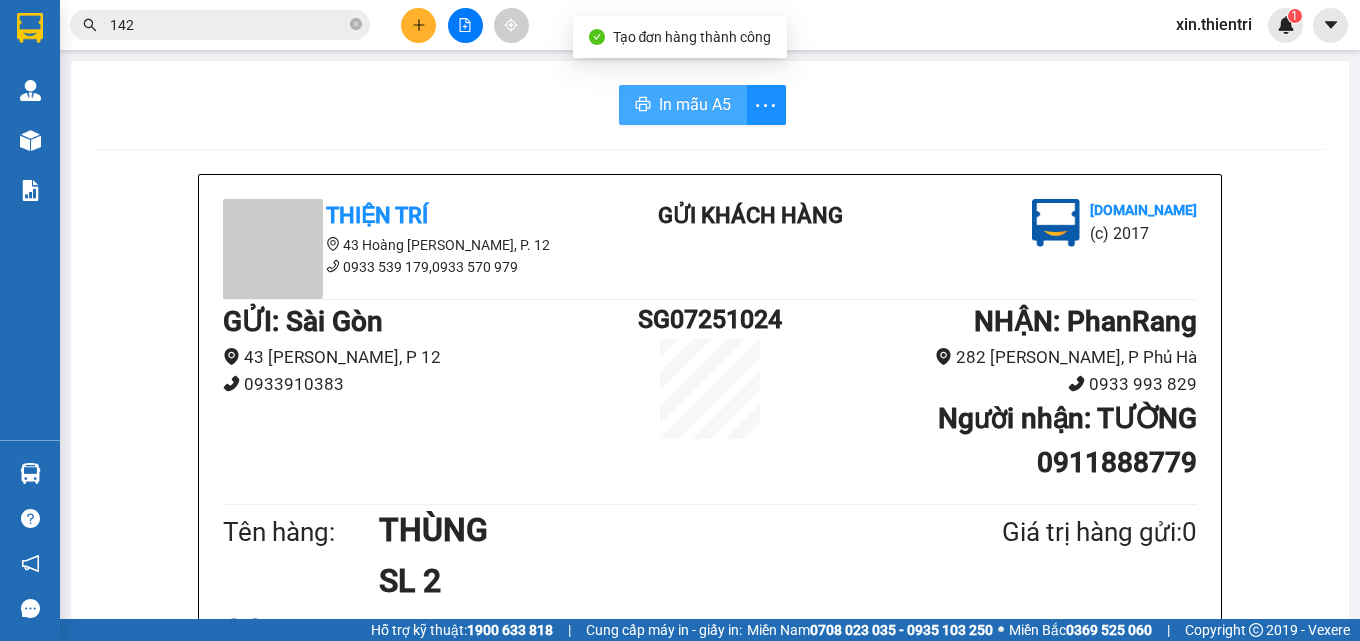 click on "In mẫu A5" at bounding box center (695, 104) 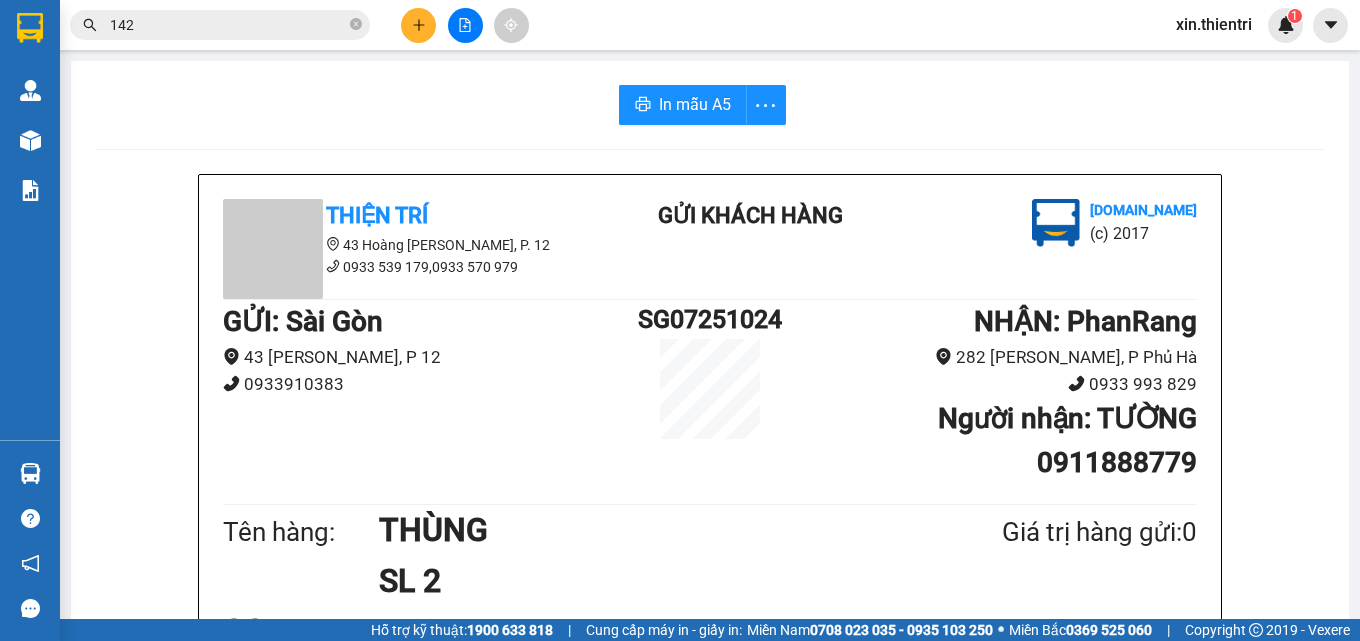 click at bounding box center [418, 25] 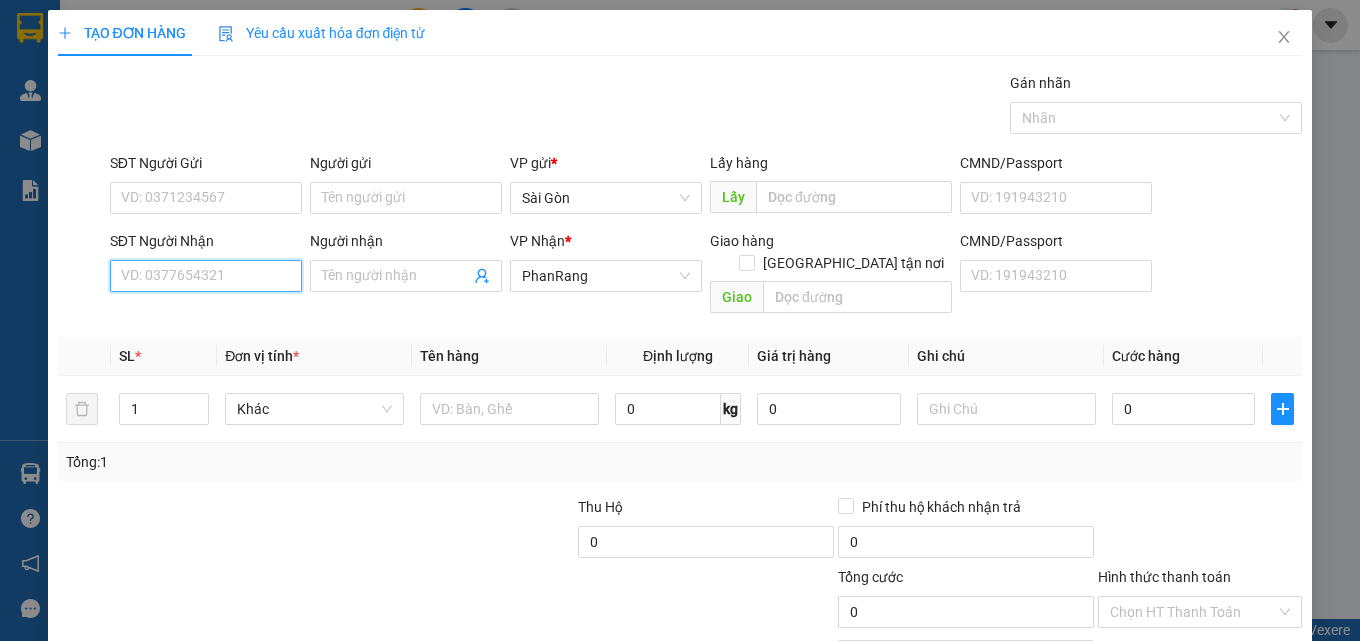 click on "SĐT Người Nhận" at bounding box center [206, 276] 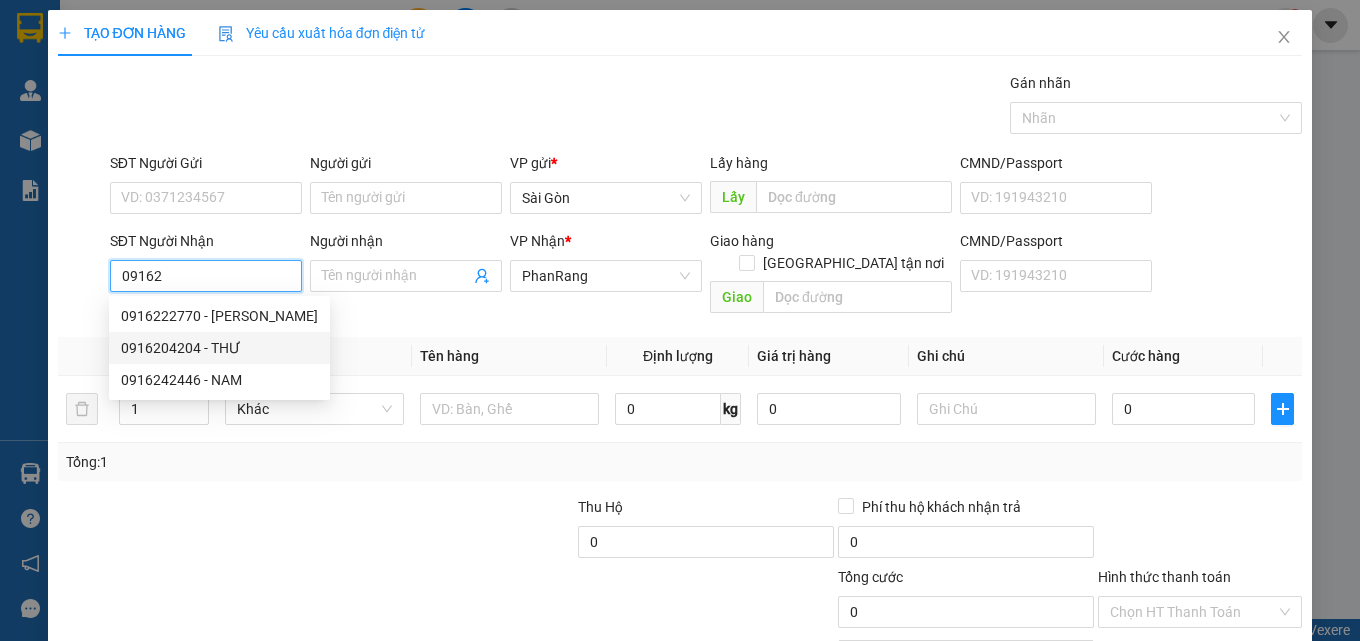 click on "0916204204 - THƯ" at bounding box center (219, 348) 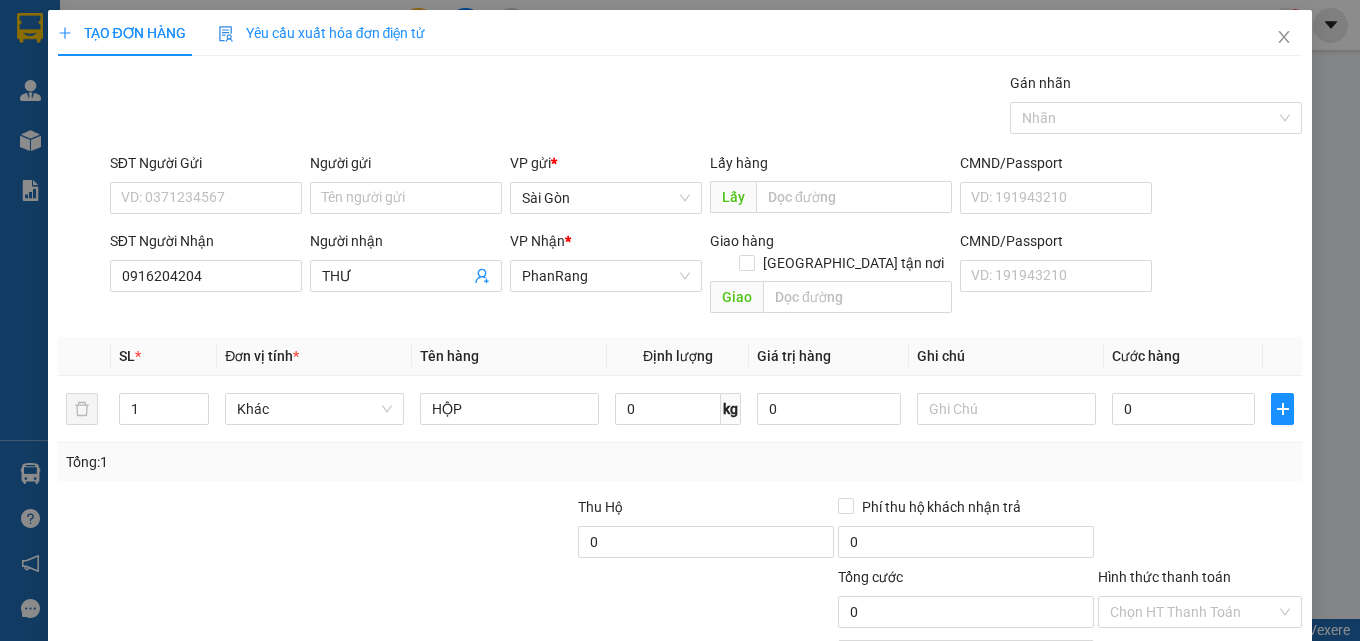 drag, startPoint x: 1203, startPoint y: 587, endPoint x: 1198, endPoint y: 577, distance: 11.18034 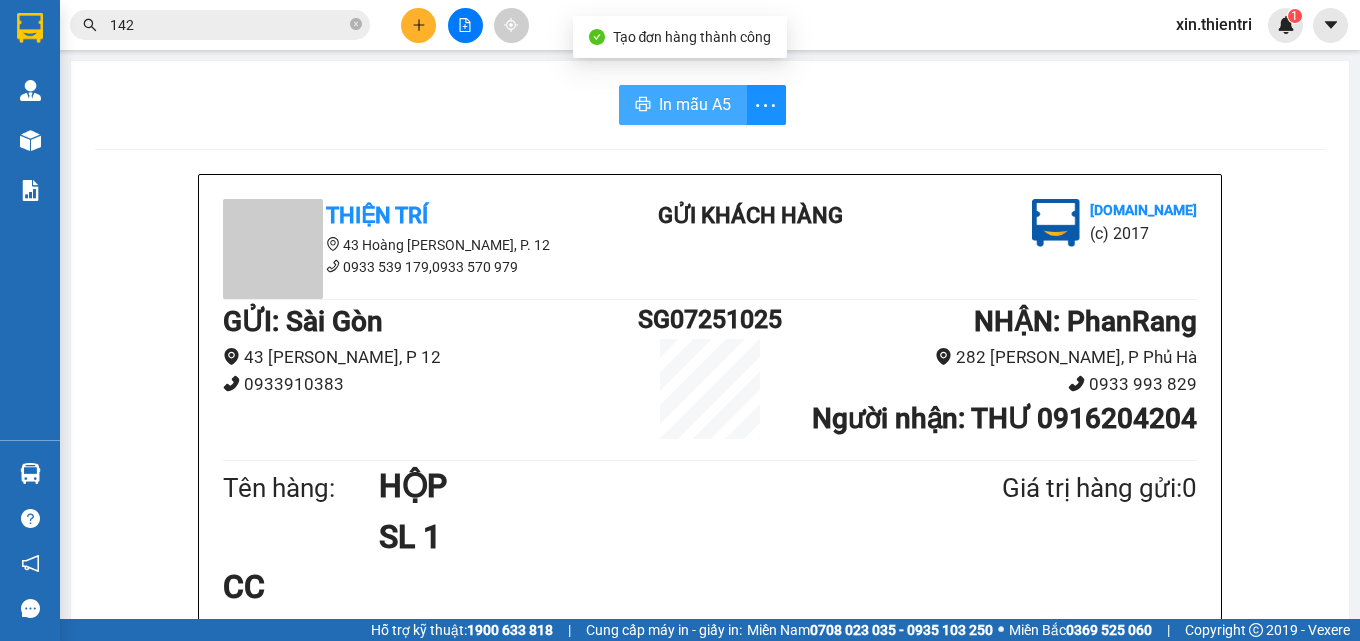 click on "In mẫu A5" at bounding box center (695, 104) 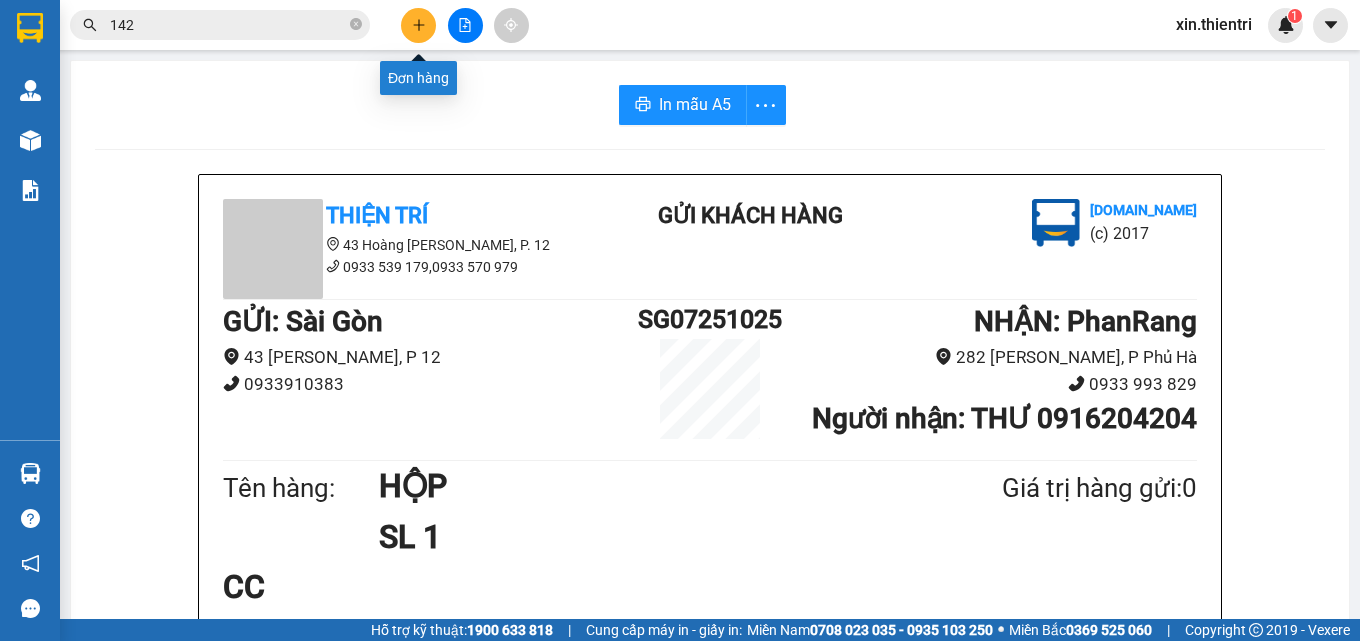 click 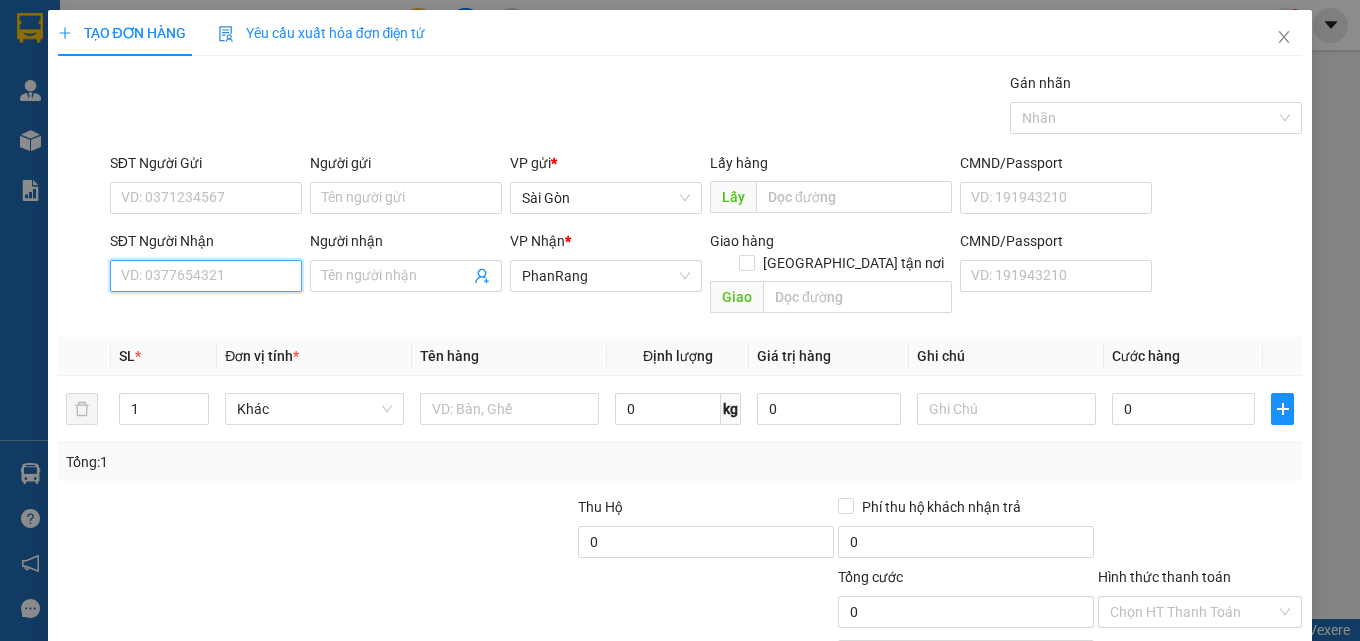 click on "SĐT Người Nhận" at bounding box center (206, 276) 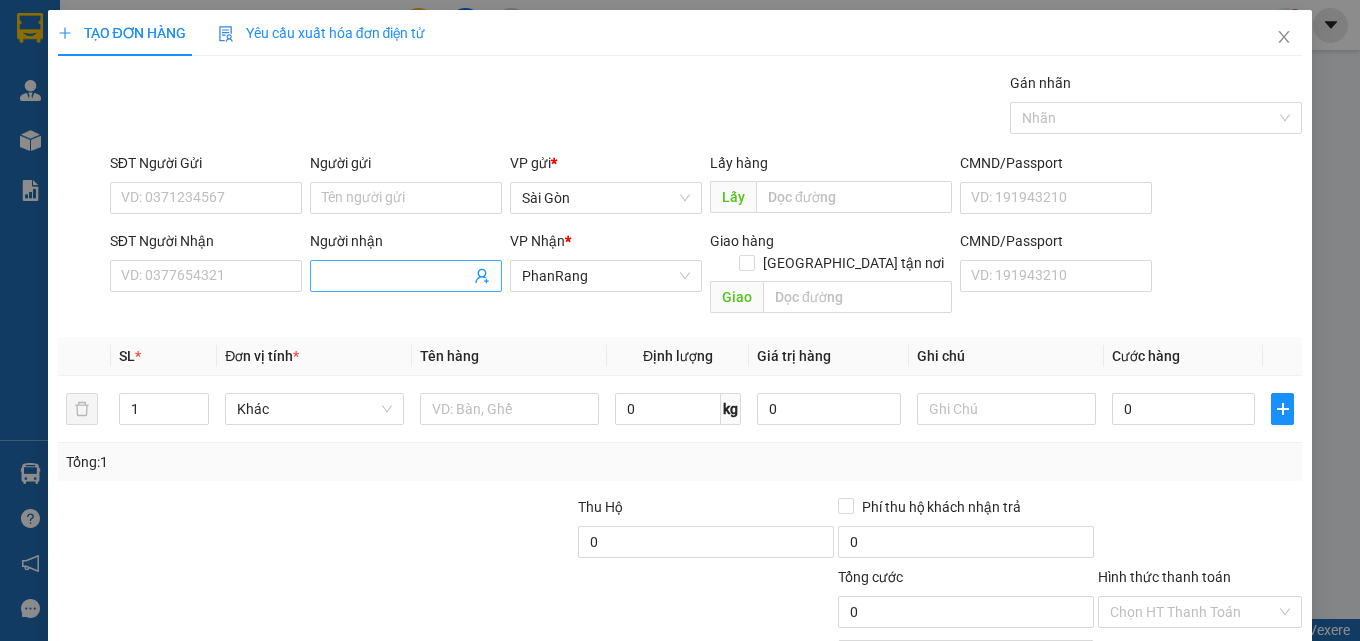 click on "Người nhận" at bounding box center [396, 276] 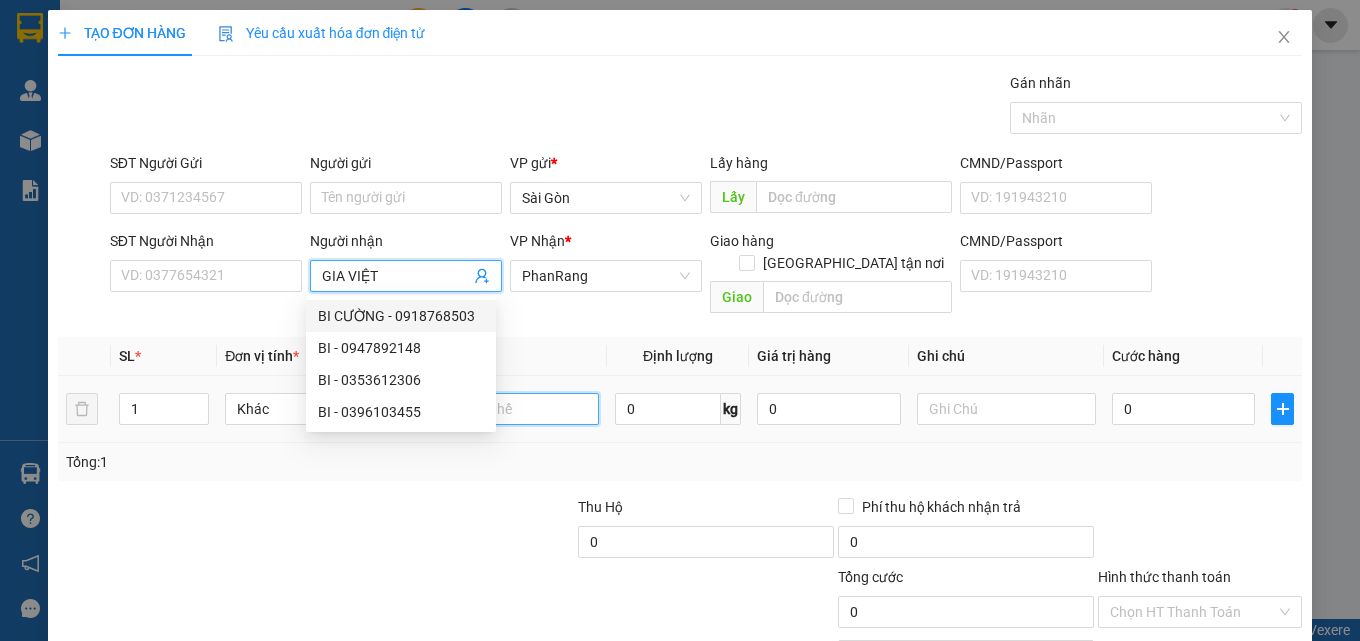 click at bounding box center [509, 409] 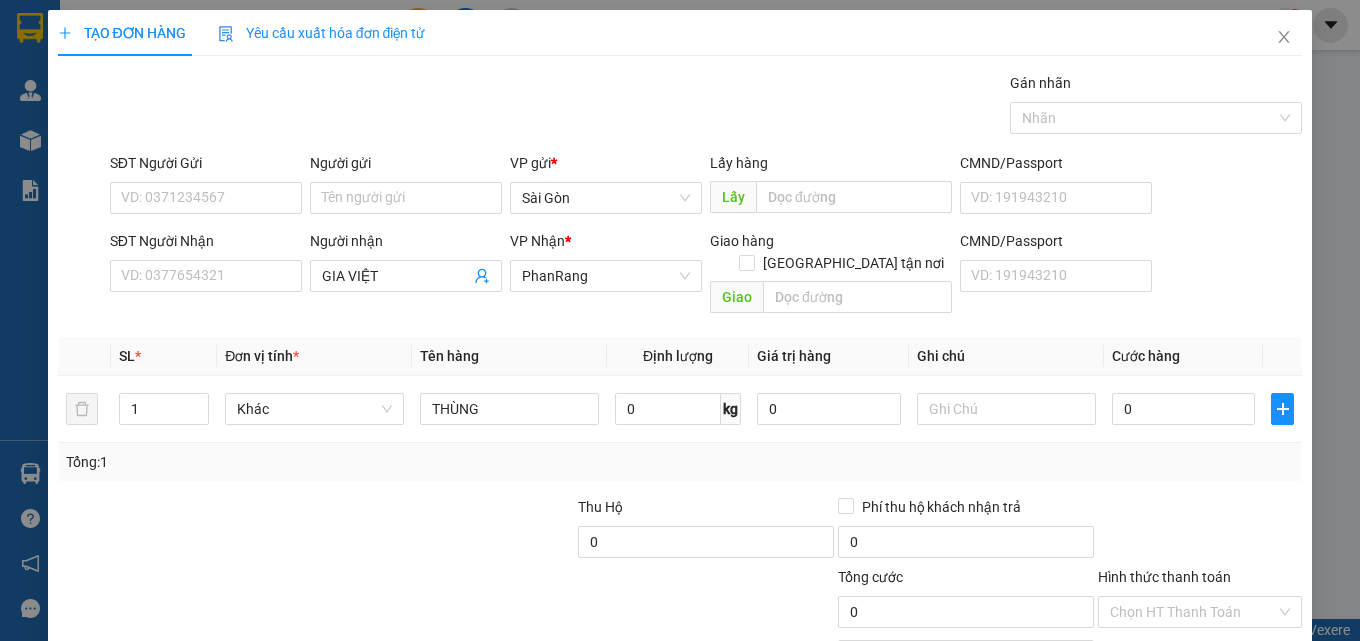 click on "[PERSON_NAME] và In" at bounding box center (1226, 707) 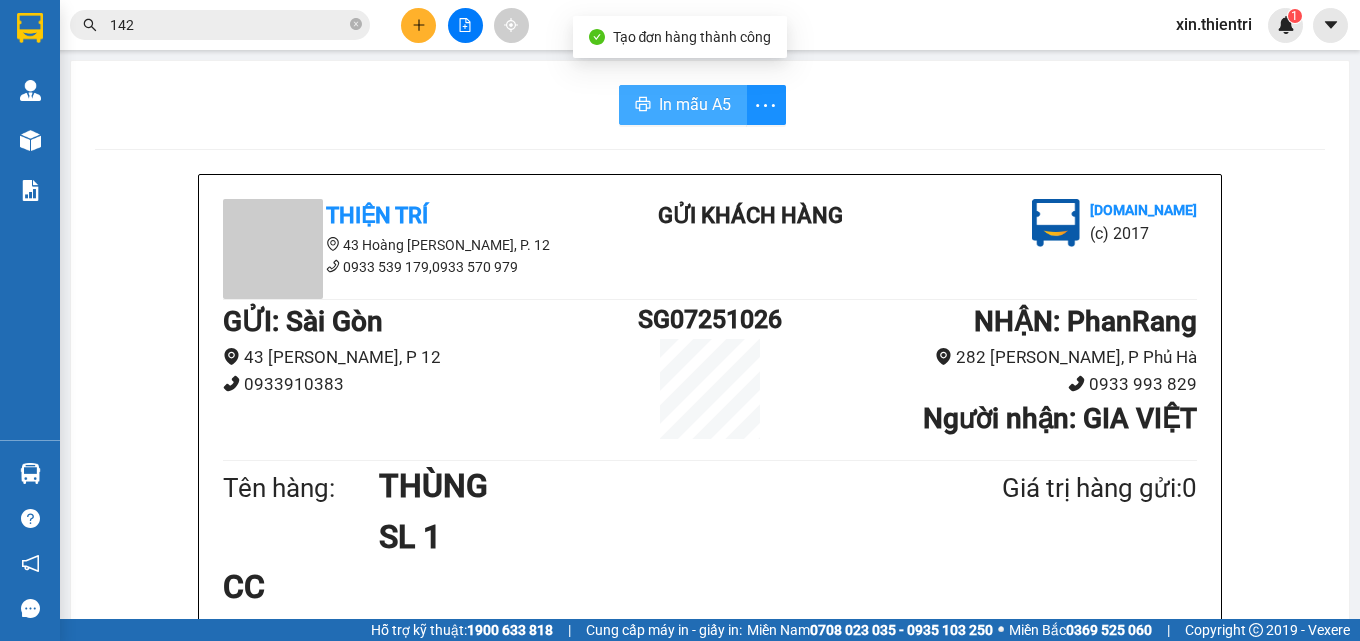 click on "In mẫu A5" at bounding box center [683, 105] 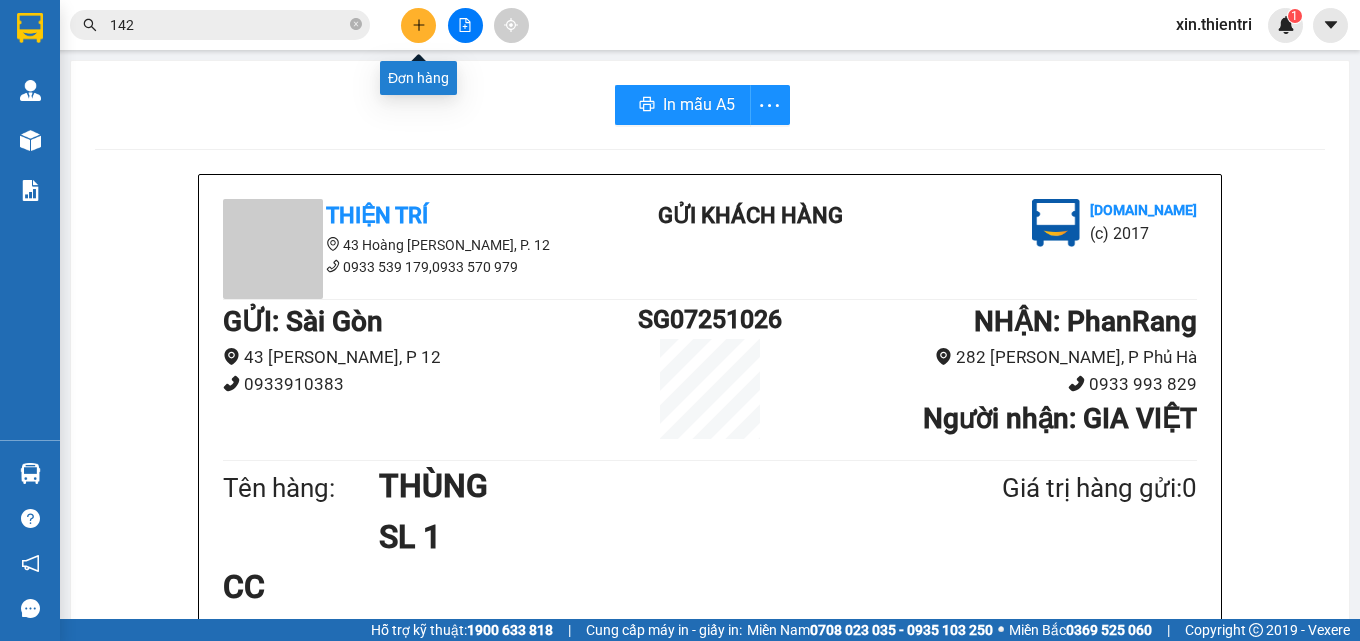 click 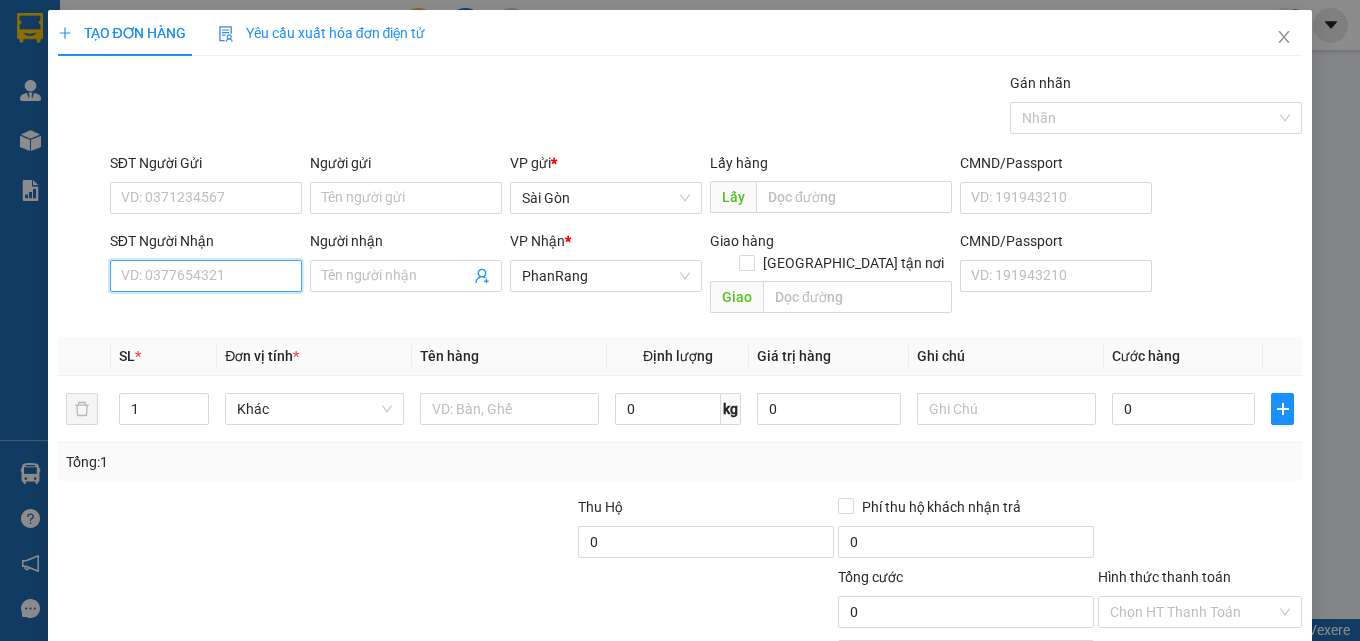 click on "SĐT Người Nhận" at bounding box center (206, 276) 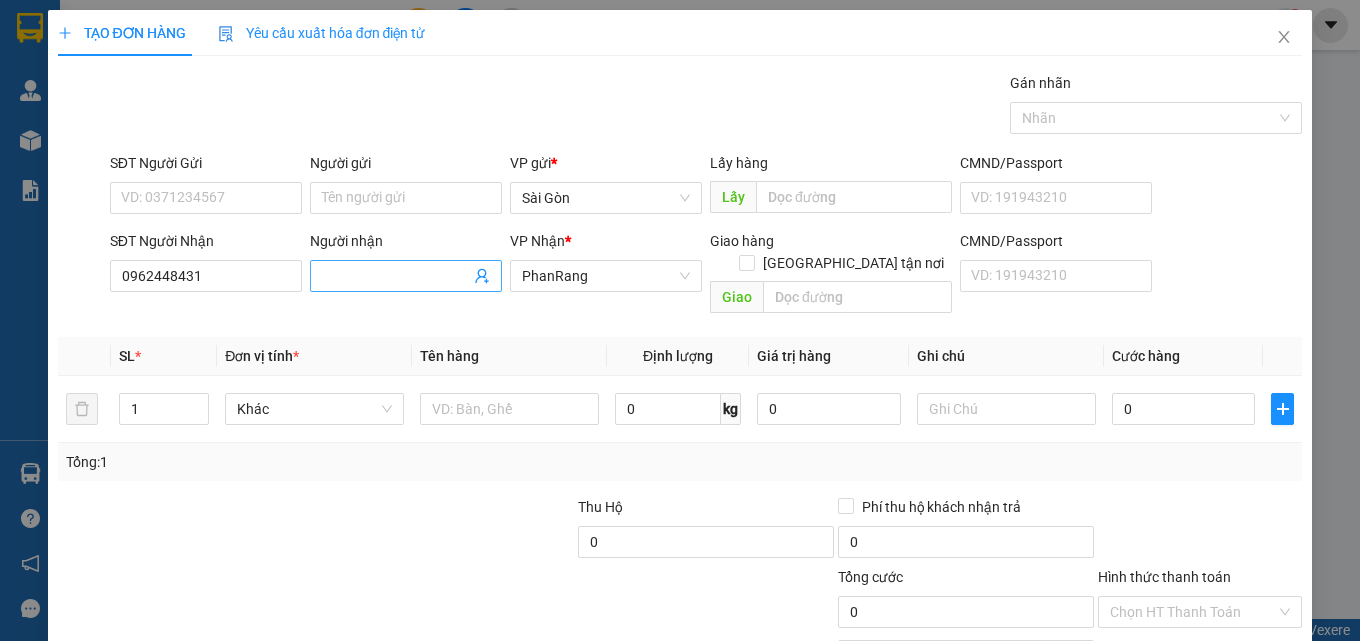click on "Người nhận" at bounding box center [396, 276] 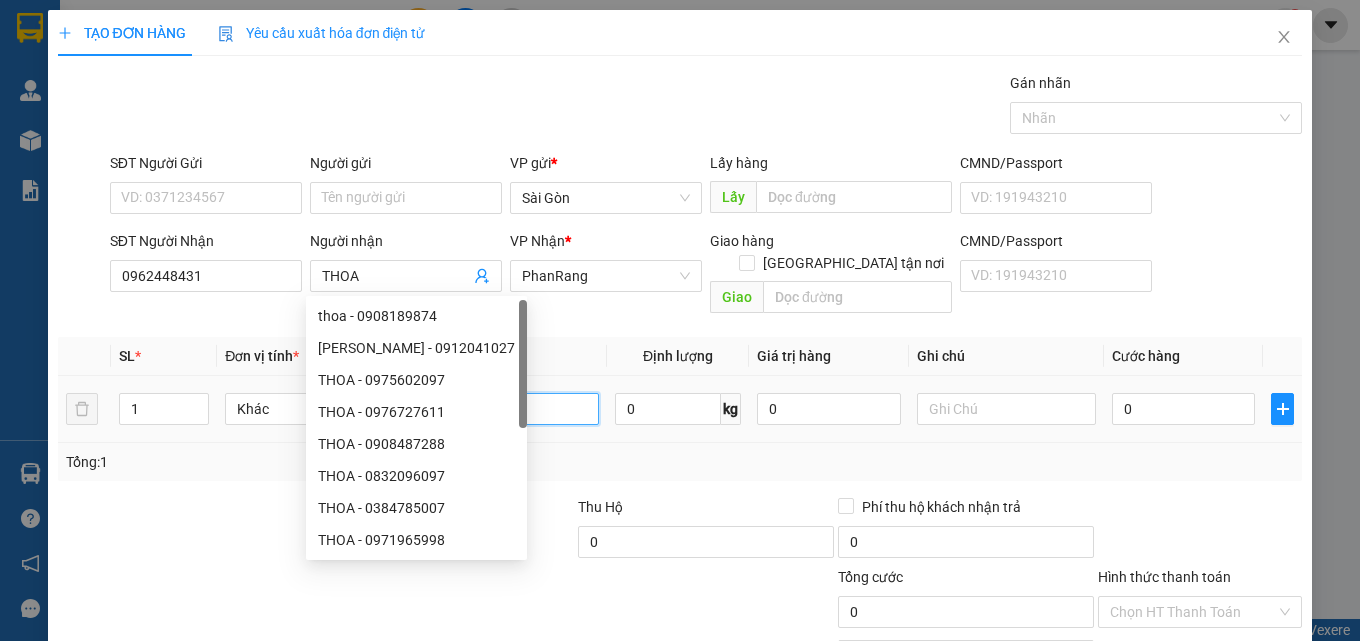 click at bounding box center [509, 409] 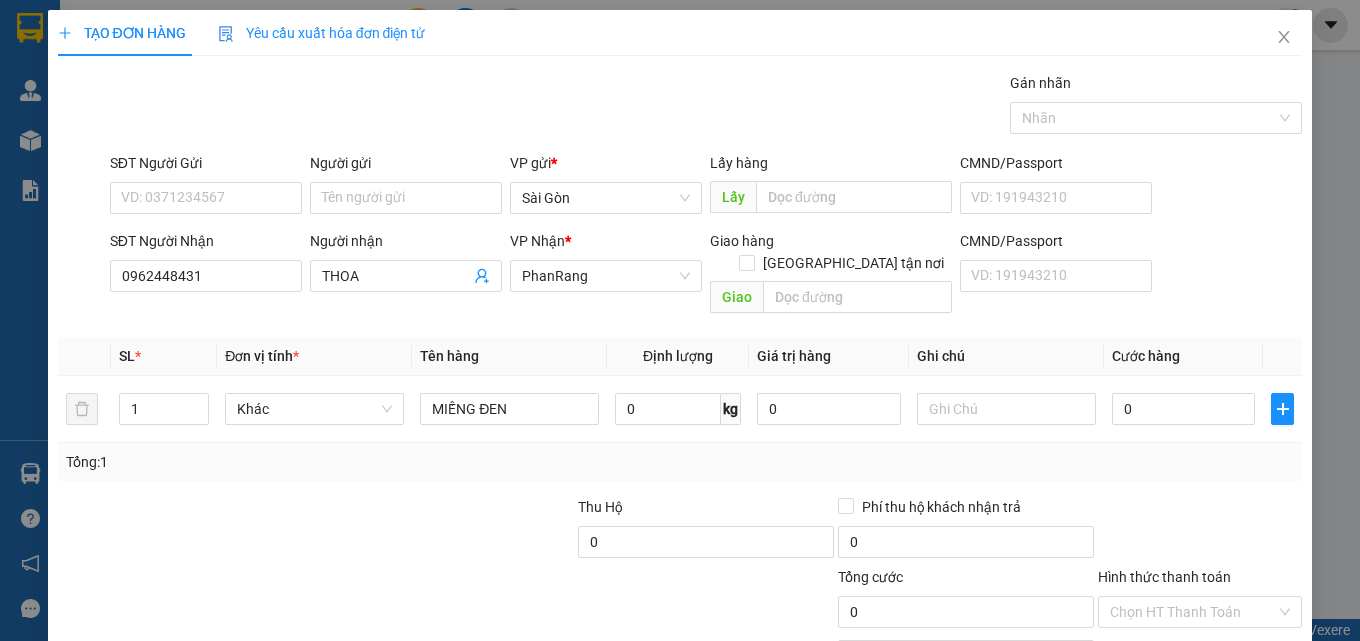 click 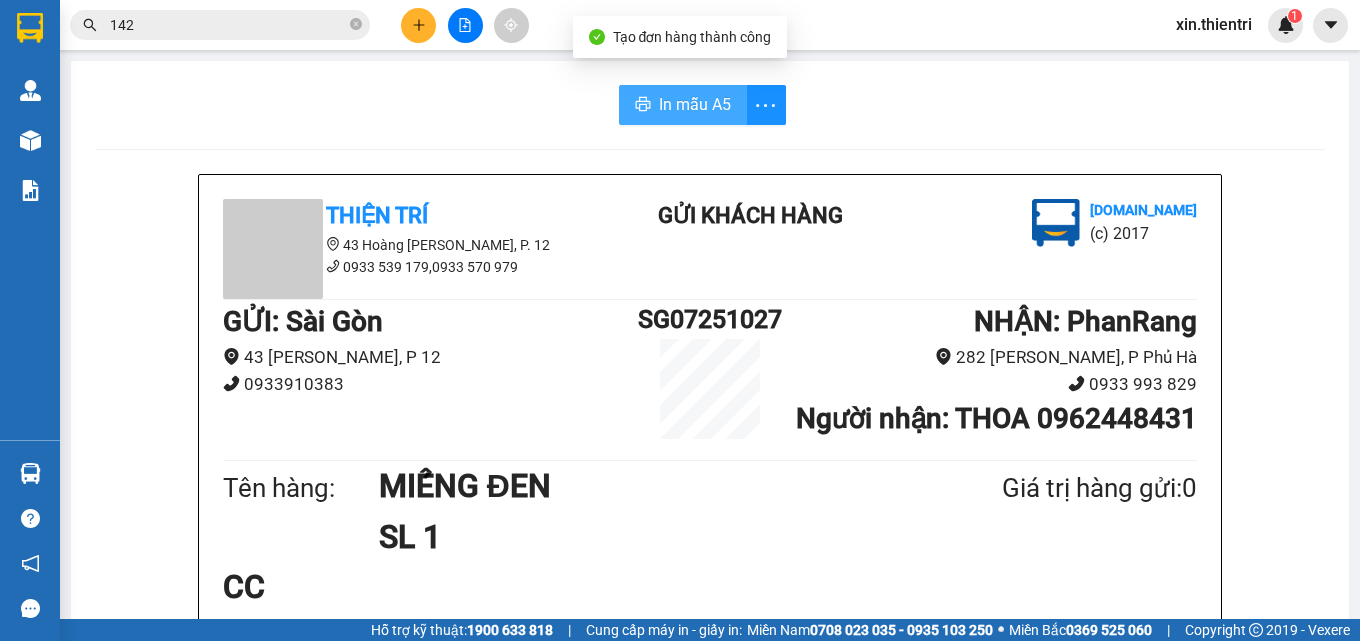 click on "In mẫu A5" at bounding box center (695, 104) 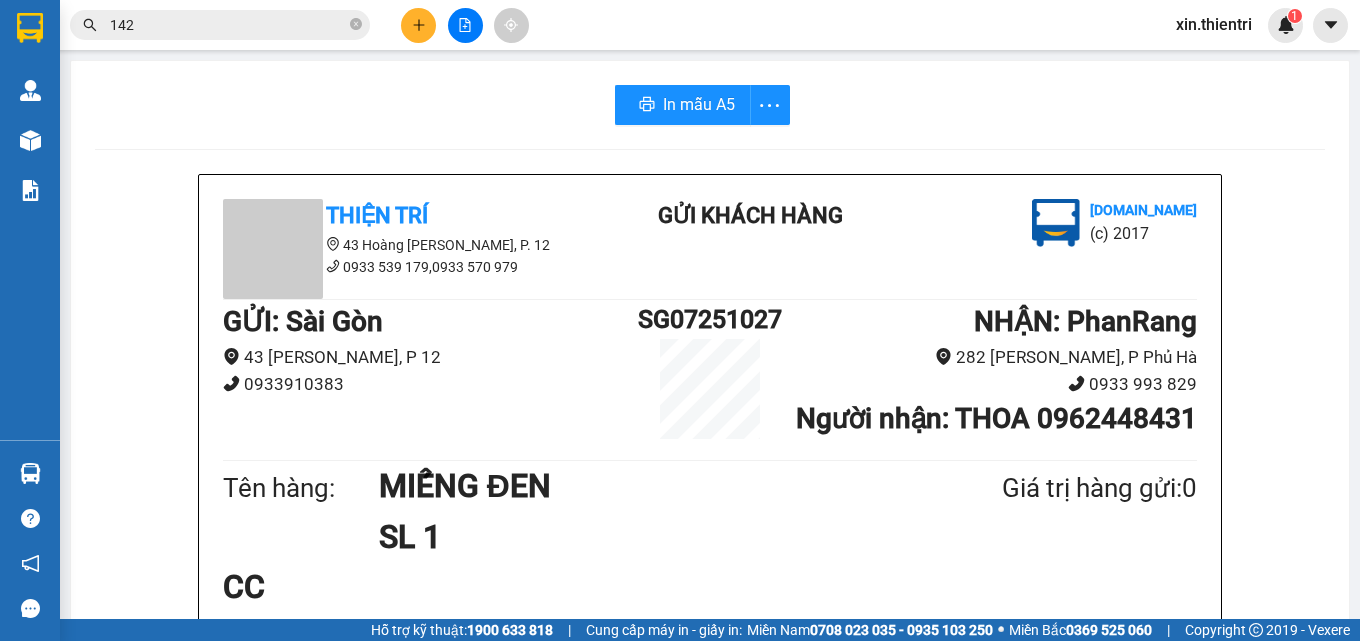 click 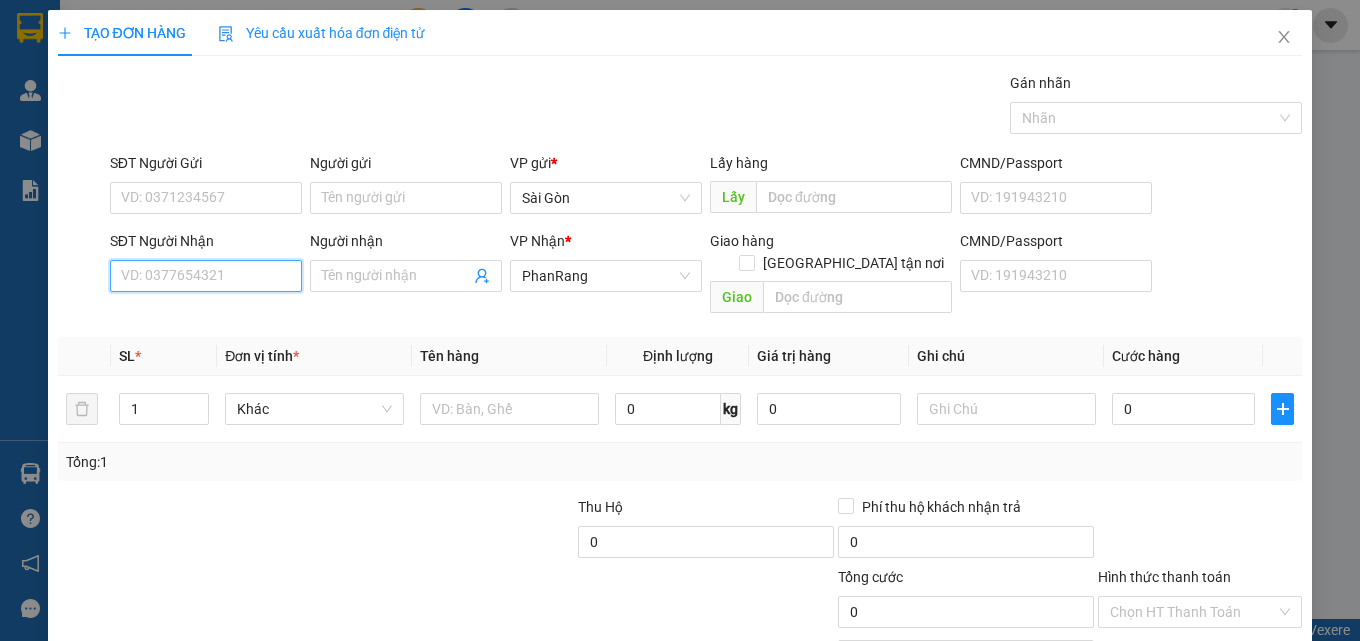 click on "SĐT Người Nhận" at bounding box center (206, 276) 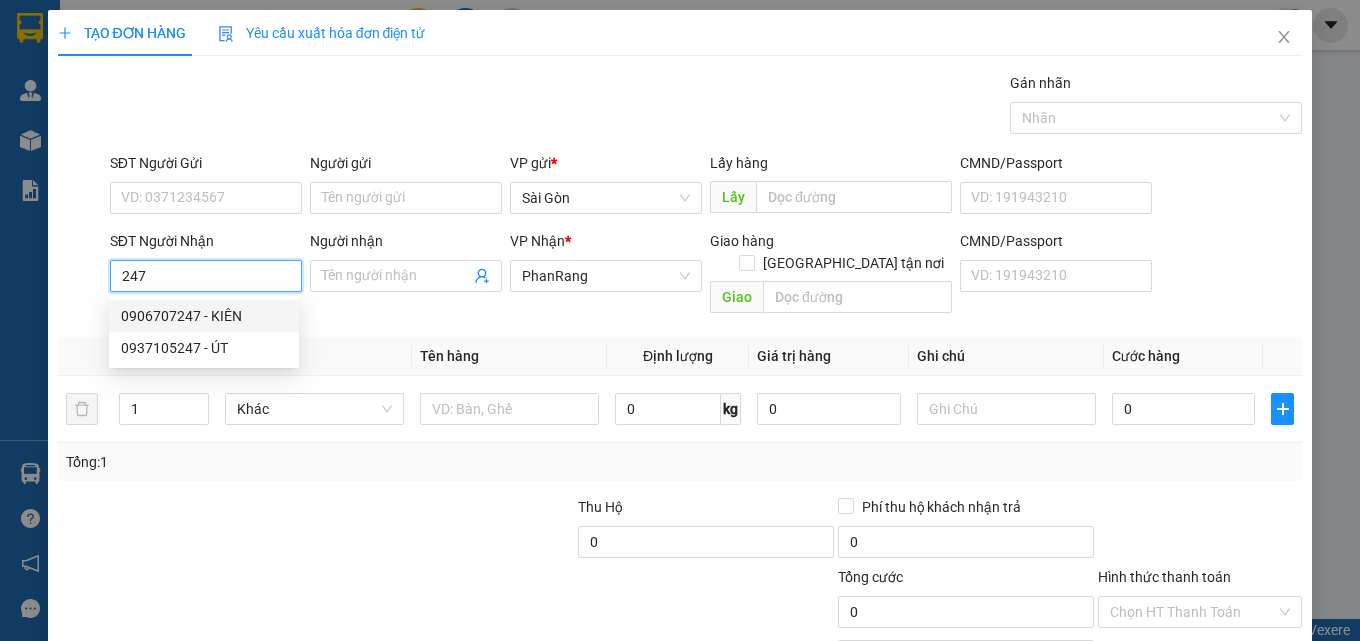 click on "0906707247 - KIÊN" at bounding box center (204, 316) 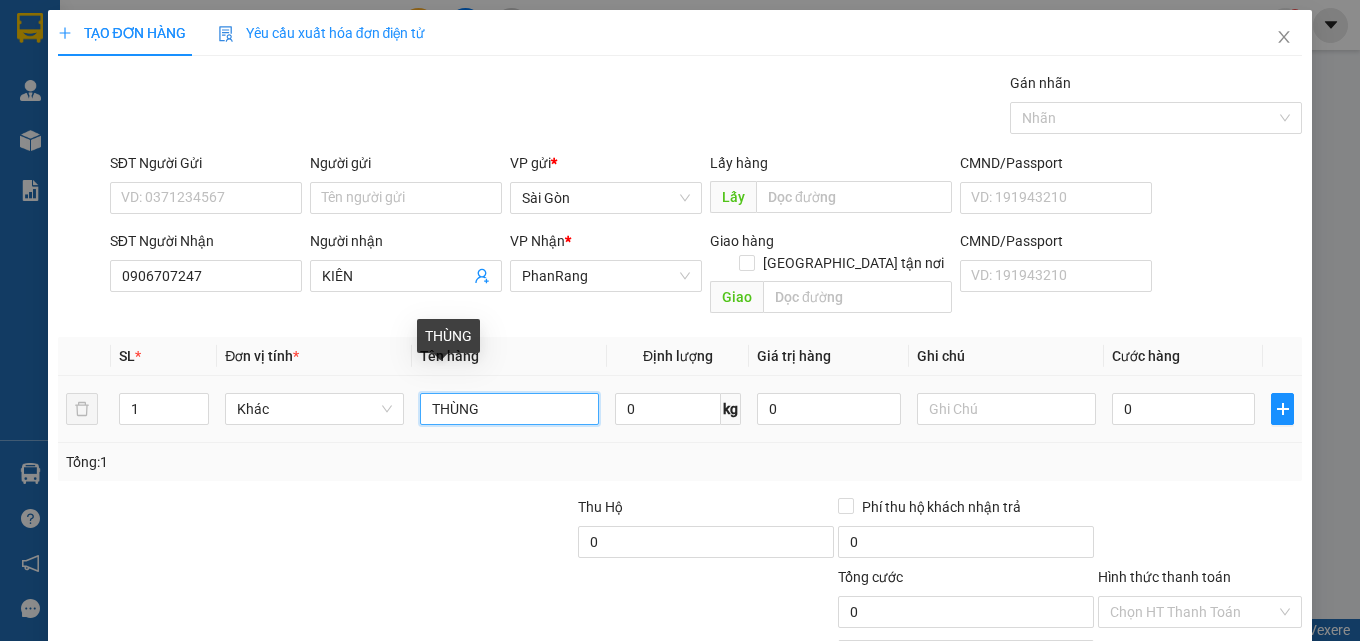 click on "THÙNG" at bounding box center [509, 409] 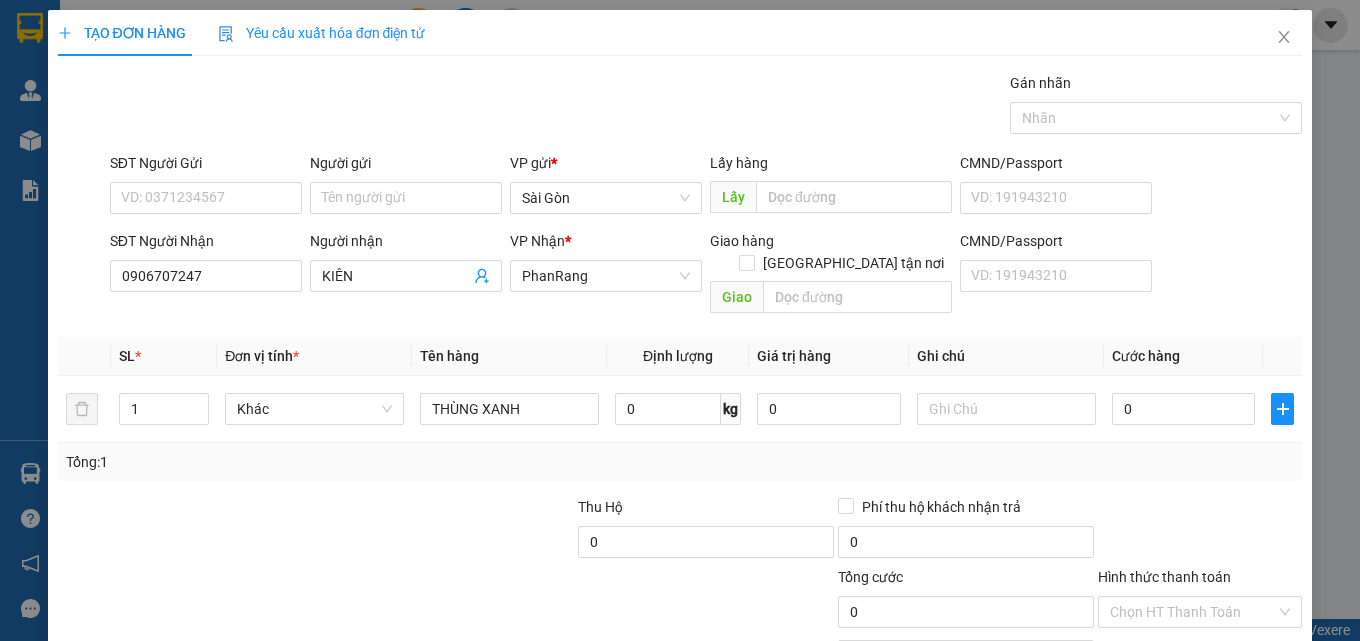 click on "[PERSON_NAME] và In" at bounding box center (1258, 707) 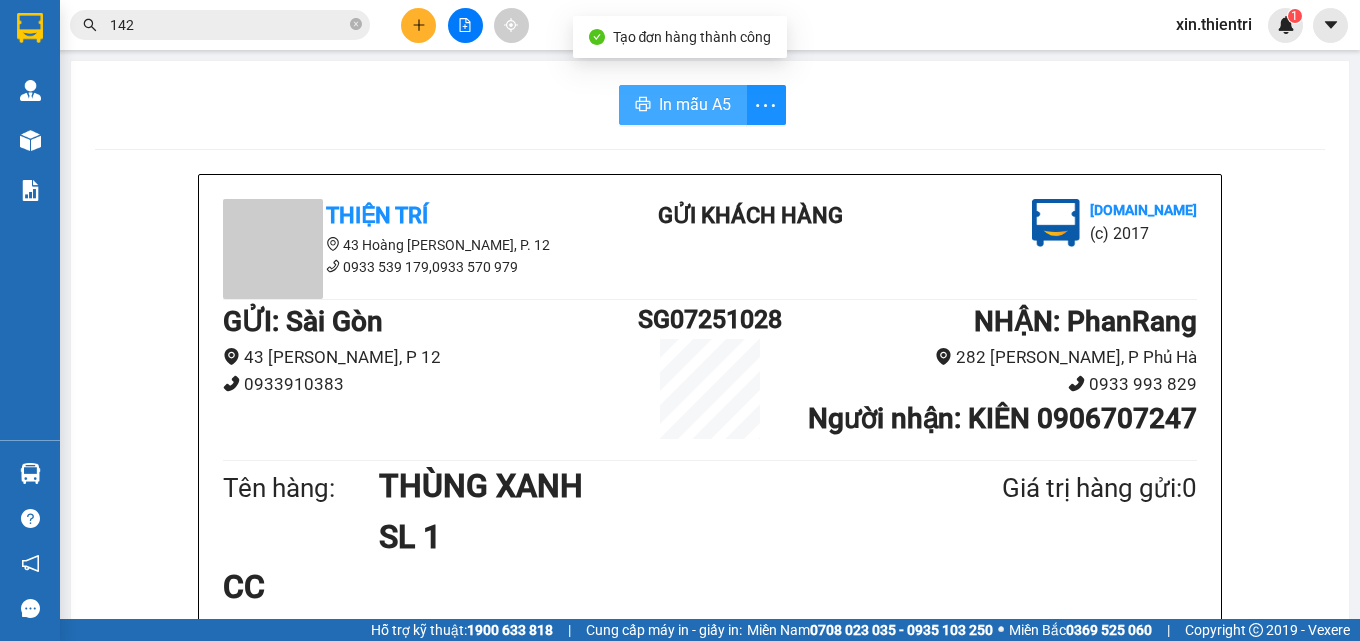 click on "In mẫu A5" at bounding box center [695, 104] 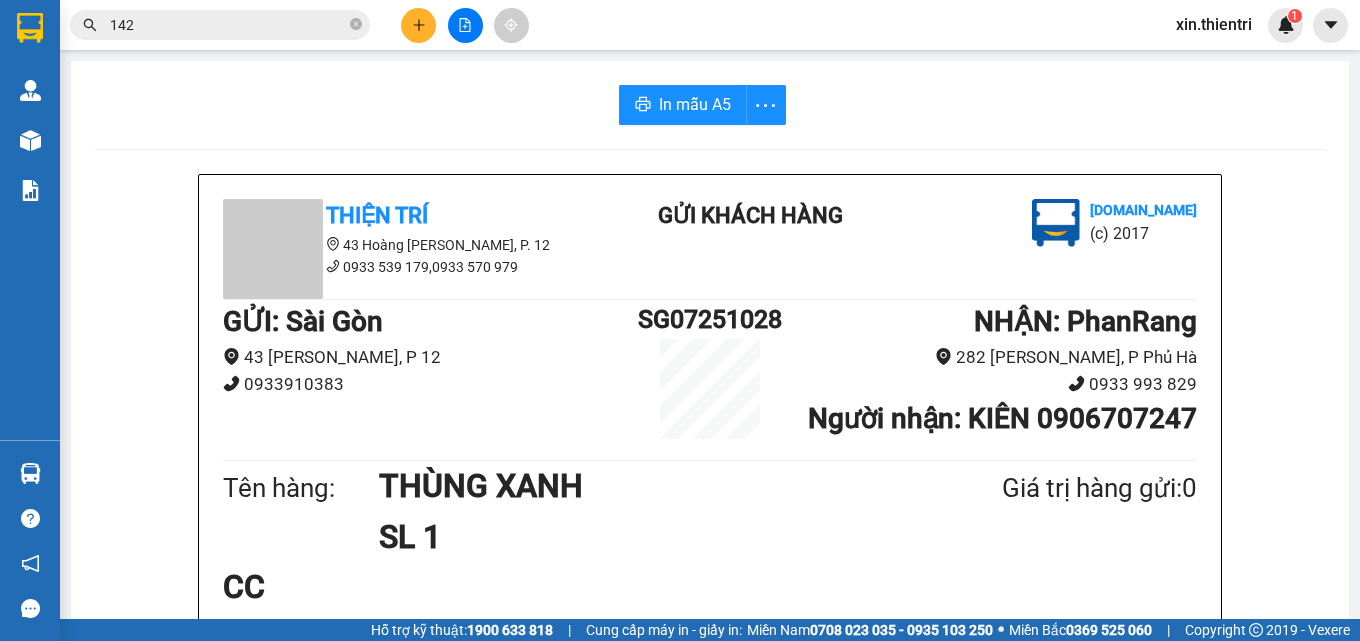 click at bounding box center (418, 25) 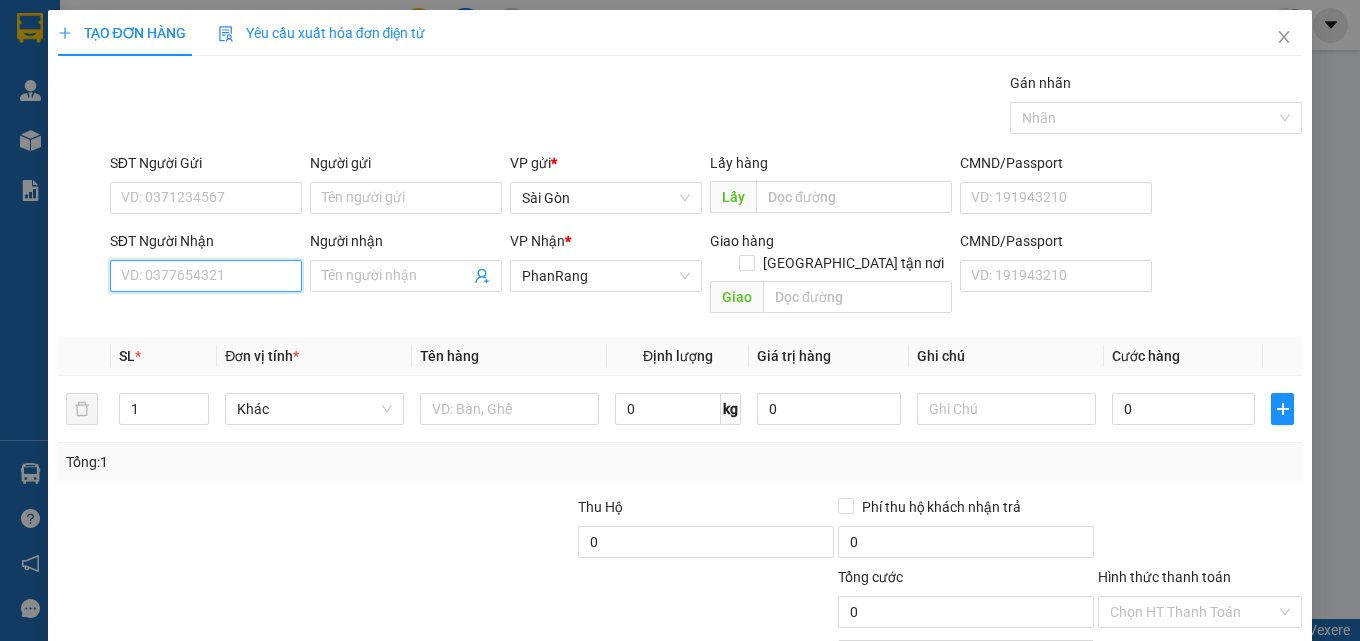 click on "SĐT Người Nhận" at bounding box center (206, 276) 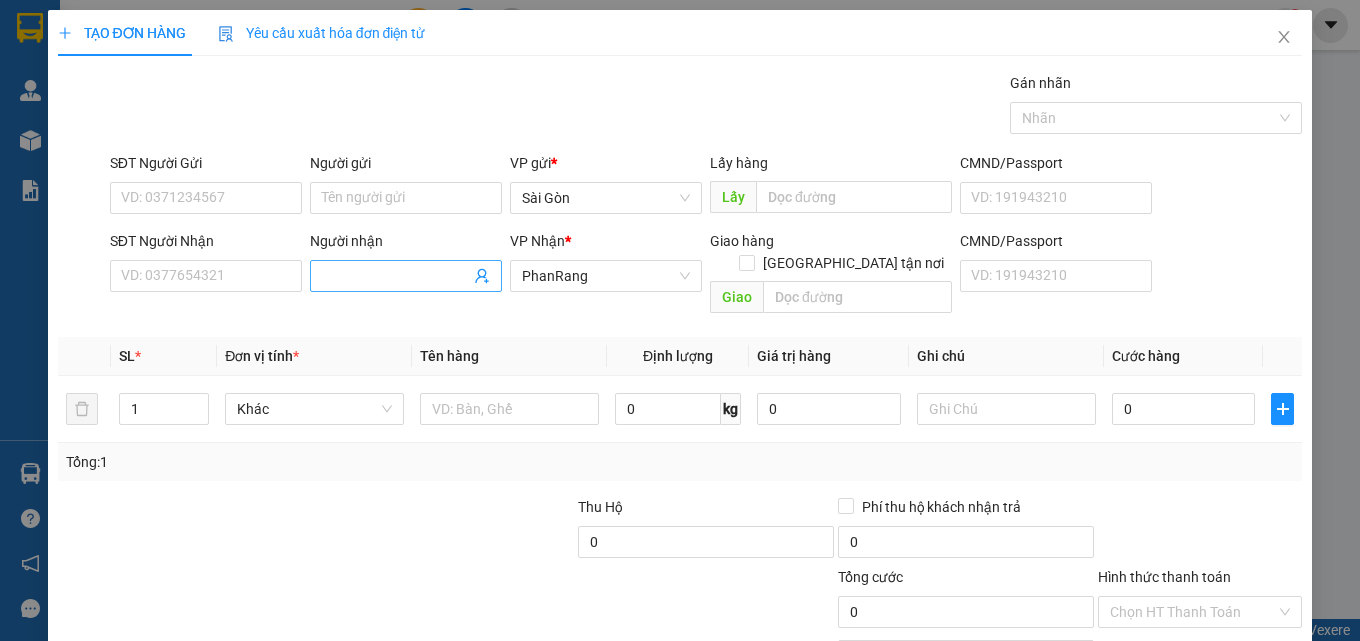 click on "Người nhận" at bounding box center [396, 276] 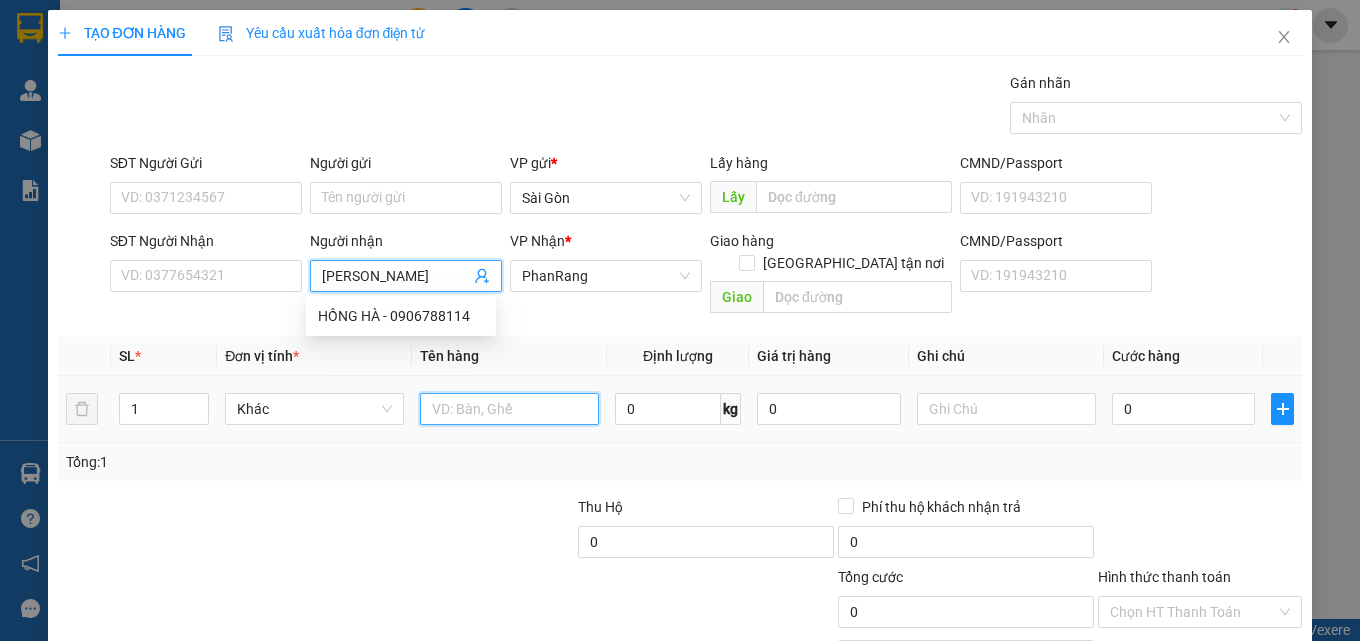 click at bounding box center (509, 409) 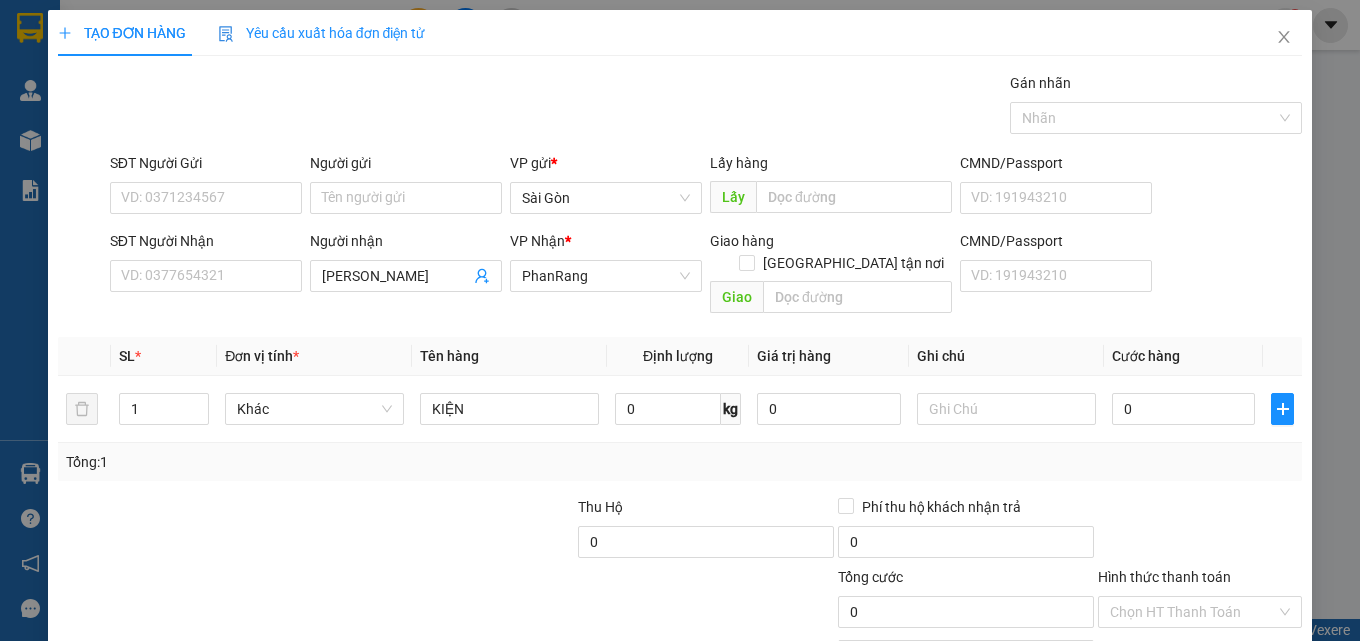 click on "[PERSON_NAME] và In" at bounding box center [1258, 707] 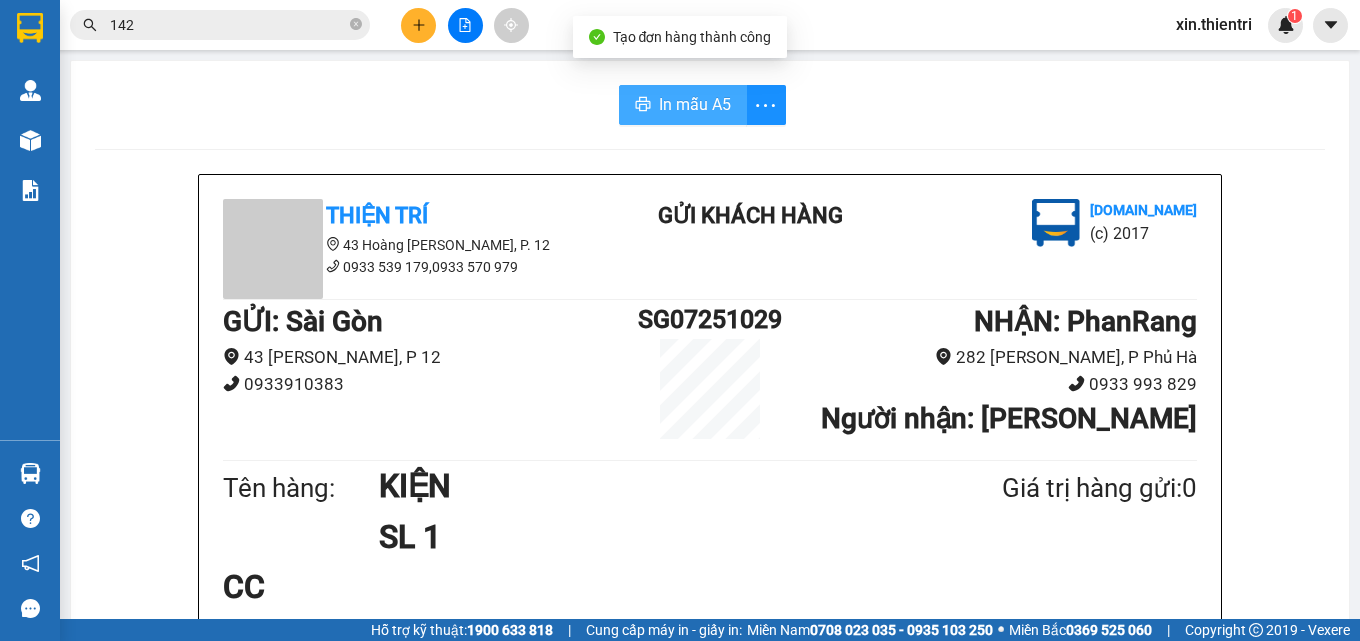 click on "In mẫu A5" at bounding box center (695, 104) 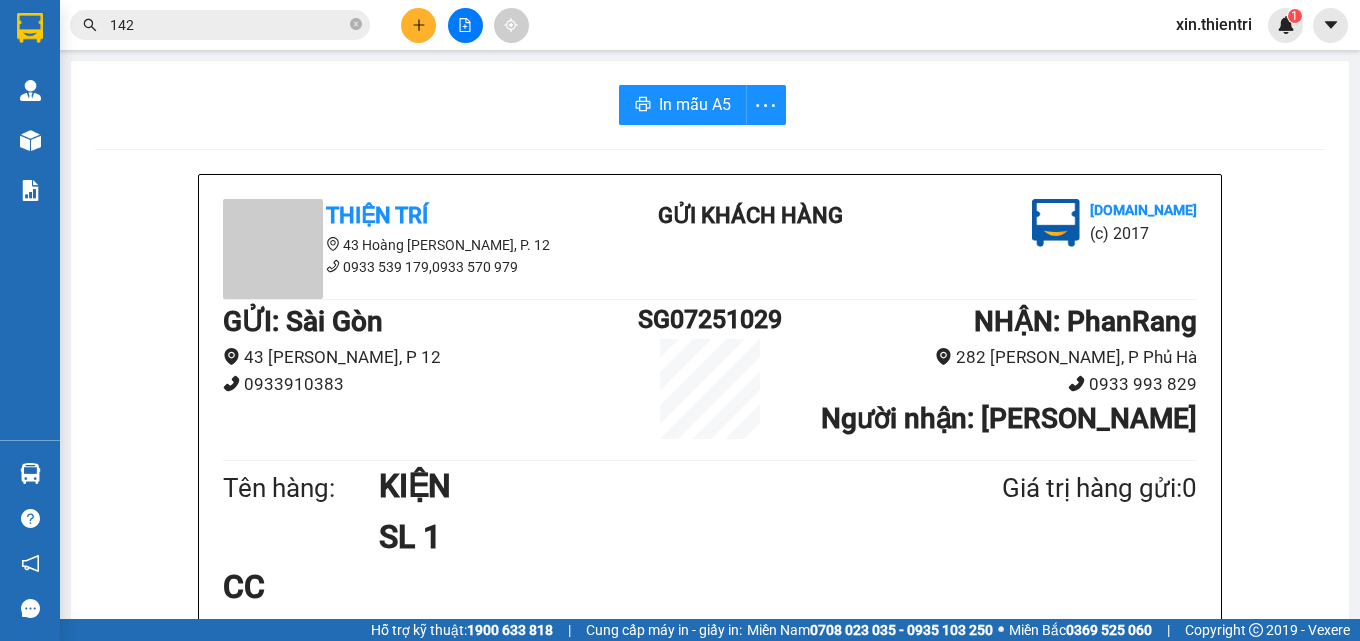 click at bounding box center [418, 25] 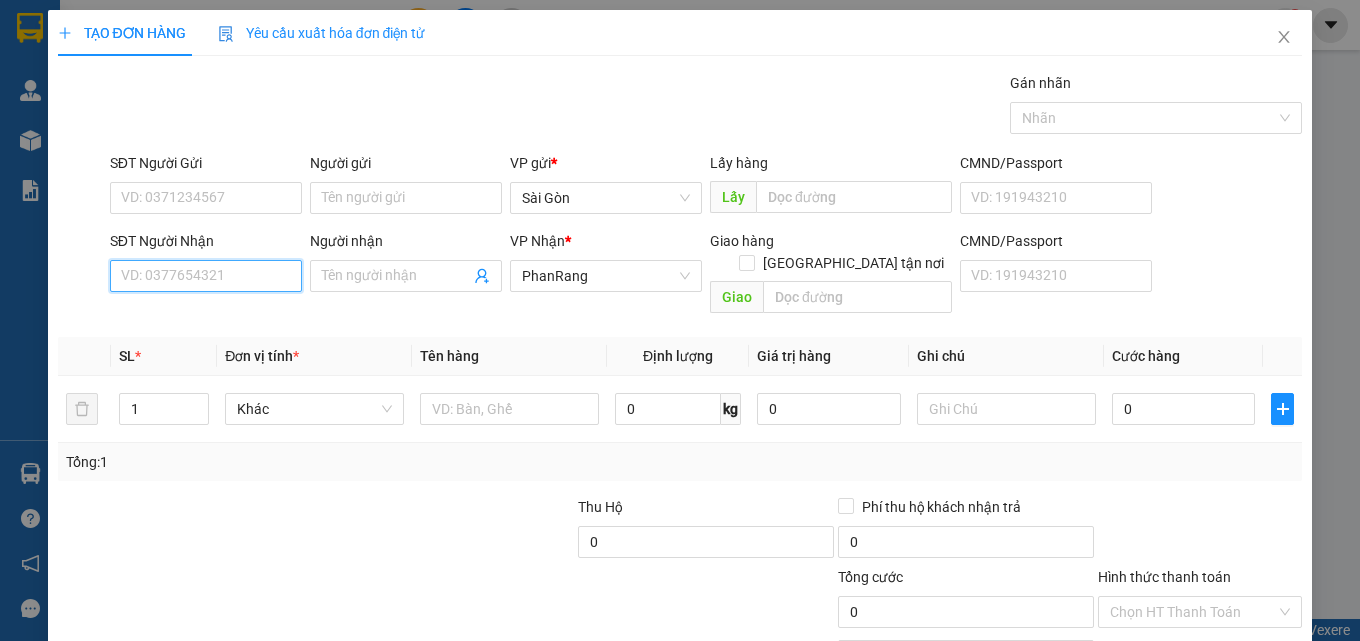 drag, startPoint x: 241, startPoint y: 276, endPoint x: 249, endPoint y: 266, distance: 12.806249 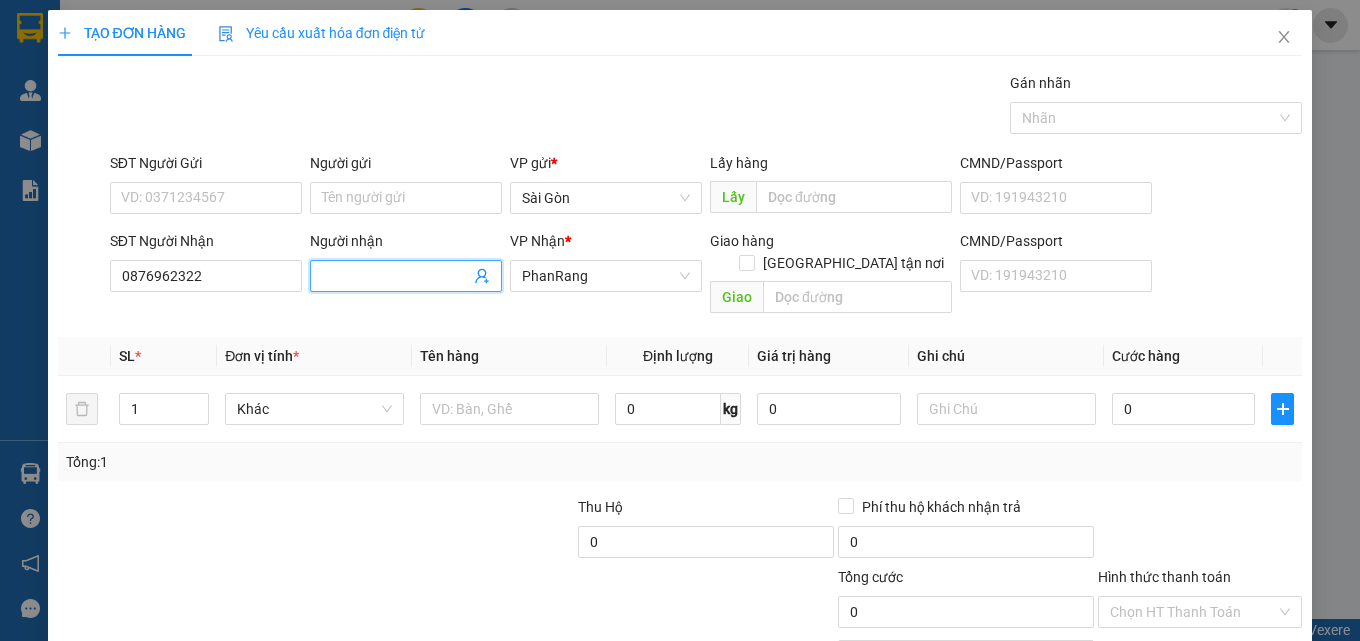 click on "Người nhận" at bounding box center (396, 276) 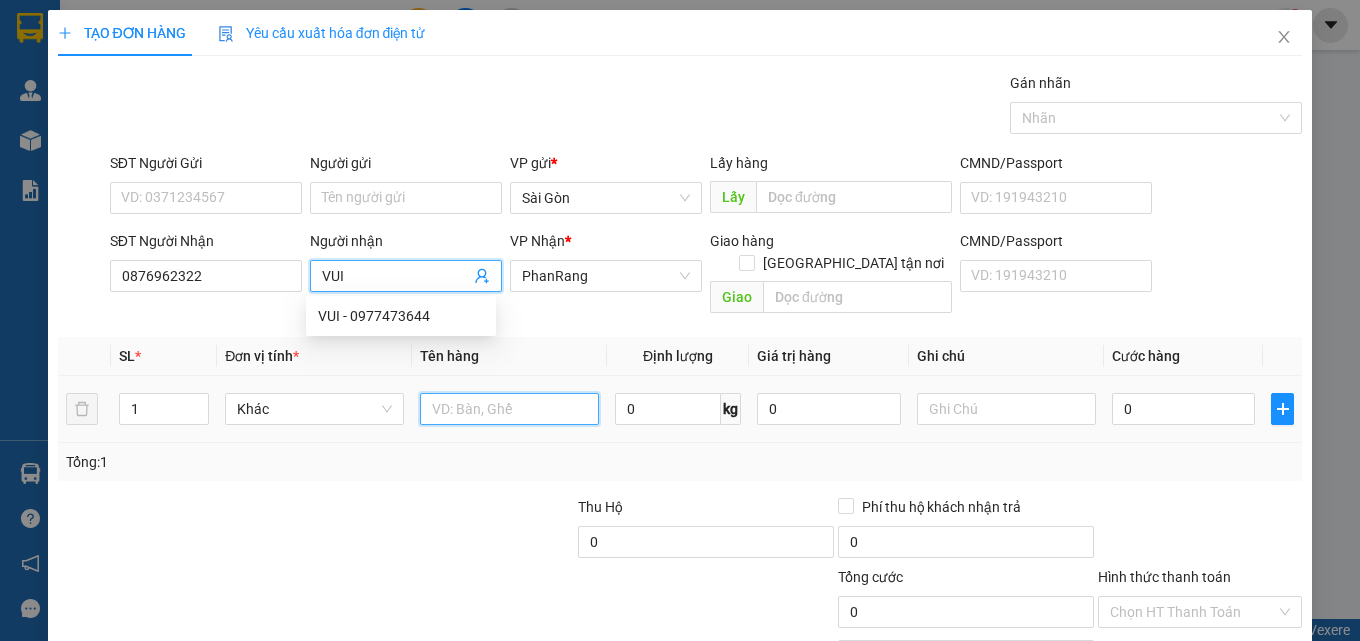 click at bounding box center (509, 409) 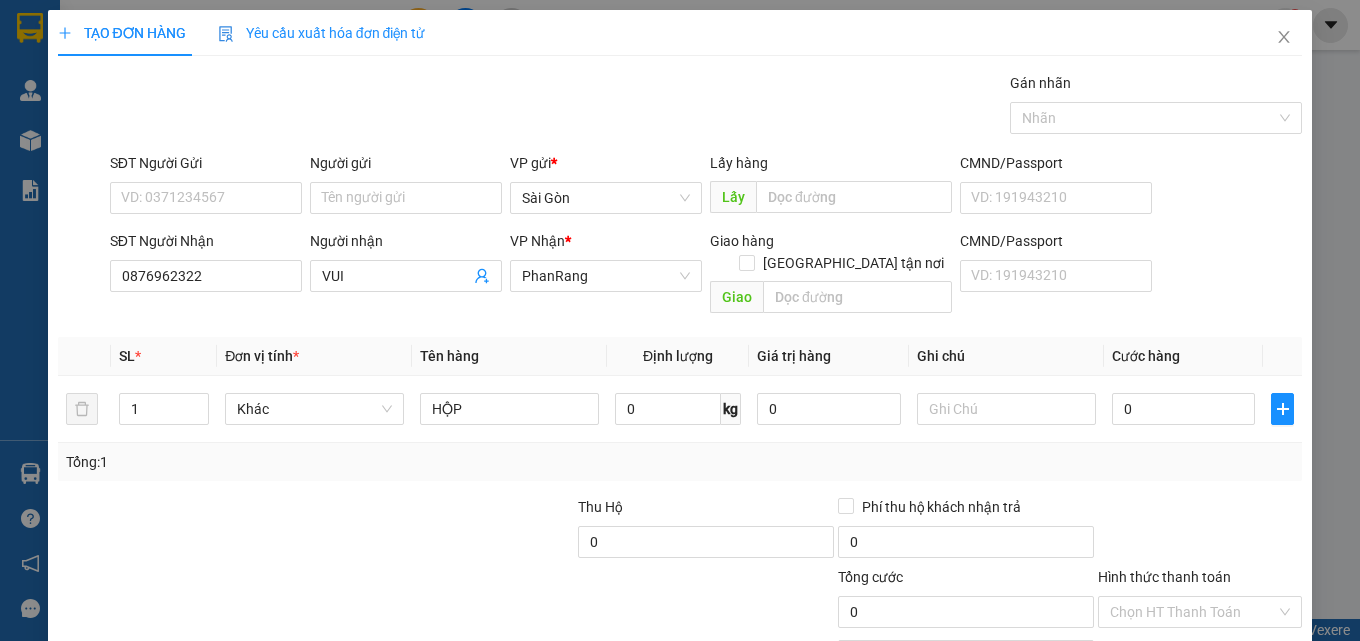 click on "[PERSON_NAME] và In" at bounding box center (1258, 707) 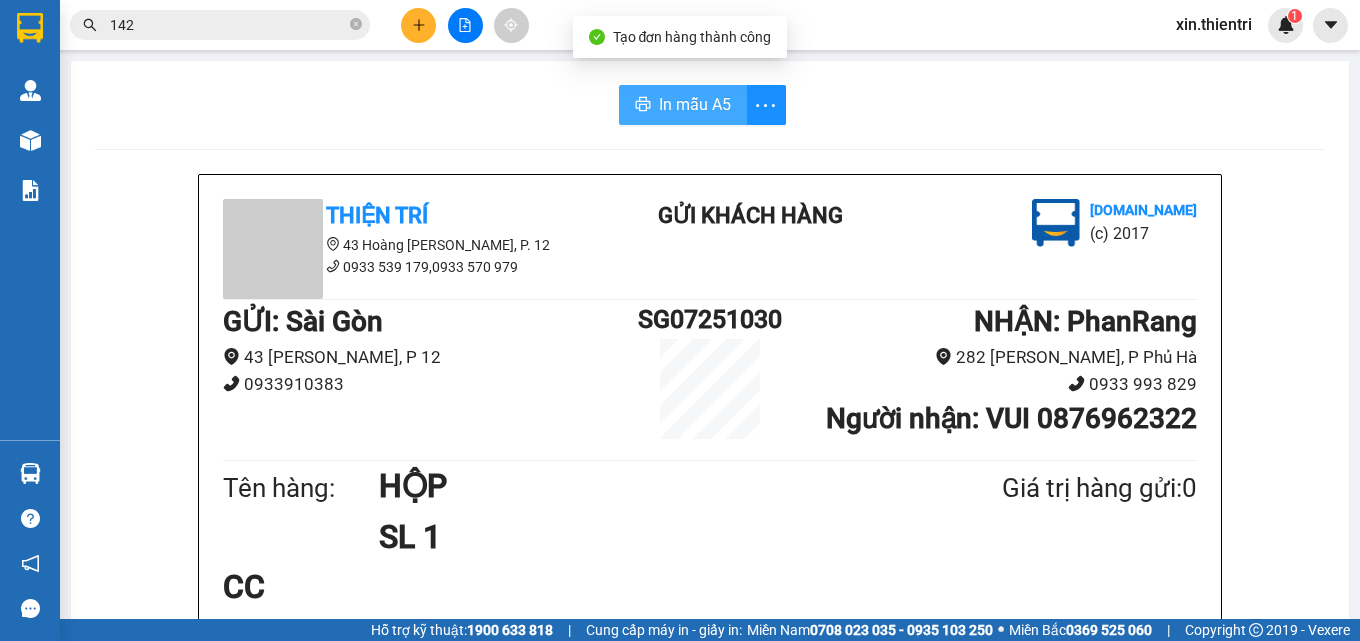 drag, startPoint x: 699, startPoint y: 113, endPoint x: 693, endPoint y: 139, distance: 26.683329 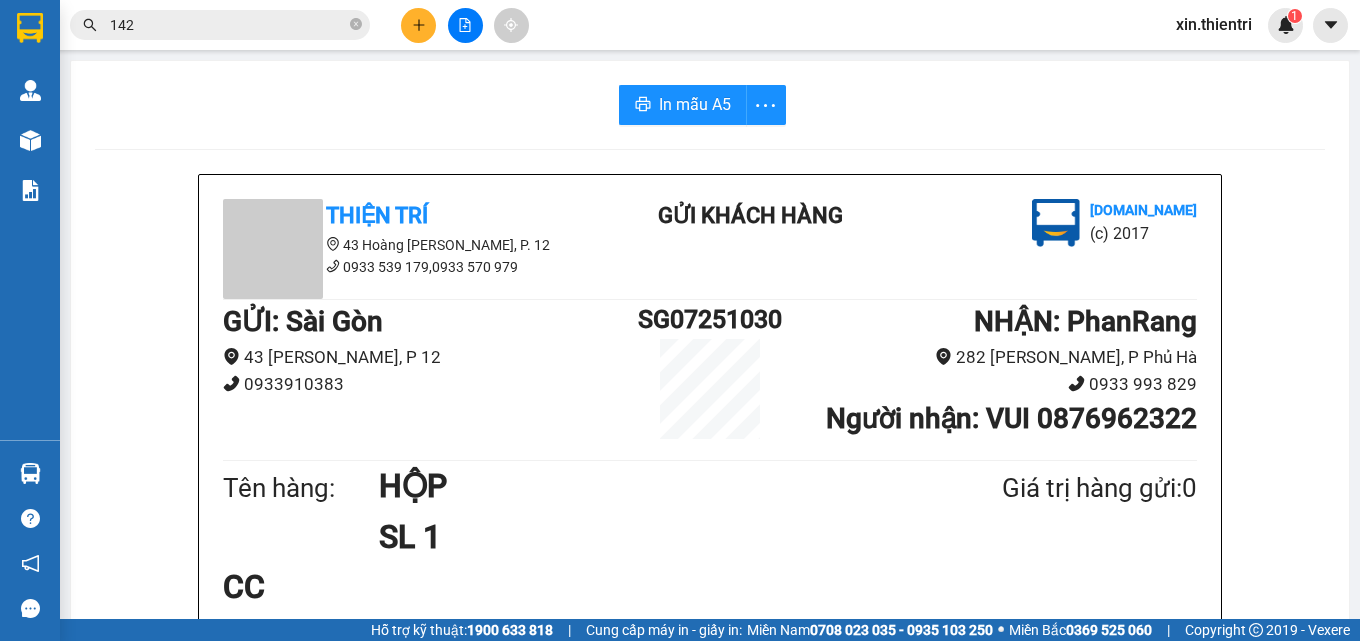 click at bounding box center (418, 25) 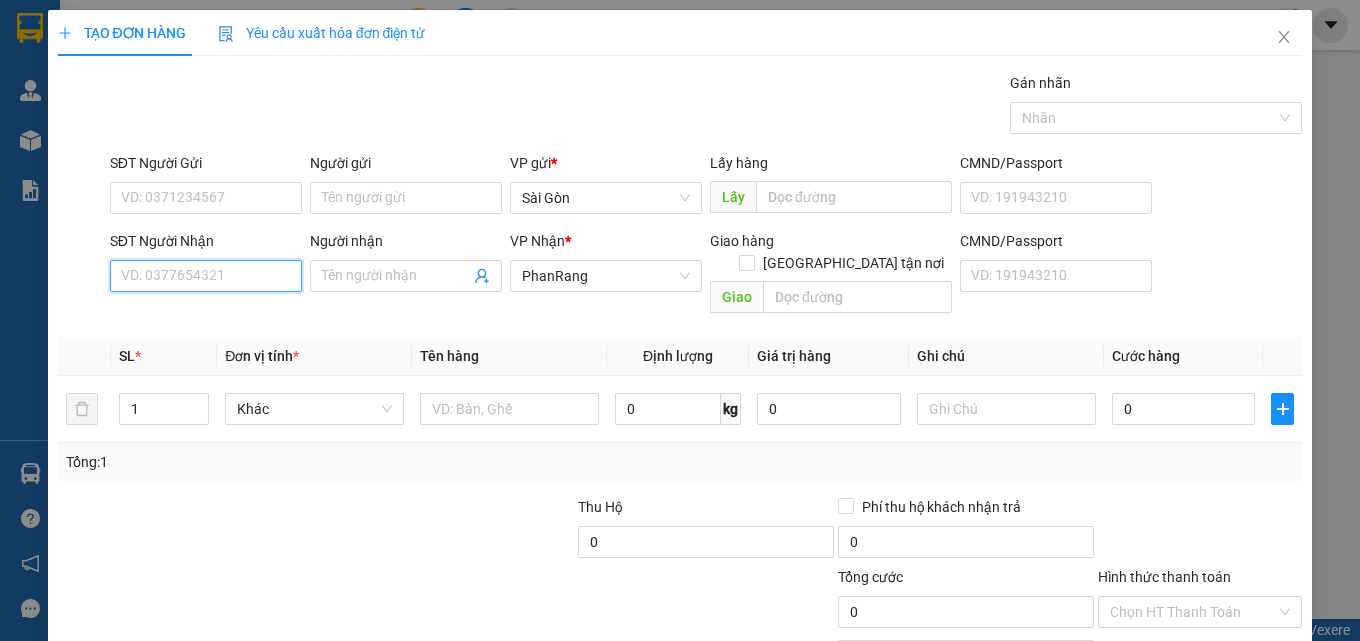 click on "SĐT Người Nhận" at bounding box center (206, 276) 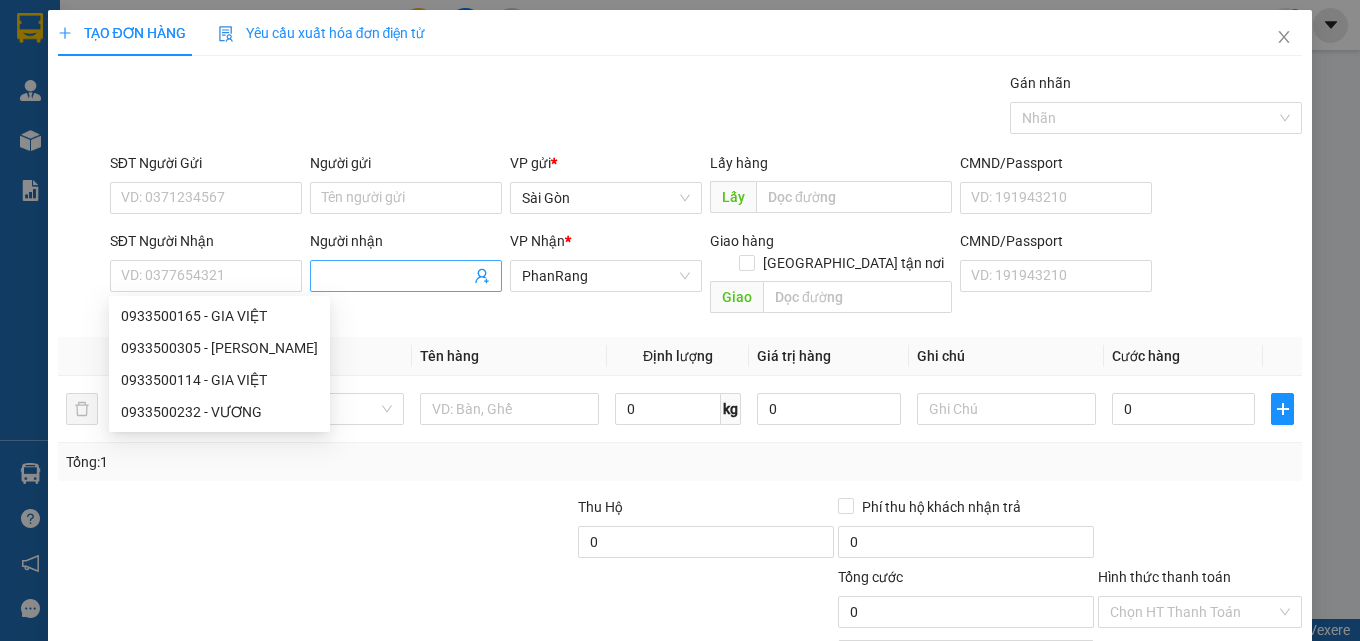 click on "Người nhận" at bounding box center [396, 276] 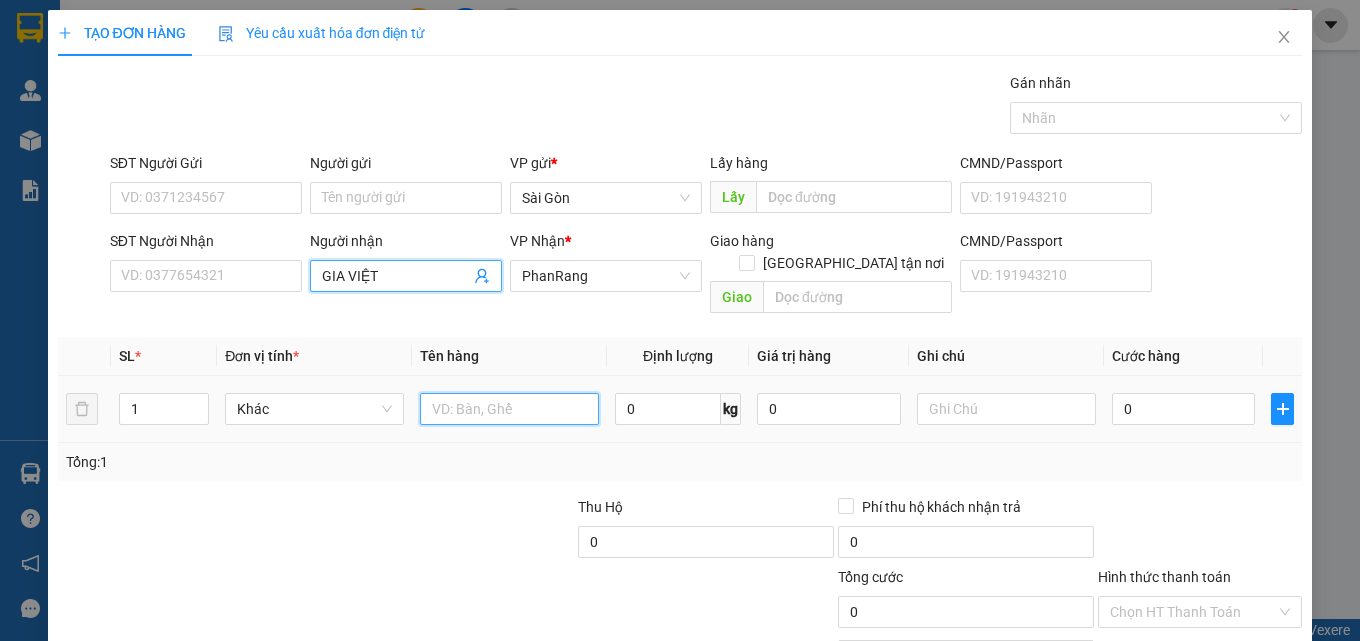 click at bounding box center (509, 409) 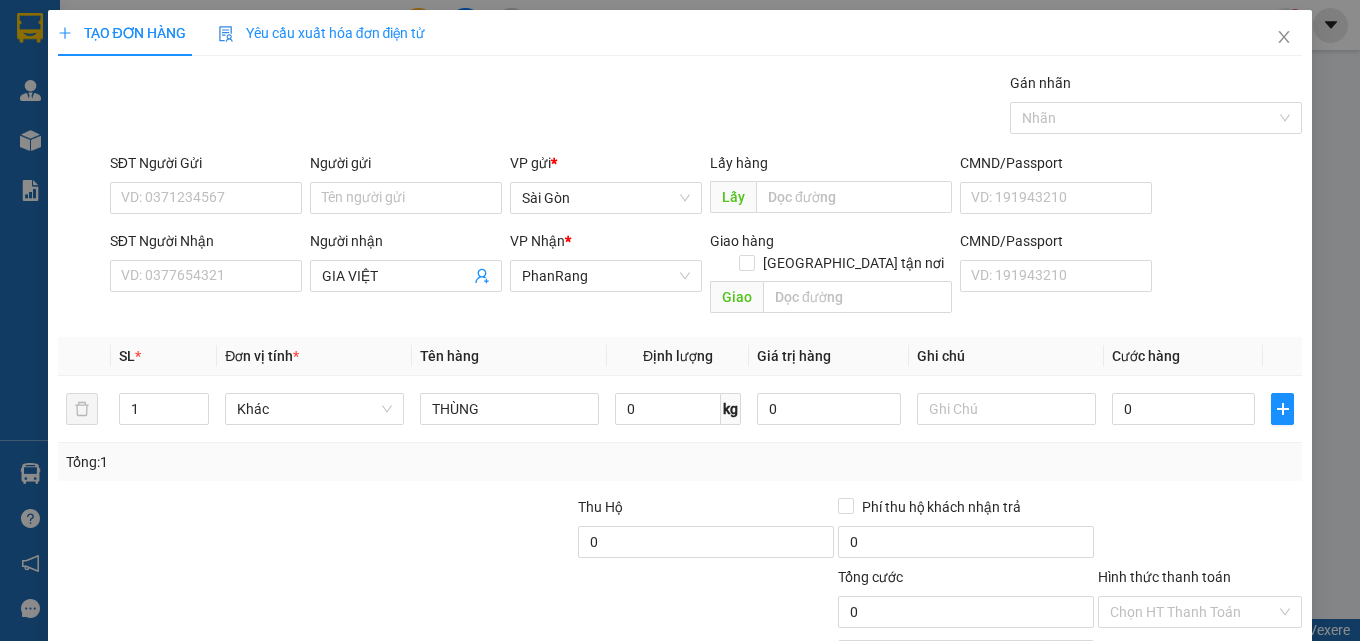 click on "[PERSON_NAME] và In" at bounding box center [1258, 707] 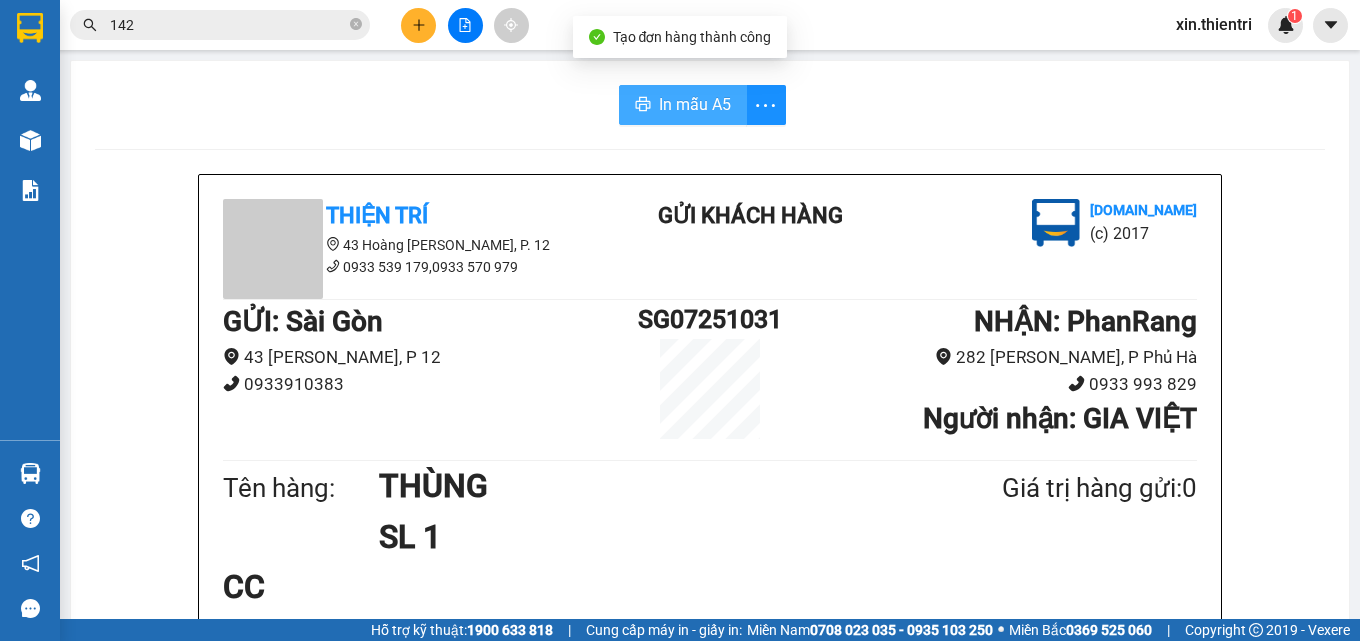 drag, startPoint x: 661, startPoint y: 108, endPoint x: 659, endPoint y: 95, distance: 13.152946 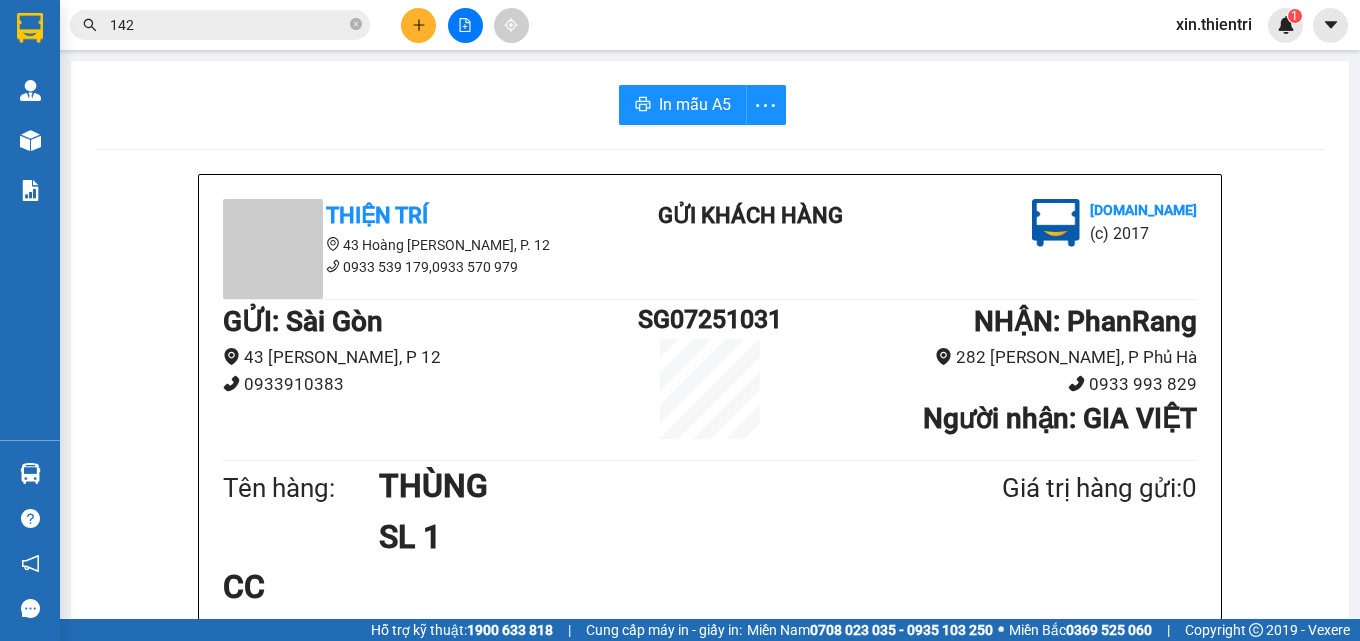 click at bounding box center [465, 25] 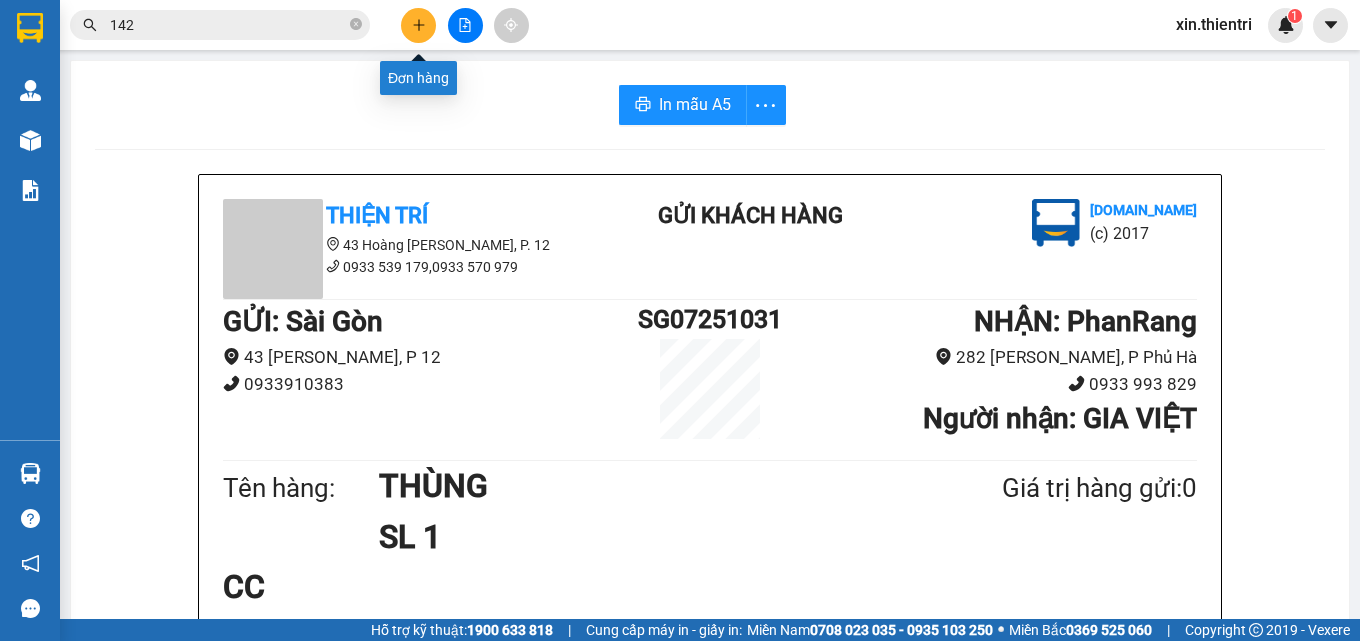 click at bounding box center (418, 25) 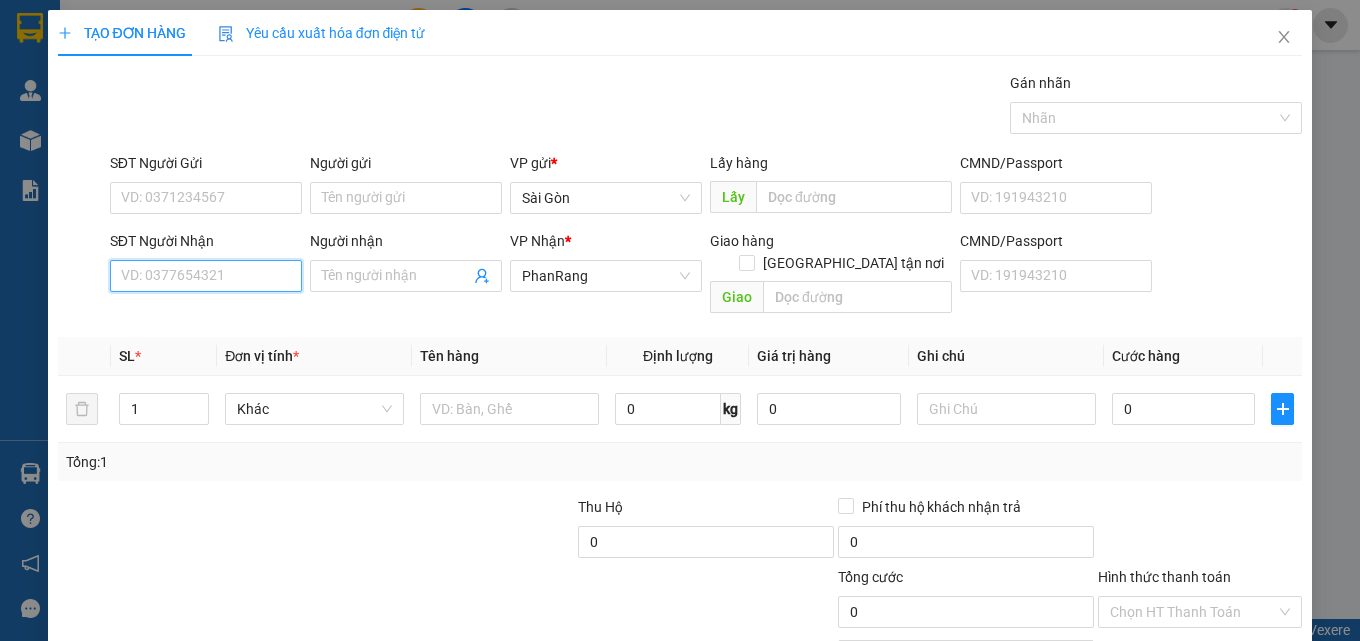 click on "SĐT Người Nhận" at bounding box center [206, 276] 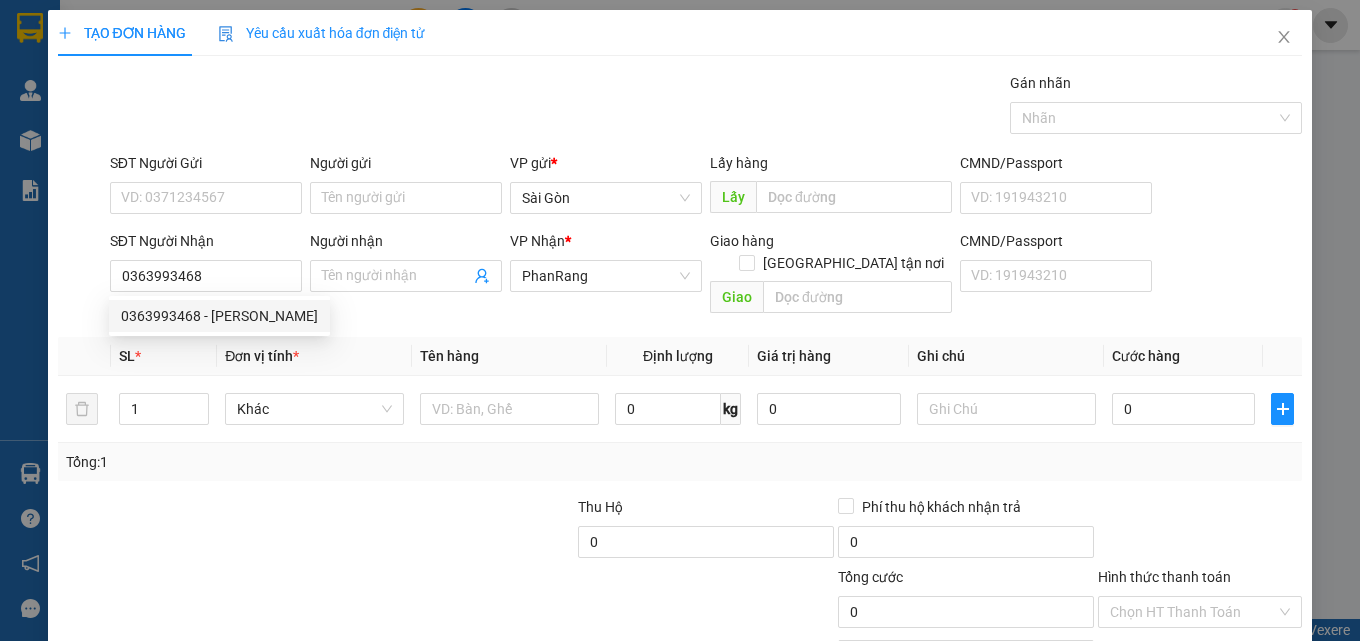 click on "0363993468 0363993468 - KHÁNH" at bounding box center (219, 316) 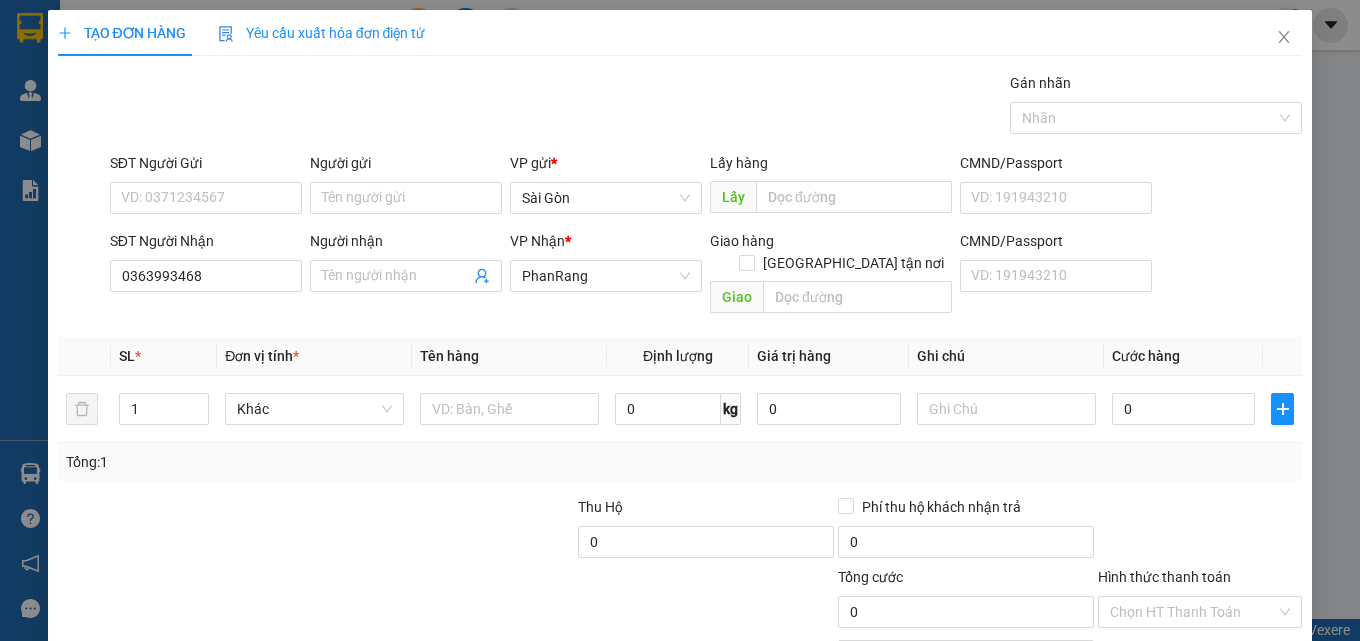 click on "SL  *" at bounding box center (164, 356) 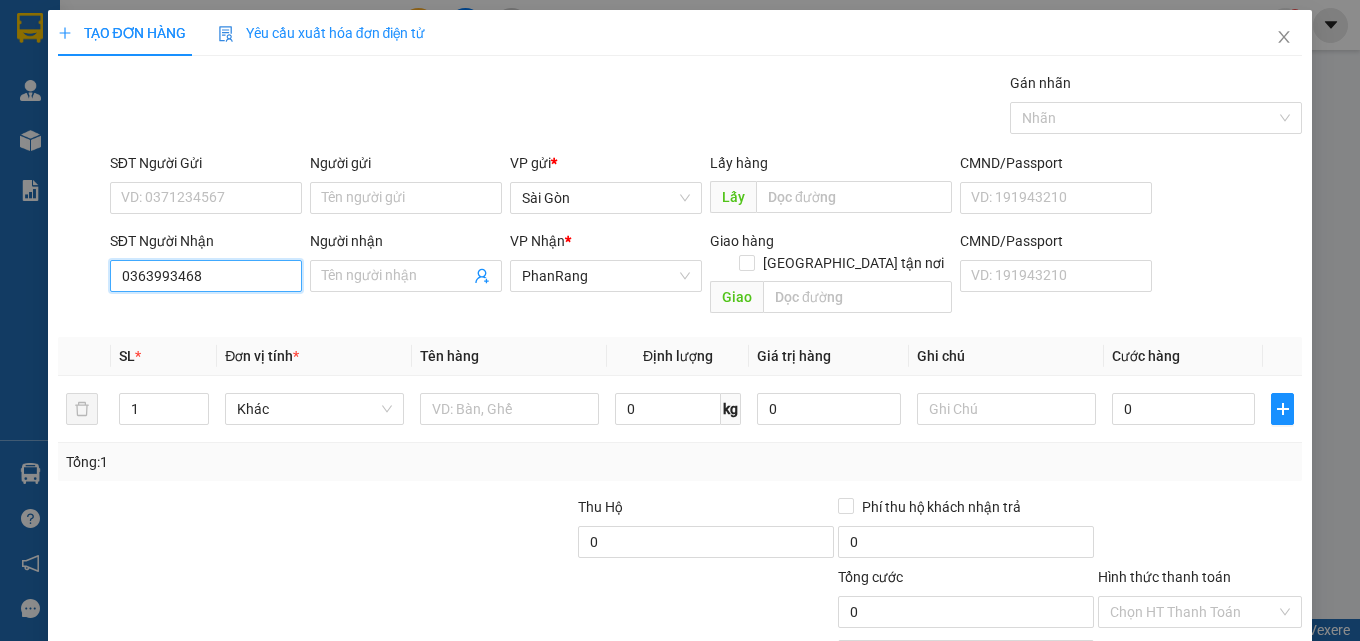 click on "0363993468" at bounding box center (206, 276) 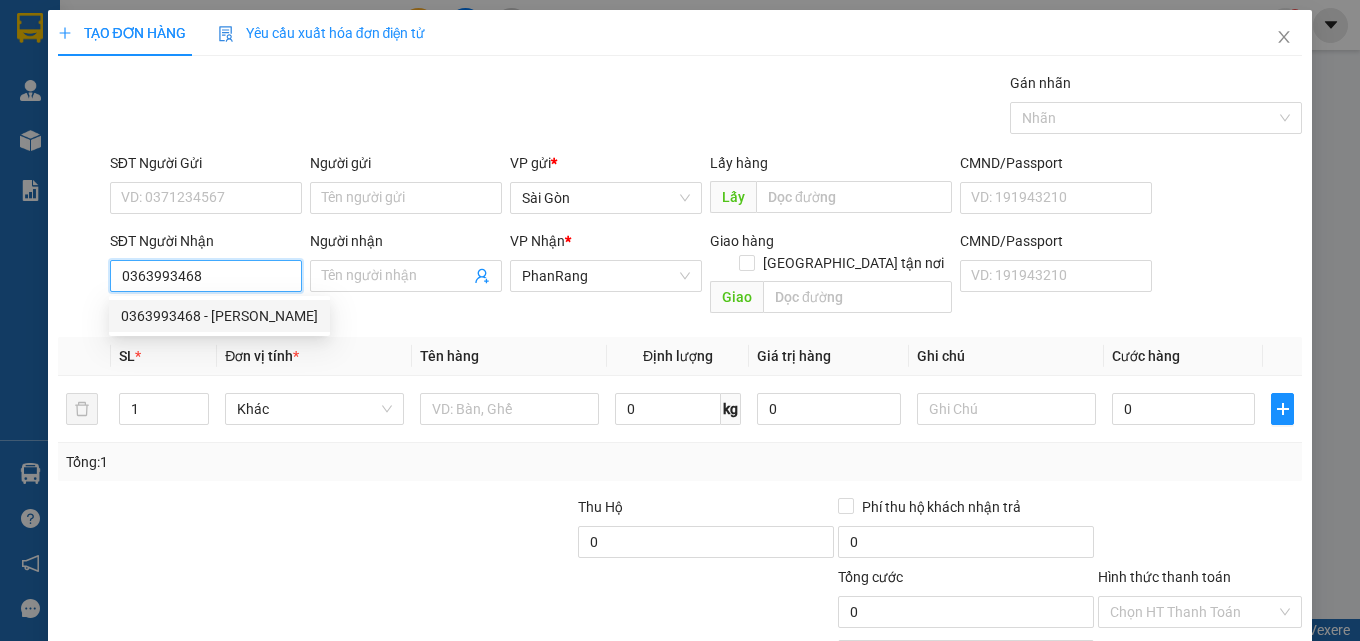 click on "0363993468 - KHÁNH" at bounding box center [219, 316] 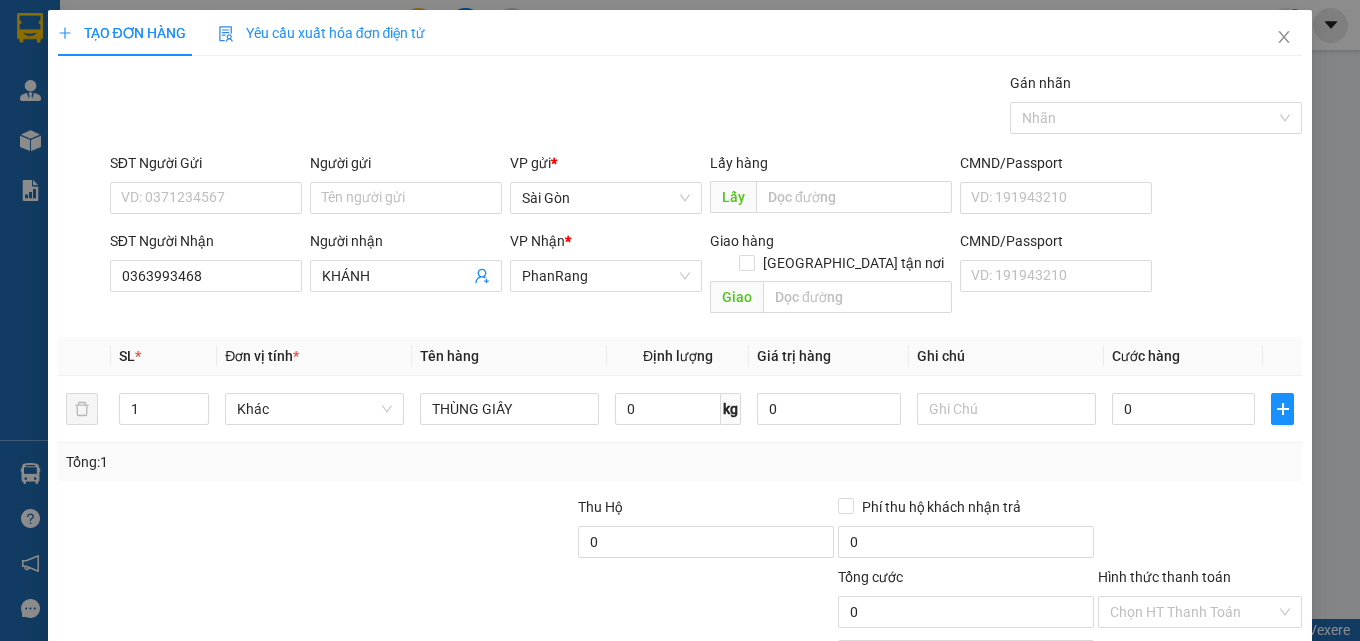 click on "[PERSON_NAME] và In" at bounding box center (1258, 707) 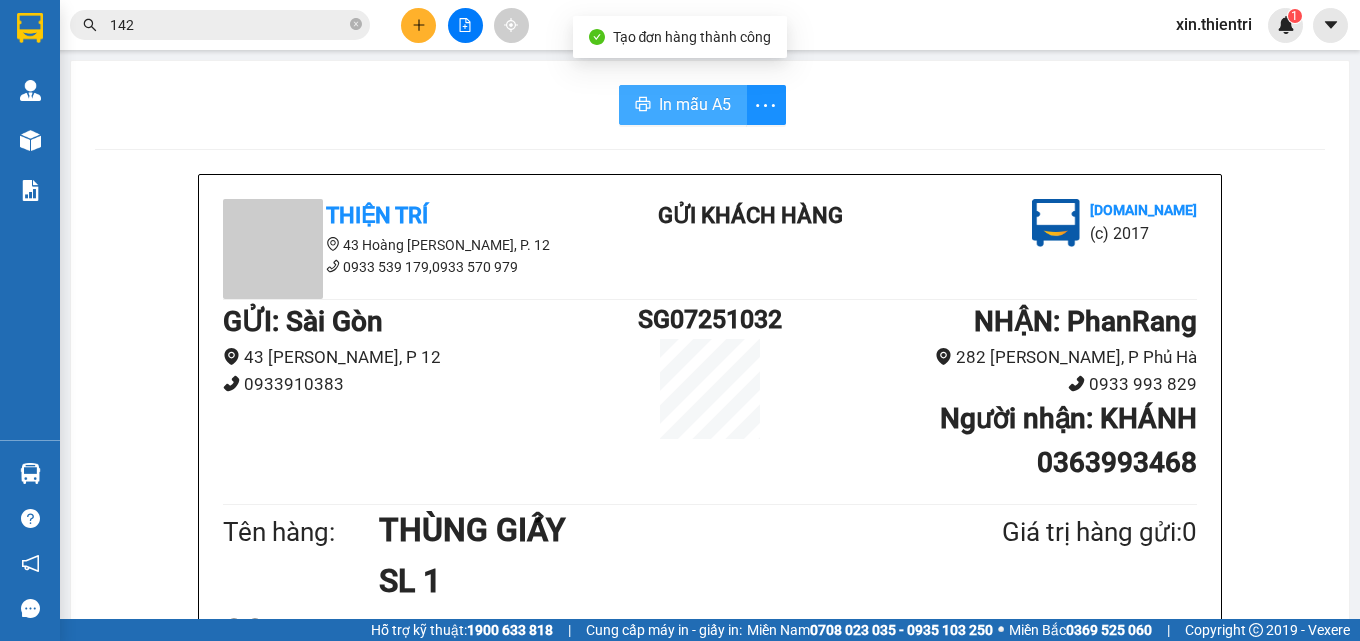 click on "In mẫu A5" at bounding box center (683, 105) 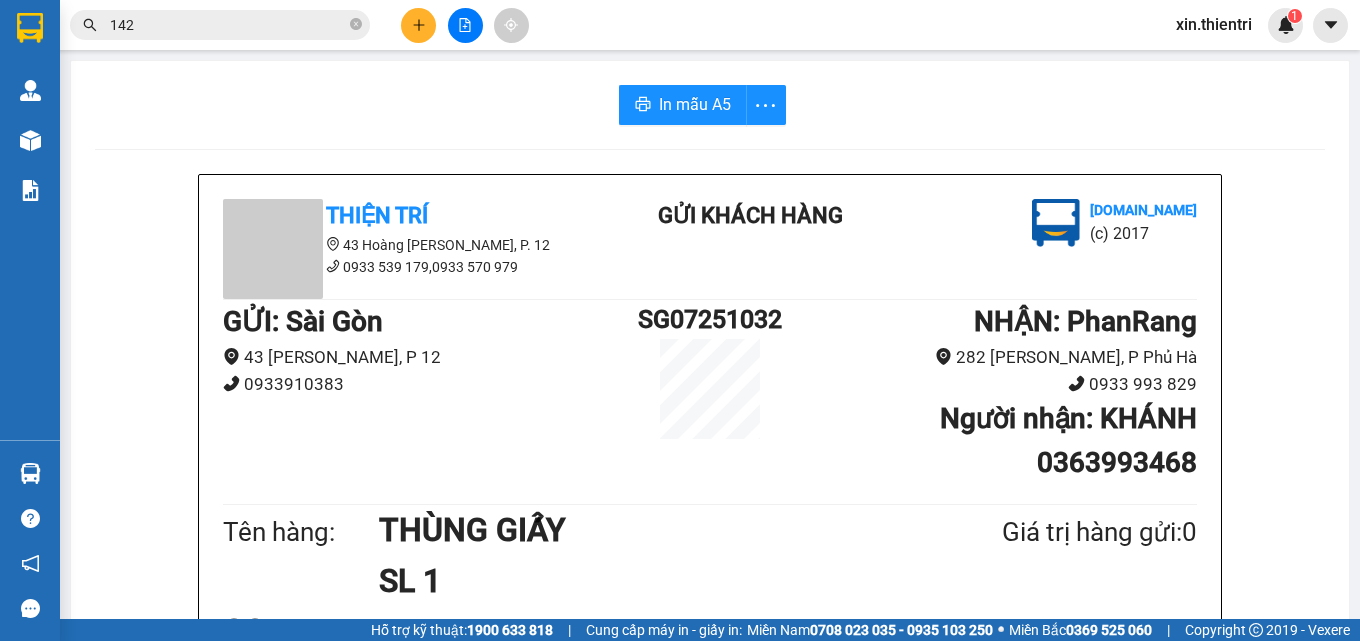 click 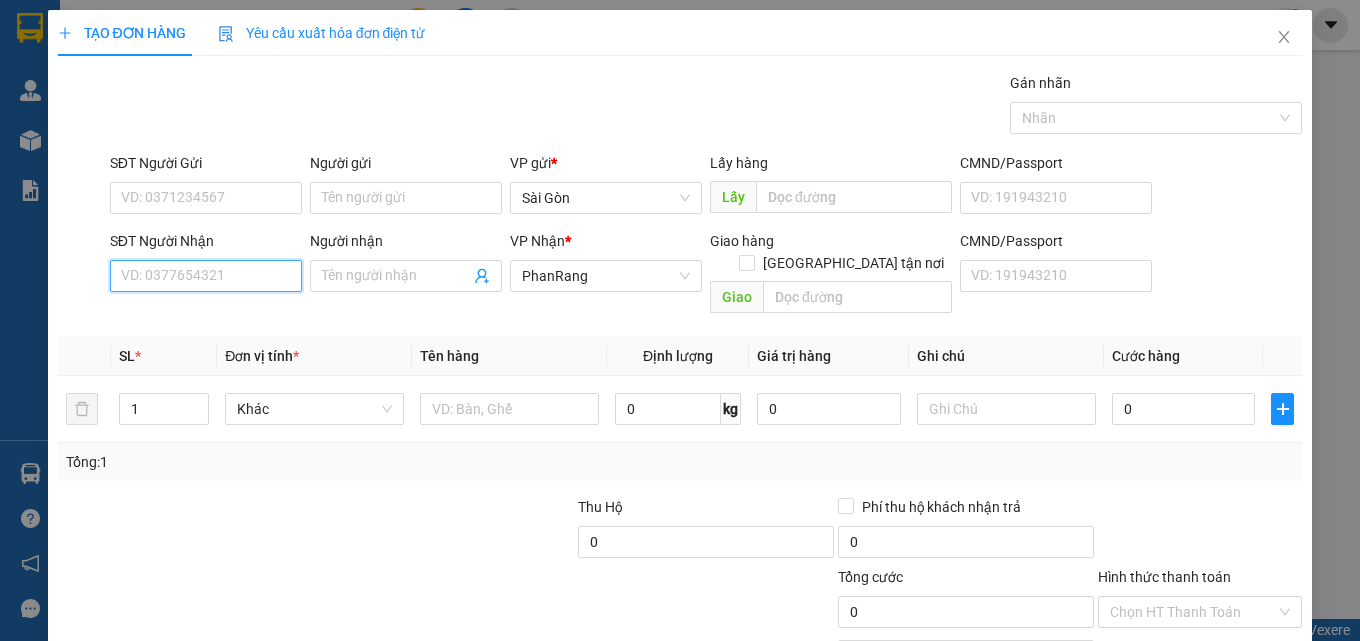 click on "SĐT Người Nhận" at bounding box center [206, 276] 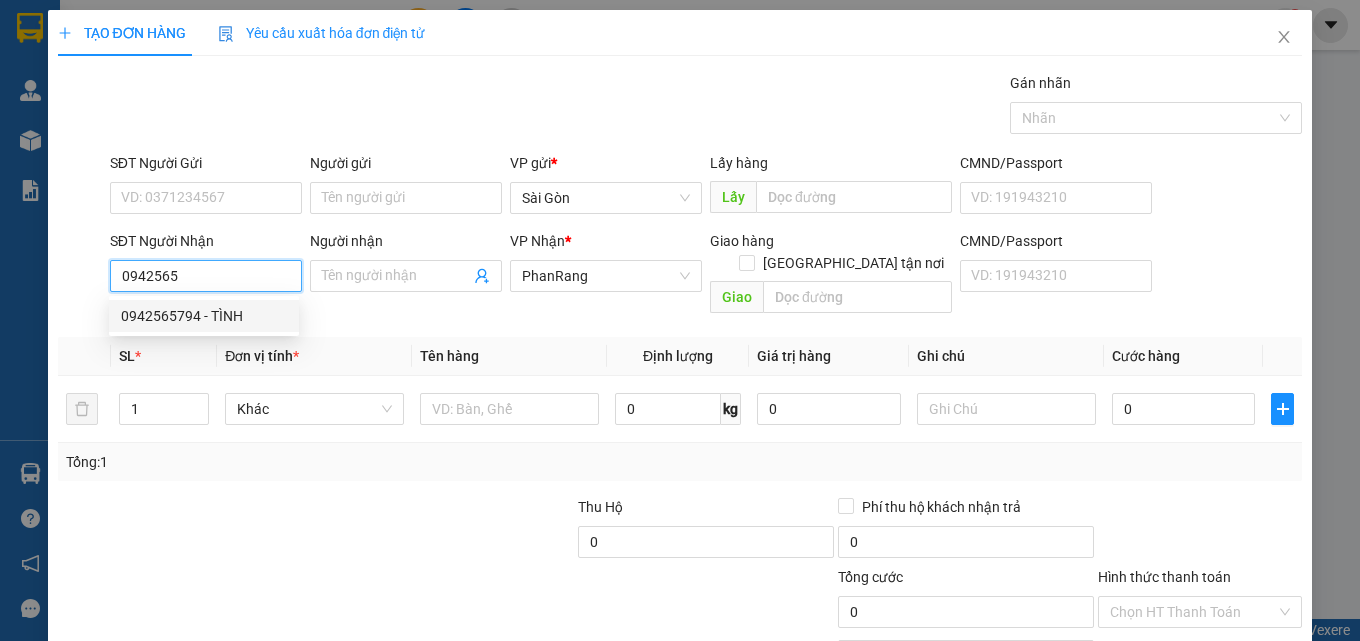 click on "0942565794 - TÌNH" at bounding box center (204, 316) 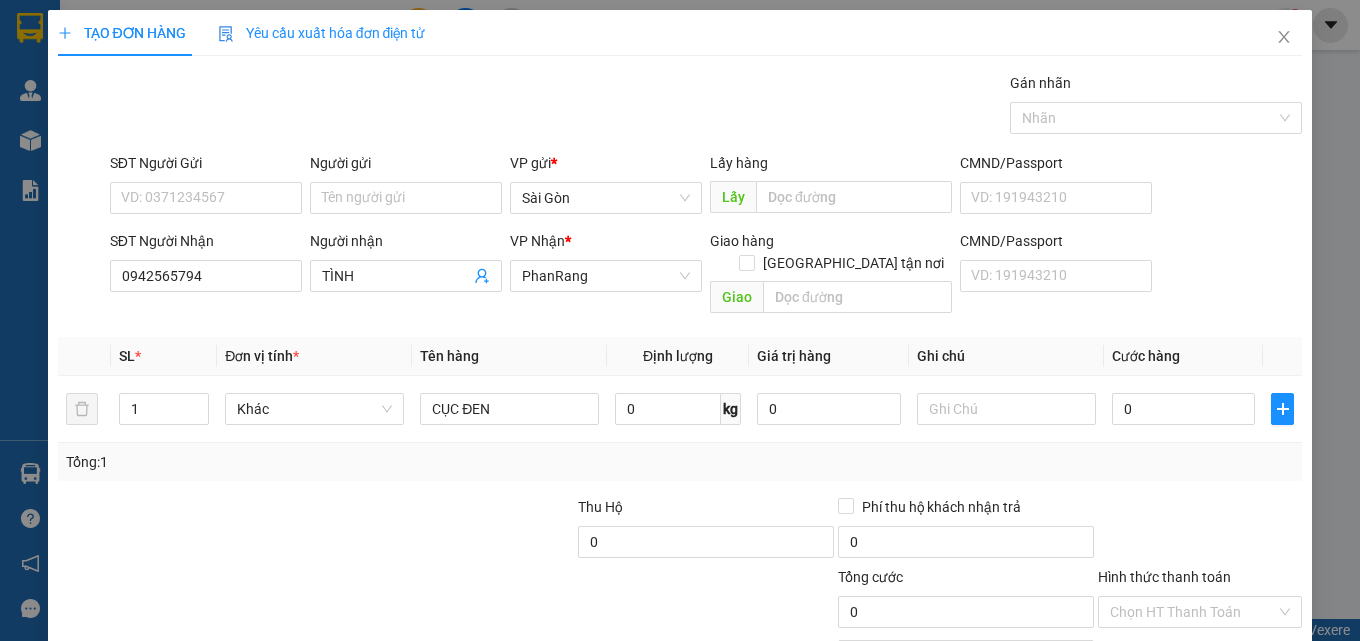 click 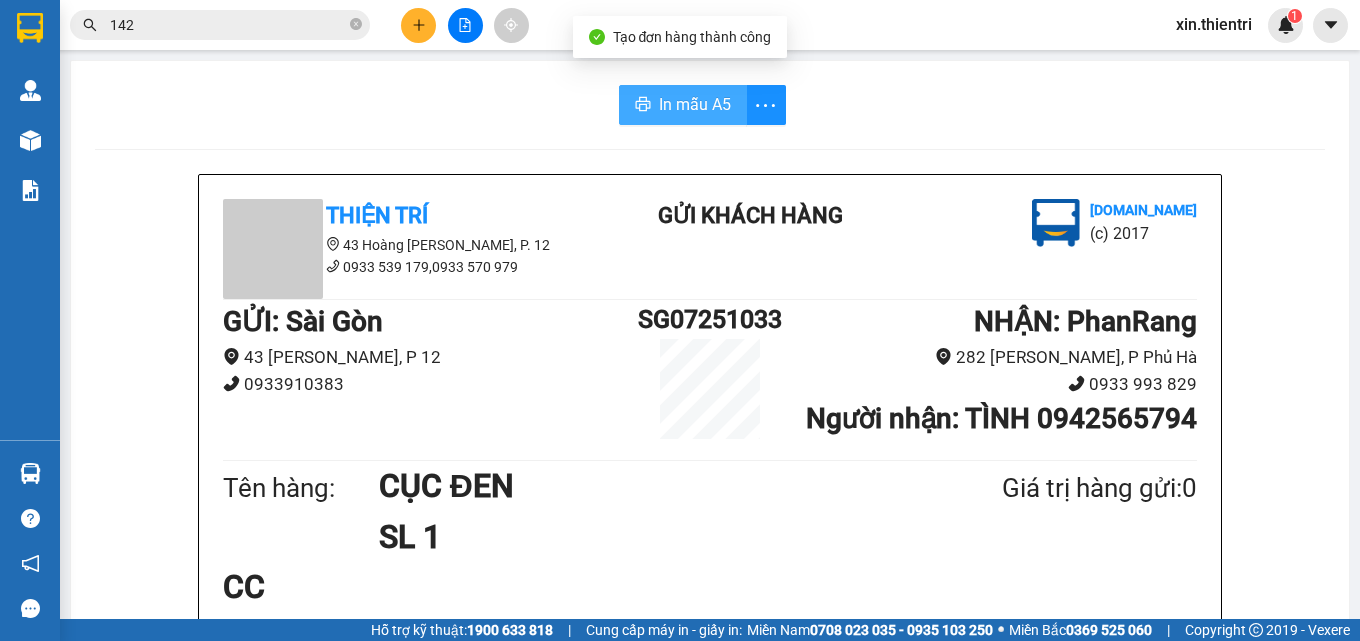click on "In mẫu A5" at bounding box center (695, 104) 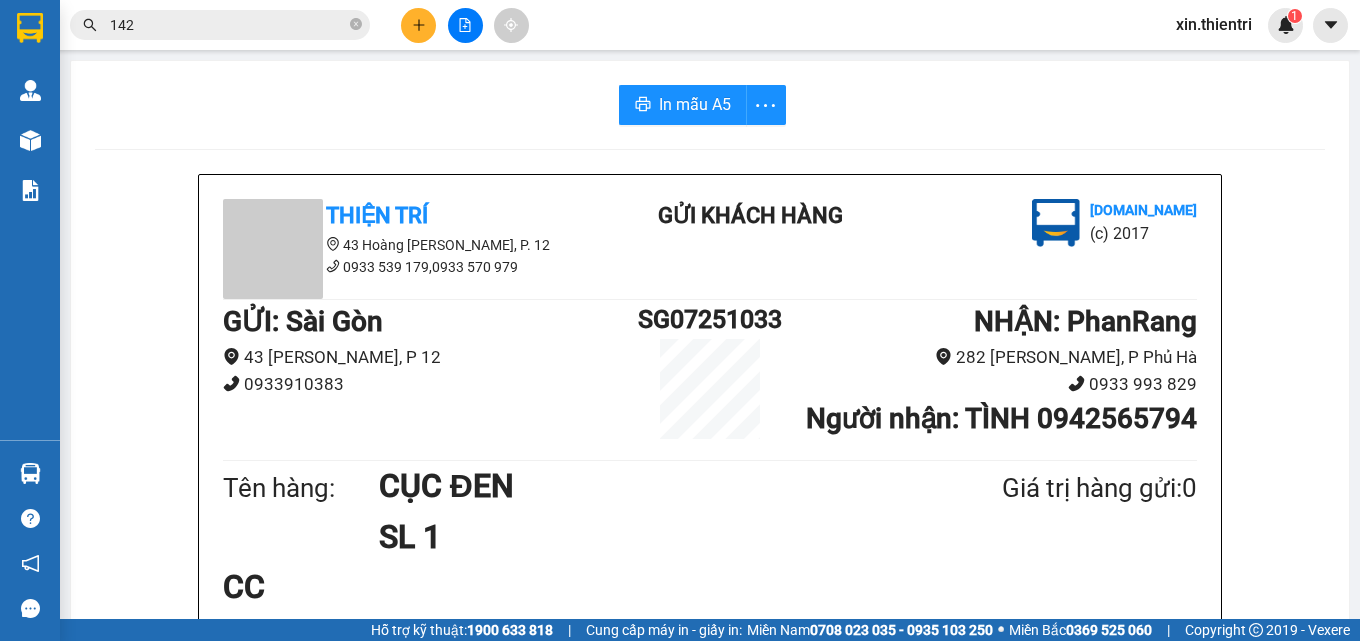 click at bounding box center (418, 25) 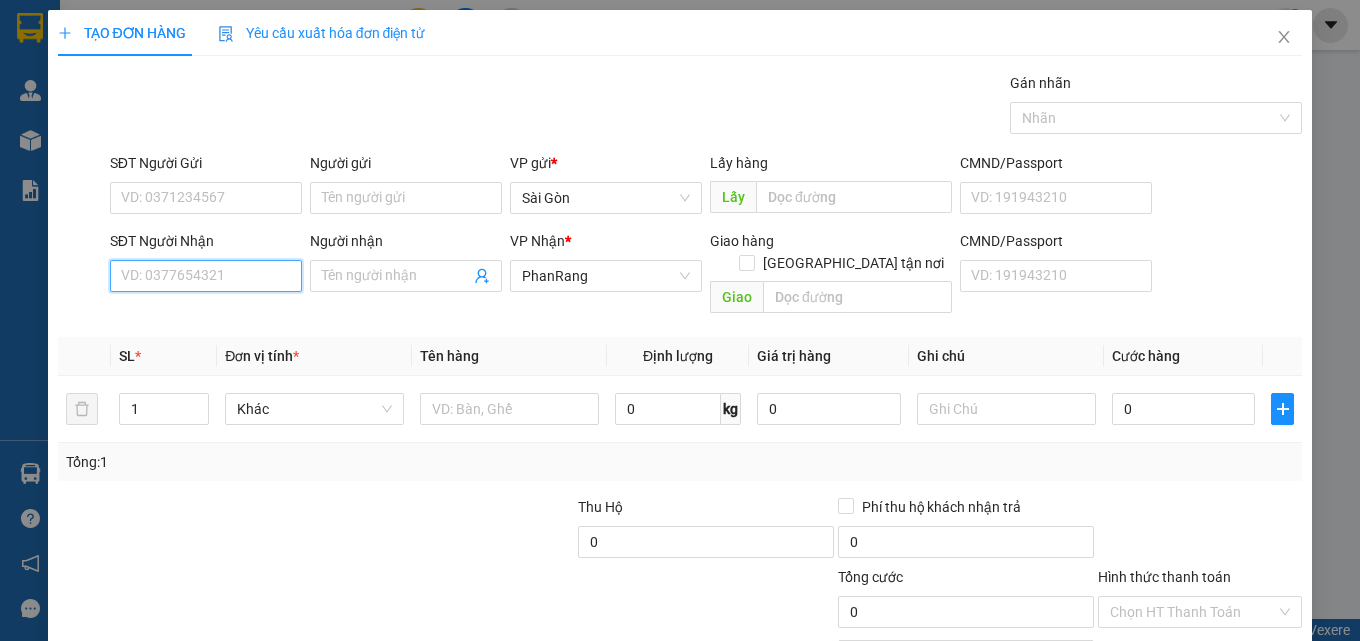 click on "SĐT Người Nhận" at bounding box center [206, 276] 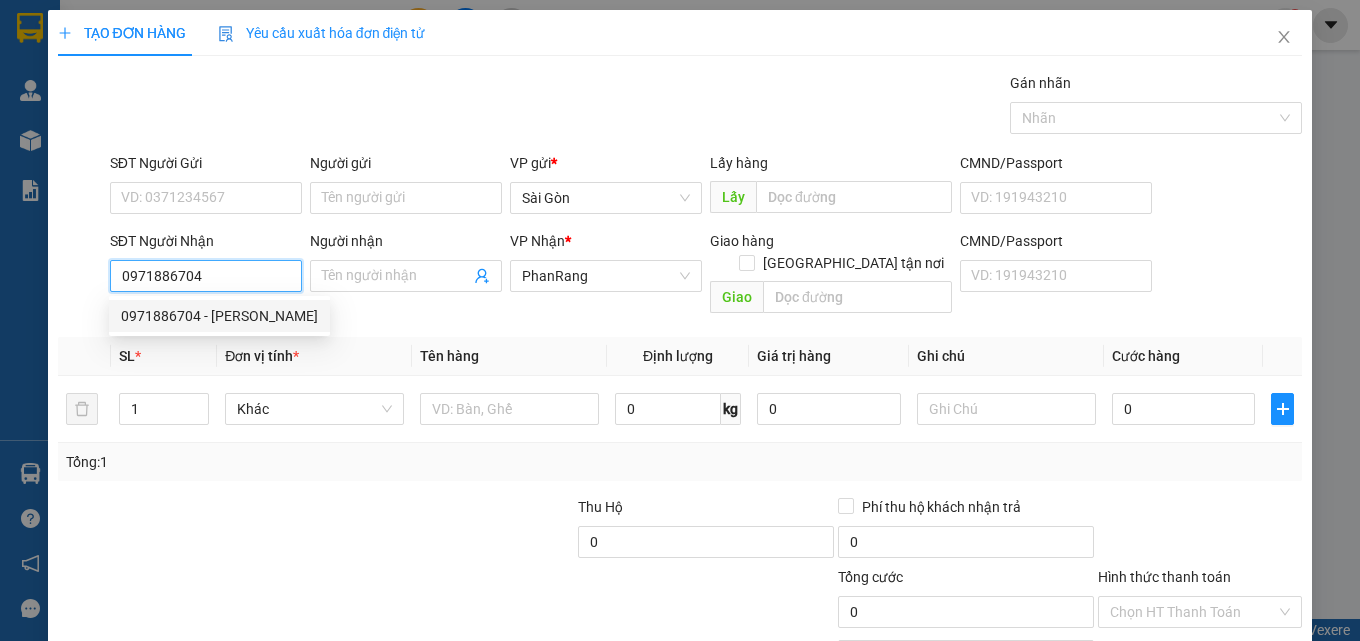 click on "0971886704 - VƯƠNG" at bounding box center [219, 316] 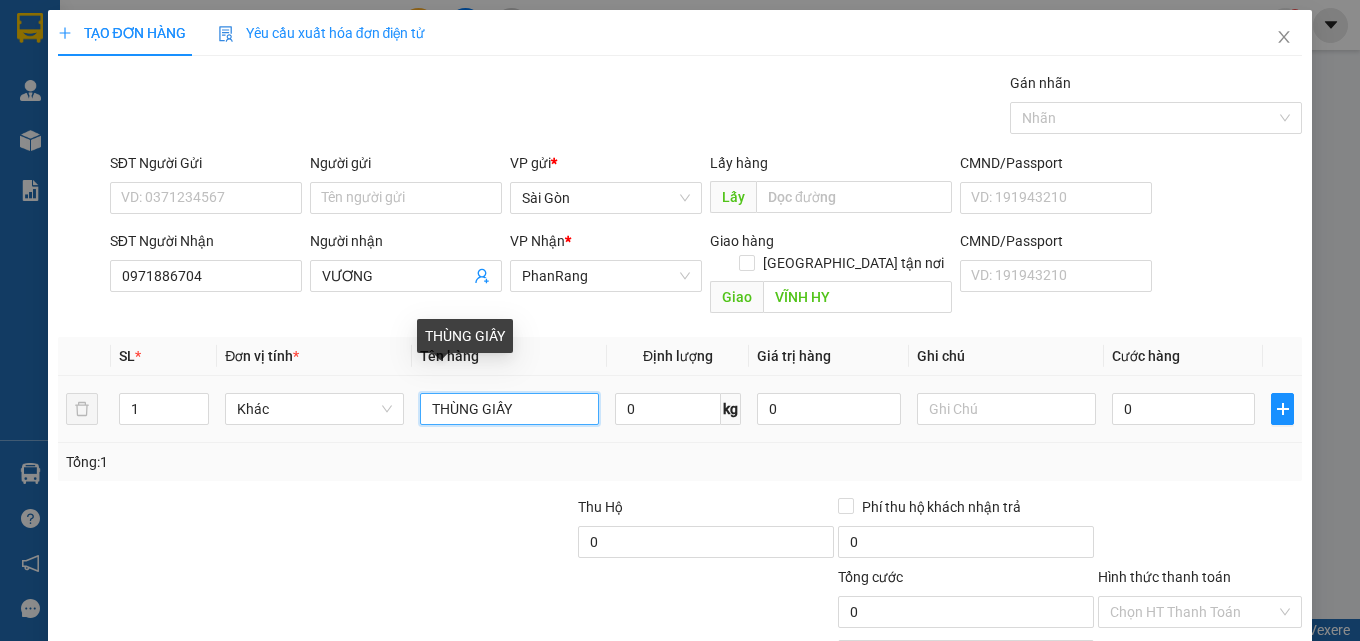 click on "THÙNG GIẤY" at bounding box center [509, 409] 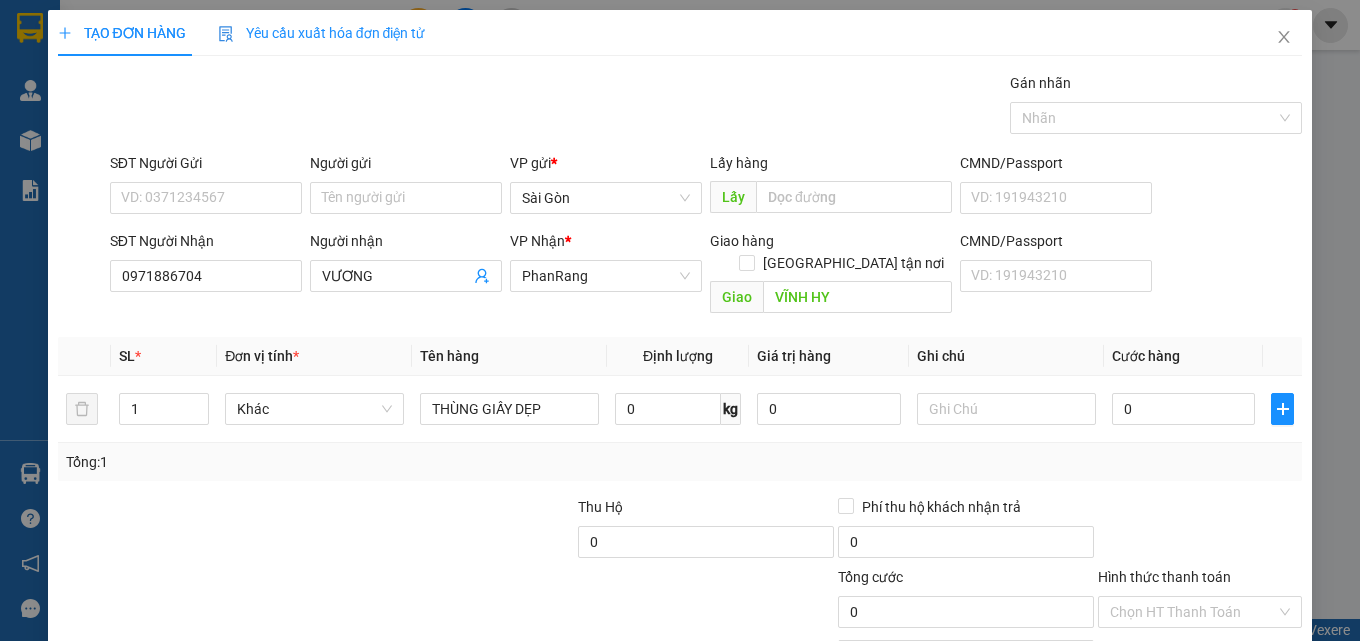 click 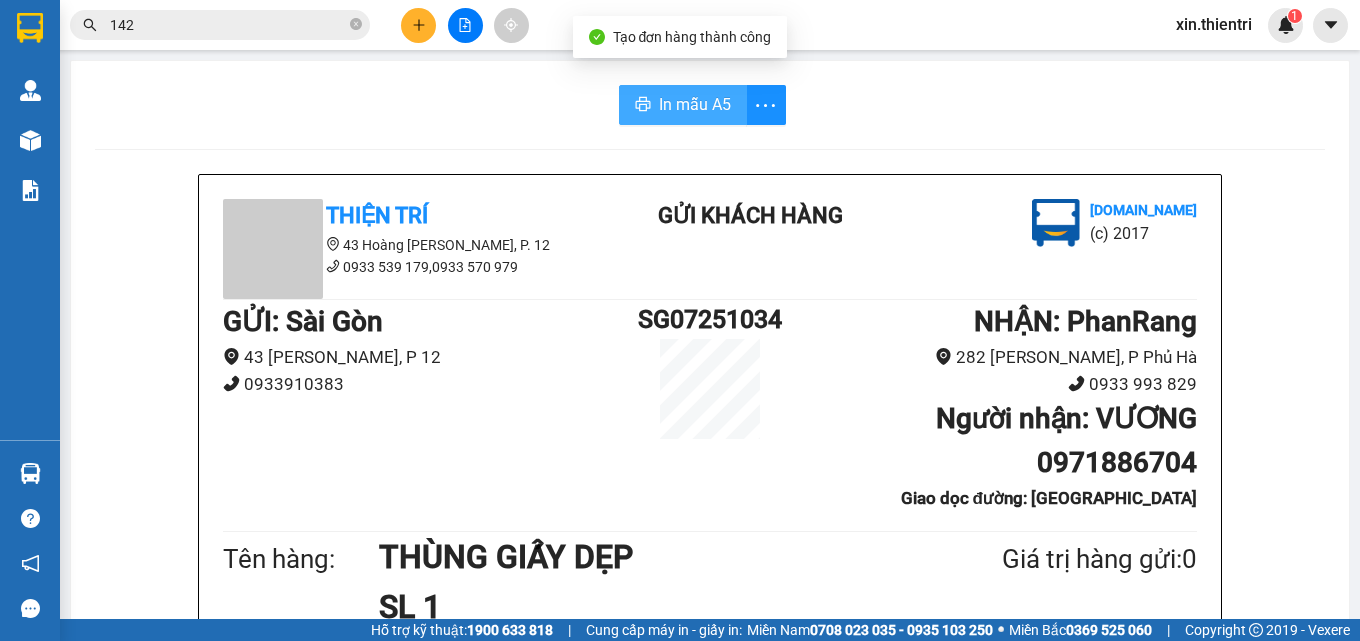 click on "In mẫu A5" at bounding box center (683, 105) 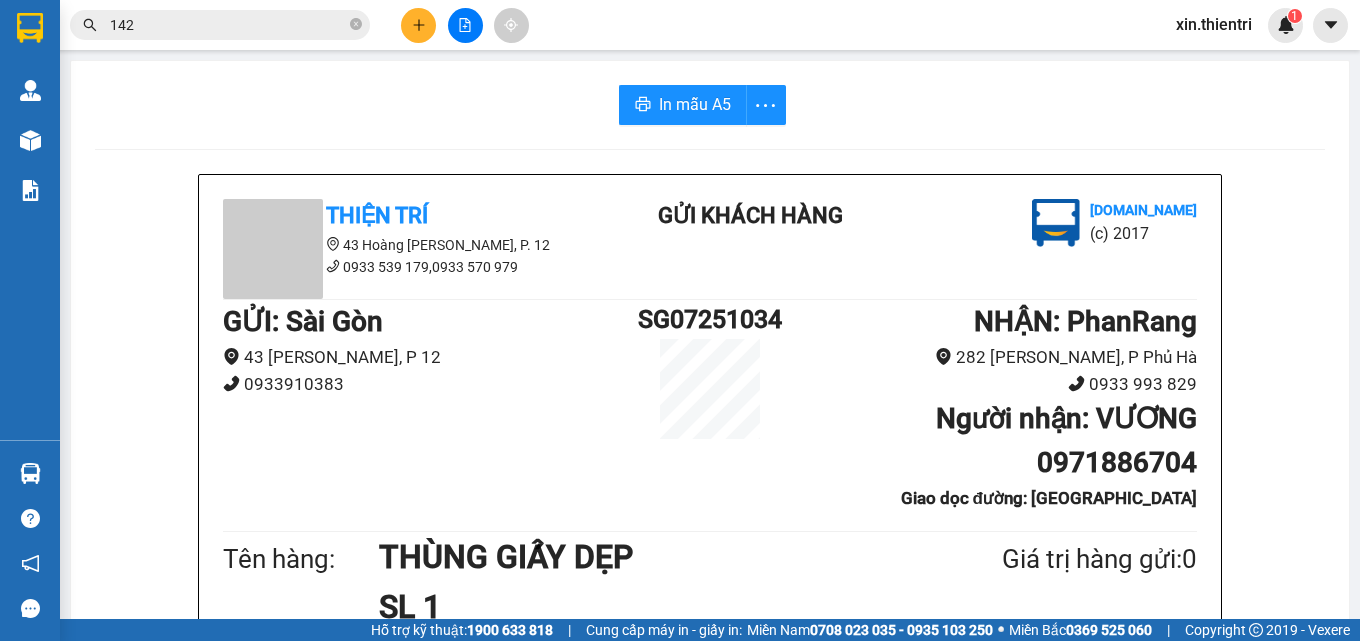 click at bounding box center (418, 25) 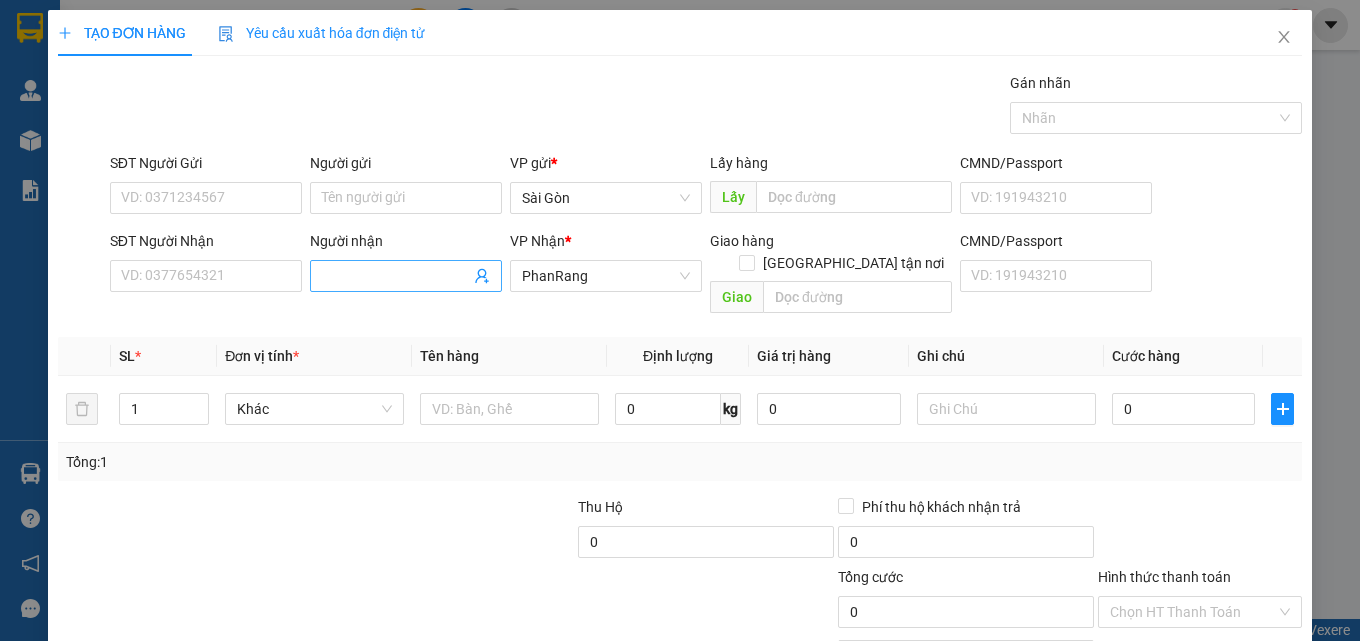 click on "Người nhận" at bounding box center (396, 276) 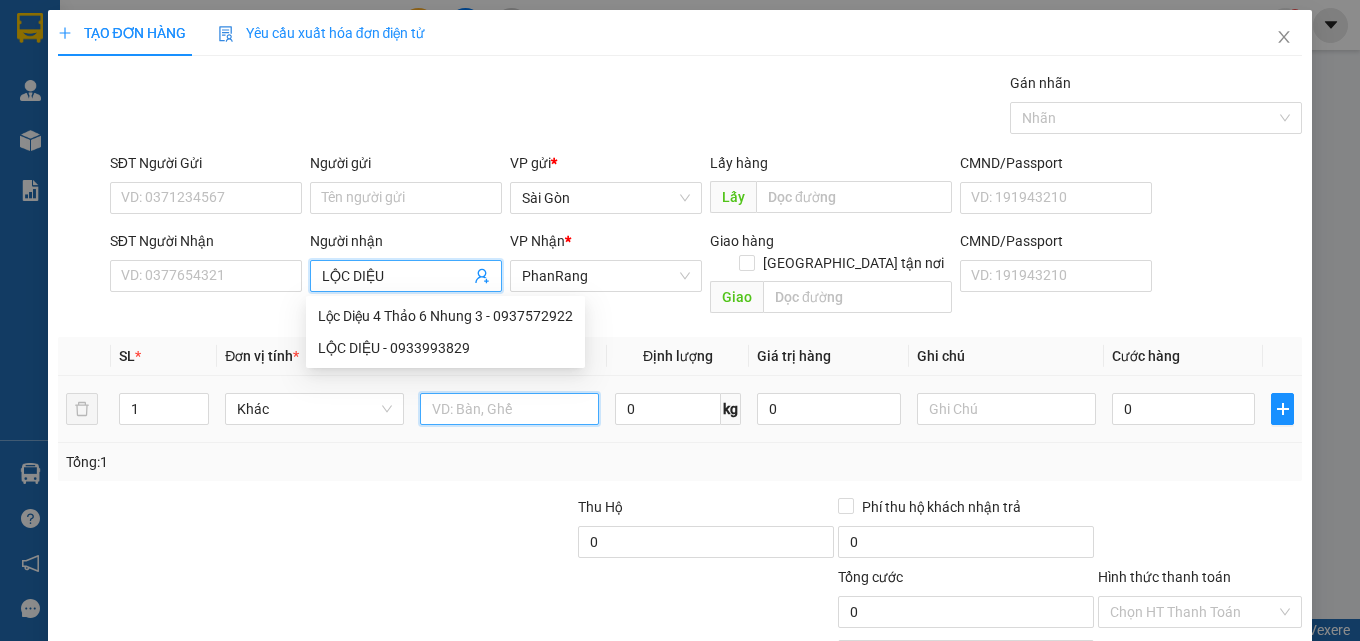 click at bounding box center [509, 409] 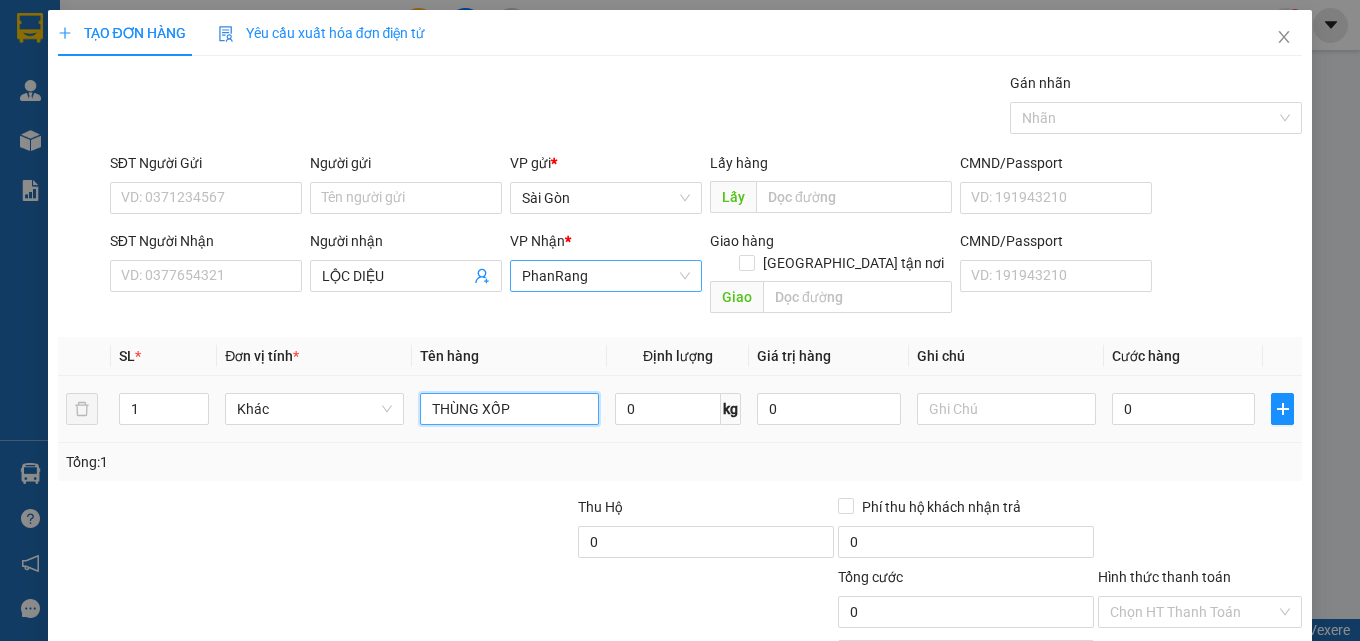 click on "THÙNG XỐP" at bounding box center [509, 409] 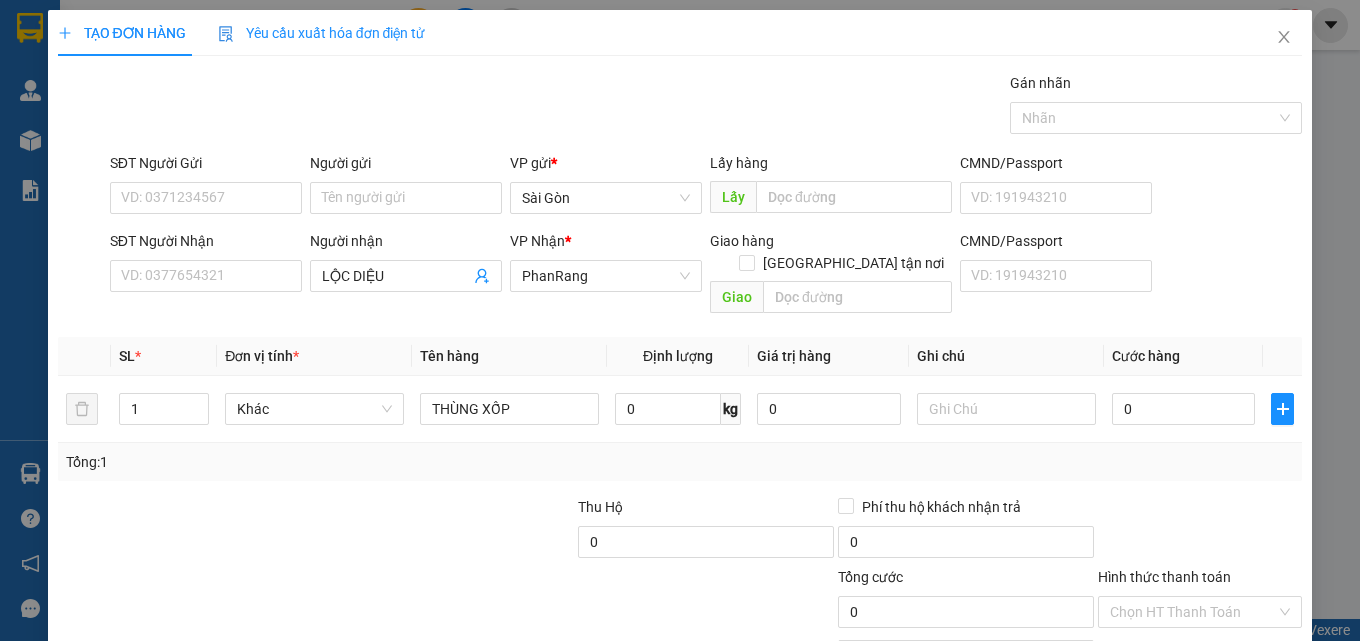 click on "[PERSON_NAME] và In" at bounding box center [1226, 707] 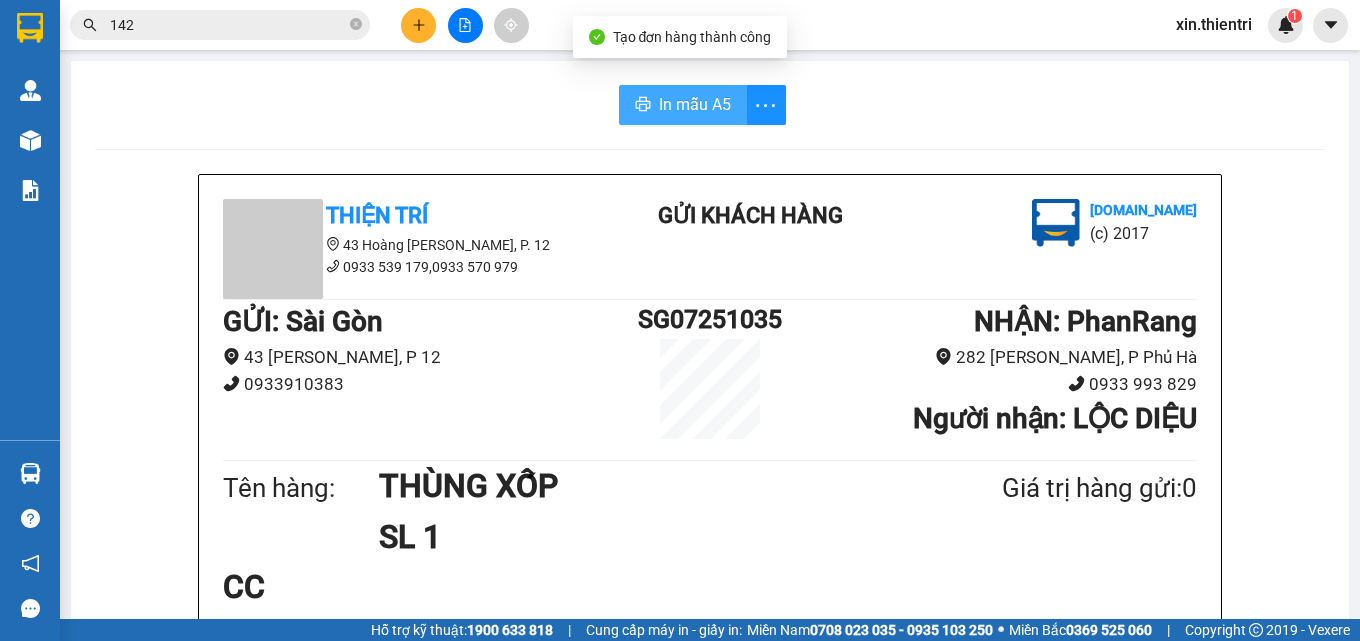 click 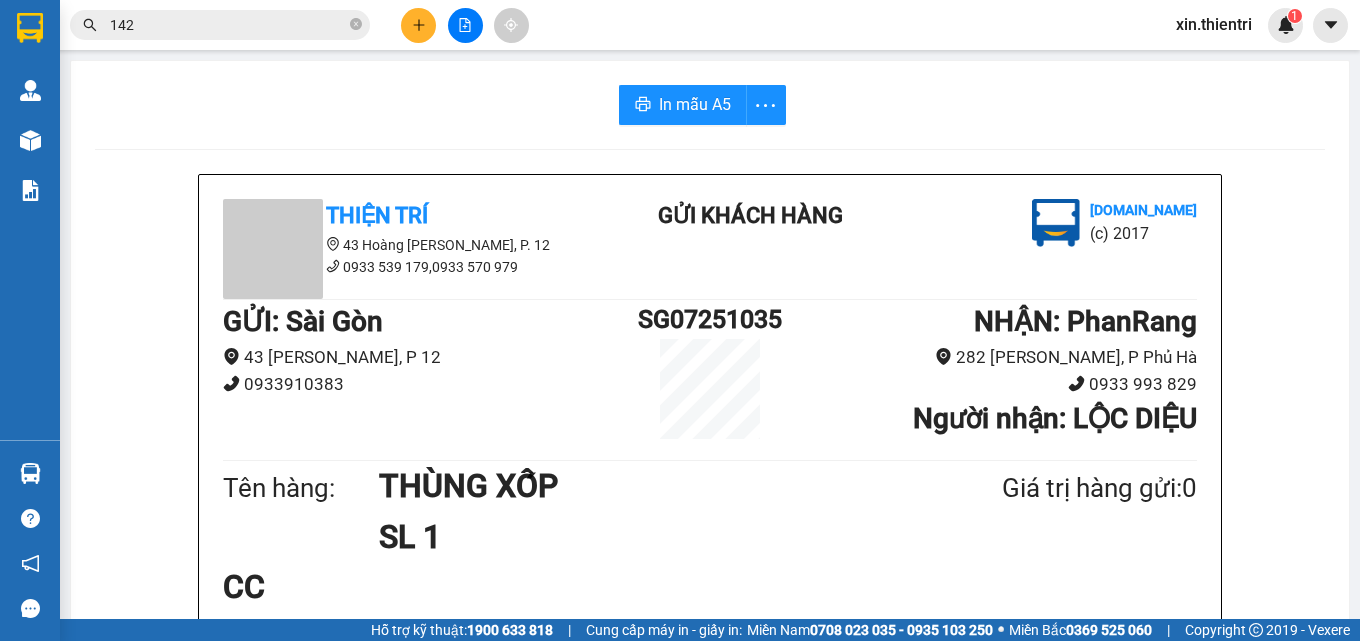 click on "142" at bounding box center [228, 25] 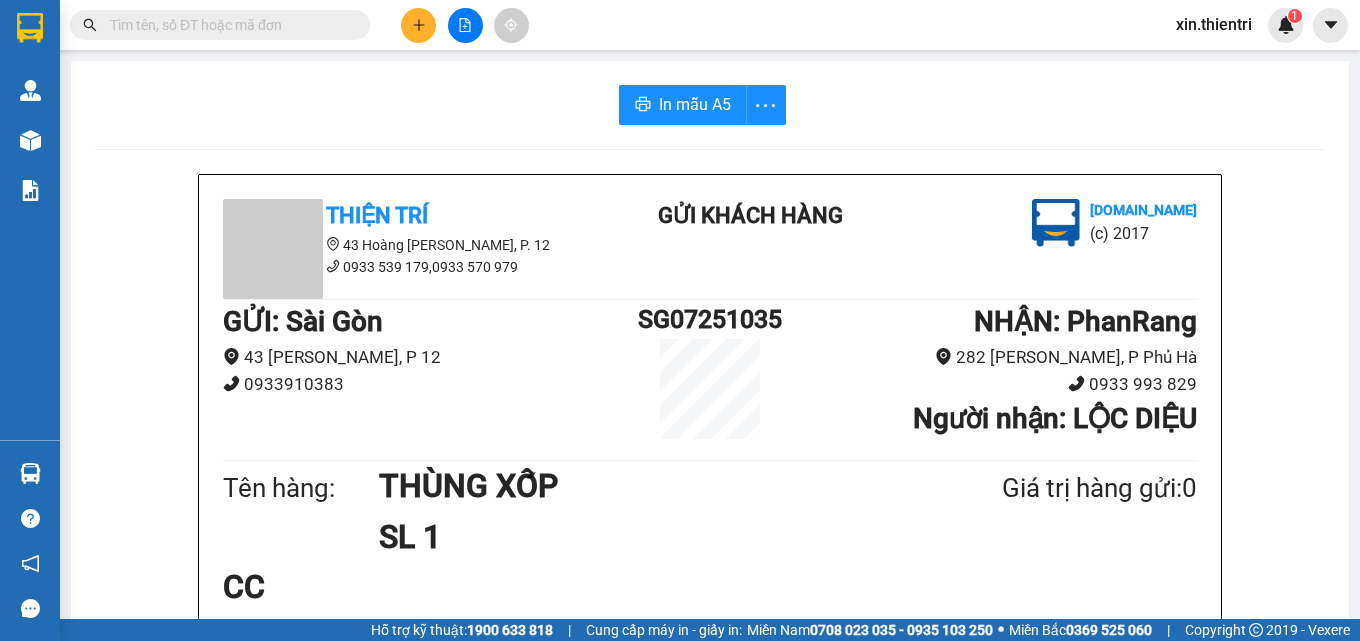click on "In mẫu A5" at bounding box center [710, 105] 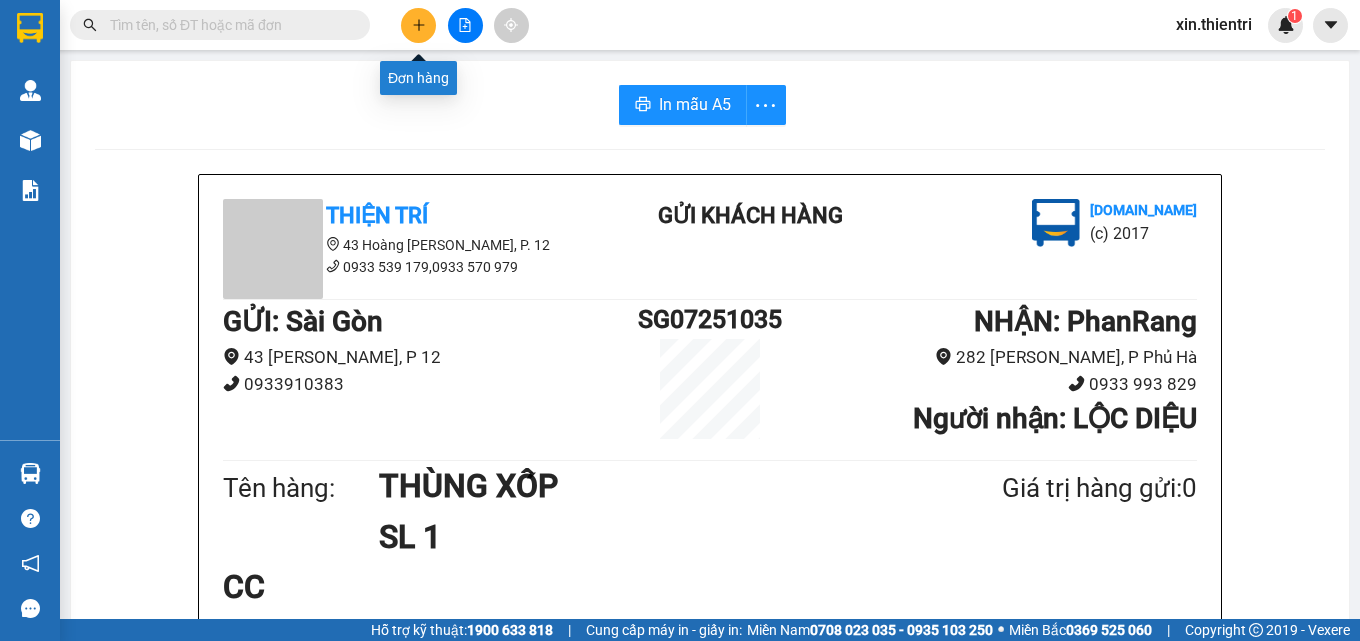 click at bounding box center [418, 25] 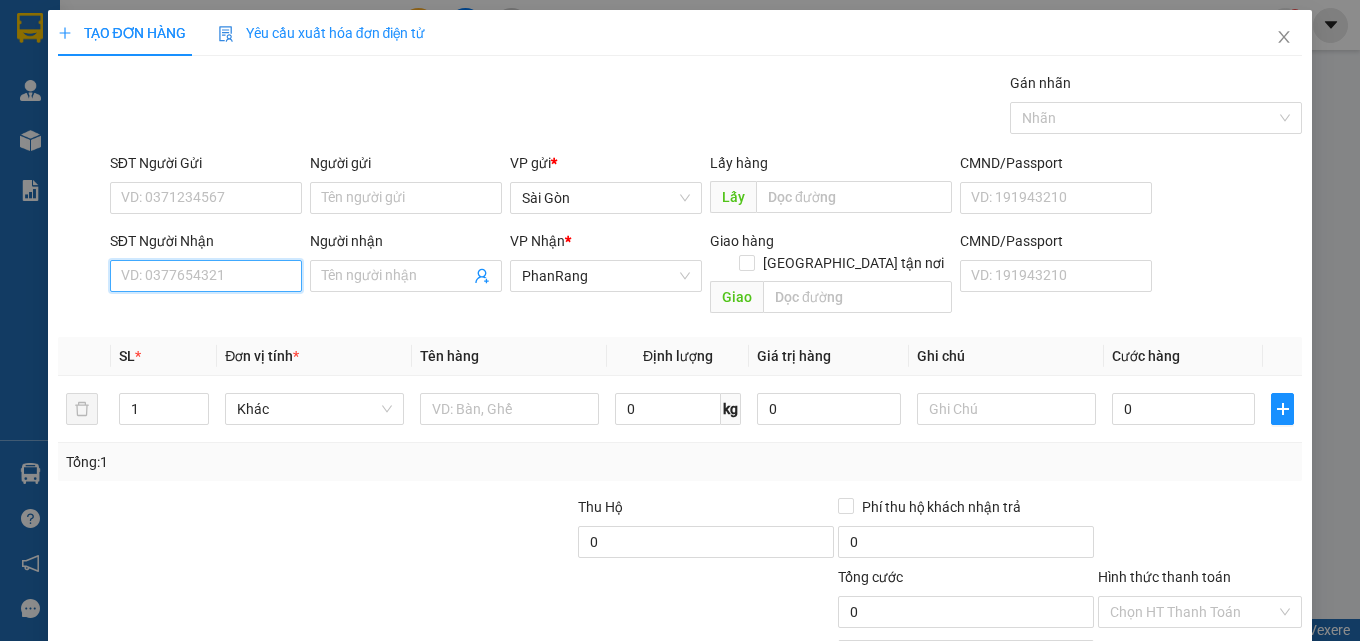 drag, startPoint x: 282, startPoint y: 280, endPoint x: 264, endPoint y: 280, distance: 18 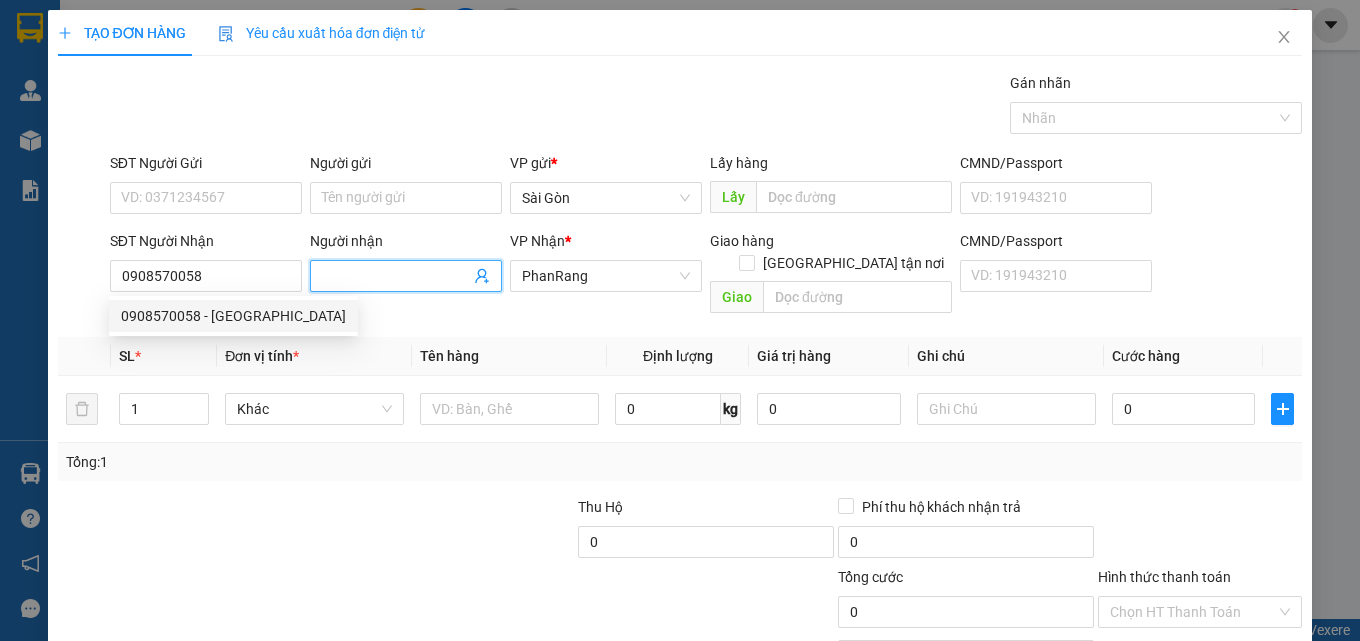click on "Người nhận" at bounding box center [396, 276] 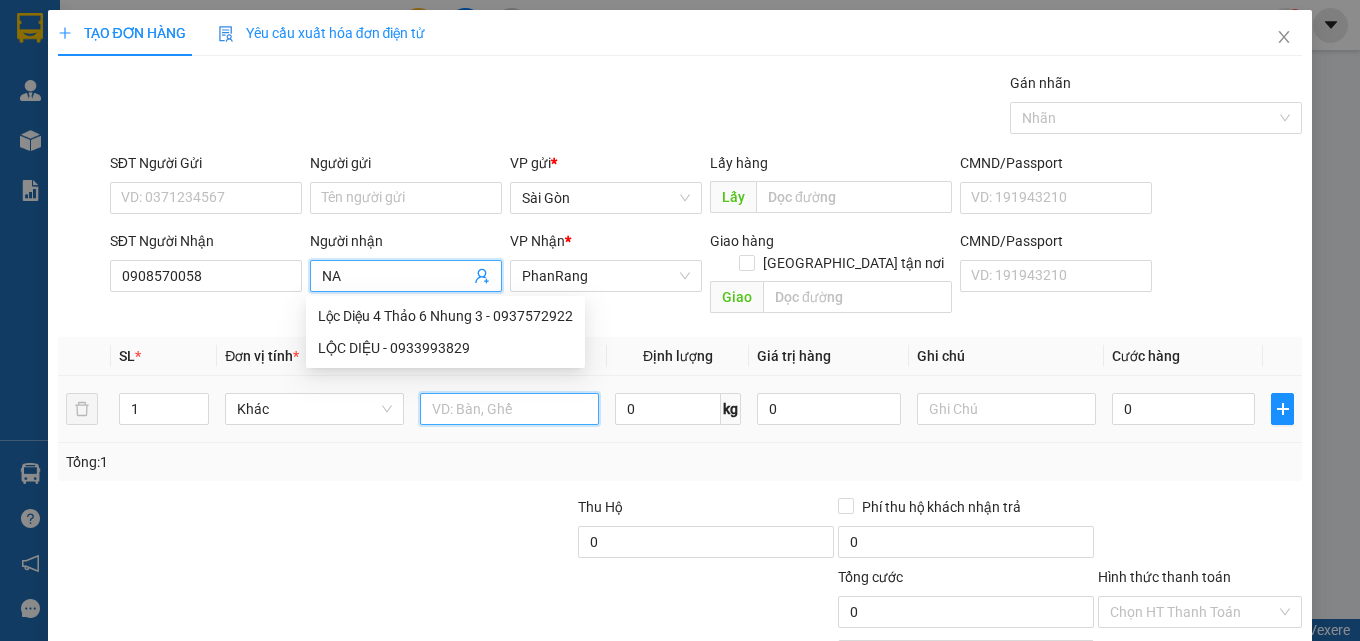 click at bounding box center (509, 409) 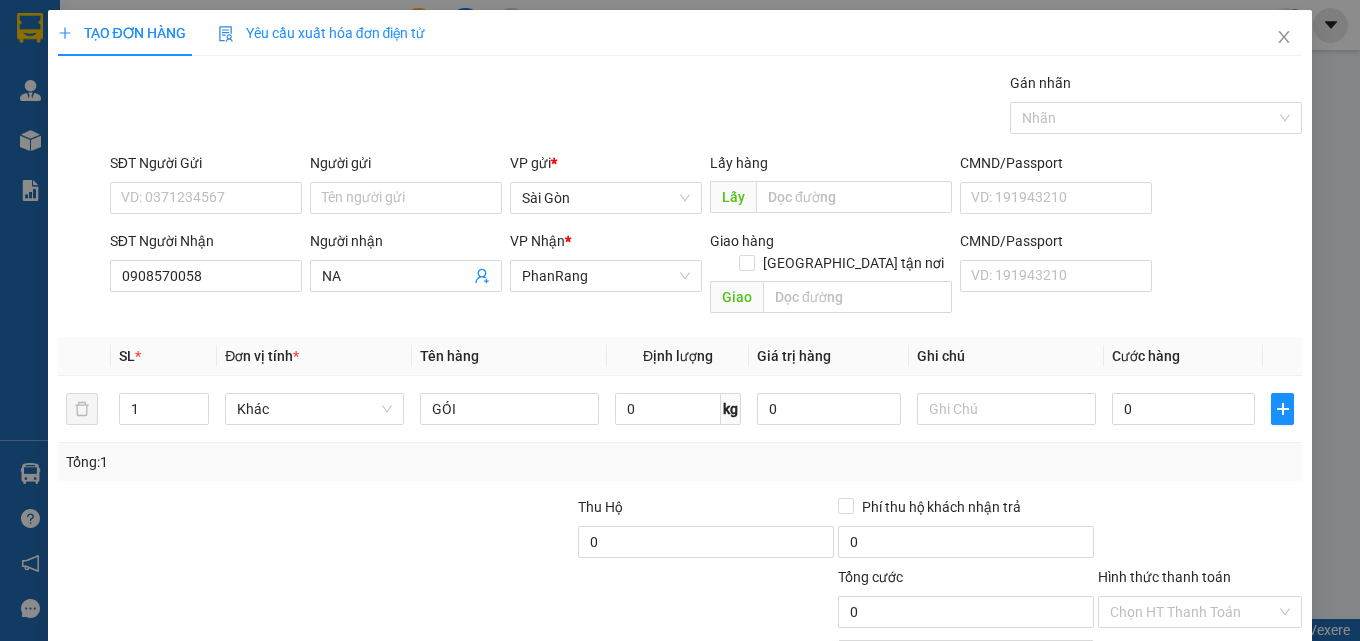 click 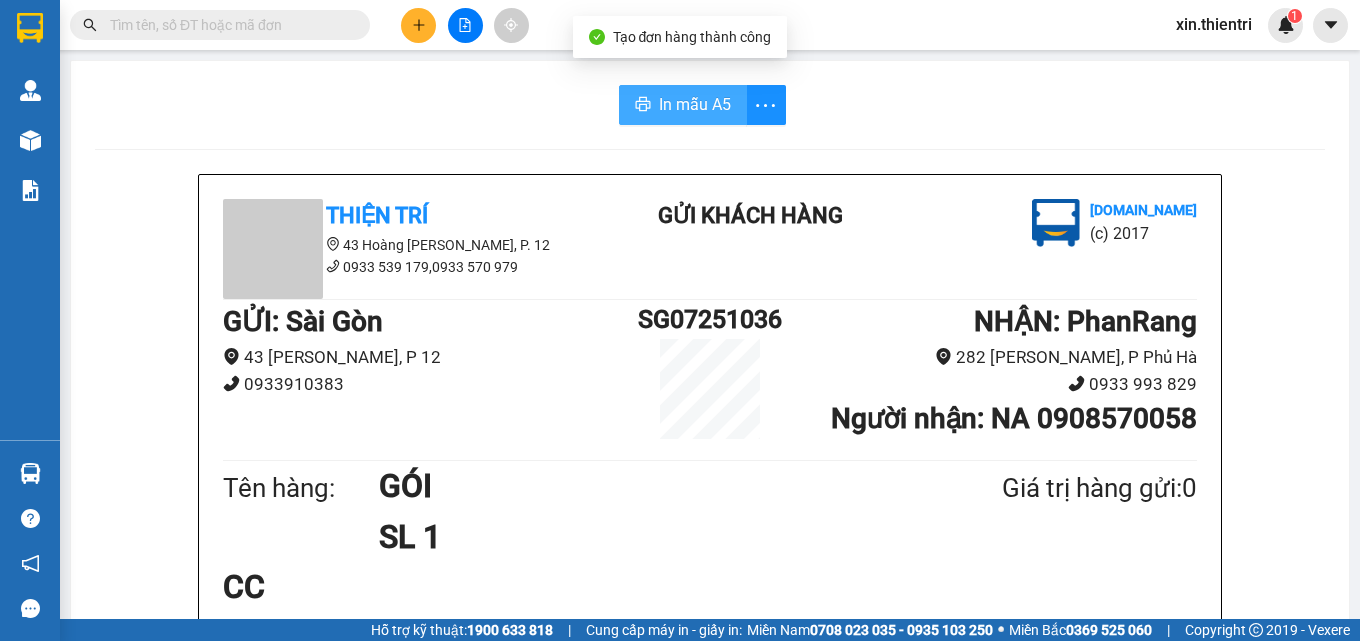 click on "In mẫu A5" at bounding box center (683, 105) 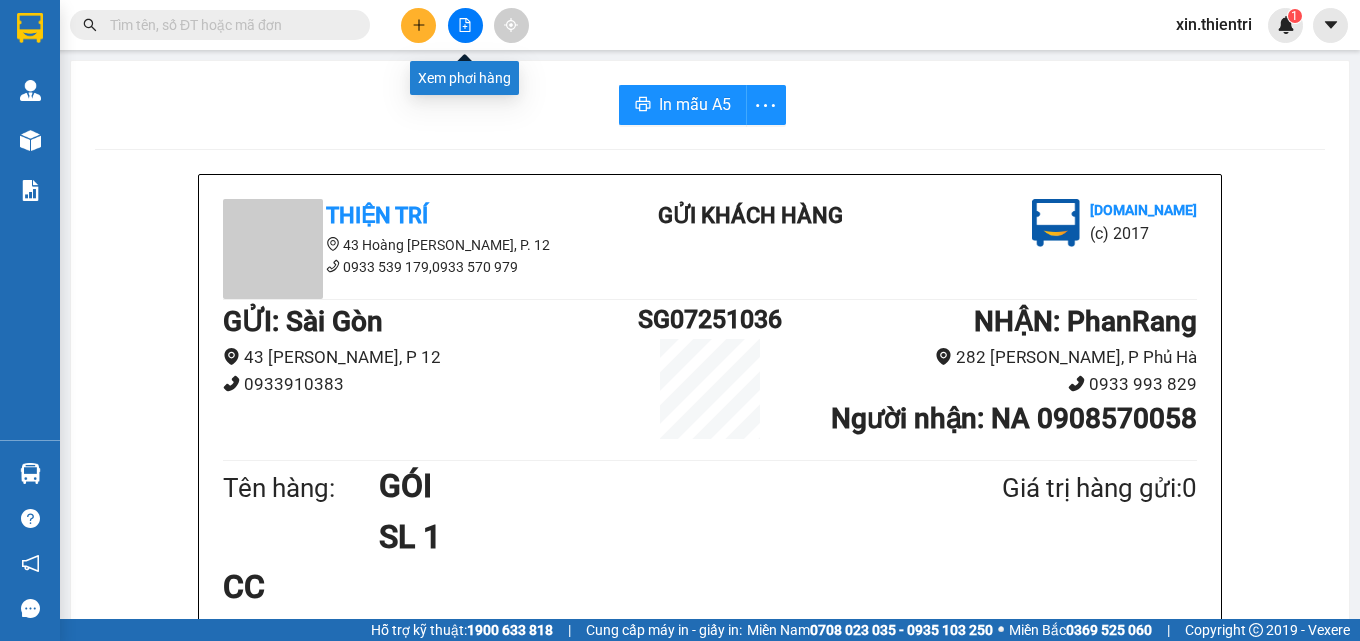click at bounding box center (418, 25) 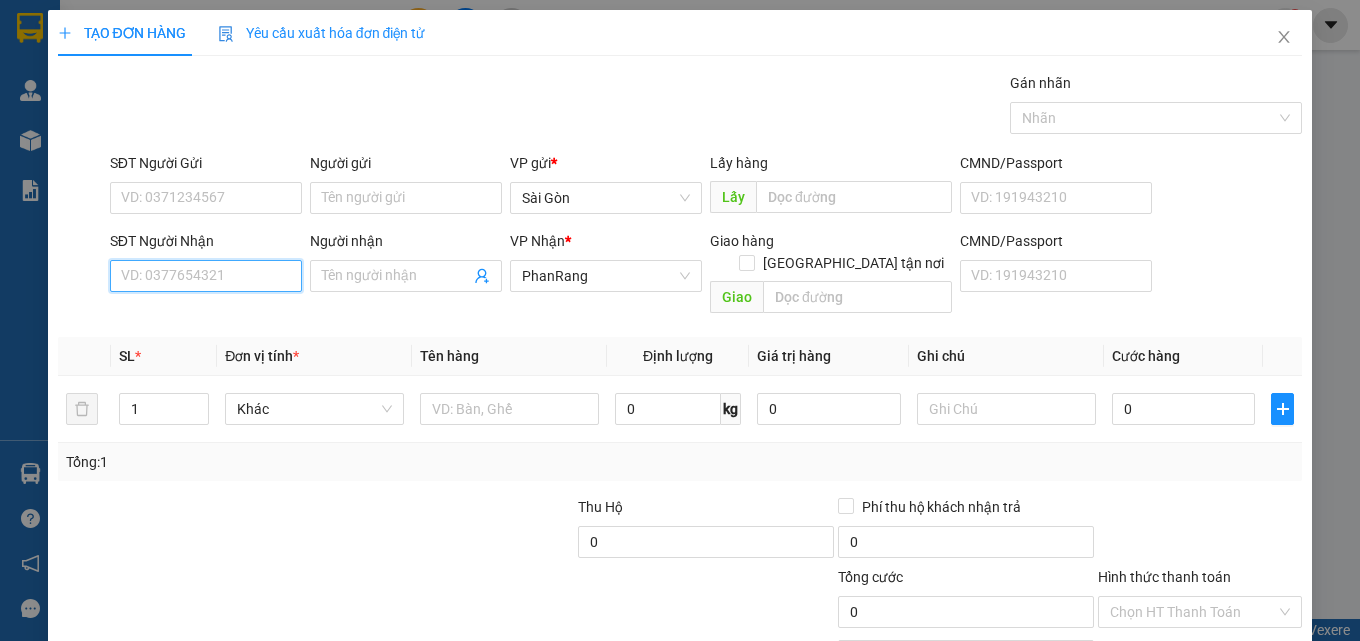 click on "SĐT Người Nhận" at bounding box center [206, 276] 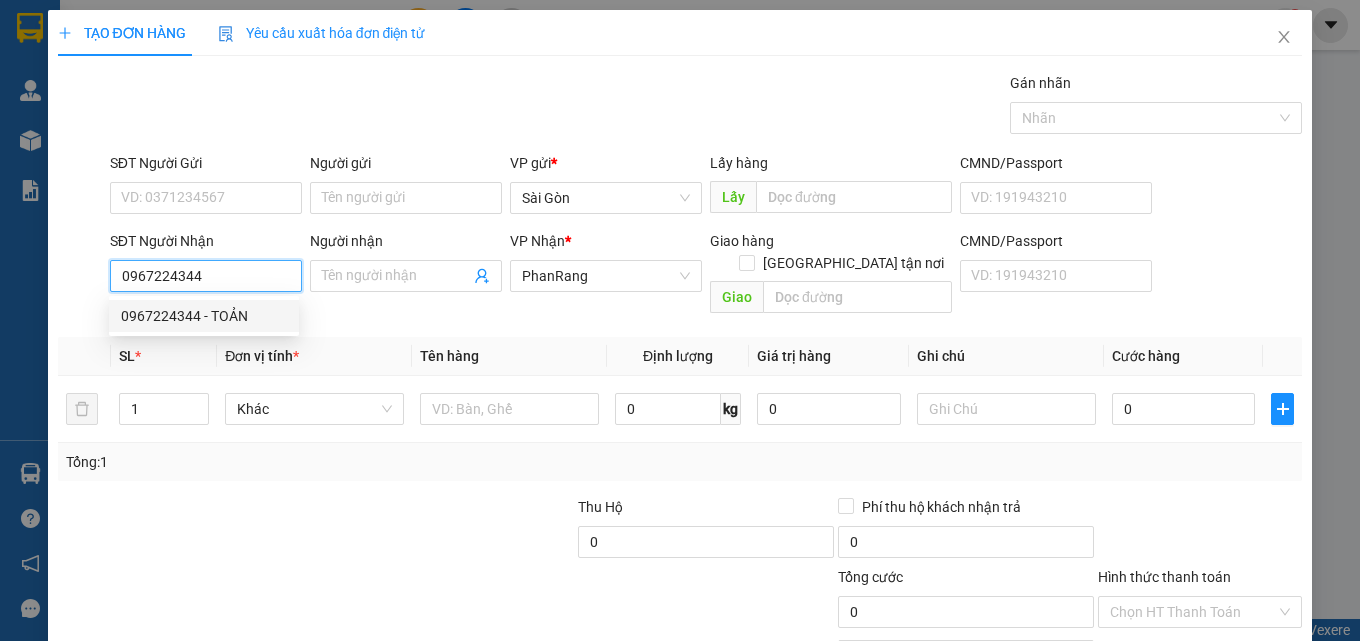 click on "0967224344 - TOẢN" at bounding box center (204, 316) 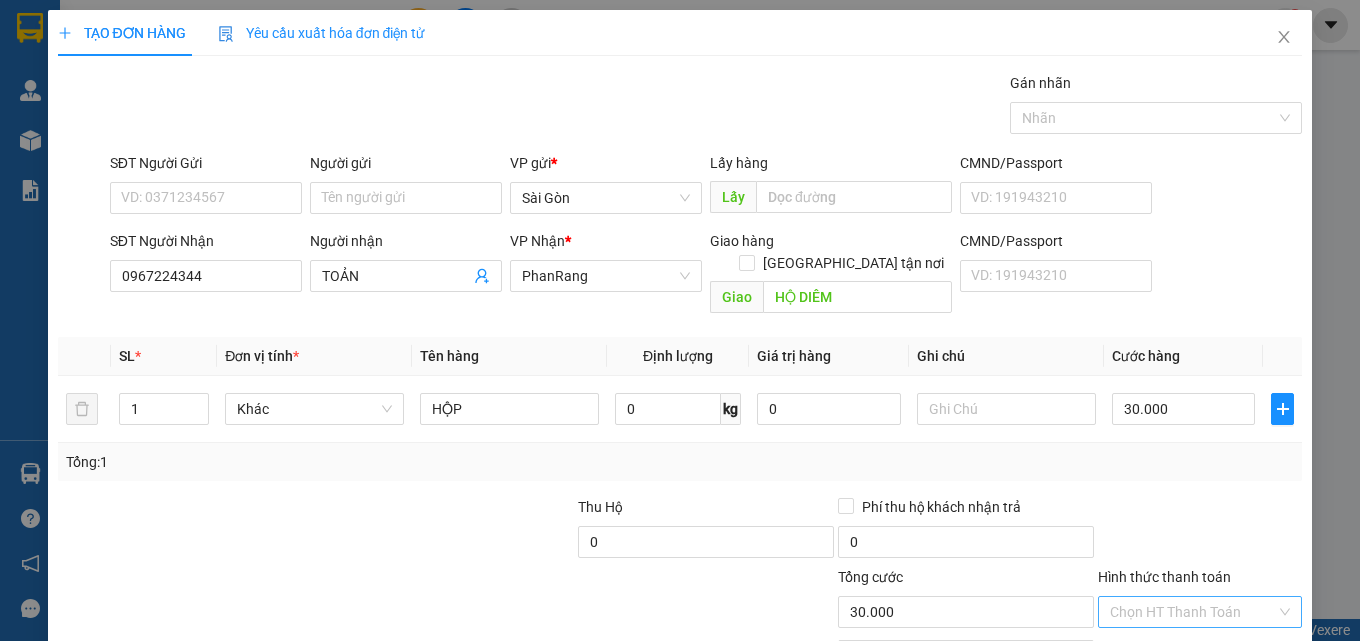 click on "Hình thức thanh toán" at bounding box center (1193, 612) 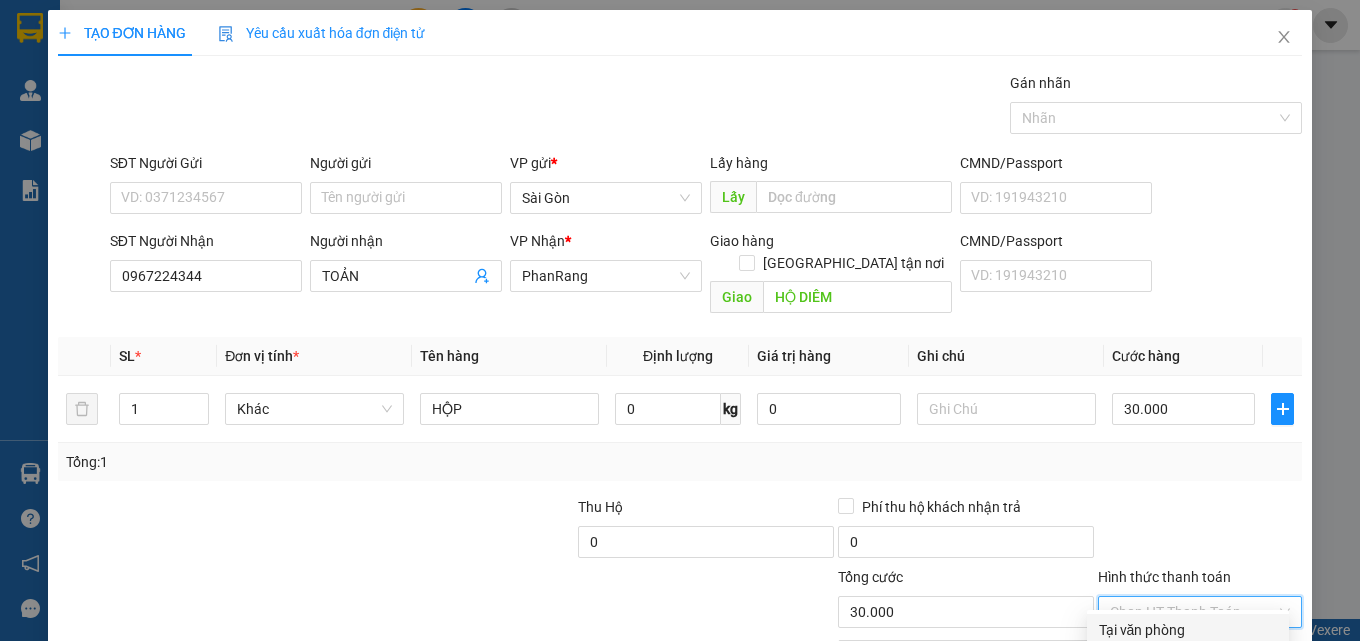 drag, startPoint x: 1171, startPoint y: 532, endPoint x: 1220, endPoint y: 565, distance: 59.07622 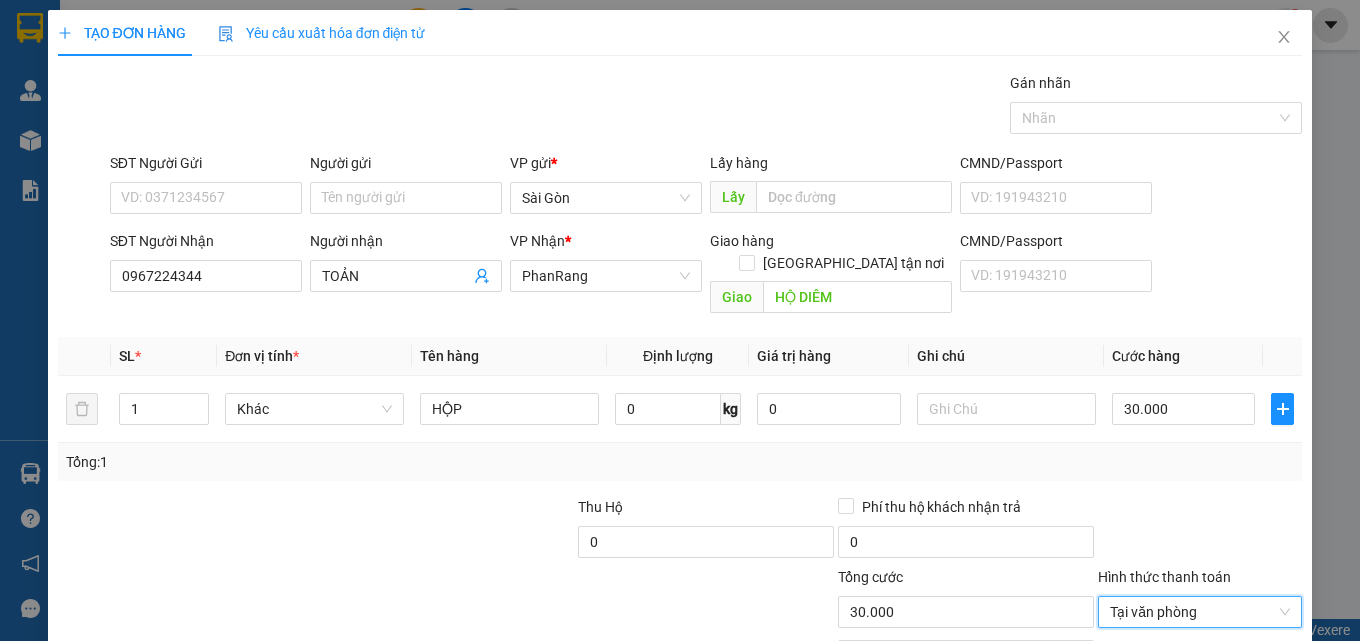 drag, startPoint x: 1210, startPoint y: 595, endPoint x: 1211, endPoint y: 585, distance: 10.049875 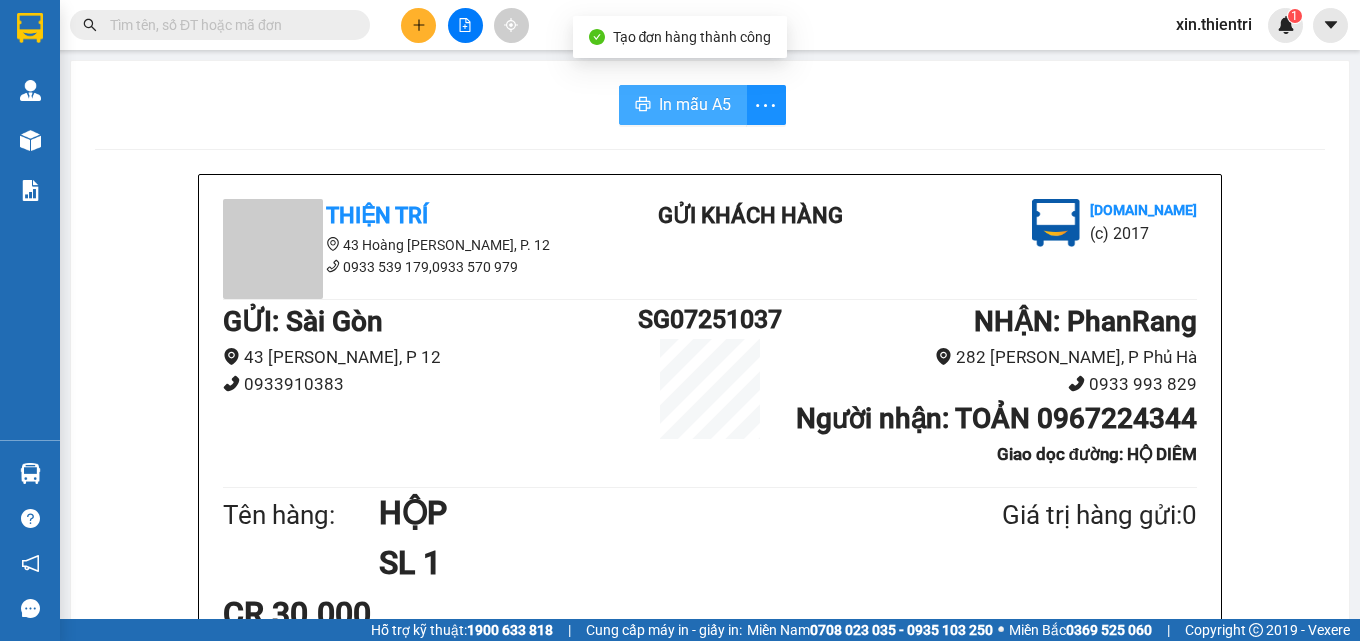 click on "In mẫu A5" at bounding box center (683, 105) 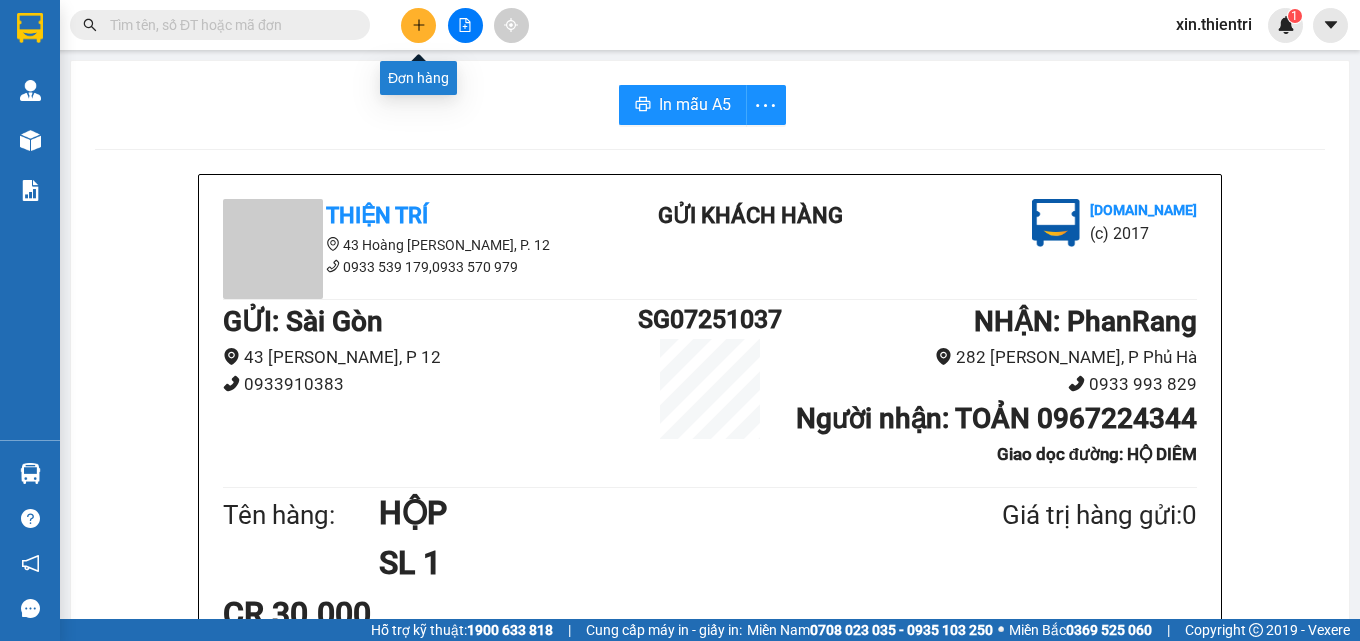 click 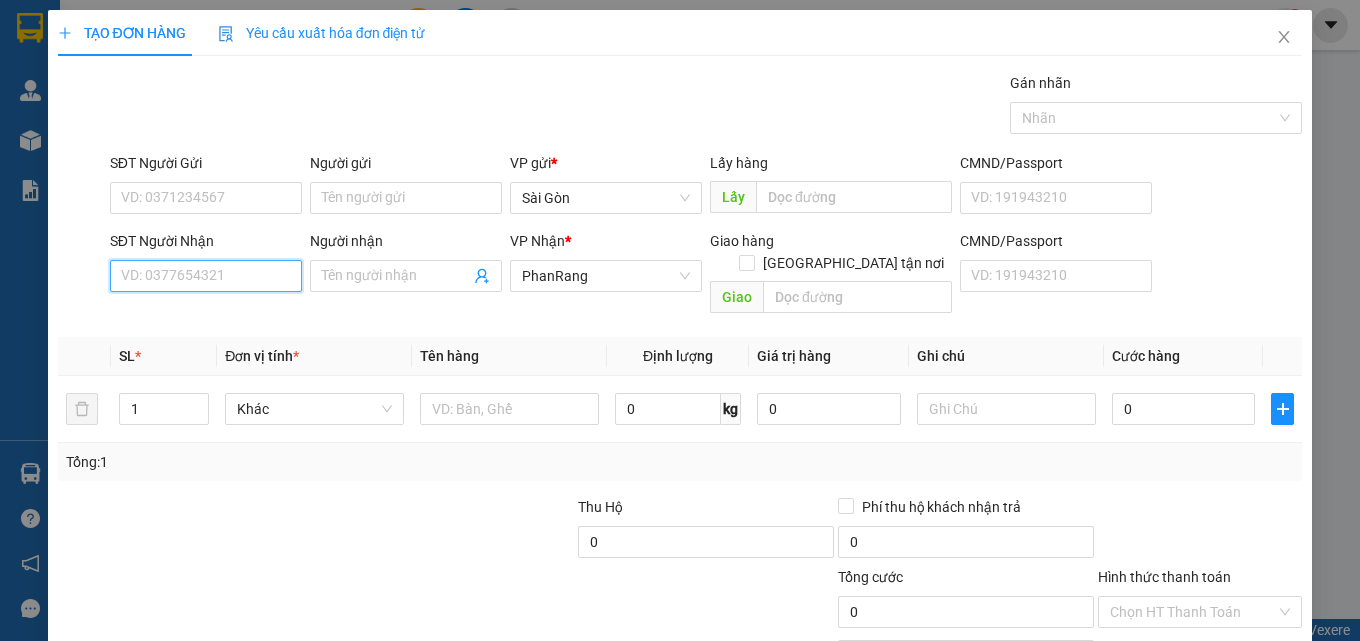 click on "SĐT Người Nhận" at bounding box center (206, 276) 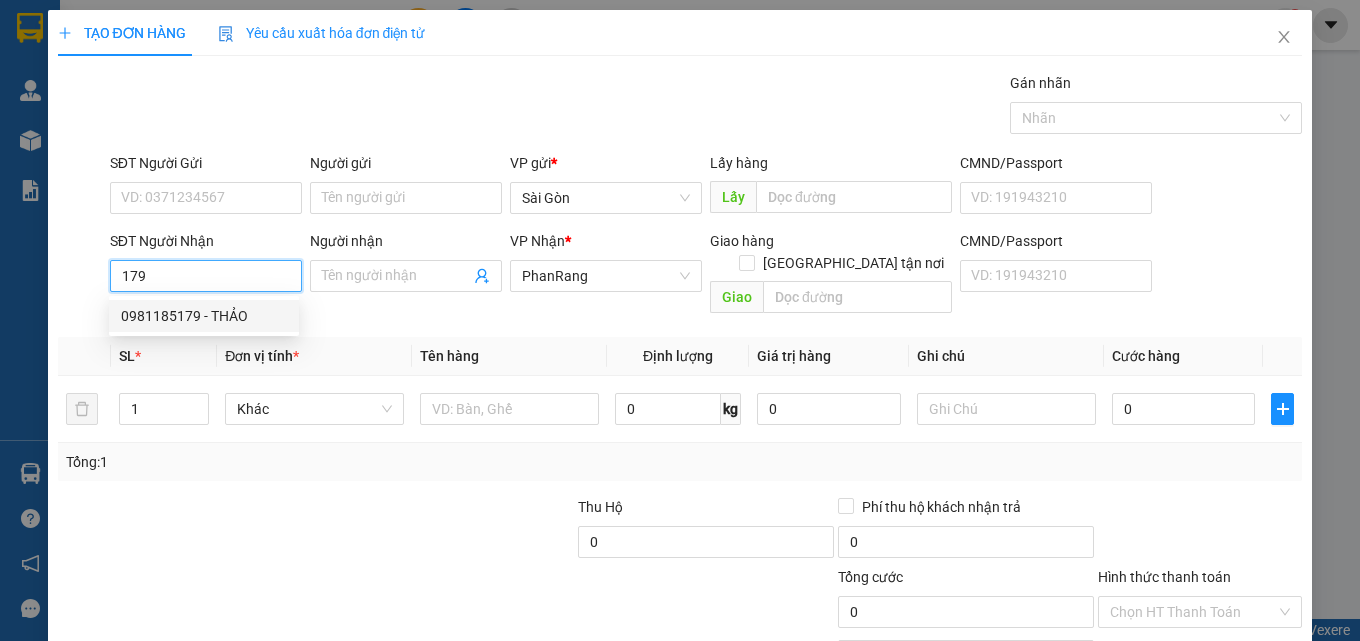 click on "0981185179 - THẢO" at bounding box center (204, 316) 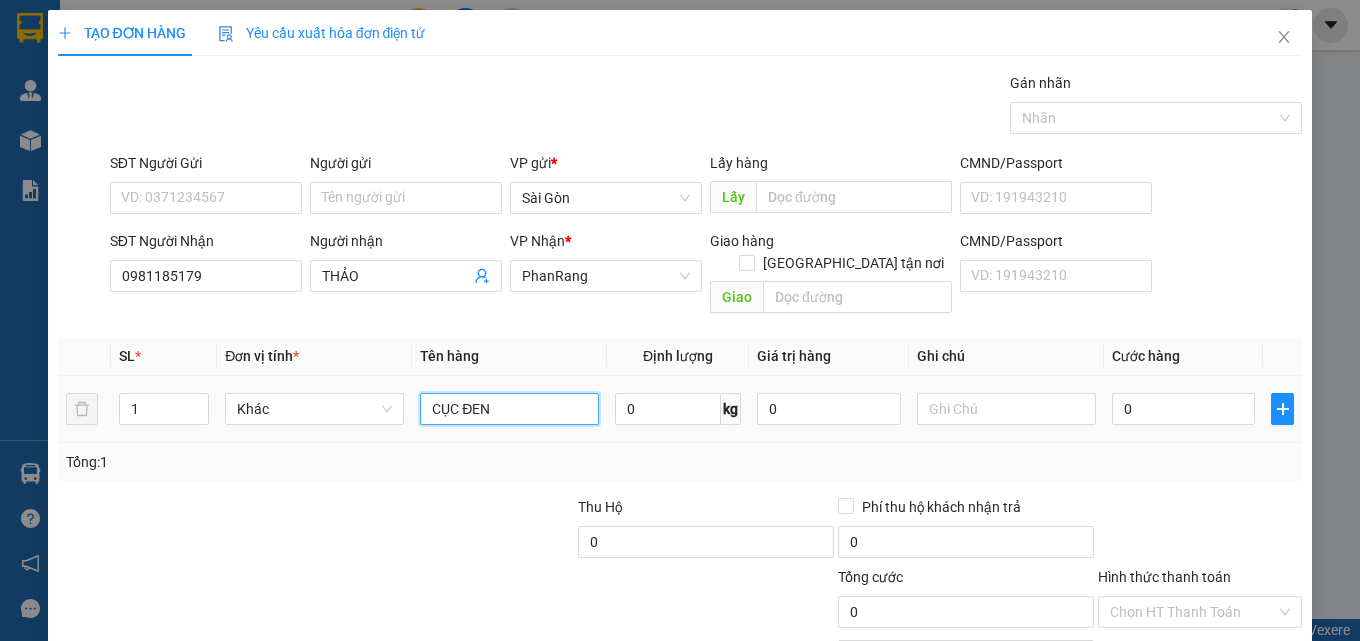 click on "CỤC ĐEN" at bounding box center [509, 409] 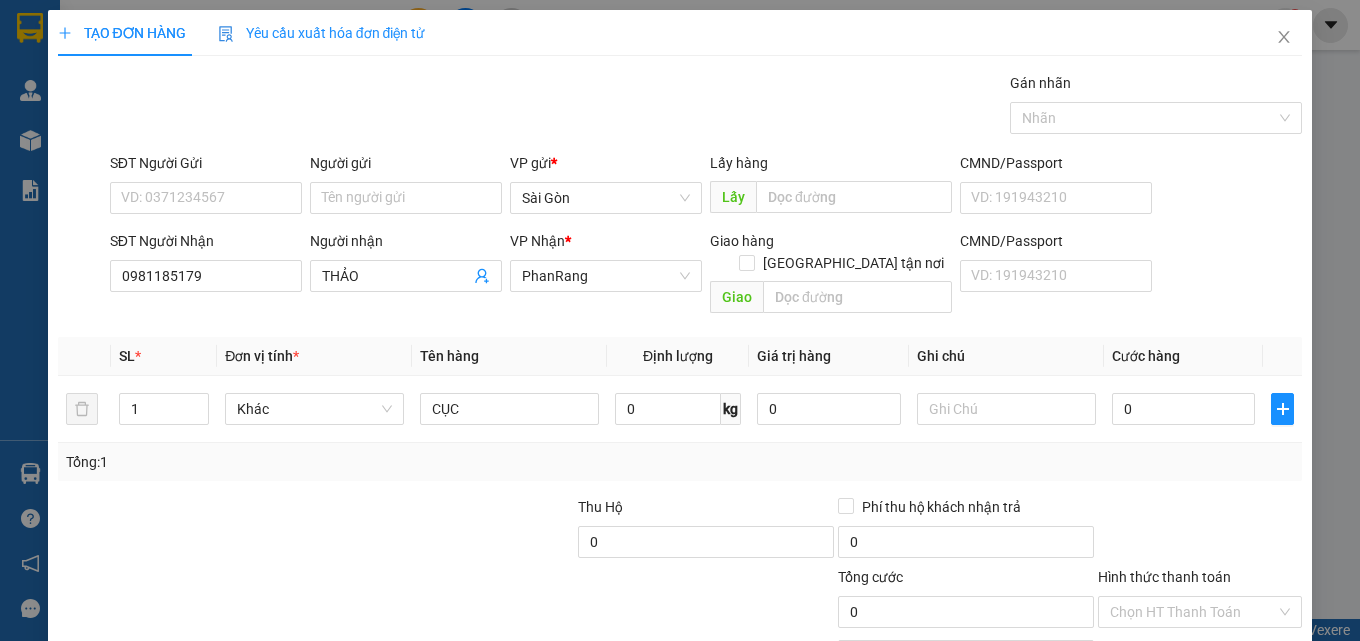 click on "[PERSON_NAME] và In" at bounding box center [1226, 707] 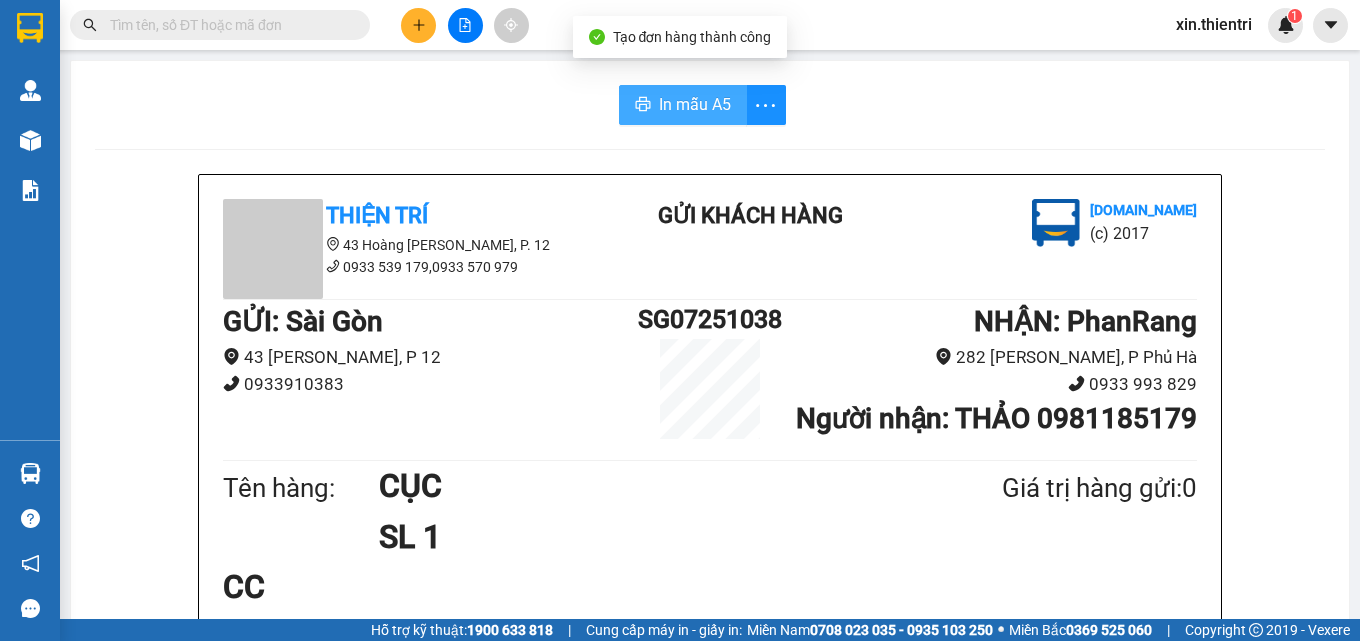 click on "In mẫu A5" at bounding box center [695, 104] 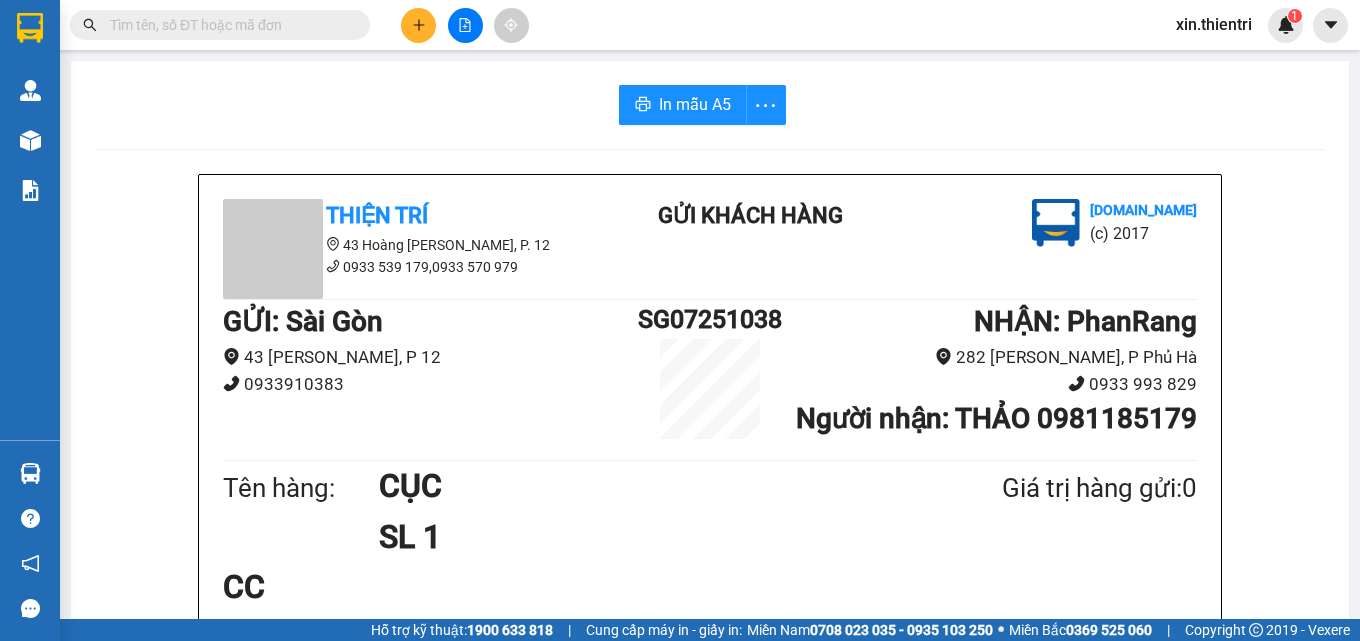 click at bounding box center [418, 25] 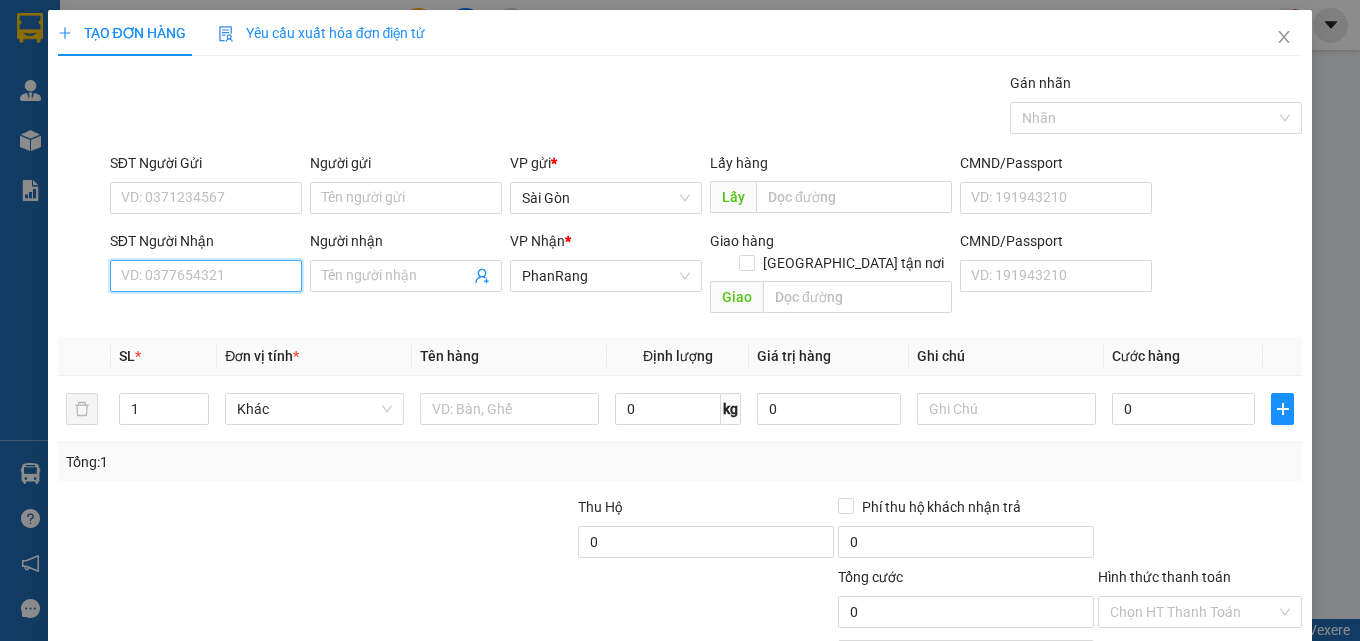 click on "SĐT Người Nhận" at bounding box center [206, 276] 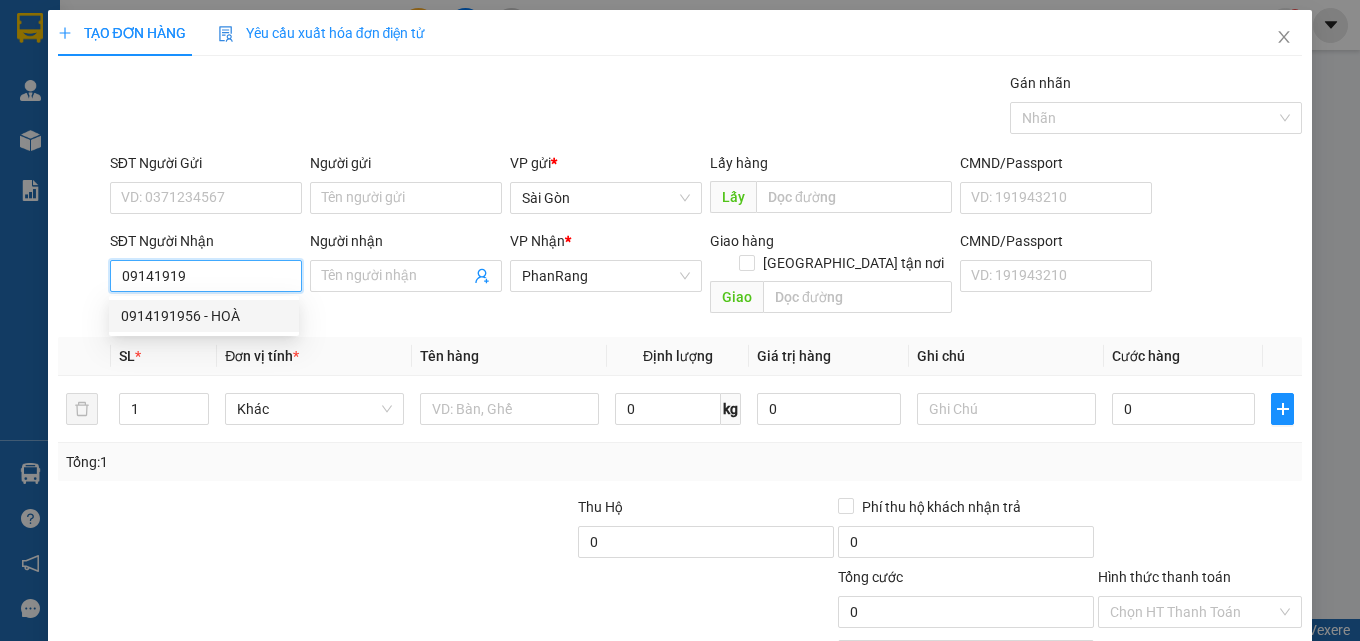 drag, startPoint x: 228, startPoint y: 303, endPoint x: 195, endPoint y: 292, distance: 34.785053 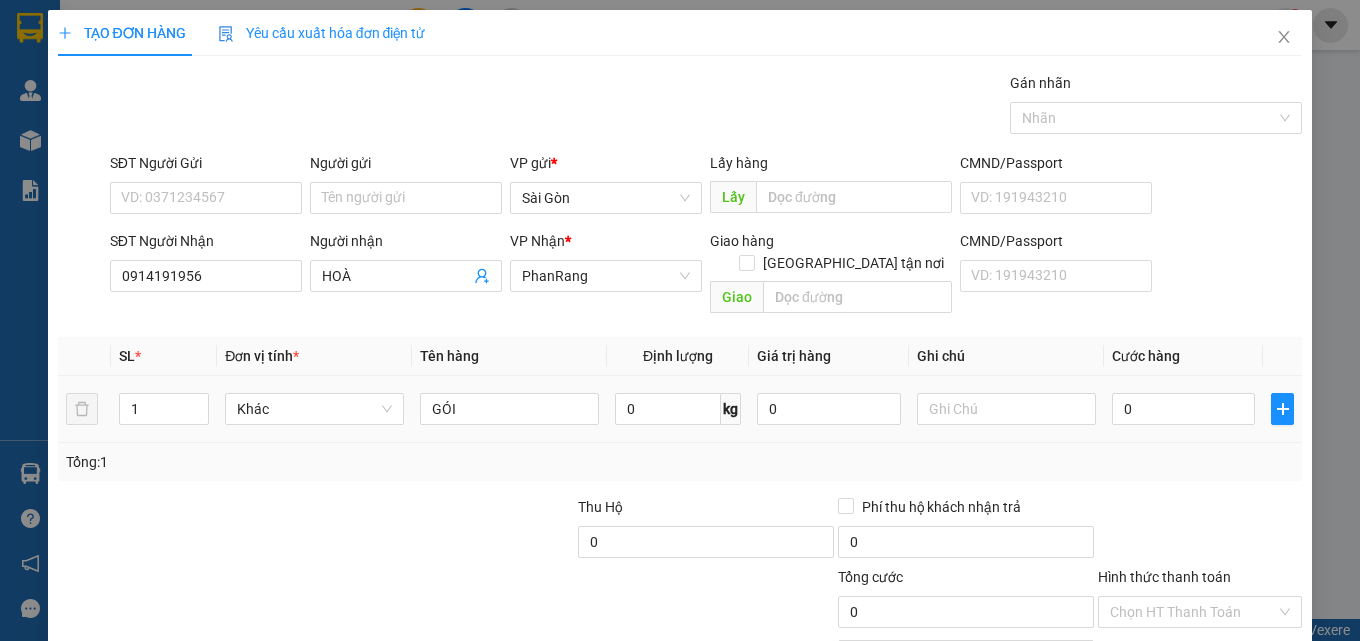 click on "GÓI" at bounding box center [509, 409] 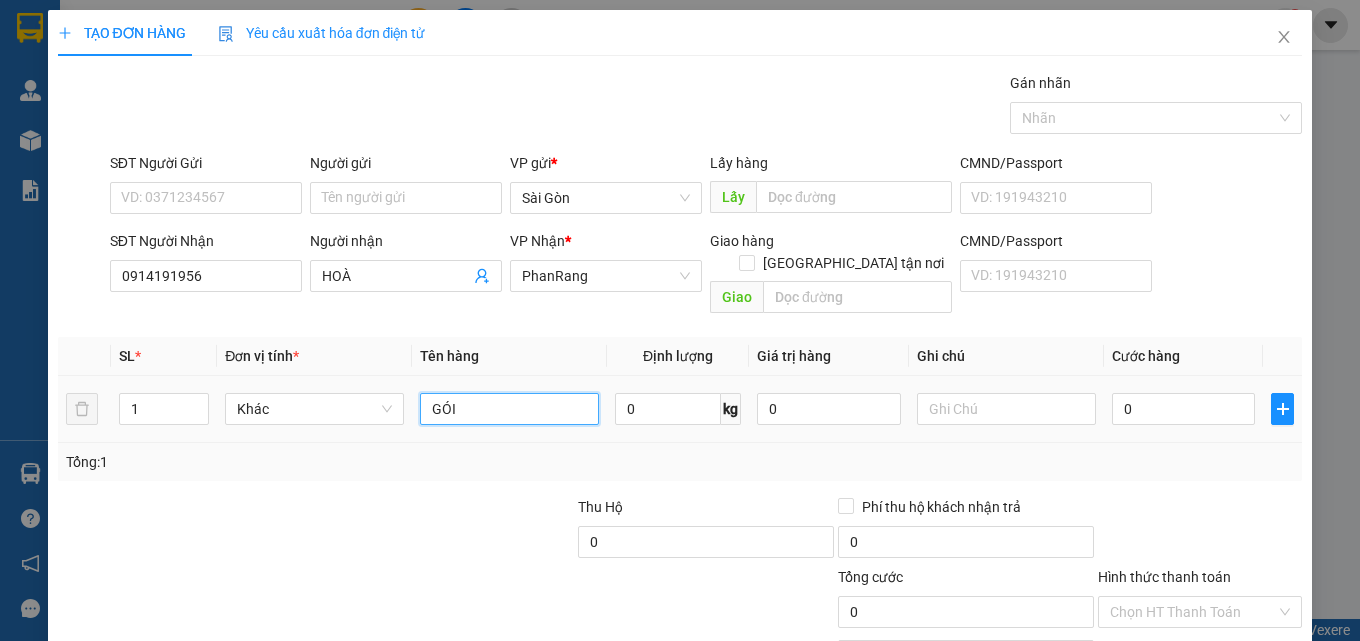 click on "GÓI" at bounding box center (509, 409) 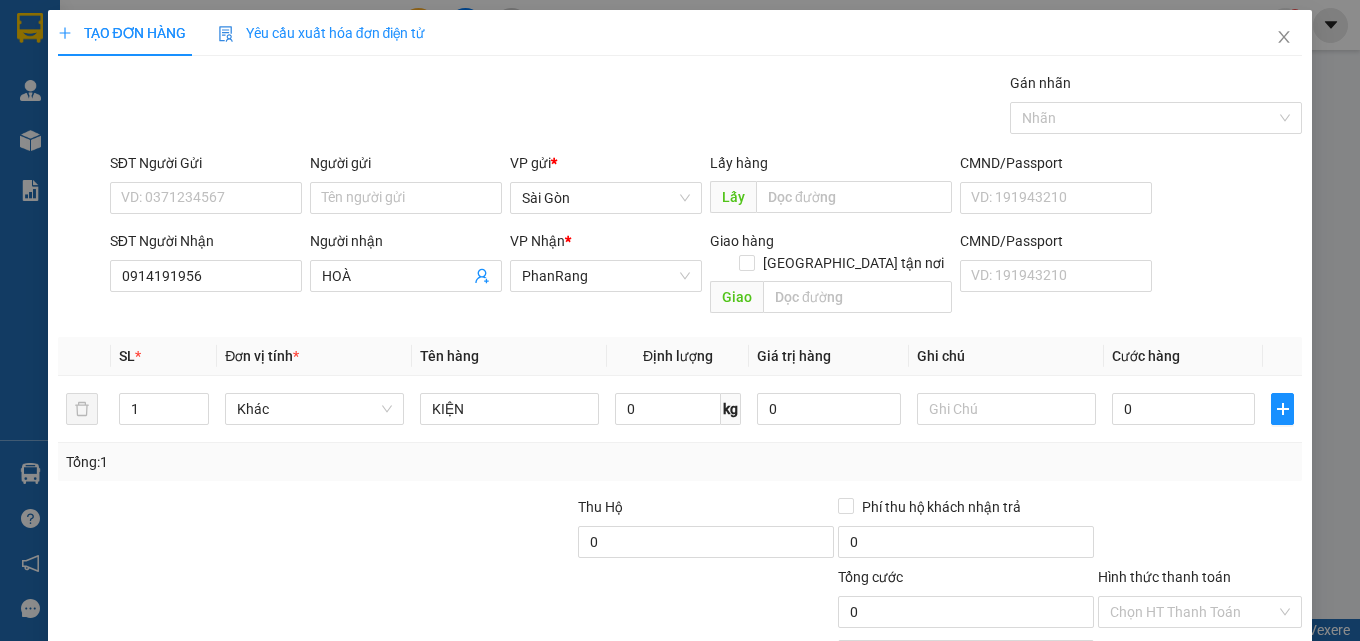 click on "[PERSON_NAME] và In" at bounding box center [1226, 707] 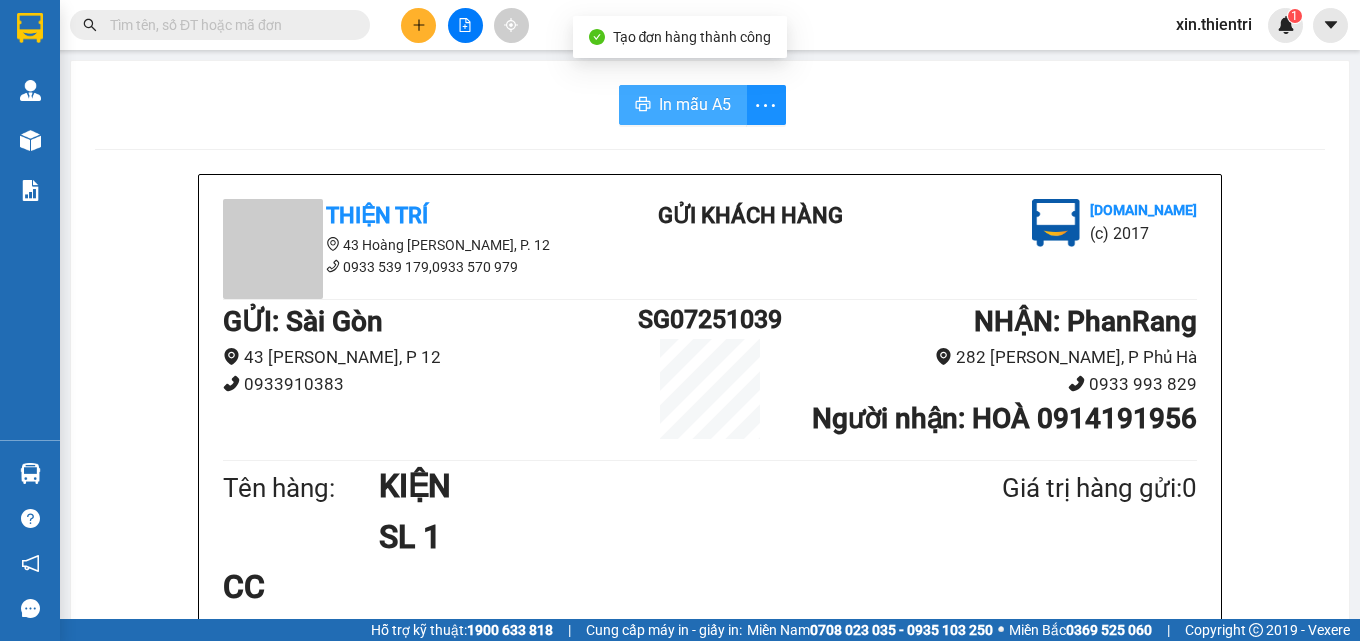 click on "In mẫu A5" at bounding box center (683, 105) 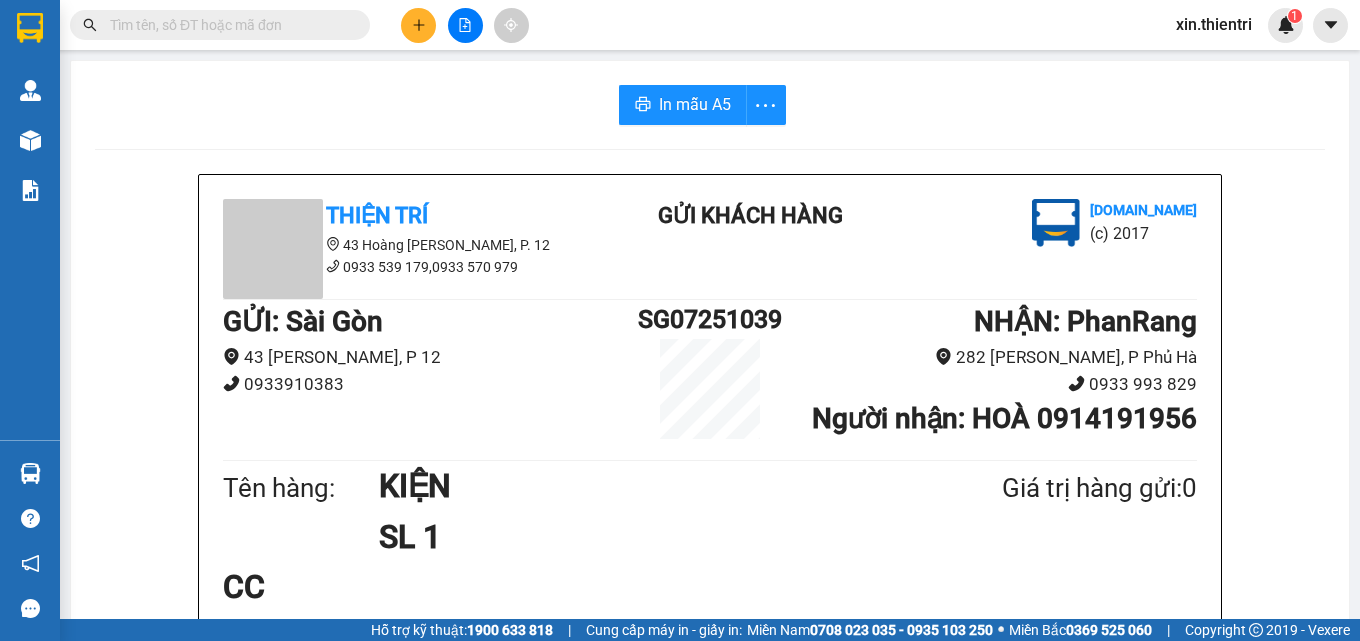 click at bounding box center [418, 25] 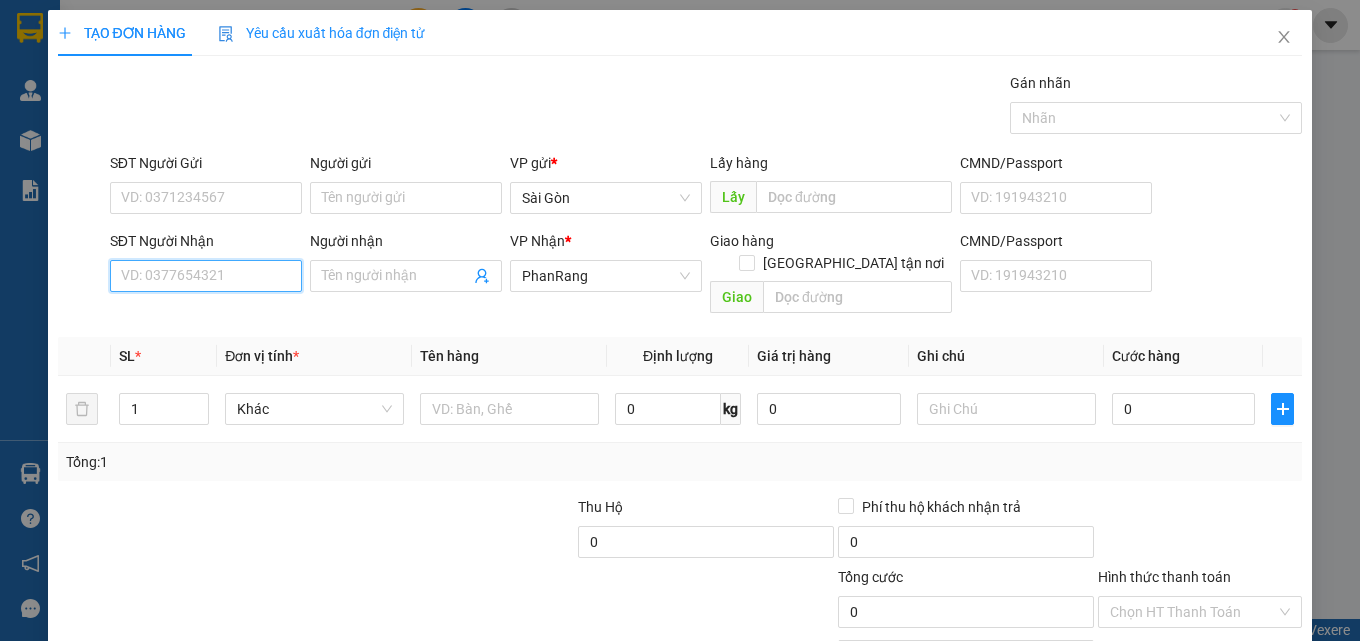 click on "SĐT Người Nhận" at bounding box center [206, 276] 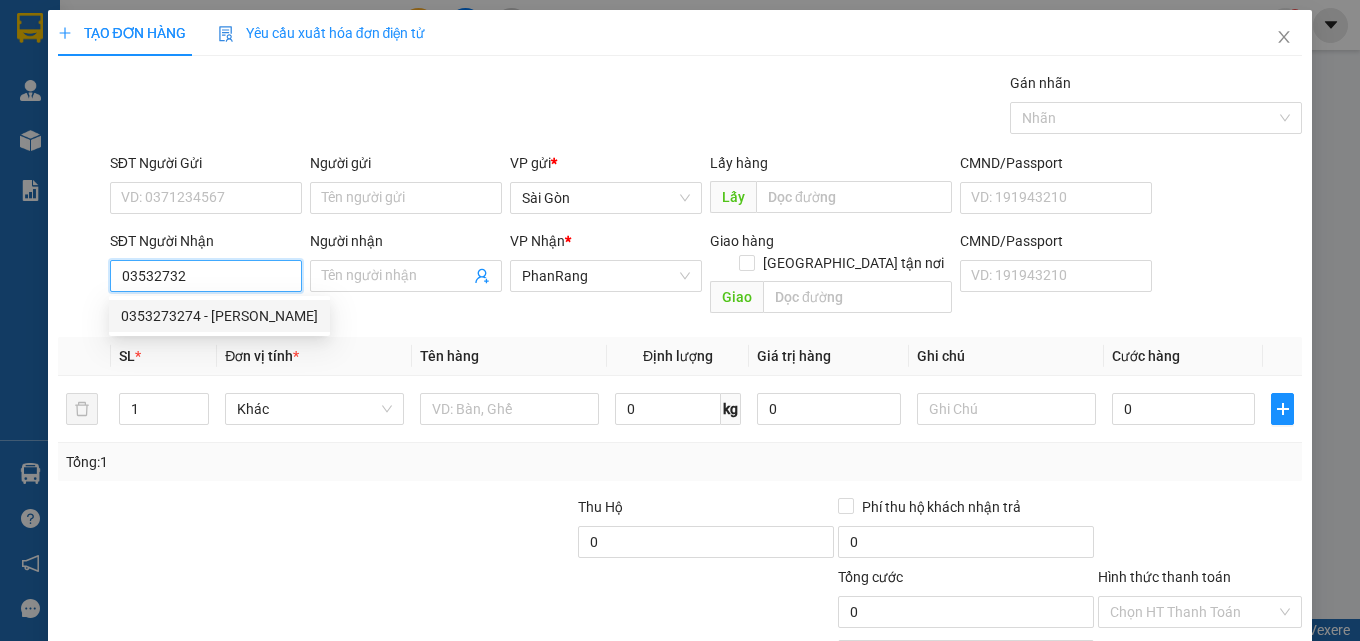click on "0353273274 - [PERSON_NAME]" at bounding box center [219, 316] 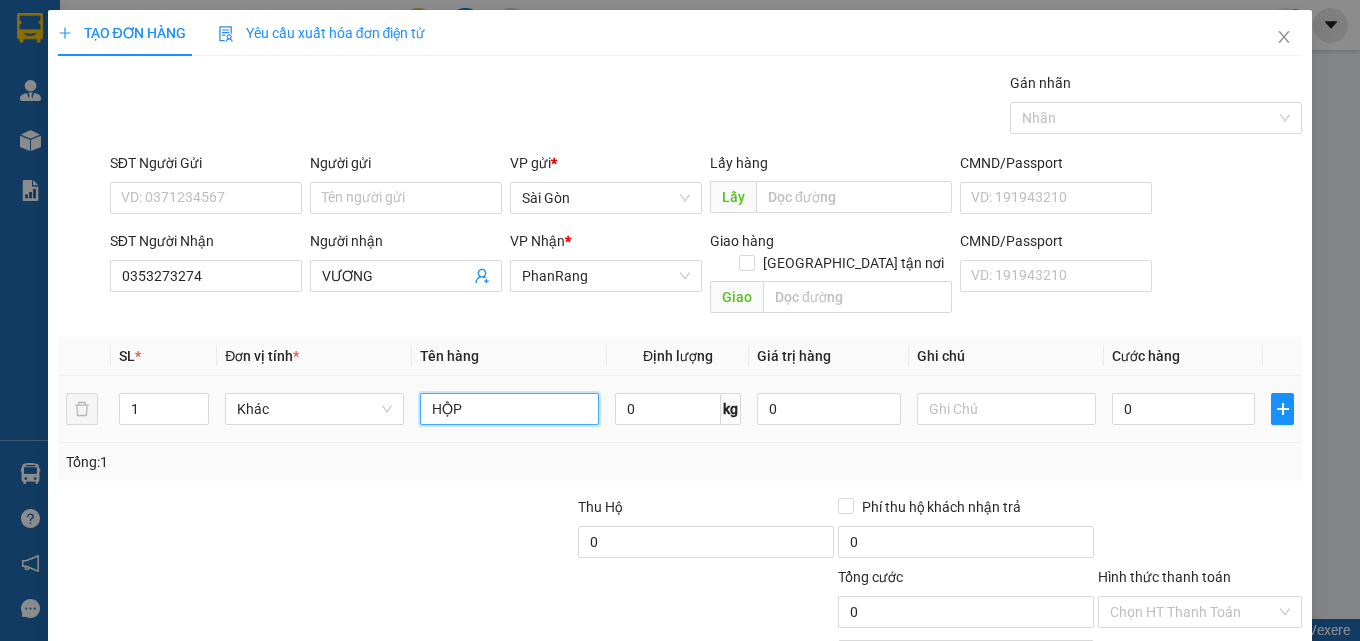 click on "HỘP" at bounding box center [509, 409] 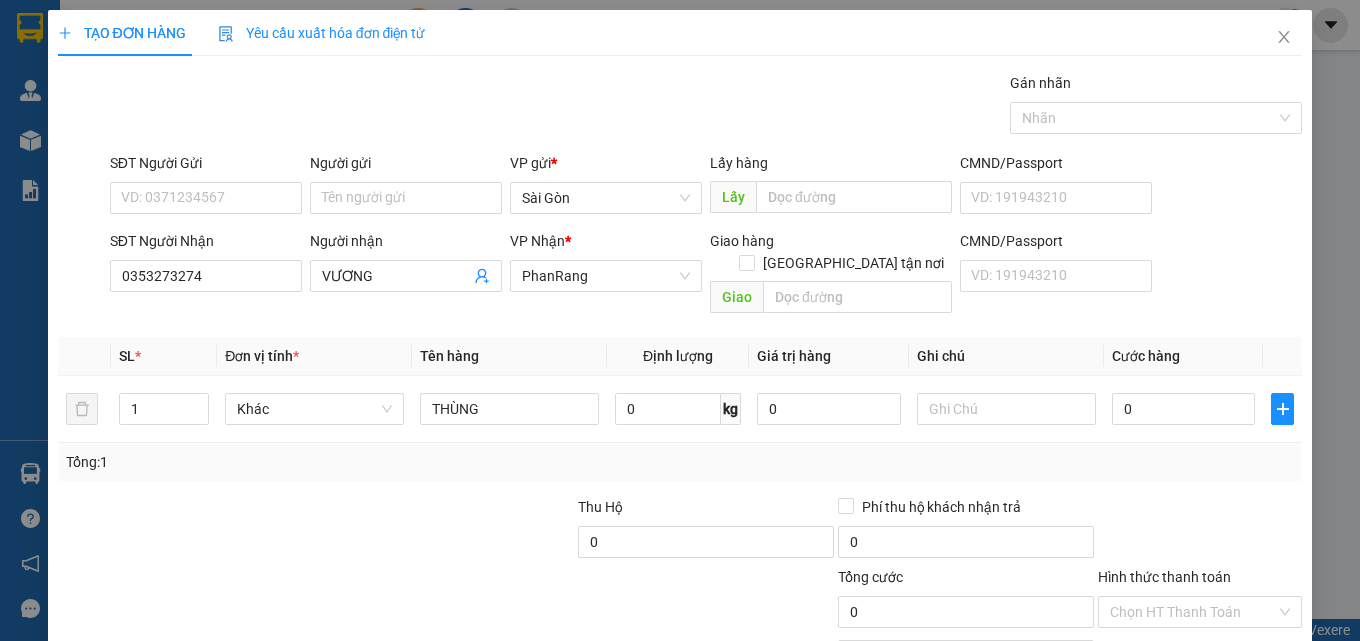 click on "[PERSON_NAME] và In" at bounding box center [1258, 707] 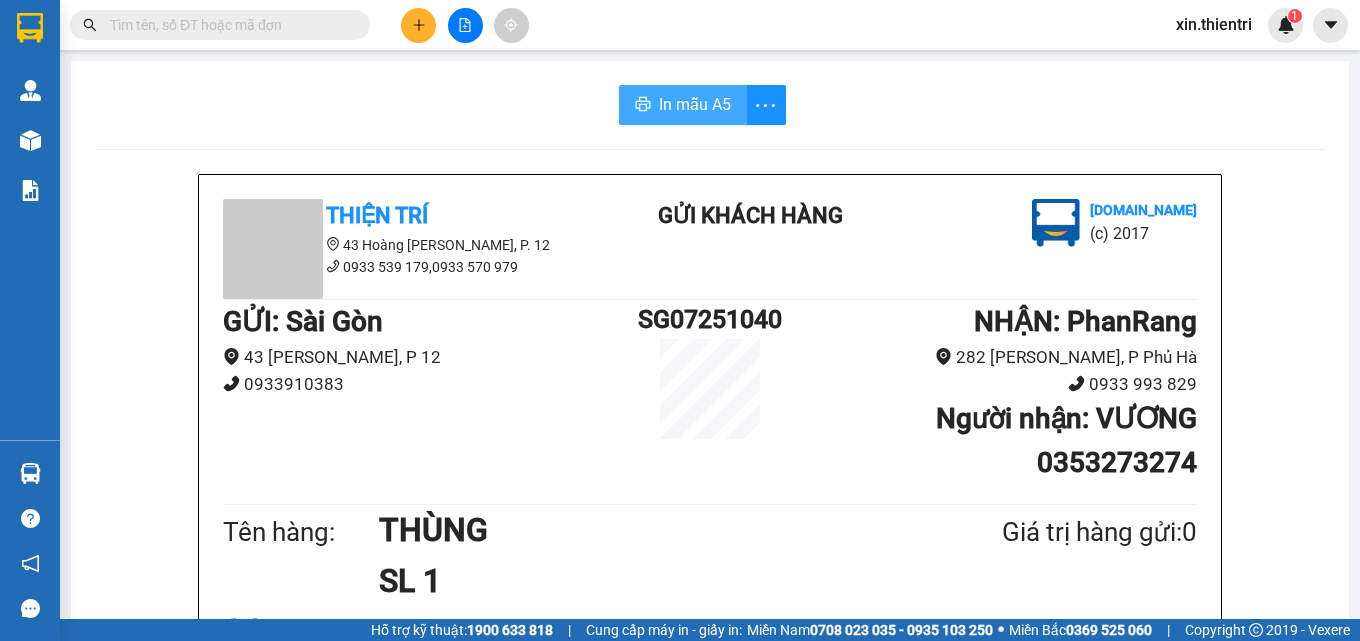 click on "In mẫu A5" at bounding box center [695, 104] 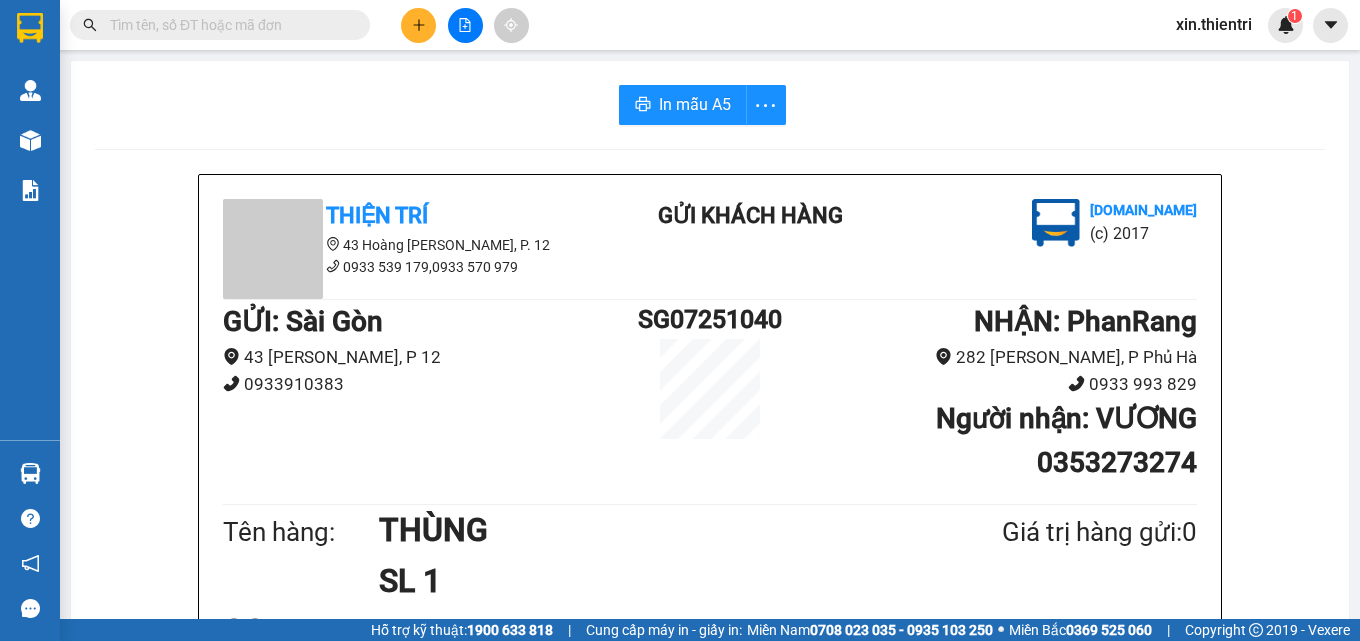 click at bounding box center (418, 25) 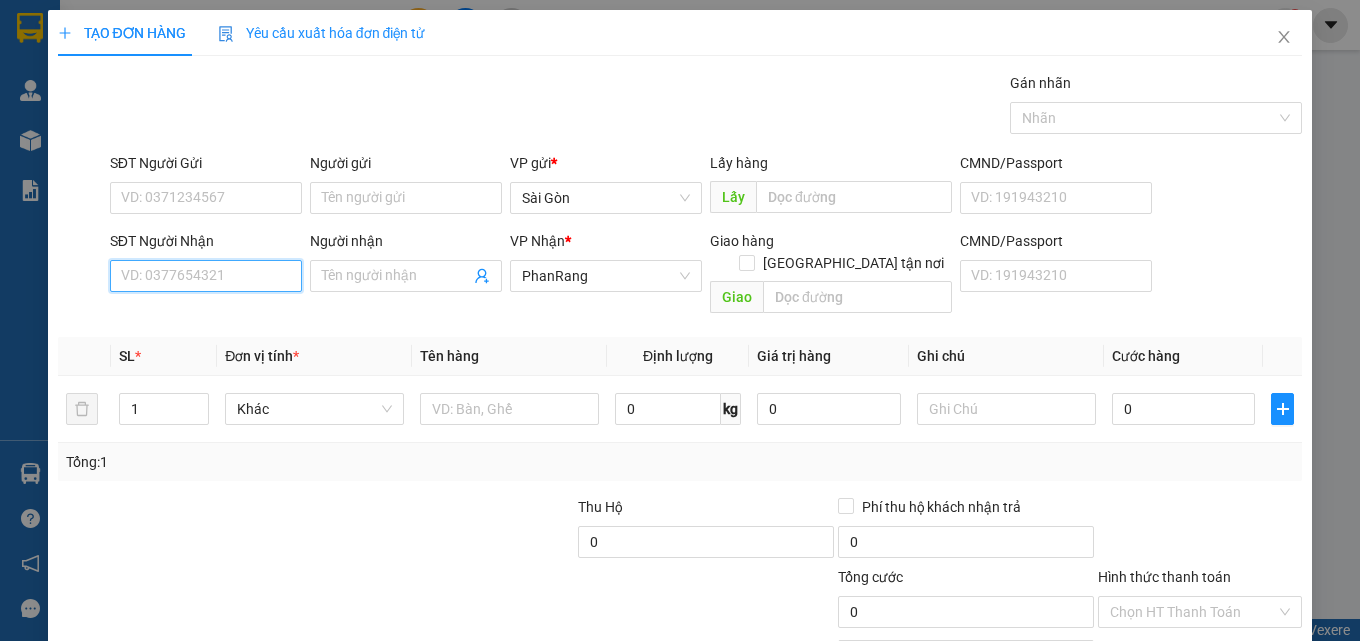 click on "SĐT Người Nhận" at bounding box center (206, 276) 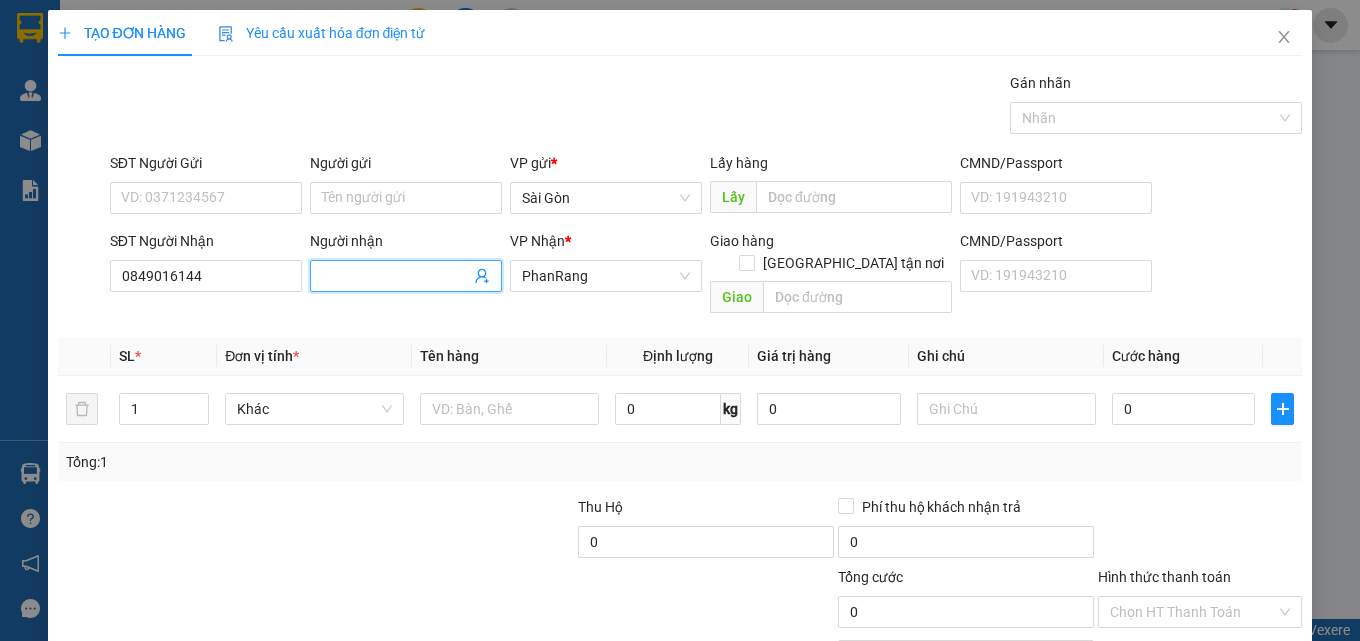 click on "Người nhận" at bounding box center (396, 276) 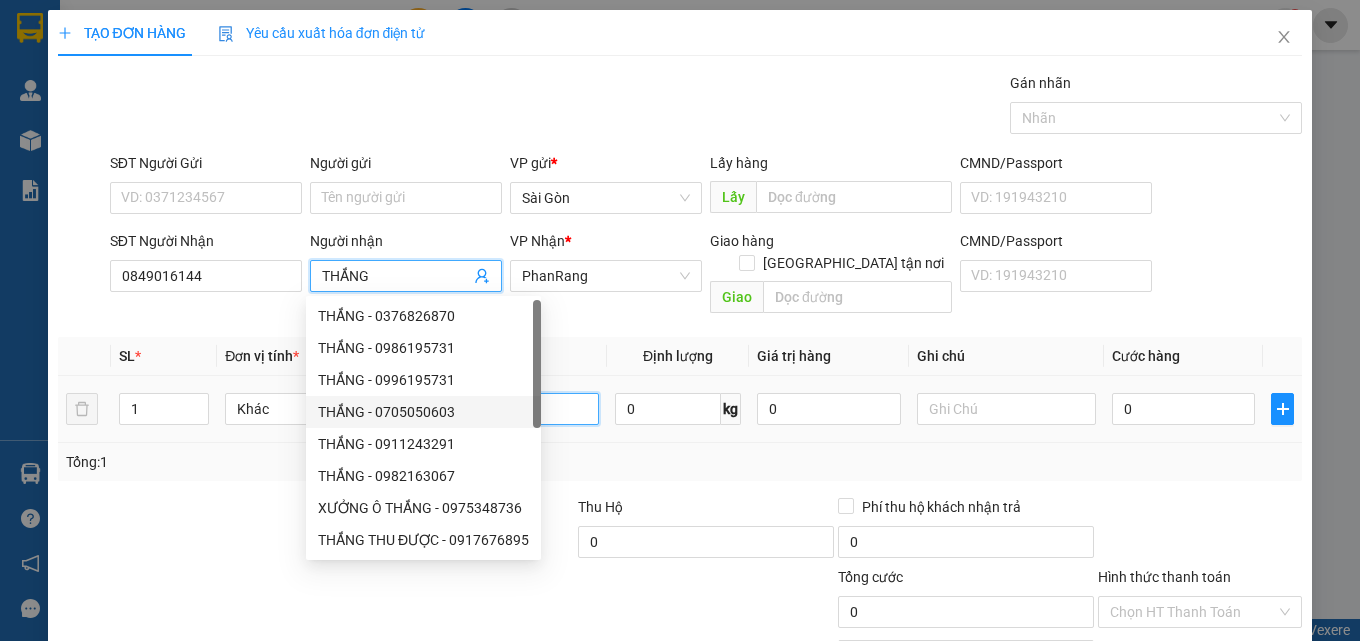 click at bounding box center (509, 409) 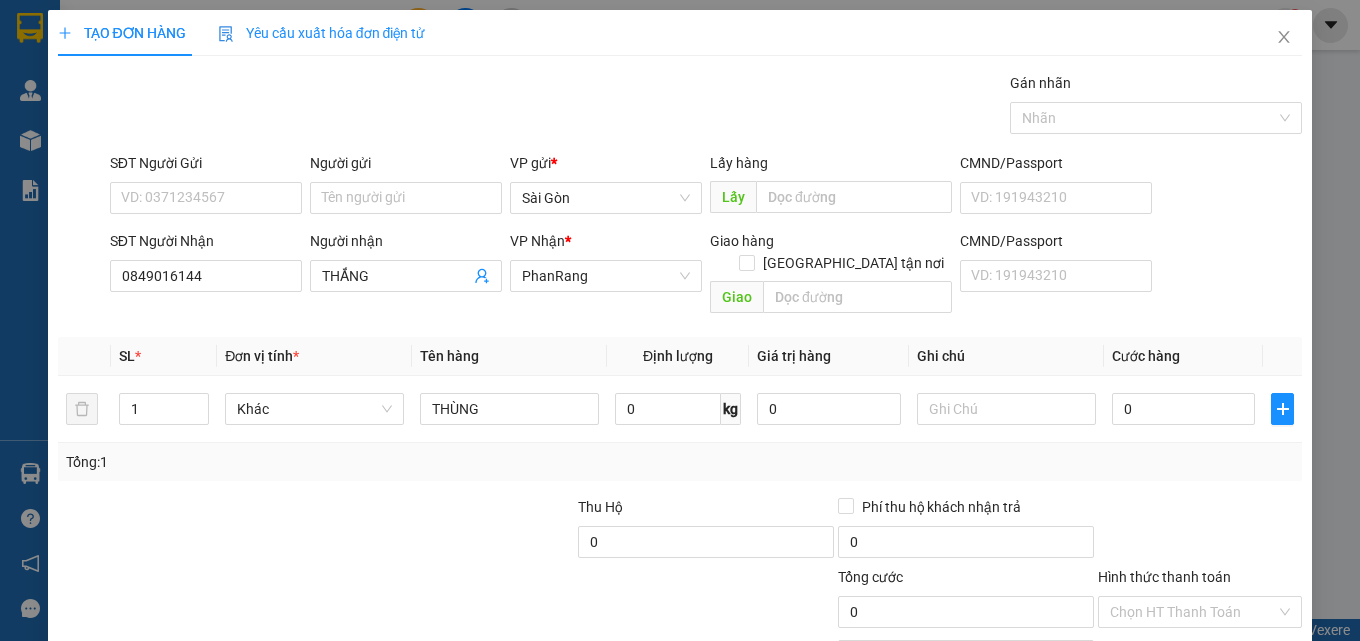 click on "[PERSON_NAME] và In" at bounding box center (1226, 707) 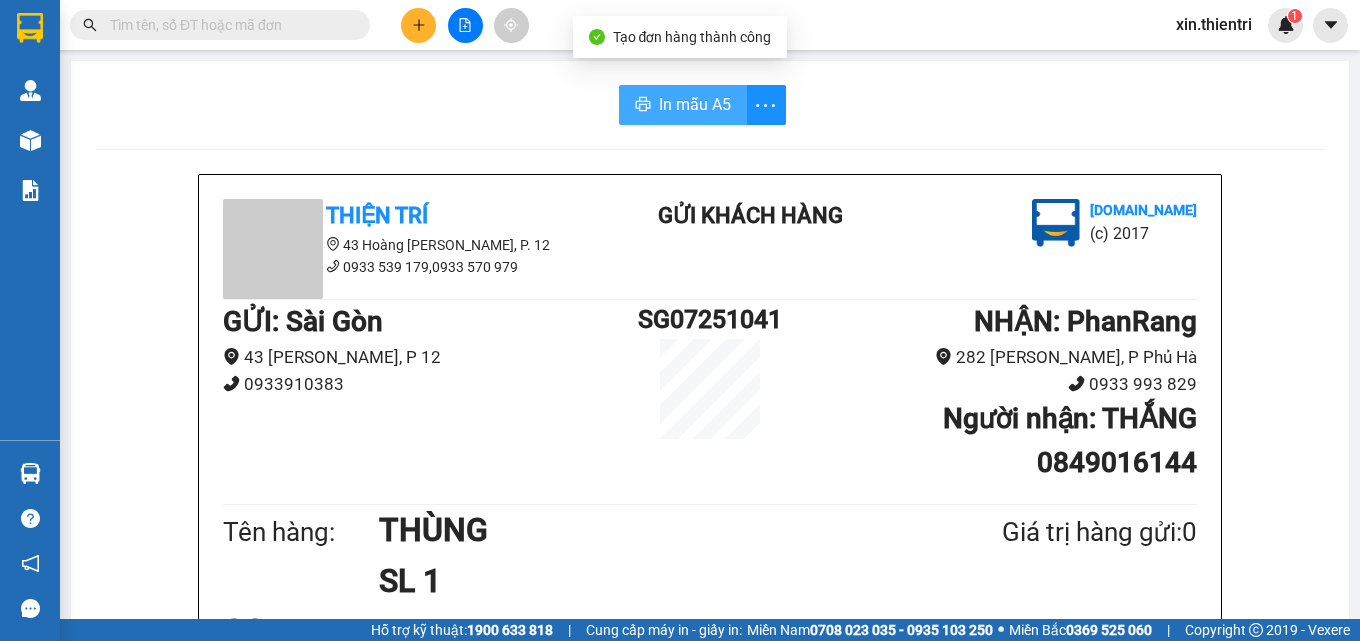 click on "In mẫu A5" at bounding box center (683, 105) 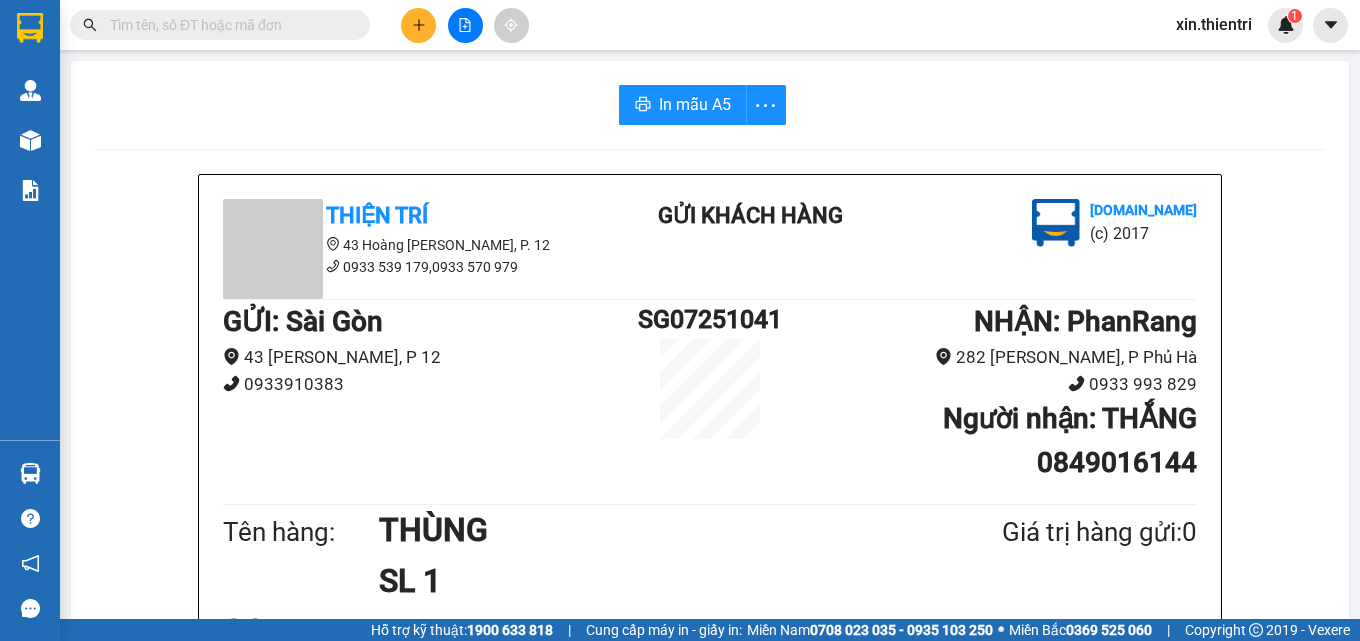 click 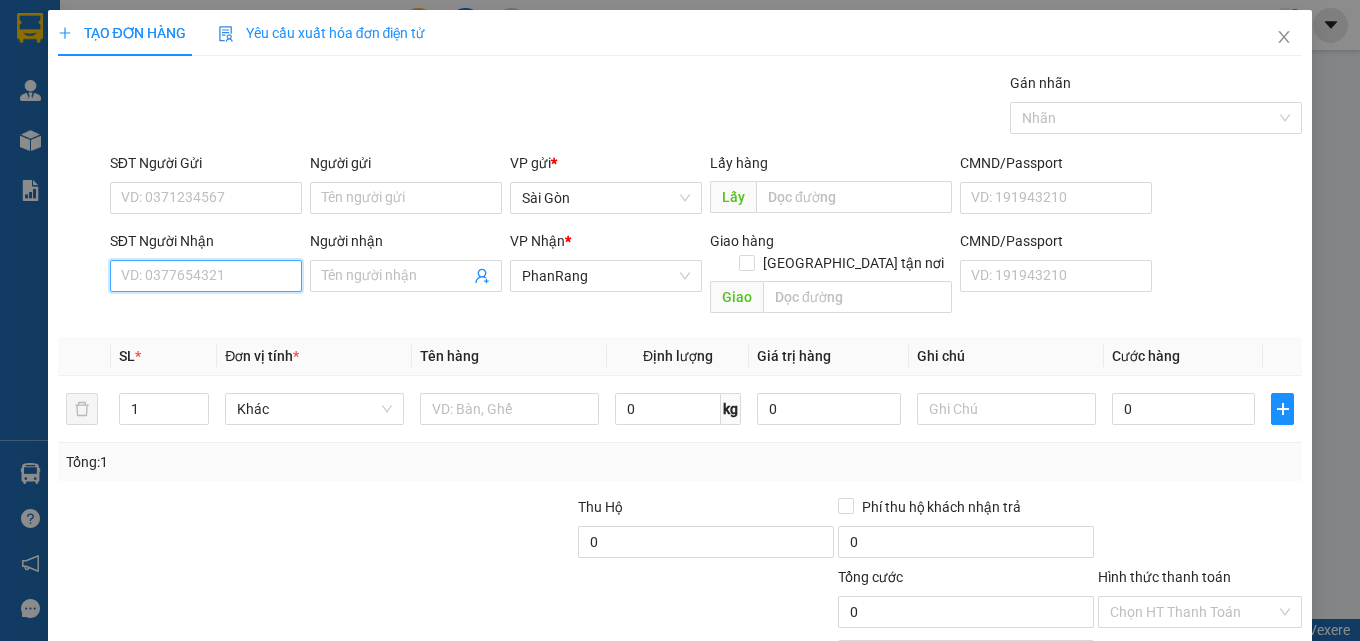 click on "SĐT Người Nhận" at bounding box center (206, 276) 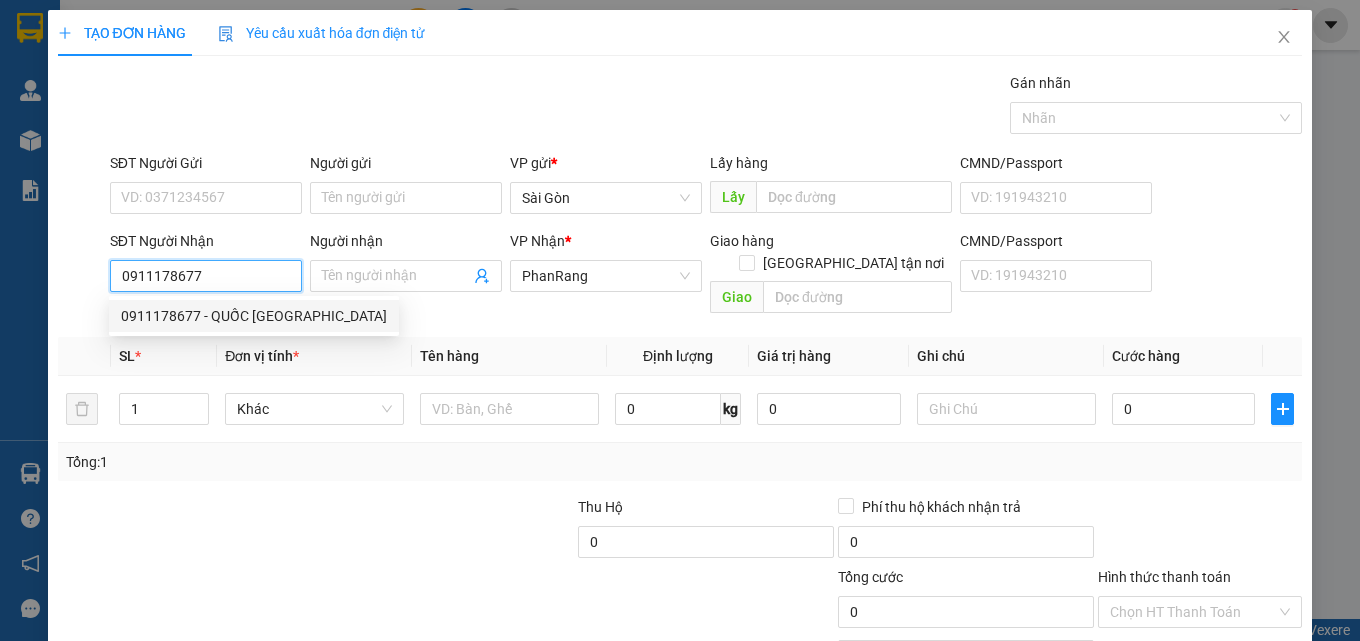 click on "0911178677 - QUỐC MI" at bounding box center [254, 316] 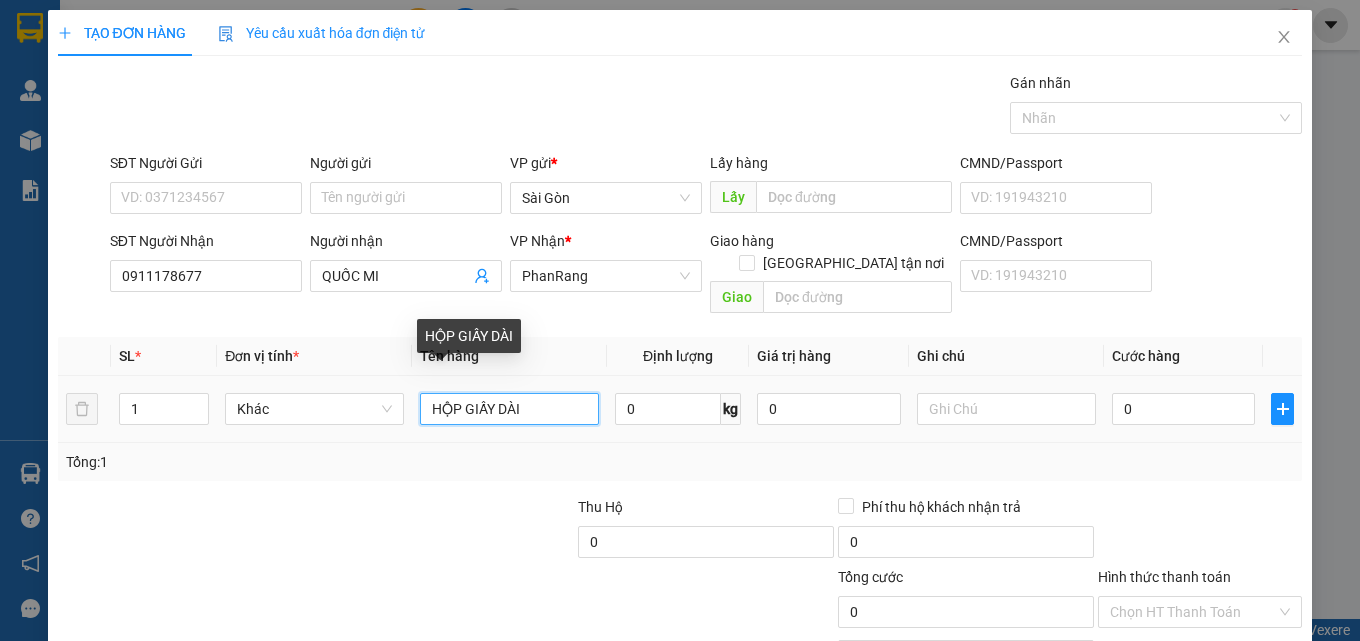 click on "HỘP GIẤY DÀI" at bounding box center (509, 409) 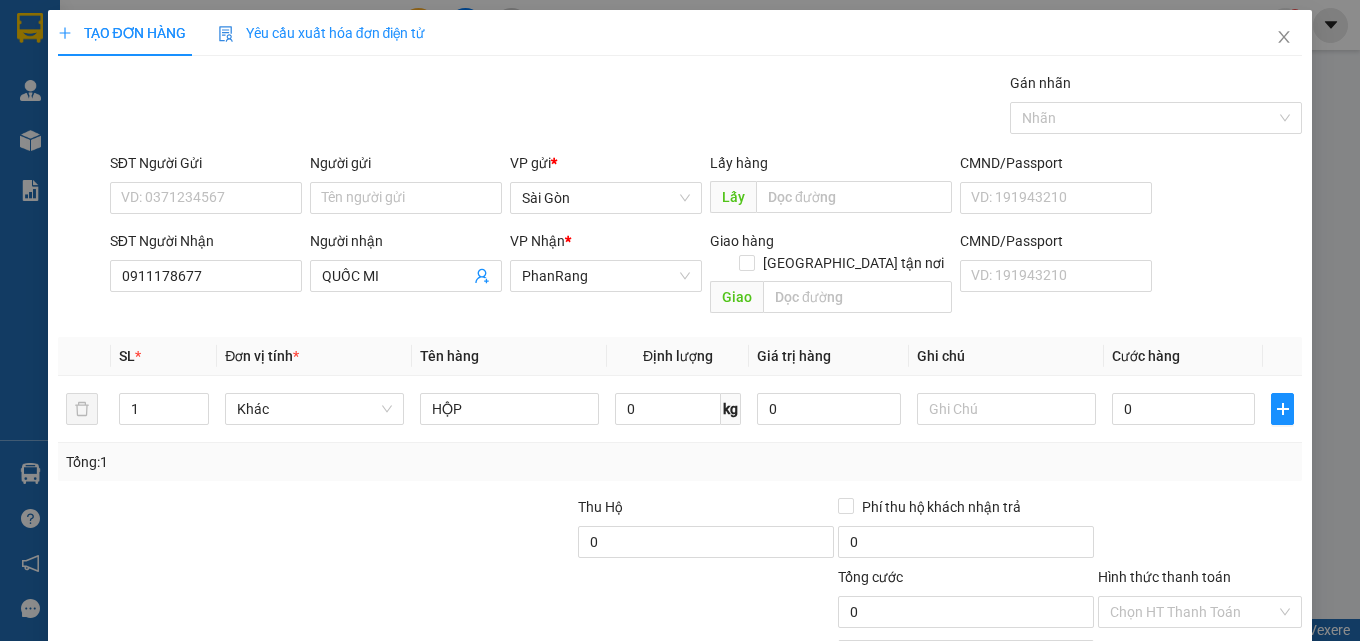 click 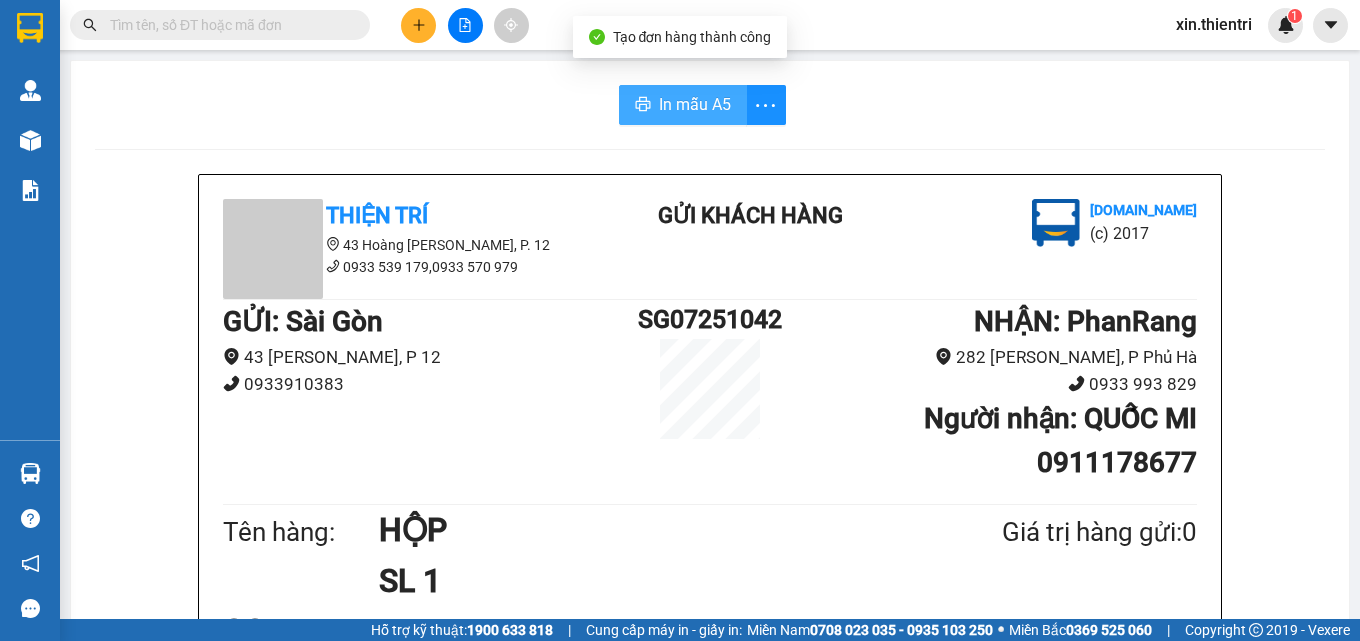 click on "In mẫu A5" at bounding box center [683, 105] 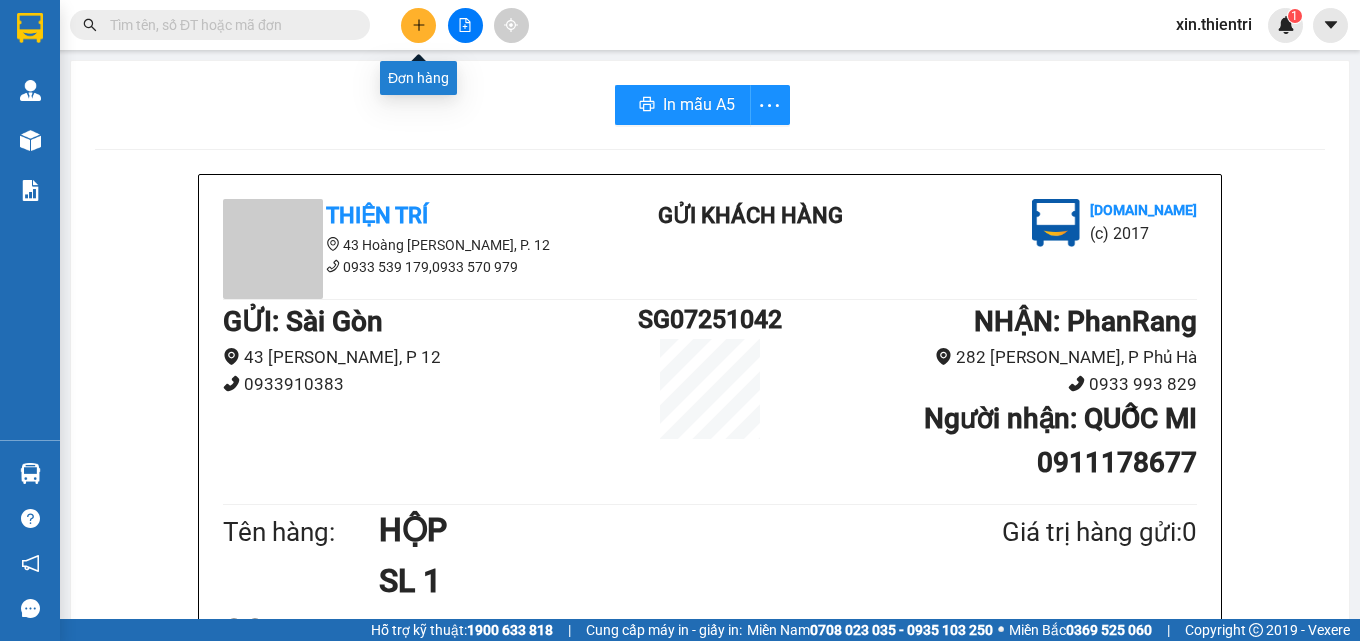 click 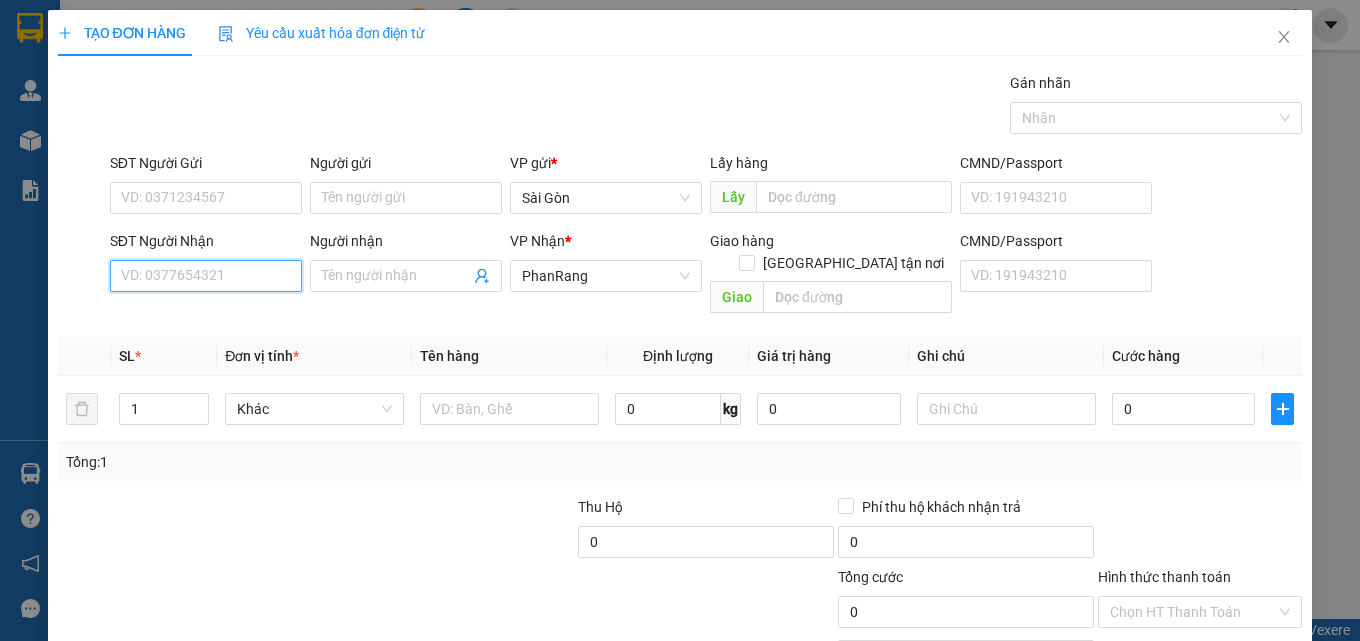 click on "SĐT Người Nhận" at bounding box center [206, 276] 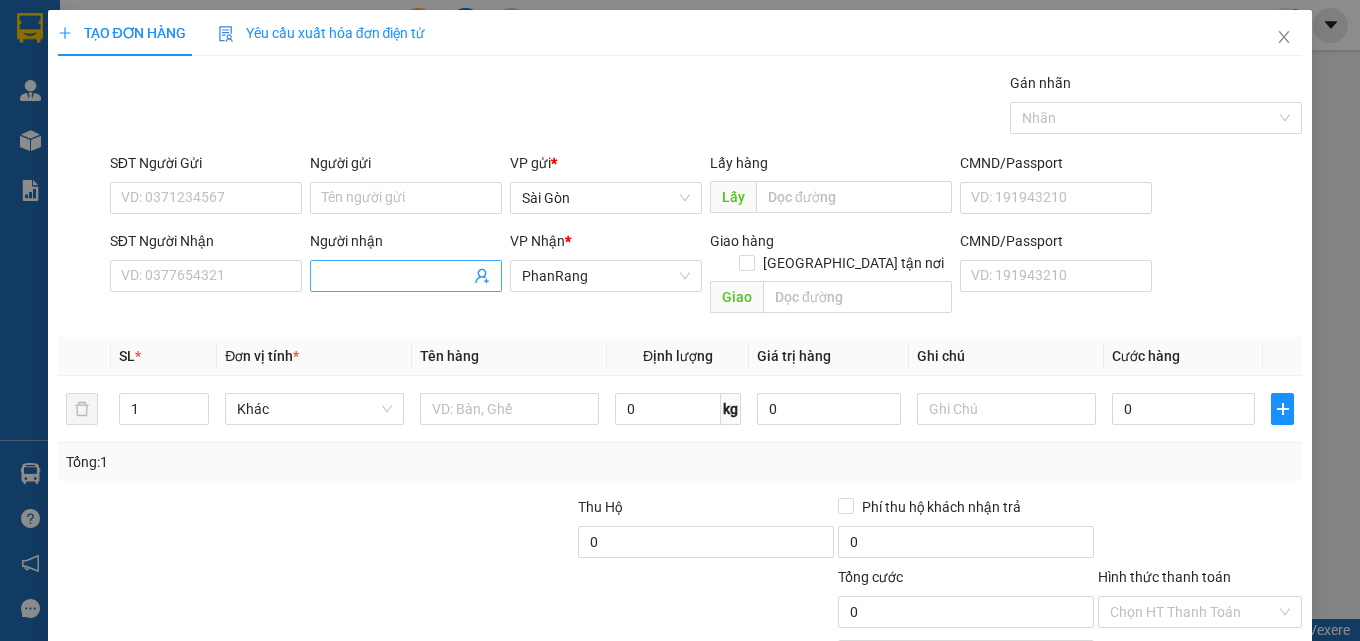 click on "Người nhận" at bounding box center [396, 276] 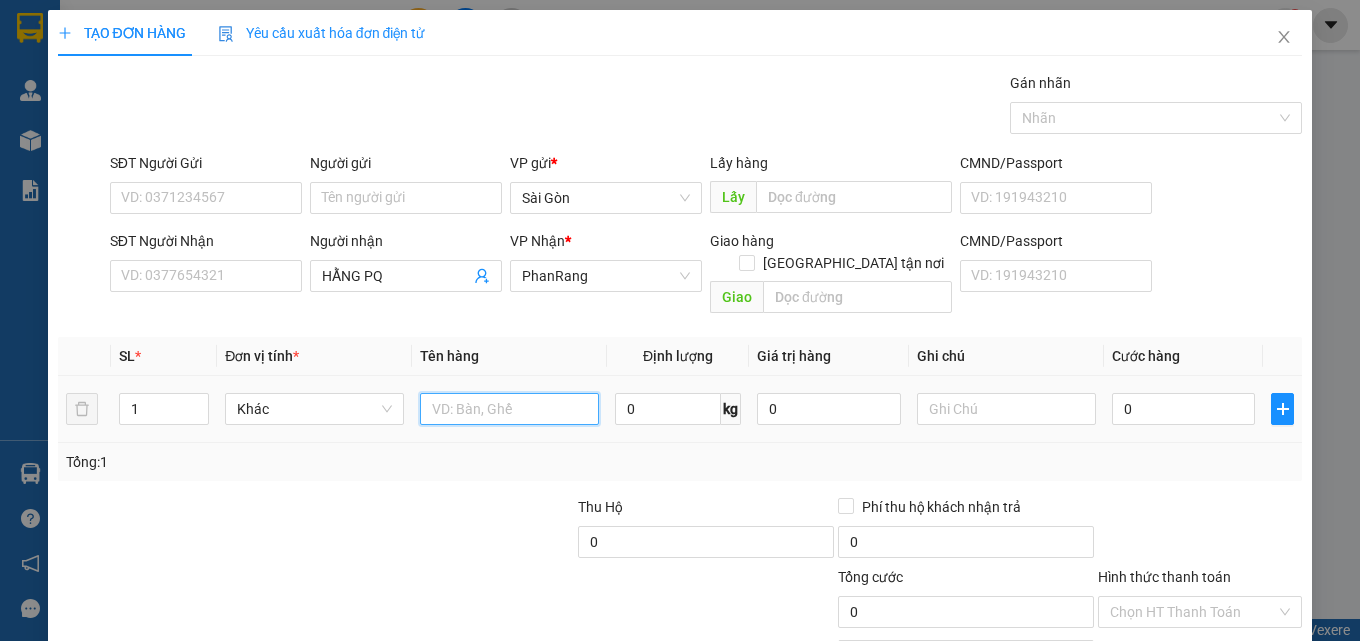 click at bounding box center (509, 409) 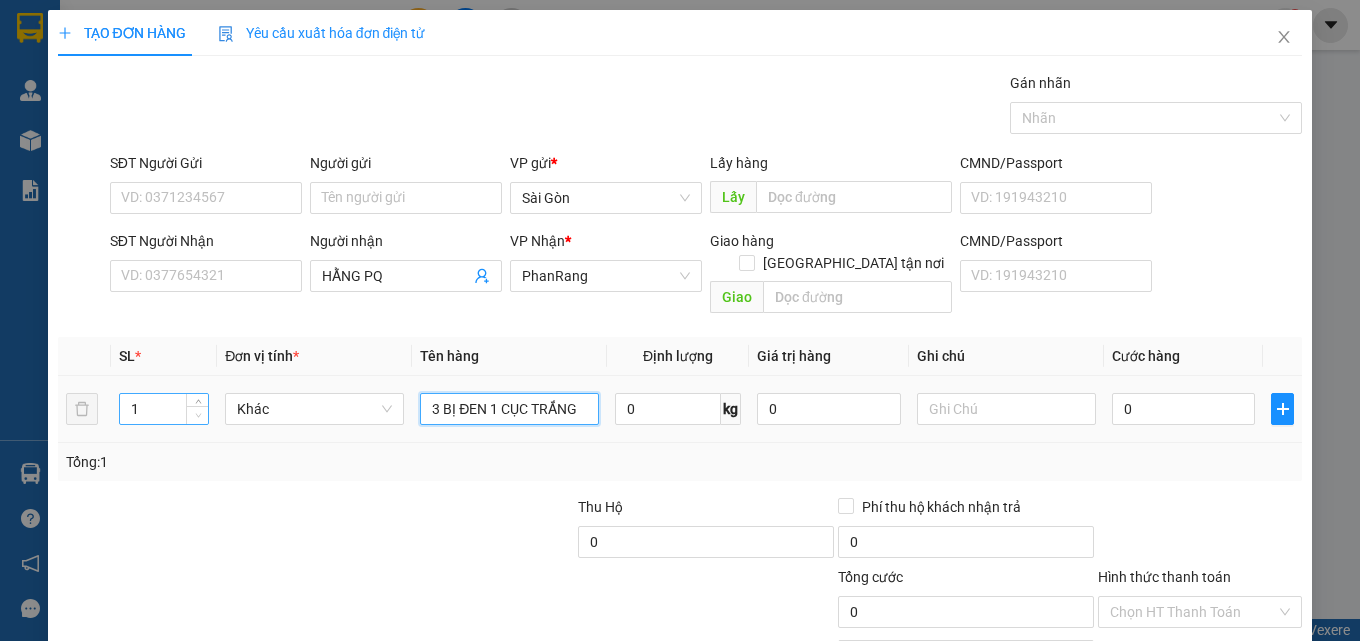 click at bounding box center [198, 416] 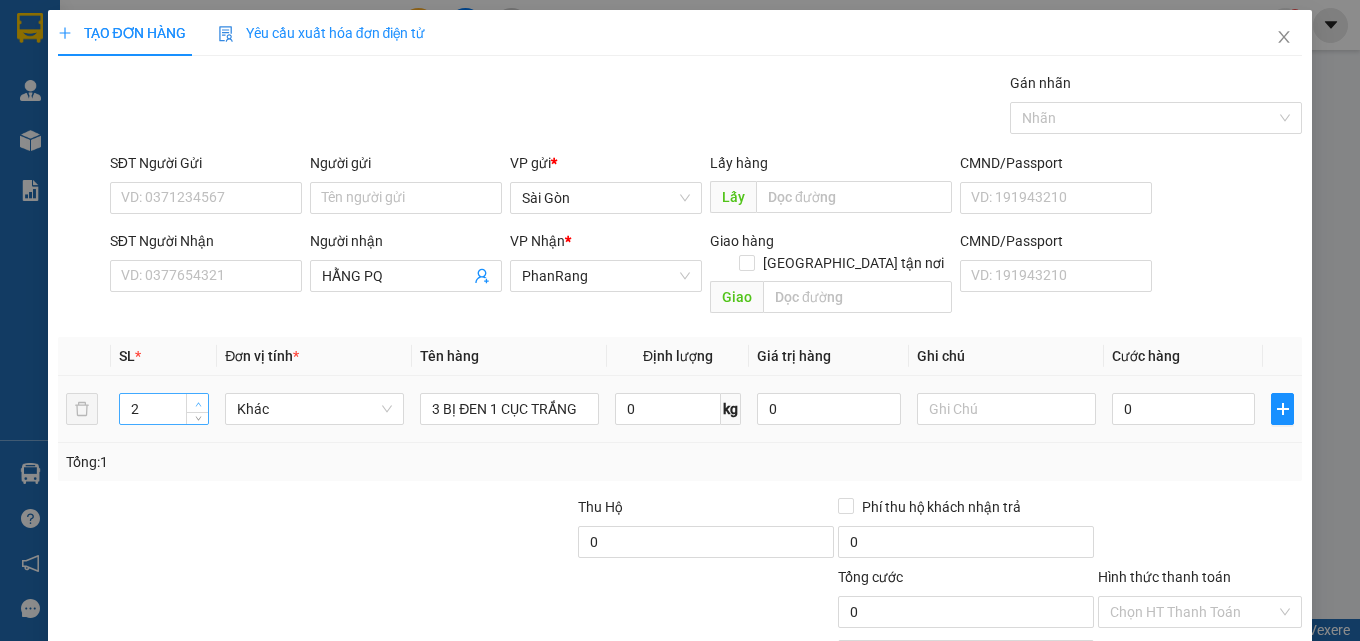 click at bounding box center [198, 404] 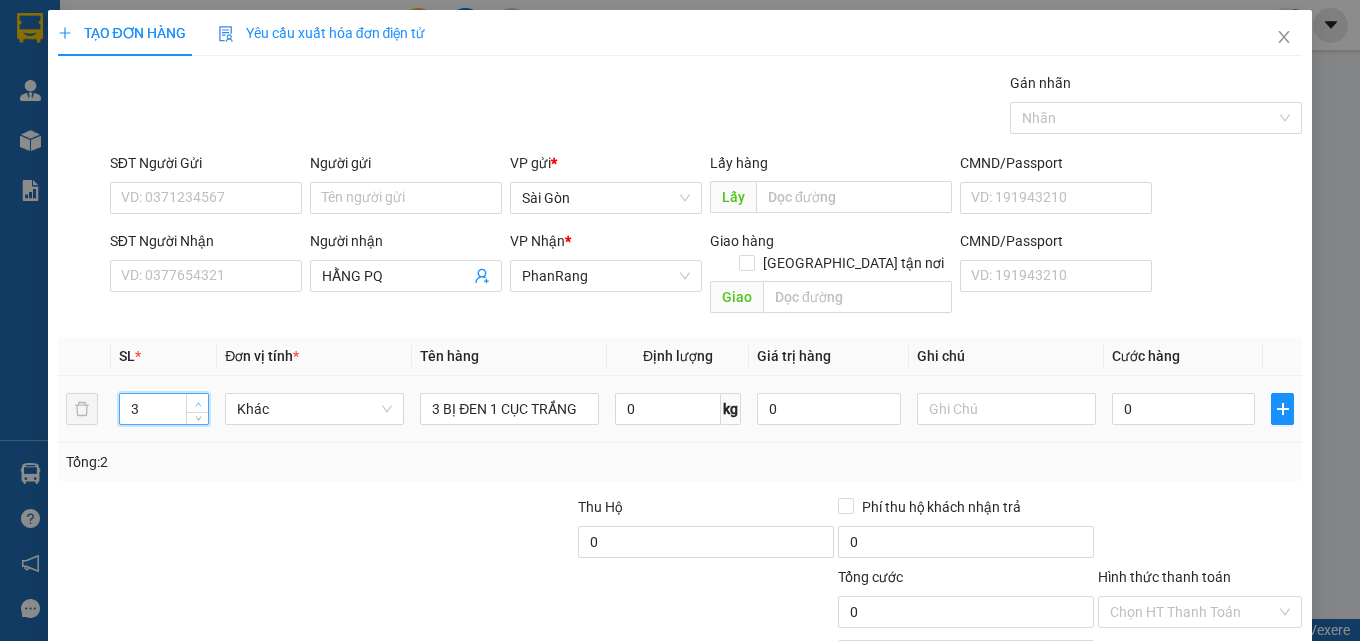 click at bounding box center (198, 404) 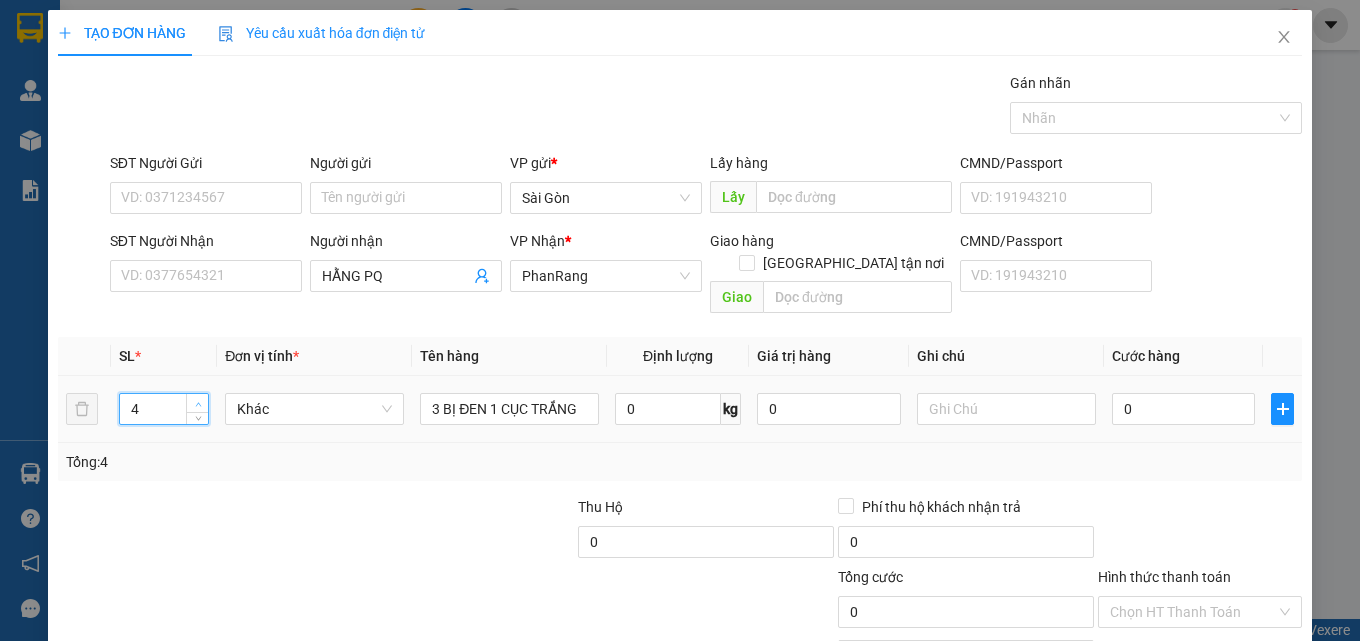 click at bounding box center [198, 404] 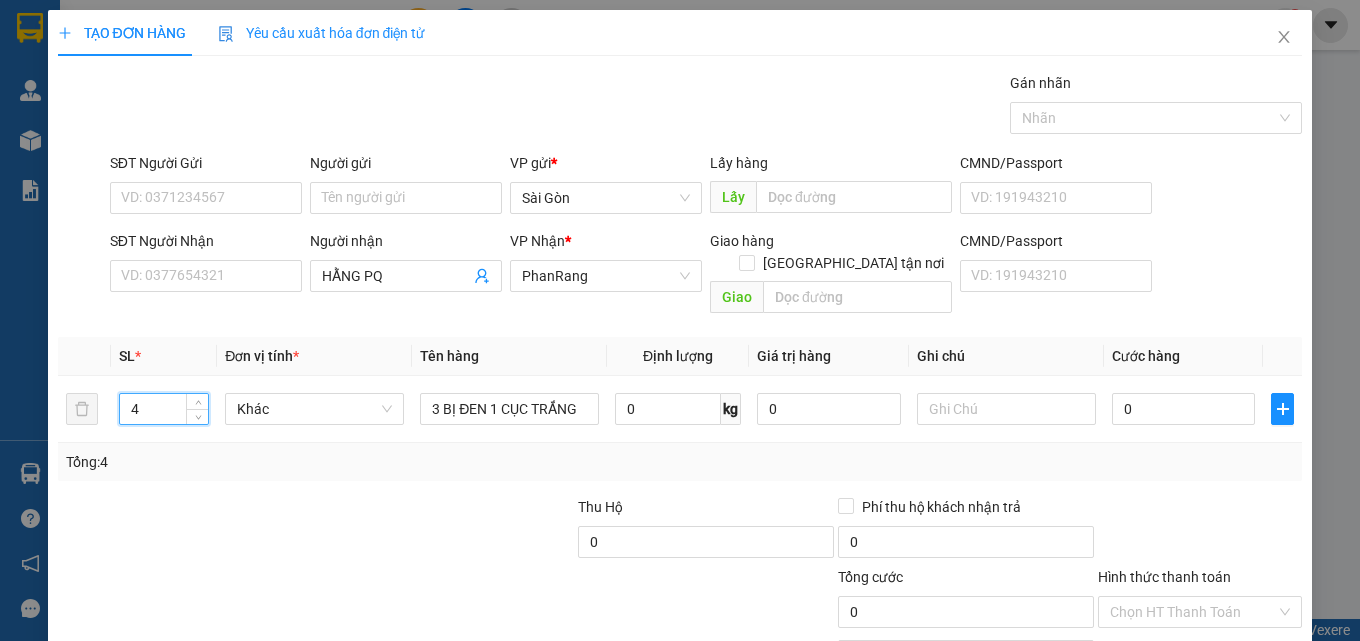 click on "[PERSON_NAME] và In" at bounding box center (1226, 707) 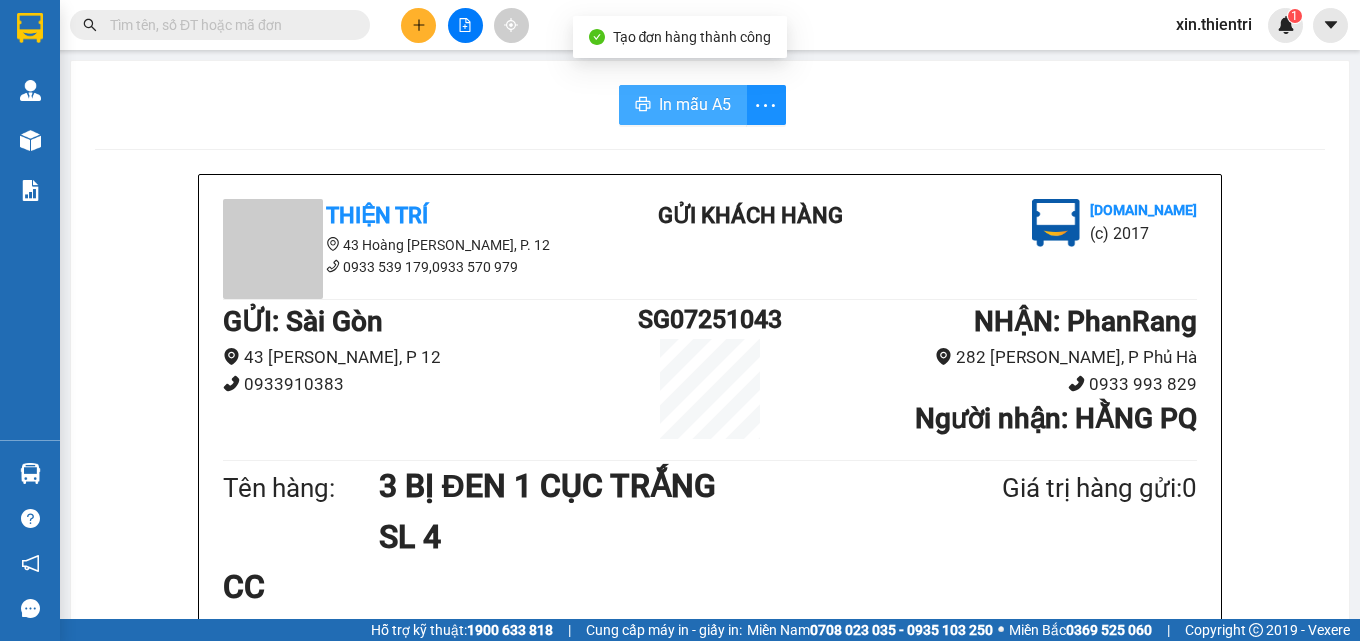 click on "In mẫu A5" at bounding box center [695, 104] 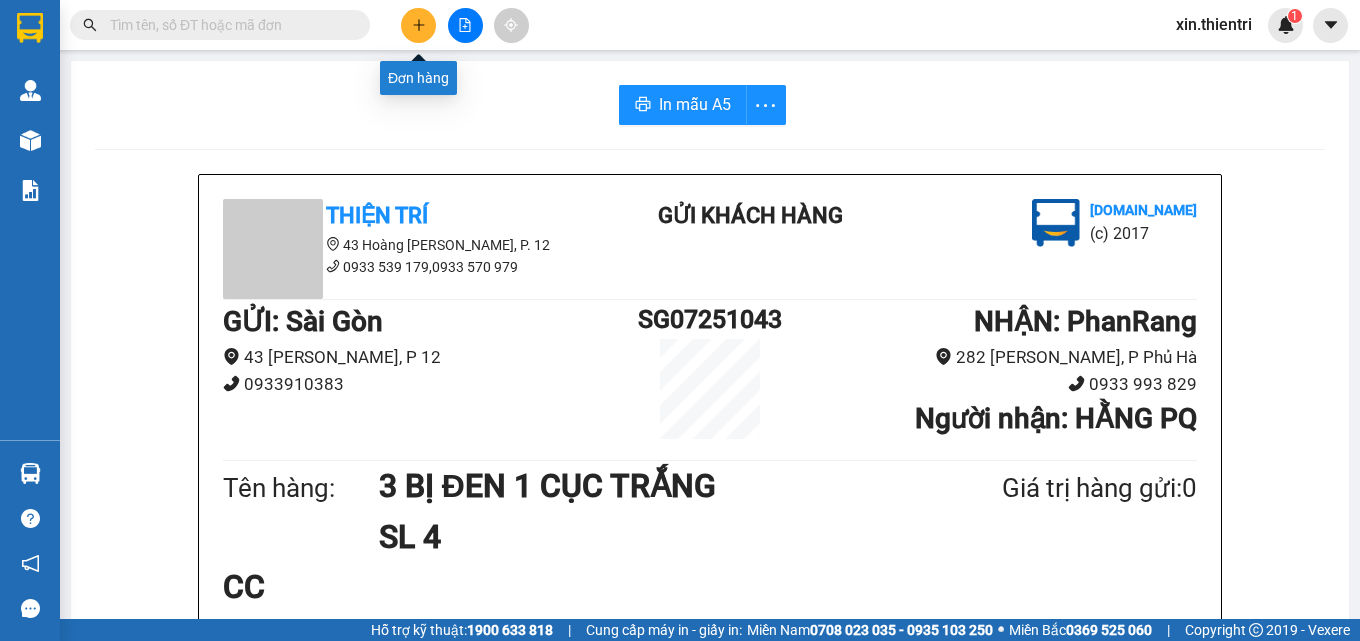 click 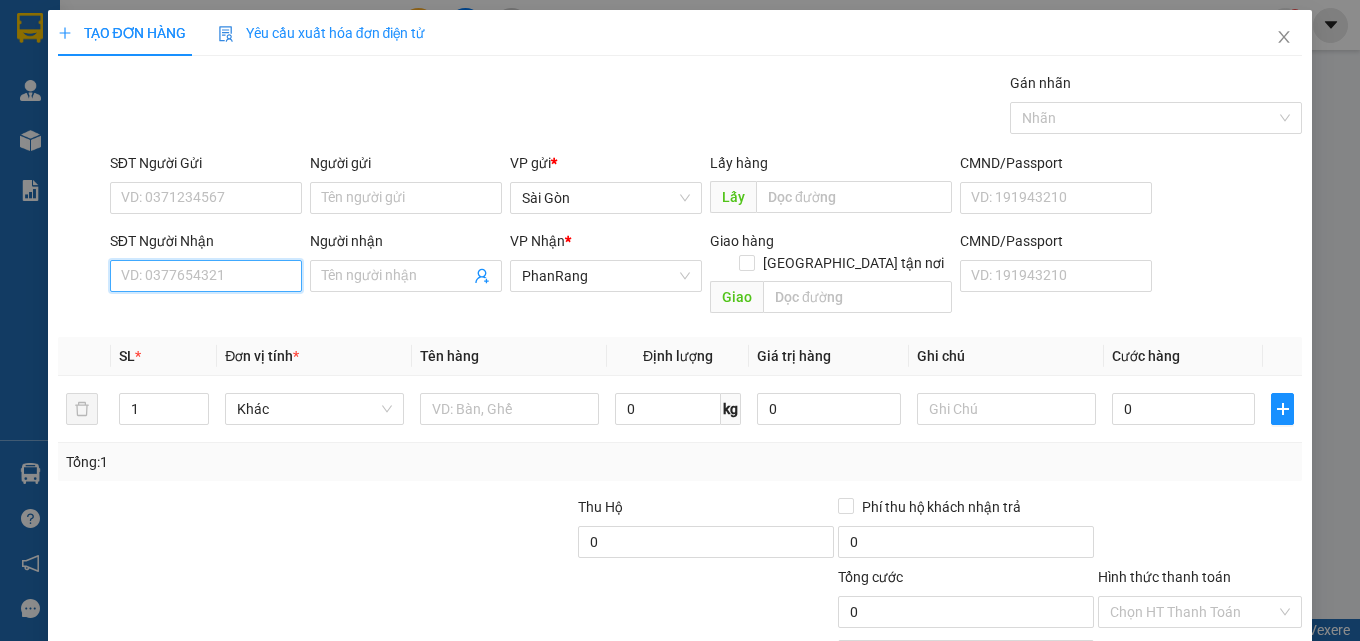 click on "SĐT Người Nhận" at bounding box center (206, 276) 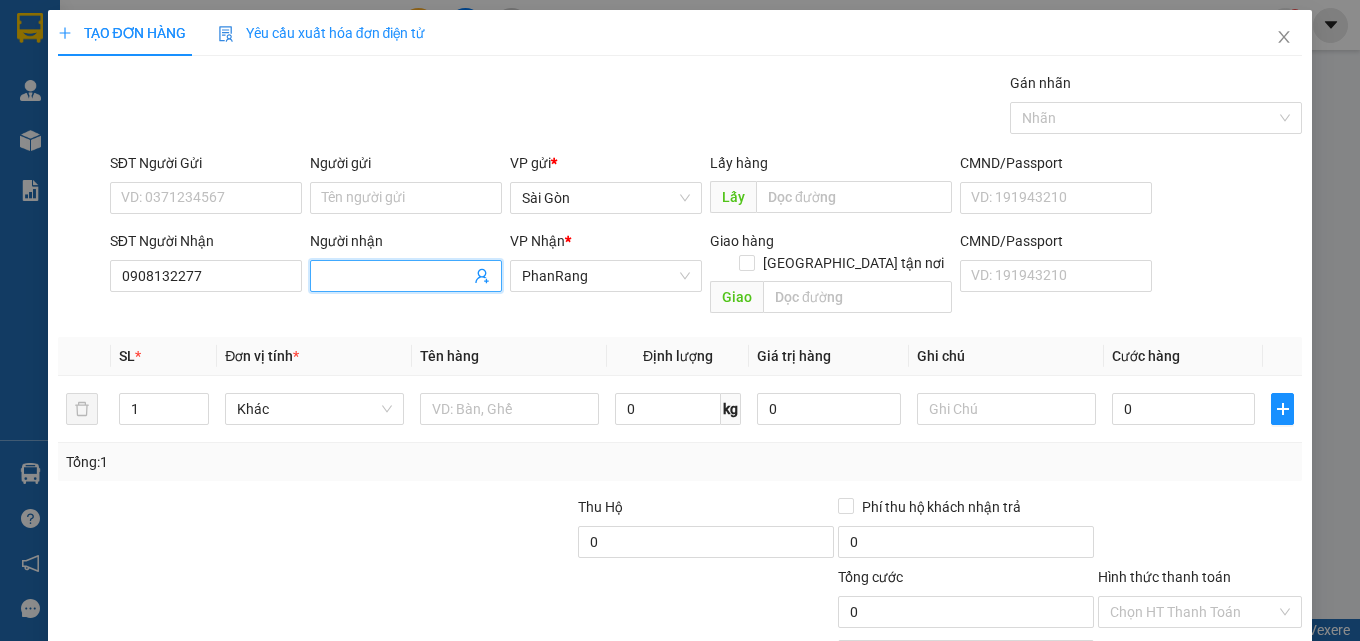 click on "Người nhận" at bounding box center [396, 276] 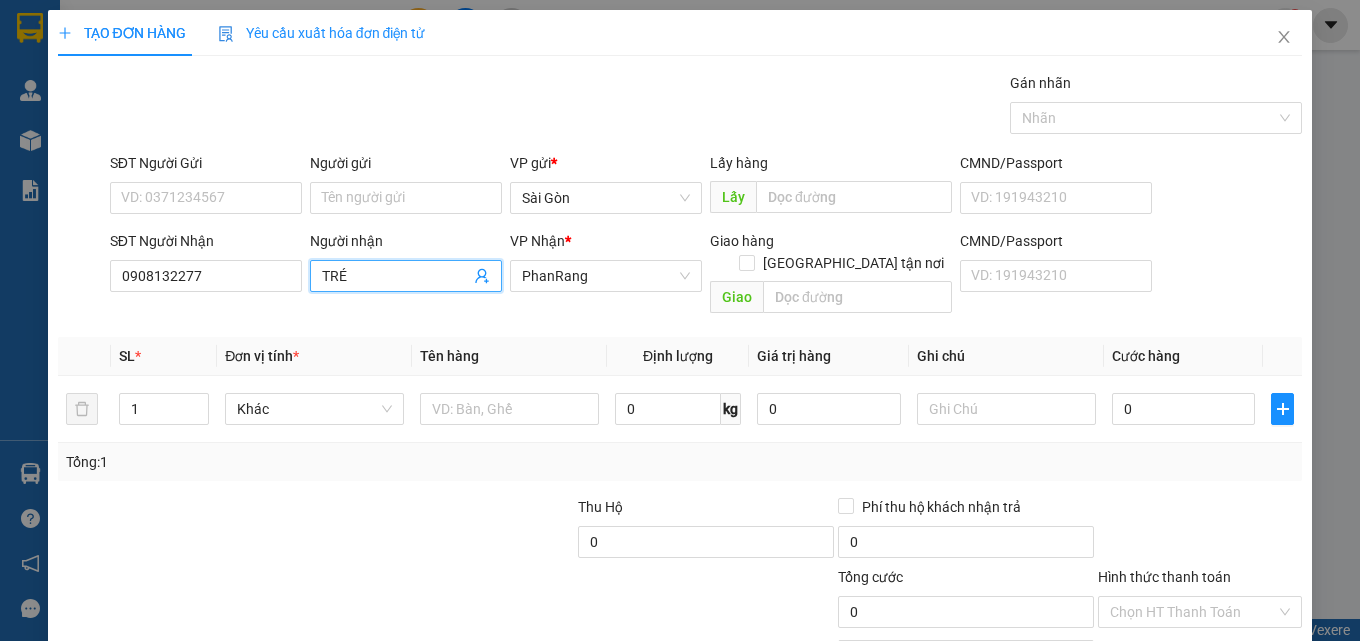 drag, startPoint x: 373, startPoint y: 274, endPoint x: 362, endPoint y: 273, distance: 11.045361 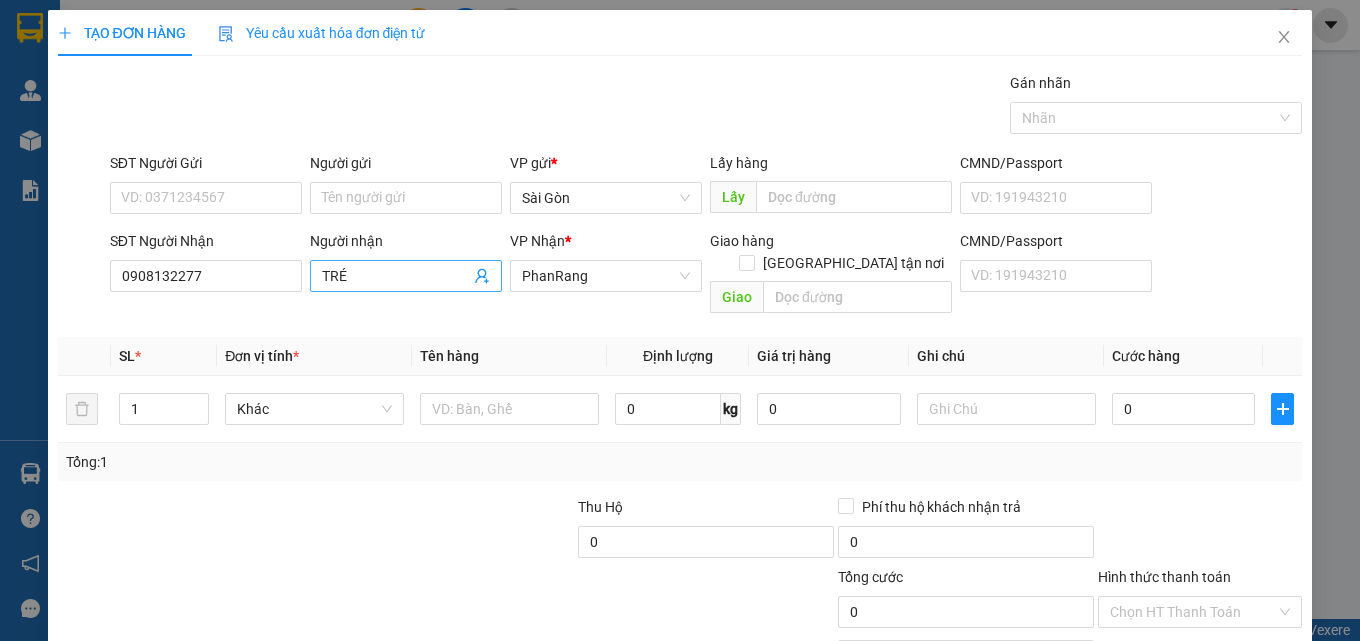 drag, startPoint x: 260, startPoint y: 244, endPoint x: 335, endPoint y: 267, distance: 78.44743 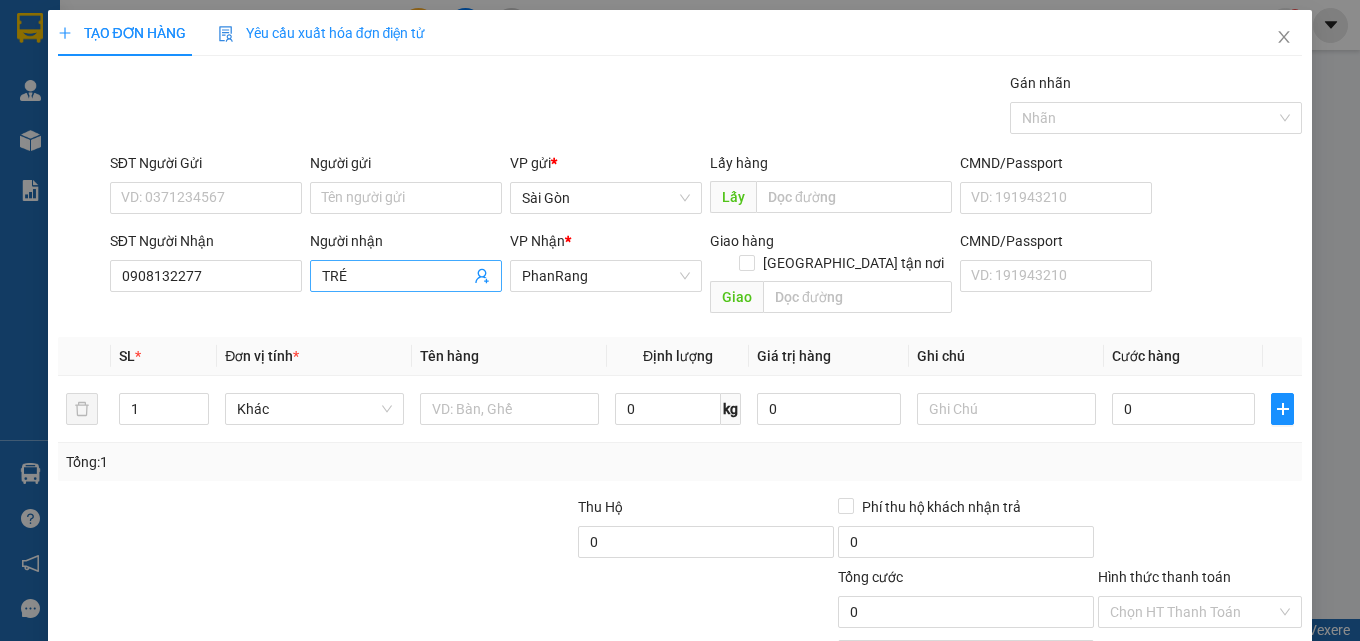 click on "SĐT Người Nhận" at bounding box center [206, 241] 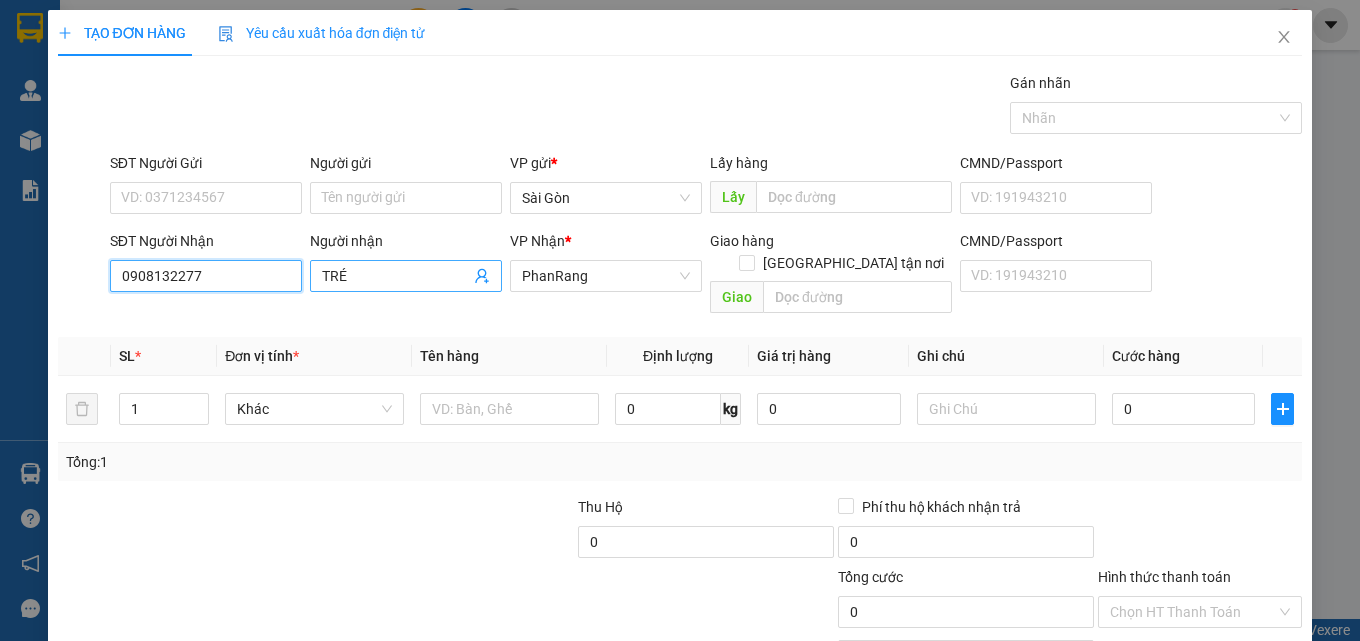 click on "0908132277" at bounding box center (206, 276) 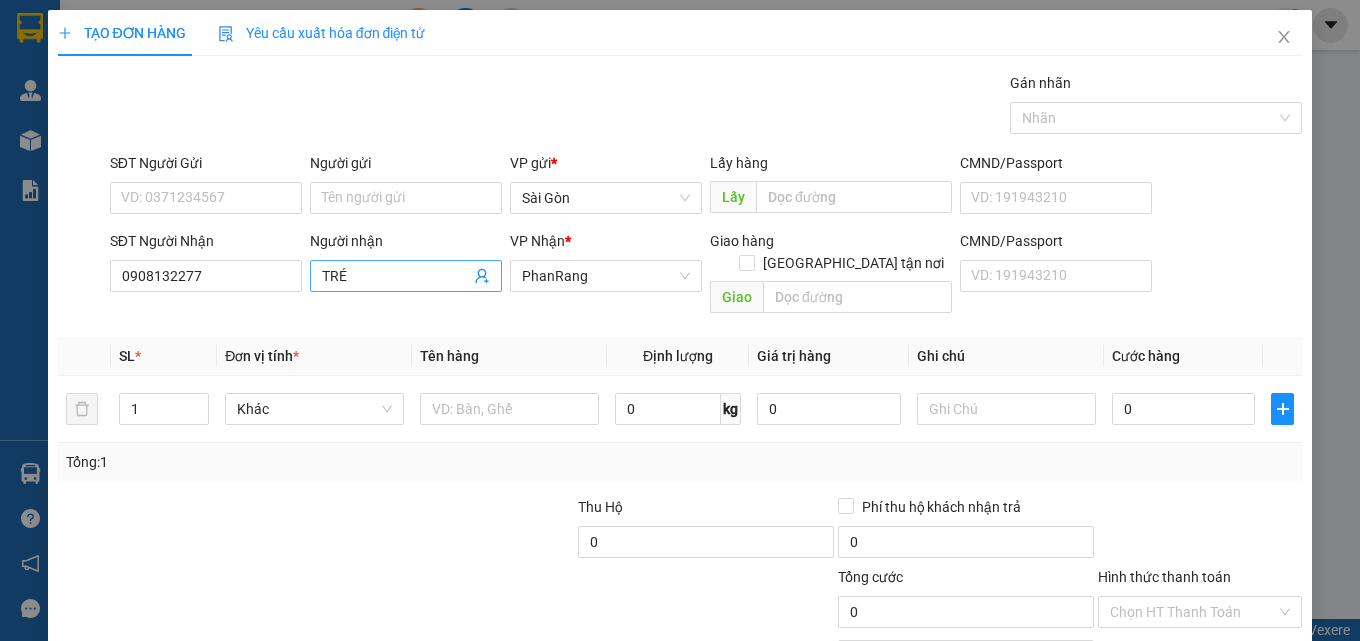 click on "TRÉ" at bounding box center [396, 276] 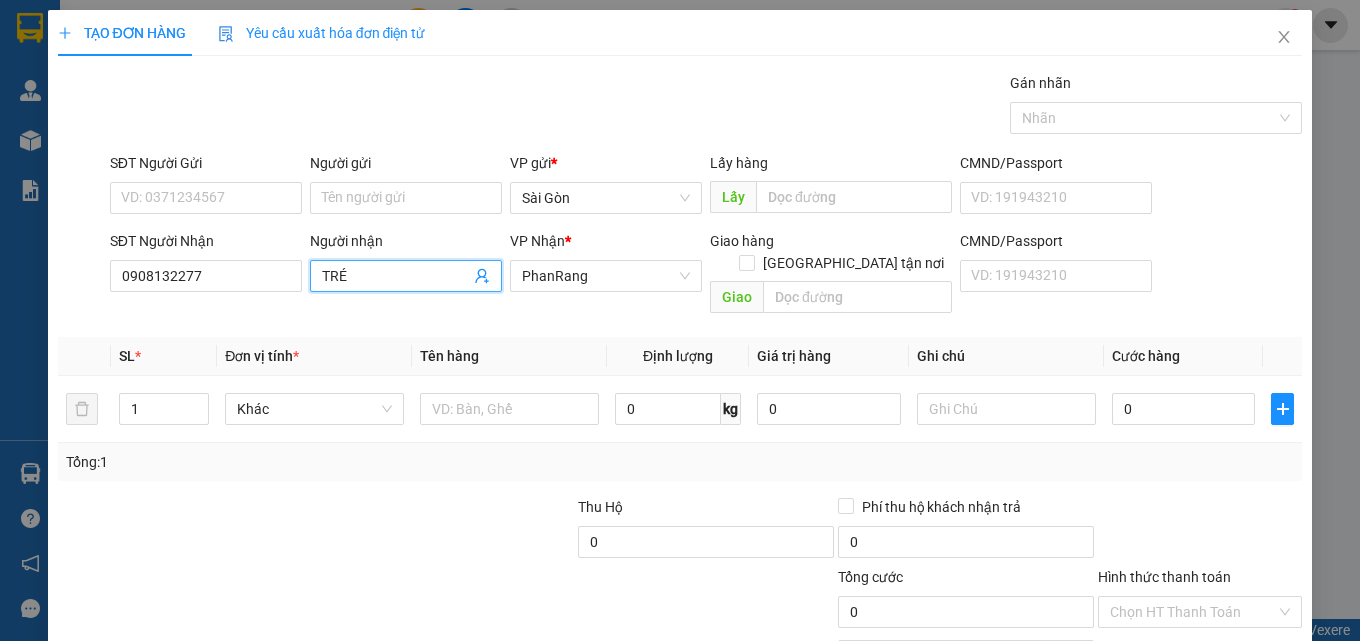 click on "TRÉ" at bounding box center [396, 276] 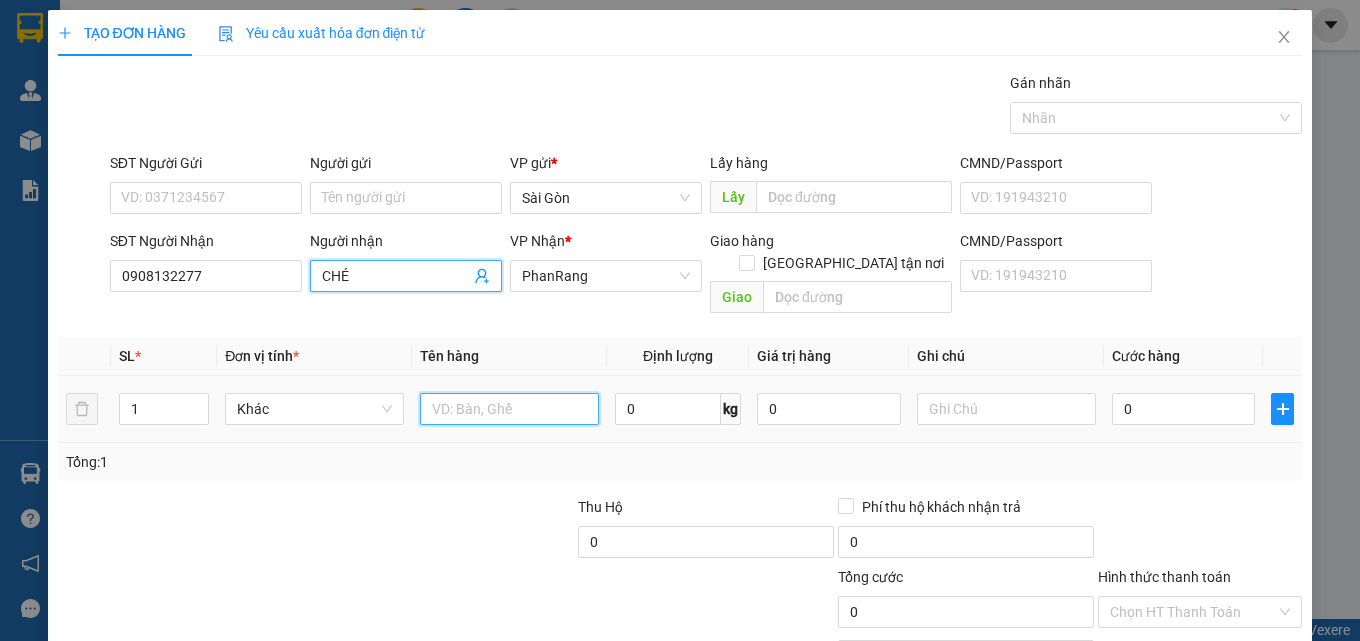 click at bounding box center (509, 409) 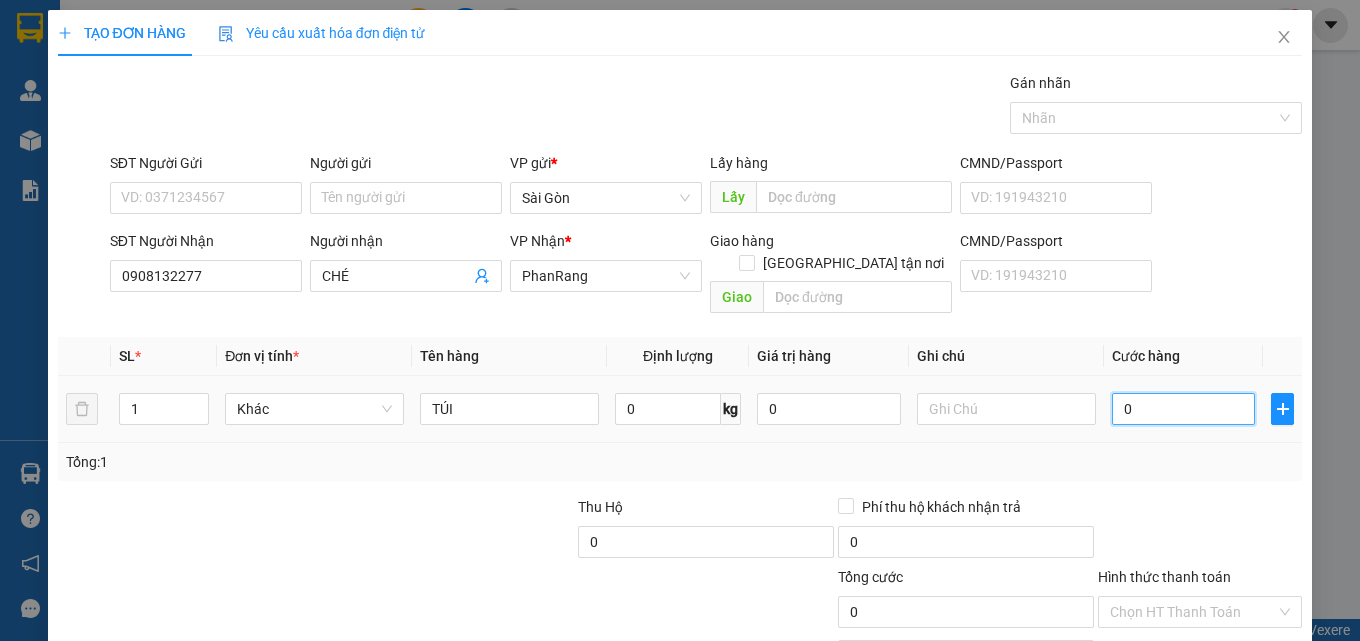 click on "0" at bounding box center [1184, 409] 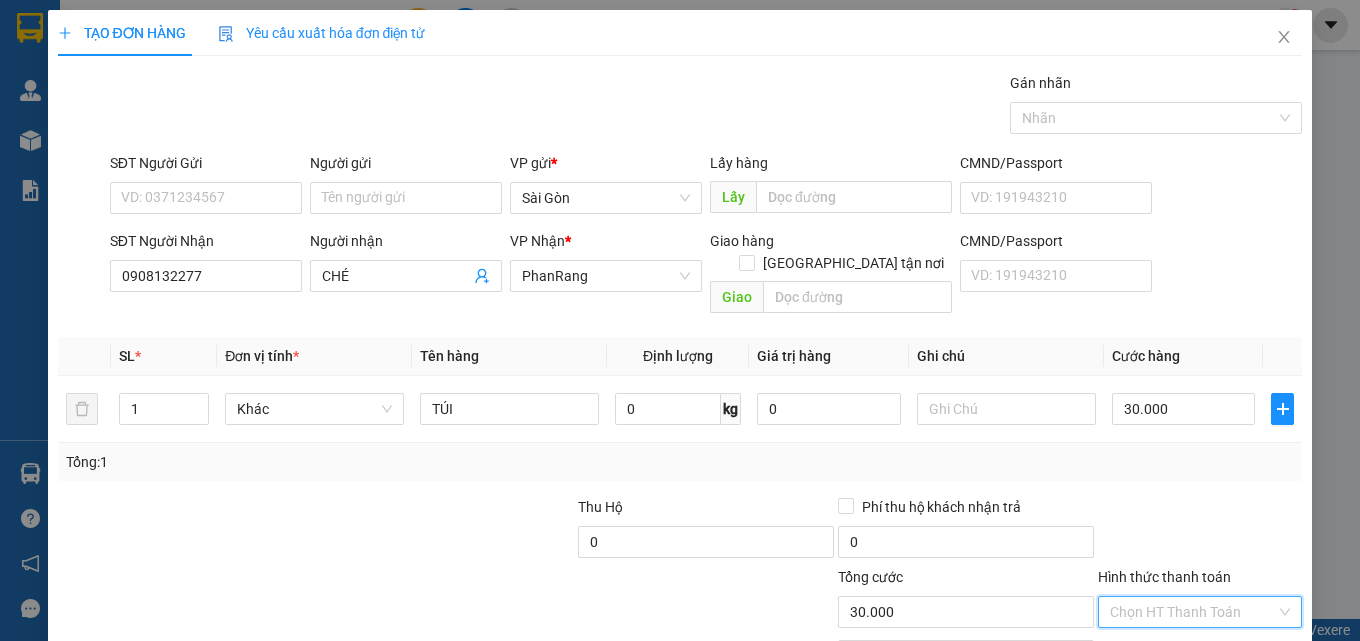 drag, startPoint x: 1143, startPoint y: 594, endPoint x: 1187, endPoint y: 556, distance: 58.137768 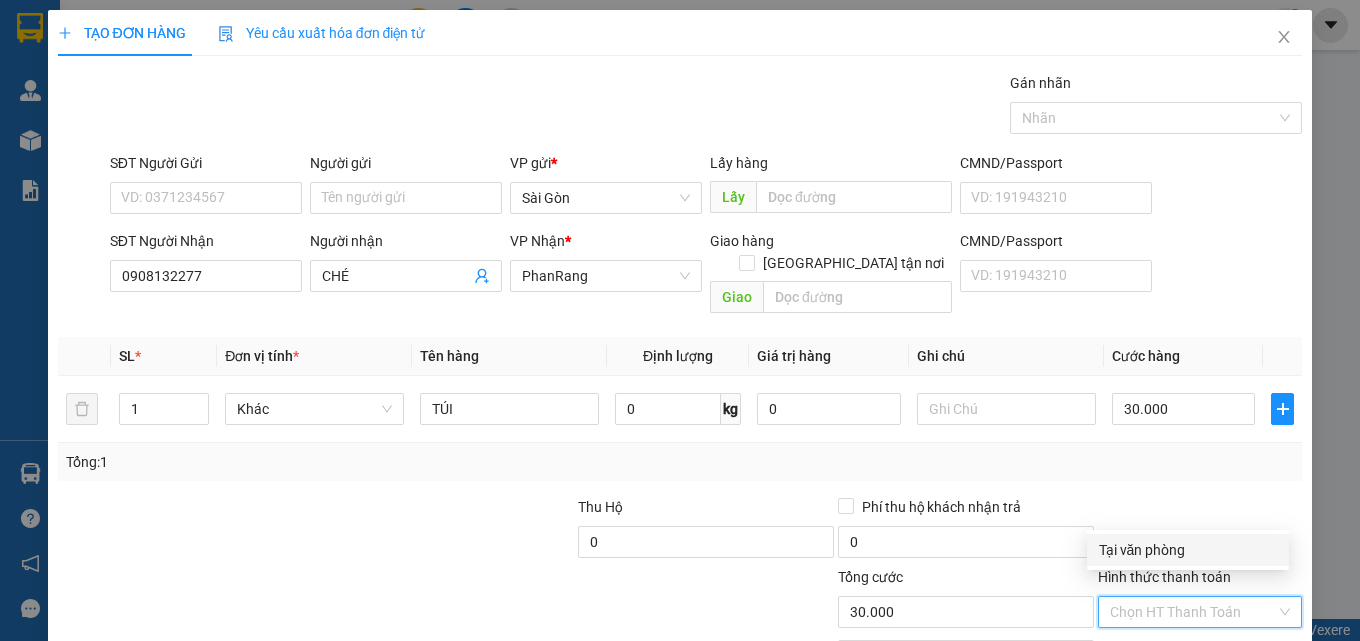 click on "Tại văn phòng" at bounding box center (1188, 550) 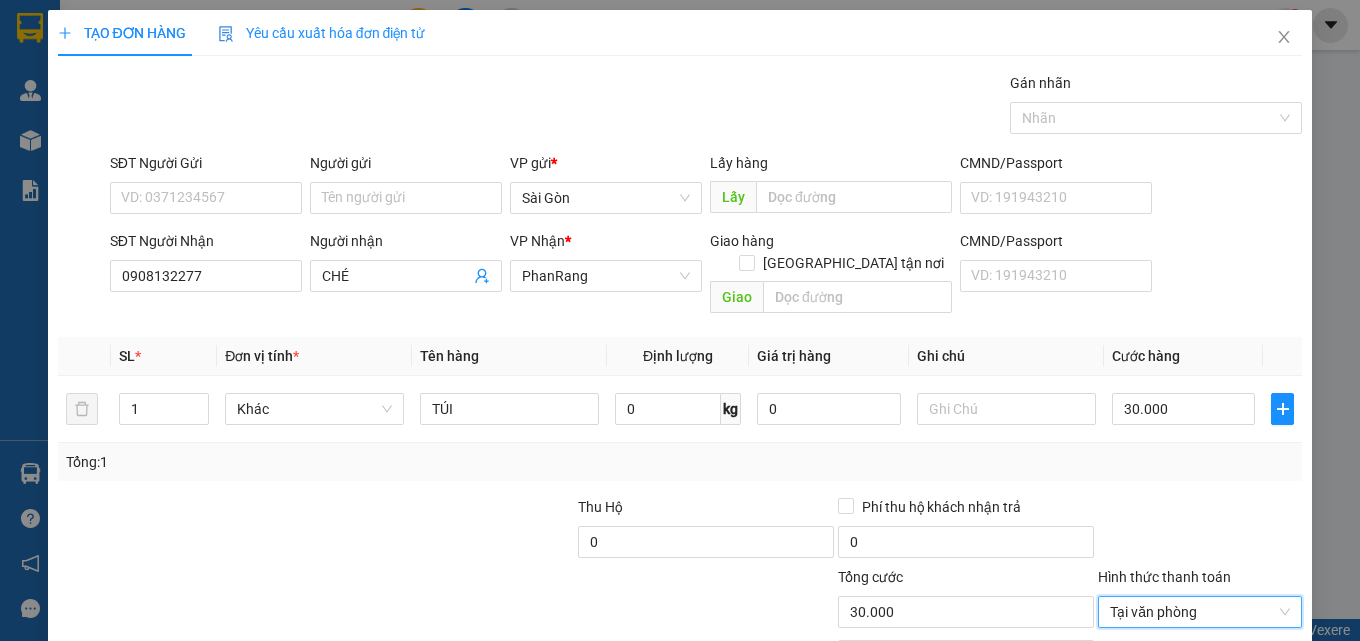click 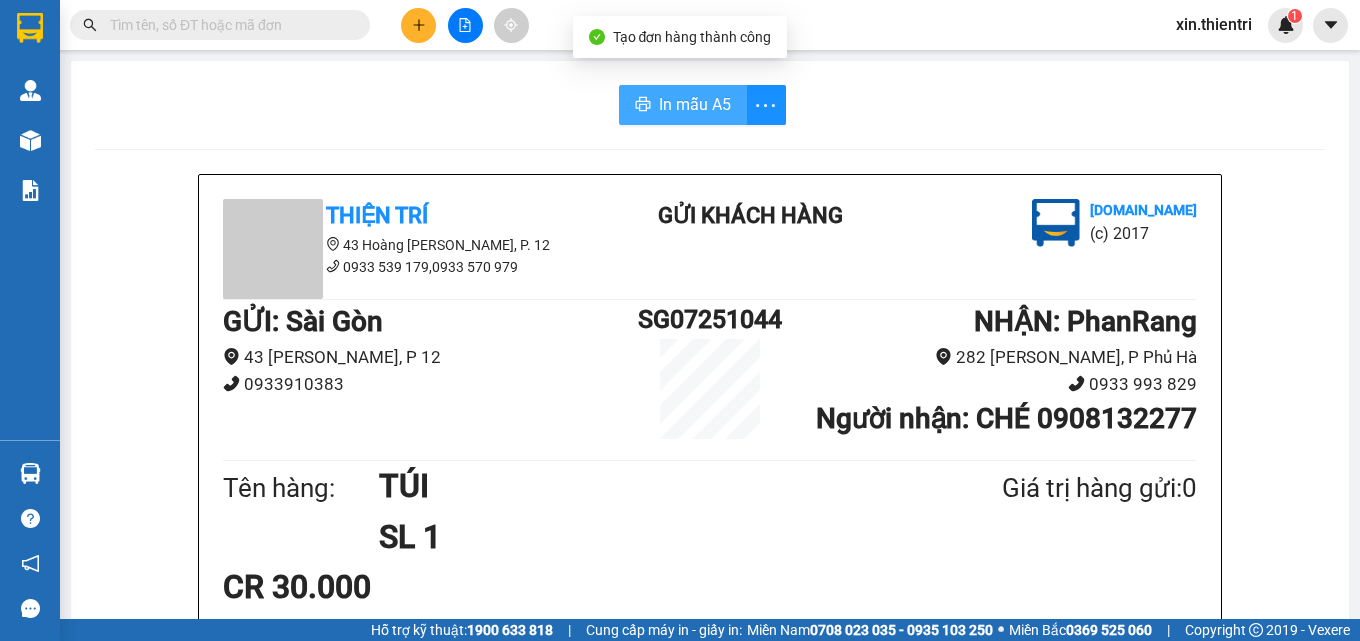 click on "In mẫu A5" at bounding box center [695, 104] 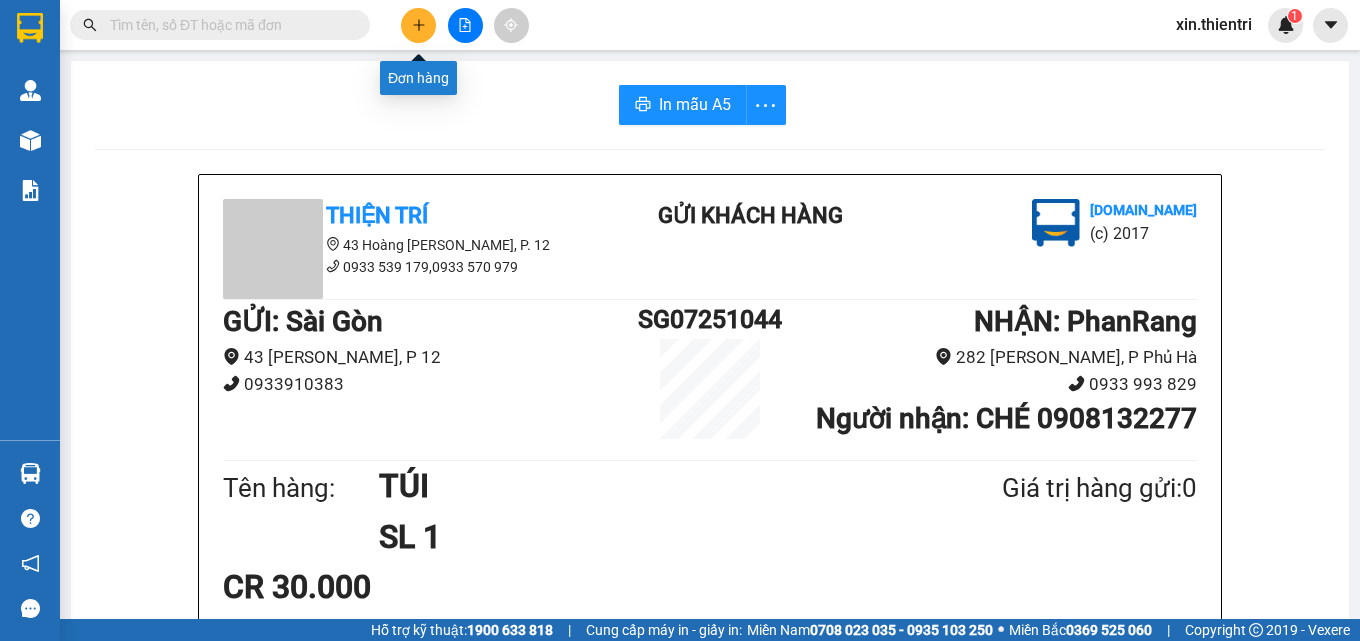 click at bounding box center [418, 25] 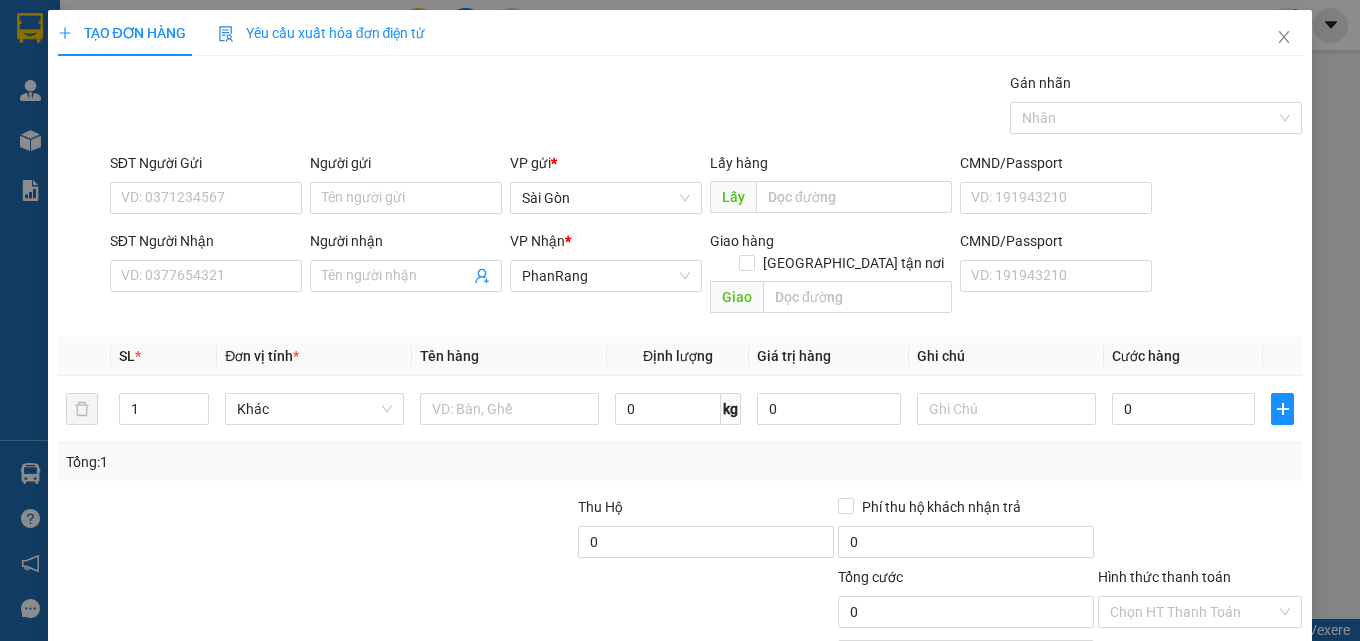 drag, startPoint x: 206, startPoint y: 294, endPoint x: 370, endPoint y: 221, distance: 179.51323 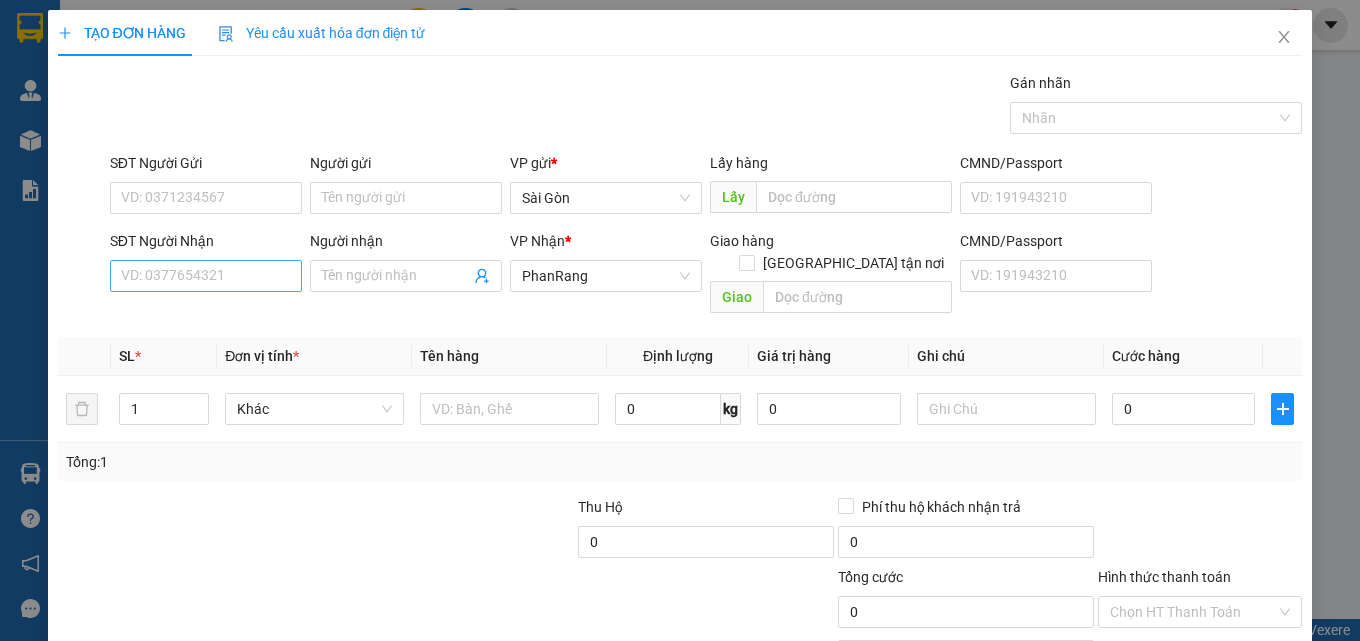 click on "SĐT Người Nhận" at bounding box center (206, 276) 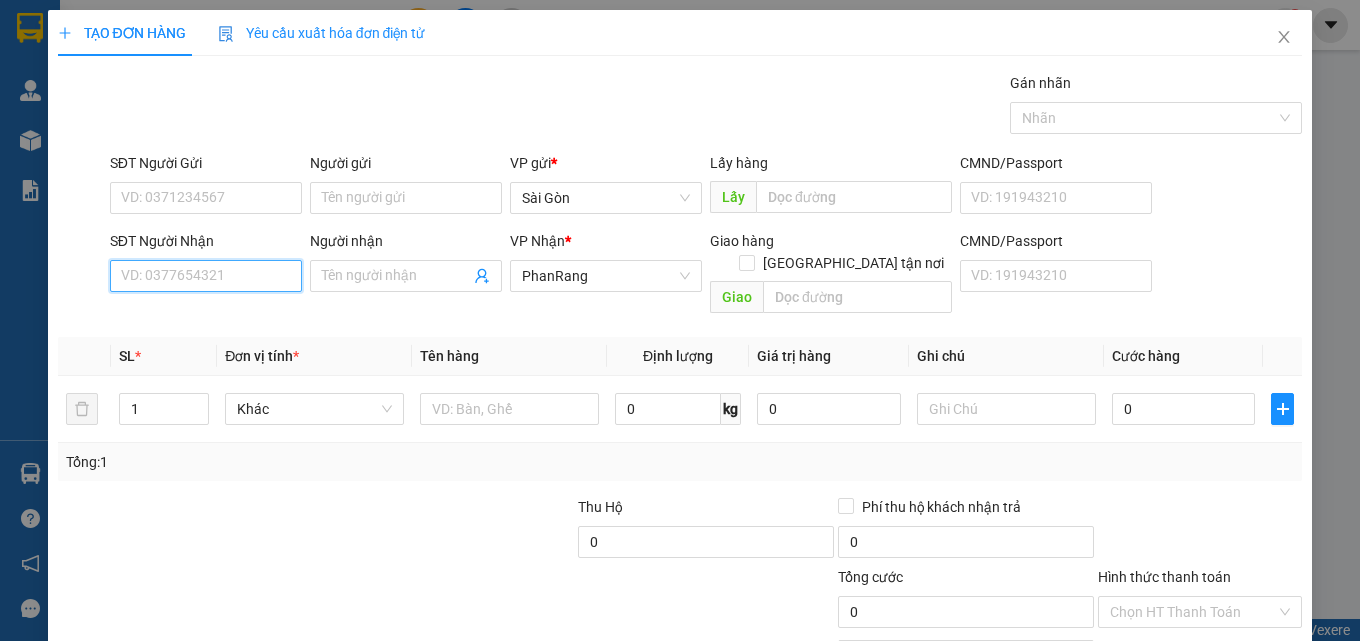 click on "SĐT Người Nhận" at bounding box center [206, 276] 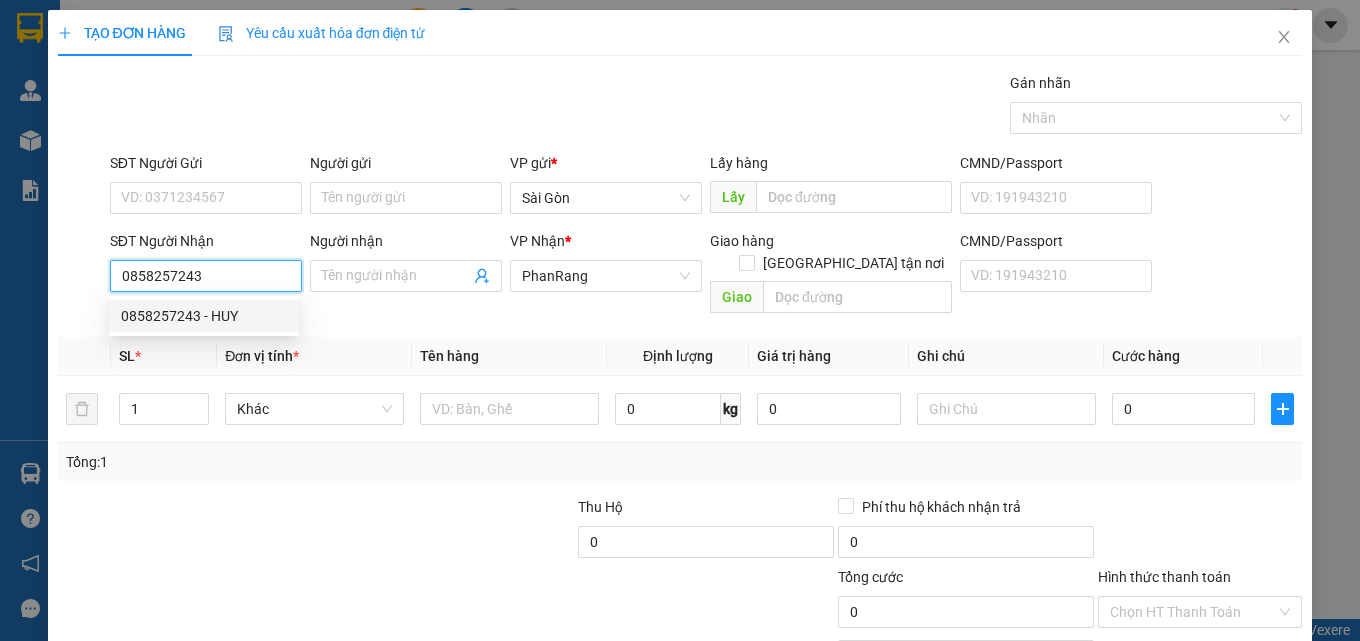 drag, startPoint x: 204, startPoint y: 318, endPoint x: 145, endPoint y: 324, distance: 59.3043 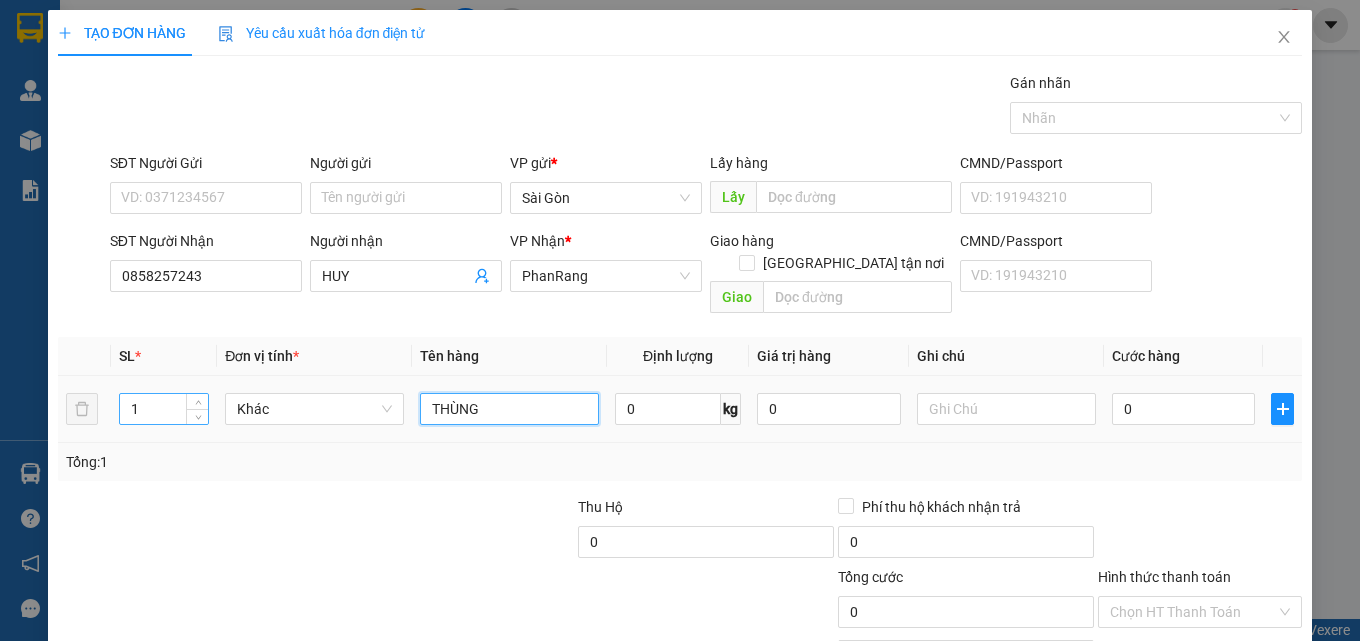 drag, startPoint x: 491, startPoint y: 394, endPoint x: 127, endPoint y: 392, distance: 364.0055 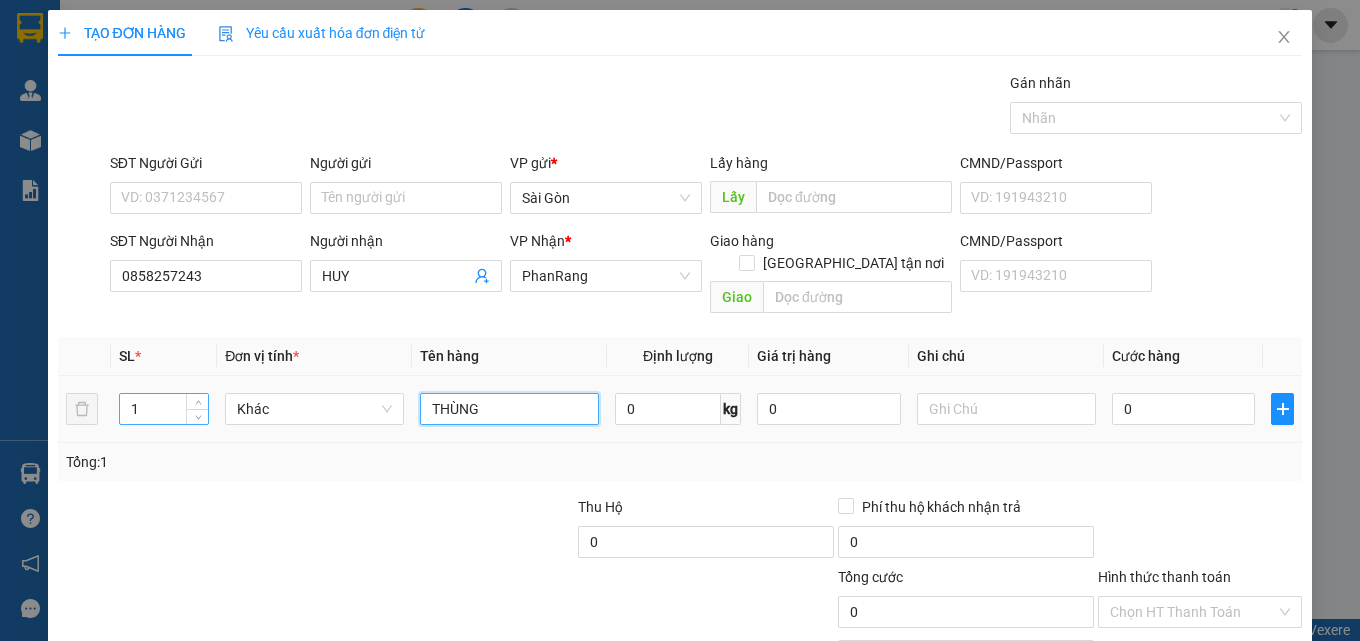 click on "1 Khác THÙNG 0 kg 0 0" at bounding box center [680, 409] 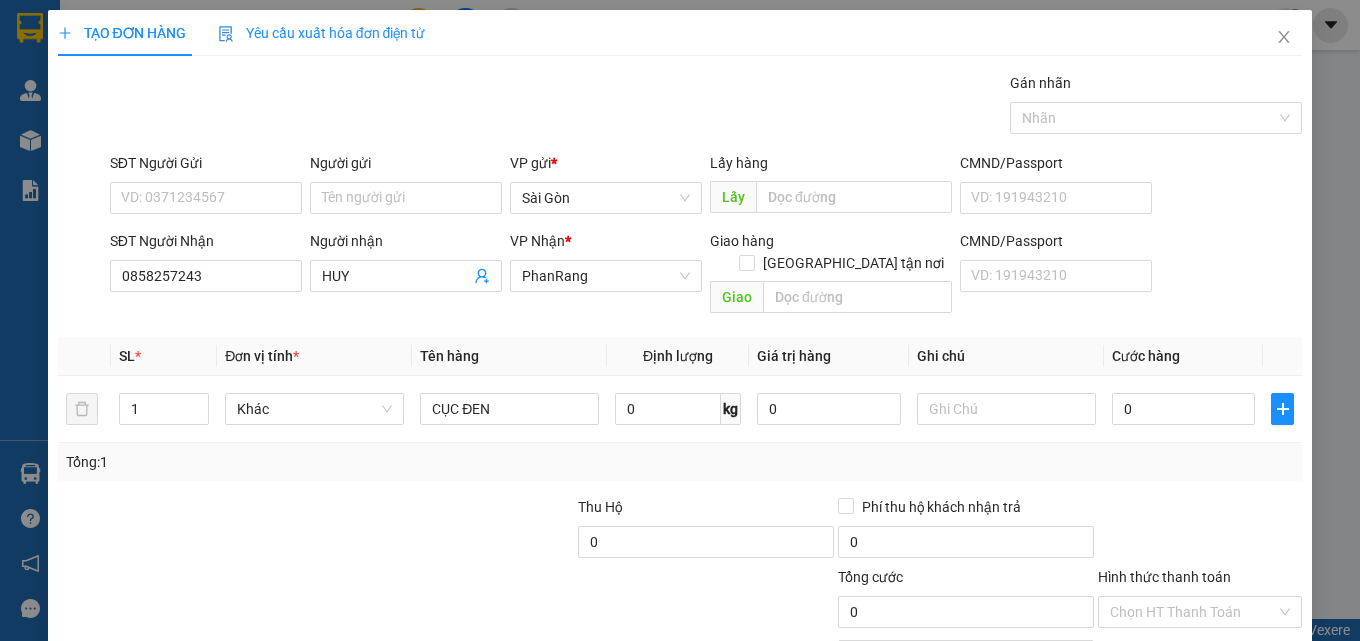 click on "[PERSON_NAME] và In" at bounding box center (1258, 707) 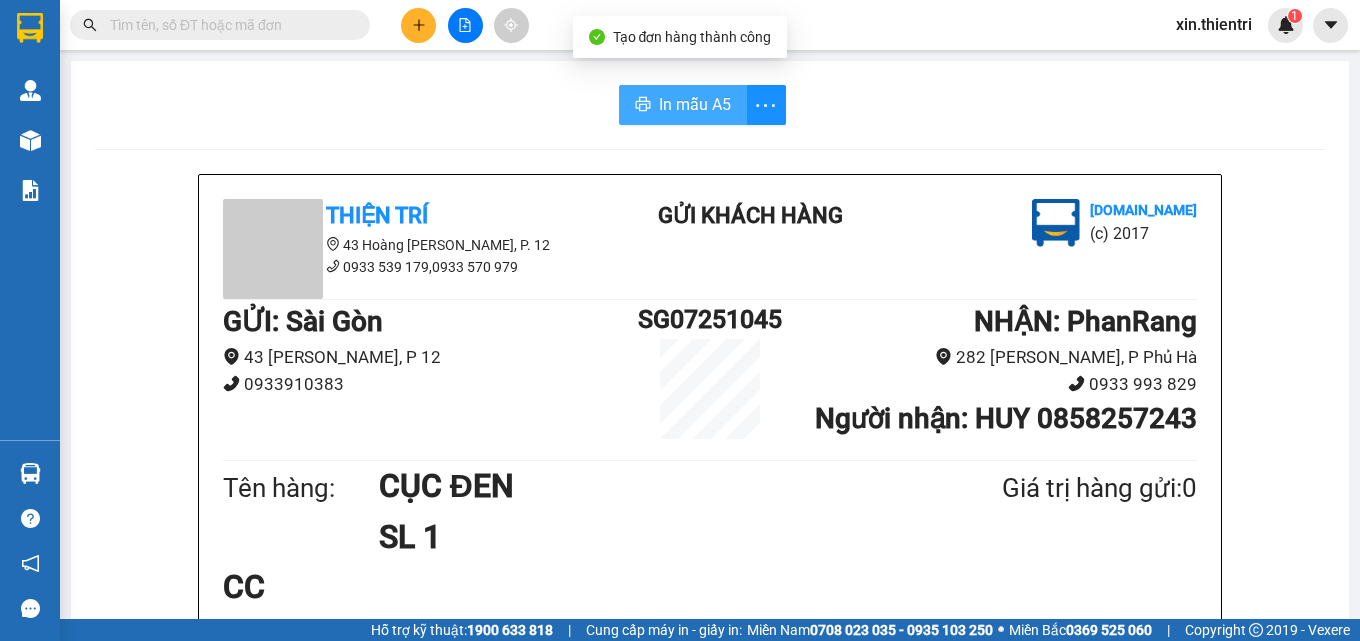 click on "In mẫu A5" at bounding box center (683, 105) 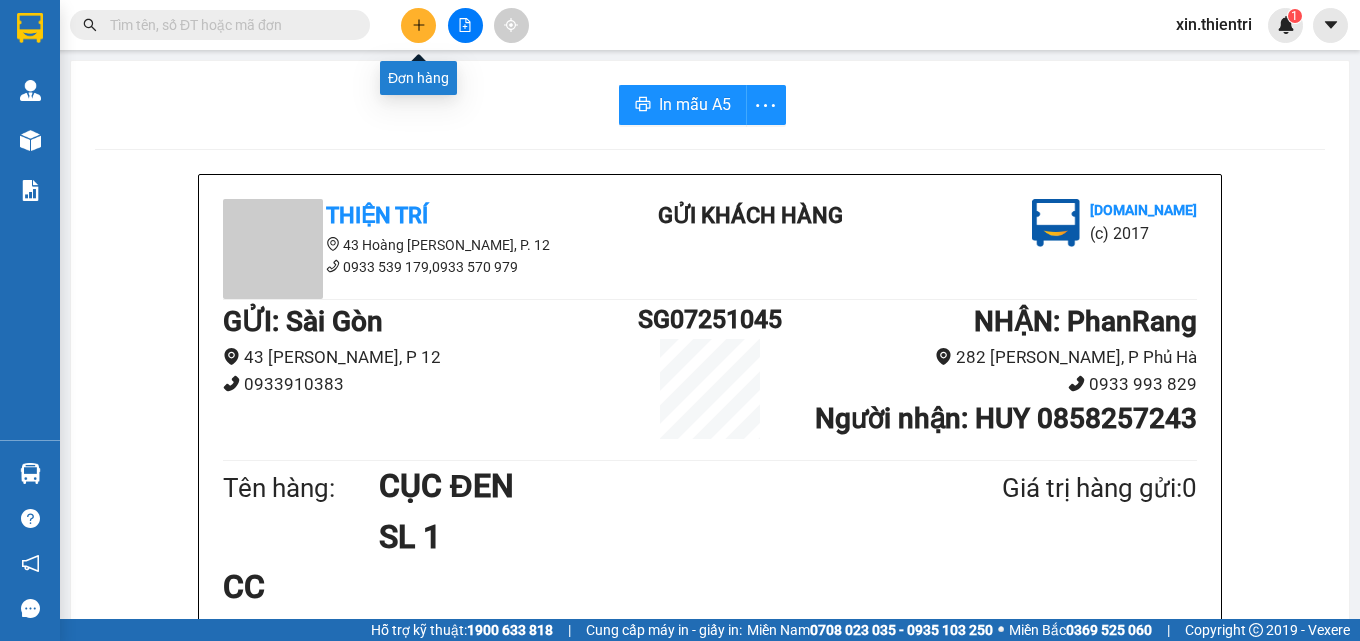 click at bounding box center [418, 25] 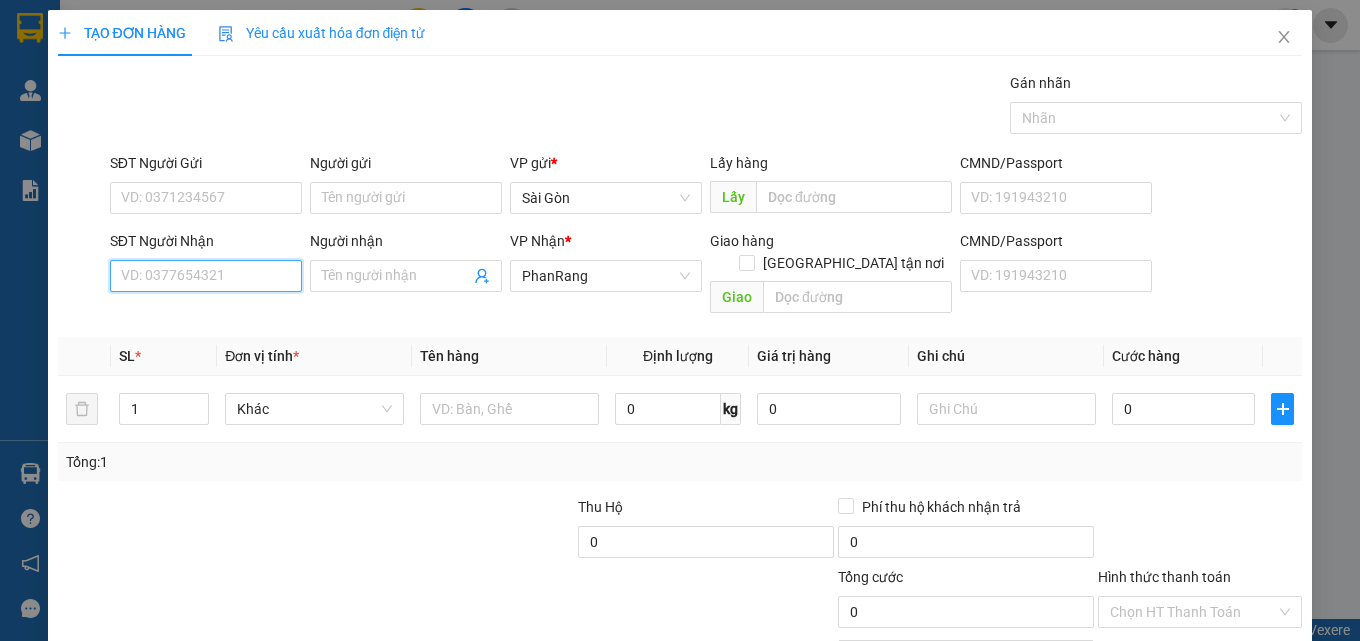click on "SĐT Người Nhận" at bounding box center [206, 276] 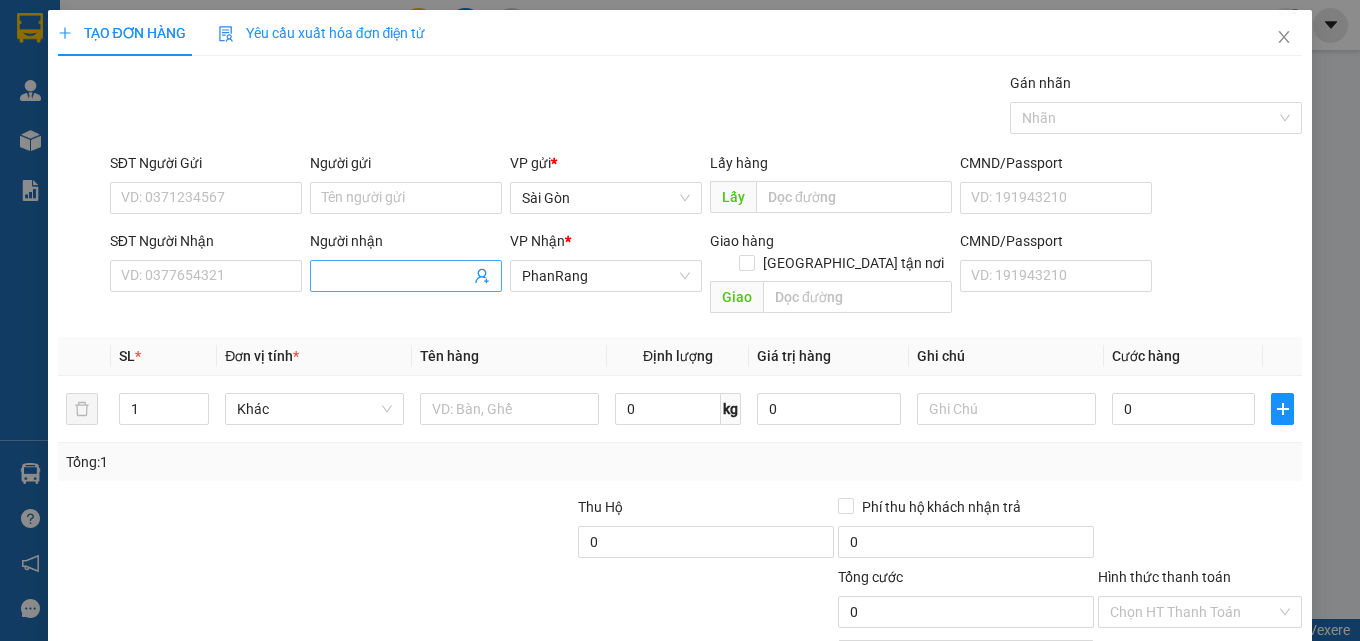 click on "Người nhận" at bounding box center [396, 276] 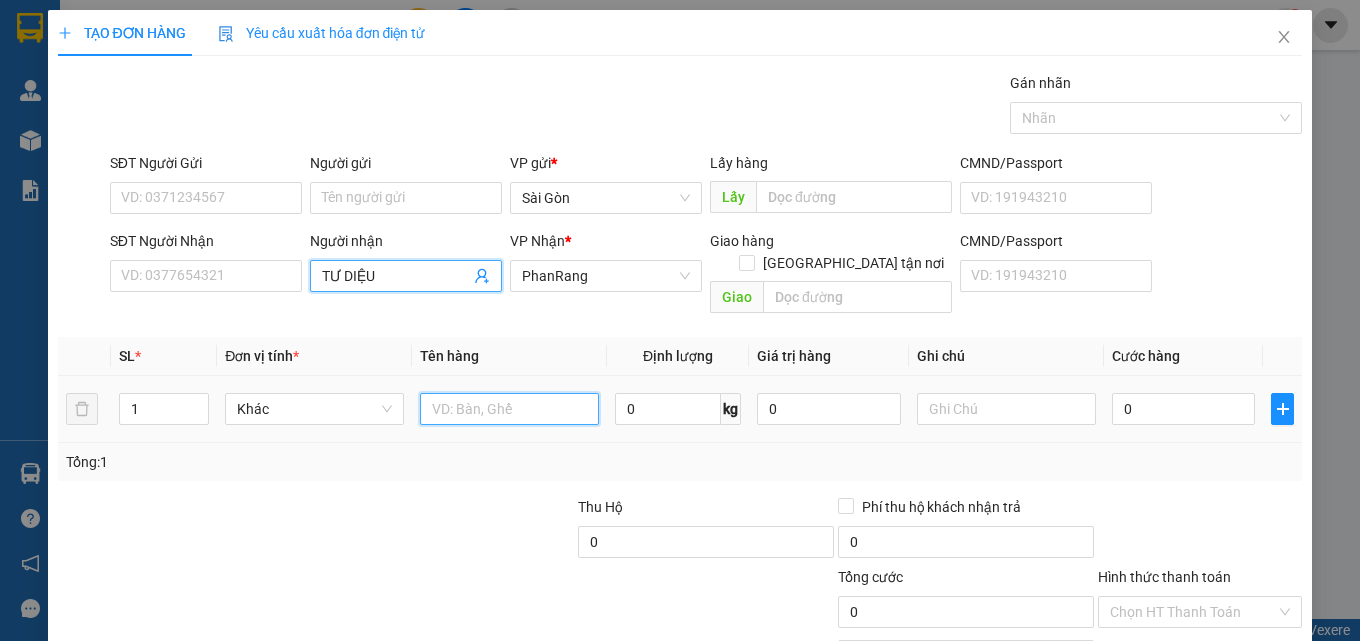 click at bounding box center (509, 409) 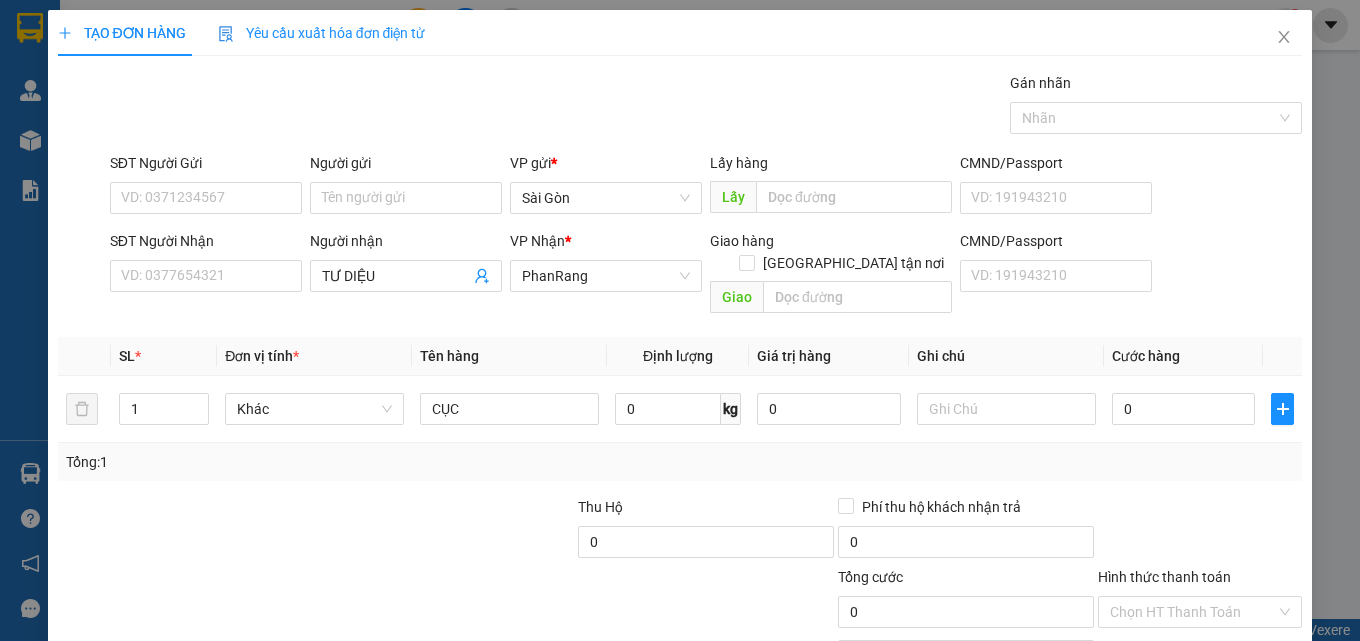 drag, startPoint x: 1230, startPoint y: 594, endPoint x: 1192, endPoint y: 610, distance: 41.231056 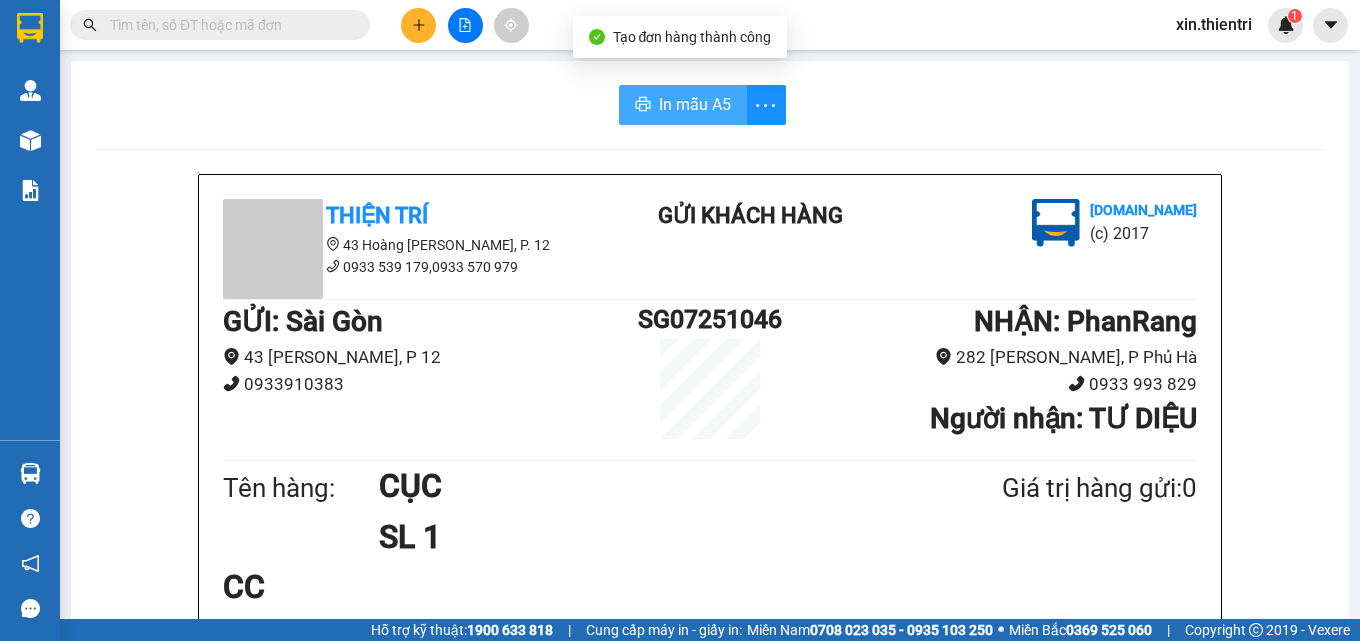 drag, startPoint x: 650, startPoint y: 103, endPoint x: 1092, endPoint y: 134, distance: 443.0858 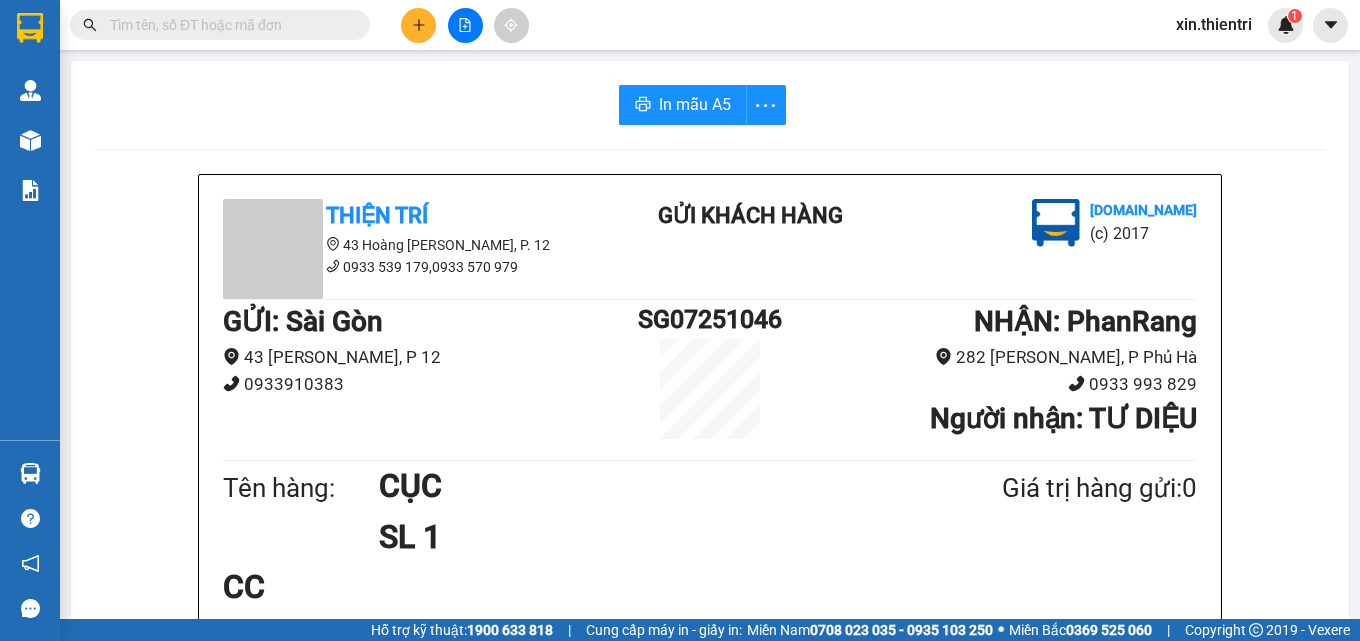 click at bounding box center (418, 25) 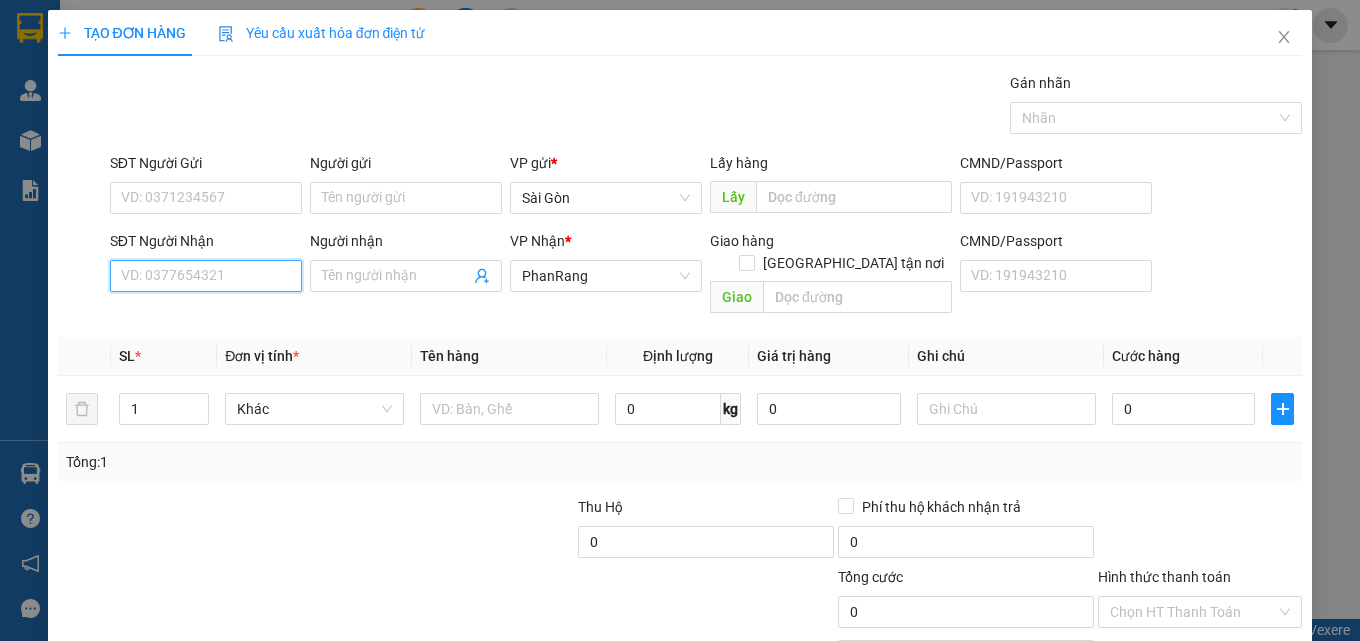 click on "SĐT Người Nhận" at bounding box center [206, 276] 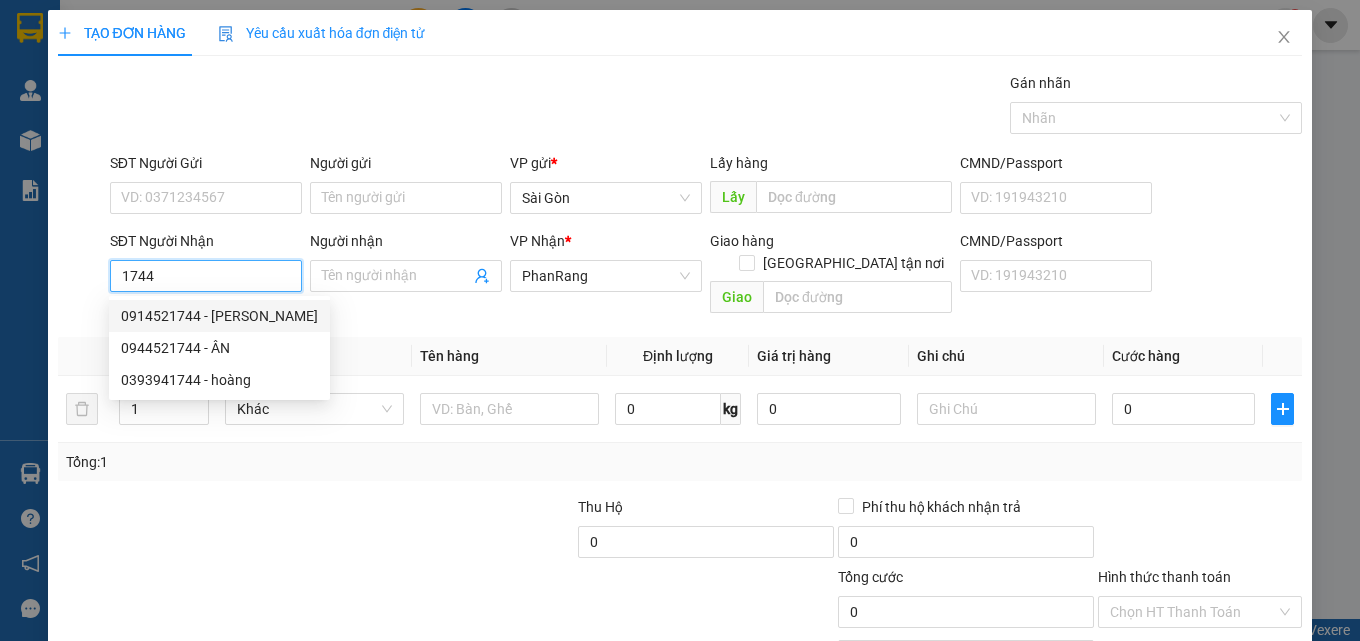 click on "0914521744 - HOÀI ÂN" at bounding box center [219, 316] 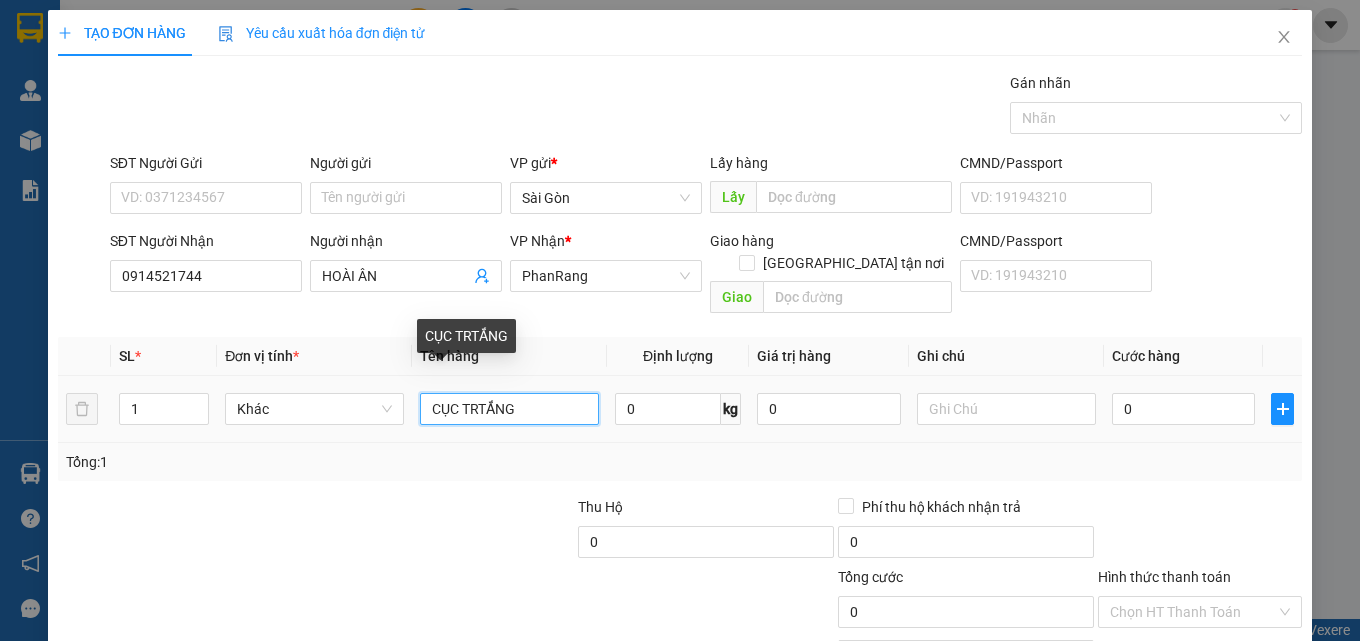 drag, startPoint x: 566, startPoint y: 384, endPoint x: 7, endPoint y: 366, distance: 559.28973 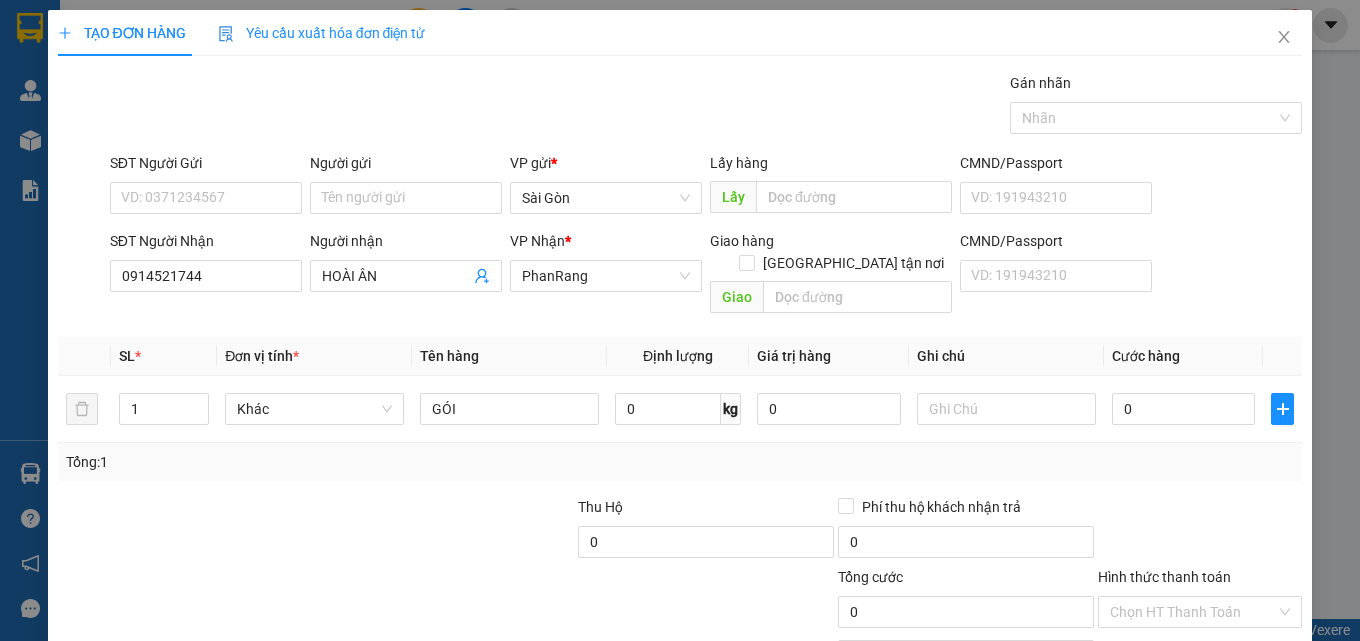 click on "[PERSON_NAME] và In" at bounding box center [1226, 707] 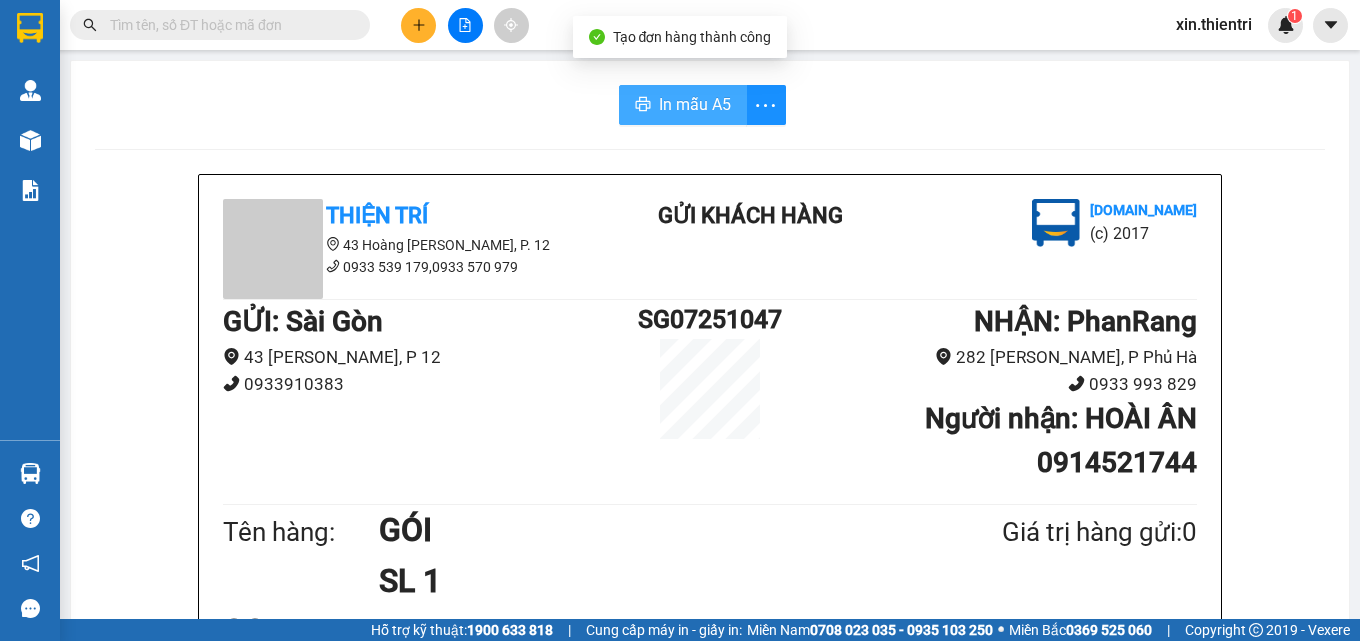 click on "In mẫu A5" at bounding box center [695, 104] 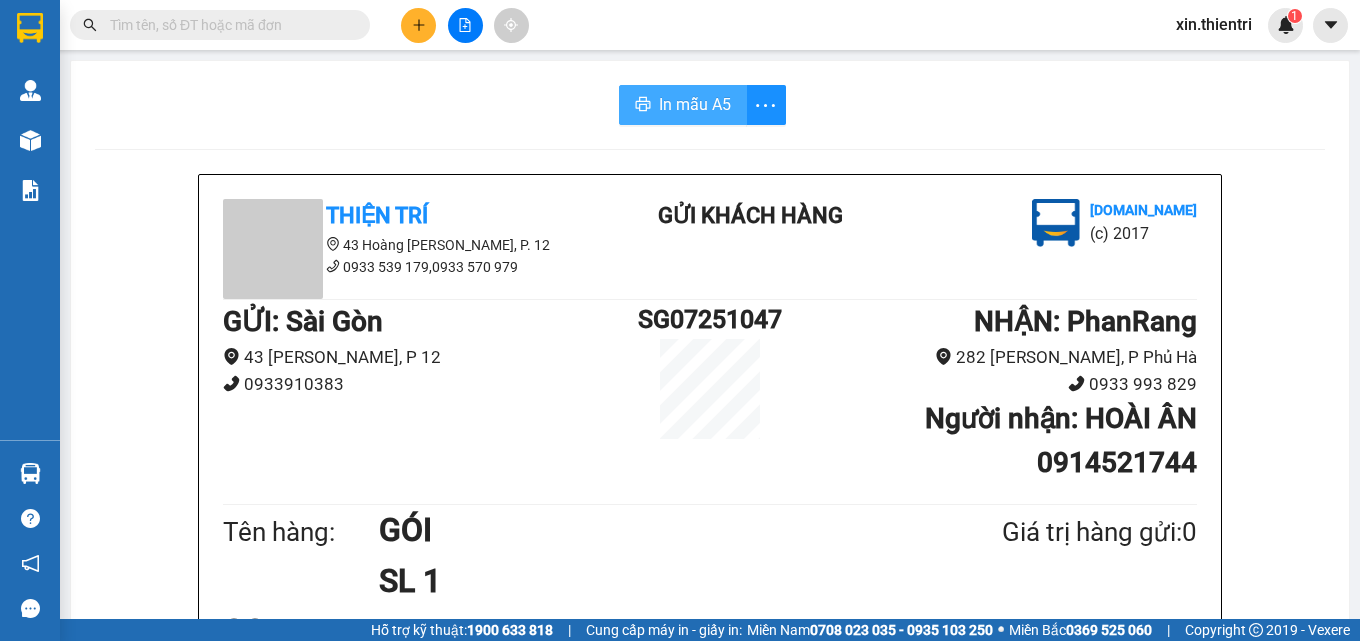 click on "In mẫu A5" at bounding box center [695, 104] 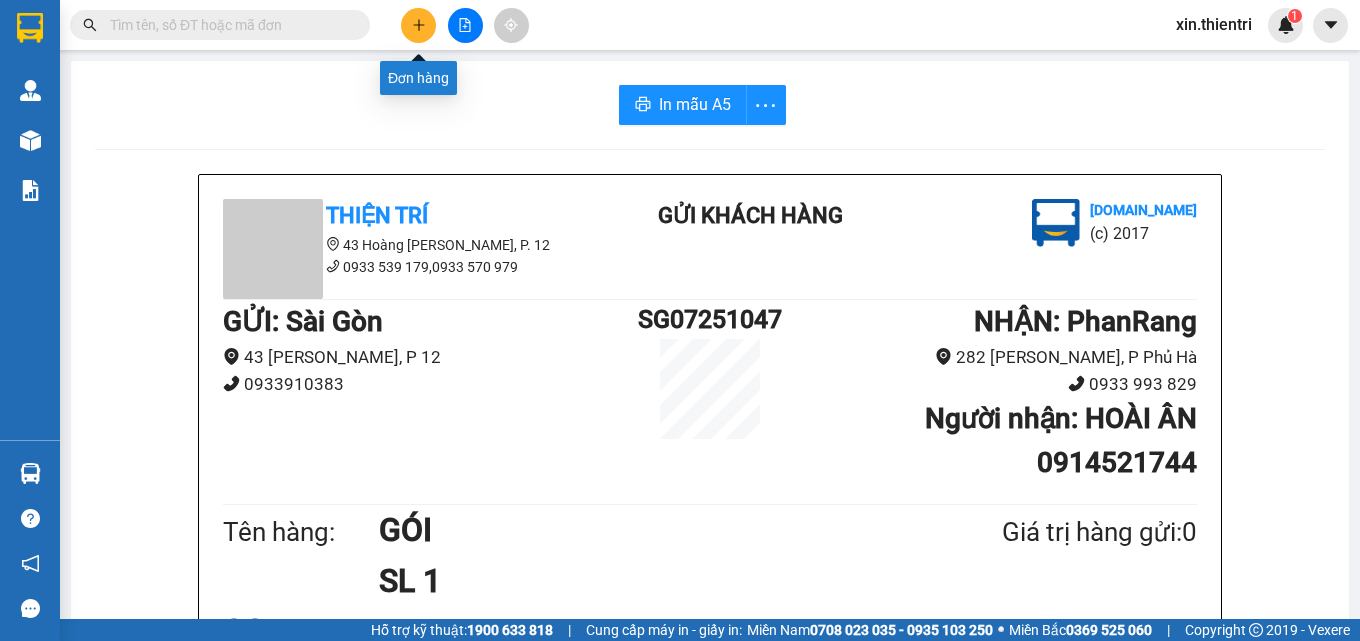 click at bounding box center [418, 25] 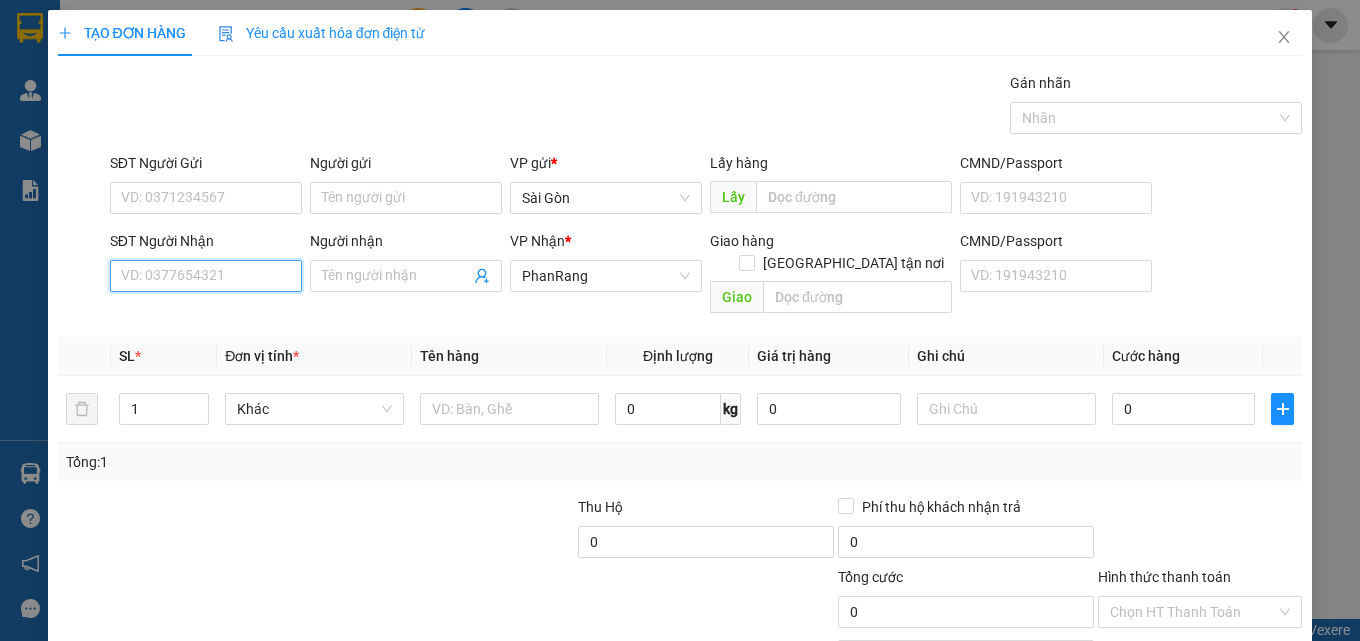 drag, startPoint x: 168, startPoint y: 283, endPoint x: 189, endPoint y: 275, distance: 22.472204 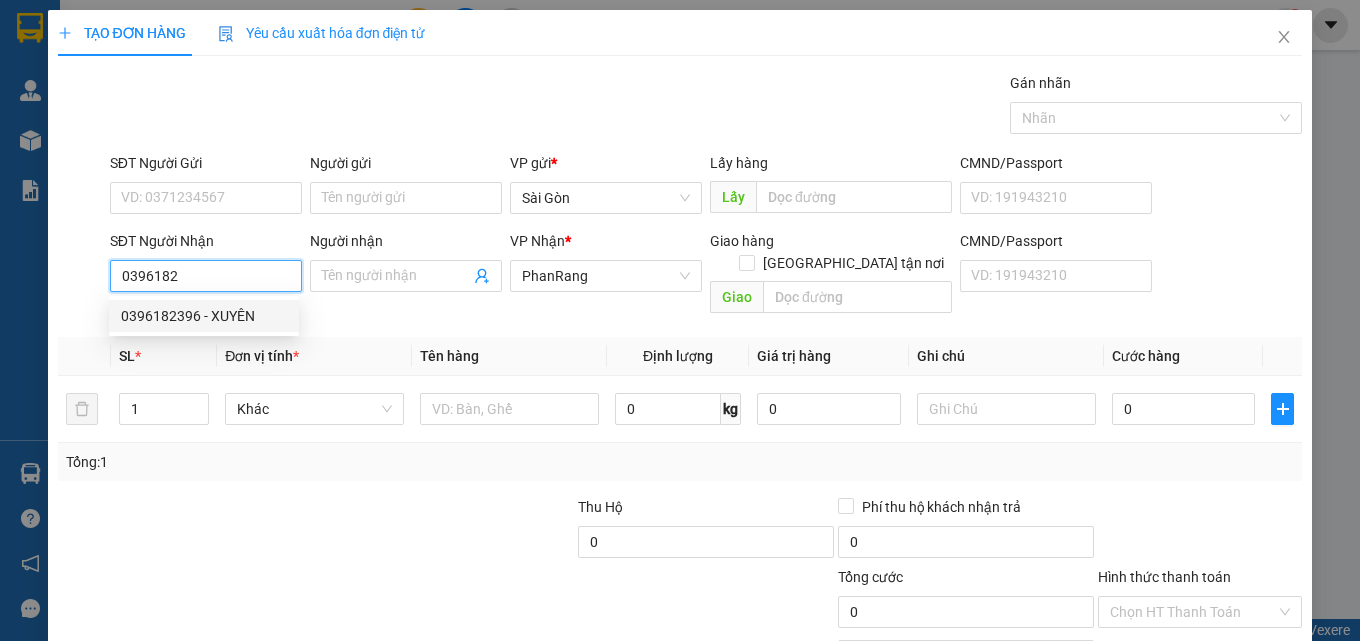 drag, startPoint x: 205, startPoint y: 322, endPoint x: 207, endPoint y: 336, distance: 14.142136 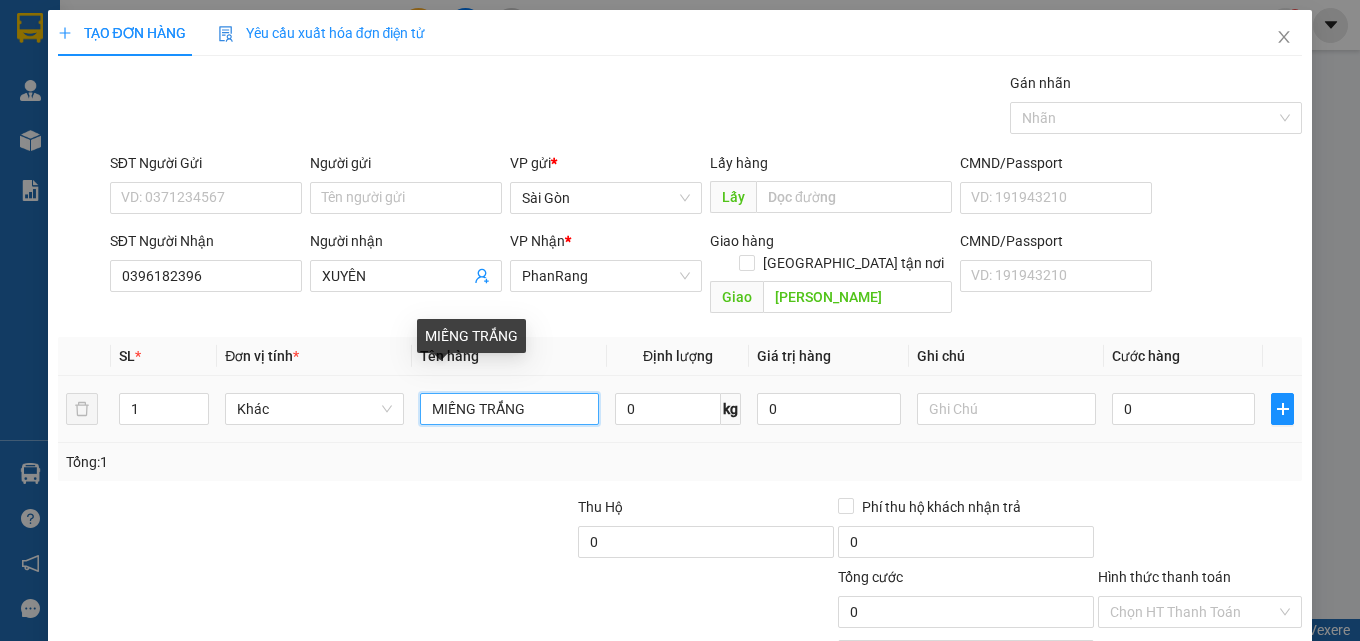 drag, startPoint x: 551, startPoint y: 390, endPoint x: 46, endPoint y: 394, distance: 505.01584 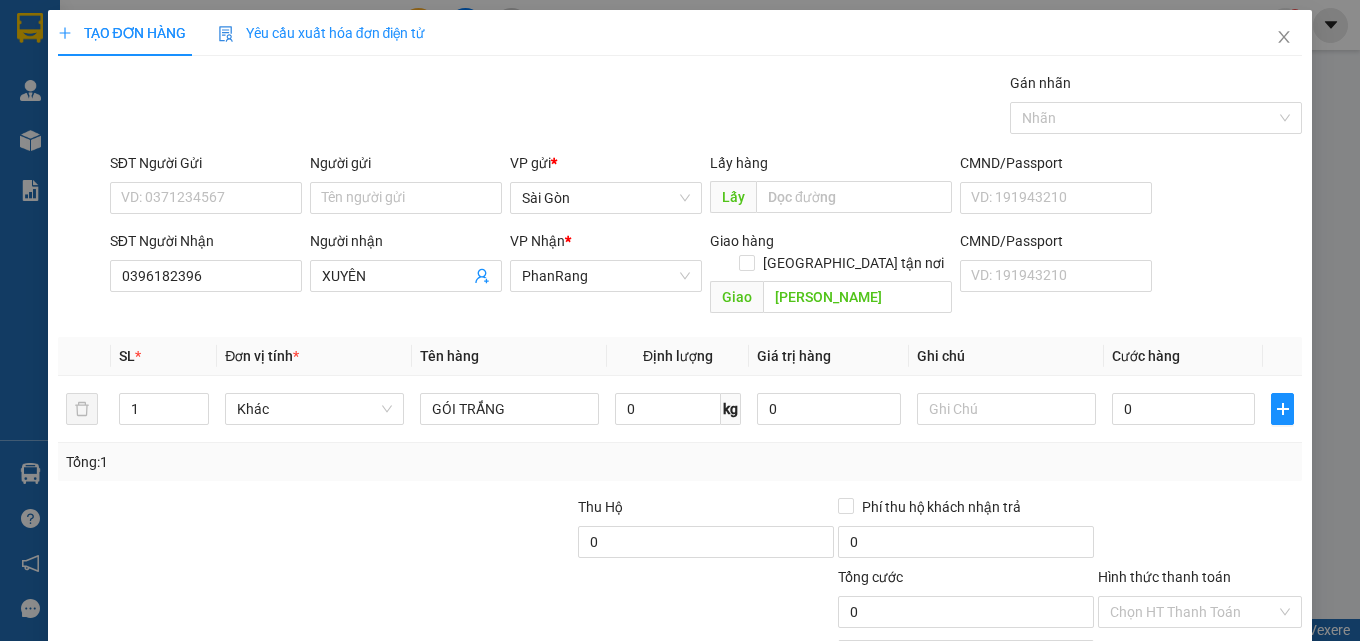 click on "[PERSON_NAME] và In" at bounding box center (1258, 707) 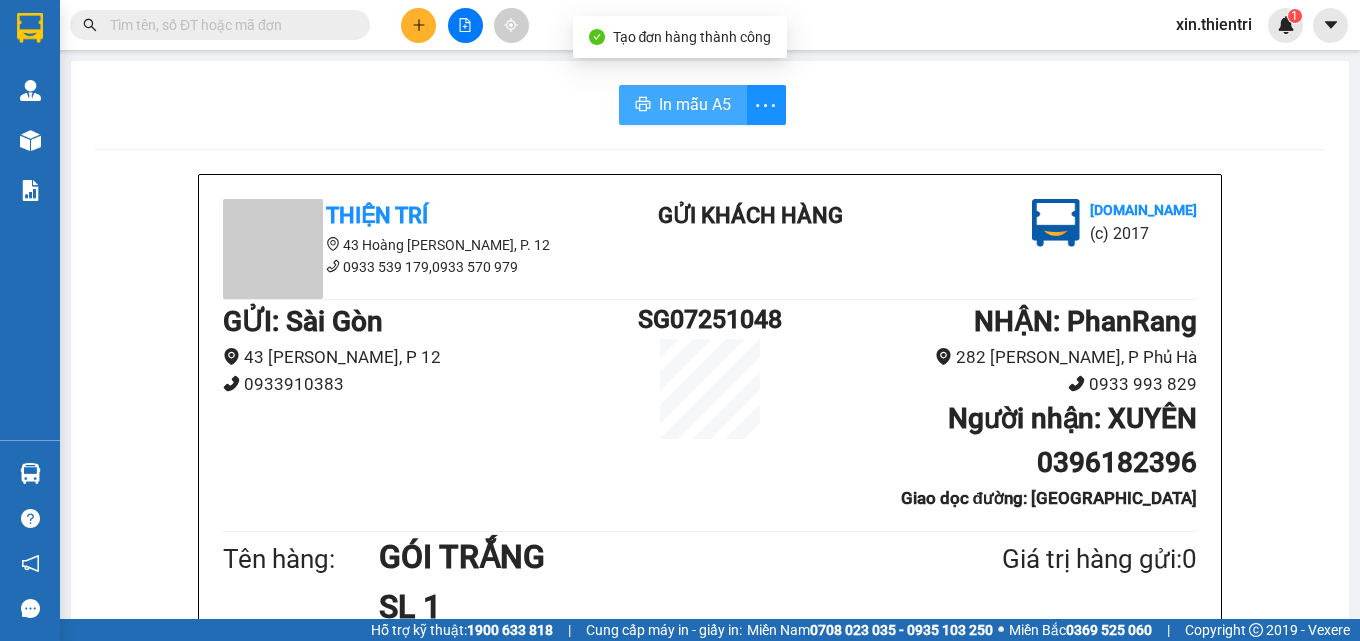 drag, startPoint x: 688, startPoint y: 108, endPoint x: 1145, endPoint y: 356, distance: 519.95483 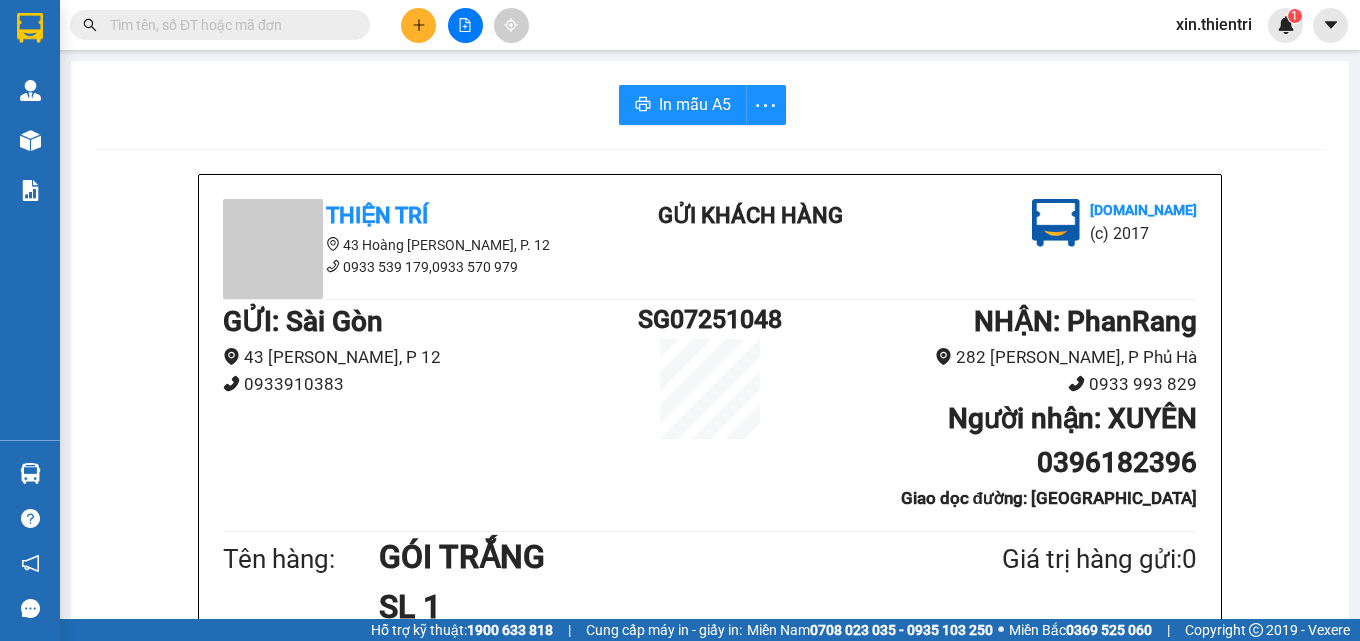 click 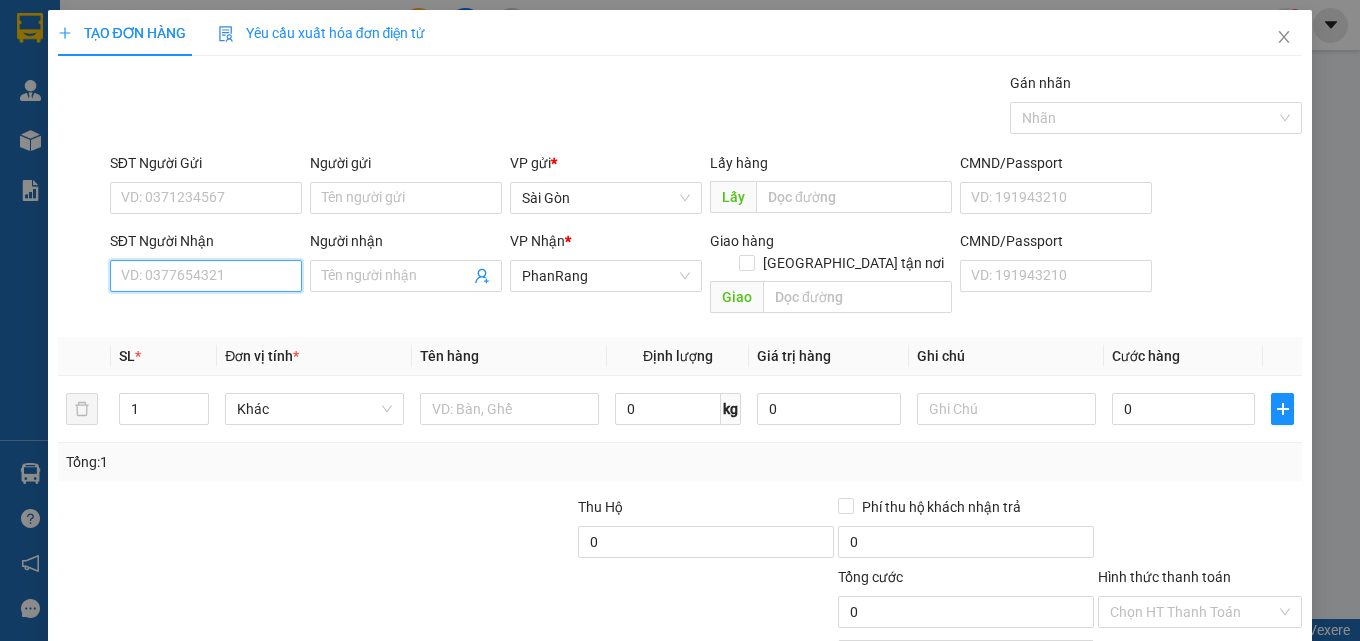 click on "SĐT Người Nhận" at bounding box center (206, 276) 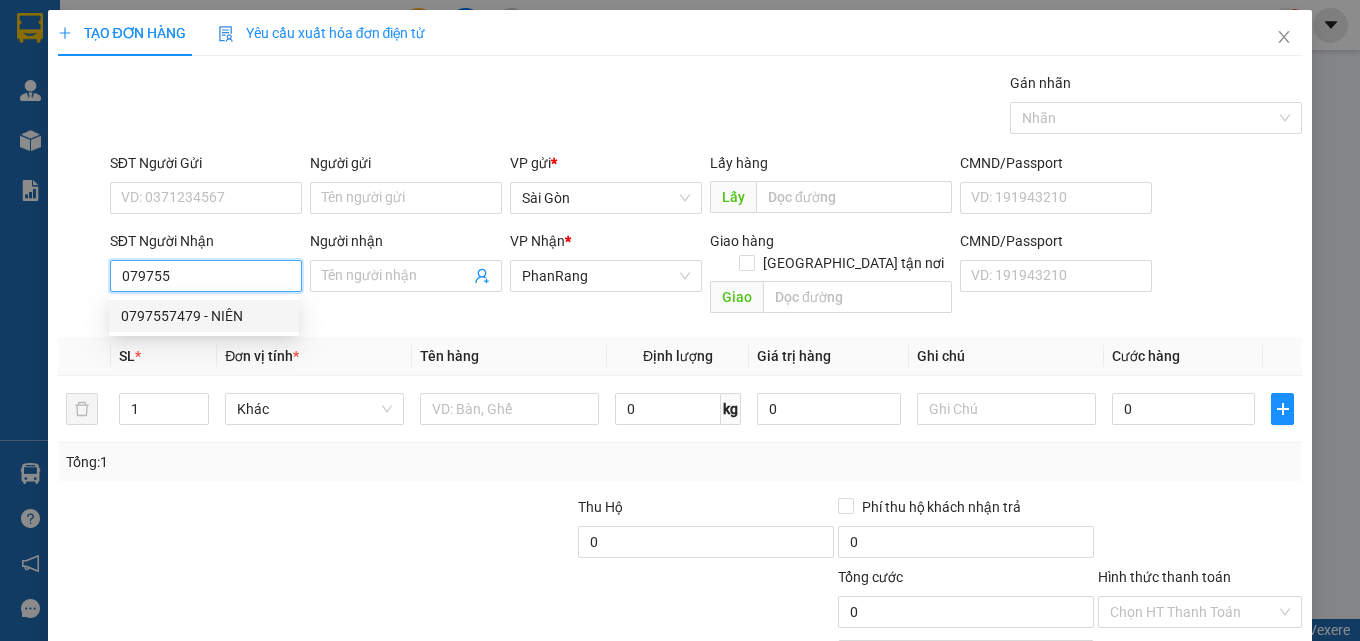 click on "0797557479 - NIÊN" at bounding box center [204, 316] 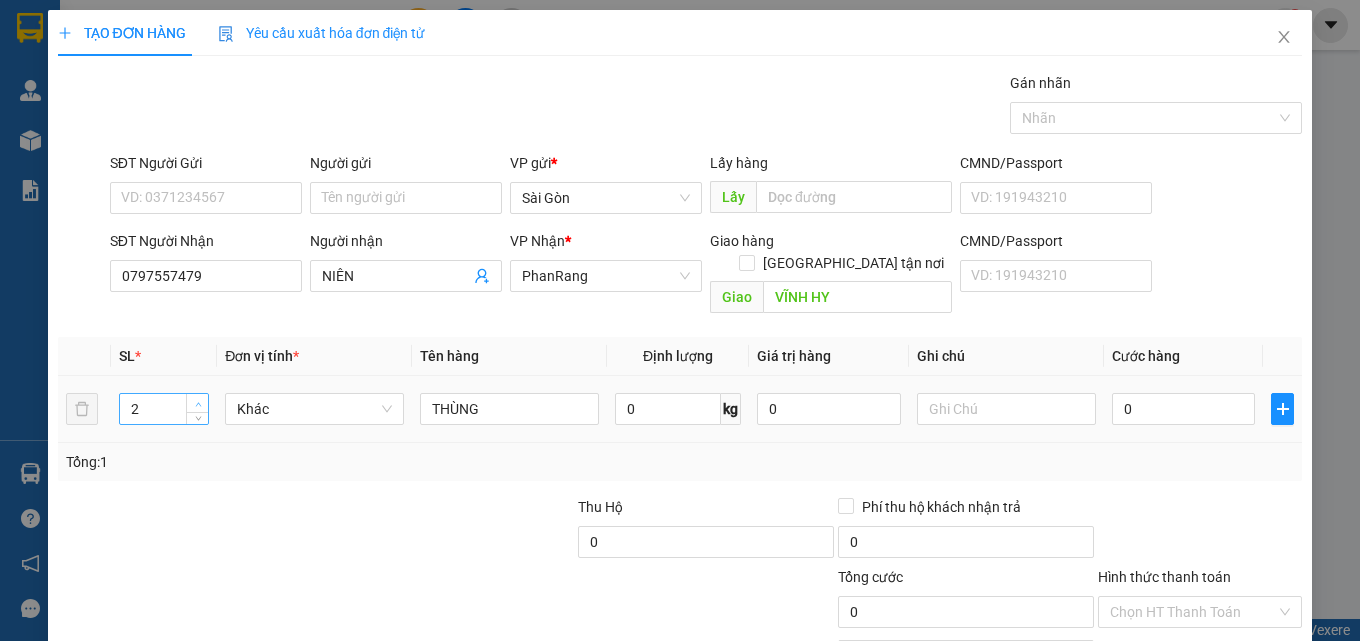 click at bounding box center [197, 403] 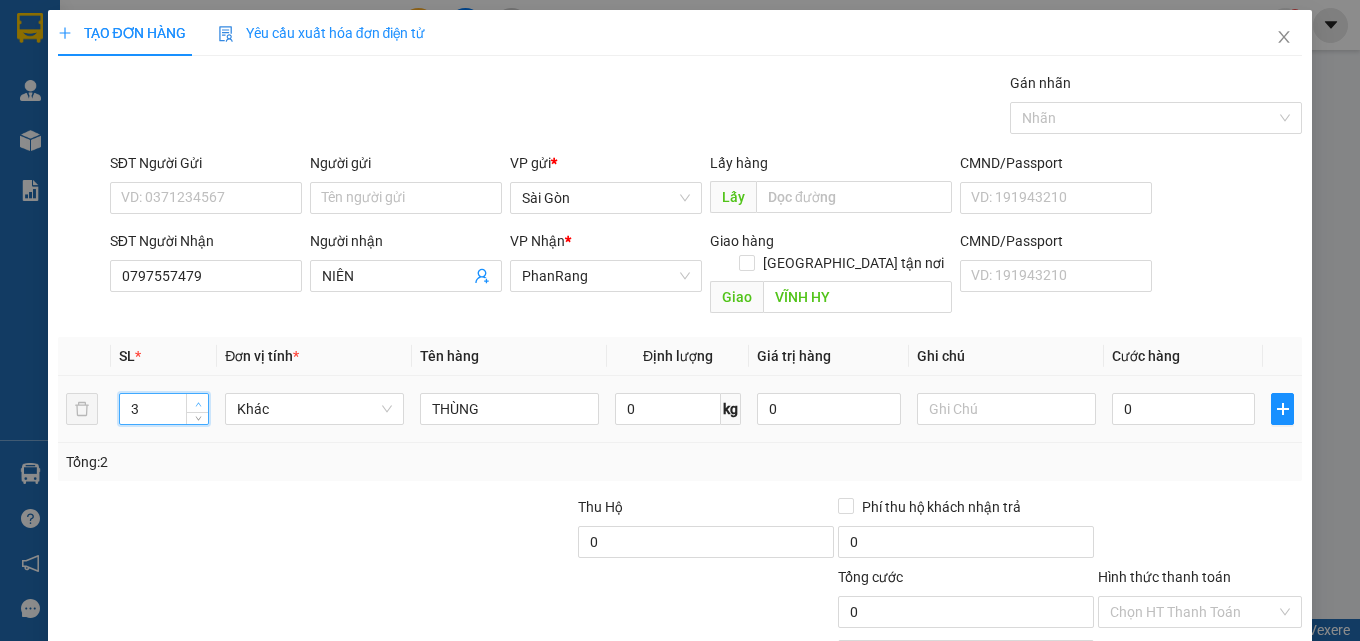click at bounding box center (197, 403) 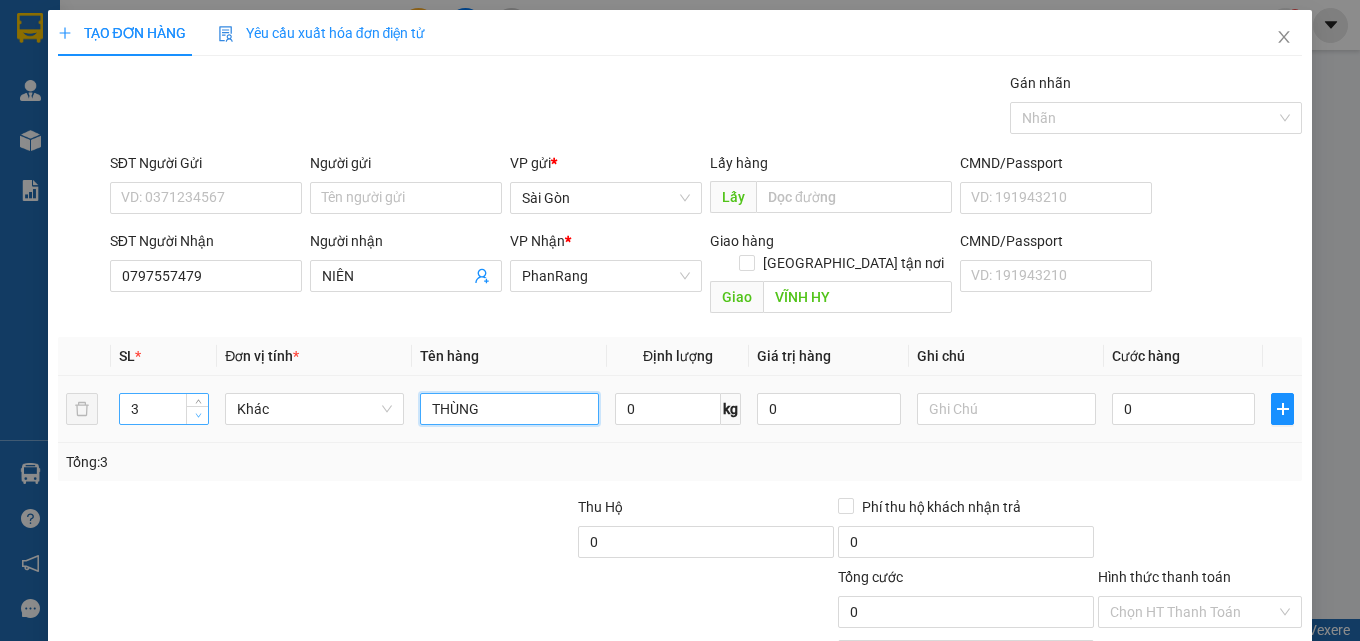 drag, startPoint x: 527, startPoint y: 397, endPoint x: 188, endPoint y: 391, distance: 339.0531 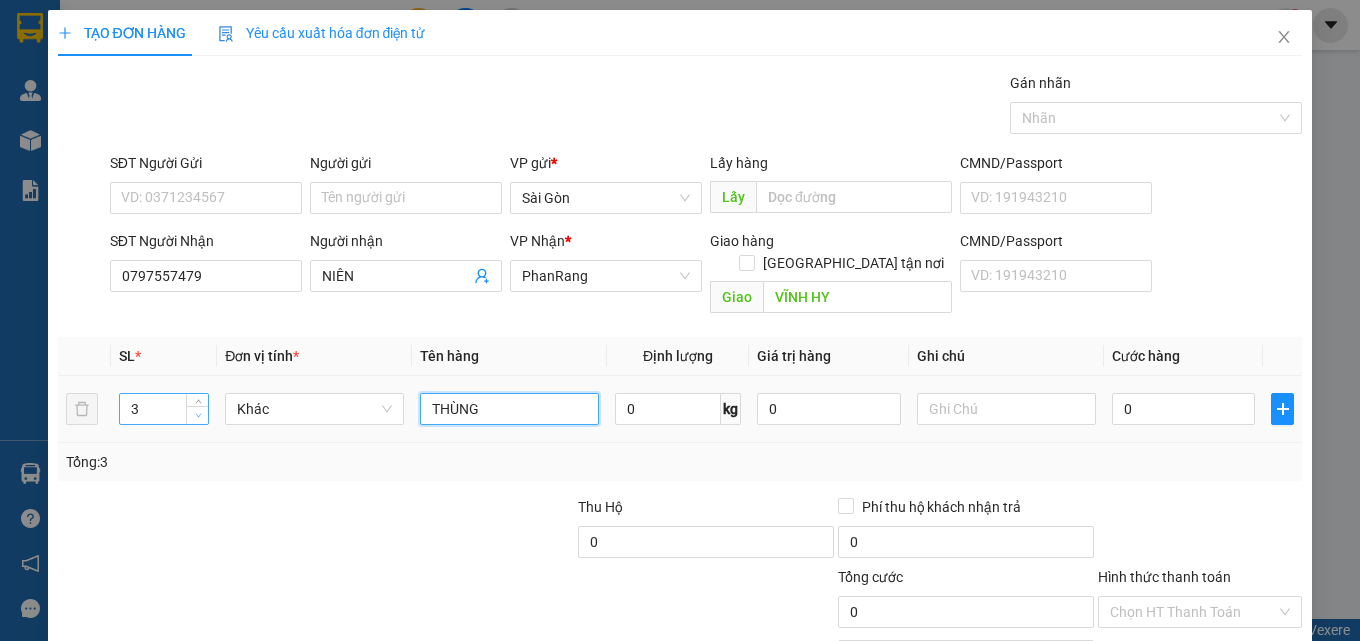 click on "3 Khác THÙNG 0 kg 0 0" at bounding box center (680, 409) 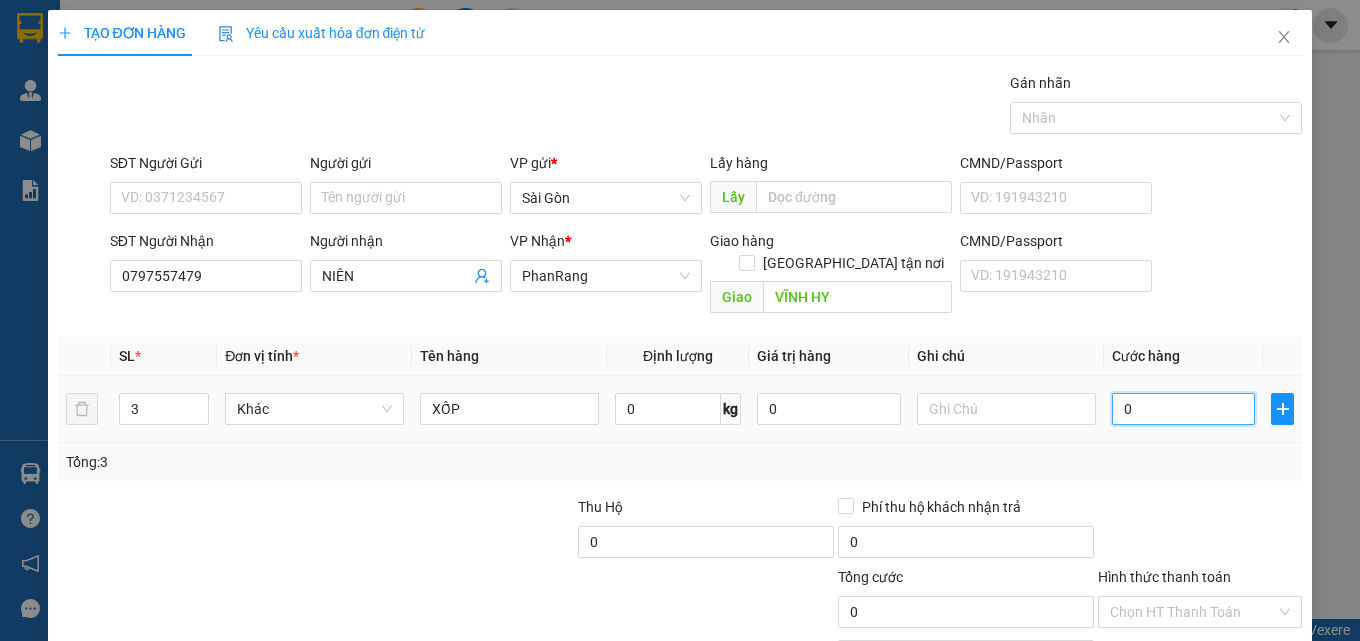 click on "0" at bounding box center [1184, 409] 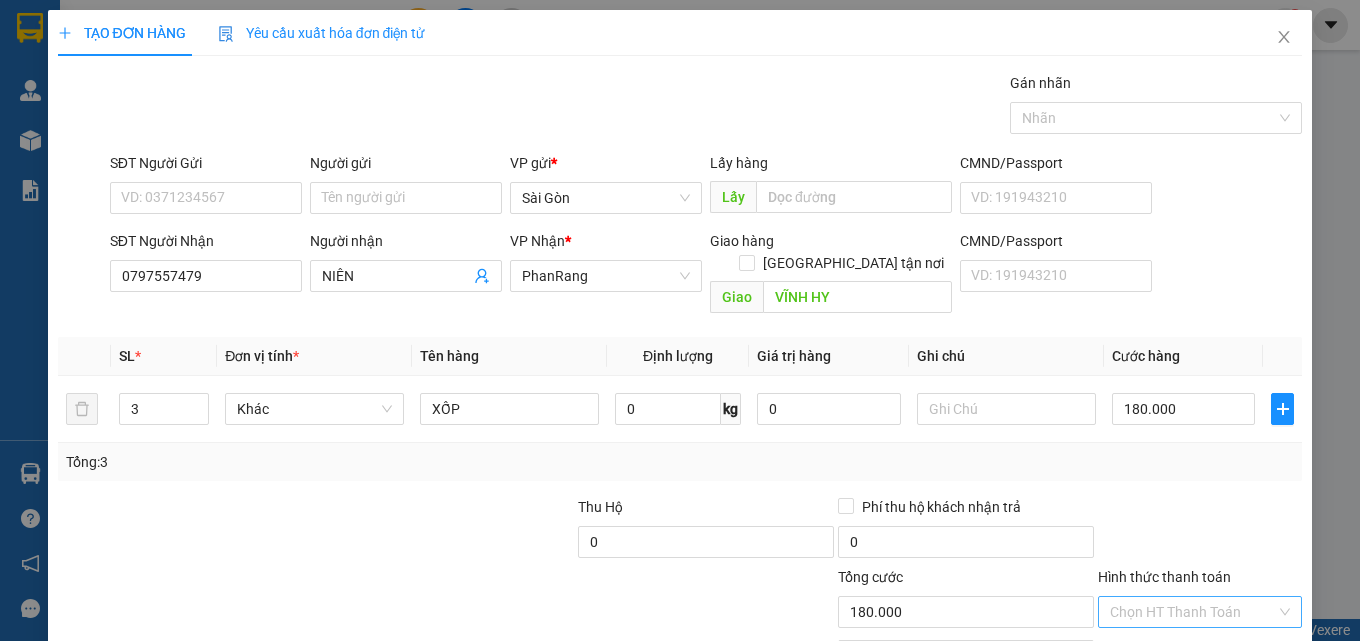click on "Hình thức thanh toán" at bounding box center [1193, 612] 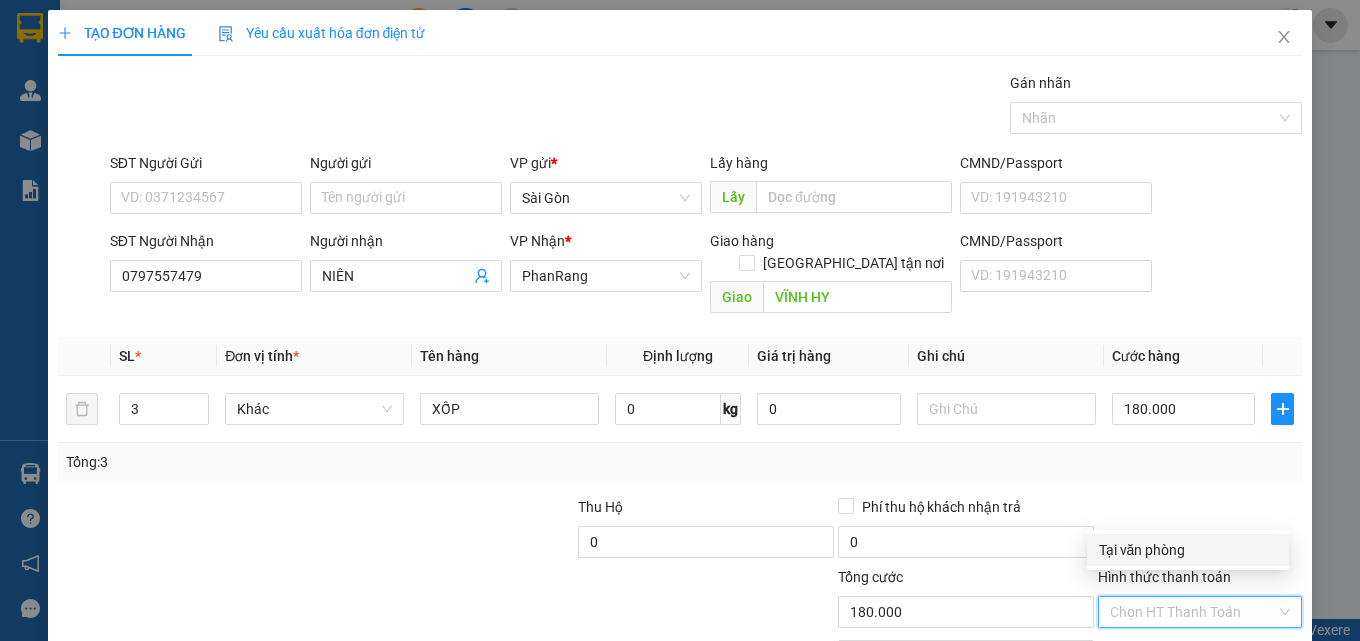 click on "Tại văn phòng" at bounding box center [1188, 550] 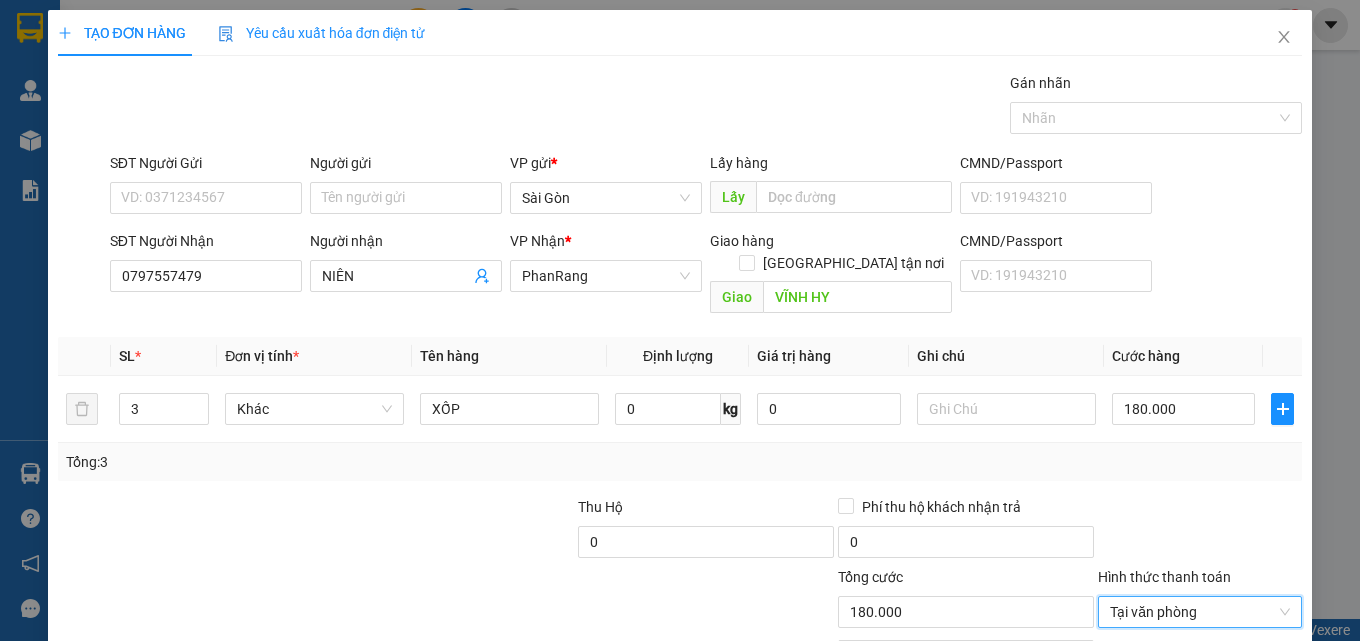 click 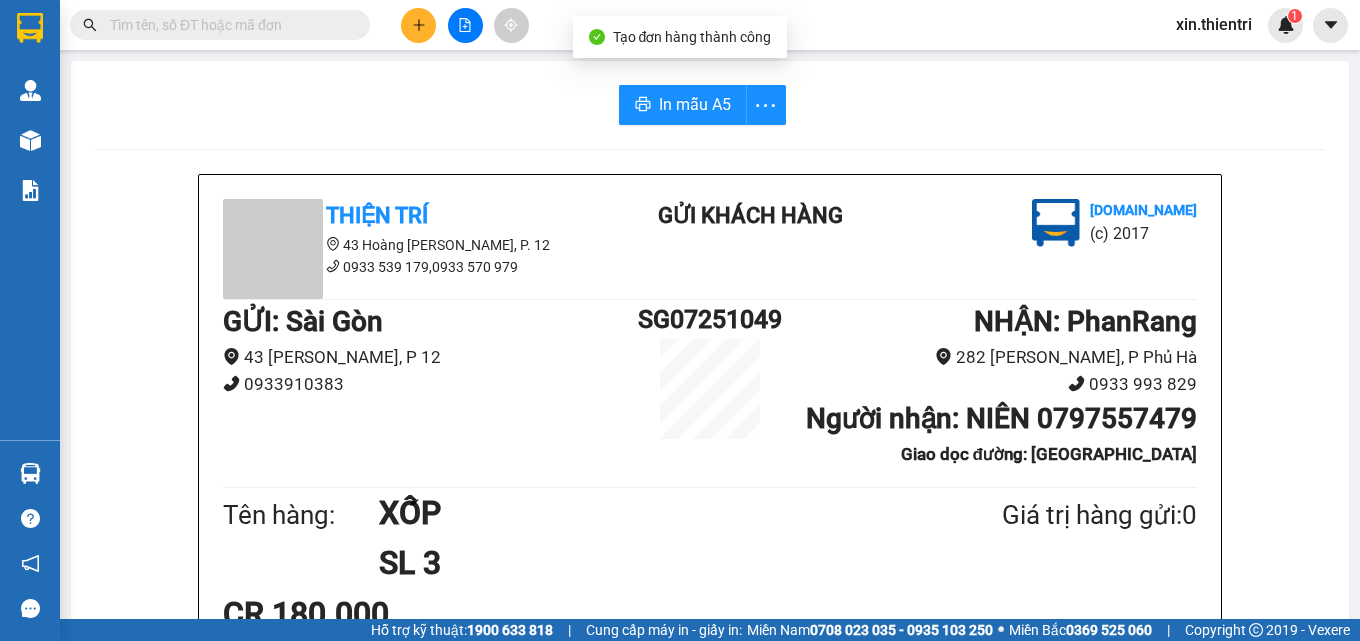 click on "In mẫu A5
Thiện Trí   43 Hoàng Dư Khương, P. 12   0933 539 179,0933 570 979 Gửi khách hàng Vexere.com (c) 2017 GỬI :   Sài Gòn   43 Hoàng Dư Khương, P 12   0933910383 SG07251049 NHẬN :   PhanRang   282 Lê Duẫn, P Phủ Hà   0933 993 829 Người nhận :   NIÊN  0797557479 Giao dọc đường: VĨNH HY  Tên hàng: XỐP  SL 3 Giá trị hàng gửi:  0 CR   180.000 Tổng phải thu:   0 18:09, ngày 11 tháng 07 năm 2025 Nhân viên Xịn Quy định nhận/gửi hàng : 1. Không vận chuyển hàng quốc,cấm.  2. Biên nhận hàng gửi quá 7 ngày không nhận,Cty không chịu trách nhiệm.  3.Hàng khách theo xe hư hỏng,mất sẽ được bồi thường 10 lần phí. PHIẾU NHẬN HÀNG CỦA KHÁCH THEO XE Thiện Trí vexere.com 11/07 18:09 VP  Sài Gòn Gửi:    SG07251049  -   PR VP nhận: VP  PhanRang Địa chỉ giao: VĨNH HY  Người nhận: NIÊN    0797 557 479 Tên hàng: XỐP  SL 3 Giá trị hàng gửi:  0 CR   180.000   0" at bounding box center [710, 909] 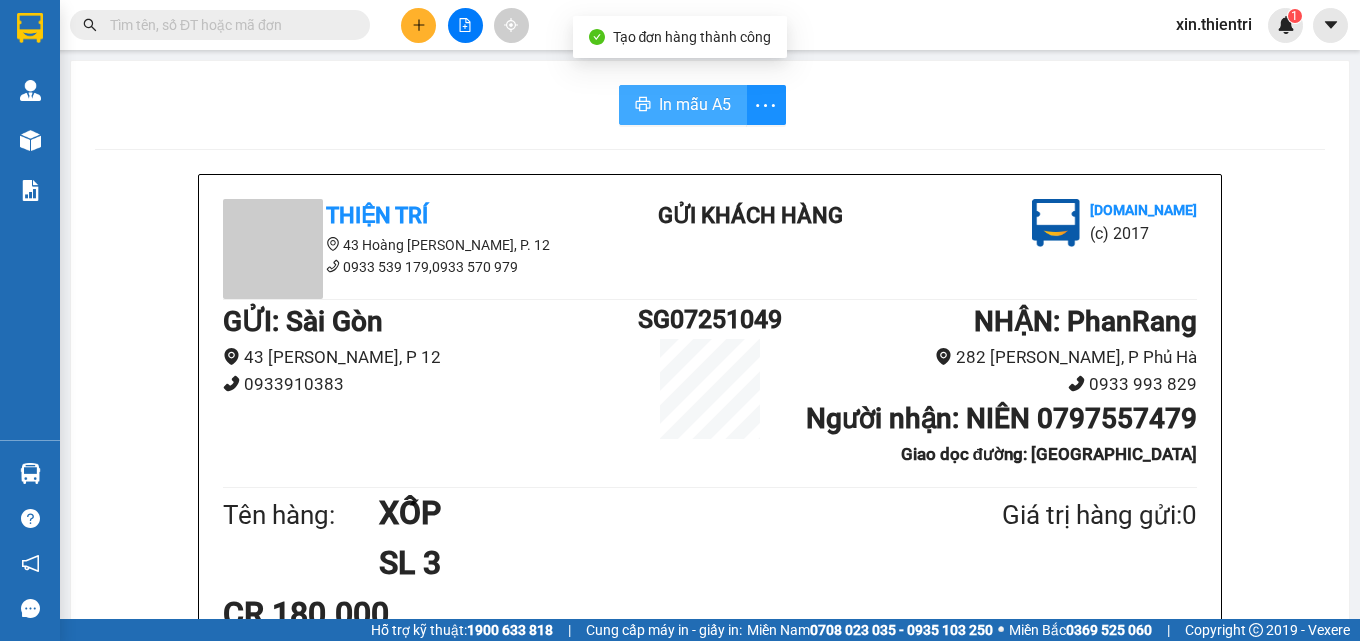 click on "In mẫu A5" at bounding box center [695, 104] 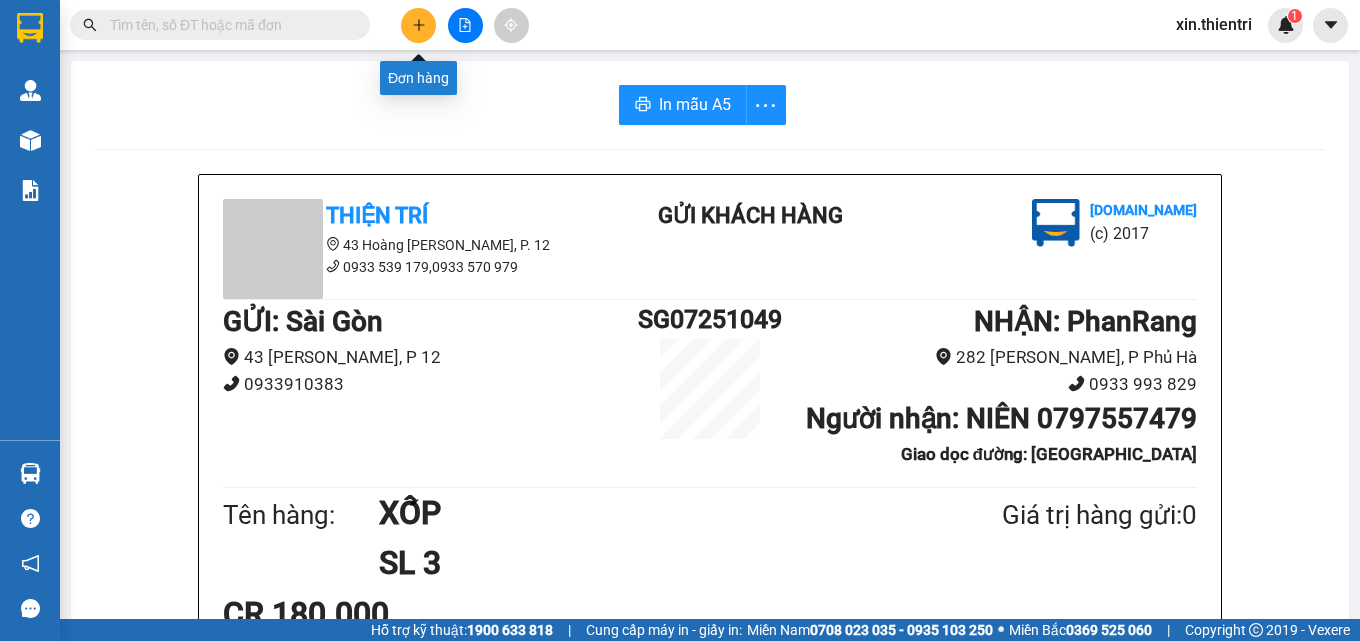 click at bounding box center (418, 25) 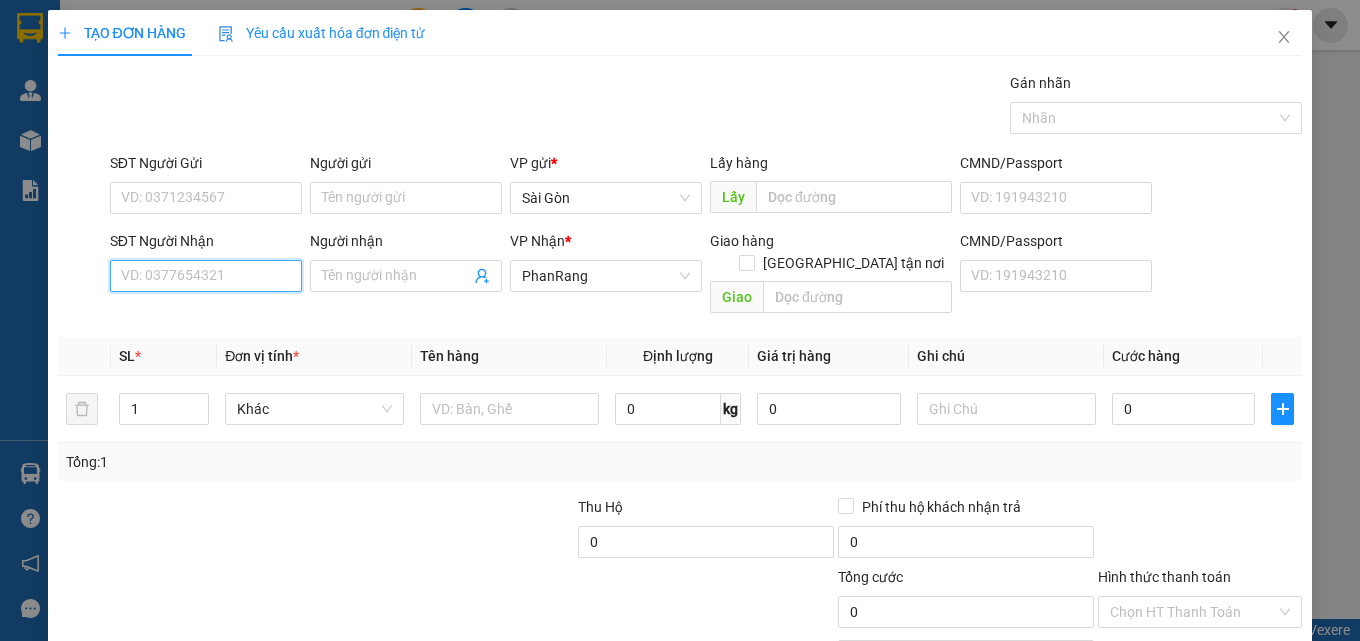 drag, startPoint x: 239, startPoint y: 290, endPoint x: 236, endPoint y: 275, distance: 15.297058 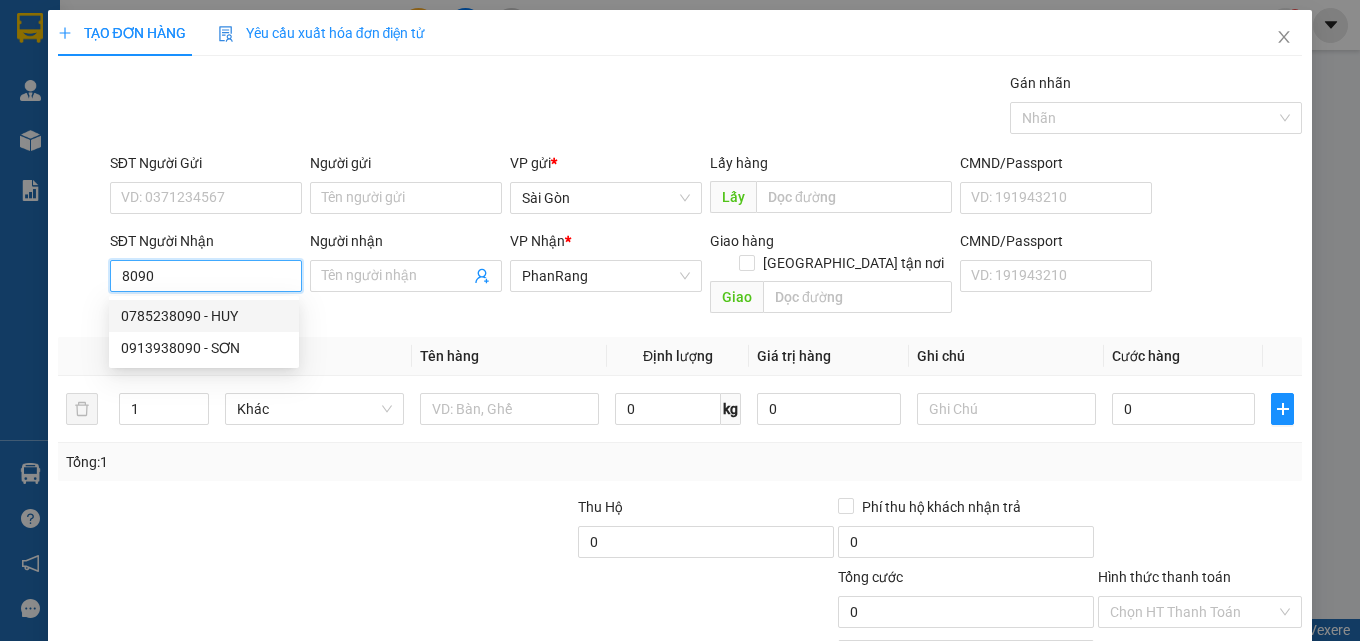 click on "0785238090 - HUY" at bounding box center (204, 316) 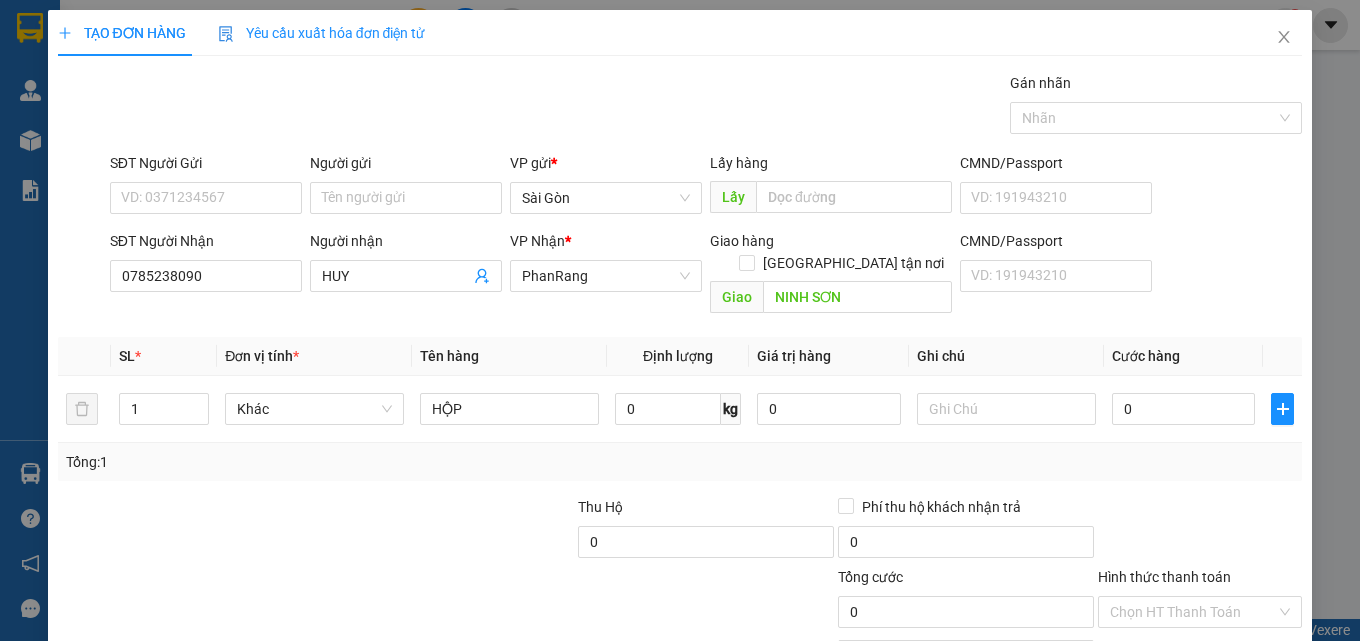click on "[PERSON_NAME] và In" at bounding box center [1258, 707] 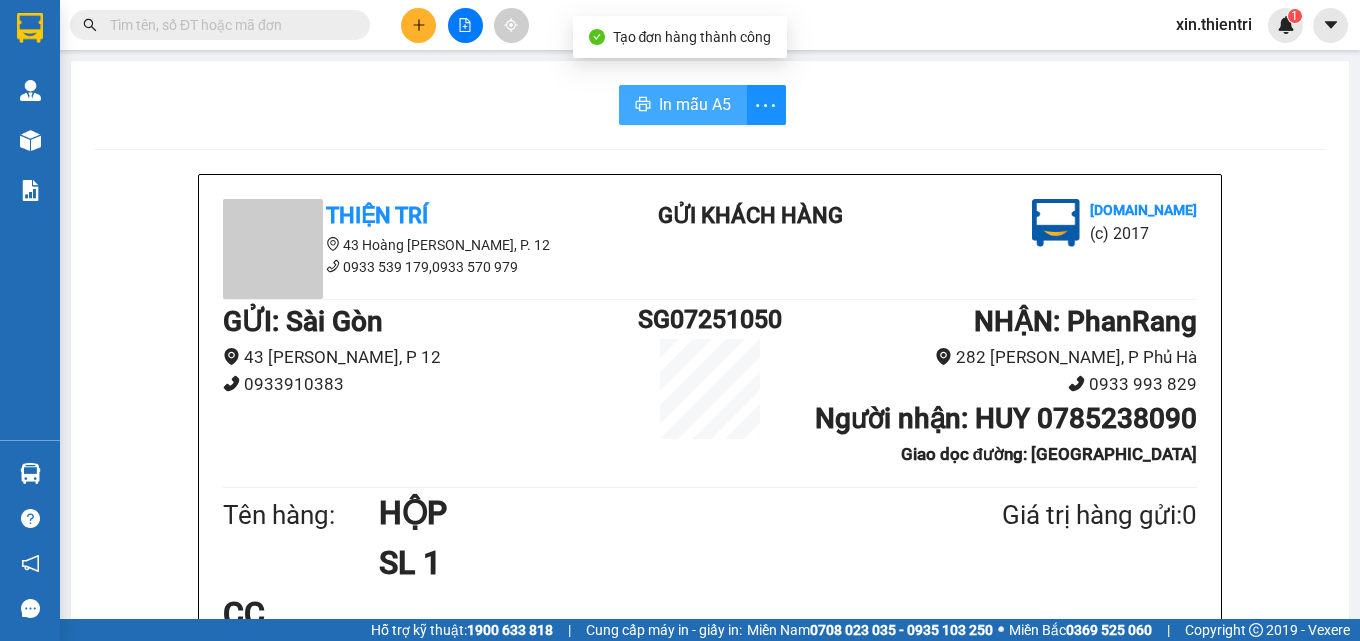 drag, startPoint x: 655, startPoint y: 95, endPoint x: 965, endPoint y: 152, distance: 315.19678 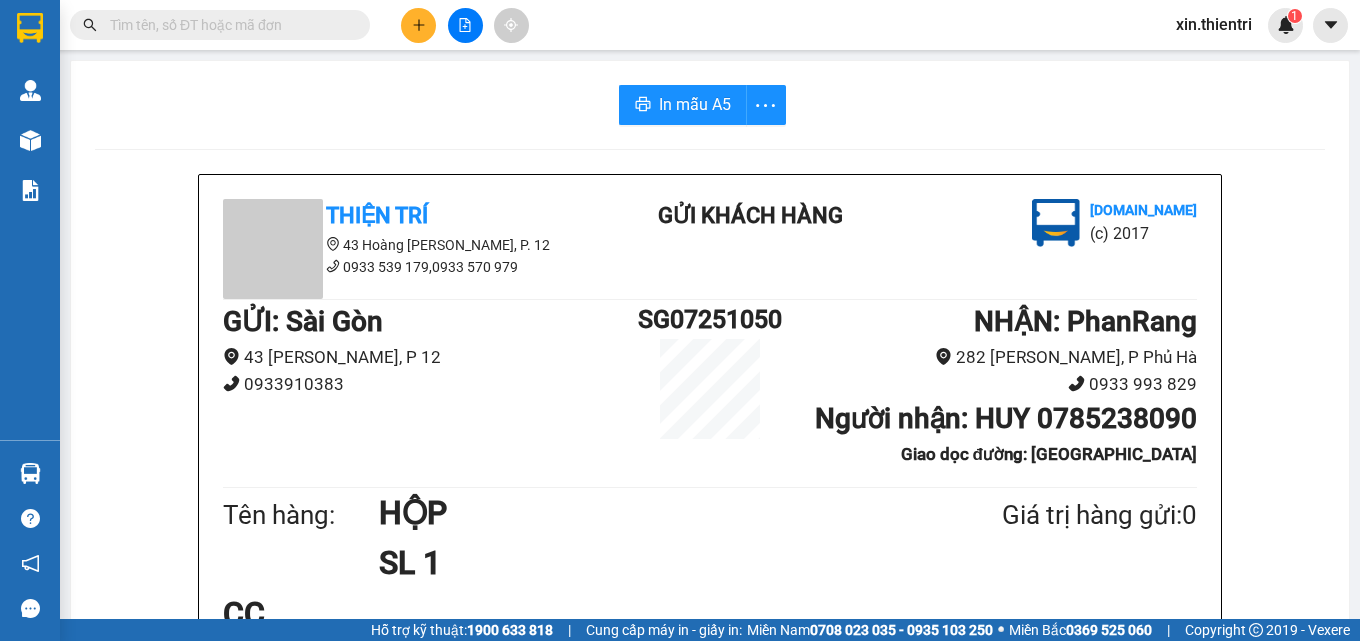 scroll, scrollTop: 0, scrollLeft: 0, axis: both 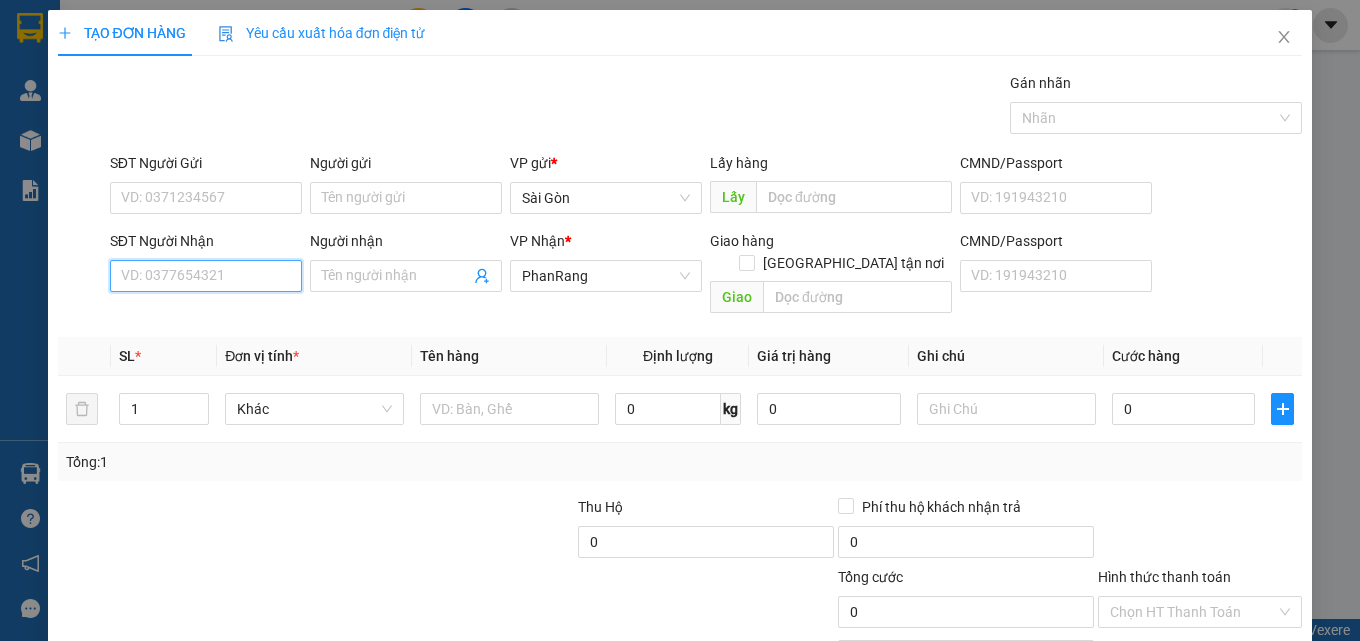 click on "SĐT Người Nhận" at bounding box center (206, 276) 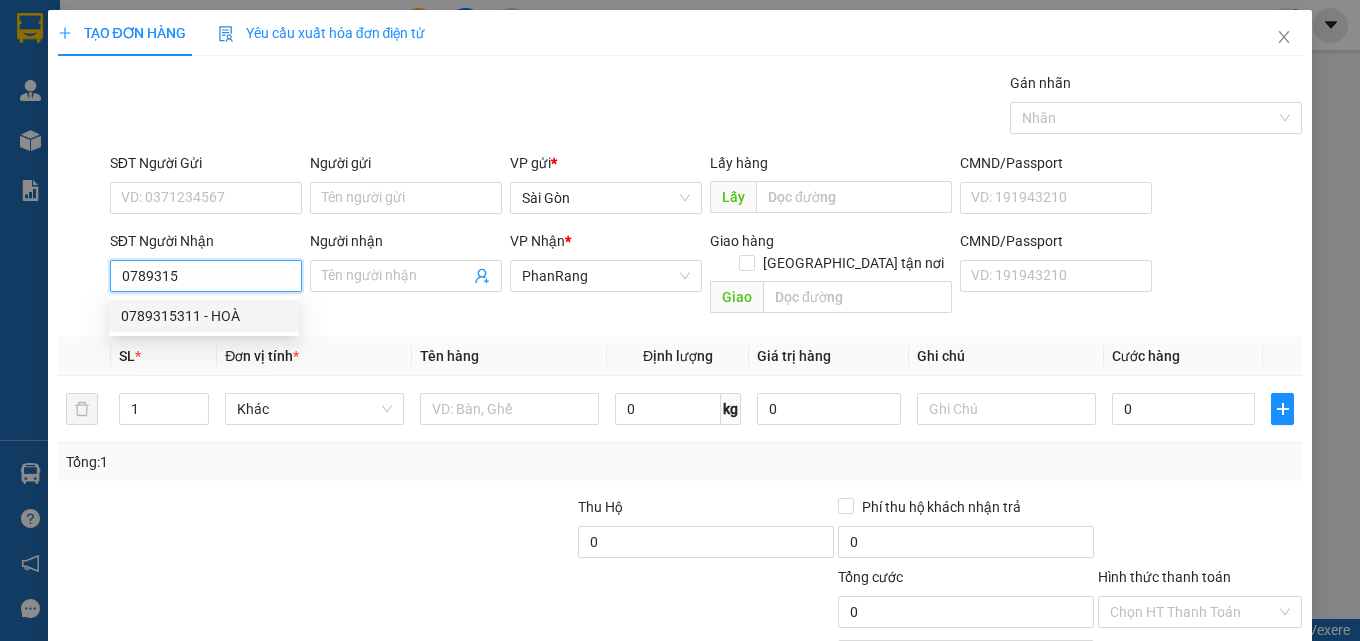 click on "0789315311 - HOÀ" at bounding box center (204, 316) 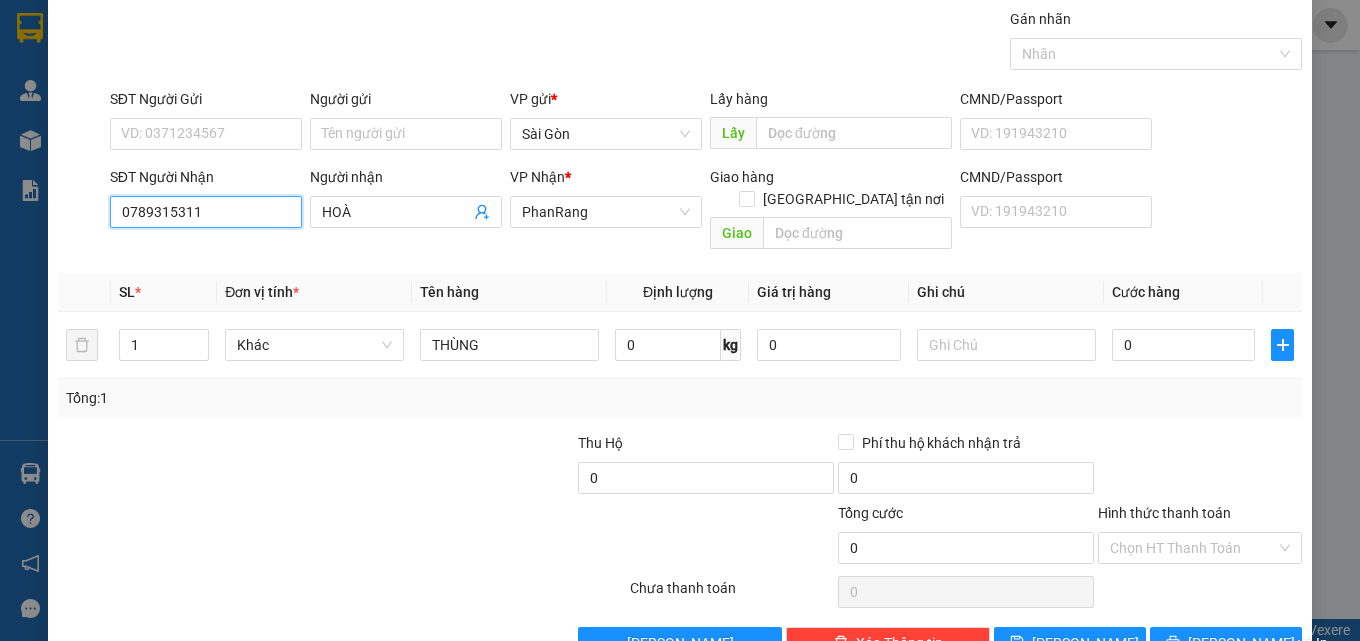 scroll, scrollTop: 99, scrollLeft: 0, axis: vertical 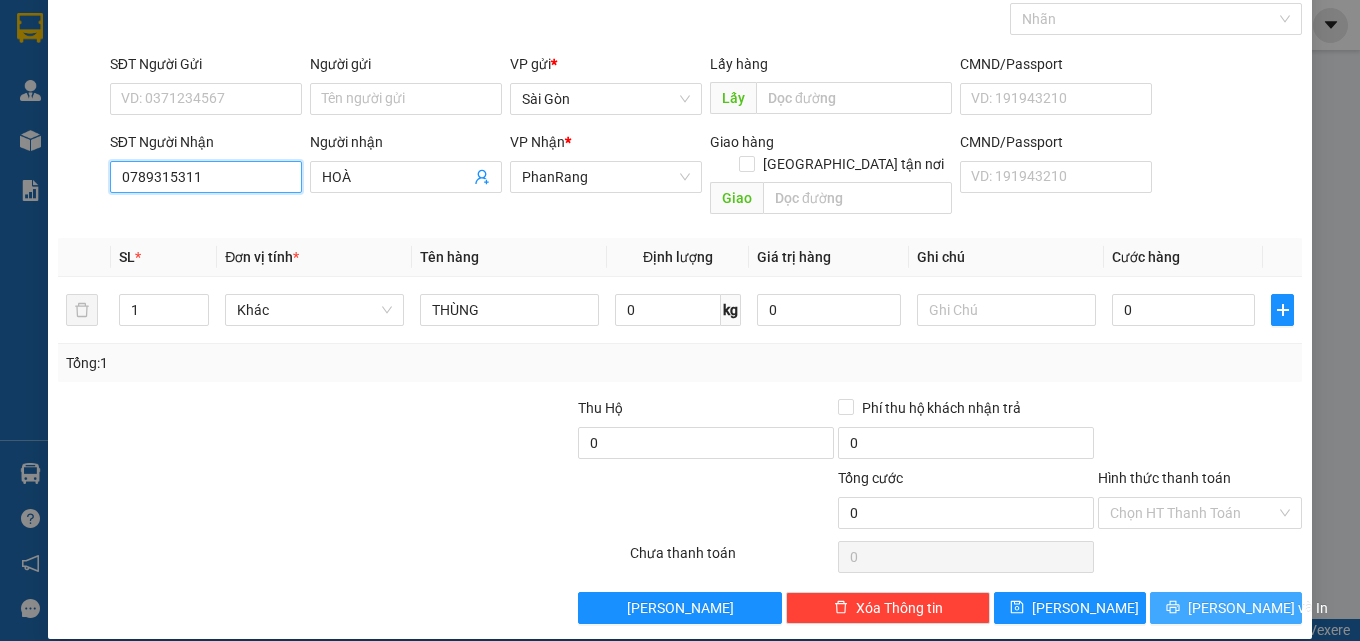 type on "0789315311" 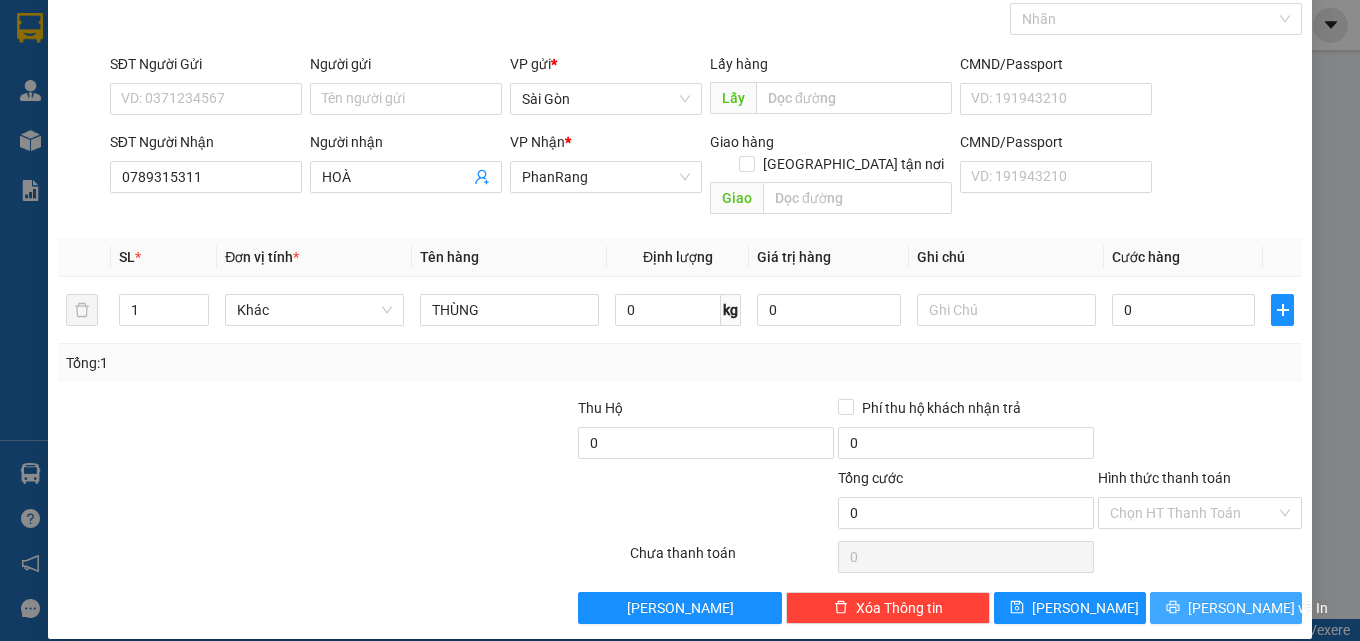 click at bounding box center (1173, 608) 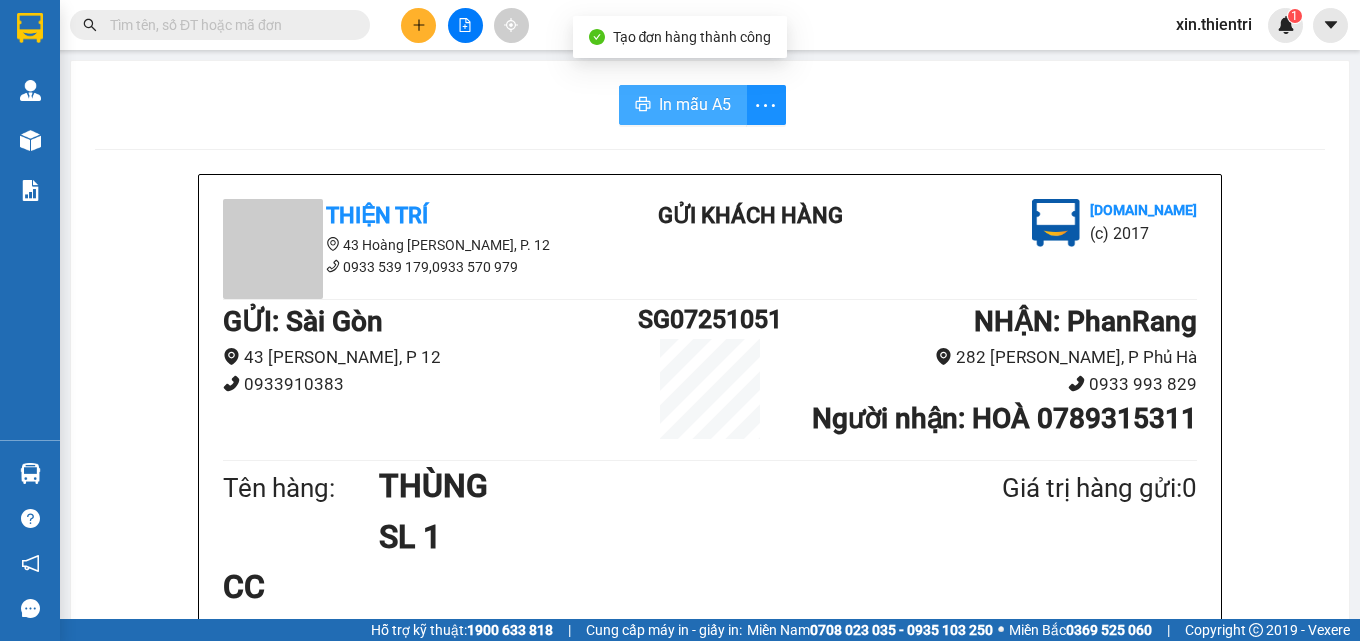 drag, startPoint x: 682, startPoint y: 94, endPoint x: 1165, endPoint y: 168, distance: 488.63586 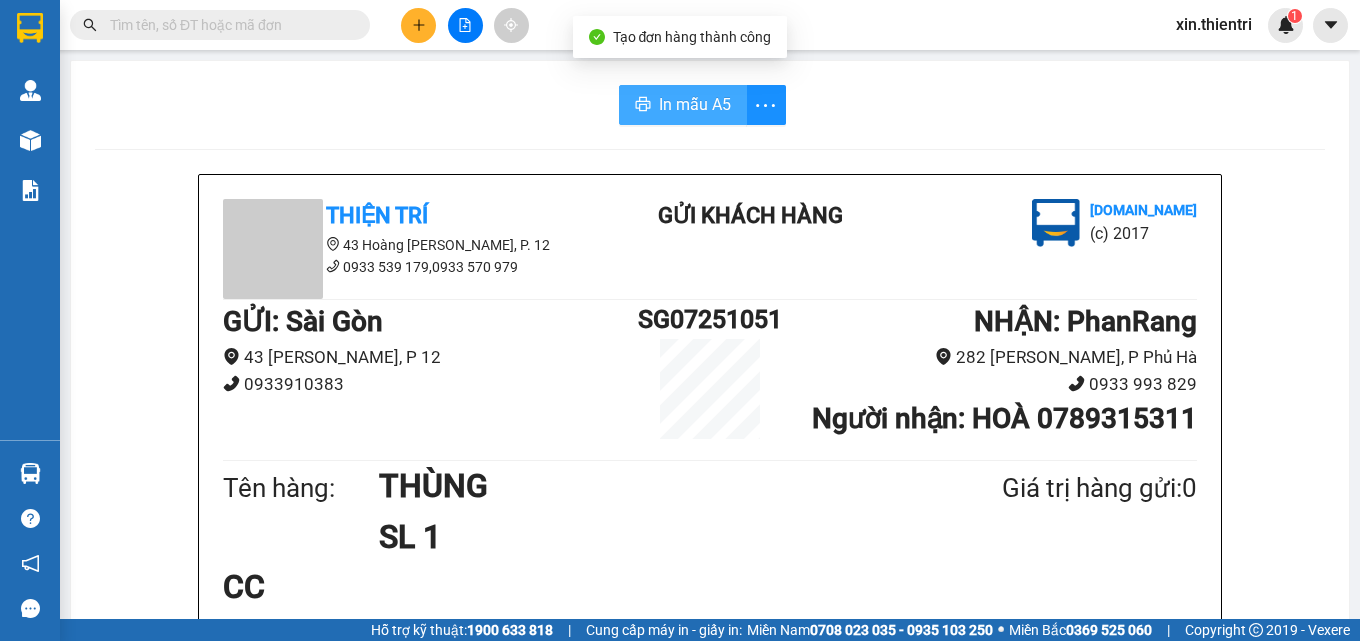 scroll, scrollTop: 0, scrollLeft: 0, axis: both 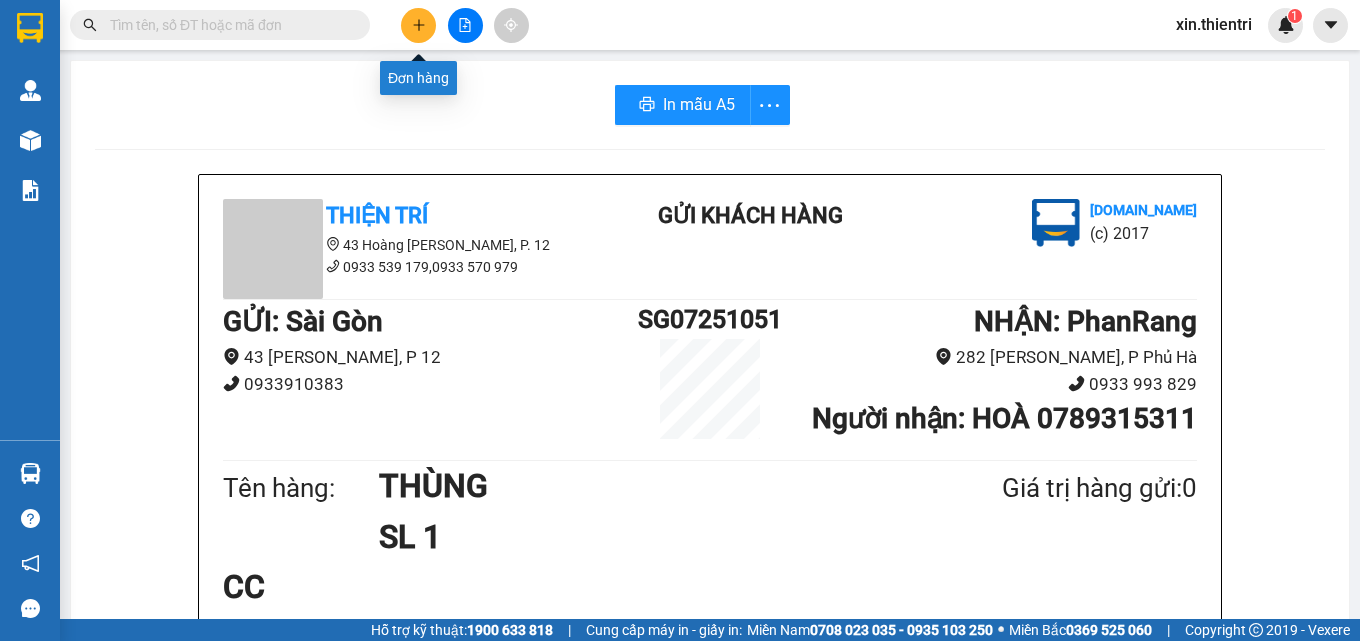 click 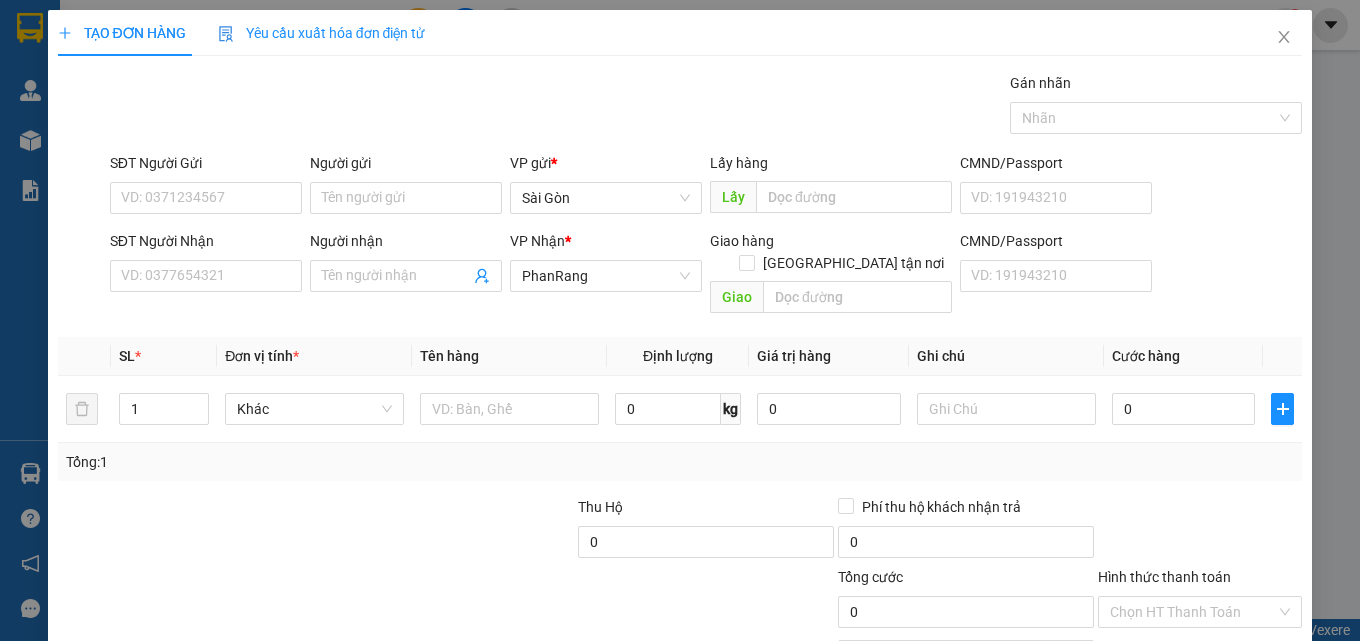 click on "SĐT Người Nhận VD: 0377654321" at bounding box center [206, 265] 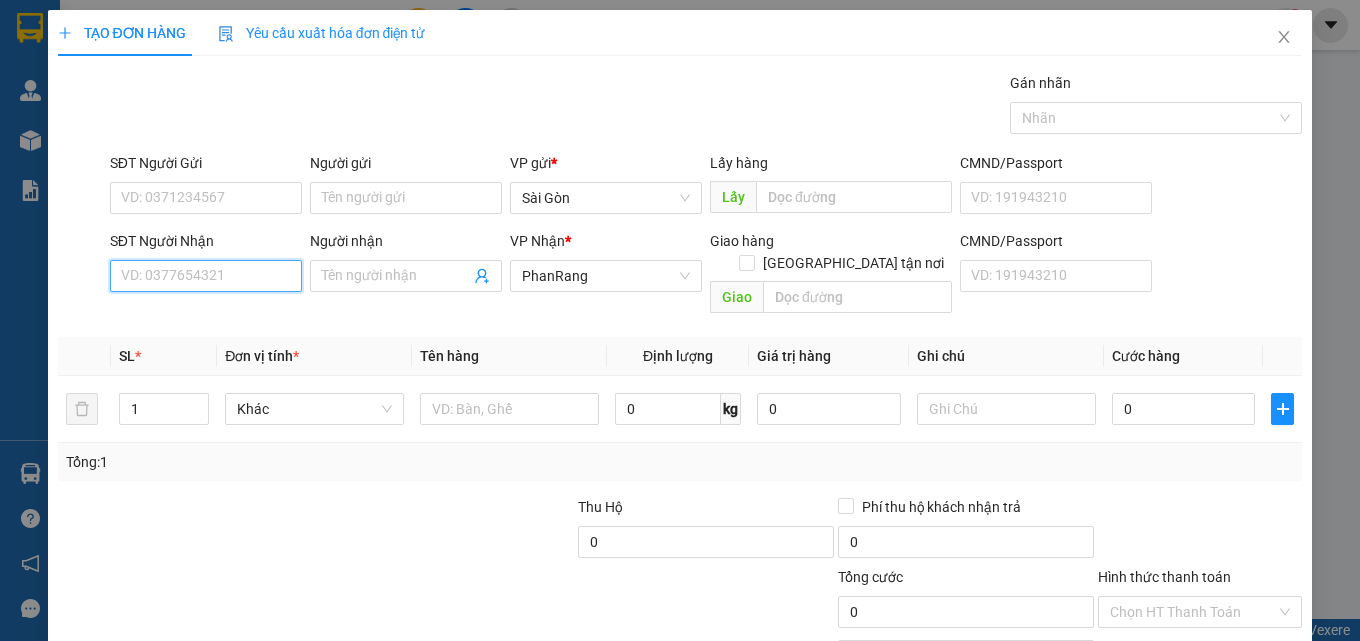 click on "SĐT Người Nhận" at bounding box center (206, 276) 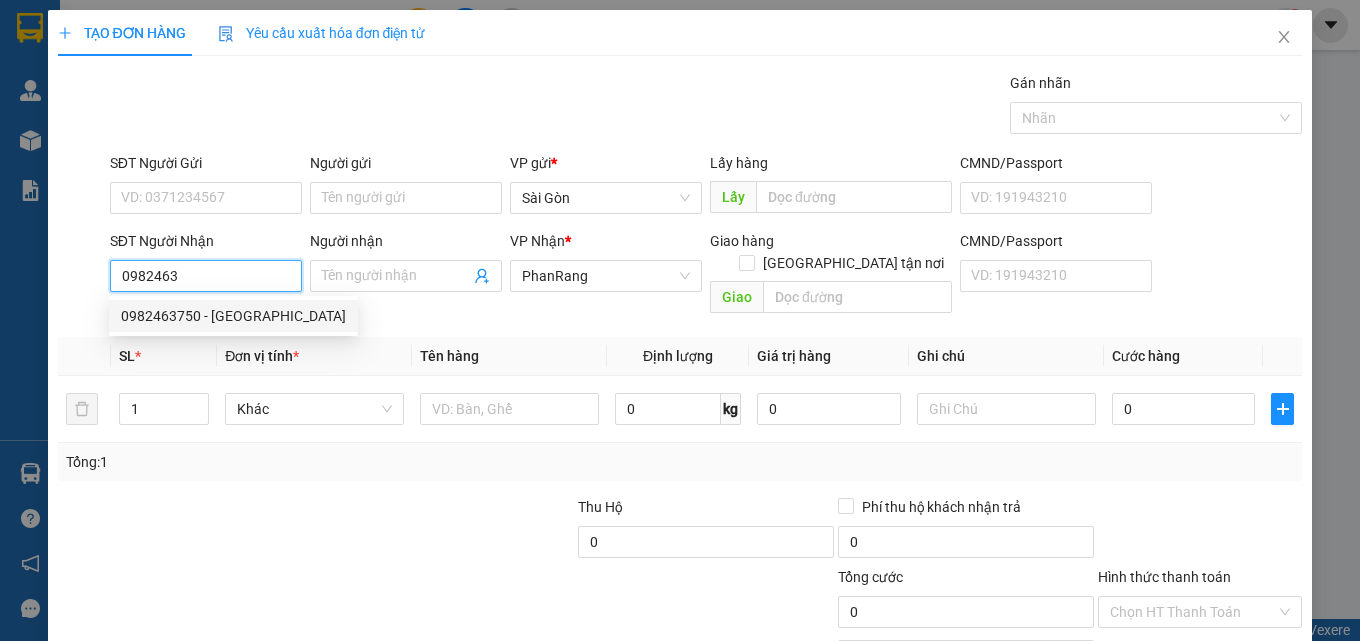 click on "0982463750 - [GEOGRAPHIC_DATA]" at bounding box center (233, 316) 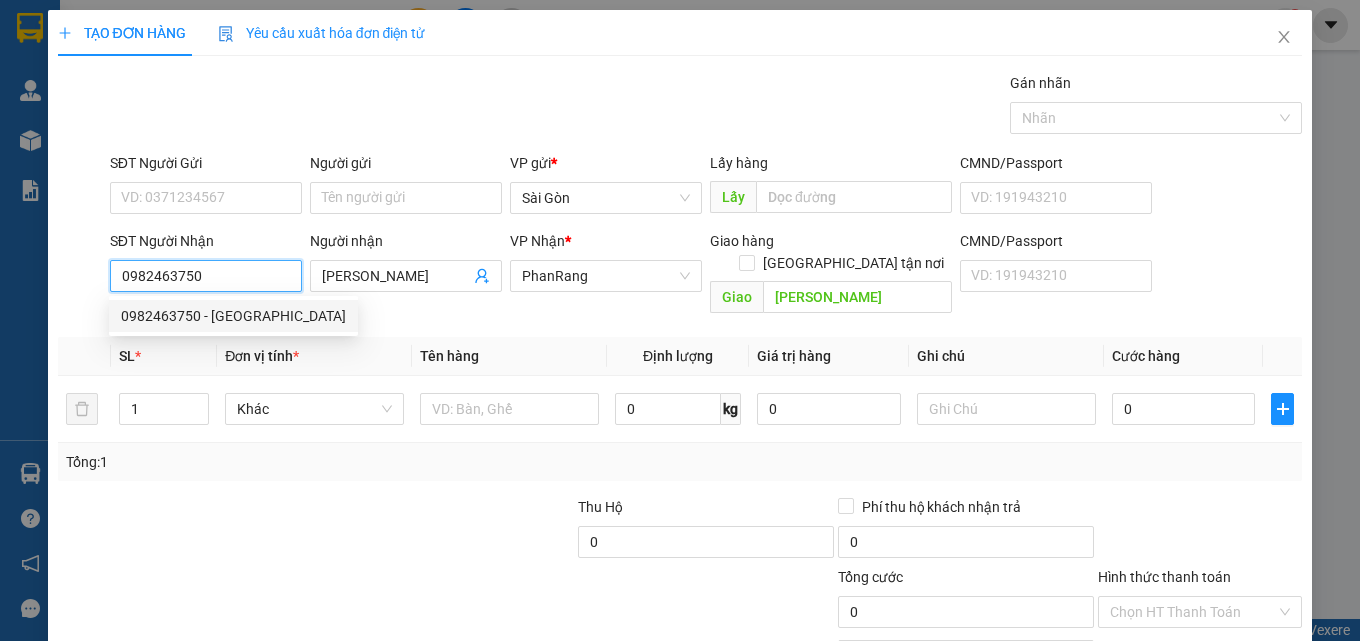 type on "40.000" 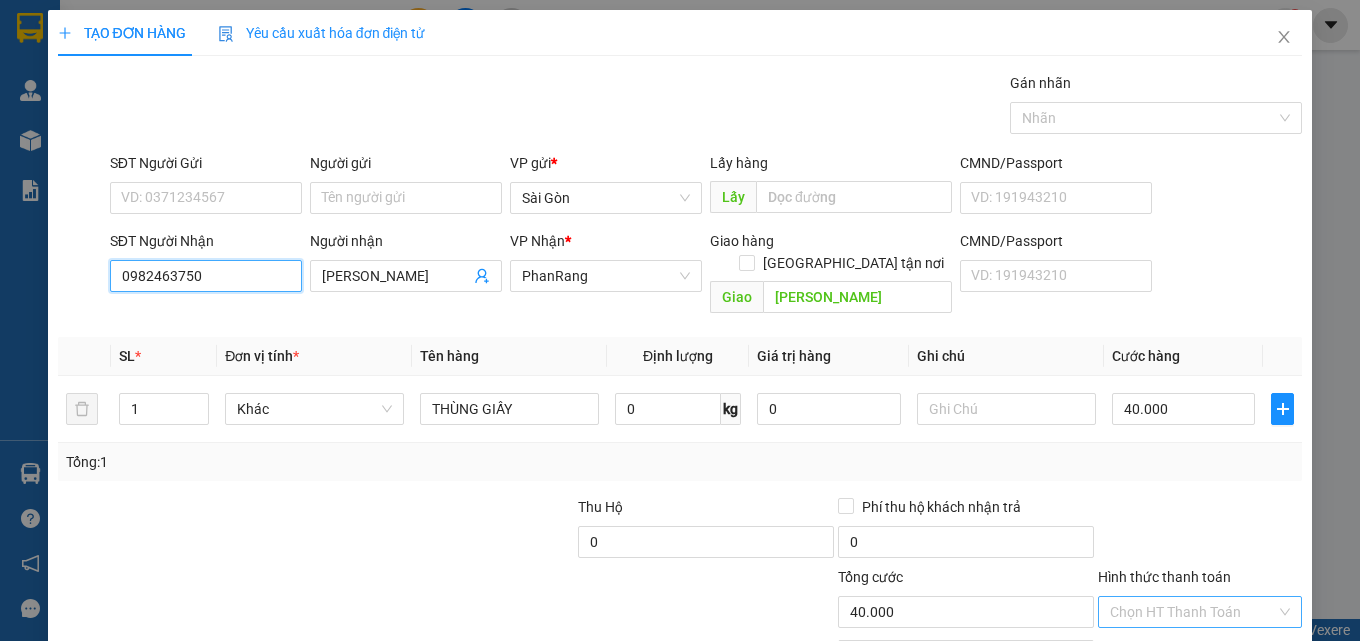 type on "0982463750" 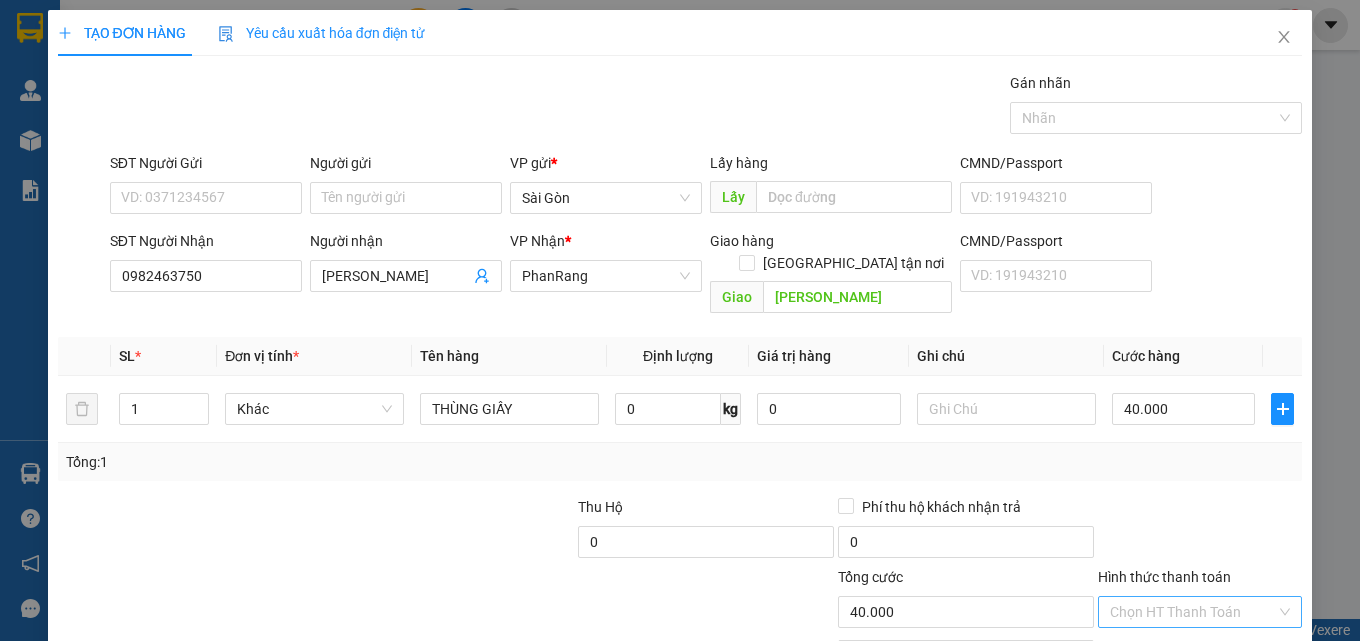 click on "Hình thức thanh toán" at bounding box center [1193, 612] 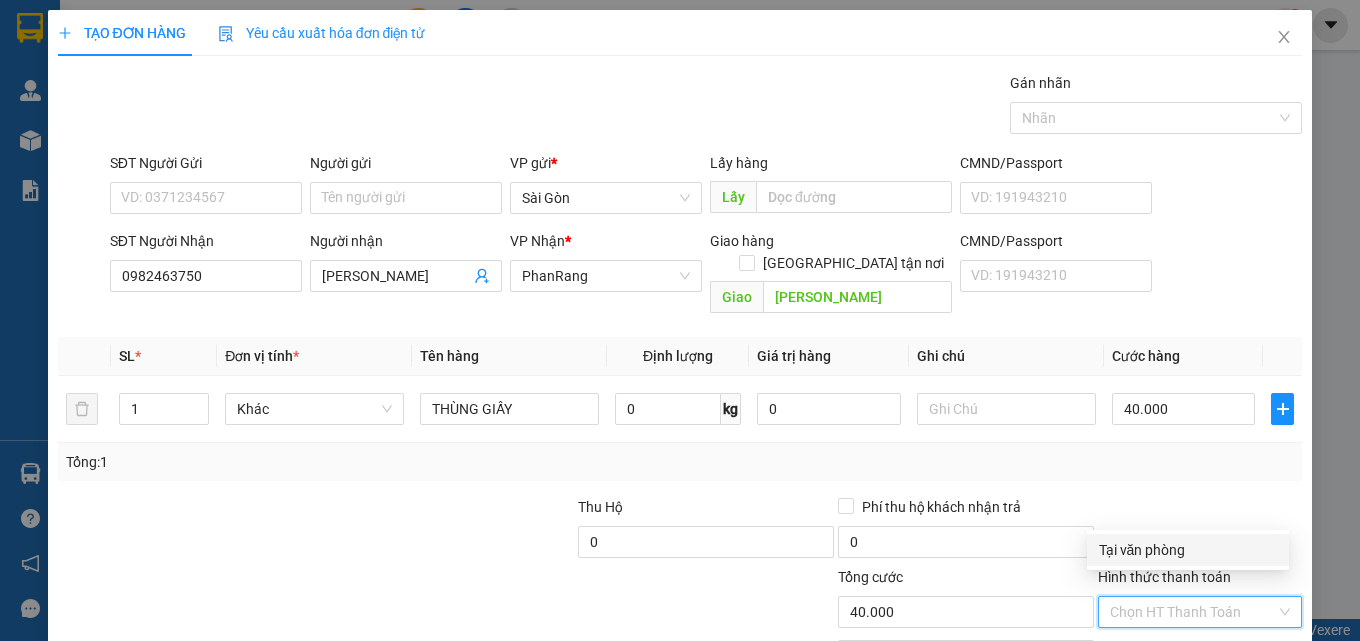 click on "Tại văn phòng" at bounding box center [1188, 550] 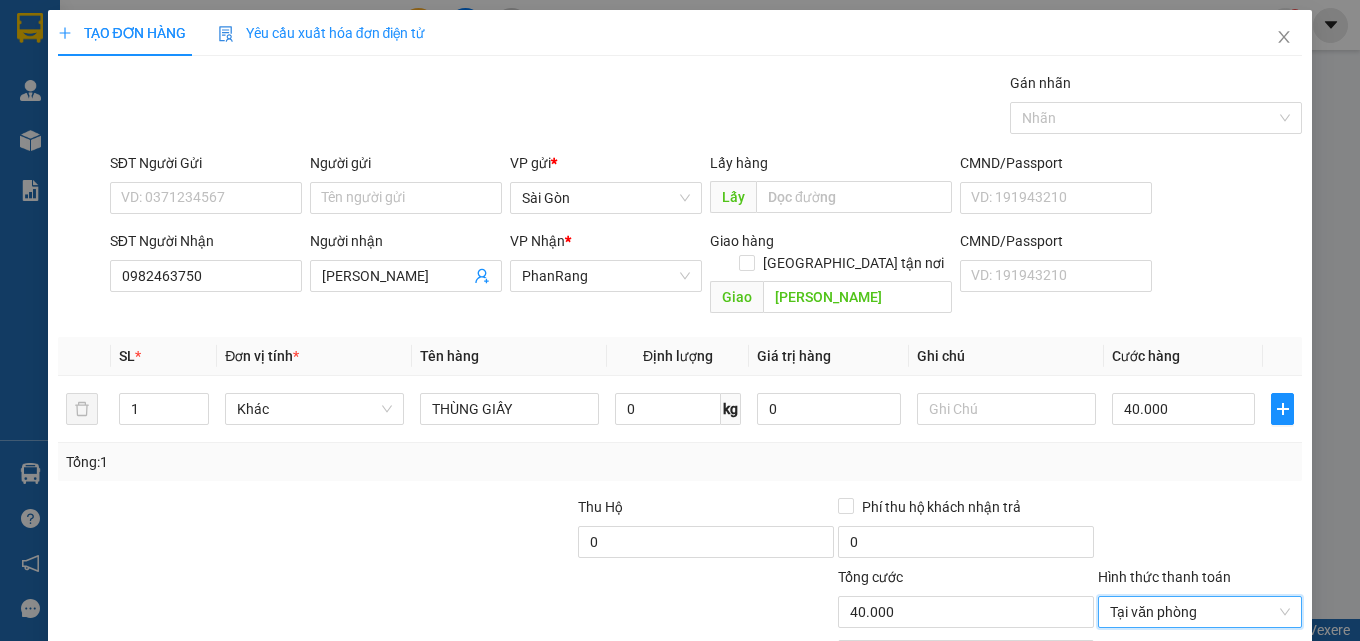 scroll, scrollTop: 99, scrollLeft: 0, axis: vertical 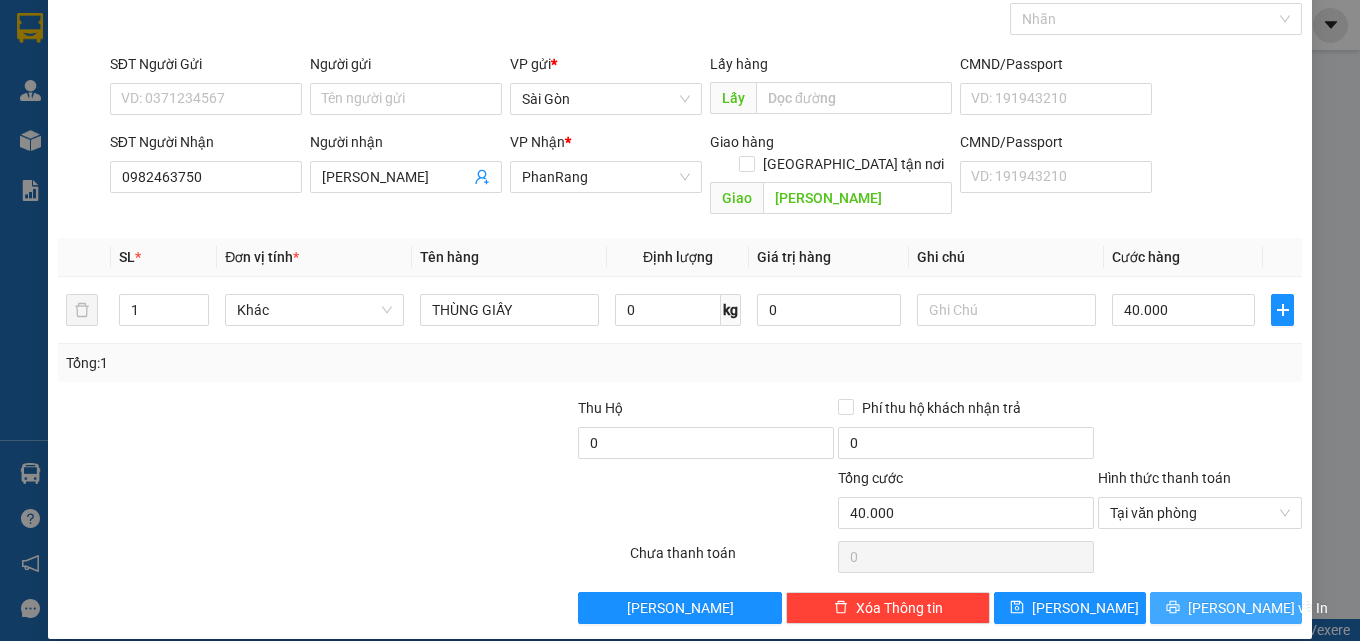 click 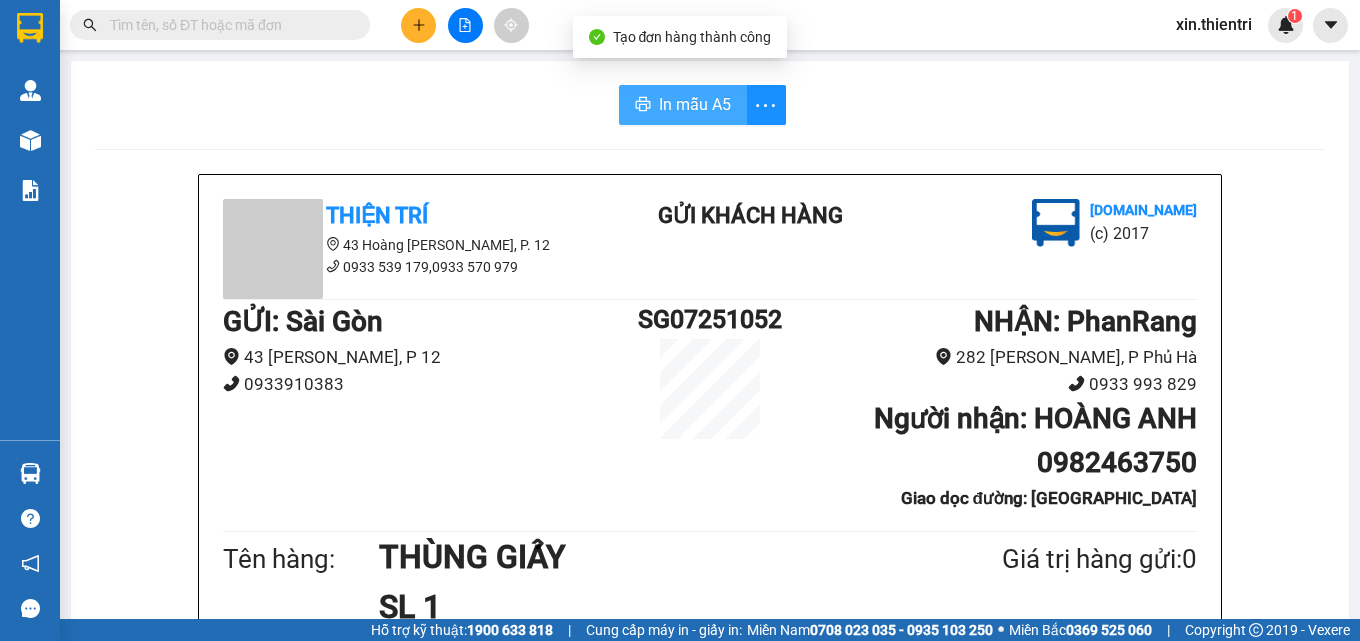 click on "In mẫu A5" at bounding box center [695, 104] 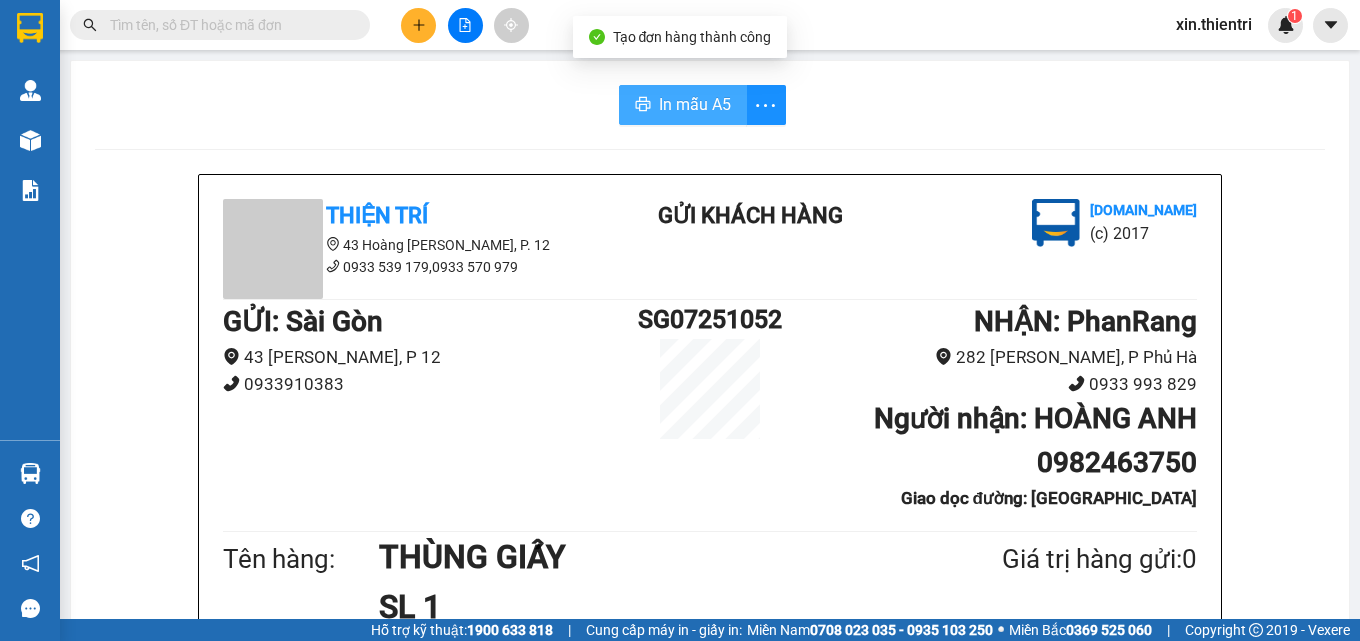 scroll, scrollTop: 0, scrollLeft: 0, axis: both 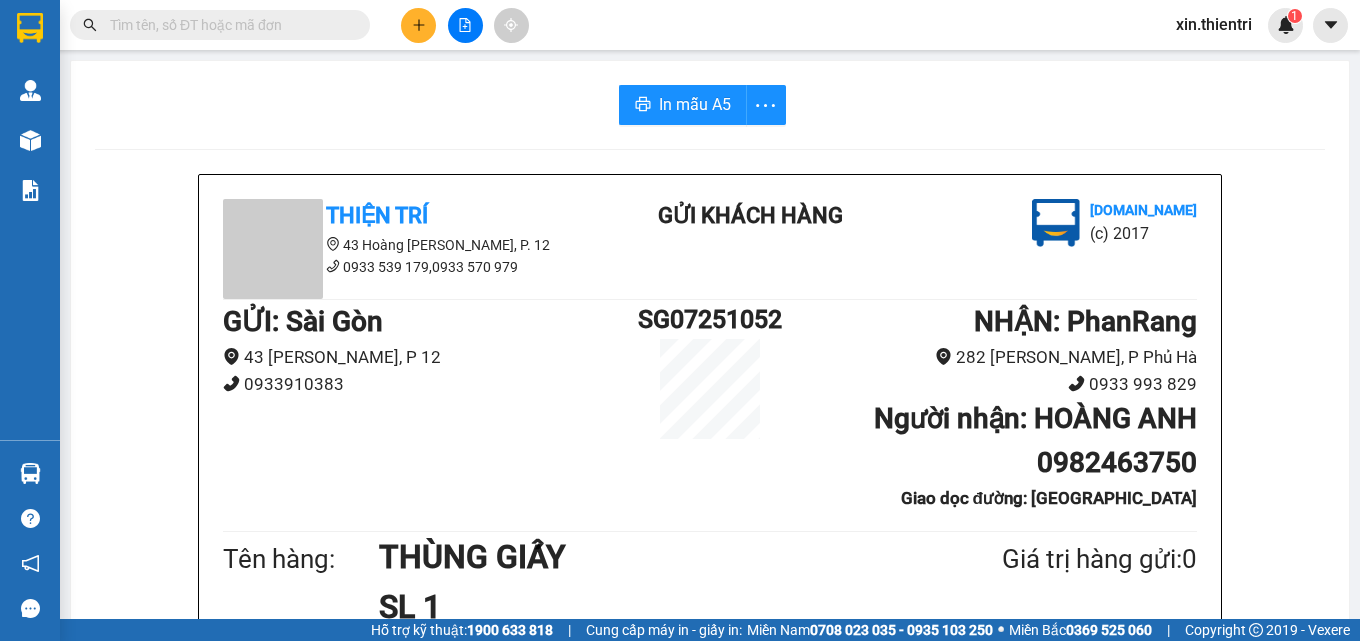 drag, startPoint x: 525, startPoint y: 383, endPoint x: 537, endPoint y: 423, distance: 41.761227 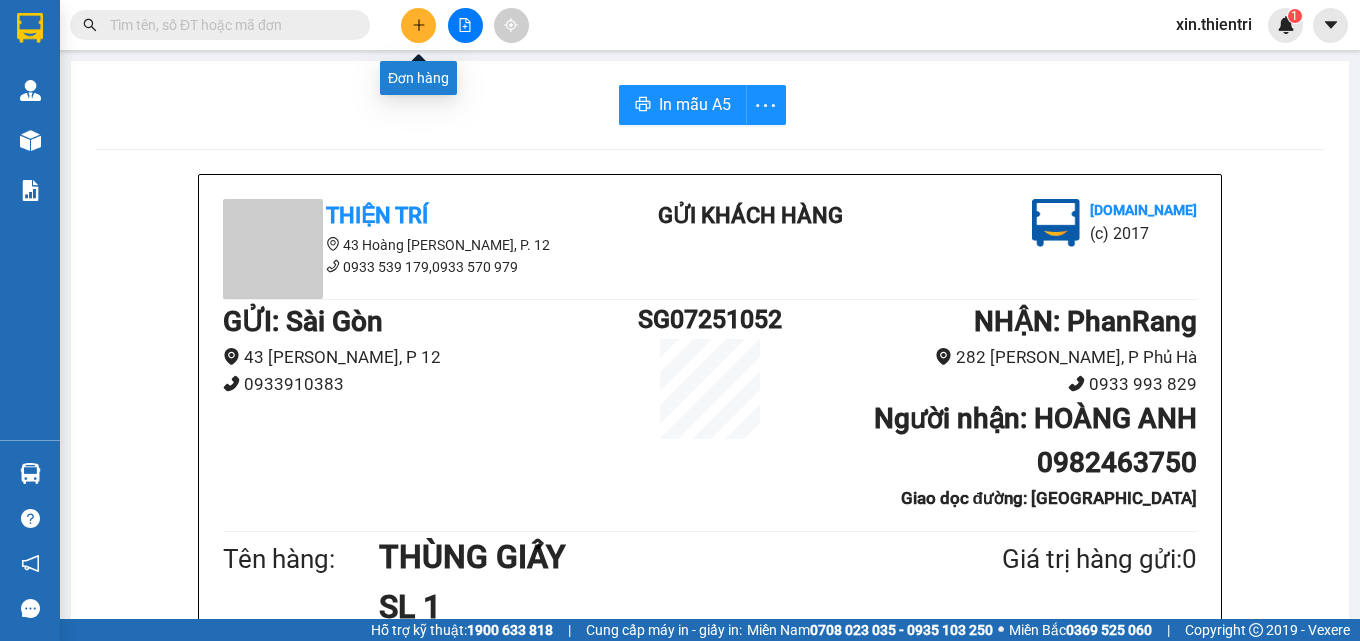 click 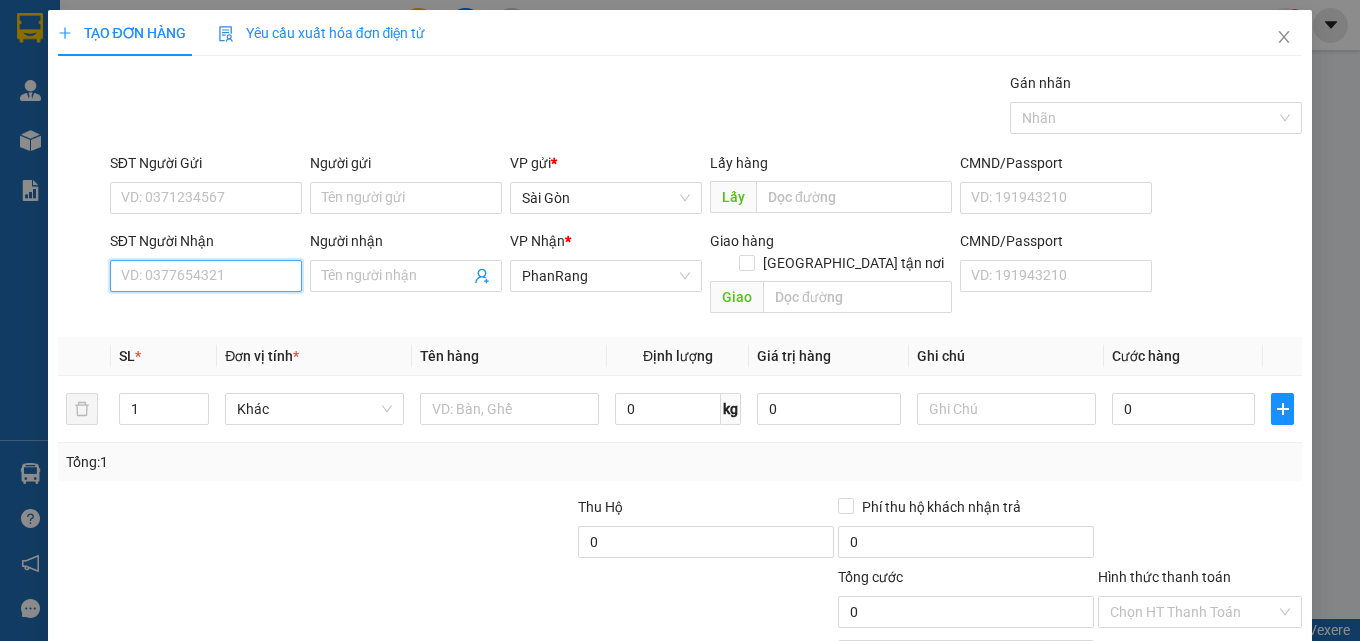 click on "SĐT Người Nhận" at bounding box center [206, 276] 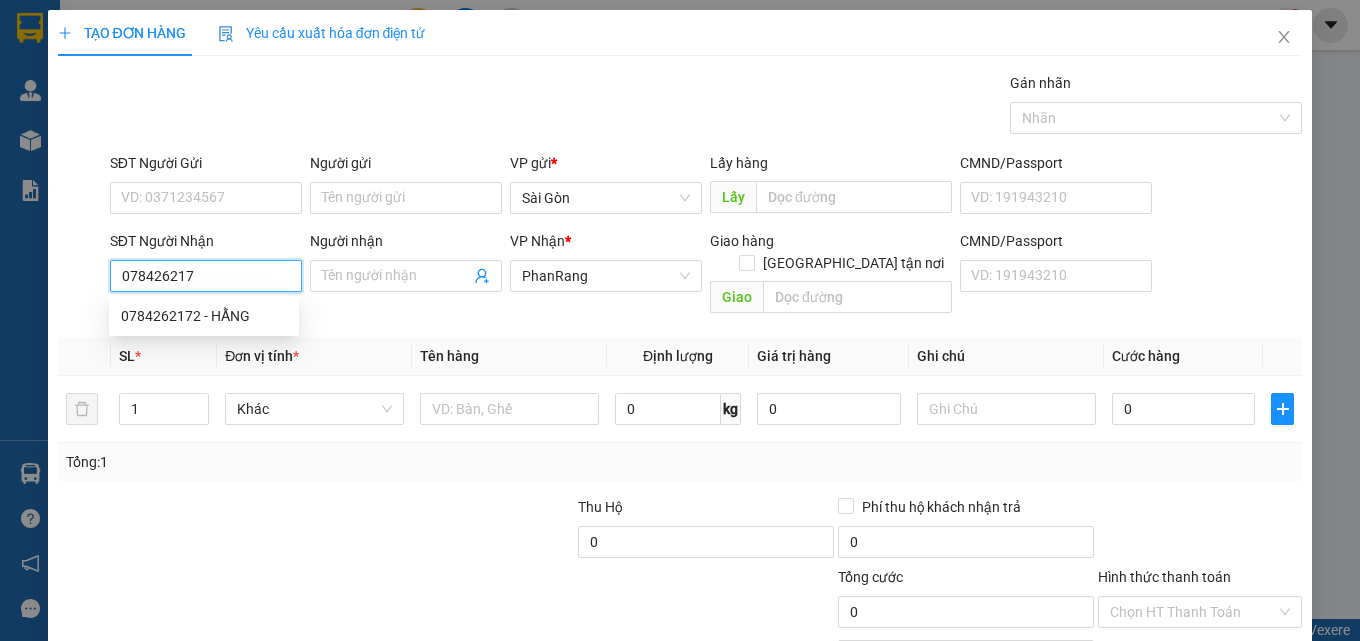 type on "0784262172" 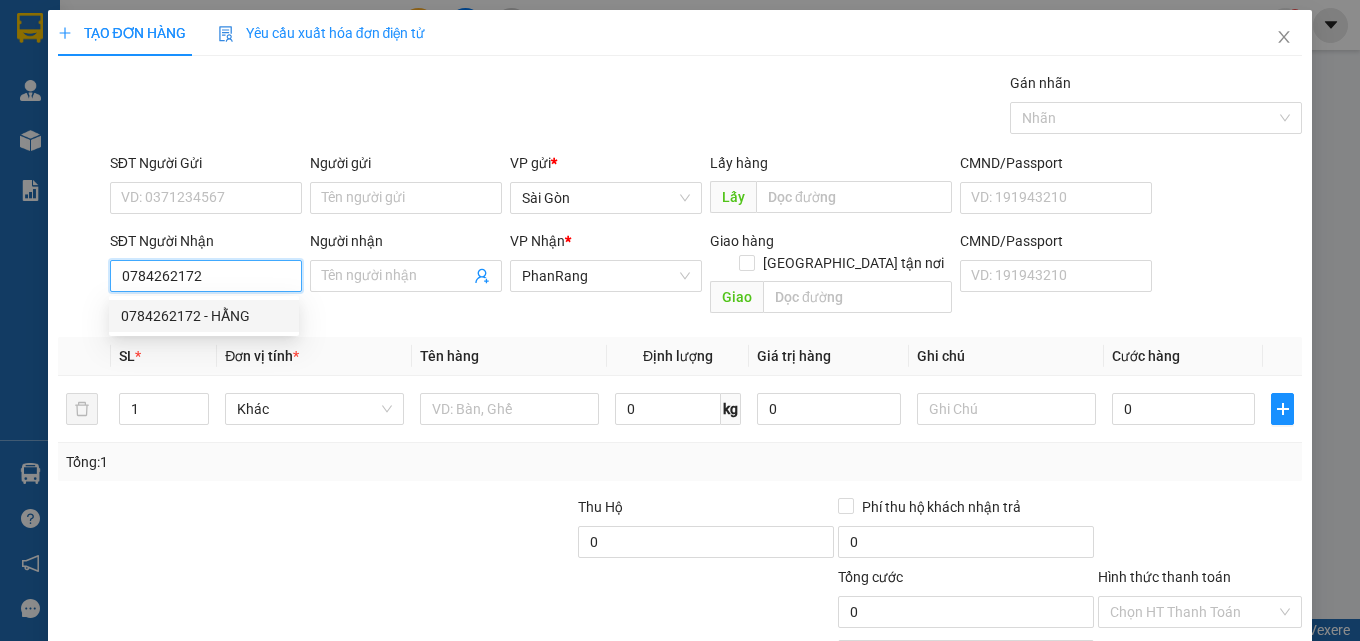 click on "0784262172 - HẰNG" at bounding box center [204, 316] 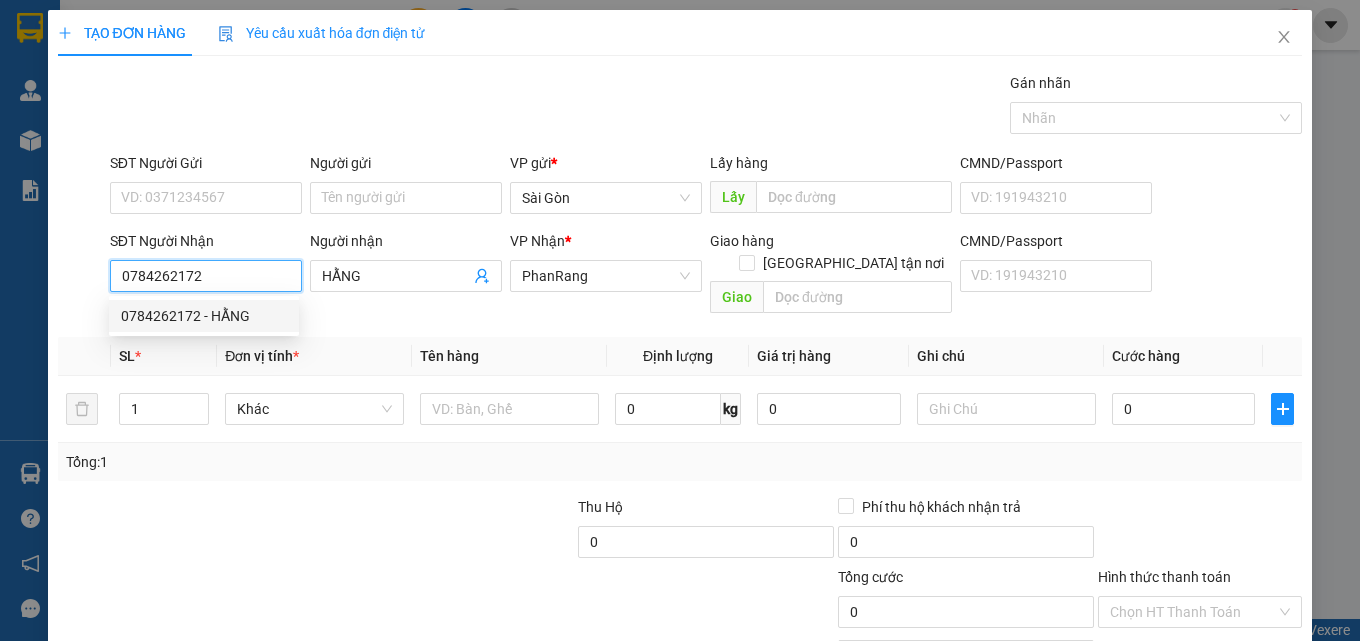 type on "20.000" 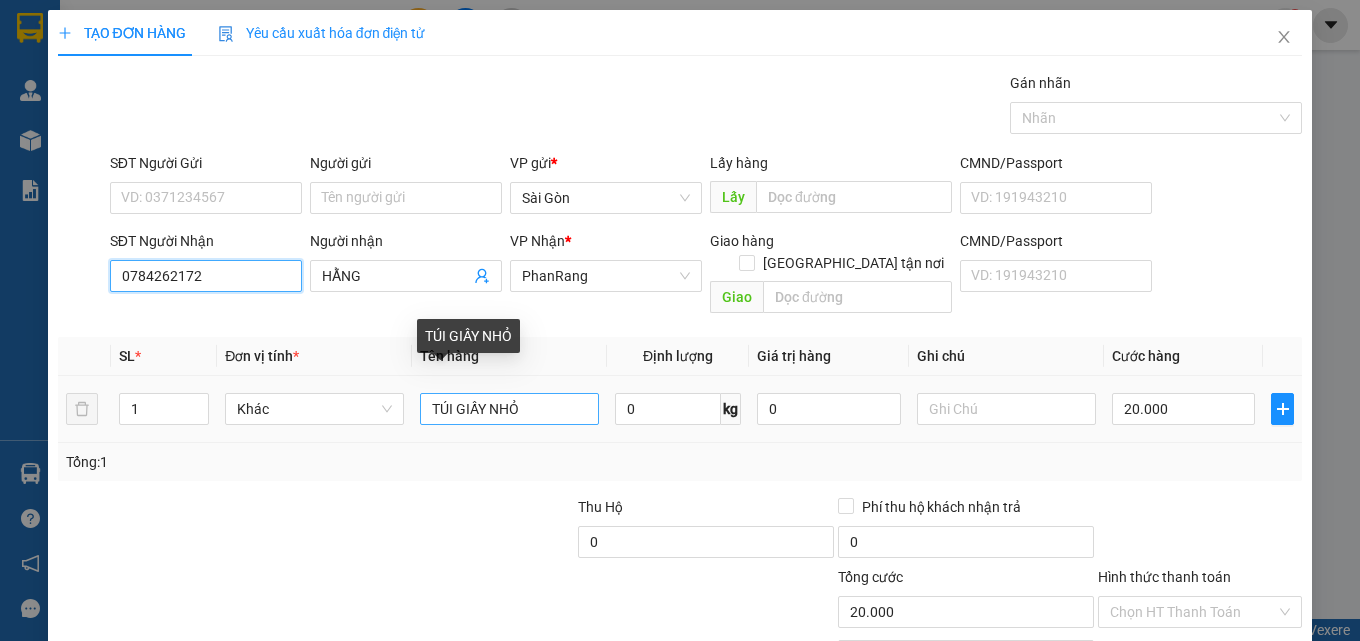 type on "0784262172" 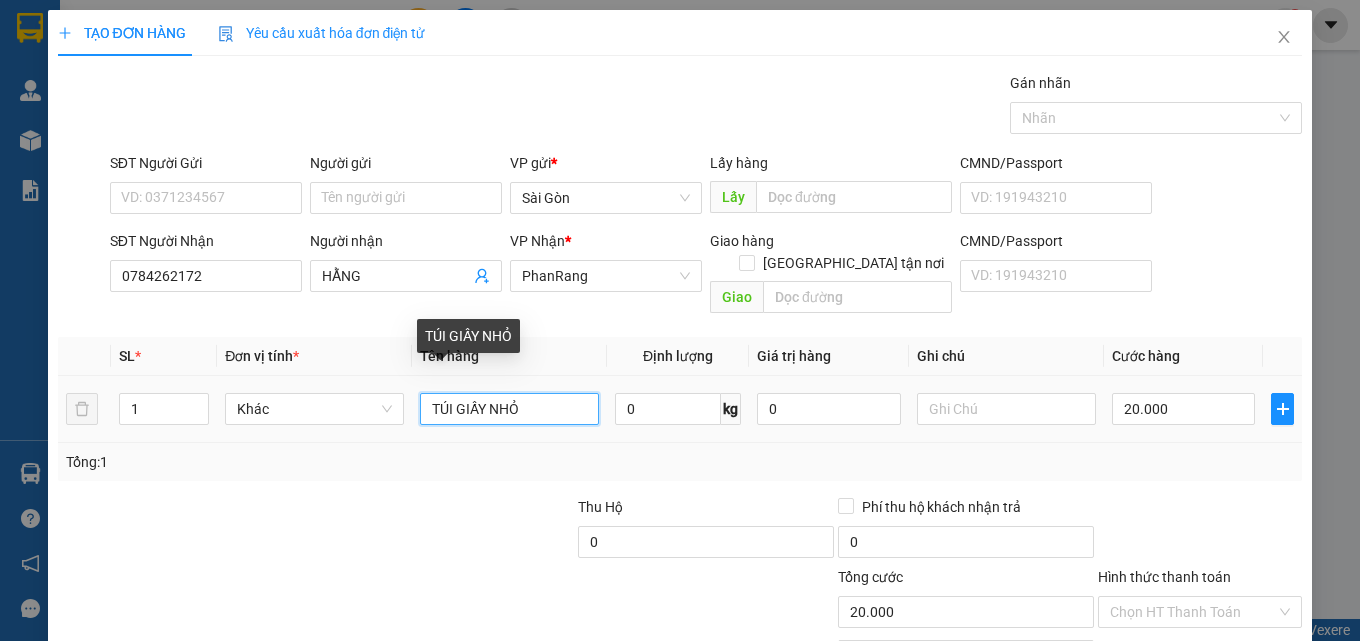 drag, startPoint x: 555, startPoint y: 386, endPoint x: 0, endPoint y: 476, distance: 562.24994 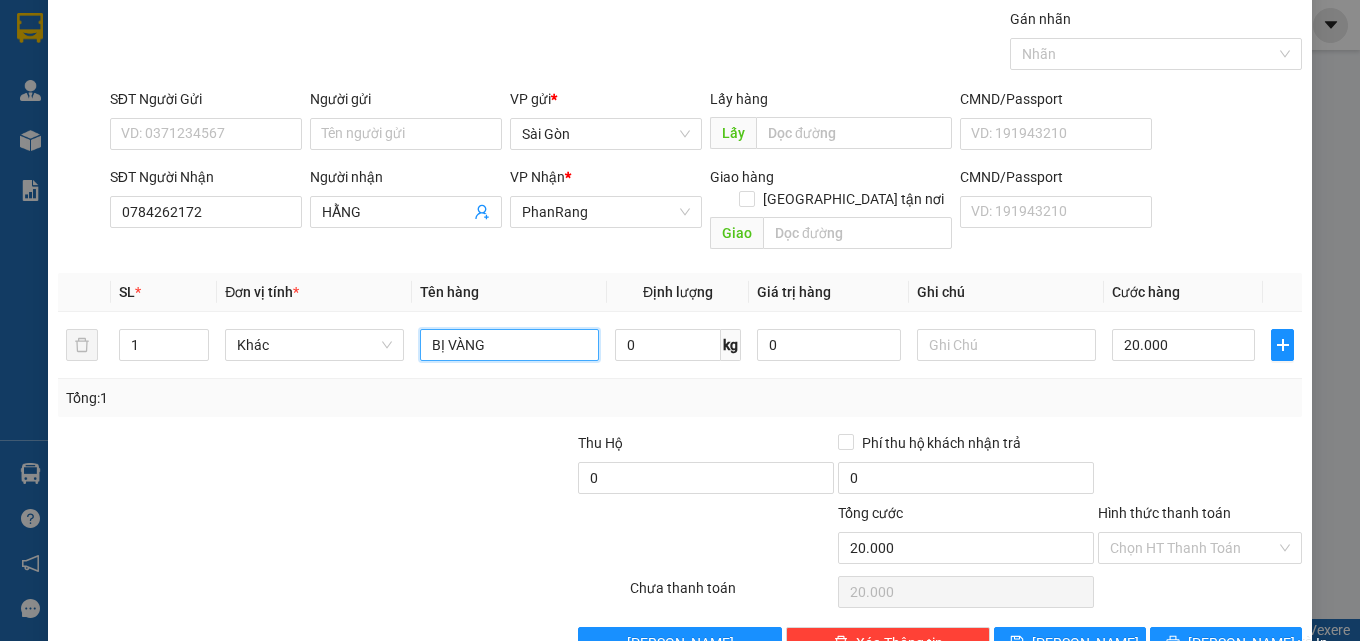 scroll, scrollTop: 99, scrollLeft: 0, axis: vertical 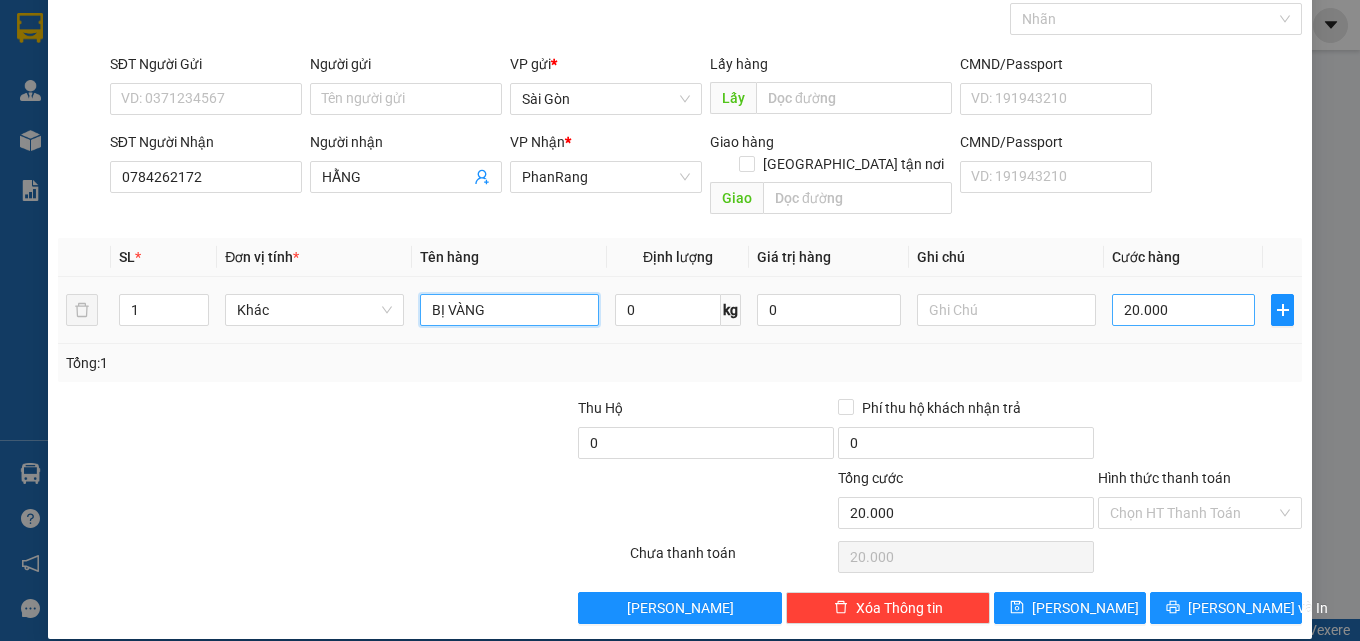 type on "BỊ VÀNG" 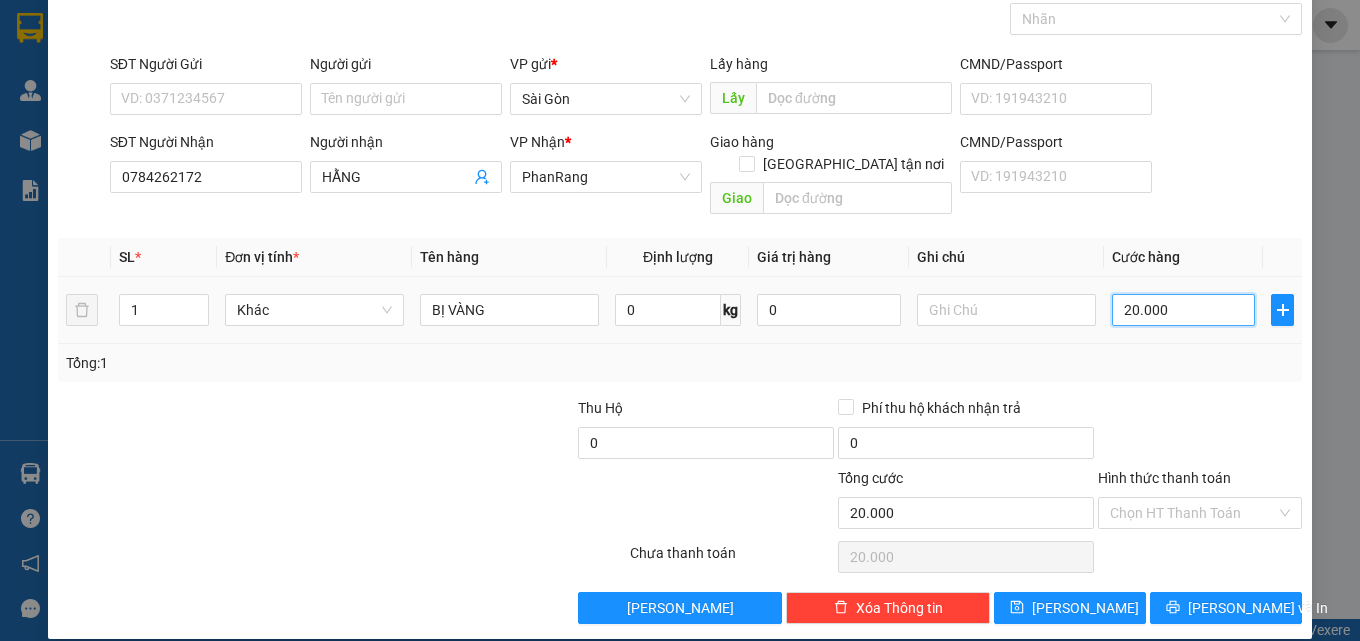 click on "20.000" at bounding box center [1184, 310] 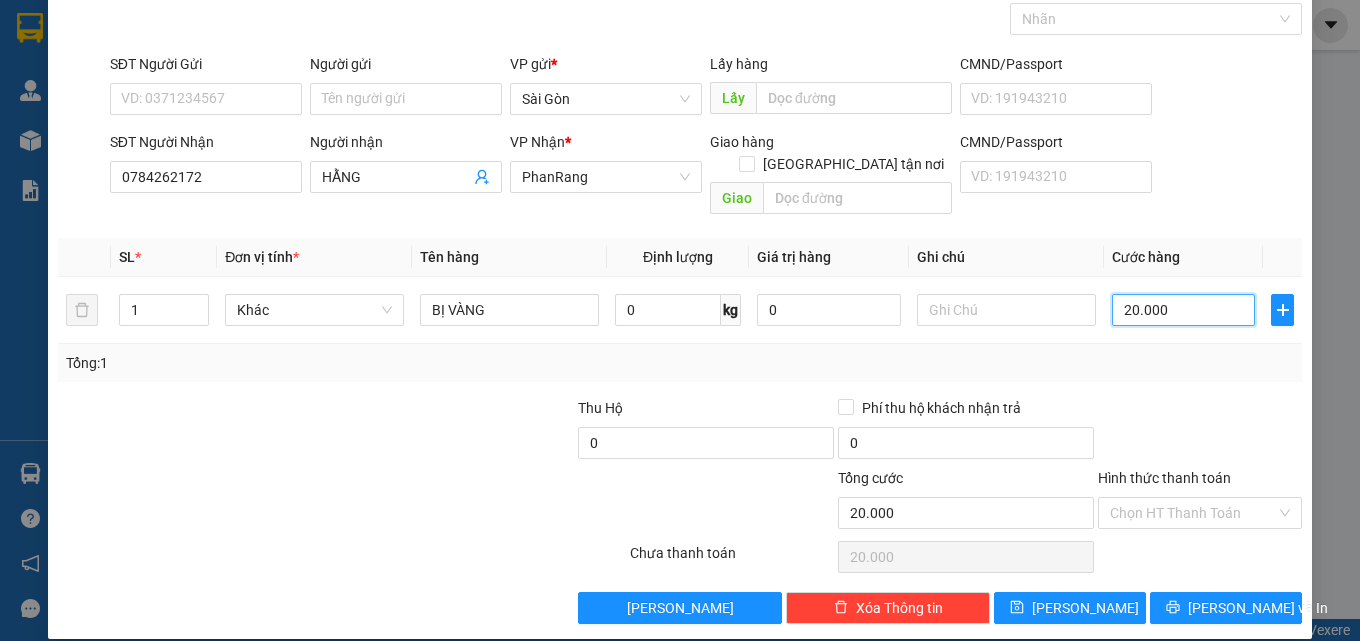 type on "0" 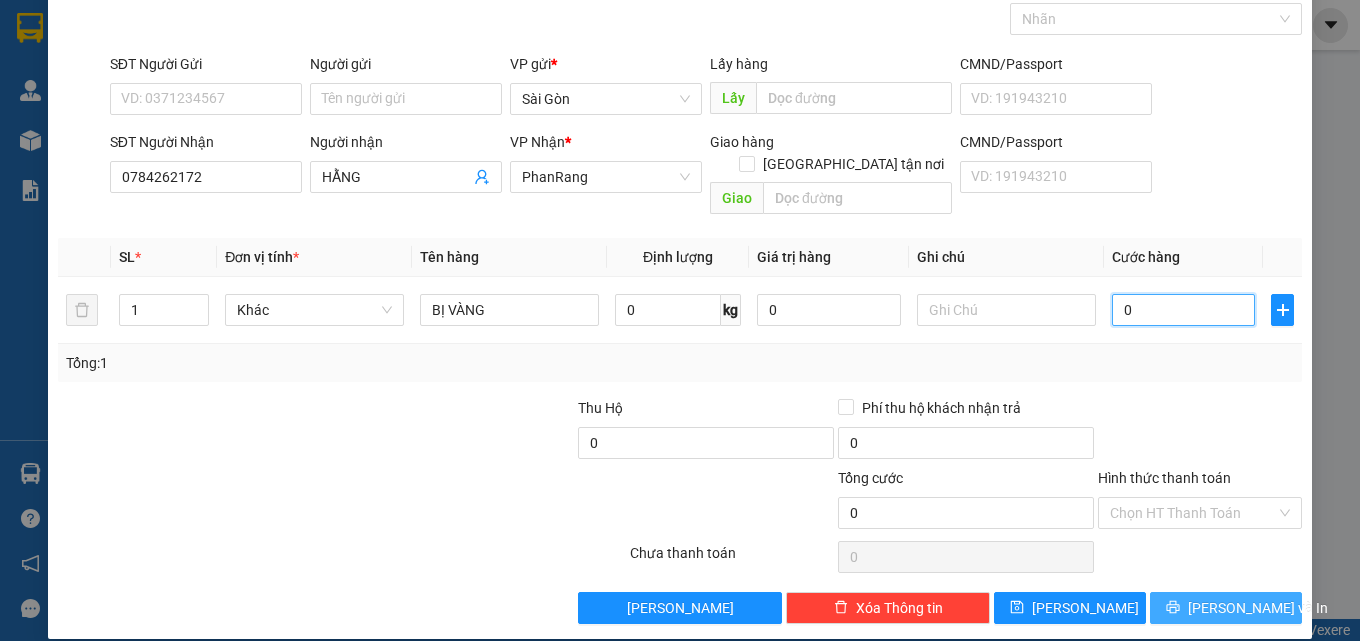 type on "0" 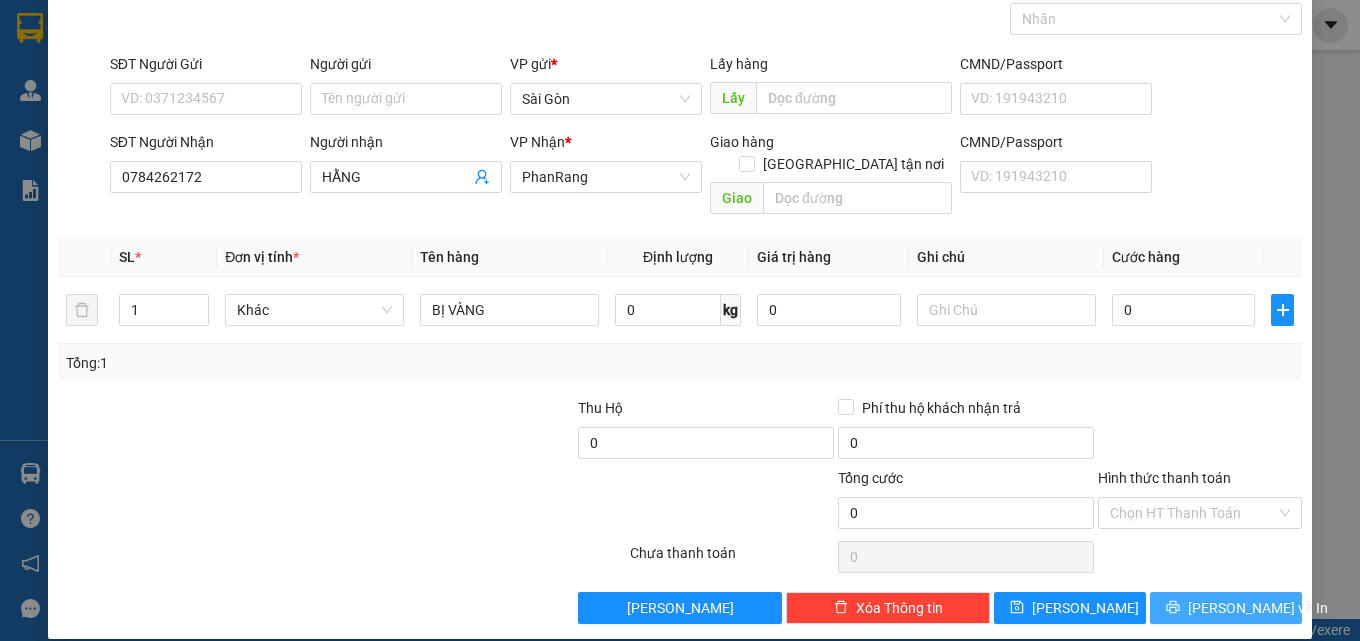 drag, startPoint x: 1221, startPoint y: 600, endPoint x: 1220, endPoint y: 578, distance: 22.022715 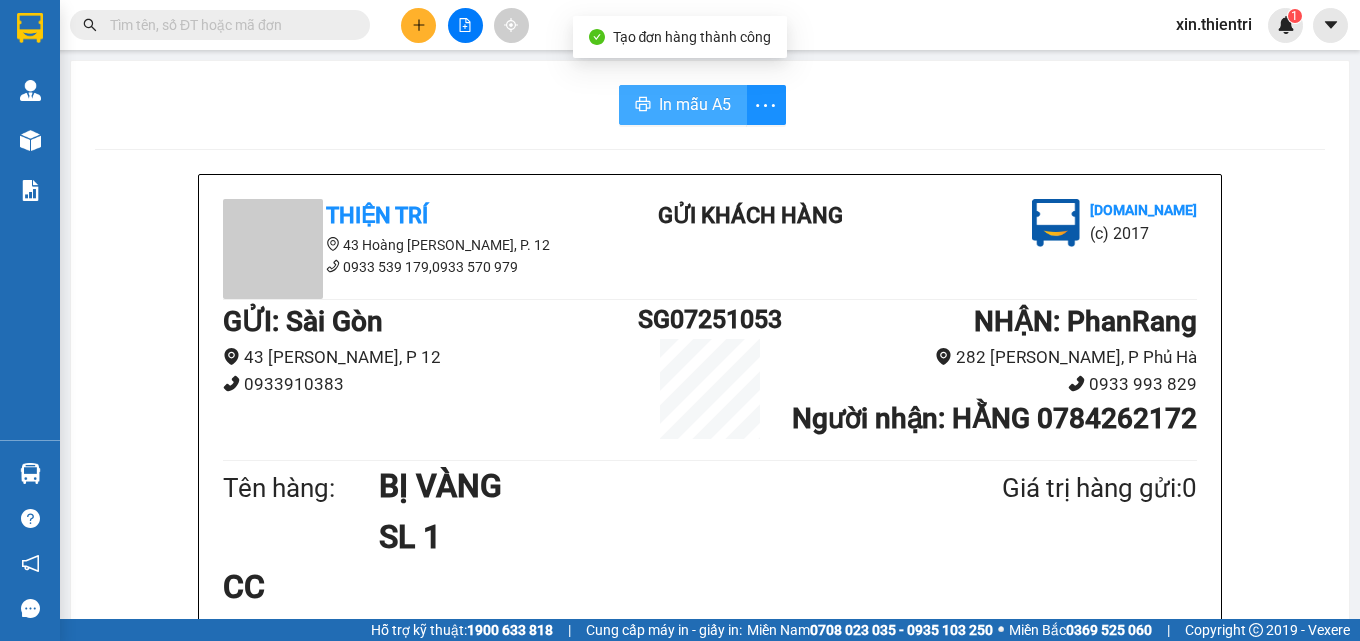 click on "In mẫu A5" at bounding box center (695, 104) 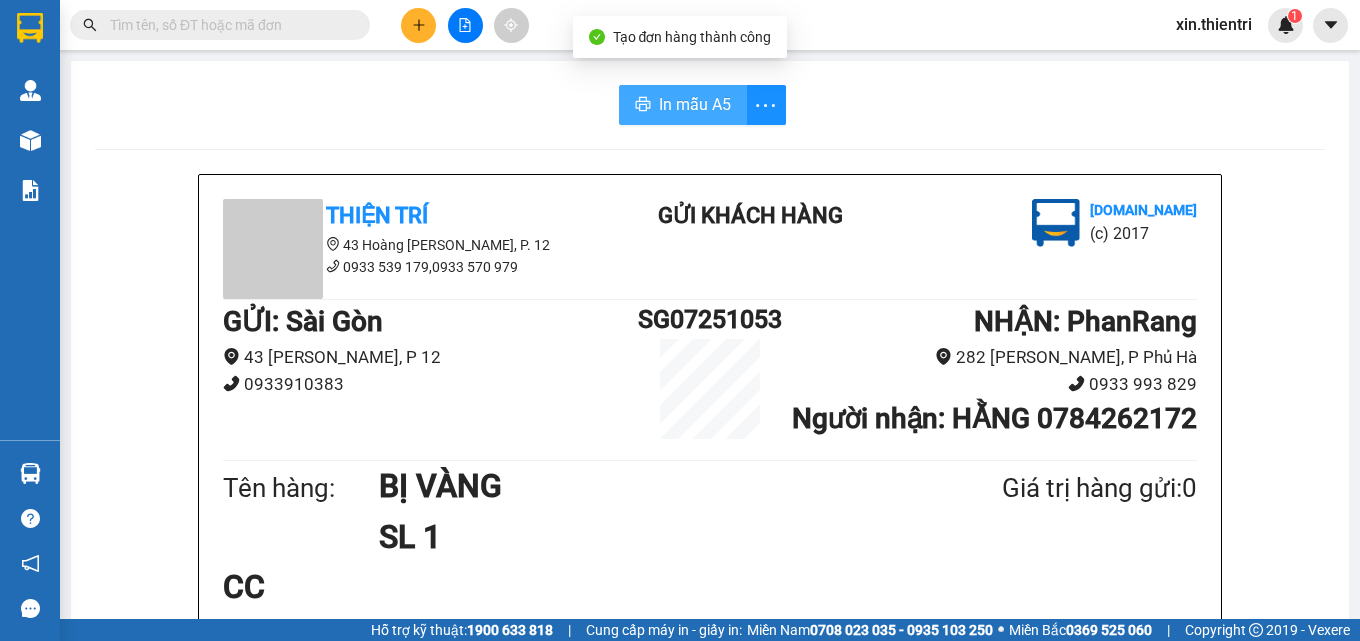 scroll, scrollTop: 0, scrollLeft: 0, axis: both 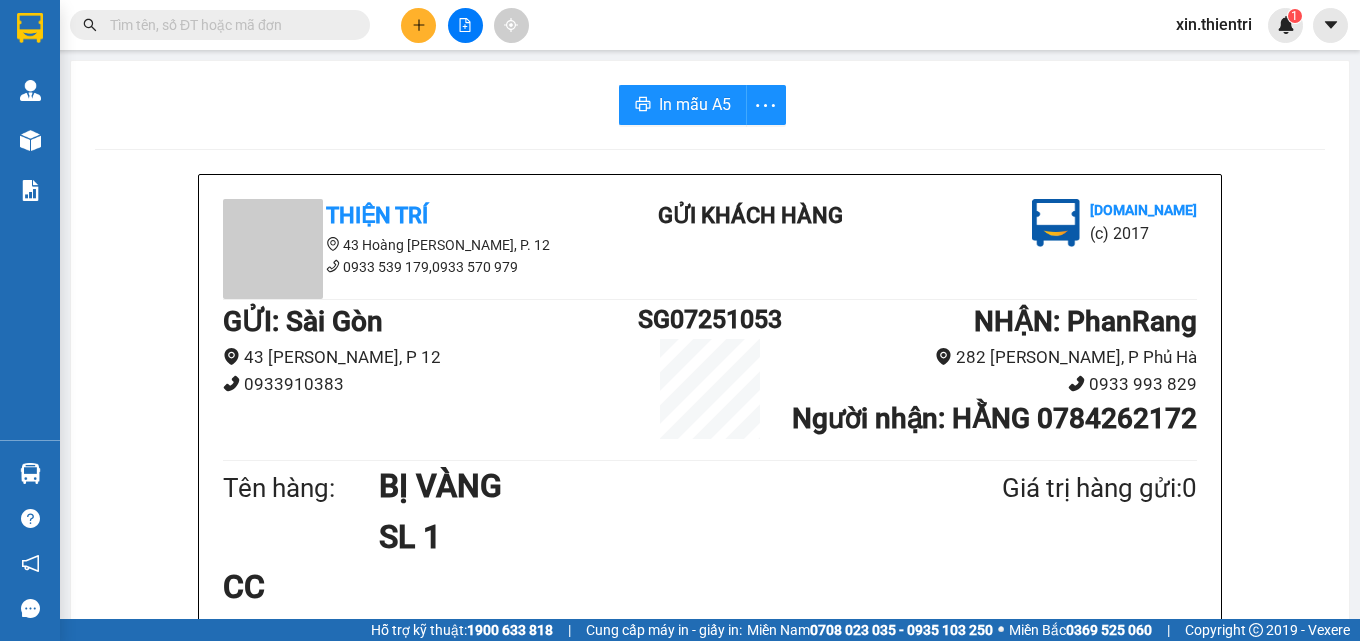 click on "Thiện Trí   43 [PERSON_NAME], [PERSON_NAME] 12   0933 539 179,0933 570 979" at bounding box center (403, 249) 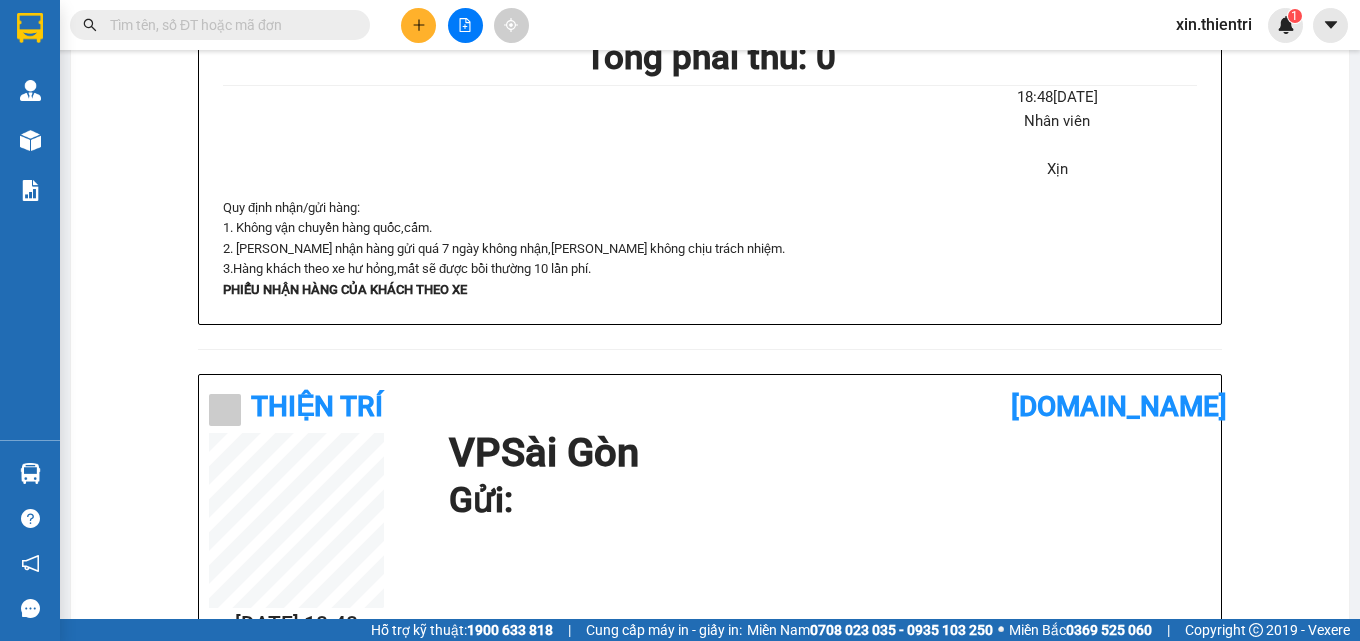 scroll, scrollTop: 641, scrollLeft: 0, axis: vertical 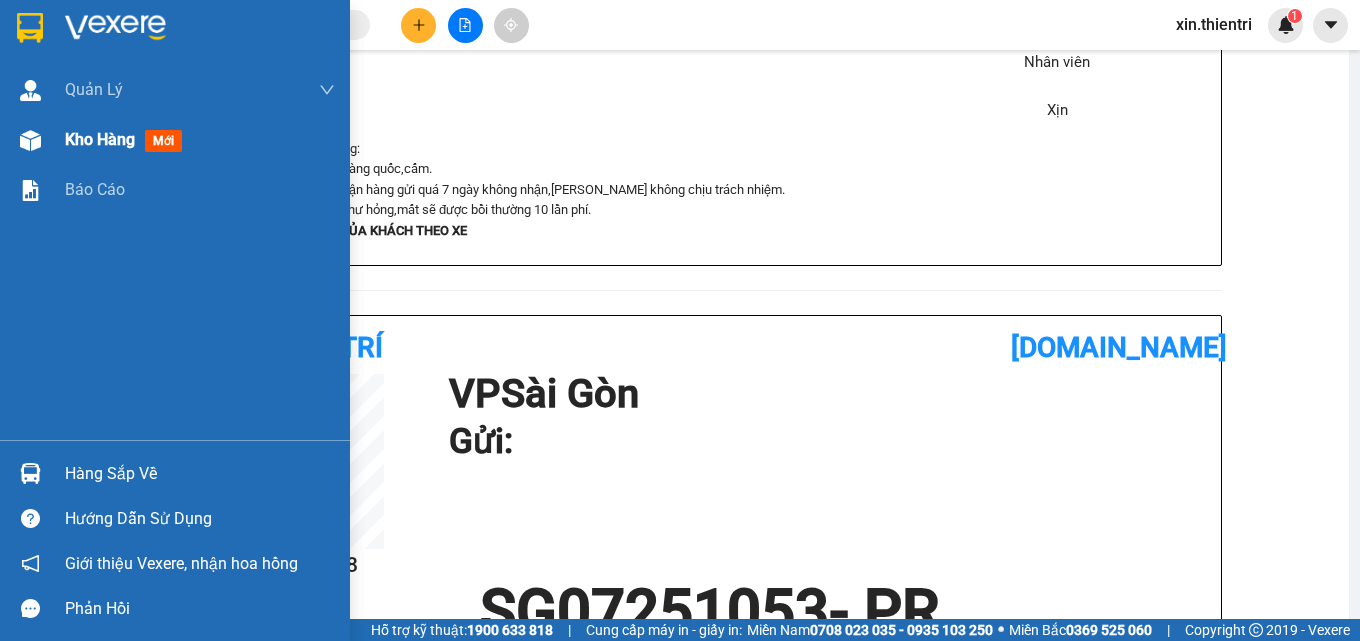 click on "Kho hàng" at bounding box center (100, 139) 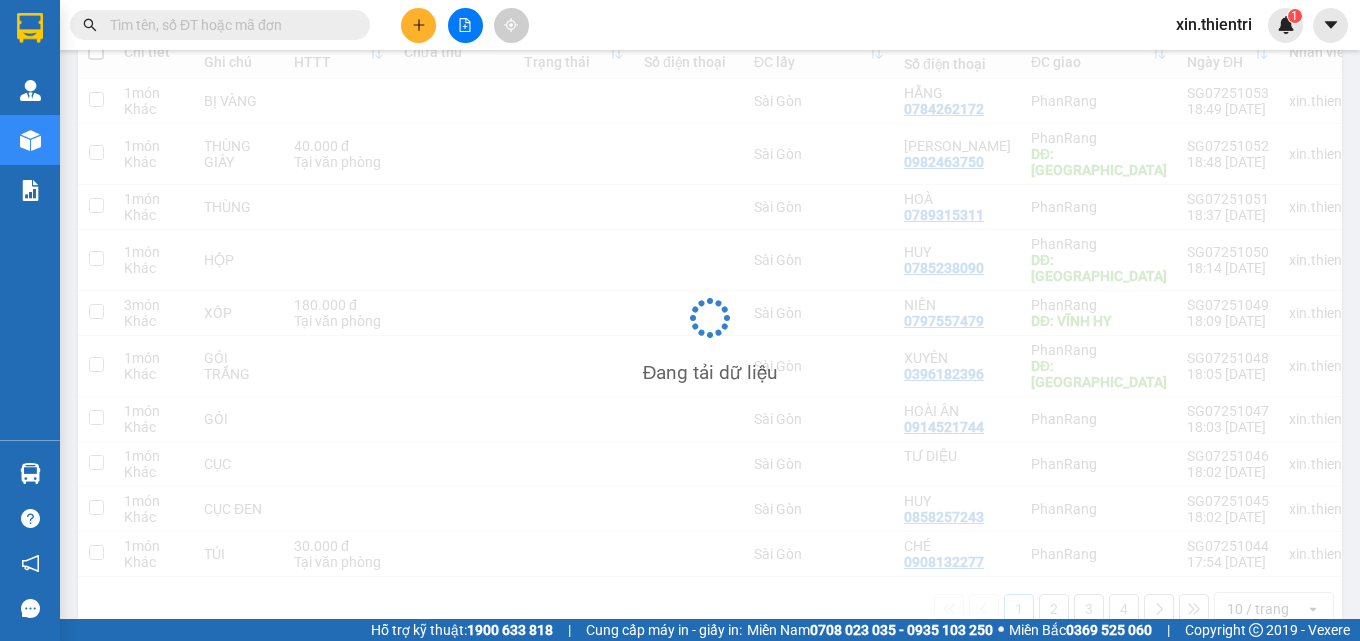 scroll, scrollTop: 0, scrollLeft: 0, axis: both 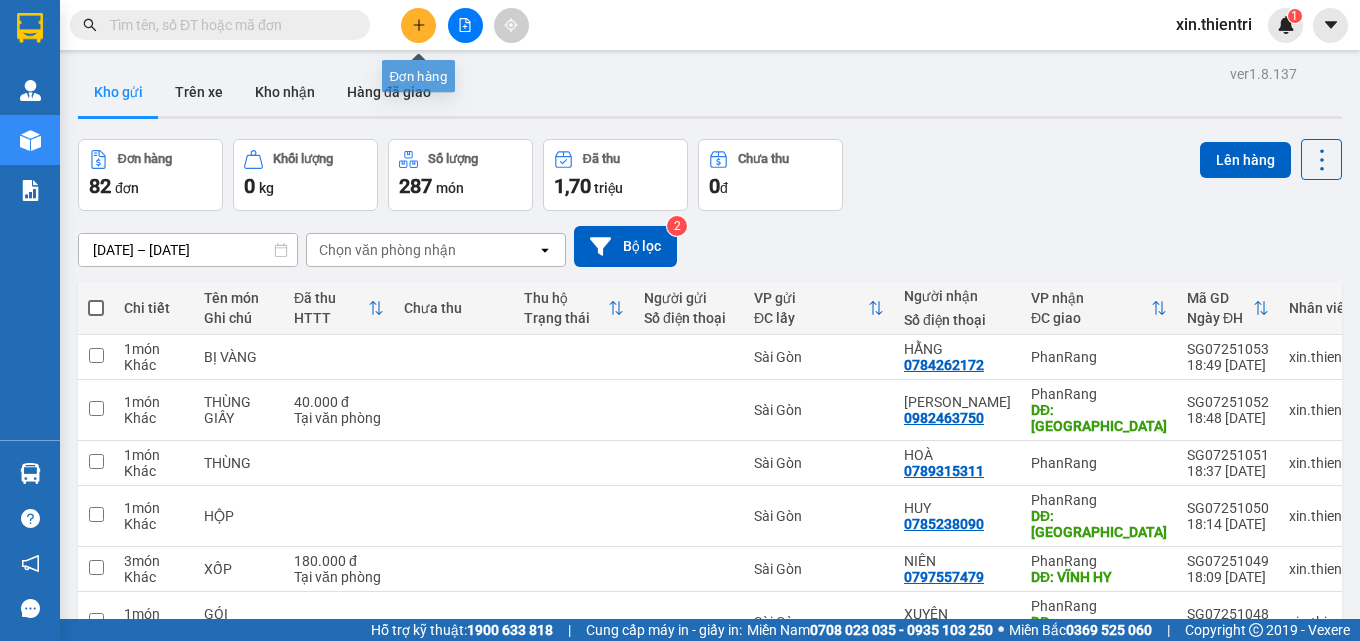 click 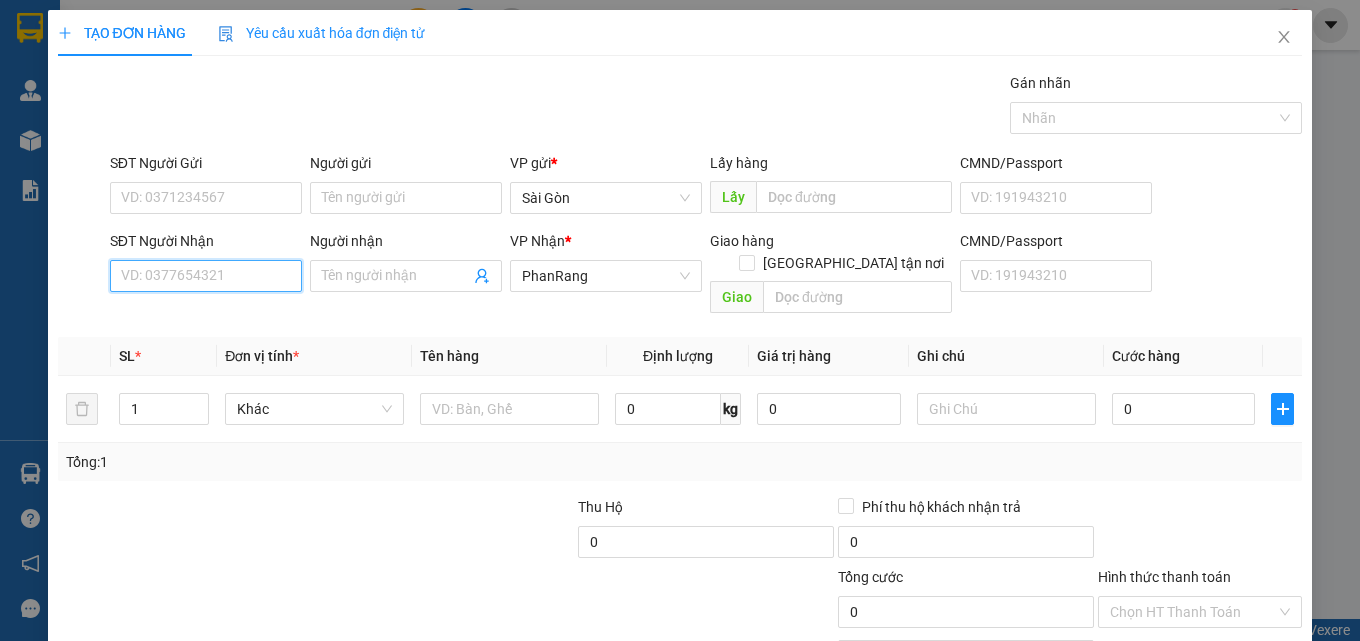 click on "SĐT Người Nhận" at bounding box center (206, 276) 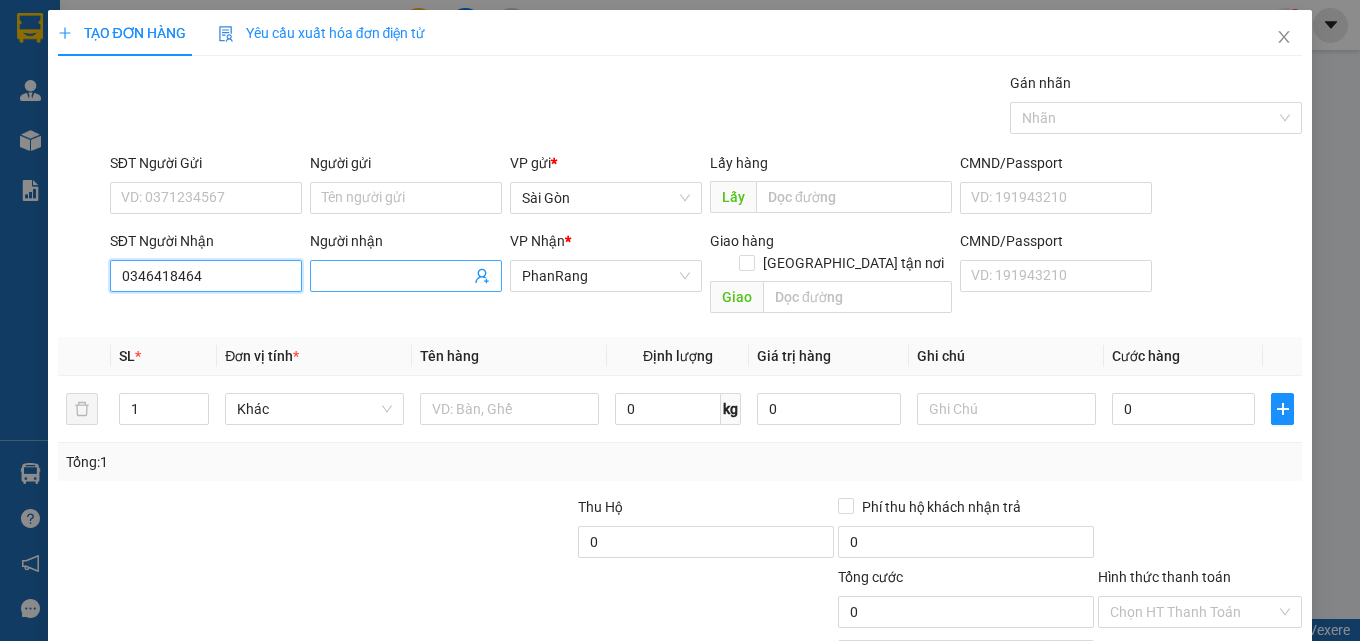 type on "0346418464" 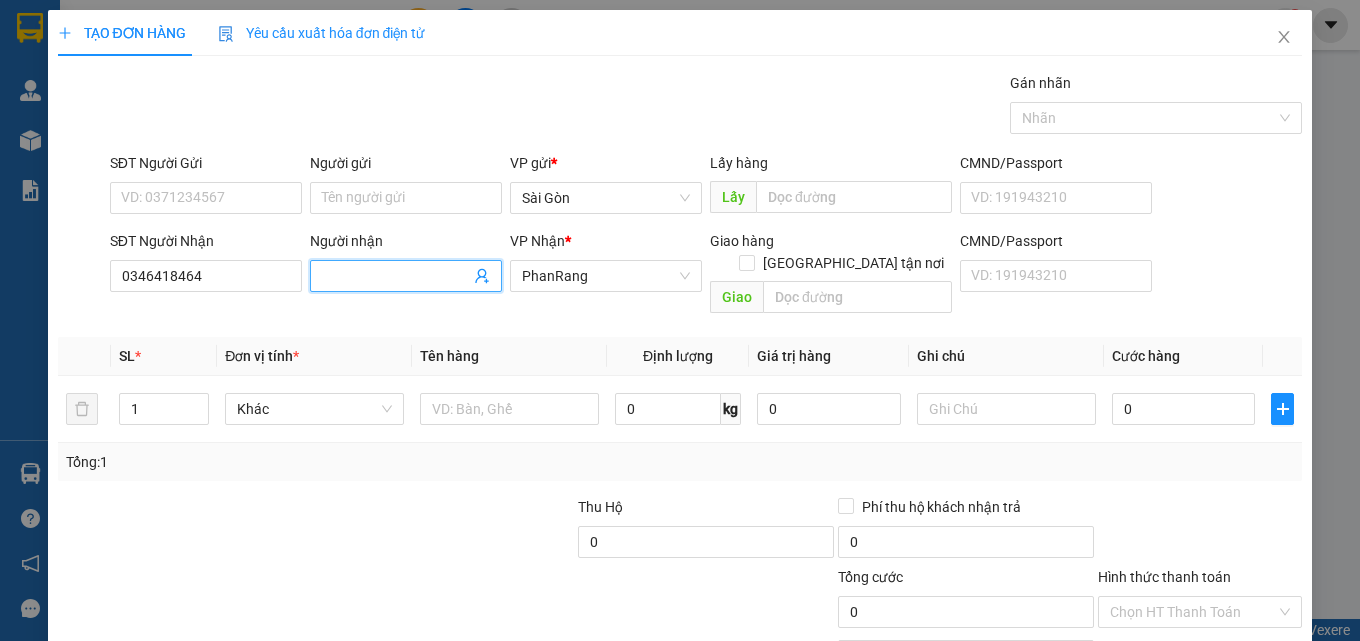 drag, startPoint x: 379, startPoint y: 275, endPoint x: 370, endPoint y: 331, distance: 56.718605 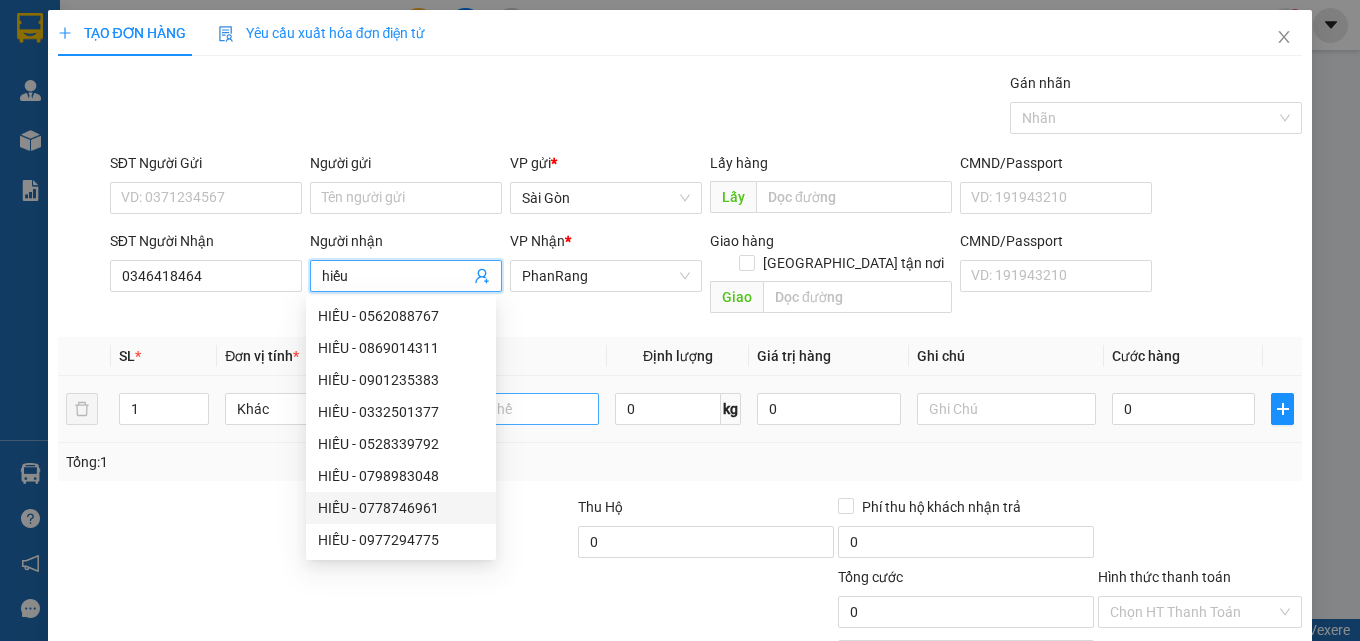 type on "hiếu" 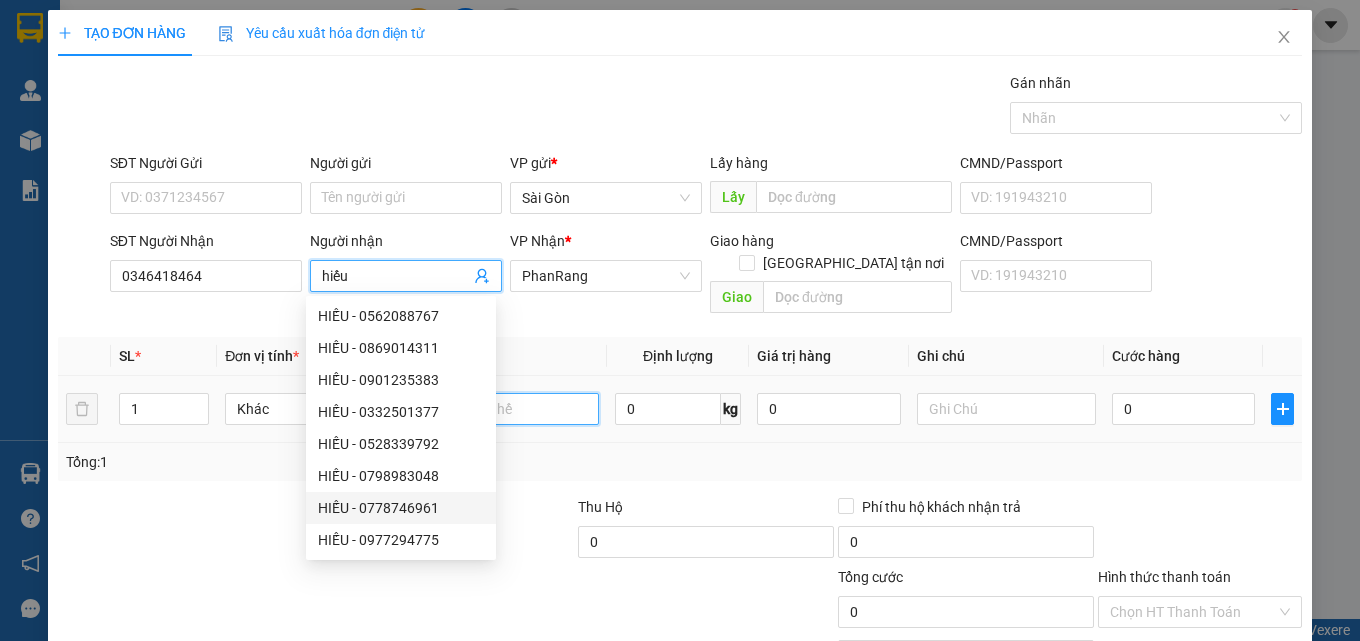 click at bounding box center (509, 409) 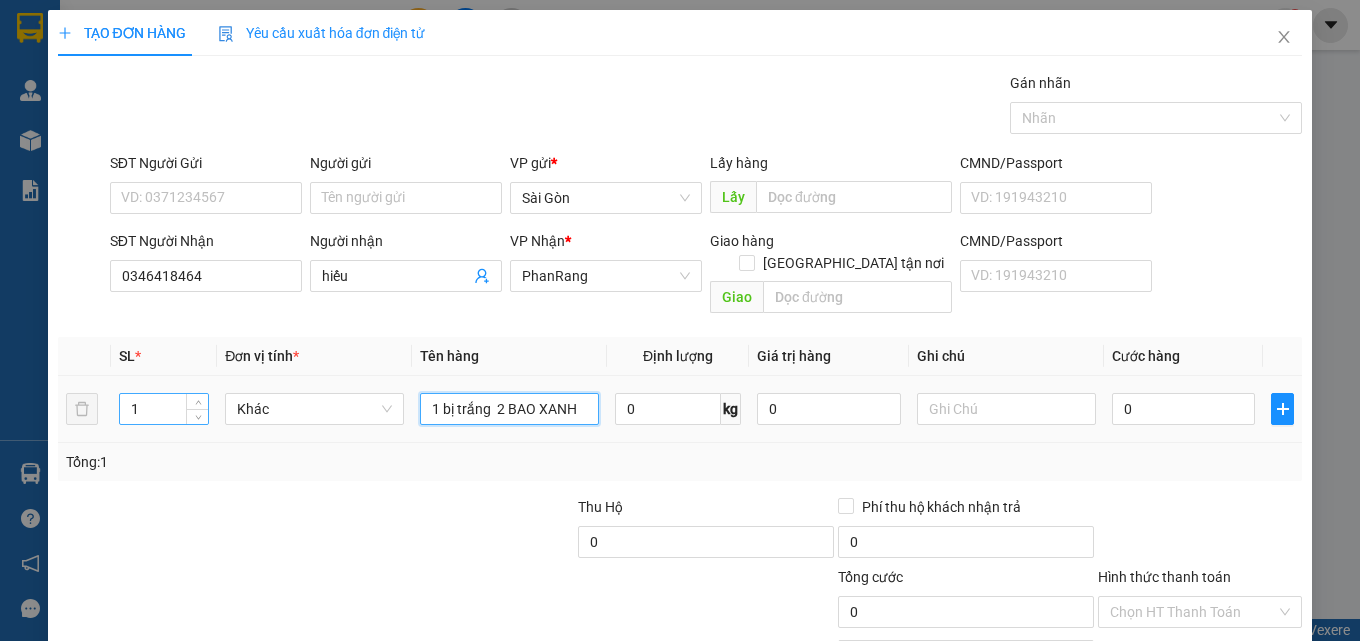 type on "1 bị trắng  2 BAO XANH" 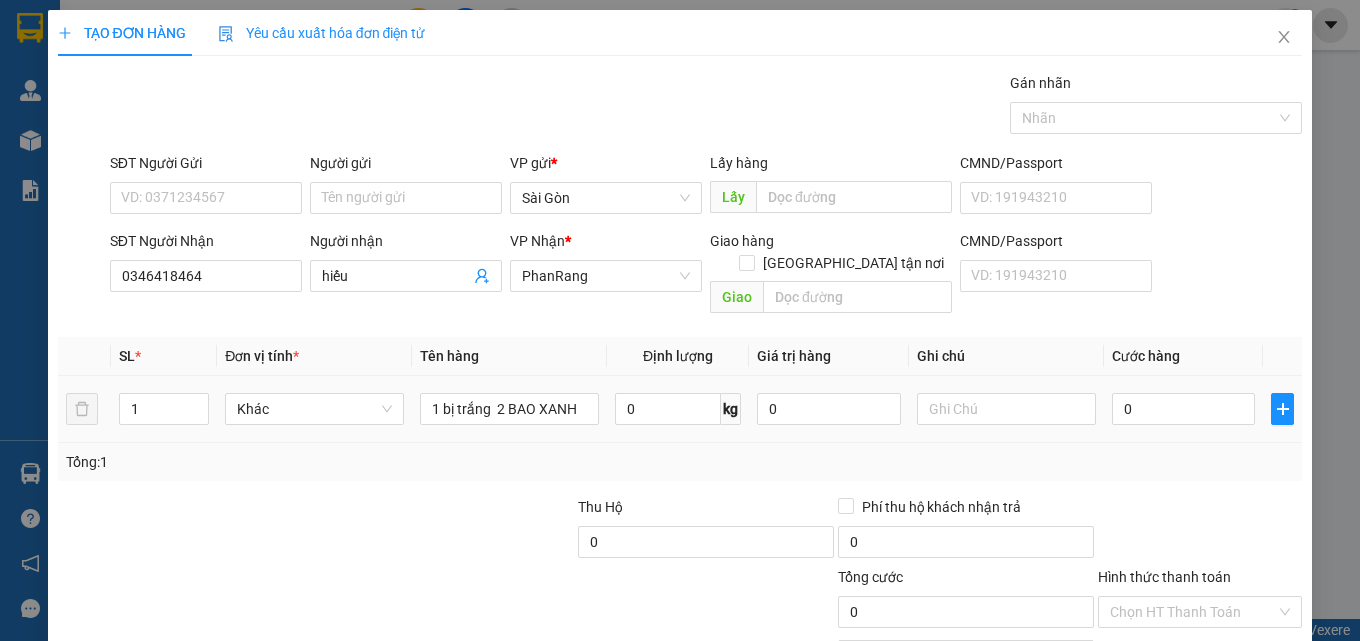 drag, startPoint x: 145, startPoint y: 385, endPoint x: 0, endPoint y: 483, distance: 175.01143 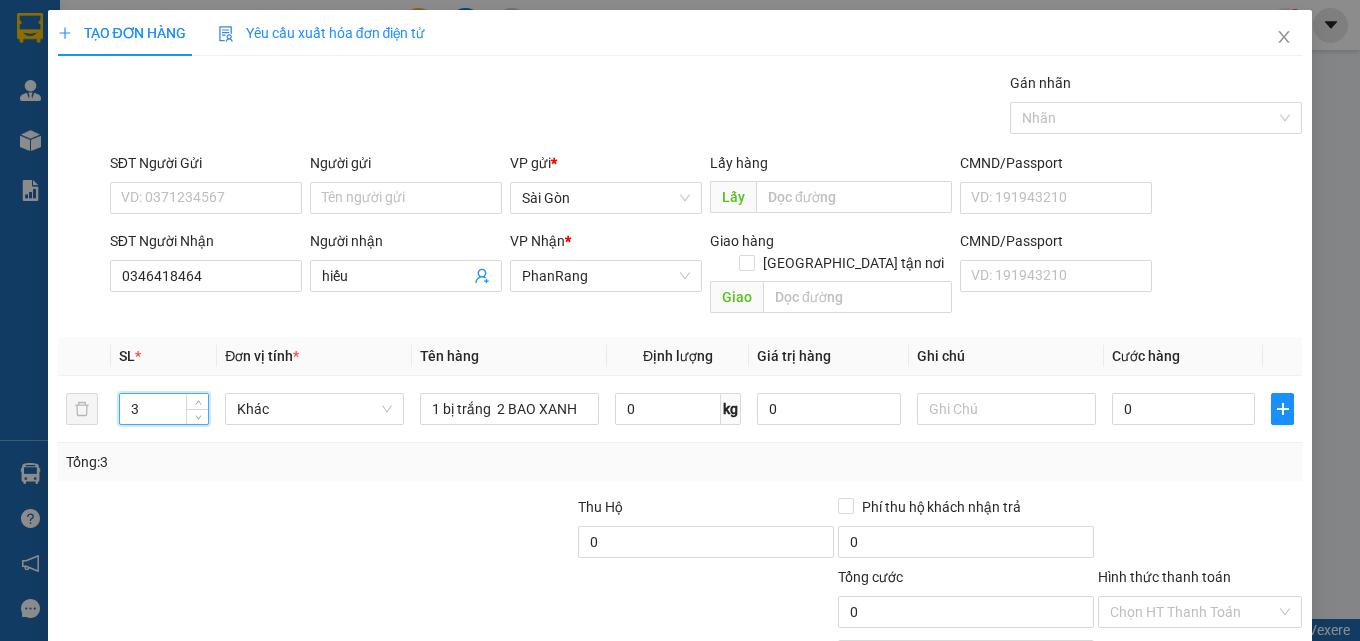 scroll, scrollTop: 99, scrollLeft: 0, axis: vertical 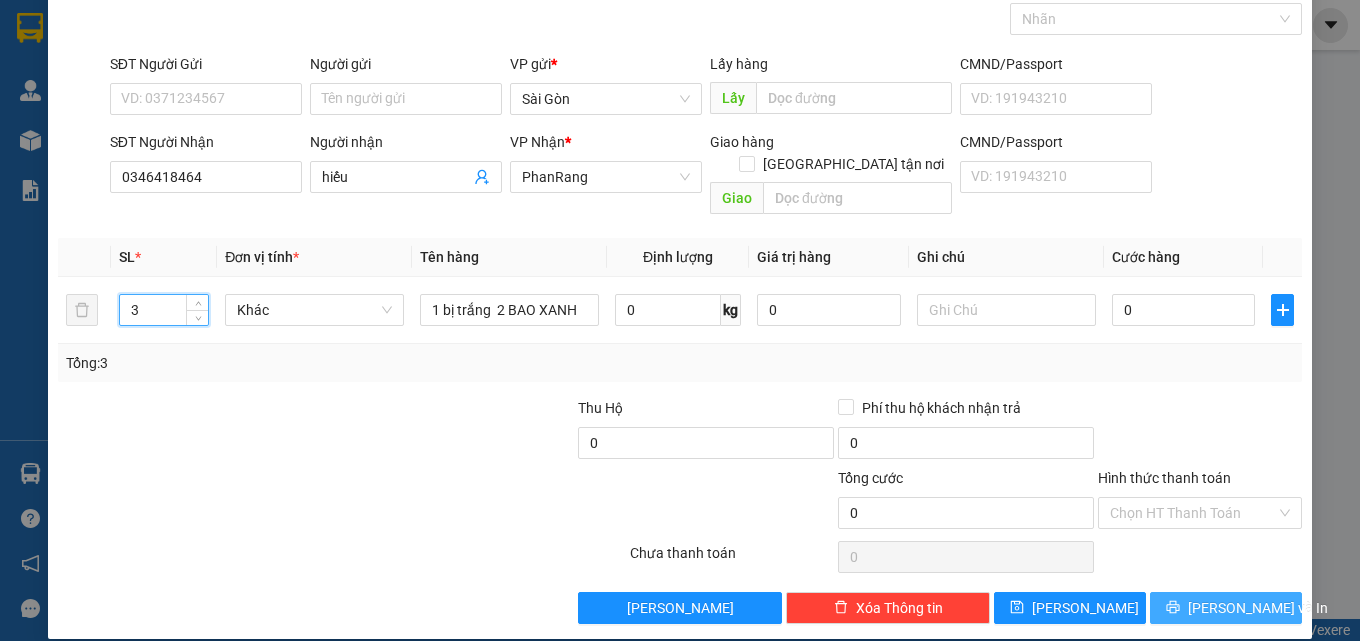type on "3" 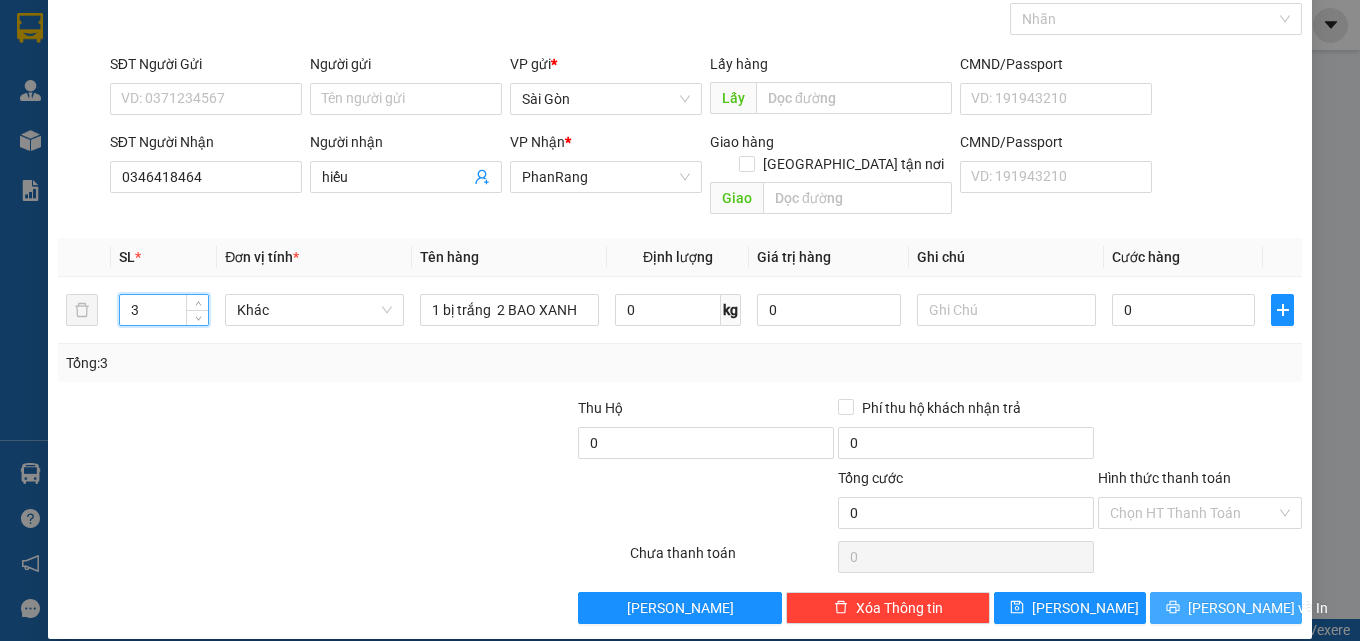 click on "[PERSON_NAME] và In" at bounding box center [1226, 608] 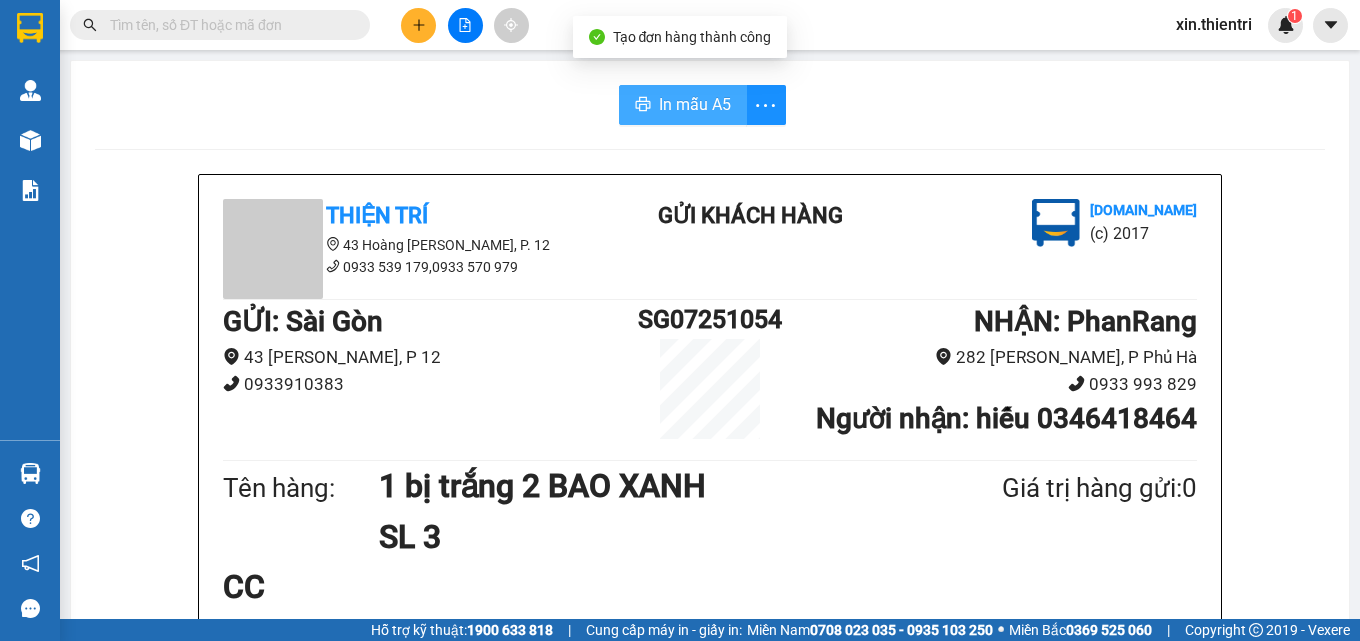 drag, startPoint x: 681, startPoint y: 114, endPoint x: 815, endPoint y: 156, distance: 140.42792 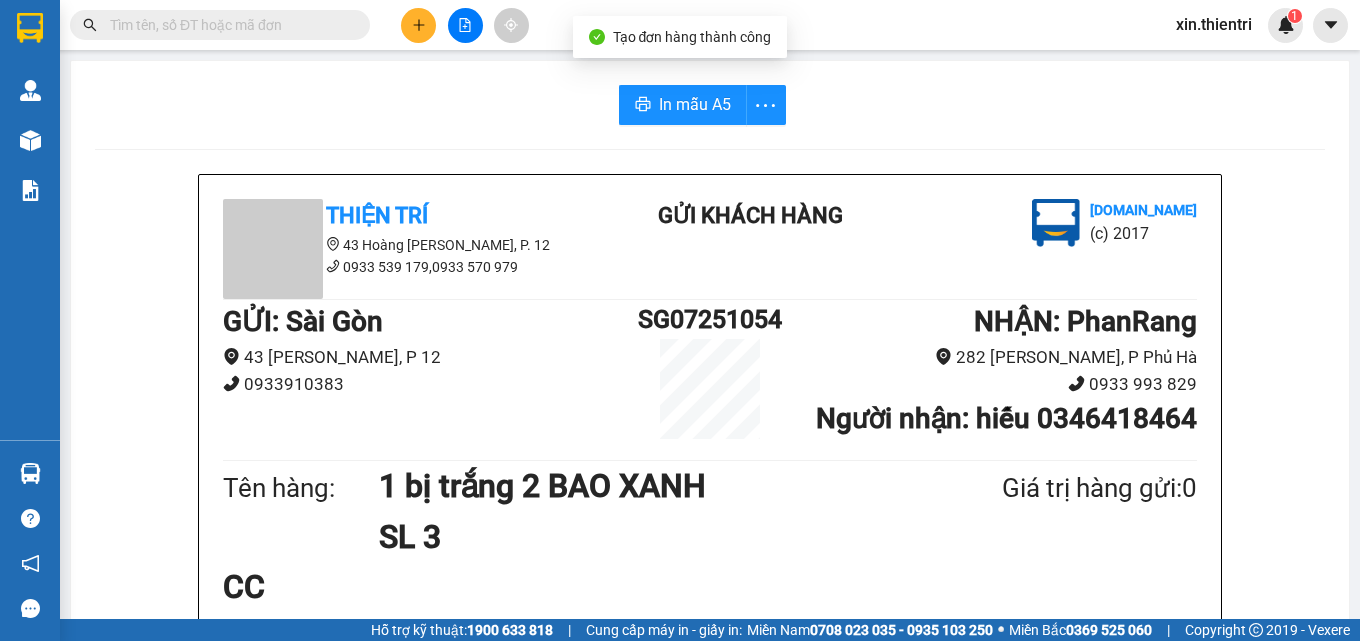 drag, startPoint x: 879, startPoint y: 575, endPoint x: 1345, endPoint y: 500, distance: 471.99683 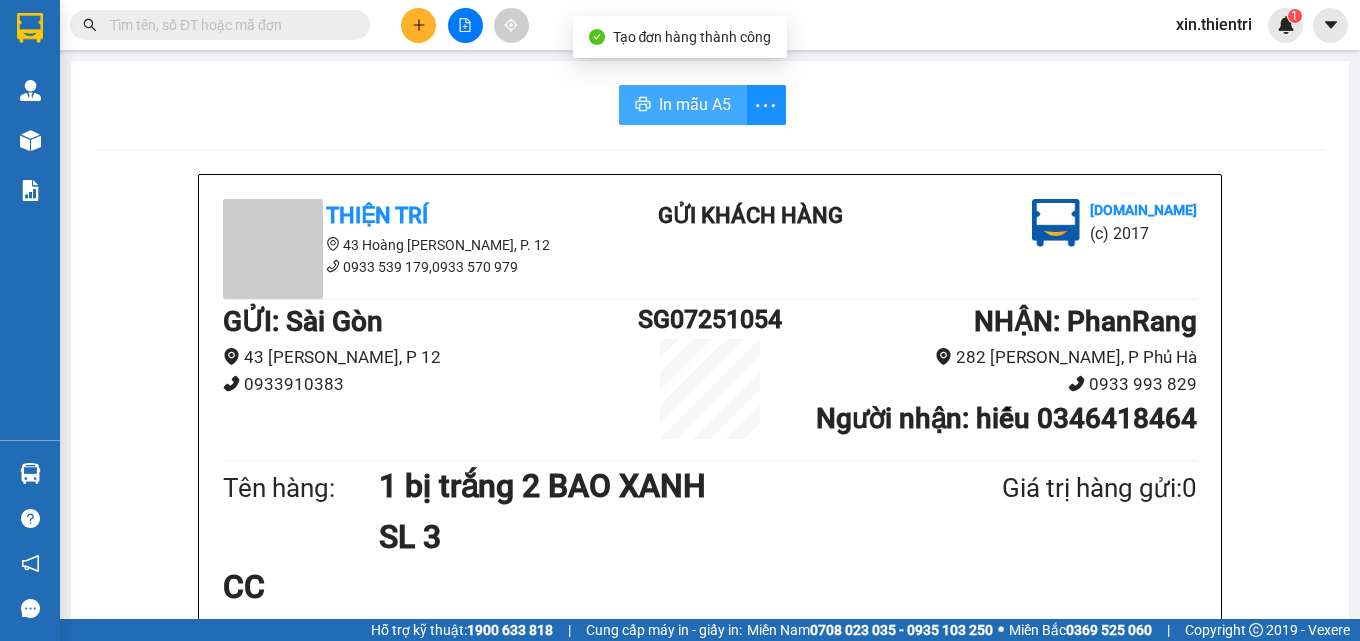 drag, startPoint x: 1345, startPoint y: 500, endPoint x: 652, endPoint y: 95, distance: 802.6668 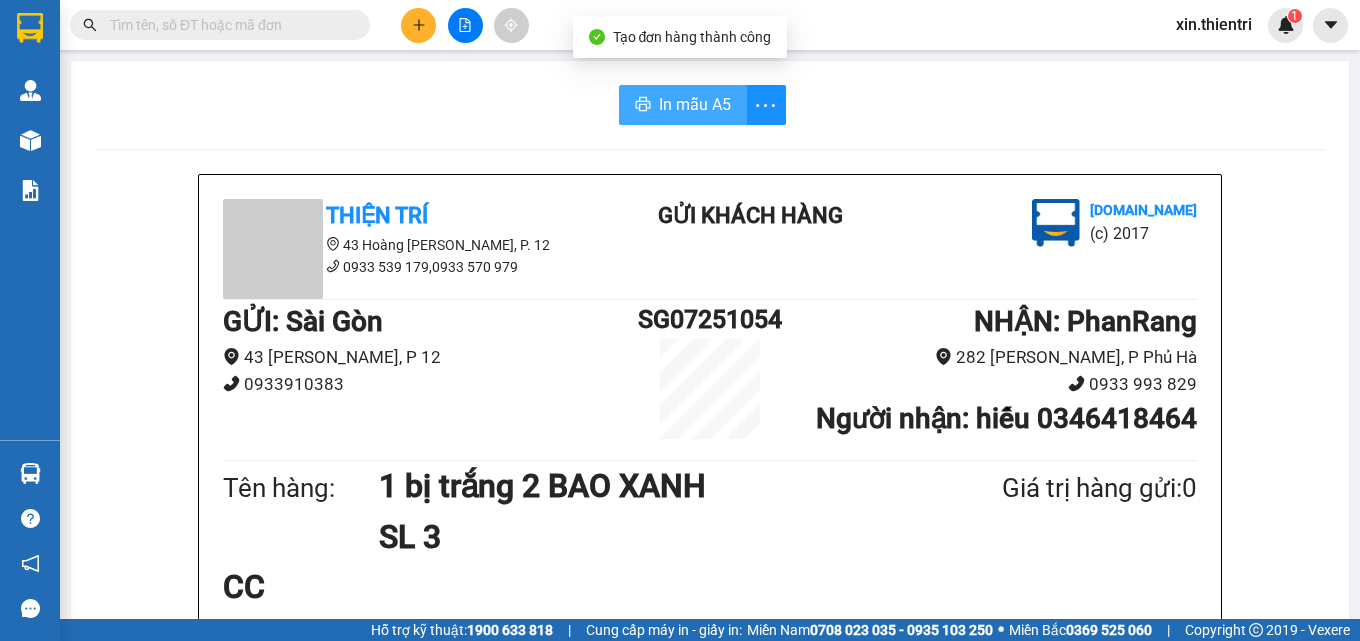 click on "In mẫu A5" at bounding box center [683, 105] 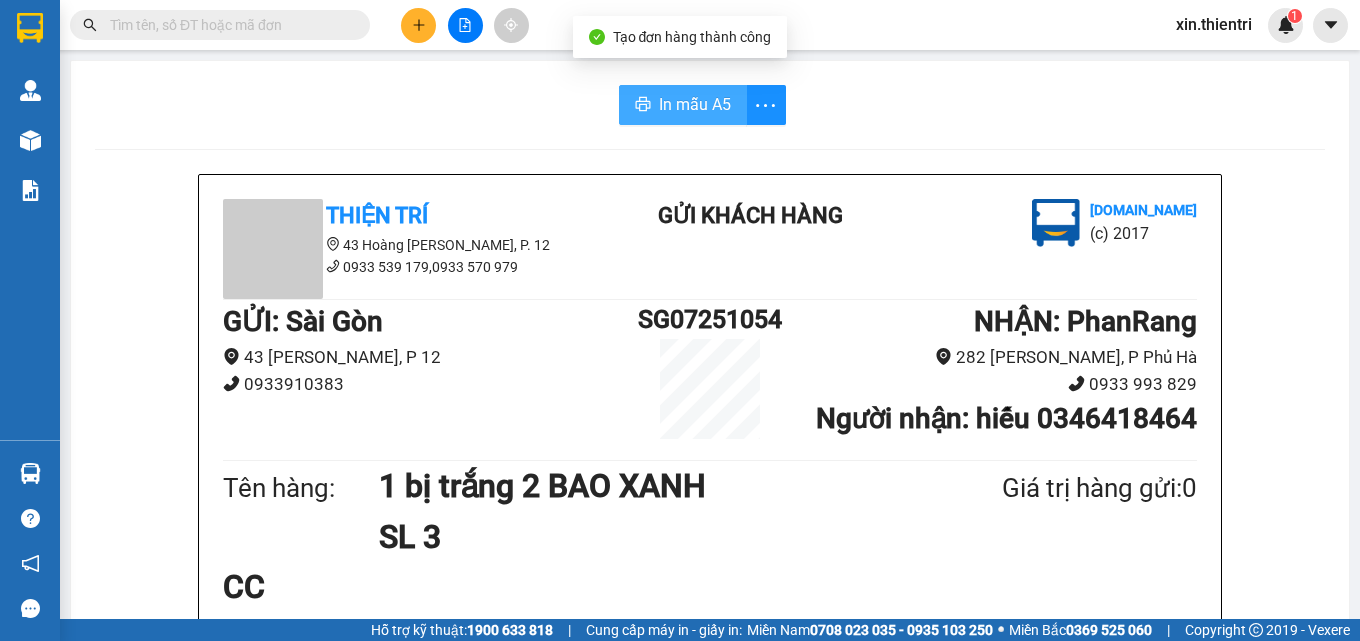 scroll, scrollTop: 0, scrollLeft: 0, axis: both 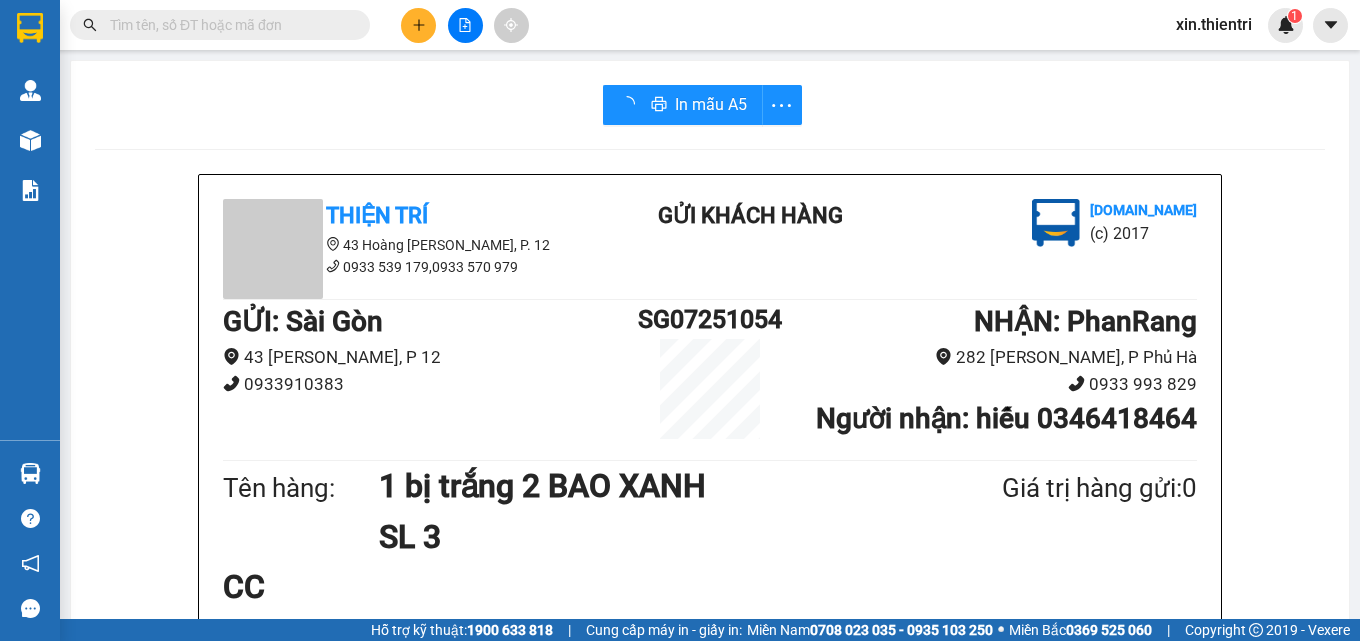 drag, startPoint x: 750, startPoint y: 551, endPoint x: 946, endPoint y: 551, distance: 196 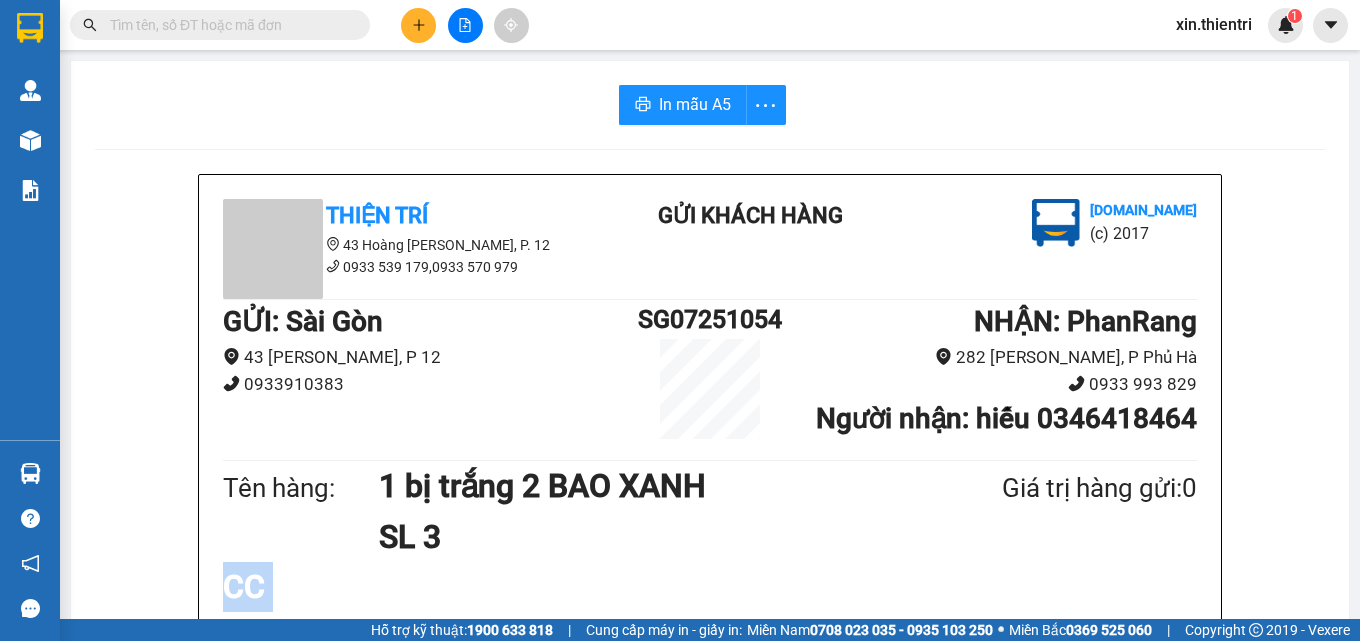 drag, startPoint x: 192, startPoint y: 588, endPoint x: 331, endPoint y: 616, distance: 141.7921 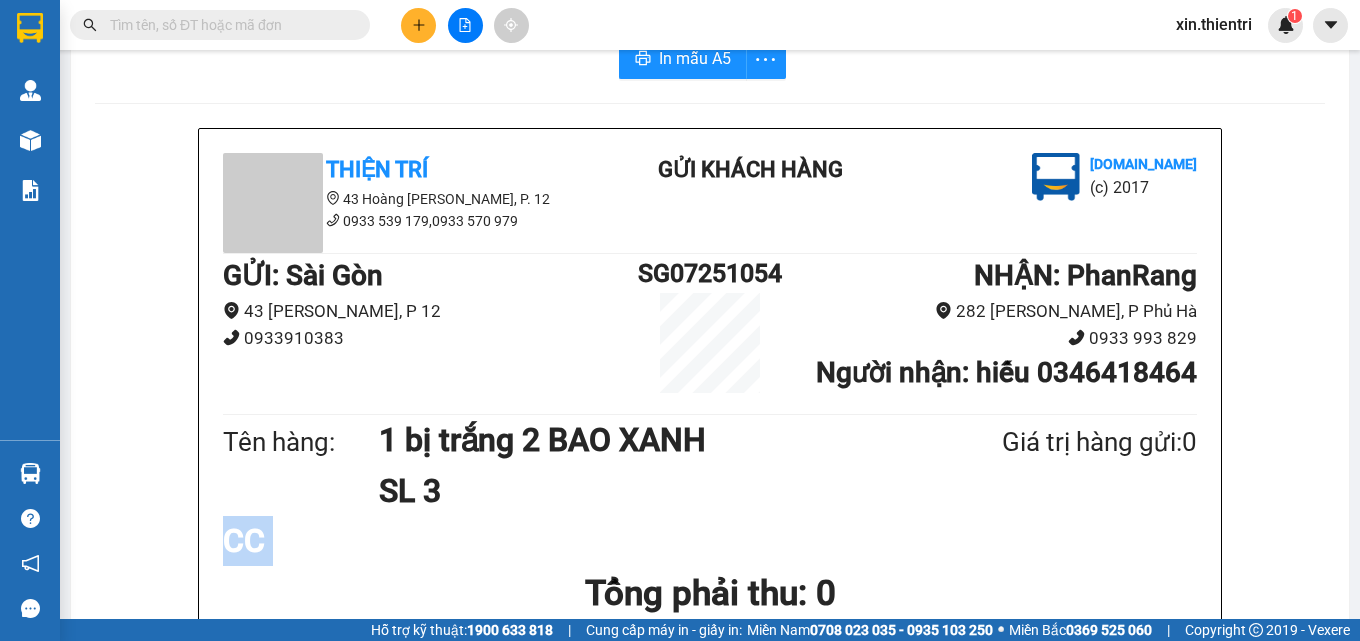 drag, startPoint x: 404, startPoint y: 571, endPoint x: 346, endPoint y: 544, distance: 63.97656 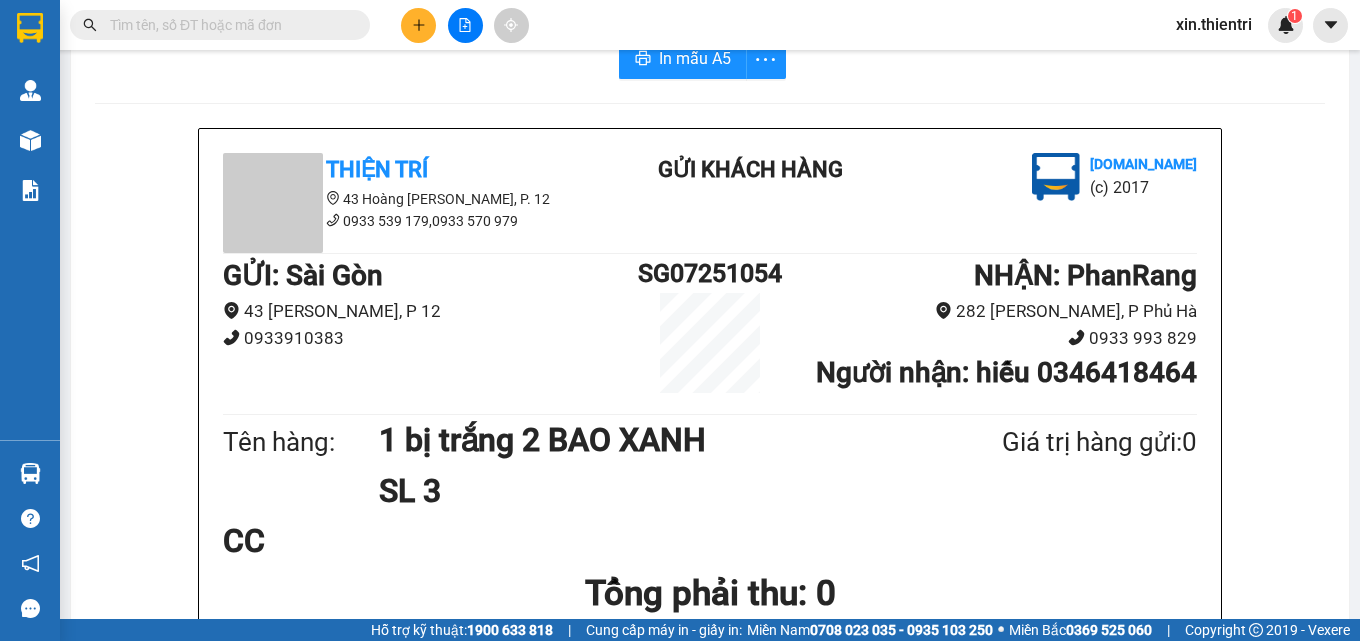 drag, startPoint x: 283, startPoint y: 514, endPoint x: 305, endPoint y: 509, distance: 22.561028 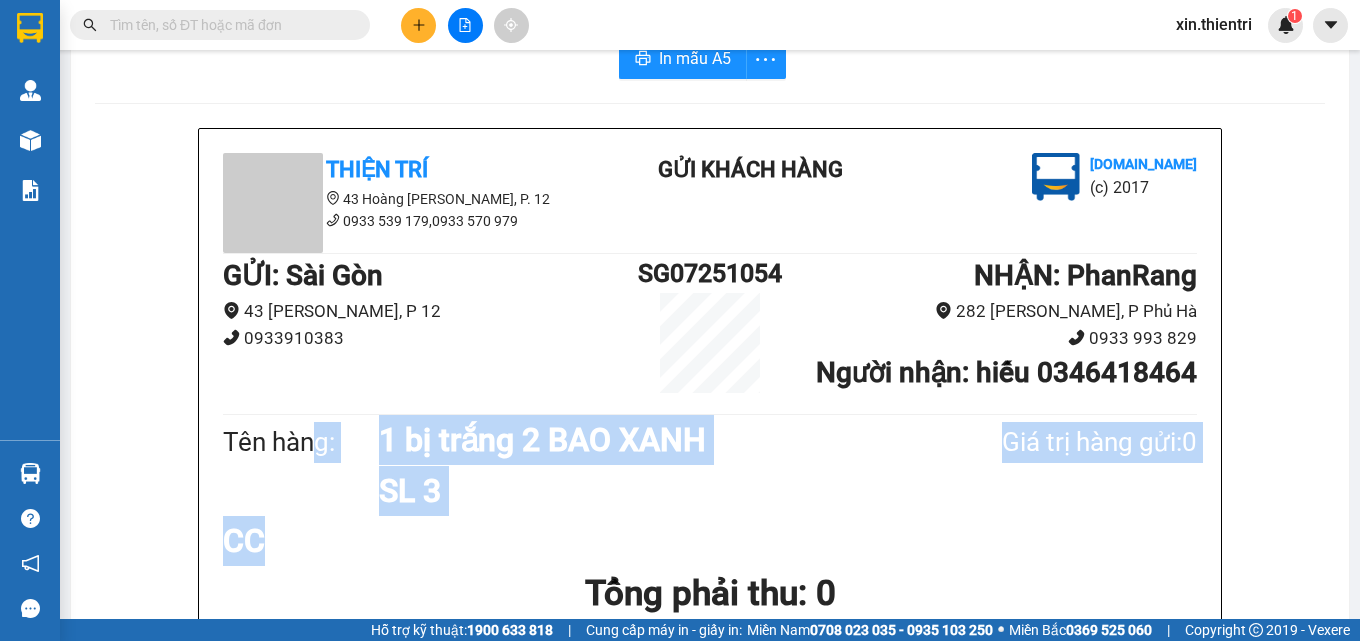 drag, startPoint x: 299, startPoint y: 514, endPoint x: 204, endPoint y: 511, distance: 95.047356 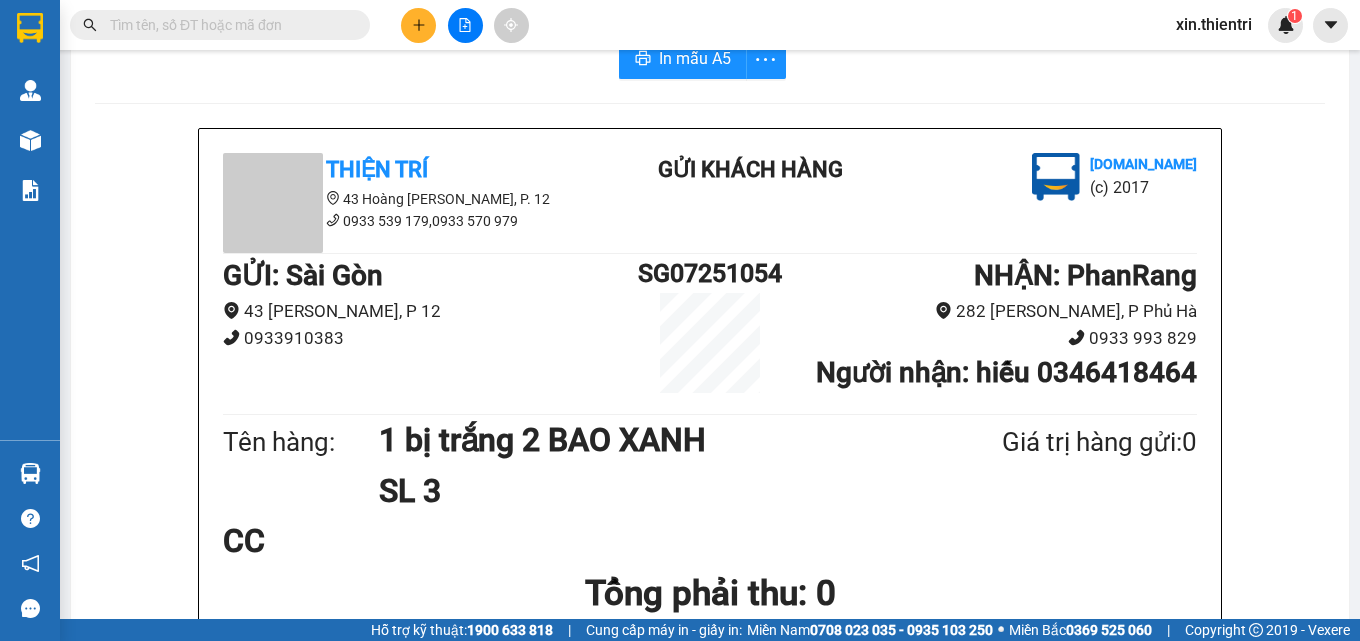 click on "CC" at bounding box center (383, 541) 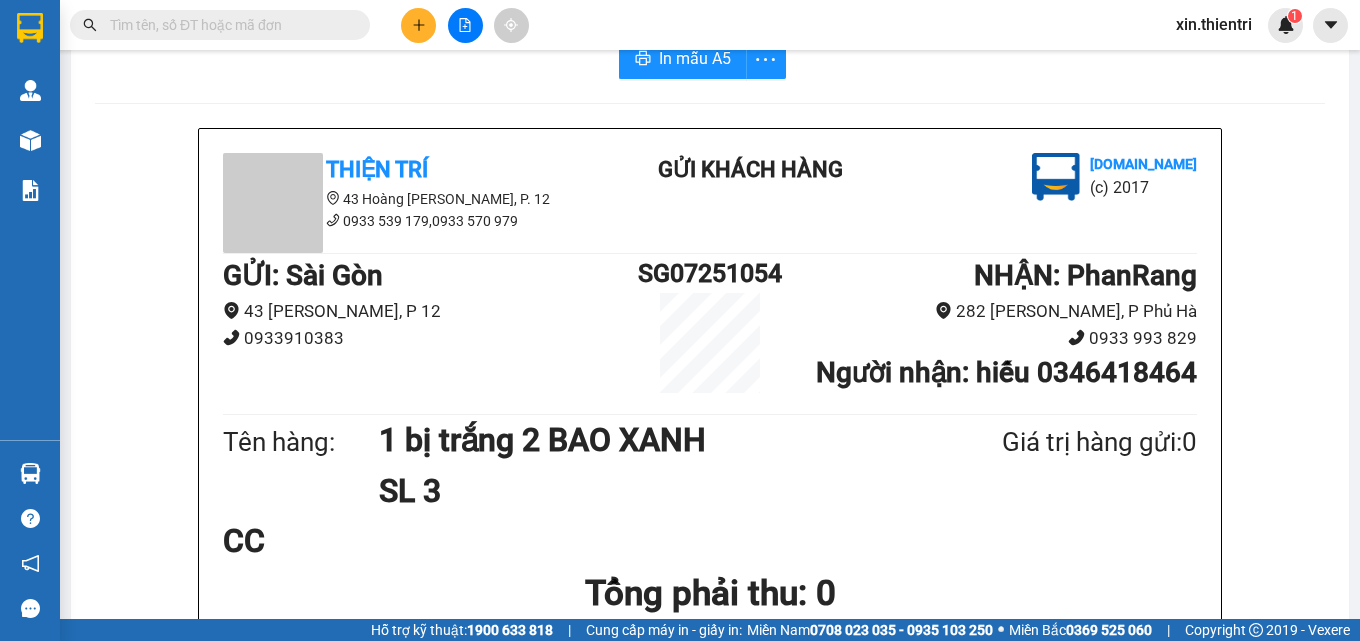 click 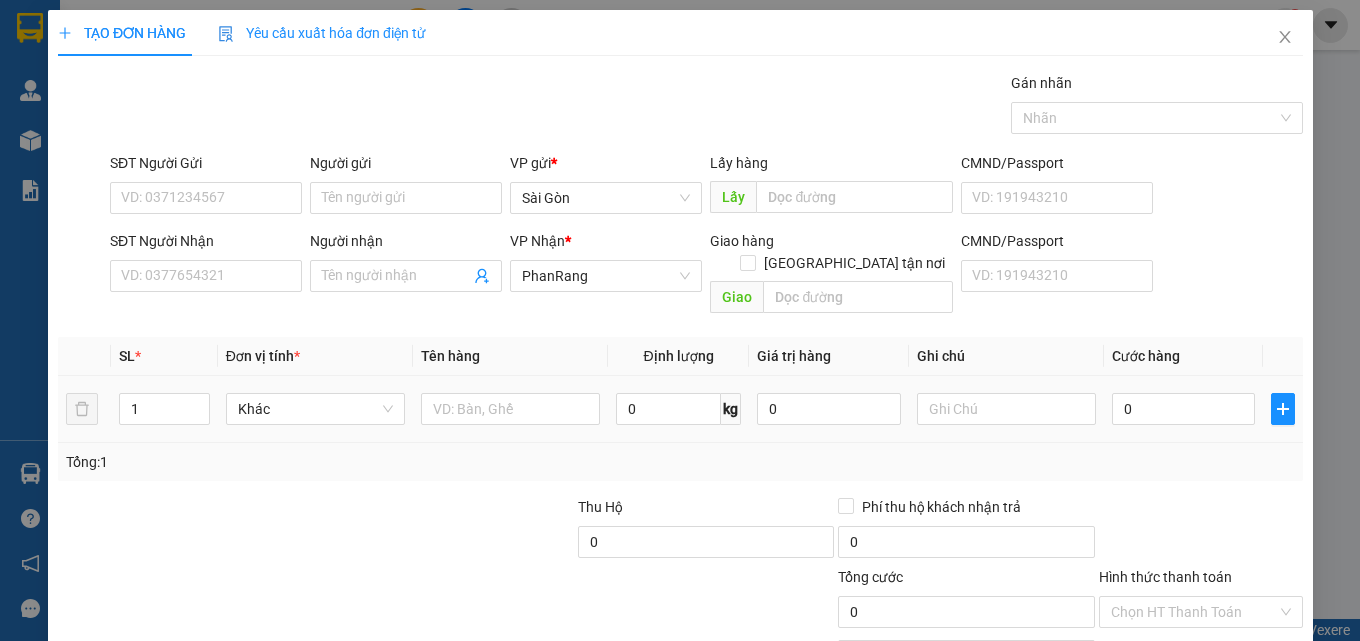 scroll, scrollTop: 0, scrollLeft: 0, axis: both 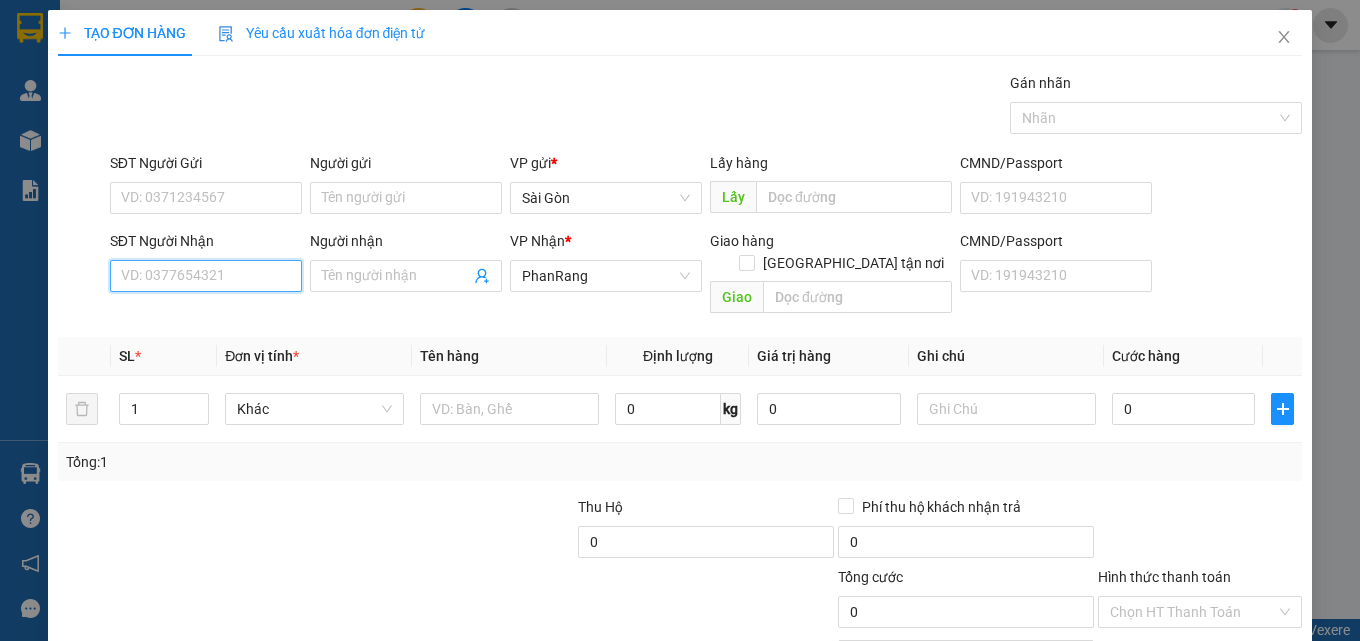 click on "SĐT Người Nhận" at bounding box center (206, 276) 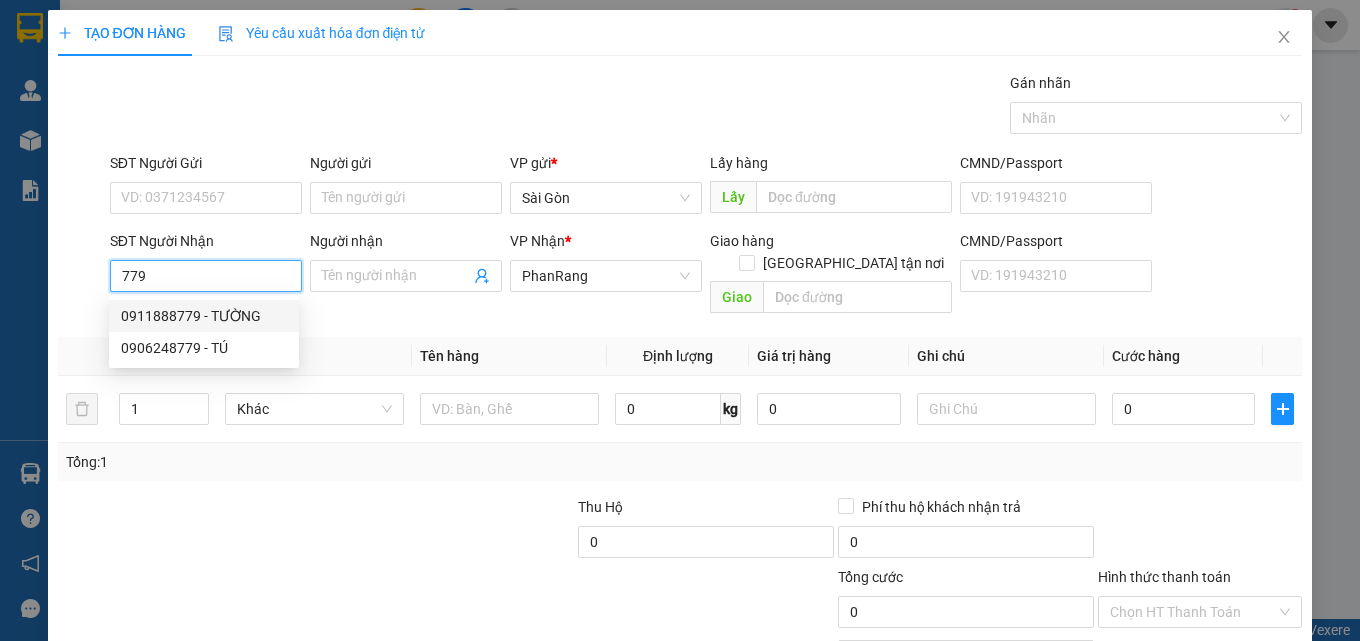 click on "0911888779 -  TƯỜNG" at bounding box center (204, 316) 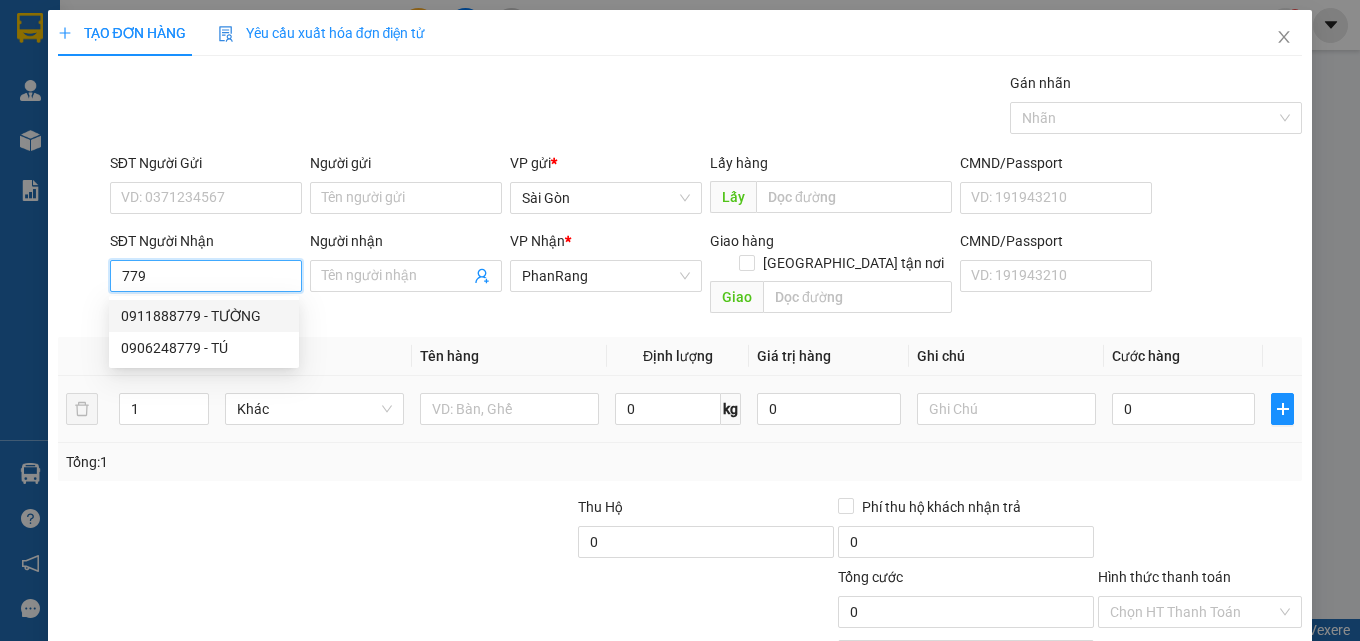 type on "0911888779" 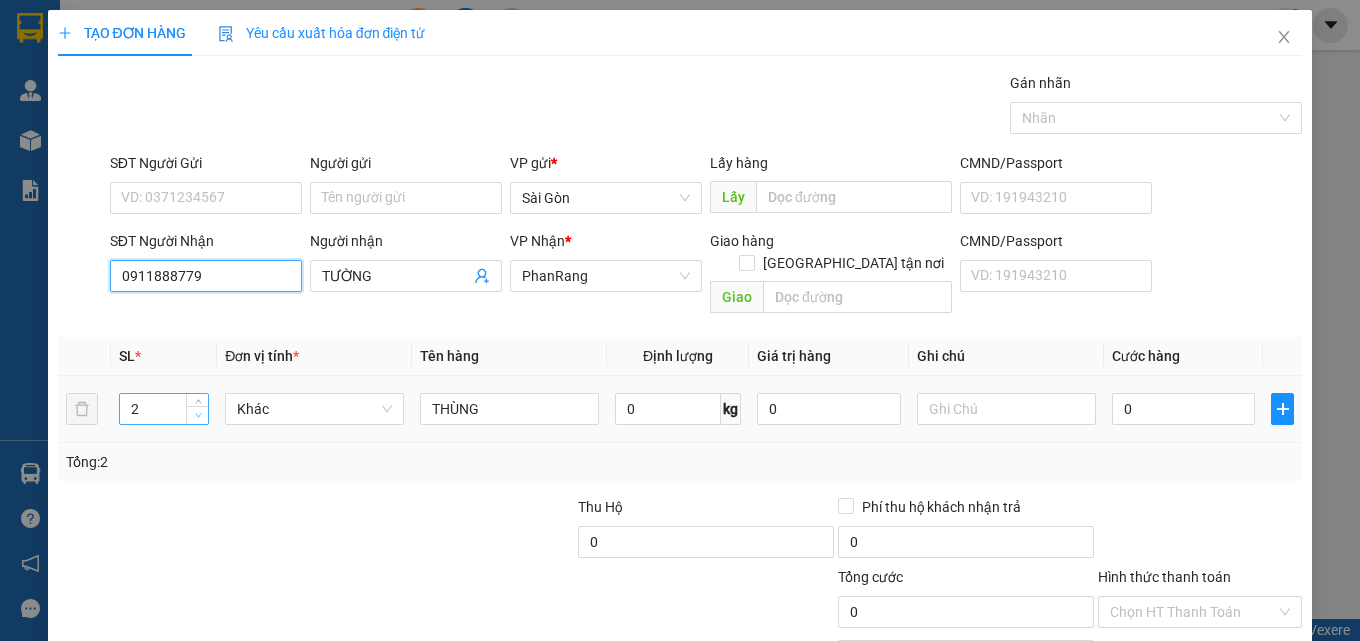 type on "0911888779" 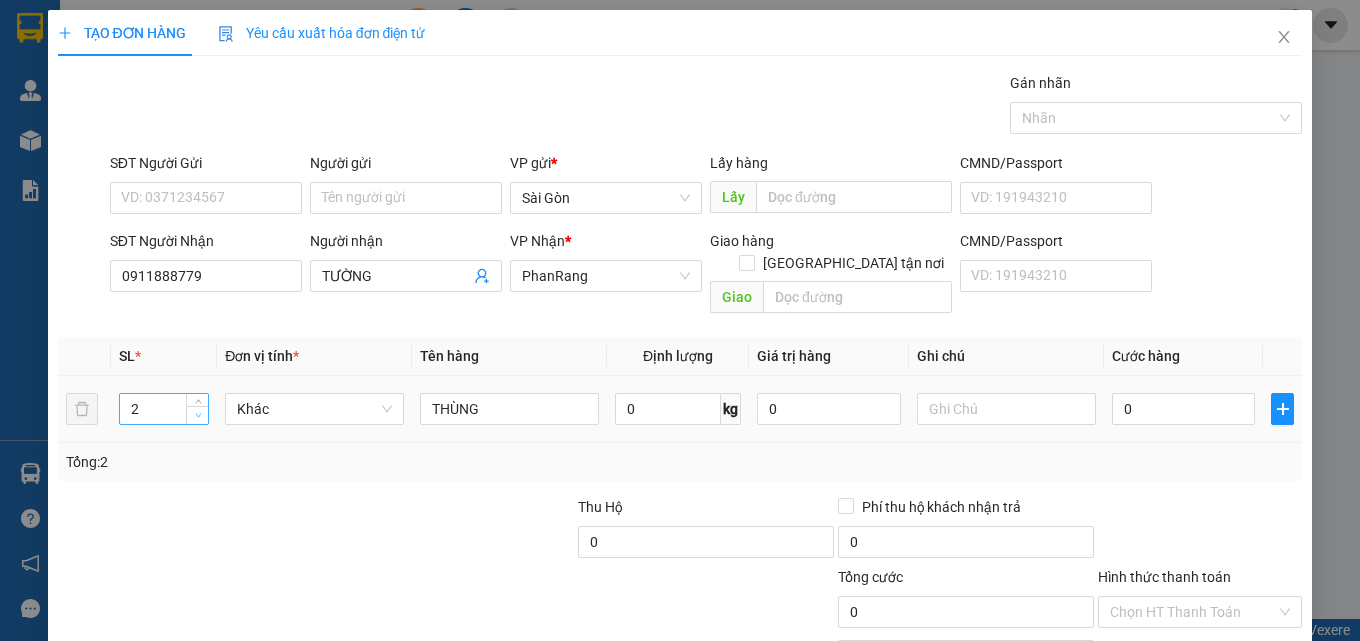 type on "1" 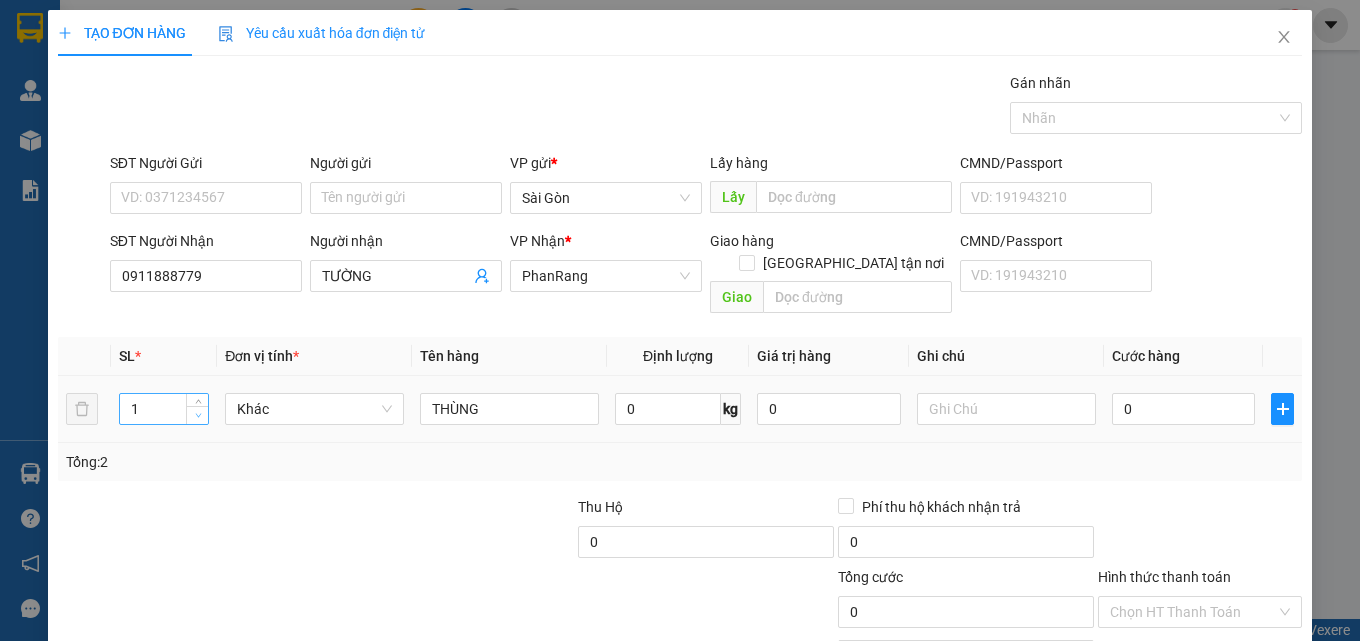 click at bounding box center (197, 415) 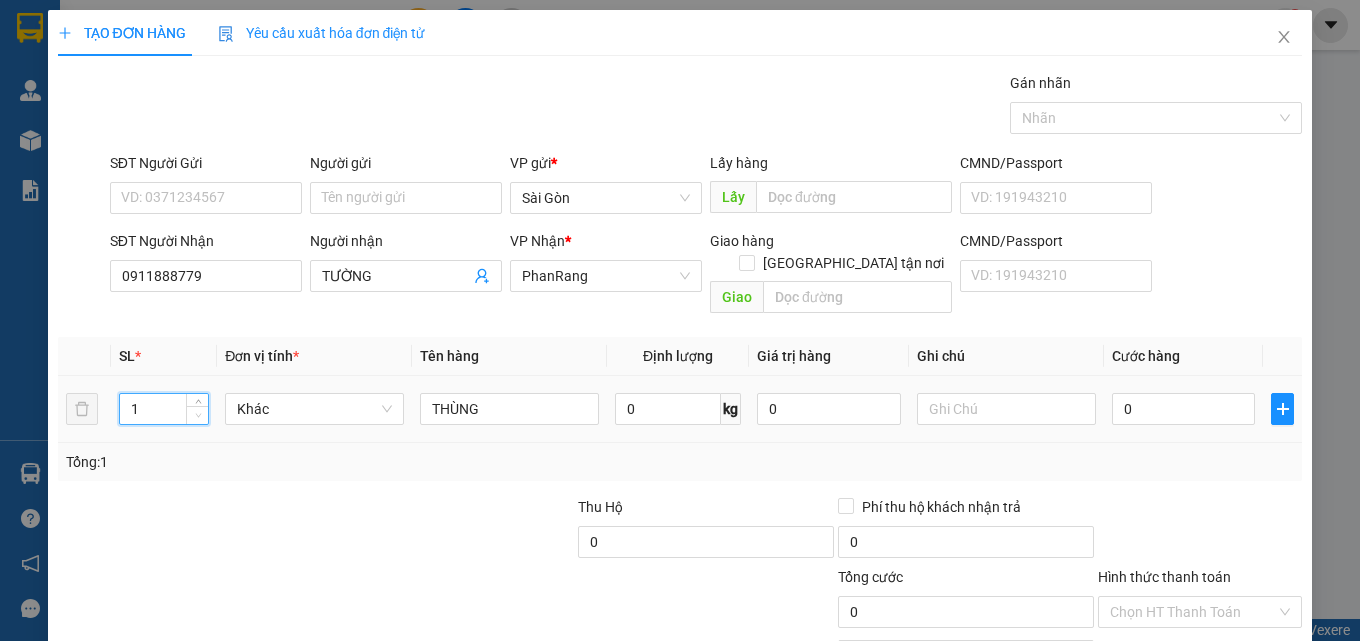 click at bounding box center [197, 415] 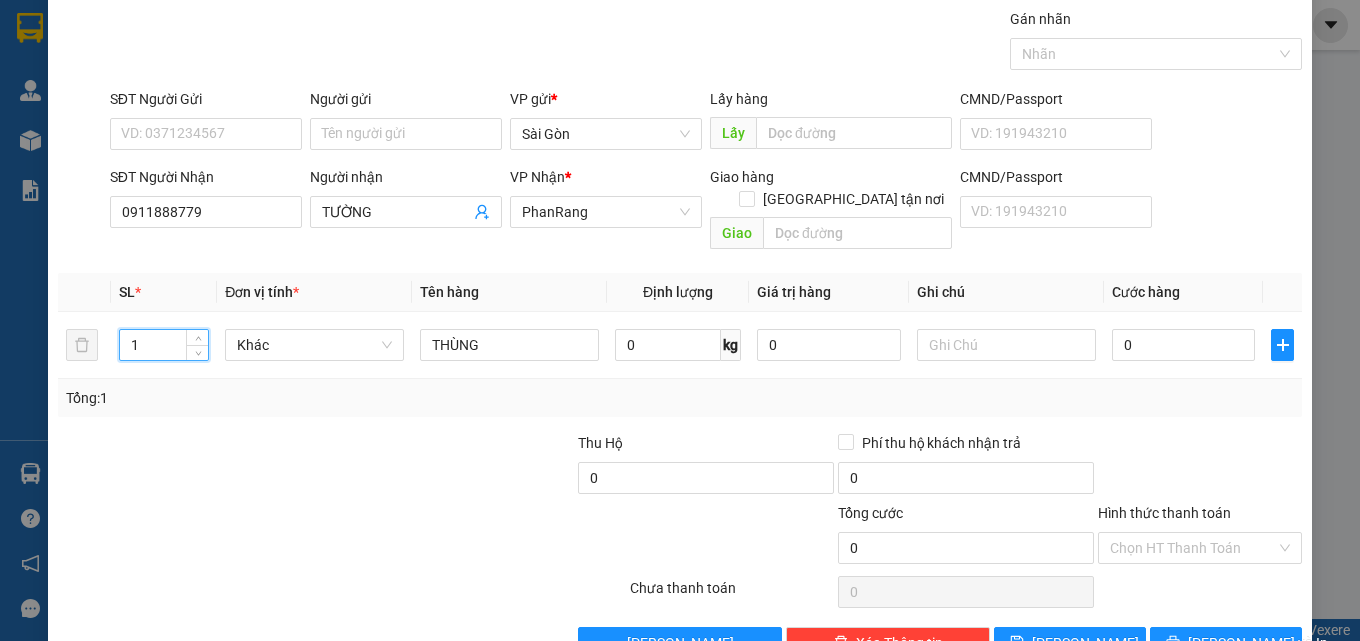scroll, scrollTop: 99, scrollLeft: 0, axis: vertical 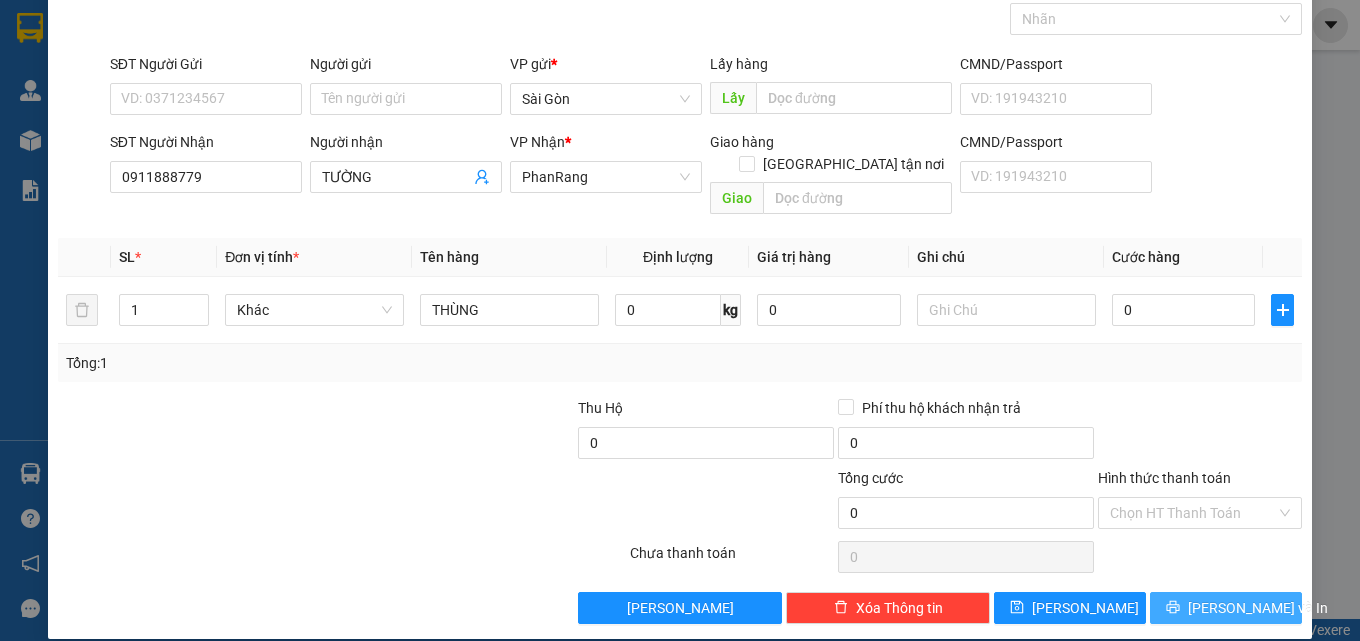 drag, startPoint x: 1205, startPoint y: 611, endPoint x: 1202, endPoint y: 583, distance: 28.160255 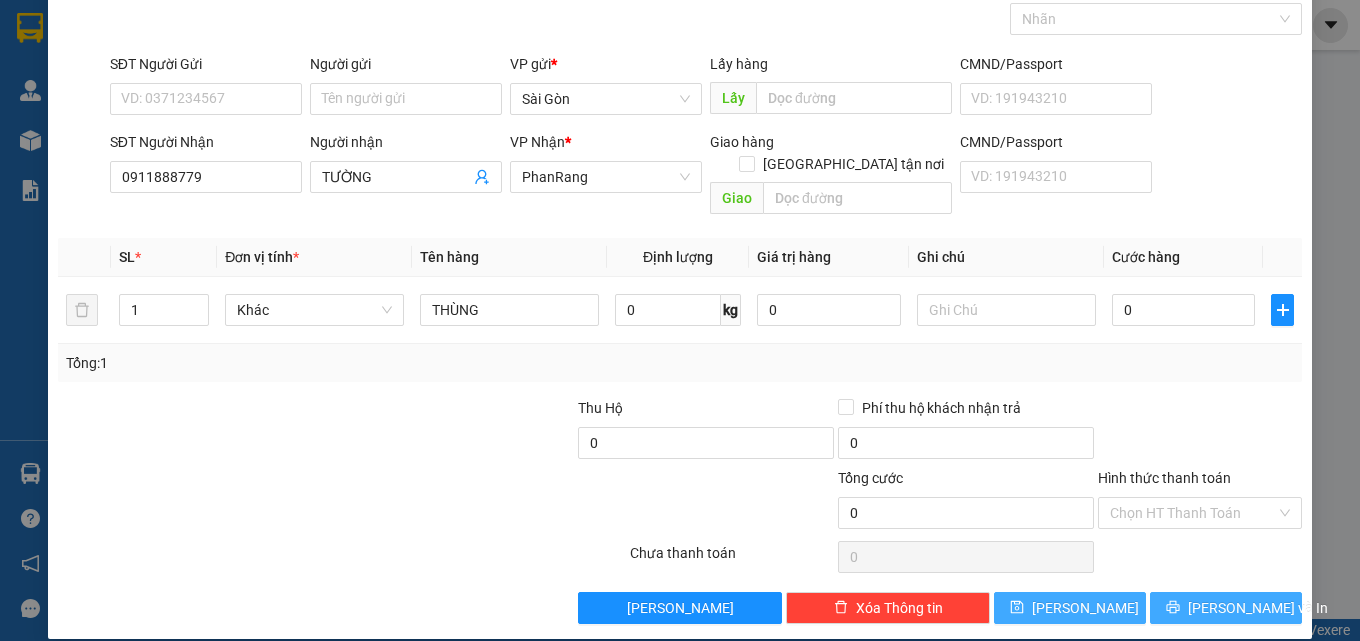 click on "[PERSON_NAME] và In" at bounding box center [1258, 608] 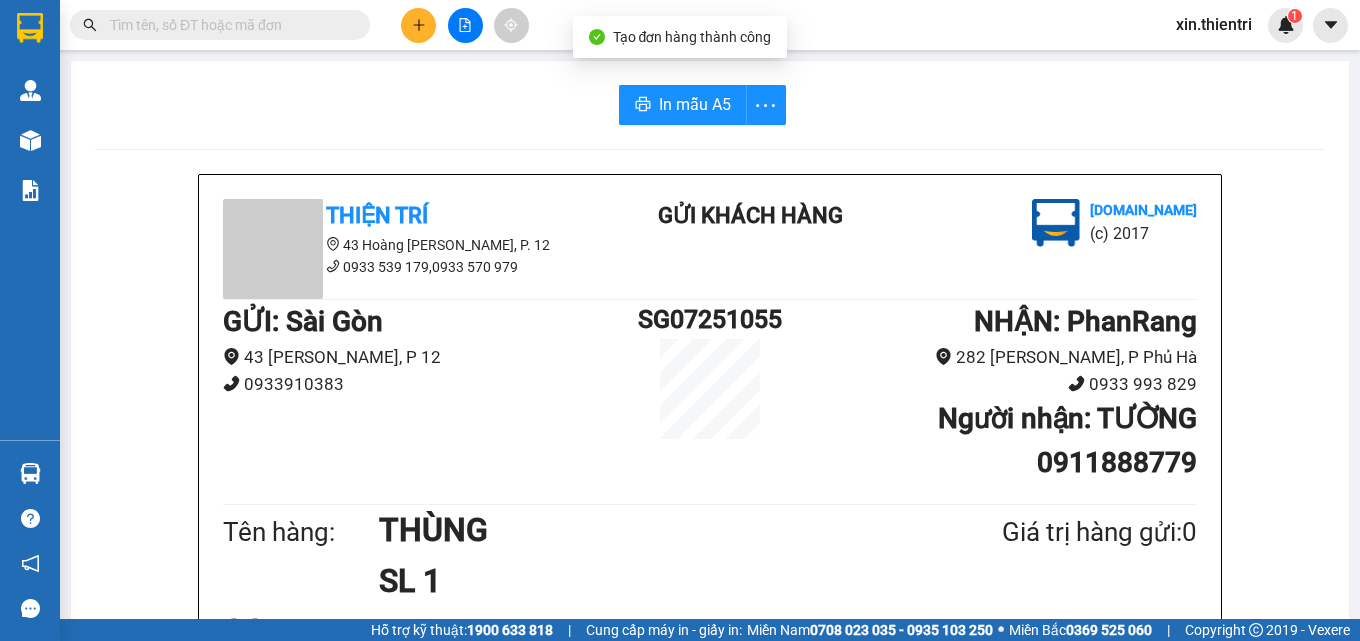 click on "In mẫu A5
Thiện Trí   43 Hoàng [PERSON_NAME], [PERSON_NAME] 12   0933 539 179,0933 570 979 Gửi khách hàng [DOMAIN_NAME] (c) 2017 GỬI :   [PERSON_NAME]   43 Hoàng Dư Khương, P 12   0933910383 SG07251055 NHẬN :   PhanRang   282 [PERSON_NAME], P Phủ Hà   0933 993 829 Người nhận :    TƯỜNG  0911888779 Tên hàng: THÙNG SL 1 Giá trị hàng gửi:  0 CC   Tổng phải thu:   0 19:00[DATE] Nhân viên Xịn Quy định nhận/gửi hàng : 1. Không vận chuyển hàng quốc,cấm.  2. [PERSON_NAME] nhận hàng gửi quá 7 ngày không nhận,[PERSON_NAME] không chịu trách nhiệm.  3.Hàng khách theo xe hư hỏng,mất sẽ được bồi thường 10 lần phí. PHIẾU NHẬN HÀNG CỦA KHÁCH THEO XE Thiện Trí [DOMAIN_NAME] [DATE] 19:00 VP  Sài Gòn Gửi:    SG07251055  -   PR VP nhận: VP  PhanRang Người nhận:  TƯỜNG    0911 888 779 Tên hàng: THÙNG SL 1 Giá trị hàng gửi:  0 CC   Tổng phải thu:   0" at bounding box center [710, 889] 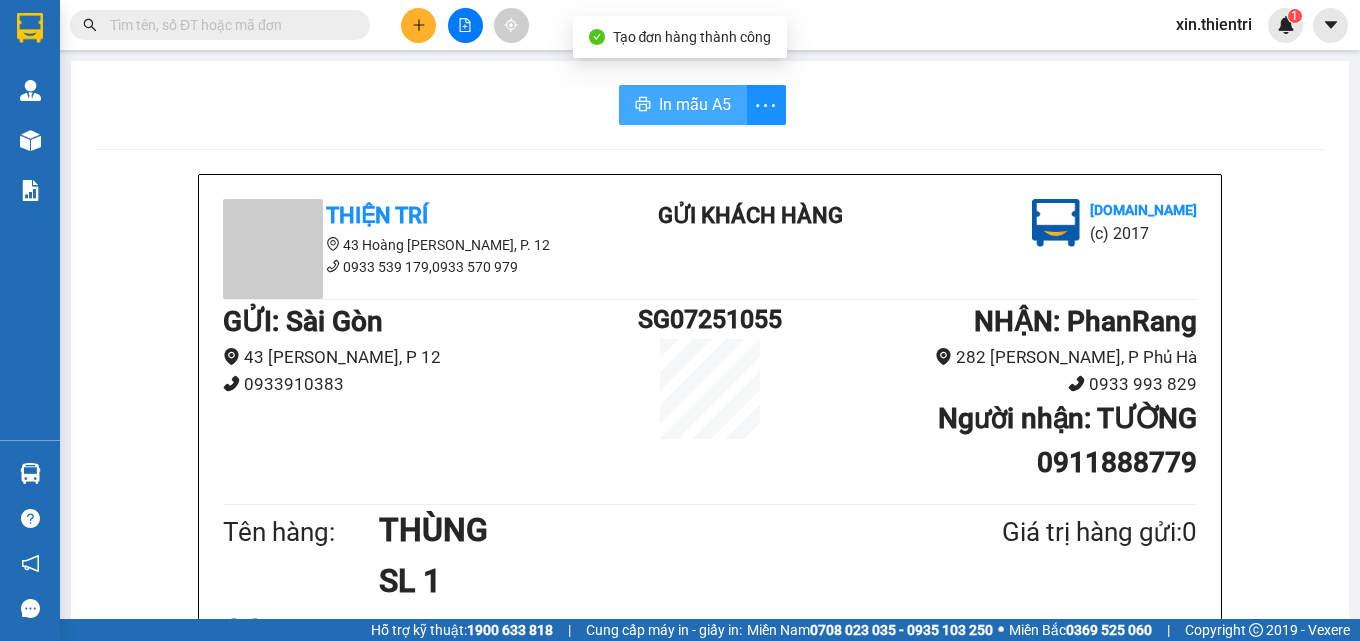 click on "In mẫu A5" at bounding box center [683, 105] 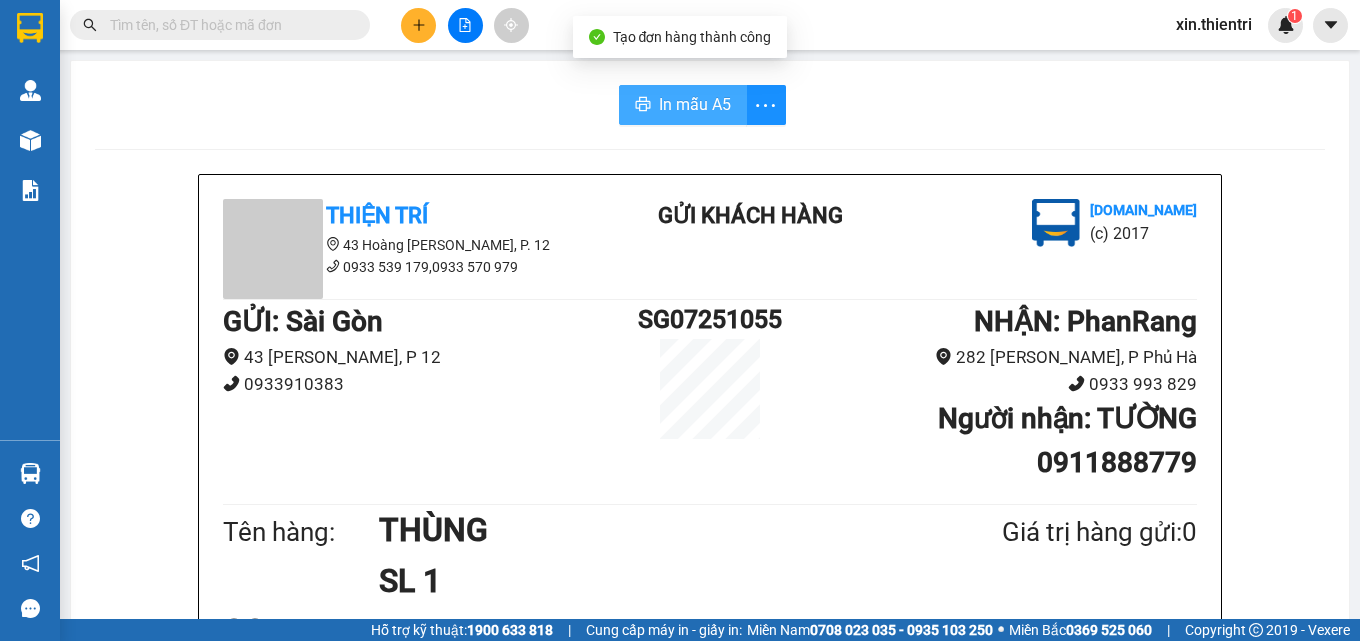 scroll, scrollTop: 0, scrollLeft: 0, axis: both 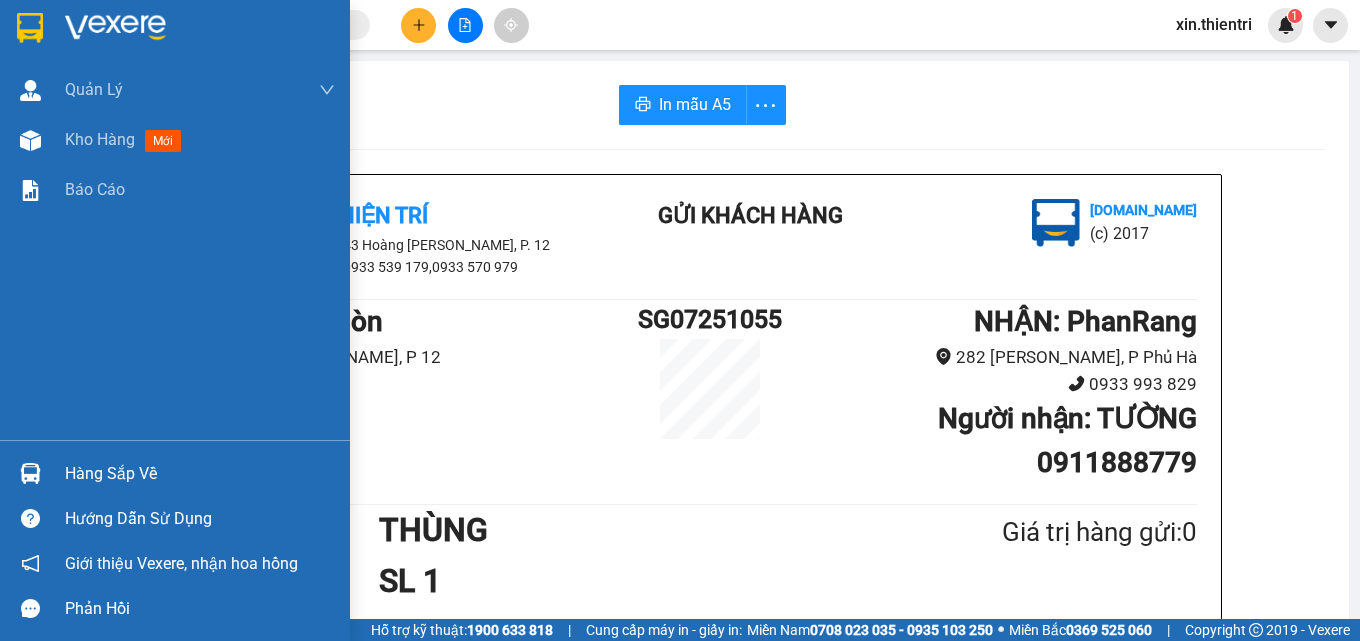 drag, startPoint x: 0, startPoint y: 32, endPoint x: 425, endPoint y: 13, distance: 425.4245 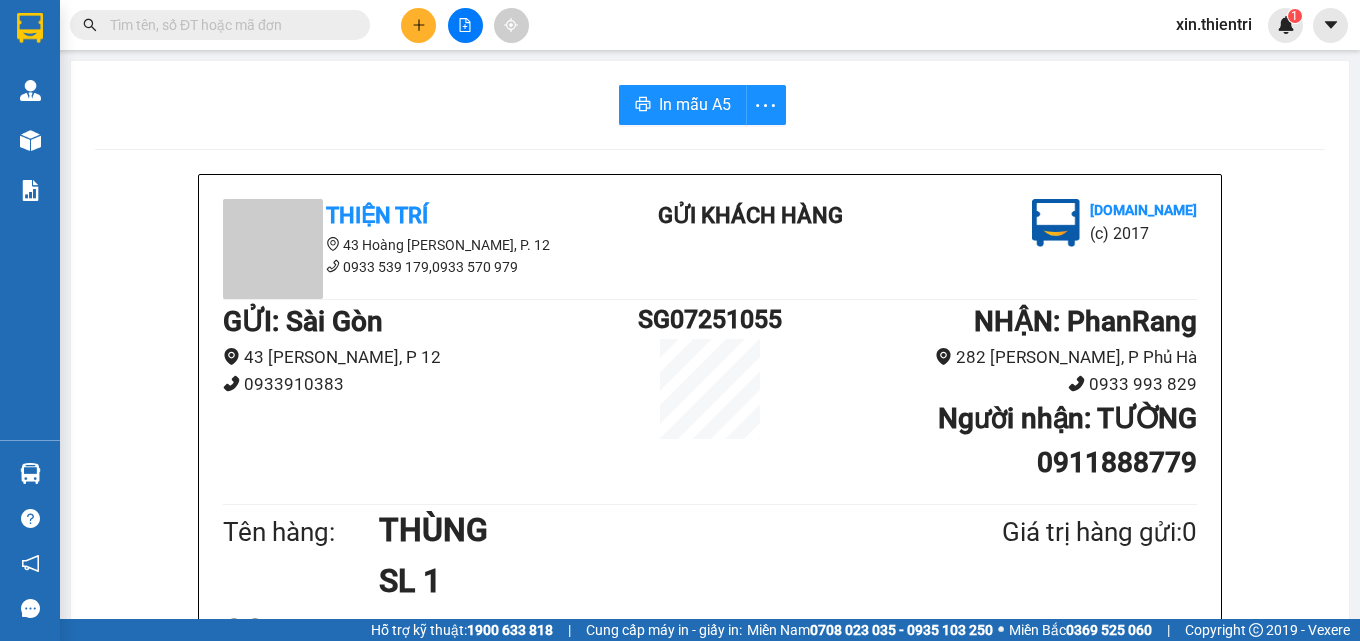 click 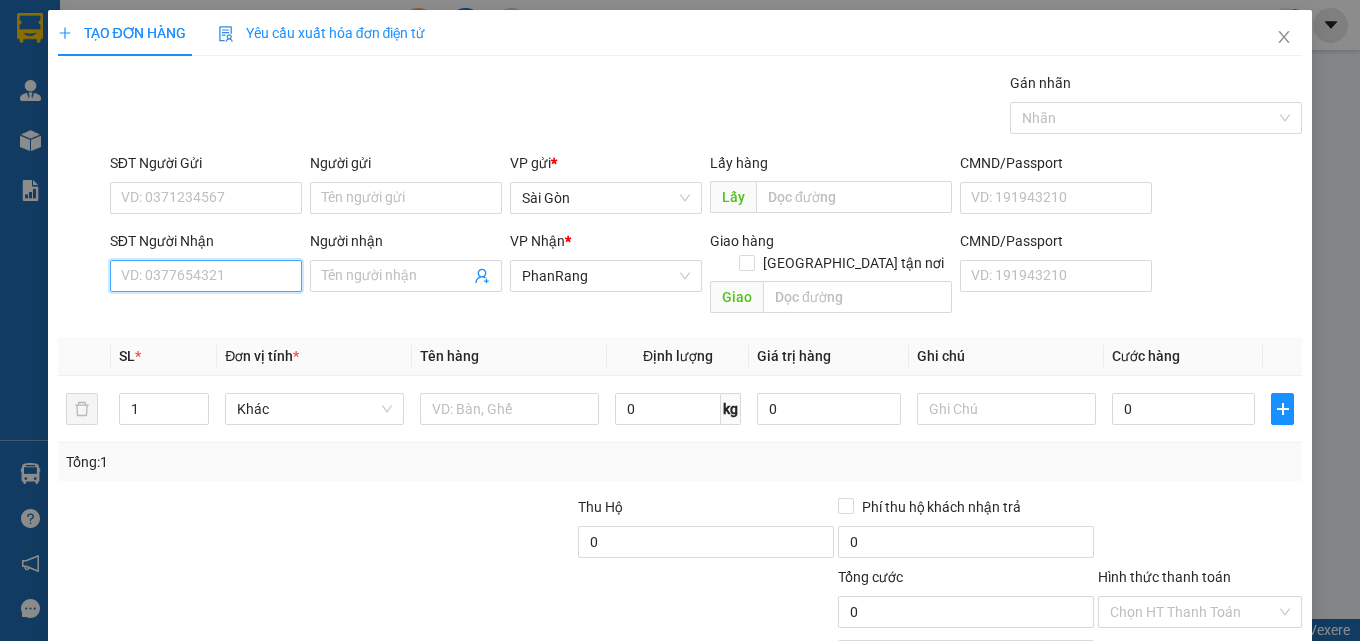 drag, startPoint x: 199, startPoint y: 265, endPoint x: 226, endPoint y: 312, distance: 54.20332 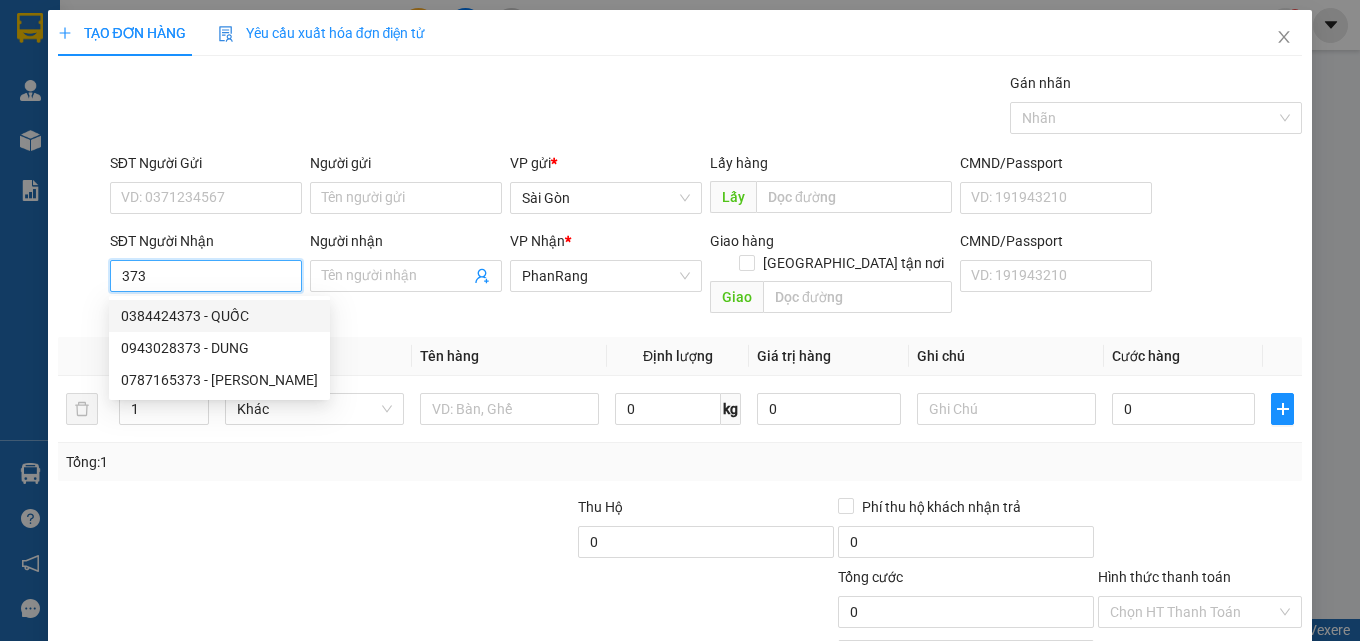 drag, startPoint x: 181, startPoint y: 310, endPoint x: 86, endPoint y: 339, distance: 99.32774 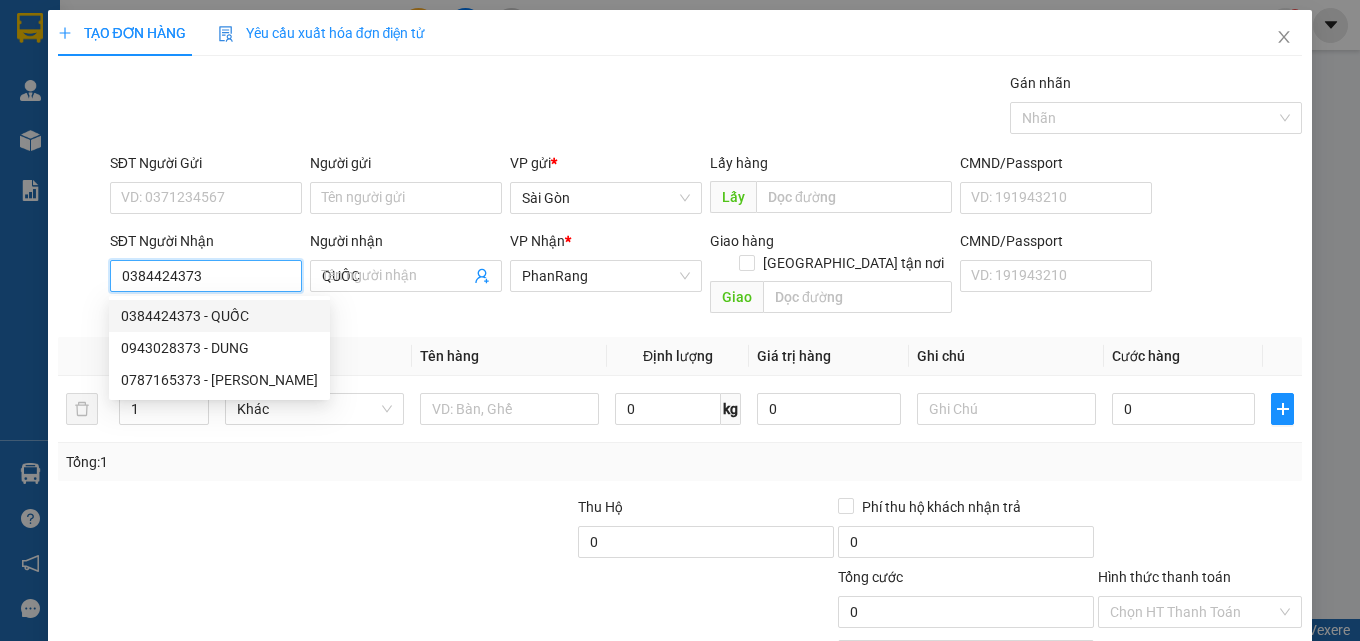 type on "80.000" 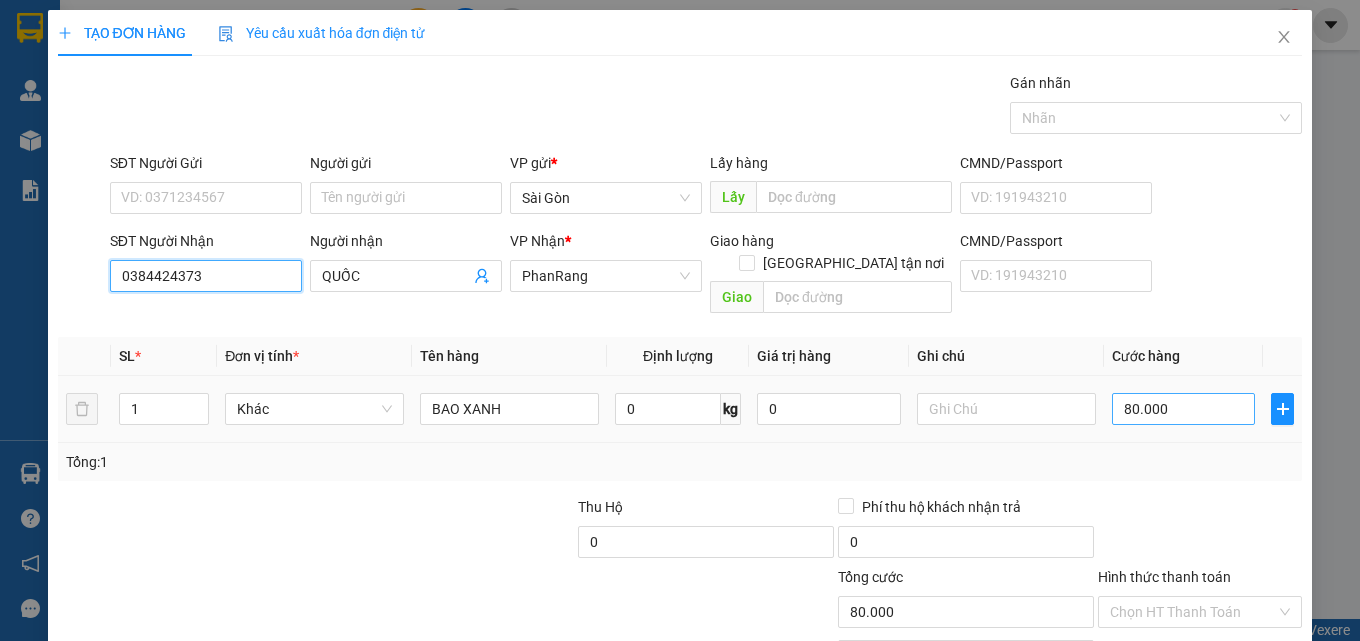 type on "0384424373" 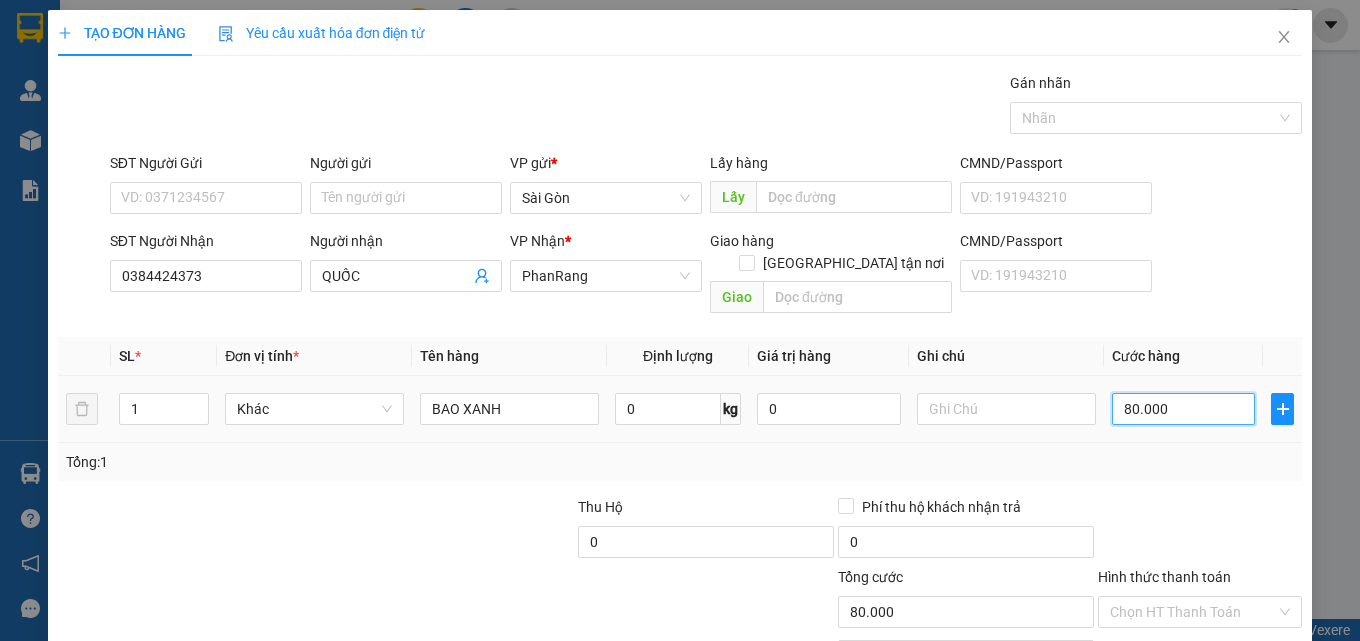 click on "80.000" at bounding box center [1184, 409] 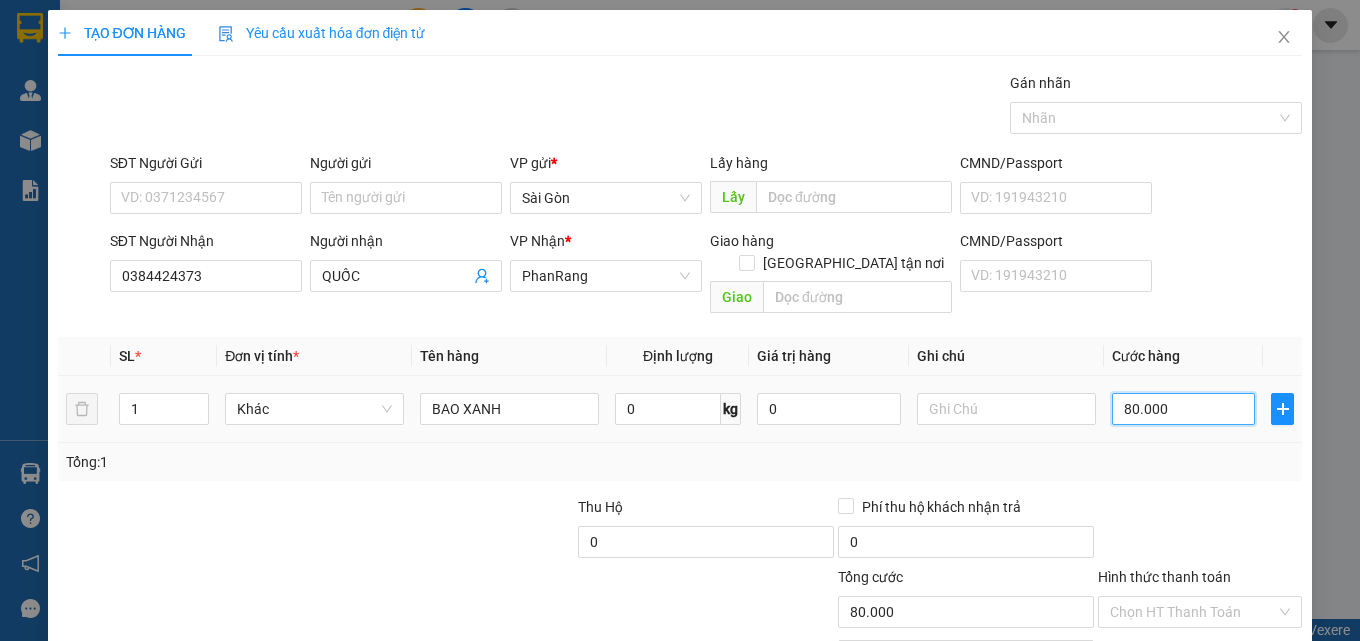 type on "7" 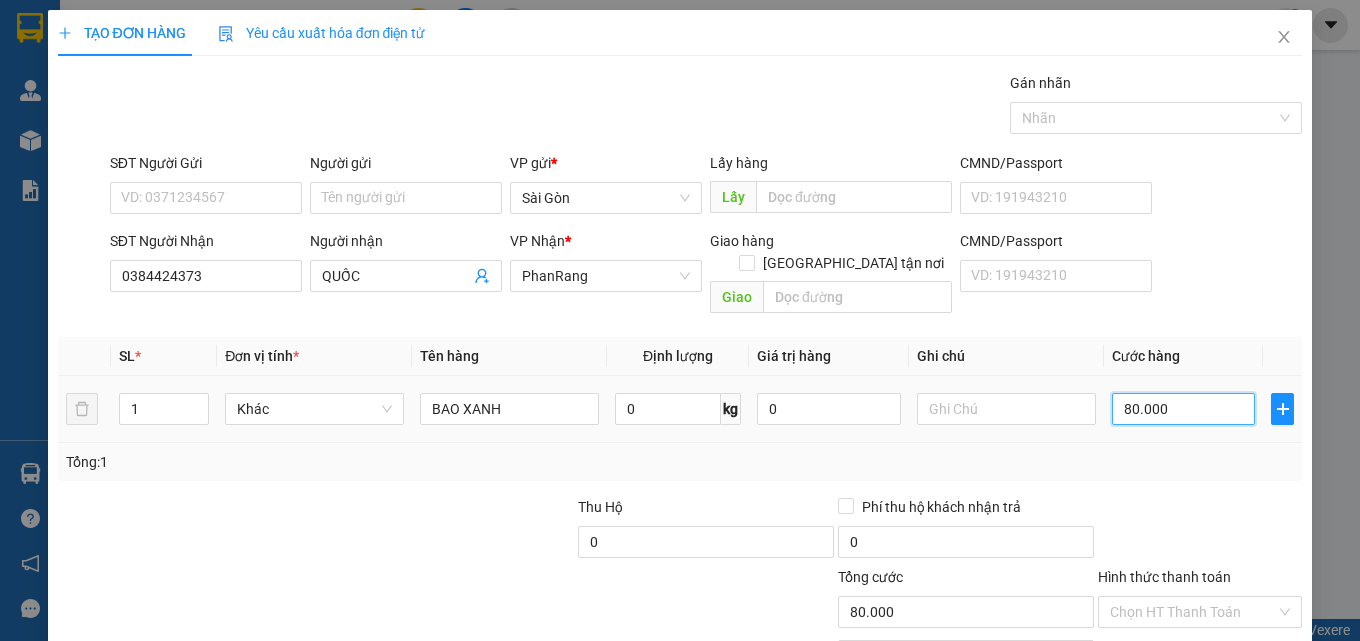 type on "7" 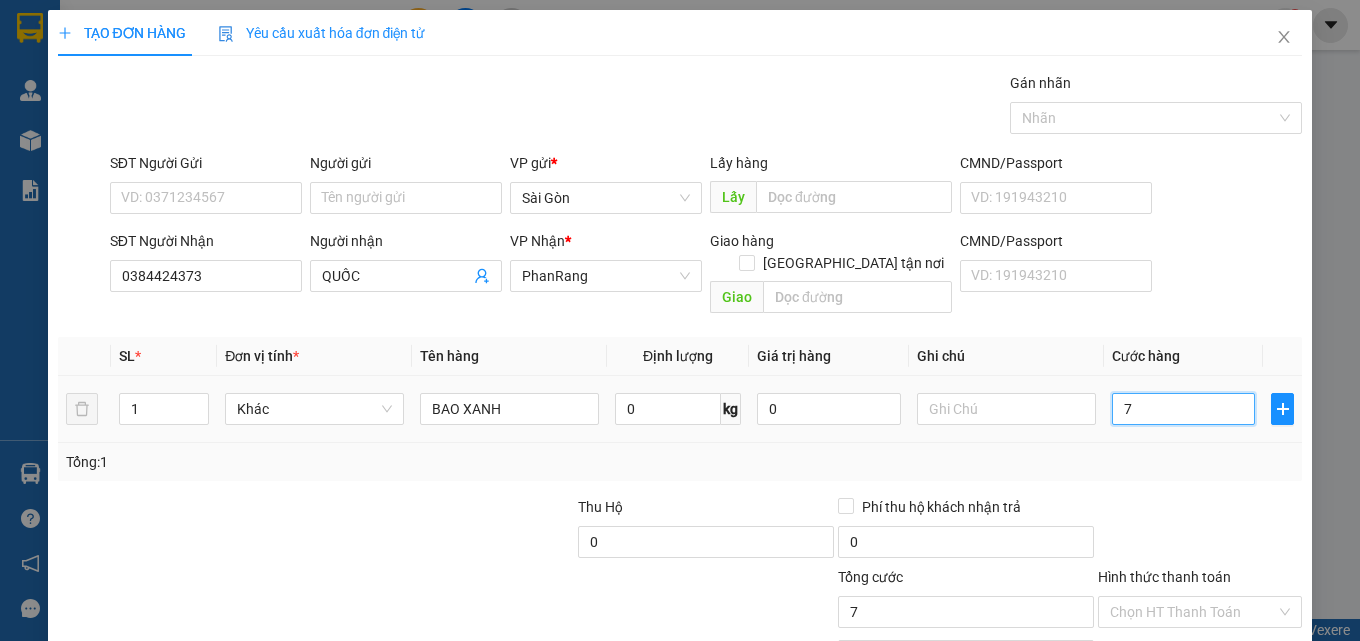 type on "70" 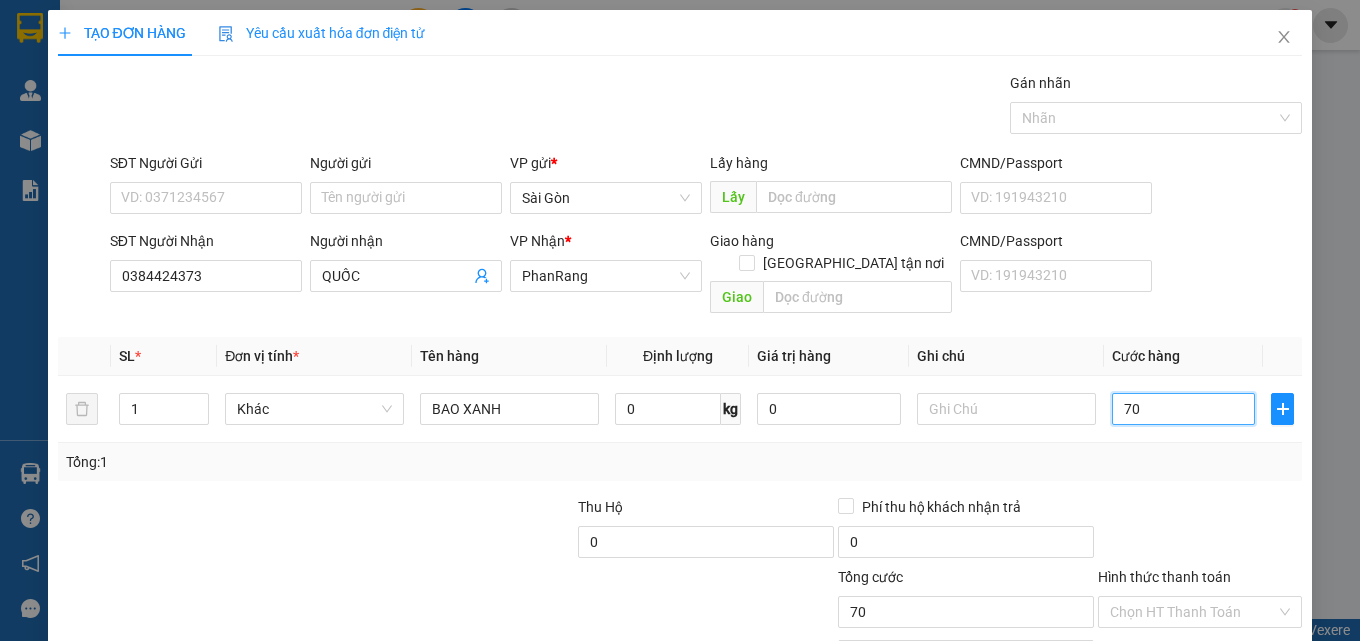 type on "70" 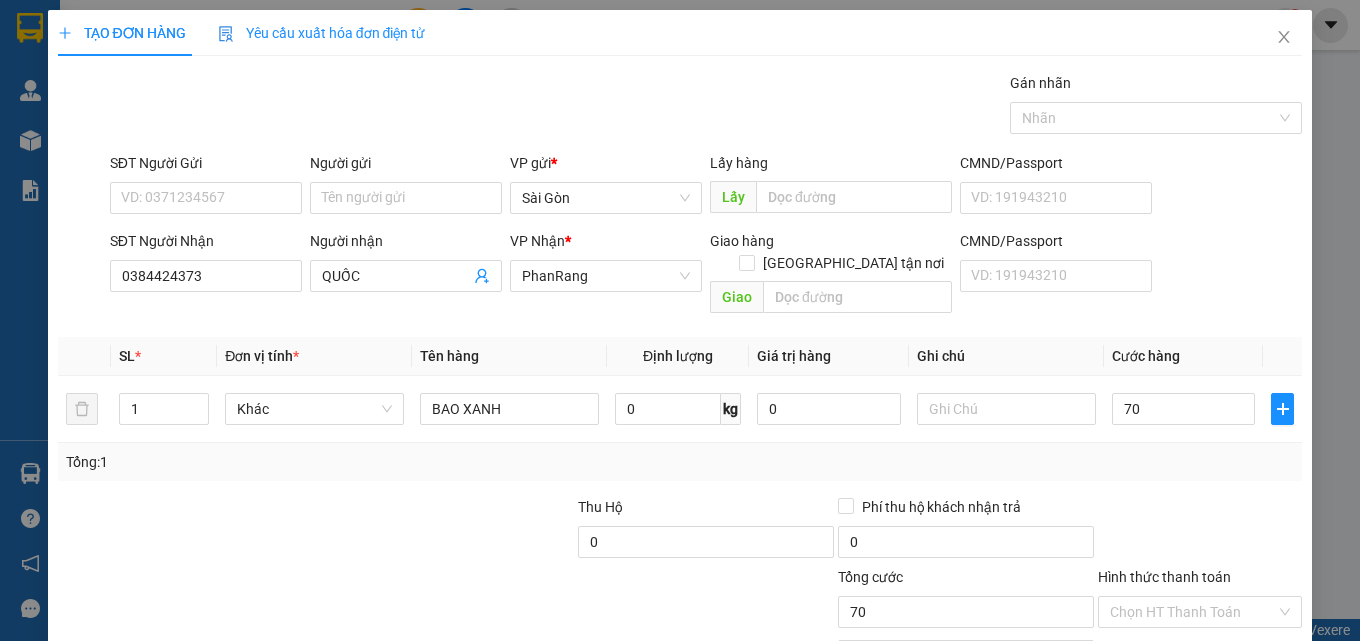 type on "70.000" 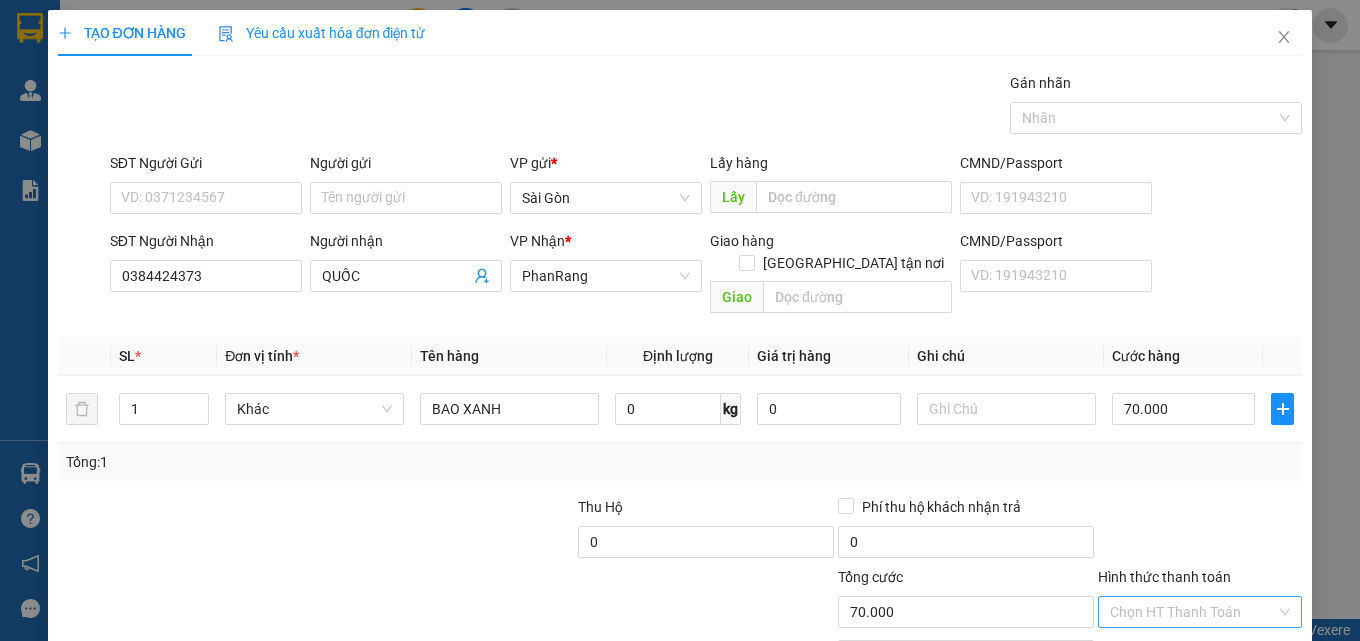 click on "Hình thức thanh toán" at bounding box center (1200, 581) 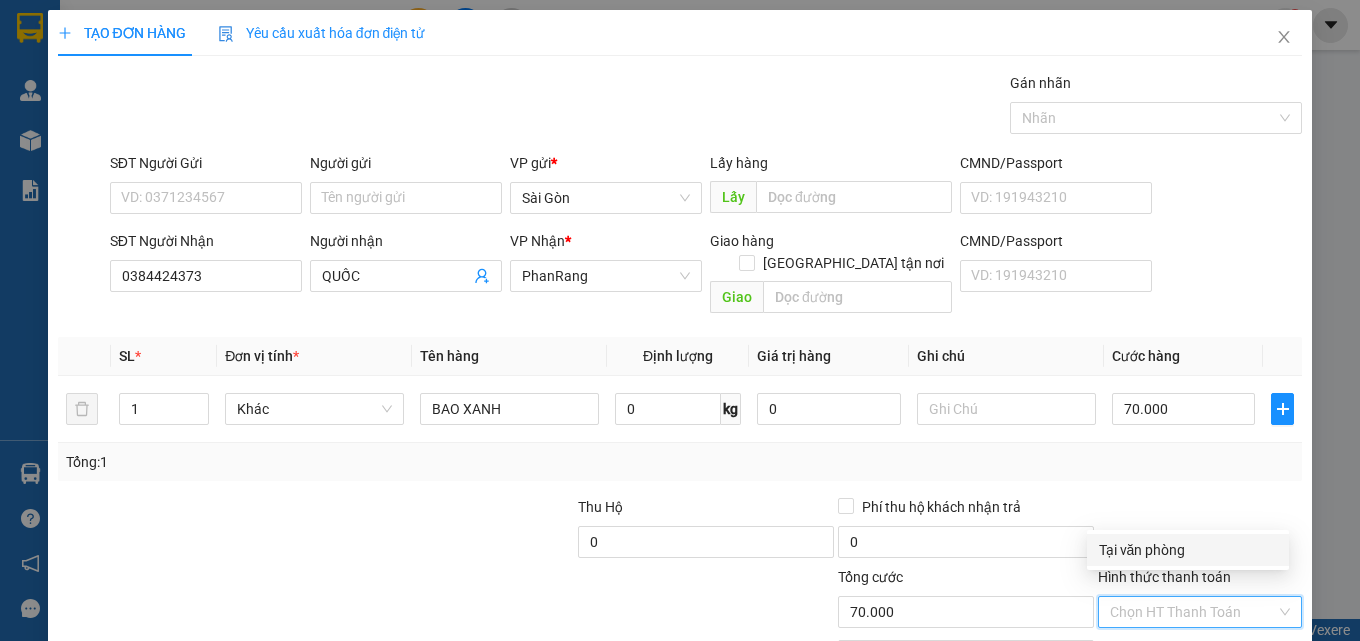 click on "Tại văn phòng" at bounding box center [1188, 550] 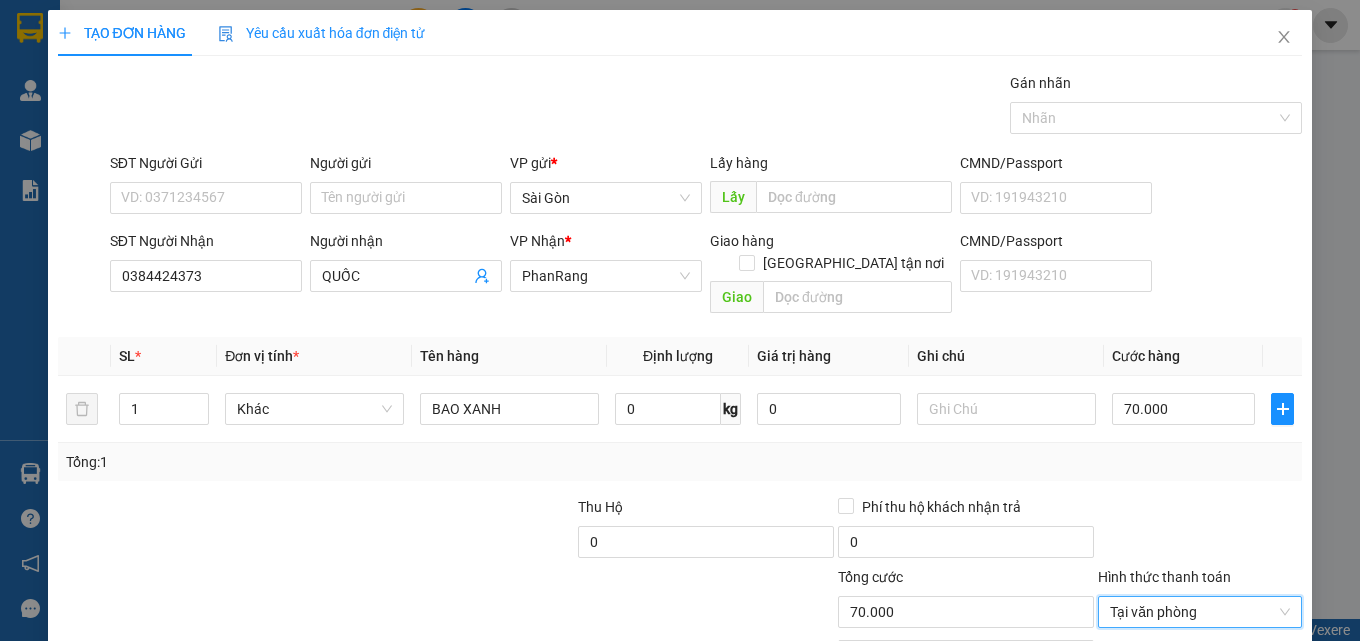 scroll, scrollTop: 99, scrollLeft: 0, axis: vertical 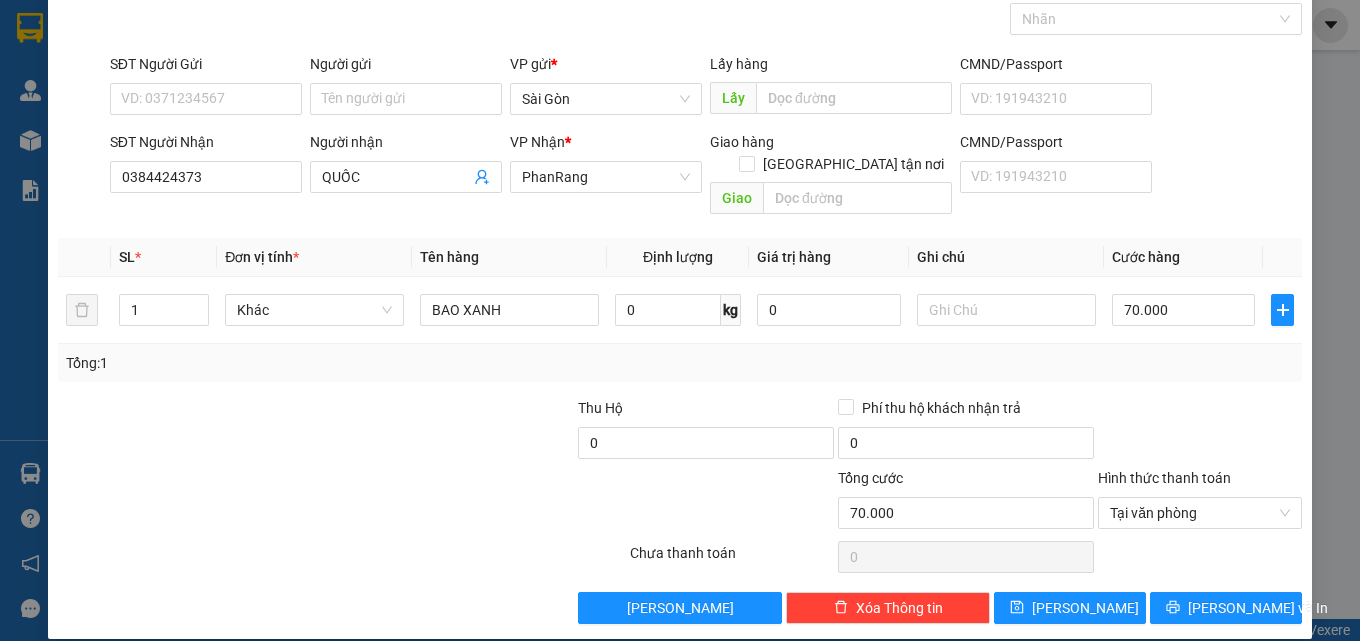 click on "TẠO ĐƠN HÀNG Yêu cầu xuất hóa đơn điện tử Transit Pickup Surcharge Ids Transit Deliver Surcharge Ids Transit Deliver Surcharge Transit Deliver Surcharge Gán nhãn   Nhãn SĐT Người Gửi VD: 0371234567 Người gửi Tên người gửi VP gửi  * Sài Gòn Lấy hàng Lấy CMND/Passport VD: [PASSPORT] SĐT Người Nhận 0384424373 Người nhận QUỐC VP Nhận  * PhanRang Giao hàng Giao tận nơi Giao CMND/Passport VD: [PASSPORT] SL  * Đơn vị tính  * Tên hàng  Định lượng Giá trị hàng Ghi chú Cước hàng                   1 Khác BAO XANH 0 kg 0 70.000 Tổng:  1 Thu Hộ 0 Phí thu hộ khách nhận trả 0 Tổng cước 70.000 Hình thức thanh toán Tại văn phòng Số tiền thu trước 0 Tại văn phòng Chưa thanh toán 0 Lưu nháp Xóa Thông tin [PERSON_NAME] và In BAO XANH Tại văn phòng Tại văn phòng" at bounding box center [680, 275] 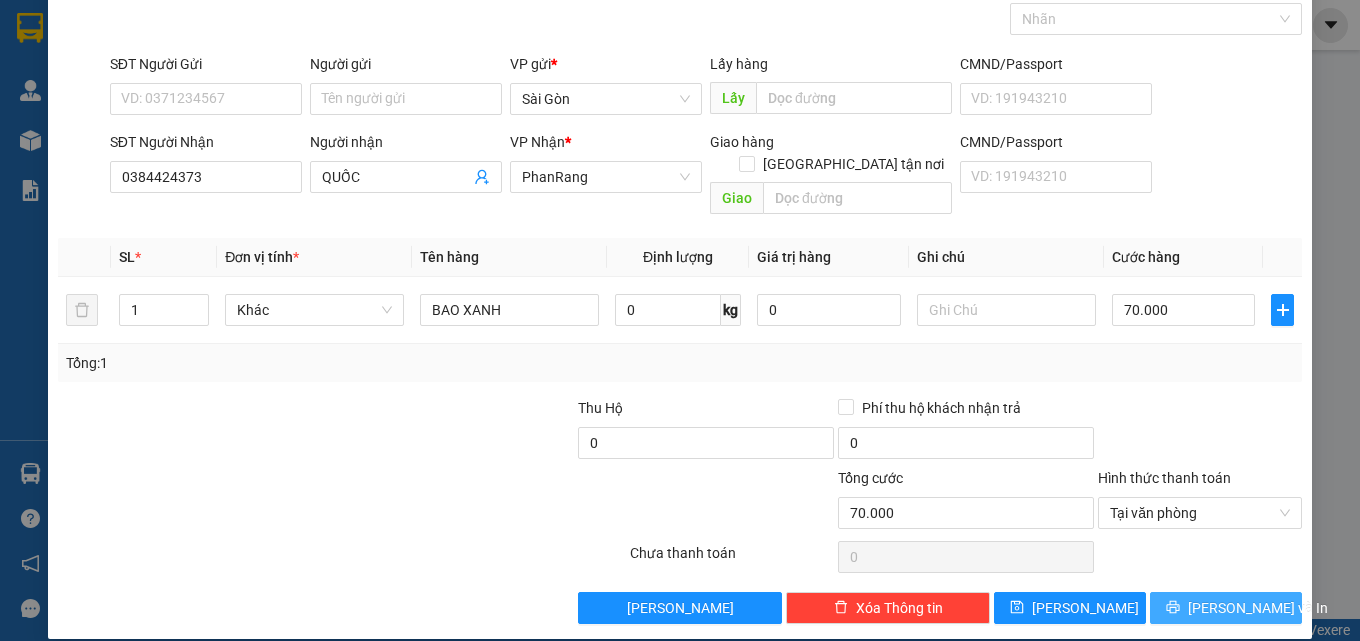 click on "[PERSON_NAME] và In" at bounding box center [1226, 608] 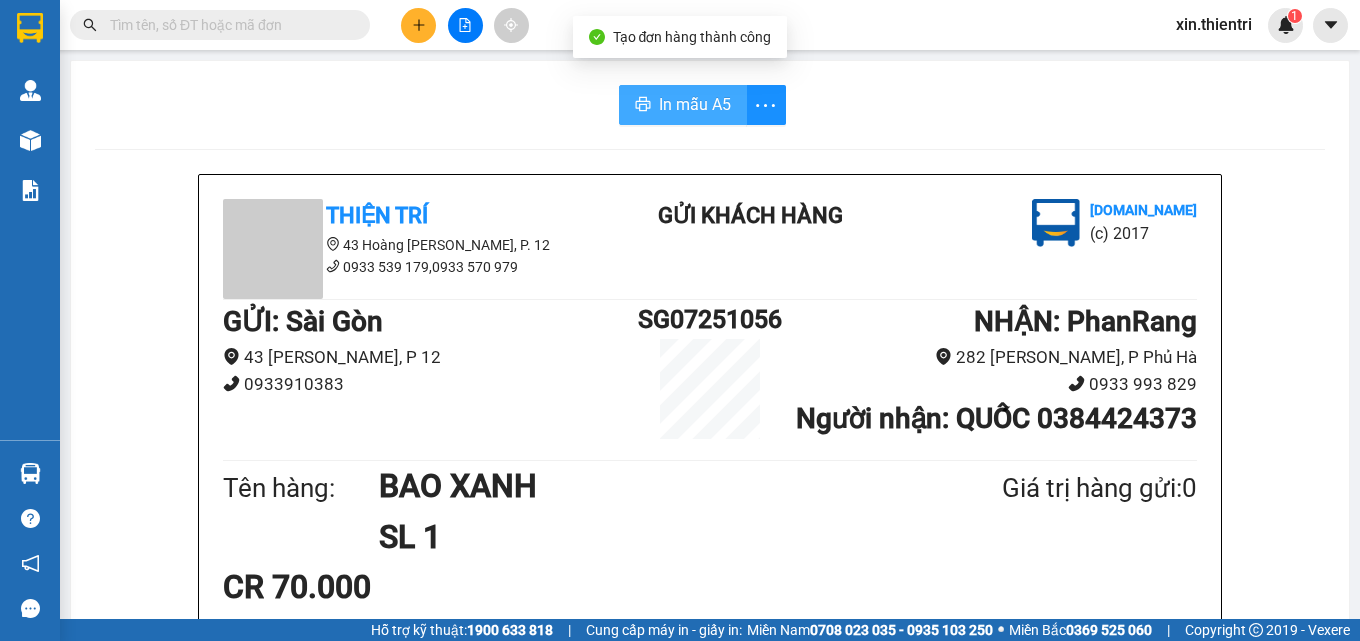 click on "In mẫu A5" at bounding box center (683, 105) 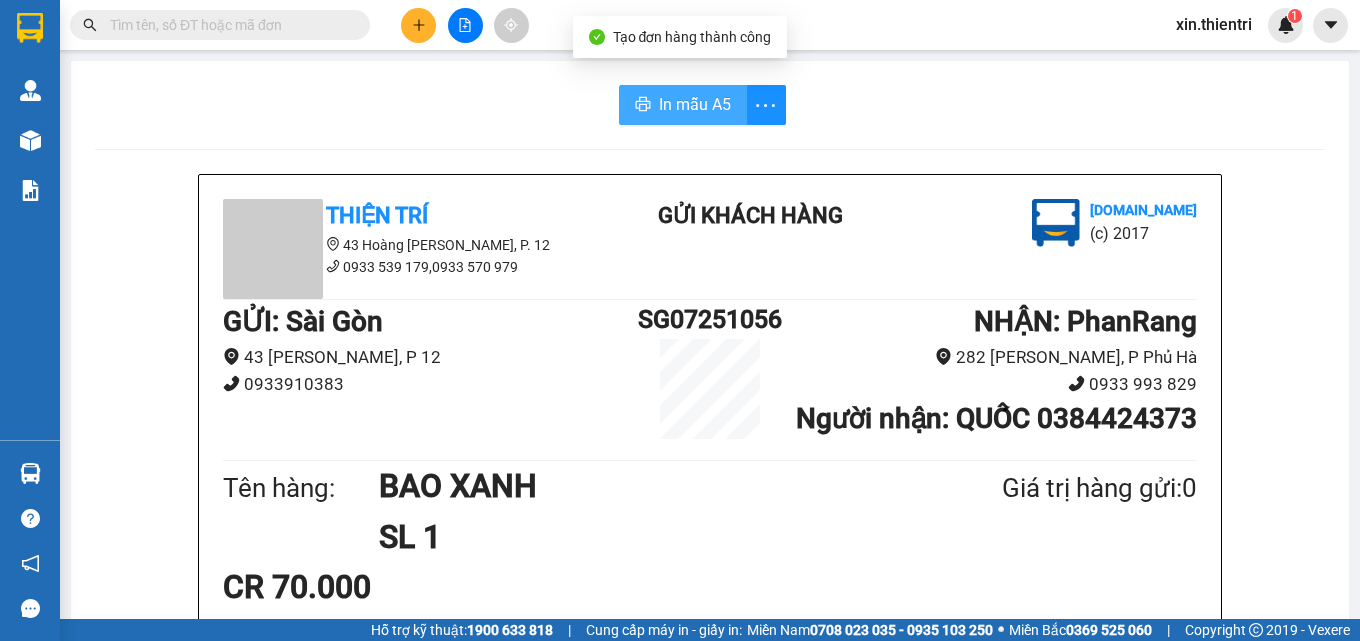 scroll, scrollTop: 0, scrollLeft: 0, axis: both 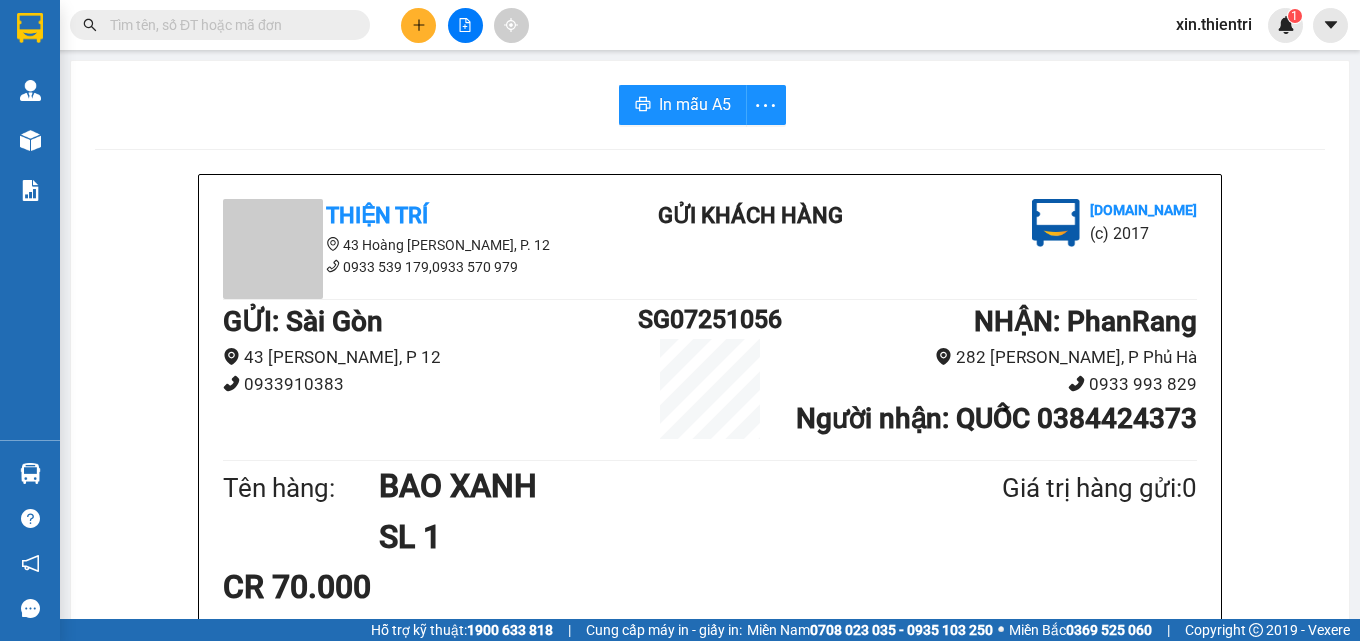 click at bounding box center (465, 25) 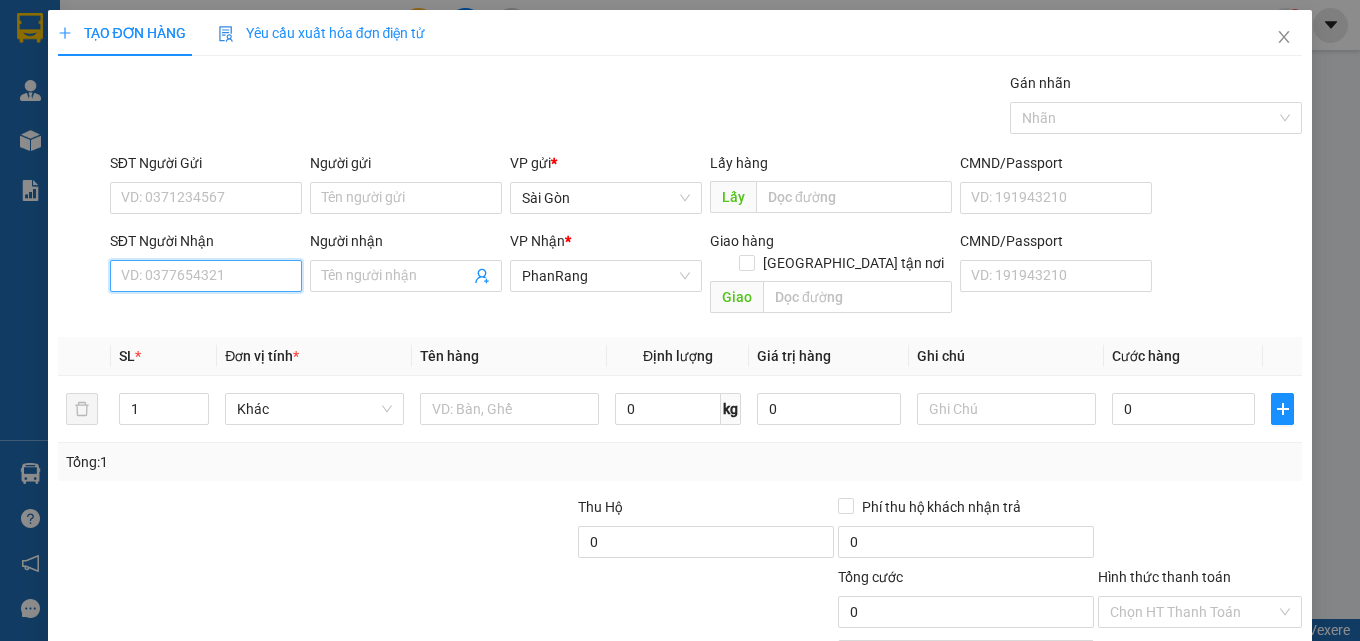 click on "SĐT Người Nhận" at bounding box center [206, 276] 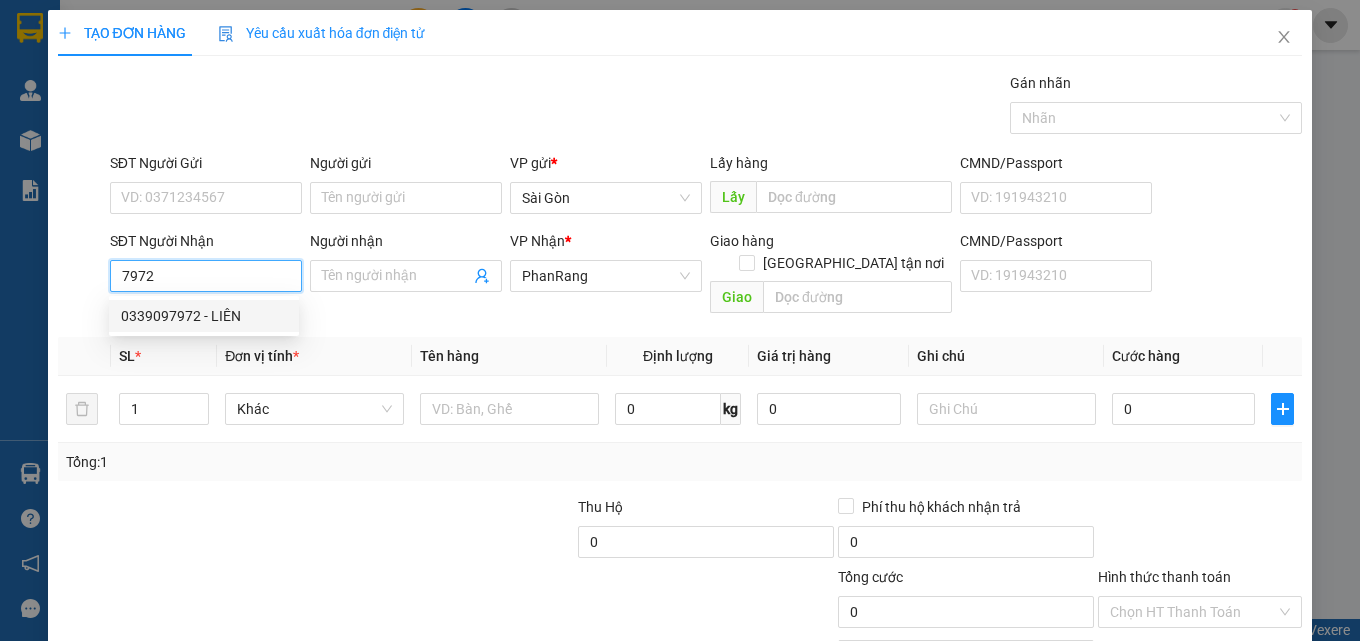 drag, startPoint x: 237, startPoint y: 319, endPoint x: 218, endPoint y: 322, distance: 19.235384 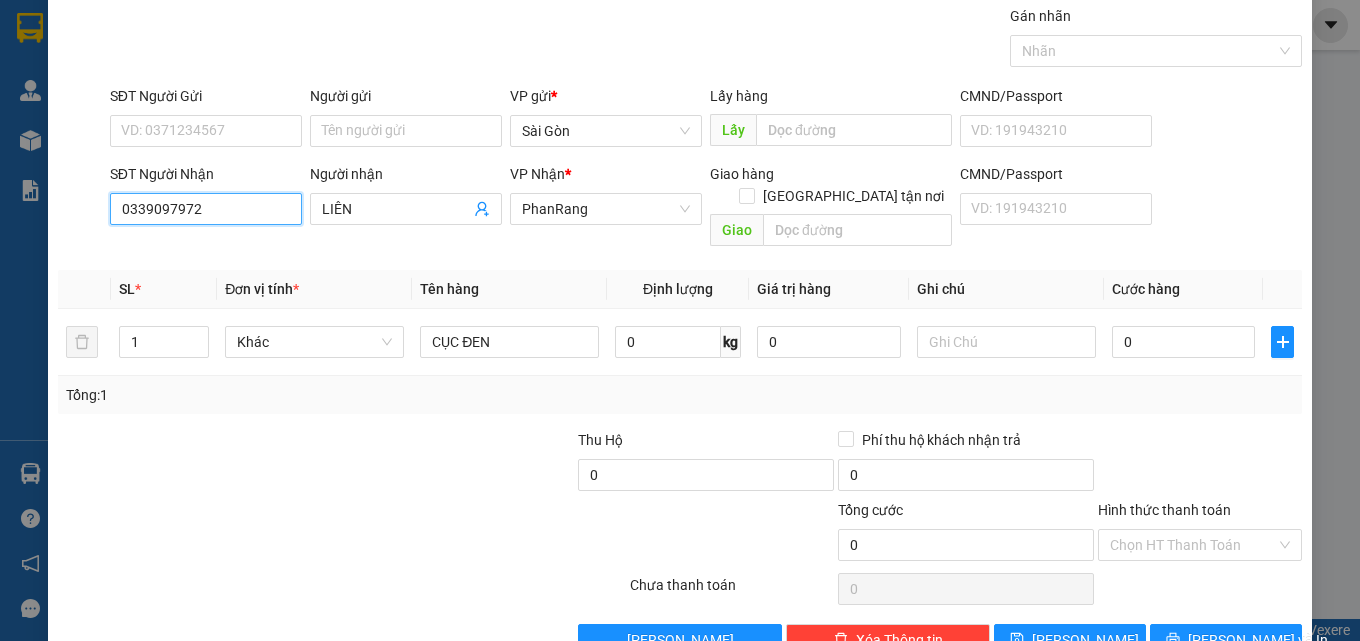 scroll, scrollTop: 99, scrollLeft: 0, axis: vertical 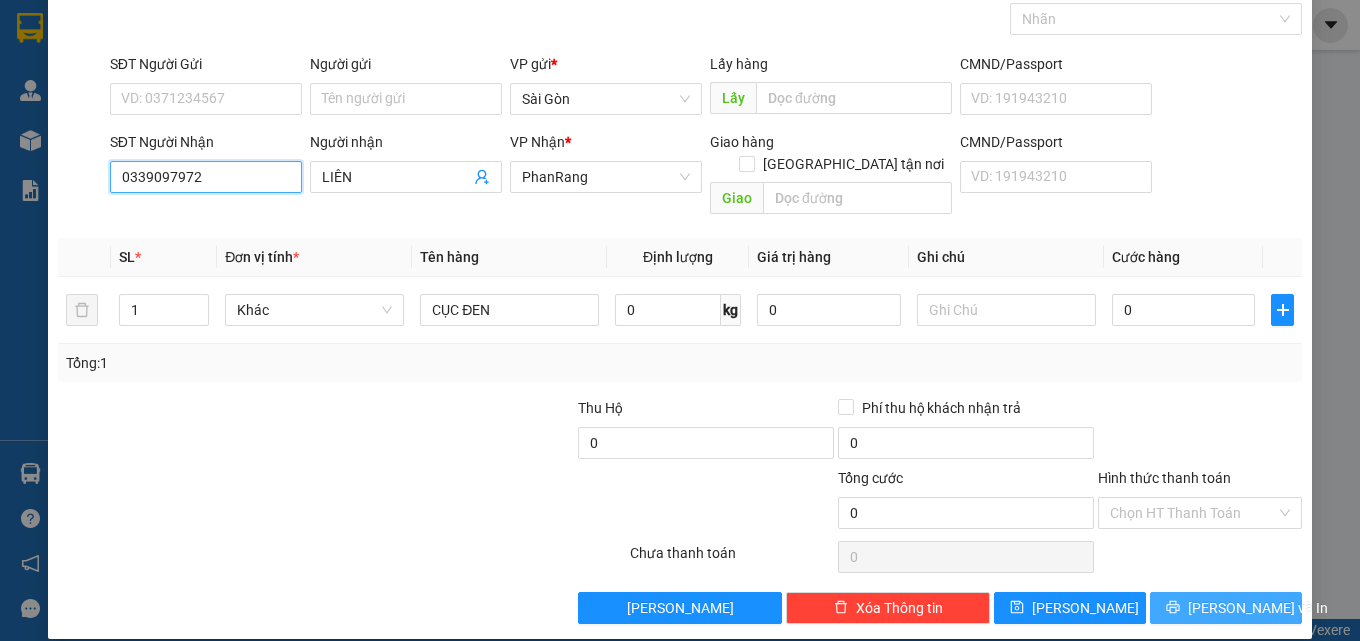 type on "0339097972" 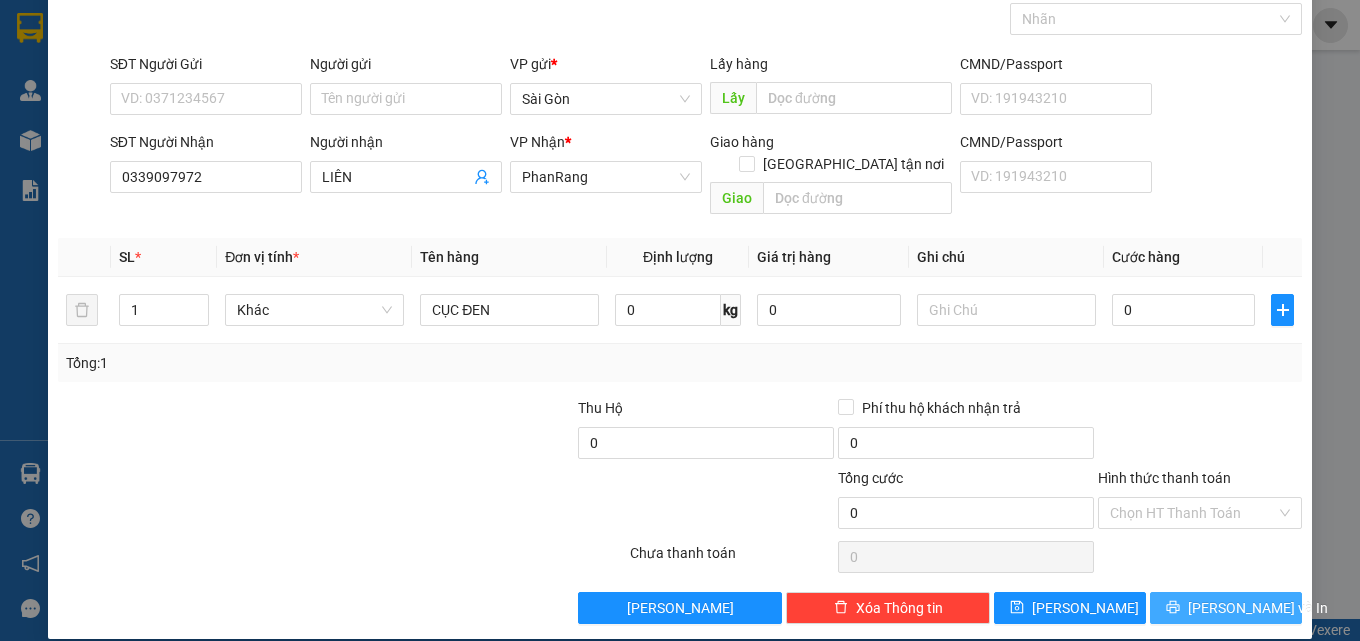 click on "[PERSON_NAME] và In" at bounding box center [1258, 608] 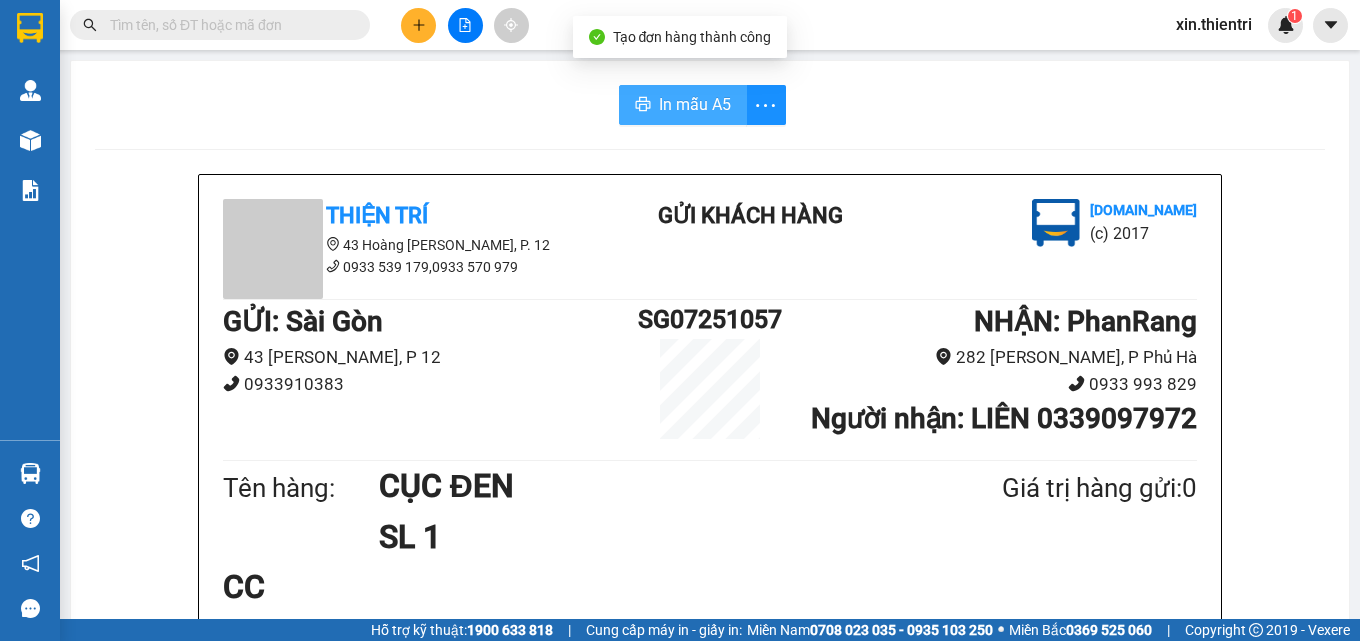 click on "In mẫu A5" at bounding box center (695, 104) 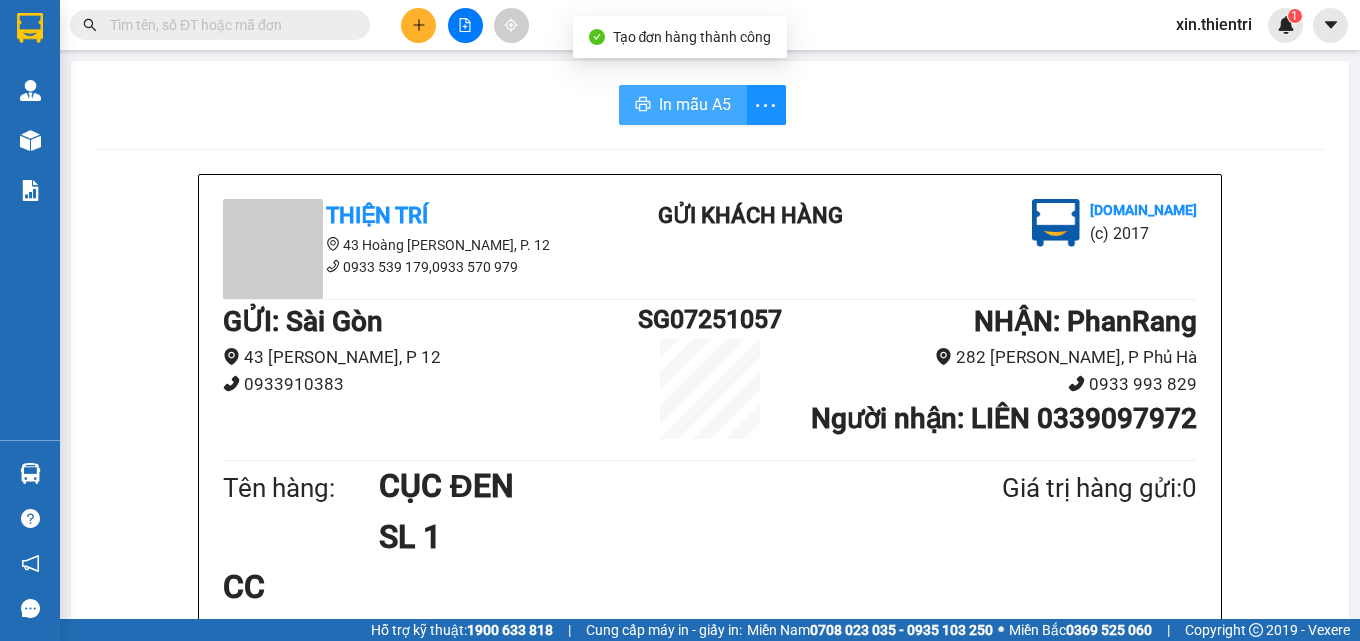 scroll, scrollTop: 0, scrollLeft: 0, axis: both 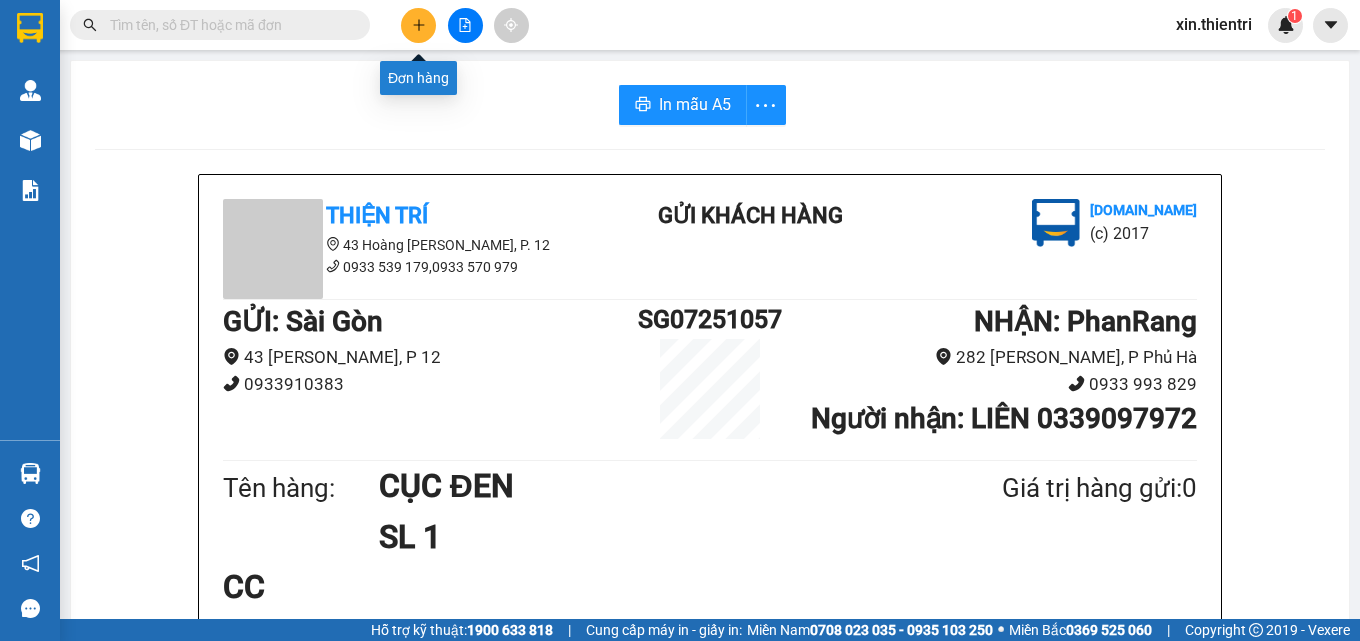 click 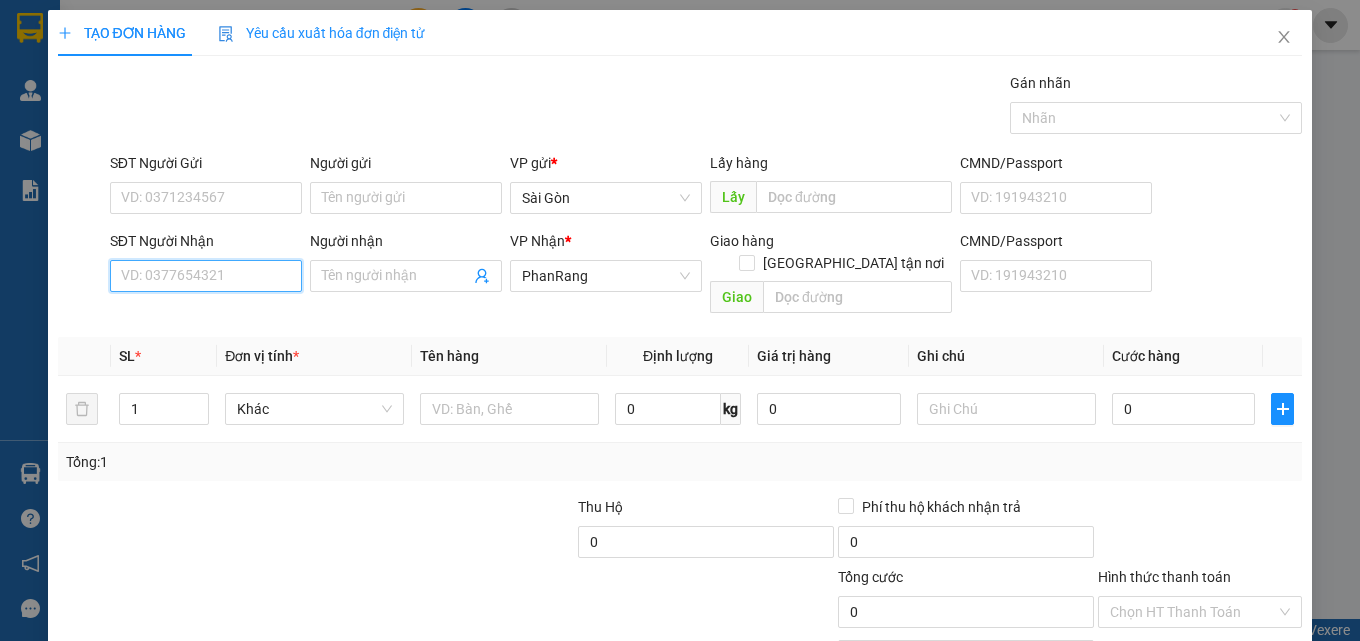 click on "SĐT Người Nhận" at bounding box center (206, 276) 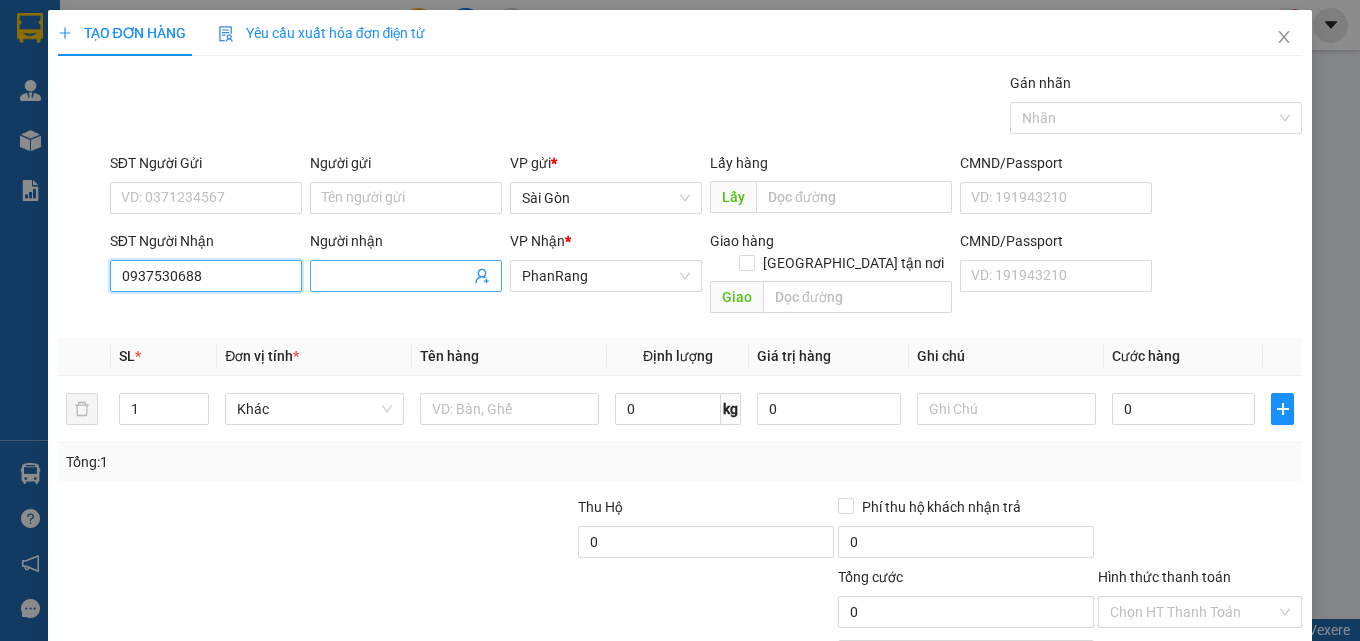 type on "0937530688" 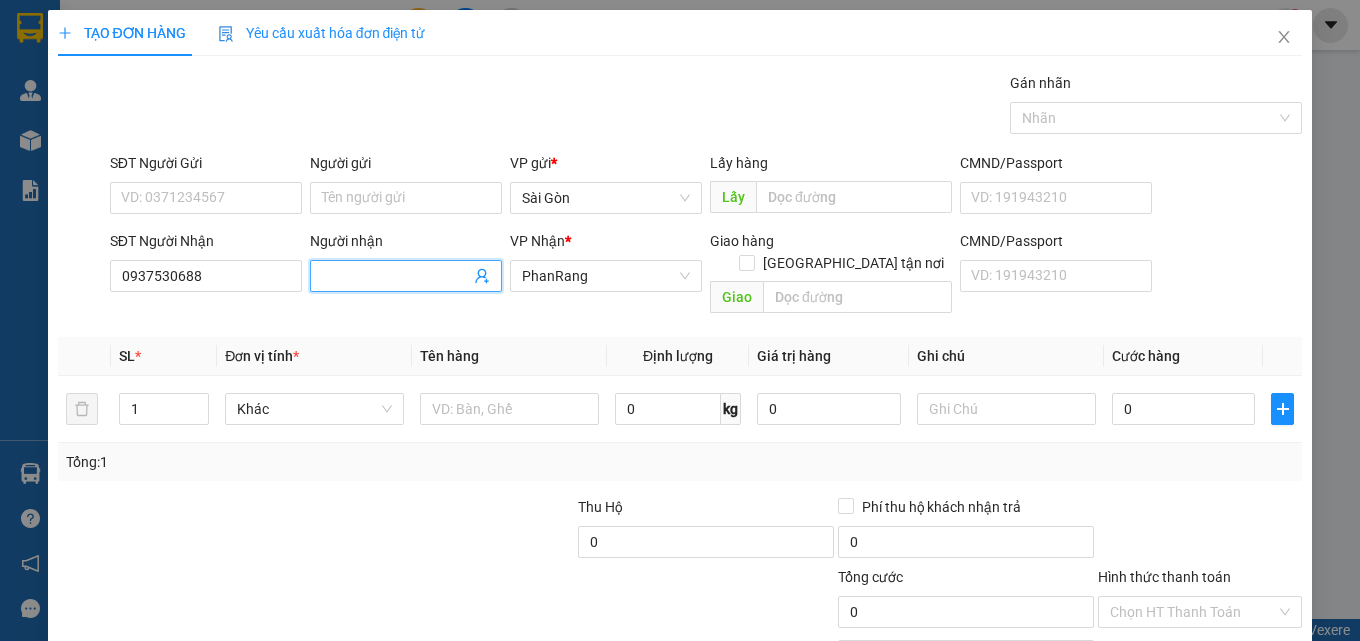 click on "Người nhận" at bounding box center (396, 276) 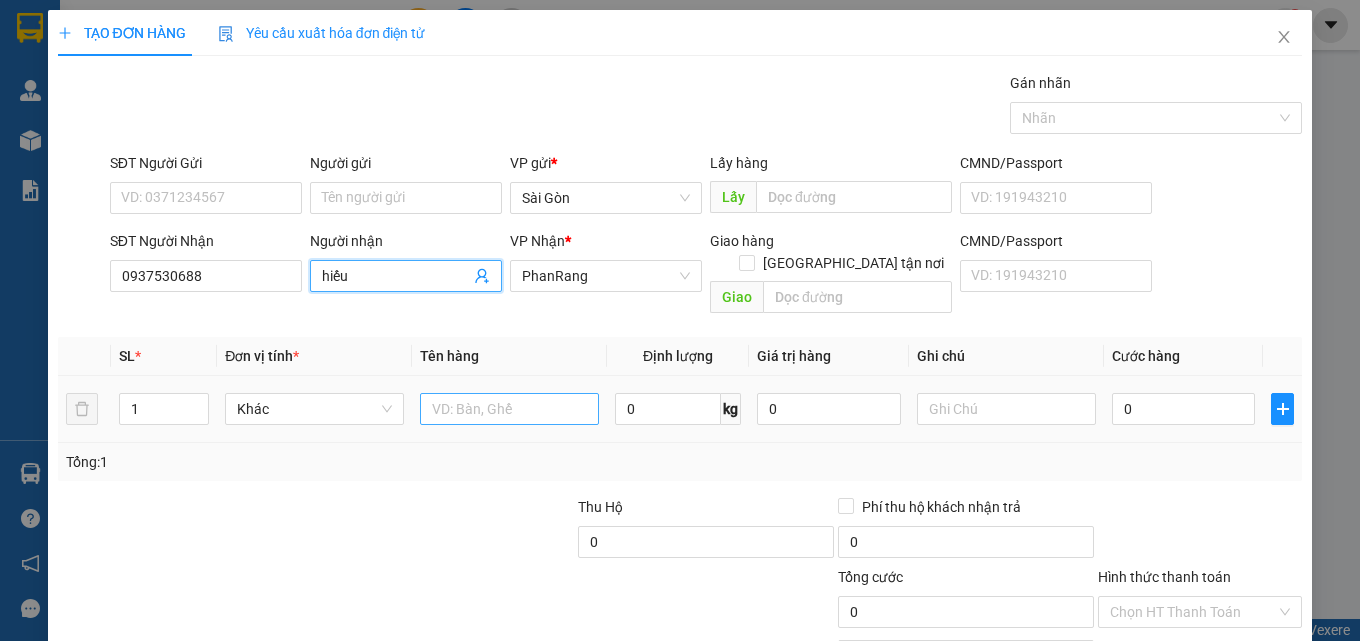 type on "hiếu" 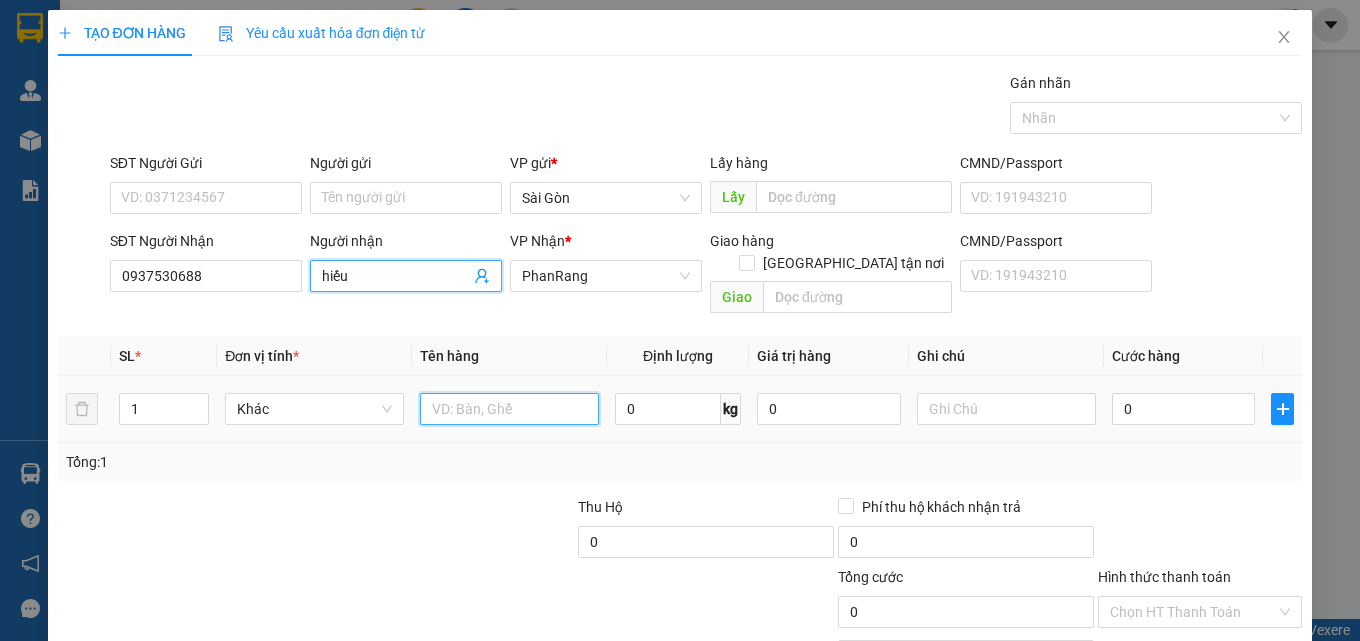 click at bounding box center [509, 409] 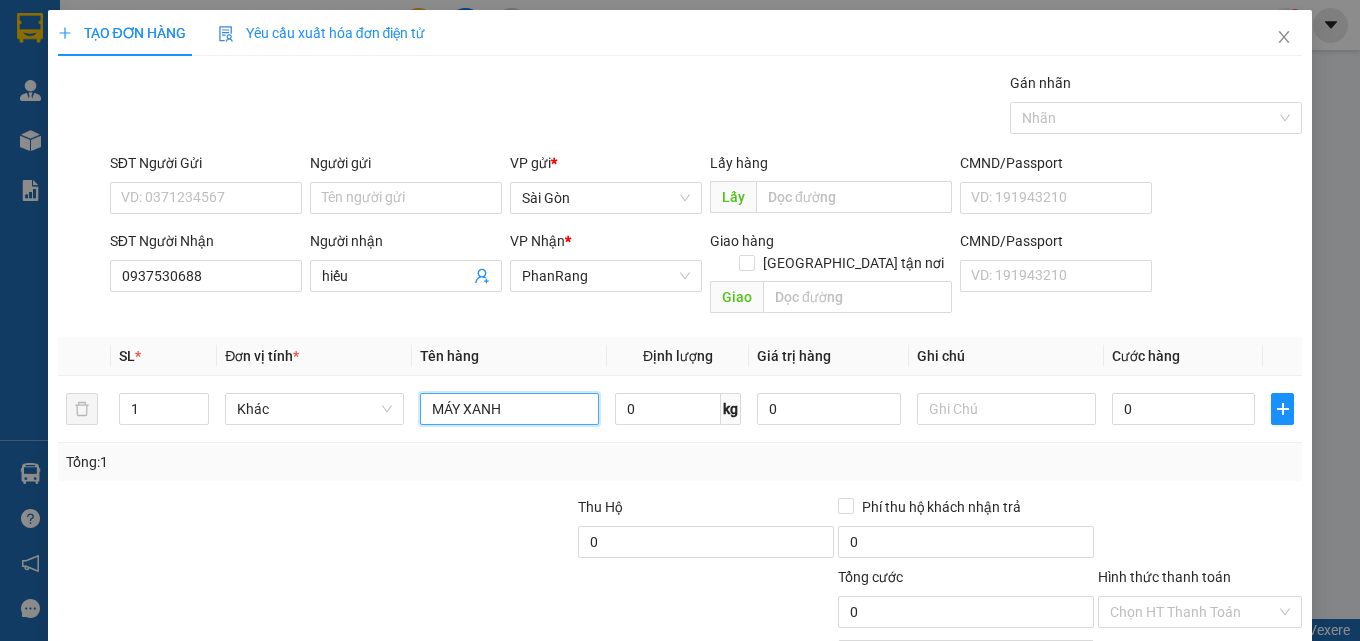 type on "MÁY XANH" 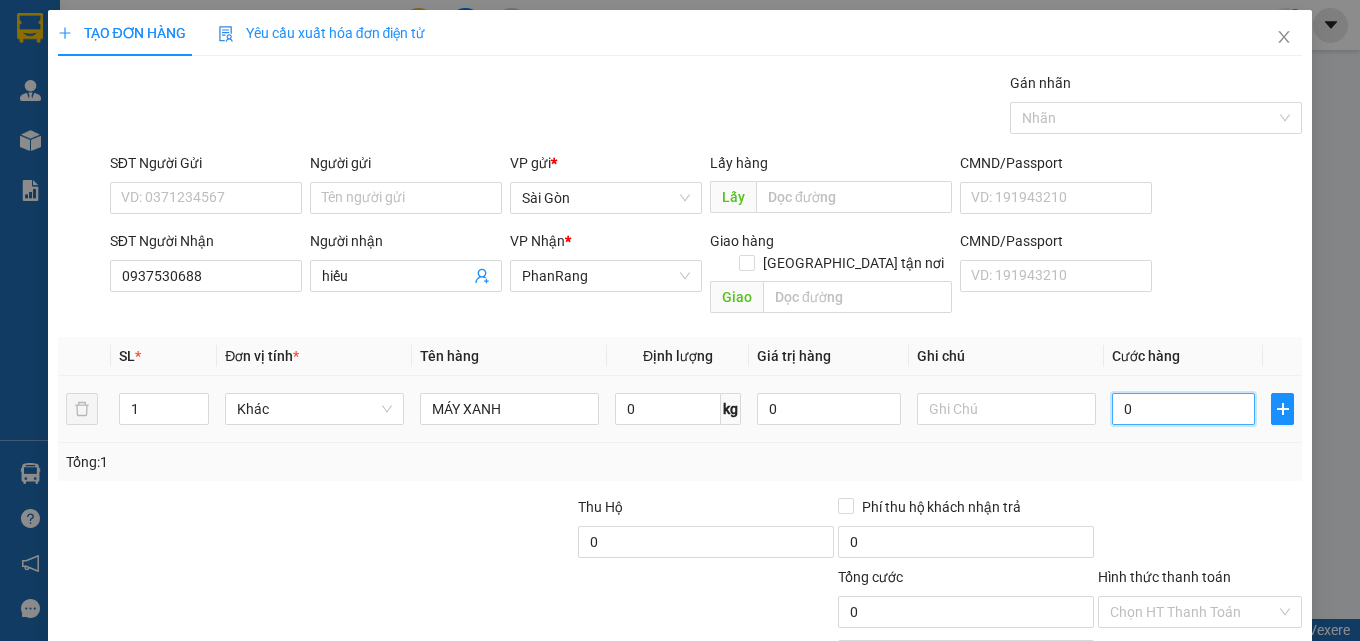 click on "0" at bounding box center [1184, 409] 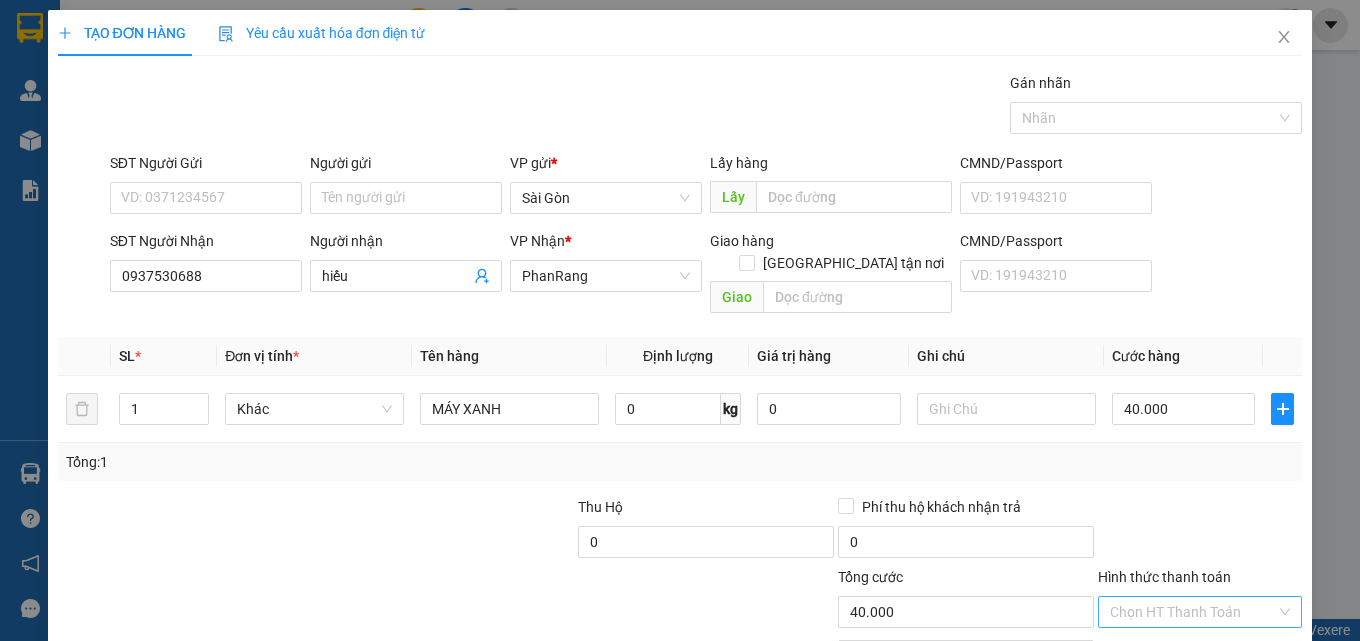 click on "Hình thức thanh toán" at bounding box center (1193, 612) 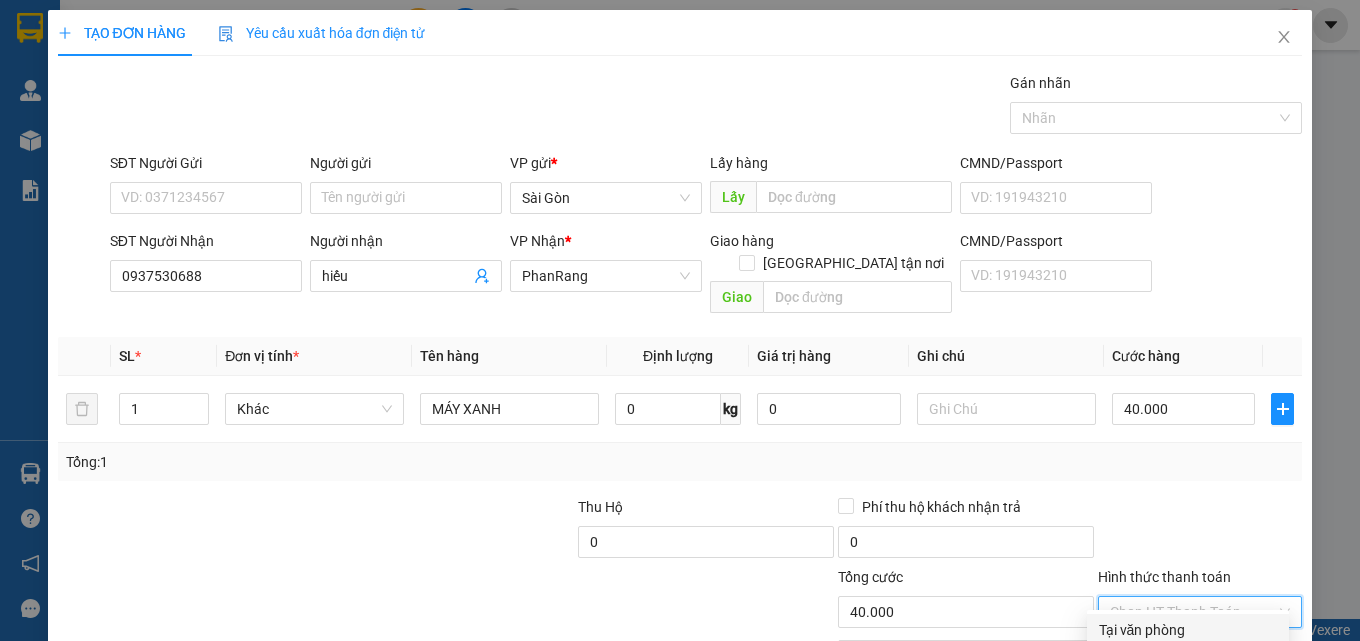 drag, startPoint x: 1179, startPoint y: 523, endPoint x: 1185, endPoint y: 572, distance: 49.365982 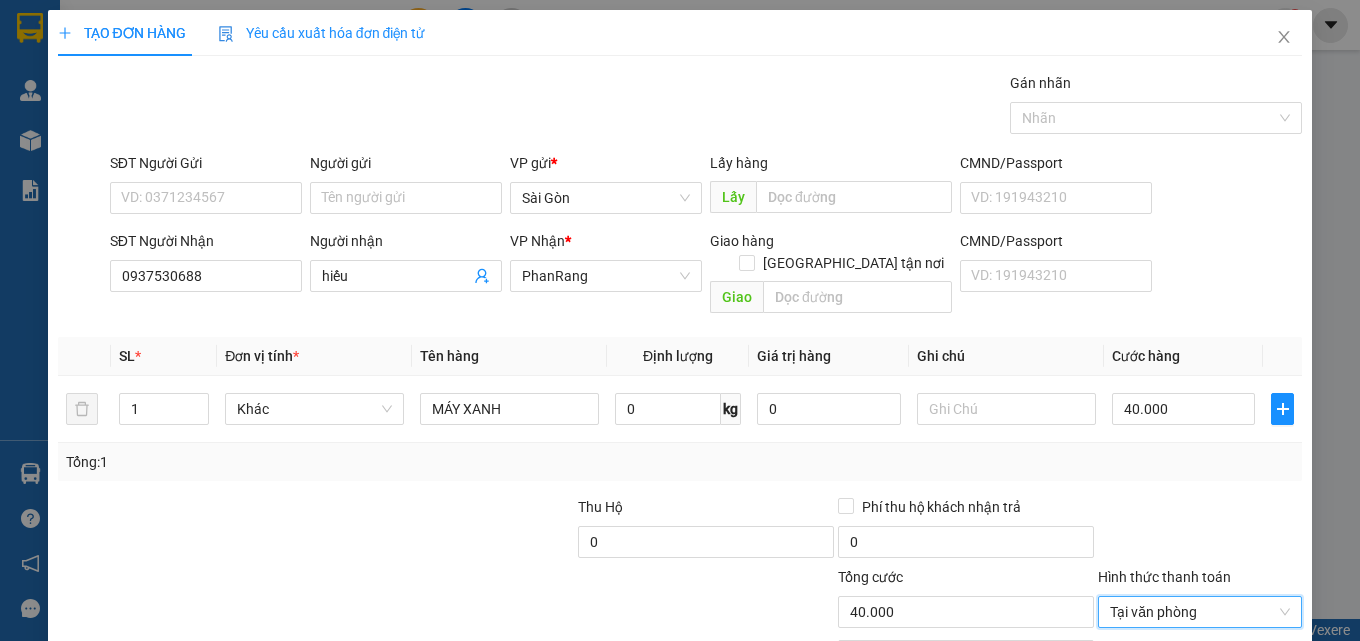 drag, startPoint x: 1187, startPoint y: 577, endPoint x: 1158, endPoint y: 572, distance: 29.427877 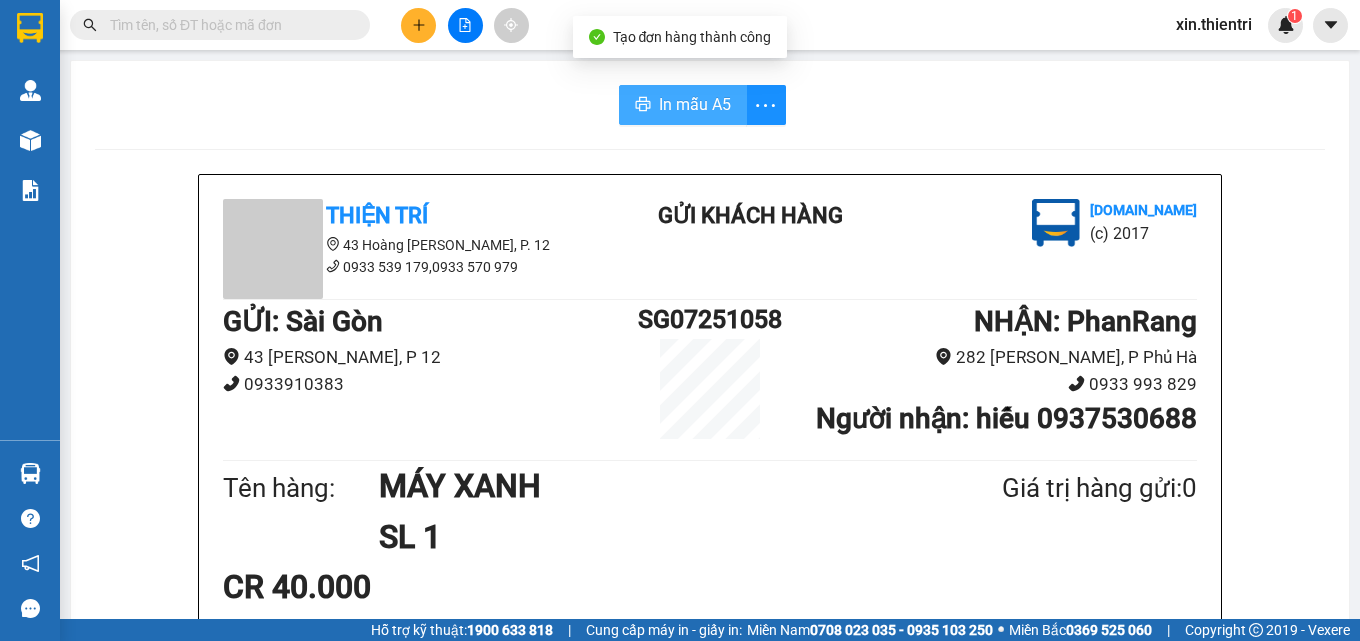click on "In mẫu A5" at bounding box center (683, 105) 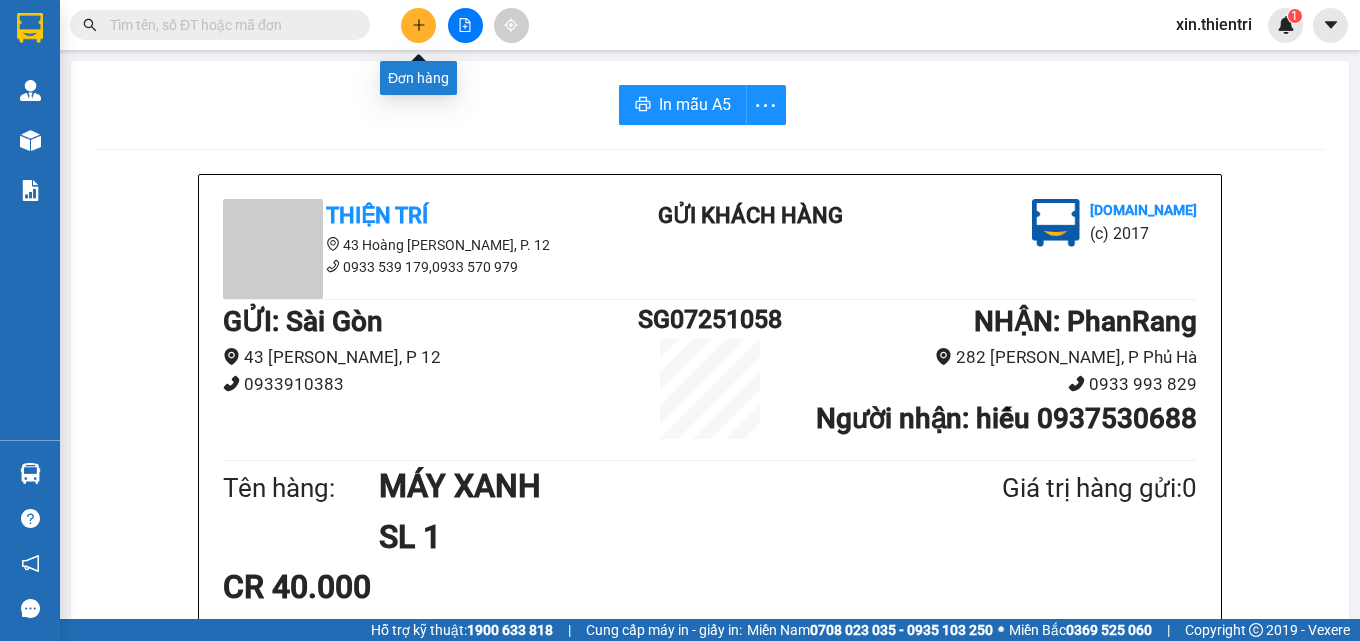 click 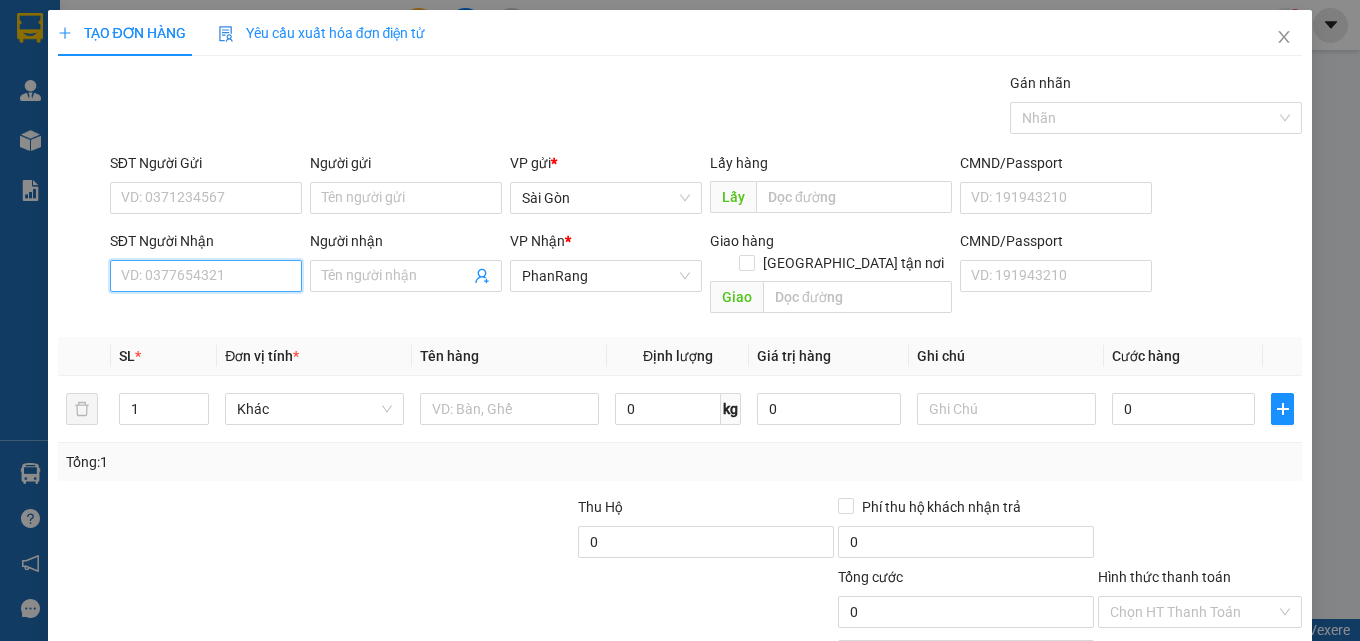 click on "SĐT Người Nhận" at bounding box center [206, 276] 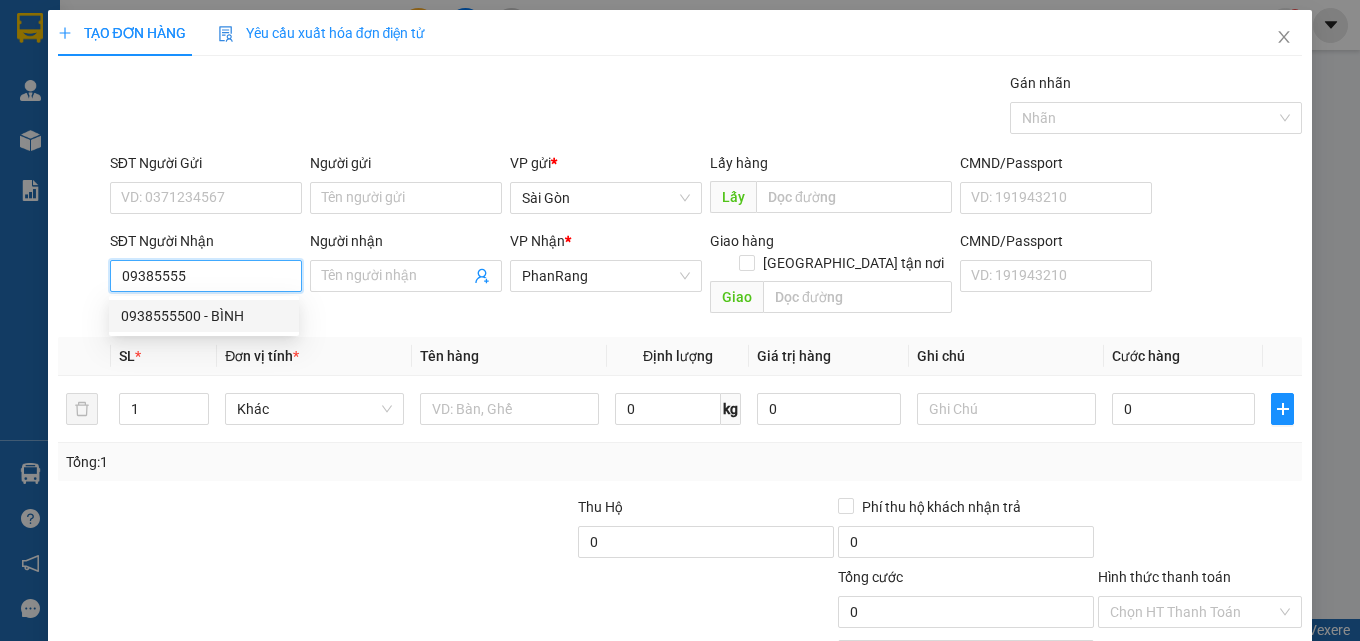 click on "0938555500 - BÌNH" at bounding box center [204, 316] 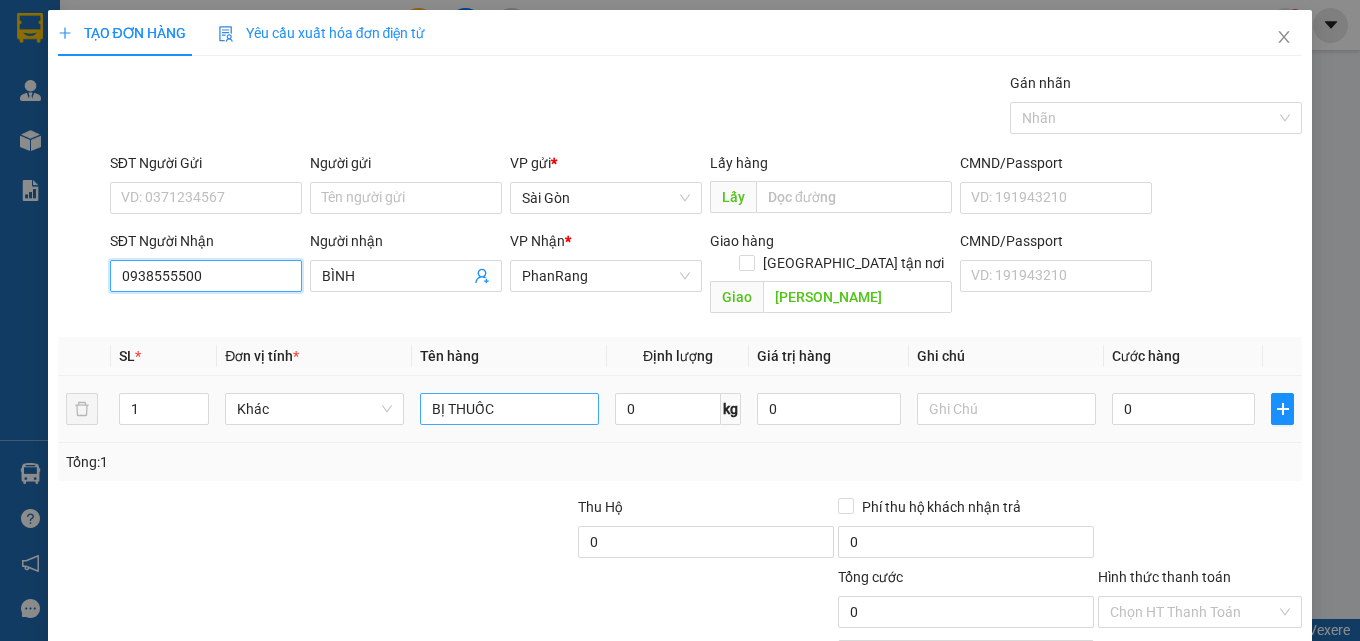 type on "0938555500" 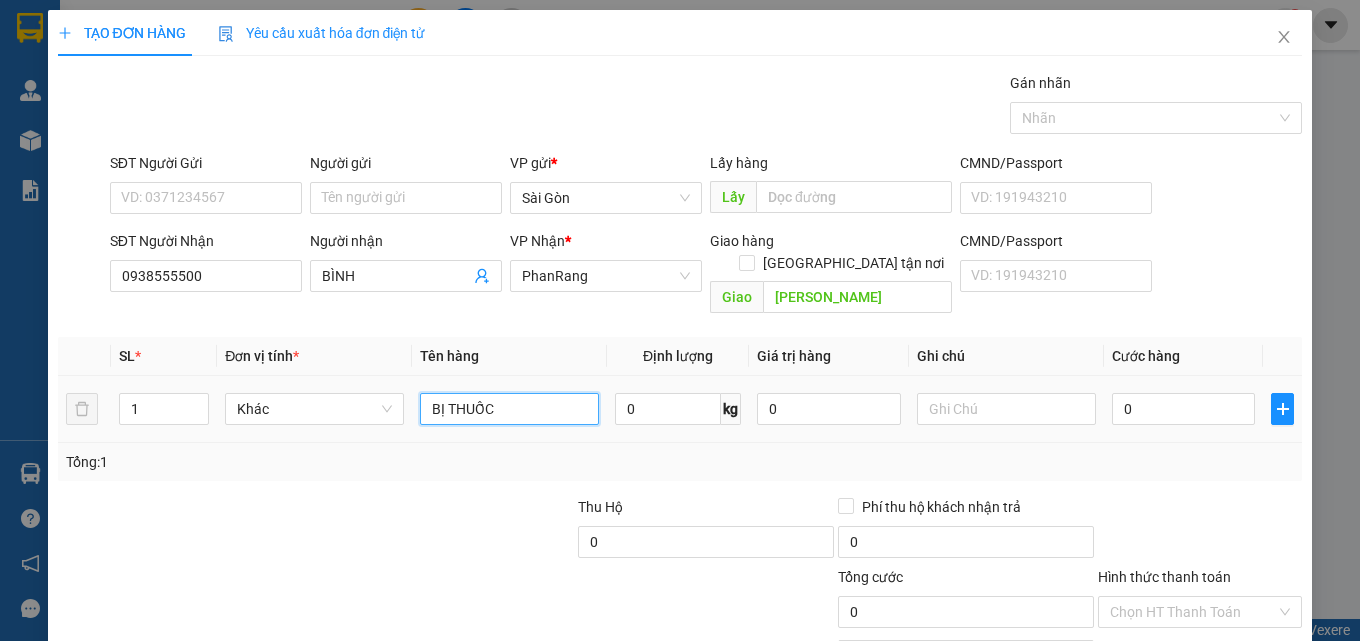 click on "BỊ THUỐC" at bounding box center (509, 409) 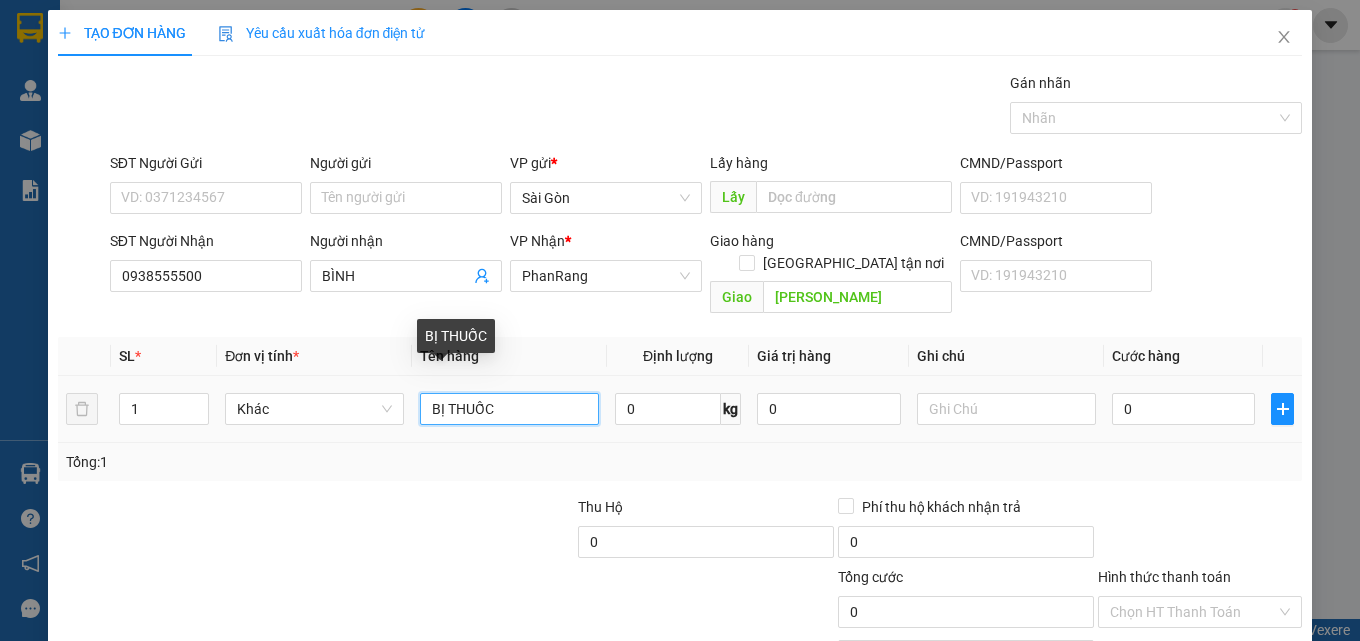 click on "BỊ THUỐC" at bounding box center [509, 409] 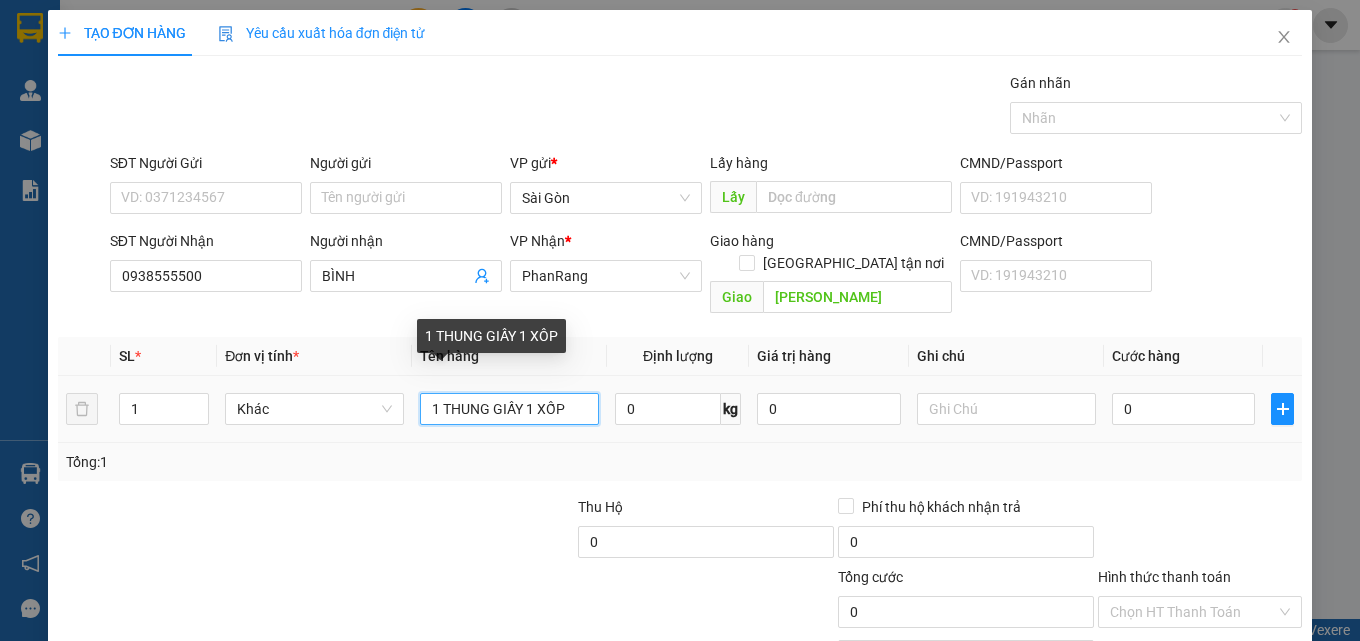 type on "1 THUNG GIẤY 1 XỐP" 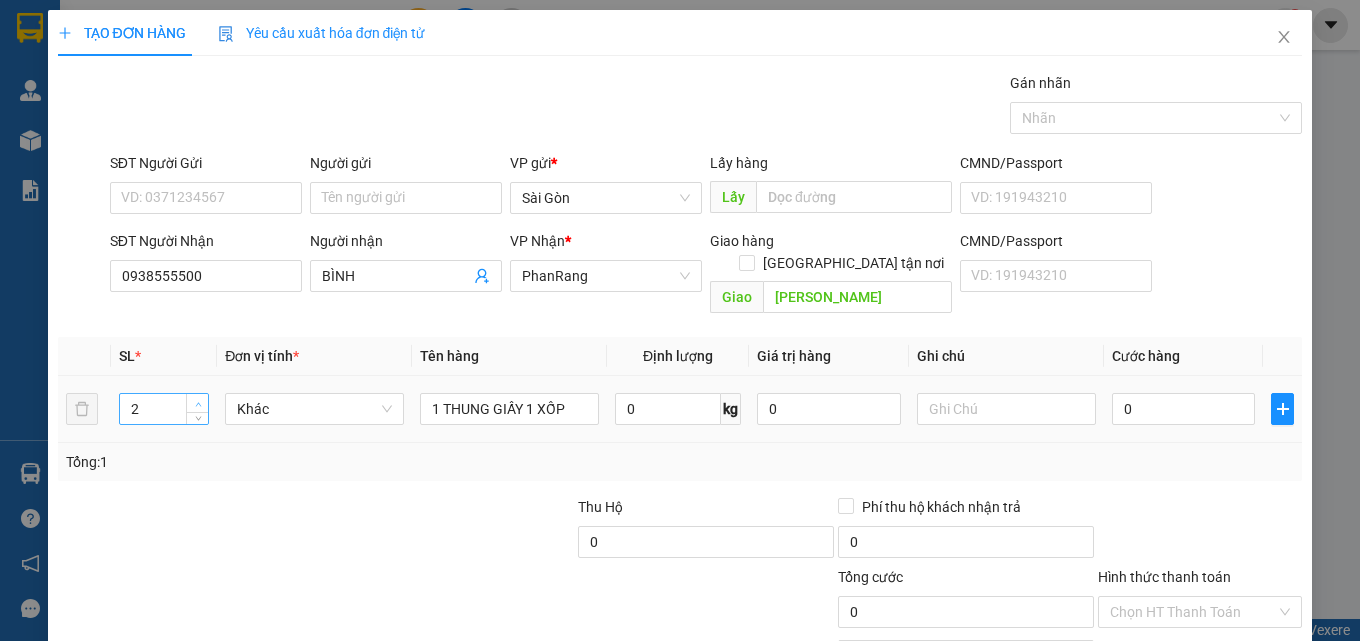 click at bounding box center (198, 404) 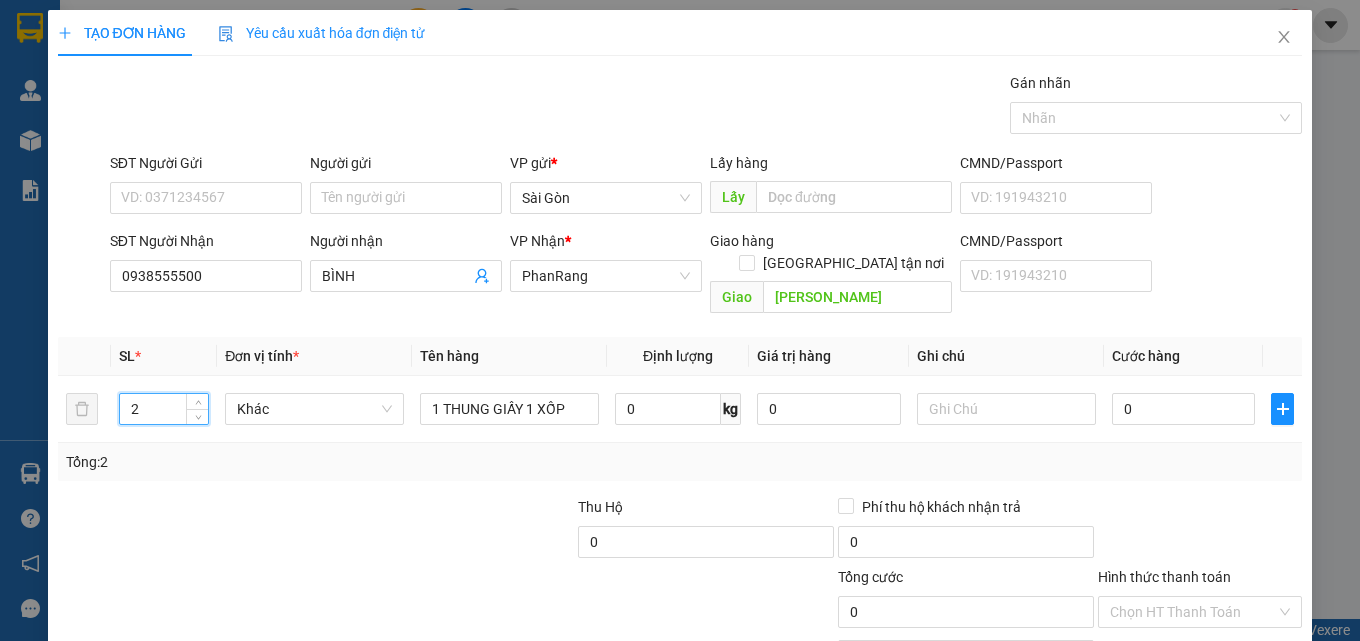 click on "[PERSON_NAME] và In" at bounding box center [1258, 707] 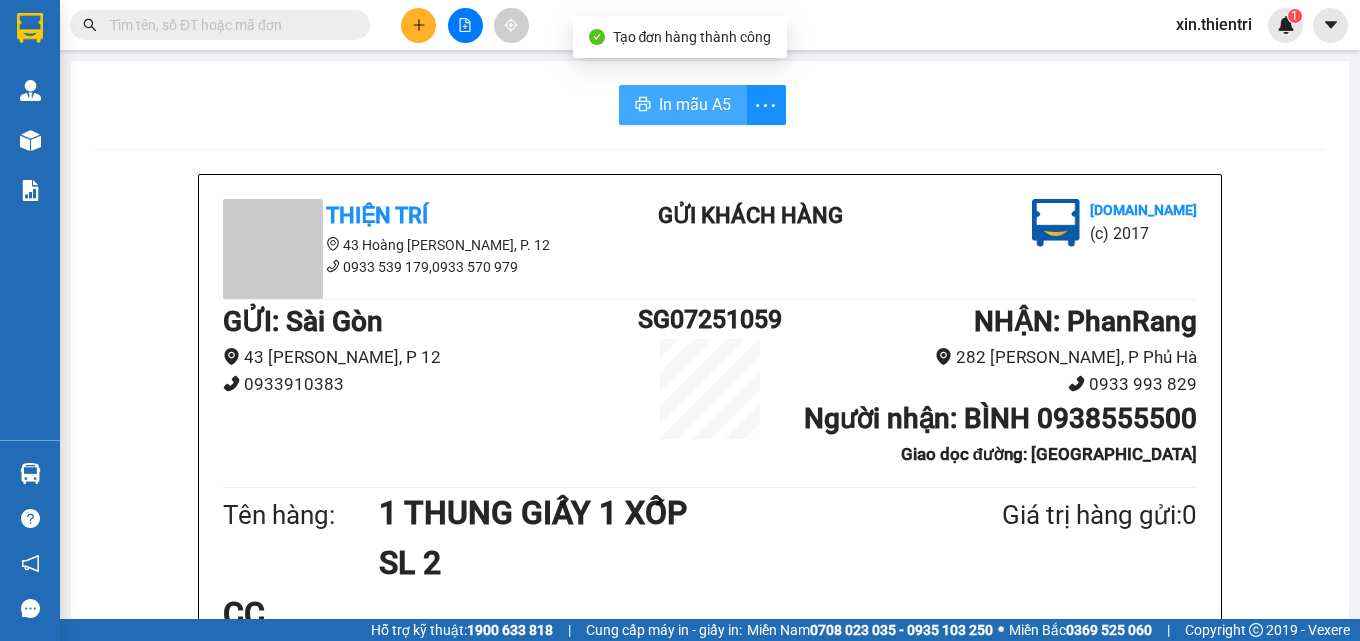 click on "In mẫu A5" at bounding box center [695, 104] 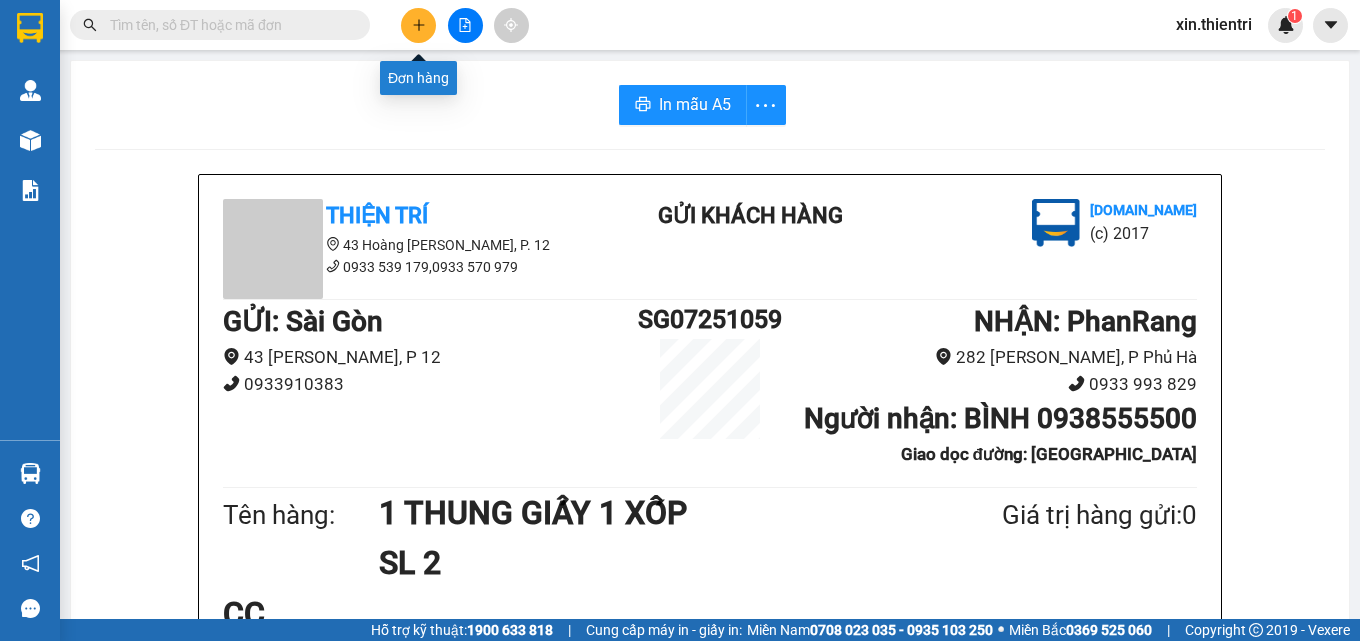 click at bounding box center (418, 25) 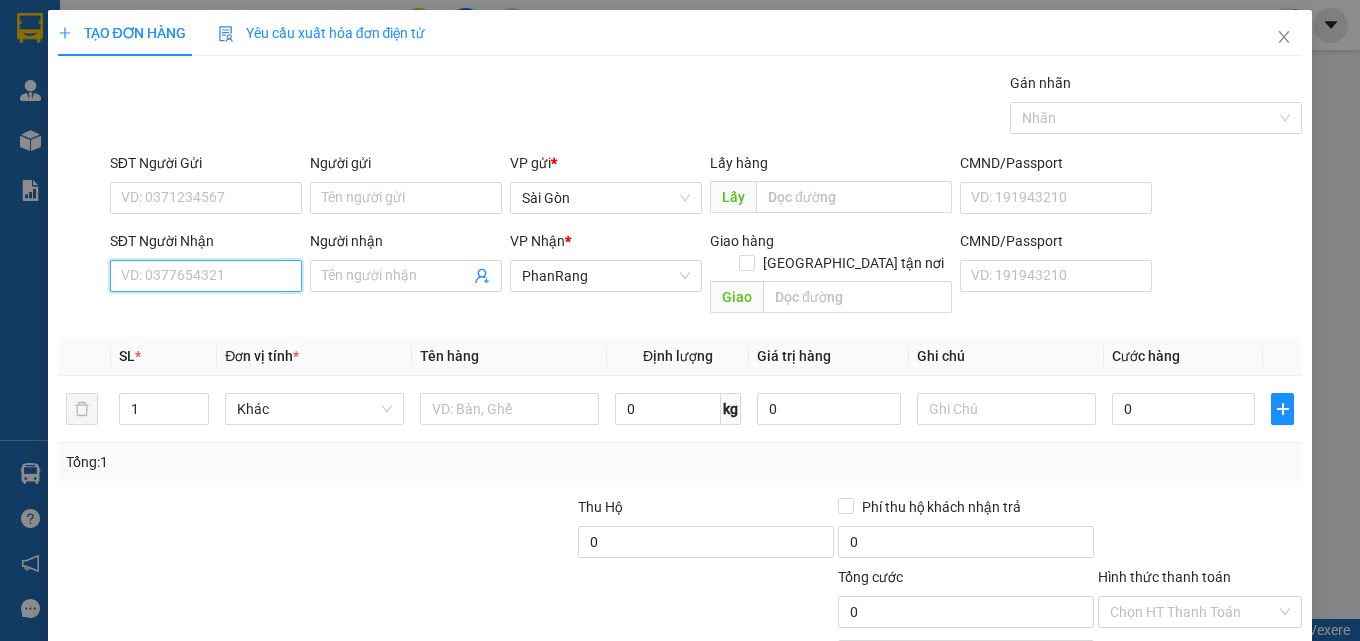 click on "SĐT Người Nhận" at bounding box center (206, 276) 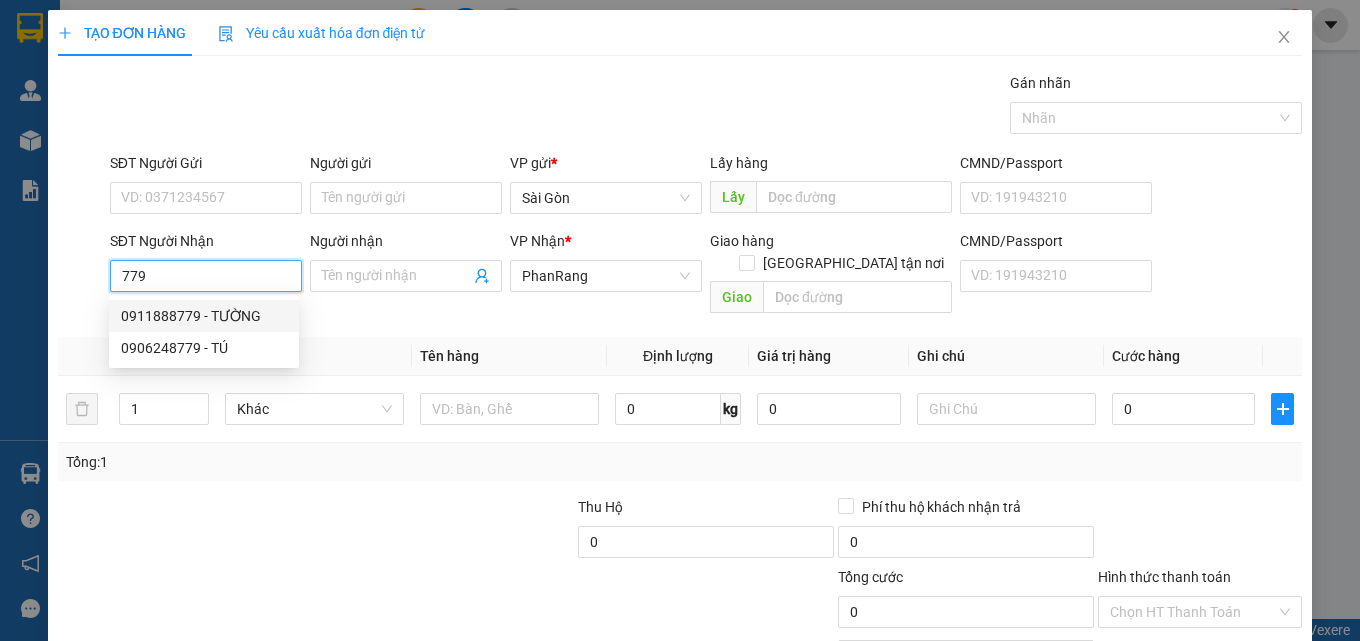 click on "0911888779 -  TƯỜNG" at bounding box center (204, 316) 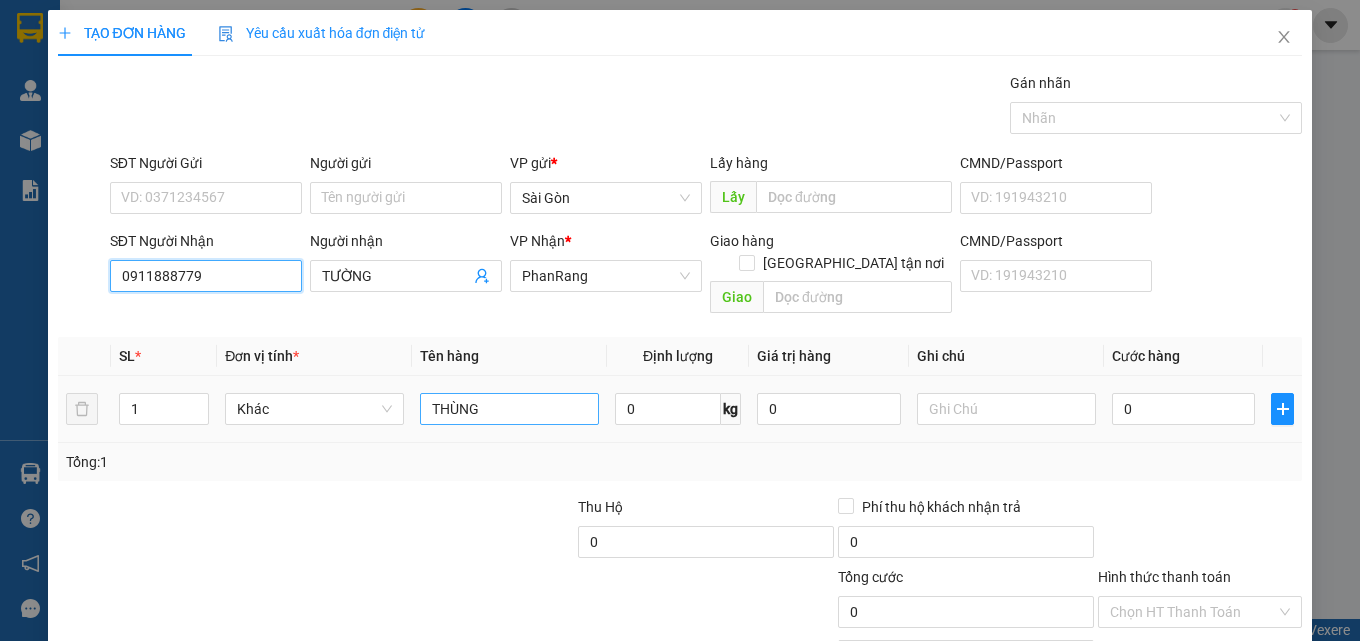 type on "0911888779" 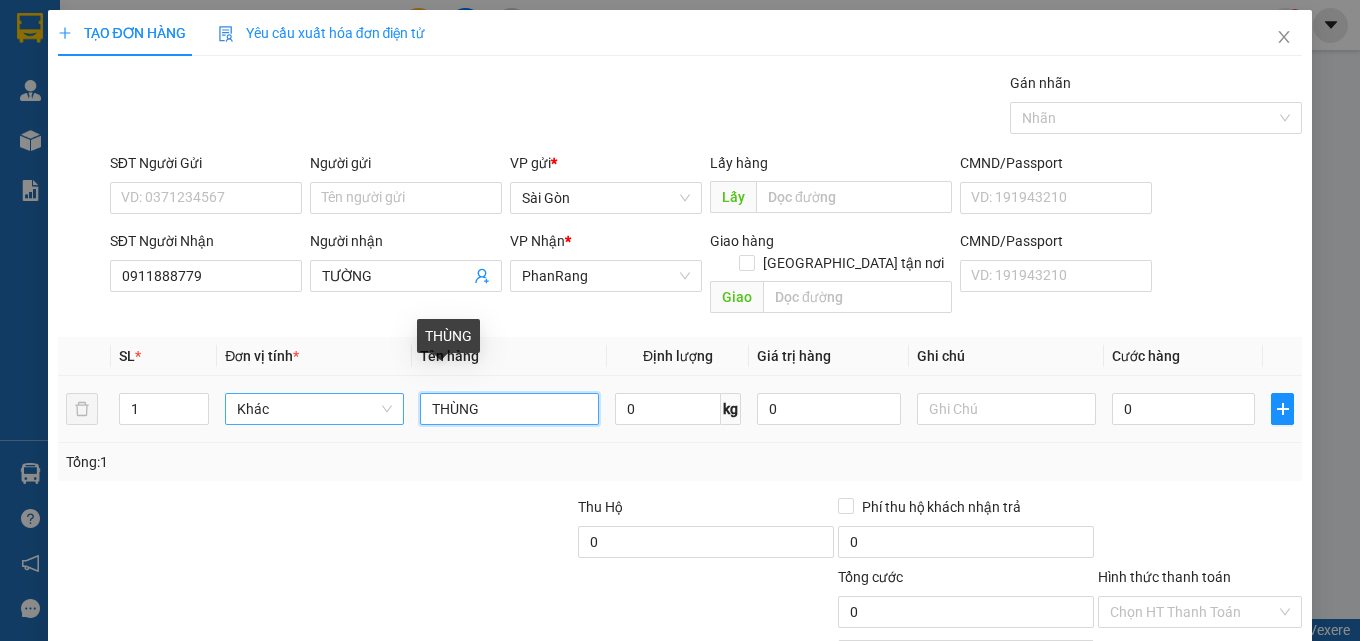drag, startPoint x: 587, startPoint y: 395, endPoint x: 339, endPoint y: 393, distance: 248.00807 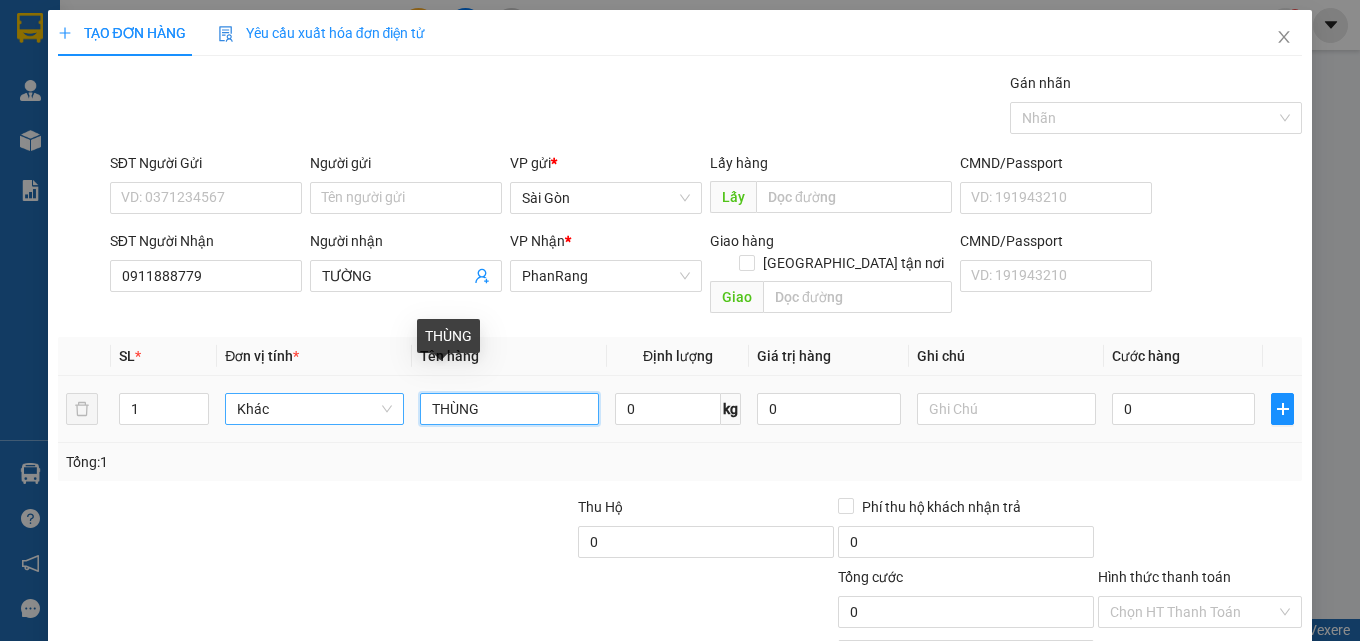 click on "1 Khác THÙNG 0 kg 0 0" at bounding box center (680, 409) 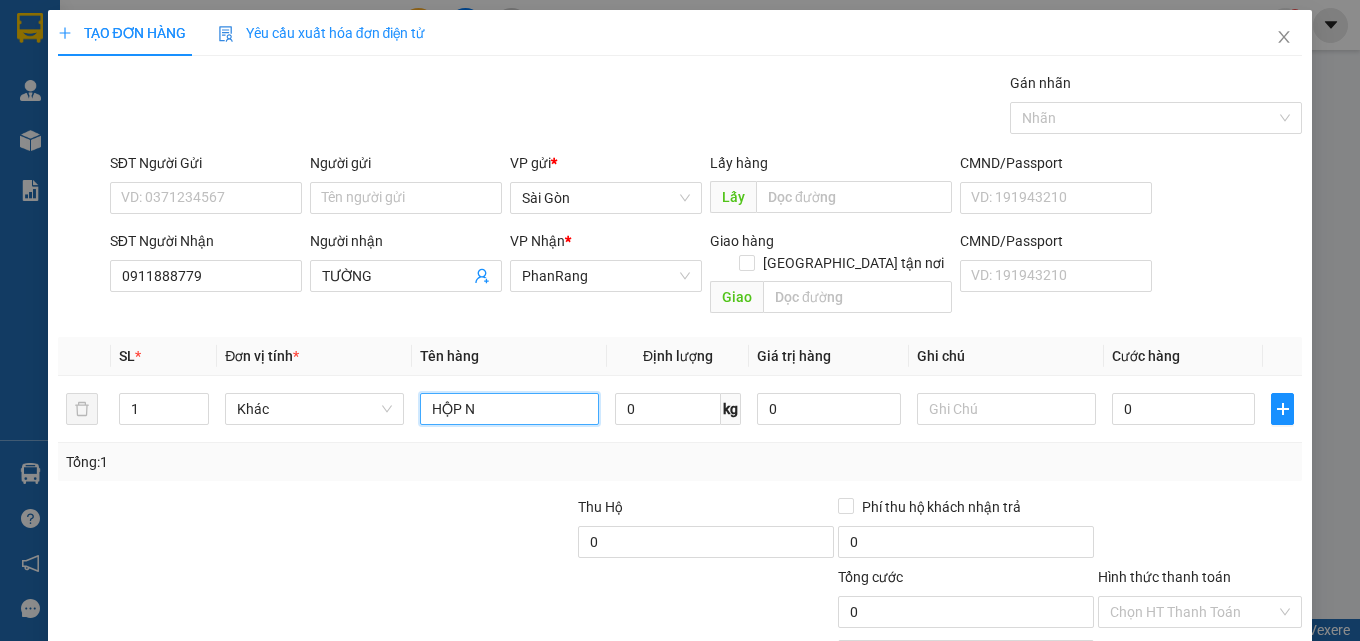 type on "HỘP" 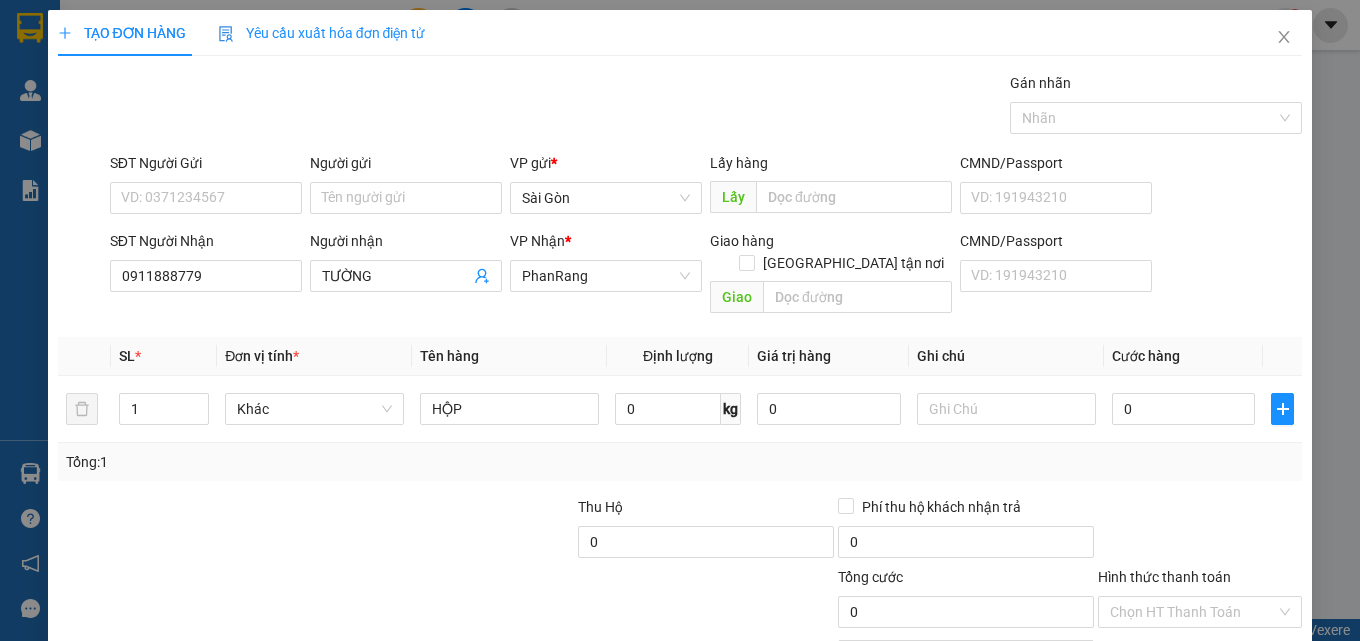 click on "[PERSON_NAME] và In" at bounding box center [1258, 707] 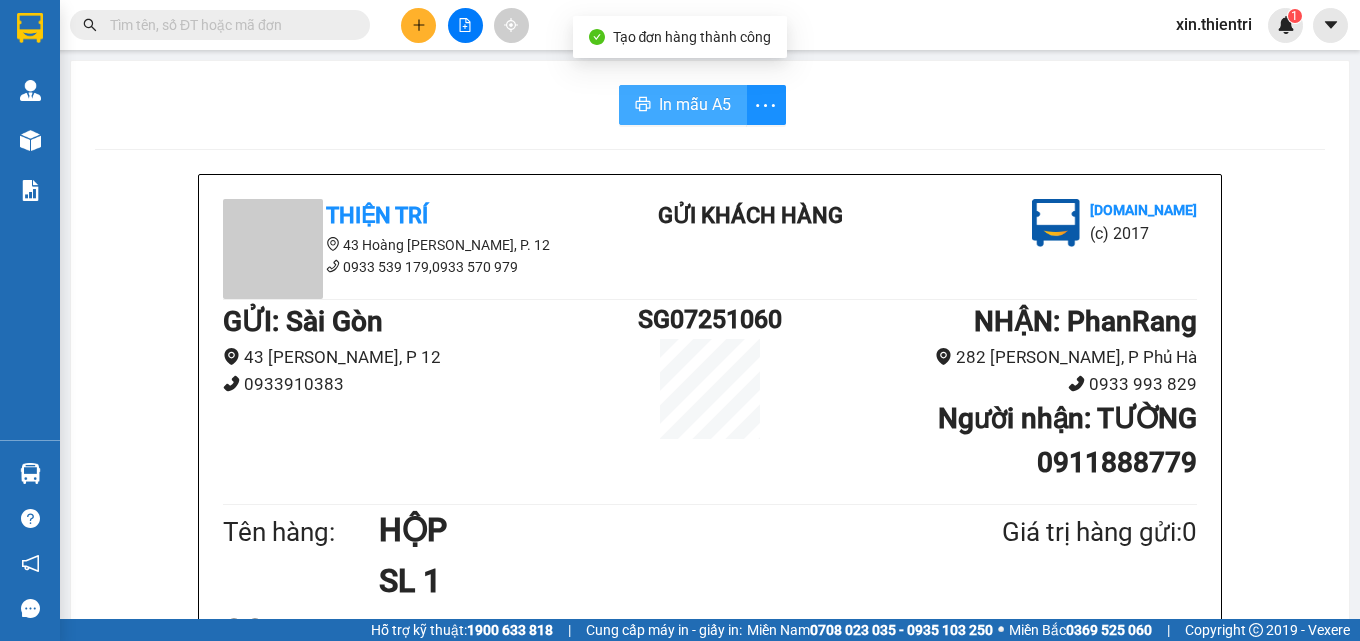 click on "In mẫu A5" at bounding box center (683, 105) 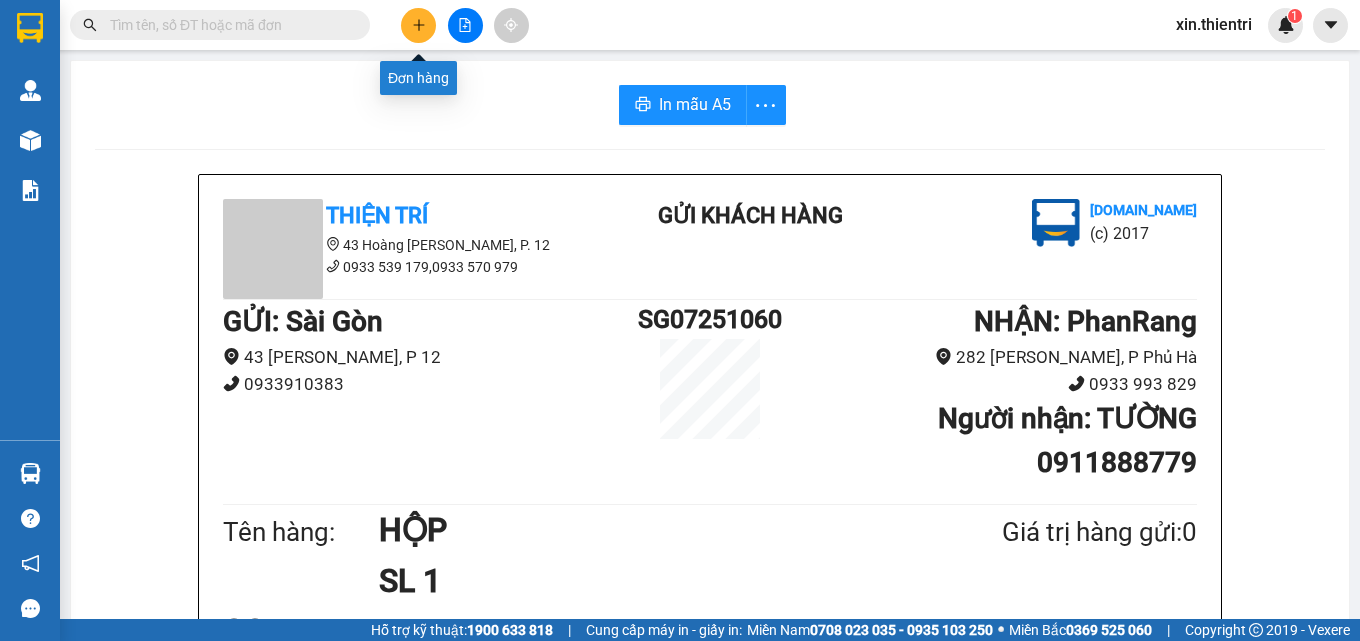 click at bounding box center [418, 25] 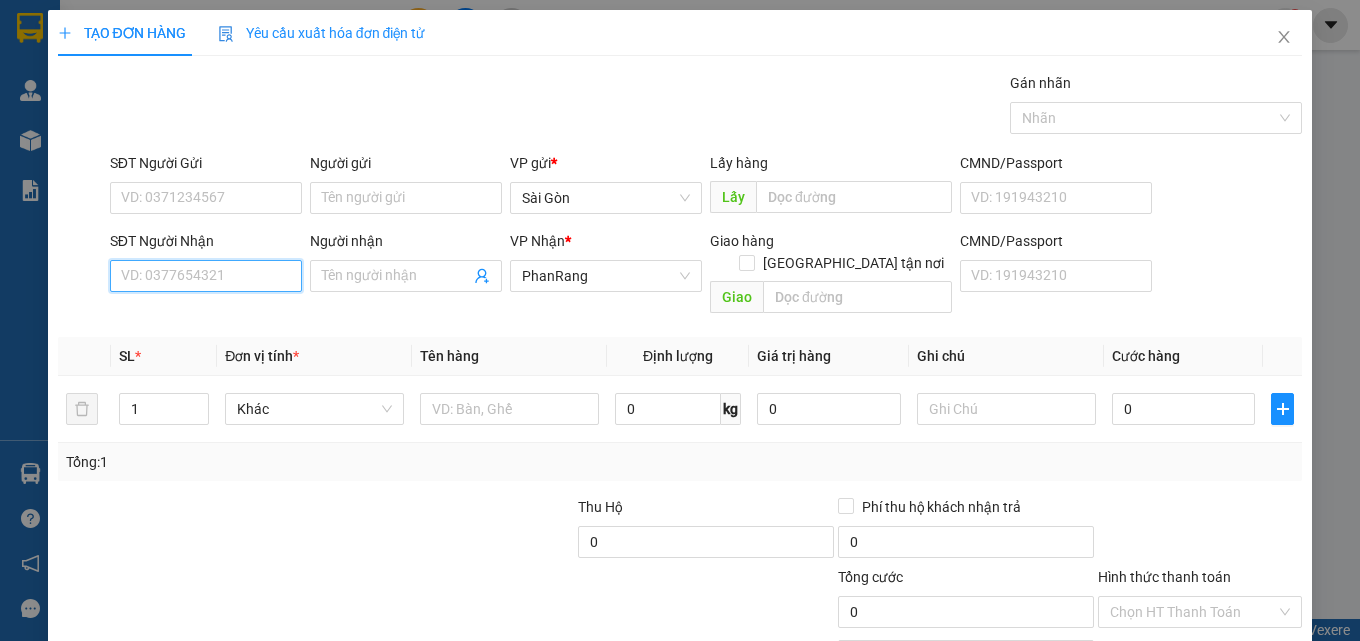 drag, startPoint x: 235, startPoint y: 275, endPoint x: 239, endPoint y: 255, distance: 20.396078 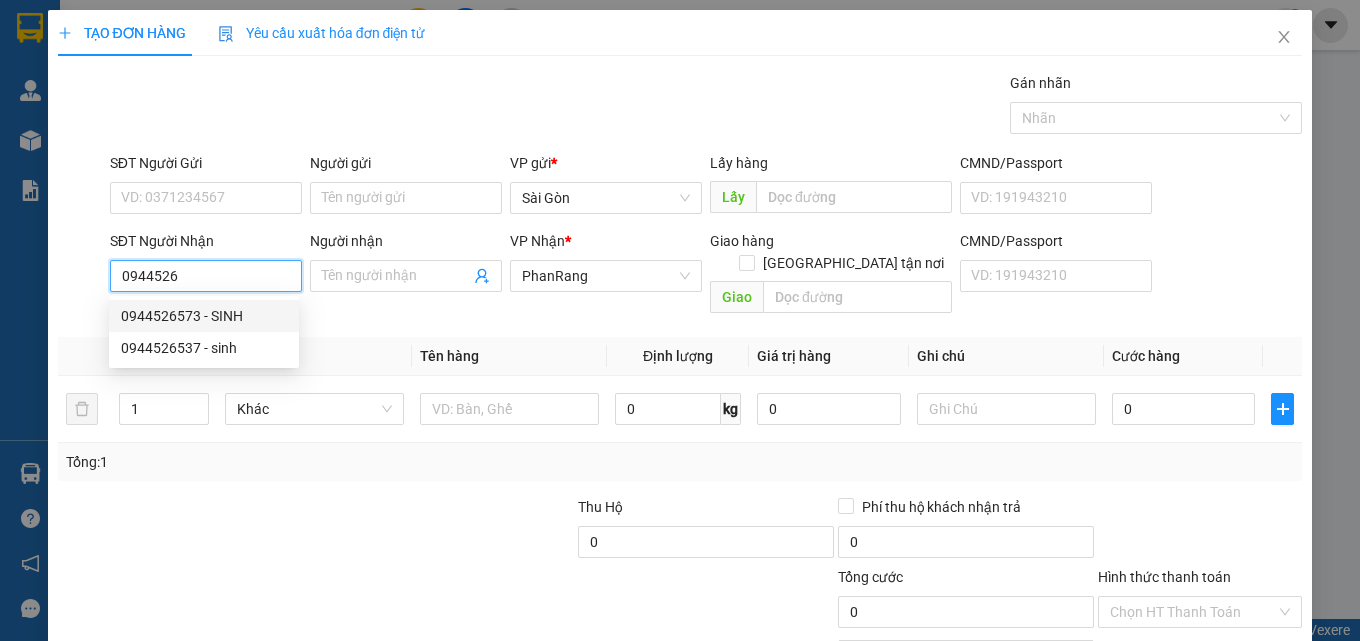 click on "0944526573 - SINH" at bounding box center [204, 316] 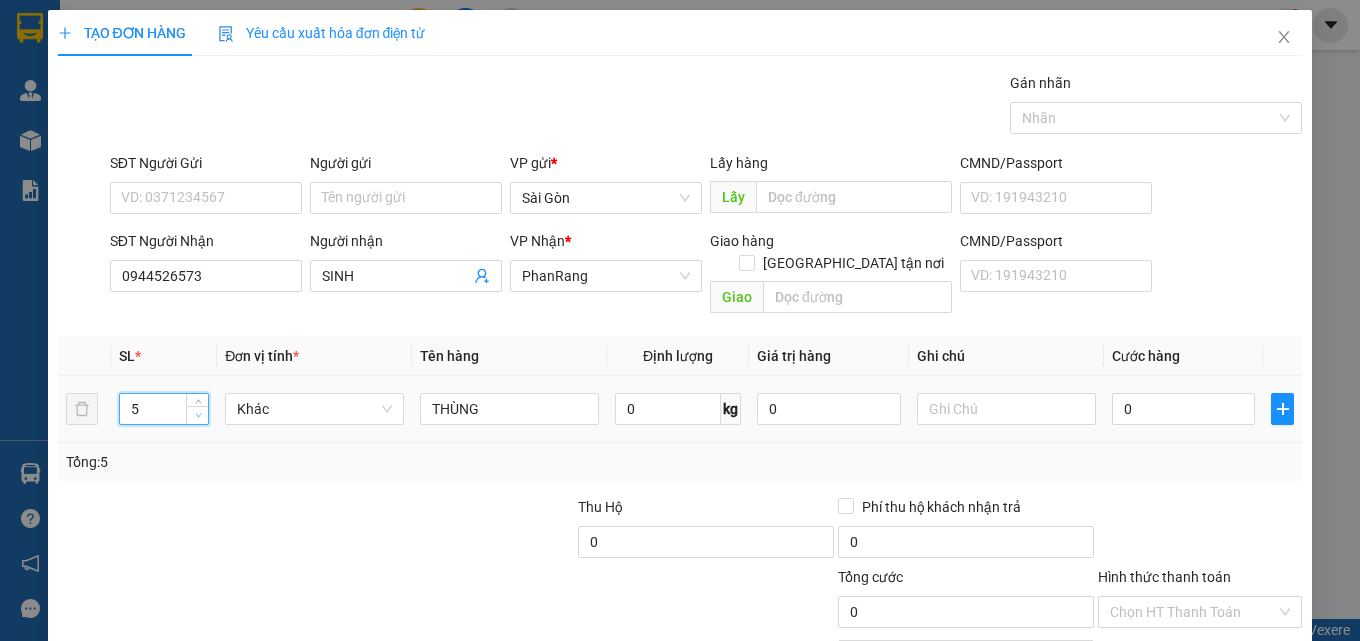 click 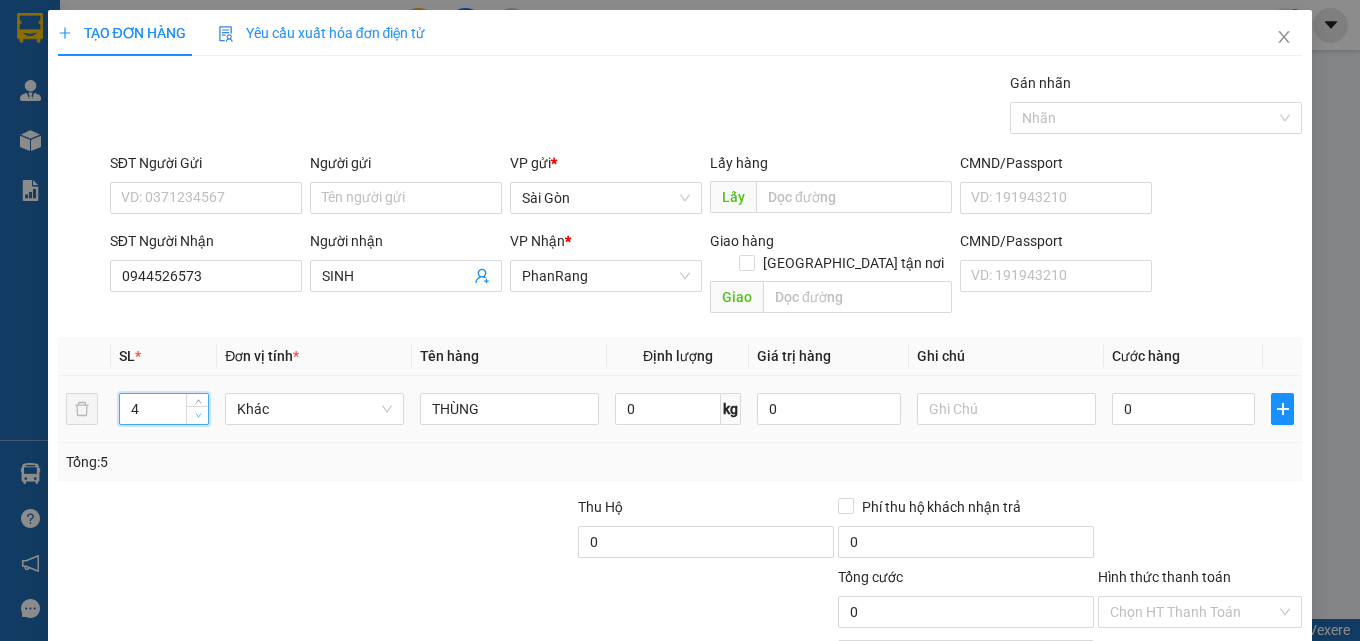 click 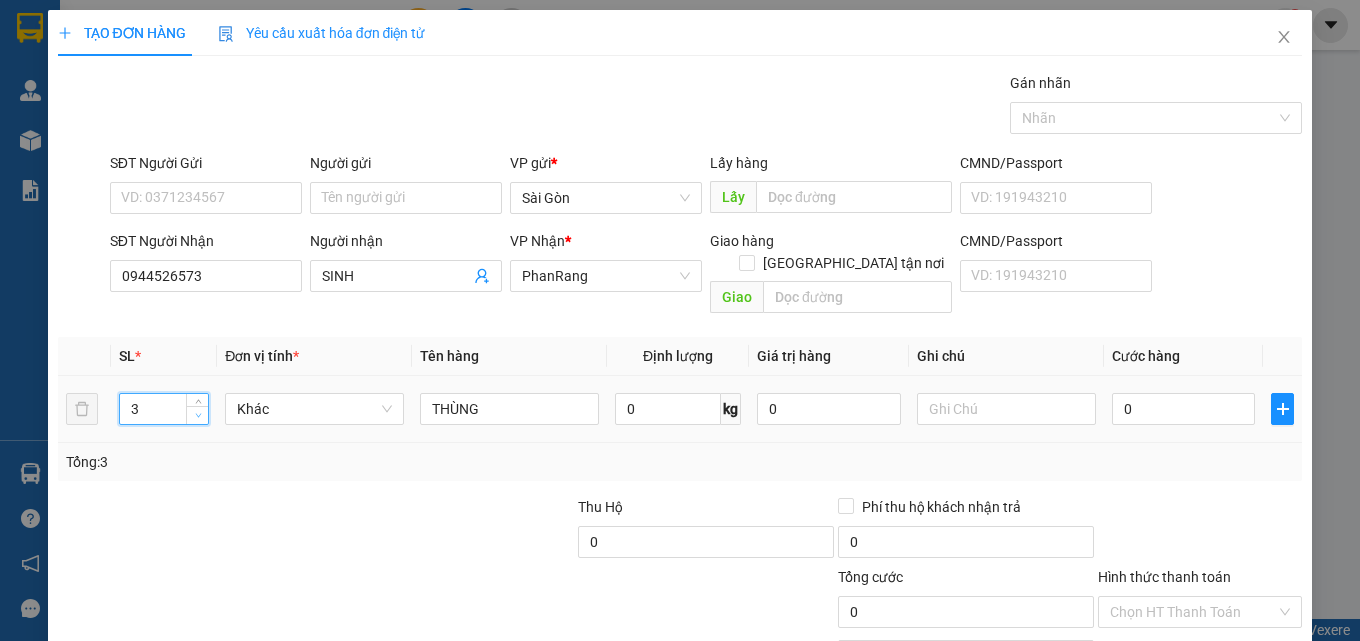 click 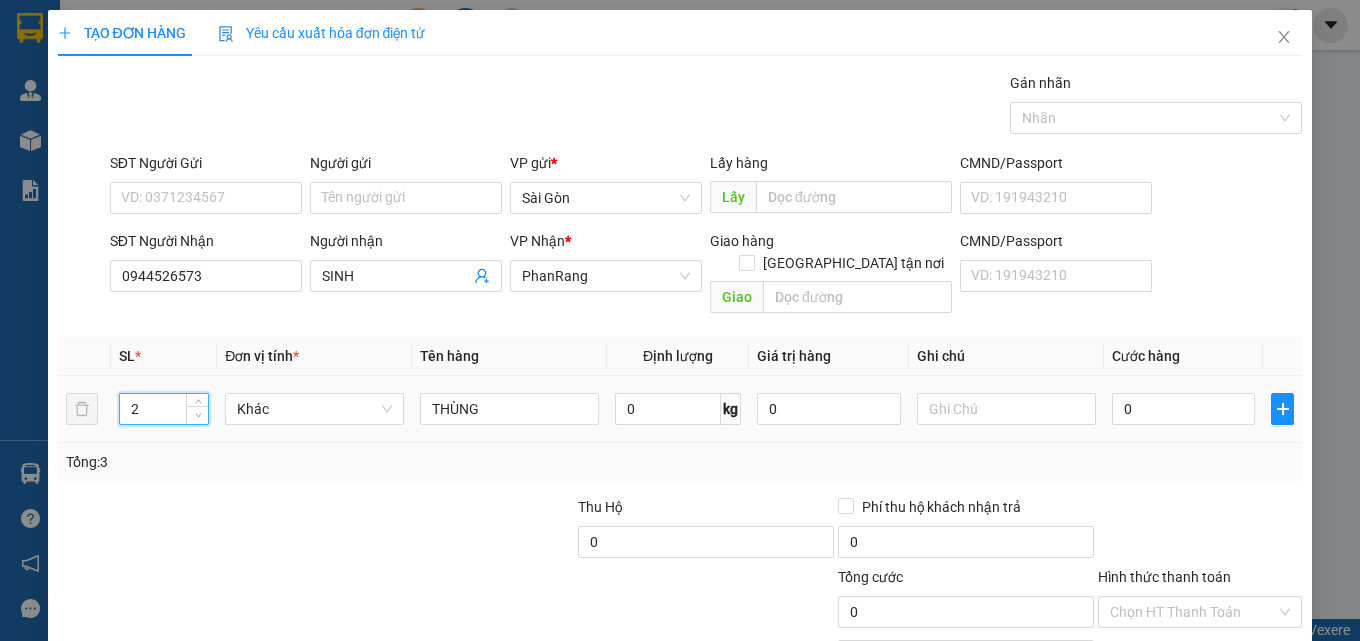 click 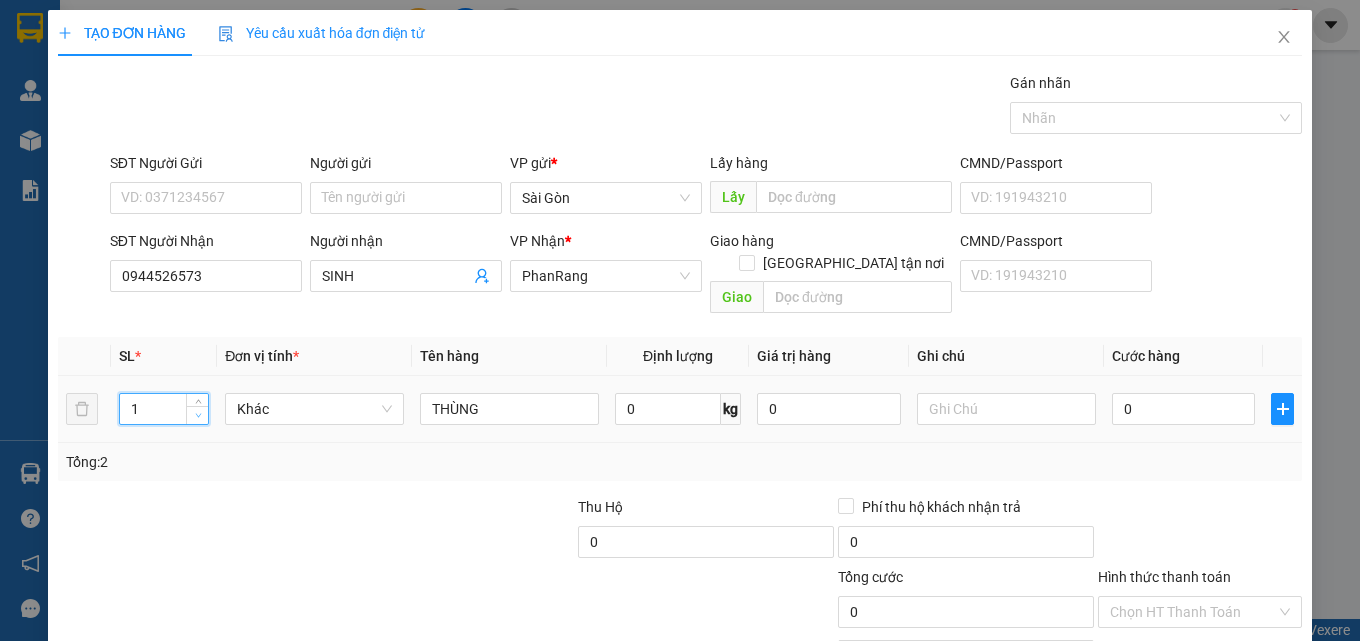 click 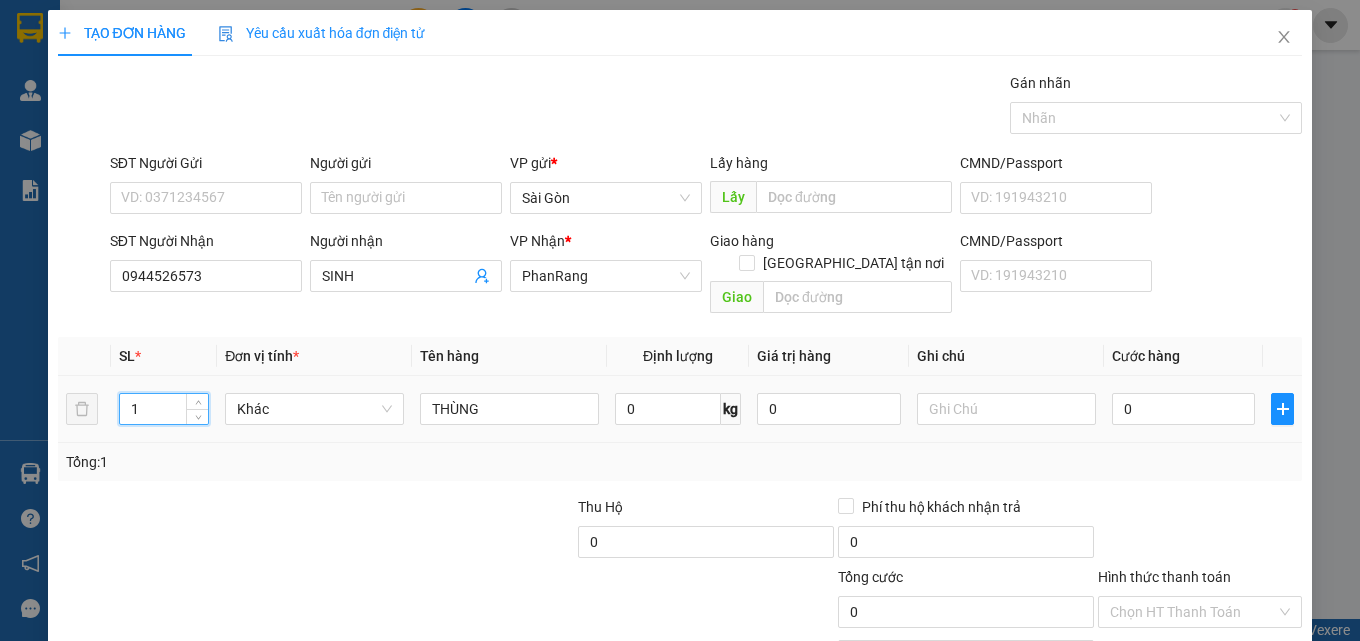 drag, startPoint x: 196, startPoint y: 395, endPoint x: 1271, endPoint y: 477, distance: 1078.1229 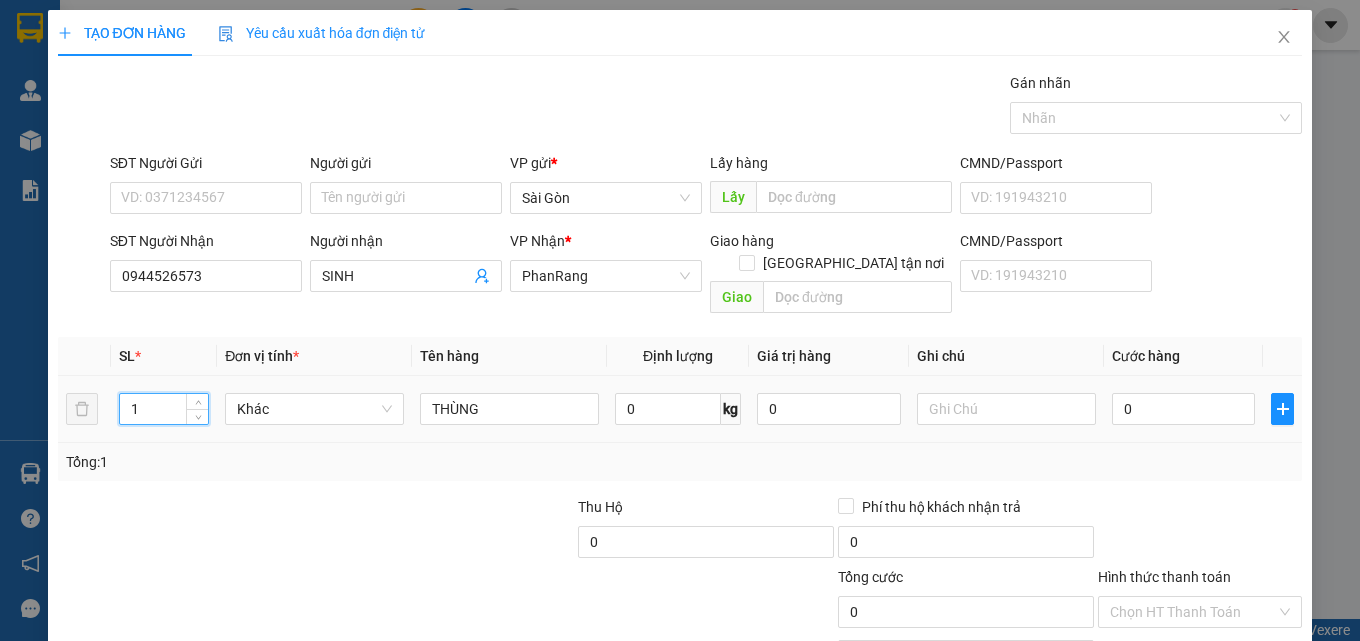 click at bounding box center [198, 417] 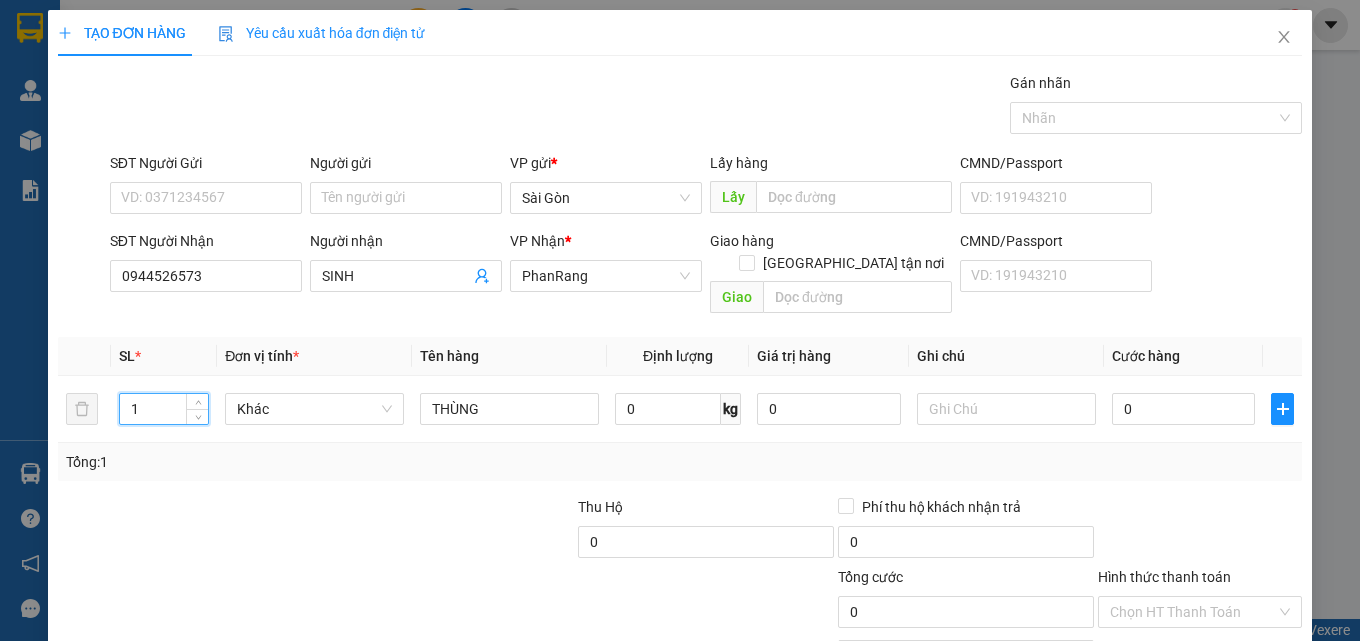 click on "[PERSON_NAME] và In" at bounding box center [1258, 707] 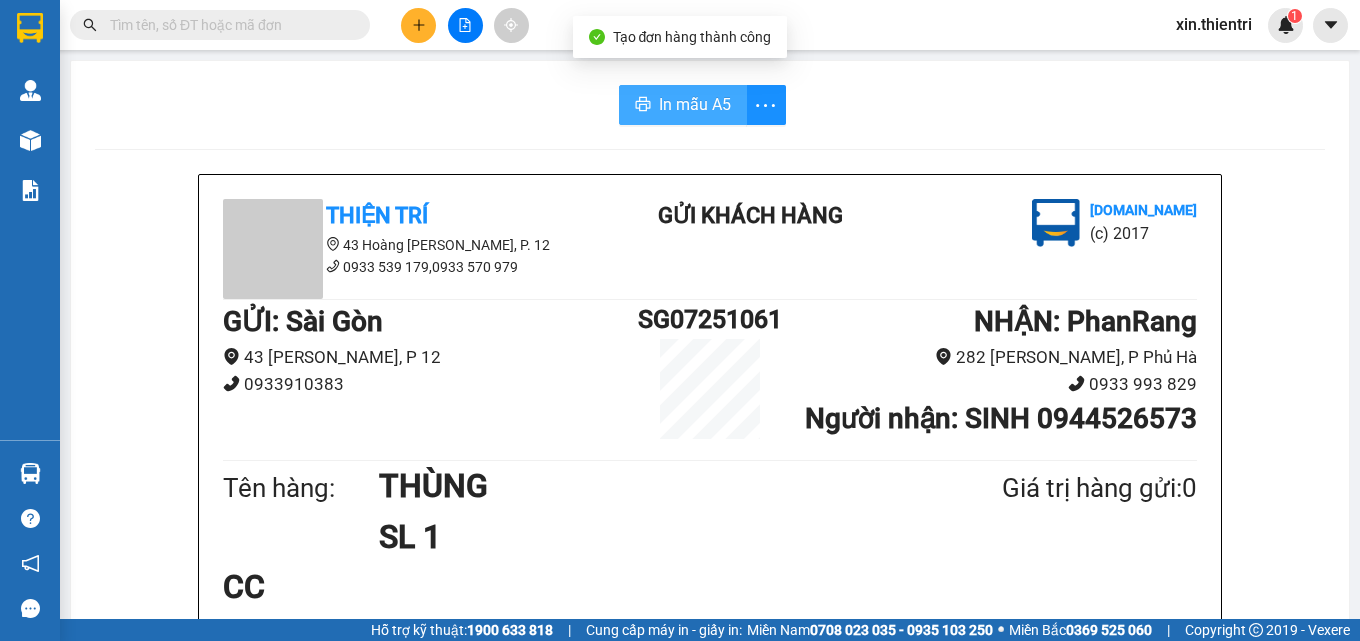 drag, startPoint x: 681, startPoint y: 115, endPoint x: 1359, endPoint y: 190, distance: 682.1356 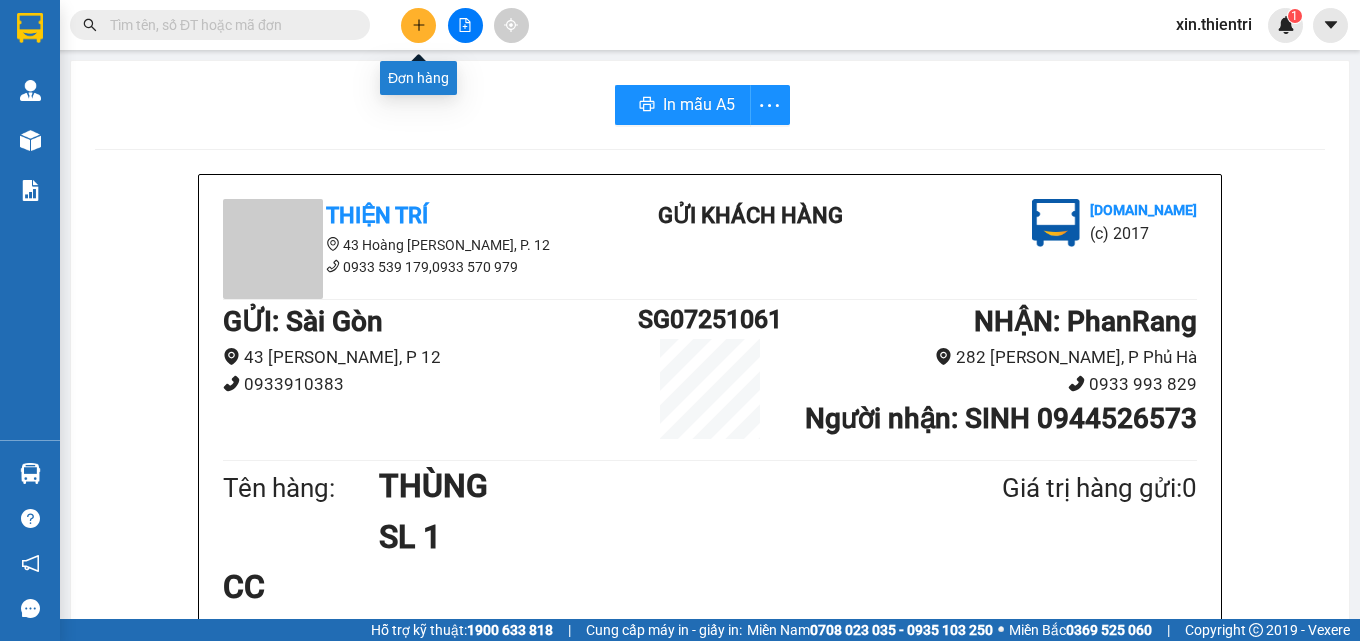 click 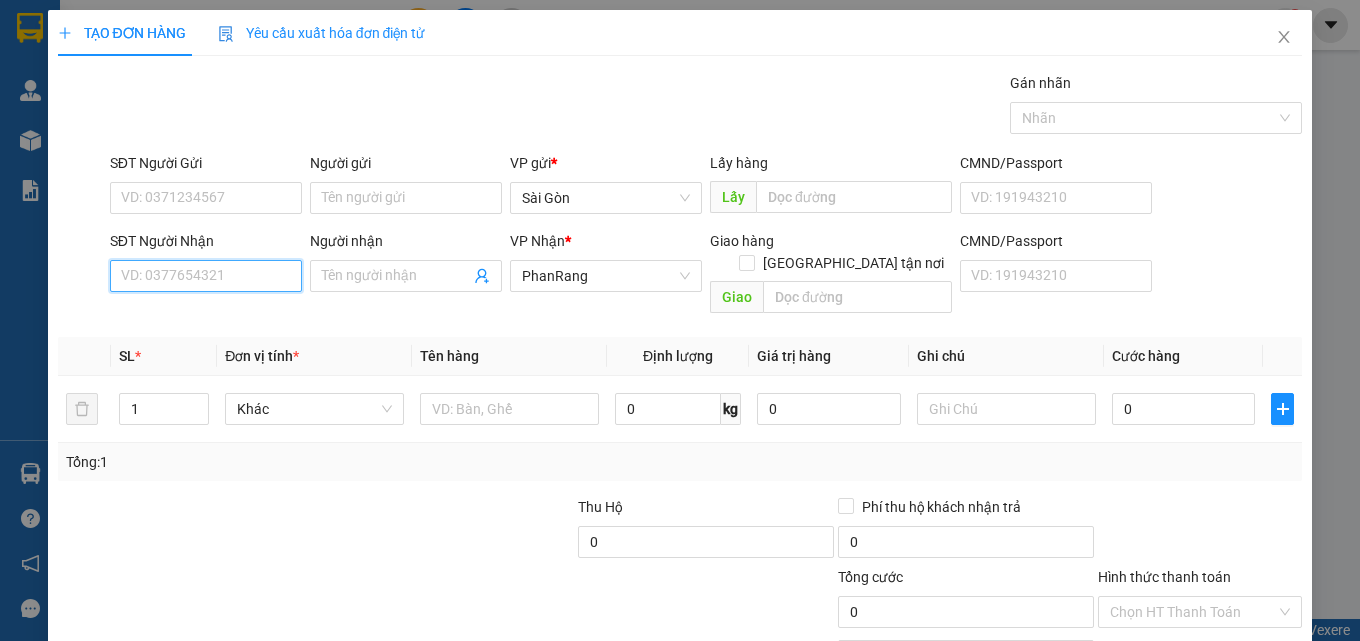 click on "SĐT Người Nhận" at bounding box center [206, 276] 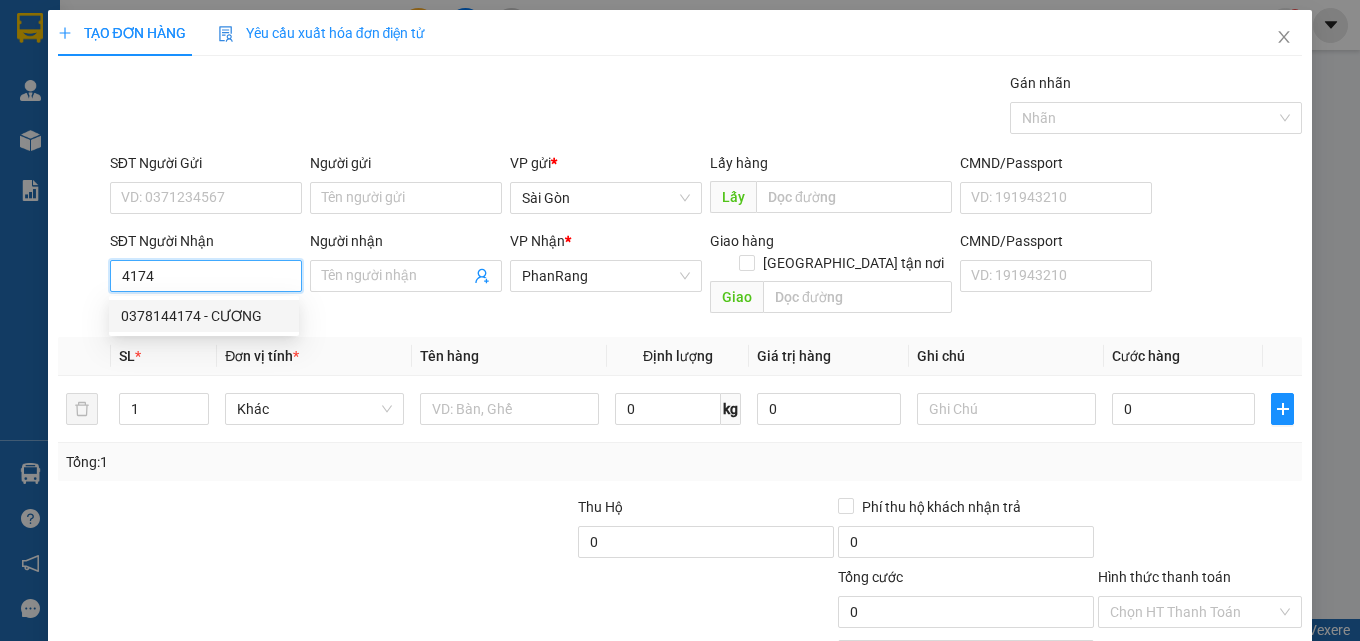 drag, startPoint x: 184, startPoint y: 318, endPoint x: 232, endPoint y: 327, distance: 48.83646 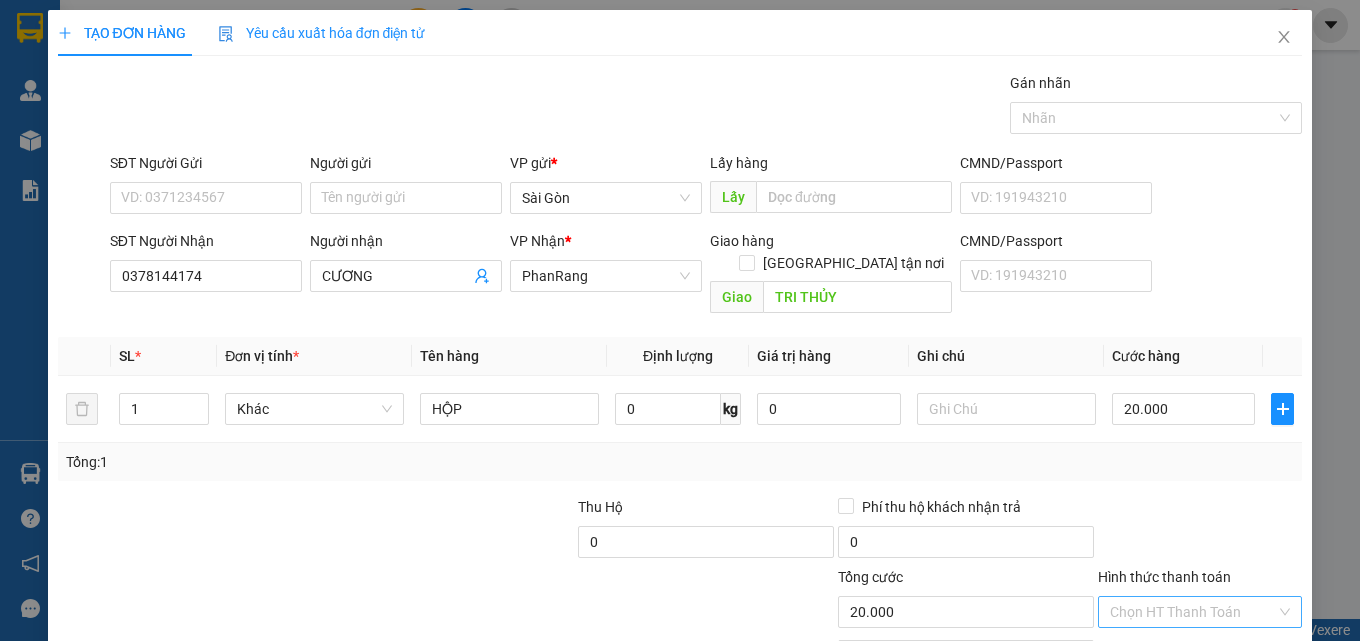 drag, startPoint x: 1147, startPoint y: 588, endPoint x: 1158, endPoint y: 576, distance: 16.27882 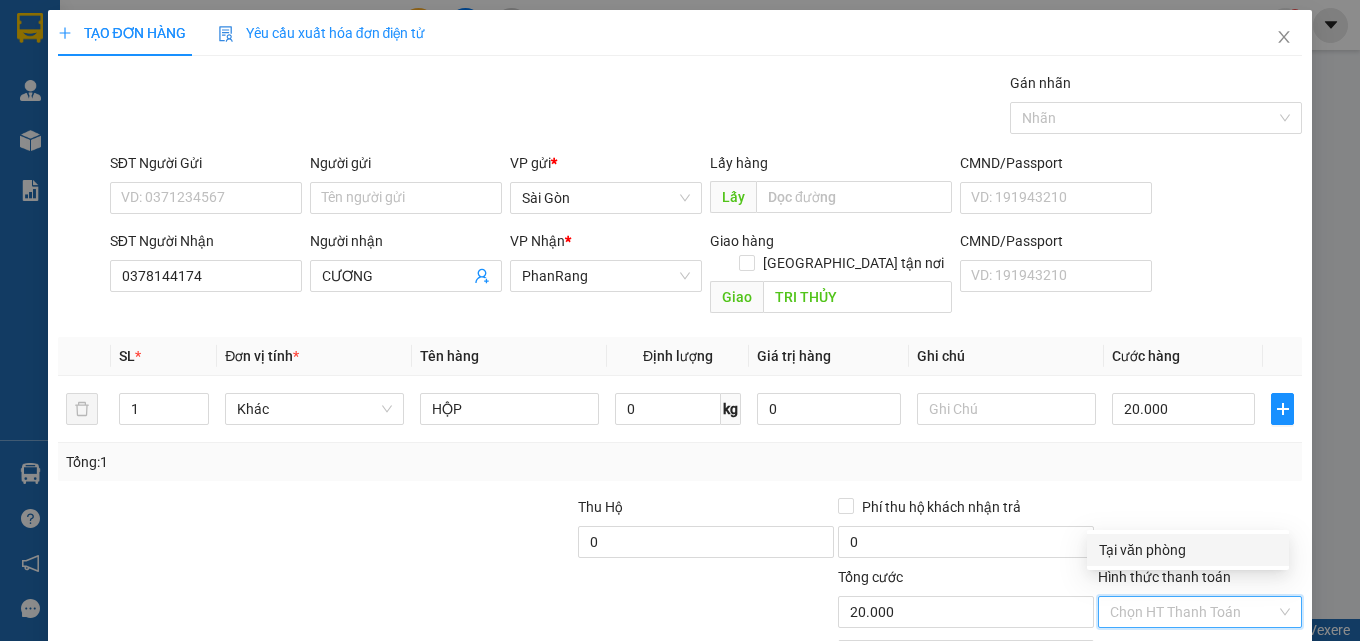 click on "Tại văn phòng" at bounding box center [1188, 550] 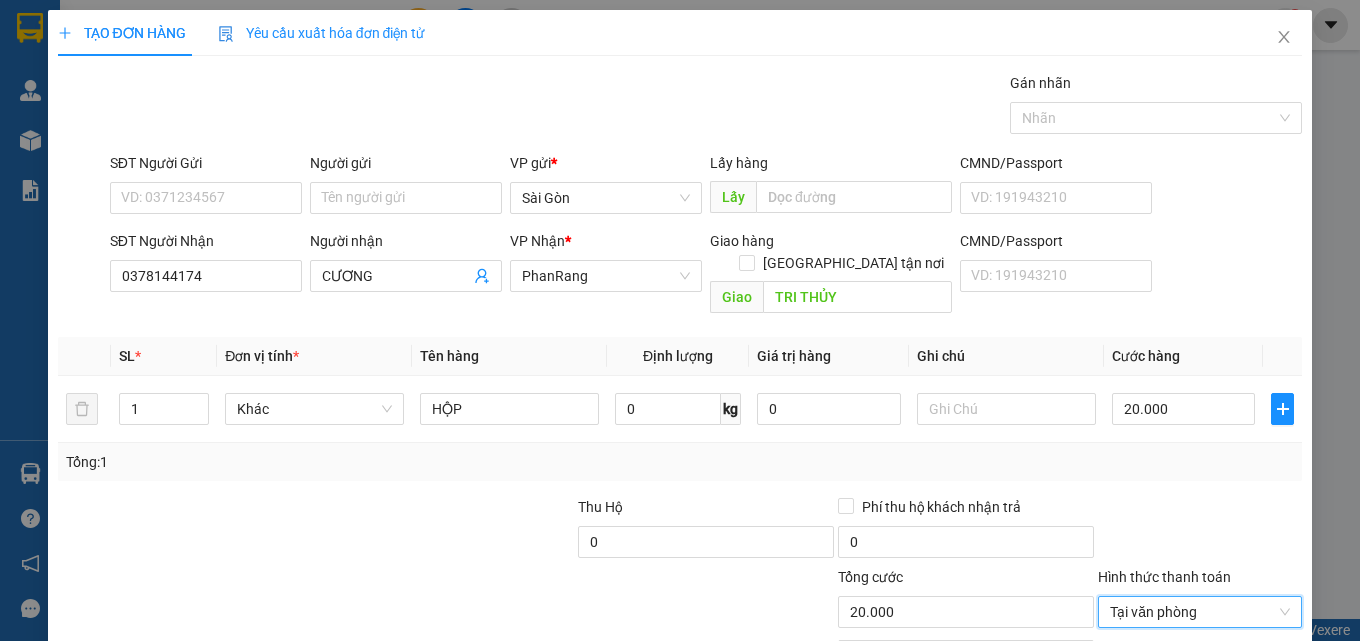 drag, startPoint x: 1188, startPoint y: 576, endPoint x: 1199, endPoint y: 581, distance: 12.083046 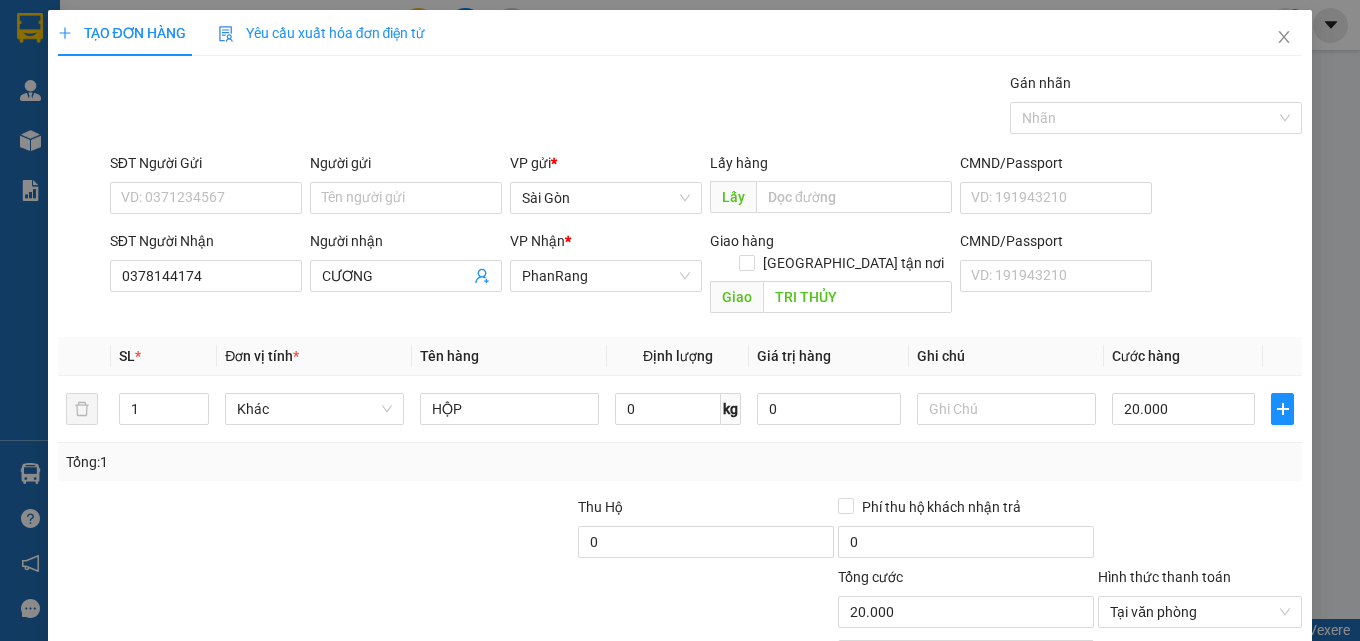 drag, startPoint x: 1200, startPoint y: 581, endPoint x: 1118, endPoint y: 549, distance: 88.02273 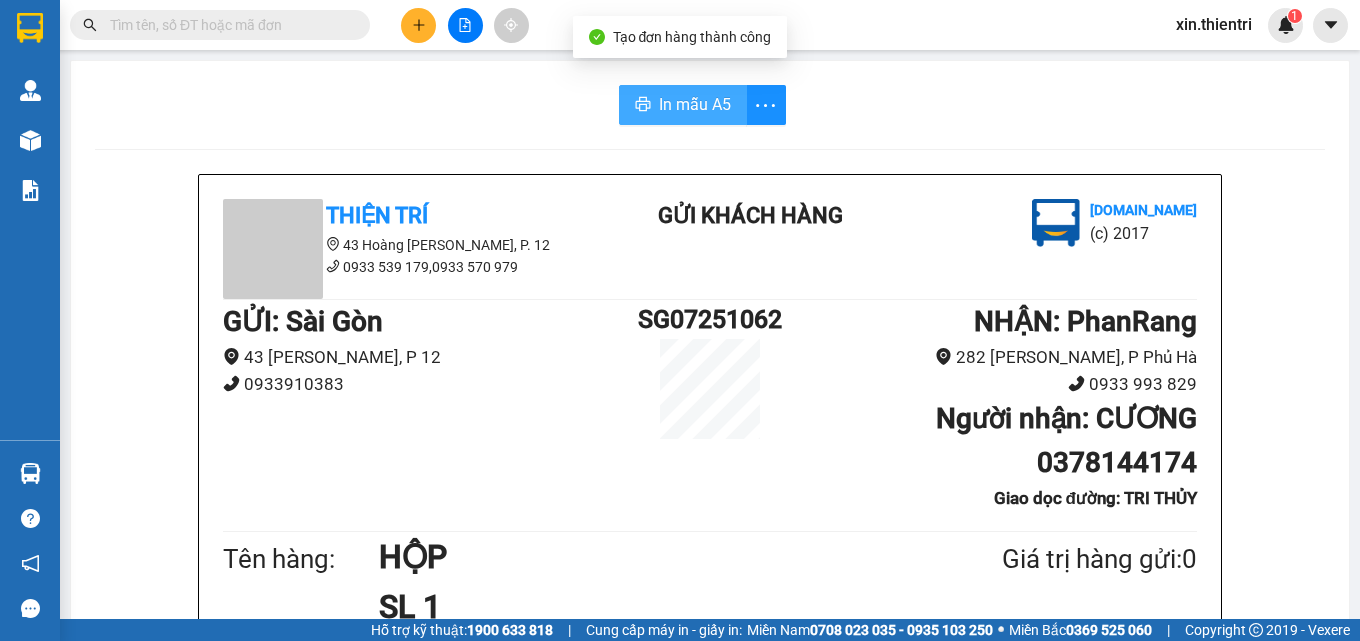 drag, startPoint x: 640, startPoint y: 119, endPoint x: 1004, endPoint y: 162, distance: 366.53104 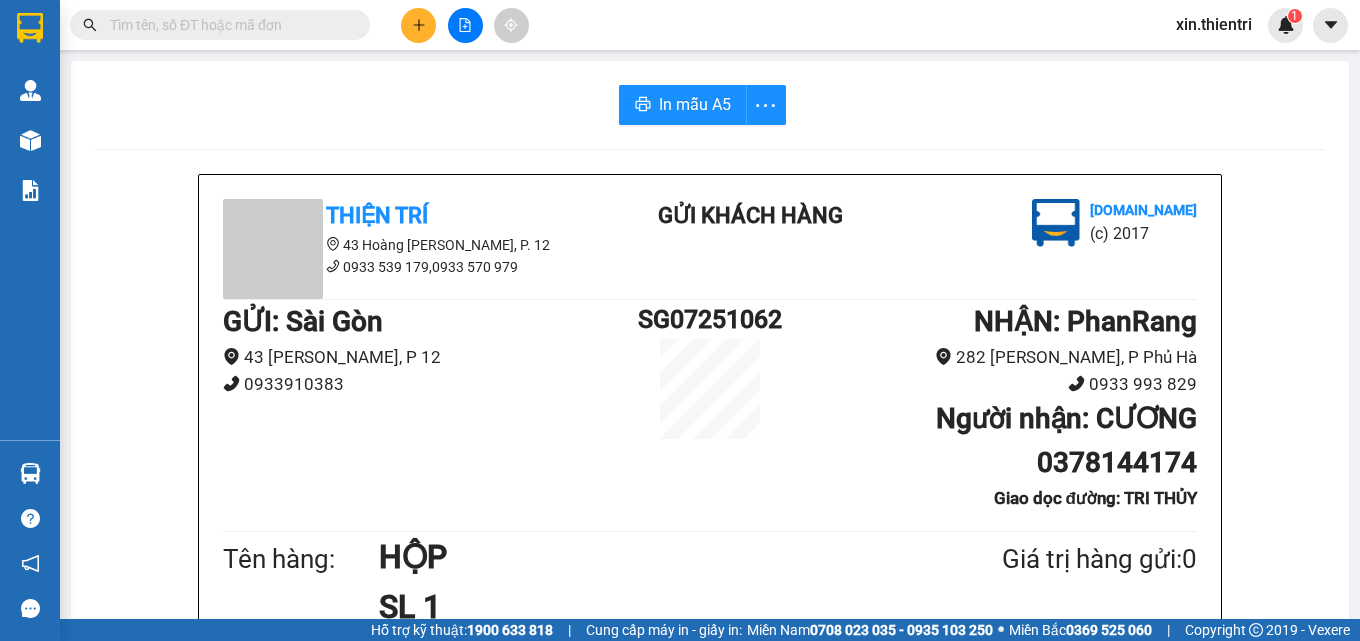 click at bounding box center (418, 25) 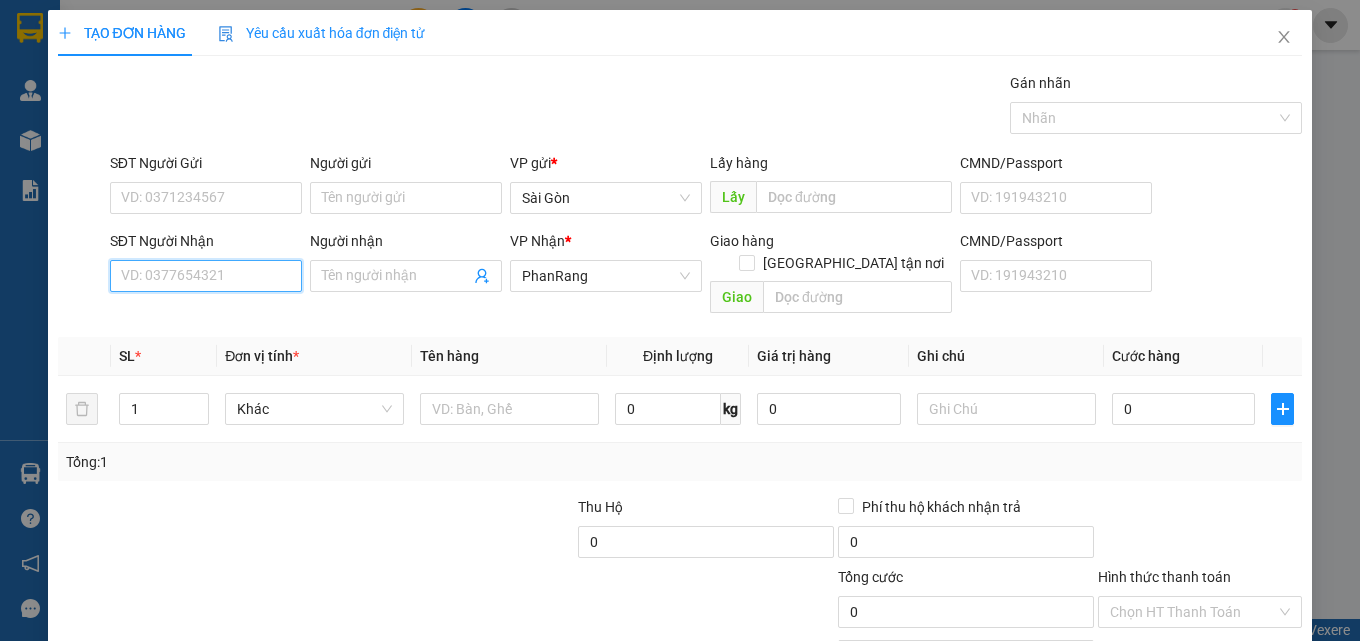 drag, startPoint x: 236, startPoint y: 274, endPoint x: 244, endPoint y: 266, distance: 11.313708 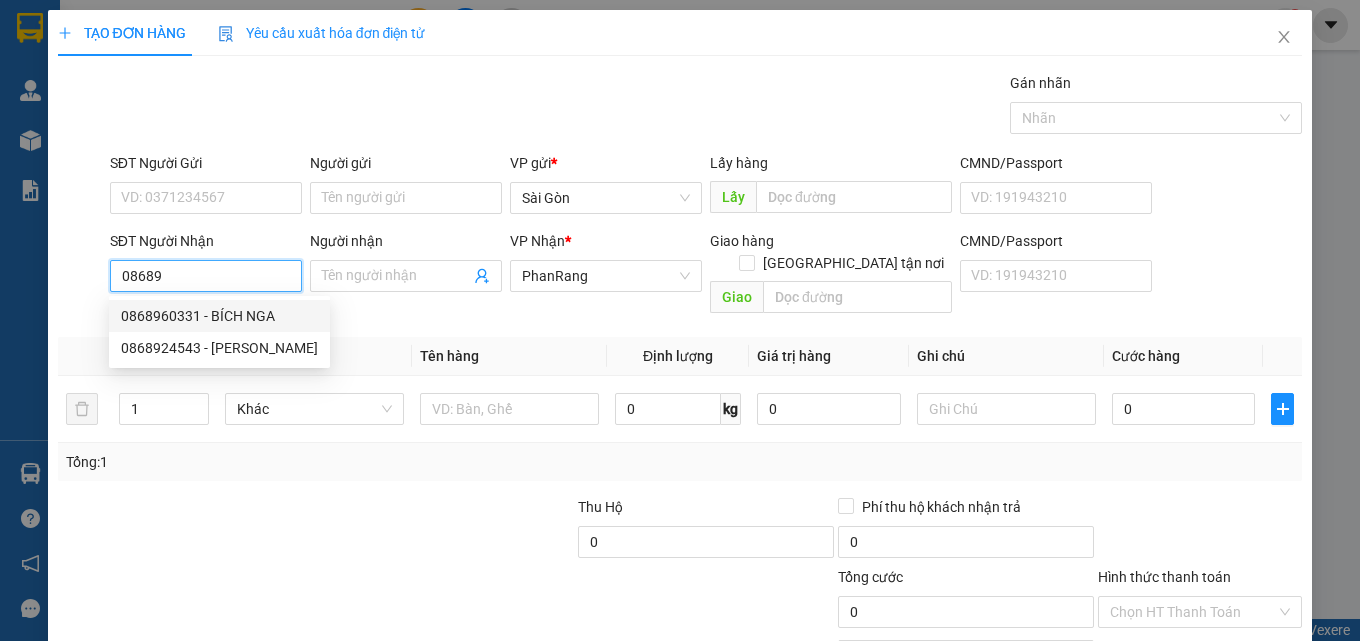 click on "0868960331 - BÍCH NGA" at bounding box center (219, 316) 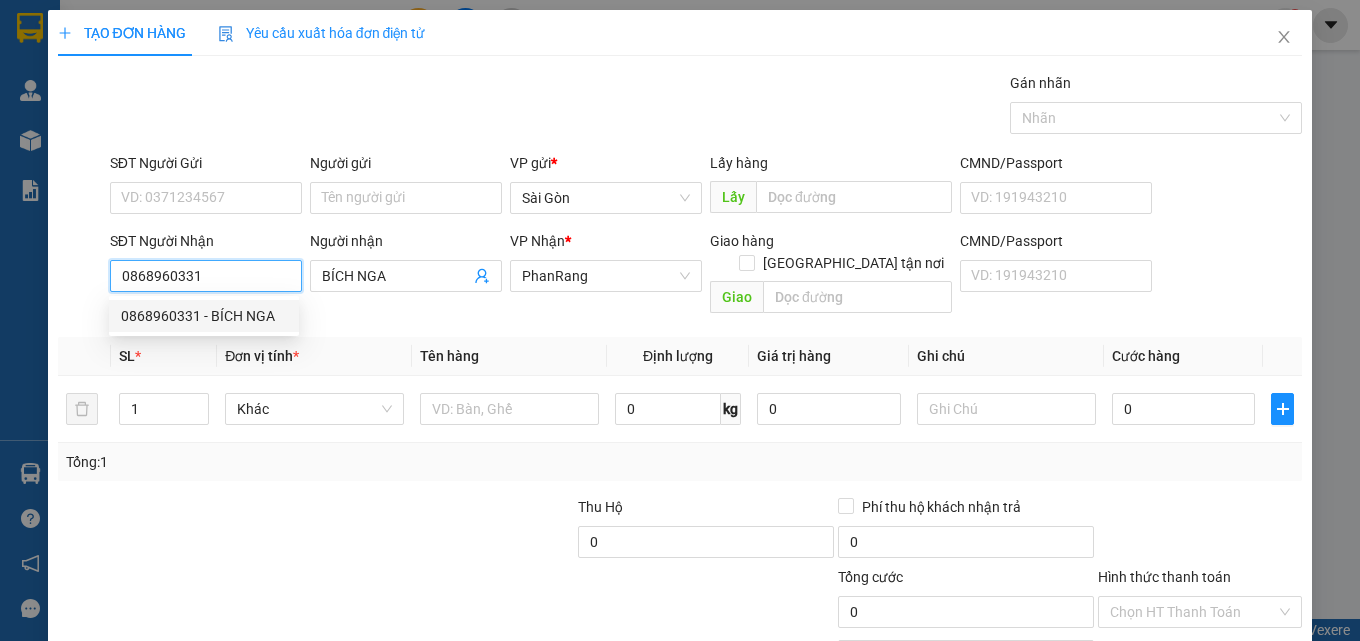 type on "20.000" 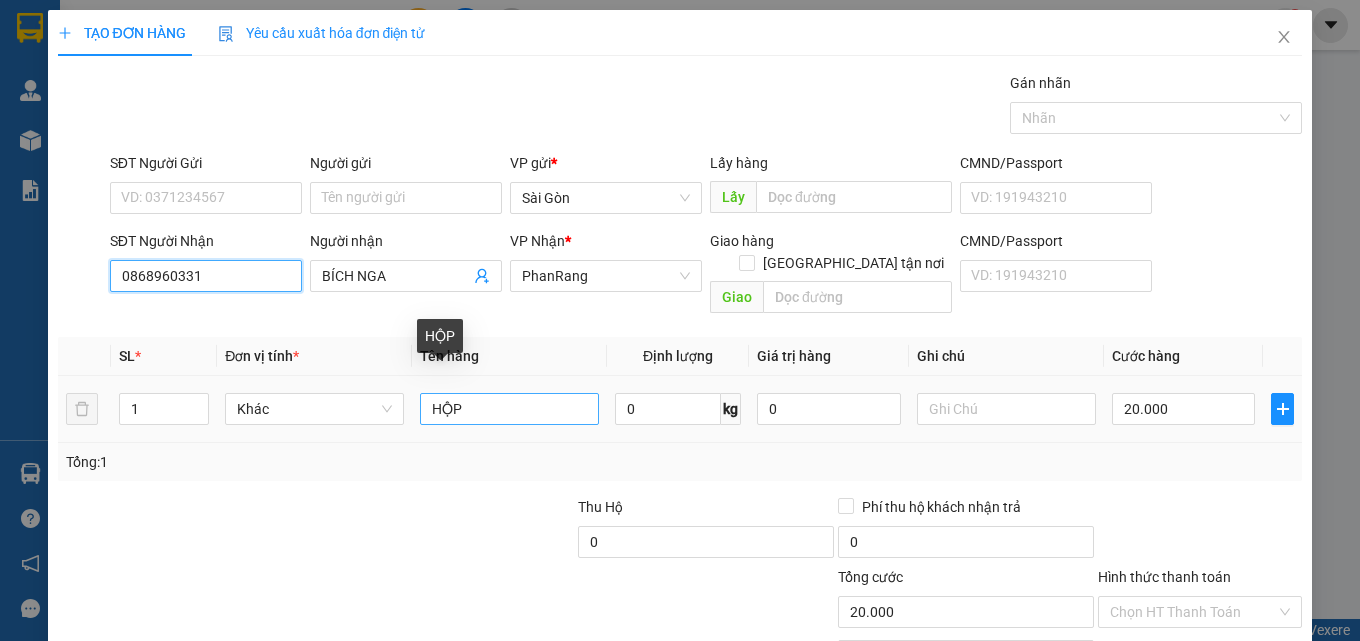 type on "0868960331" 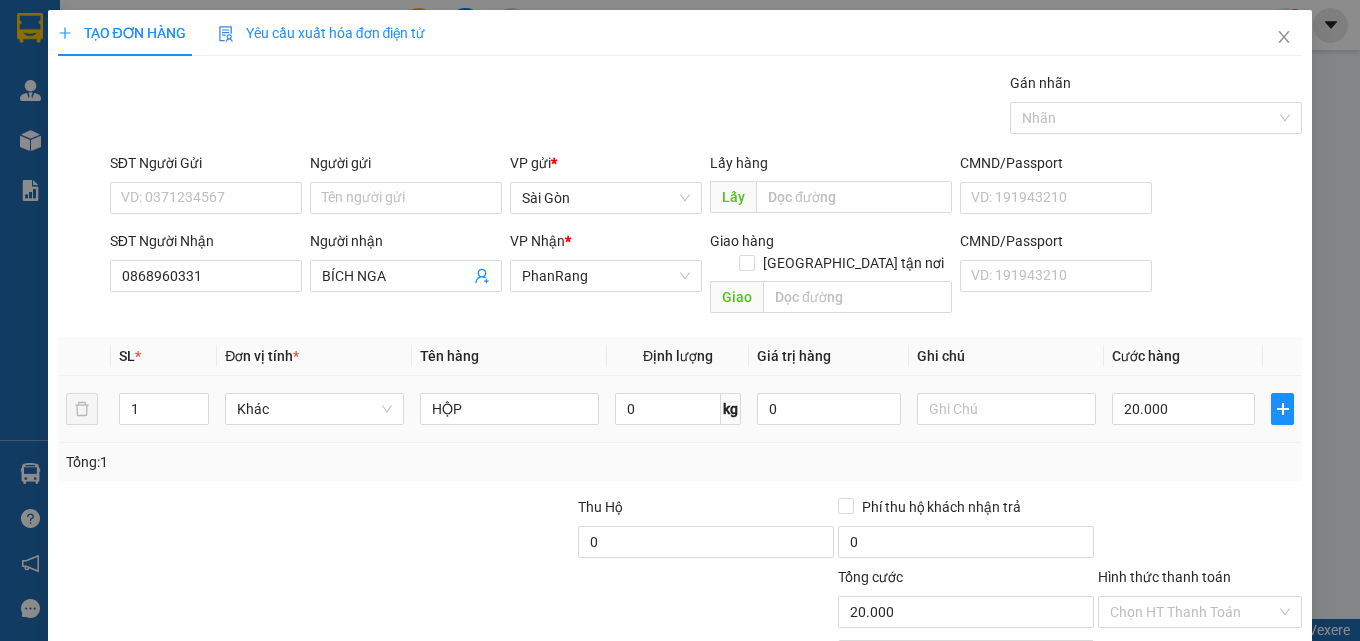 drag, startPoint x: 417, startPoint y: 382, endPoint x: 202, endPoint y: 437, distance: 221.92342 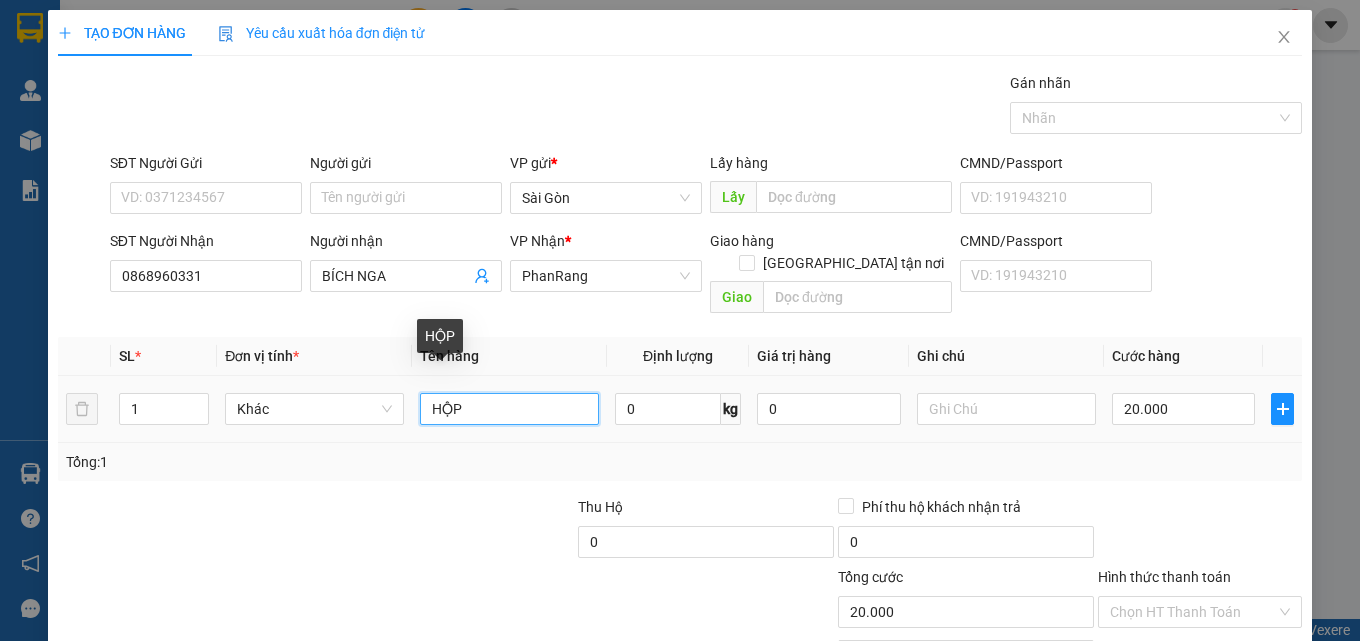 drag, startPoint x: 488, startPoint y: 397, endPoint x: 150, endPoint y: 406, distance: 338.1198 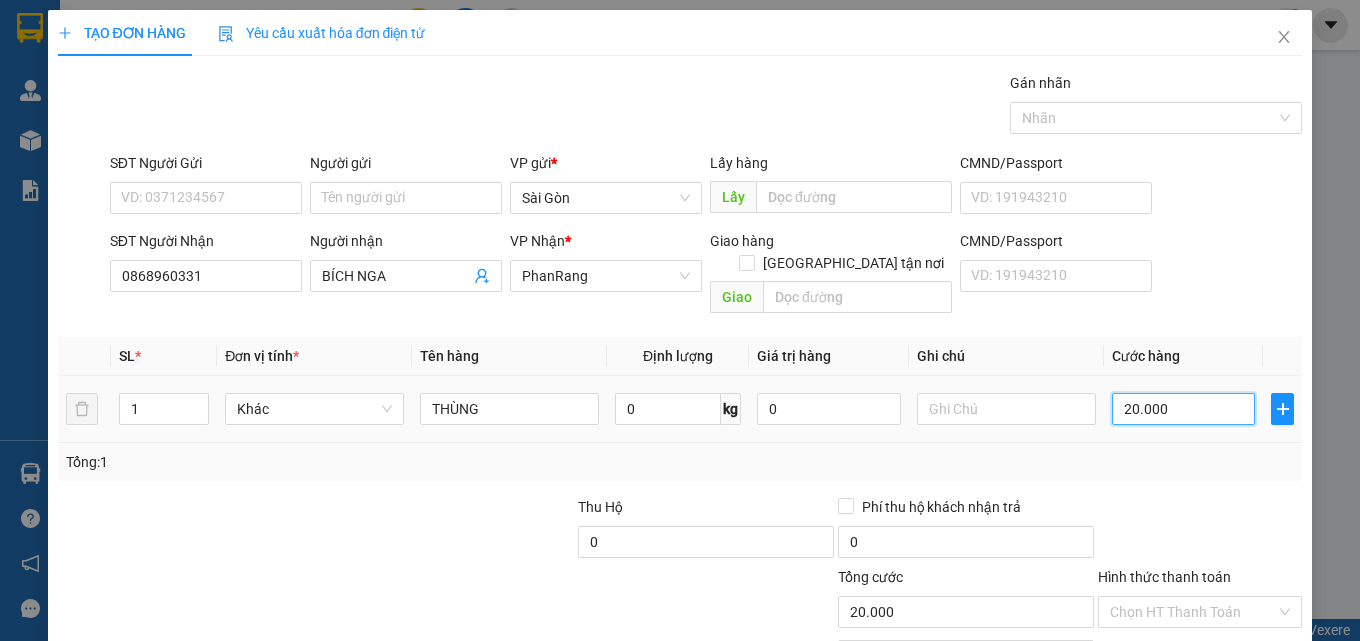 click on "20.000" at bounding box center (1184, 409) 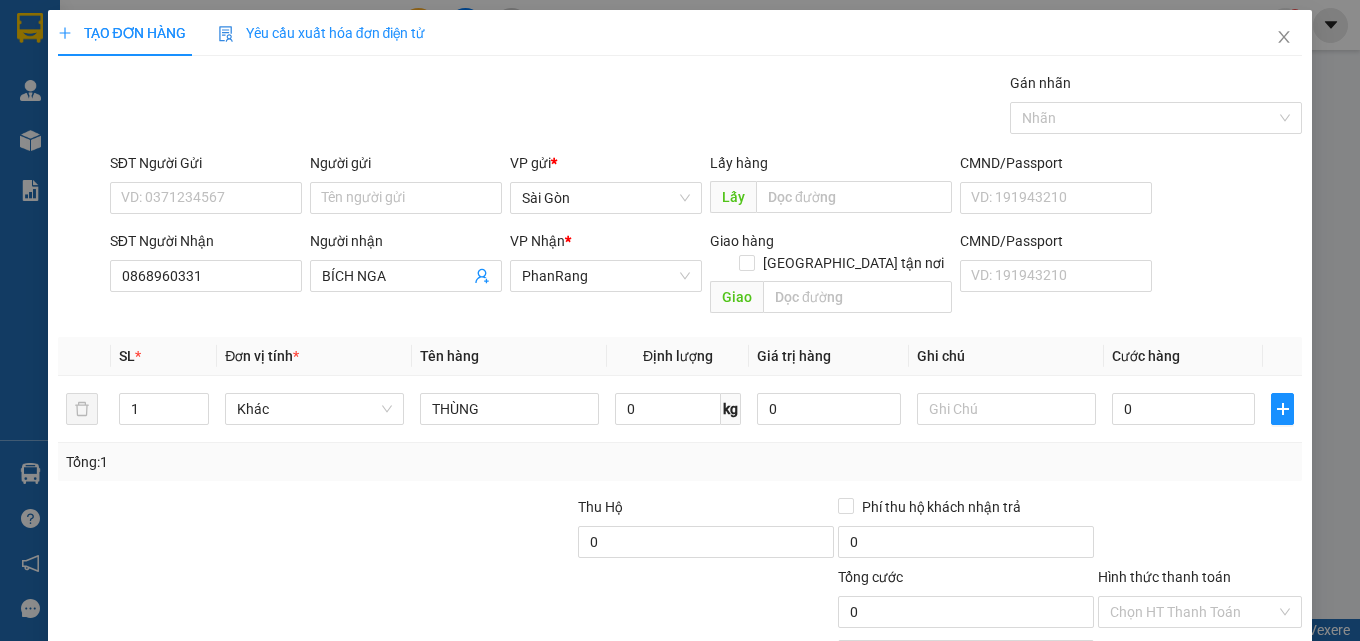 click on "[PERSON_NAME] và In" at bounding box center [1226, 707] 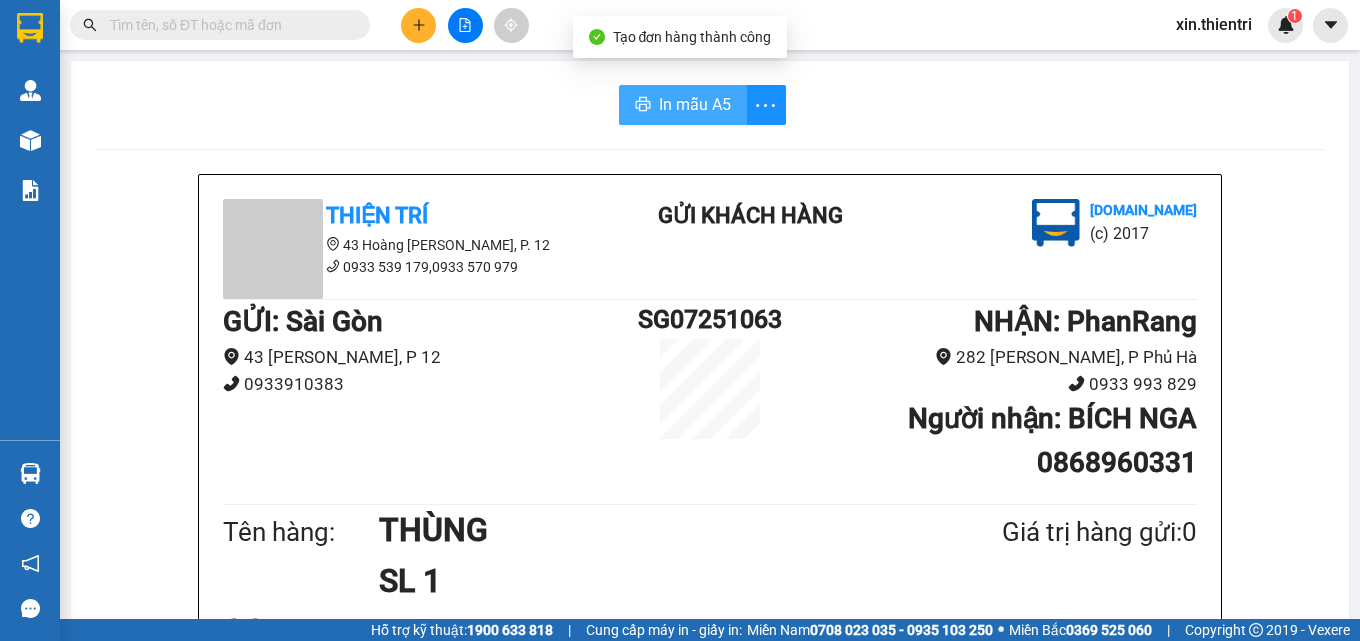 drag, startPoint x: 656, startPoint y: 73, endPoint x: 661, endPoint y: 87, distance: 14.866069 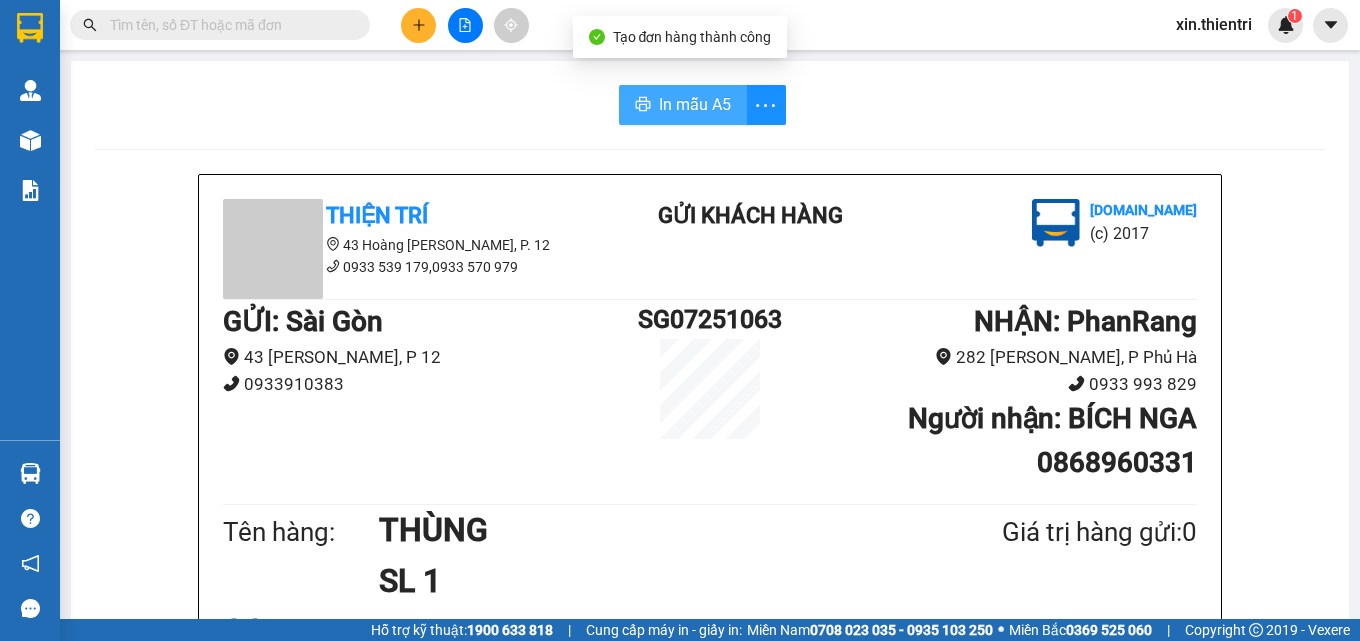 click on "In mẫu A5" at bounding box center (695, 104) 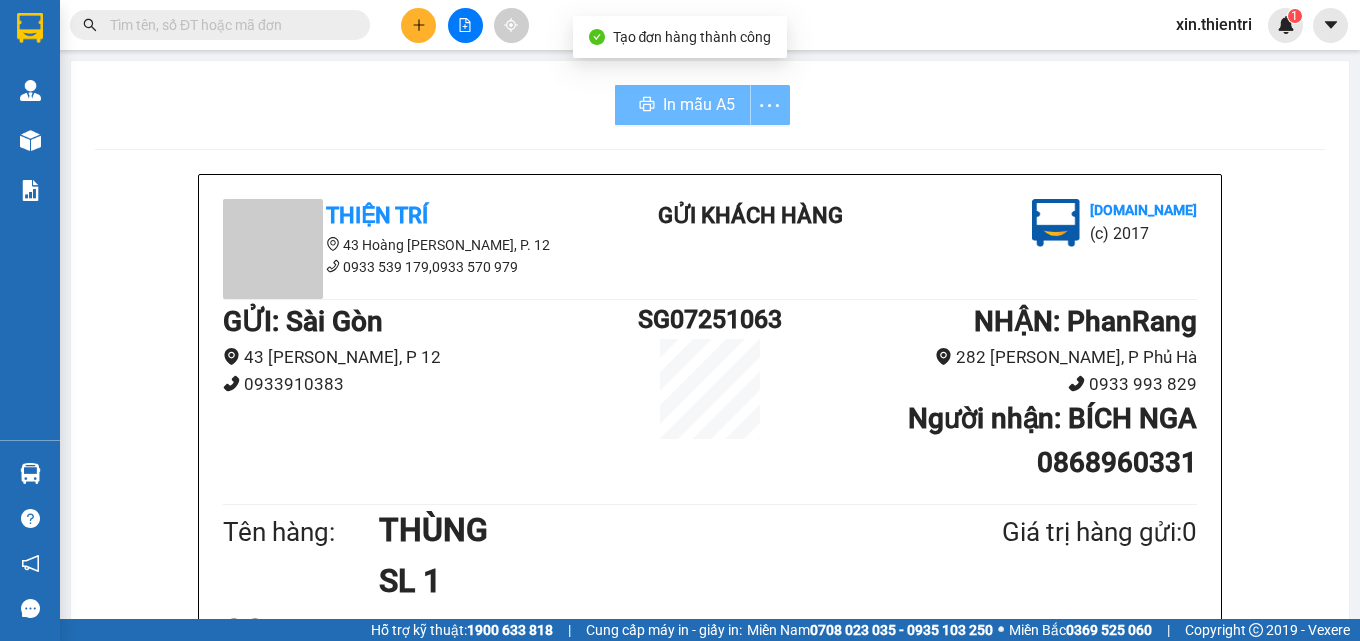 click on "Tên hàng: THÙNG  SL 1 Giá trị hàng gửi:  0" at bounding box center [710, 555] 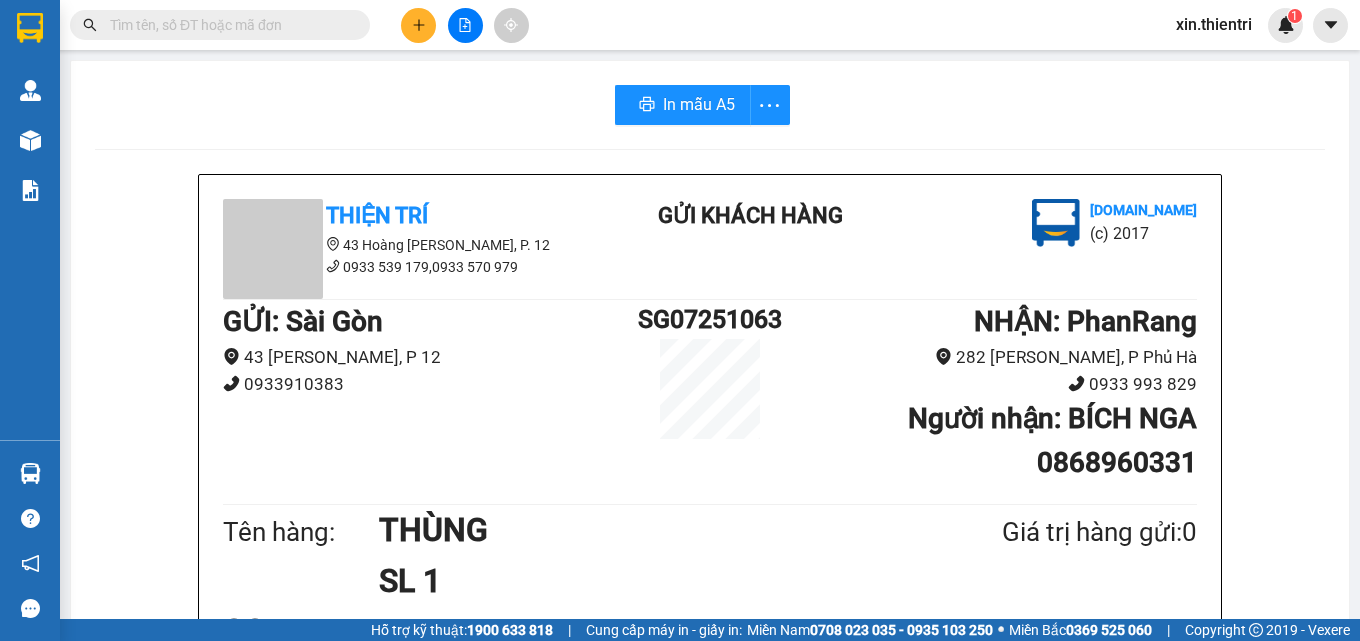 click on "THÙNG" at bounding box center [642, 530] 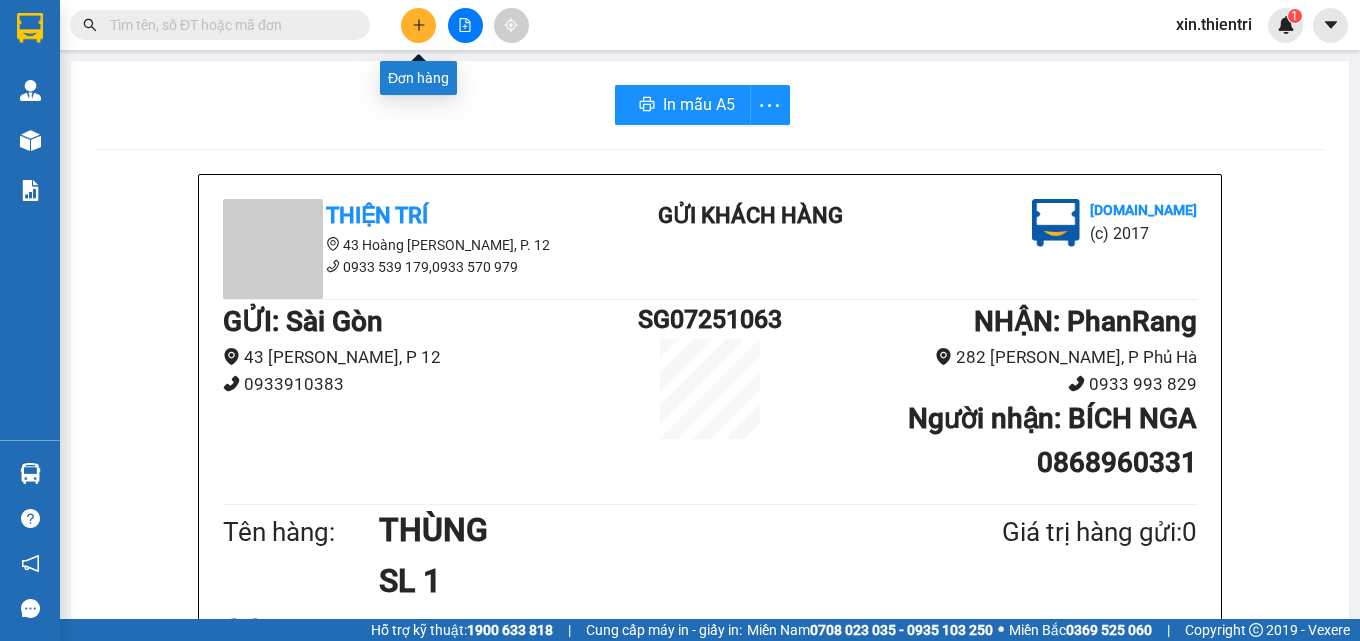 click 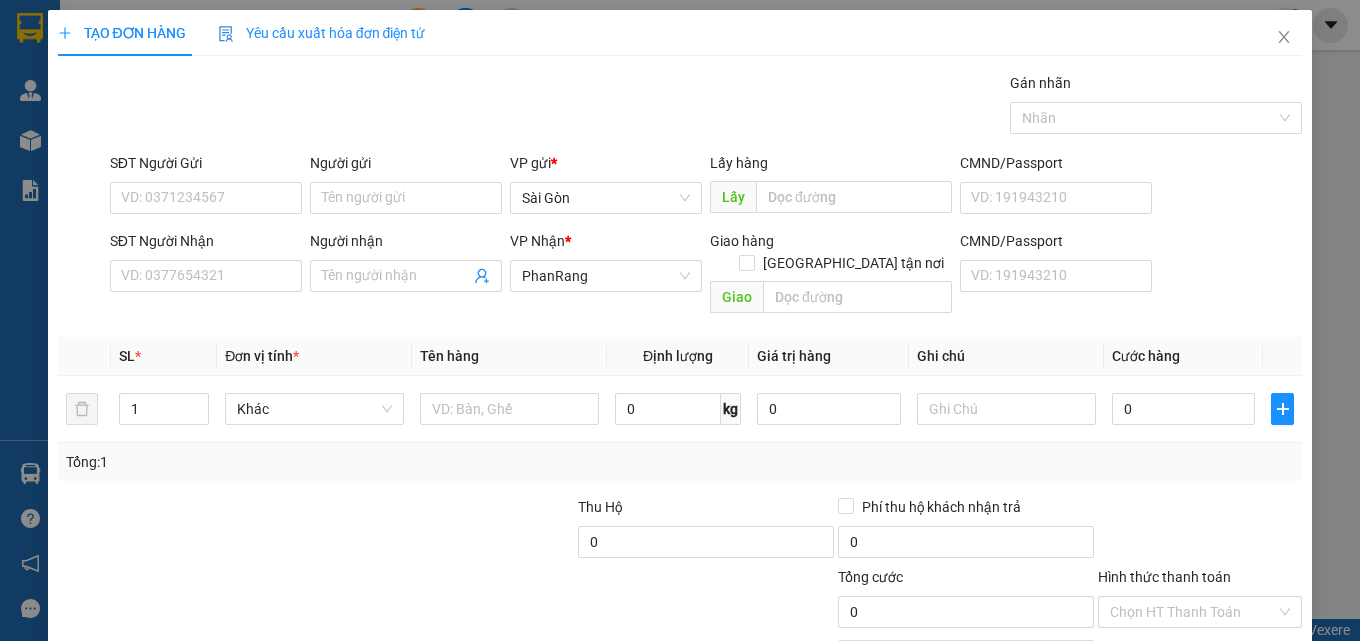 click on "SĐT Người Nhận" at bounding box center (206, 245) 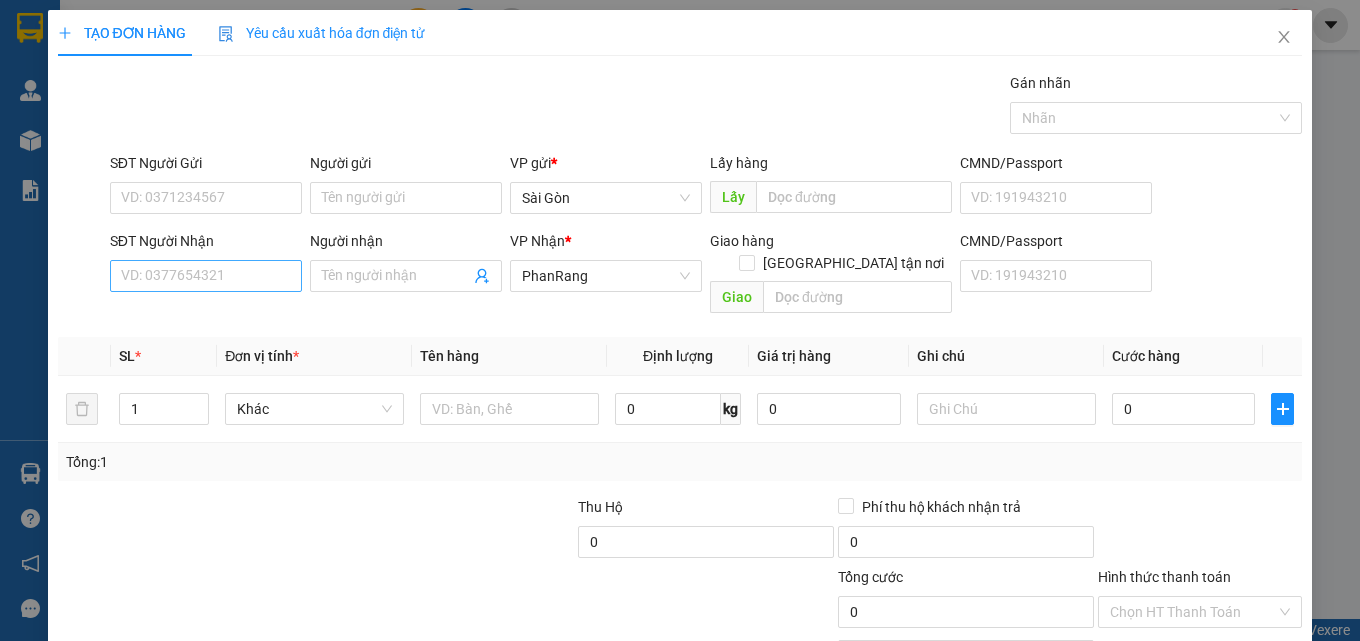 drag, startPoint x: 244, startPoint y: 254, endPoint x: 237, endPoint y: 268, distance: 15.652476 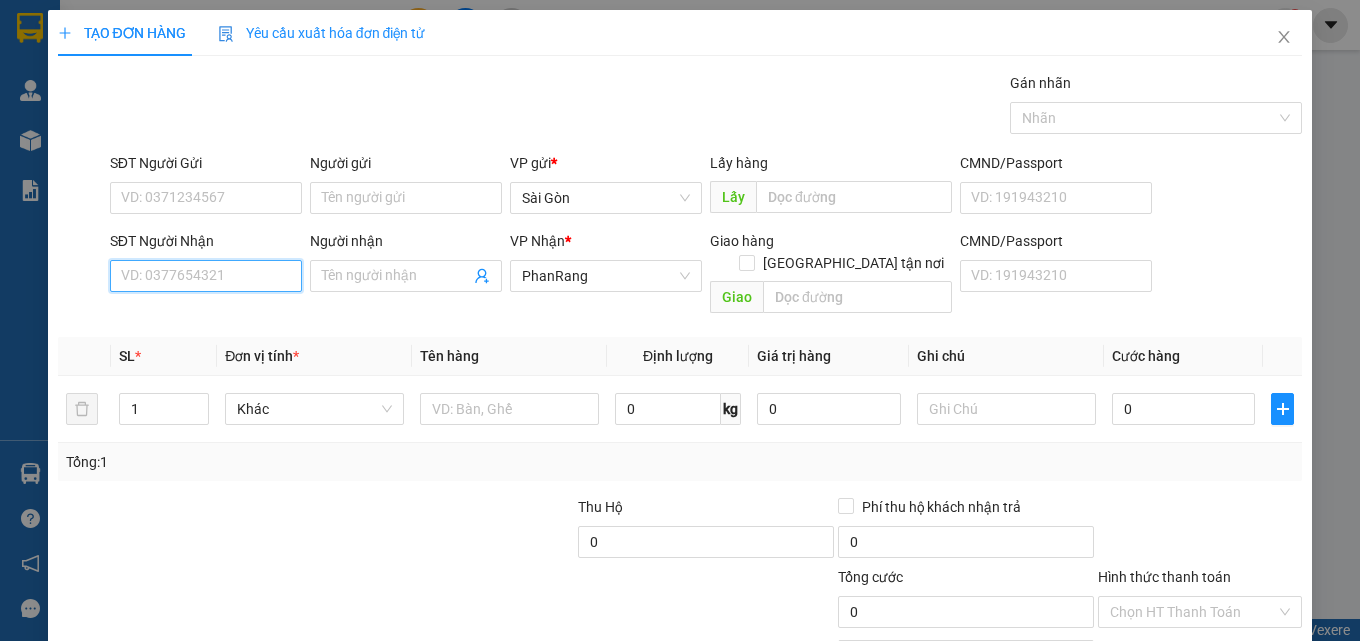 drag, startPoint x: 237, startPoint y: 268, endPoint x: 257, endPoint y: 276, distance: 21.540659 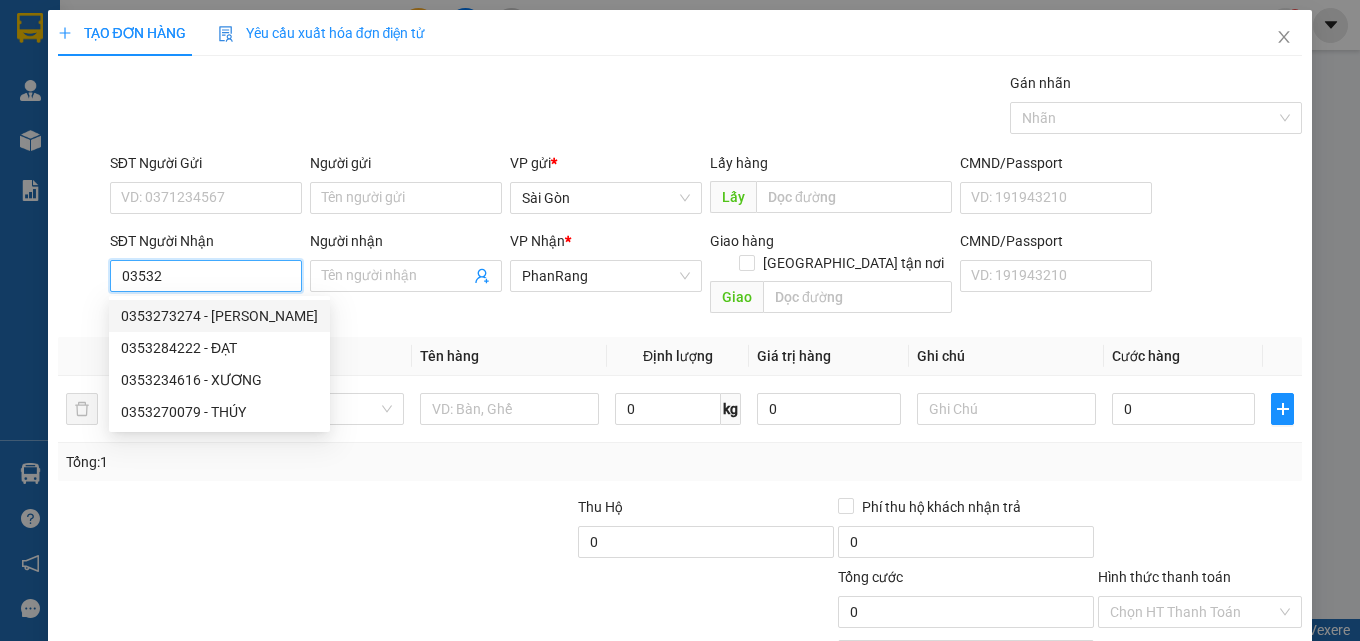 drag, startPoint x: 239, startPoint y: 273, endPoint x: 166, endPoint y: 308, distance: 80.95678 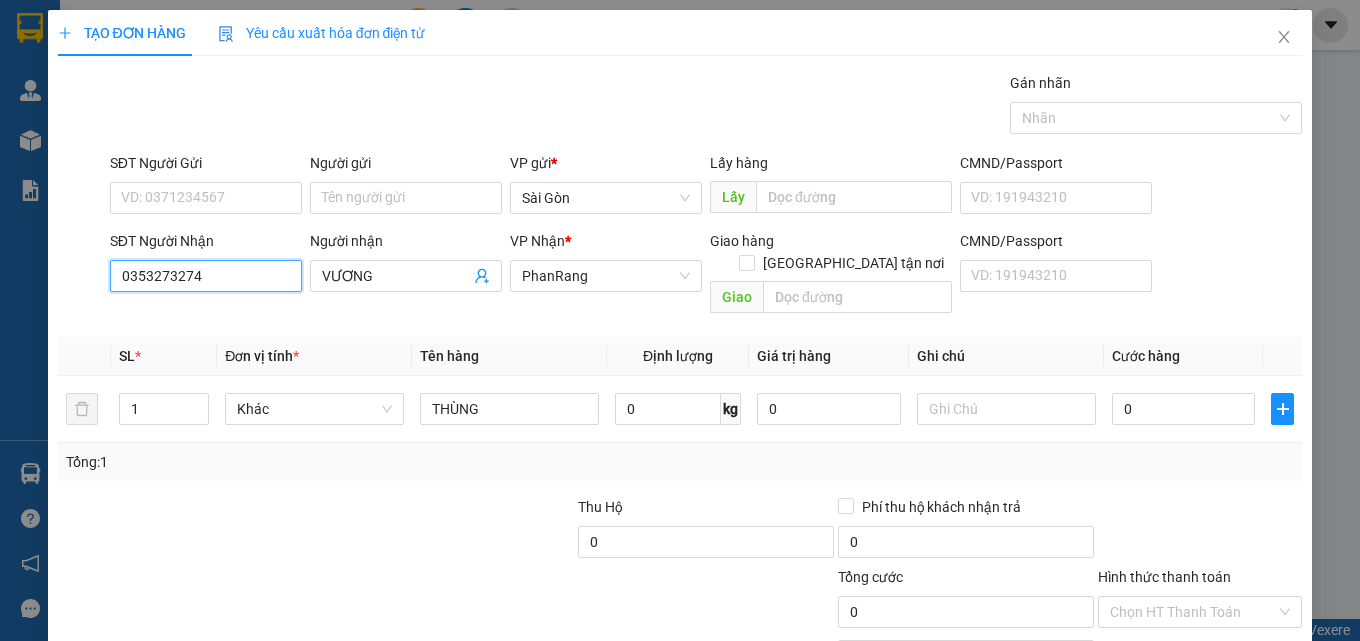 drag, startPoint x: 243, startPoint y: 281, endPoint x: 0, endPoint y: 303, distance: 243.99385 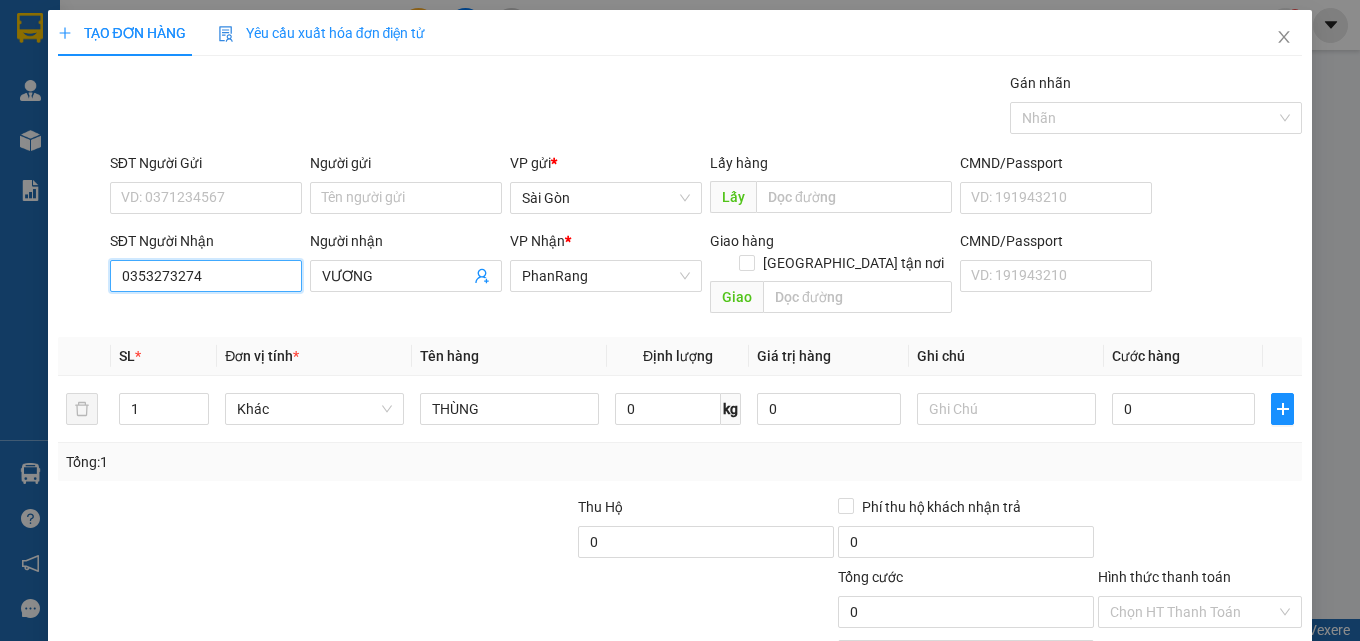 click on "TẠO ĐƠN HÀNG Yêu cầu xuất hóa đơn điện tử Transit Pickup Surcharge Ids Transit Deliver Surcharge Ids Transit Deliver Surcharge Transit Deliver Surcharge Gán nhãn   Nhãn SĐT Người Gửi VD: 0371234567 Người gửi Tên người gửi VP gửi  * Sài Gòn Lấy hàng Lấy CMND/Passport VD: [PASSPORT] SĐT Người Nhận 0353273274 0353273274 Người nhận VƯƠNG VP Nhận  * PhanRang Giao hàng Giao tận nơi Giao CMND/Passport VD: [PASSPORT] SL  * Đơn vị tính  * Tên hàng  Định lượng Giá trị hàng Ghi chú Cước hàng                   1 Khác THÙNG 0 kg 0 0 Tổng:  1 Thu Hộ 0 Phí thu hộ khách nhận trả 0 Tổng cước 0 Hình thức thanh toán Chọn HT Thanh Toán Số tiền thu trước 0 Chưa thanh toán 0 Chọn HT Thanh Toán Lưu nháp Xóa Thông tin [PERSON_NAME] và In" at bounding box center (680, 320) 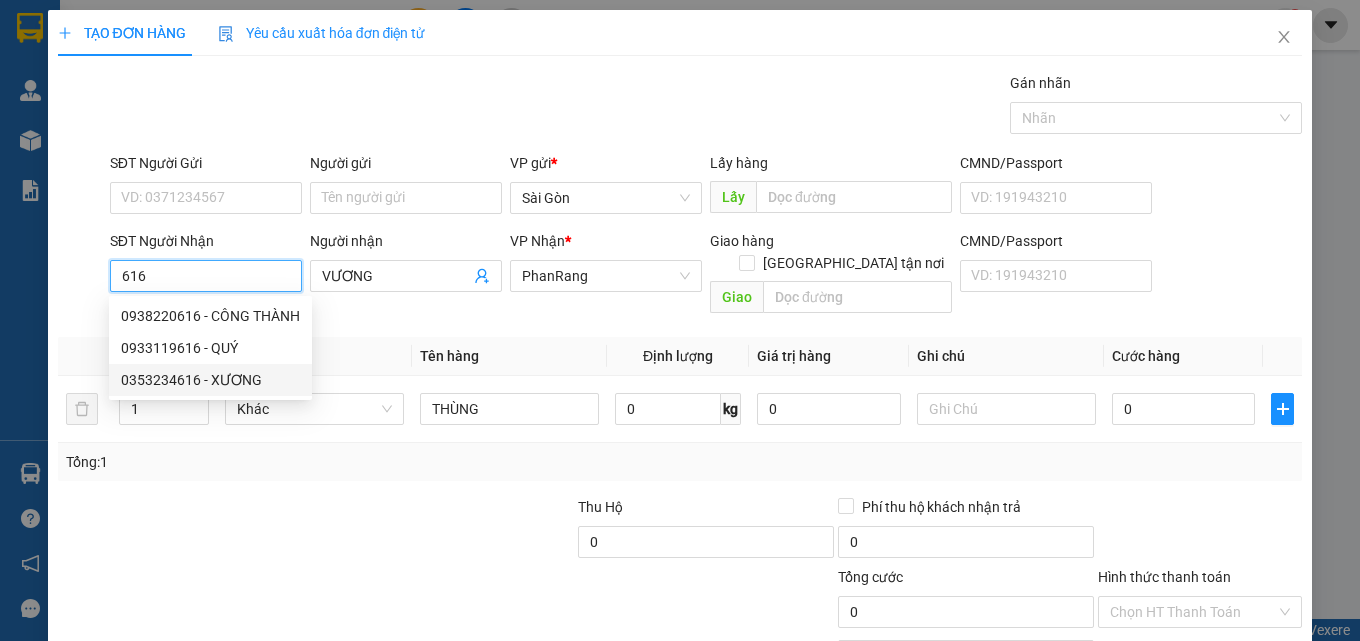 click on "0353234616 - XƯƠNG" at bounding box center [210, 380] 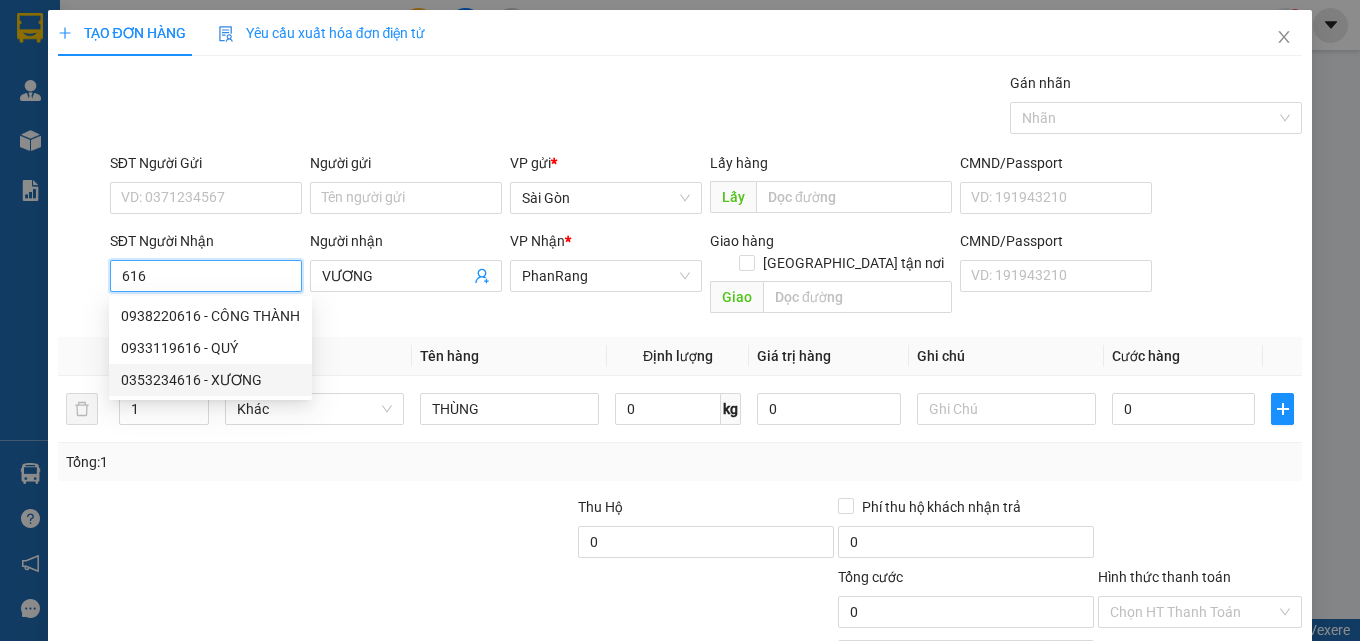 type on "0353234616" 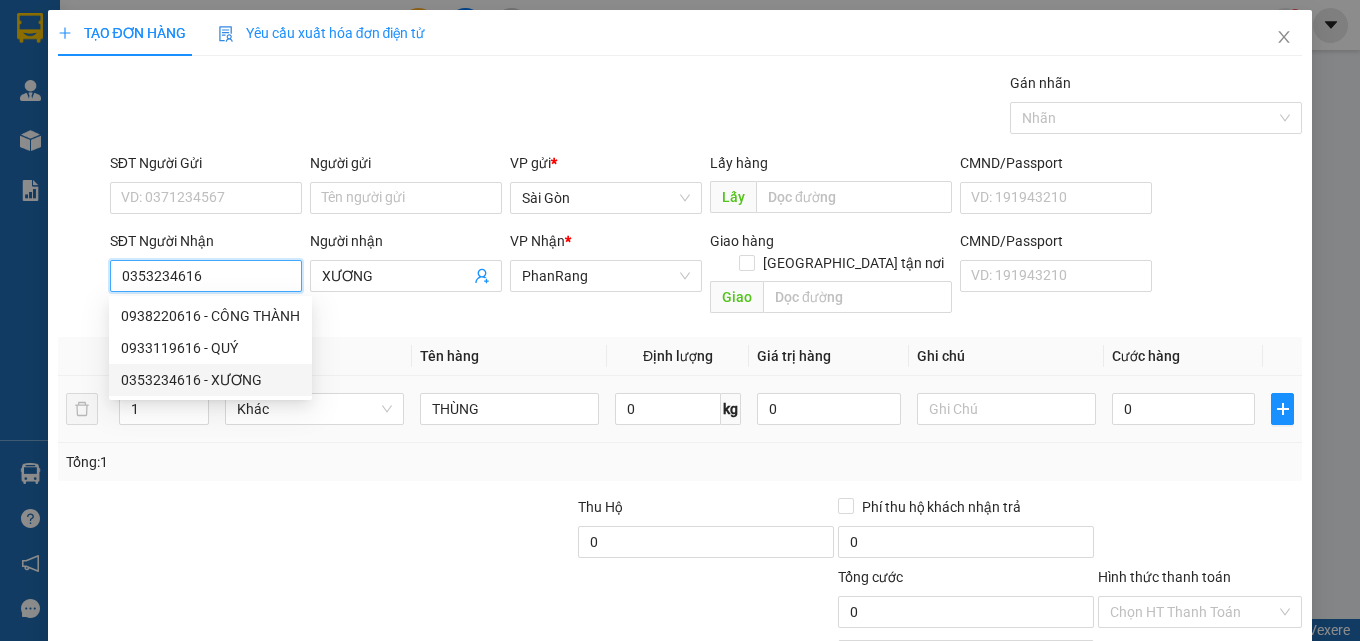 type on "50.000" 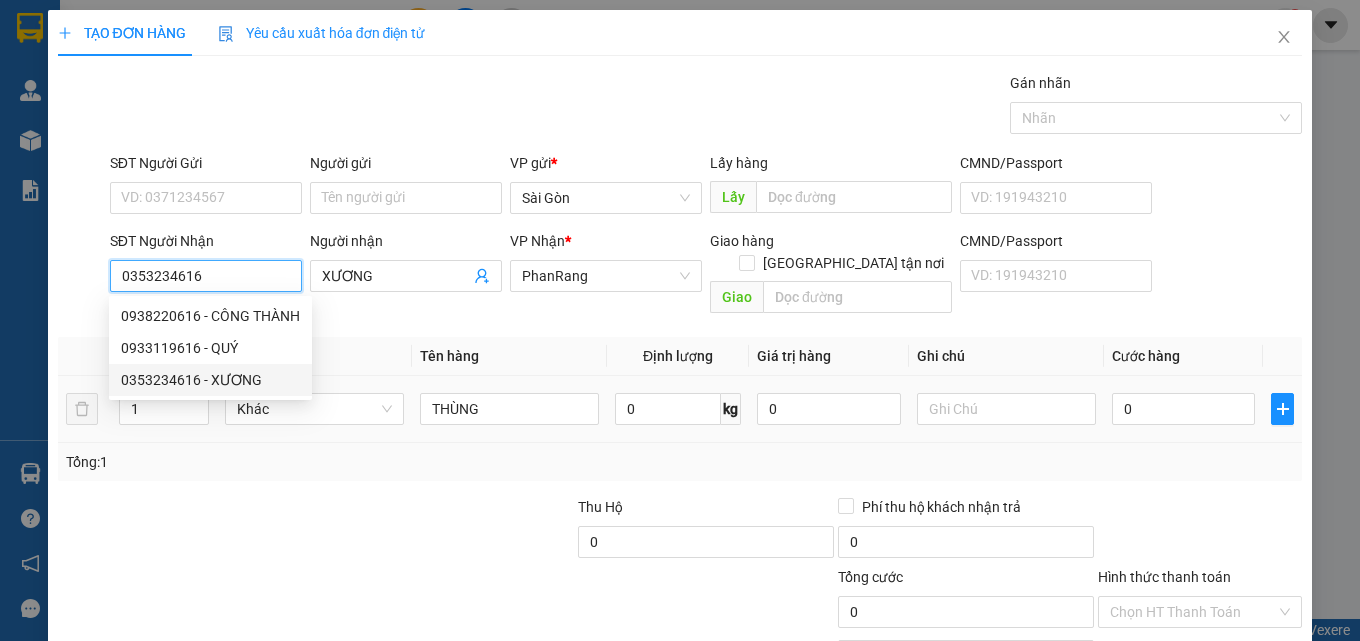 type on "50.000" 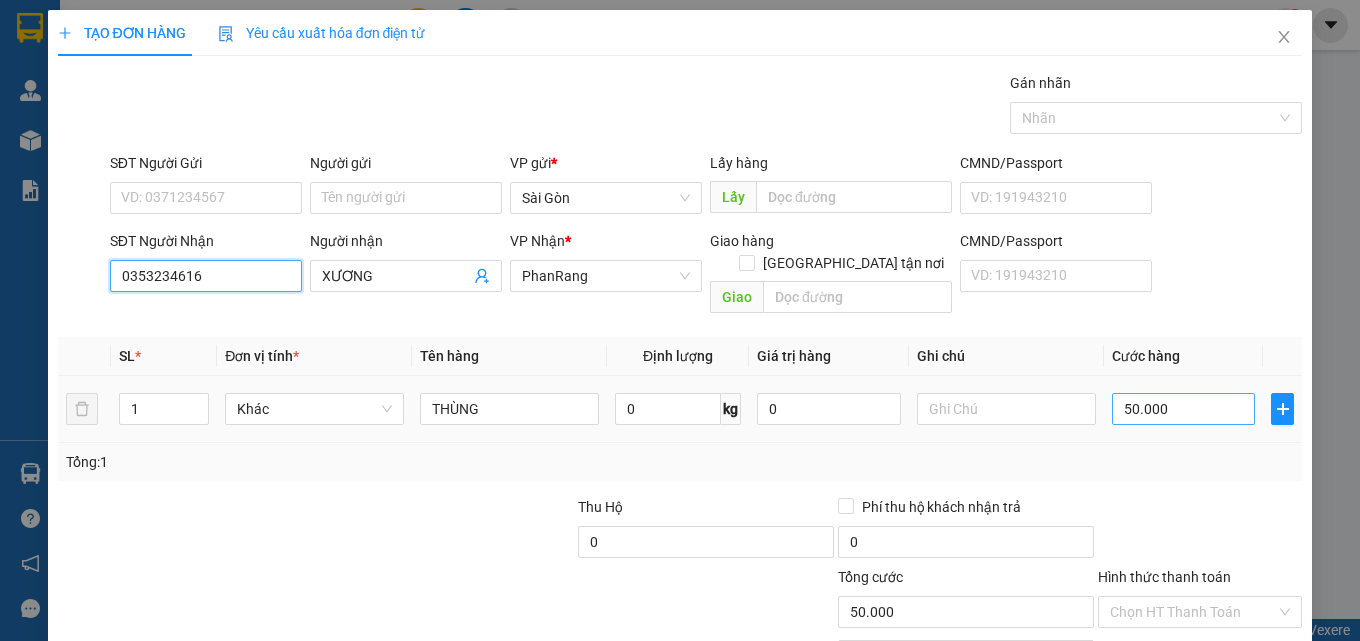 type on "0353234616" 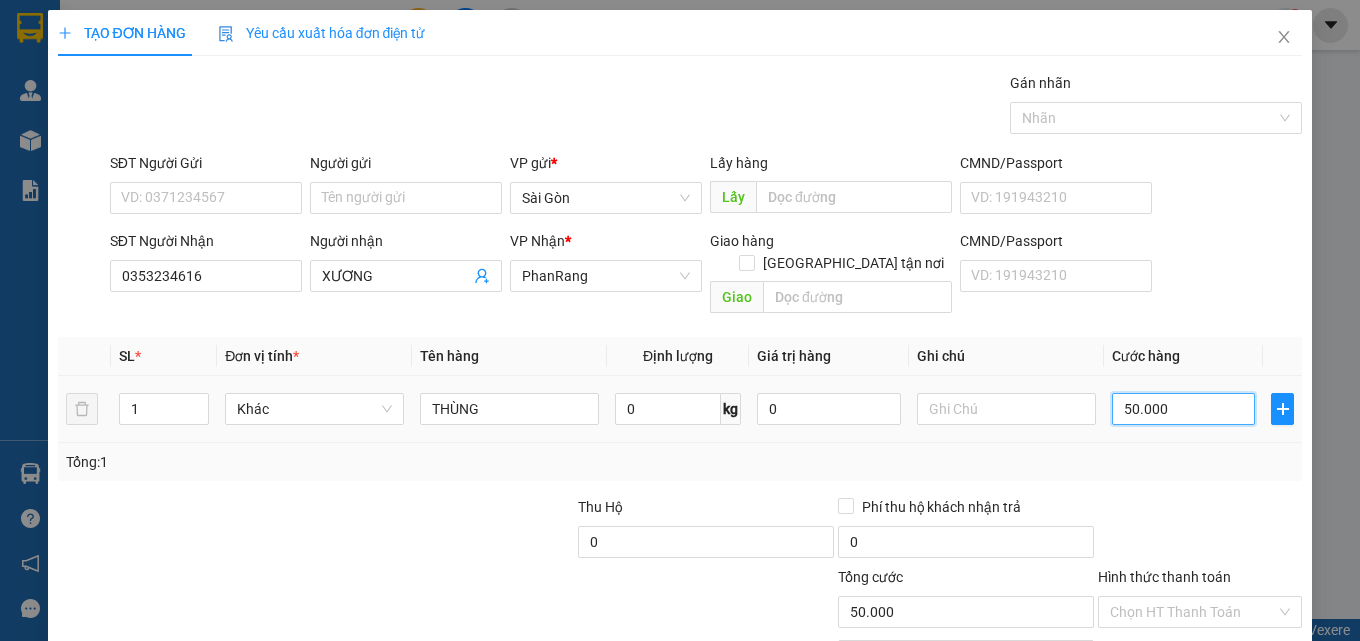 click on "50.000" at bounding box center (1184, 409) 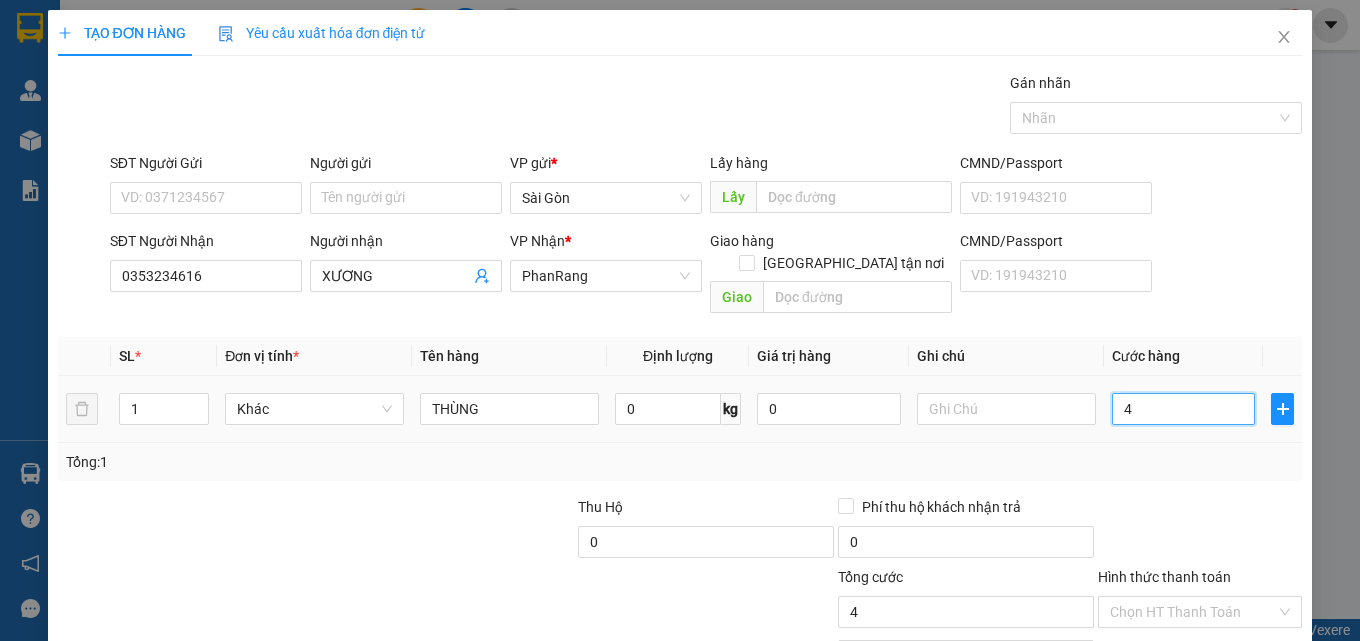 type on "40" 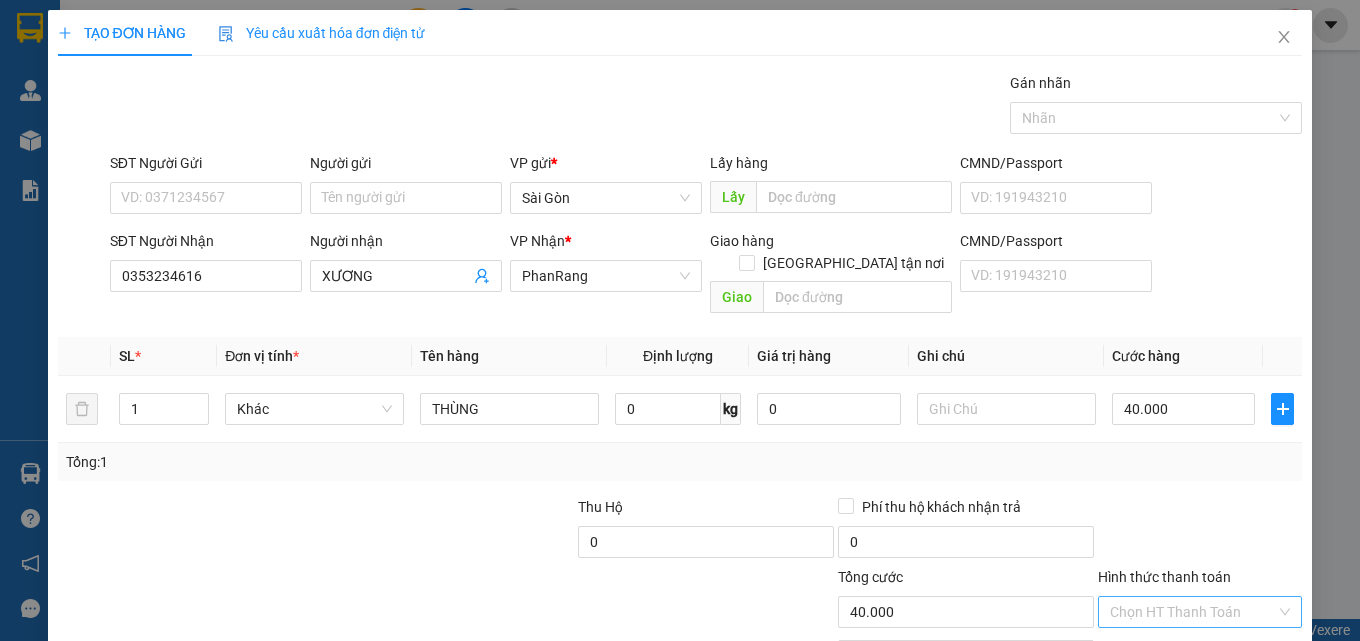 click on "Hình thức thanh toán" at bounding box center [1193, 612] 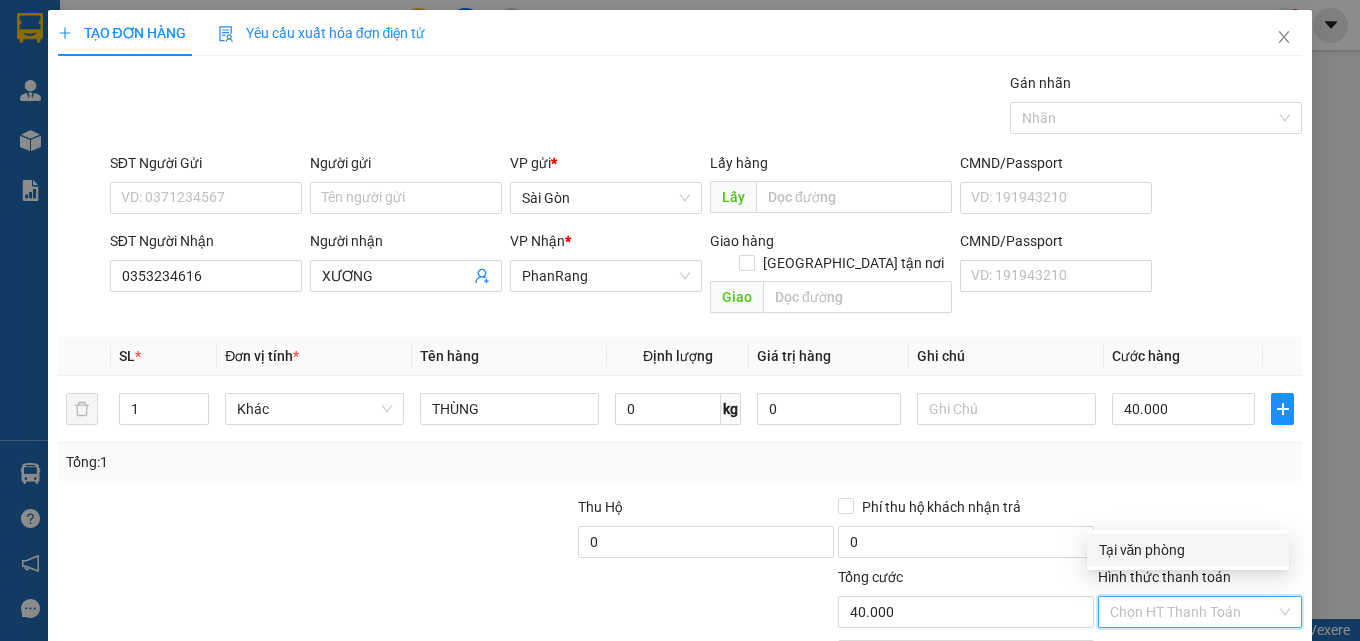 click on "Tại văn phòng" at bounding box center [1188, 550] 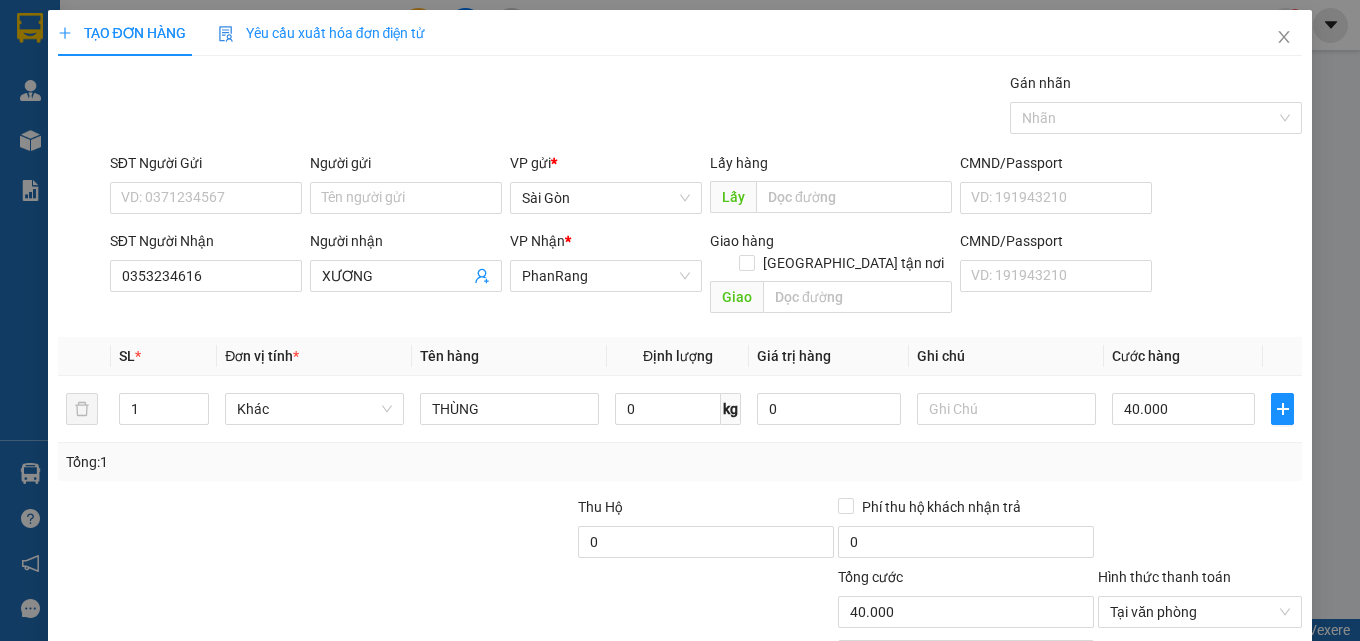 click on "[PERSON_NAME] và In" at bounding box center [1226, 707] 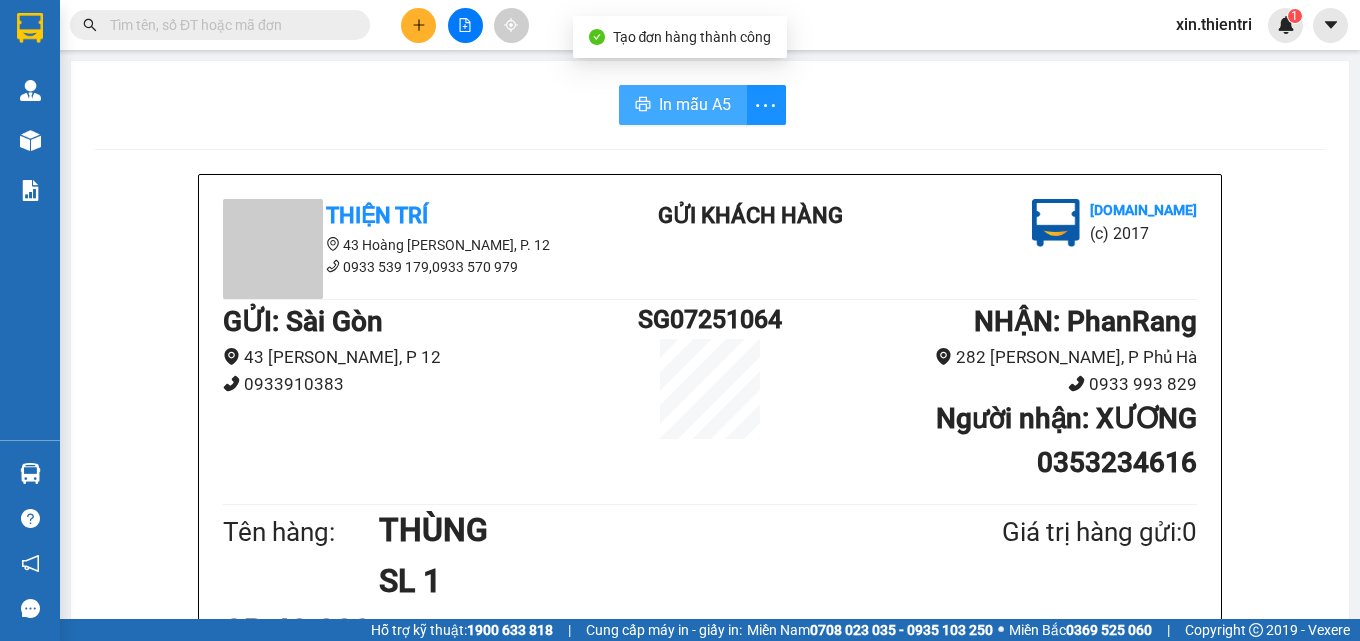 click on "In mẫu A5" at bounding box center [683, 105] 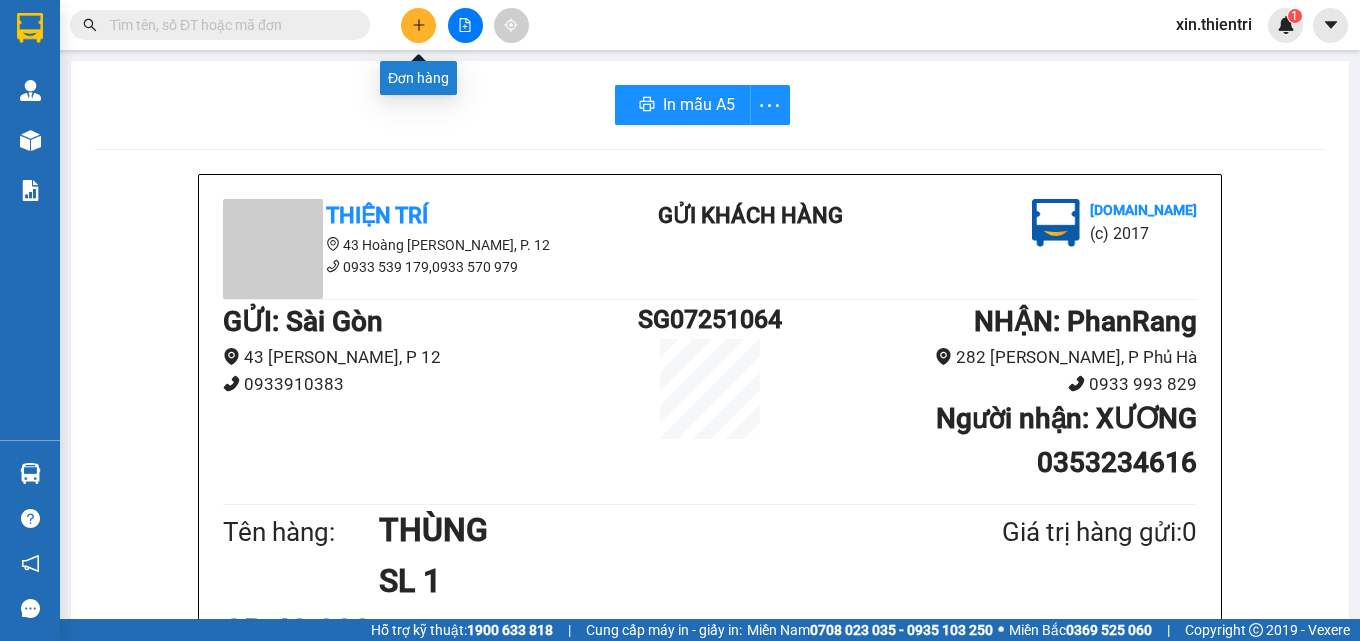 click at bounding box center [418, 25] 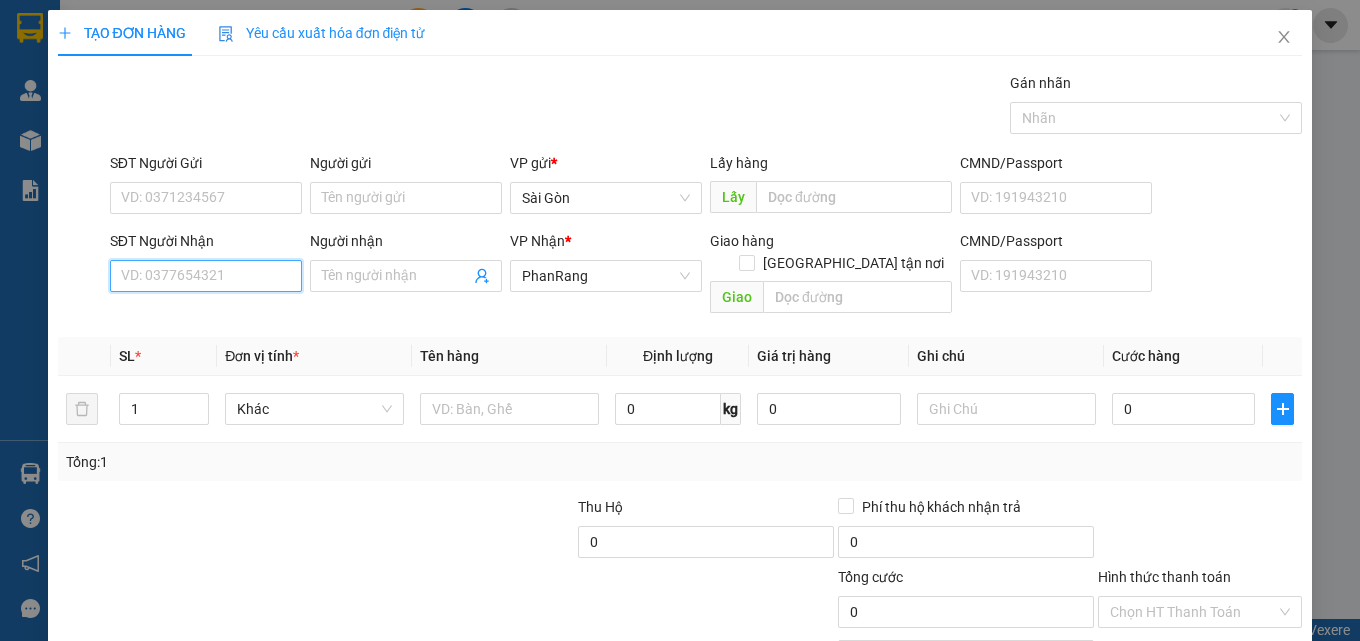 click on "SĐT Người Nhận" at bounding box center (206, 276) 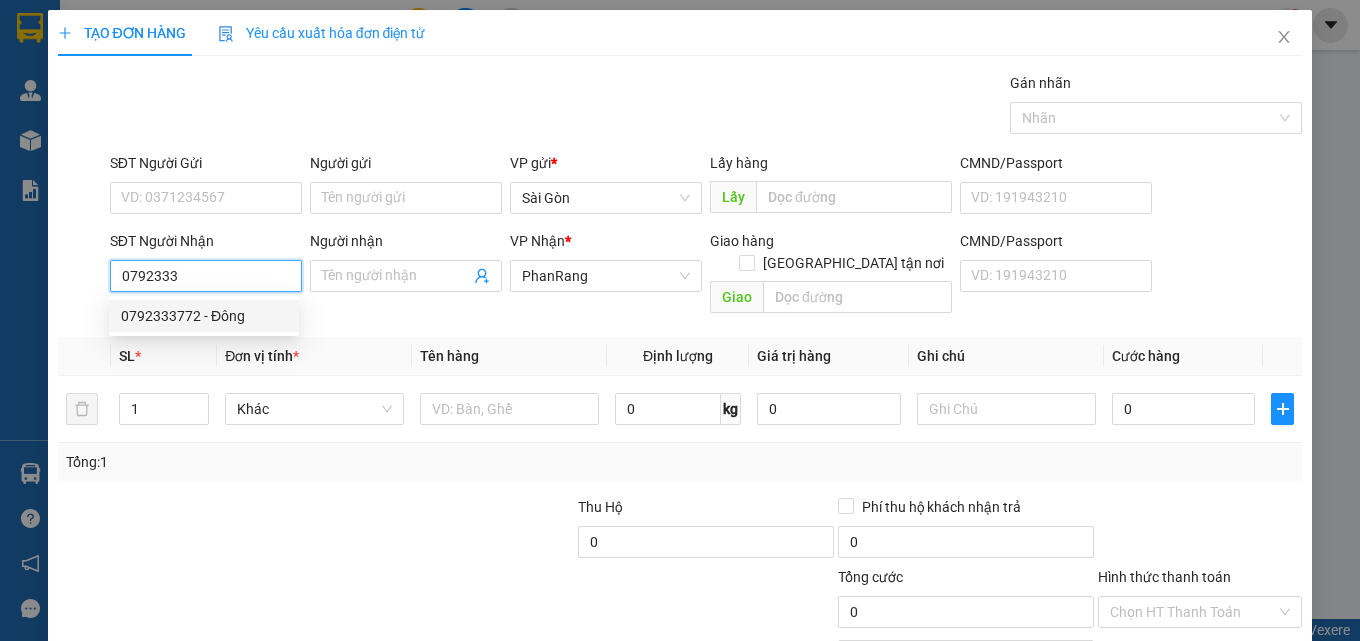 click on "0792333772 - Đông" at bounding box center (204, 316) 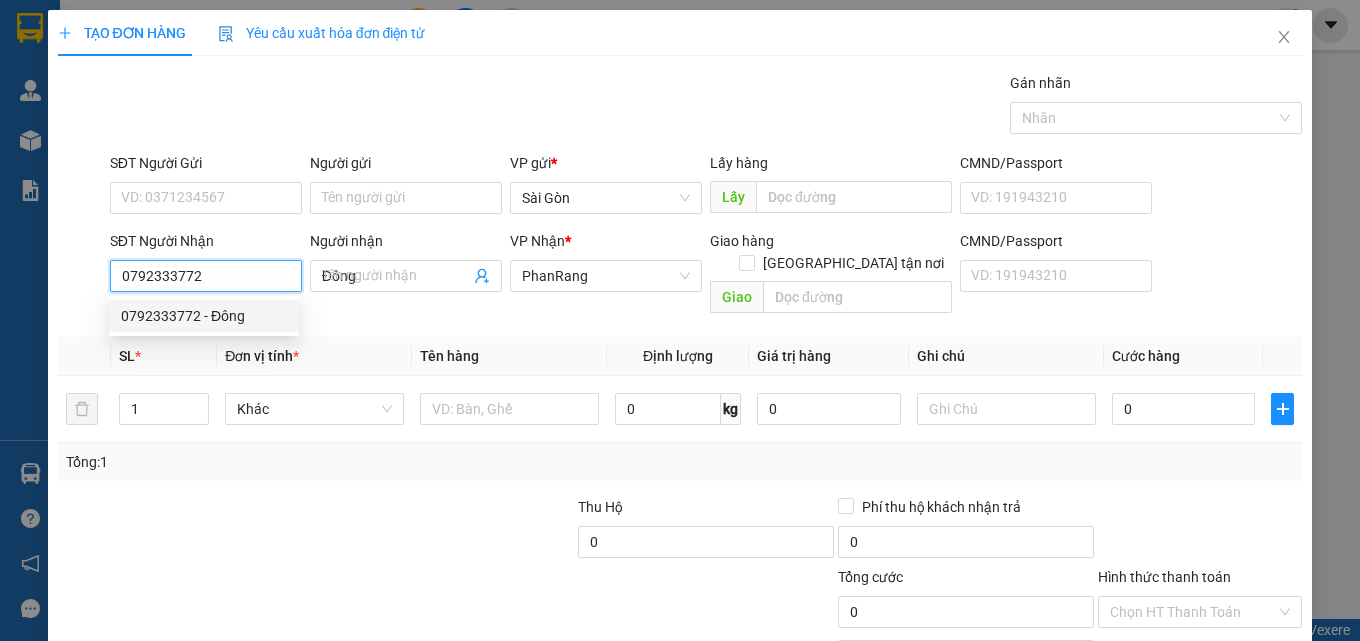 type on "50.000" 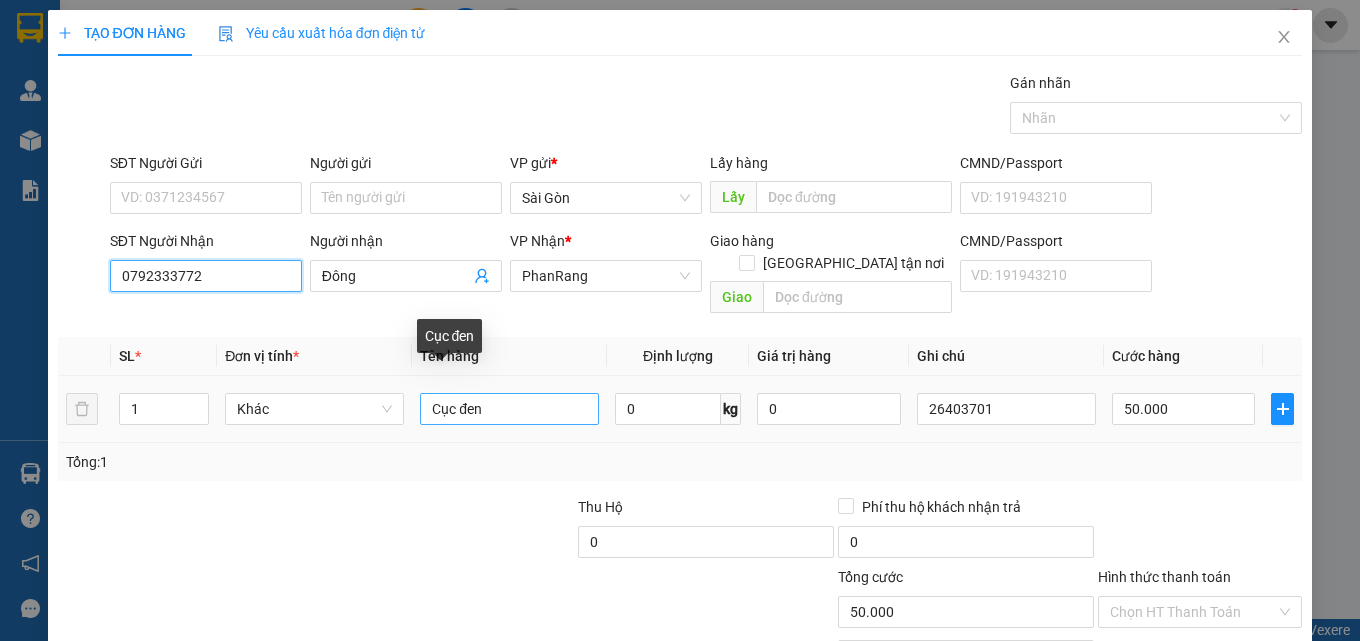 type on "0792333772" 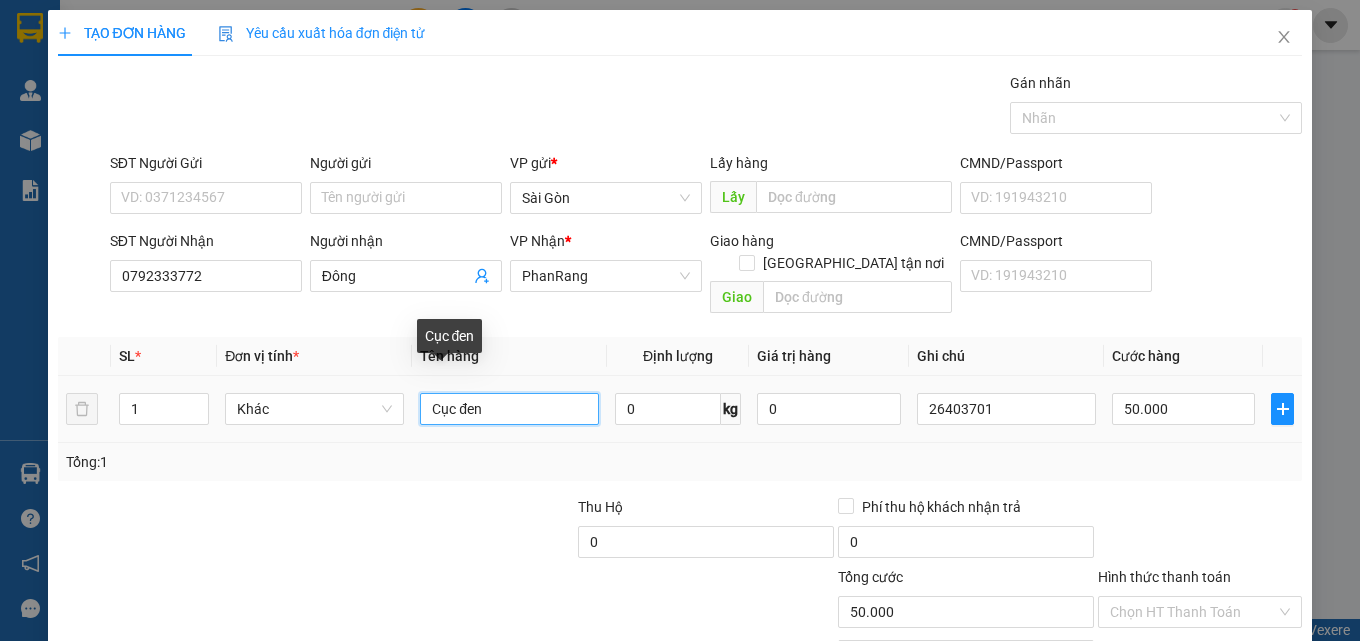 drag, startPoint x: 527, startPoint y: 388, endPoint x: 0, endPoint y: 431, distance: 528.75134 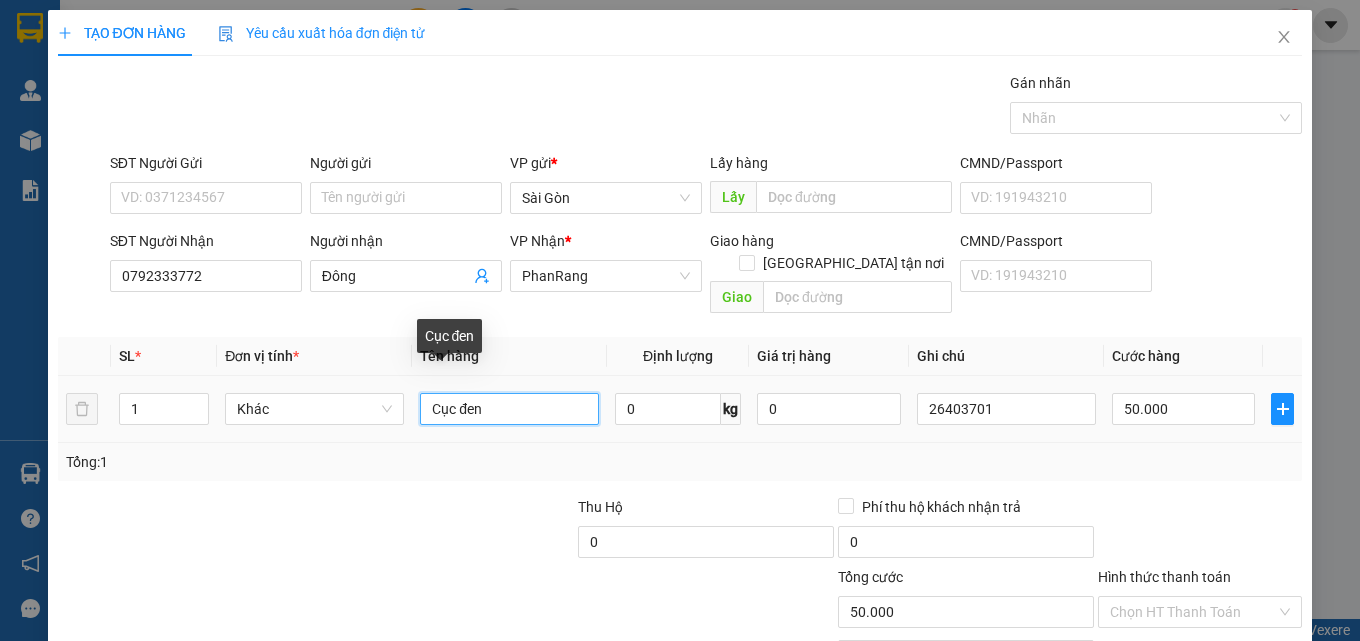 click on "TẠO ĐƠN HÀNG Yêu cầu xuất hóa đơn điện tử Transit Pickup Surcharge Ids Transit Deliver Surcharge Ids Transit Deliver Surcharge Transit Deliver Surcharge Gán nhãn   Nhãn SĐT Người Gửi VD: 0371234567 Người gửi Tên người gửi VP gửi  * Sài Gòn Lấy hàng Lấy CMND/Passport VD: [PASSPORT] SĐT Người Nhận 0792333772 Người nhận Đông VP Nhận  * PhanRang Giao hàng Giao tận nơi Giao CMND/Passport VD: [PASSPORT] SL  * Đơn vị tính  * Tên hàng  Định lượng Giá trị hàng Ghi chú Cước hàng                   1 Khác Cục đen 0 kg 0 26403701 50.000 Tổng:  1 Thu Hộ 0 Phí thu hộ khách nhận trả 0 Tổng cước 50.000 Hình thức thanh toán Chọn HT Thanh Toán Số tiền thu trước 0 Chưa thanh toán 50.000 Chọn HT Thanh Toán Lưu nháp Xóa Thông tin [PERSON_NAME] và In Cục đen" at bounding box center [680, 320] 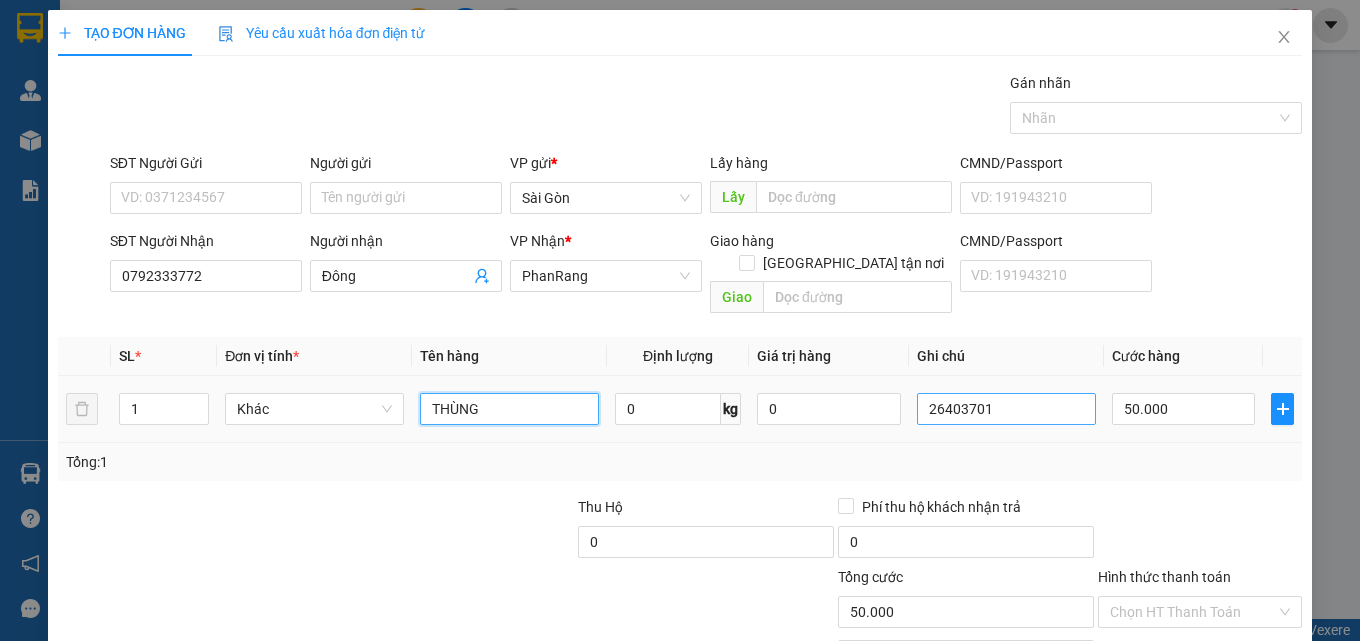 type on "THÙNG" 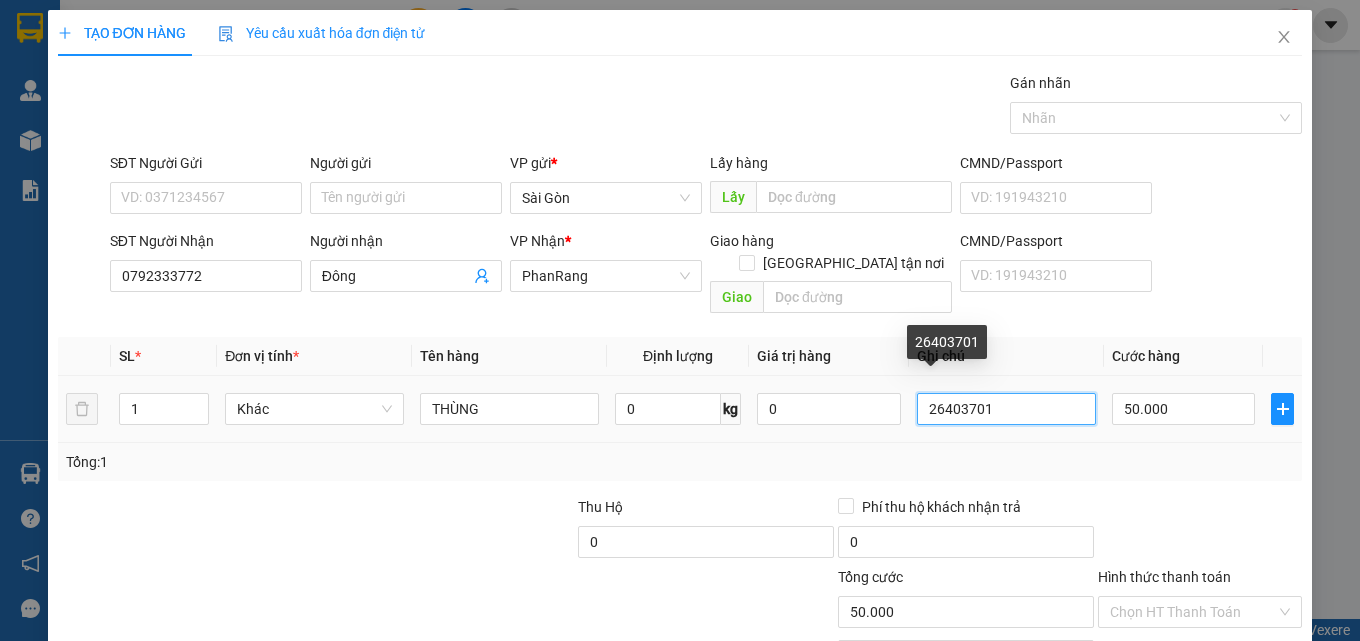 drag, startPoint x: 1050, startPoint y: 393, endPoint x: 326, endPoint y: 460, distance: 727.0935 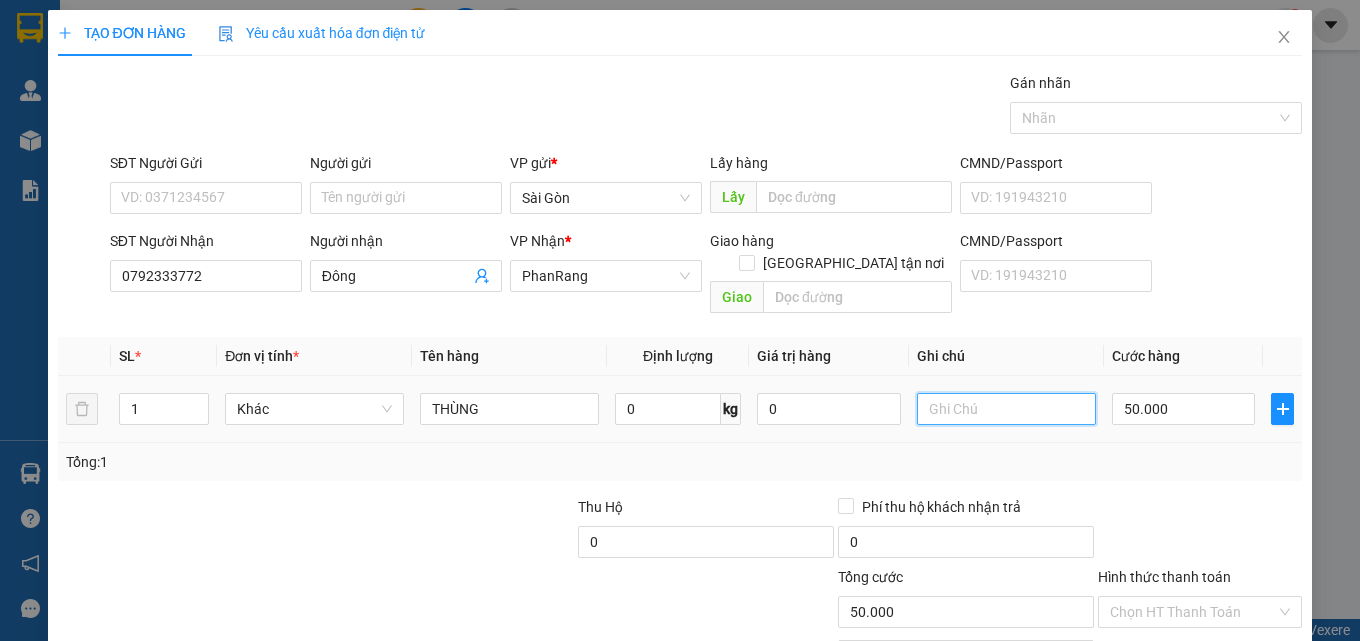 type 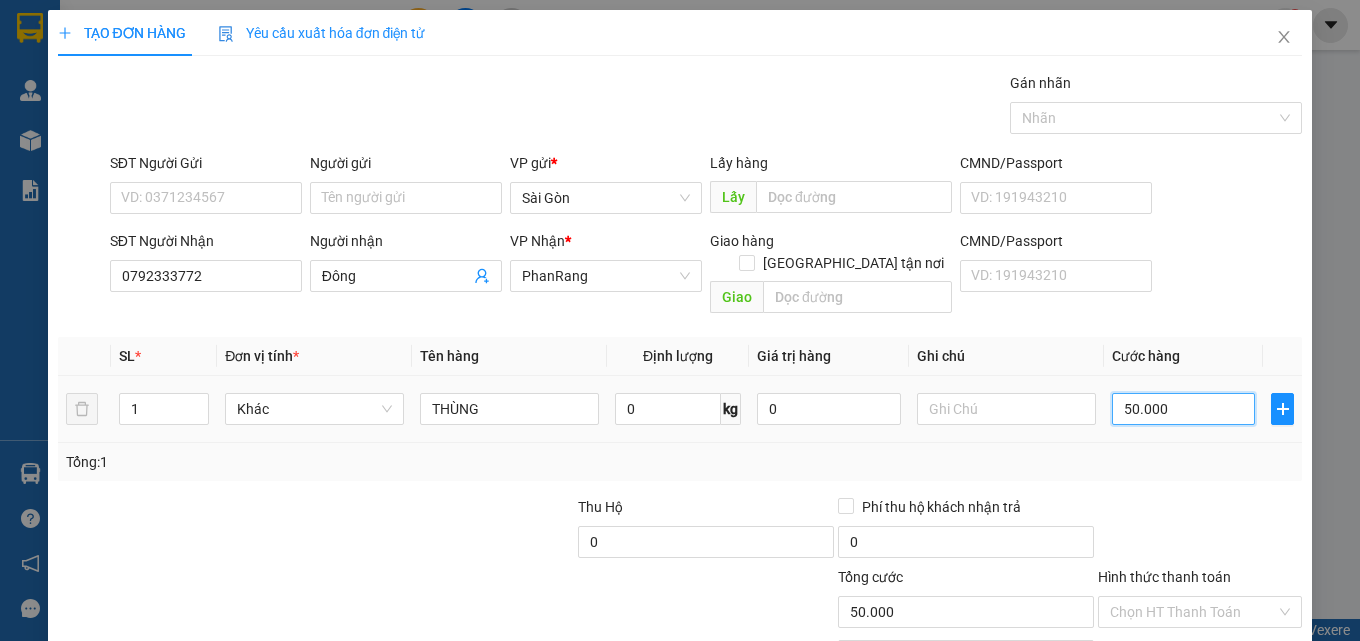 click on "50.000" at bounding box center (1184, 409) 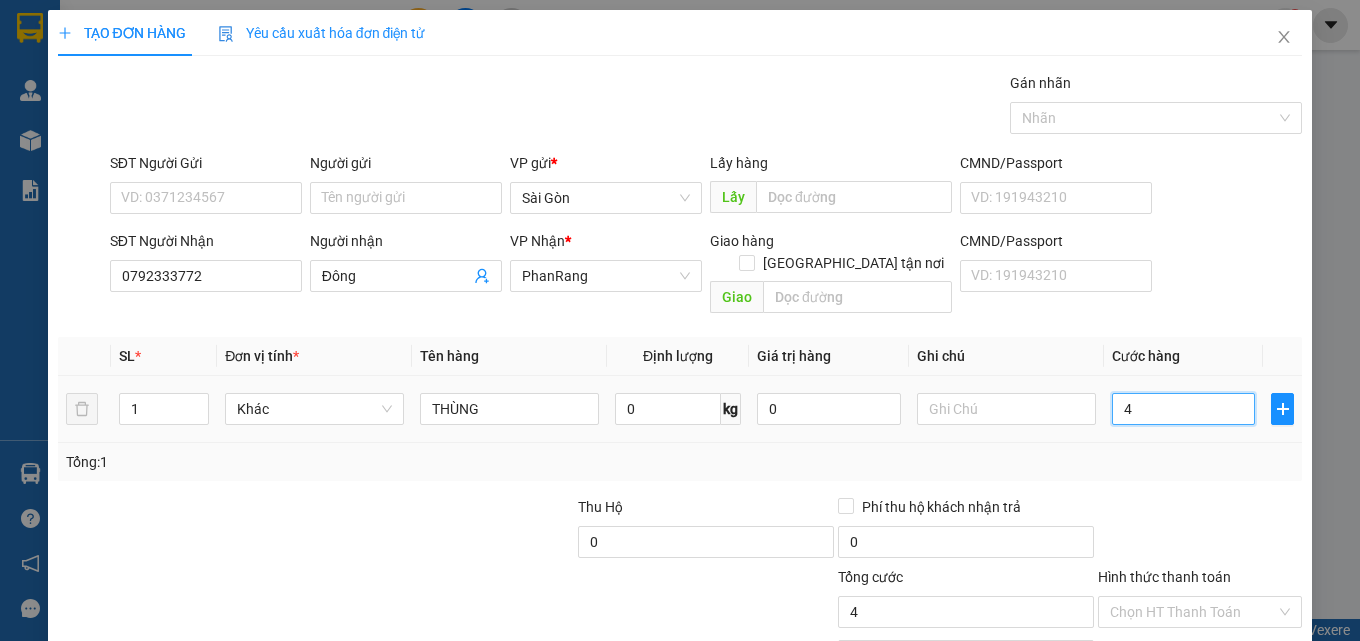 type on "40" 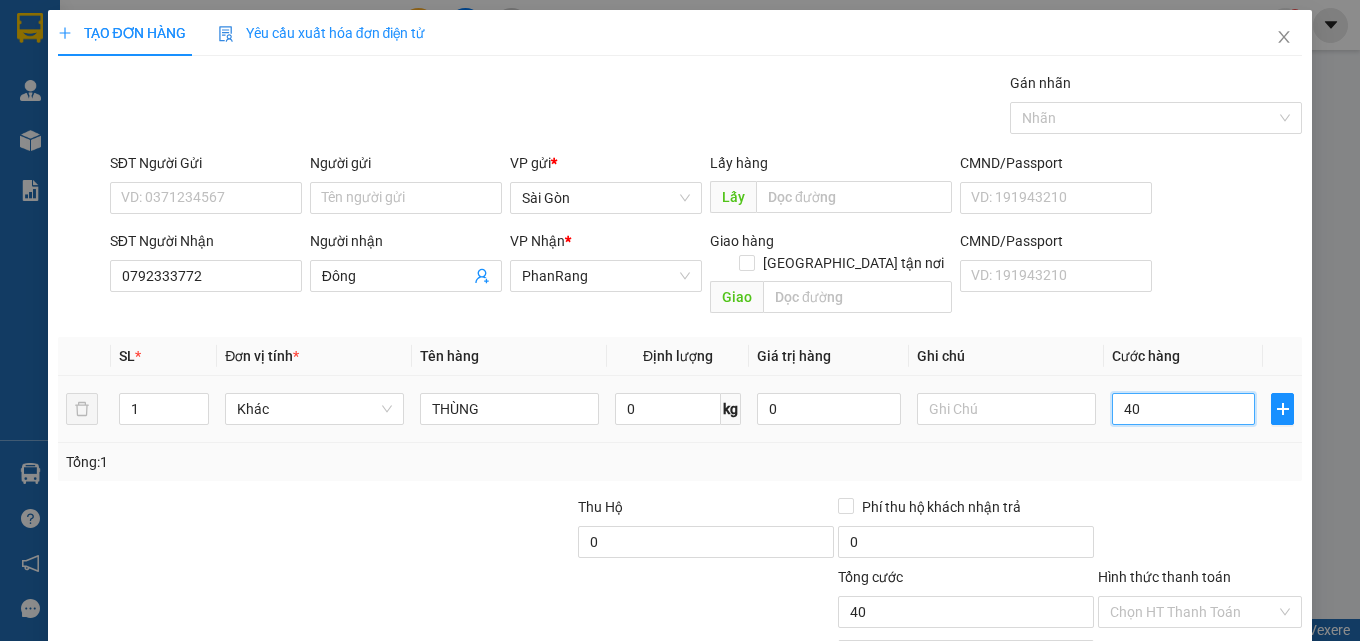 type on "40" 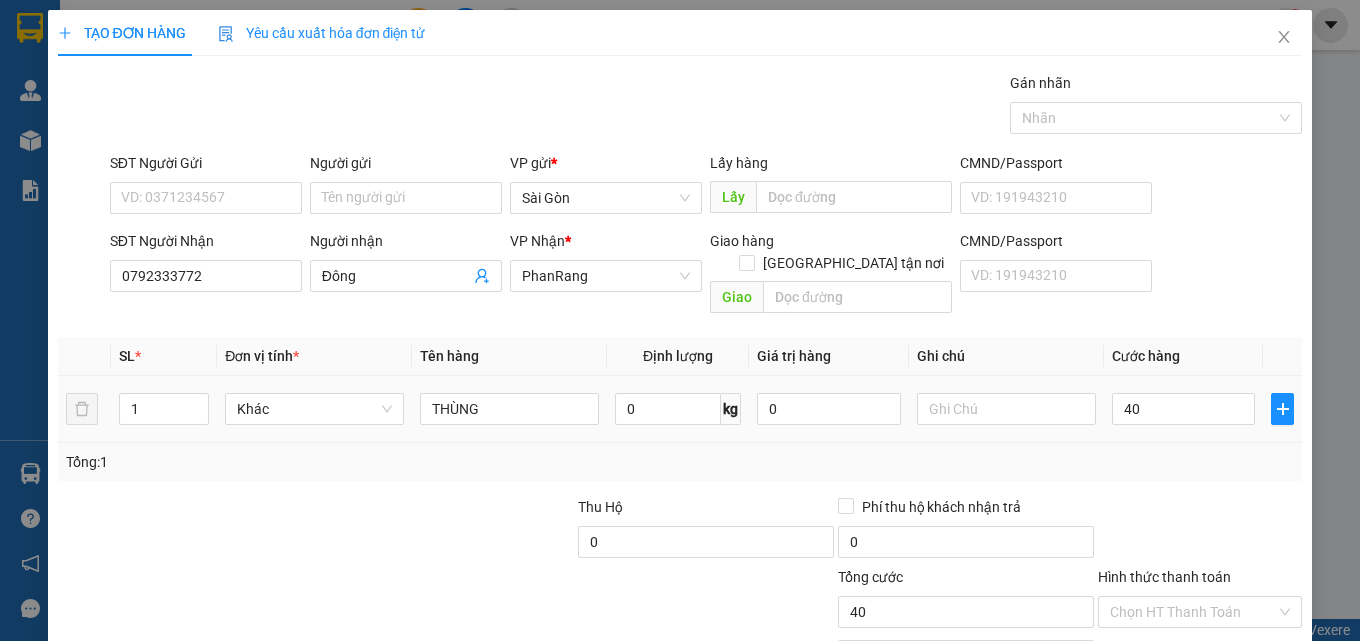 type on "40.000" 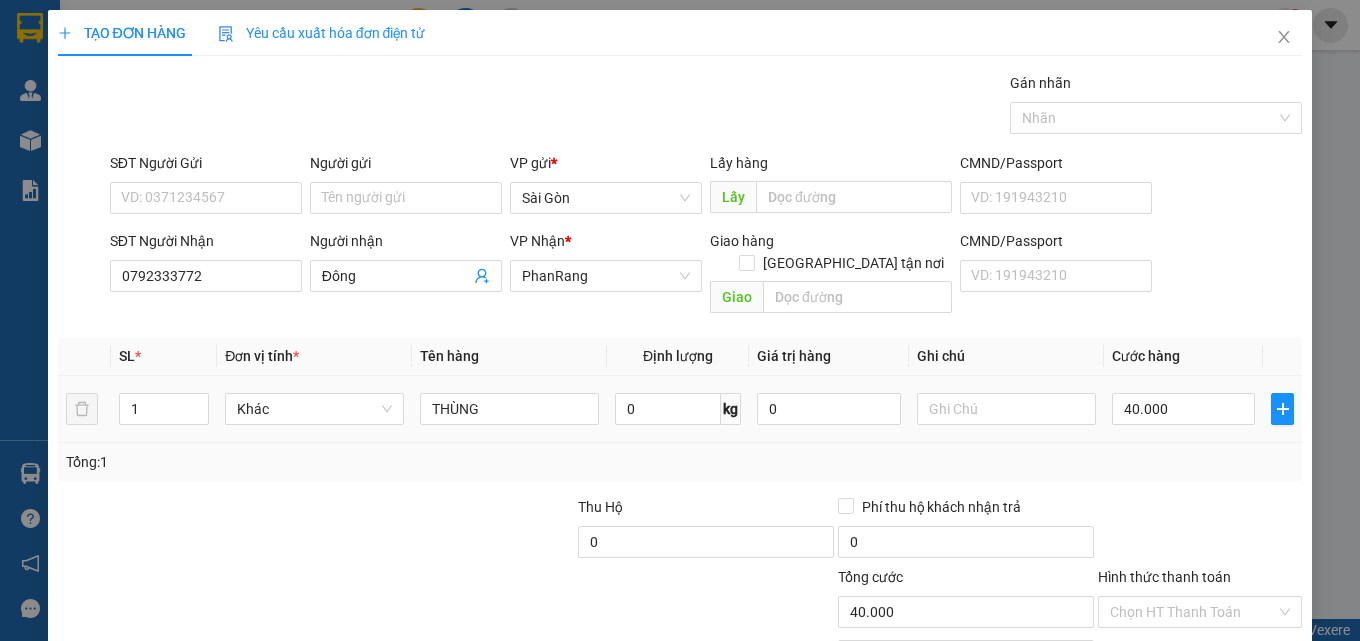 drag, startPoint x: 1249, startPoint y: 396, endPoint x: 751, endPoint y: 443, distance: 500.21295 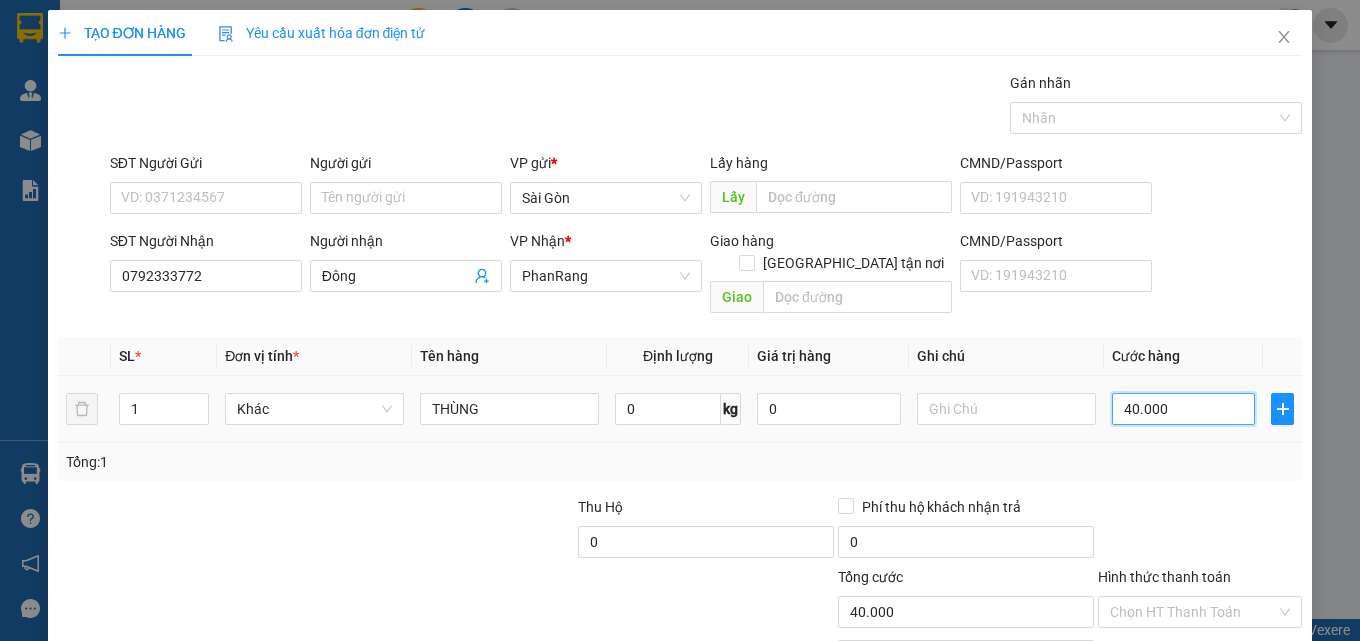 click on "40.000" at bounding box center (1184, 409) 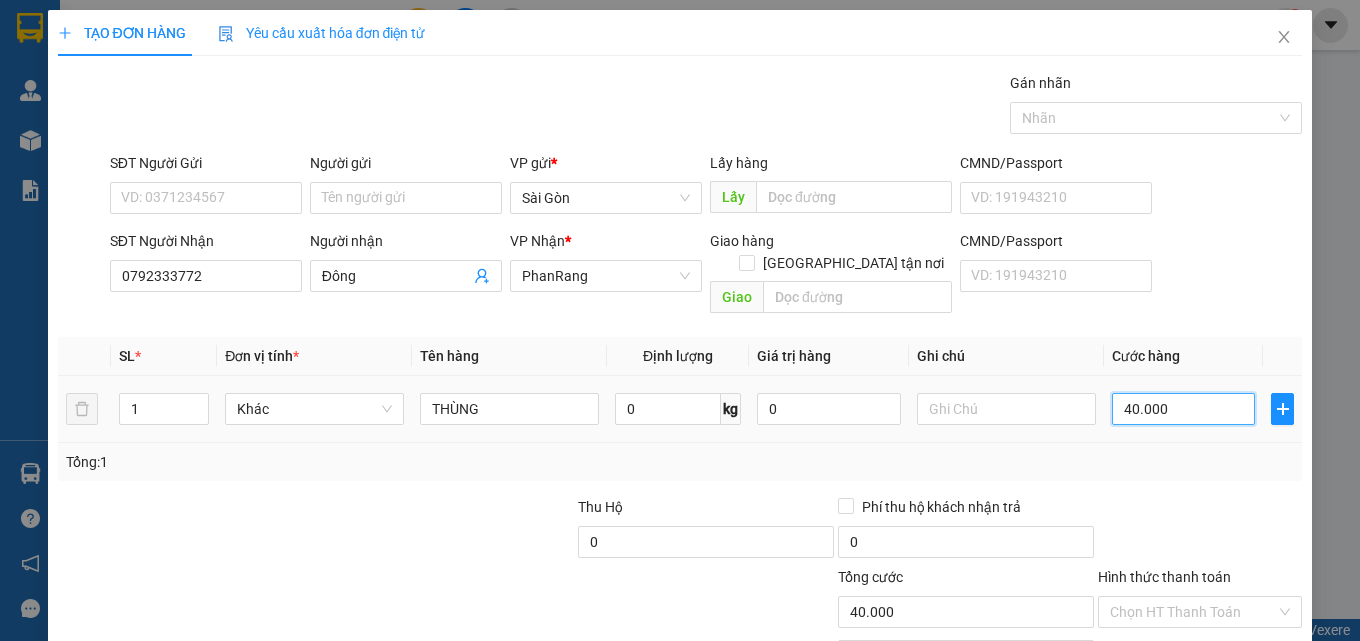 type on "5" 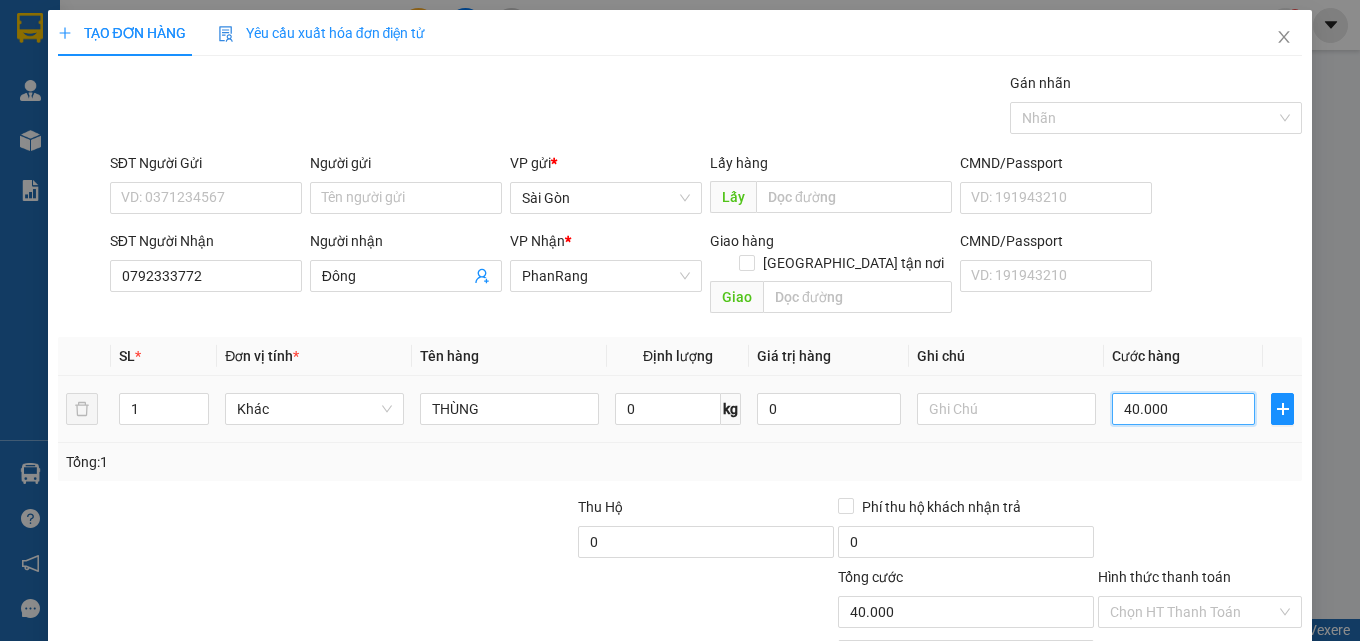 type on "5" 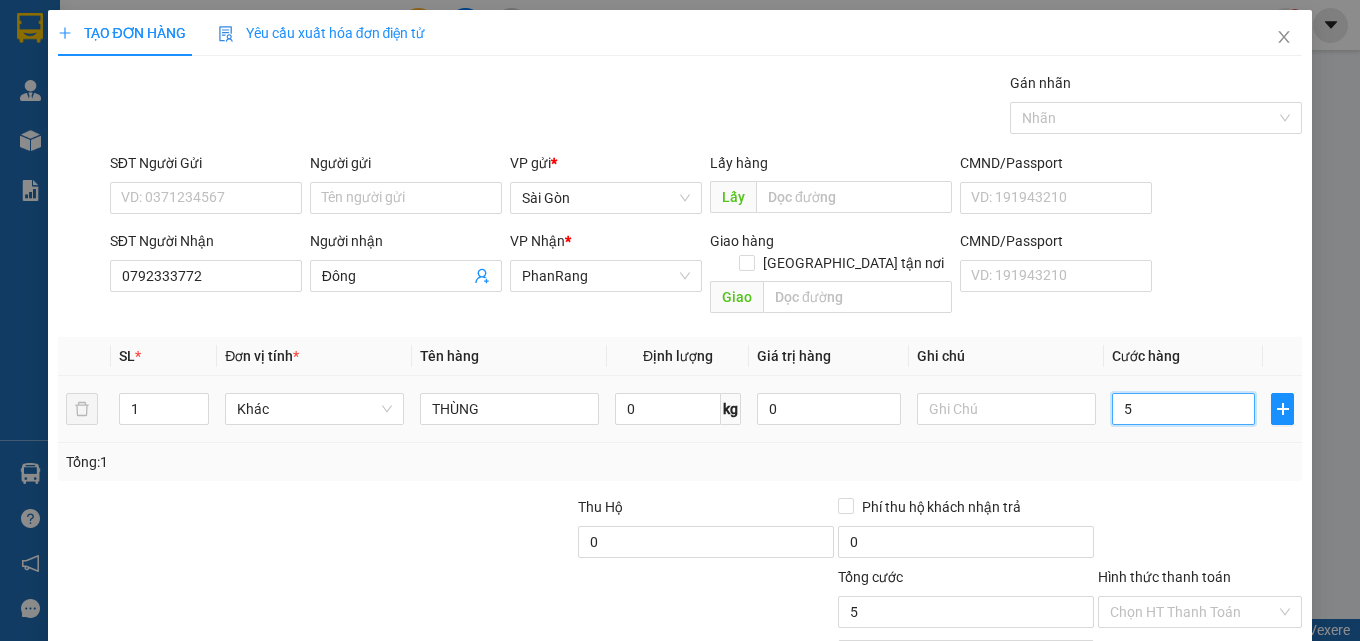 type on "50" 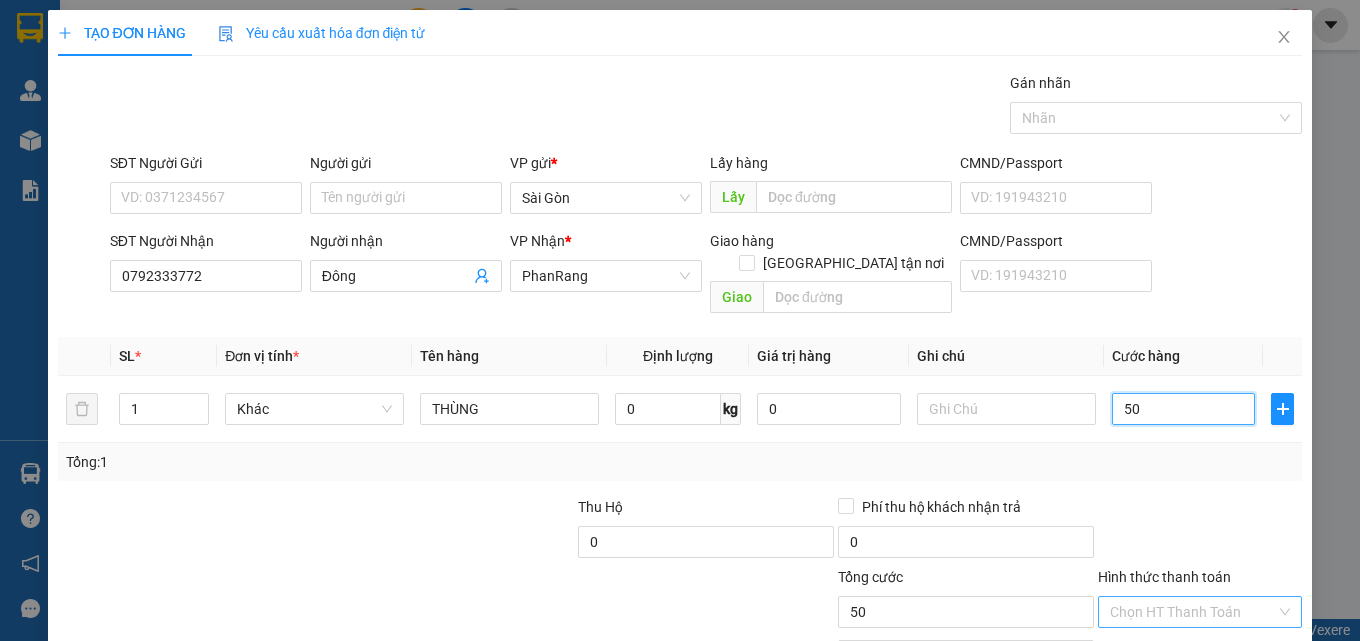 type on "50" 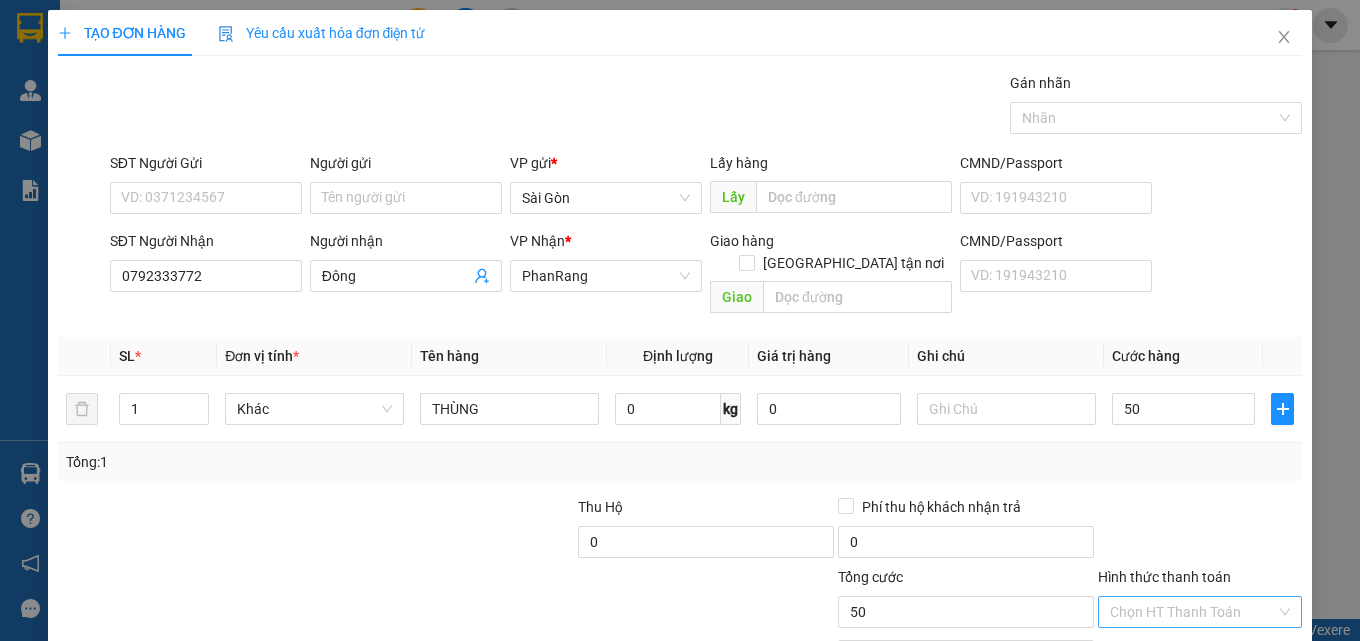 type on "50.000" 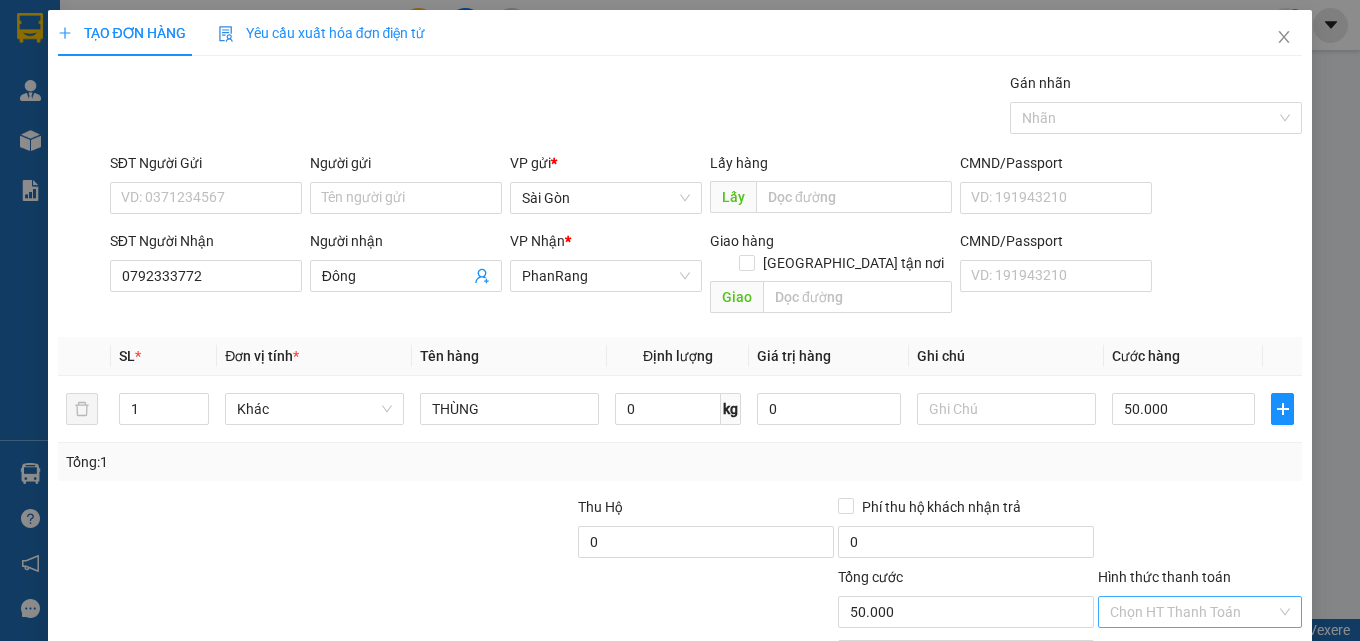 click on "Hình thức thanh toán" at bounding box center [1193, 612] 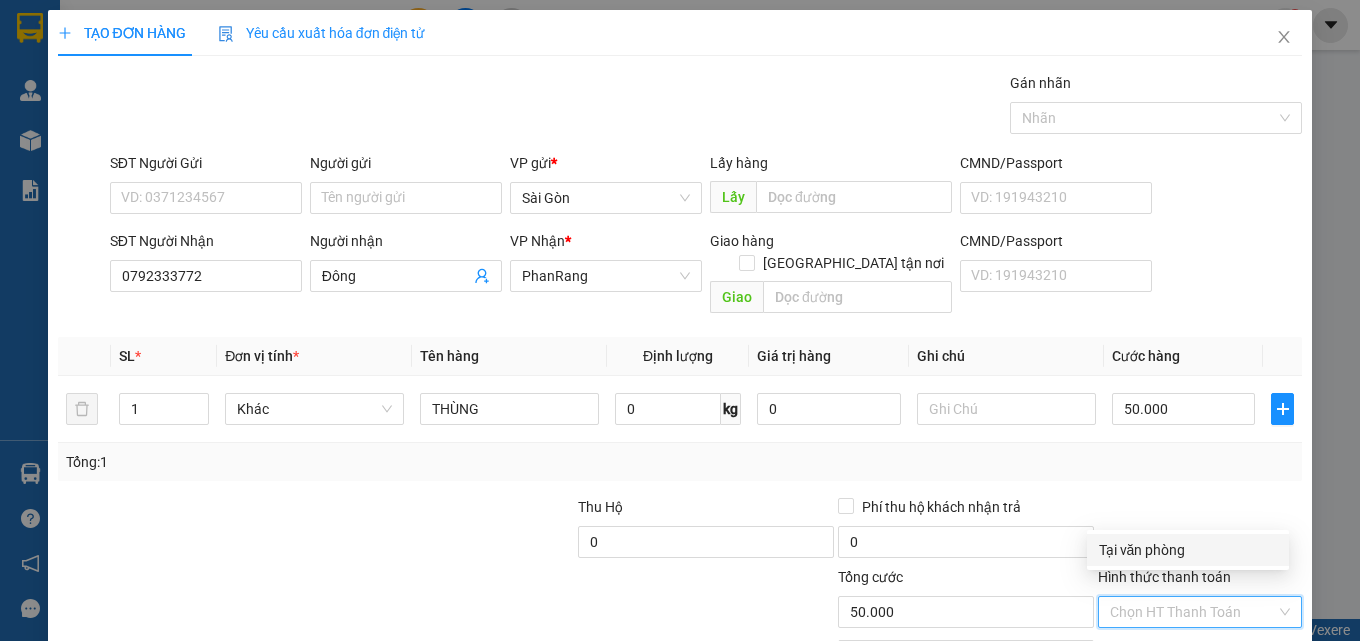 click on "Tại văn phòng" at bounding box center (1188, 550) 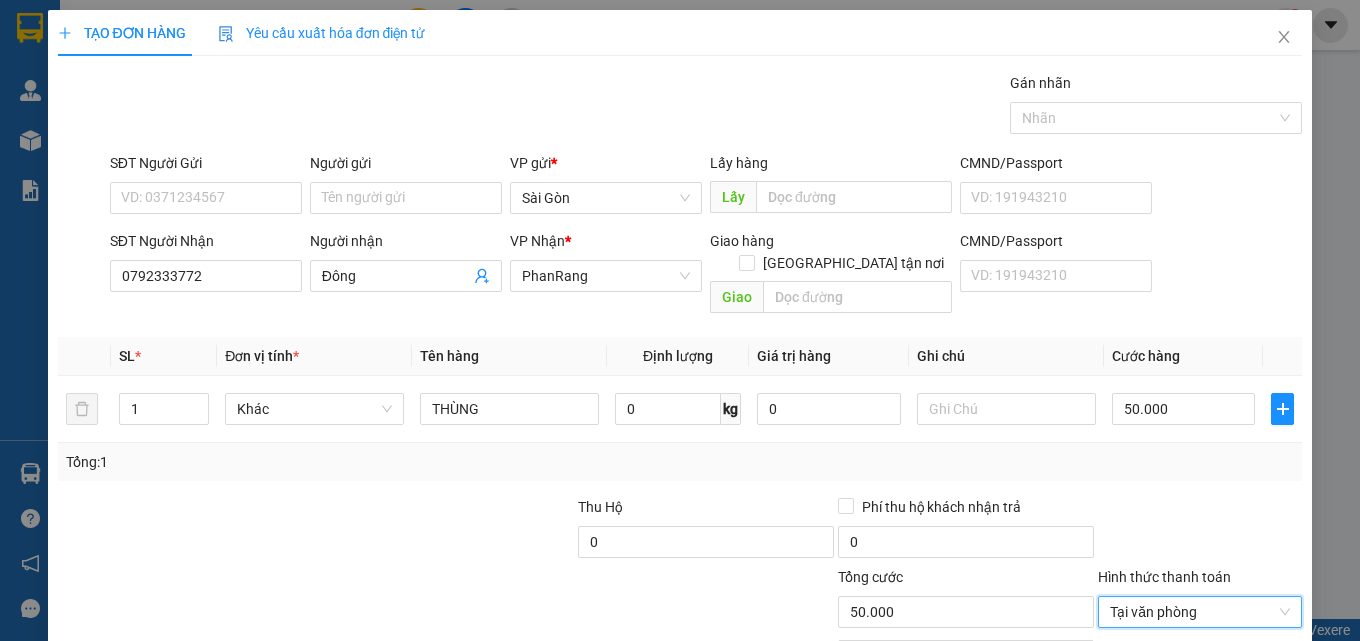 click on "[PERSON_NAME] và In" at bounding box center [1226, 707] 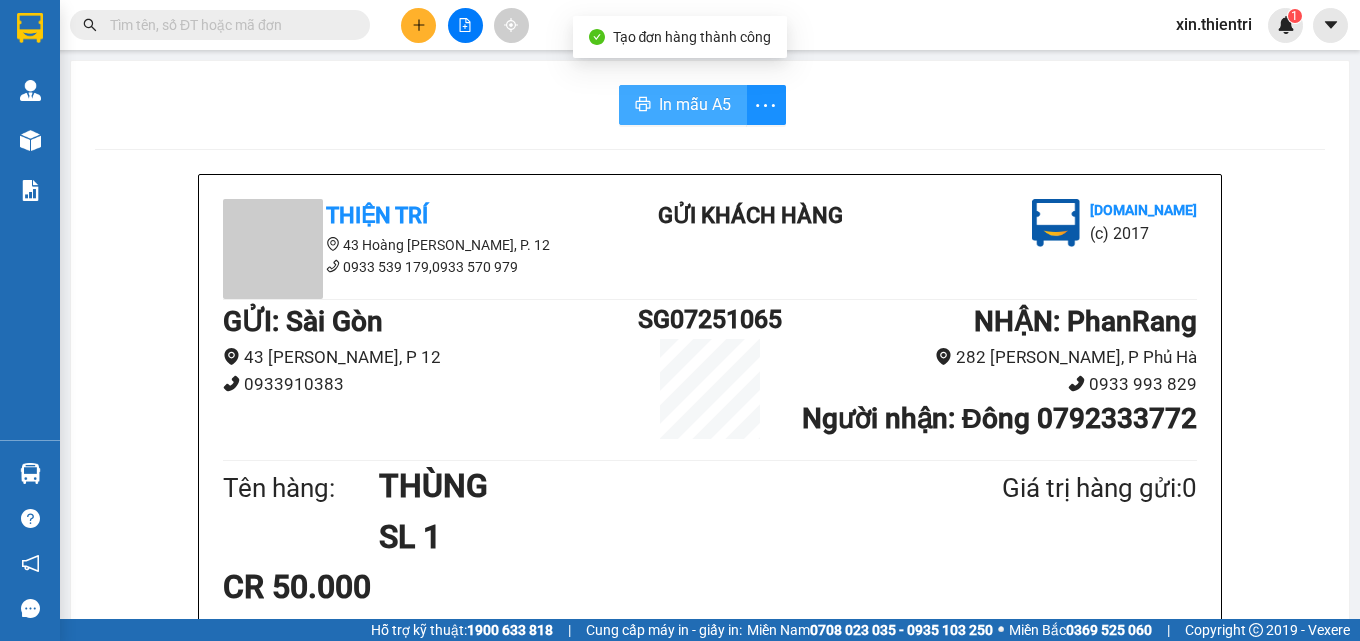 drag, startPoint x: 661, startPoint y: 77, endPoint x: 657, endPoint y: 90, distance: 13.601471 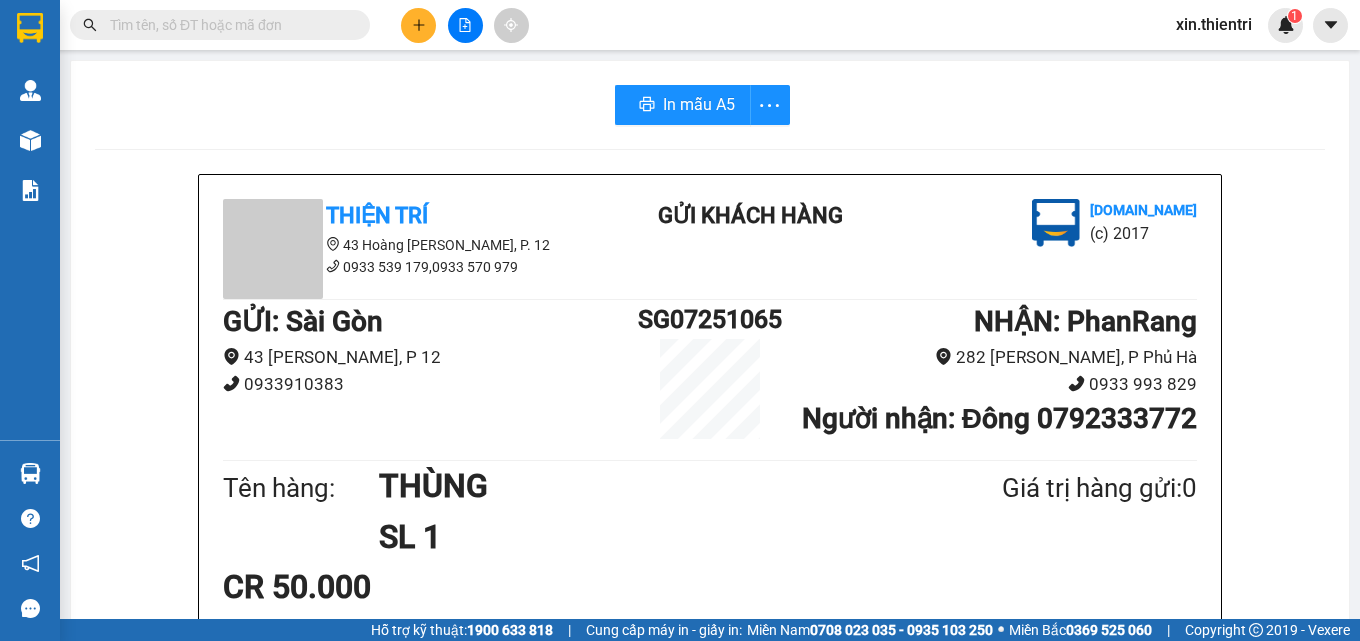 click at bounding box center (418, 25) 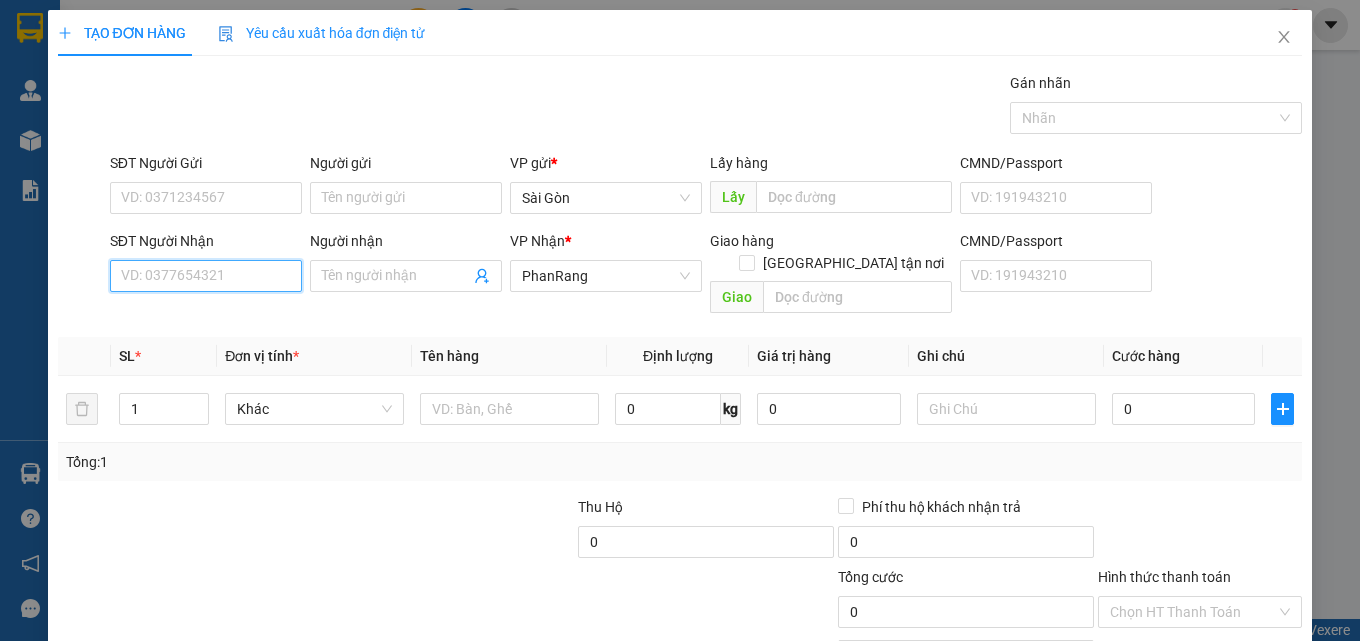 click on "SĐT Người Nhận" at bounding box center (206, 276) 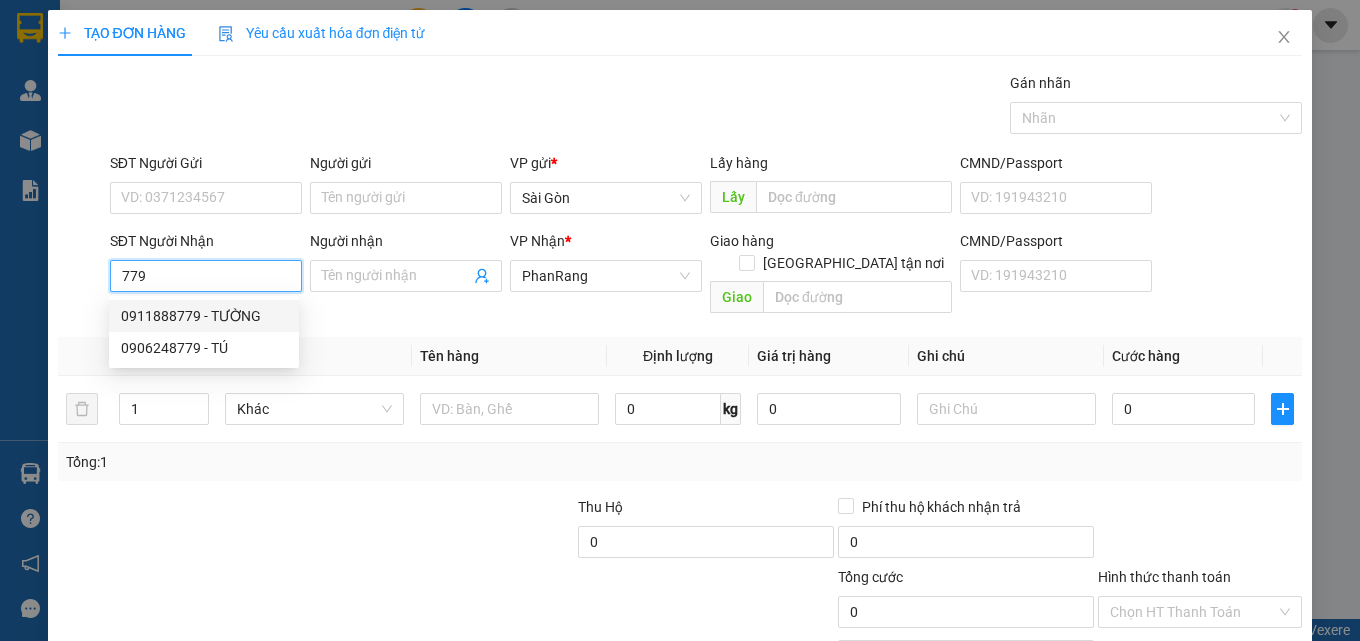 click on "0911888779 -  TƯỜNG" at bounding box center [204, 316] 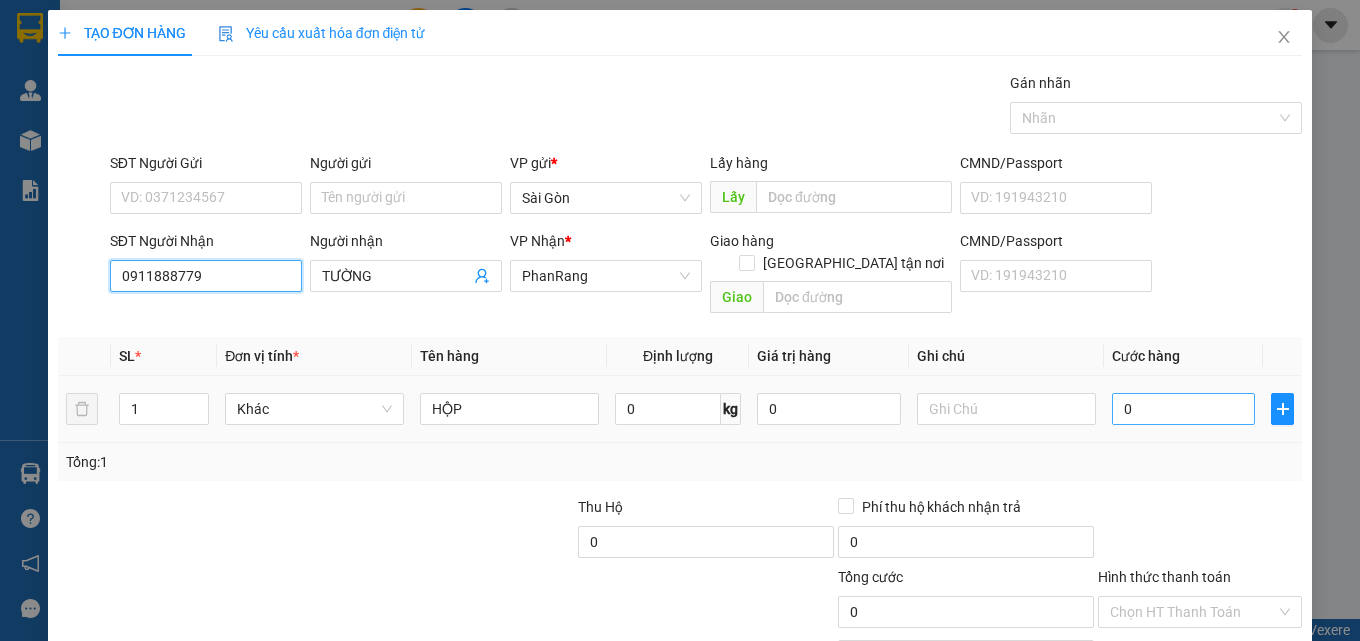 type on "0911888779" 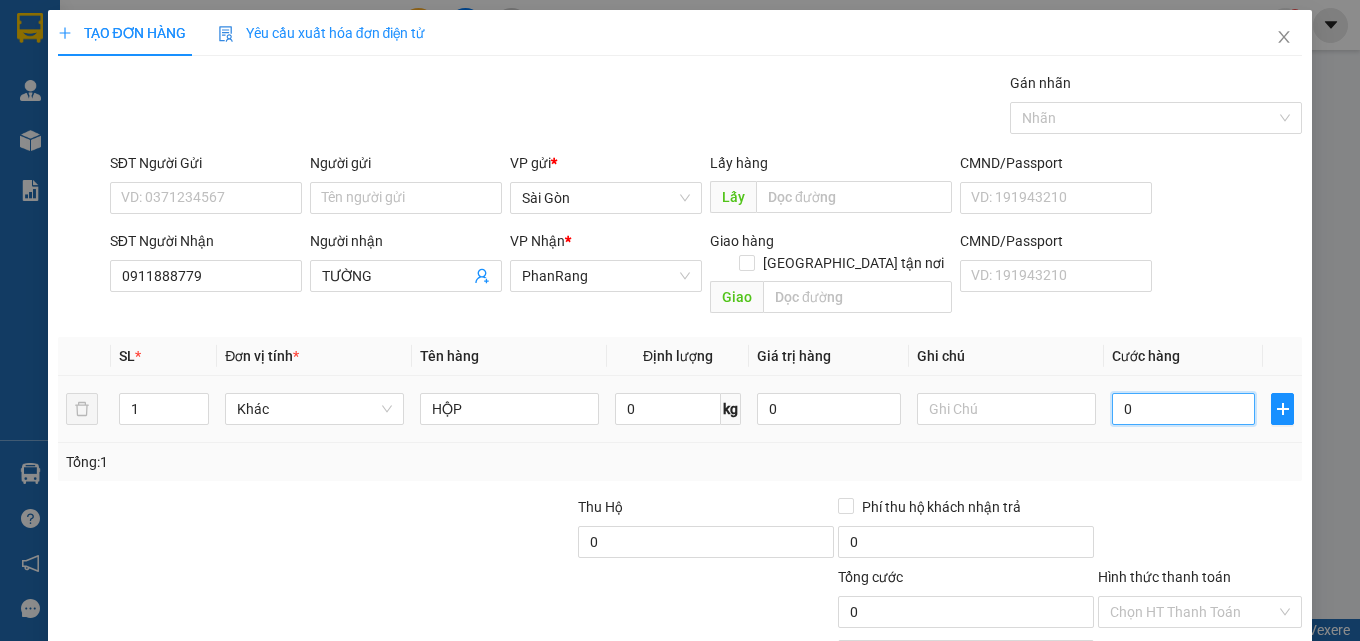 type on "3" 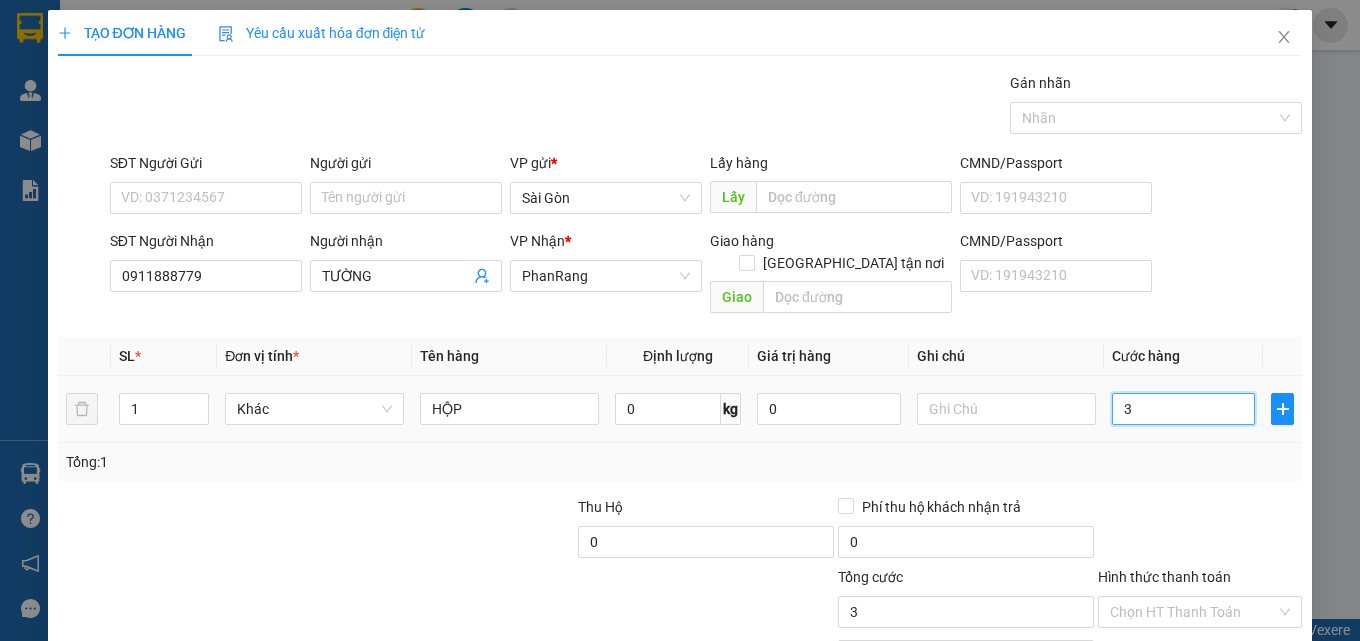 type on "30" 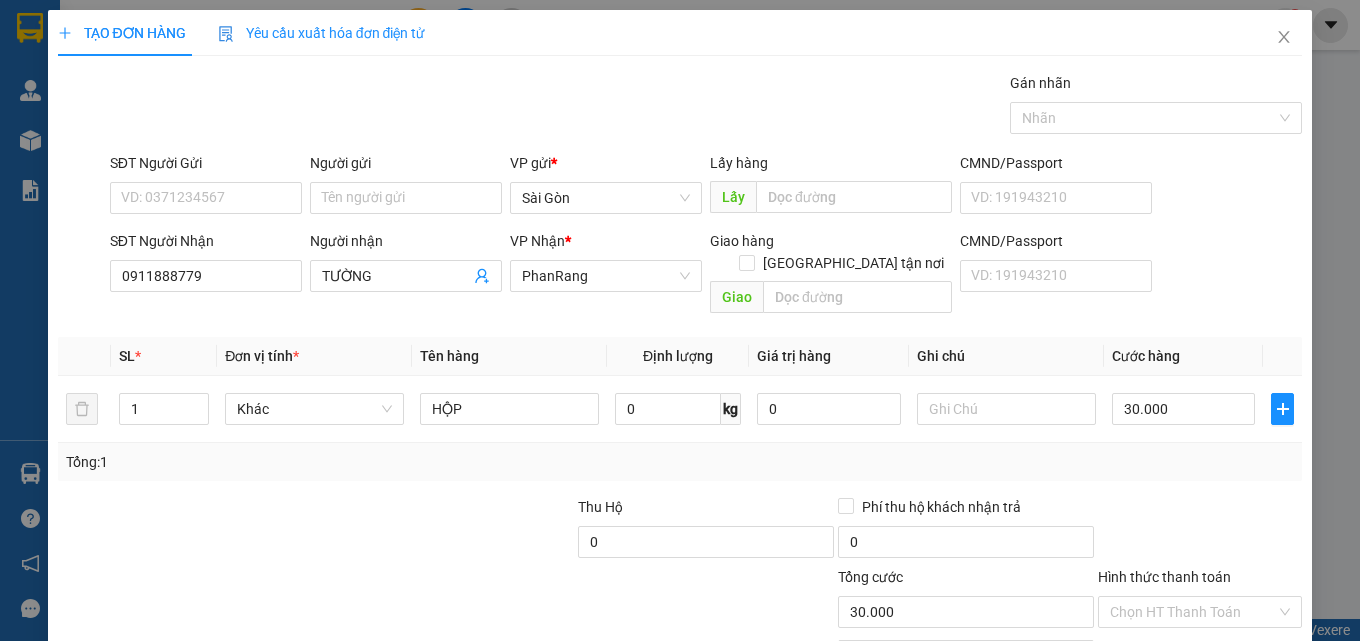 click on "Hình thức thanh toán" at bounding box center [1193, 612] 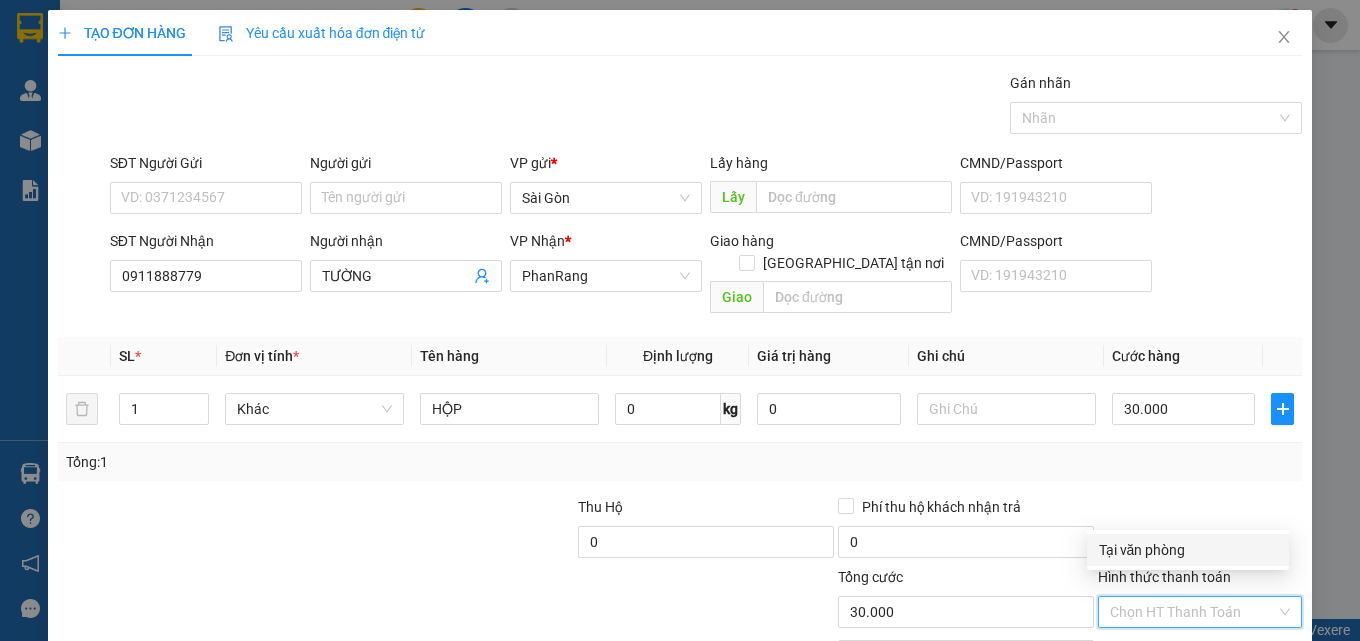 click on "Tại văn phòng" at bounding box center (1188, 550) 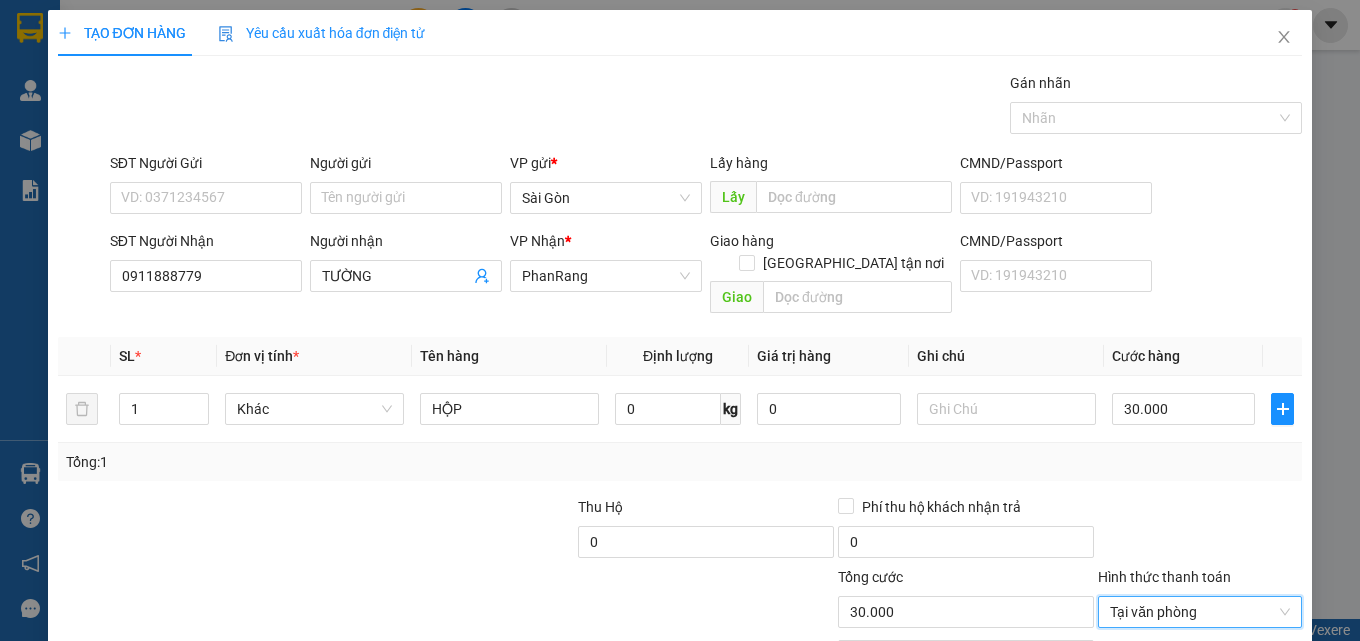 click on "[PERSON_NAME] và In" at bounding box center [1226, 707] 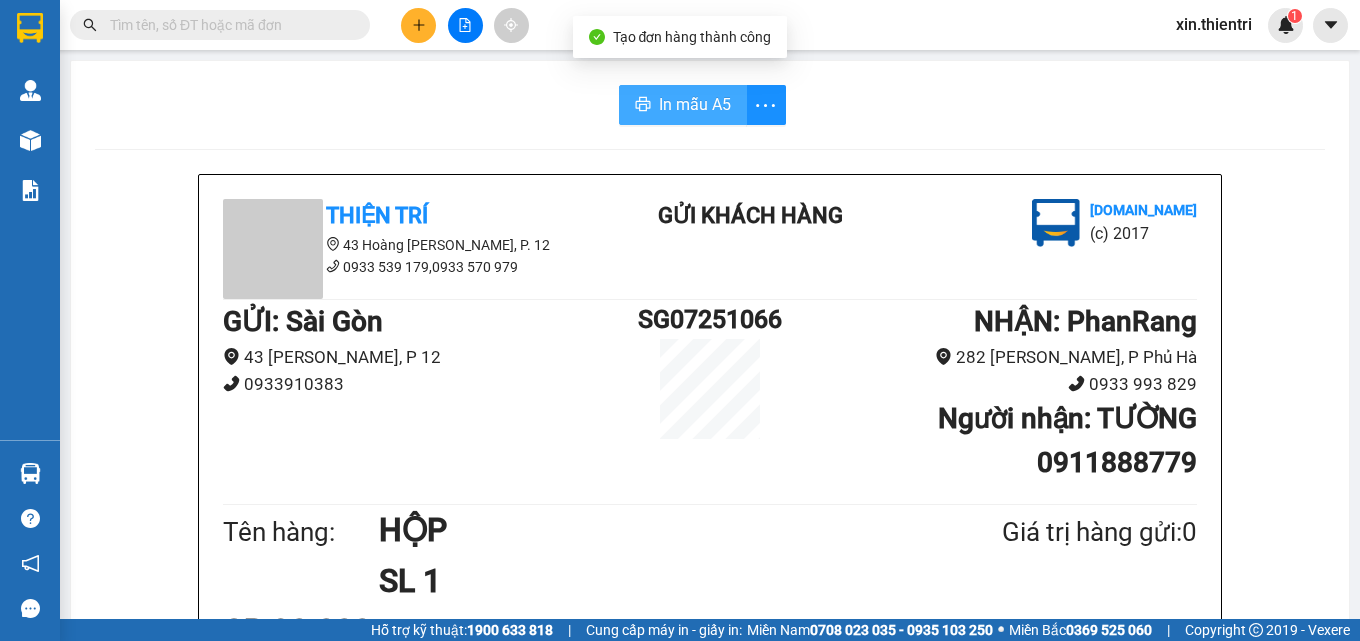 click on "In mẫu A5" at bounding box center (683, 105) 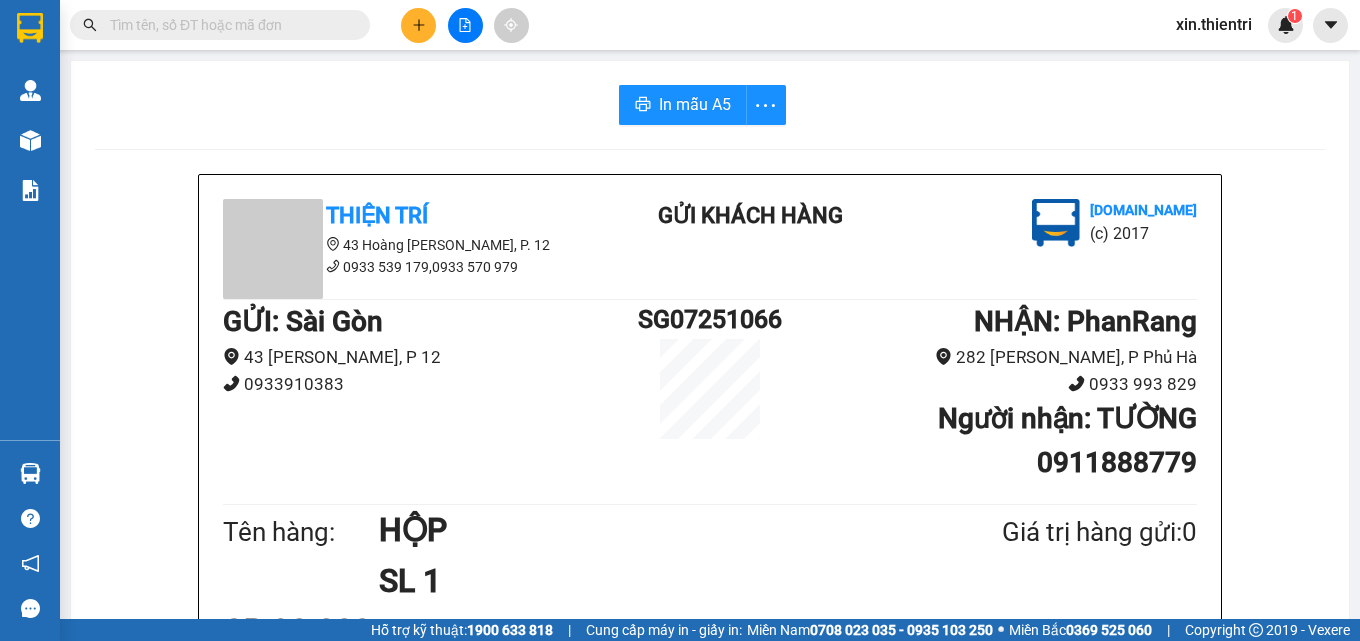 click 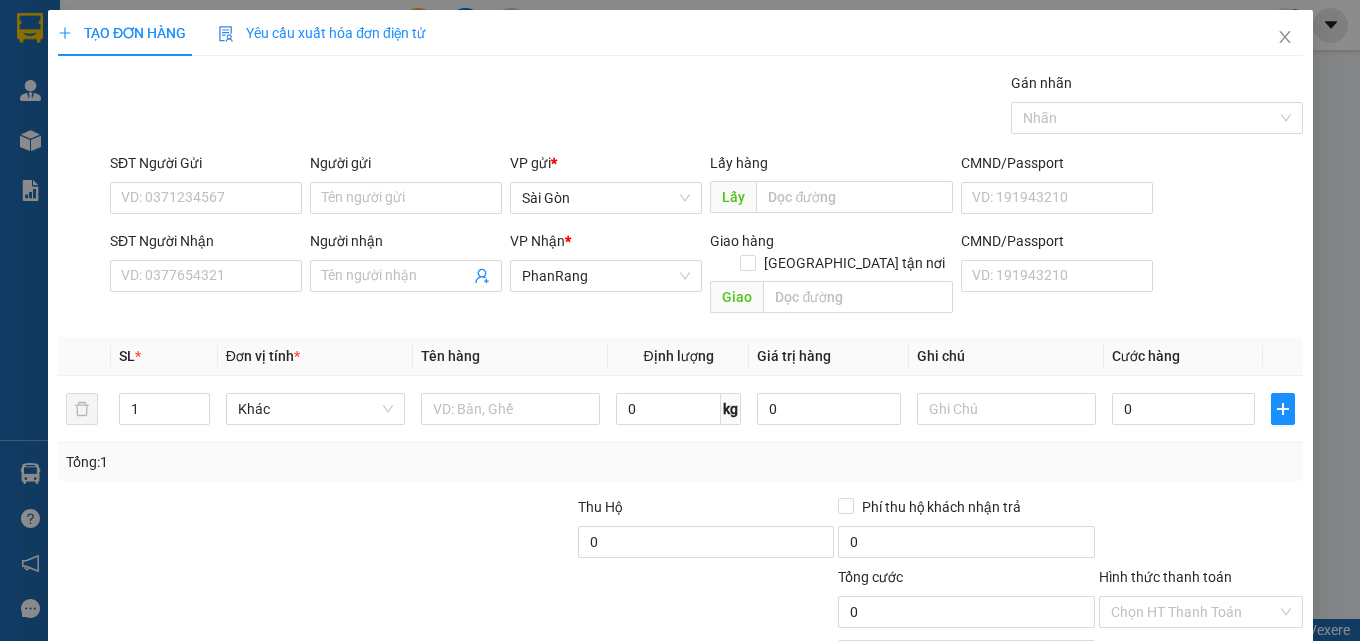 click on "SĐT Người Nhận" at bounding box center [206, 245] 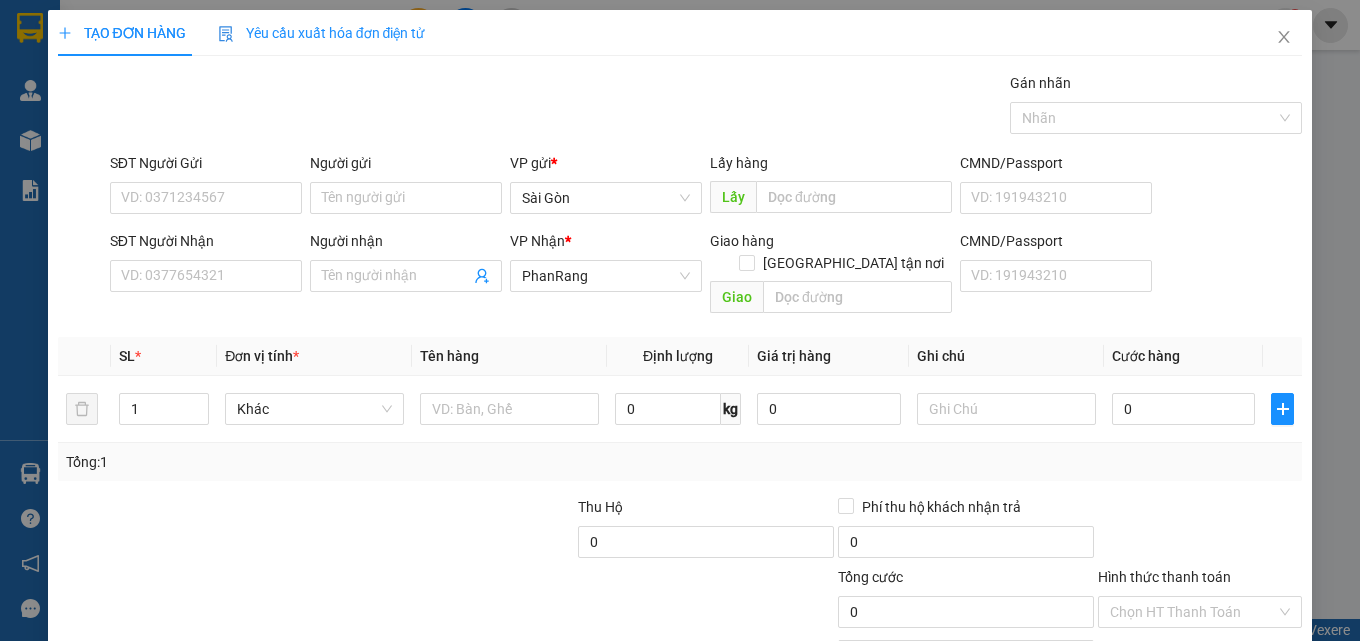 click on "SĐT Người Nhận" at bounding box center (206, 245) 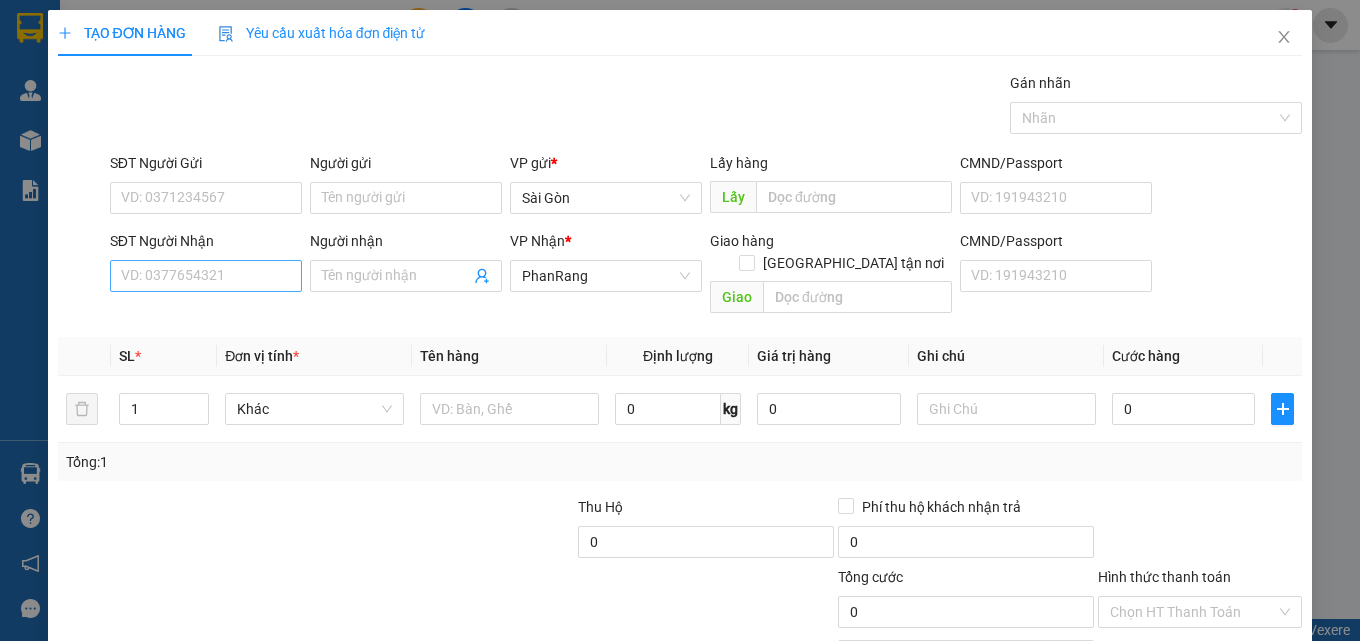 click on "SĐT Người Nhận VD: 0377654321" at bounding box center [206, 265] 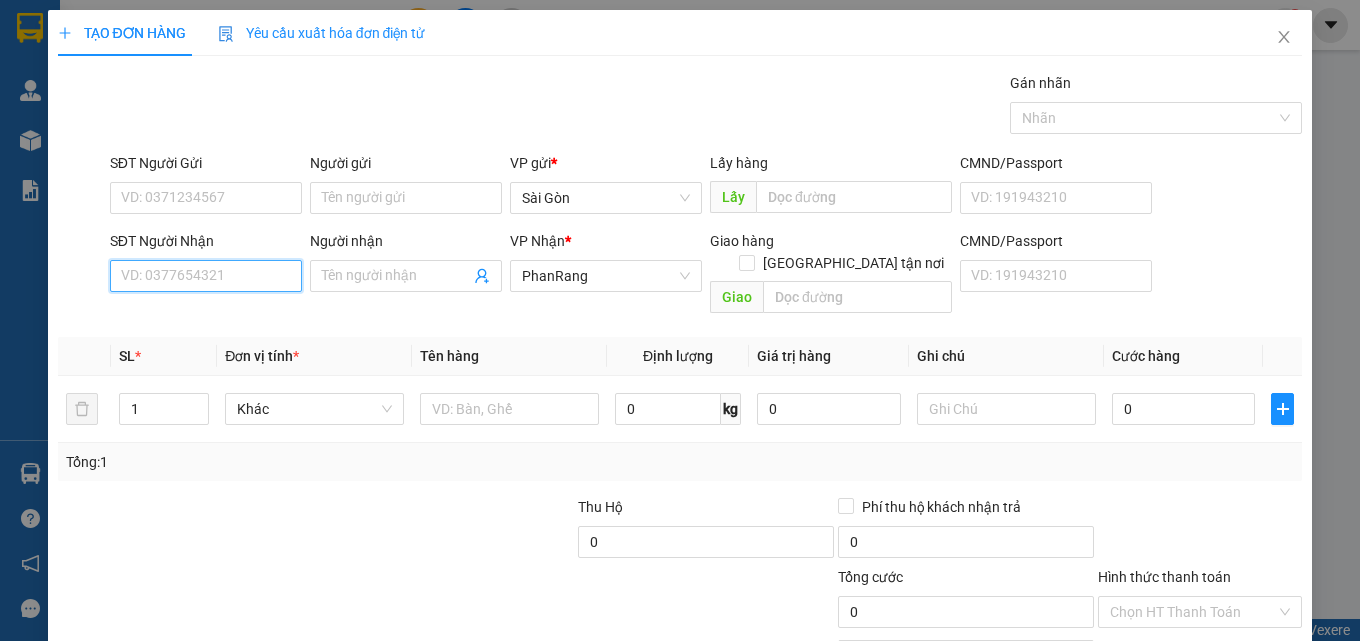 click on "SĐT Người Nhận" at bounding box center (206, 276) 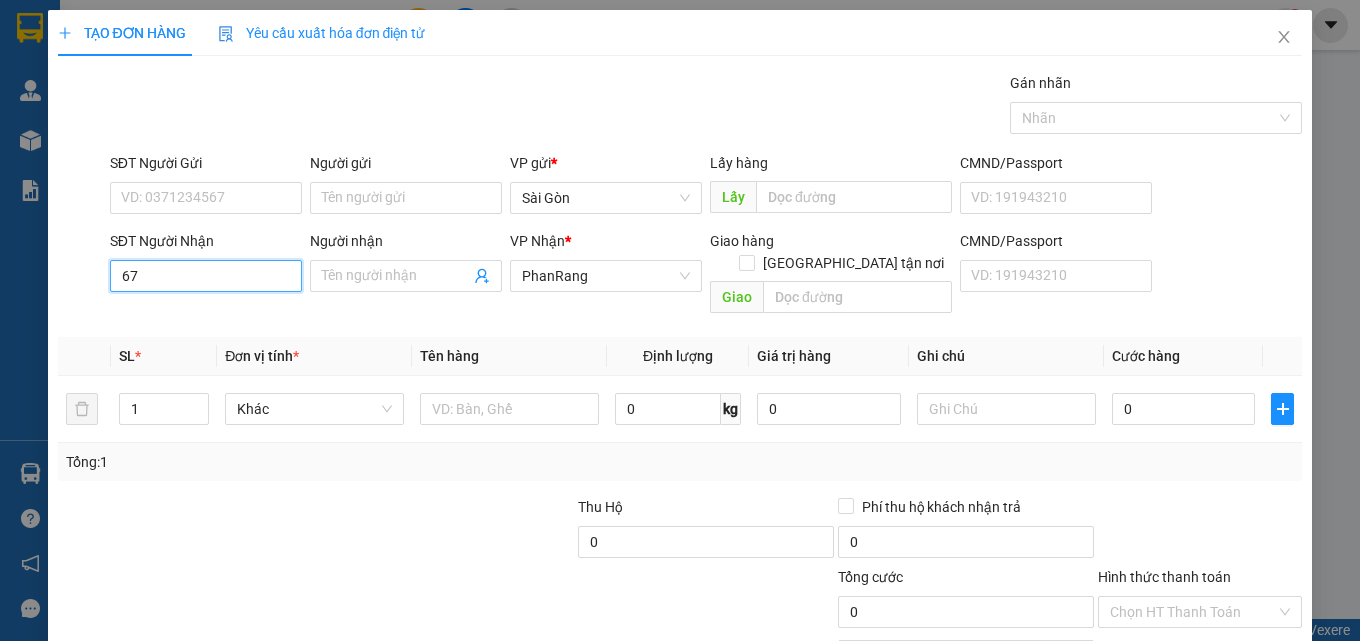 type on "679" 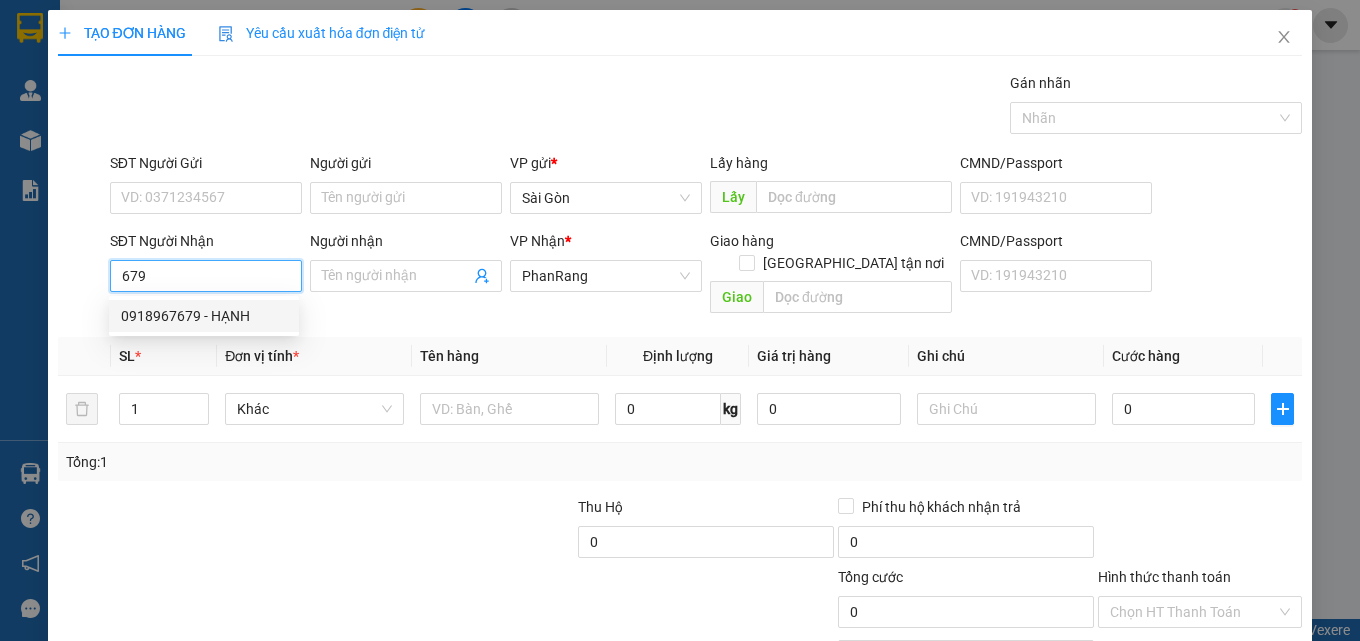 drag, startPoint x: 191, startPoint y: 316, endPoint x: 233, endPoint y: 319, distance: 42.107006 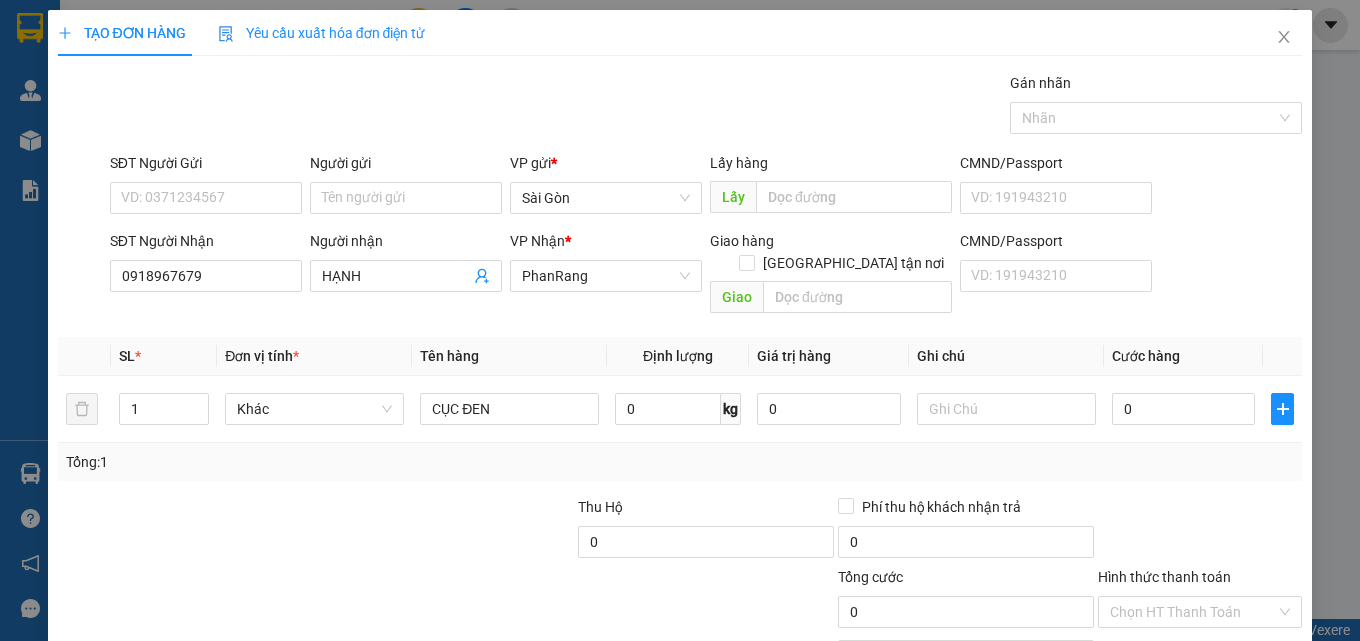 click on "[PERSON_NAME] và In" at bounding box center [1258, 707] 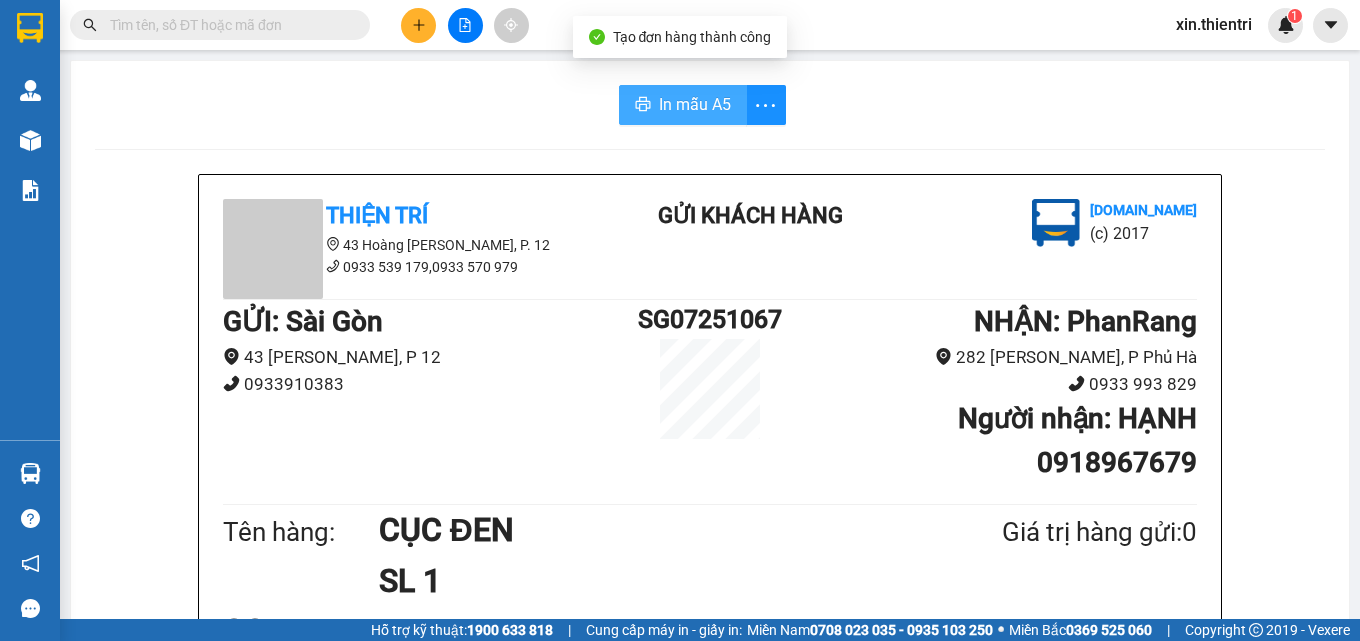 drag, startPoint x: 658, startPoint y: 99, endPoint x: 1231, endPoint y: 205, distance: 582.72205 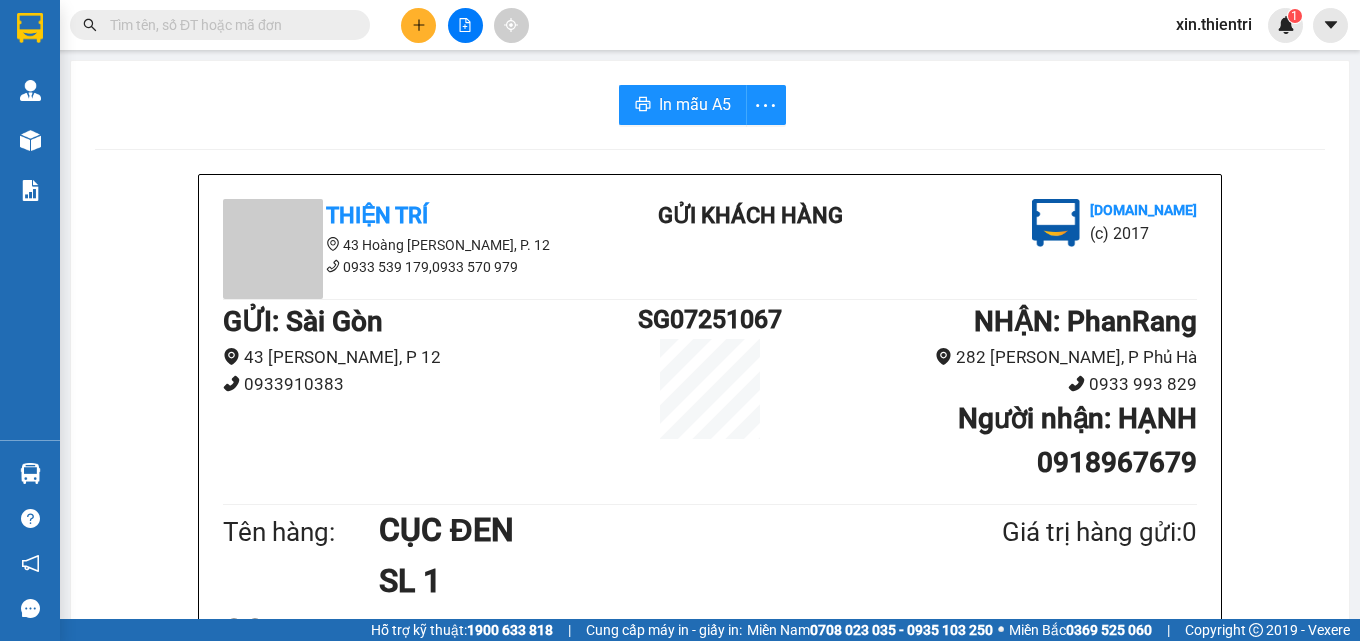 click 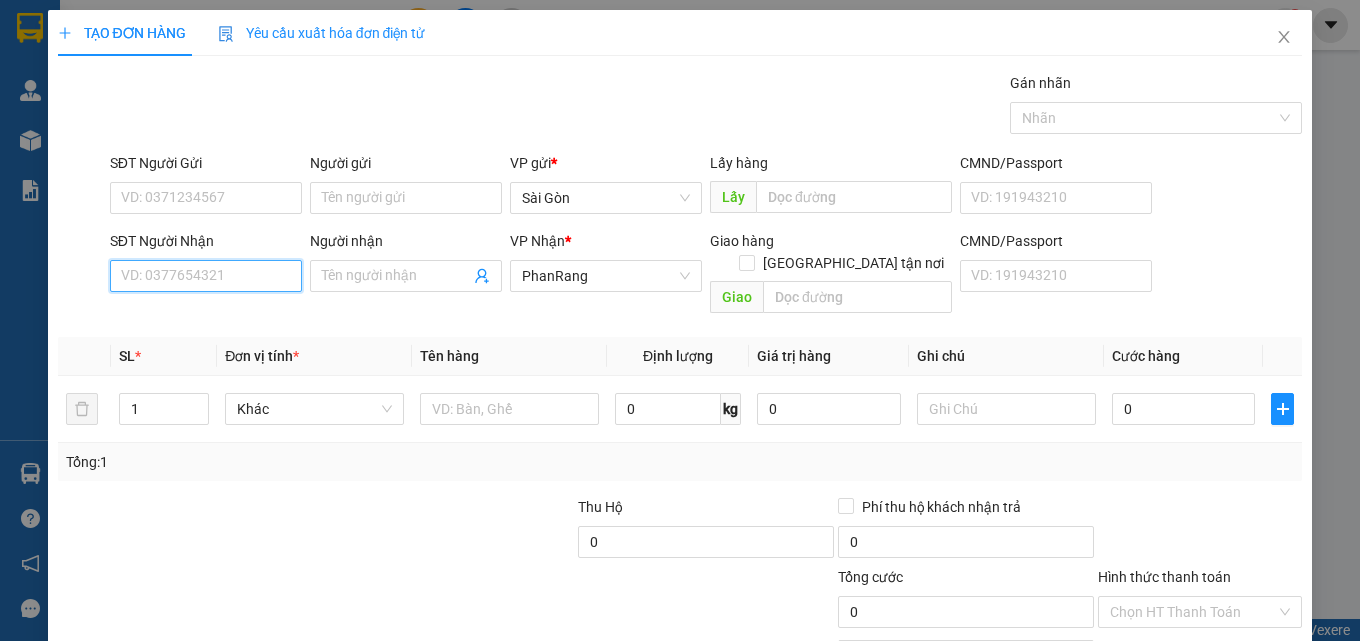 click on "SĐT Người Nhận" at bounding box center [206, 276] 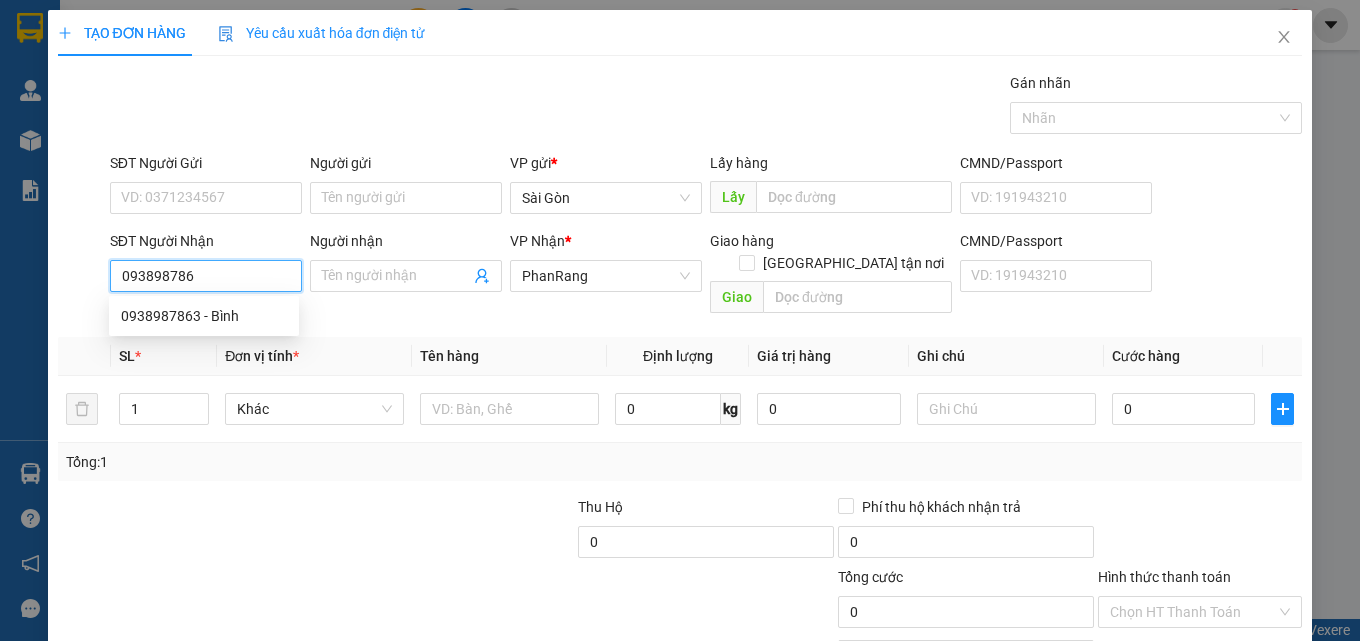 type on "0938987863" 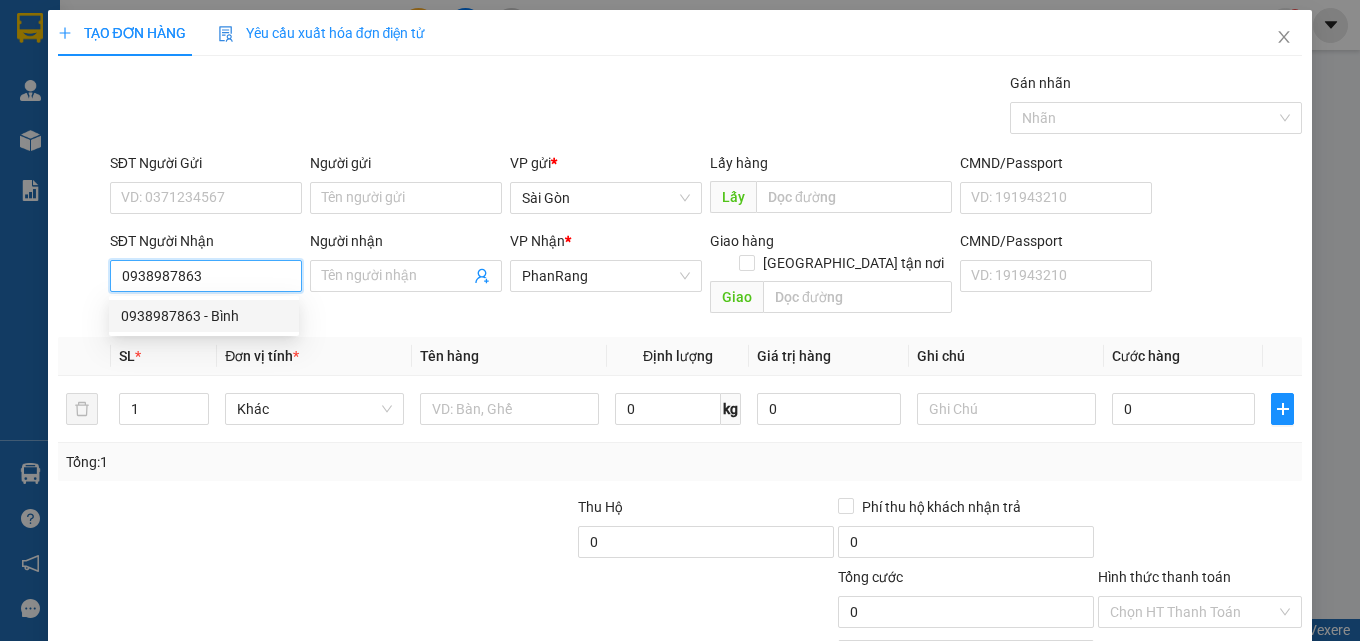 click on "0938987863 - Bình" at bounding box center (204, 316) 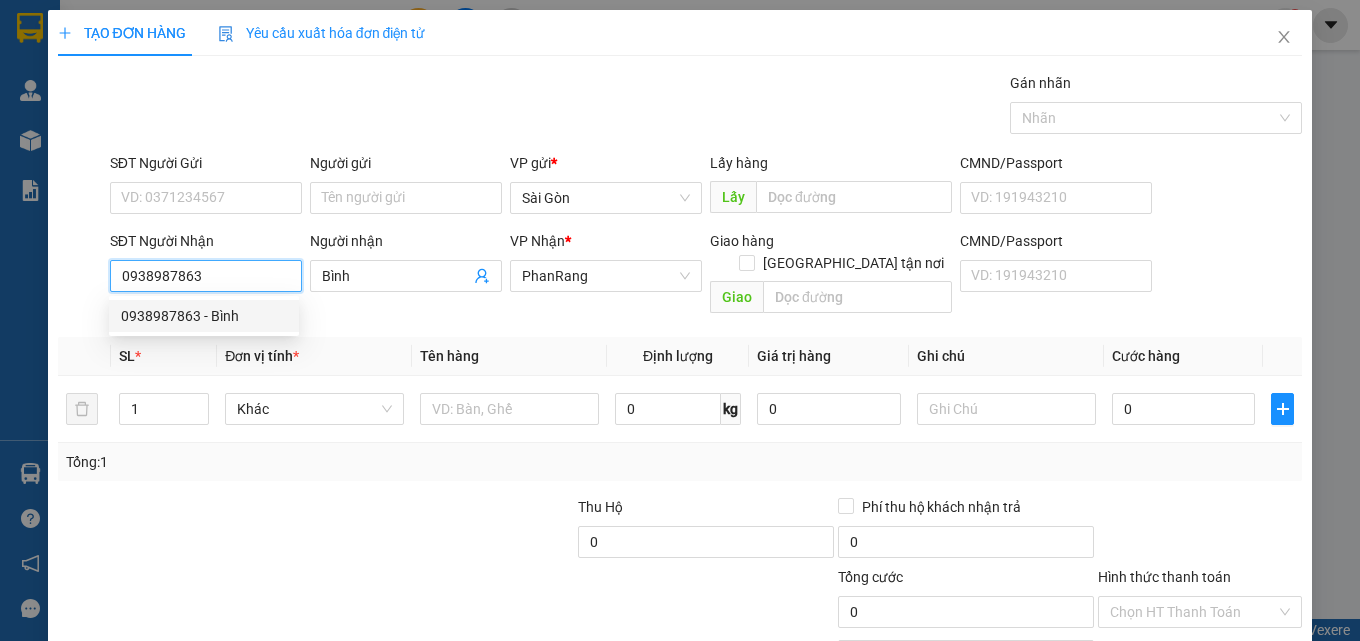 type on "100.000" 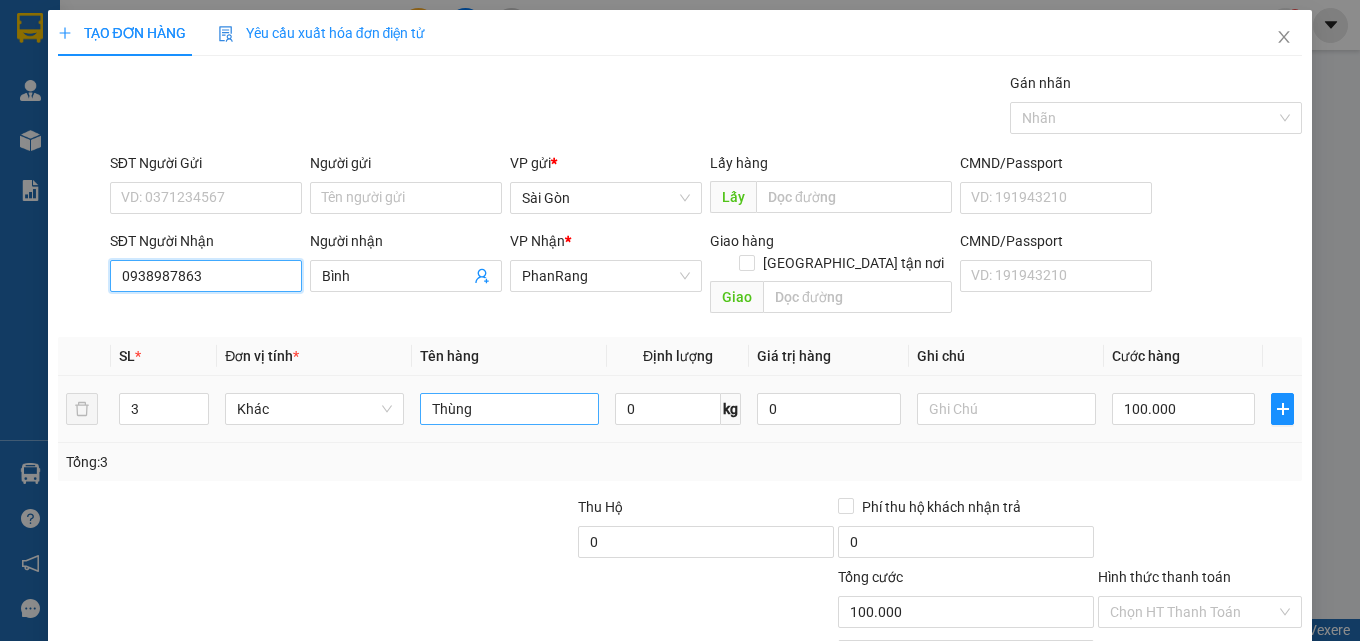 type on "0938987863" 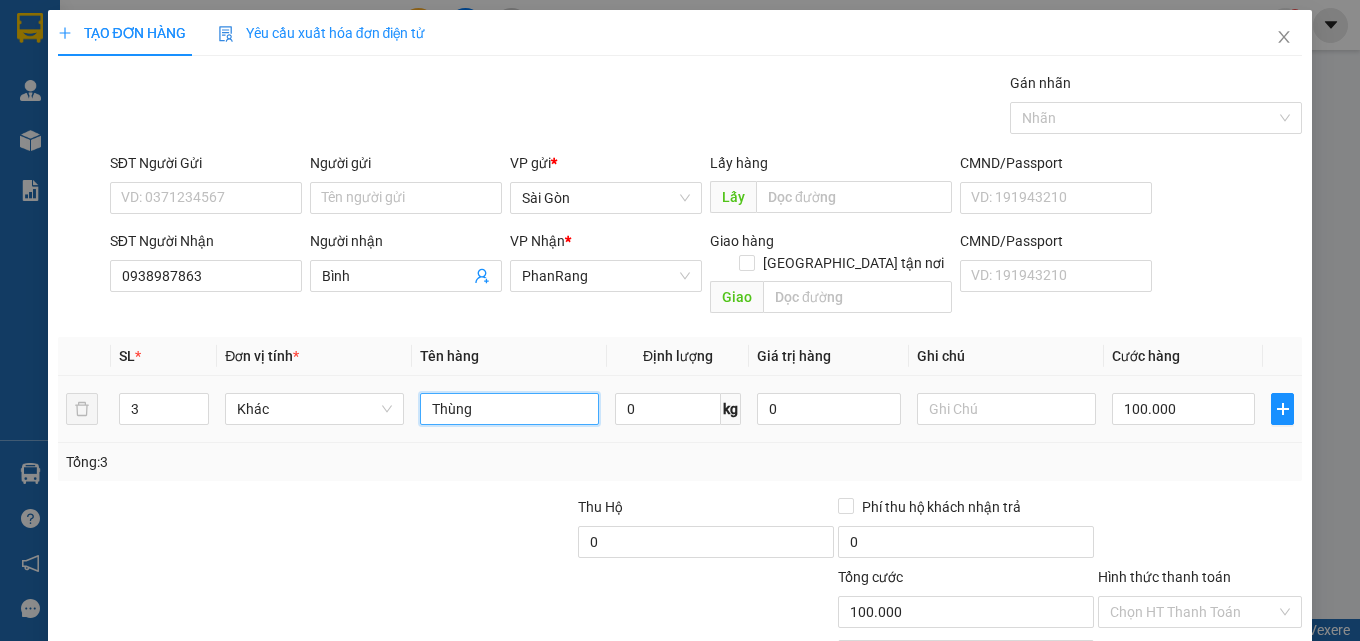 drag, startPoint x: 519, startPoint y: 400, endPoint x: 0, endPoint y: 399, distance: 519.001 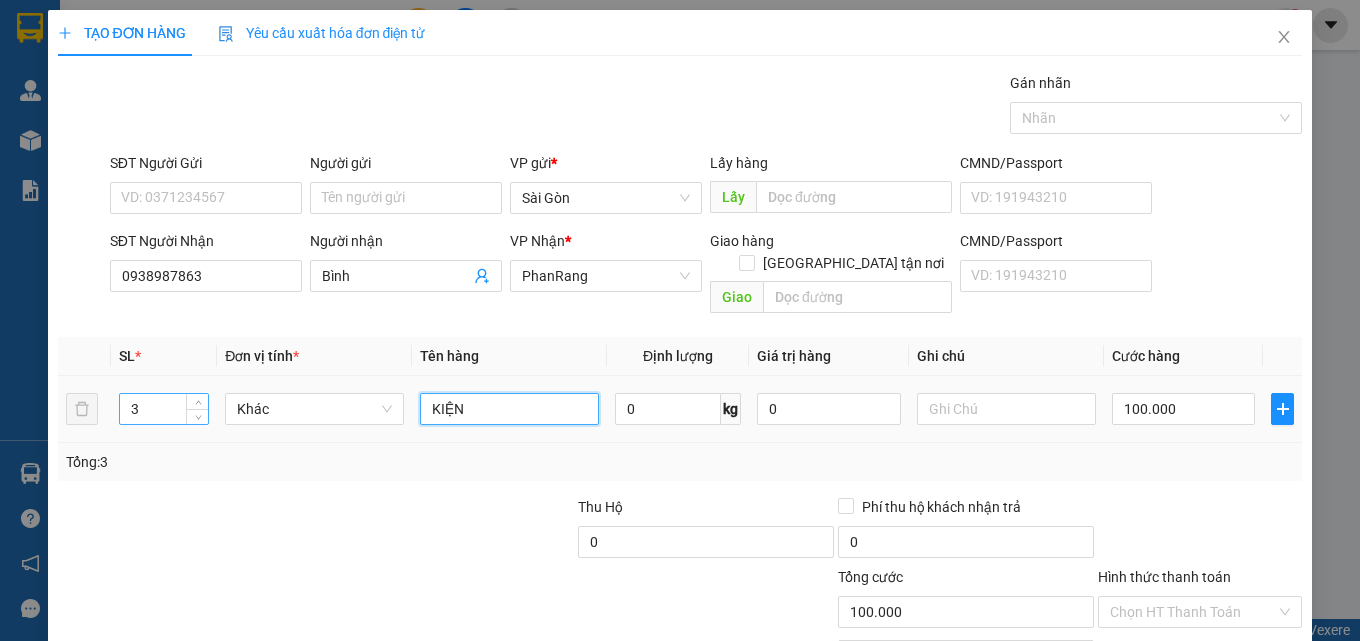 type on "KIỆN" 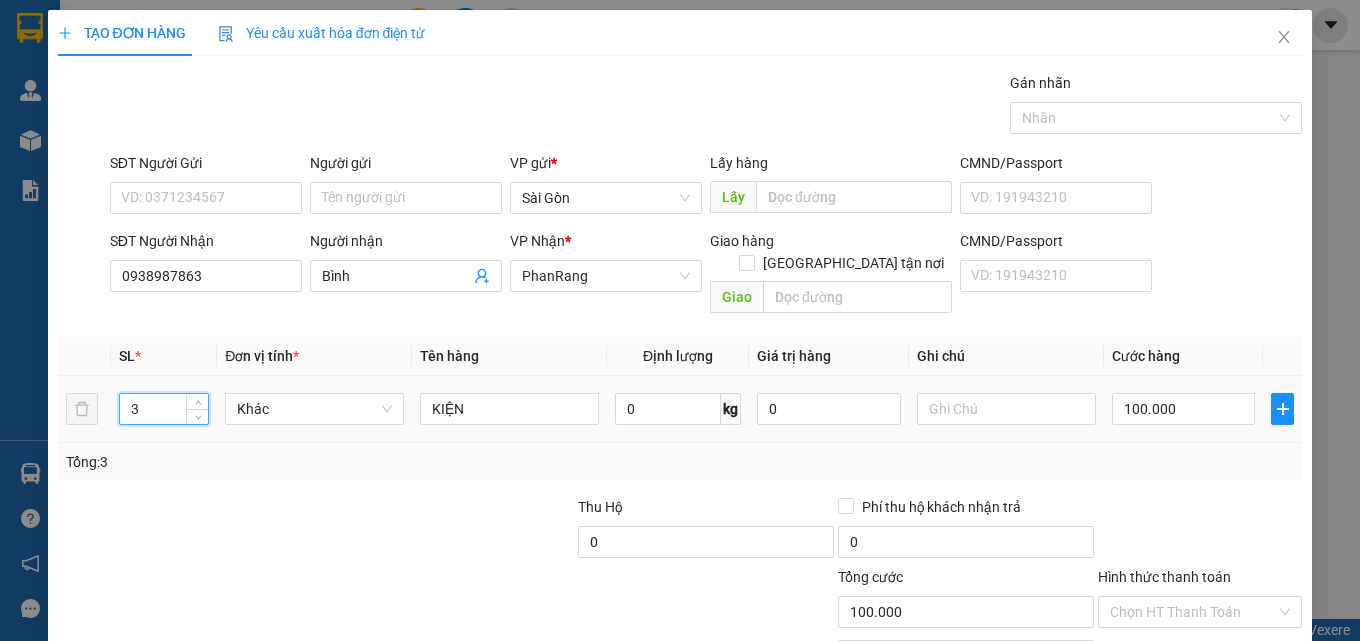 drag, startPoint x: 161, startPoint y: 376, endPoint x: 0, endPoint y: 356, distance: 162.23749 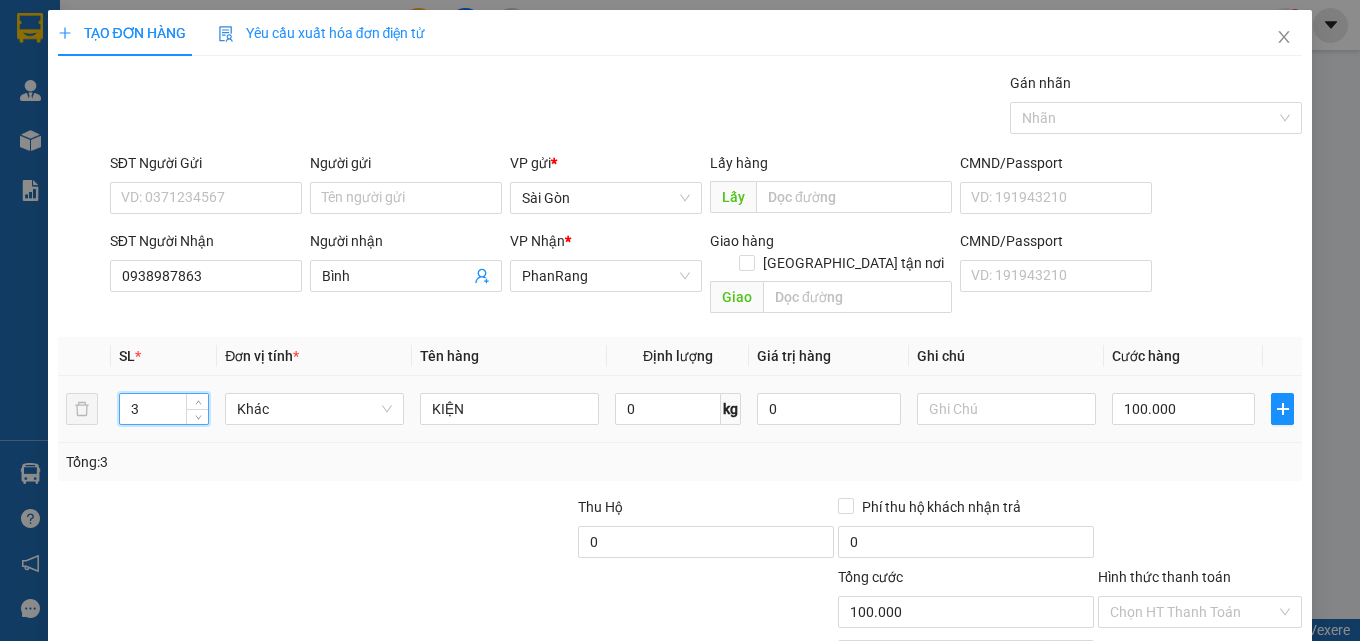click on "TẠO ĐƠN HÀNG Yêu cầu xuất hóa đơn điện tử Transit Pickup Surcharge Ids Transit Deliver Surcharge Ids Transit Deliver Surcharge Transit Deliver Surcharge Gán nhãn   Nhãn SĐT Người Gửi VD: 0371234567 Người gửi Tên người gửi VP gửi  * Sài Gòn Lấy hàng Lấy CMND/Passport VD: [PASSPORT] SĐT Người Nhận 0938987863 Người nhận Bình VP Nhận  * PhanRang Giao hàng Giao tận nơi Giao CMND/Passport VD: [PASSPORT] SL  * Đơn vị tính  * Tên hàng  Định lượng Giá trị hàng Ghi chú Cước hàng                   3 Khác KIỆN 0 kg 0 100.000 Tổng:  3 Thu Hộ 0 Phí thu hộ khách nhận trả 0 Tổng cước 100.000 Hình thức thanh toán Chọn HT Thanh Toán Số tiền thu trước 0 Chưa thanh toán 100.000 Chọn HT Thanh Toán Lưu nháp Xóa Thông tin [PERSON_NAME] và In KIỆN" at bounding box center [680, 320] 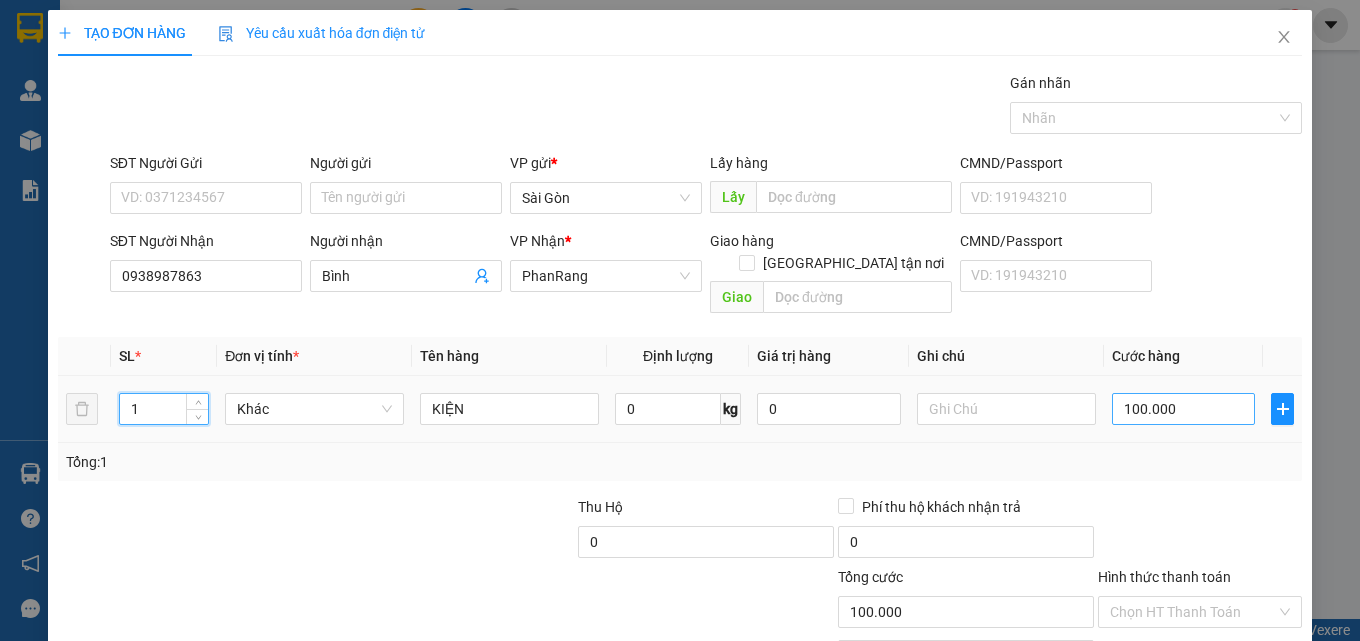type on "1" 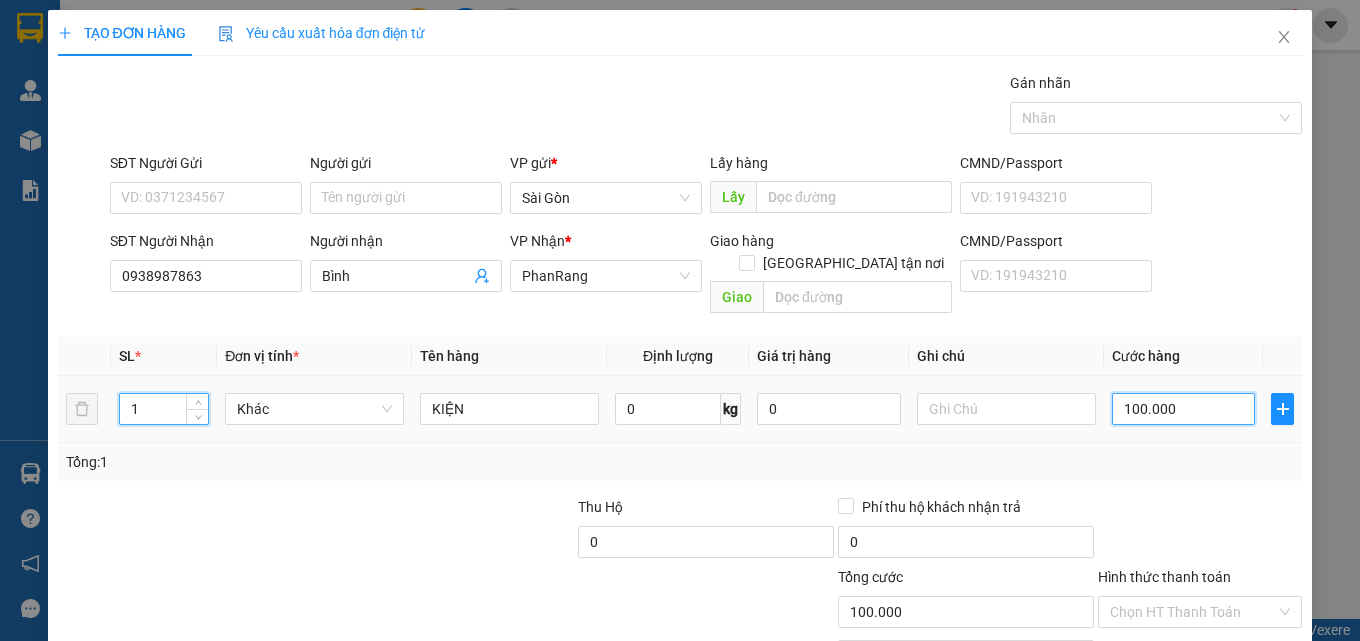 click on "100.000" at bounding box center (1184, 409) 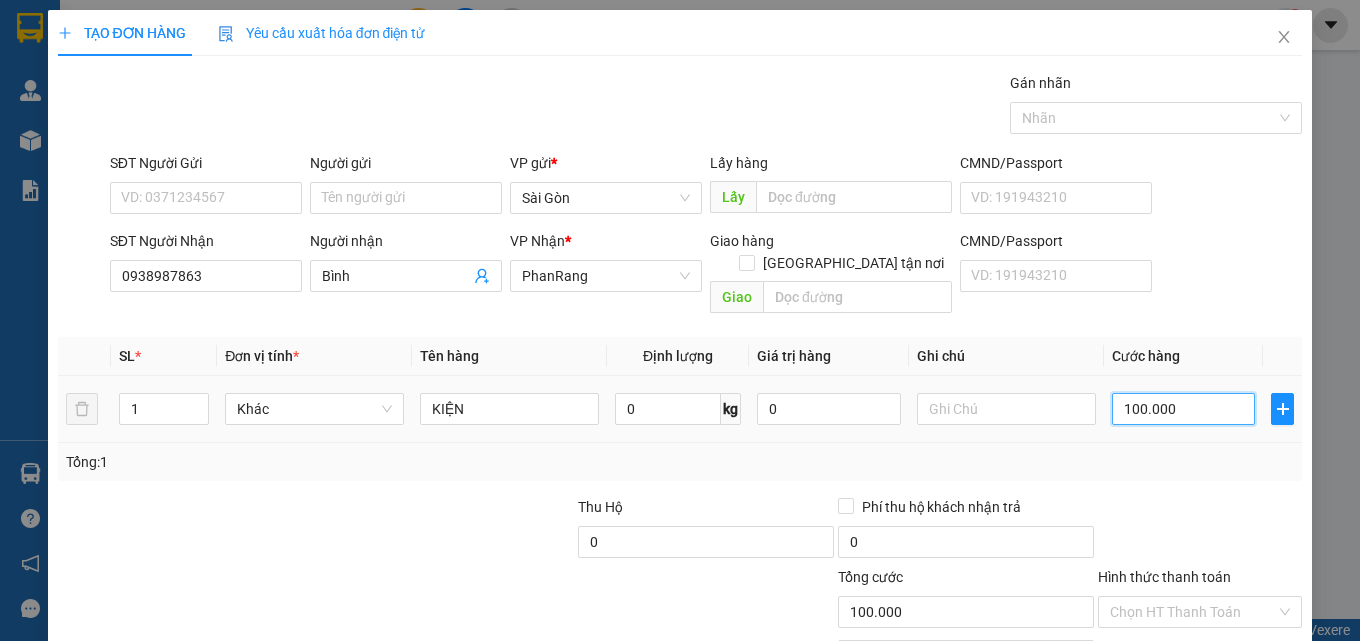 type on "4" 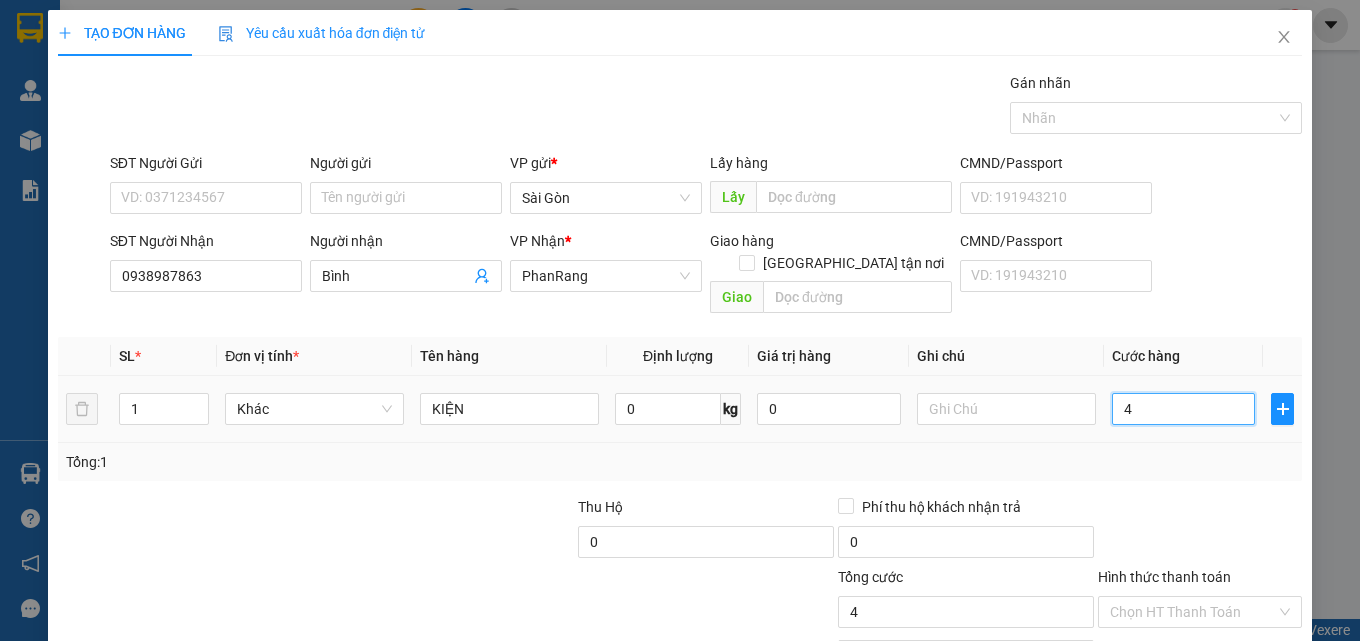 type on "40" 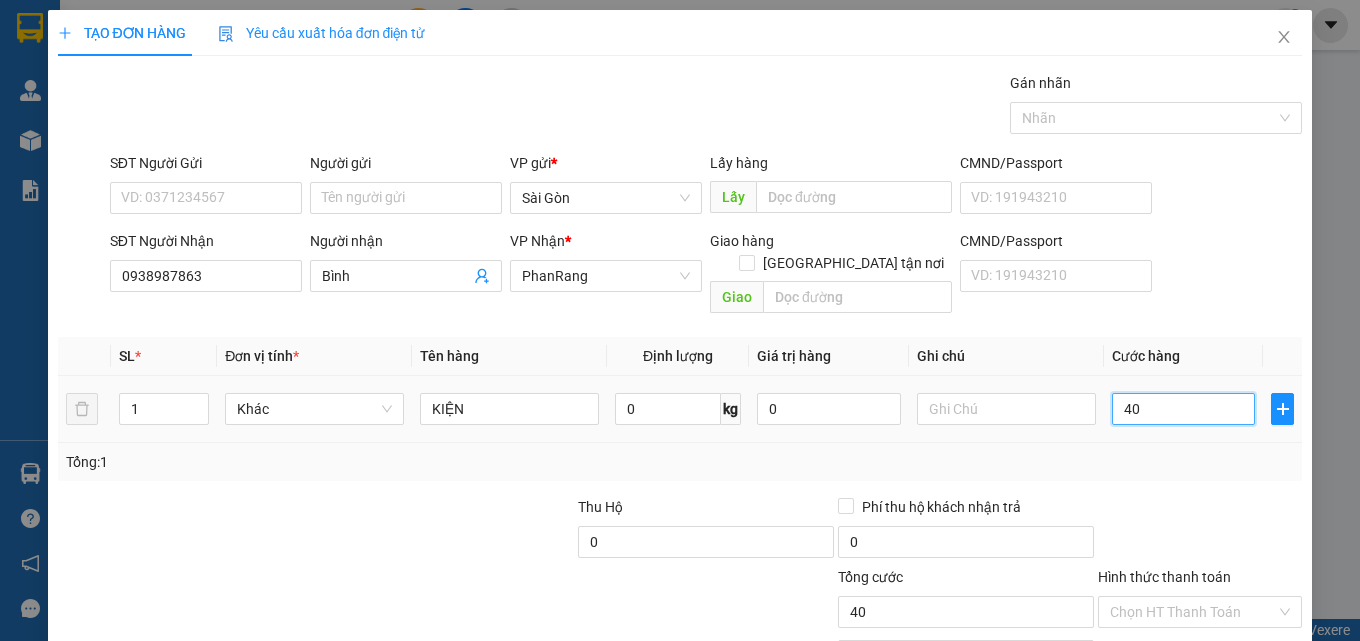type on "40" 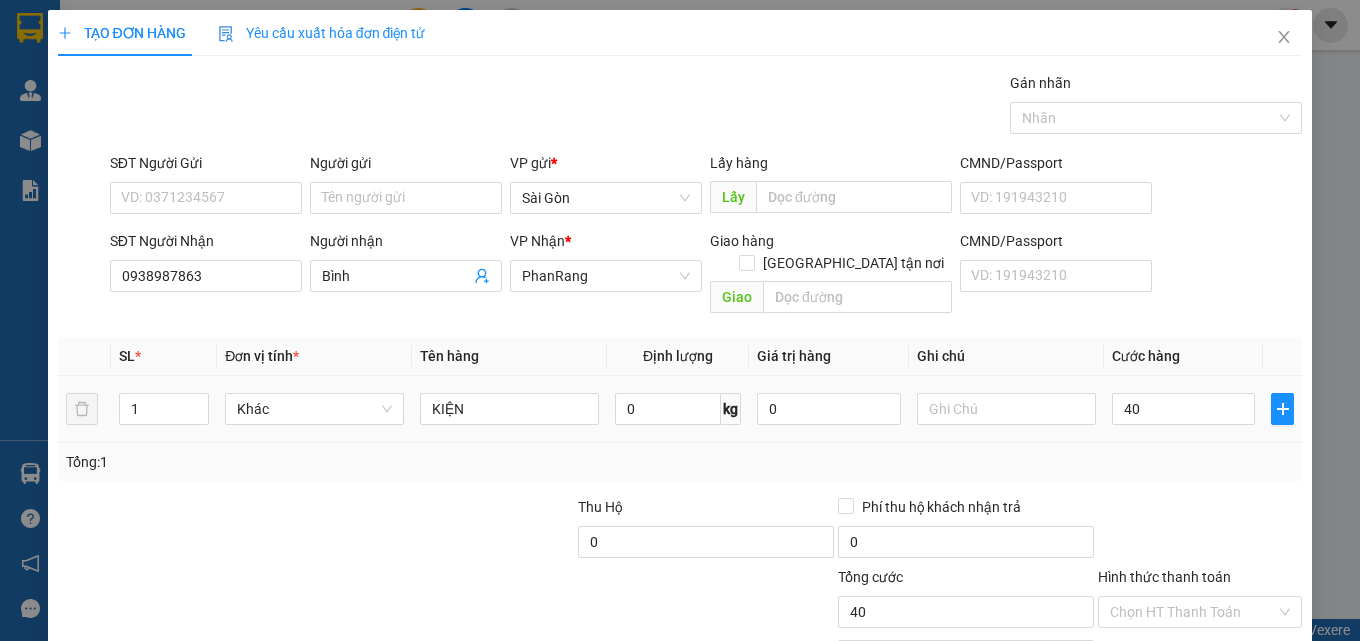 type on "40.000" 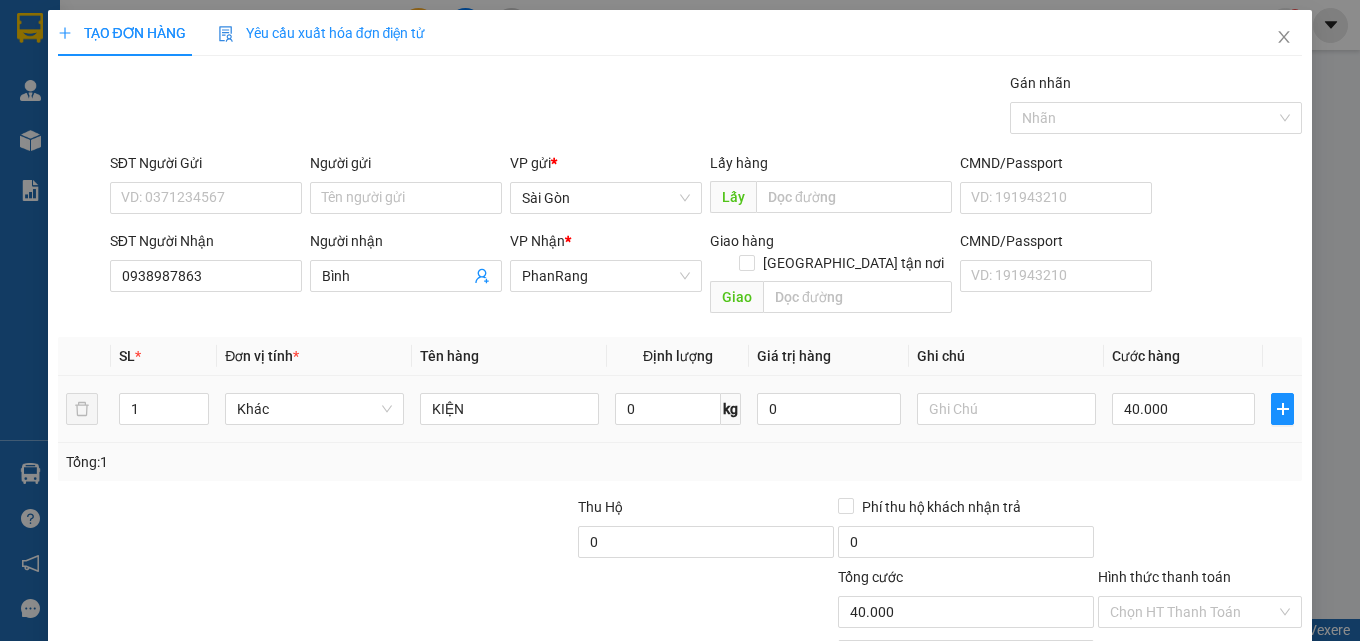 drag, startPoint x: 1167, startPoint y: 361, endPoint x: 777, endPoint y: 437, distance: 397.33612 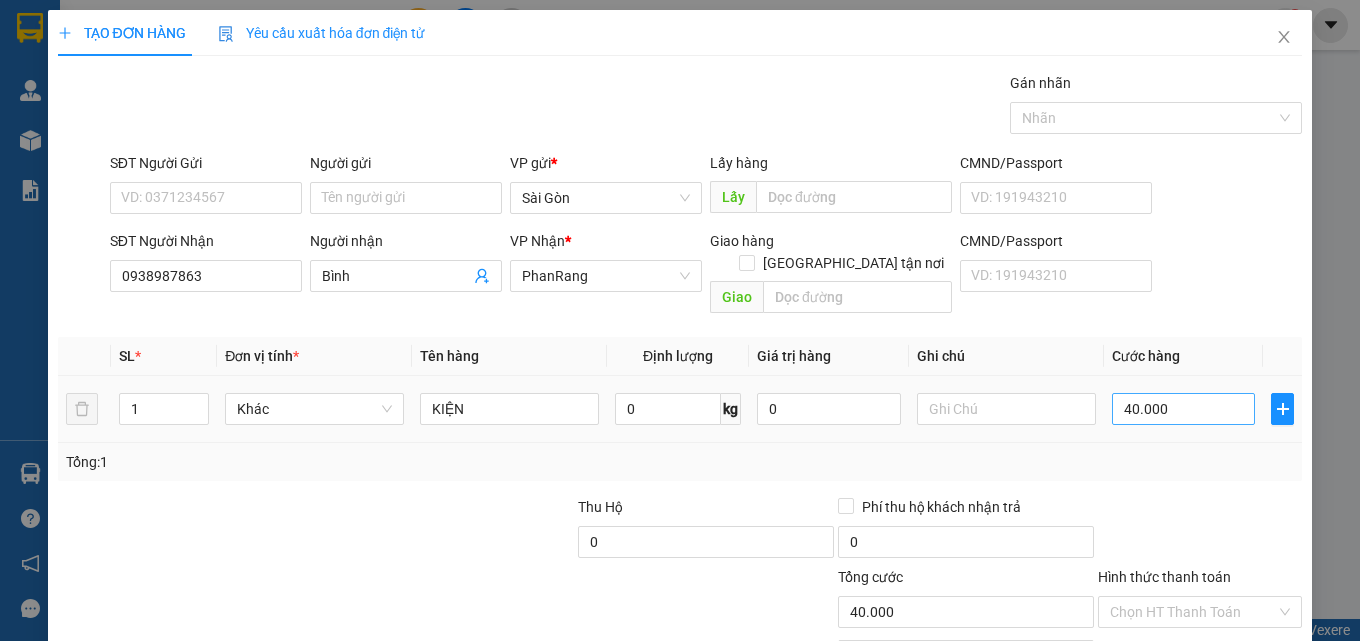 click on "40.000" at bounding box center [1184, 409] 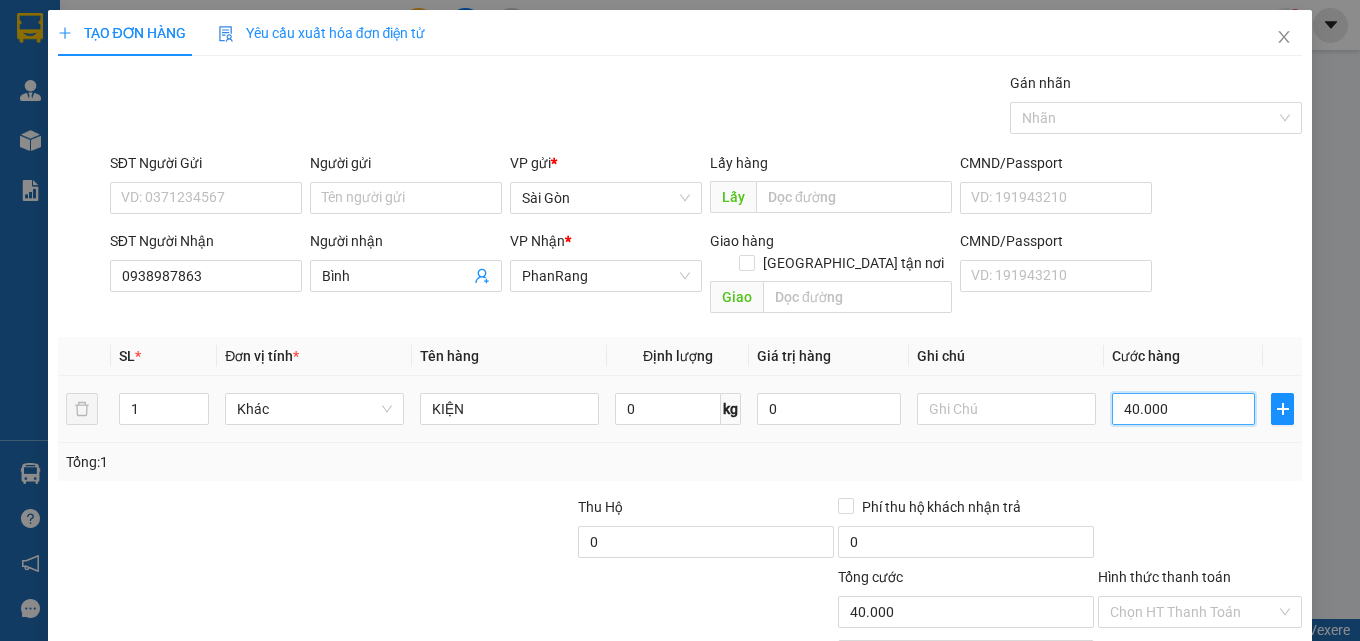 click on "40.000" at bounding box center [1184, 409] 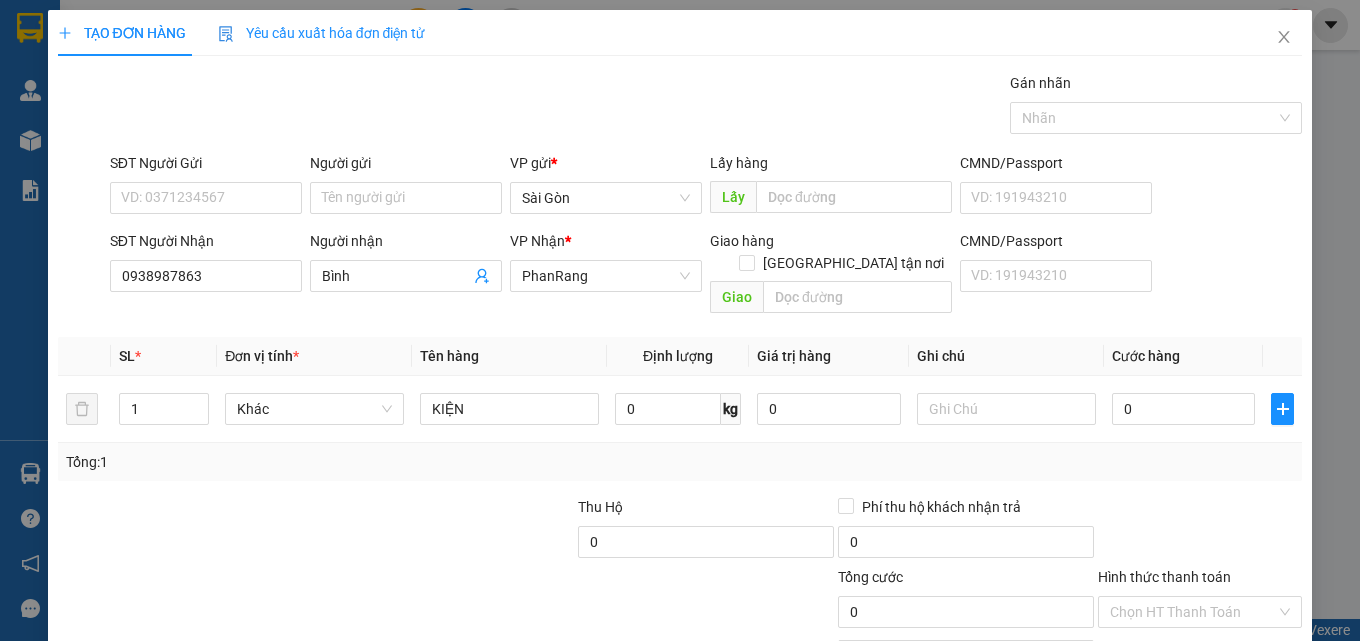 click on "[PERSON_NAME] và In" at bounding box center (1258, 707) 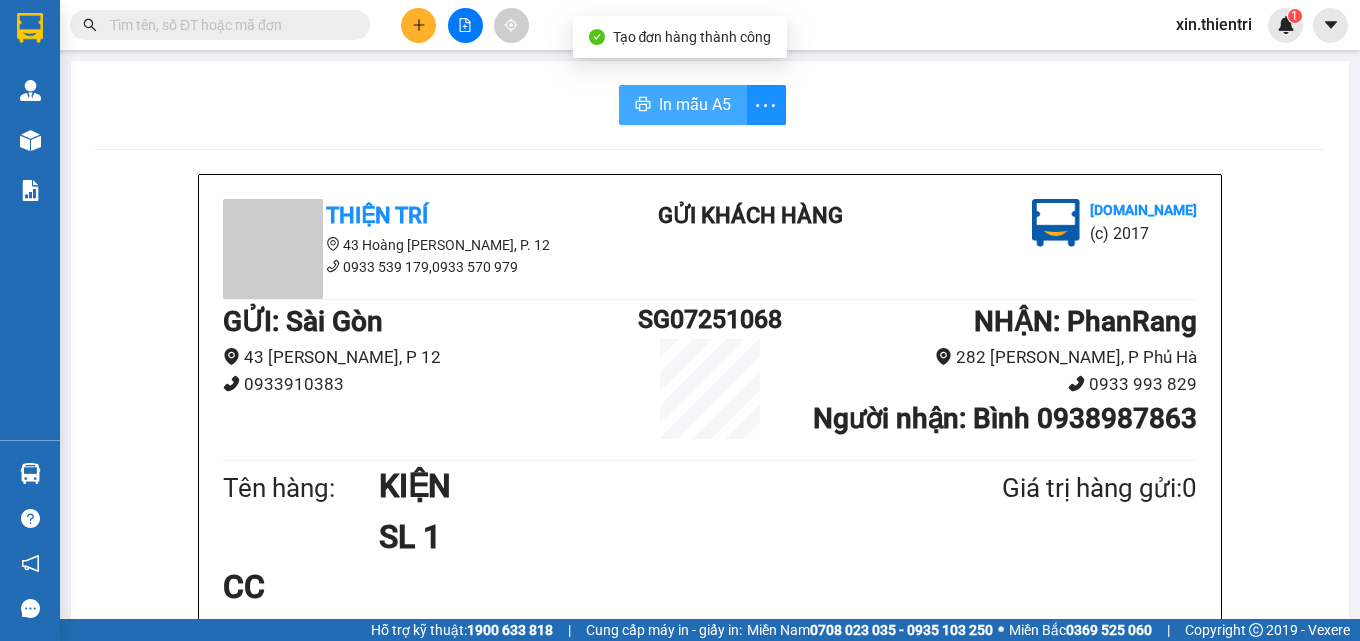 click on "In mẫu A5" at bounding box center [695, 104] 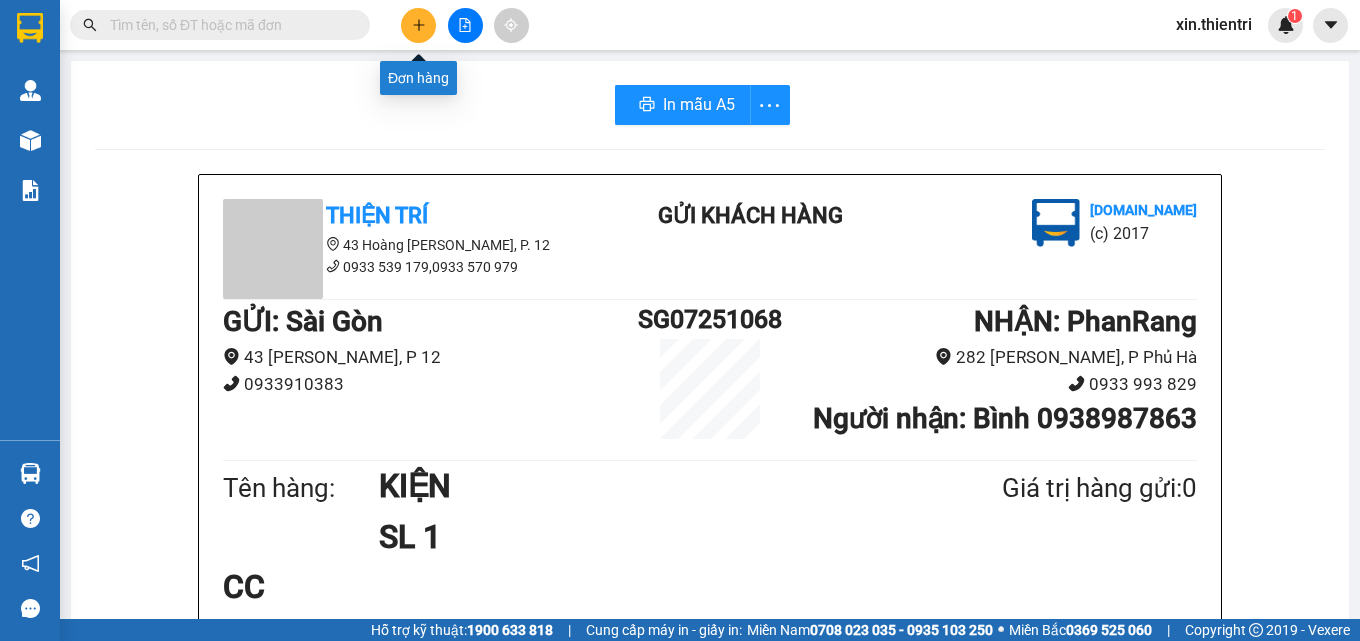 click at bounding box center (418, 25) 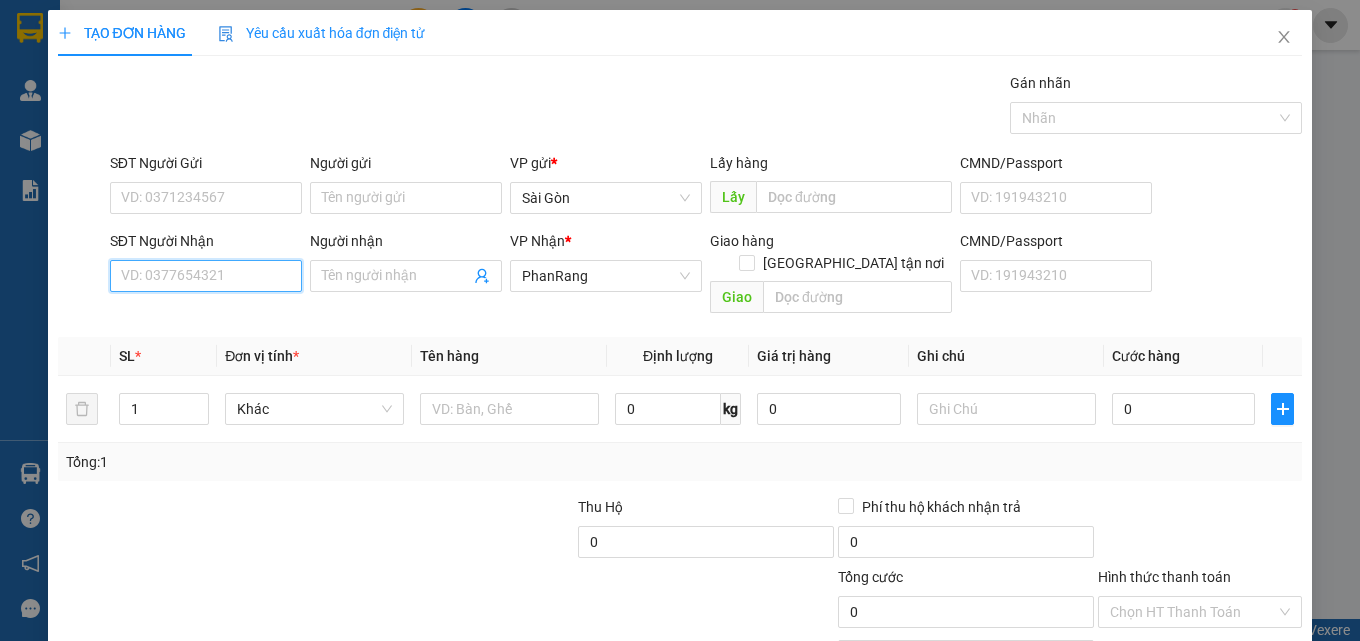 click on "SĐT Người Nhận" at bounding box center (206, 276) 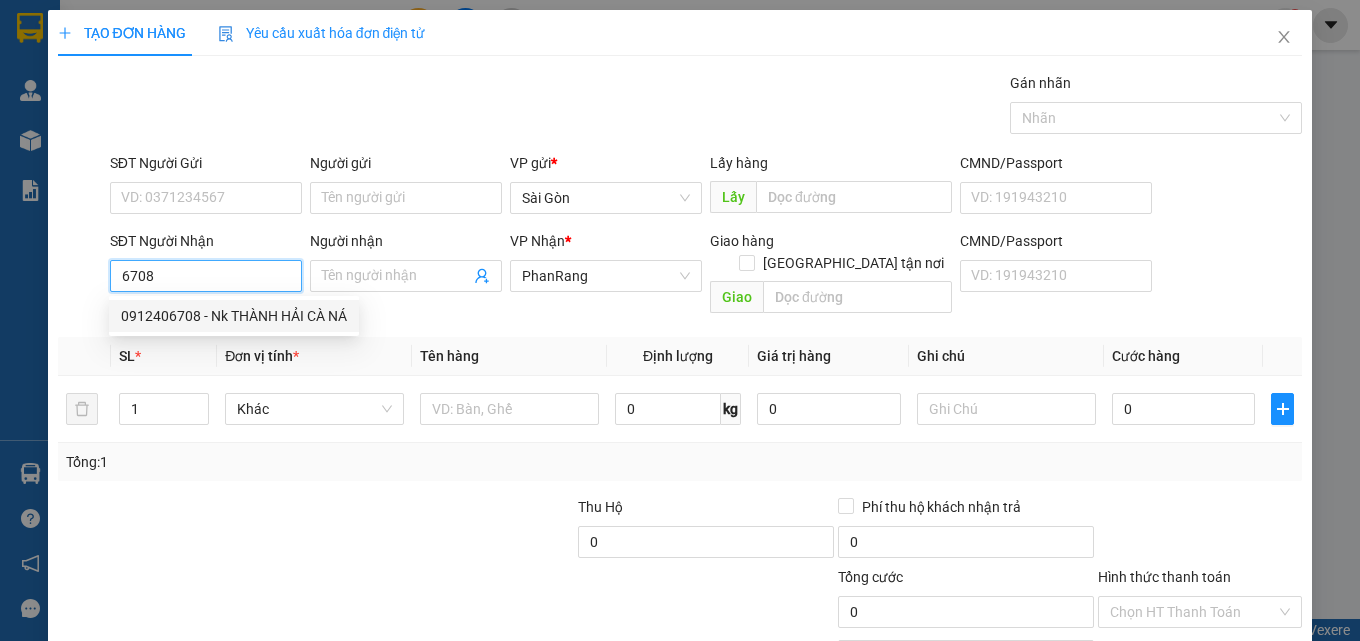 drag, startPoint x: 199, startPoint y: 318, endPoint x: 258, endPoint y: 323, distance: 59.211487 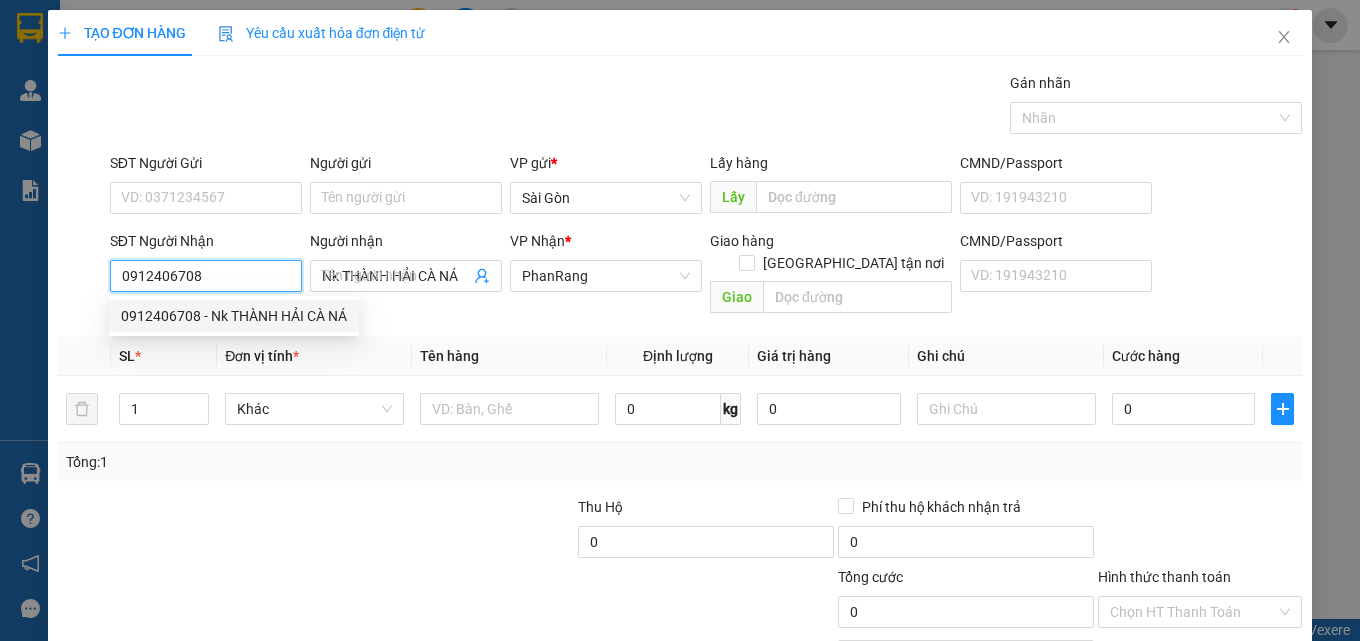 type on "20.000" 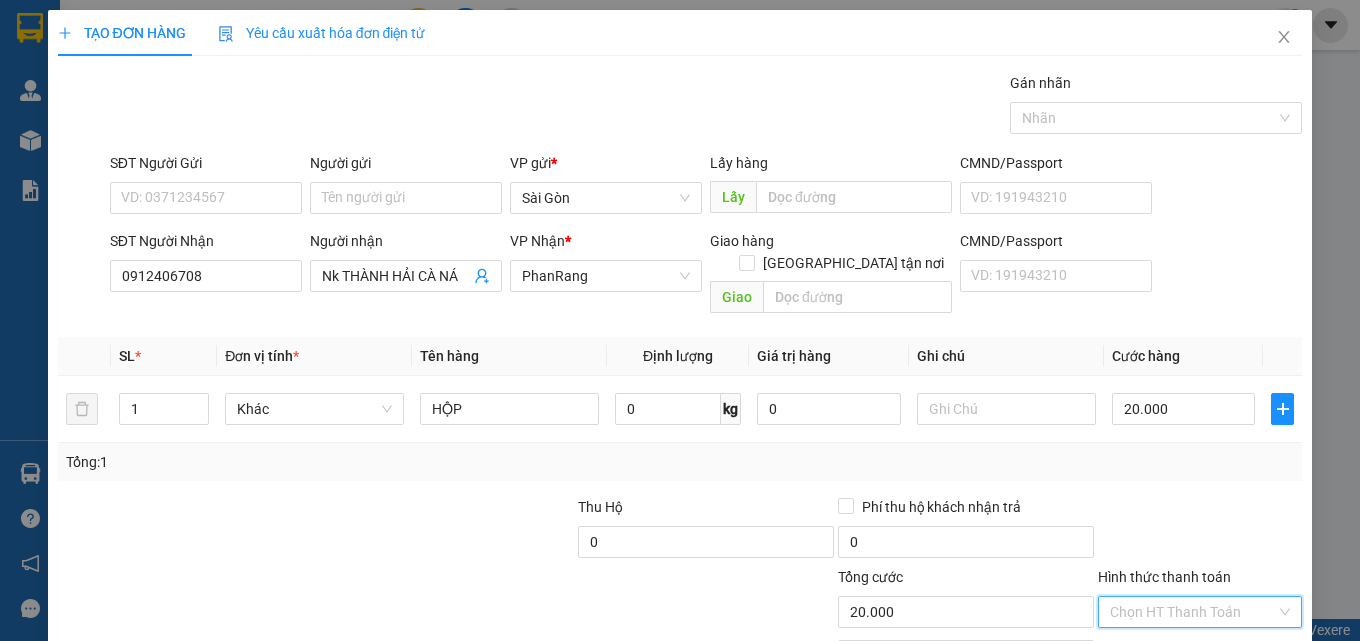 drag, startPoint x: 1179, startPoint y: 598, endPoint x: 1181, endPoint y: 575, distance: 23.086792 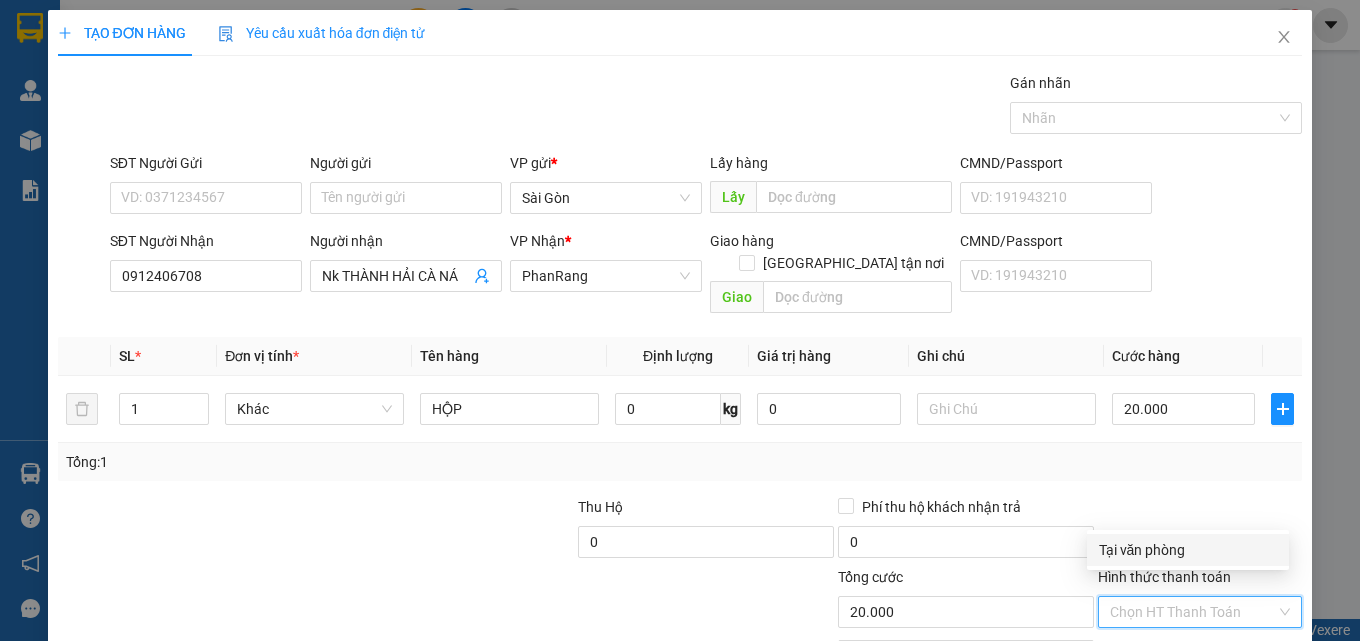 click on "Tại văn phòng" at bounding box center [1188, 550] 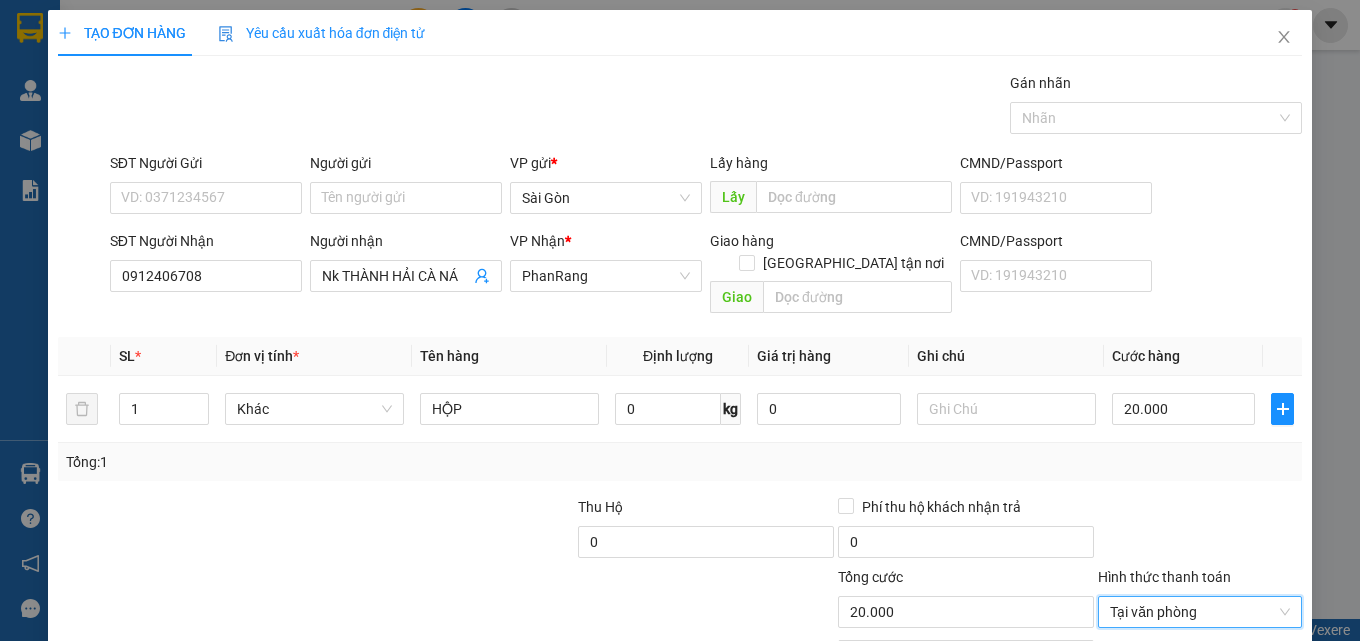 click on "[PERSON_NAME] và In" at bounding box center (1226, 707) 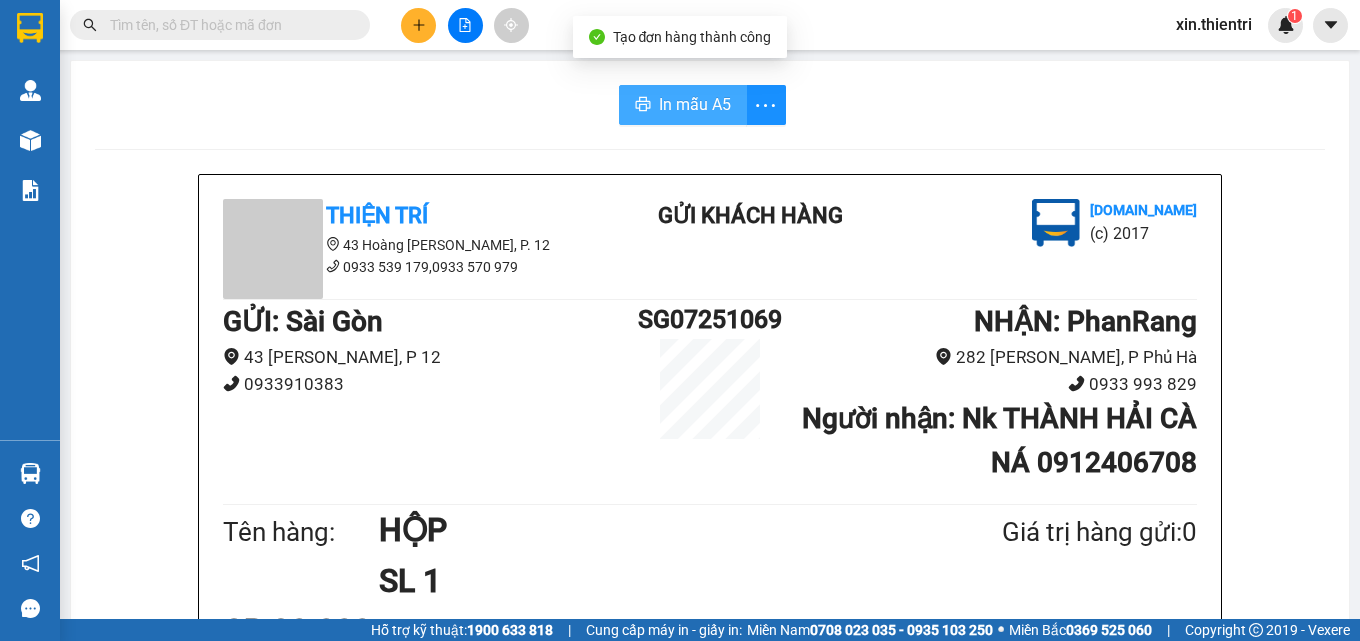 click on "In mẫu A5" at bounding box center (683, 105) 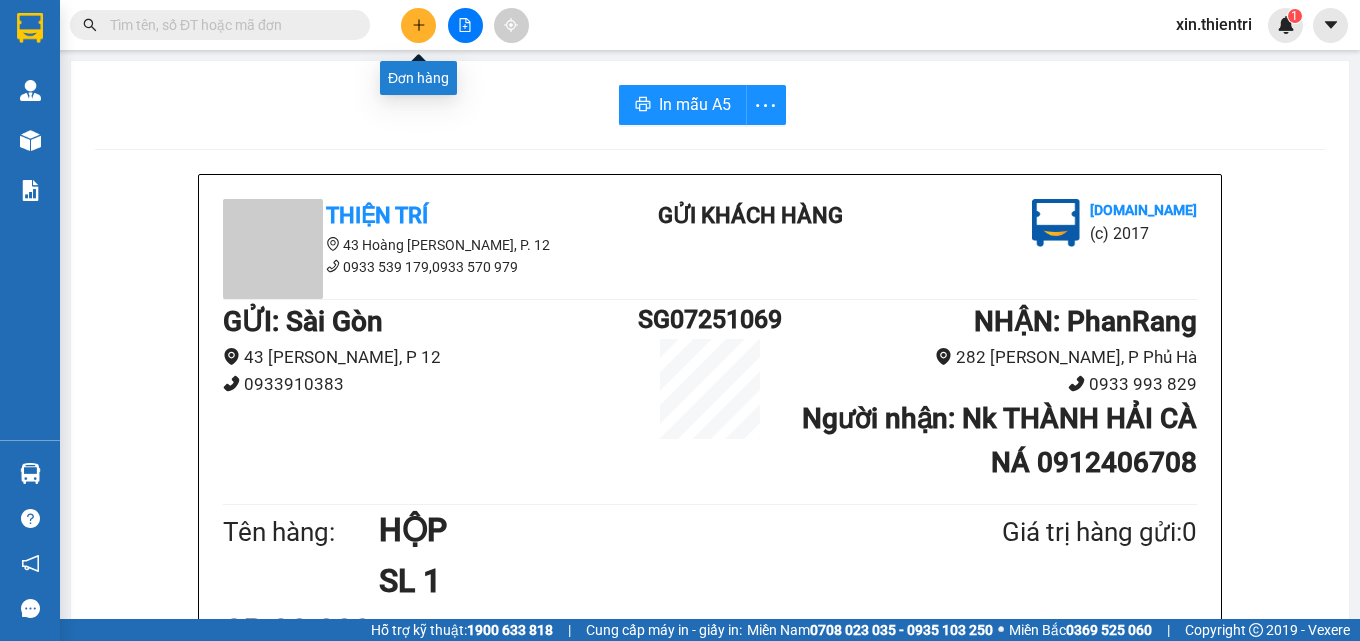 click 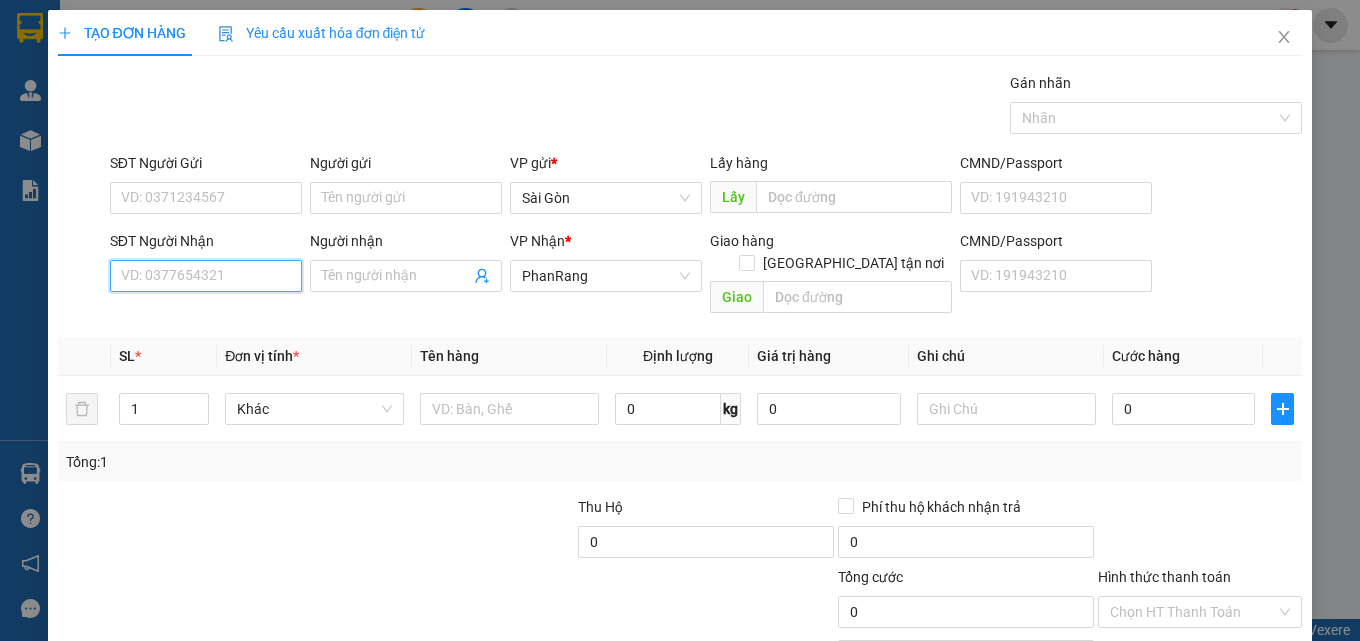 click on "SĐT Người Nhận" at bounding box center (206, 276) 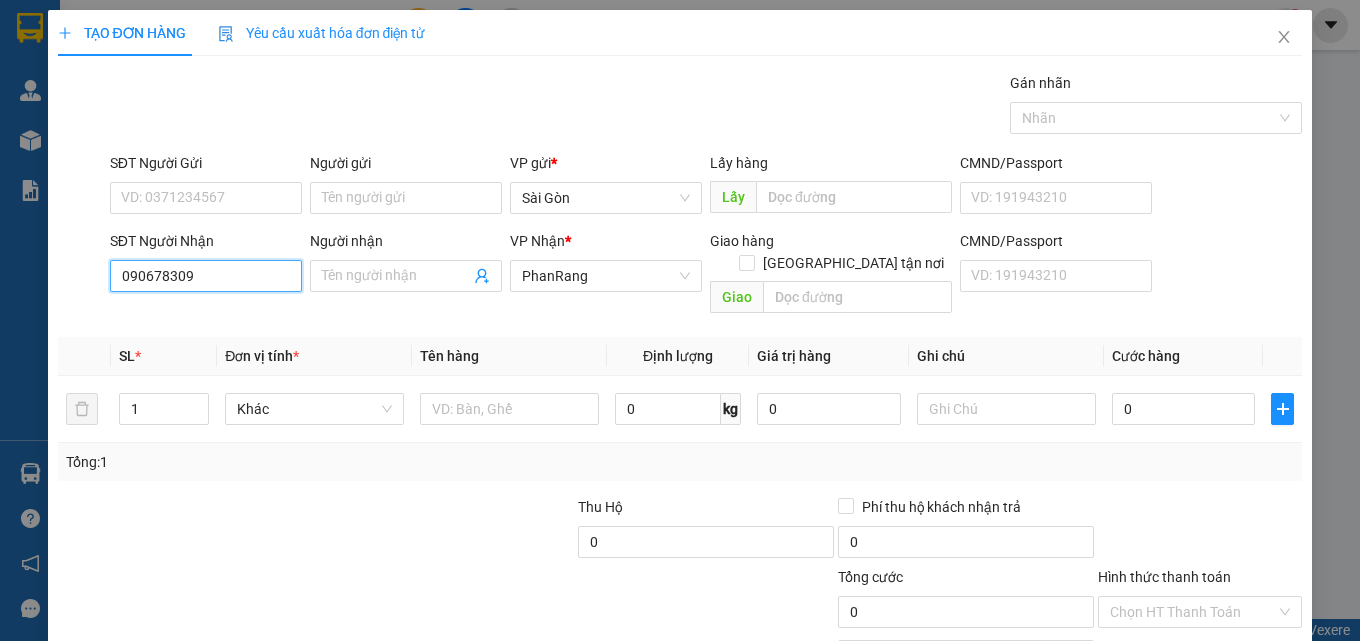 type on "0906783097" 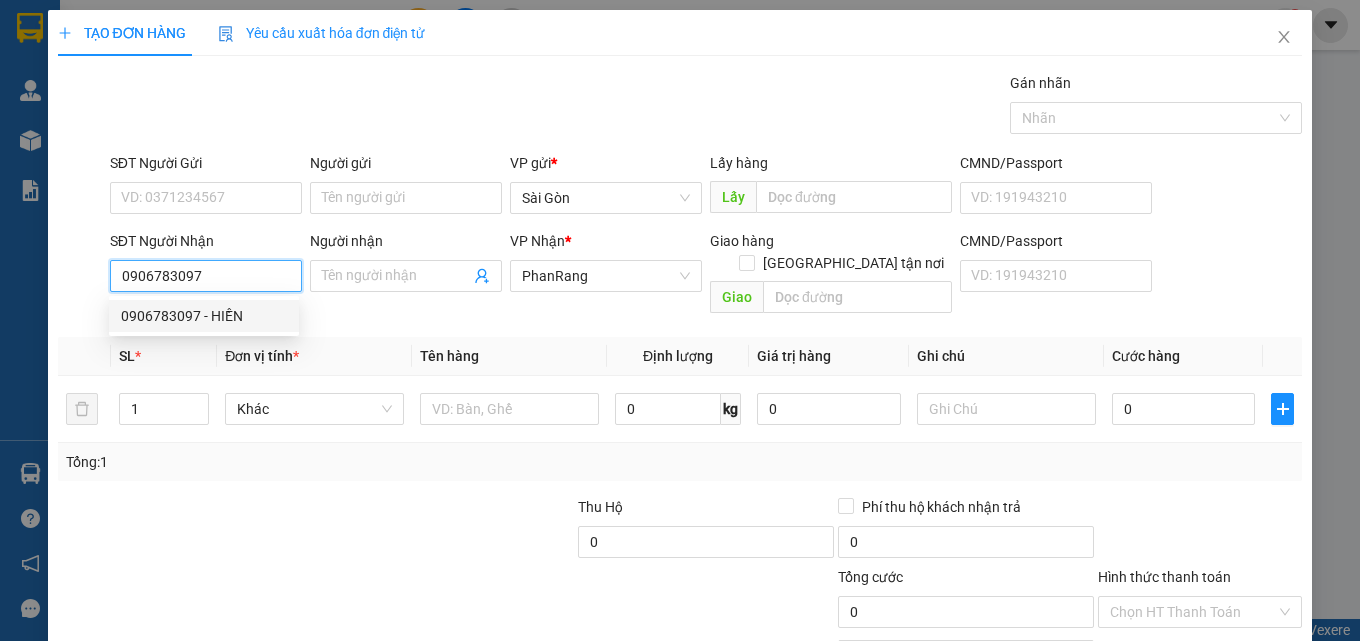 click on "0906783097 - HIỀN" at bounding box center (204, 316) 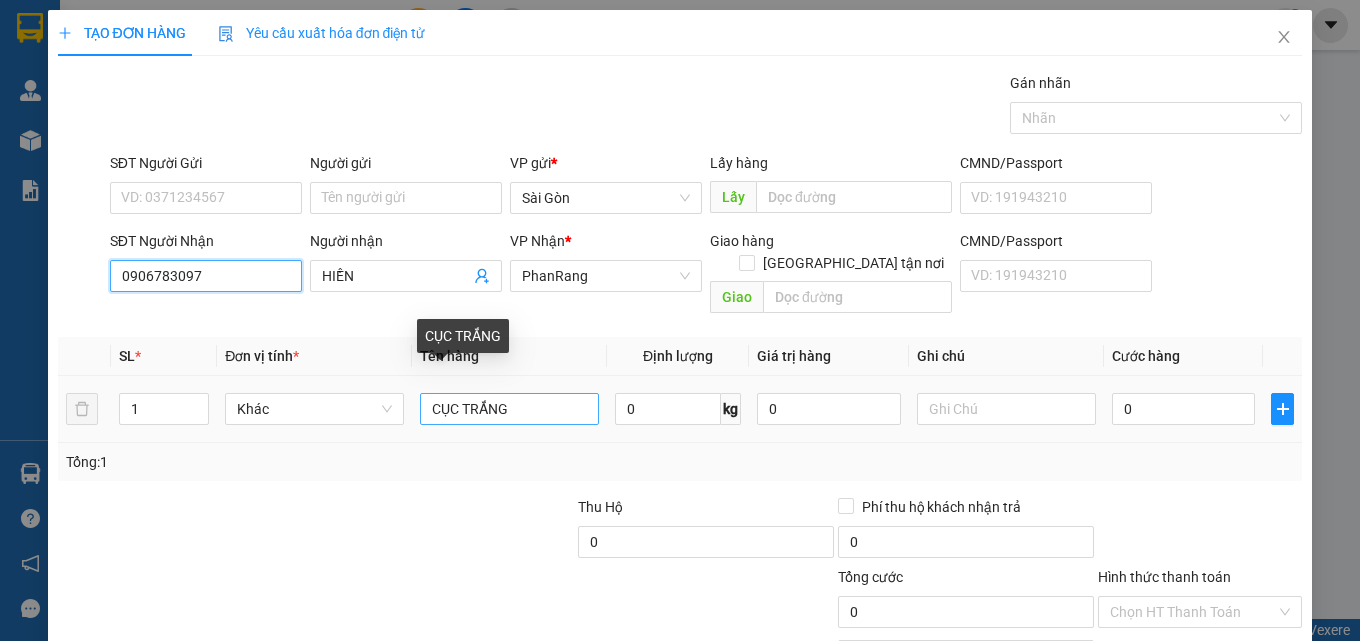 type on "0906783097" 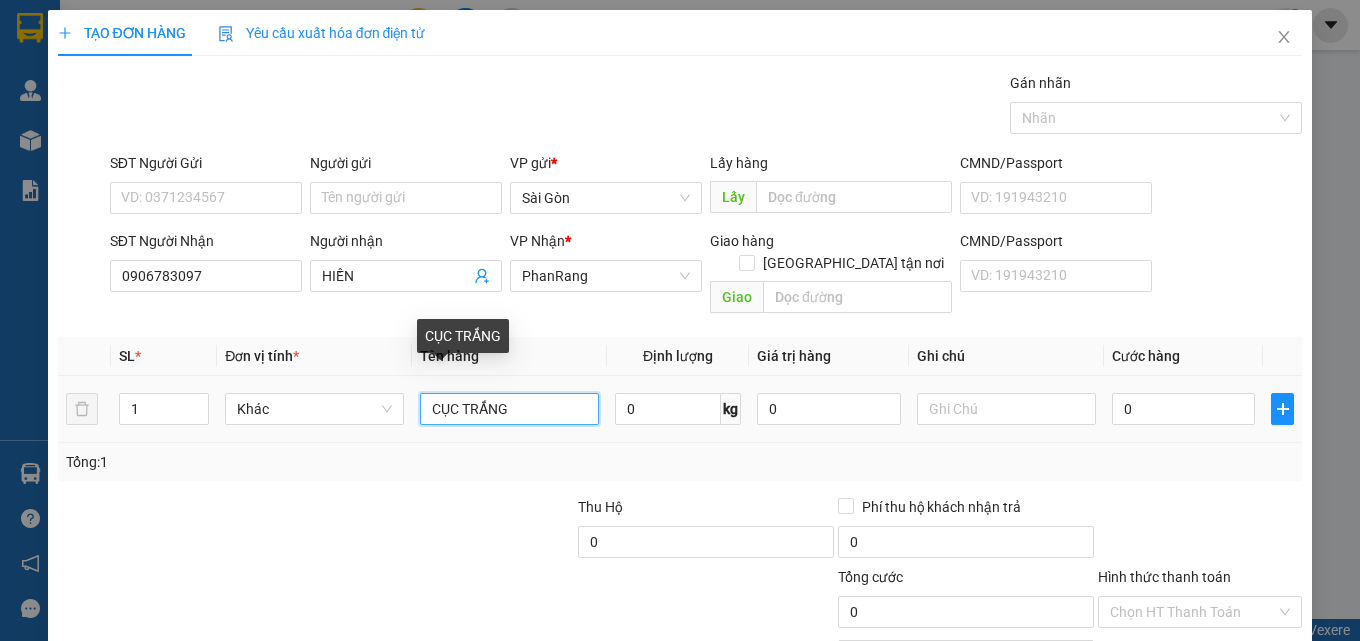 drag, startPoint x: 553, startPoint y: 390, endPoint x: 459, endPoint y: 398, distance: 94.33981 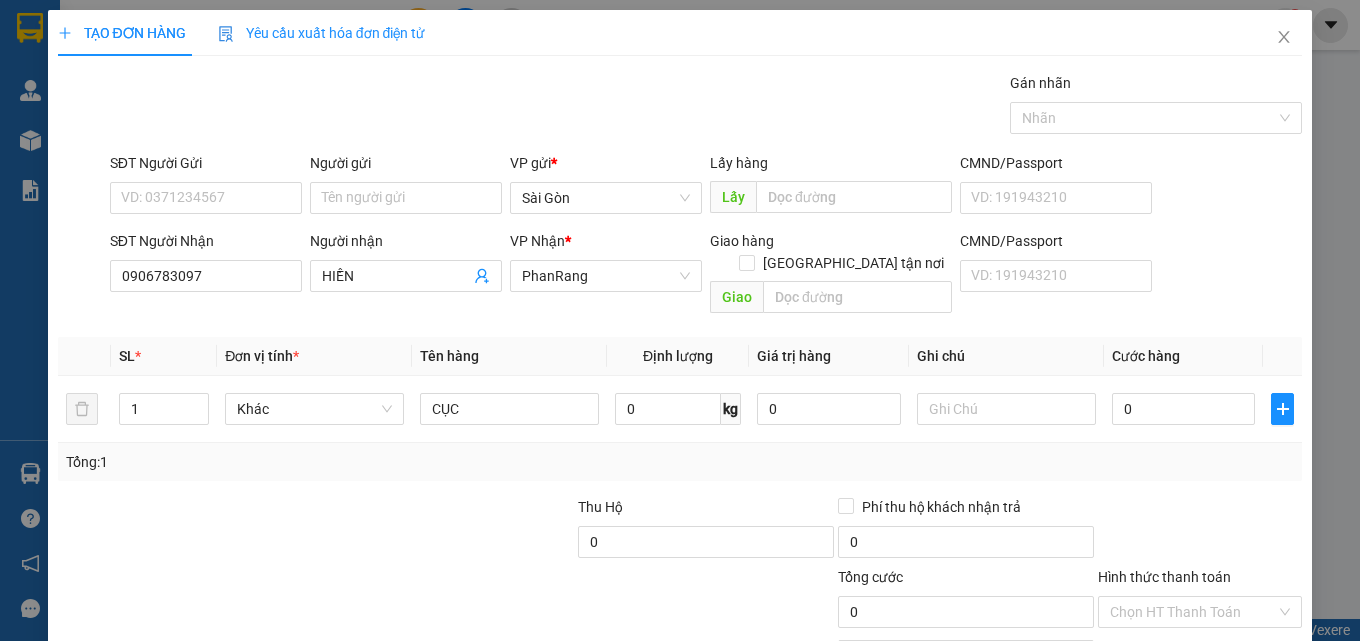 click on "[PERSON_NAME] và In" at bounding box center (1258, 707) 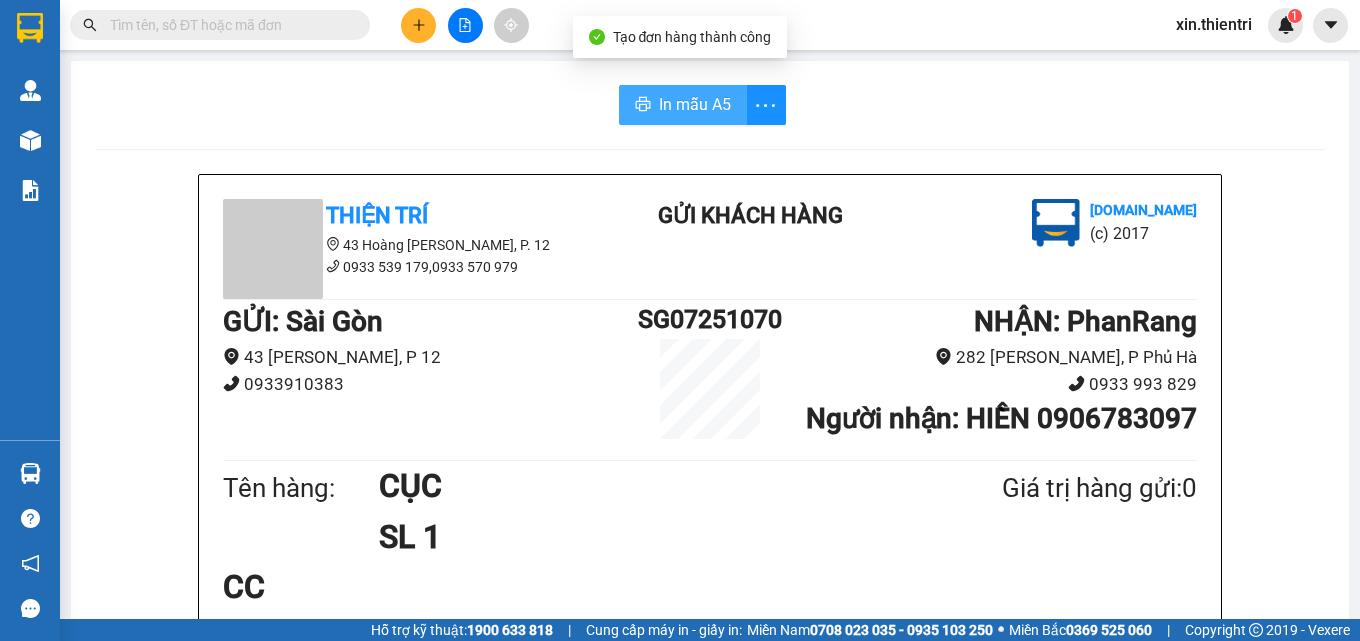 click on "In mẫu A5" at bounding box center (695, 104) 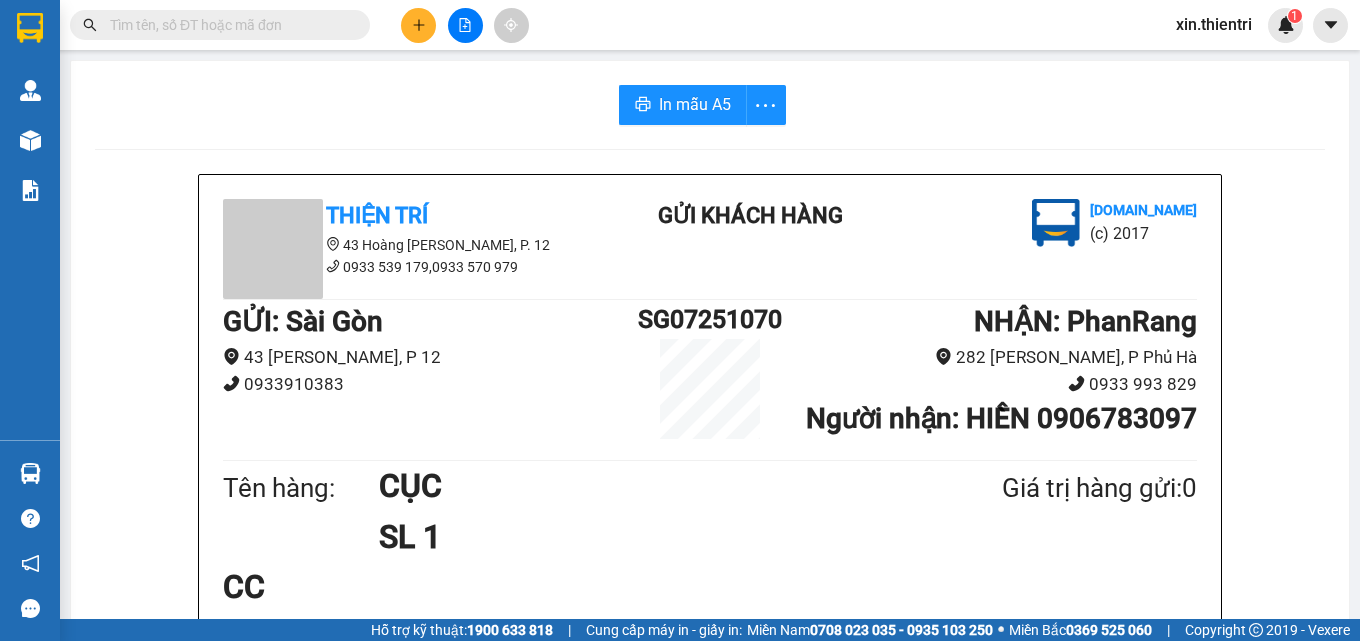 click at bounding box center (418, 25) 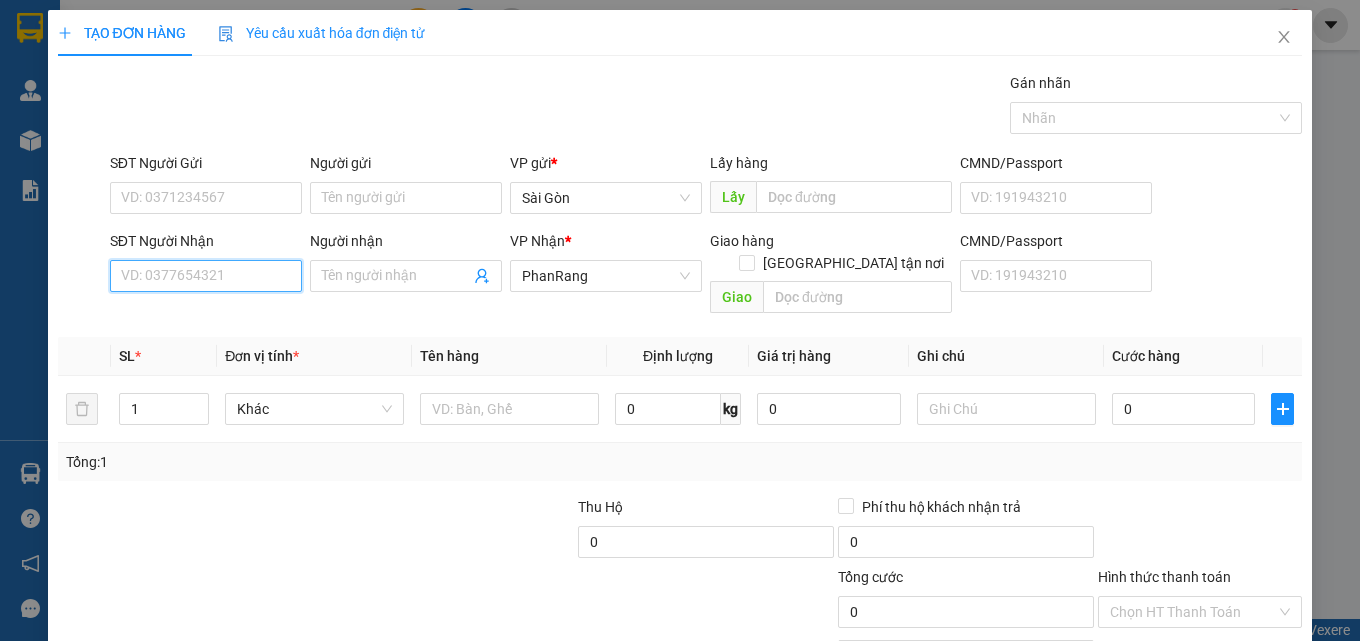 click on "SĐT Người Nhận" at bounding box center [206, 276] 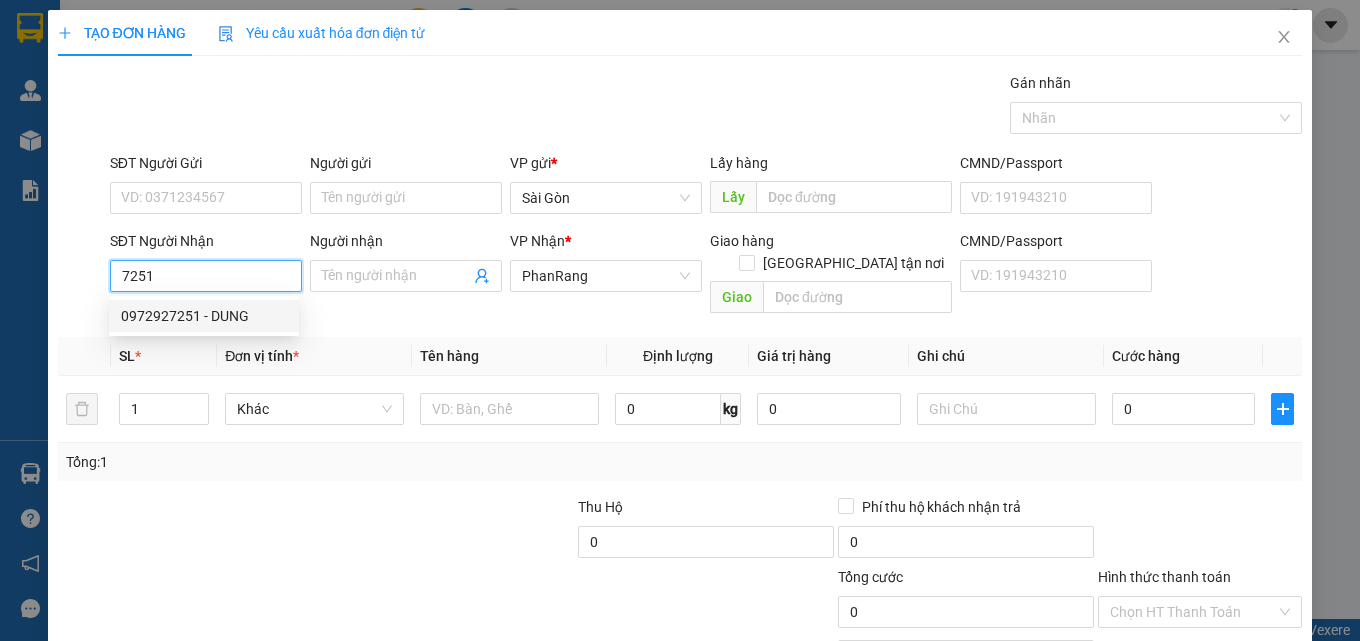 drag, startPoint x: 197, startPoint y: 324, endPoint x: 173, endPoint y: 314, distance: 26 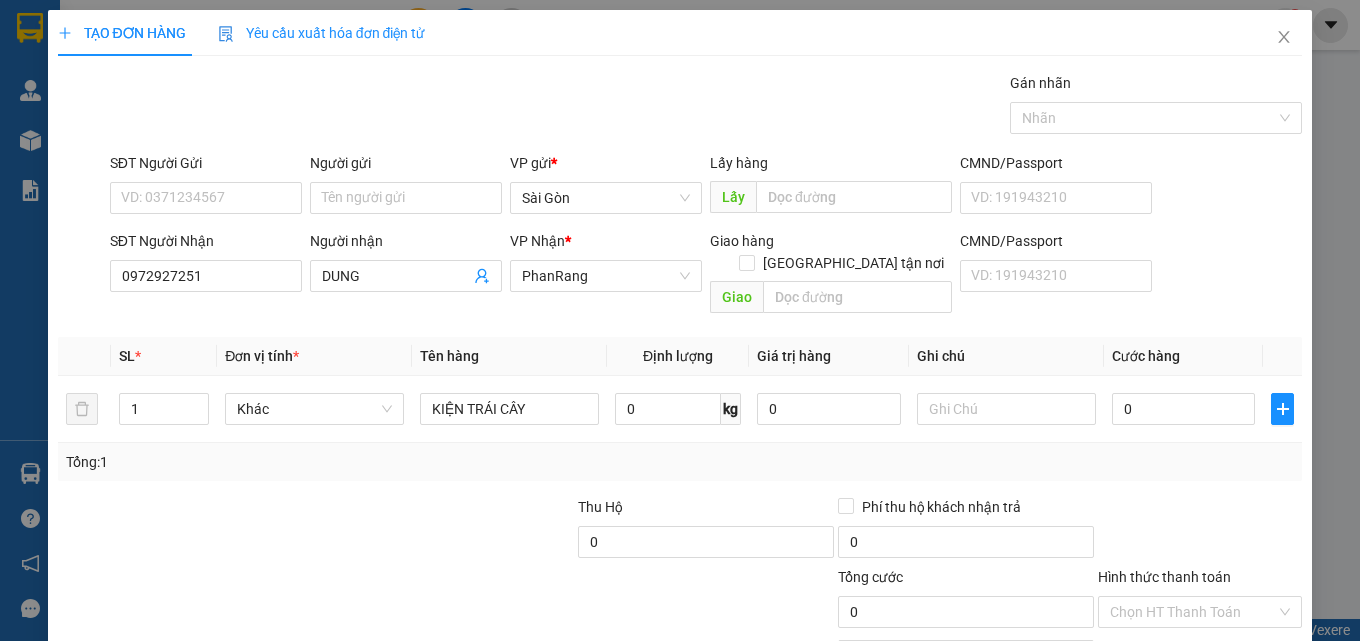 click on "[PERSON_NAME] và In" at bounding box center (1226, 707) 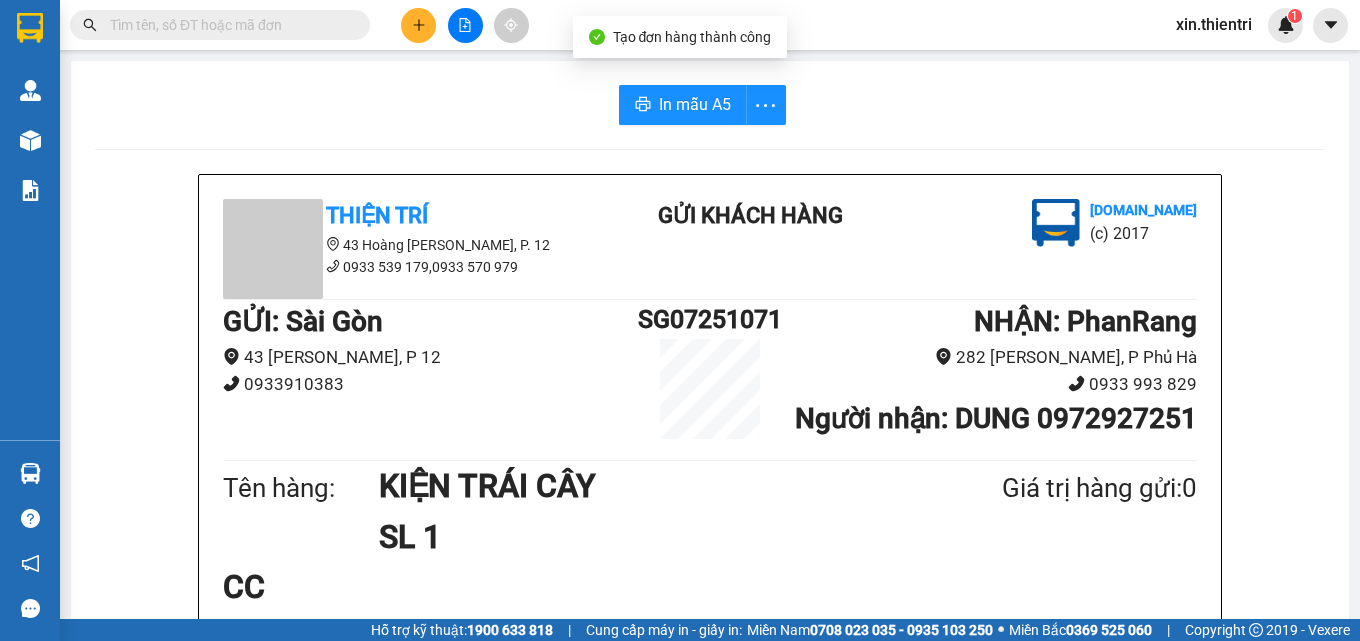 click on "In mẫu A5
Thiện Trí   43 Hoàng [PERSON_NAME], [PERSON_NAME] 12   0933 539 179,0933 570 979 Gửi khách hàng [DOMAIN_NAME] (c) 2017 GỬI :   [PERSON_NAME]   43 Hoàng Dư Khương, P 12   0933910383 SG07251071 NHẬN :   PhanRang   282 [PERSON_NAME], P Phủ Hà   0933 993 829 Người nhận :   DUNG 0972927251 Tên hàng: KIỆN TRÁI CÂY  SL 1 Giá trị hàng gửi:  0 CC   Tổng phải thu:   0 20:20[DATE] Nhân viên Xịn Quy định nhận/gửi hàng : 1. Không vận chuyển hàng quốc,cấm.  2. [PERSON_NAME] nhận hàng gửi quá 7 ngày không nhận,[PERSON_NAME] không chịu trách nhiệm.  3.Hàng khách theo xe hư hỏng,mất sẽ được bồi thường 10 lần phí. PHIẾU NHẬN HÀNG CỦA KHÁCH THEO XE Thiện Trí [DOMAIN_NAME] [DATE] 20:20 VP  Sài Gòn Gửi:    SG07251071  -   PR VP nhận: VP  PhanRang Người nhận: DUNG   0972 927 251 Tên hàng: KIỆN TRÁI CÂY  SL 1 Giá trị hàng gửi:  0 CC   Tổng phải thu:   0" at bounding box center [710, 867] 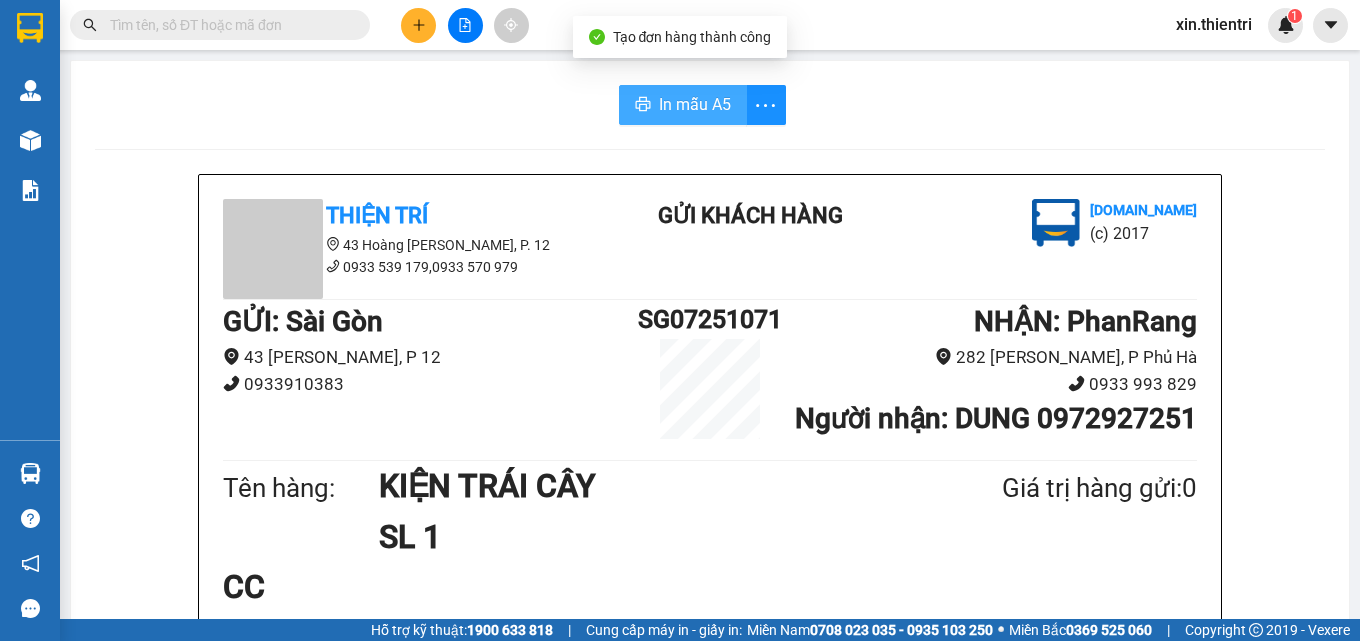 click on "In mẫu A5" at bounding box center [695, 104] 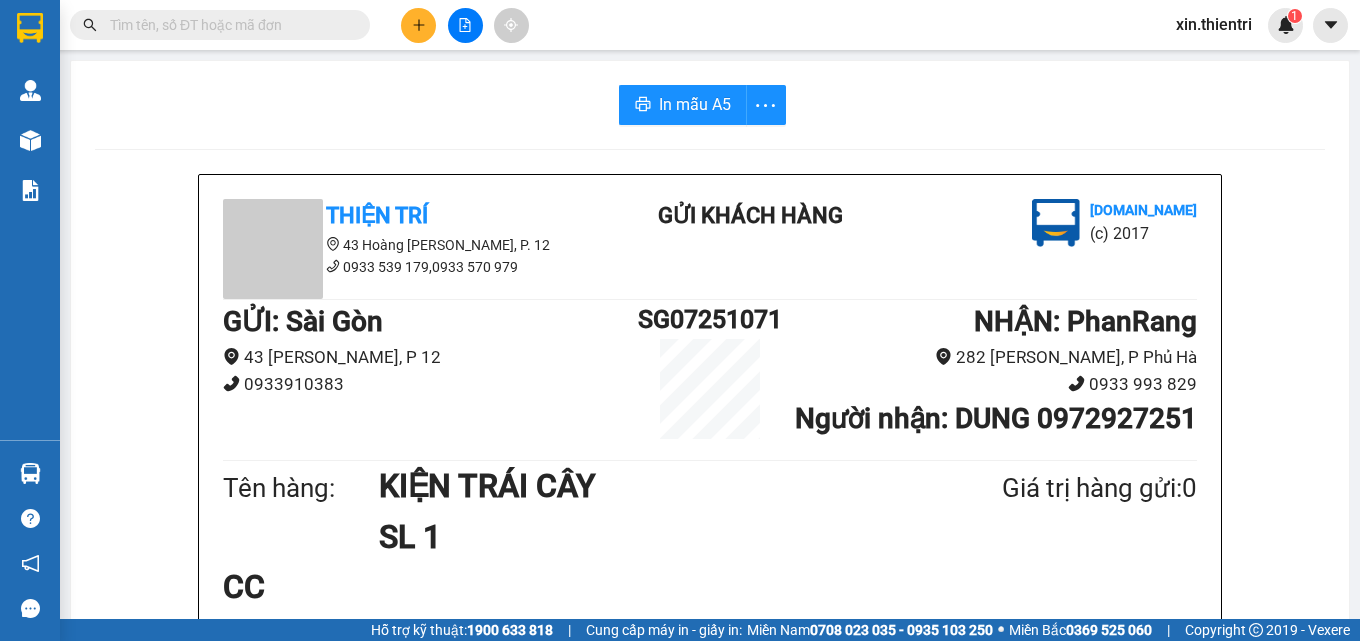 click at bounding box center (418, 25) 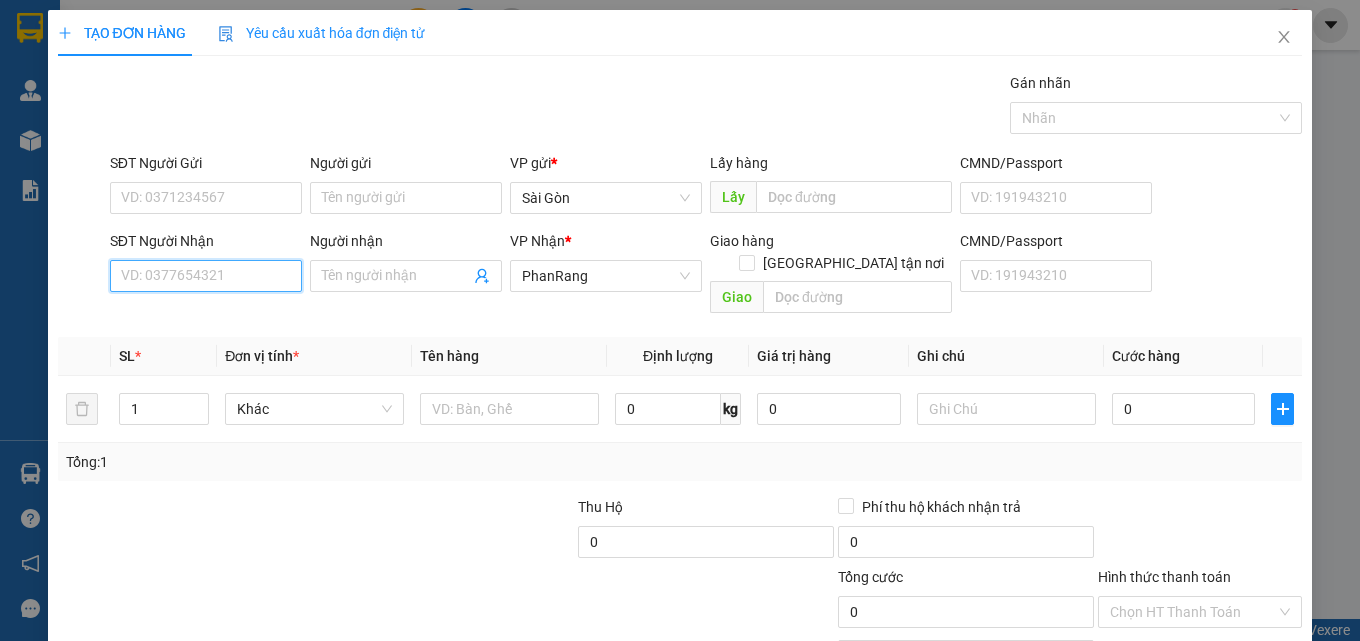 click on "SĐT Người Nhận" at bounding box center (206, 276) 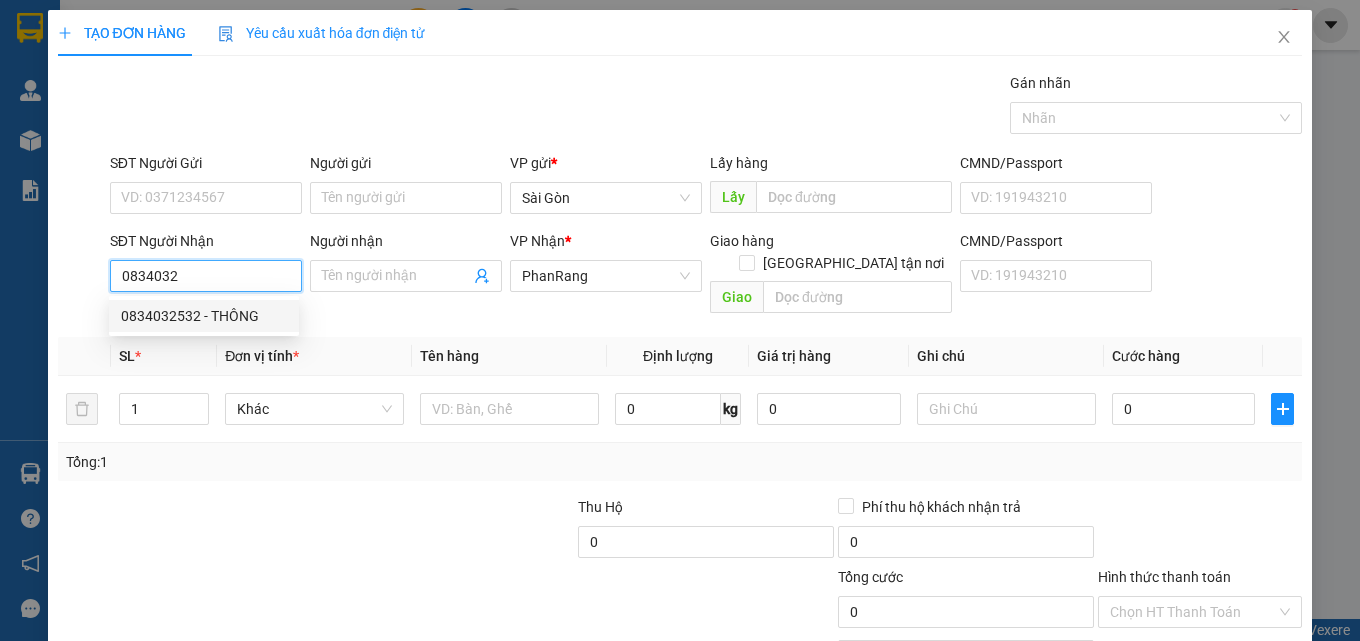 click on "0834032532 - THÔNG" at bounding box center (204, 316) 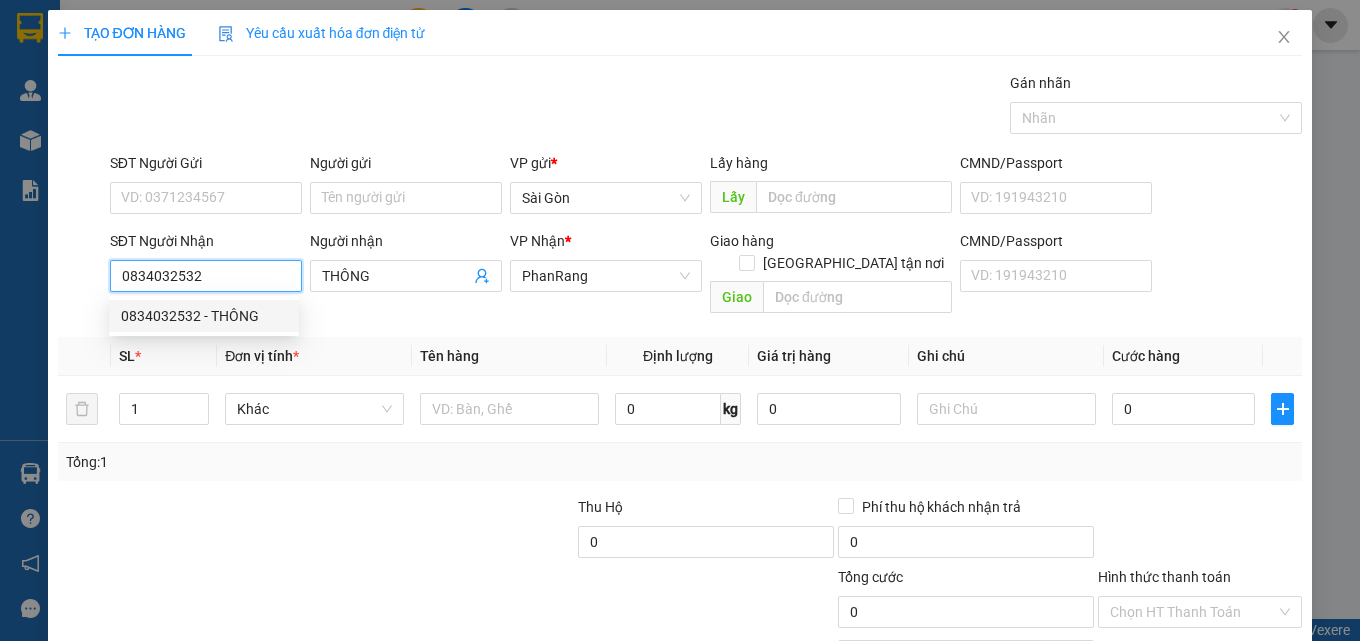 type on "80.000" 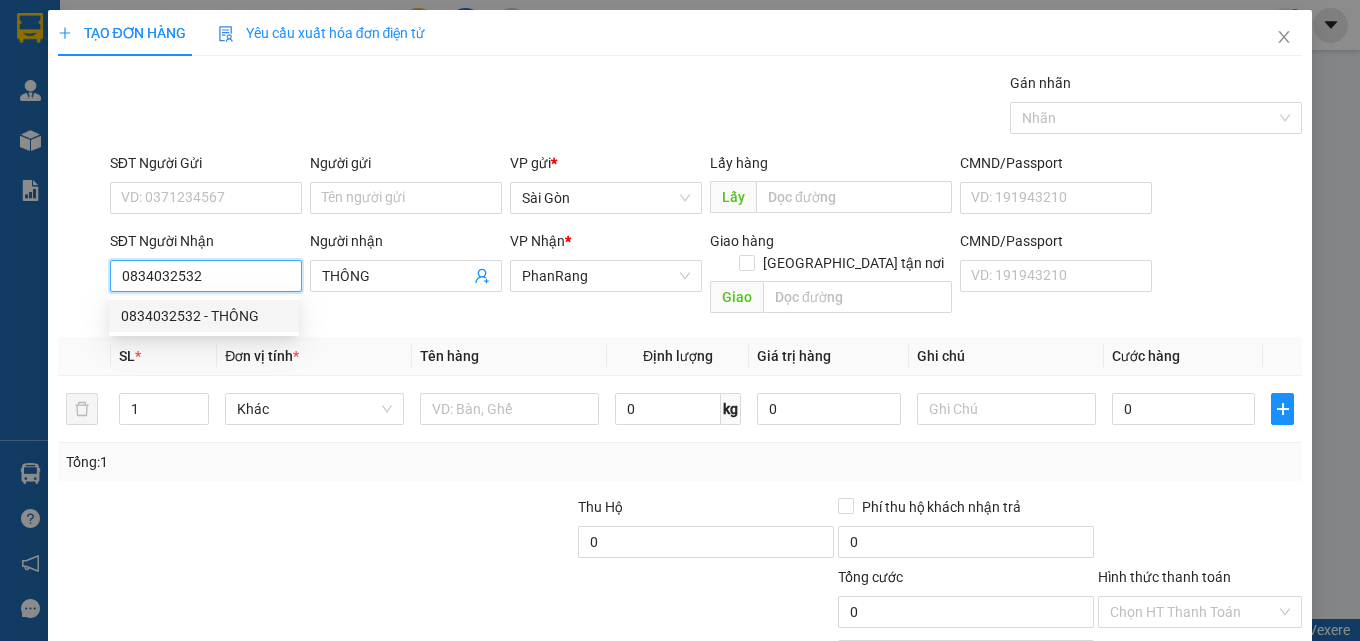 type on "80.000" 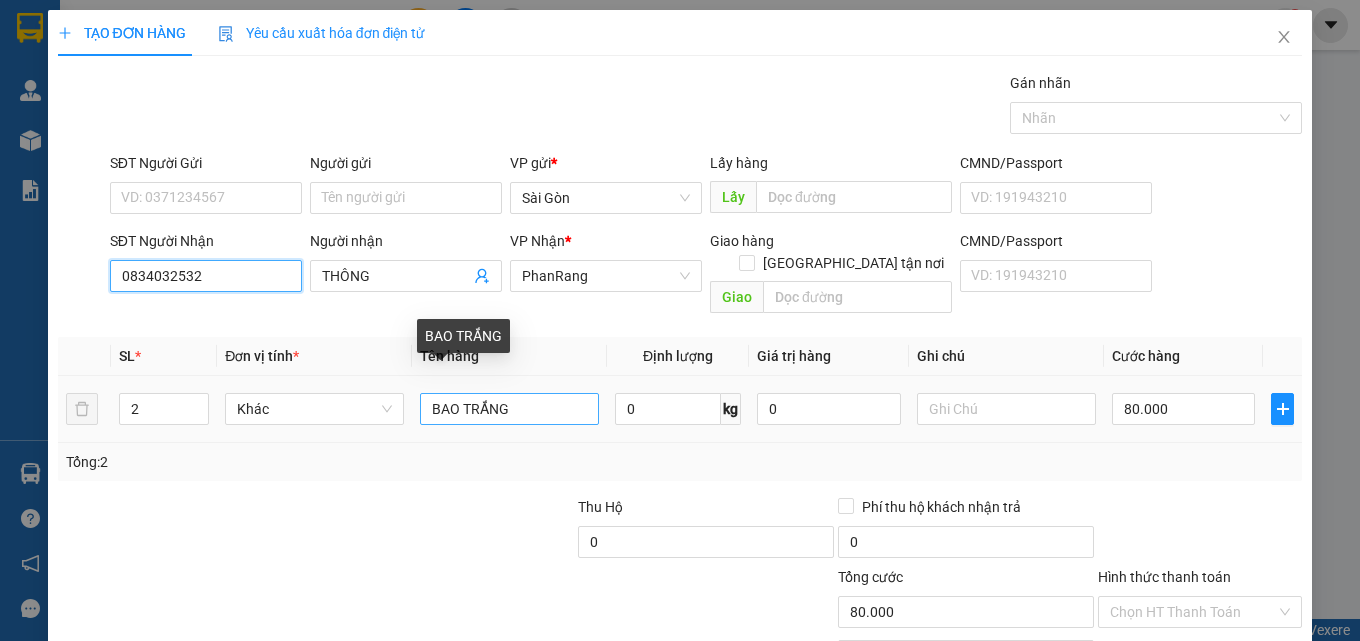 type on "0834032532" 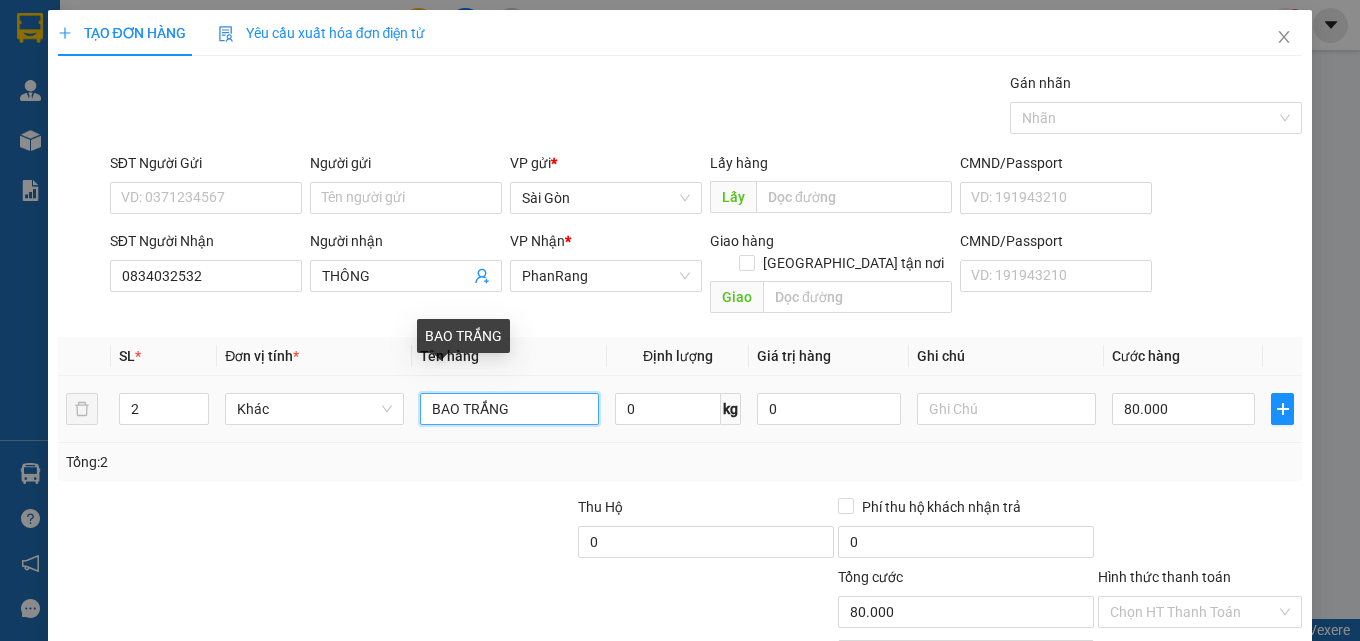 drag, startPoint x: 556, startPoint y: 381, endPoint x: 144, endPoint y: 458, distance: 419.13364 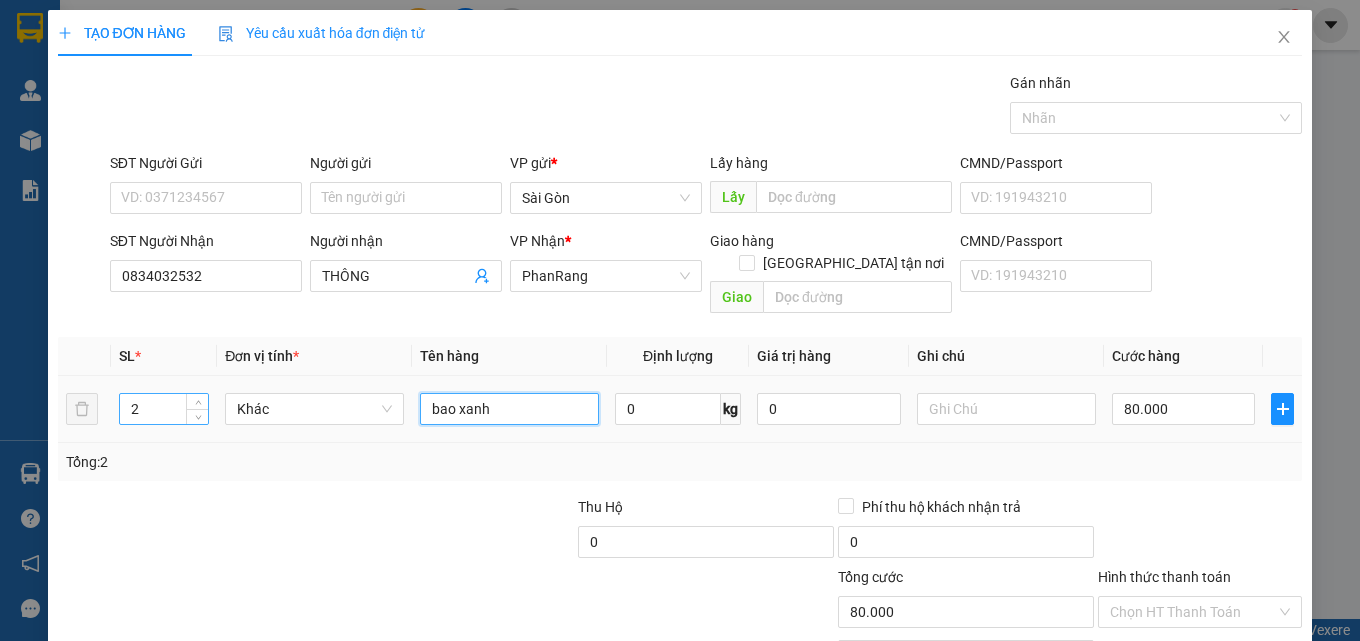 type on "bao xanh" 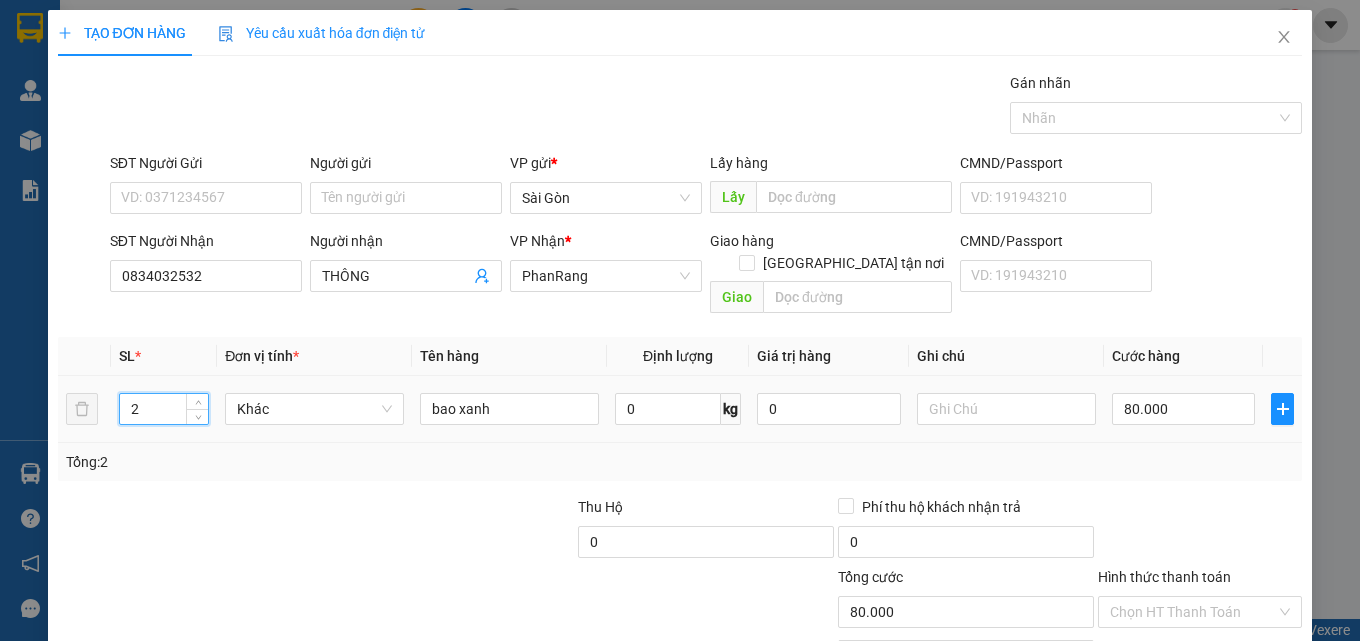 drag, startPoint x: 161, startPoint y: 395, endPoint x: 103, endPoint y: 395, distance: 58 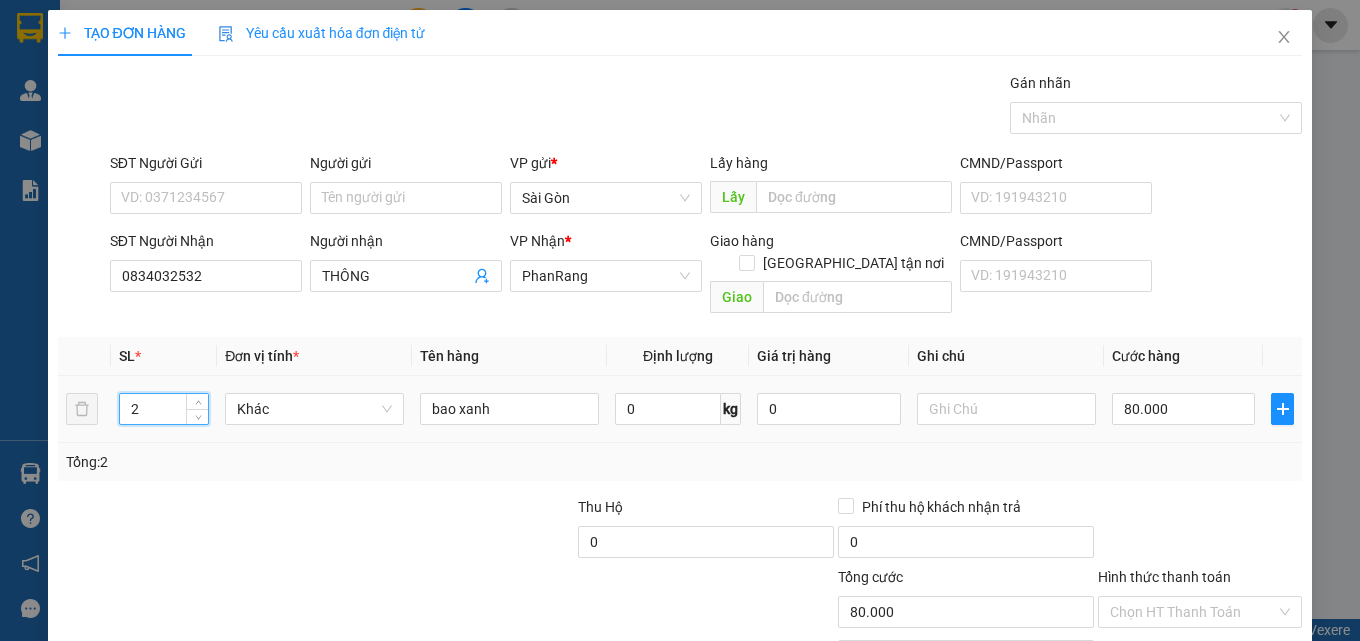 click on "2 Khác bao xanh 0 kg 0 80.000" at bounding box center (680, 409) 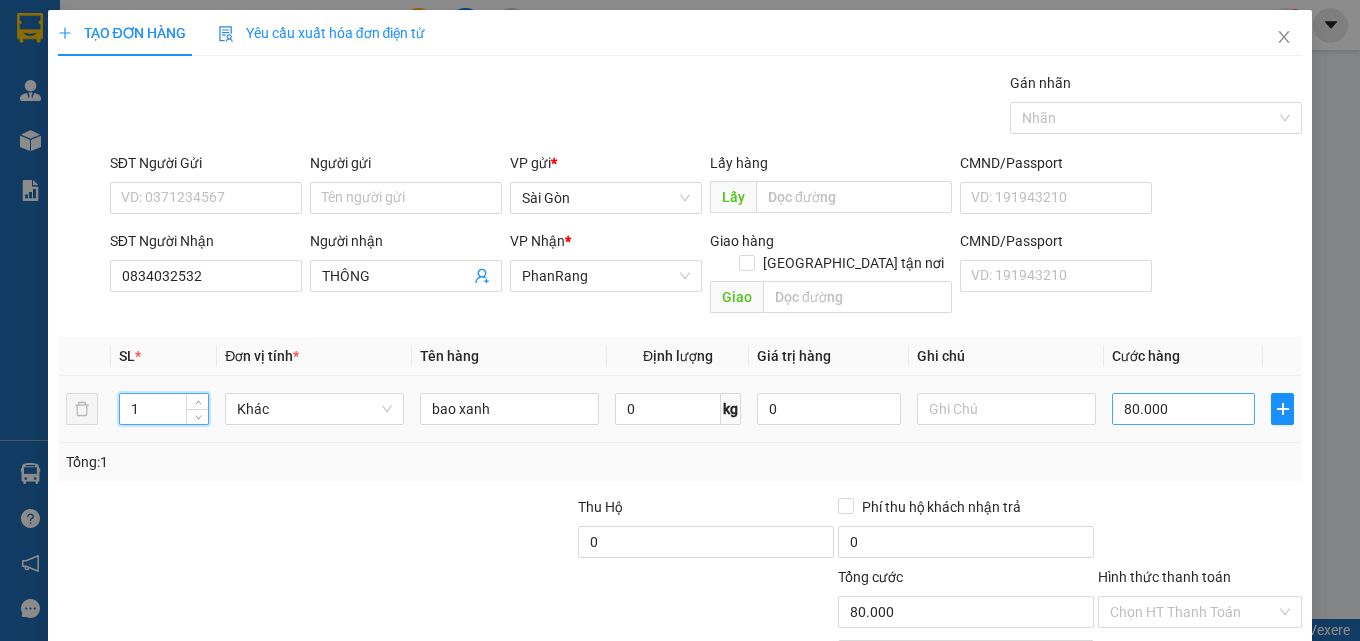 type on "1" 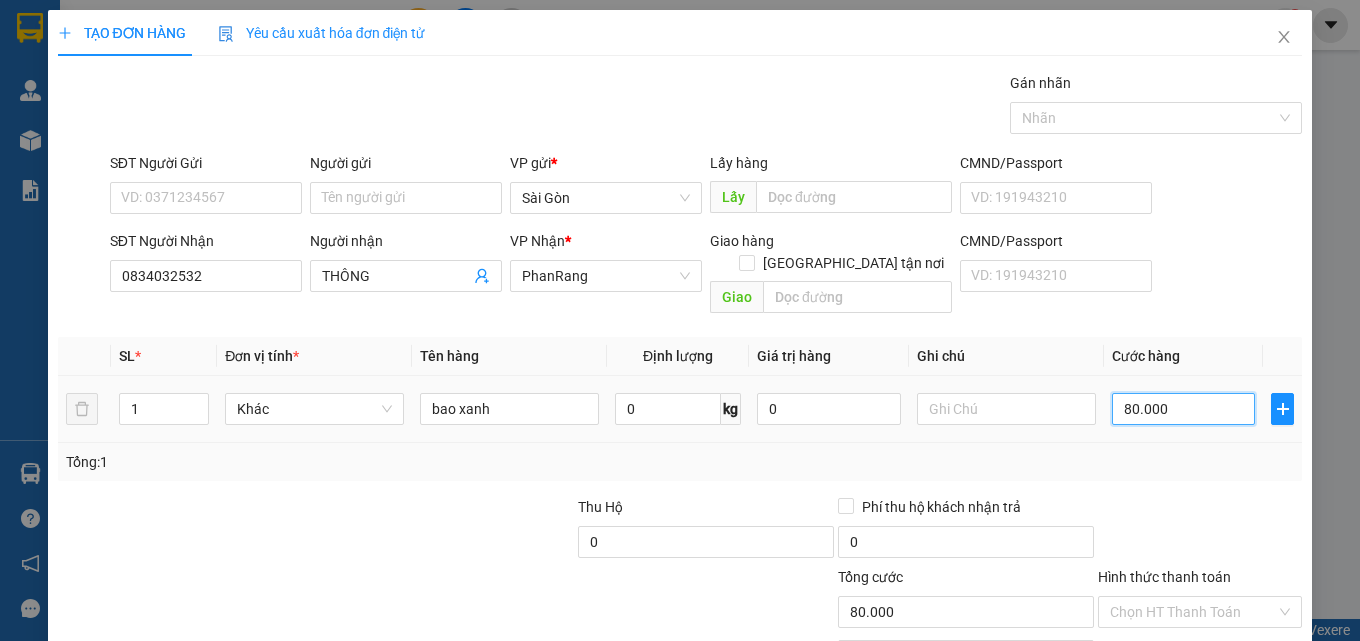 click on "80.000" at bounding box center (1184, 409) 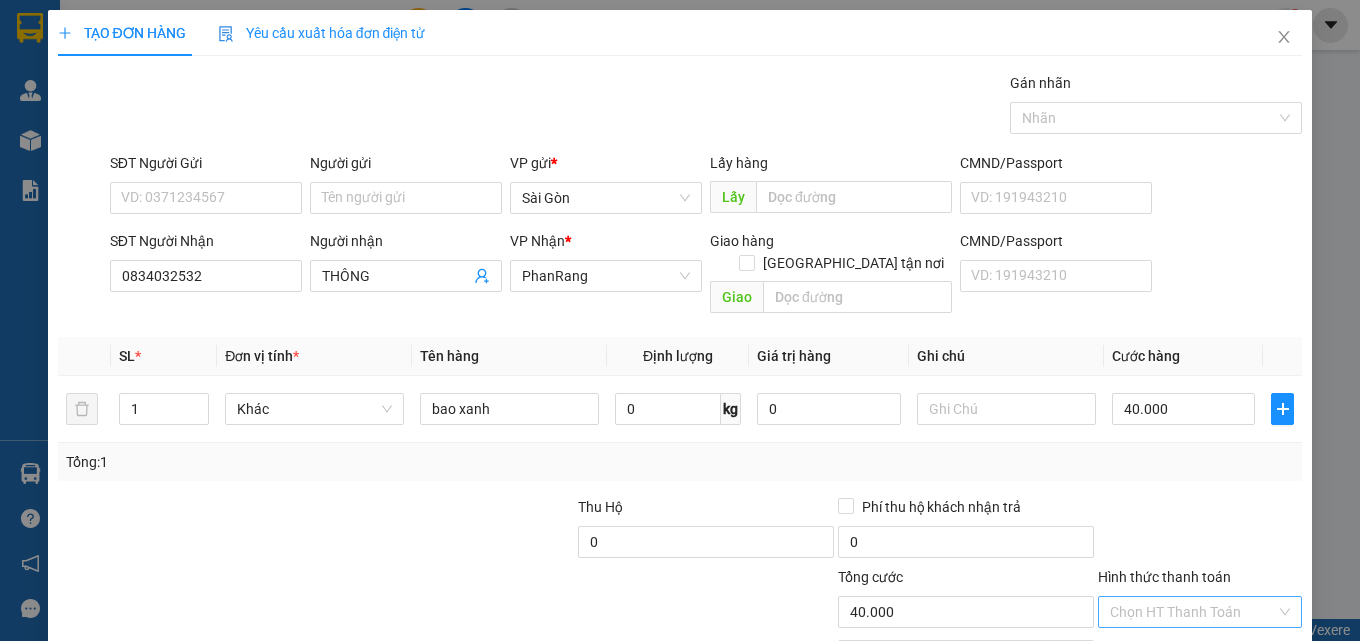 click on "Hình thức thanh toán" at bounding box center [1193, 612] 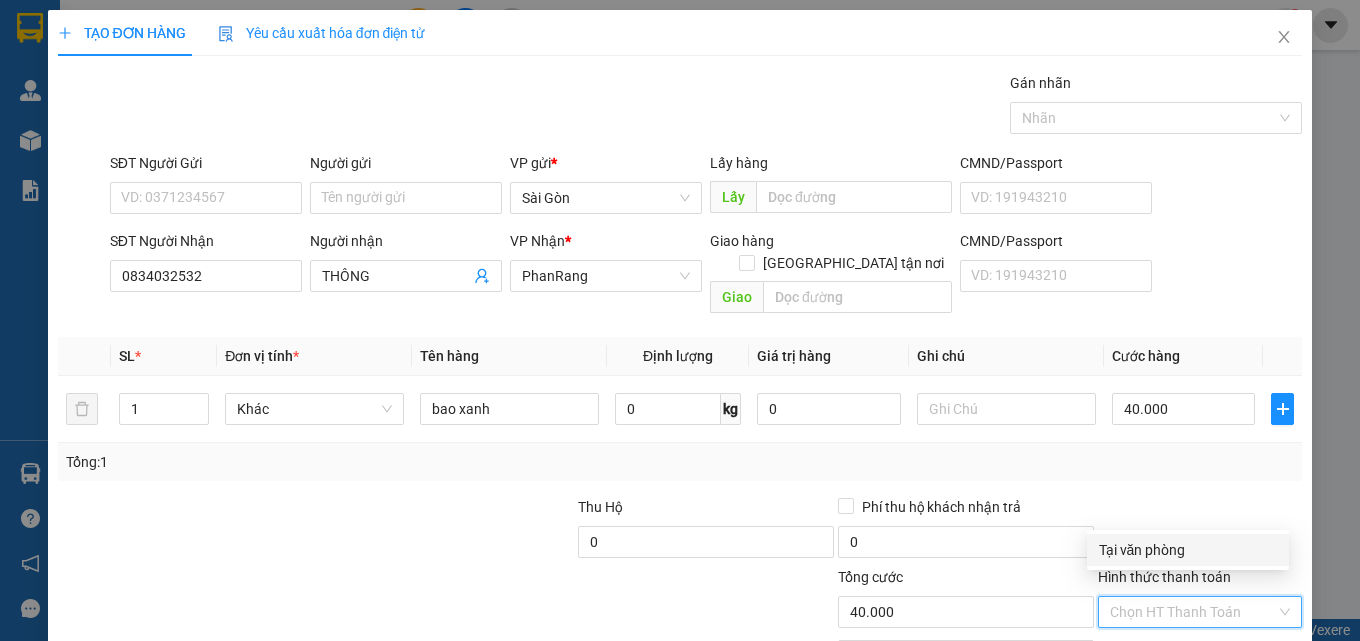 click on "Tại văn phòng" at bounding box center (1188, 550) 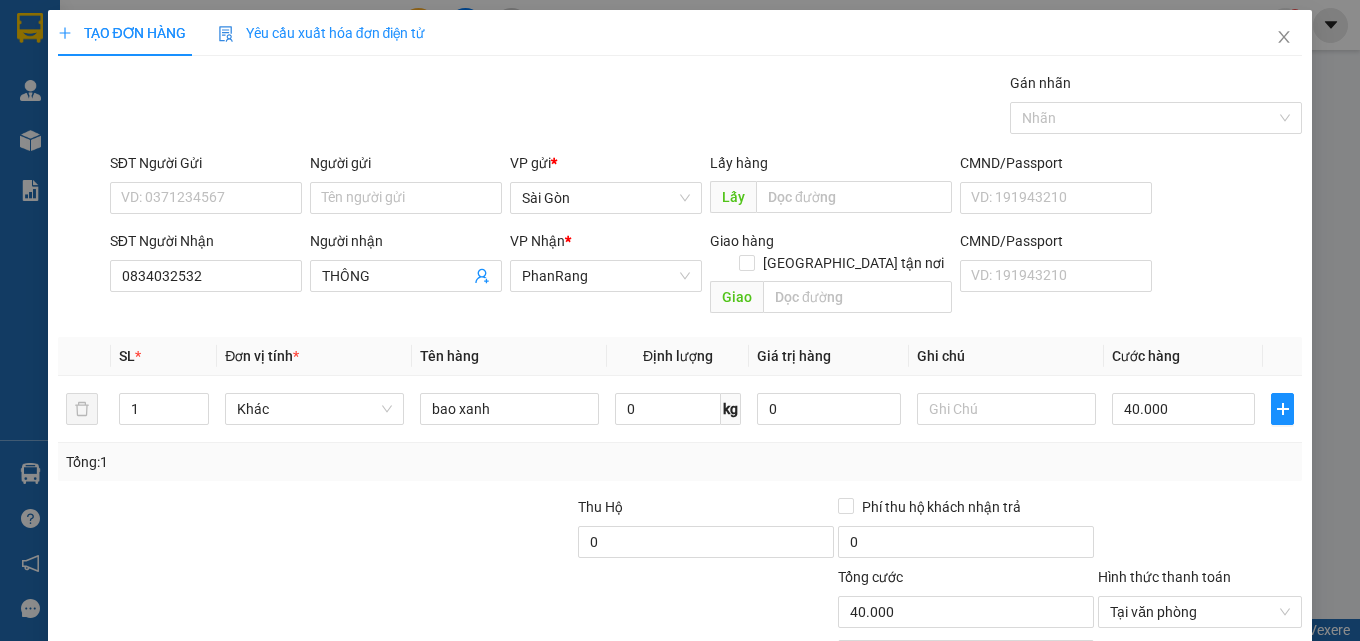 click on "[PERSON_NAME] và In" at bounding box center (1258, 707) 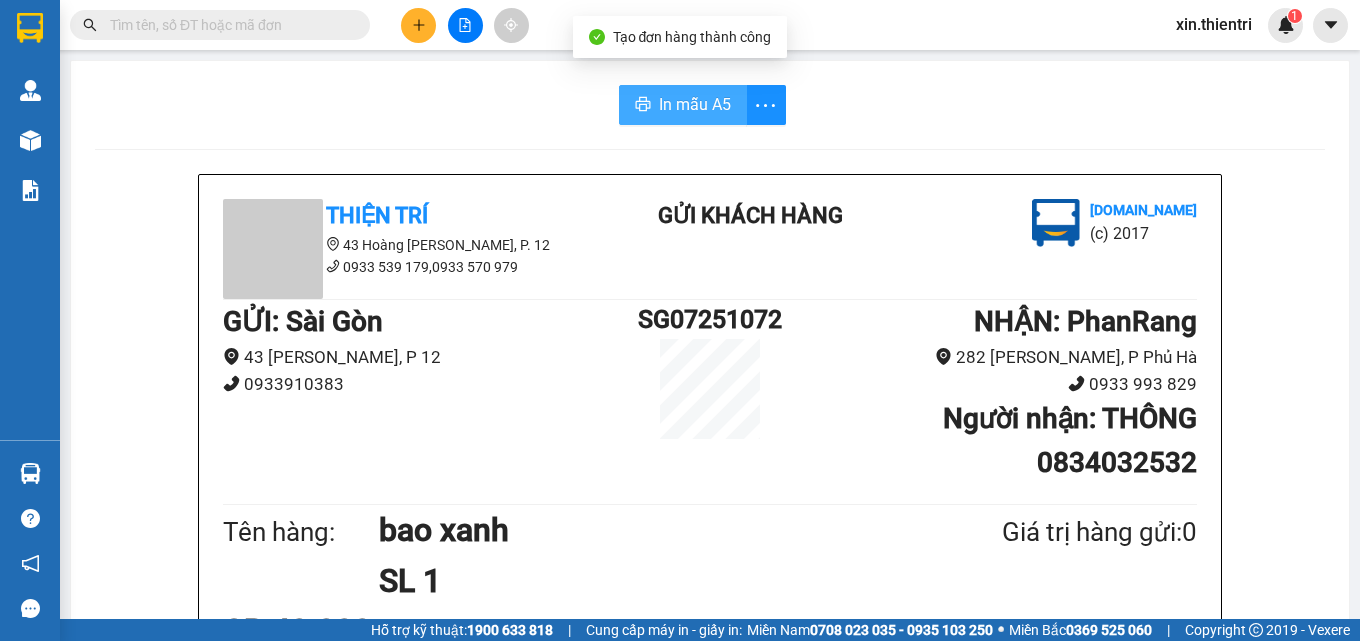 drag, startPoint x: 646, startPoint y: 105, endPoint x: 757, endPoint y: 306, distance: 229.61272 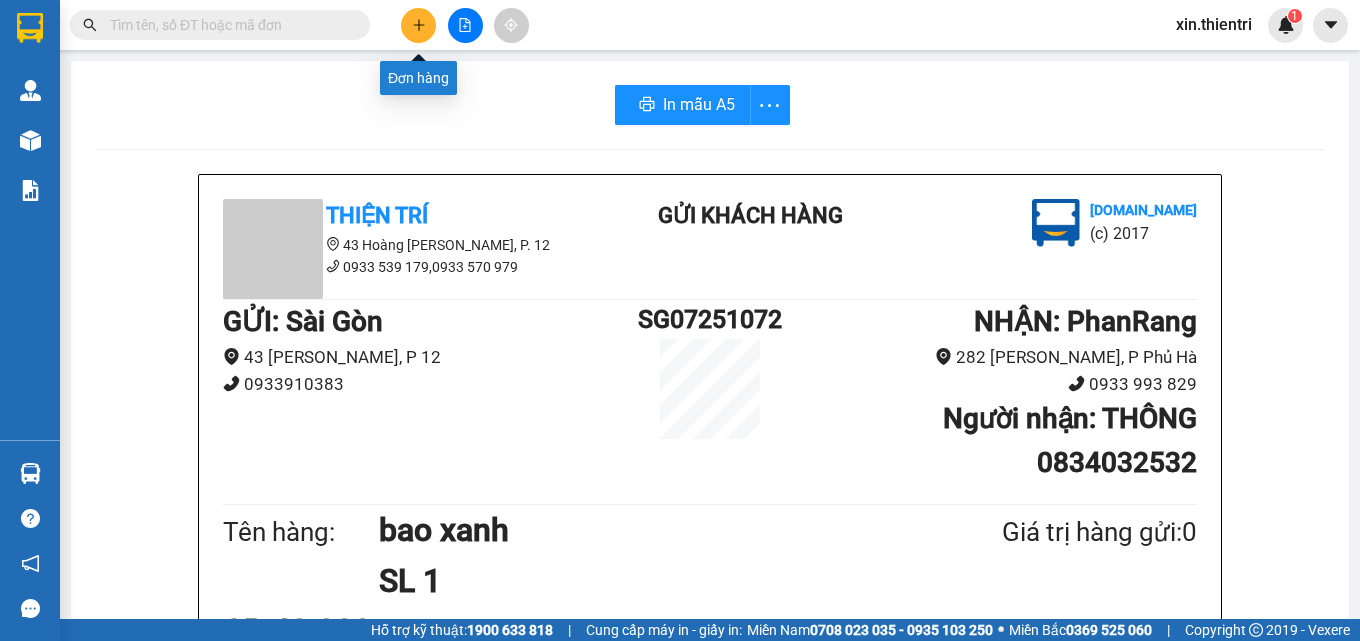 click at bounding box center [418, 25] 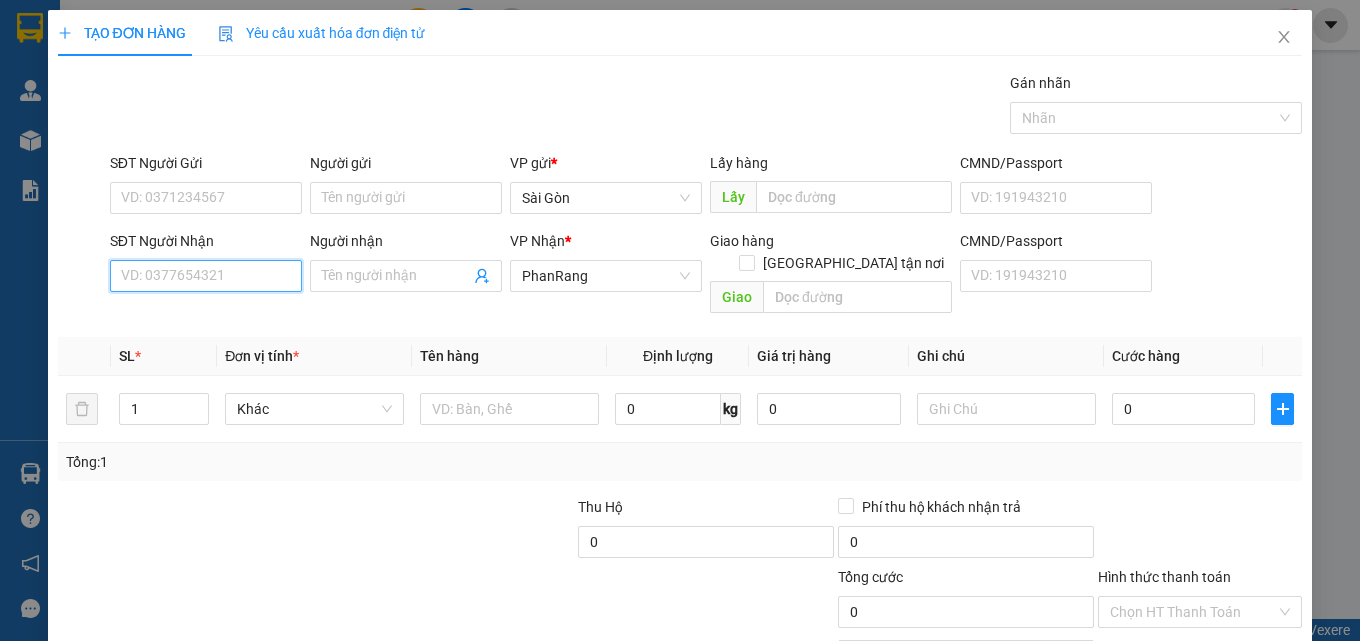 drag, startPoint x: 174, startPoint y: 279, endPoint x: 224, endPoint y: 319, distance: 64.03124 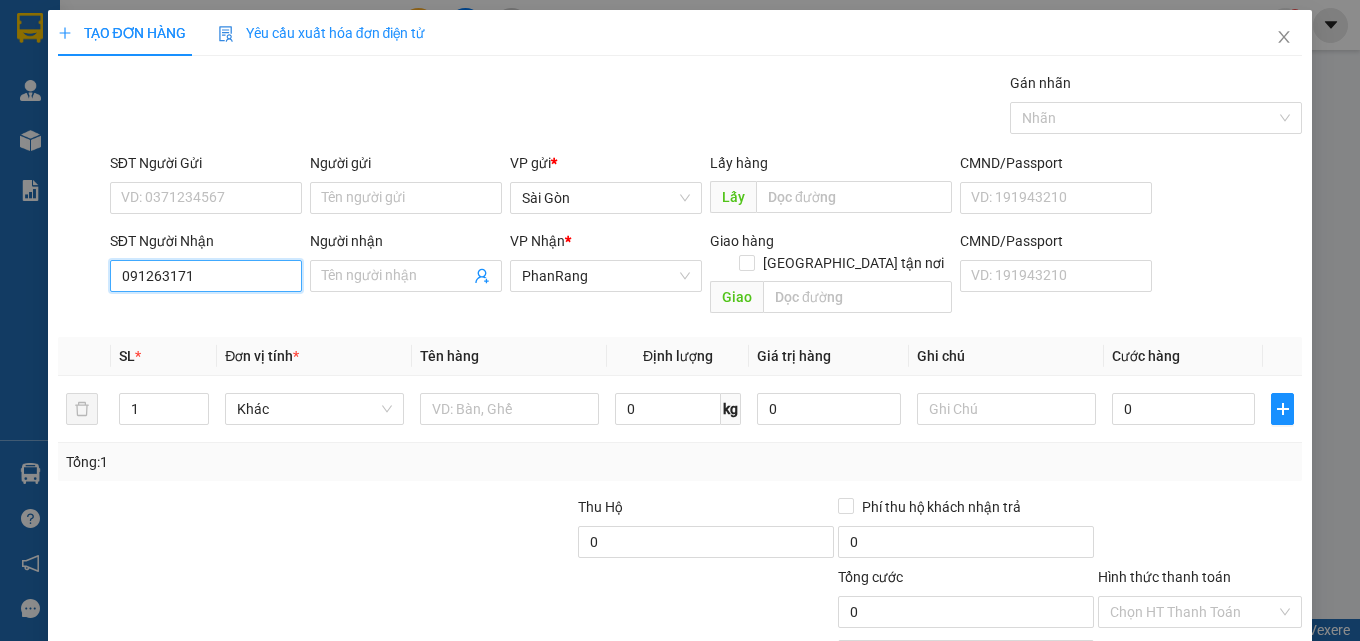type on "0912631718" 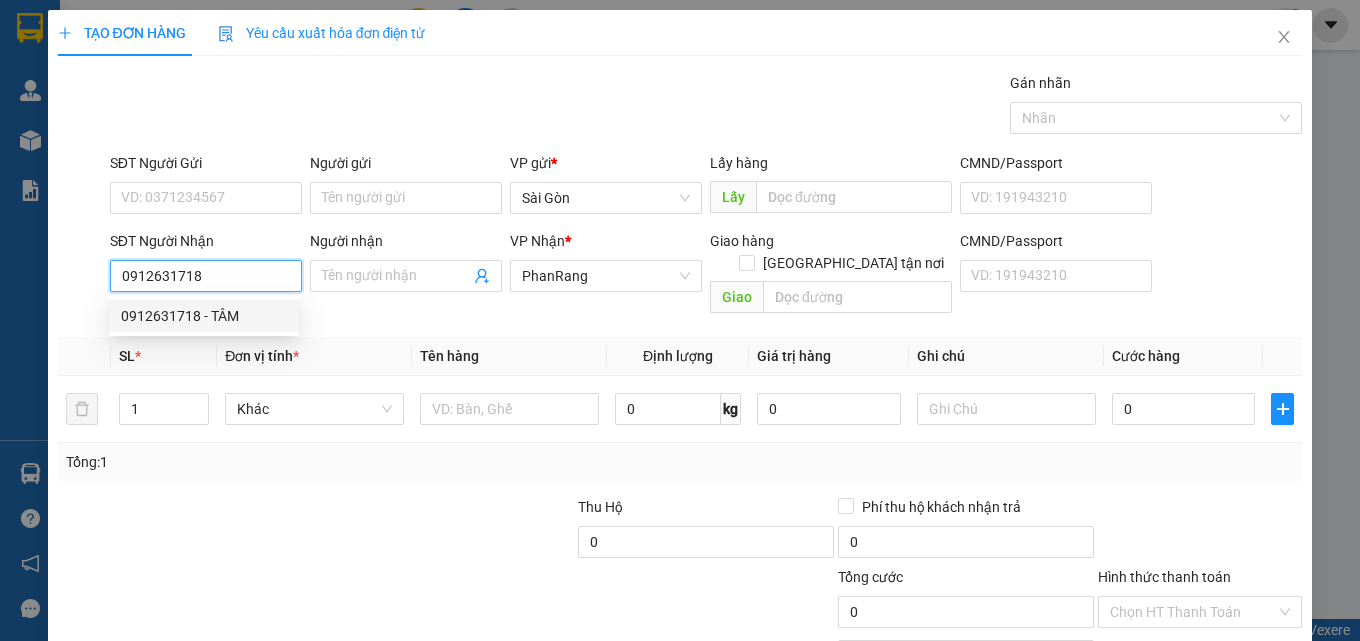 drag, startPoint x: 220, startPoint y: 301, endPoint x: 229, endPoint y: 307, distance: 10.816654 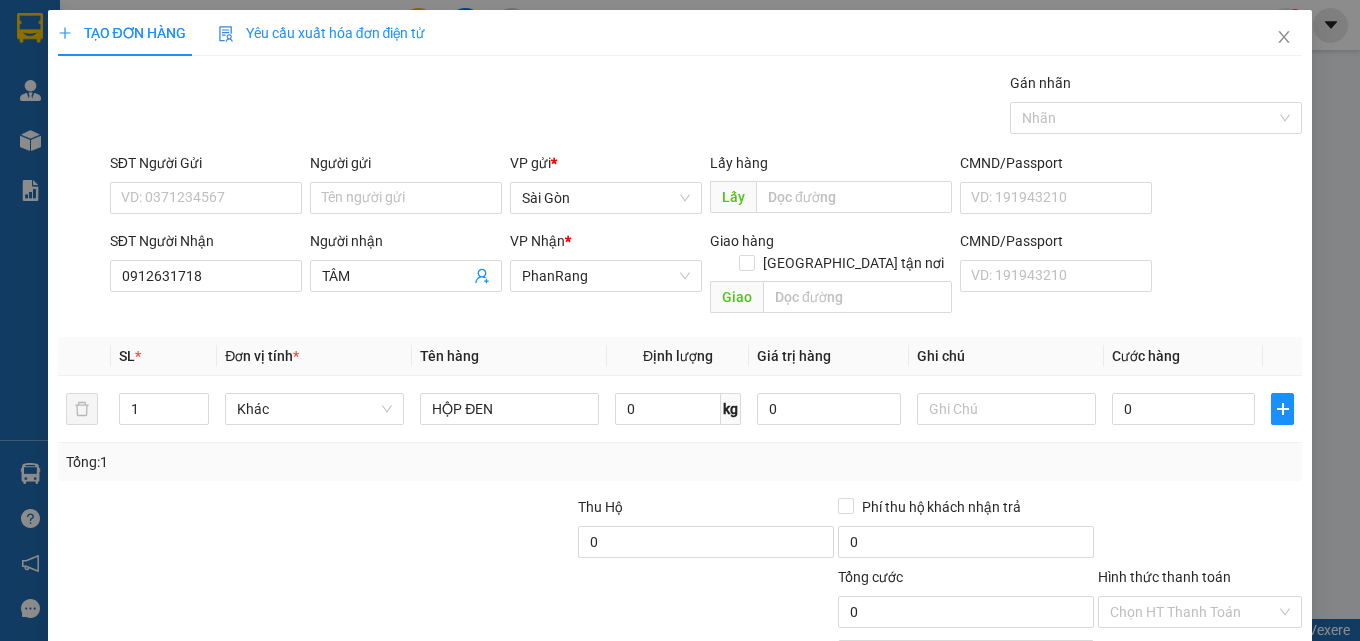 click on "[PERSON_NAME] và In" at bounding box center (1258, 707) 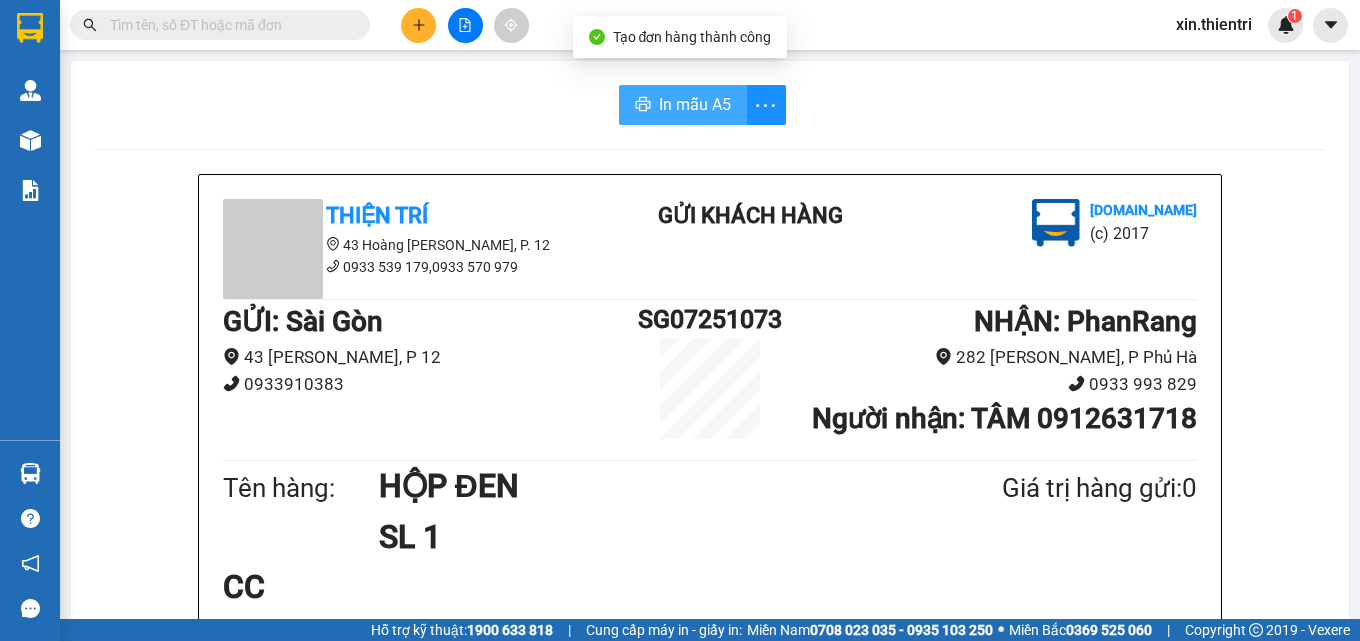 click on "In mẫu A5" at bounding box center [683, 105] 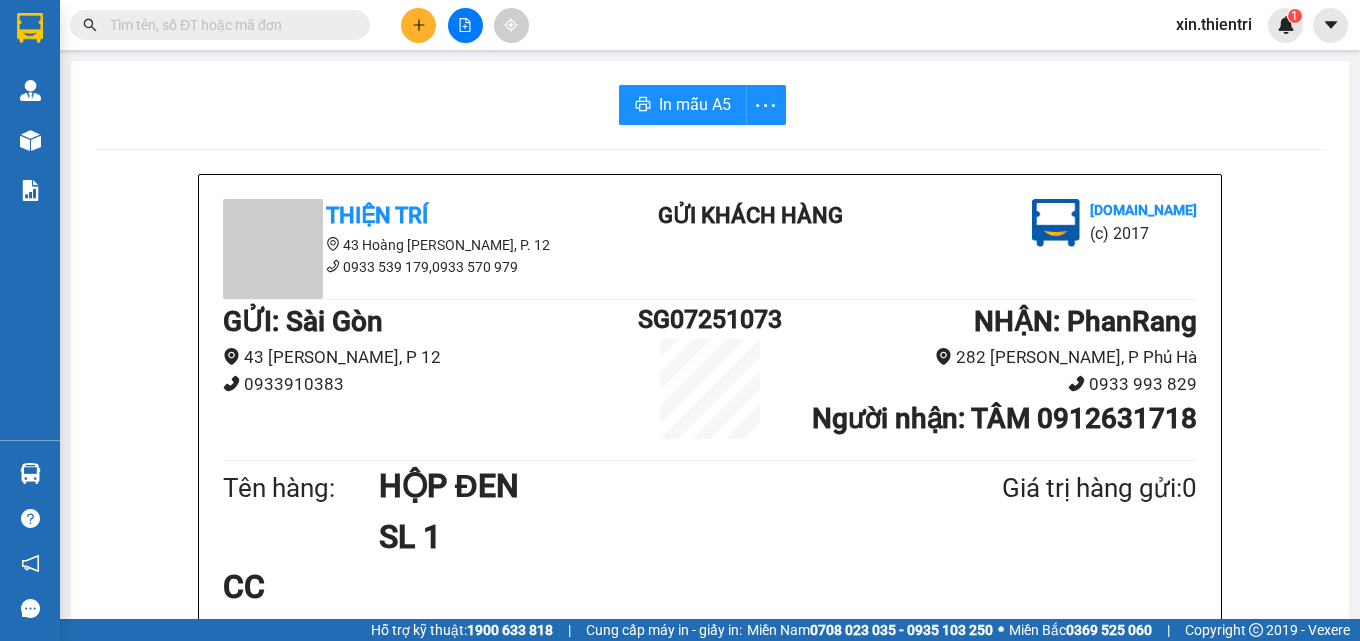 click on "In mẫu A5" at bounding box center [710, 105] 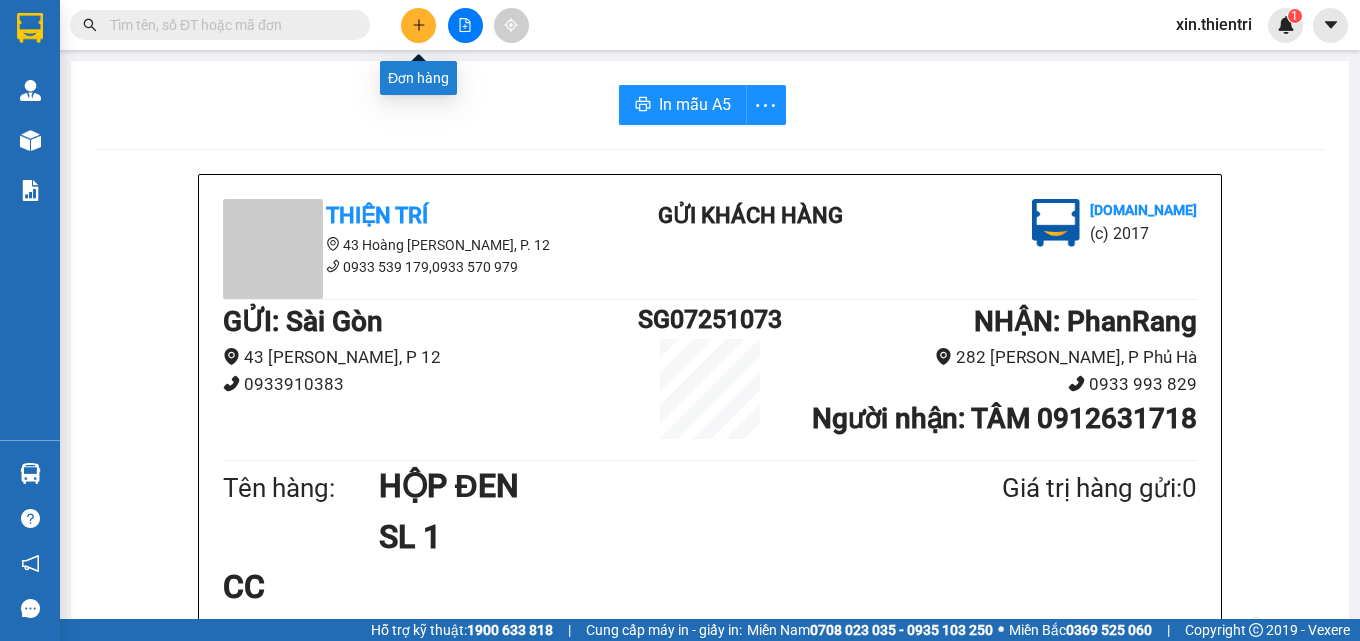 click 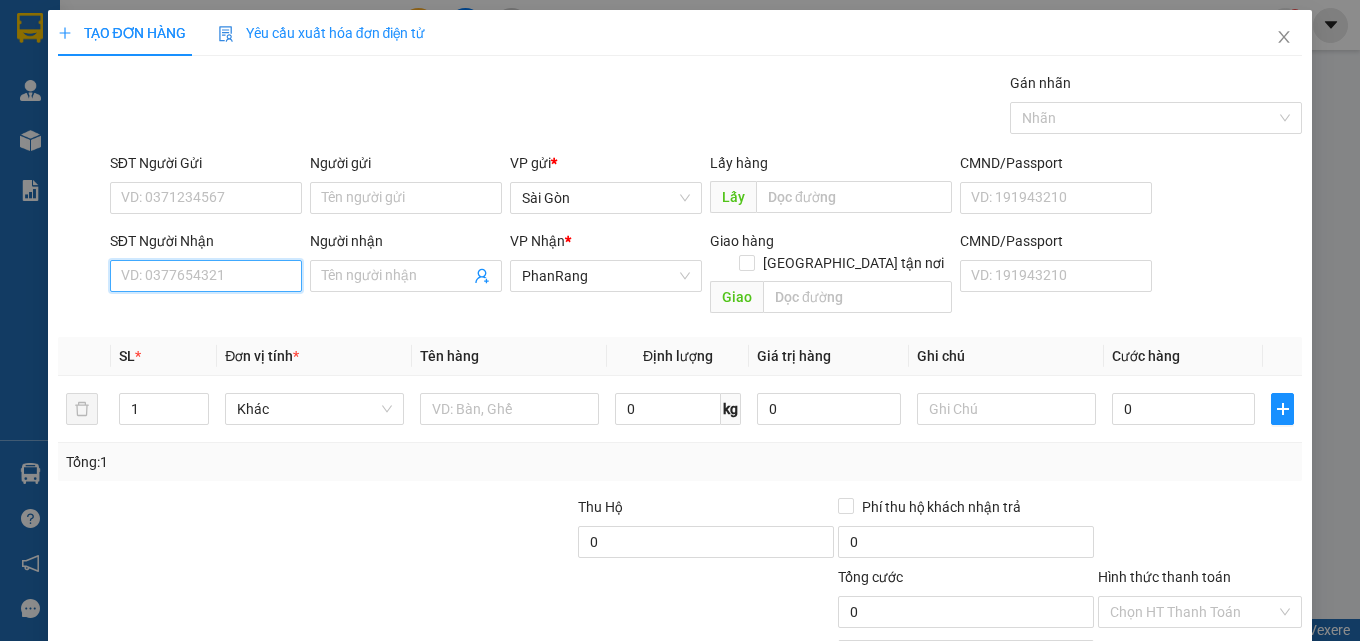 click on "SĐT Người Nhận" at bounding box center (206, 276) 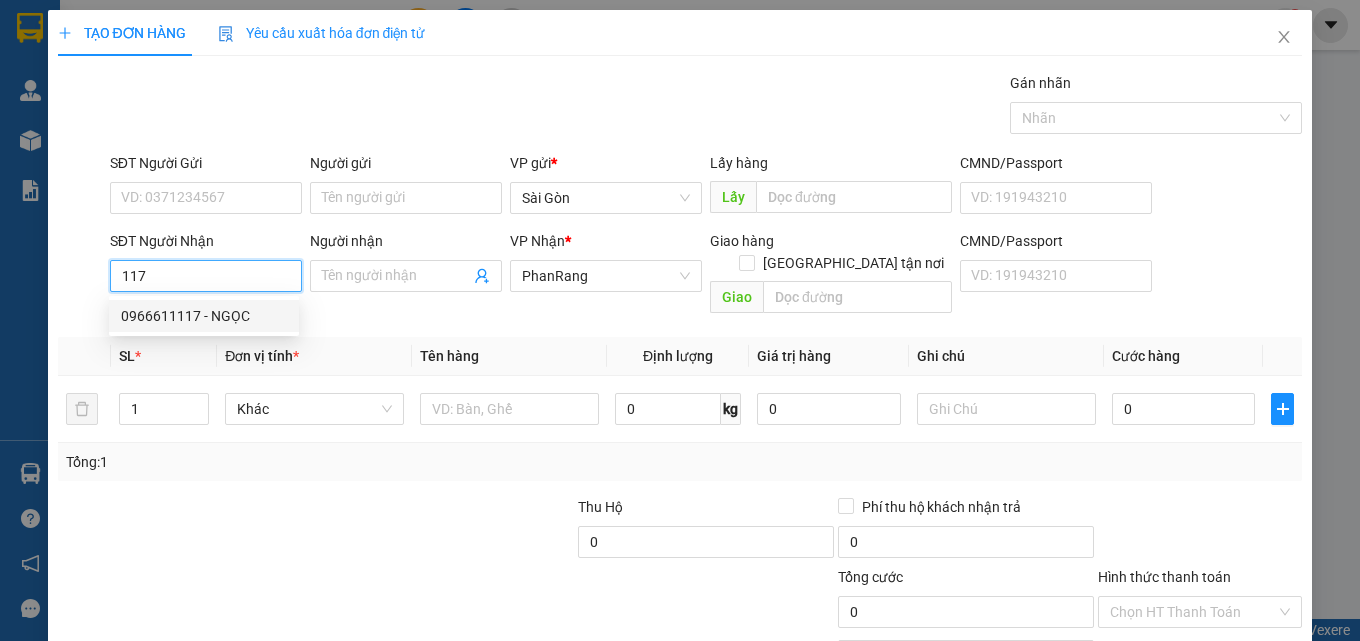 click on "0966611117 - NGỌC" at bounding box center [204, 316] 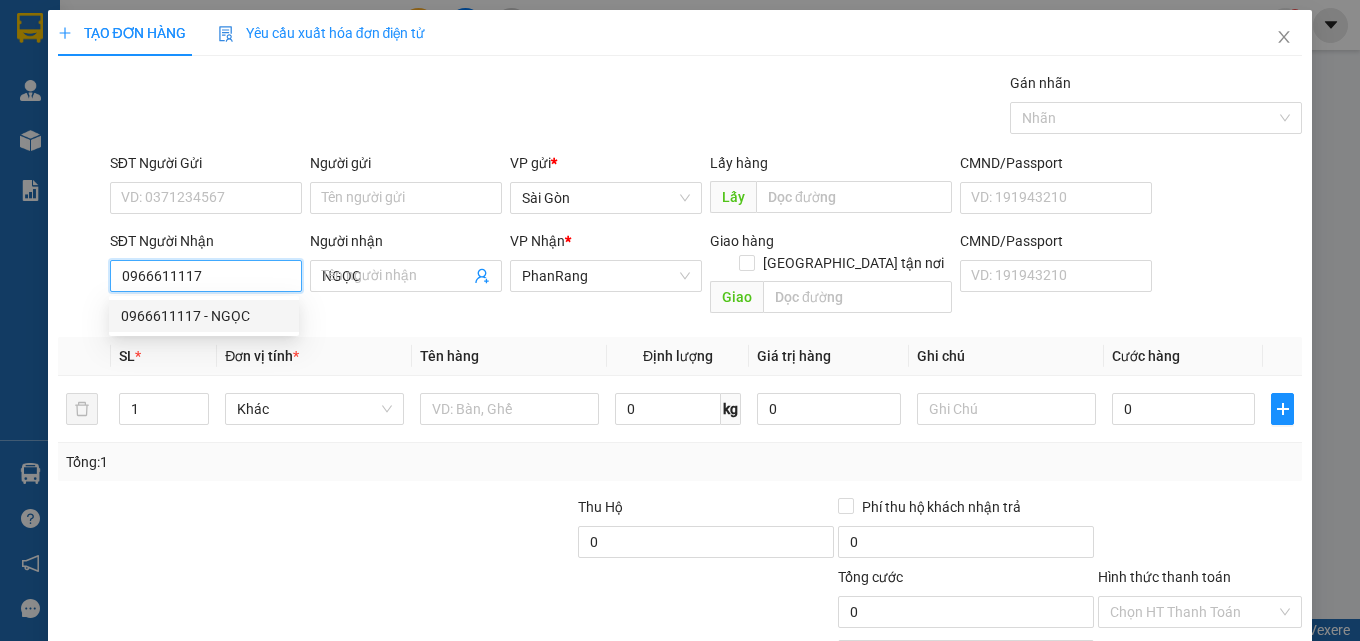 type on "30.000" 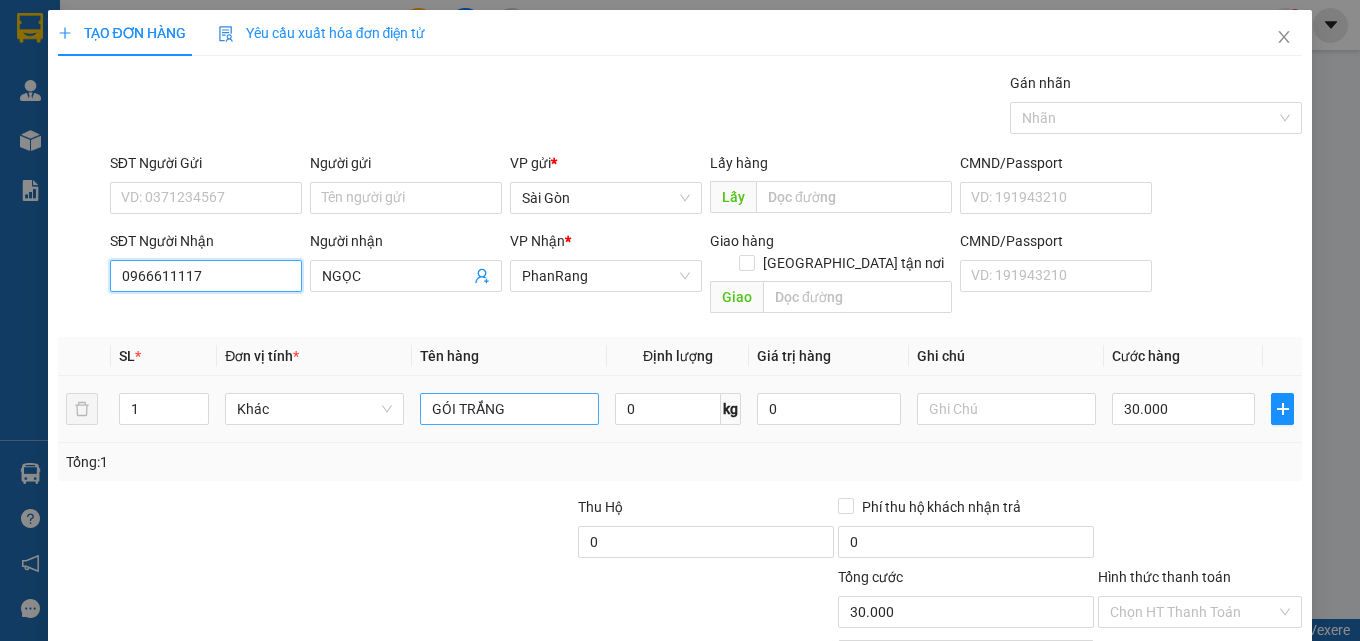 type on "0966611117" 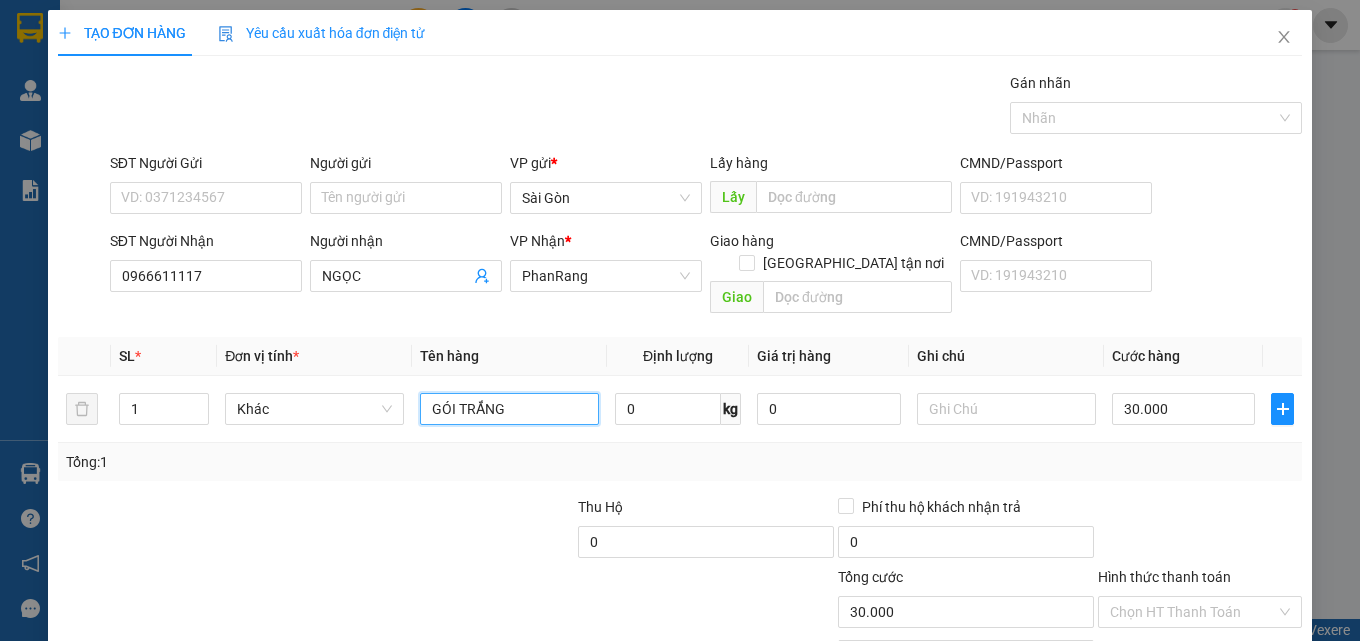 drag, startPoint x: 533, startPoint y: 391, endPoint x: 209, endPoint y: 447, distance: 328.8039 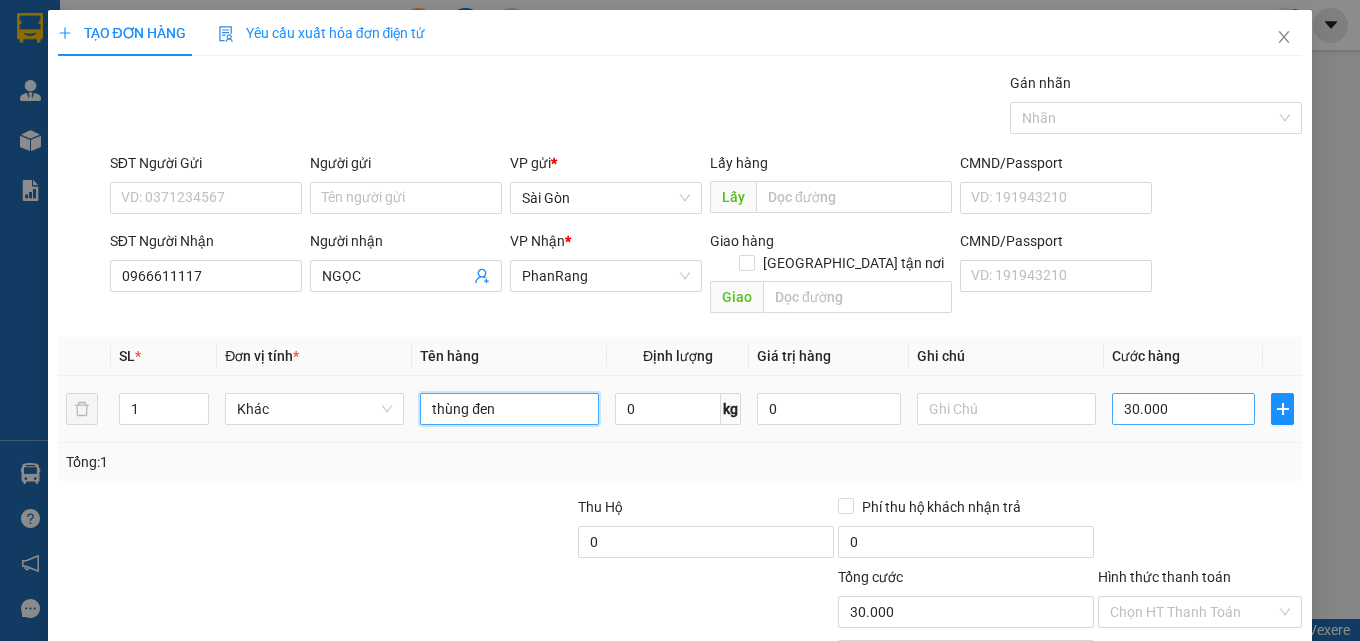 type on "thùng đen" 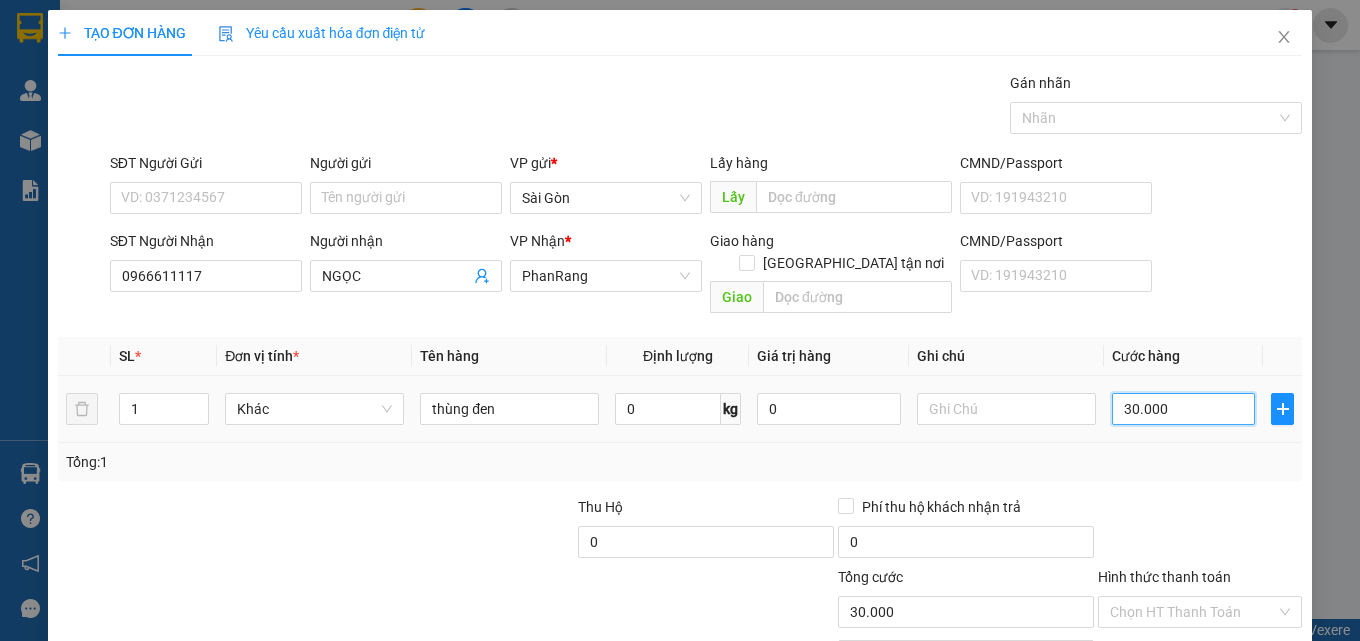 click on "30.000" at bounding box center (1184, 409) 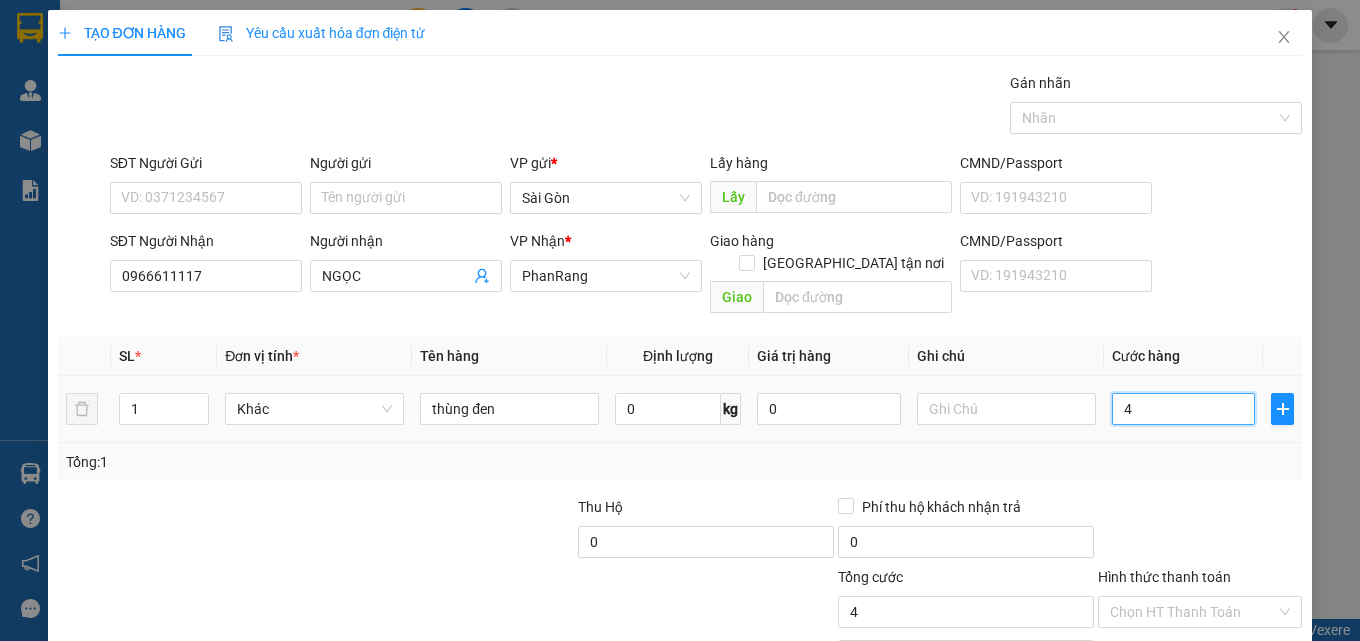 type on "40" 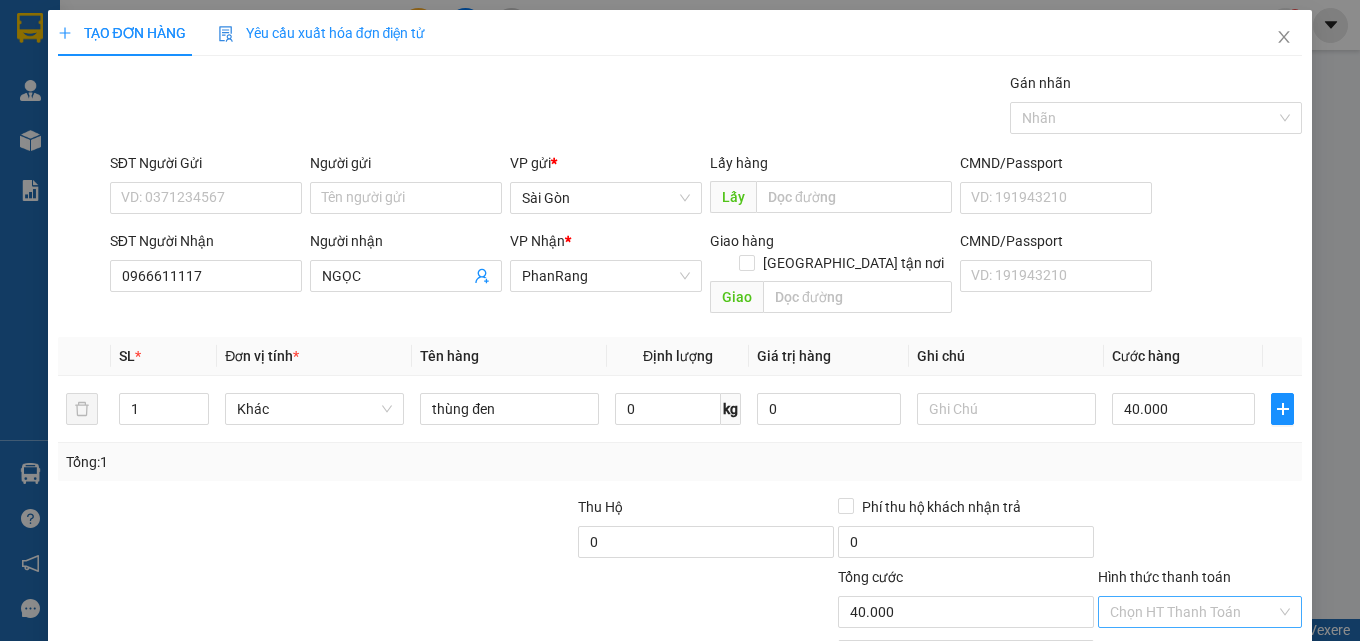 click on "Hình thức thanh toán" at bounding box center (1193, 612) 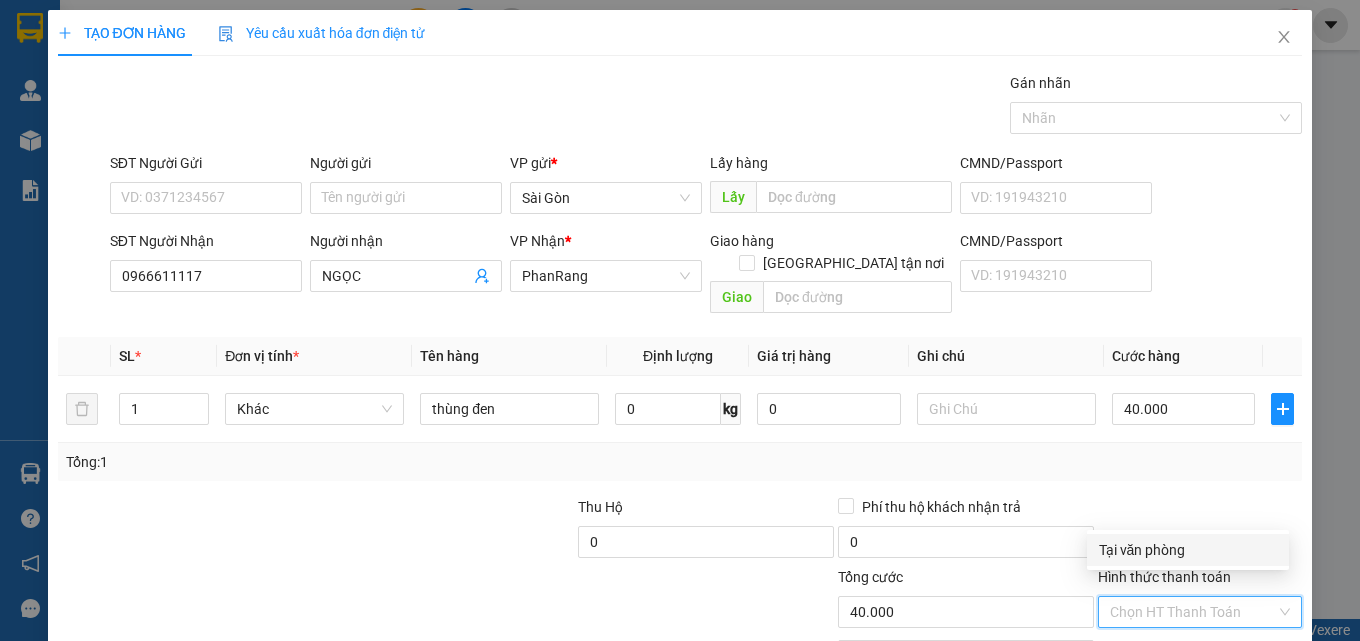 click on "Tại văn phòng" at bounding box center (1188, 550) 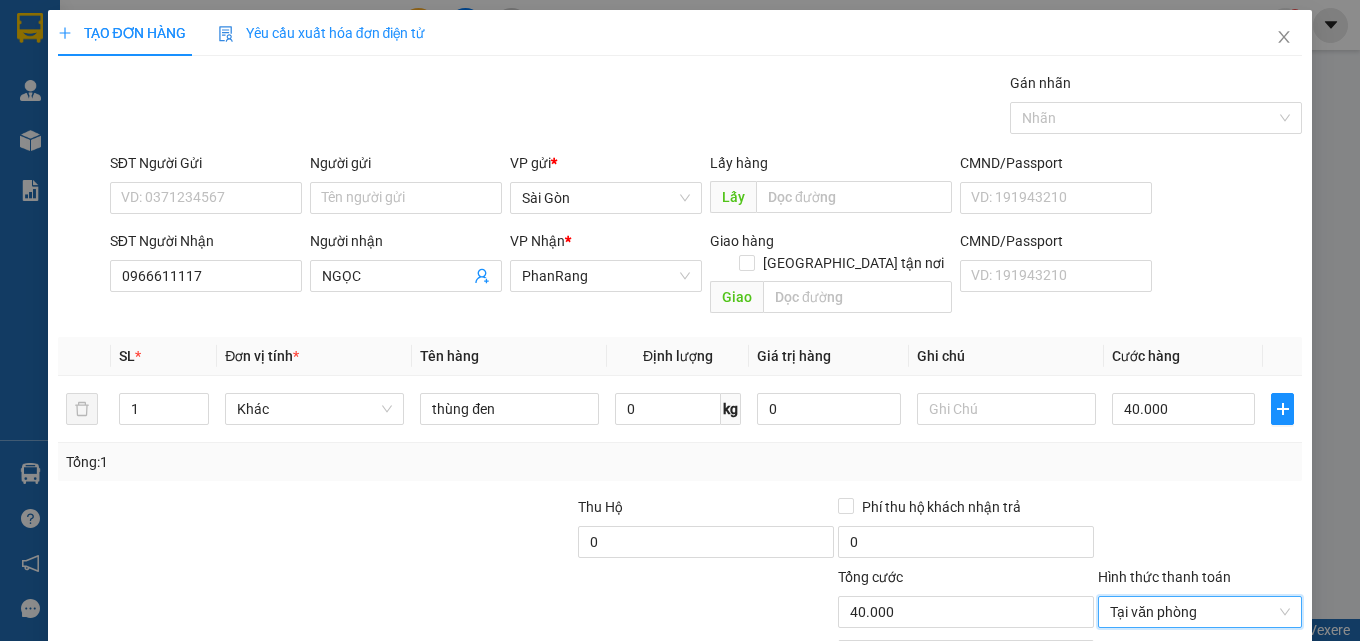 click 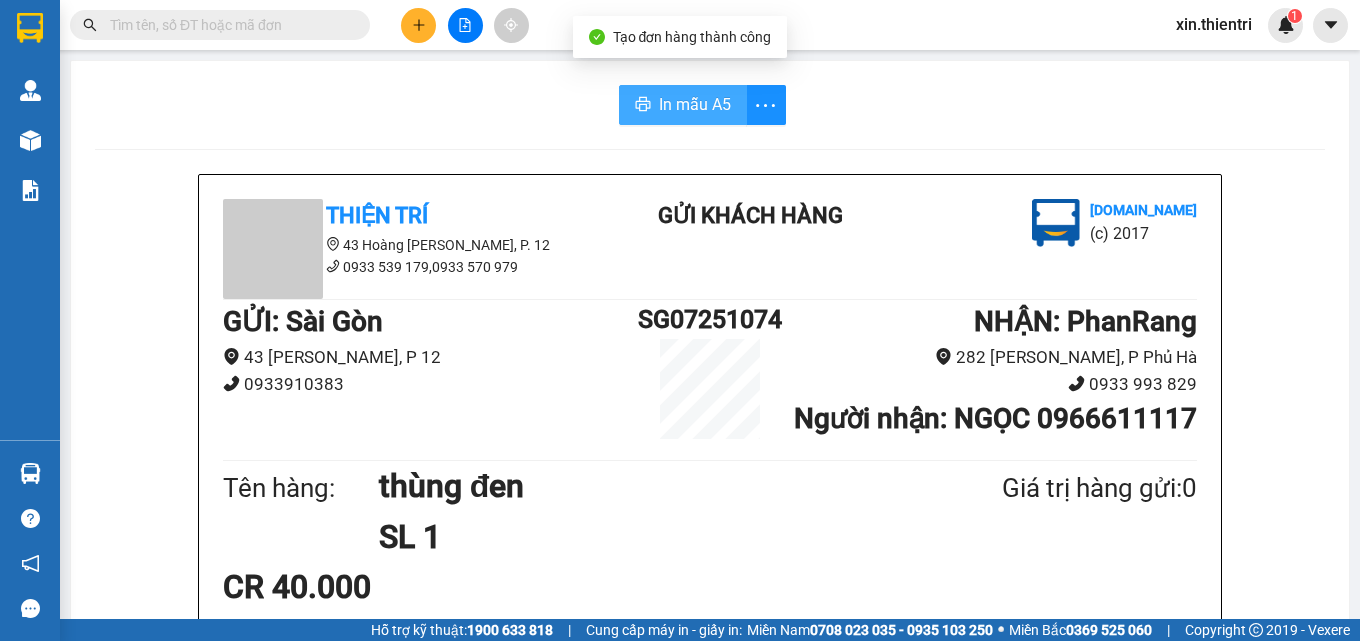 drag, startPoint x: 658, startPoint y: 108, endPoint x: 1257, endPoint y: 157, distance: 601.00085 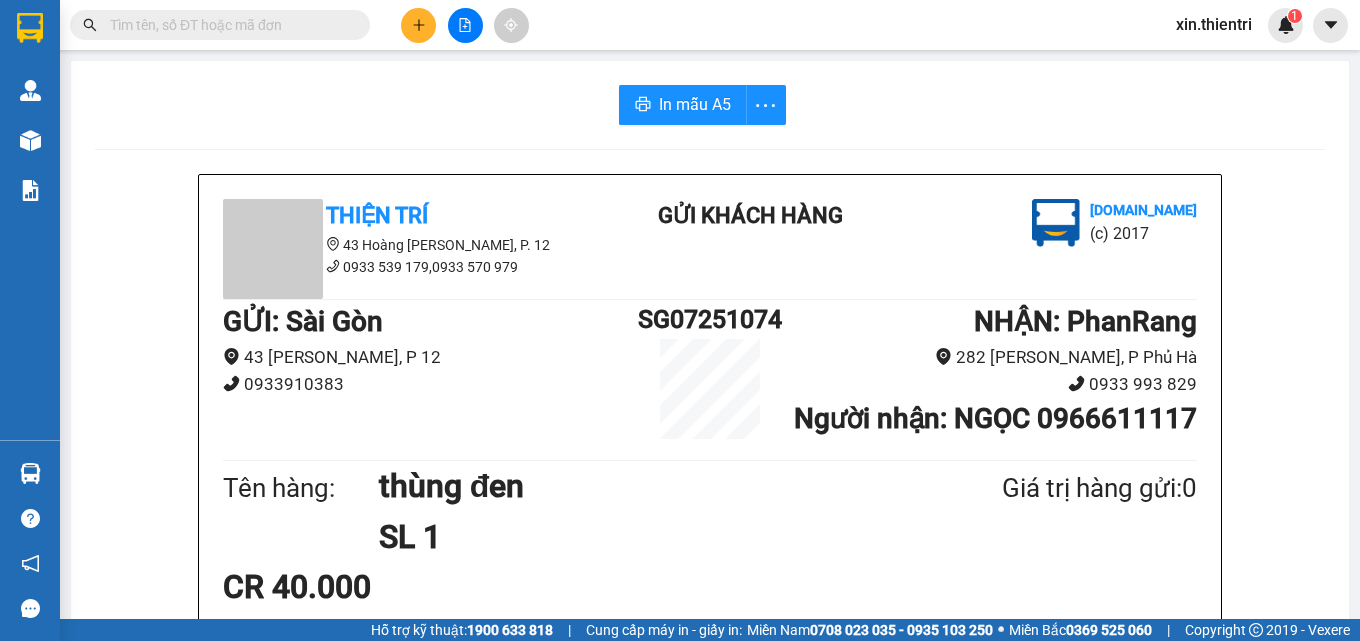 click on "GỬI :   [PERSON_NAME]   [STREET_ADDRESS][PERSON_NAME], P 12   0933910383 SG07251074 NHẬN :   PhanRang   282 [PERSON_NAME], [GEOGRAPHIC_DATA]   0933 993 829 Người nhận :   NGỌC 0966611117" at bounding box center (710, 377) 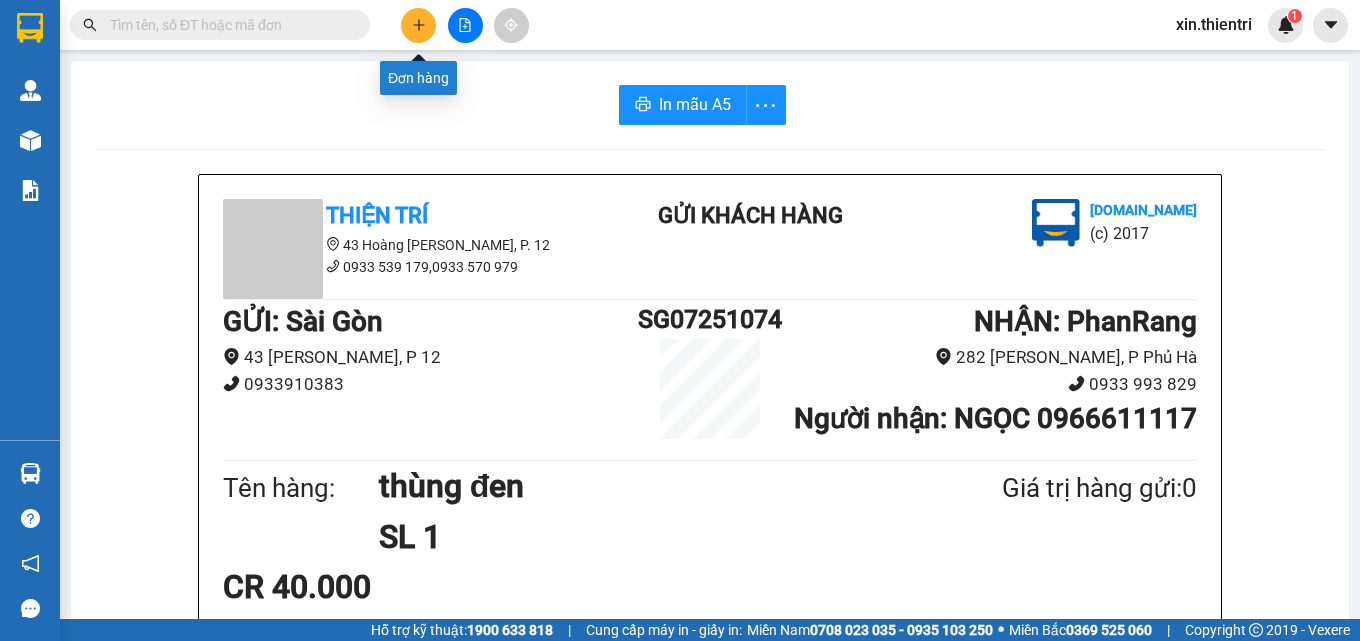 click 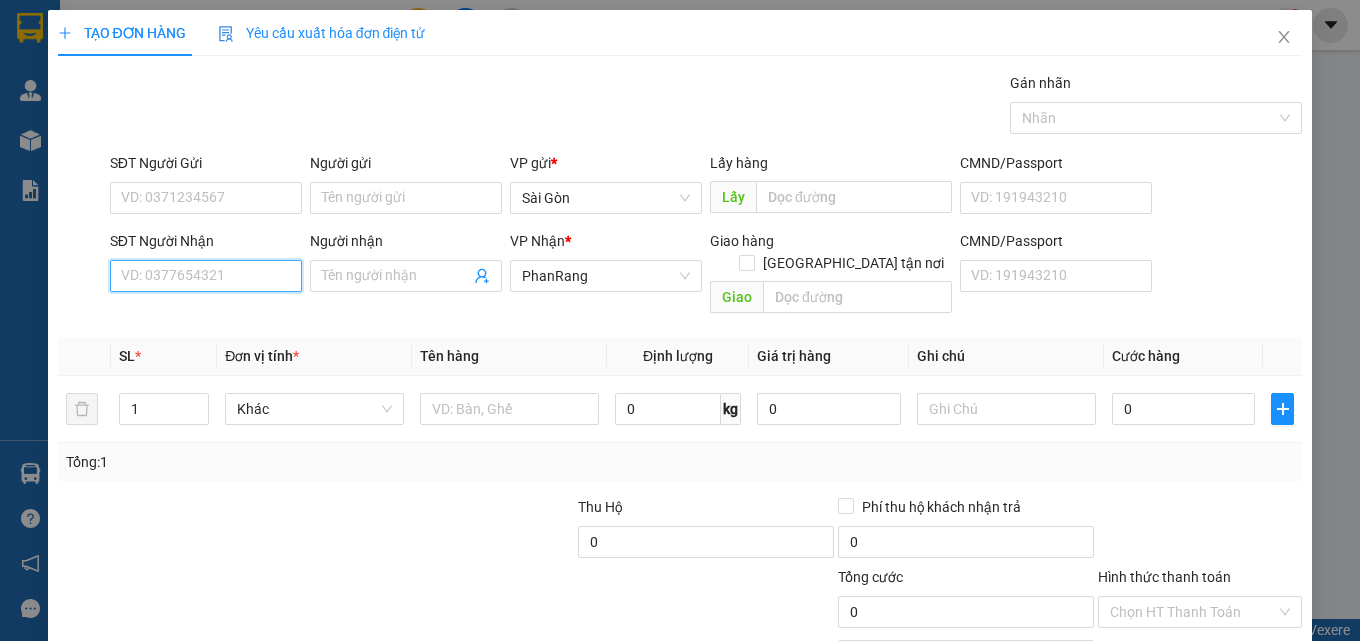 click on "SĐT Người Nhận" at bounding box center (206, 276) 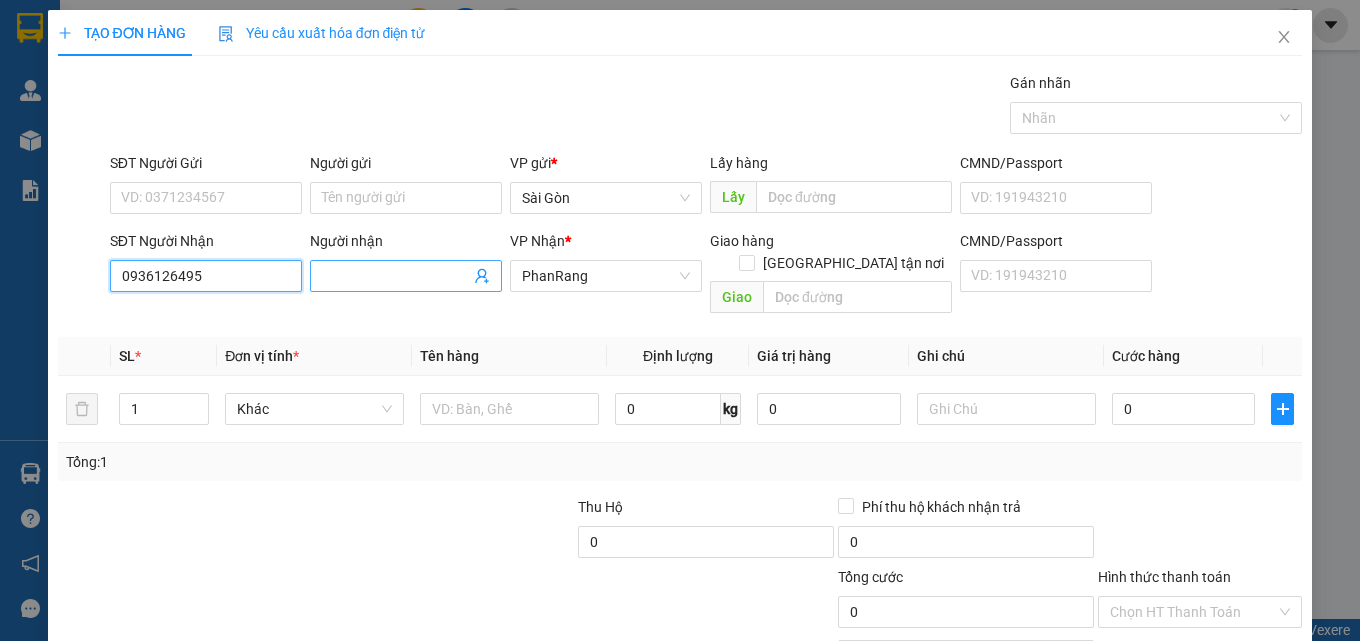 type on "0936126495" 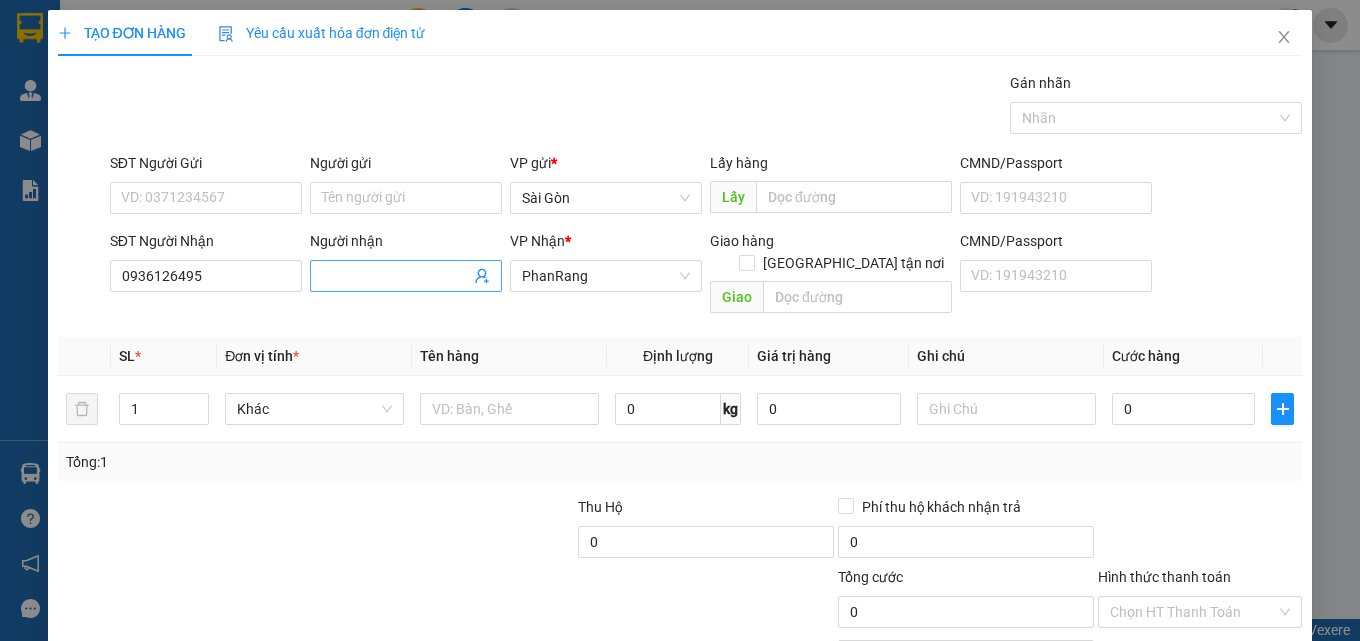 click on "Người nhận" at bounding box center [396, 276] 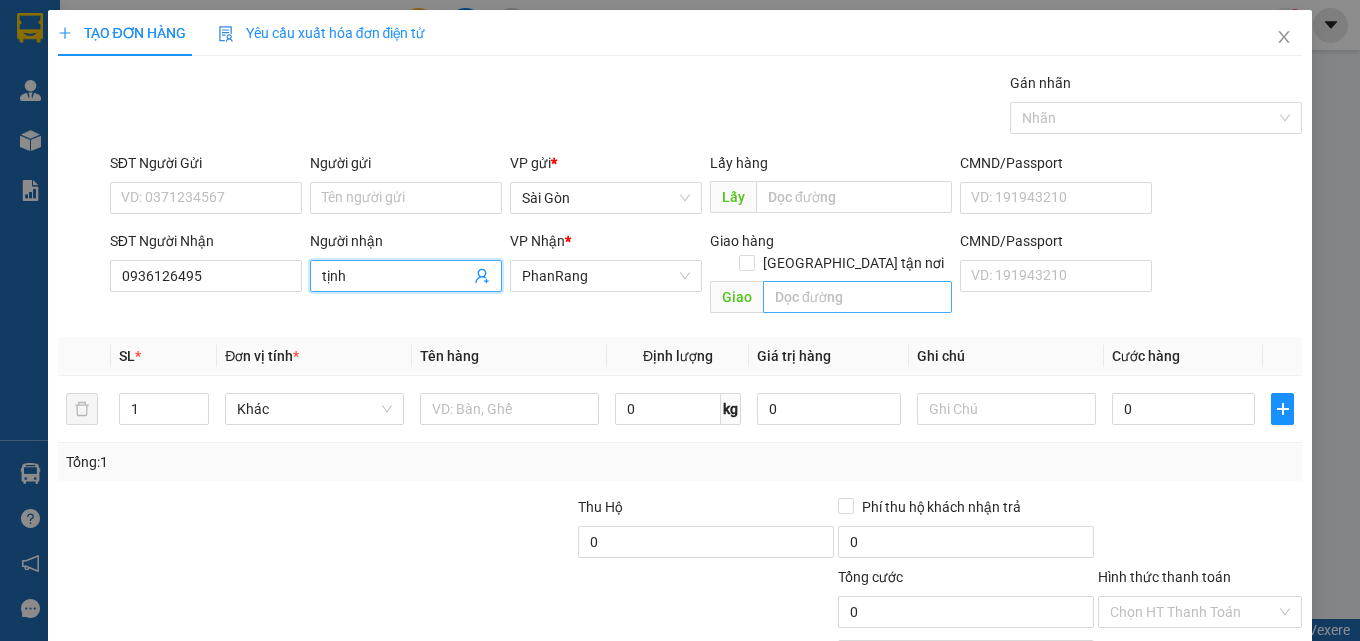 type on "tịnh" 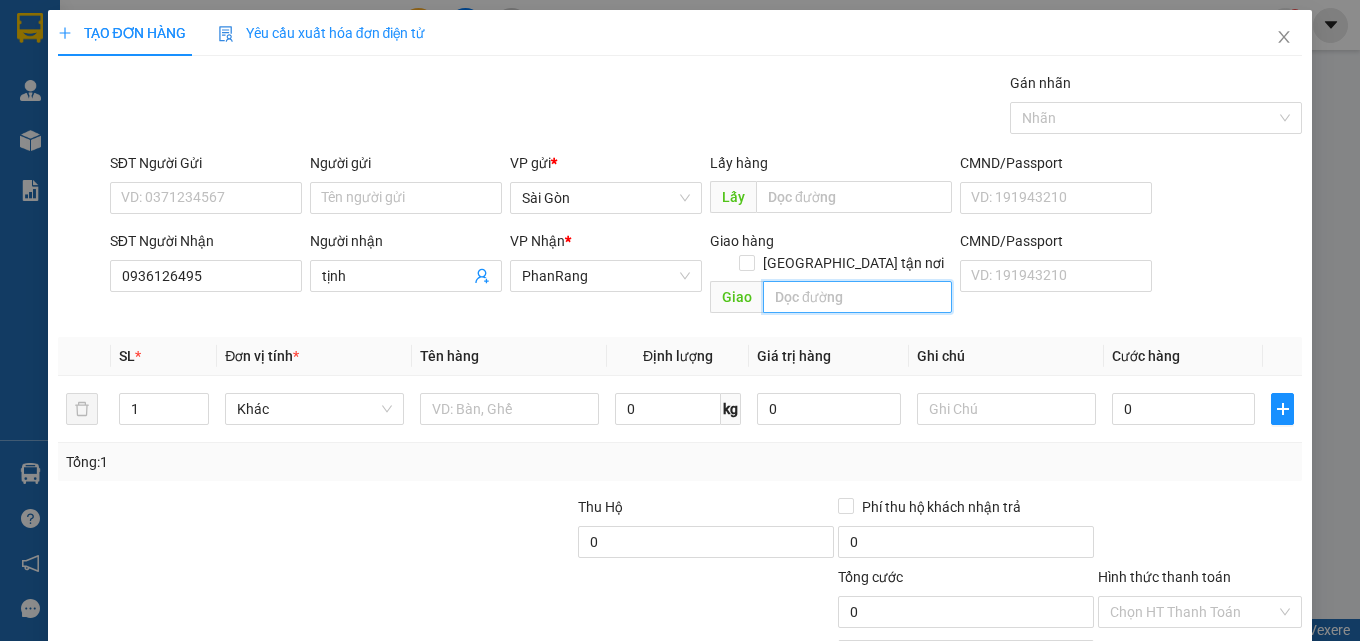 click at bounding box center [857, 297] 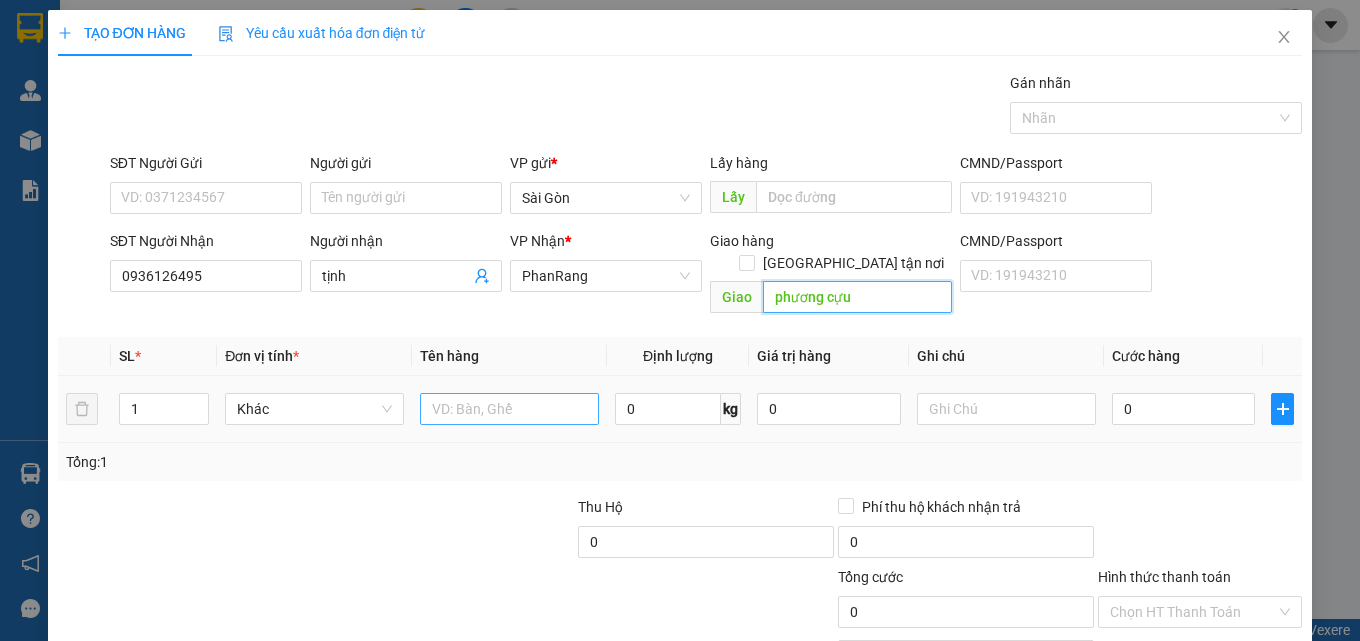 type on "phương cựu" 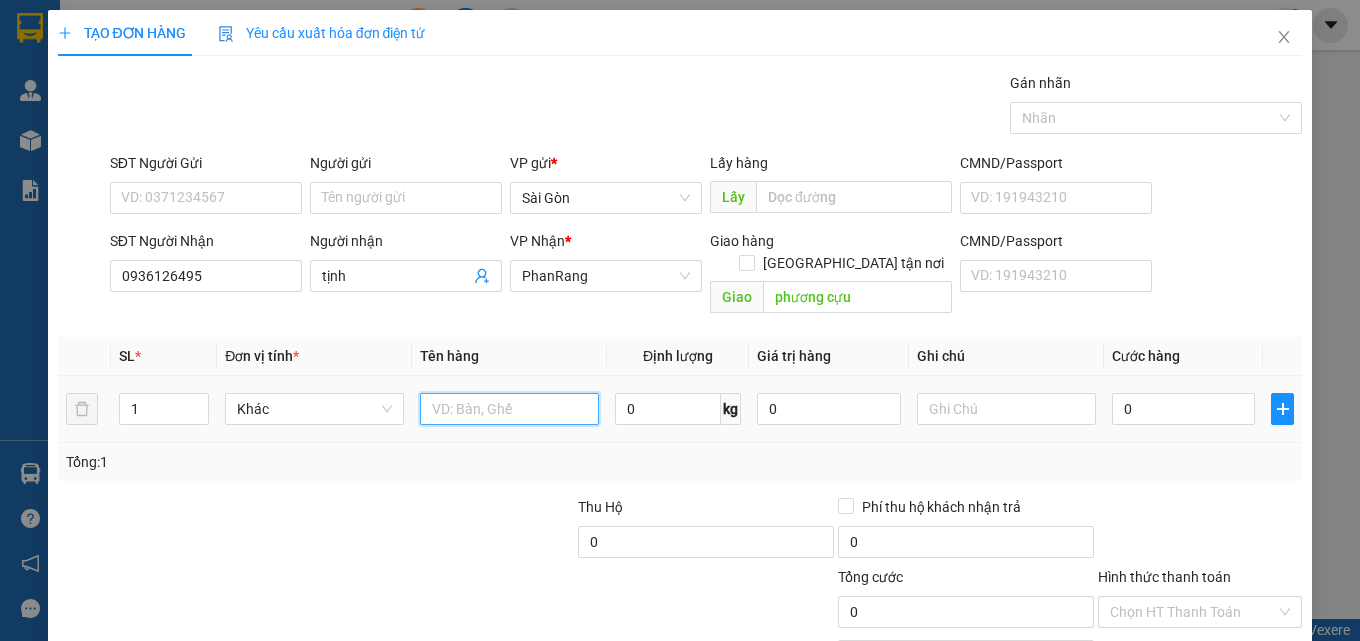 click at bounding box center (509, 409) 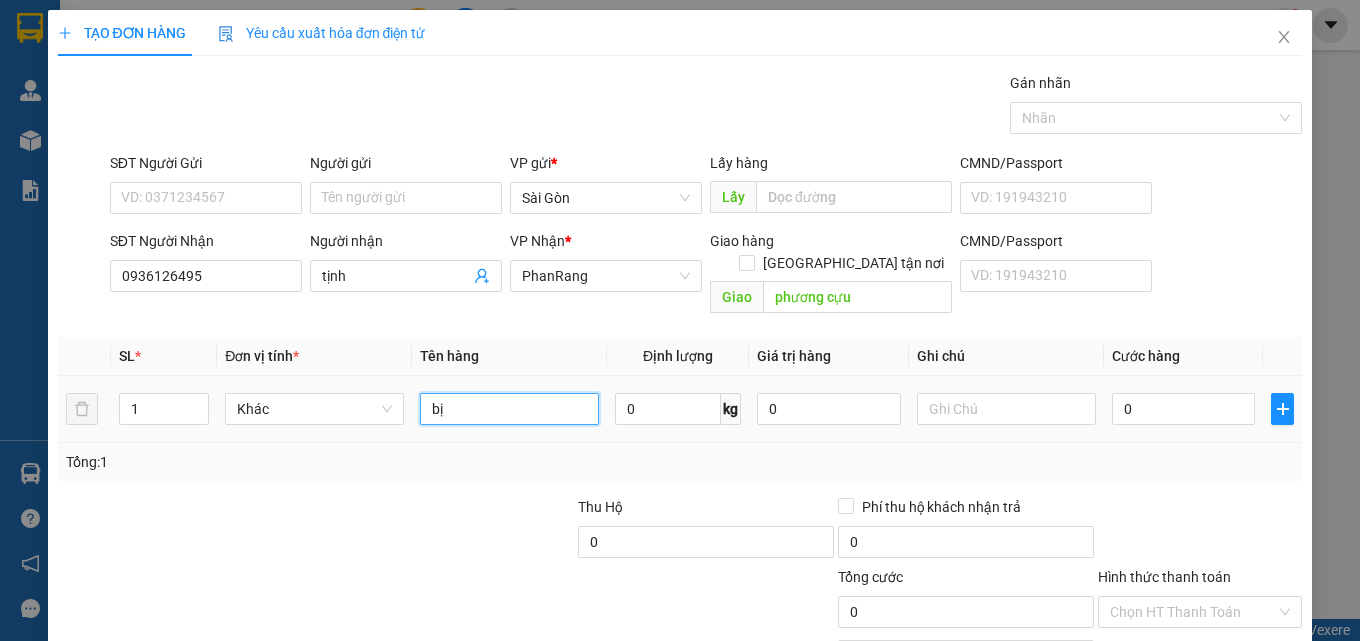 type on "bị t" 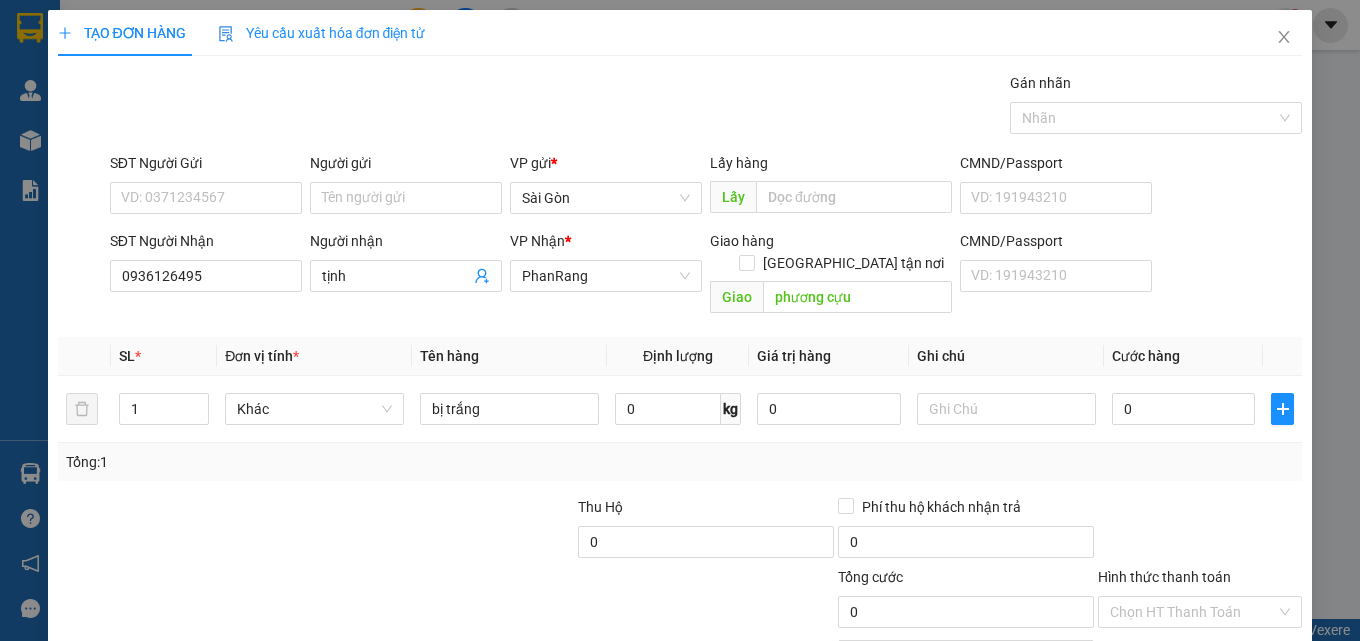 click on "[PERSON_NAME] và In" at bounding box center [1226, 707] 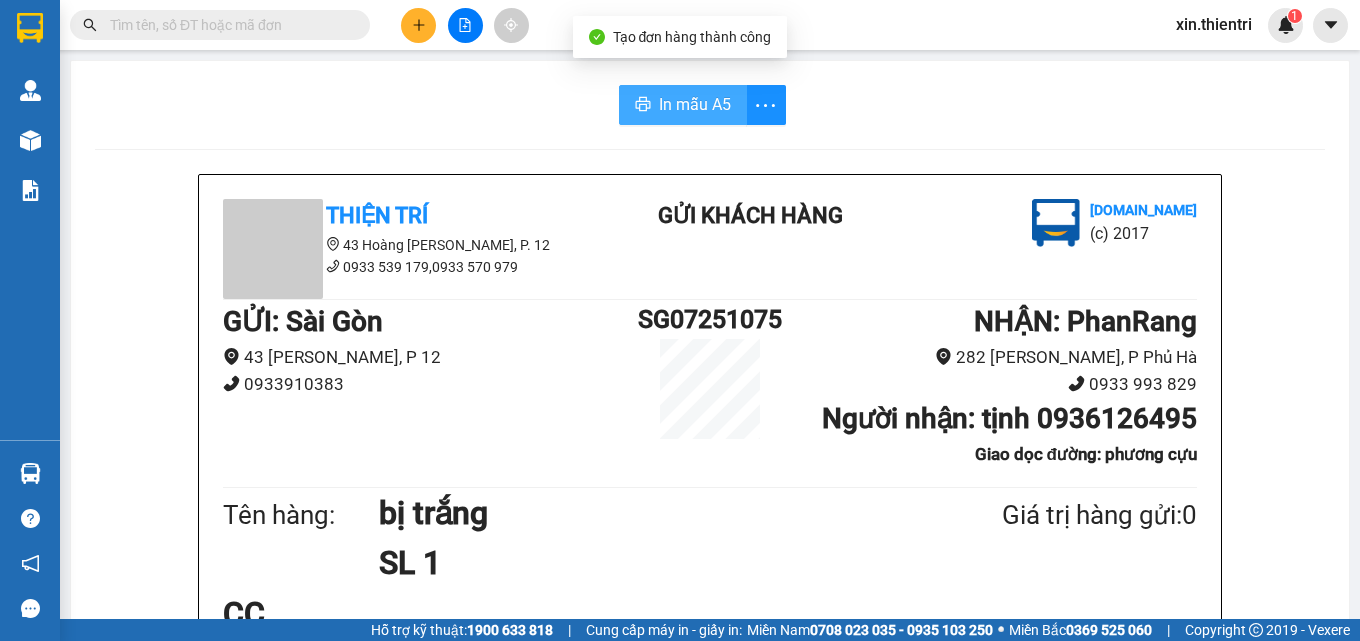 click on "In mẫu A5" at bounding box center (695, 104) 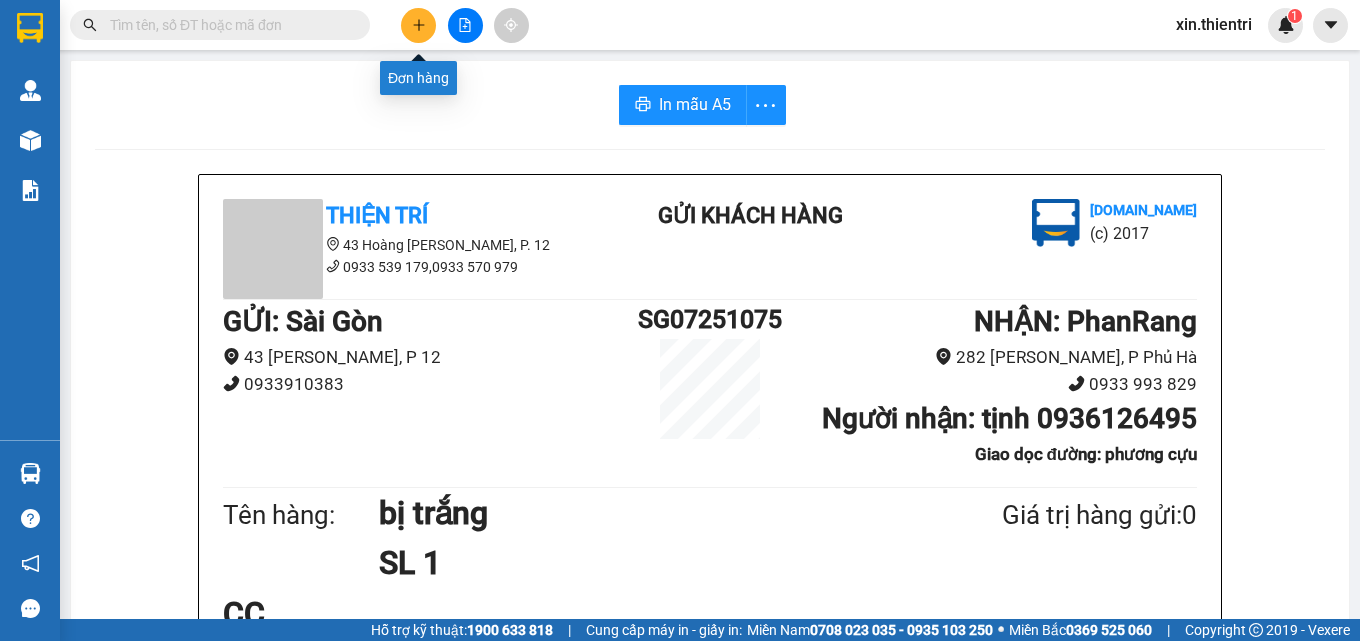 click 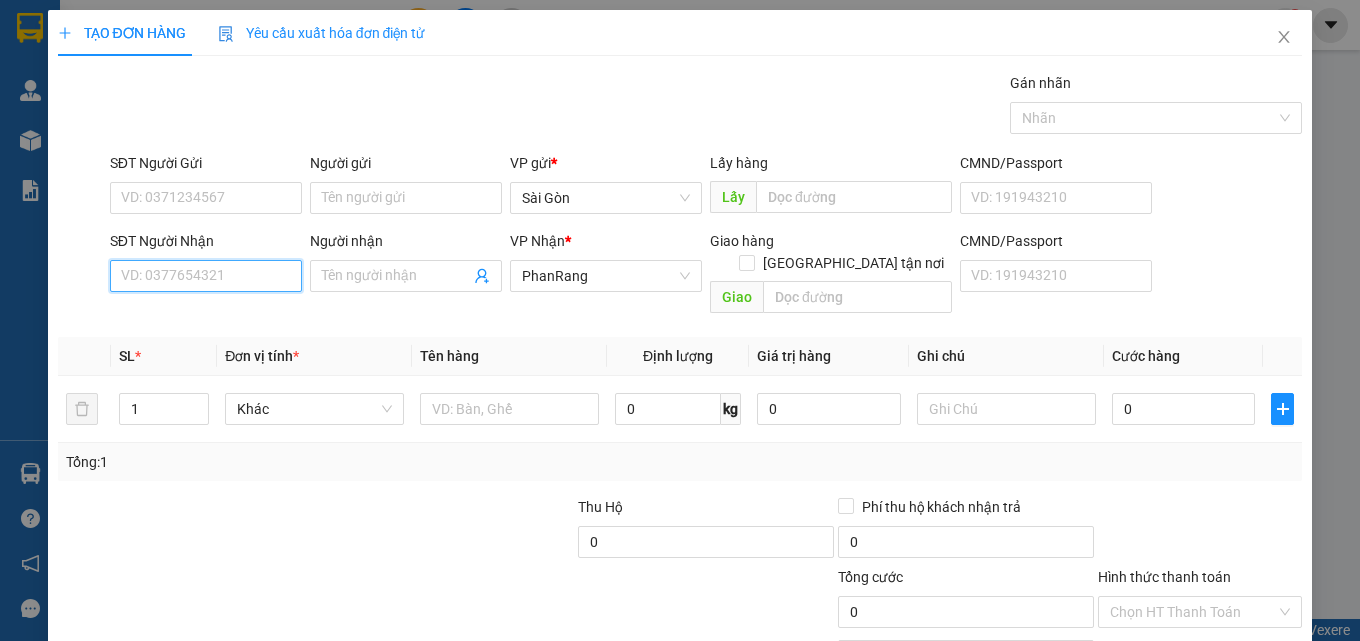 click on "SĐT Người Nhận" at bounding box center [206, 276] 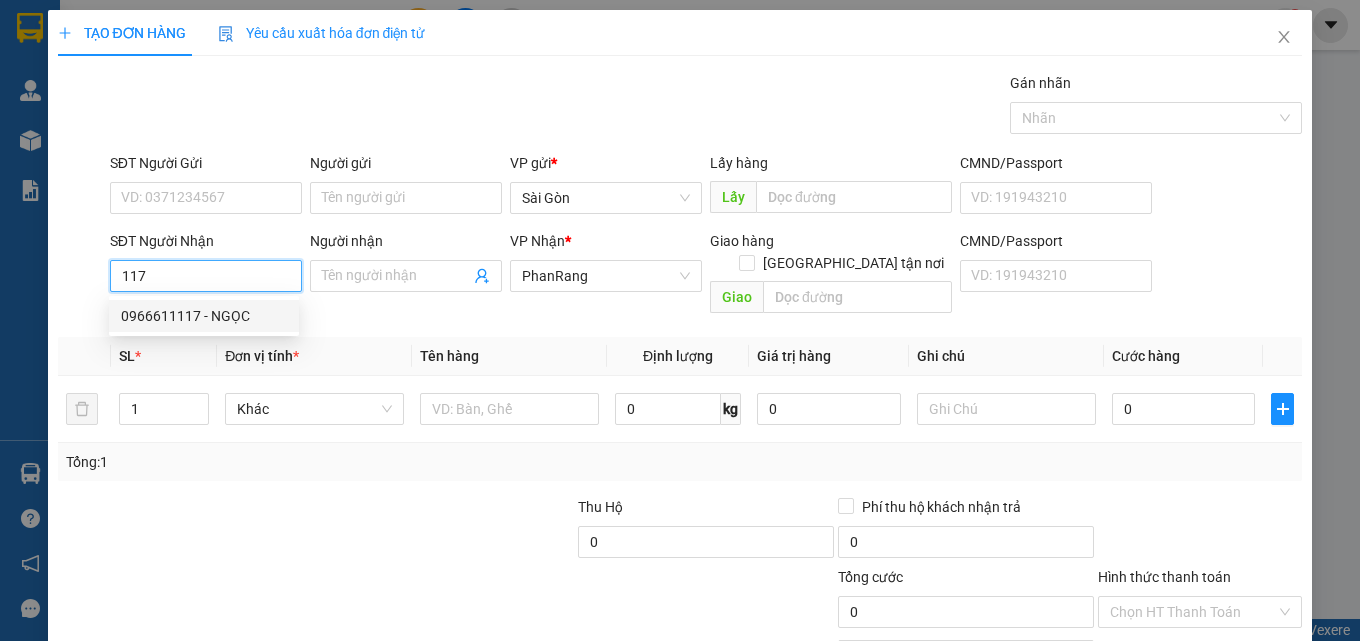 click on "0966611117 - NGỌC" at bounding box center [204, 316] 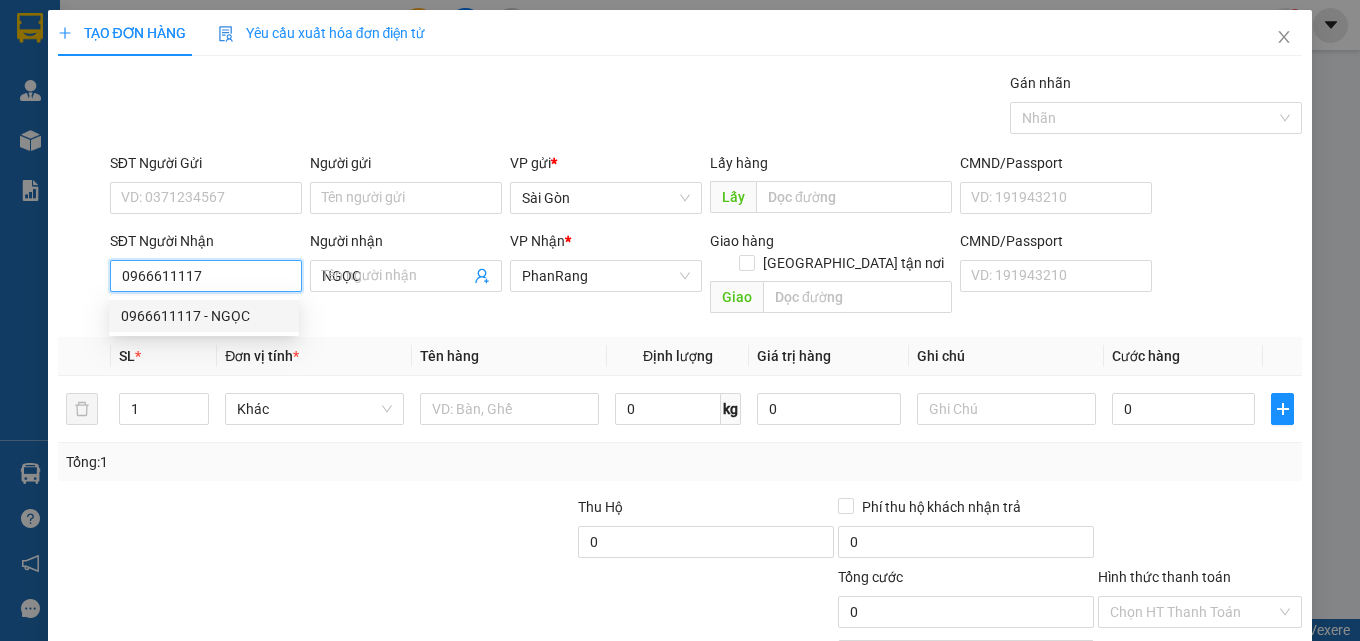 type on "40.000" 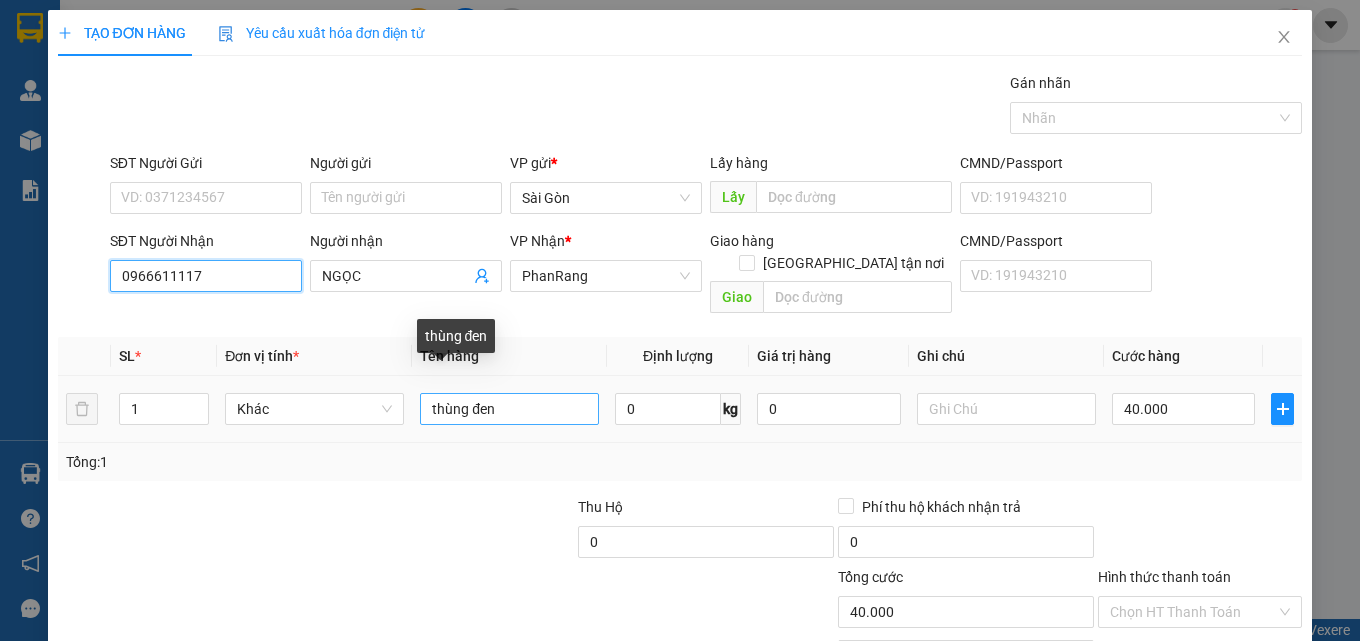 type on "0966611117" 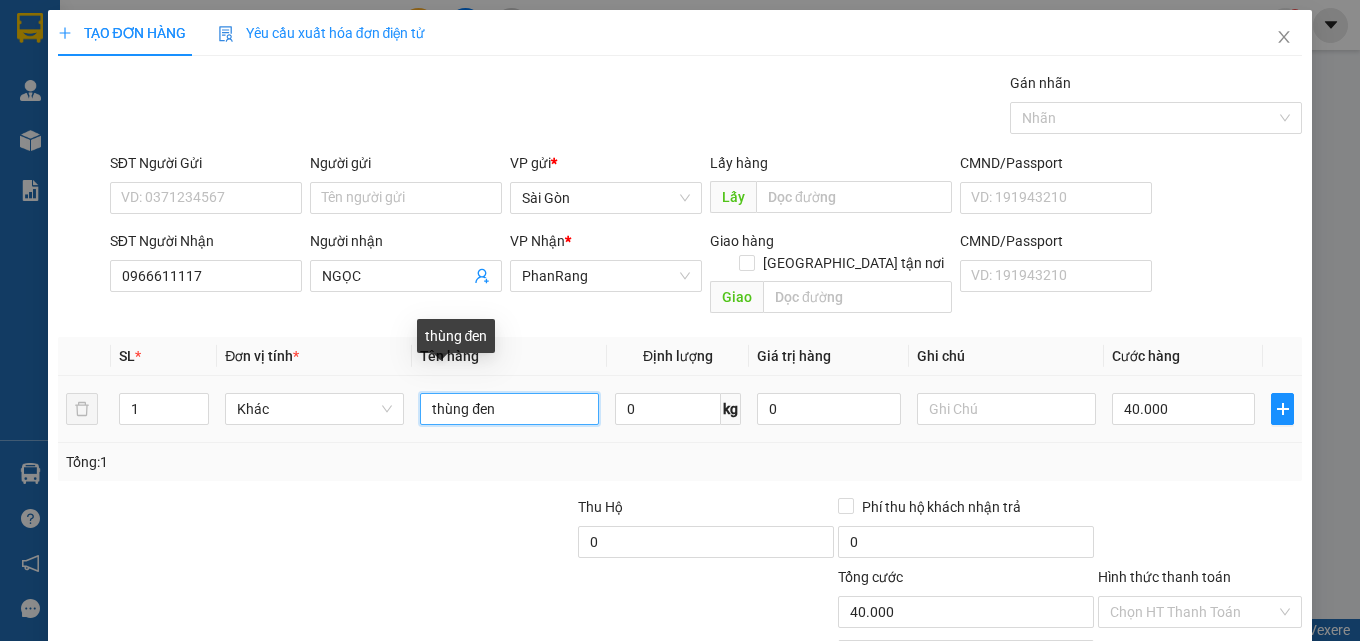 click on "thùng đen" at bounding box center [509, 409] 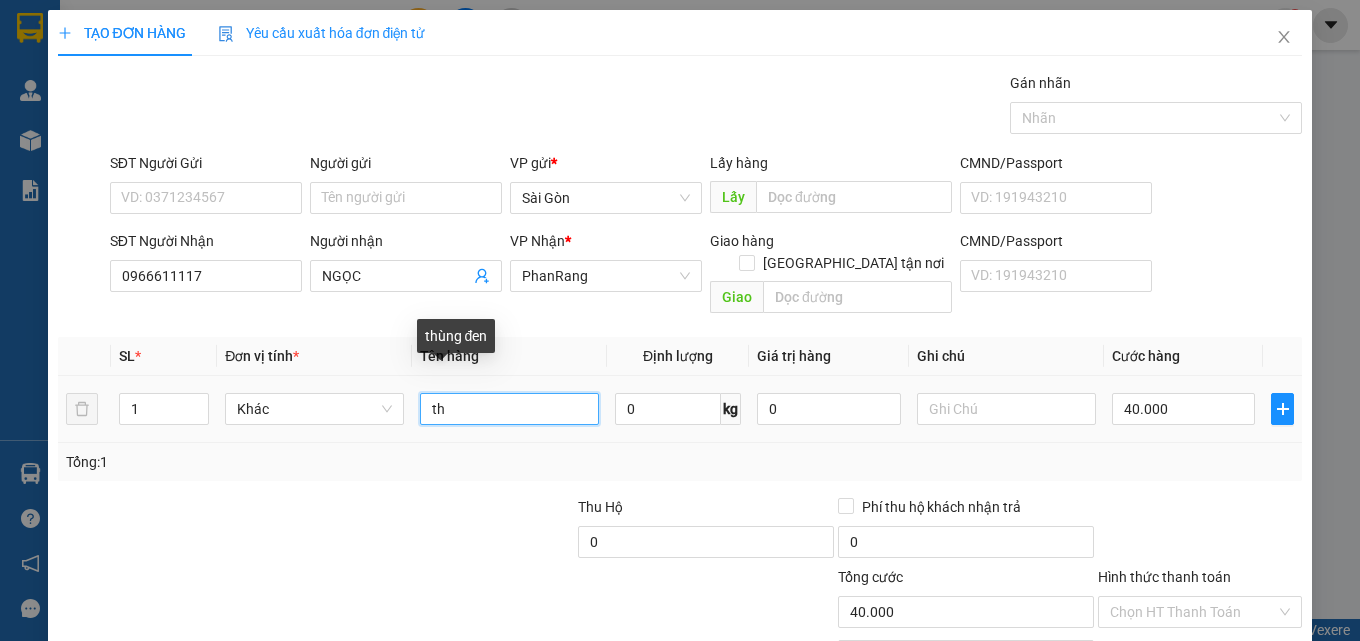 type on "t" 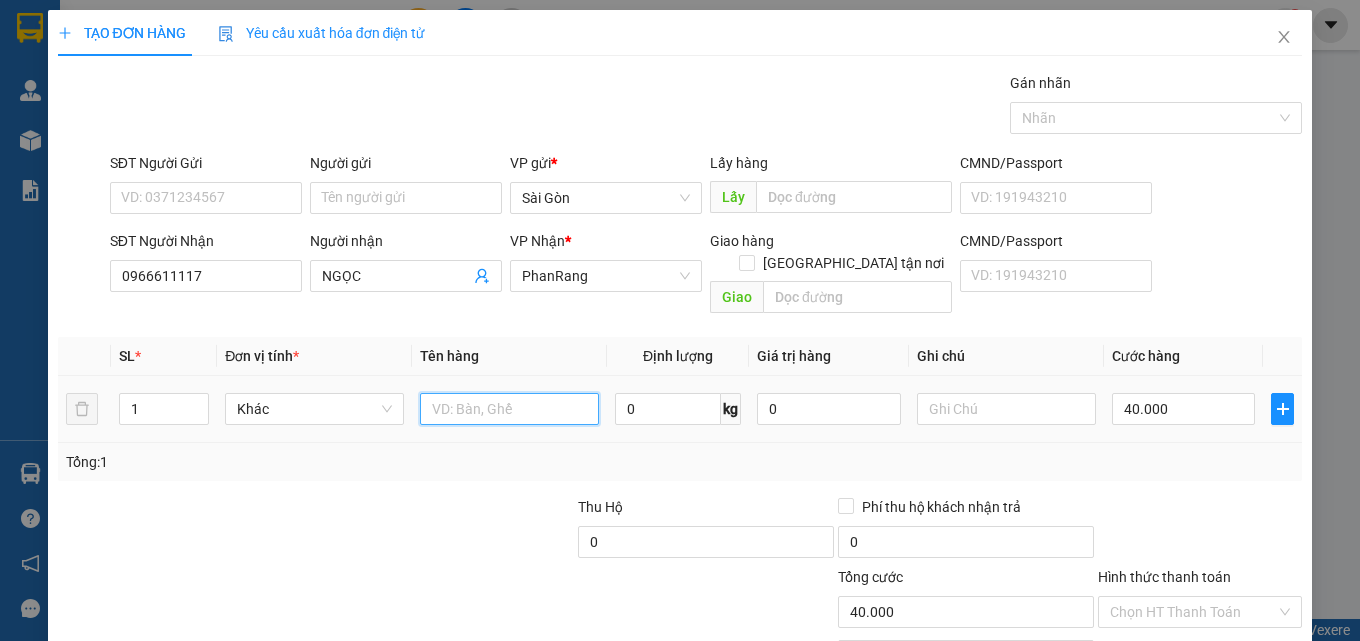 type on "b" 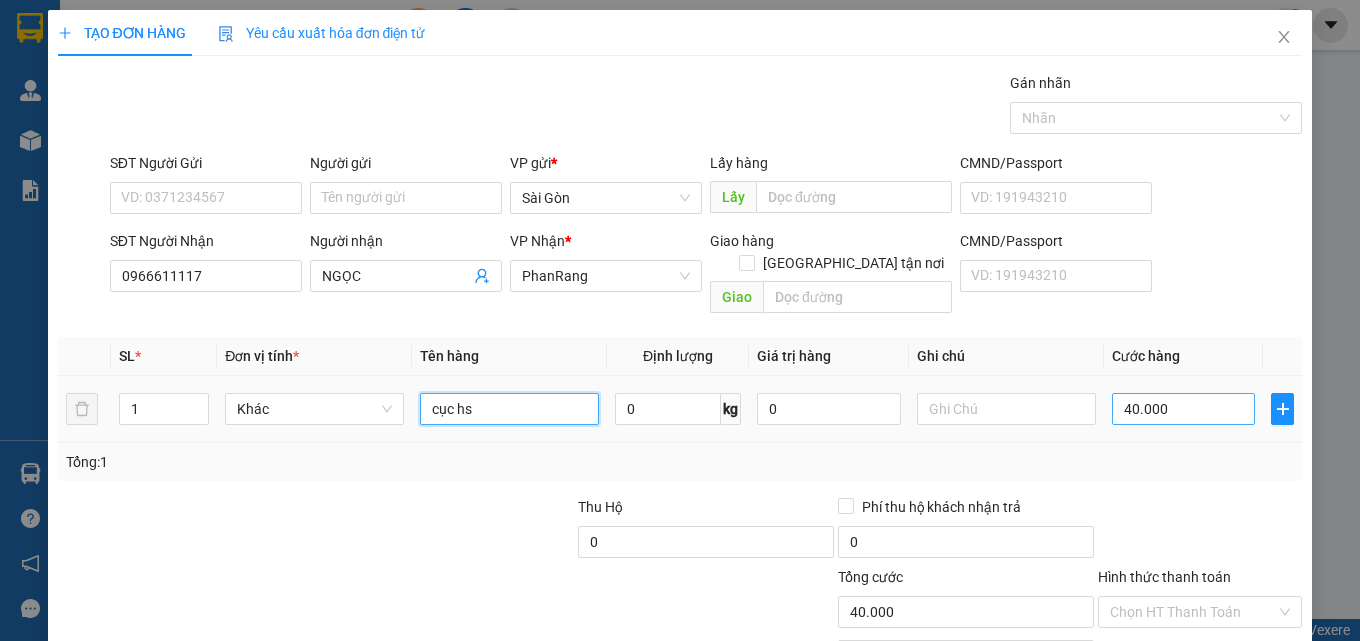 type on "cục hs" 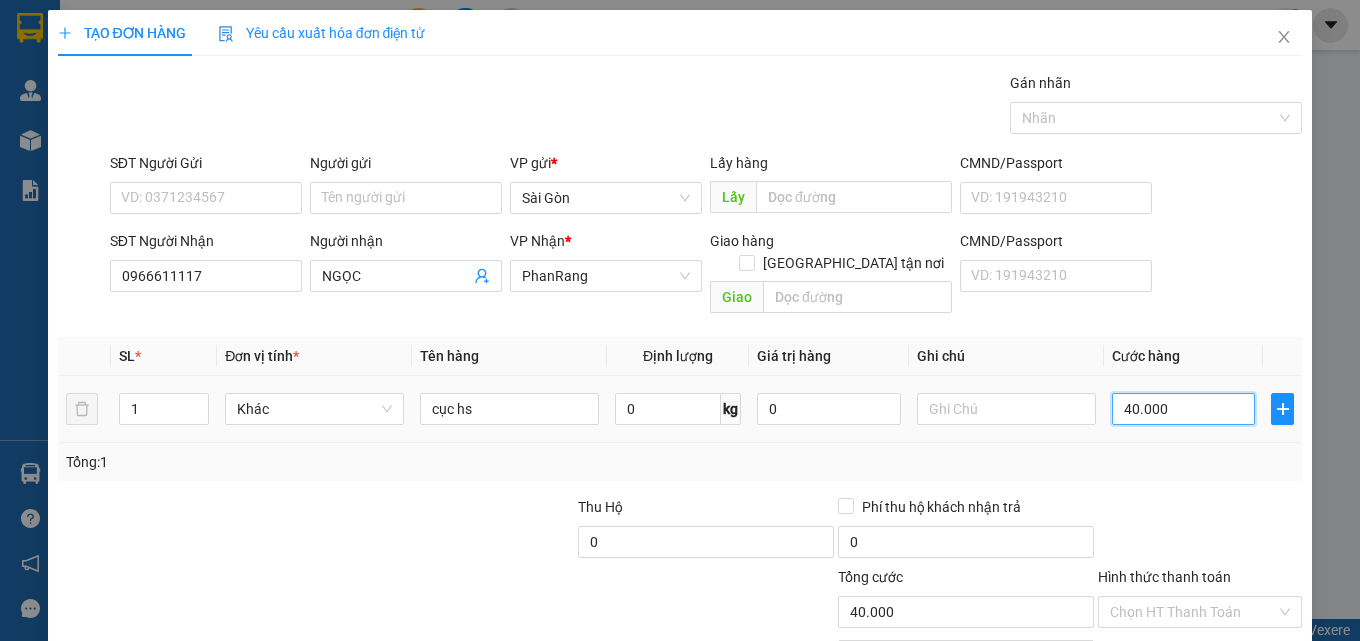 click on "40.000" at bounding box center (1184, 409) 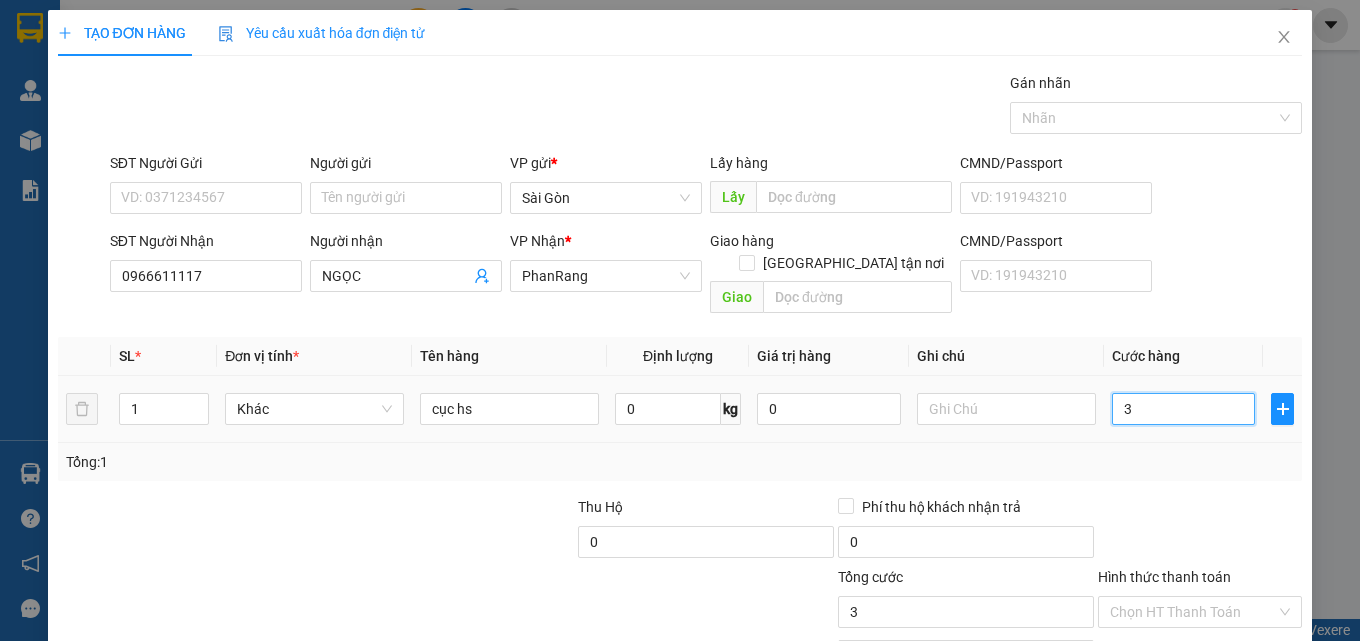 type on "30" 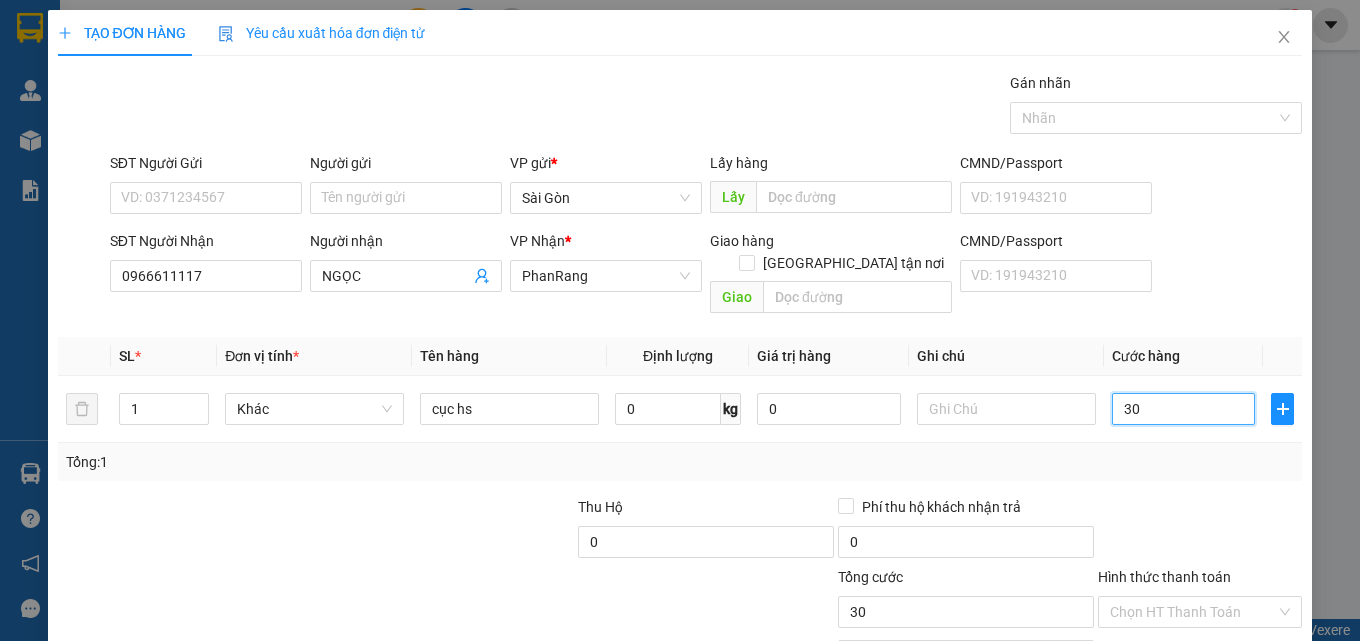 type on "30" 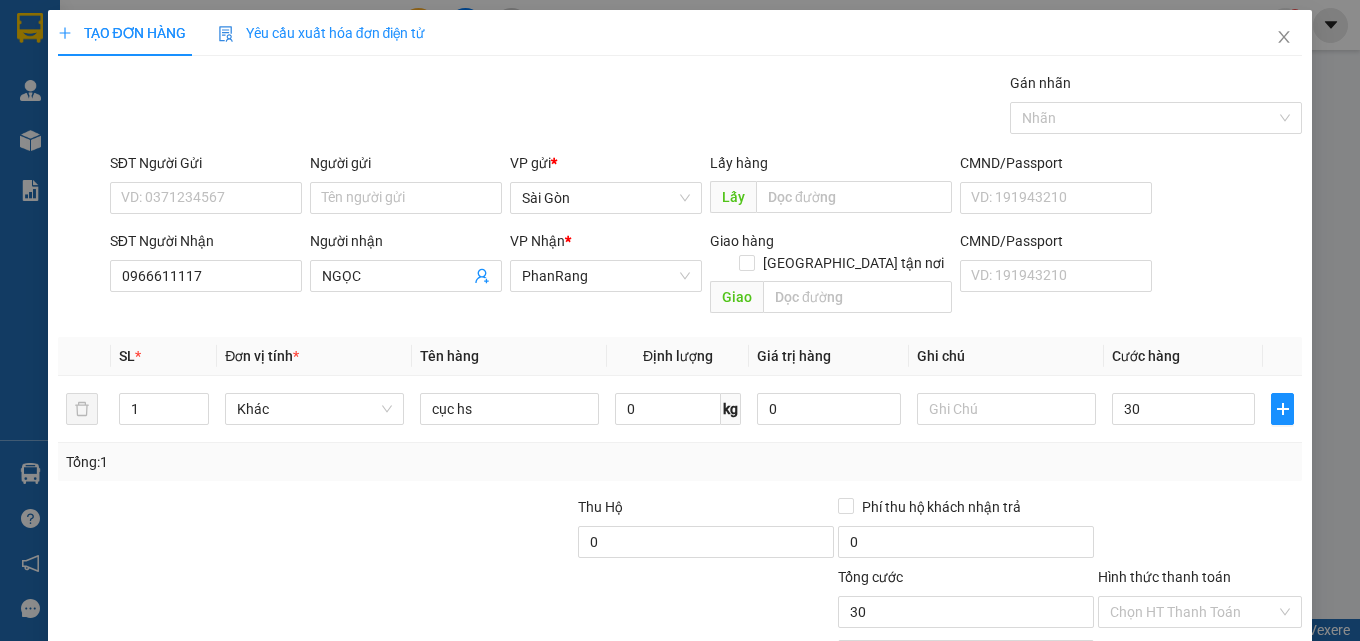 type on "30.000" 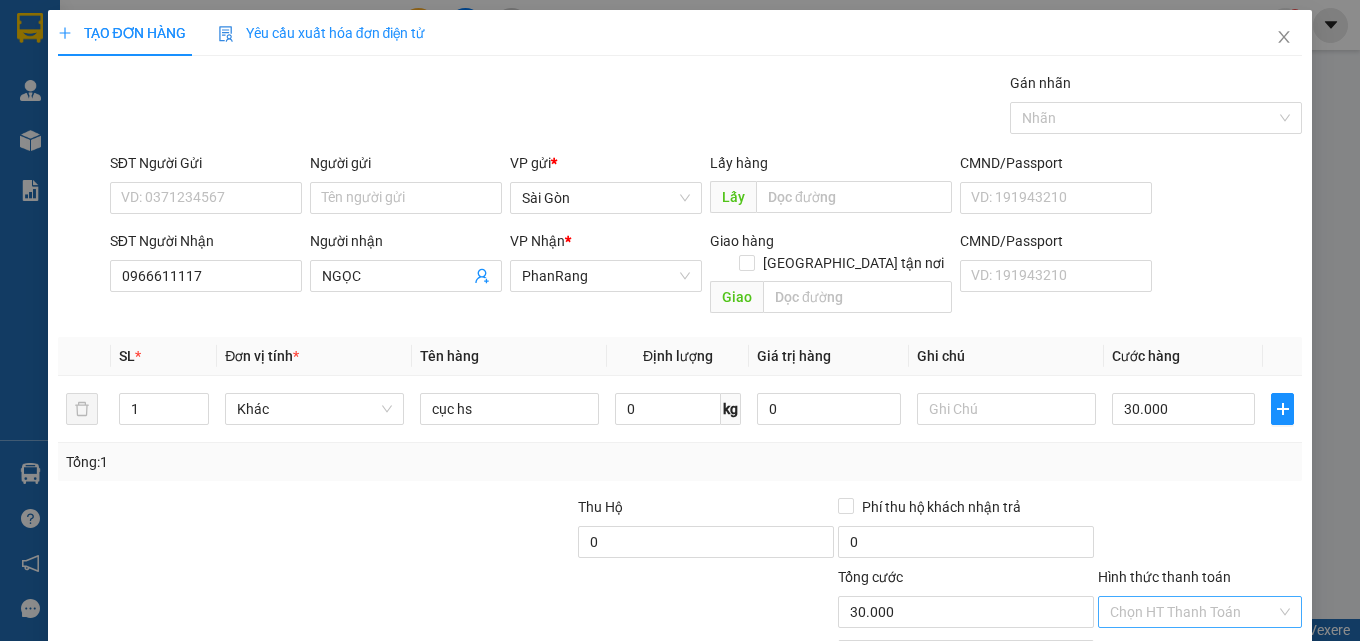 drag, startPoint x: 1111, startPoint y: 467, endPoint x: 1140, endPoint y: 491, distance: 37.64306 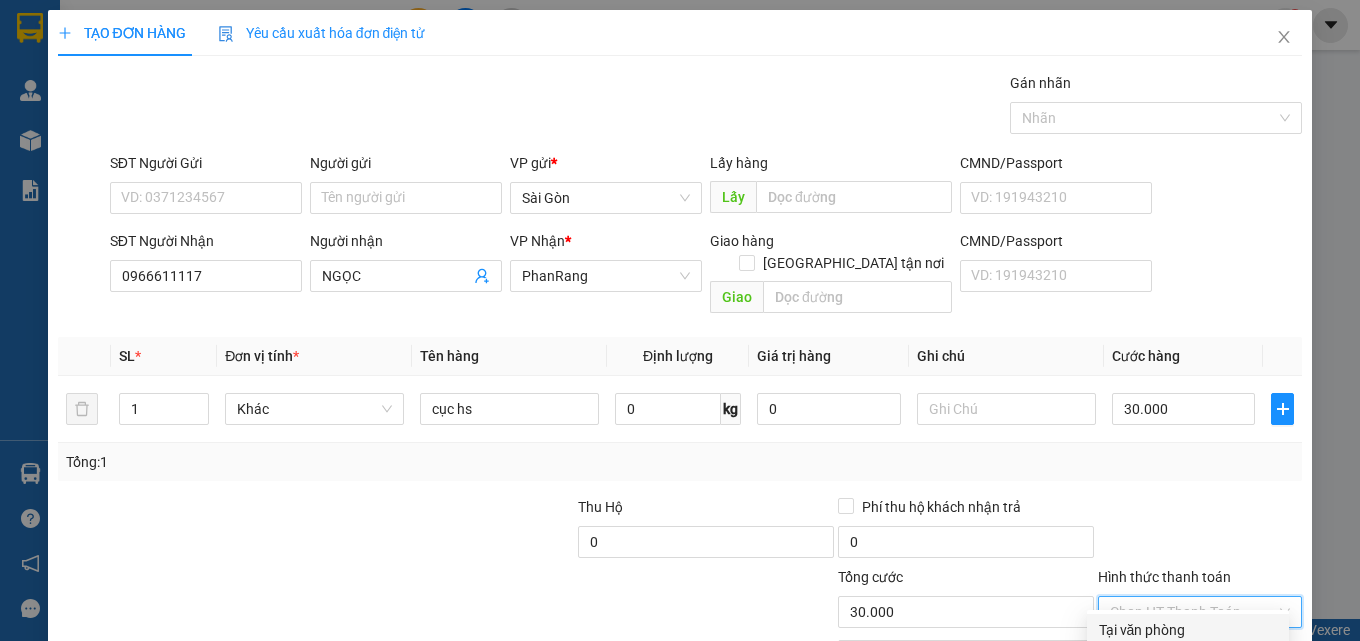 drag, startPoint x: 1140, startPoint y: 530, endPoint x: 1184, endPoint y: 564, distance: 55.605755 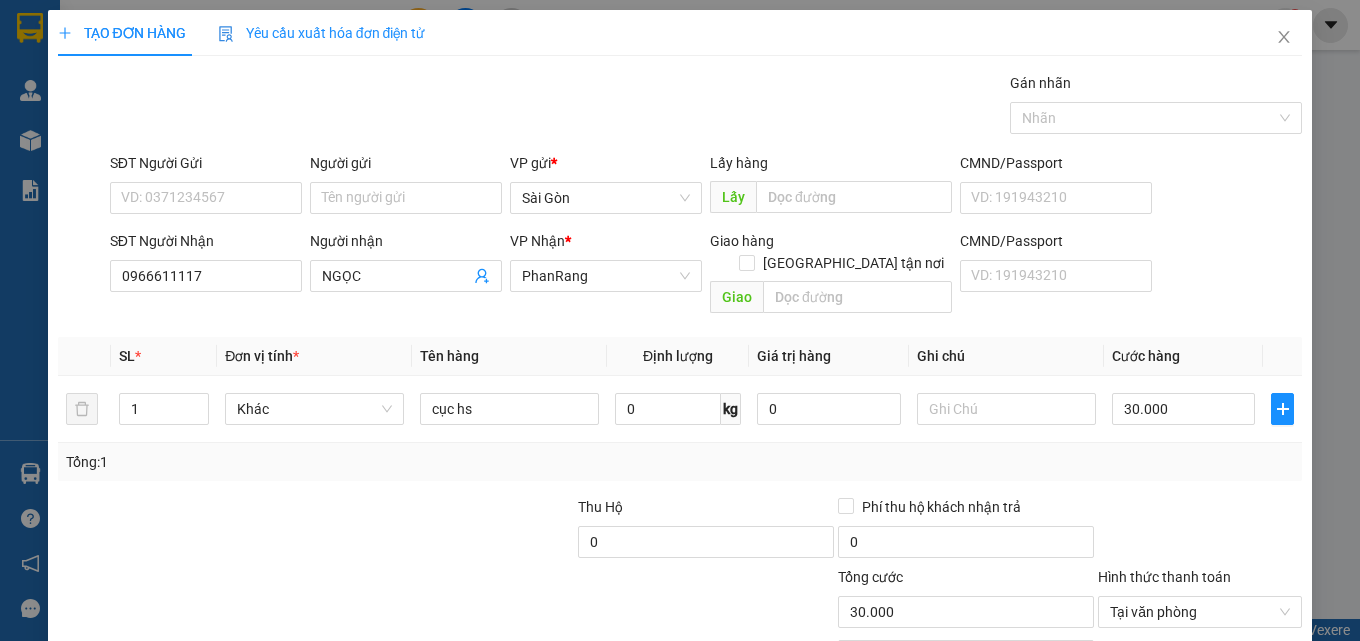 click on "[PERSON_NAME] và In" at bounding box center [1226, 707] 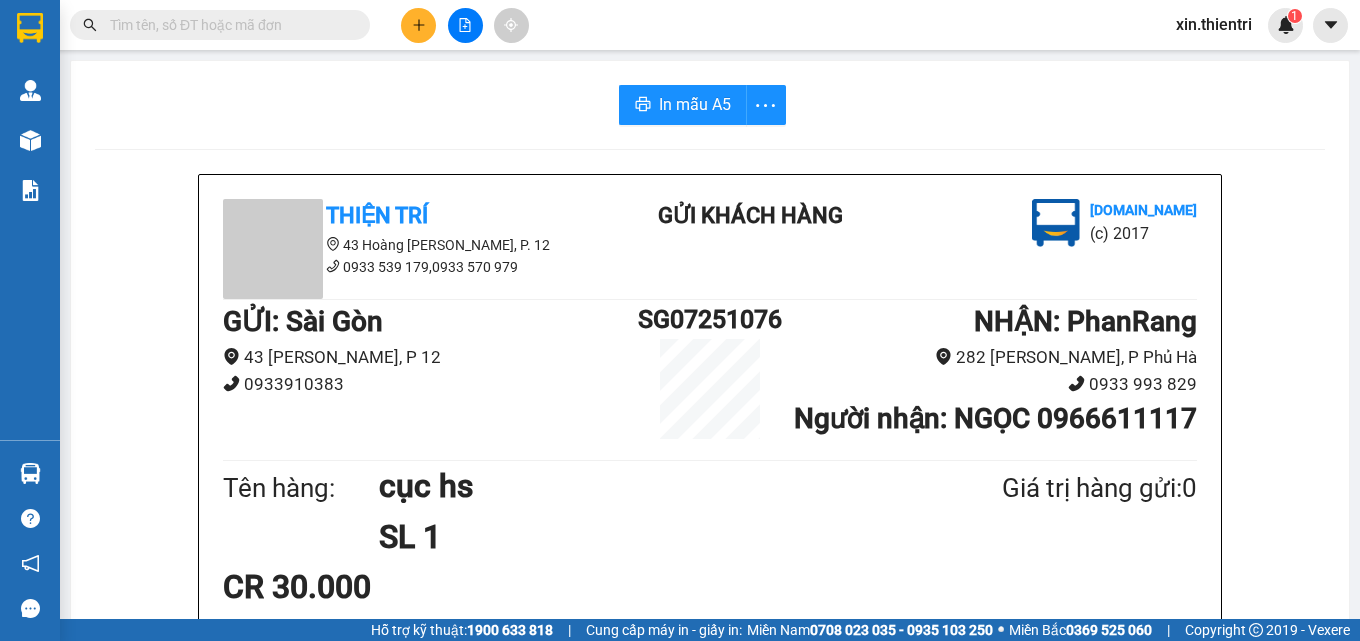 drag, startPoint x: 703, startPoint y: 675, endPoint x: 651, endPoint y: 672, distance: 52.086468 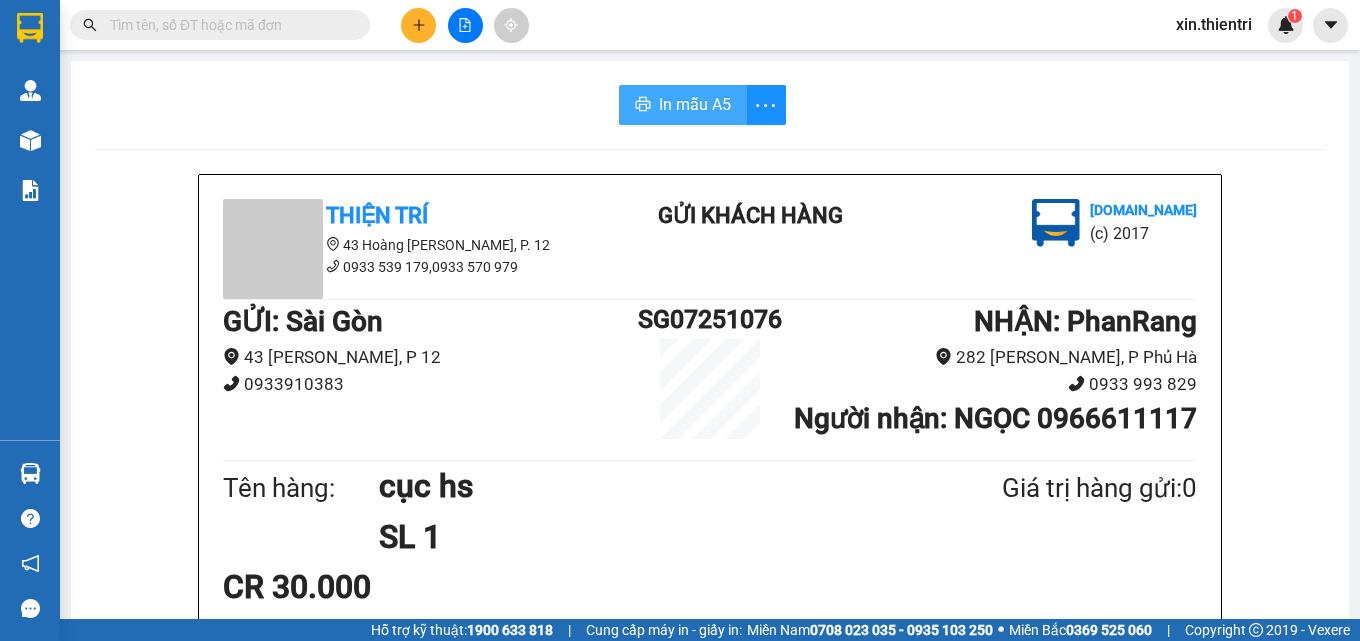 drag, startPoint x: 651, startPoint y: 672, endPoint x: 634, endPoint y: 97, distance: 575.2512 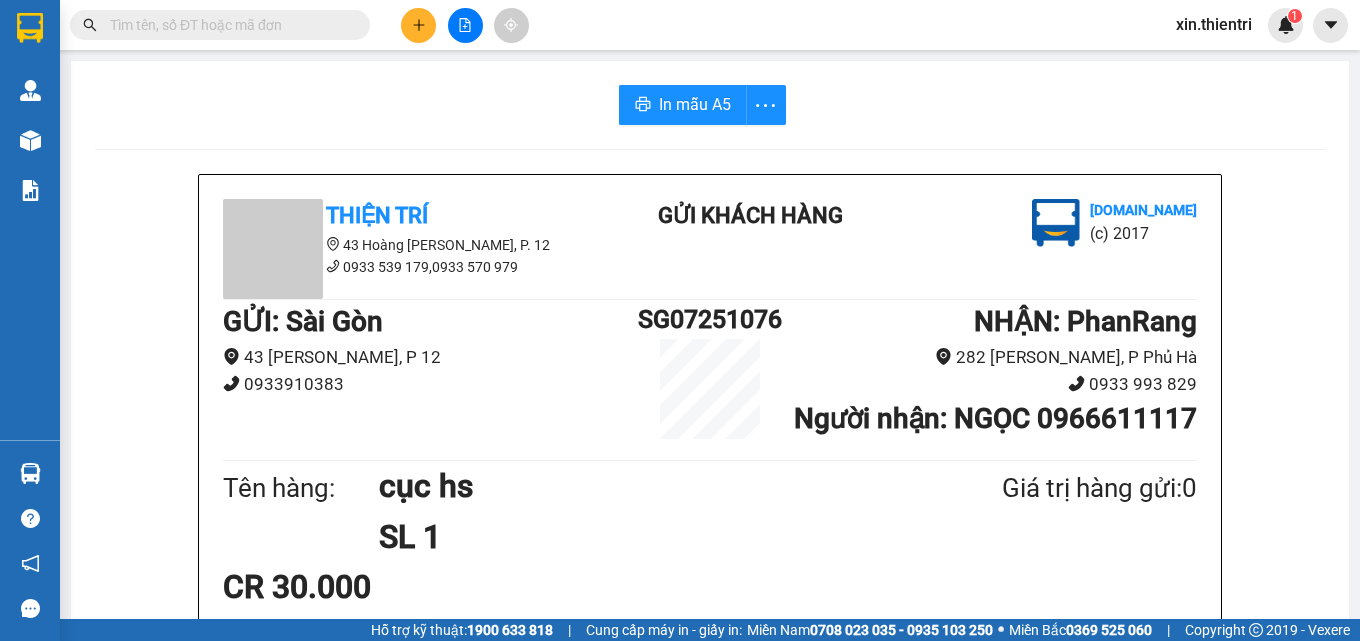 click 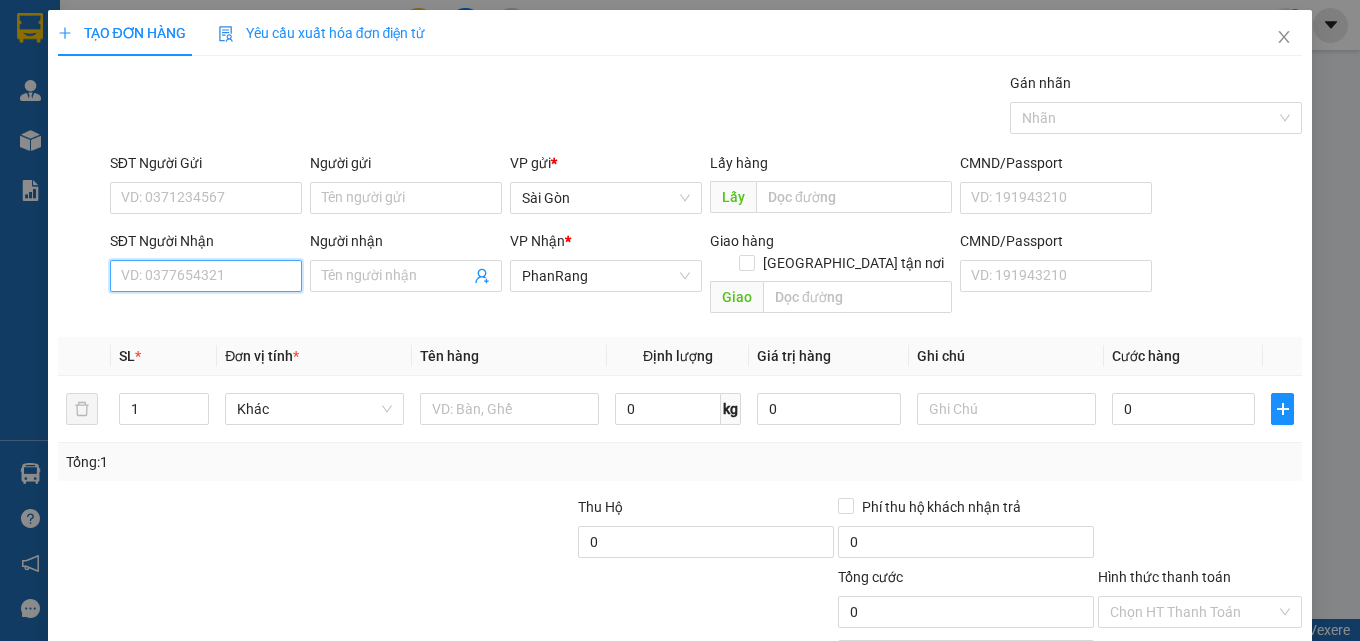 click on "SĐT Người Nhận" at bounding box center (206, 276) 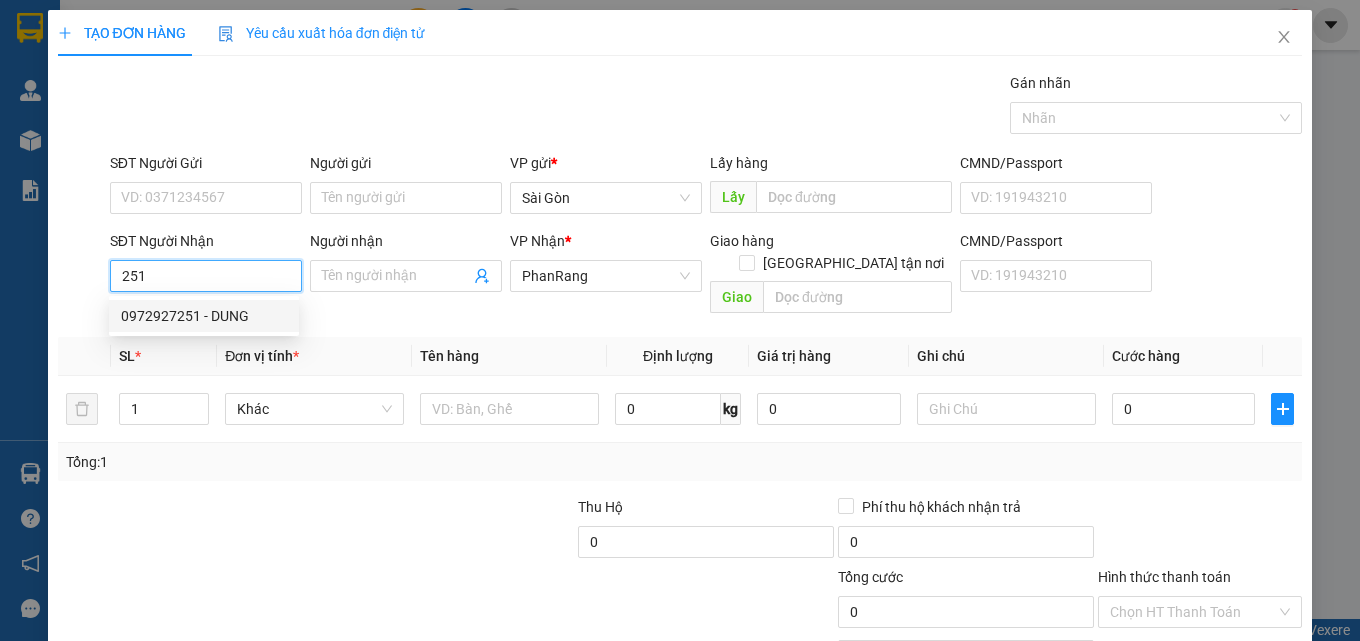 click on "0972927251 - DUNG" at bounding box center (204, 316) 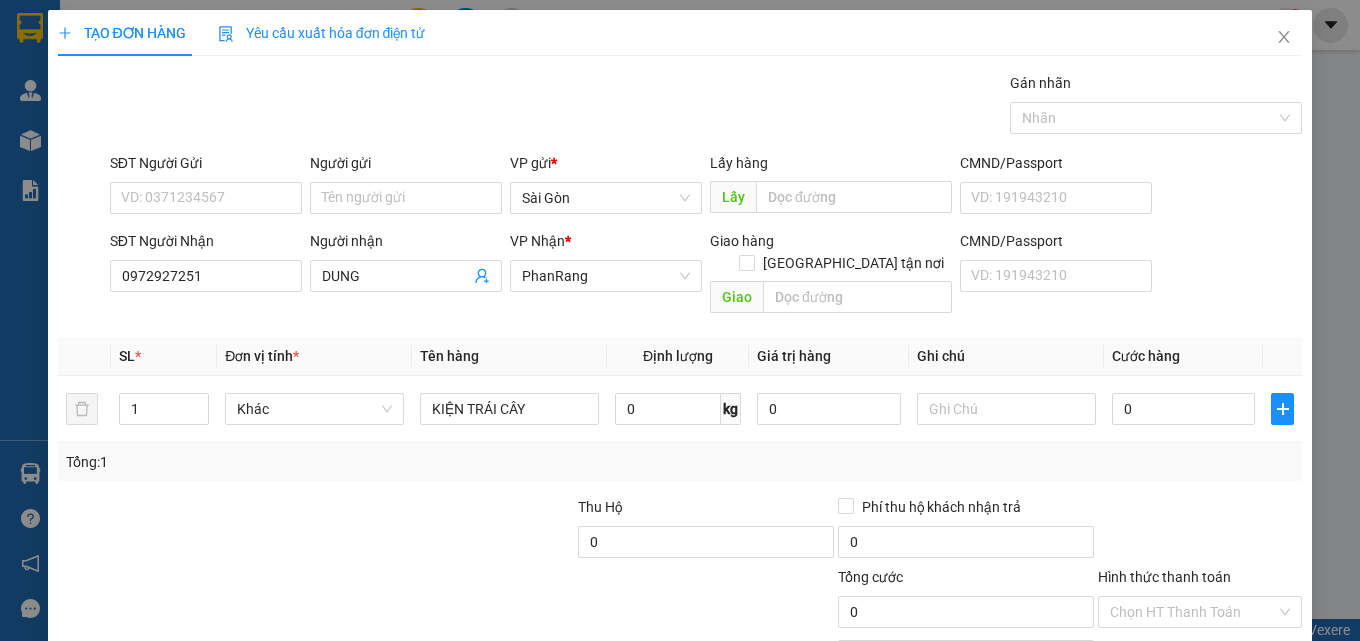 click on "[PERSON_NAME] và In" at bounding box center [1226, 707] 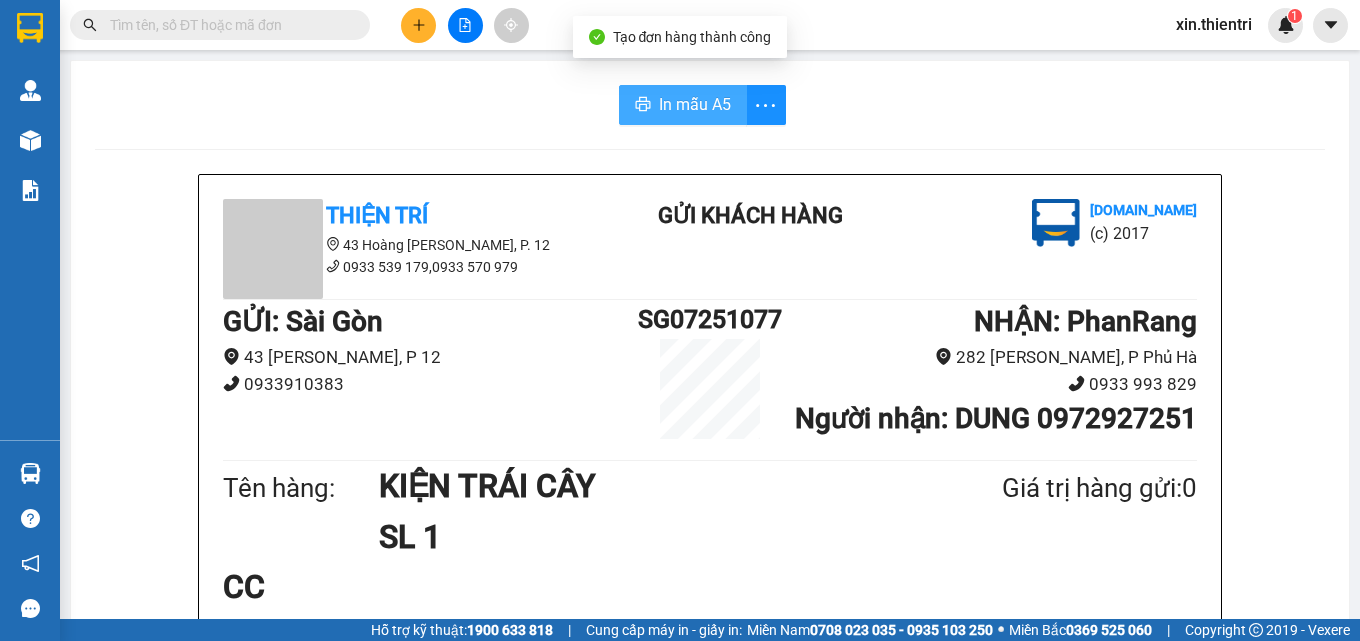drag, startPoint x: 700, startPoint y: 114, endPoint x: 700, endPoint y: 125, distance: 11 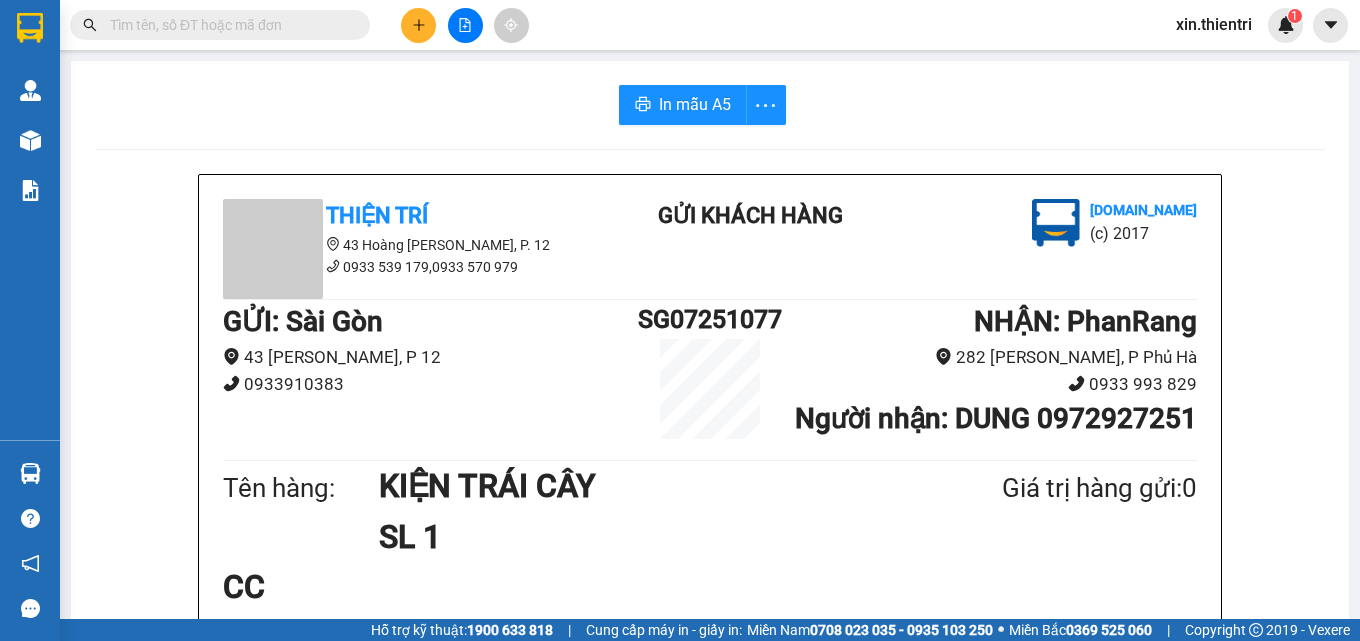 drag, startPoint x: 1115, startPoint y: 500, endPoint x: 978, endPoint y: 680, distance: 226.20566 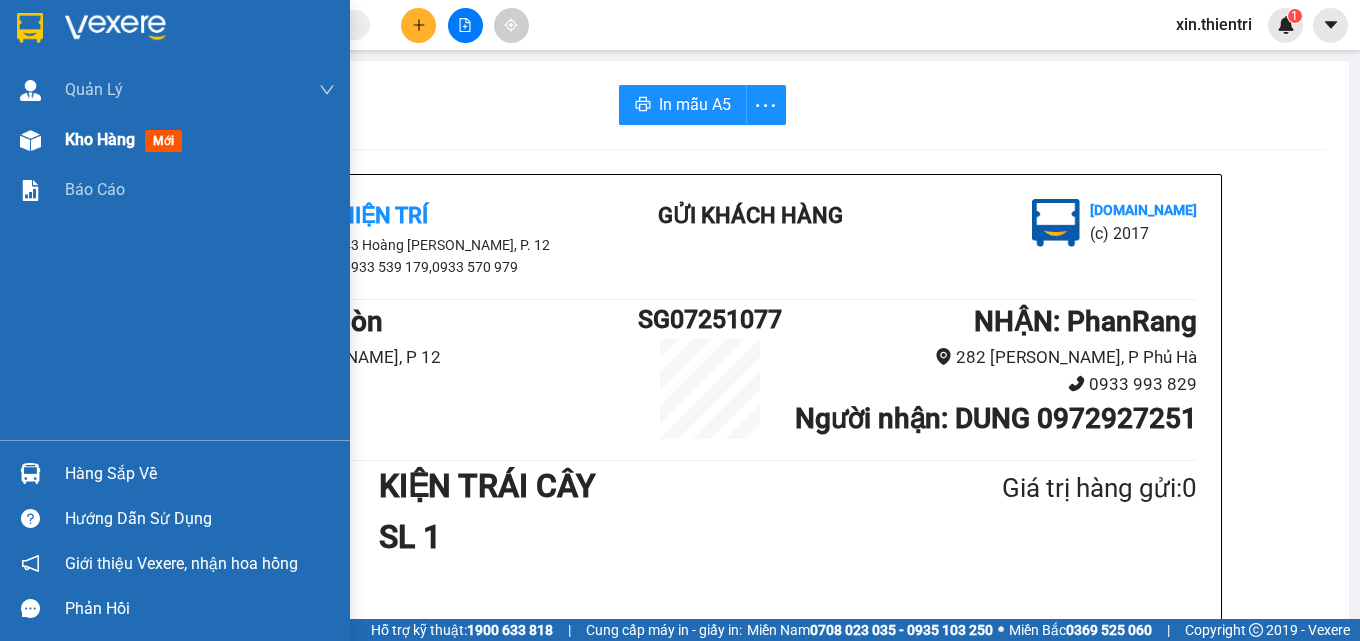 drag, startPoint x: 978, startPoint y: 680, endPoint x: 50, endPoint y: 143, distance: 1072.1721 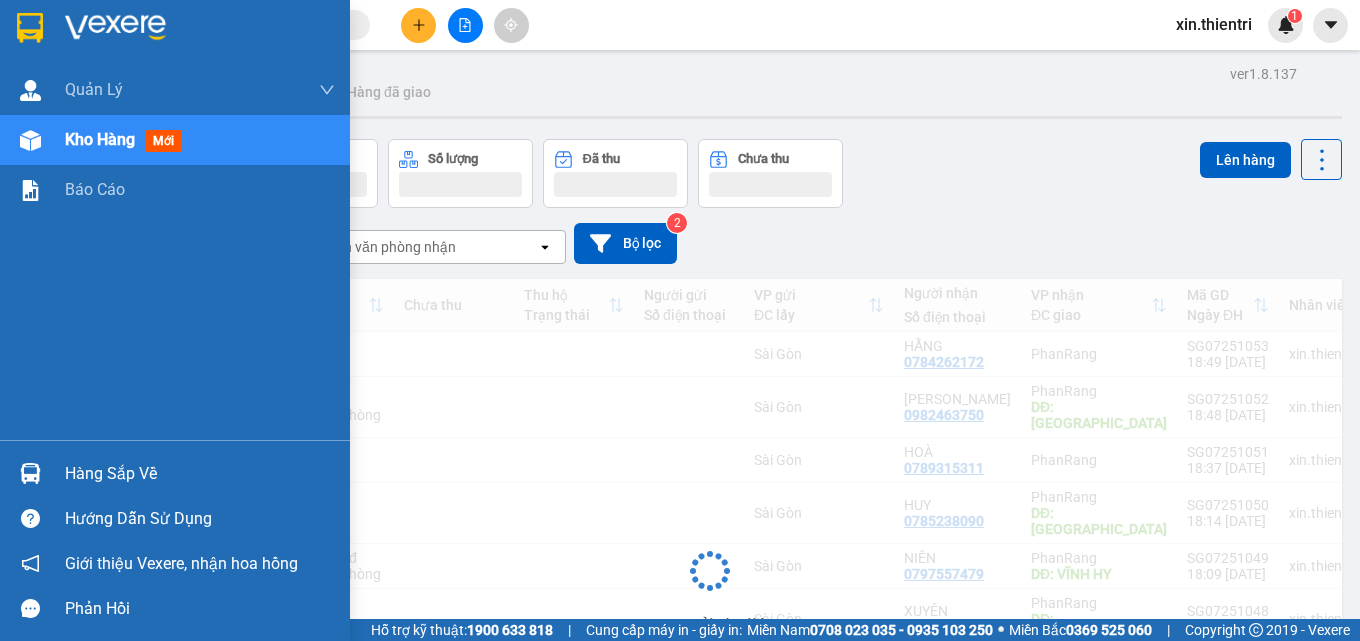 click on "Kho hàng" at bounding box center [100, 139] 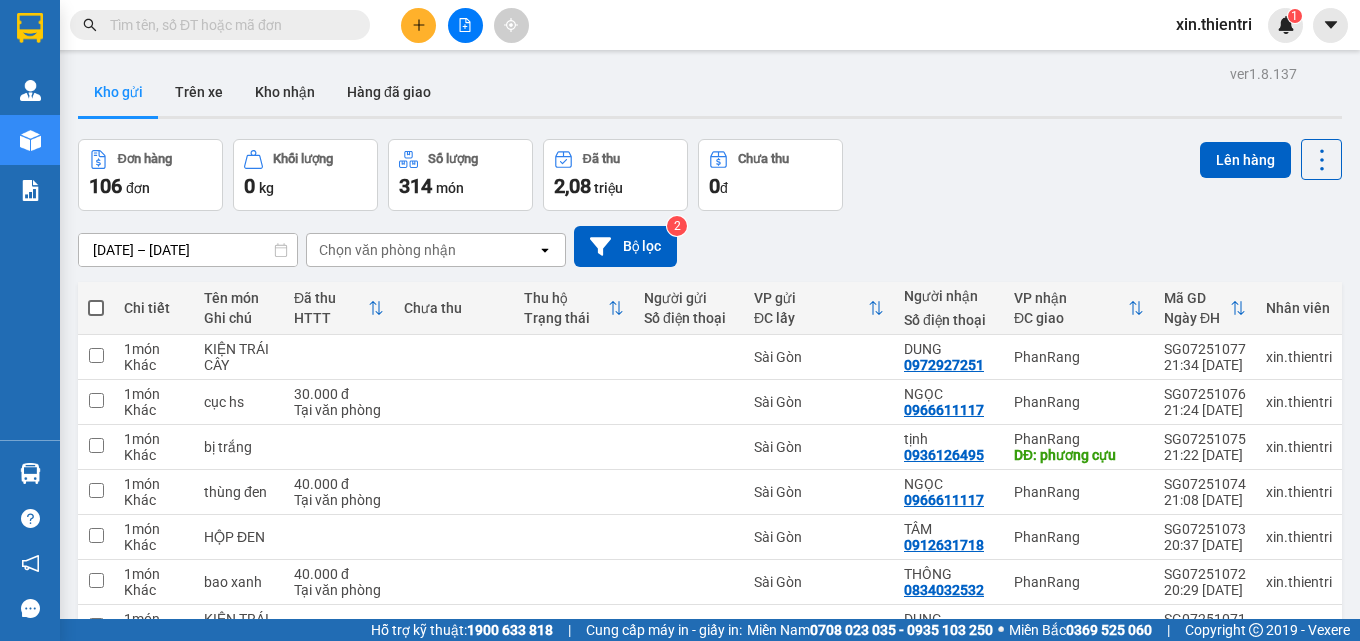 click on "11" at bounding box center [1124, 817] 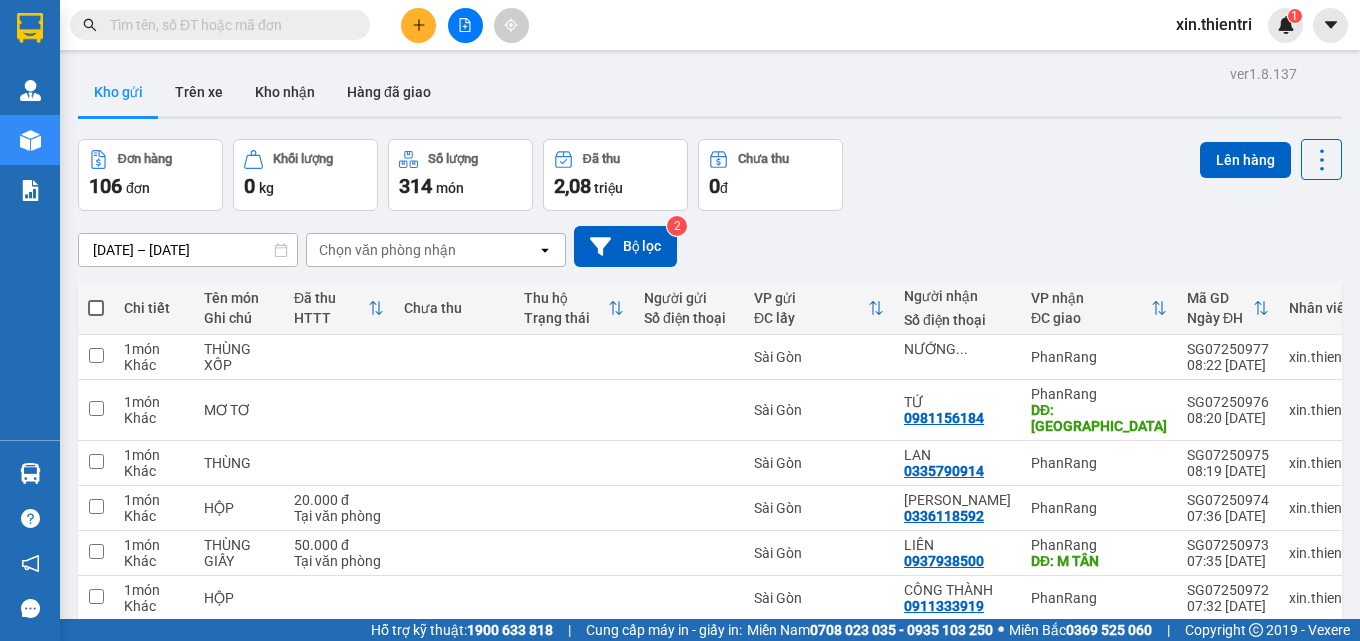 drag, startPoint x: 96, startPoint y: 206, endPoint x: 143, endPoint y: 198, distance: 47.67599 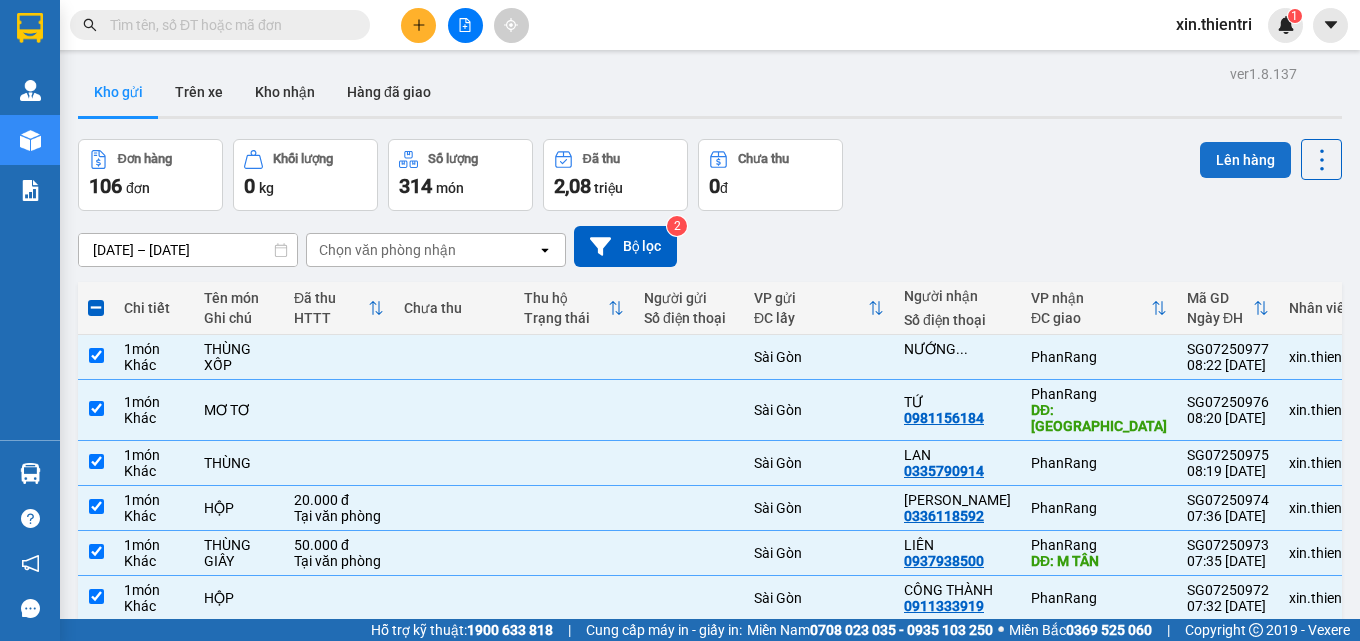 click on "Lên hàng" at bounding box center [1245, 160] 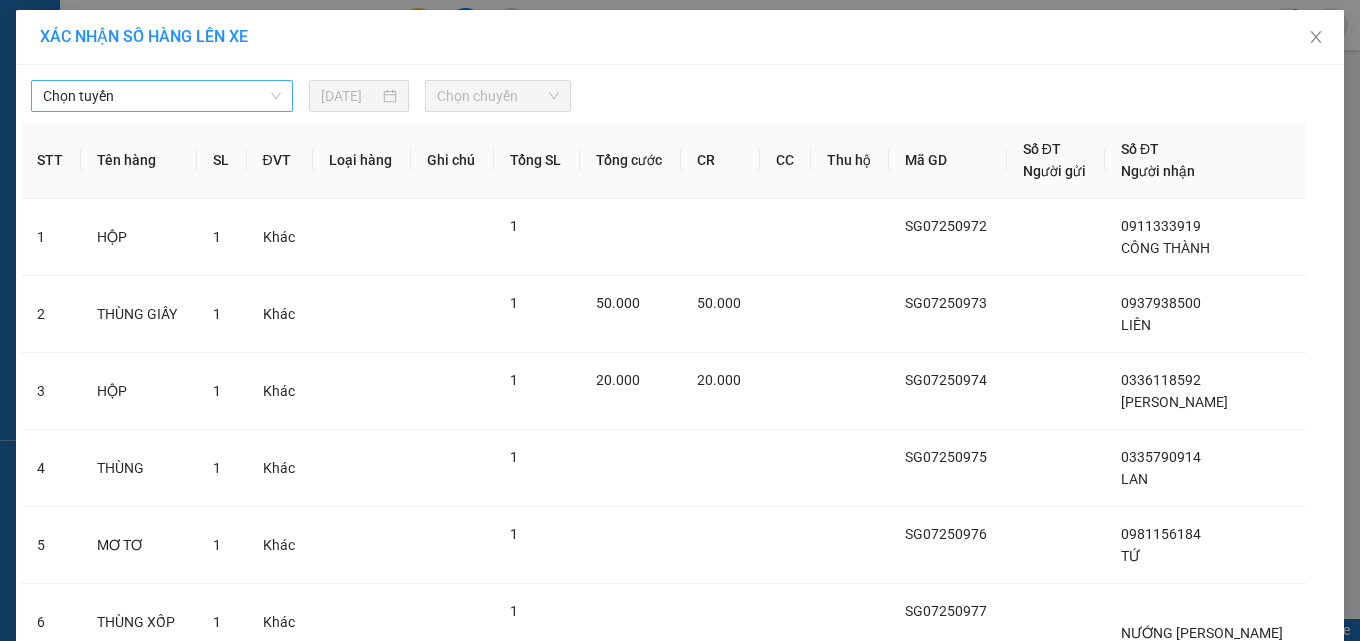 click on "Chọn tuyến" at bounding box center [162, 96] 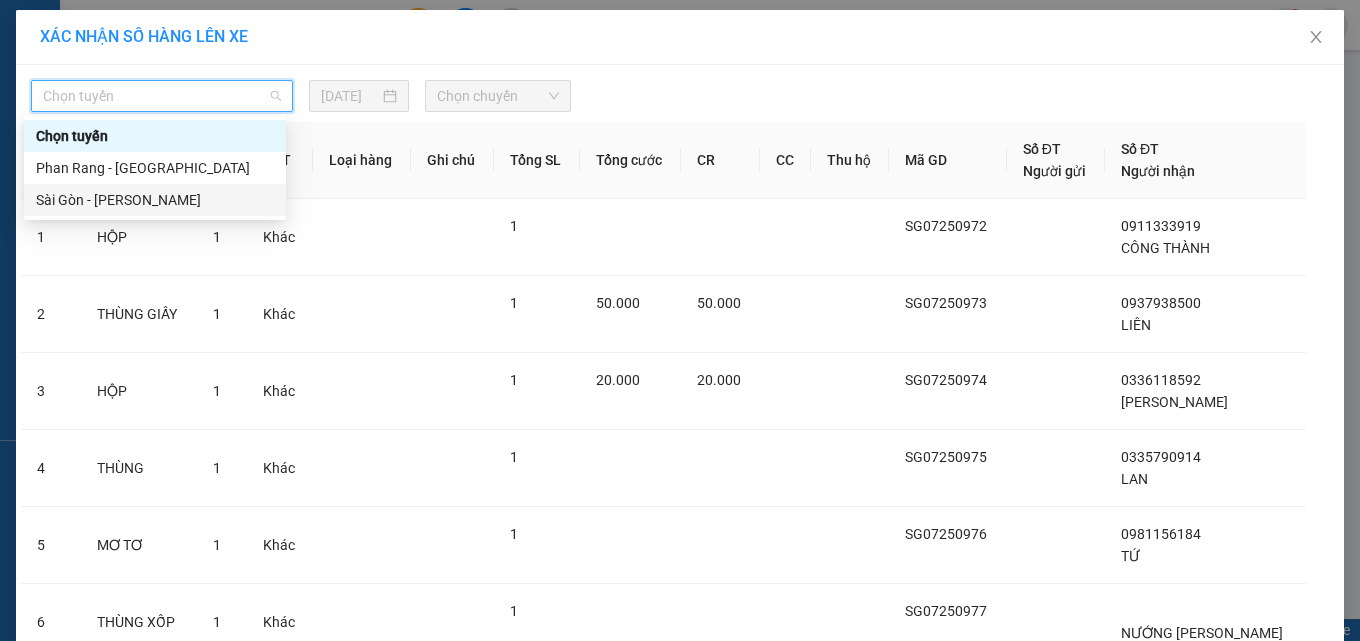 click on "Sài Gòn - [PERSON_NAME]" at bounding box center (155, 200) 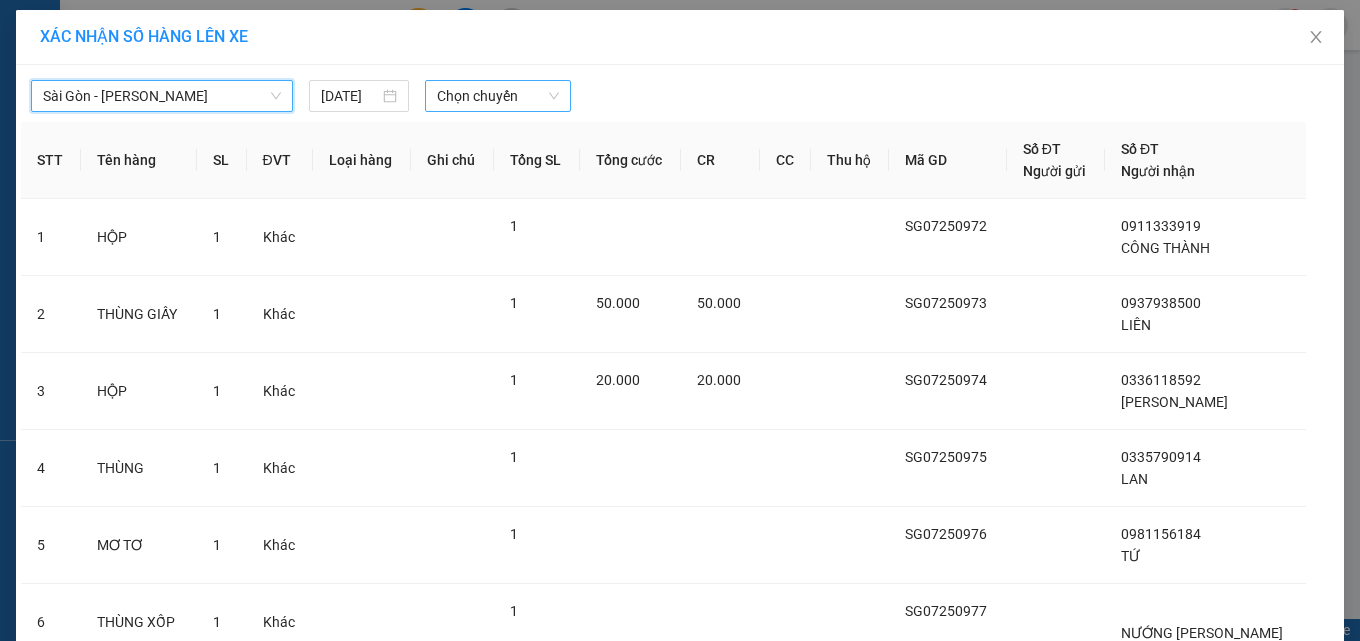 click on "Chọn chuyến" at bounding box center (498, 96) 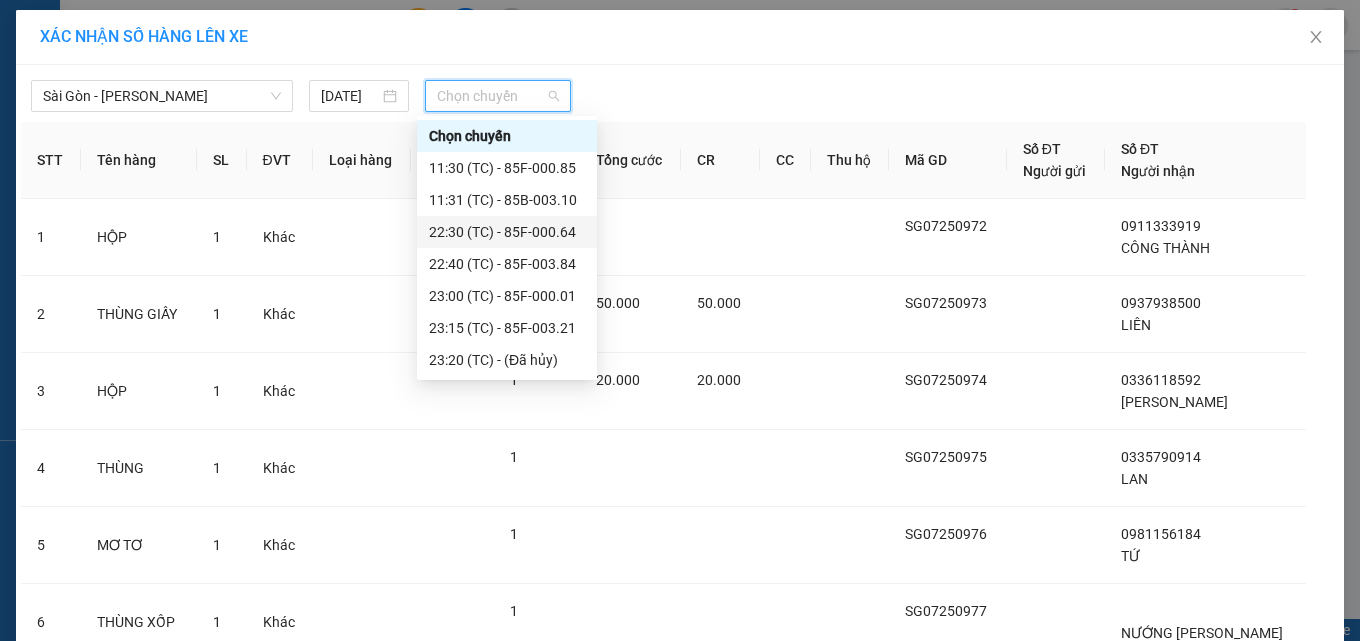 click on "22:30   (TC)   - 85F-000.64" at bounding box center [507, 232] 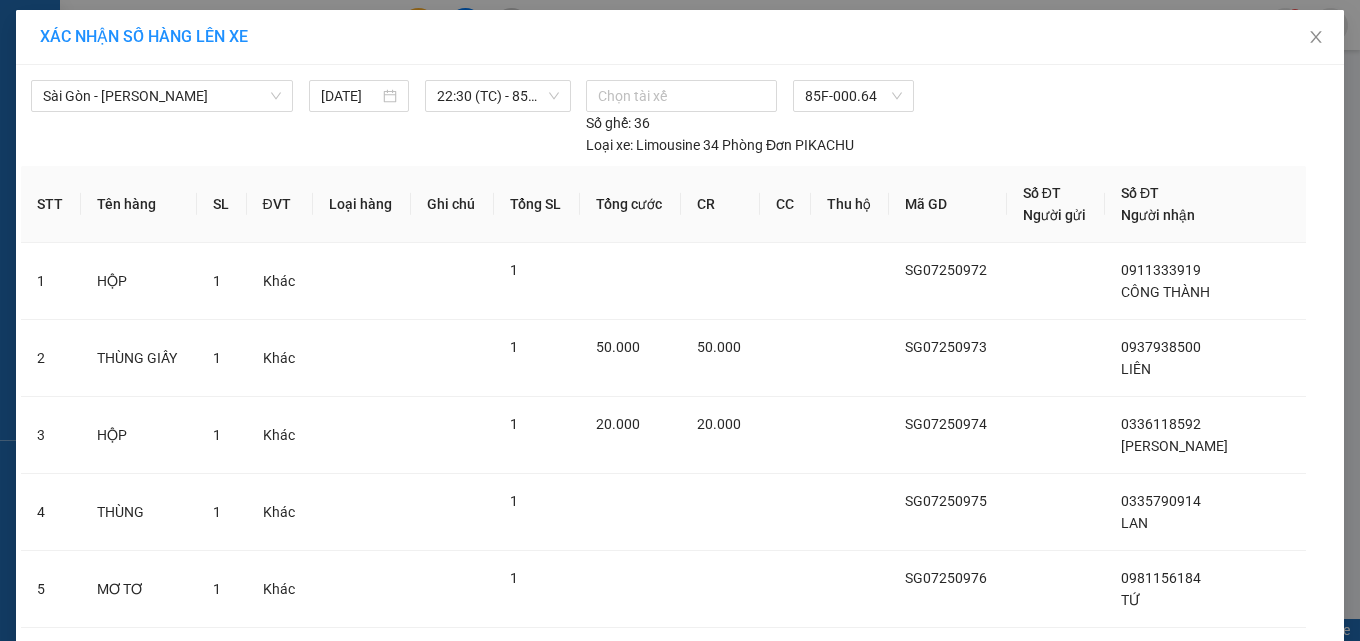 click on "Lên hàng" at bounding box center (753, 796) 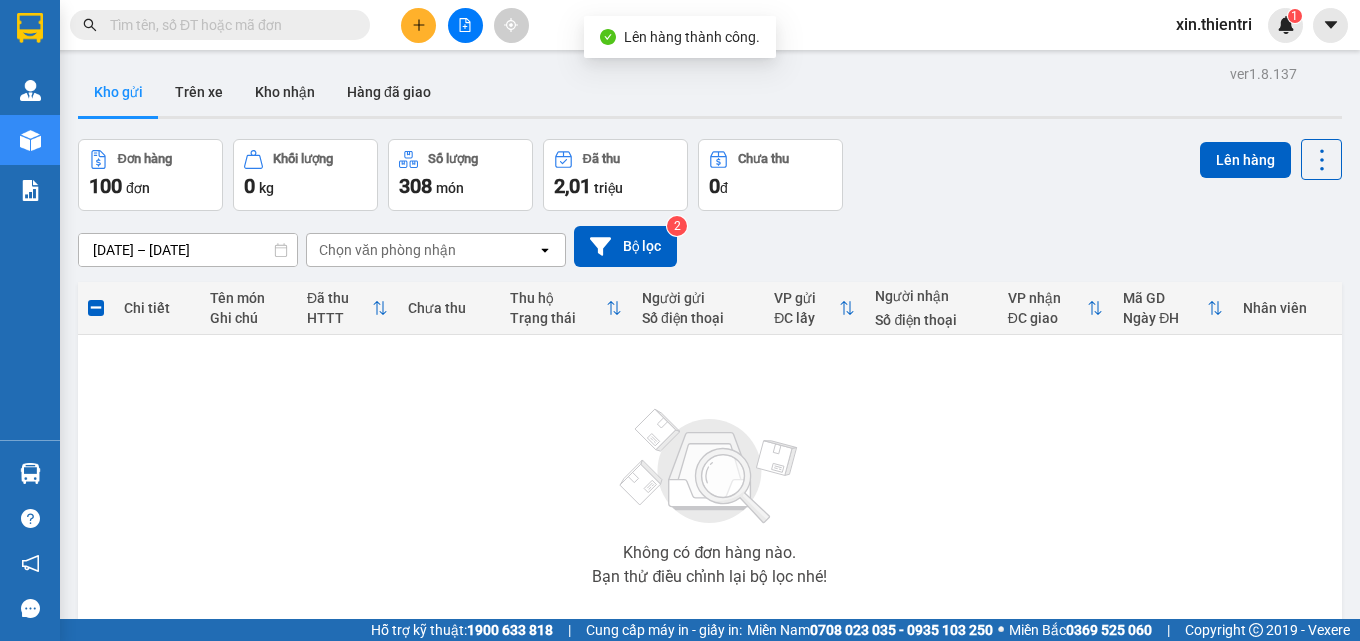 drag, startPoint x: 1102, startPoint y: 577, endPoint x: 1087, endPoint y: 573, distance: 15.524175 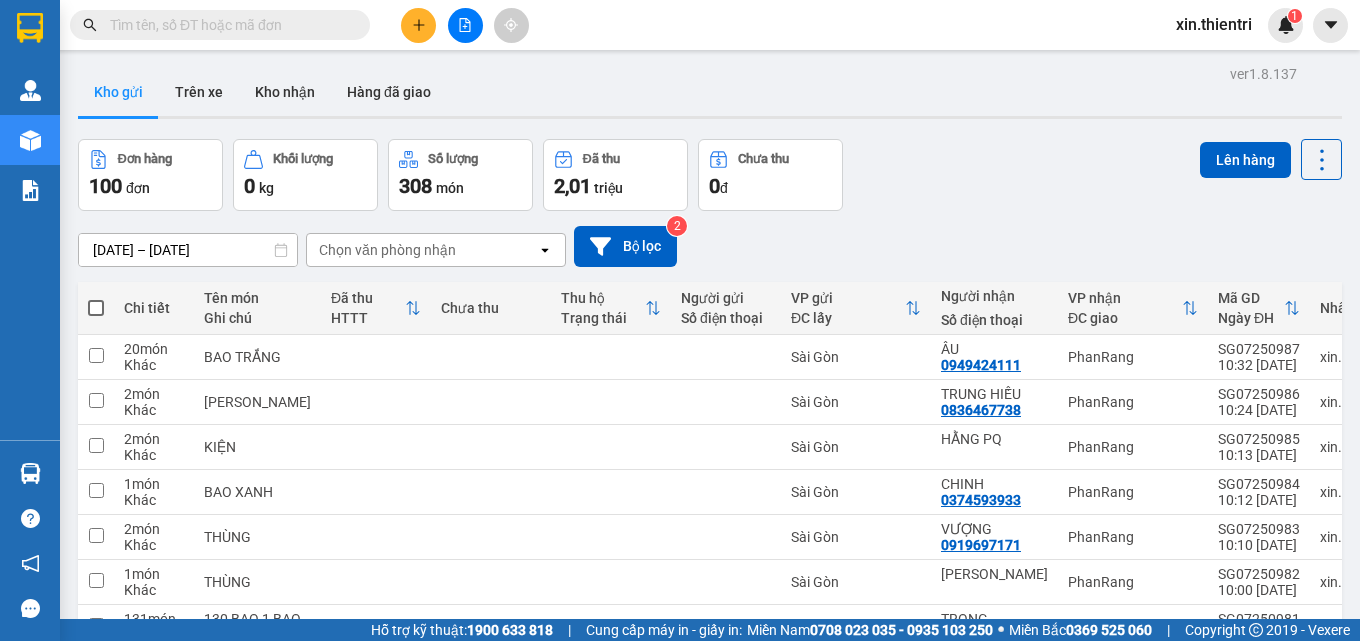 click at bounding box center [96, 308] 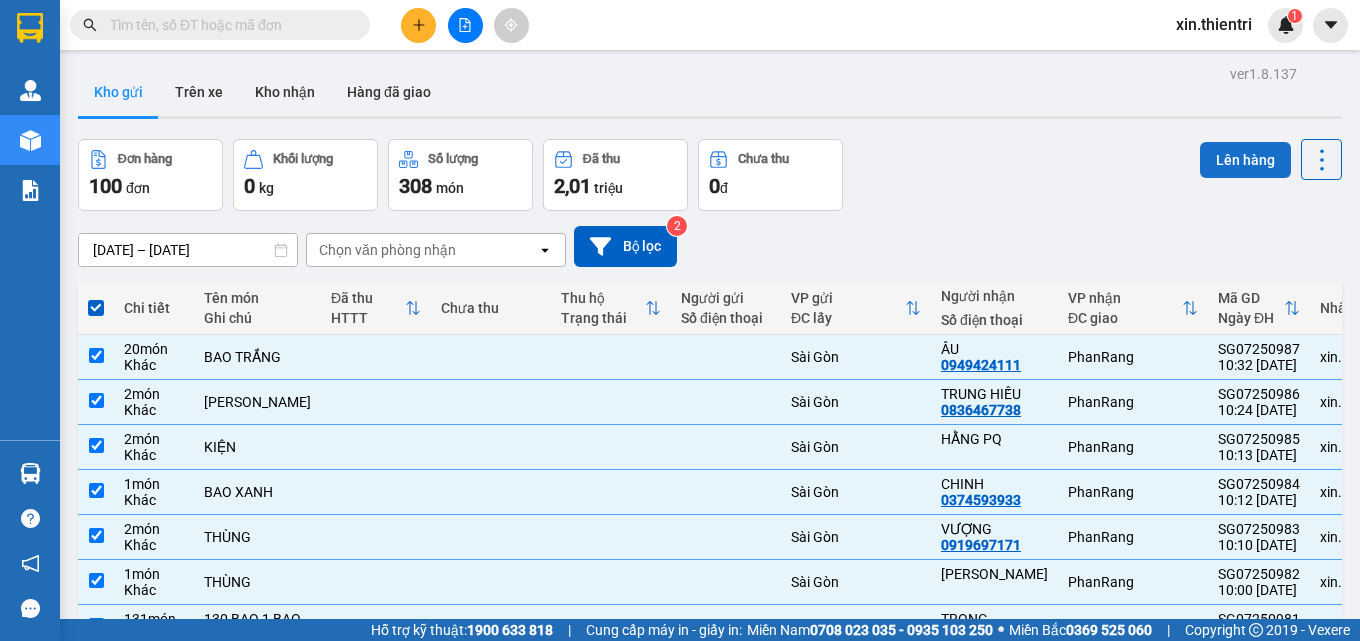 drag, startPoint x: 1233, startPoint y: 40, endPoint x: 1230, endPoint y: 59, distance: 19.235384 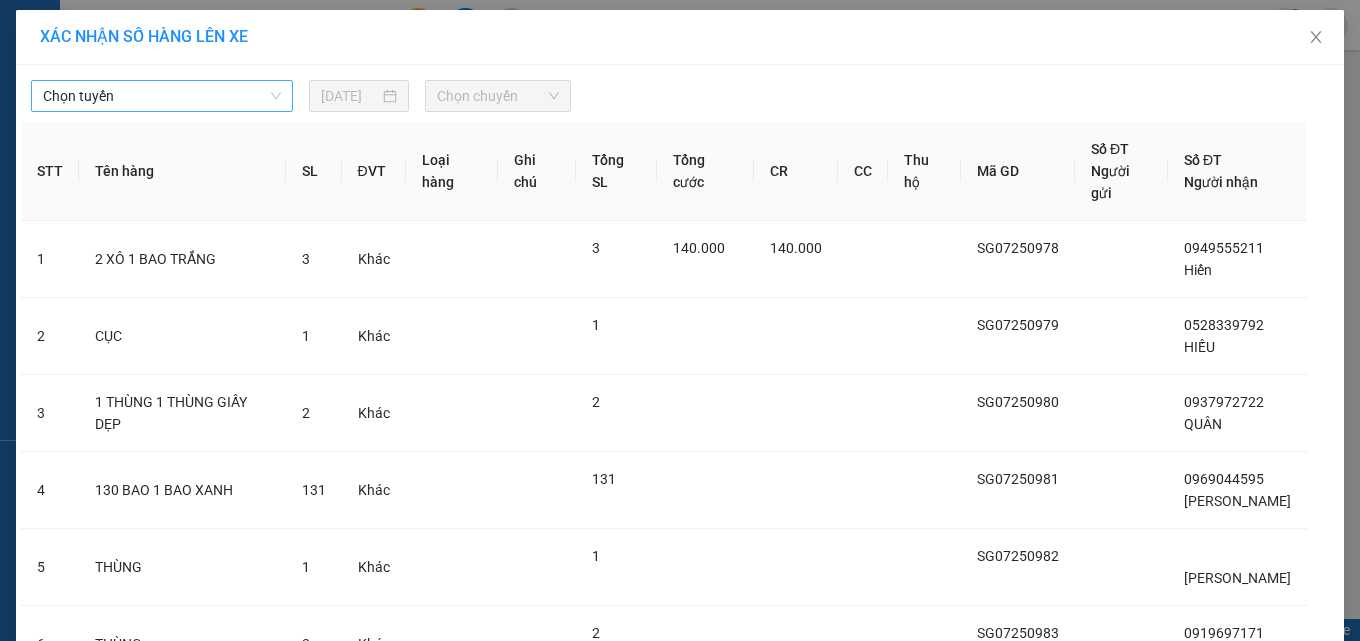 drag, startPoint x: 243, startPoint y: 91, endPoint x: 239, endPoint y: 110, distance: 19.416489 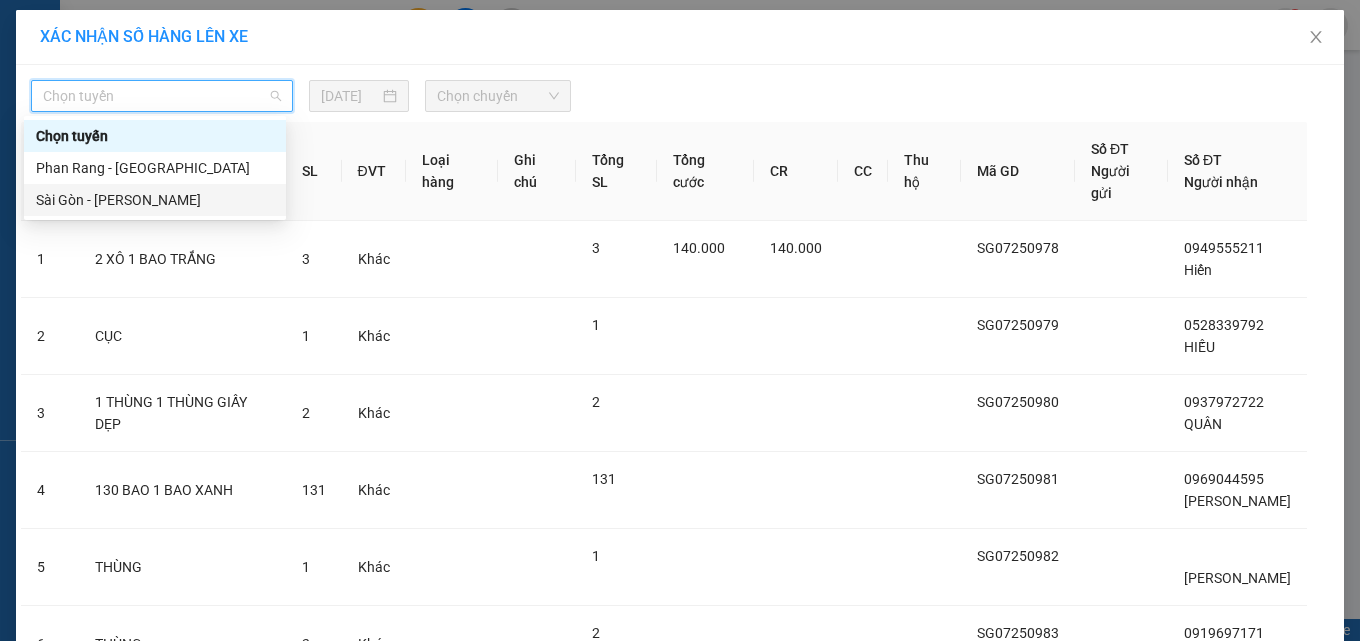 click on "Kết quả tìm kiếm ( 753 )  Bộ lọc  Mã ĐH Trạng thái Món hàng Thu hộ Tổng cước Chưa cước Nhãn Người gửi VP Gửi Người nhận VP Nhận SG07250418 11:17 [DATE] Trên xe   85F-000.64 22:30  [DATE] XE SỐ 85L1-1669 SL:  1 250.000 Sài Gòn 0978009635 TOÀN  PhanRang SG07250142 15:36 [DATE] Trên xe   85F-000.64 22:30  [DATE] THÙNG SL:  2 Sài Gòn 0818936226 NỮ PhanRang Giao DĐ: [GEOGRAPHIC_DATA] 10:08 [DATE] Trên xe   85F-003.84 22:40  [DATE] HỘP SL:  1 20.000 Sài Gòn 07855555239 [GEOGRAPHIC_DATA] 17:49 [DATE] Trên xe   85F-003.84 22:40  [DATE] HỘP GIẤY SL:  1 Sài Gòn 0797646677 [GEOGRAPHIC_DATA] 14:07 [DATE] Trên xe   85F-000.64 22:30  [DATE] 1 THUNG 1 BỊ TRẮNG SL:  2 Sài Gòn 0973303727 [GEOGRAPHIC_DATA]: [GEOGRAPHIC_DATA] 19:54 [DATE] Trên xe   85F-000.85 23:00  [DATE] xô SL:  2 Sài Gòn 0912938361 [GEOGRAPHIC_DATA] 20:12 [DATE] Trên xe   85F-000.85 23:00  [DATE] HỘP" at bounding box center (680, 320) 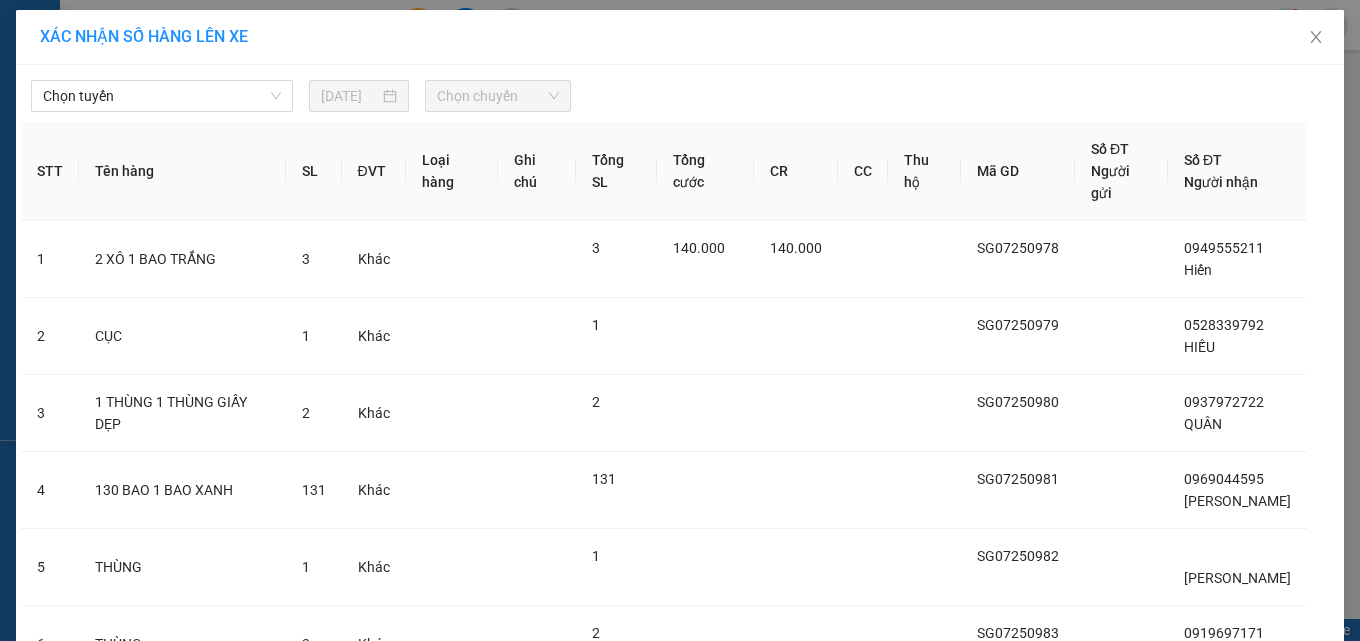 click on "Chọn chuyến" at bounding box center (498, 96) 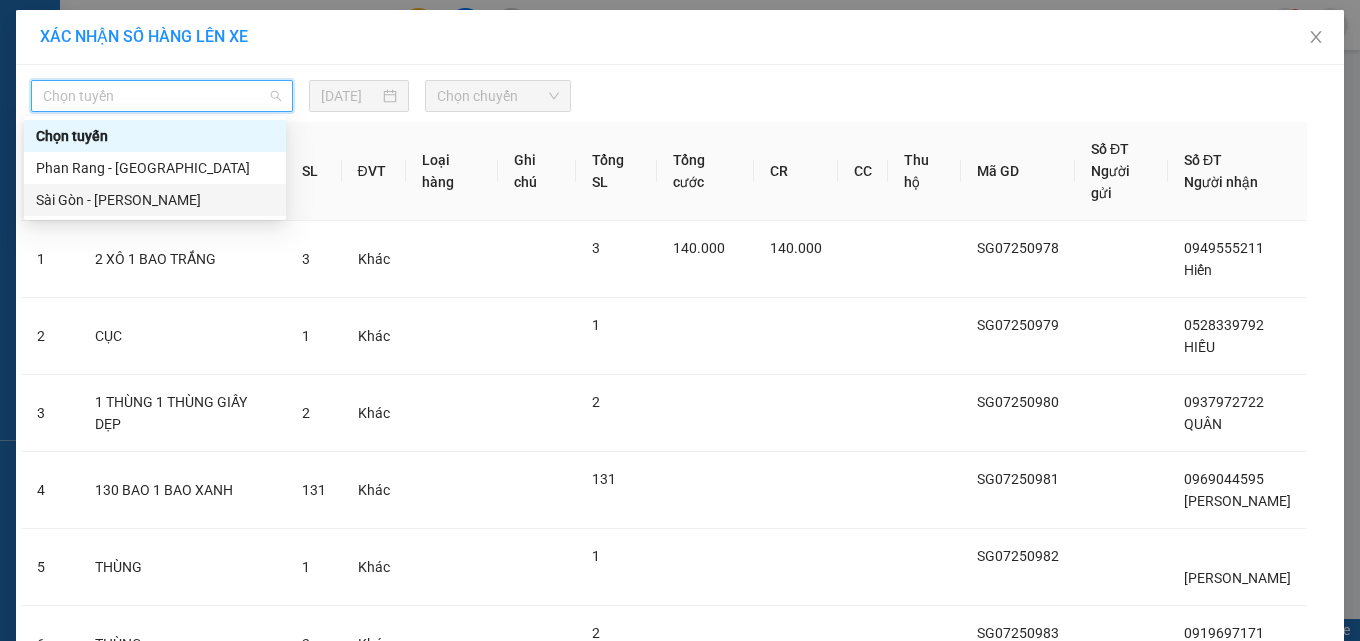 drag, startPoint x: 136, startPoint y: 198, endPoint x: 387, endPoint y: 142, distance: 257.17114 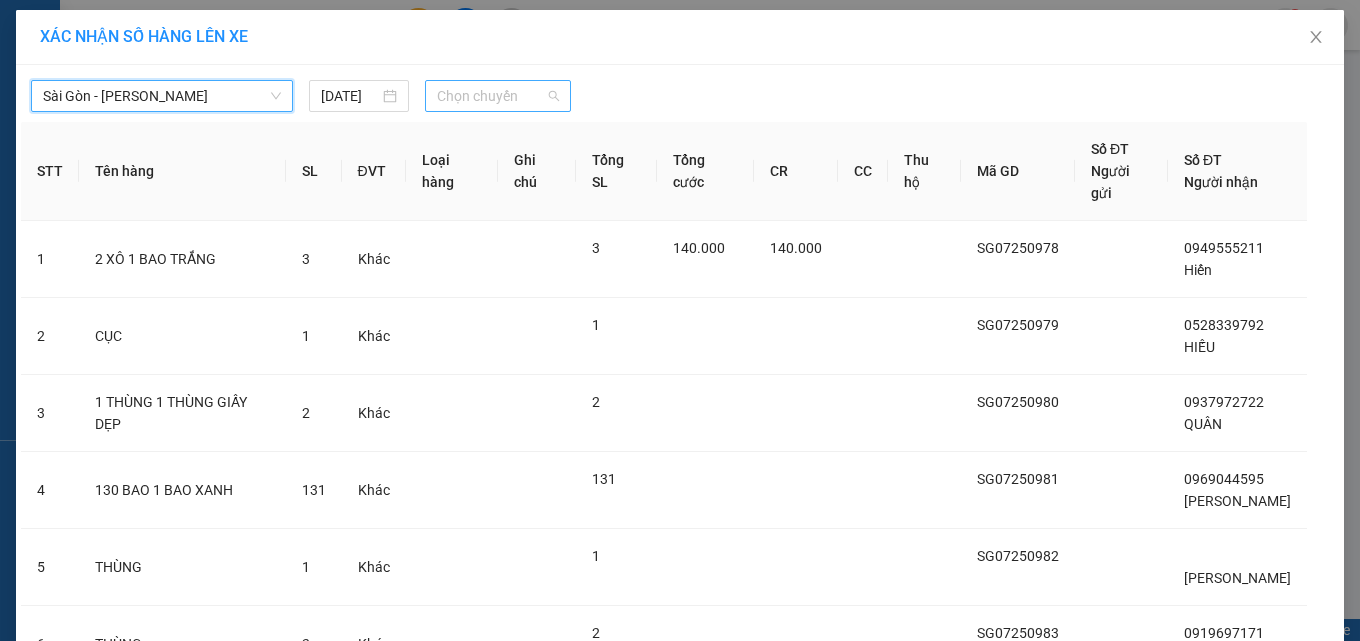 drag, startPoint x: 495, startPoint y: 86, endPoint x: 478, endPoint y: 126, distance: 43.462627 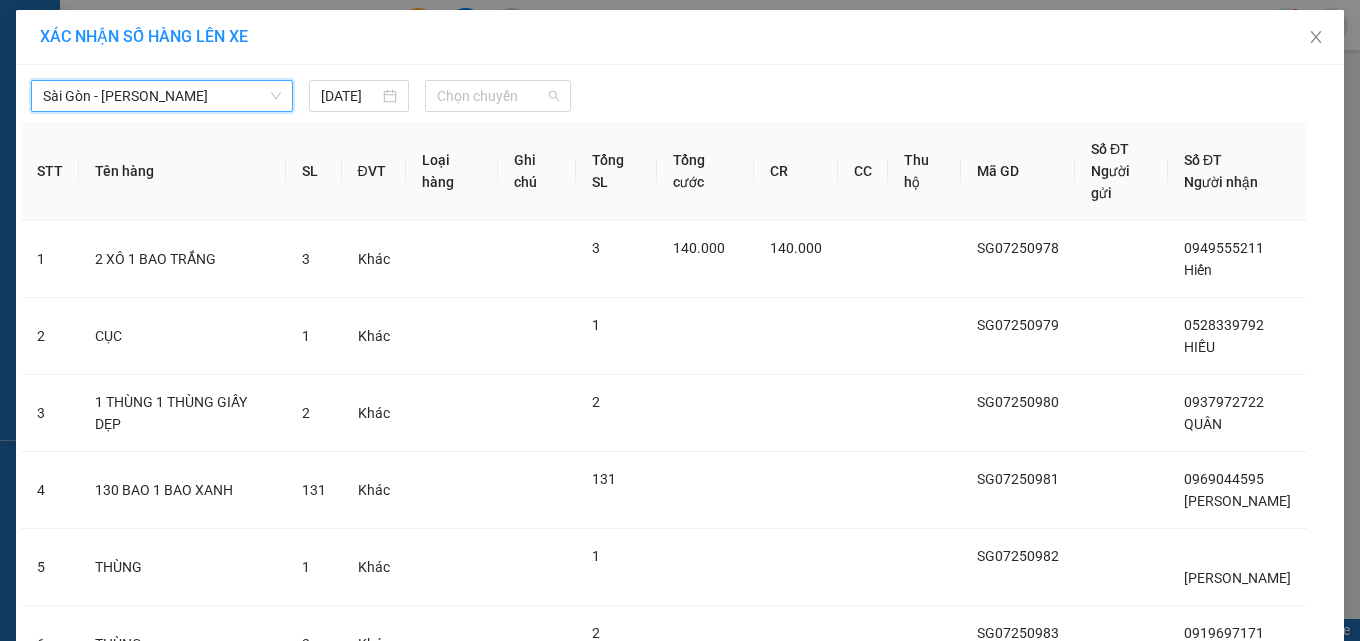 click on "Chọn chuyến" at bounding box center (498, 96) 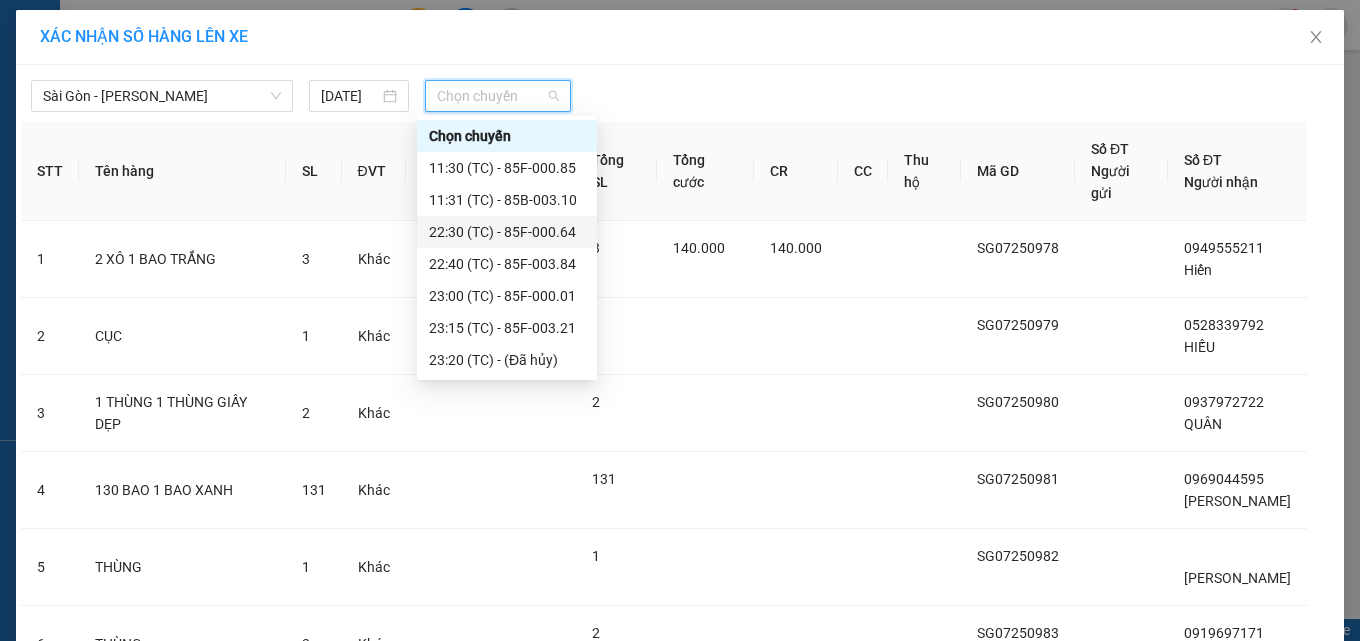 click on "22:30   (TC)   - 85F-000.64" at bounding box center [507, 232] 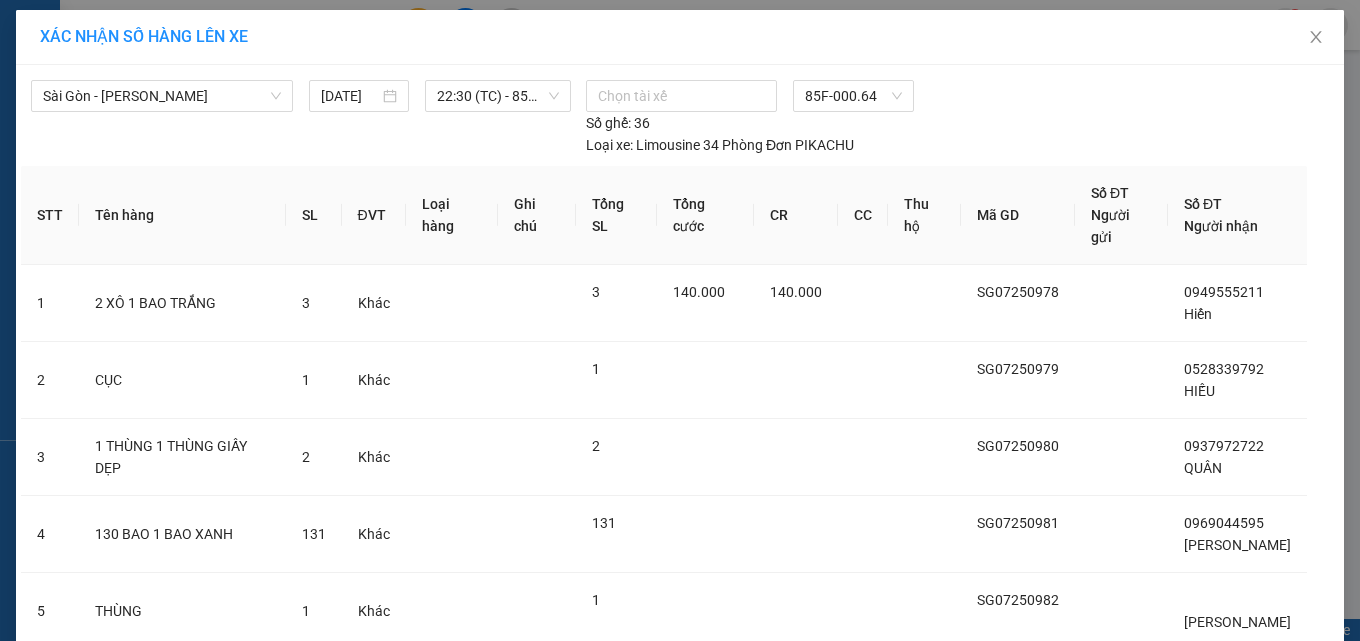 click 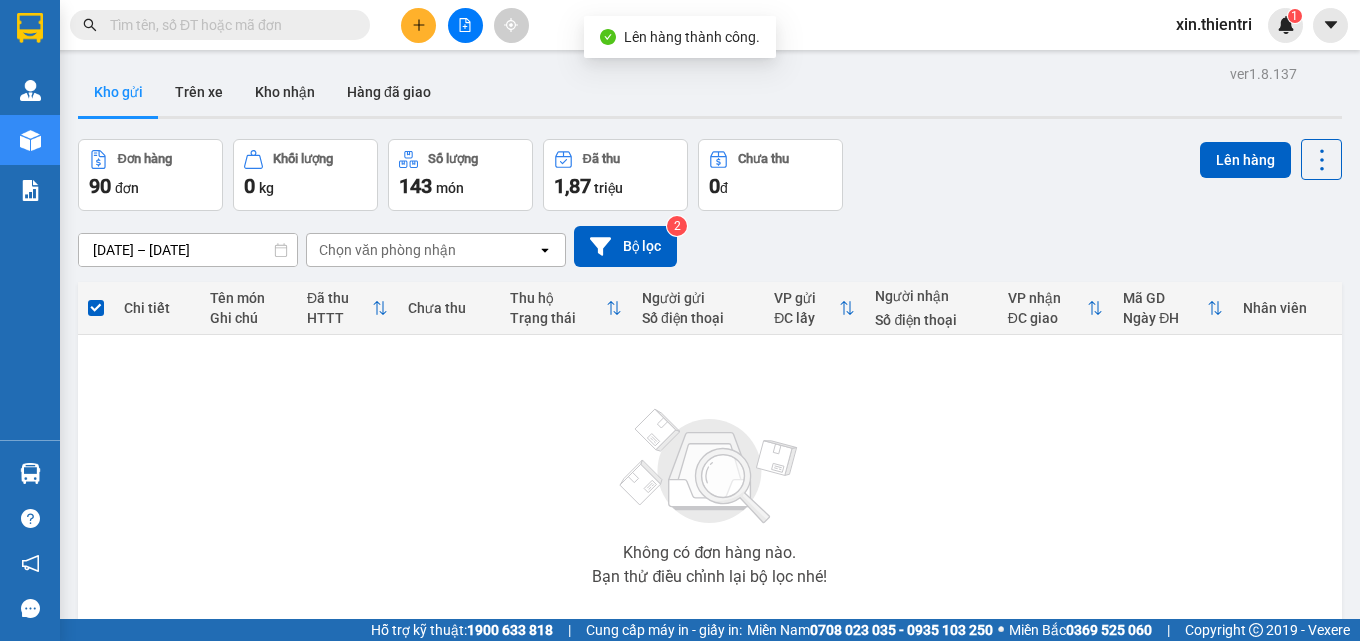 drag, startPoint x: 246, startPoint y: 169, endPoint x: 262, endPoint y: 464, distance: 295.4336 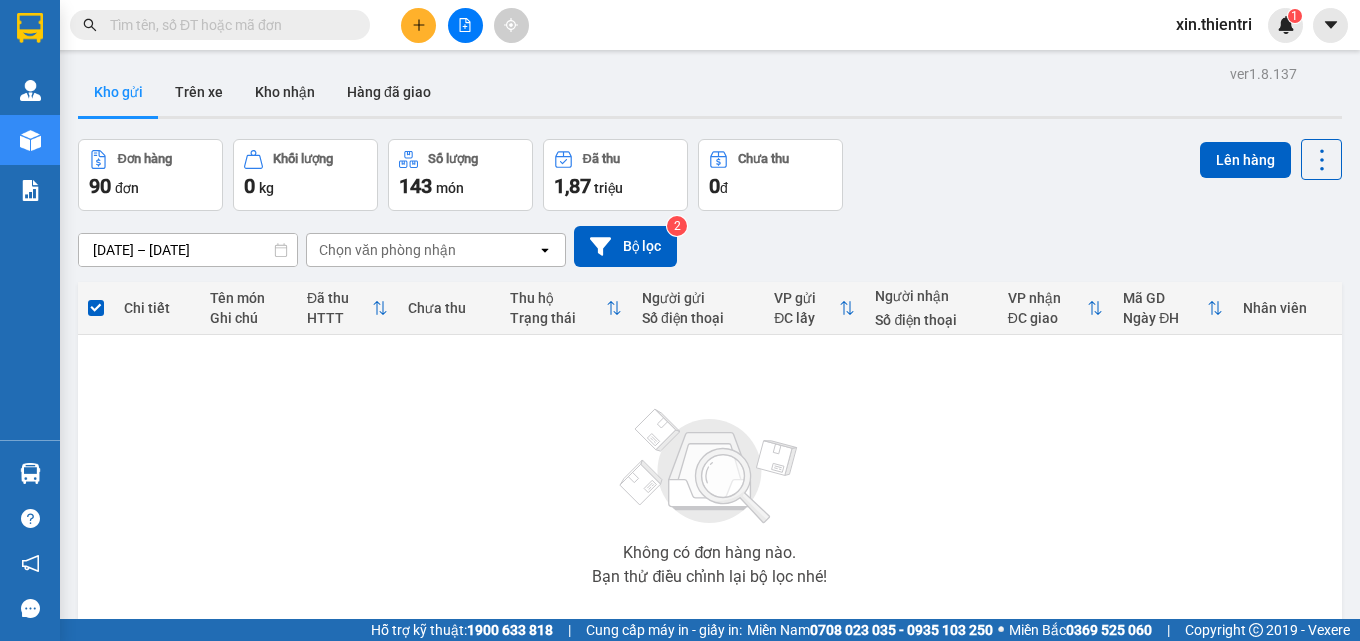 click on "9" at bounding box center [1124, 680] 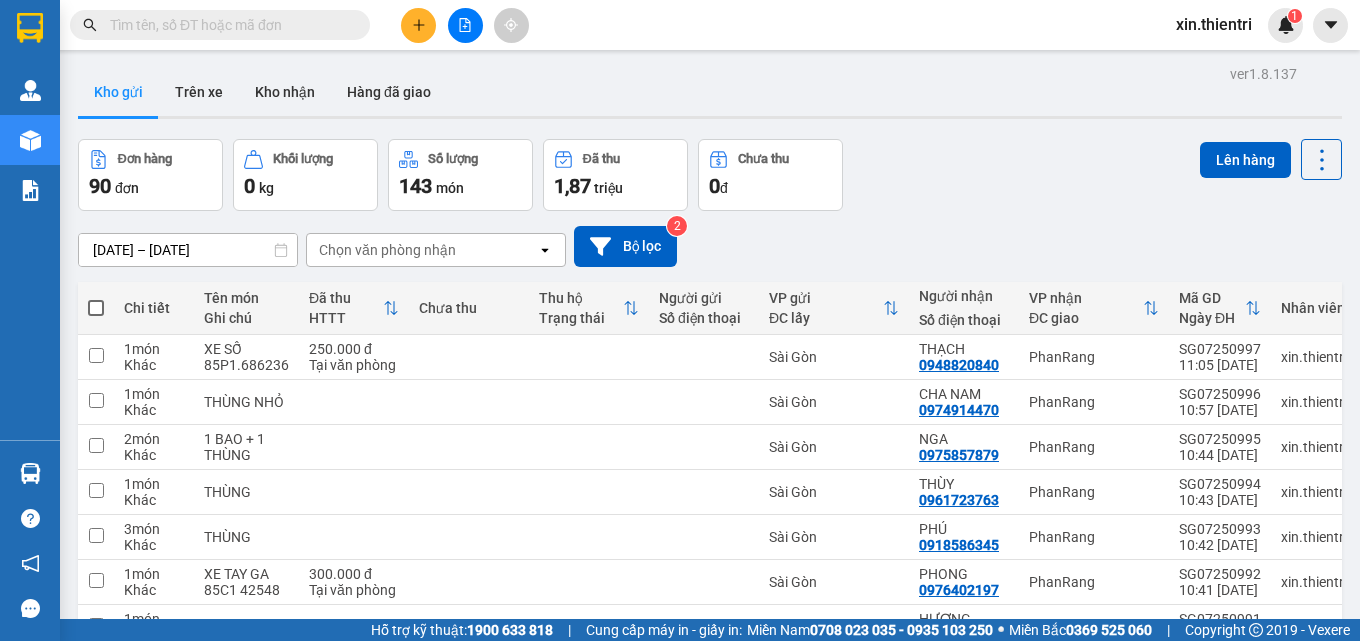 click at bounding box center [96, 308] 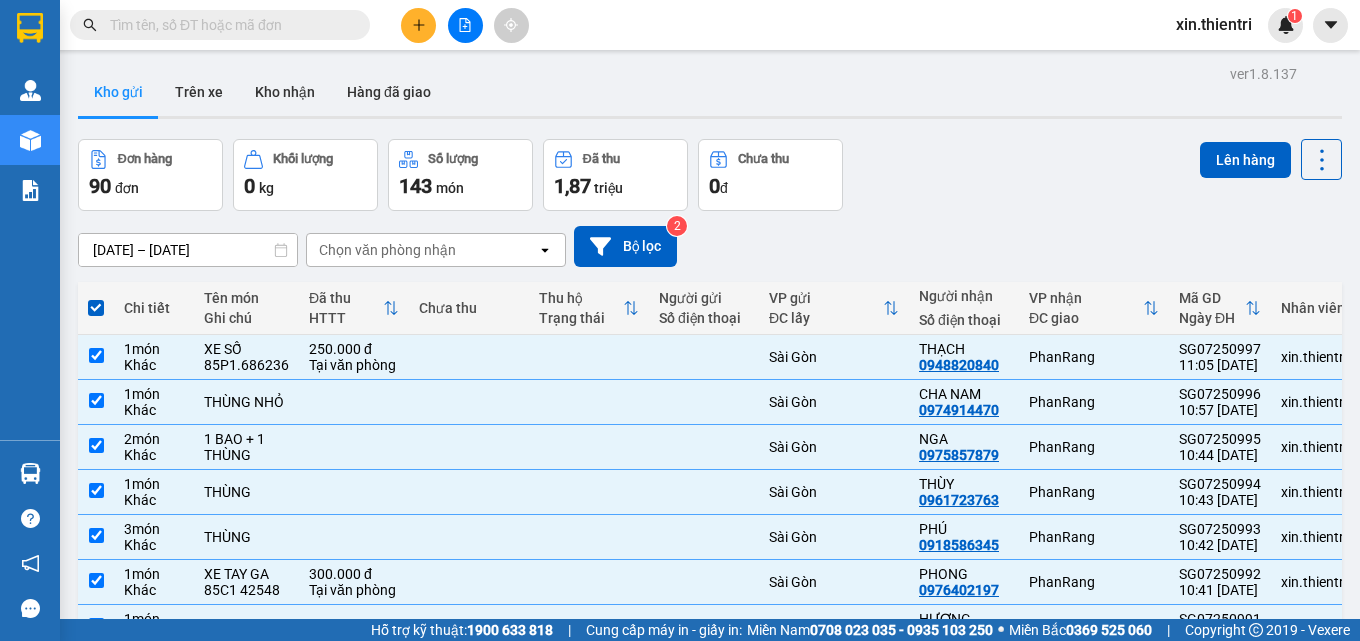 drag, startPoint x: 1215, startPoint y: 49, endPoint x: 1217, endPoint y: 73, distance: 24.083189 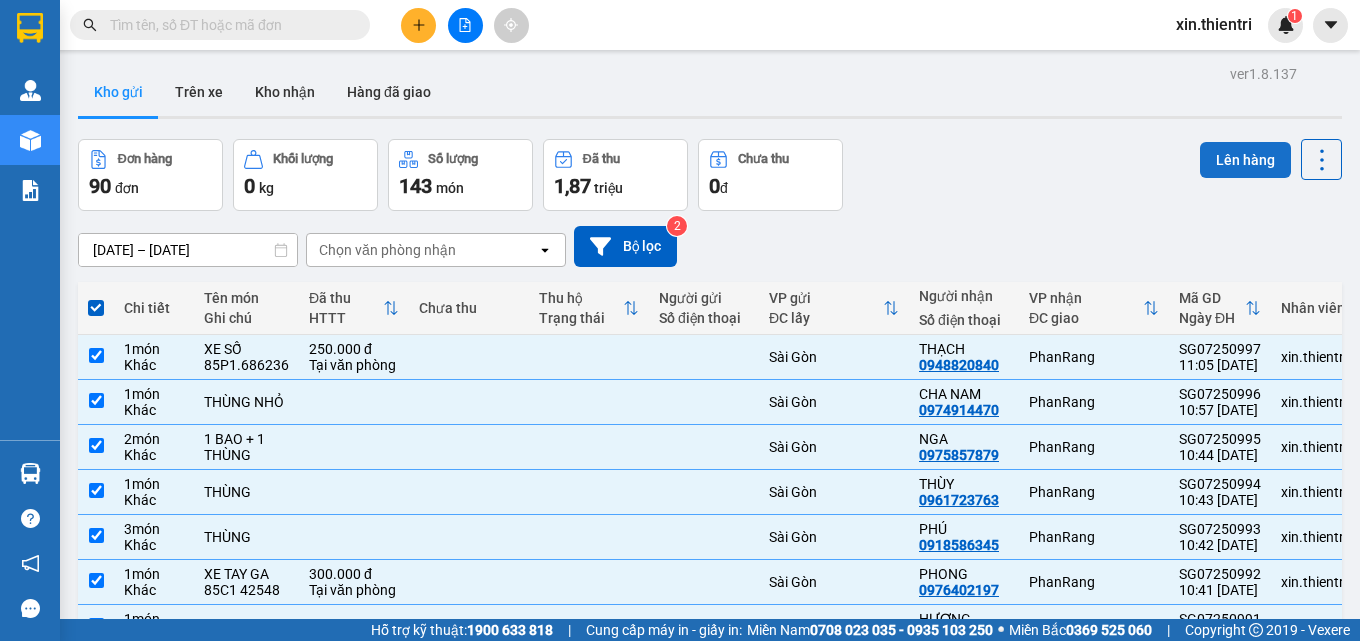 drag, startPoint x: 1224, startPoint y: 57, endPoint x: 1235, endPoint y: 51, distance: 12.529964 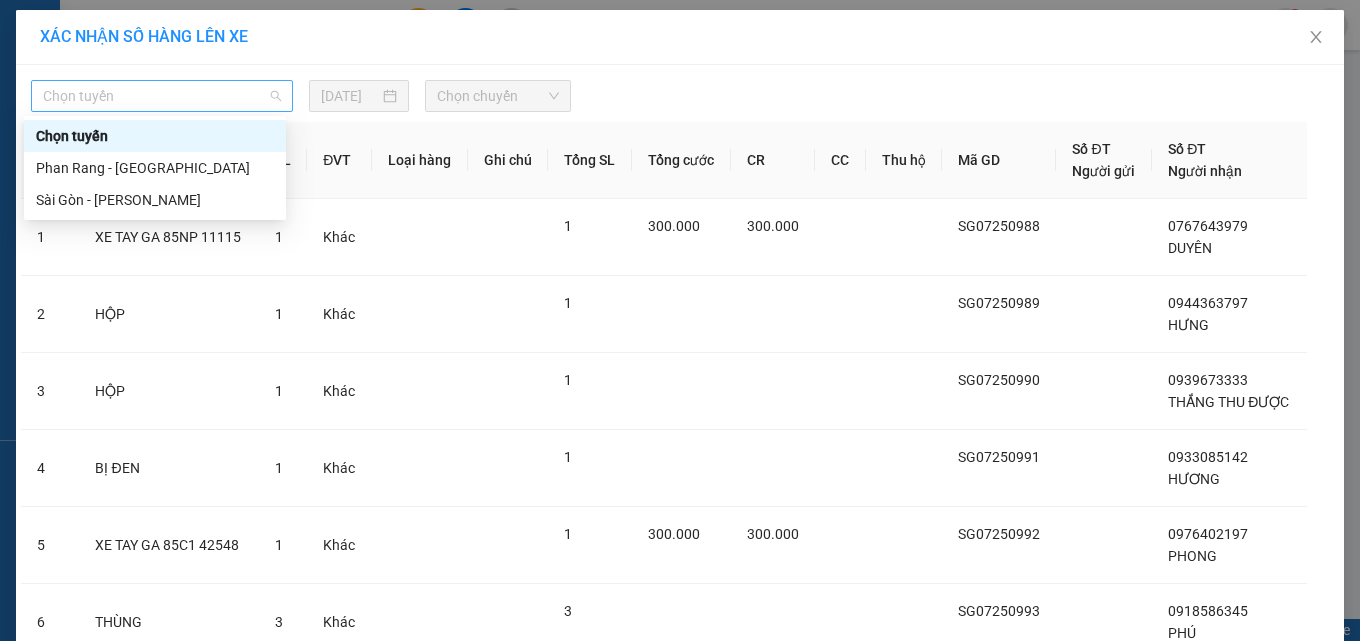drag, startPoint x: 219, startPoint y: 86, endPoint x: 221, endPoint y: 122, distance: 36.05551 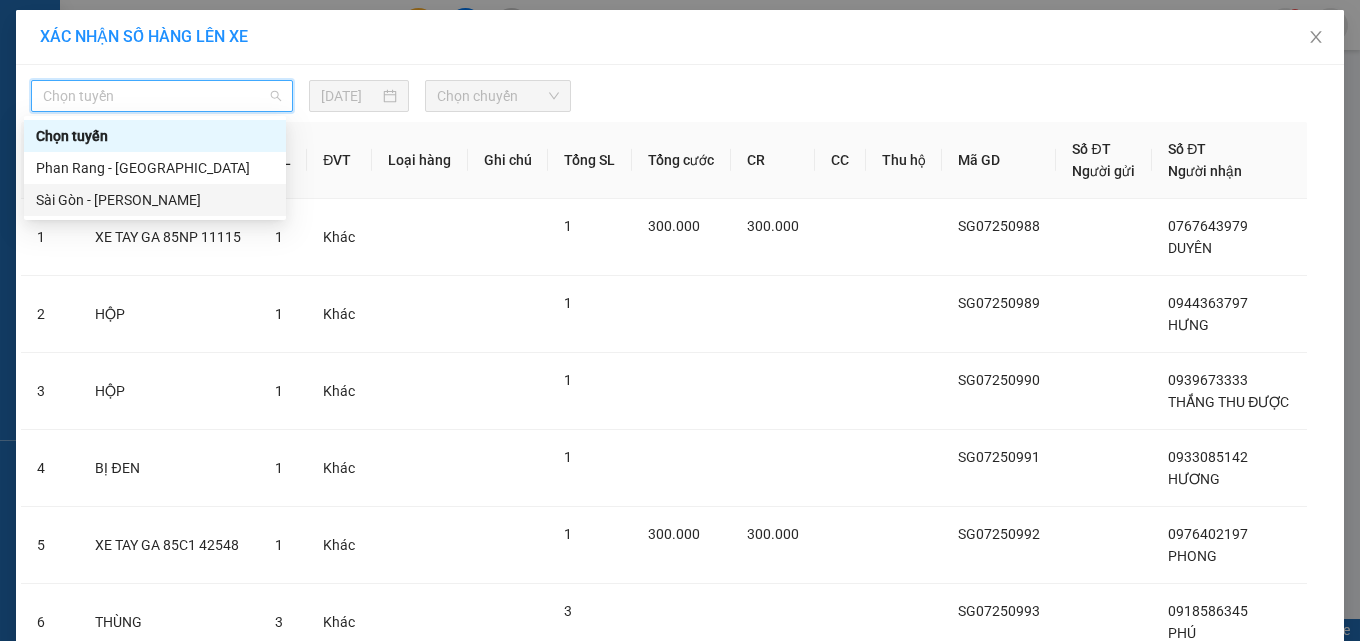 click on "Sài Gòn - [PERSON_NAME]" at bounding box center [155, 200] 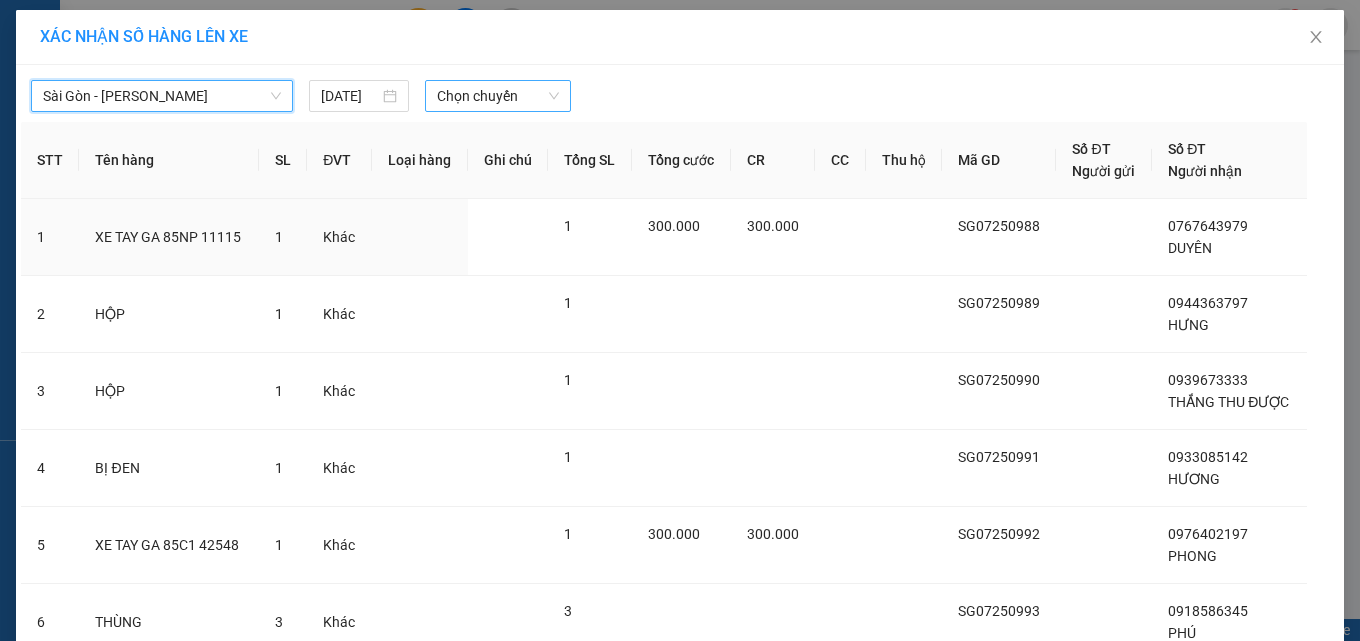 click on "Chọn chuyến" at bounding box center (498, 96) 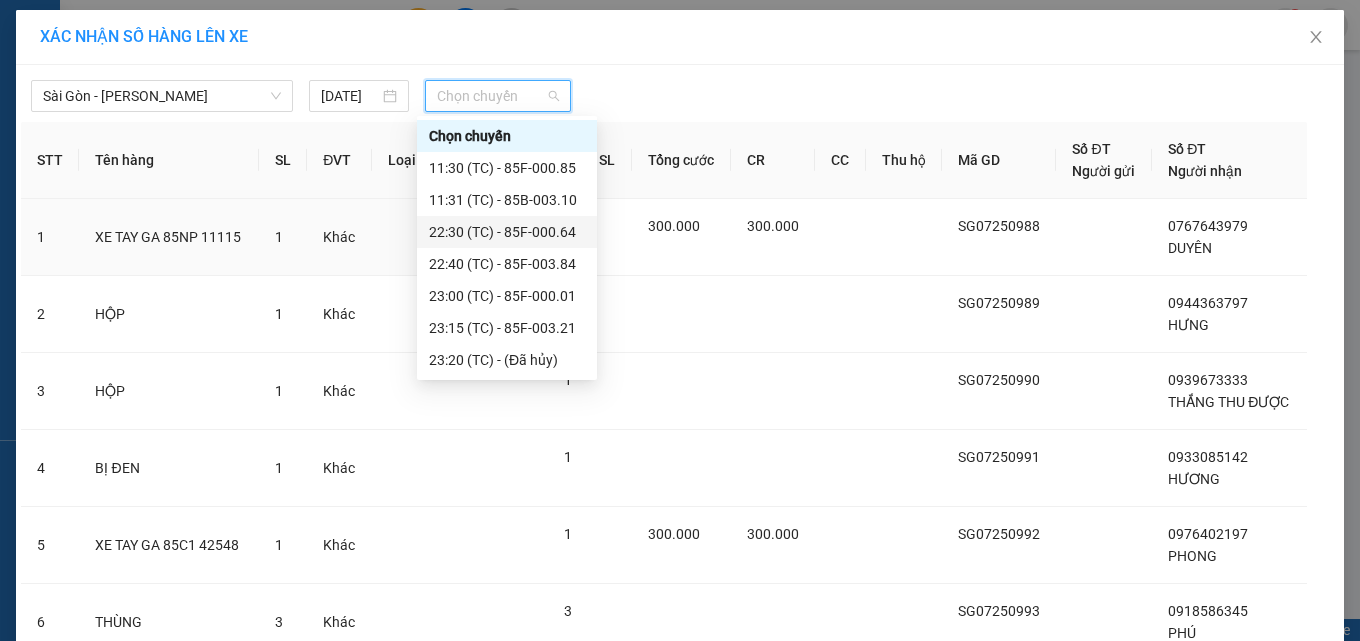 click on "22:30   (TC)   - 85F-000.64" at bounding box center [507, 232] 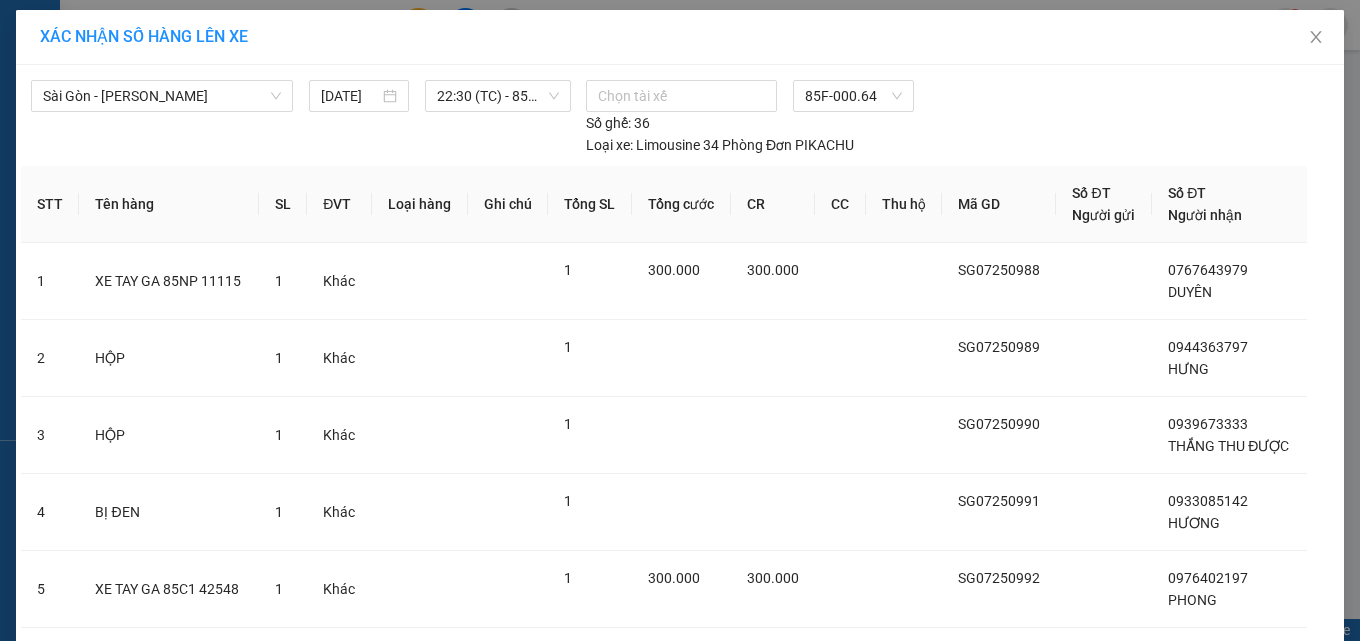 click on "Lên hàng" at bounding box center [742, 1104] 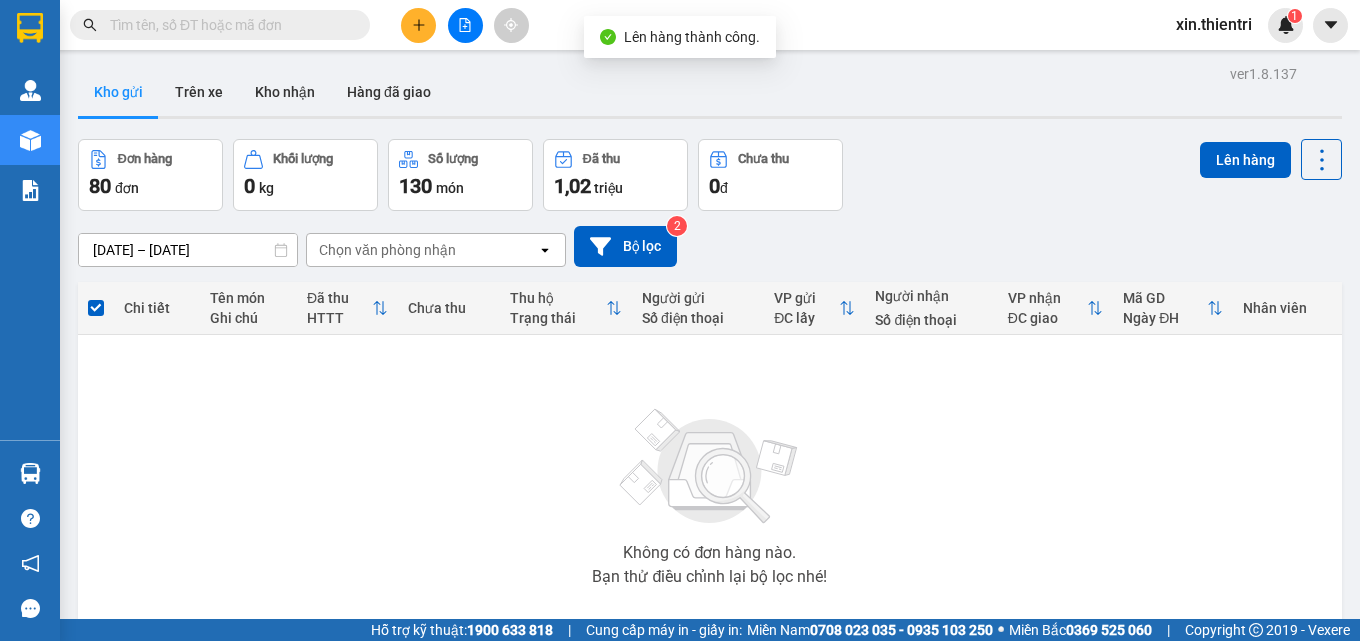 click on "8" at bounding box center [1124, 680] 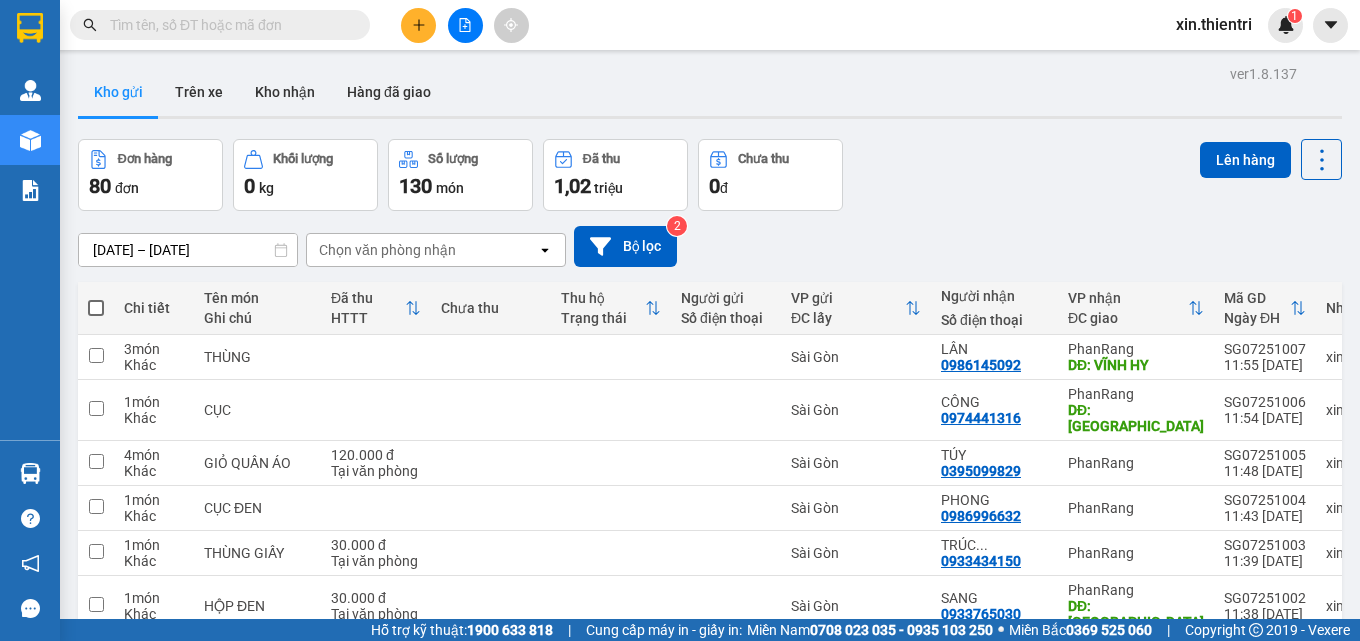 click at bounding box center (96, 308) 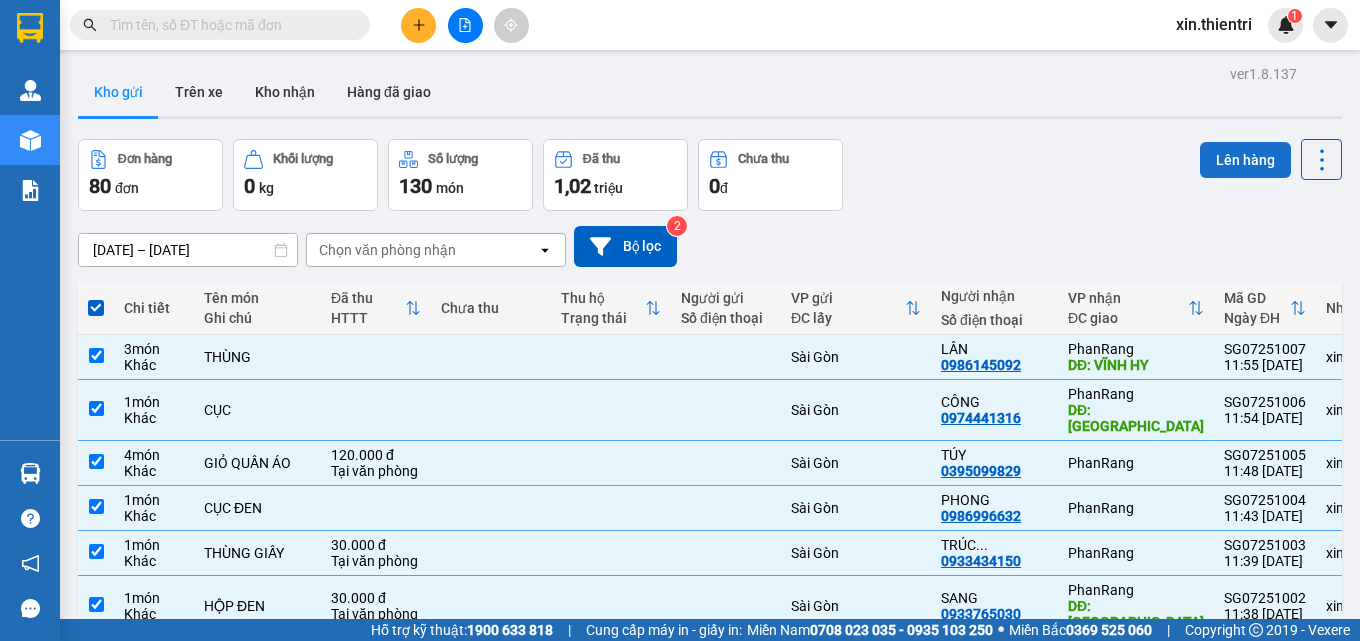 click on "Lên hàng" at bounding box center (1245, 160) 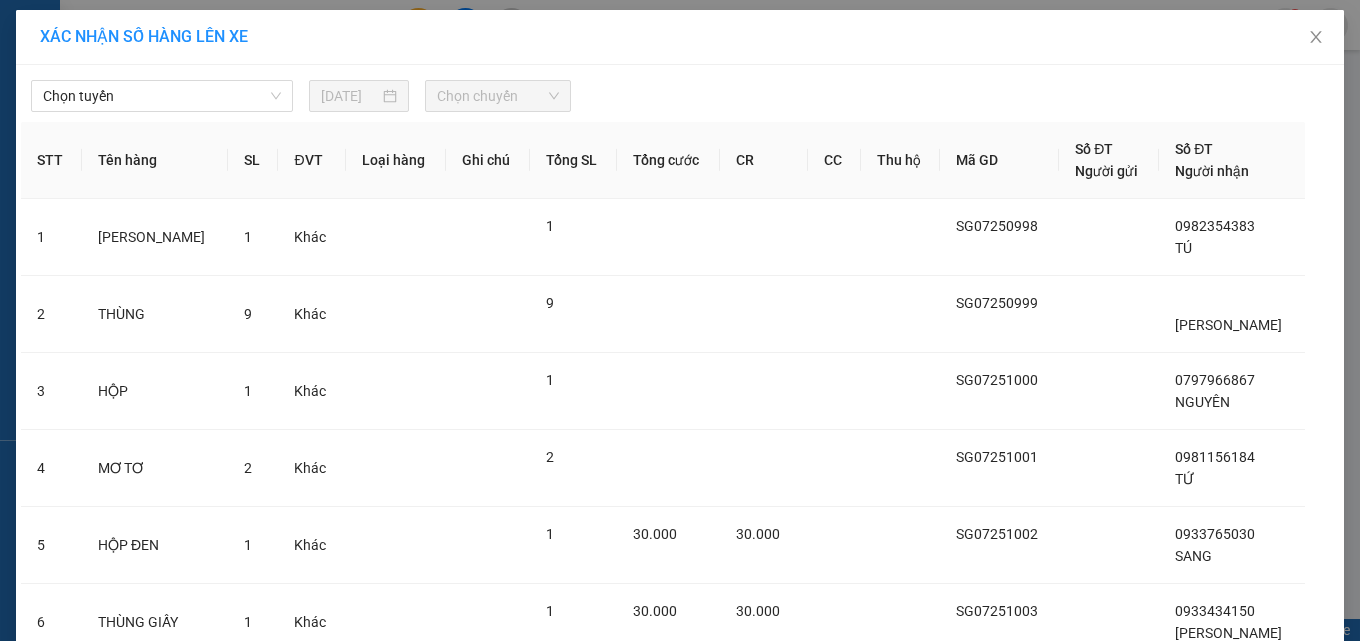 drag, startPoint x: 217, startPoint y: 97, endPoint x: 208, endPoint y: 113, distance: 18.35756 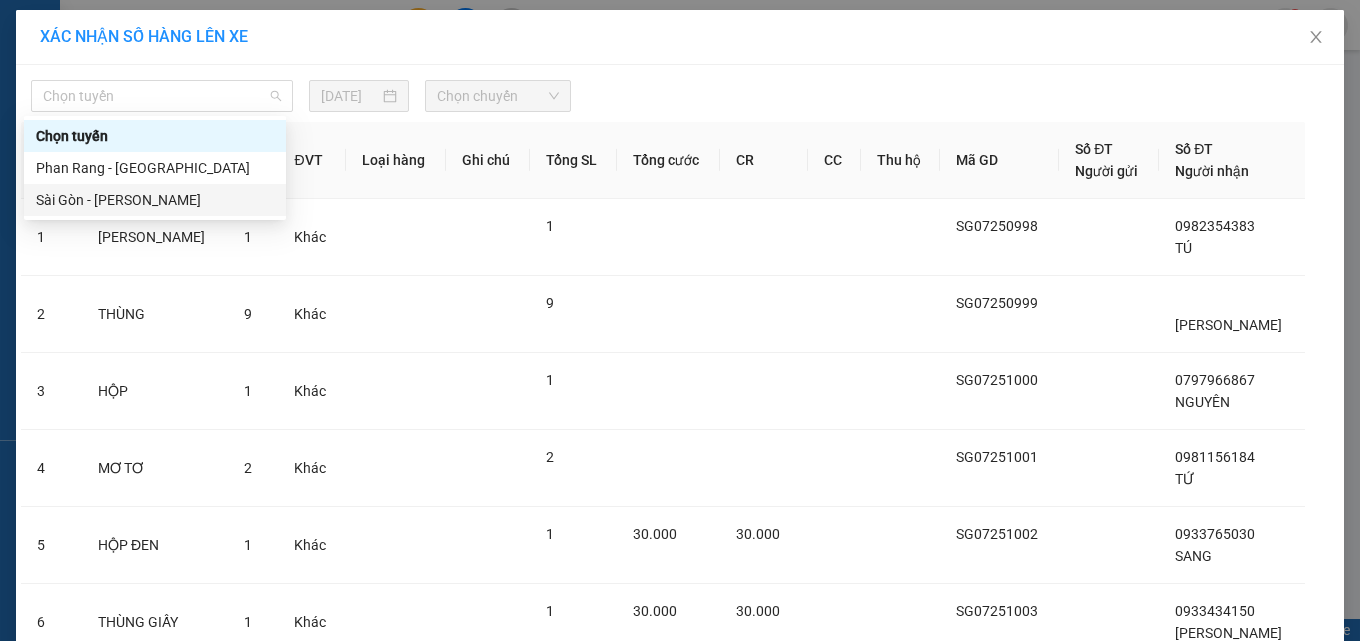 click on "Sài Gòn - [PERSON_NAME]" at bounding box center (155, 200) 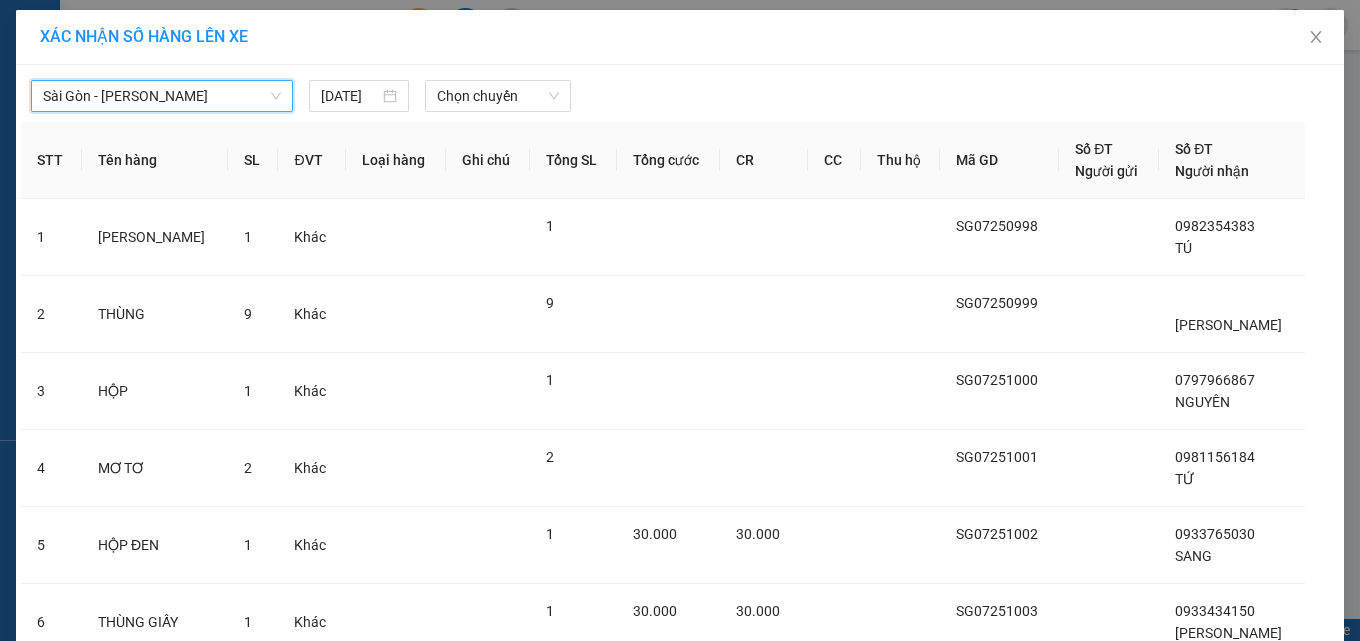 click on "[GEOGRAPHIC_DATA] - Phan Rang  [GEOGRAPHIC_DATA] - Phan Rang  [DATE] Chọn chuyến STT Tên hàng SL ĐVT Loại hàng Ghi chú Tổng SL Tổng cước CR CC Thu hộ Mã GD Số ĐT Người gửi Số ĐT Người nhận 1 THÙNG SƠN  1 Khác 1 SG07250998 0982354383 TÚ 2 THÙNG  9 Khác 9 SG07250999 HOÀNG DUY DƯƠNG  3 HỘP  1 Khác 1 SG07251000 0797966867 NGUYÊN 4 MƠ TƠ  2 Khác 2 SG07251001 0981156184 TỨ  5 HỘP ĐEN 1 Khác 1 30.000 30.000 SG07251002 0933765030 SANG 6 THÙNG GIẤY  1 Khác 1 30.000 30.000 SG07251003 0933434150 TRÚC PHƯƠNG  7 CỤC ĐEN  1 Khác 1 SG07251004 0986996632 PHONG 8 GIỎ QUẦN ÁO  4 Khác 4 120.000 120.000 SG07251005 0395099829 TÚY 9 CỤC  1 Khác 1 SG07251006 0974441316 CÔNG 10 THÙNG  3 Khác 3 SG07251007 0986145092 LÂN  Tổng cộng 24 180.000 180.000 10 Quay lại Lên hàng" at bounding box center [680, 578] 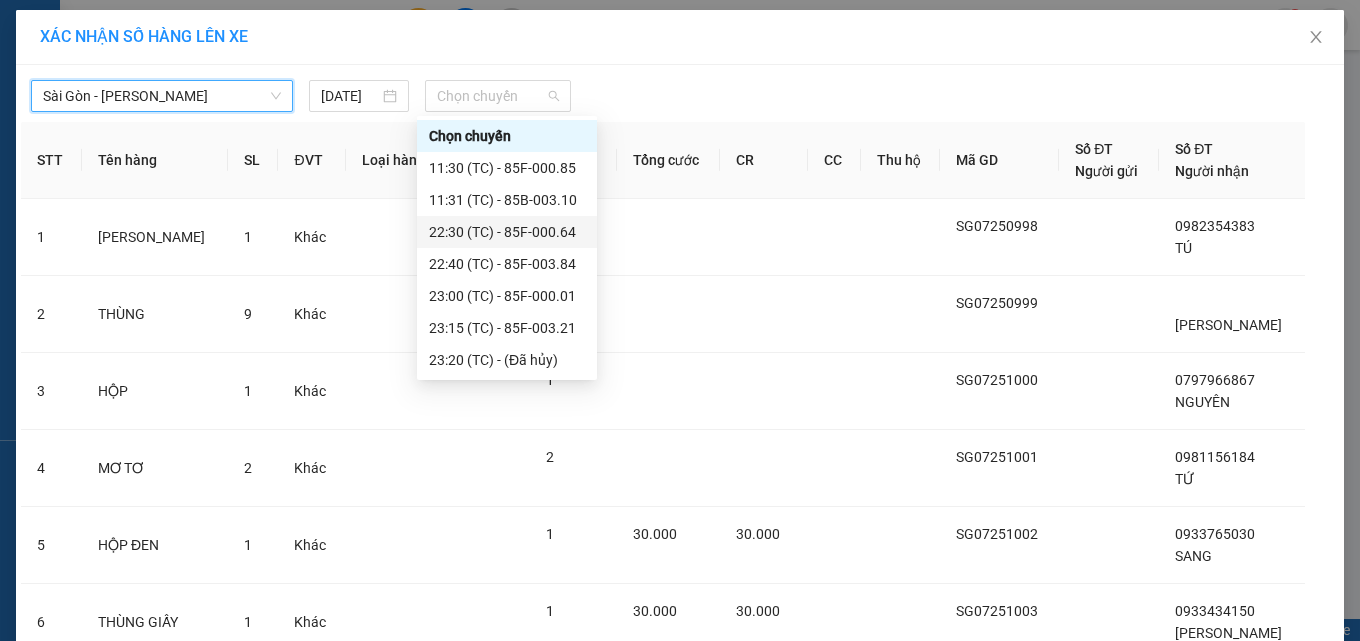 click on "22:30   (TC)   - 85F-000.64" at bounding box center [507, 232] 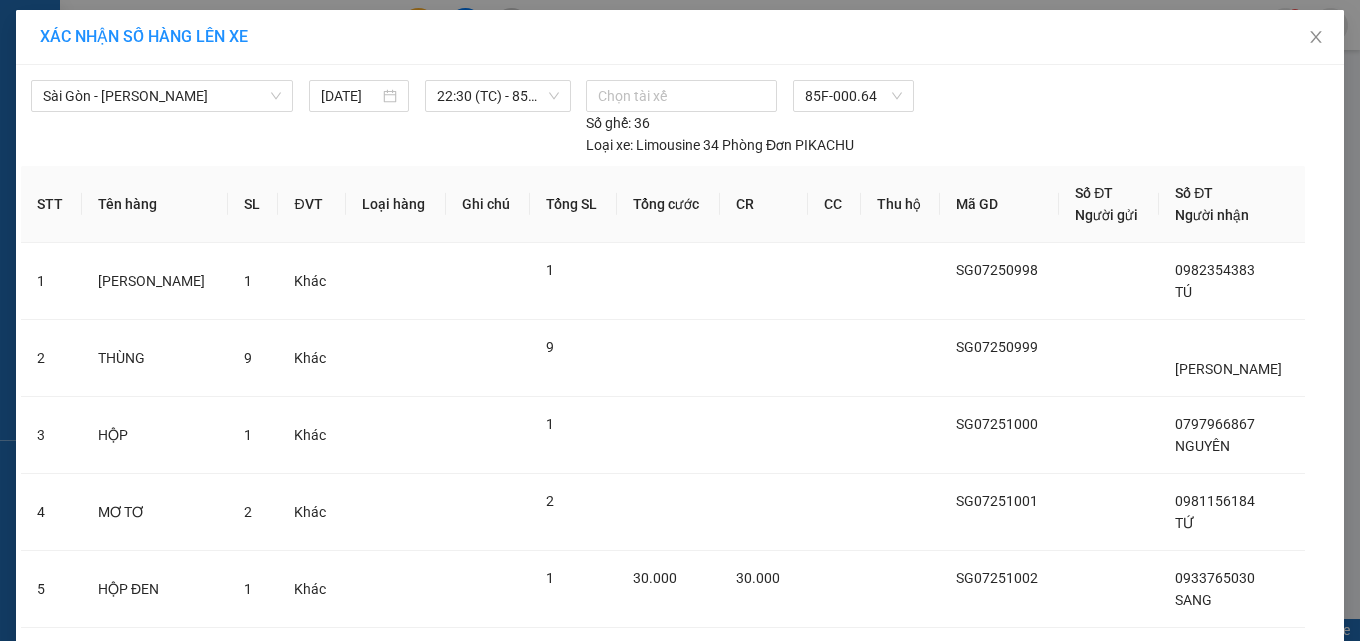 drag, startPoint x: 740, startPoint y: 578, endPoint x: 752, endPoint y: 550, distance: 30.463093 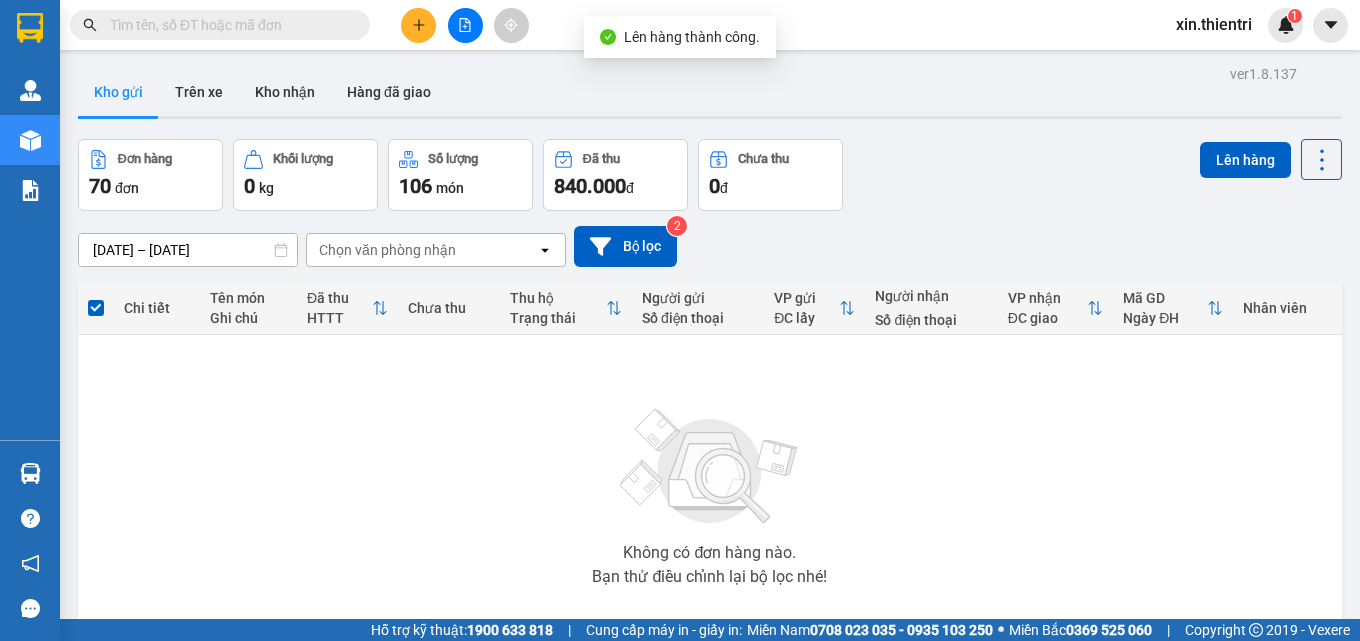 click on "7" at bounding box center (1124, 680) 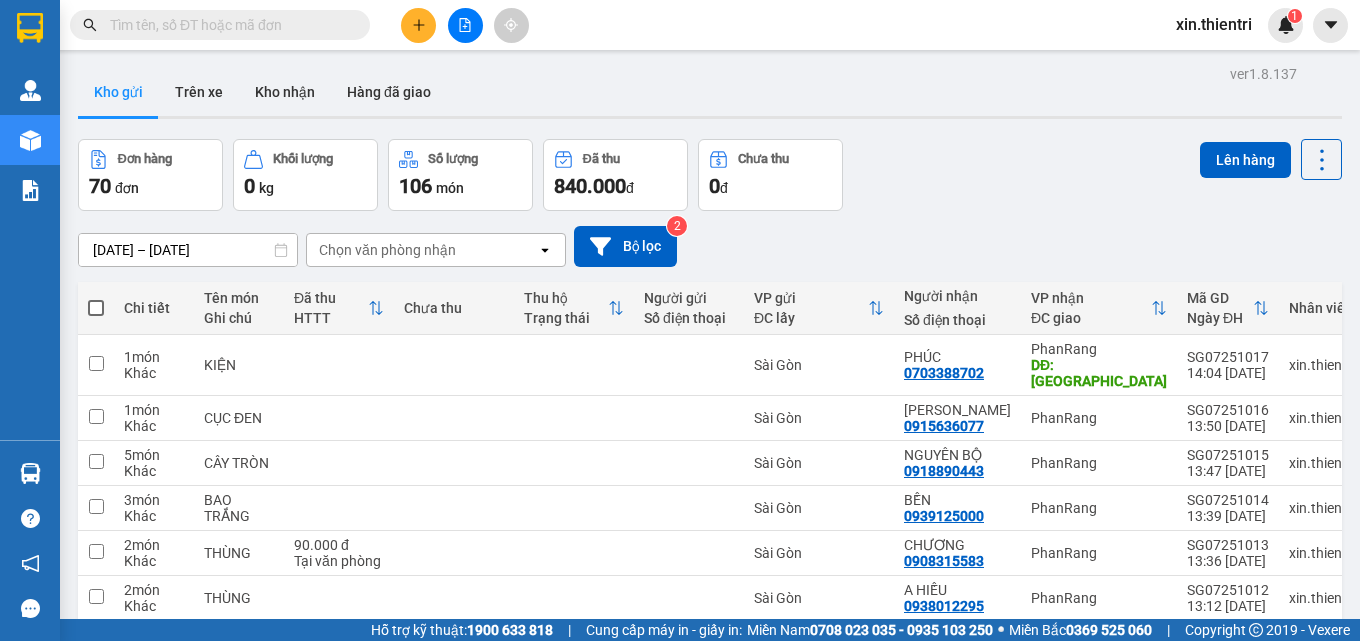 click at bounding box center [96, 308] 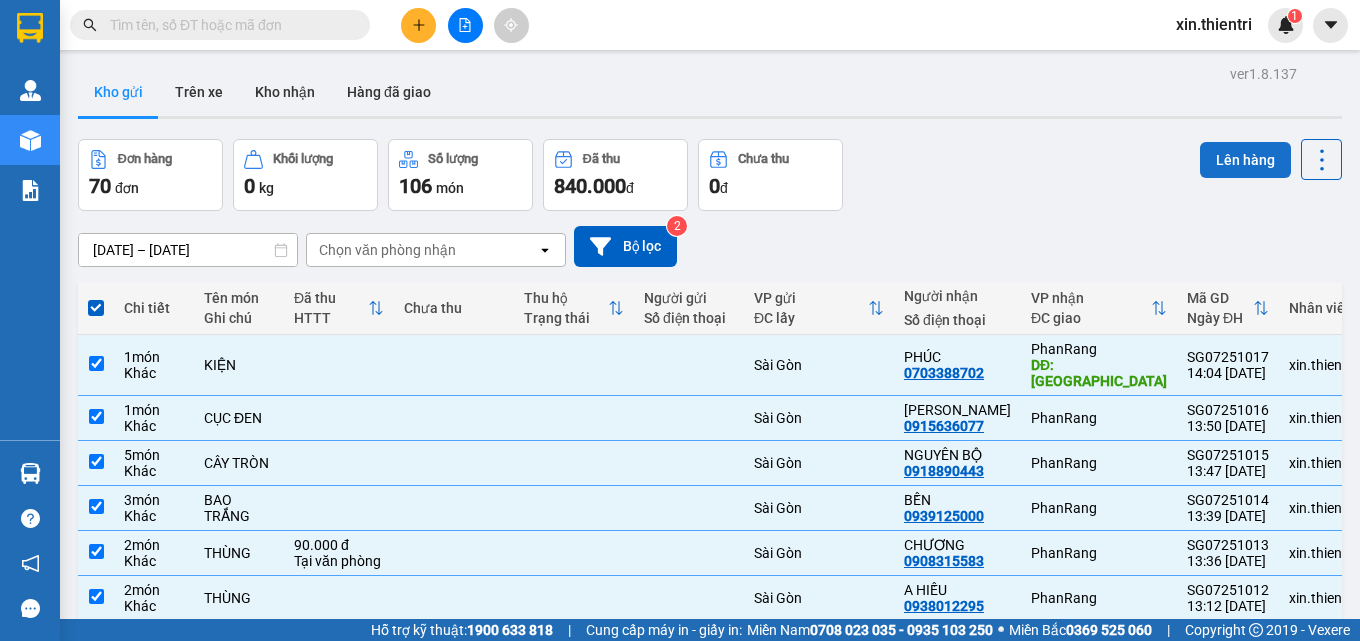 click on "Lên hàng" at bounding box center [1245, 160] 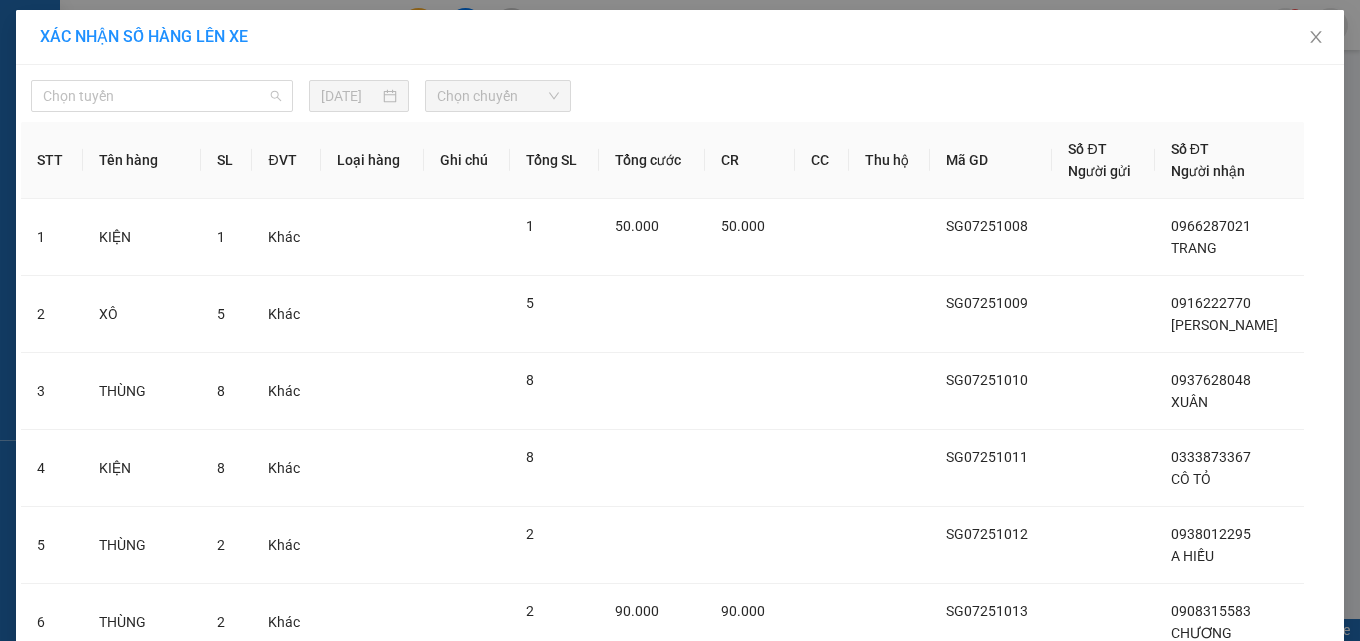 drag, startPoint x: 213, startPoint y: 90, endPoint x: 163, endPoint y: 200, distance: 120.83046 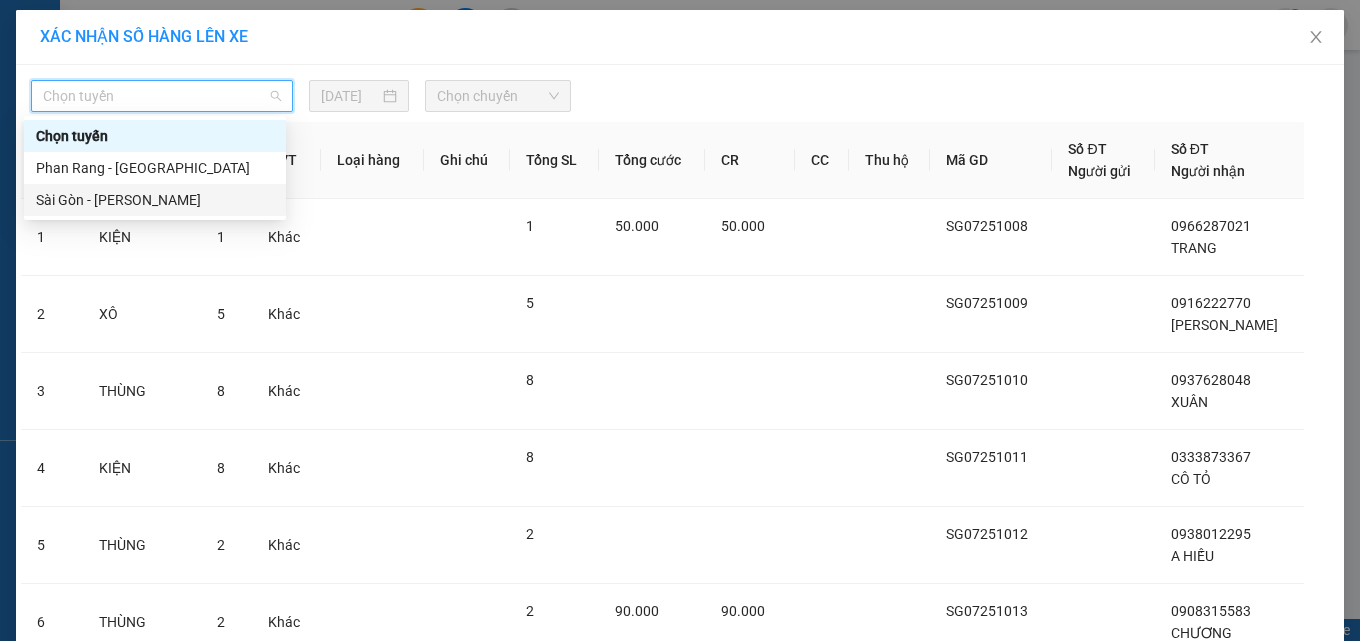 drag, startPoint x: 160, startPoint y: 203, endPoint x: 301, endPoint y: 136, distance: 156.10893 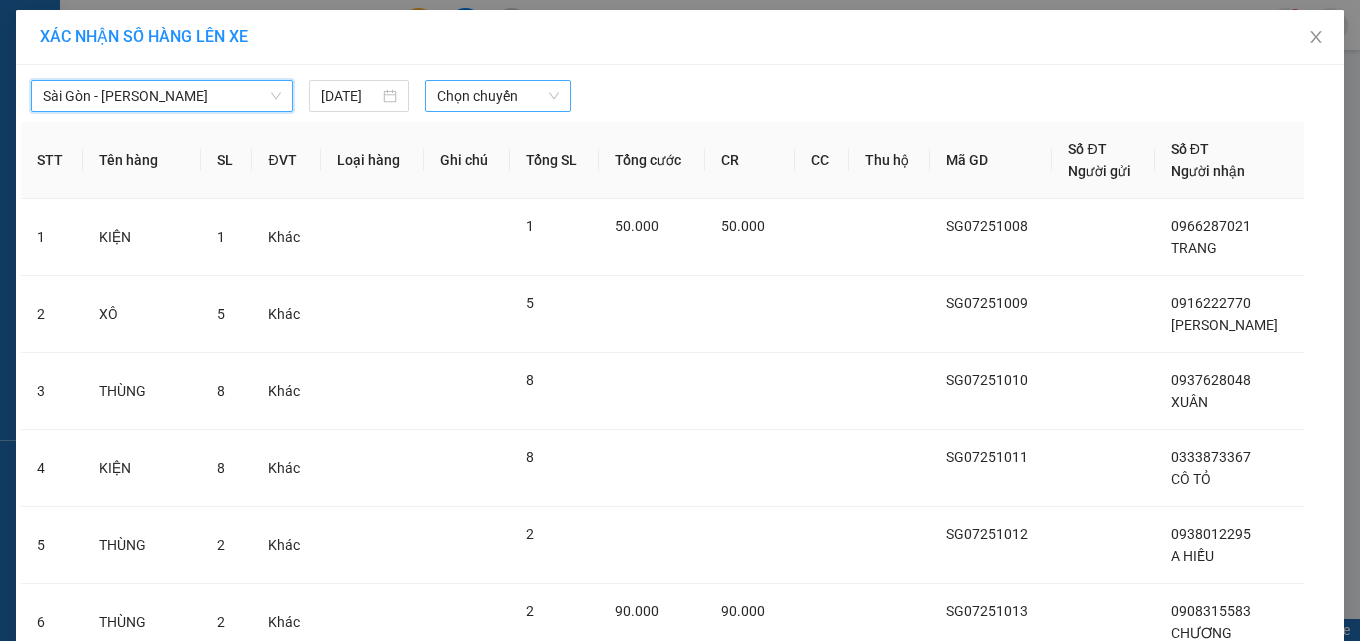 drag, startPoint x: 495, startPoint y: 87, endPoint x: 492, endPoint y: 113, distance: 26.172504 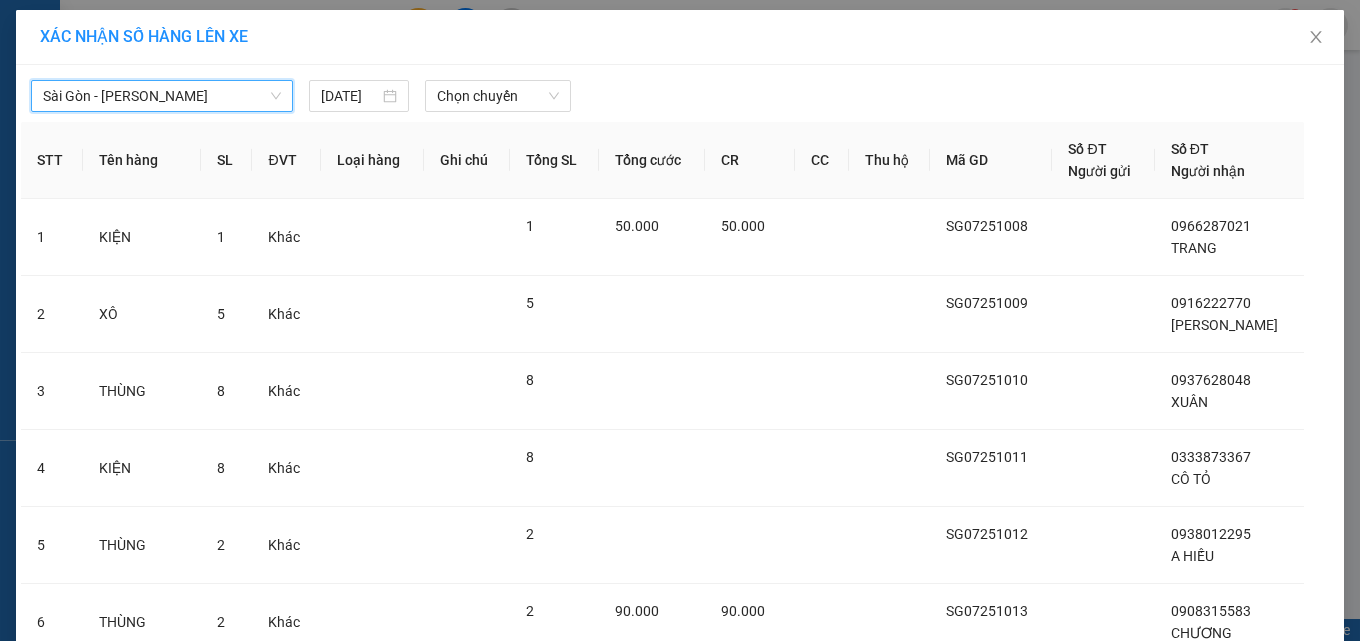 click on "Chọn chuyến" at bounding box center [498, 96] 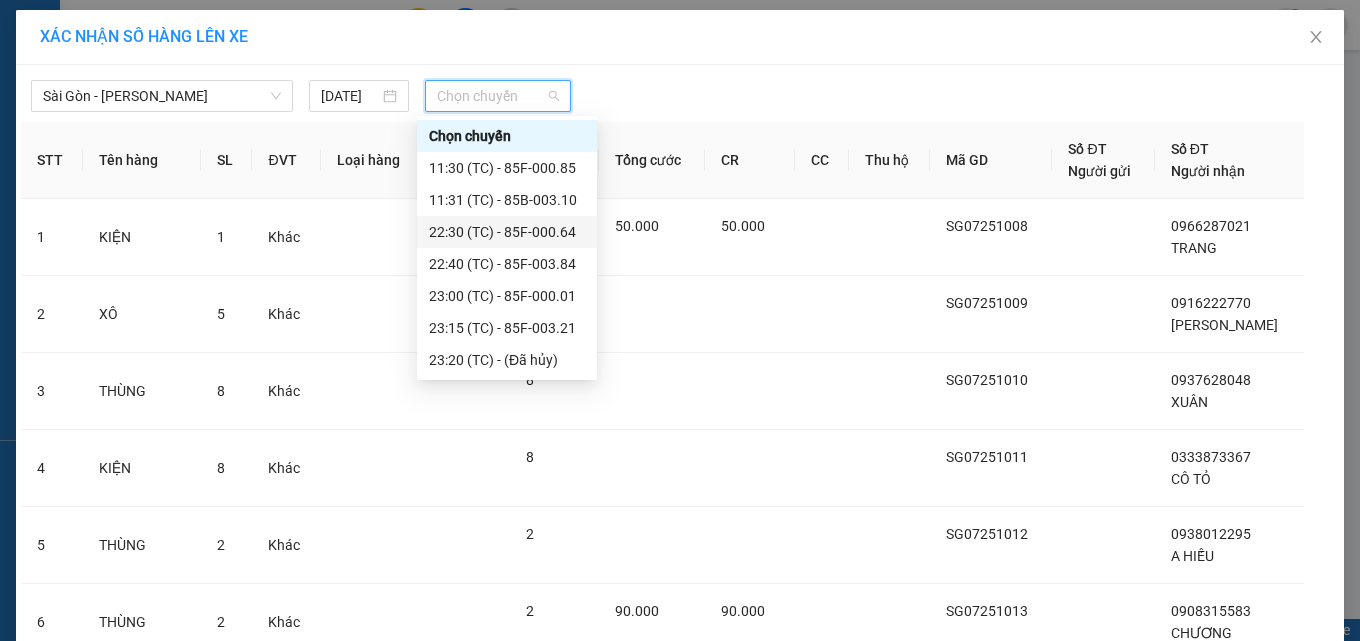 click on "22:30   (TC)   - 85F-000.64" at bounding box center [507, 232] 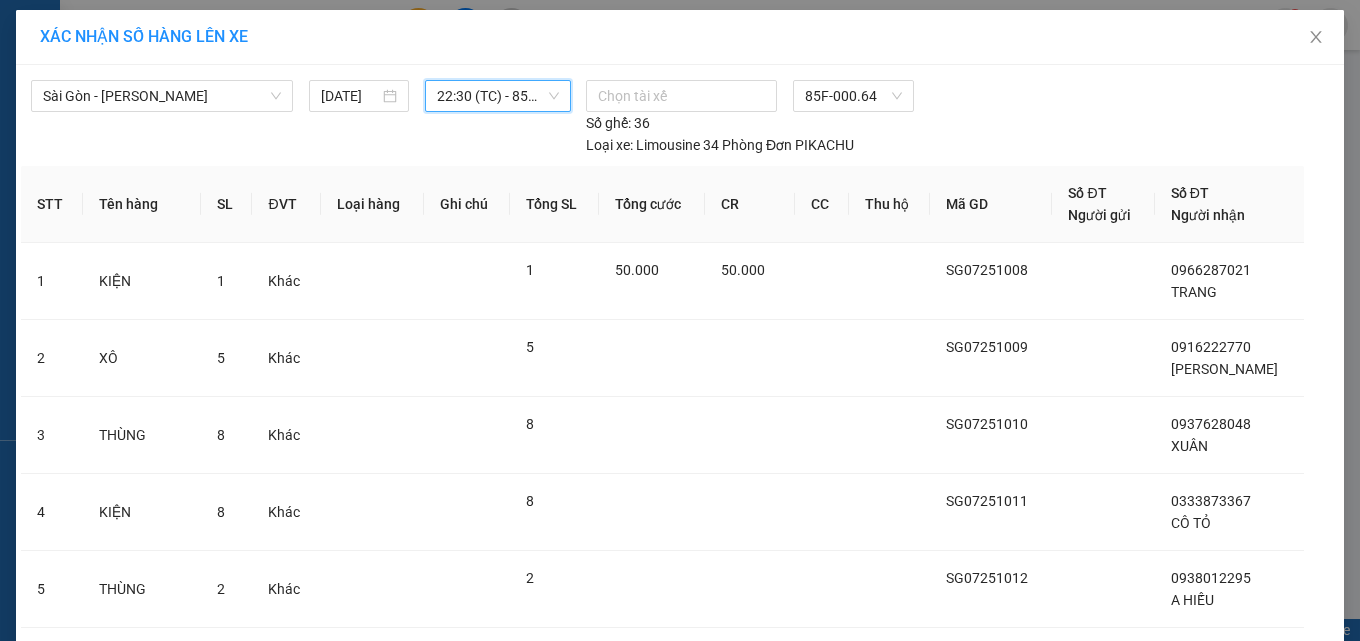 click on "Quay lại Lên hàng" at bounding box center [680, 1104] 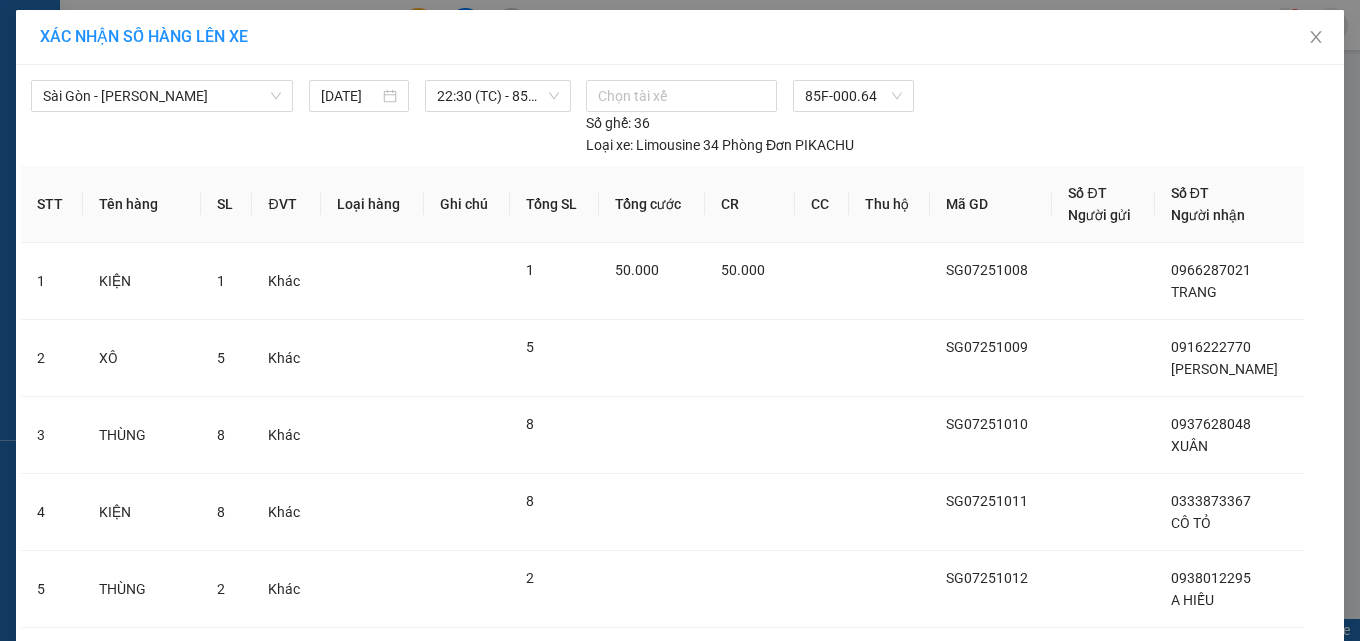 click on "Lên hàng" at bounding box center [742, 1104] 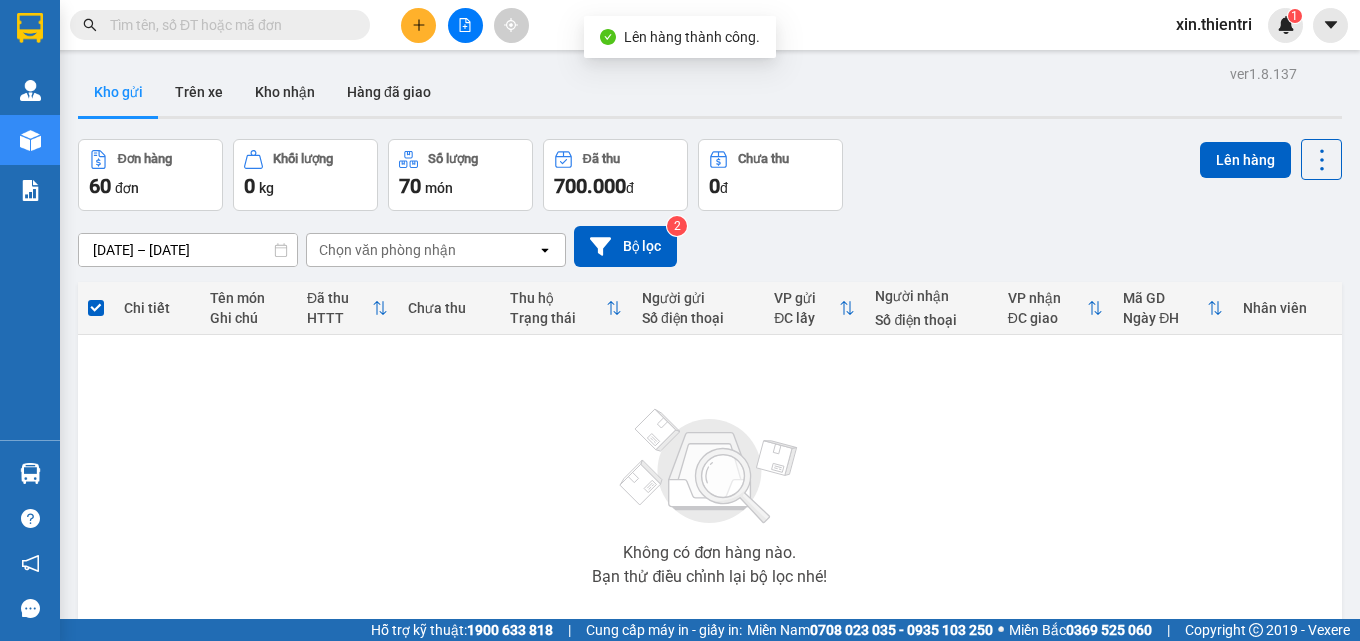 click on "6" at bounding box center [1124, 680] 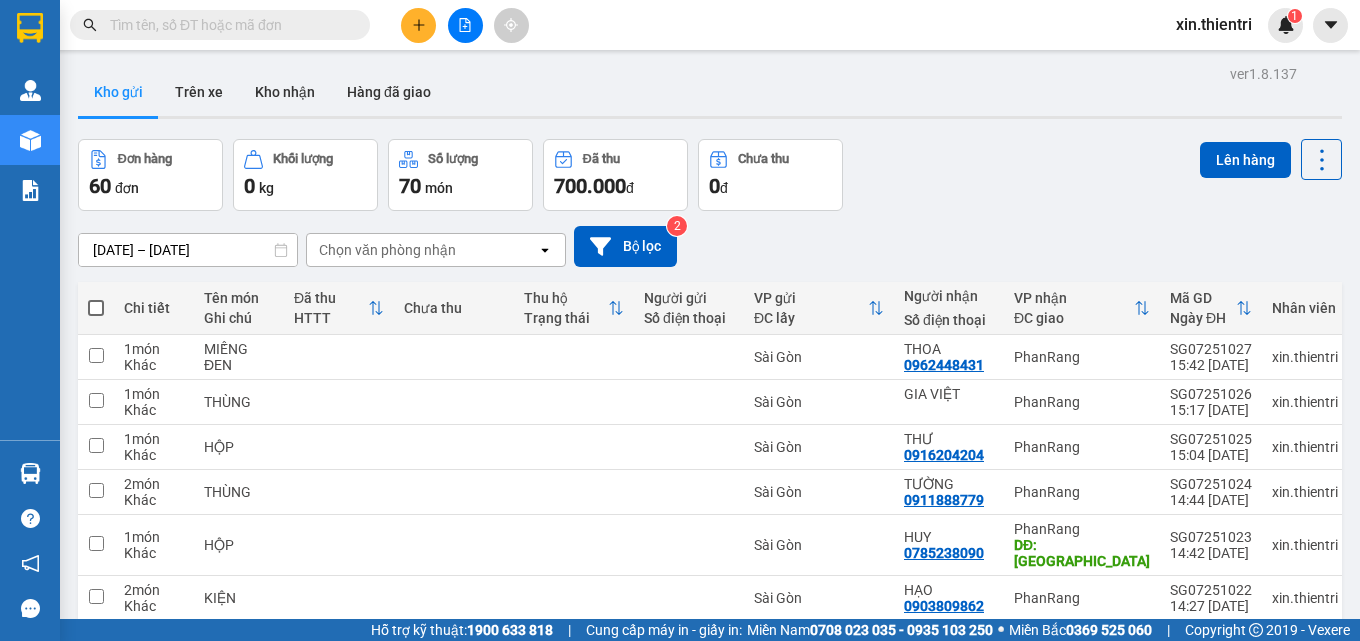 click at bounding box center [96, 308] 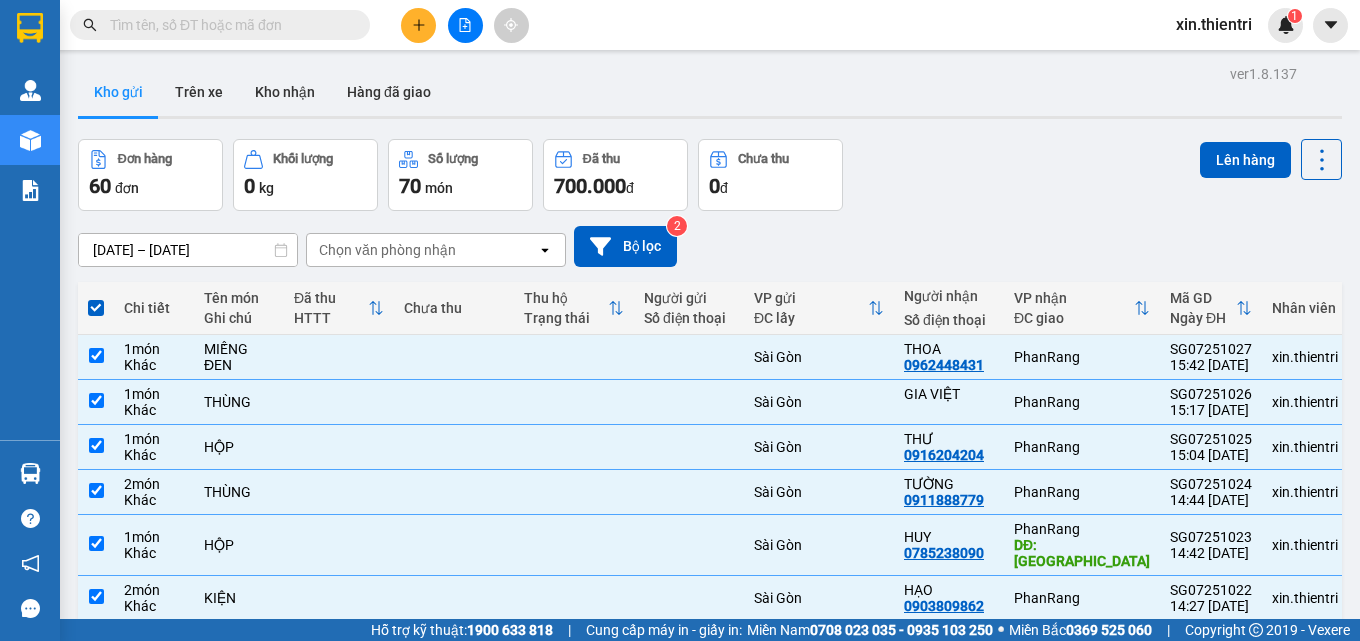 click on "Kết quả tìm kiếm ( 753 )  Bộ lọc  Mã ĐH Trạng thái Món hàng Thu hộ Tổng cước Chưa cước Nhãn Người gửi VP Gửi Người nhận VP Nhận SG07250418 11:17 [DATE] Trên xe   85F-000.64 22:30  [DATE] XE SỐ 85L1-1669 SL:  1 250.000 Sài Gòn 0978009635 TOÀN  PhanRang SG07250142 15:36 [DATE] Trên xe   85F-000.64 22:30  [DATE] THÙNG SL:  2 Sài Gòn 0818936226 NỮ PhanRang Giao DĐ: [GEOGRAPHIC_DATA] 10:08 [DATE] Trên xe   85F-003.84 22:40  [DATE] HỘP SL:  1 20.000 Sài Gòn 07855555239 [GEOGRAPHIC_DATA] 17:49 [DATE] Trên xe   85F-003.84 22:40  [DATE] HỘP GIẤY SL:  1 Sài Gòn 0797646677 [GEOGRAPHIC_DATA] 14:07 [DATE] Trên xe   85F-000.64 22:30  [DATE] 1 THUNG 1 BỊ TRẮNG SL:  2 Sài Gòn 0973303727 [GEOGRAPHIC_DATA]: [GEOGRAPHIC_DATA] 19:54 [DATE] Trên xe   85F-000.85 23:00  [DATE] xô SL:  2 Sài Gòn 0912938361 [GEOGRAPHIC_DATA] 20:12 [DATE] Trên xe   85F-000.85 23:00  [DATE] HỘP" at bounding box center [680, 25] 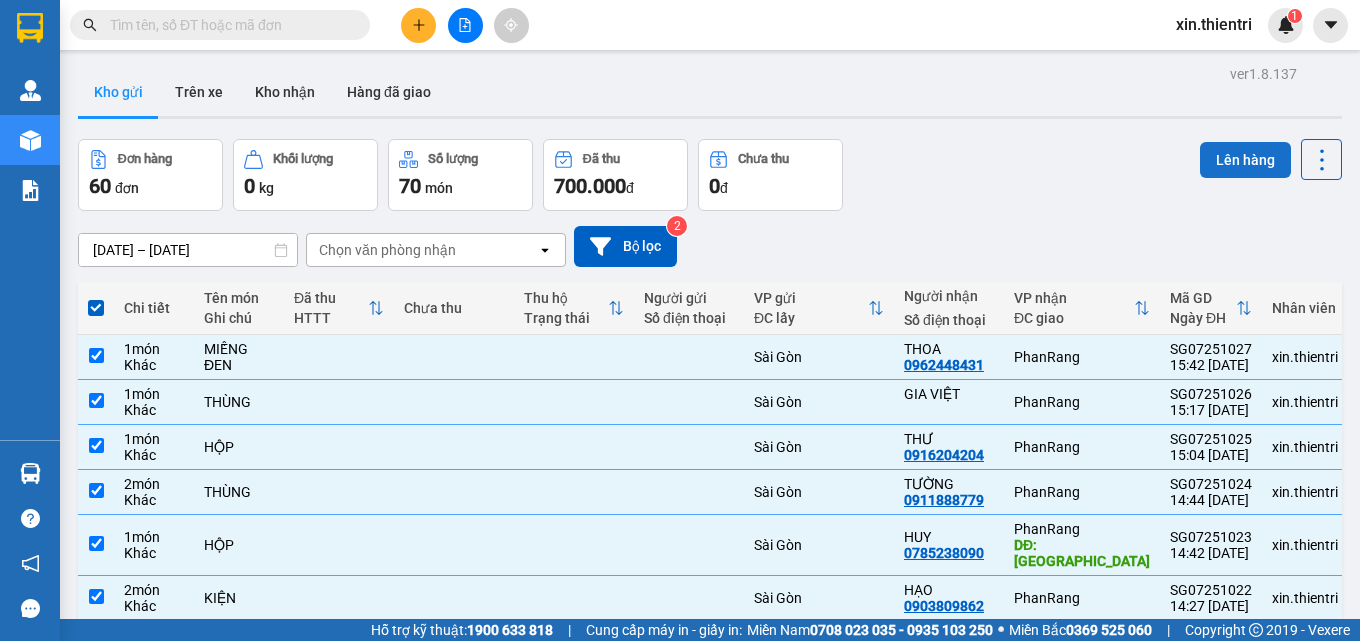 click on "Lên hàng" at bounding box center (1245, 160) 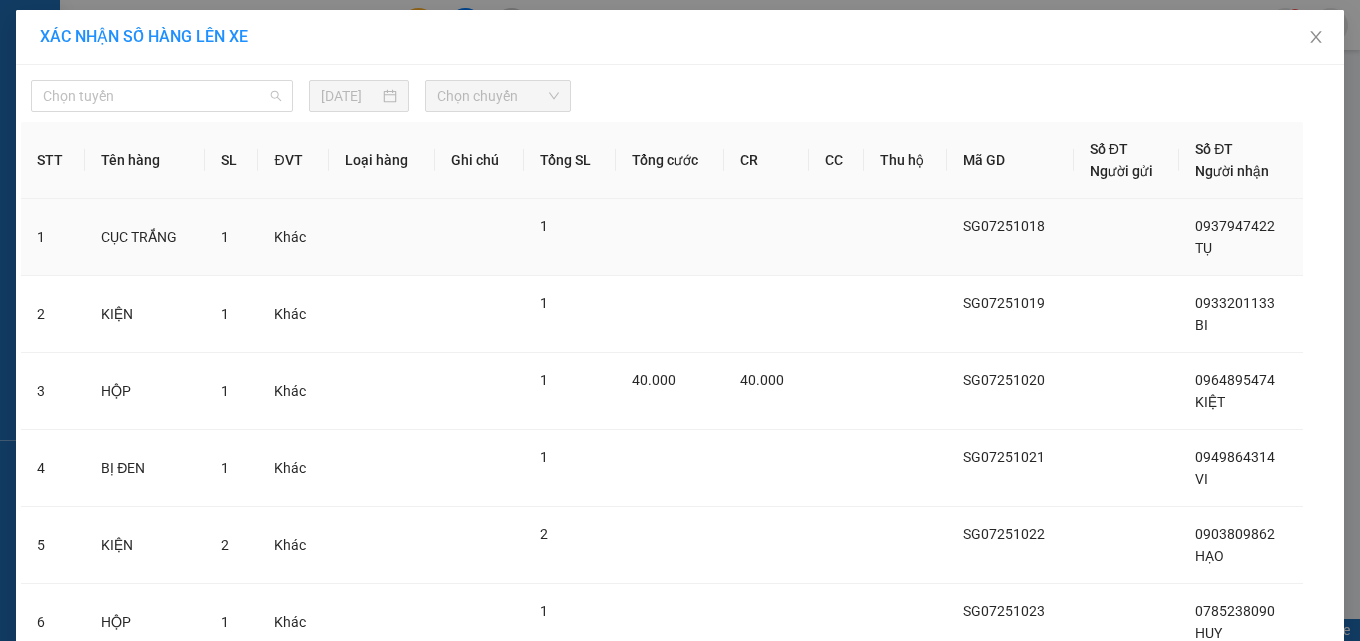 drag, startPoint x: 250, startPoint y: 100, endPoint x: 144, endPoint y: 224, distance: 163.13185 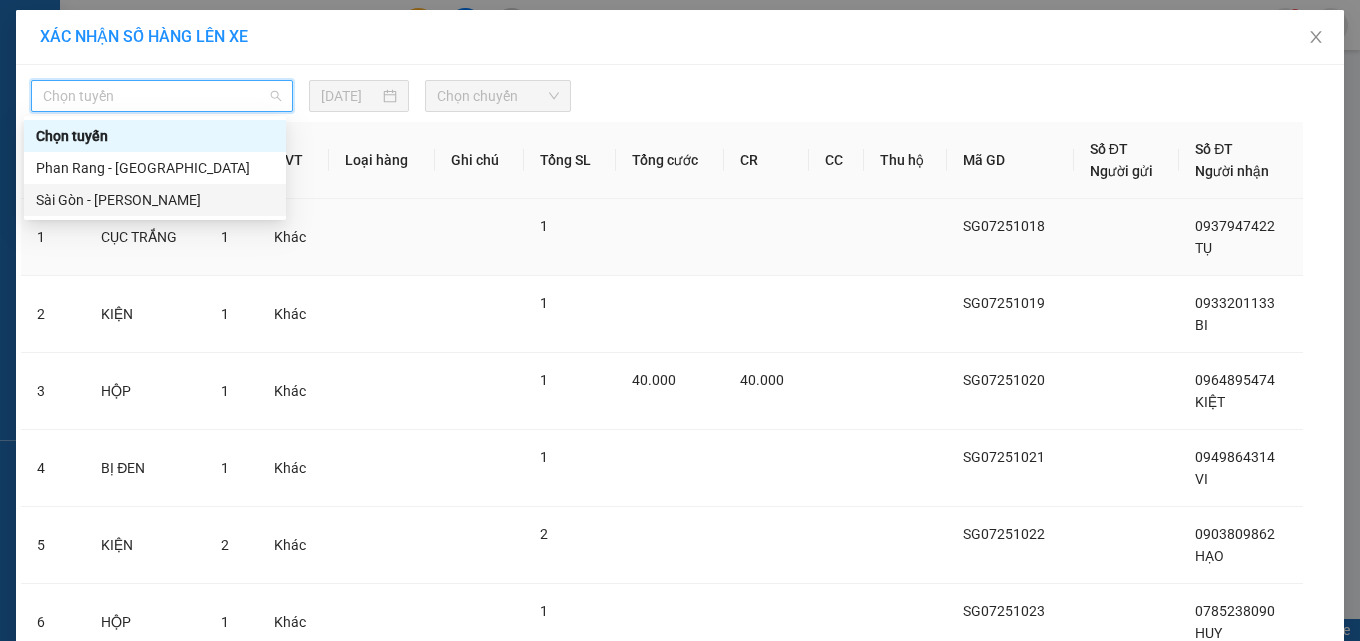 click on "CỤC TRẮNG" at bounding box center (145, 237) 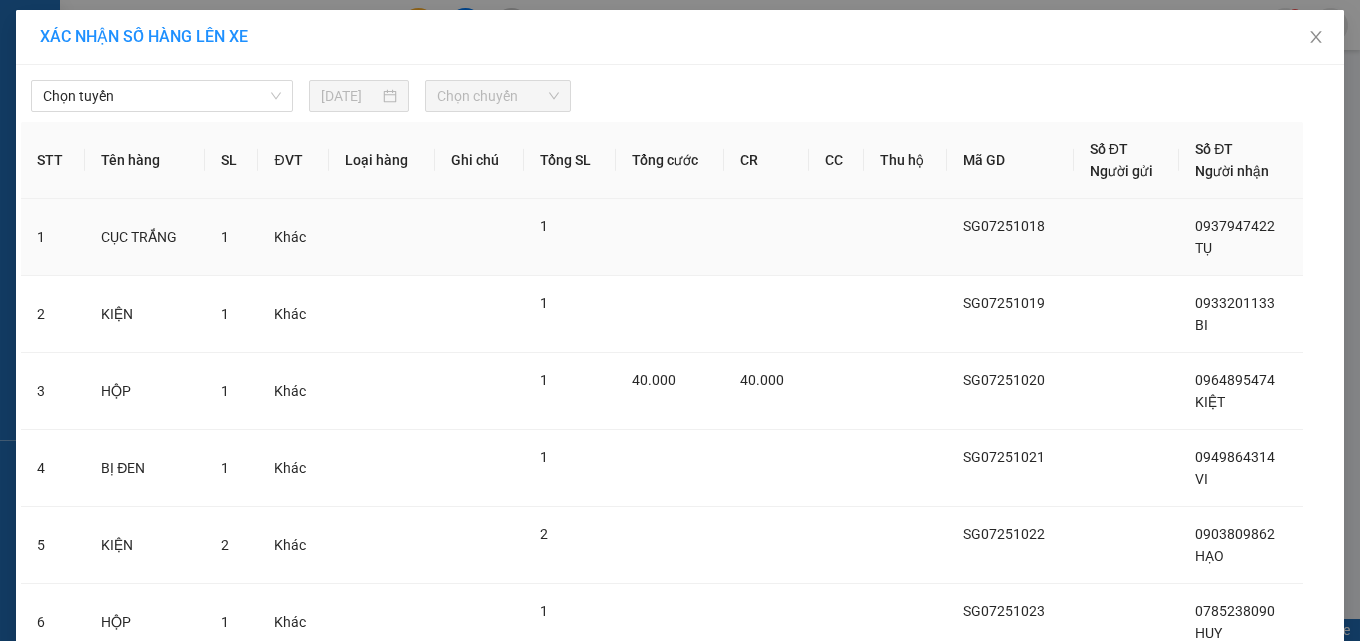 drag, startPoint x: 146, startPoint y: 217, endPoint x: 201, endPoint y: 190, distance: 61.269894 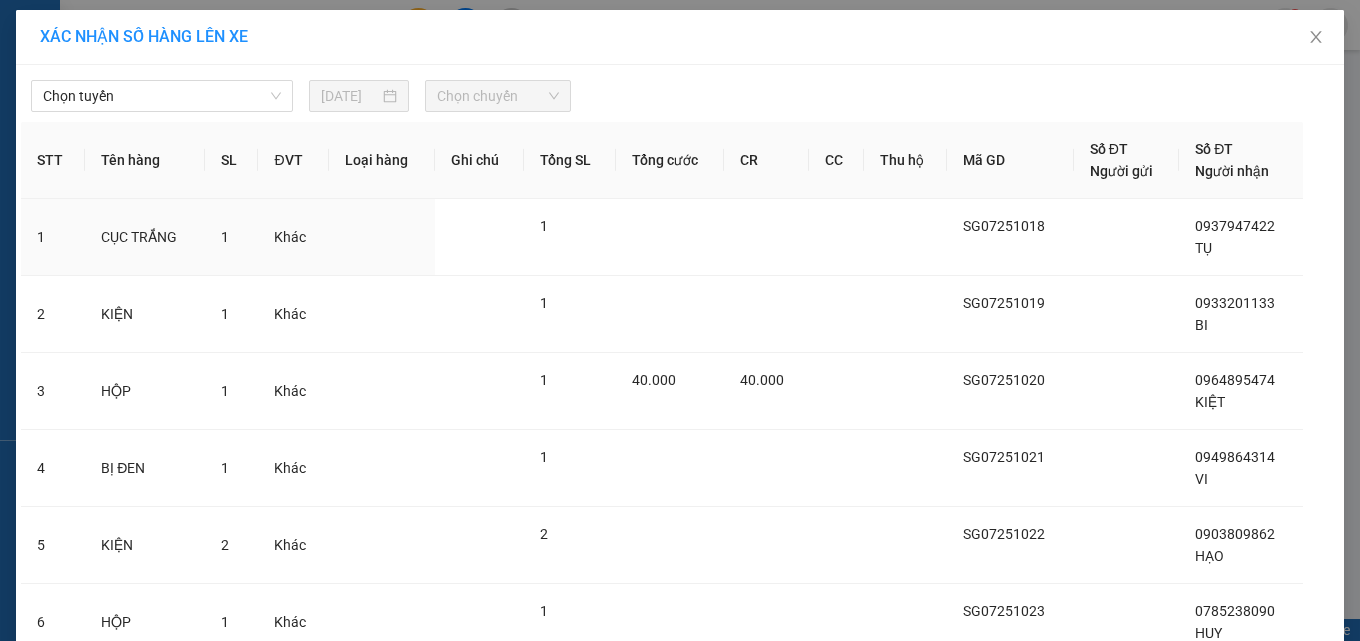 click on "CỤC TRẮNG" at bounding box center [145, 237] 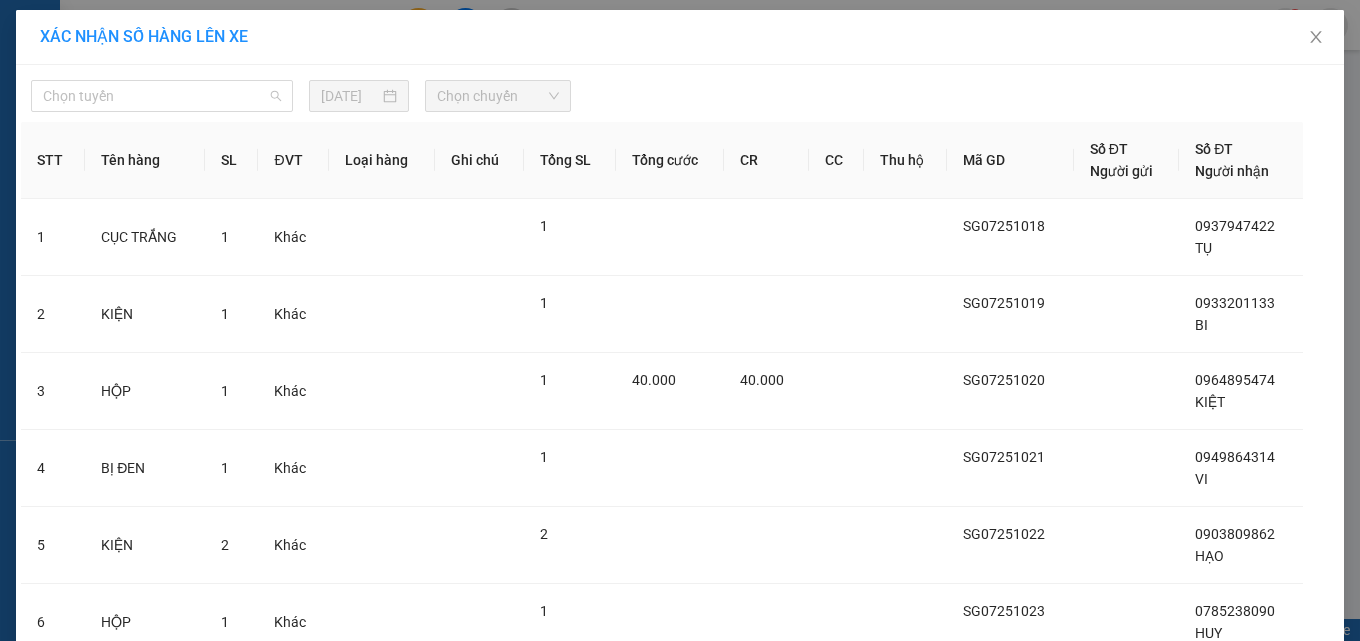 drag, startPoint x: 242, startPoint y: 110, endPoint x: 197, endPoint y: 183, distance: 85.75546 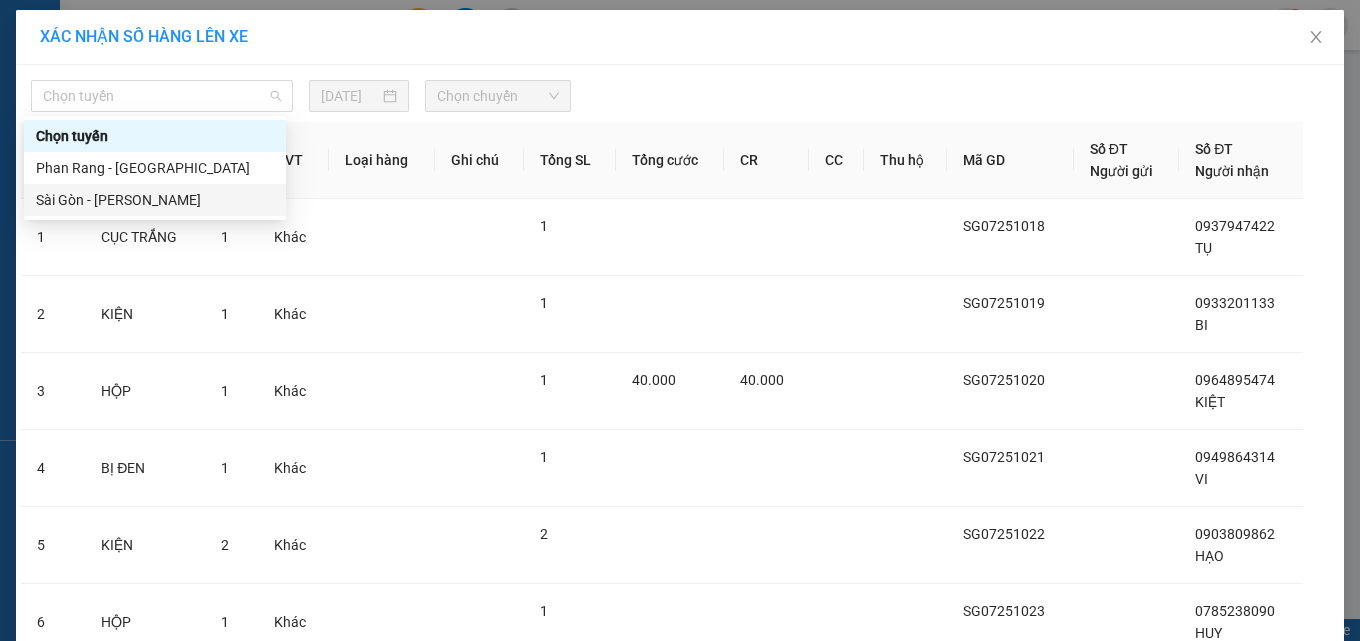 click on "Sài Gòn - [PERSON_NAME]" at bounding box center (155, 200) 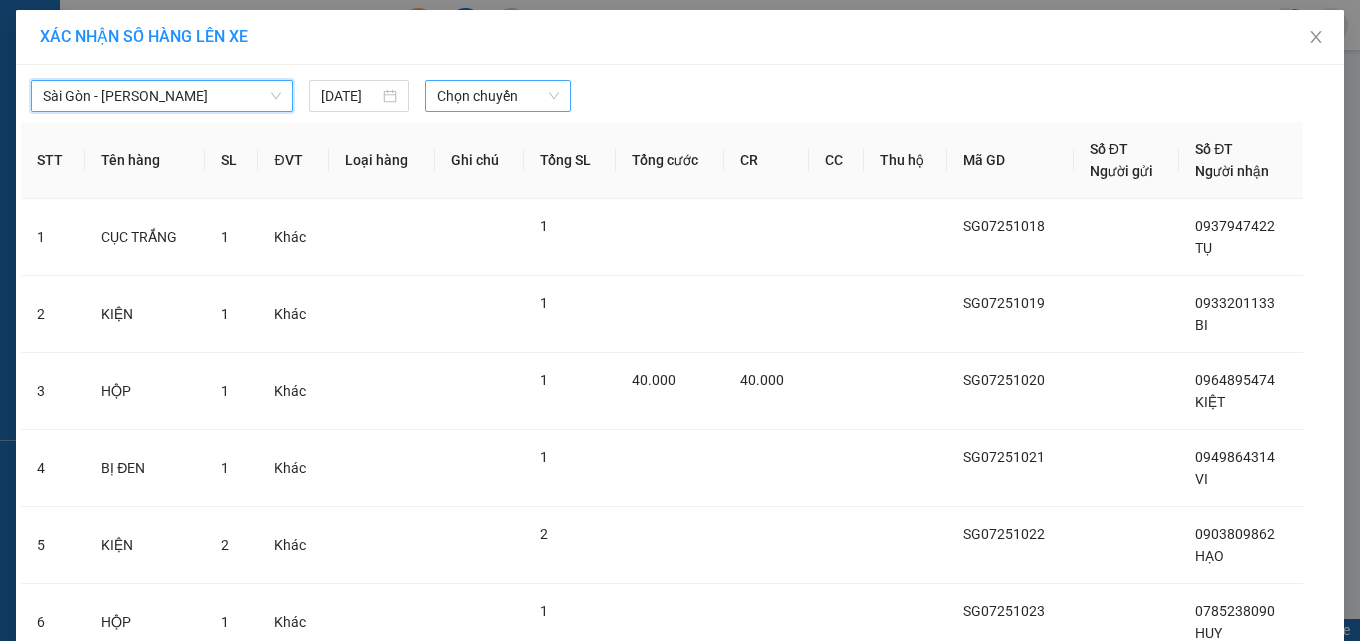 click on "Chọn chuyến" at bounding box center (498, 96) 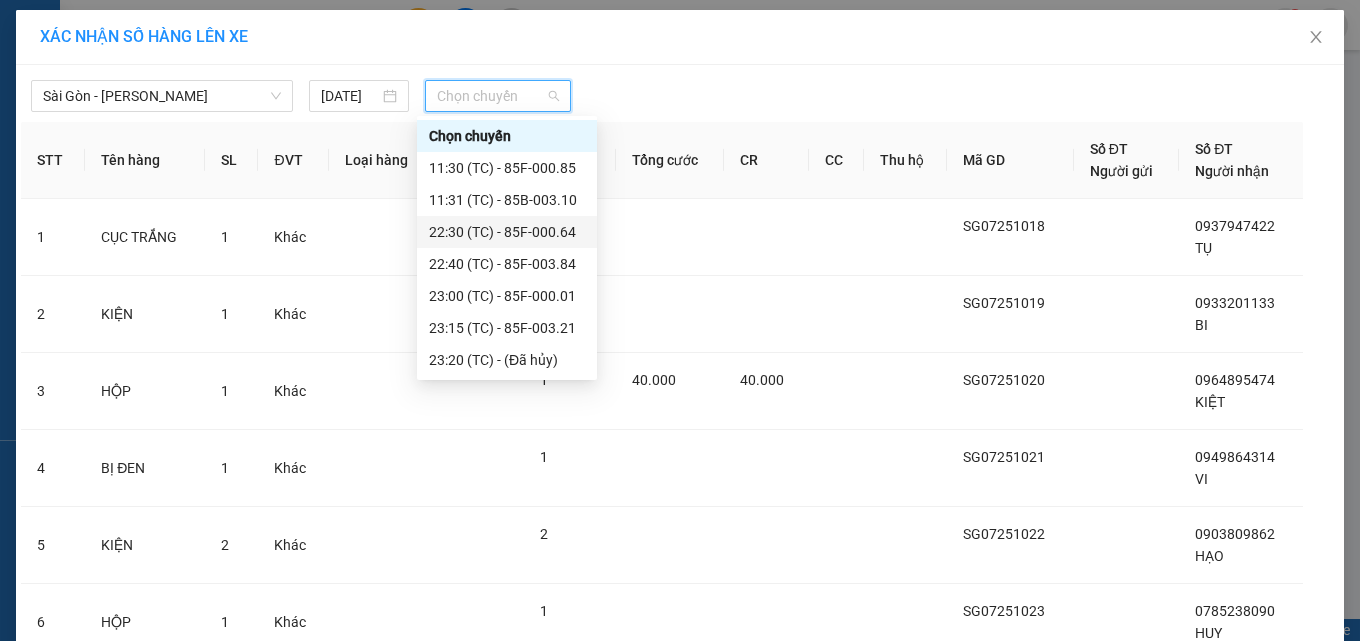drag, startPoint x: 470, startPoint y: 236, endPoint x: 483, endPoint y: 241, distance: 13.928389 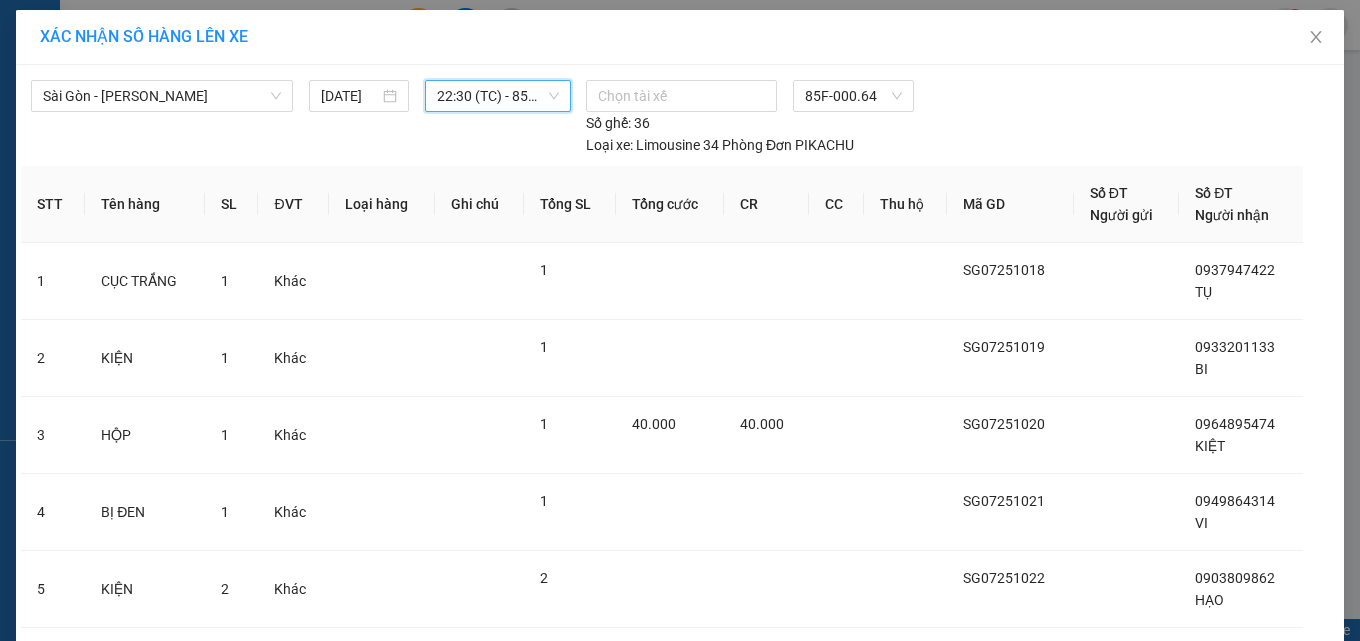 click on "Lên hàng" at bounding box center [753, 1104] 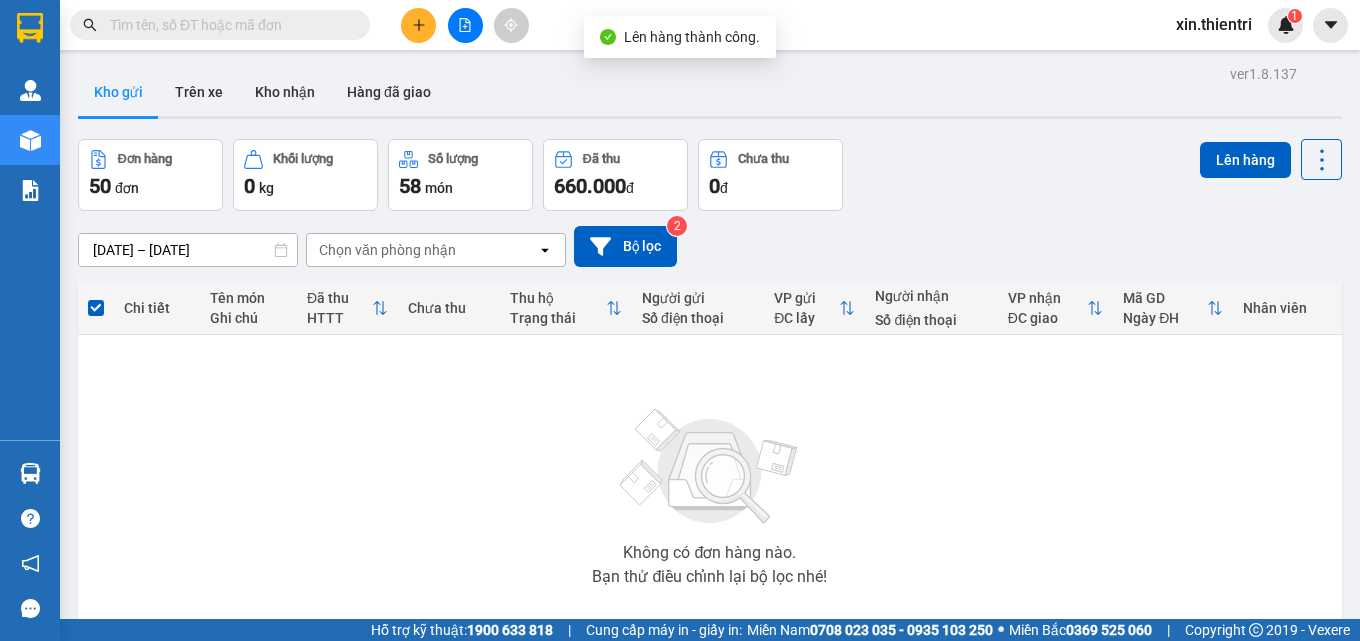 click on "5" at bounding box center (1124, 680) 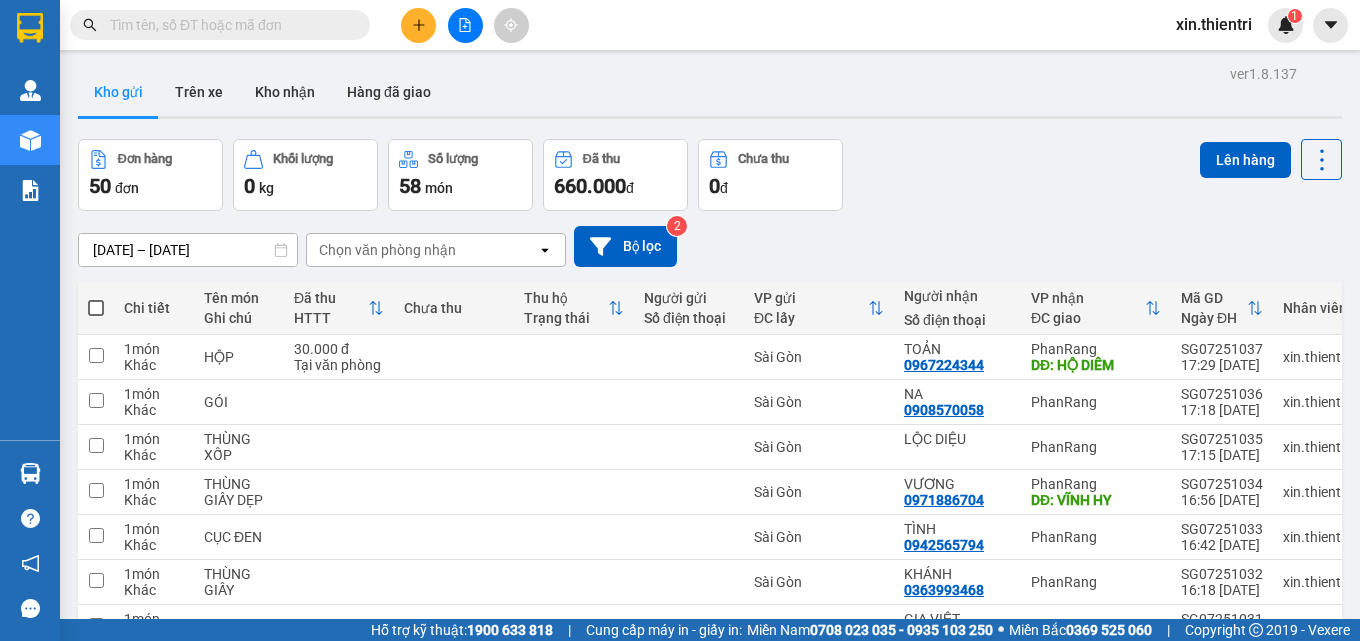 click at bounding box center [96, 308] 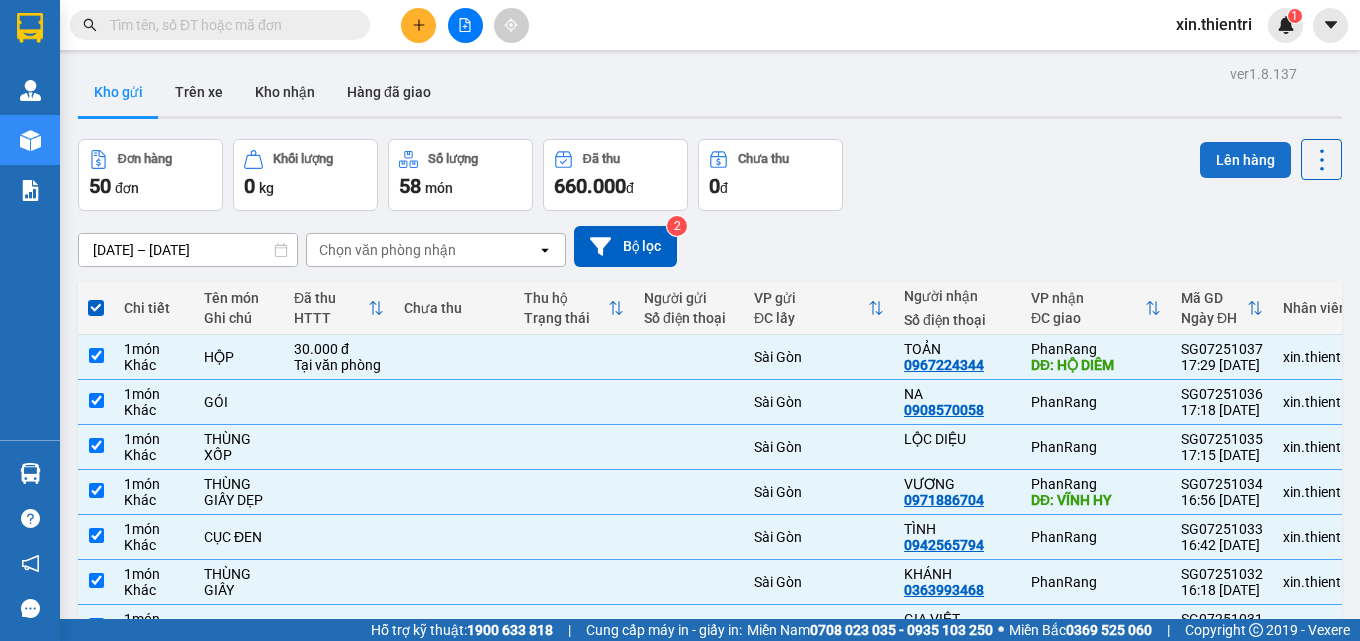 drag, startPoint x: 1221, startPoint y: 48, endPoint x: 1213, endPoint y: 65, distance: 18.788294 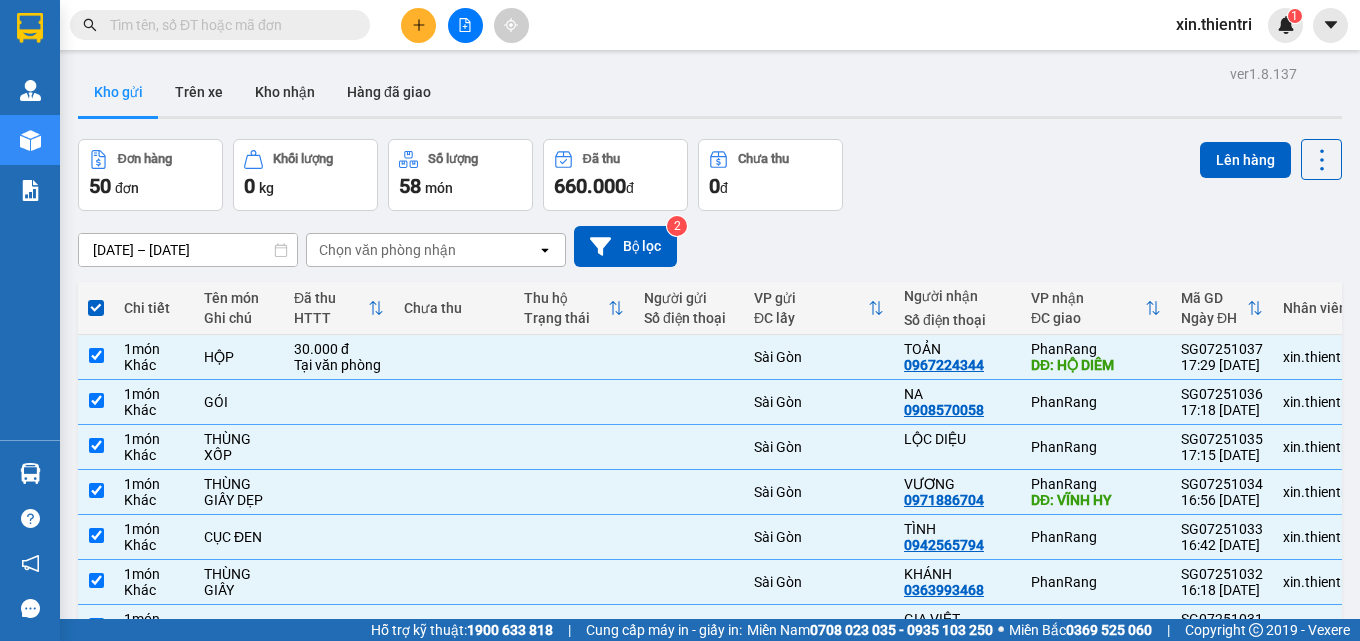 click on "Kết quả tìm kiếm ( 753 )  Bộ lọc  Mã ĐH Trạng thái Món hàng Thu hộ Tổng cước Chưa cước Nhãn Người gửi VP Gửi Người nhận VP Nhận SG07250418 11:17 [DATE] Trên xe   85F-000.64 22:30  [DATE] XE SỐ 85L1-1669 SL:  1 250.000 Sài Gòn 0978009635 TOÀN  PhanRang SG07250142 15:36 [DATE] Trên xe   85F-000.64 22:30  [DATE] THÙNG SL:  2 Sài Gòn 0818936226 NỮ PhanRang Giao DĐ: [GEOGRAPHIC_DATA] 10:08 [DATE] Trên xe   85F-003.84 22:40  [DATE] HỘP SL:  1 20.000 Sài Gòn 07855555239 [GEOGRAPHIC_DATA] 17:49 [DATE] Trên xe   85F-003.84 22:40  [DATE] HỘP GIẤY SL:  1 Sài Gòn 0797646677 [GEOGRAPHIC_DATA] 14:07 [DATE] Trên xe   85F-000.64 22:30  [DATE] 1 THUNG 1 BỊ TRẮNG SL:  2 Sài Gòn 0973303727 [GEOGRAPHIC_DATA]: [GEOGRAPHIC_DATA] 19:54 [DATE] Trên xe   85F-000.85 23:00  [DATE] xô SL:  2 Sài Gòn 0912938361 [GEOGRAPHIC_DATA] 20:12 [DATE] Trên xe   85F-000.85 23:00  [DATE] HỘP" at bounding box center (680, 25) 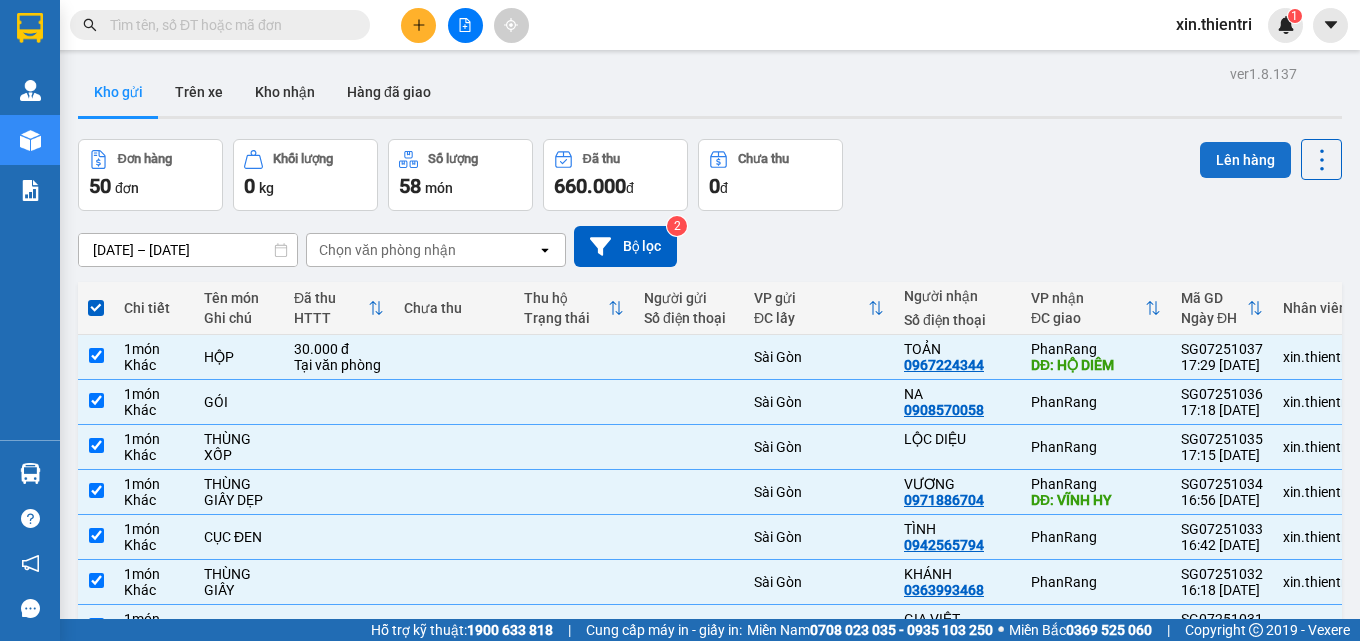 click on "Lên hàng" at bounding box center (1245, 160) 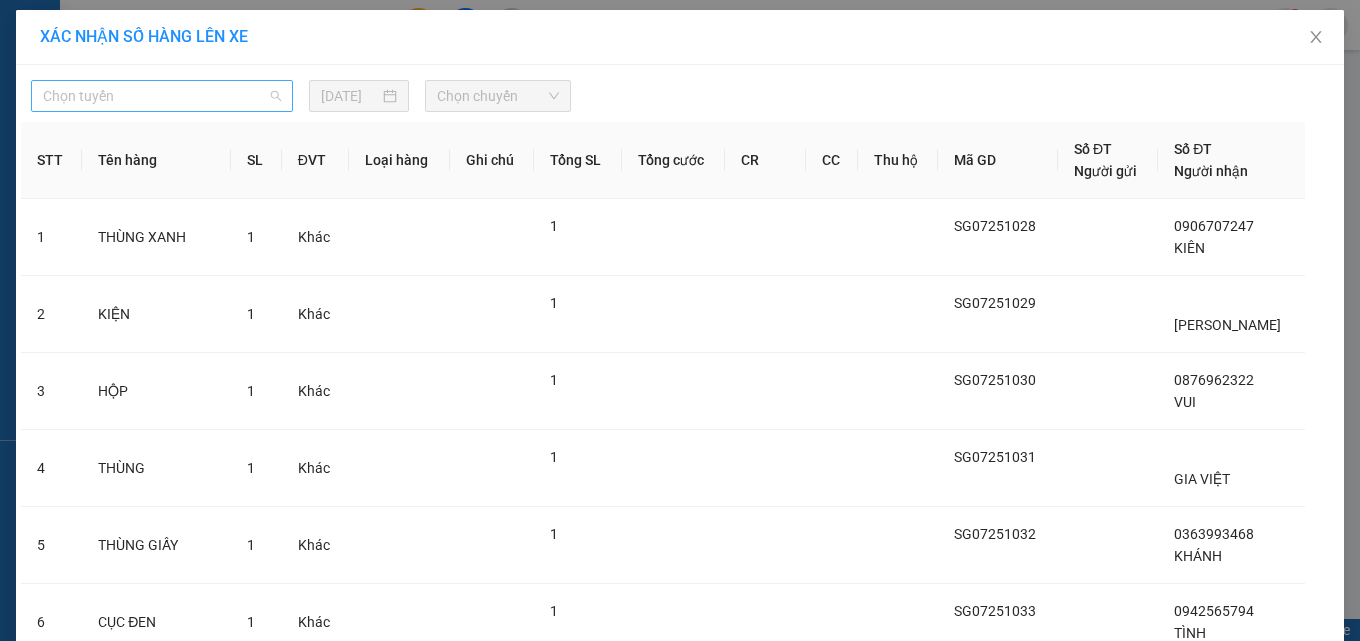 click on "Chọn tuyến" at bounding box center (162, 96) 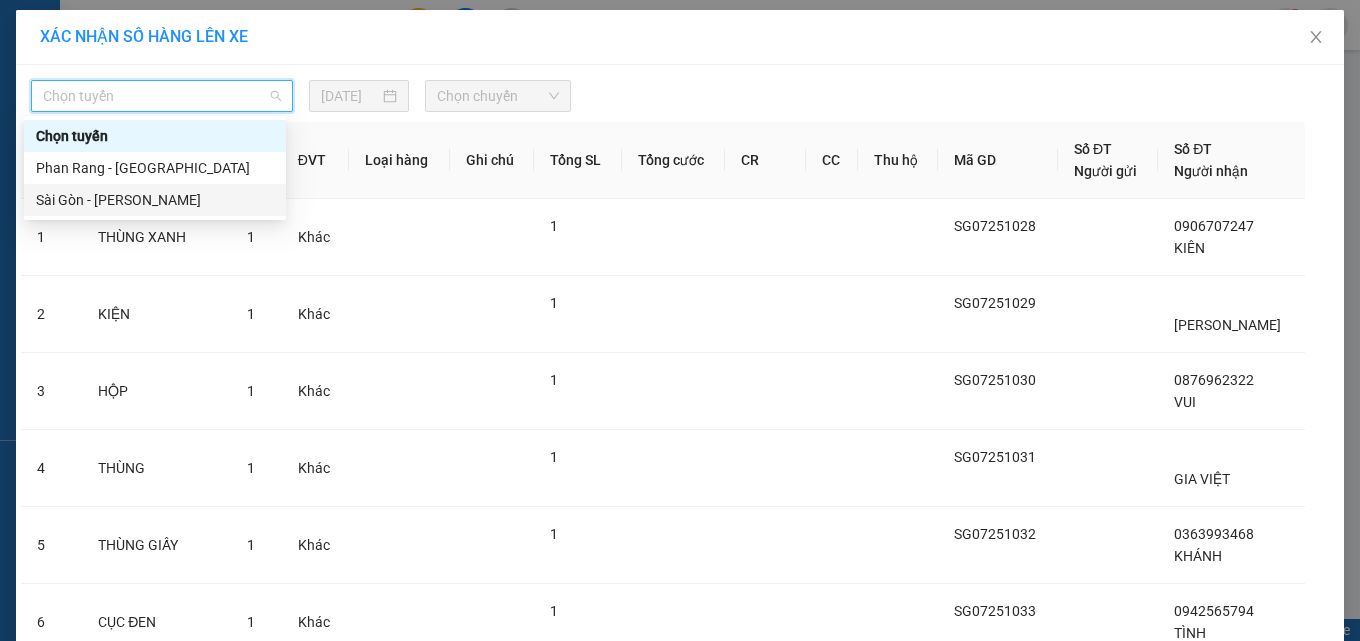 click on "Sài Gòn - [PERSON_NAME]" at bounding box center [155, 200] 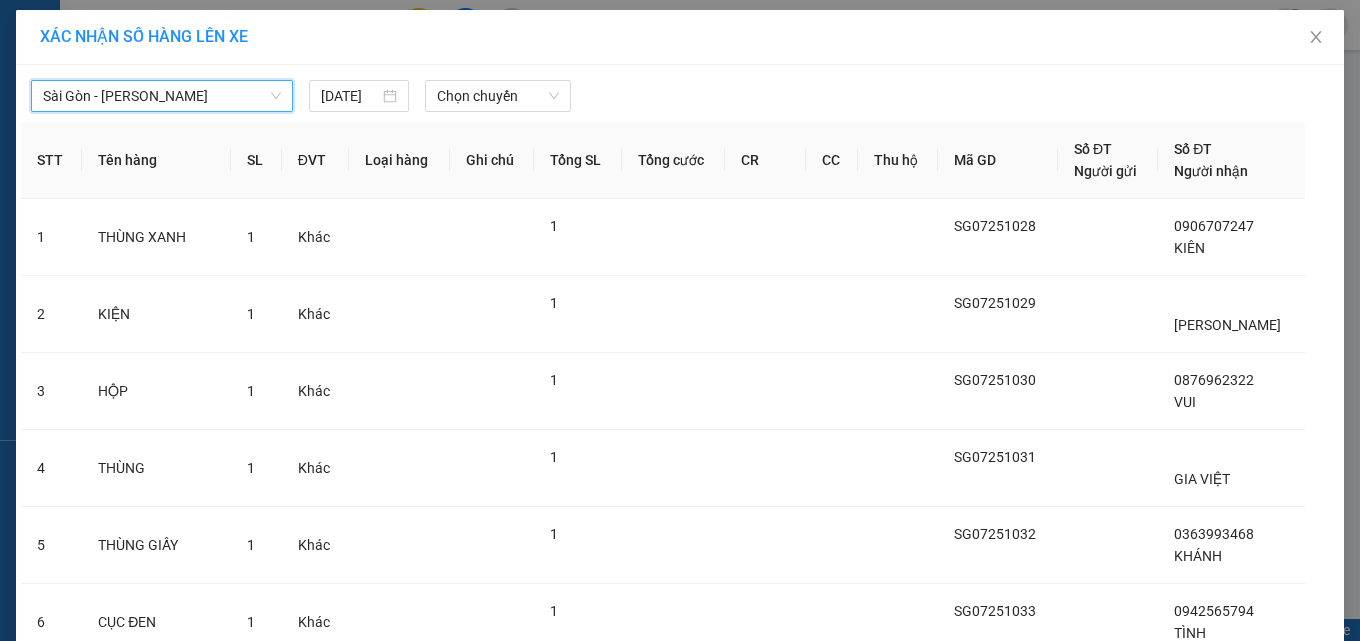 drag, startPoint x: 471, startPoint y: 74, endPoint x: 462, endPoint y: 126, distance: 52.773098 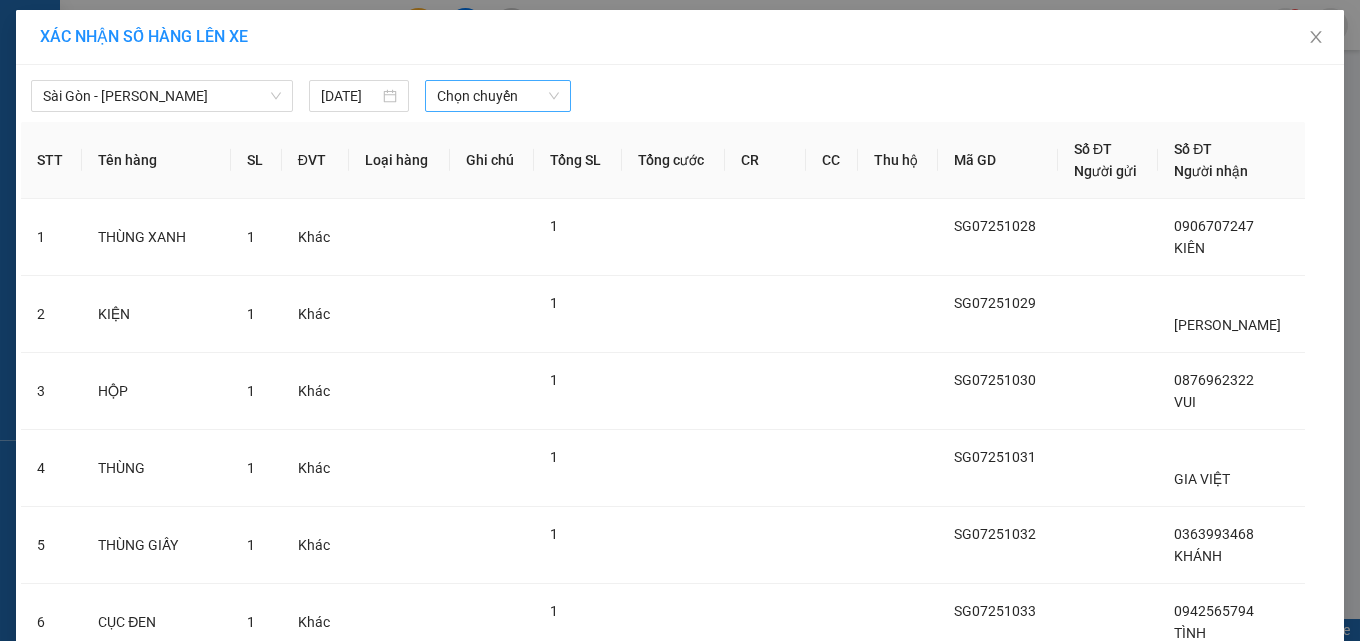 click on "[GEOGRAPHIC_DATA] - Phan Rang  [DATE] Chọn chuyến" at bounding box center (680, 91) 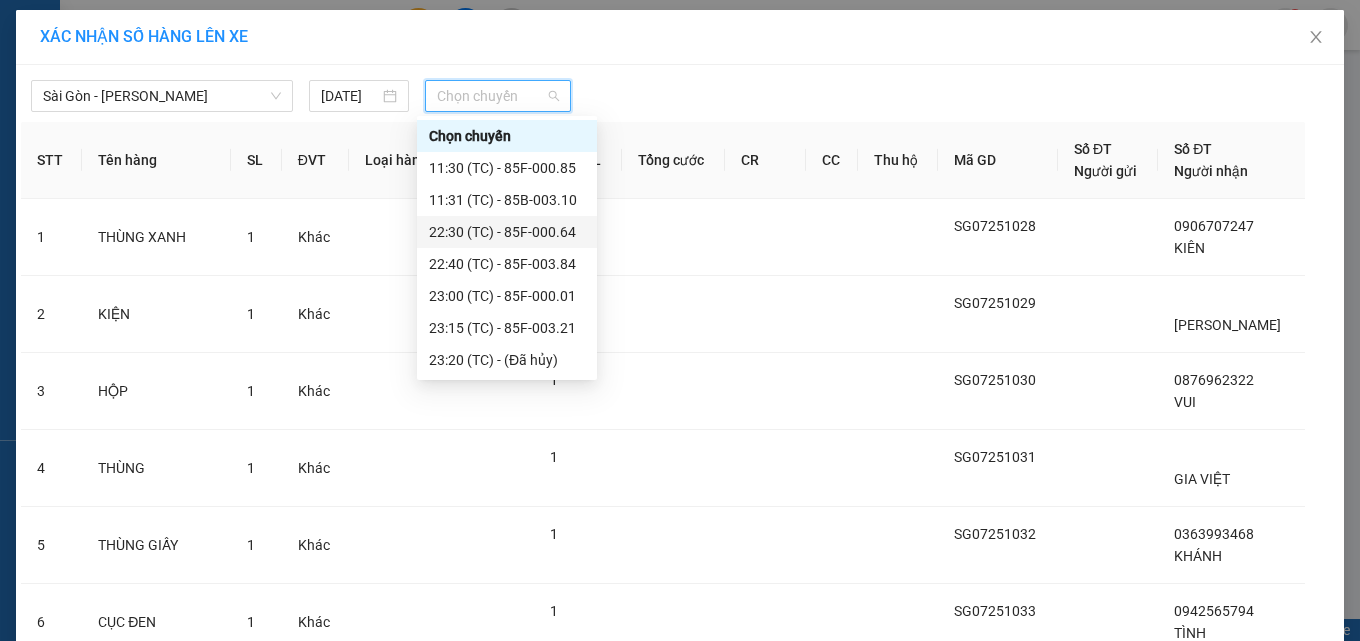 click on "22:30   (TC)   - 85F-000.64" at bounding box center (507, 232) 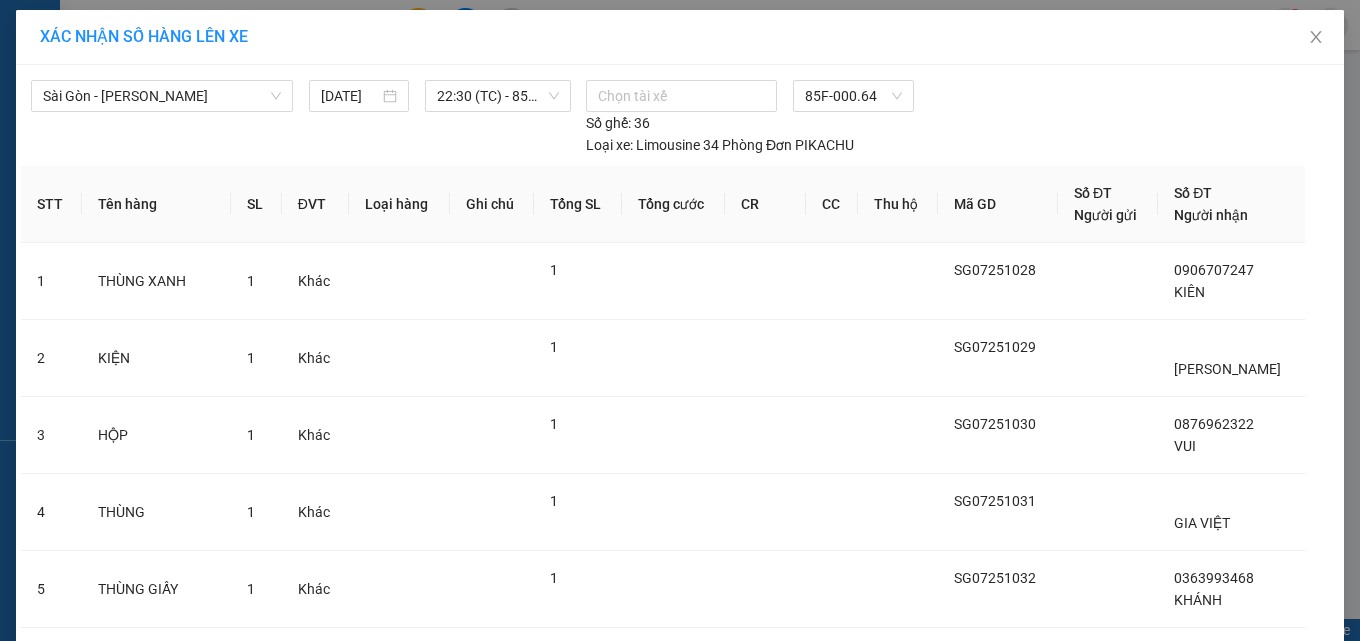 drag, startPoint x: 741, startPoint y: 580, endPoint x: 770, endPoint y: 571, distance: 30.364452 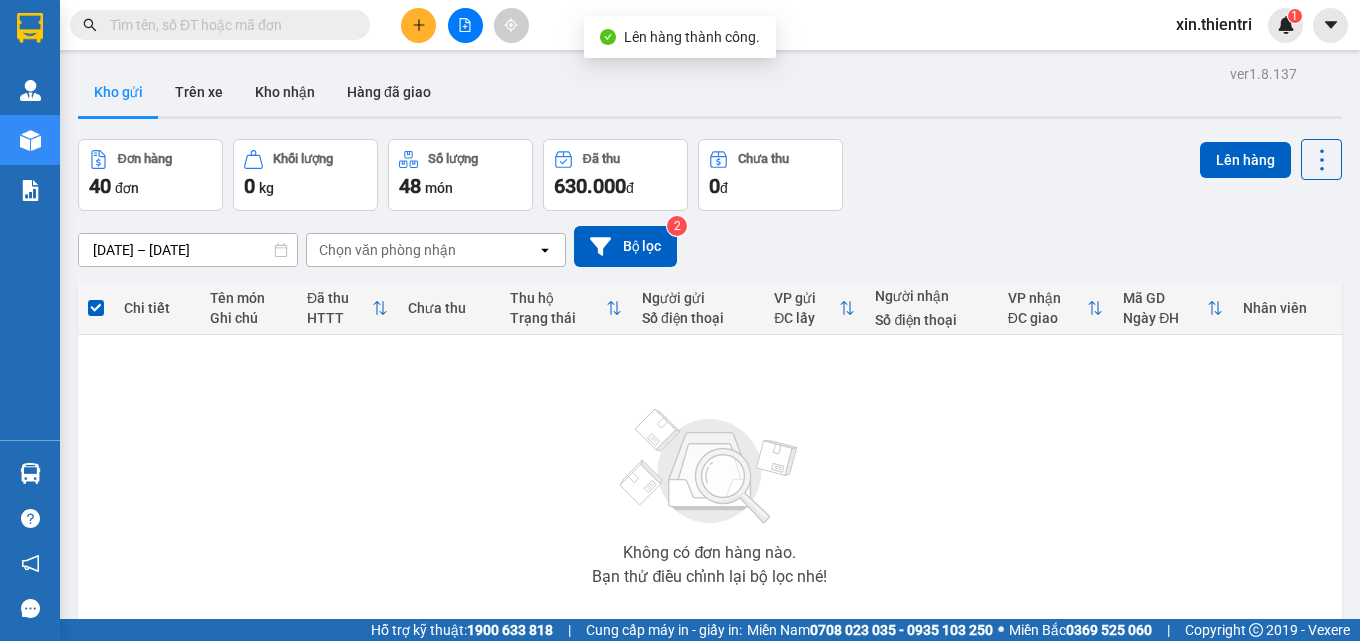 click on "4" at bounding box center [1124, 680] 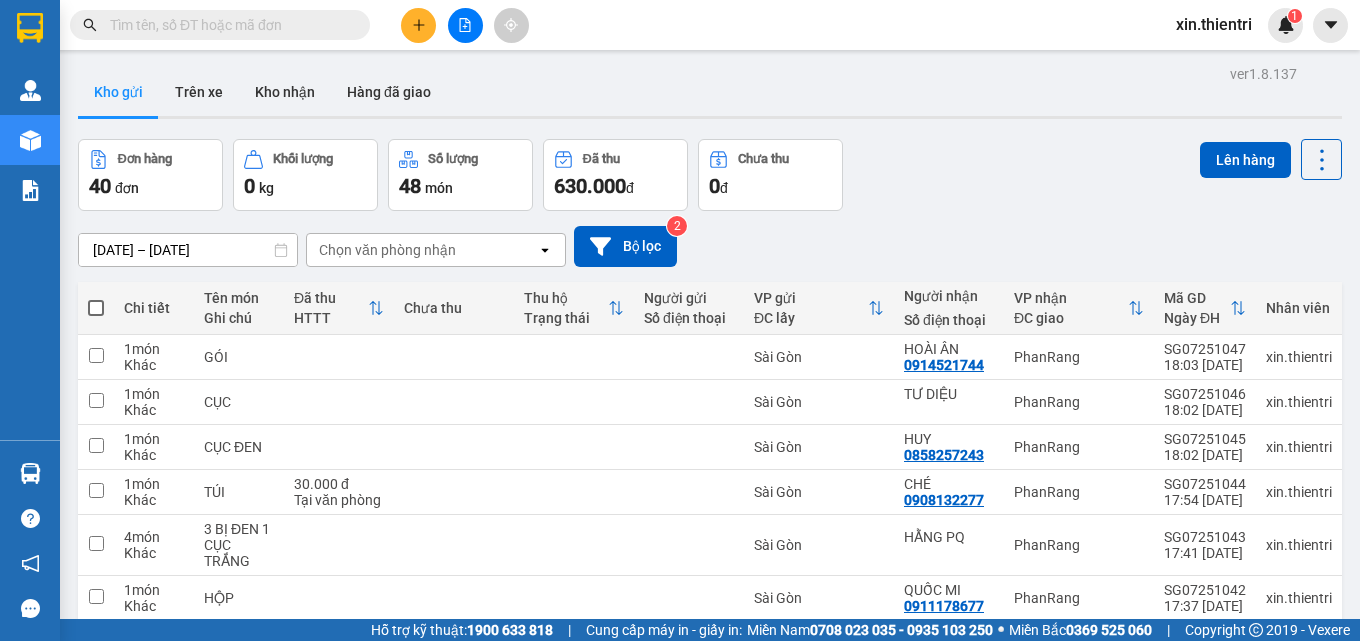 click at bounding box center [96, 308] 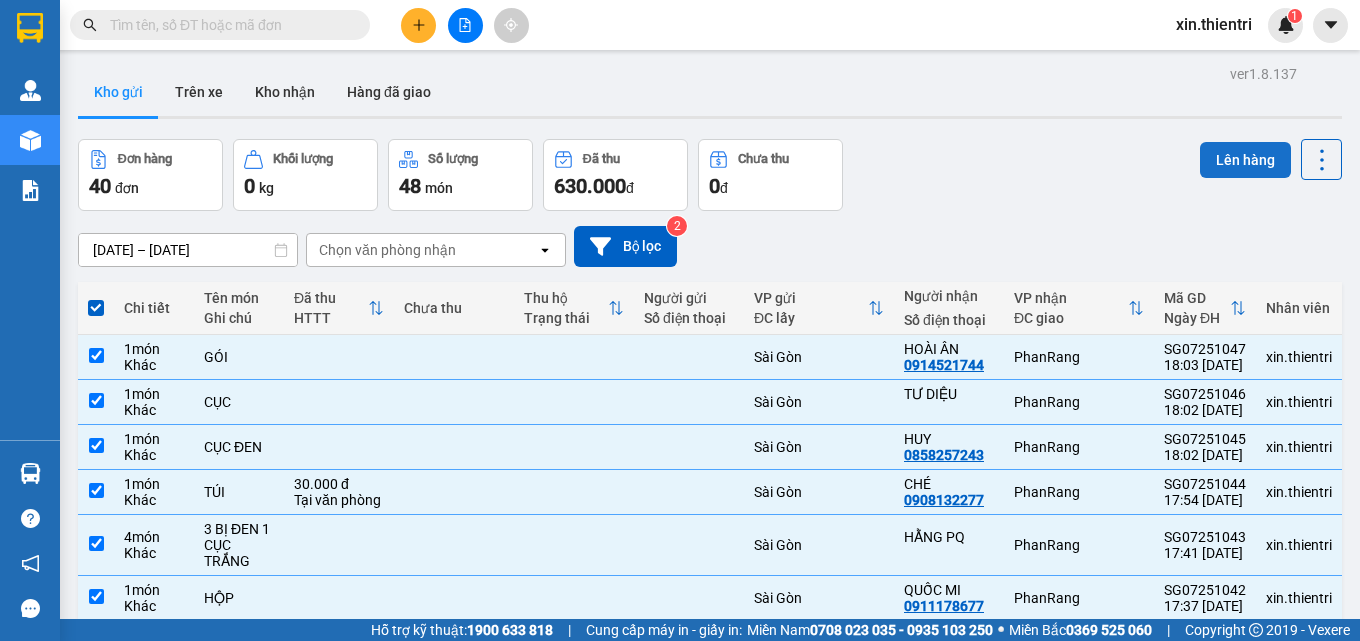click on "Lên hàng" at bounding box center [1245, 160] 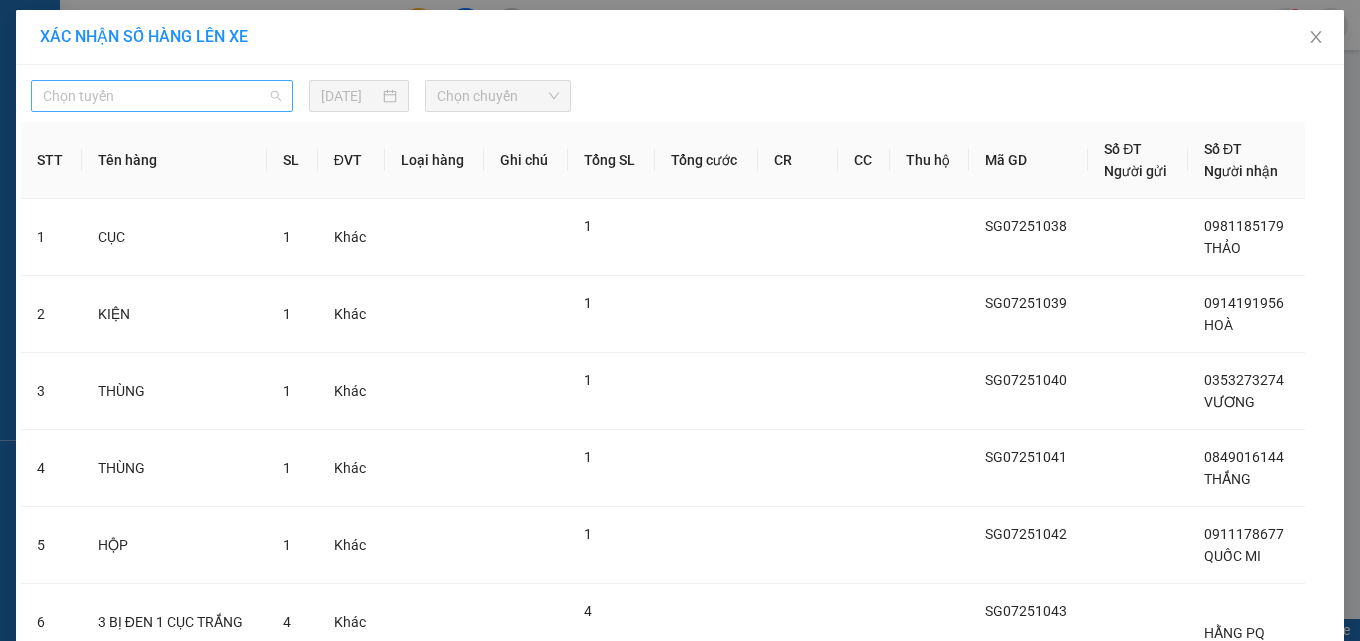 drag, startPoint x: 235, startPoint y: 109, endPoint x: 216, endPoint y: 150, distance: 45.188496 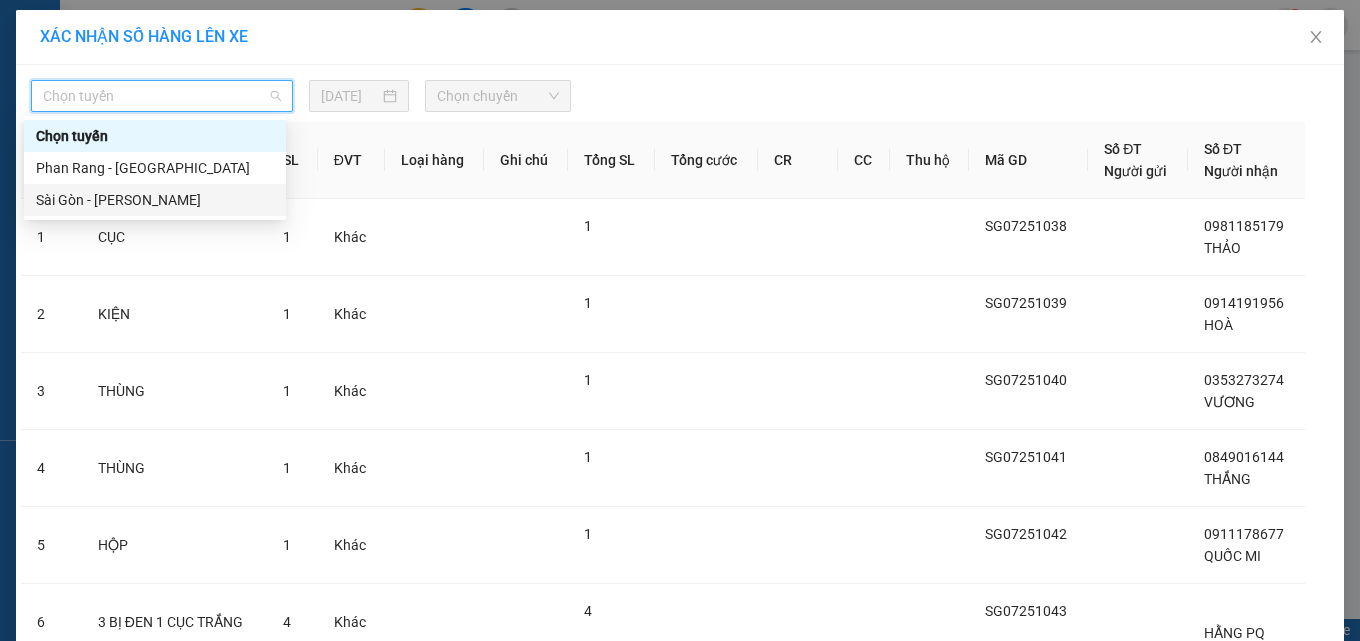 click on "Sài Gòn - [PERSON_NAME]" at bounding box center (155, 200) 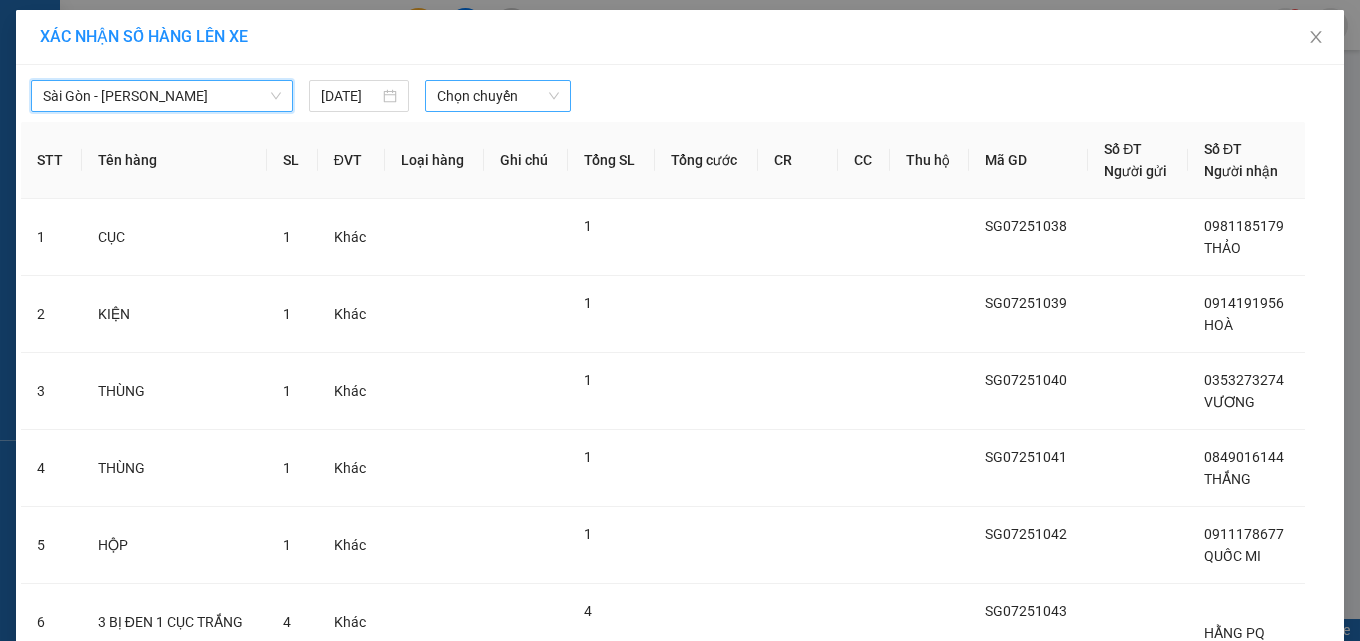 click on "Chọn chuyến" at bounding box center [498, 96] 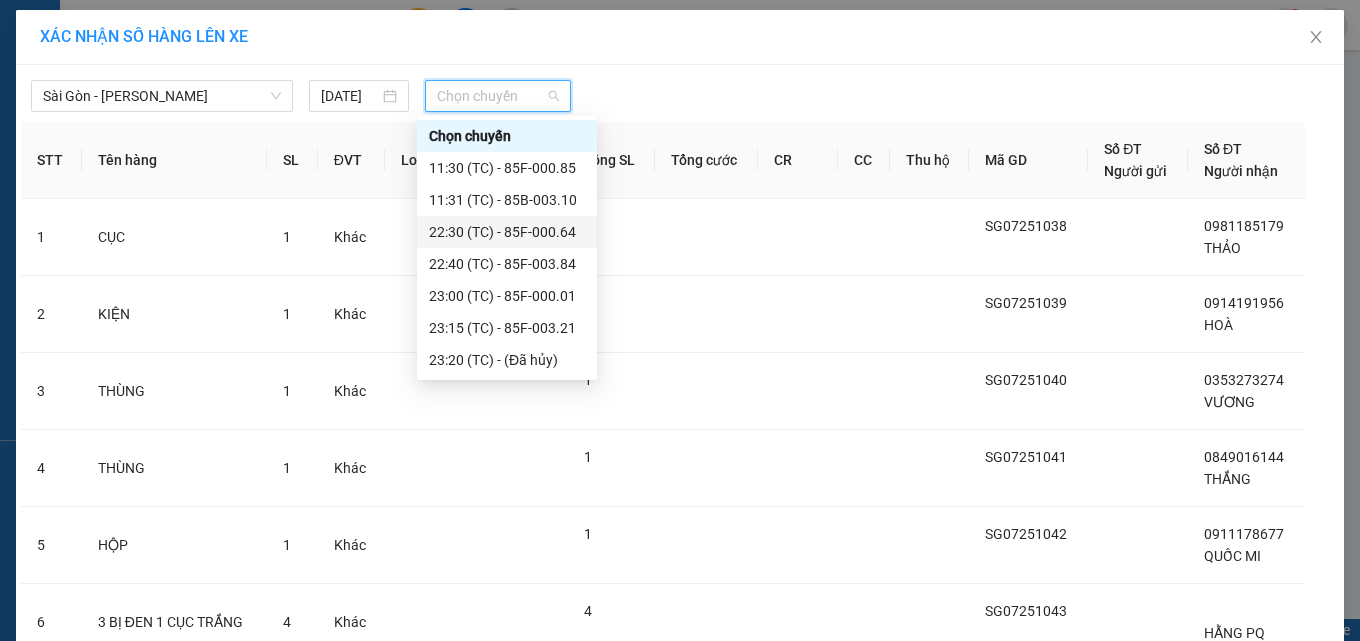 click on "22:30   (TC)   - 85F-000.64" at bounding box center [507, 232] 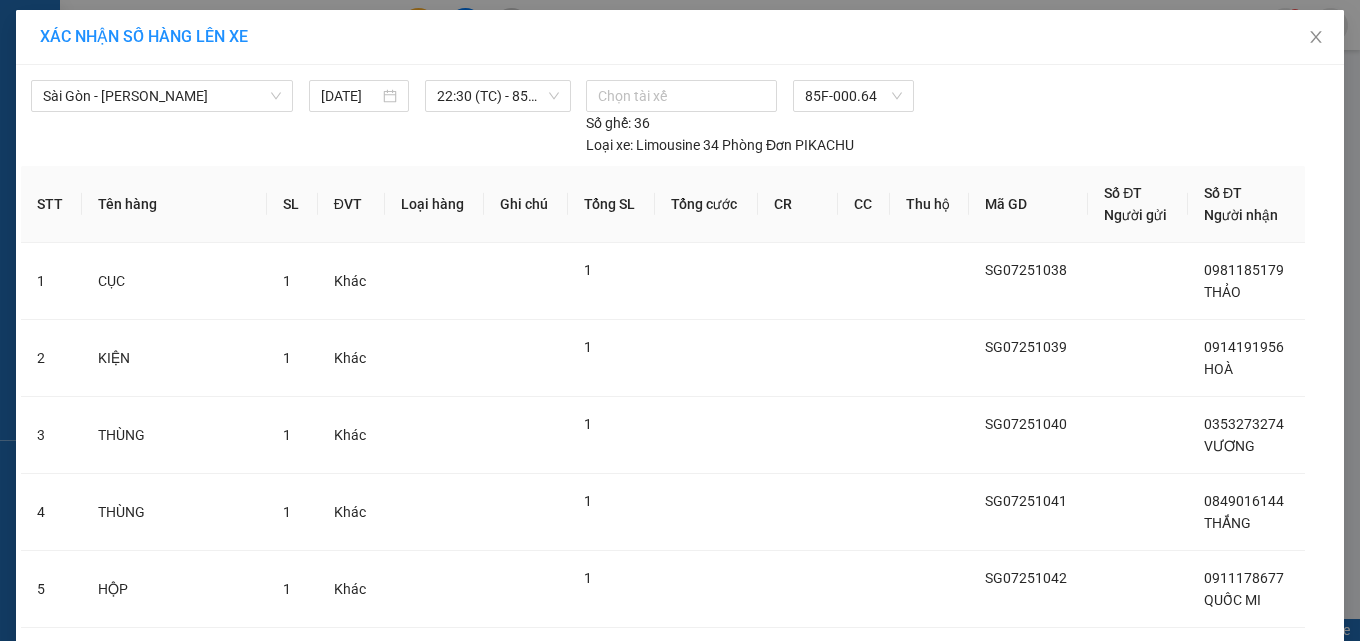 click on "Lên hàng" at bounding box center [742, 1104] 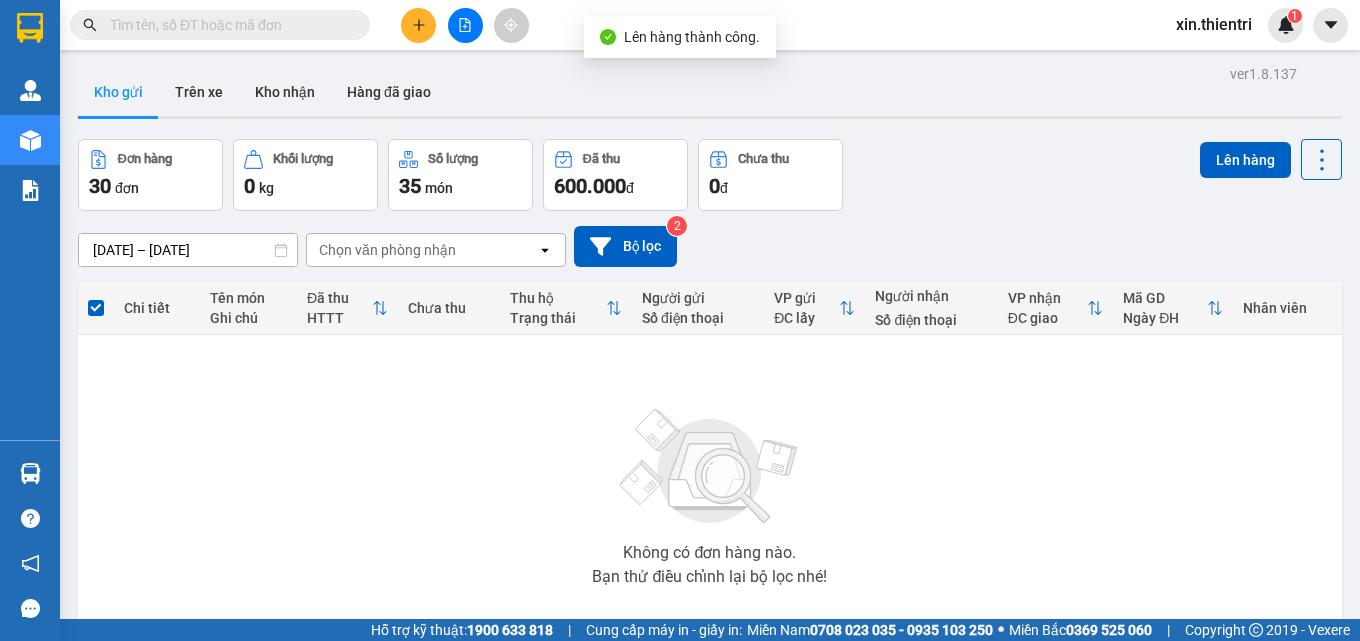 click on "3" at bounding box center [1124, 680] 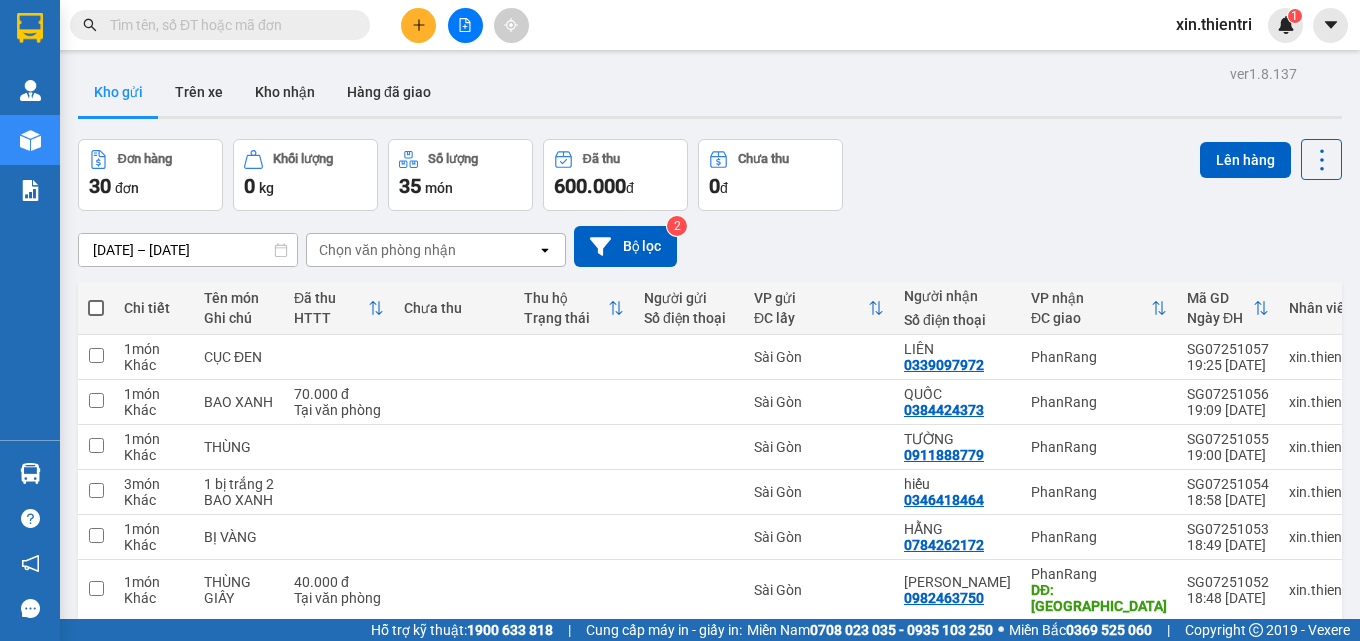click at bounding box center (96, 308) 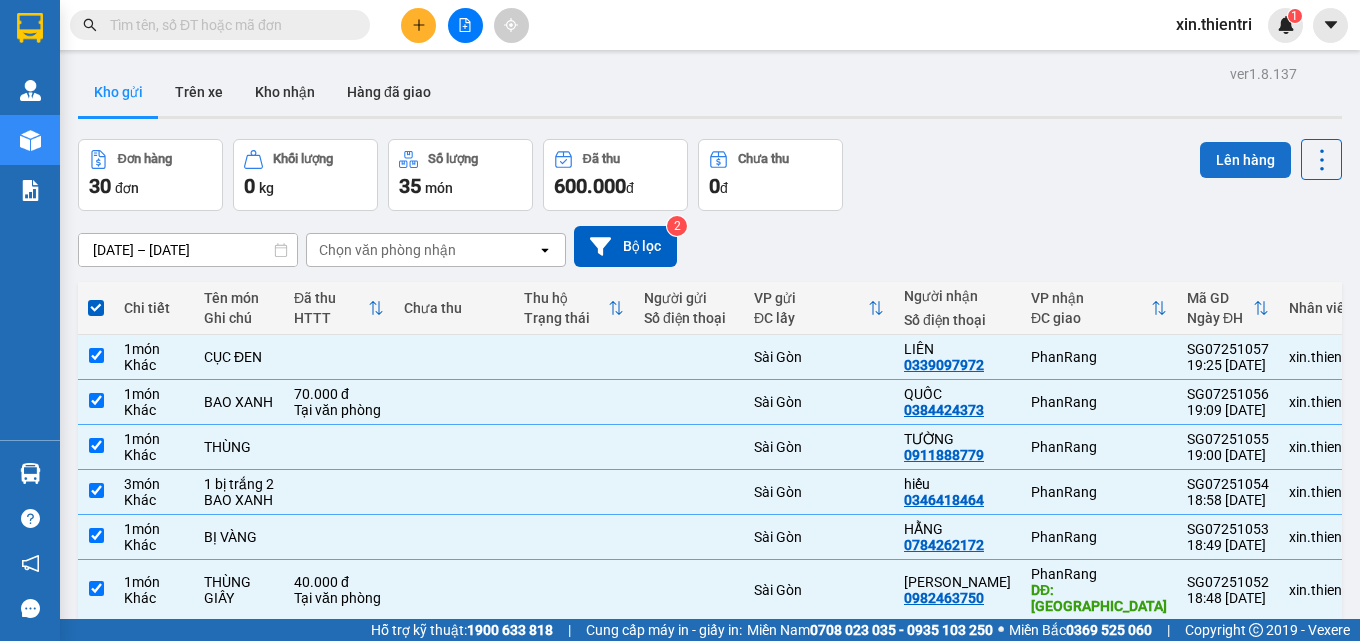 drag, startPoint x: 1217, startPoint y: 40, endPoint x: 1215, endPoint y: 51, distance: 11.18034 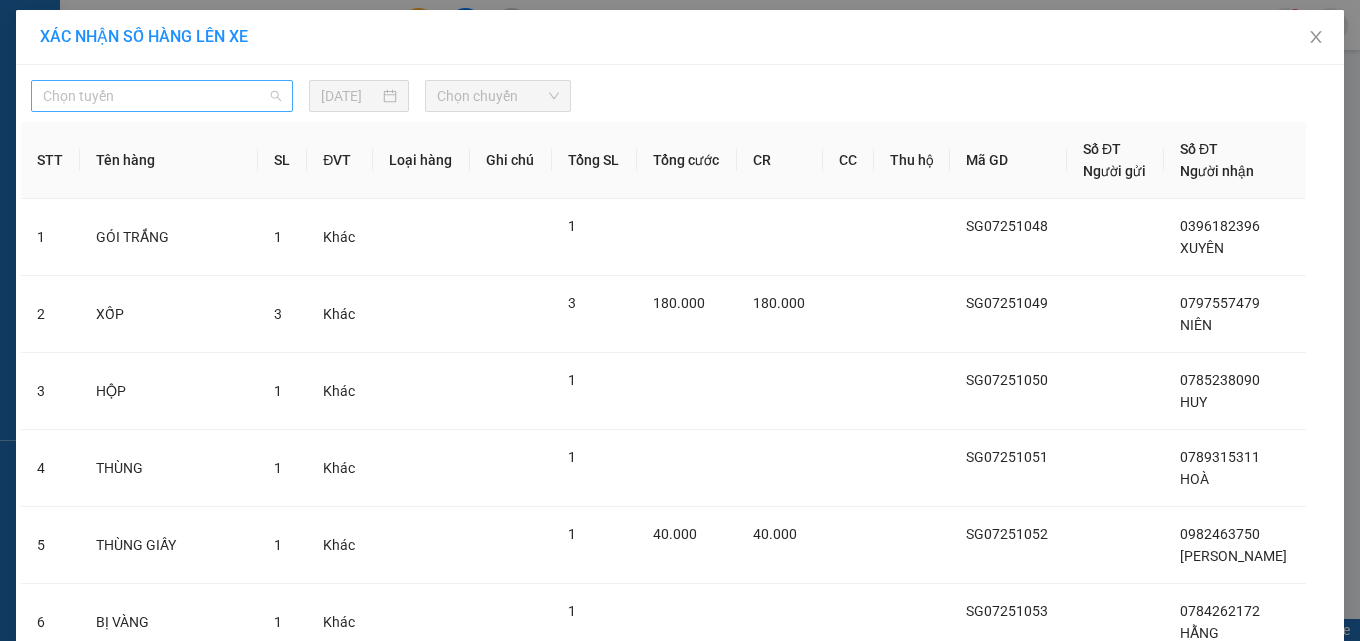 drag, startPoint x: 148, startPoint y: 96, endPoint x: 120, endPoint y: 218, distance: 125.17188 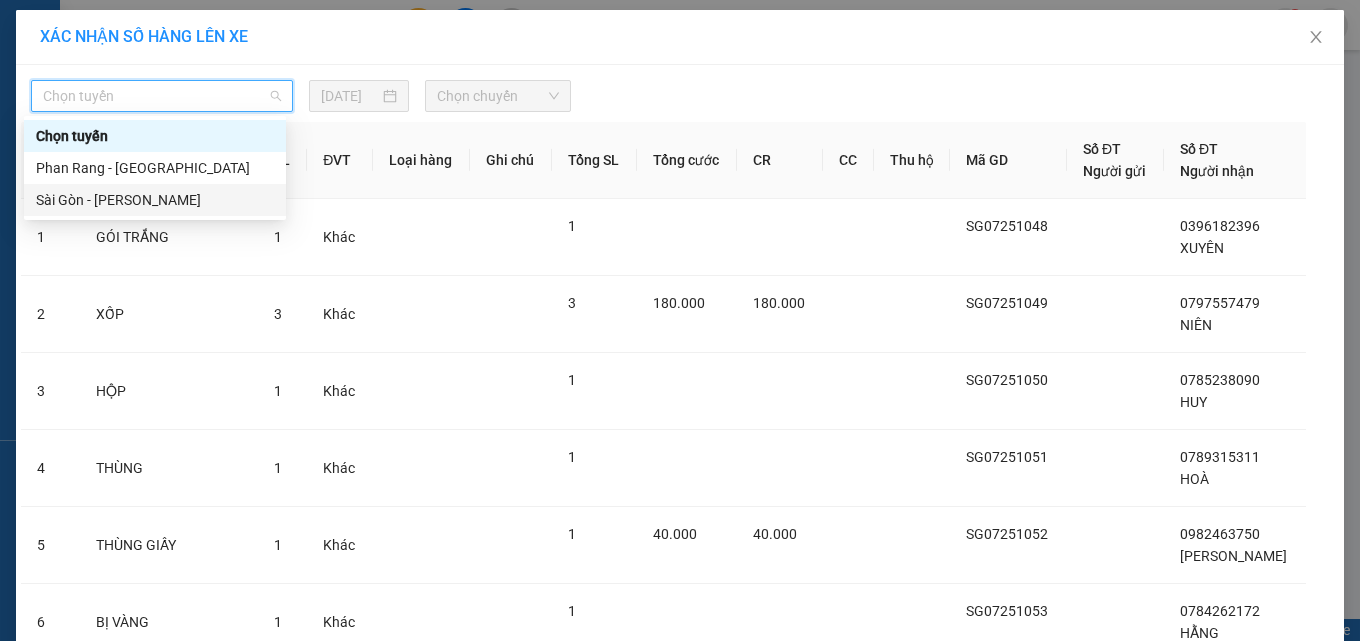 click on "Kết quả tìm kiếm ( 753 )  Bộ lọc  Mã ĐH Trạng thái Món hàng Thu hộ Tổng cước Chưa cước Nhãn Người gửi VP Gửi Người nhận VP Nhận SG07250418 11:17 [DATE] Trên xe   85F-000.64 22:30  [DATE] XE SỐ 85L1-1669 SL:  1 250.000 Sài Gòn 0978009635 TOÀN  PhanRang SG07250142 15:36 [DATE] Trên xe   85F-000.64 22:30  [DATE] THÙNG SL:  2 Sài Gòn 0818936226 NỮ PhanRang Giao DĐ: [GEOGRAPHIC_DATA] 10:08 [DATE] Trên xe   85F-003.84 22:40  [DATE] HỘP SL:  1 20.000 Sài Gòn 07855555239 [GEOGRAPHIC_DATA] 17:49 [DATE] Trên xe   85F-003.84 22:40  [DATE] HỘP GIẤY SL:  1 Sài Gòn 0797646677 [GEOGRAPHIC_DATA] 14:07 [DATE] Trên xe   85F-000.64 22:30  [DATE] 1 THUNG 1 BỊ TRẮNG SL:  2 Sài Gòn 0973303727 [GEOGRAPHIC_DATA]: [GEOGRAPHIC_DATA] 19:54 [DATE] Trên xe   85F-000.85 23:00  [DATE] xô SL:  2 Sài Gòn 0912938361 [GEOGRAPHIC_DATA] 20:12 [DATE] Trên xe   85F-000.85 23:00  [DATE] HỘP" at bounding box center [680, 320] 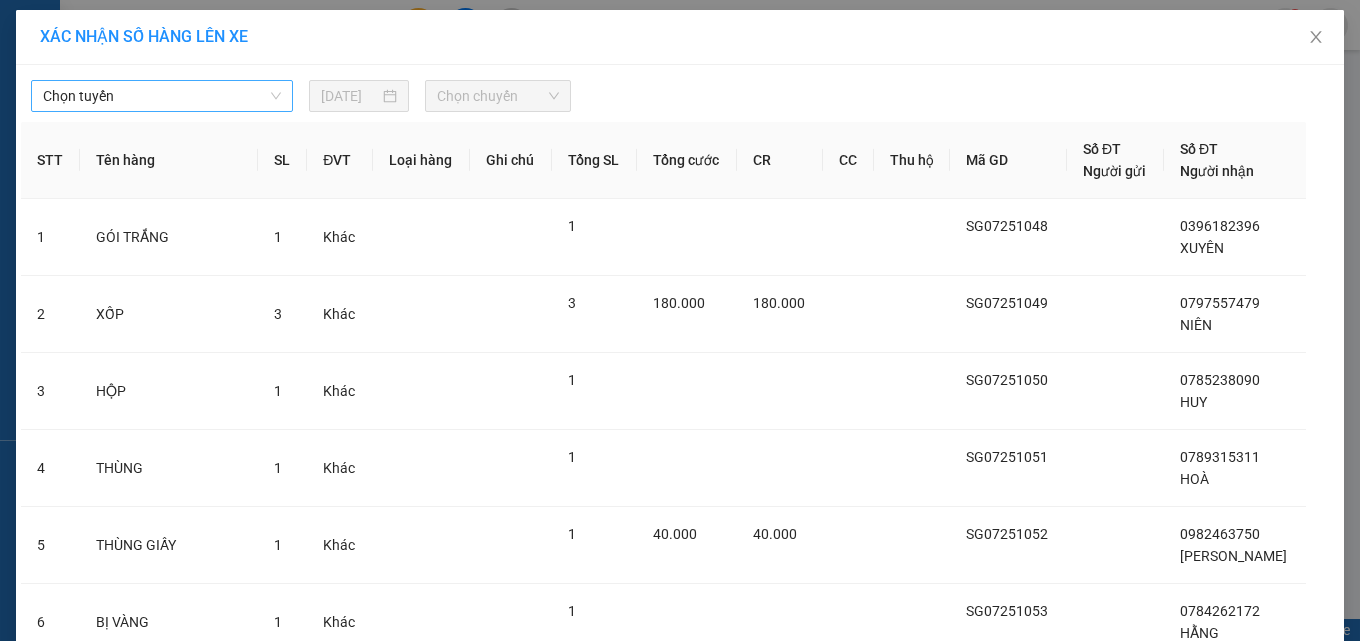 drag, startPoint x: 247, startPoint y: 103, endPoint x: 189, endPoint y: 181, distance: 97.20082 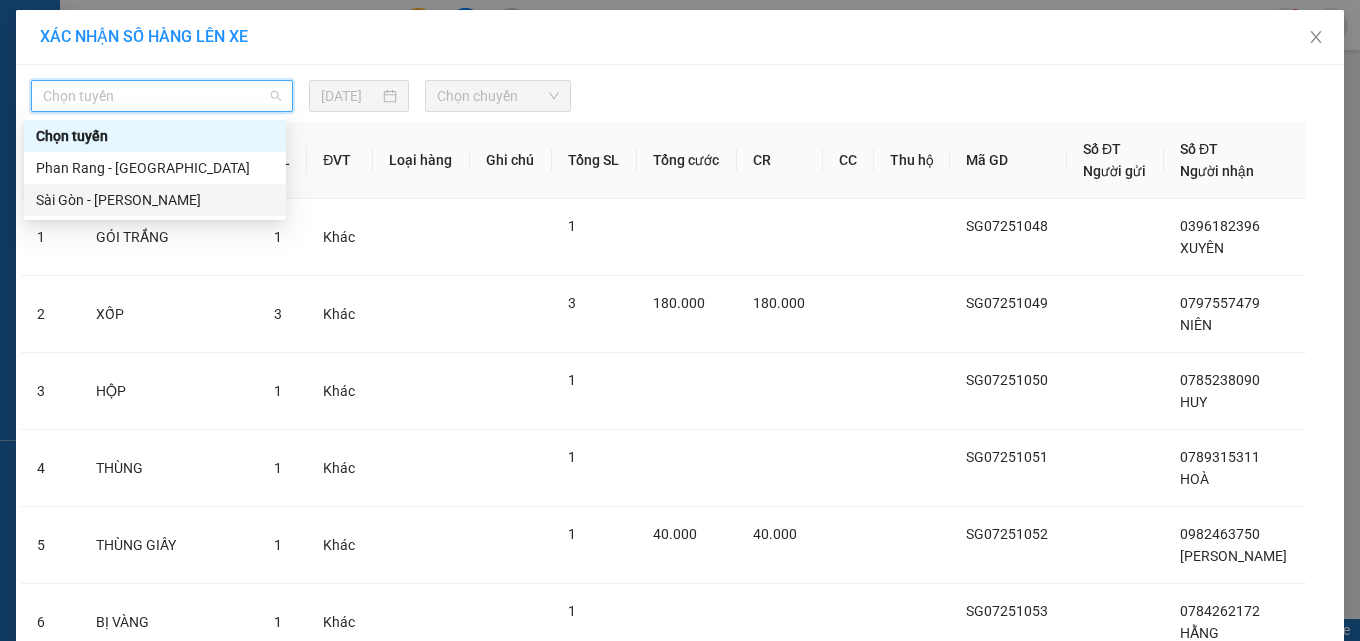 click on "Sài Gòn - [PERSON_NAME]" at bounding box center [155, 200] 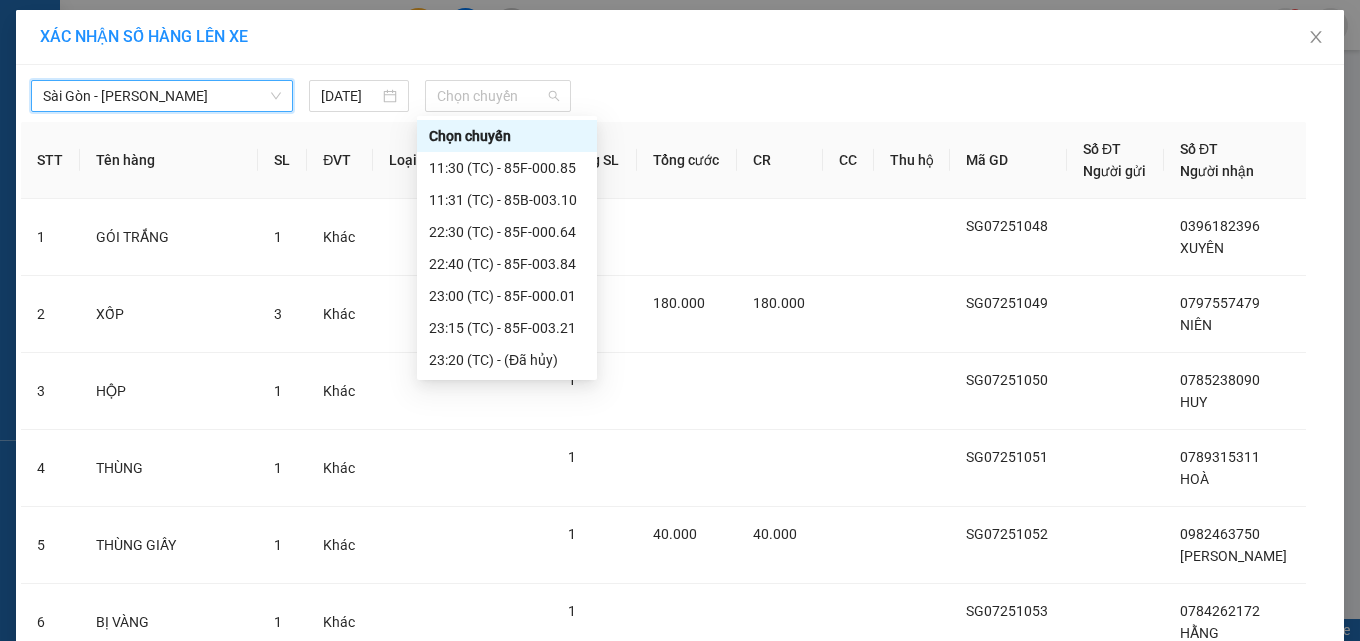 drag, startPoint x: 446, startPoint y: 109, endPoint x: 458, endPoint y: 153, distance: 45.607018 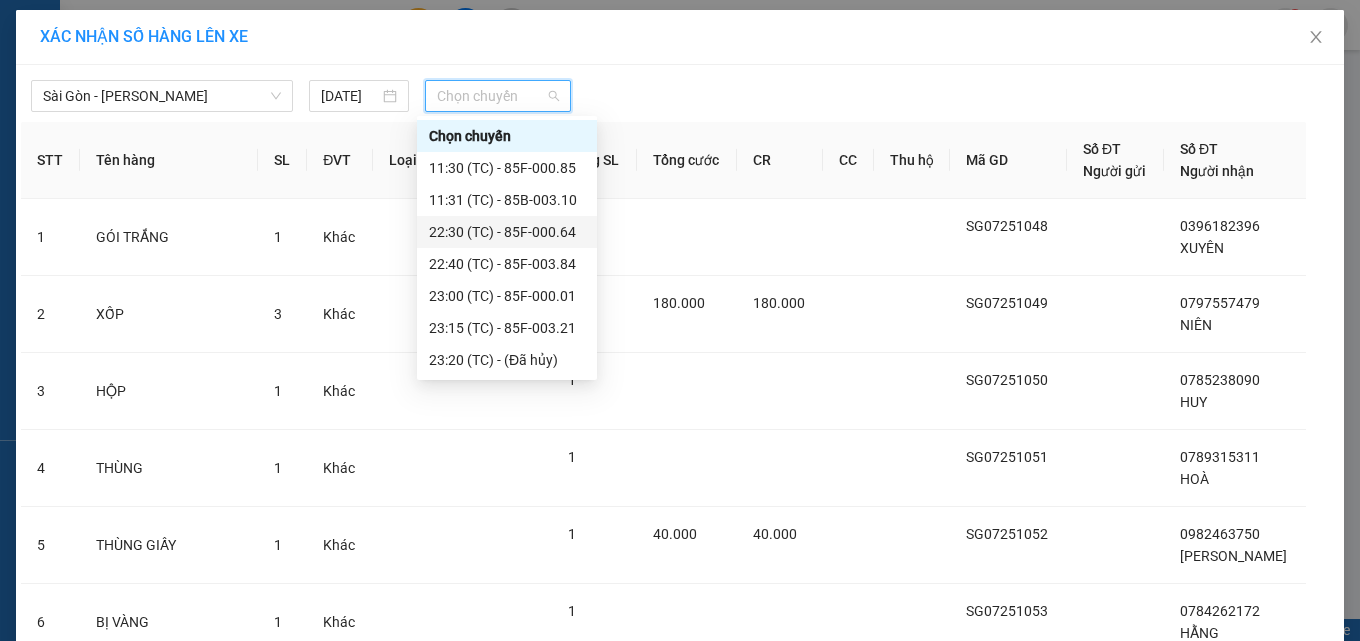 click on "22:30   (TC)   - 85F-000.64" at bounding box center [507, 232] 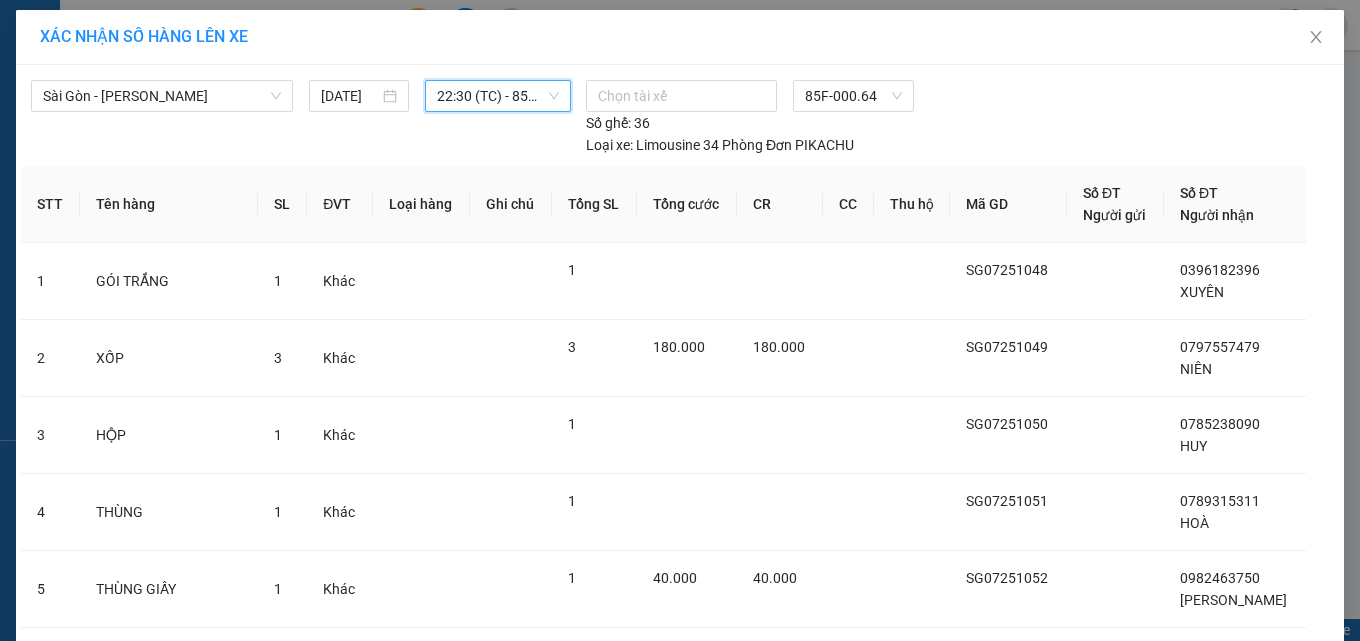 click on "Lên hàng" at bounding box center (753, 1104) 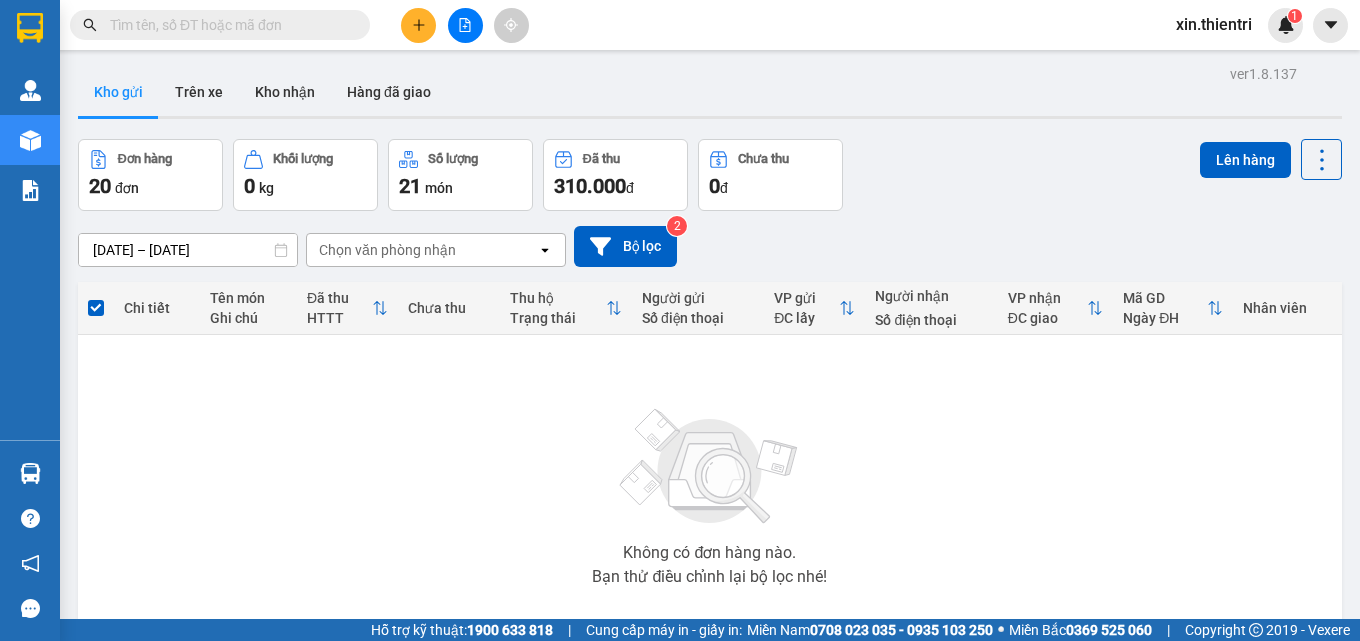 click on "2" at bounding box center (1124, 680) 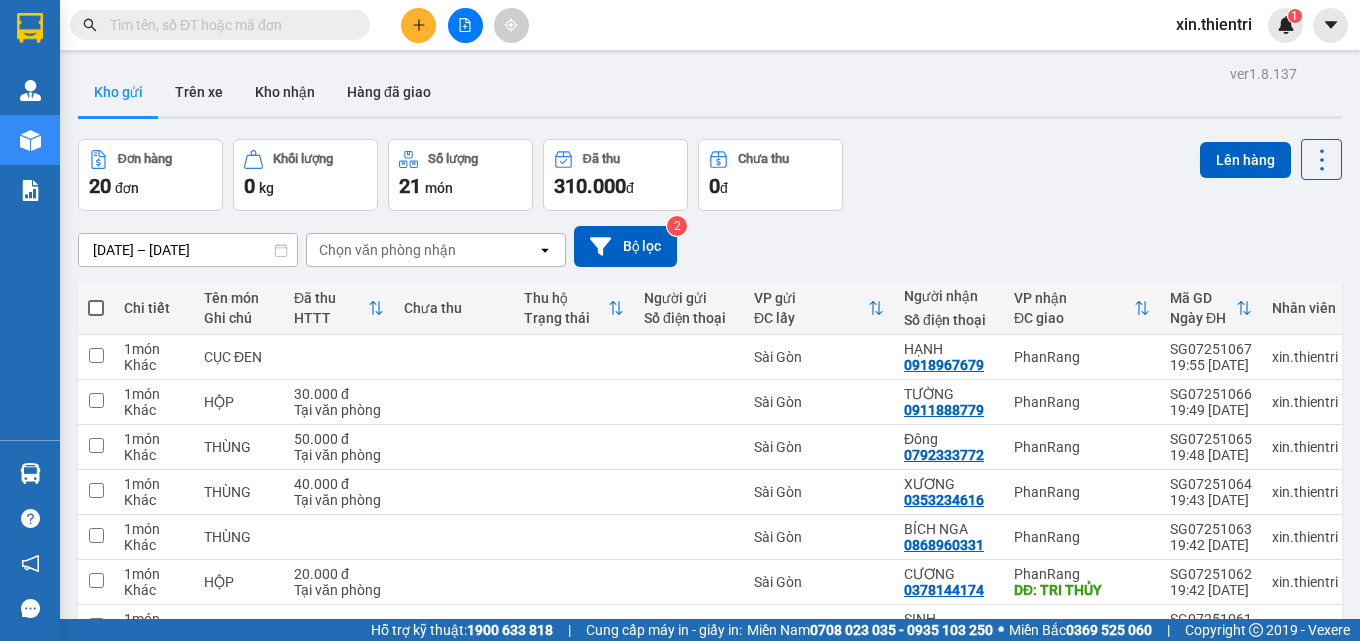 drag, startPoint x: 89, startPoint y: 203, endPoint x: 98, endPoint y: 190, distance: 15.811388 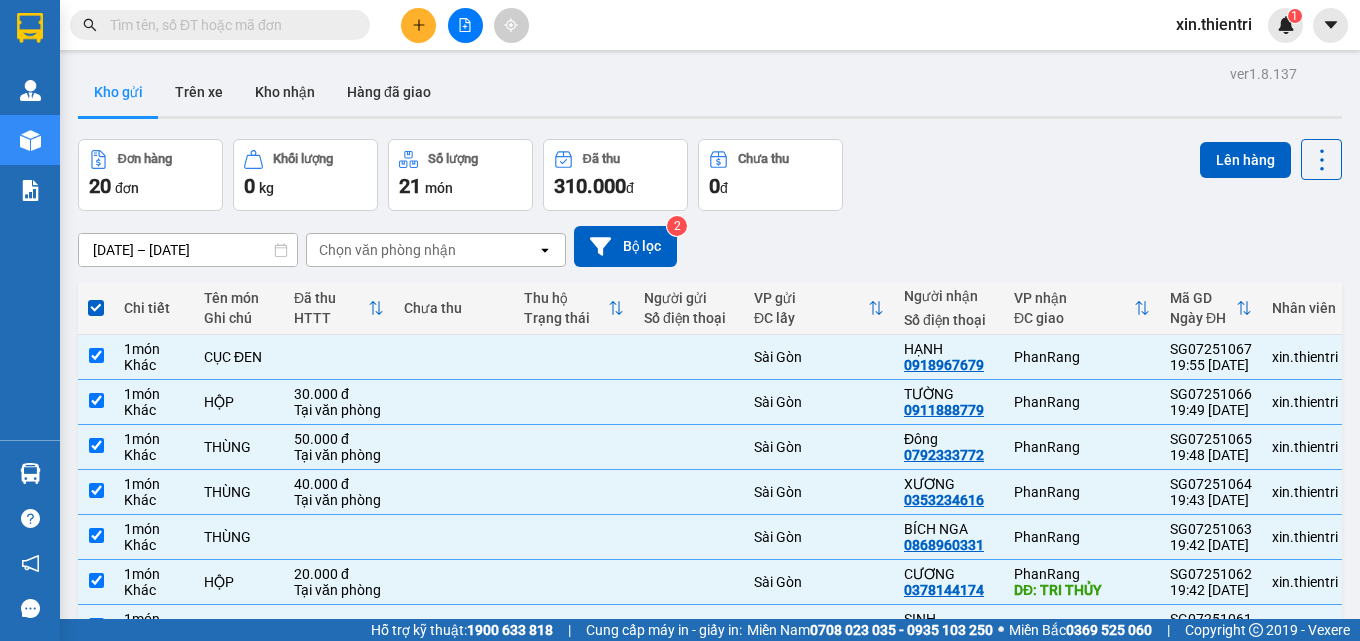 click on "Lên hàng" at bounding box center (1271, 175) 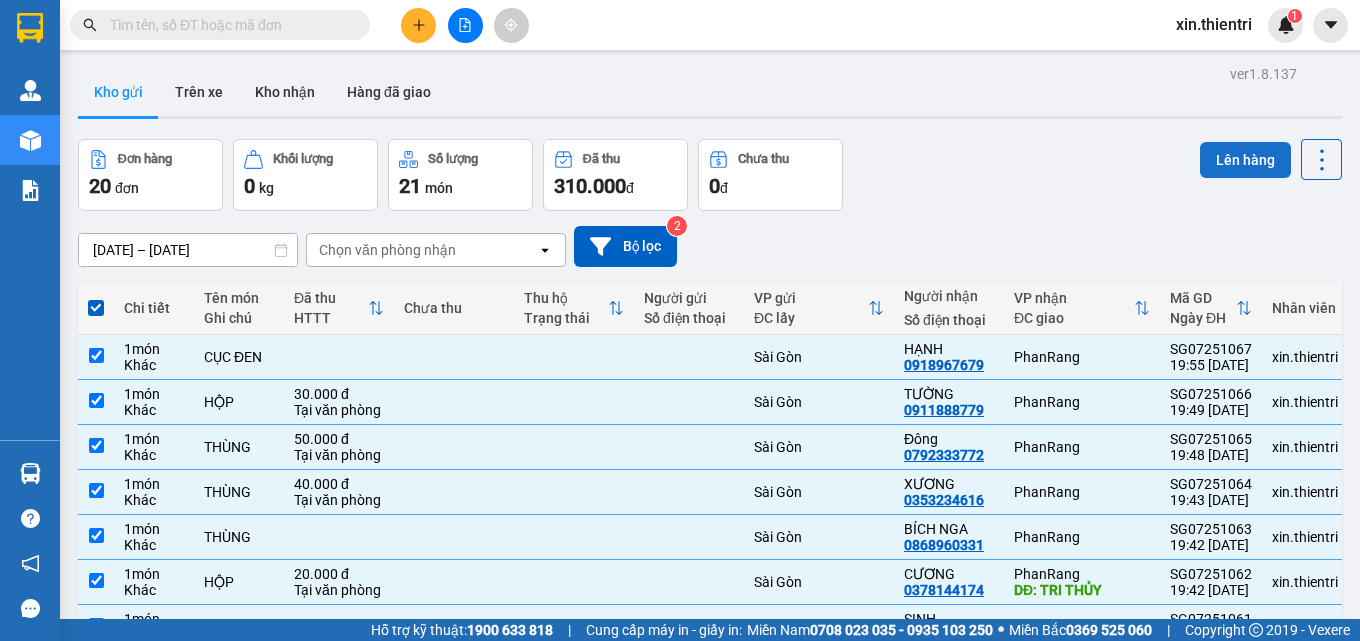click on "Lên hàng" at bounding box center (1245, 160) 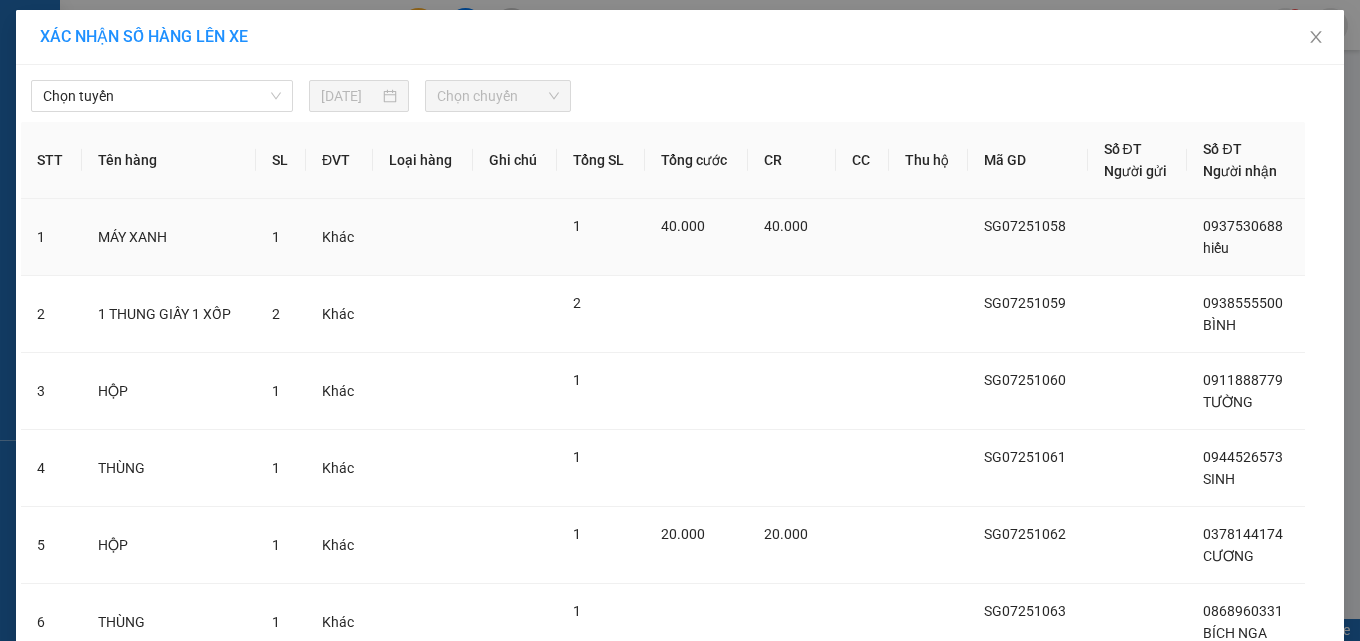drag, startPoint x: 157, startPoint y: 93, endPoint x: 90, endPoint y: 265, distance: 184.58873 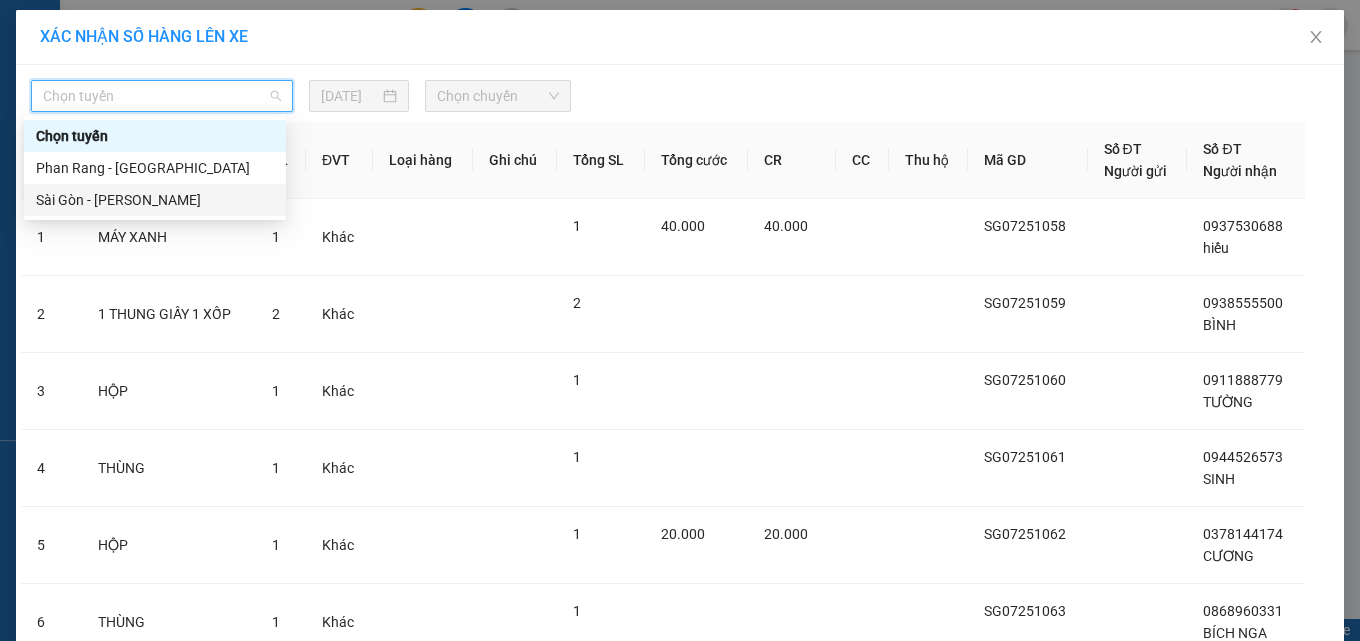 drag, startPoint x: 112, startPoint y: 209, endPoint x: 200, endPoint y: 165, distance: 98.38699 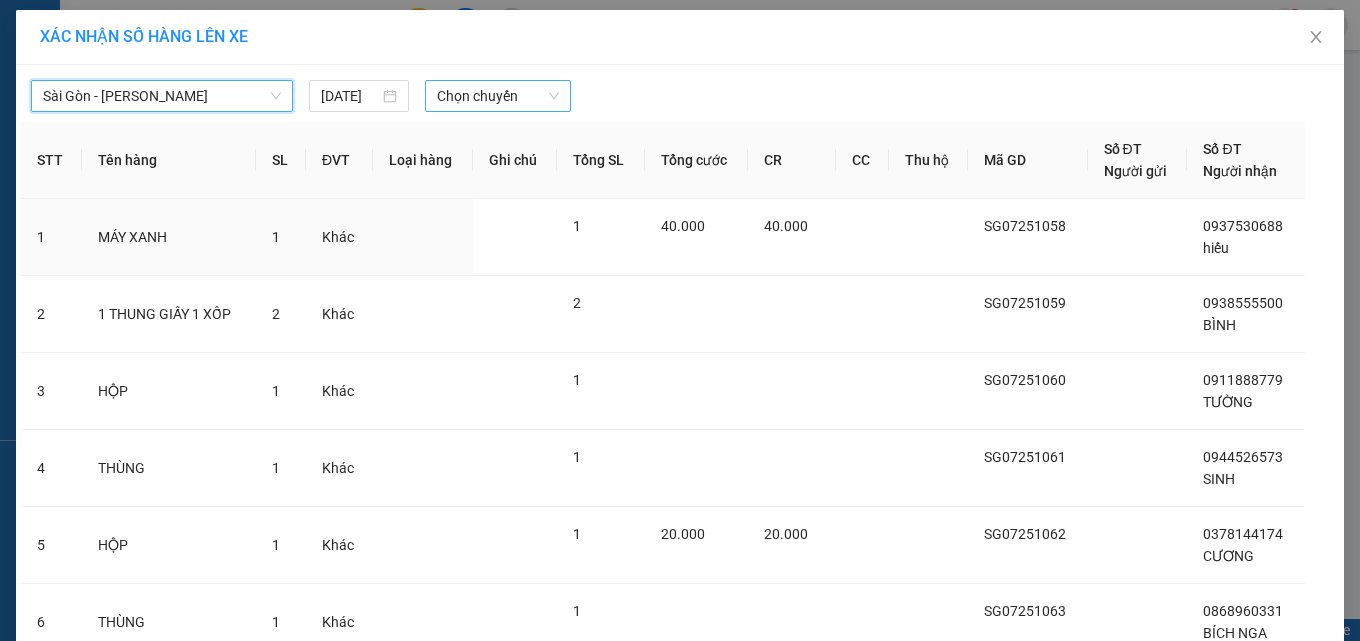 drag, startPoint x: 428, startPoint y: 98, endPoint x: 430, endPoint y: 109, distance: 11.18034 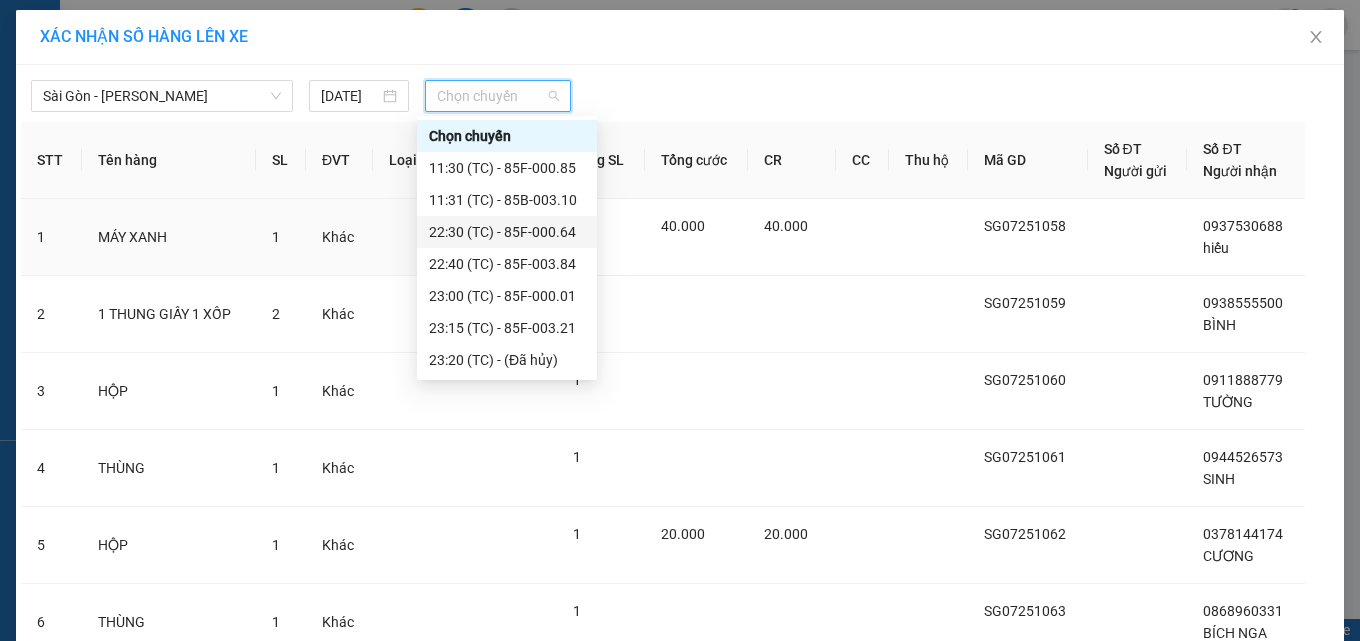click on "22:30   (TC)   - 85F-000.64" at bounding box center [507, 232] 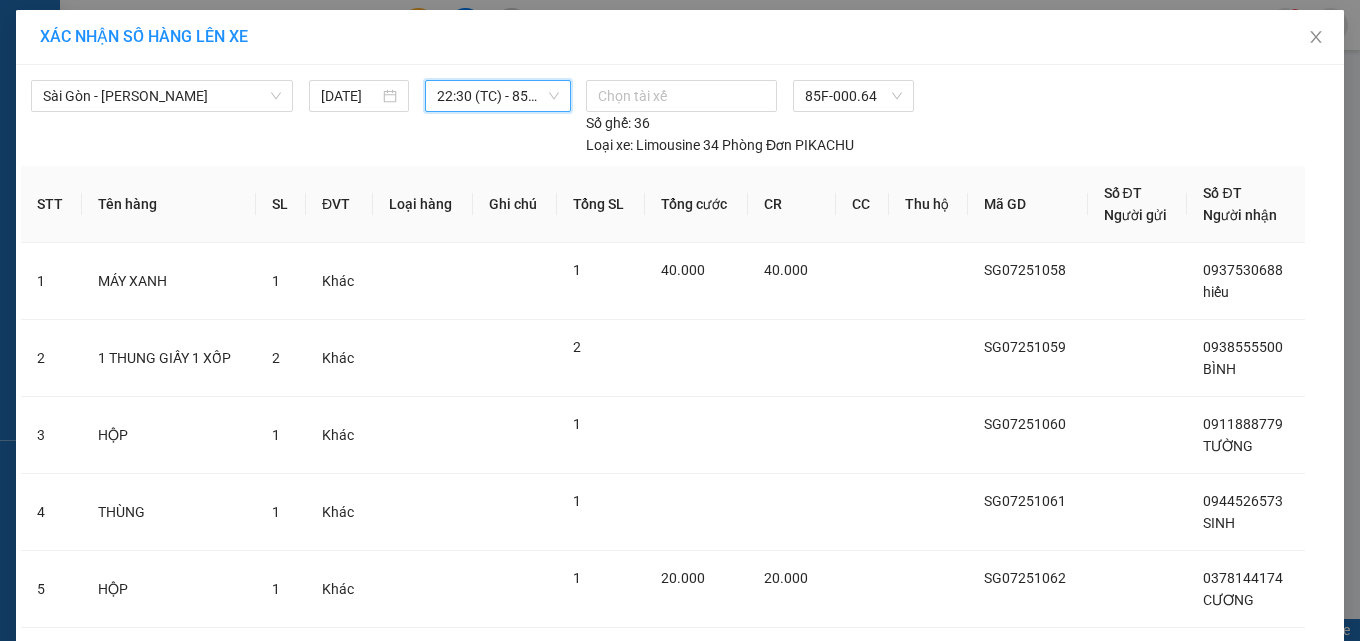 click on "Lên hàng" at bounding box center (742, 1104) 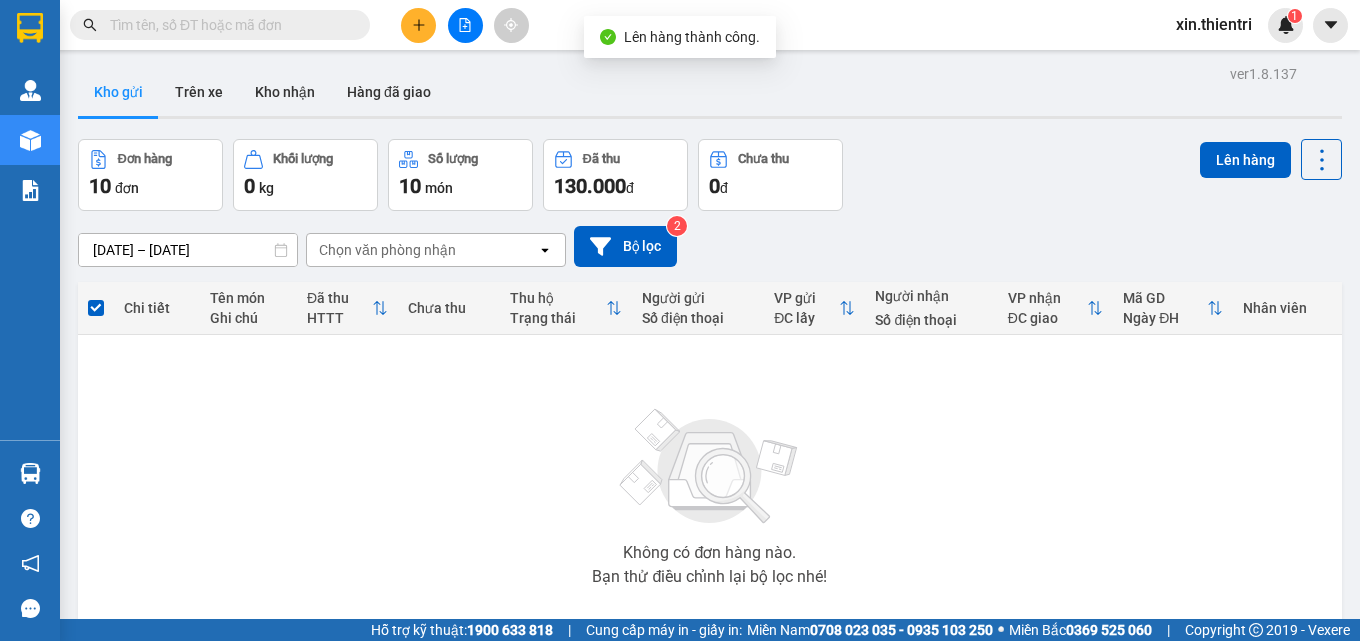 click on "1" at bounding box center [1124, 680] 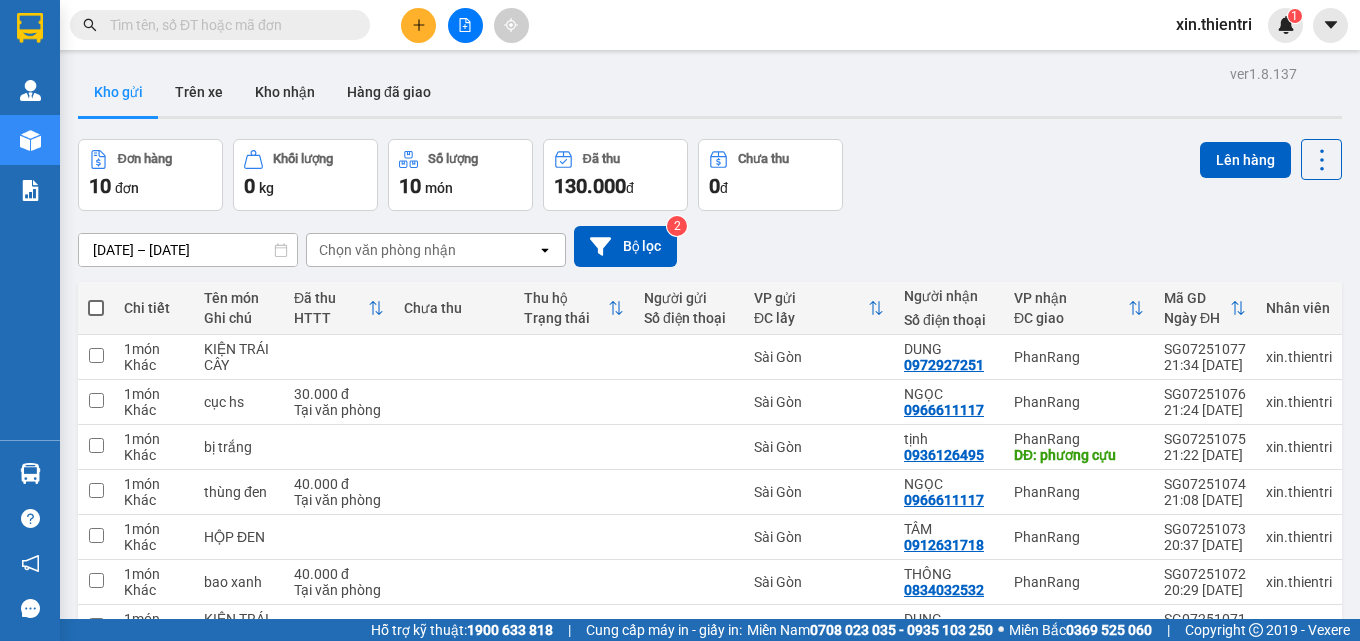 click at bounding box center (96, 308) 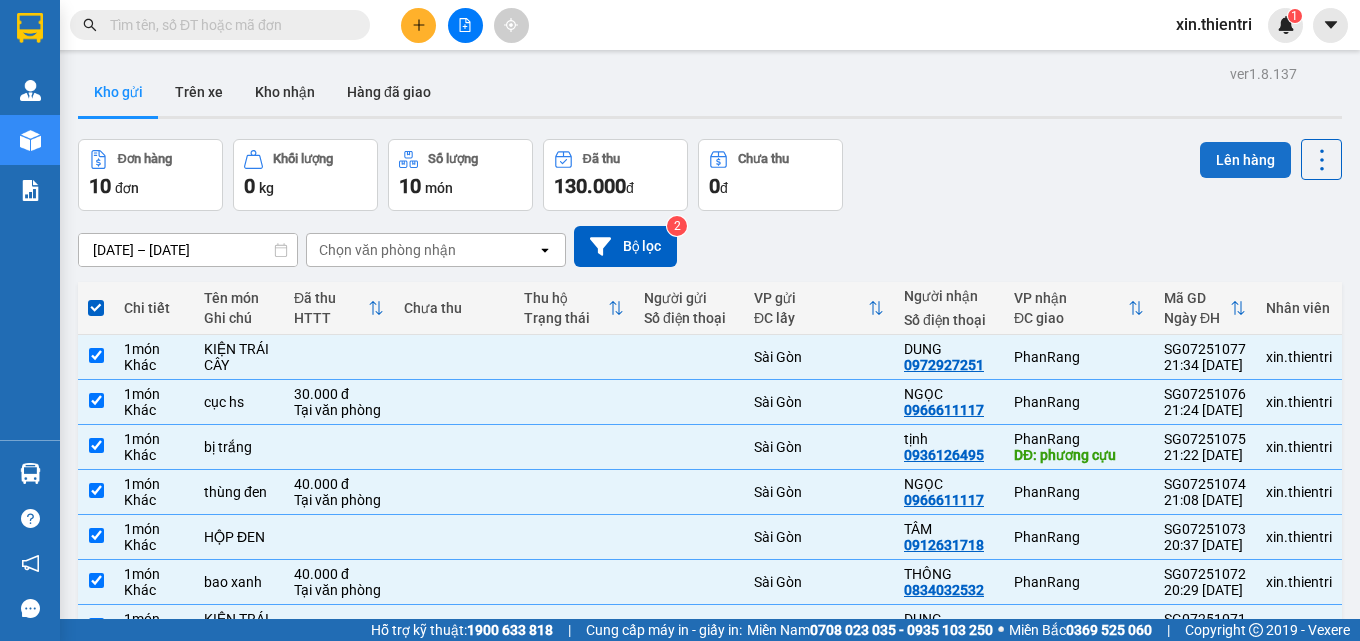 drag, startPoint x: 1207, startPoint y: 65, endPoint x: 1224, endPoint y: 58, distance: 18.384777 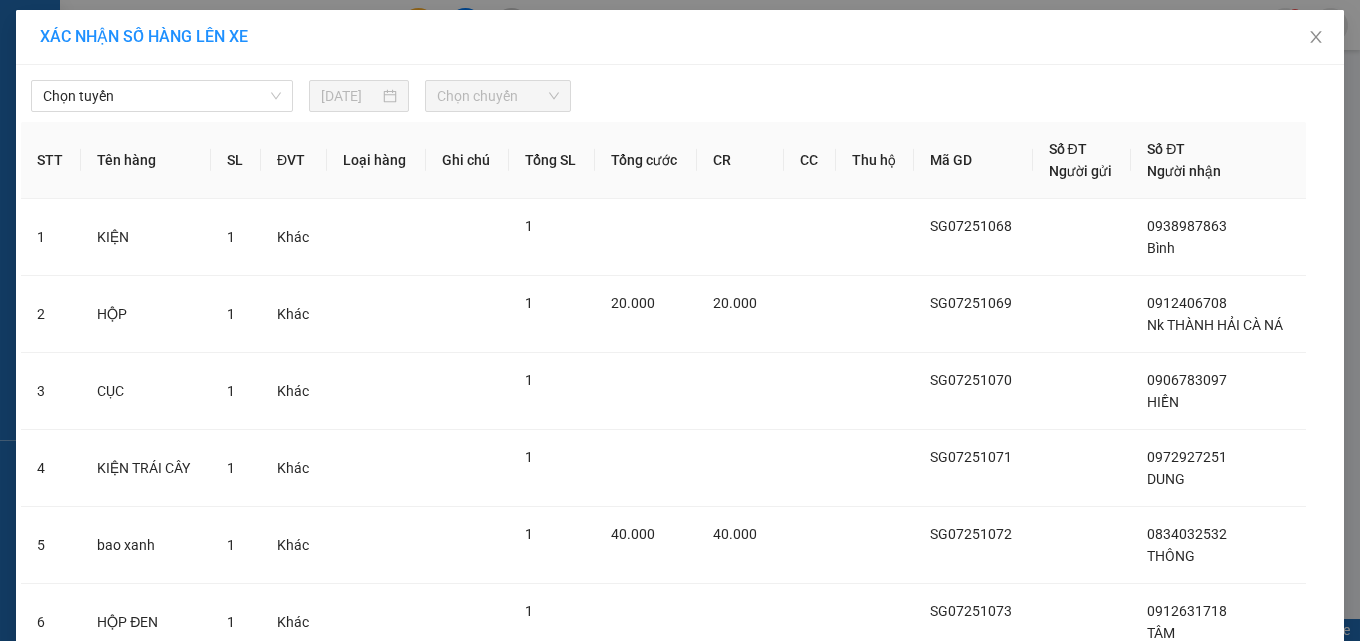 drag, startPoint x: 199, startPoint y: 84, endPoint x: 191, endPoint y: 115, distance: 32.01562 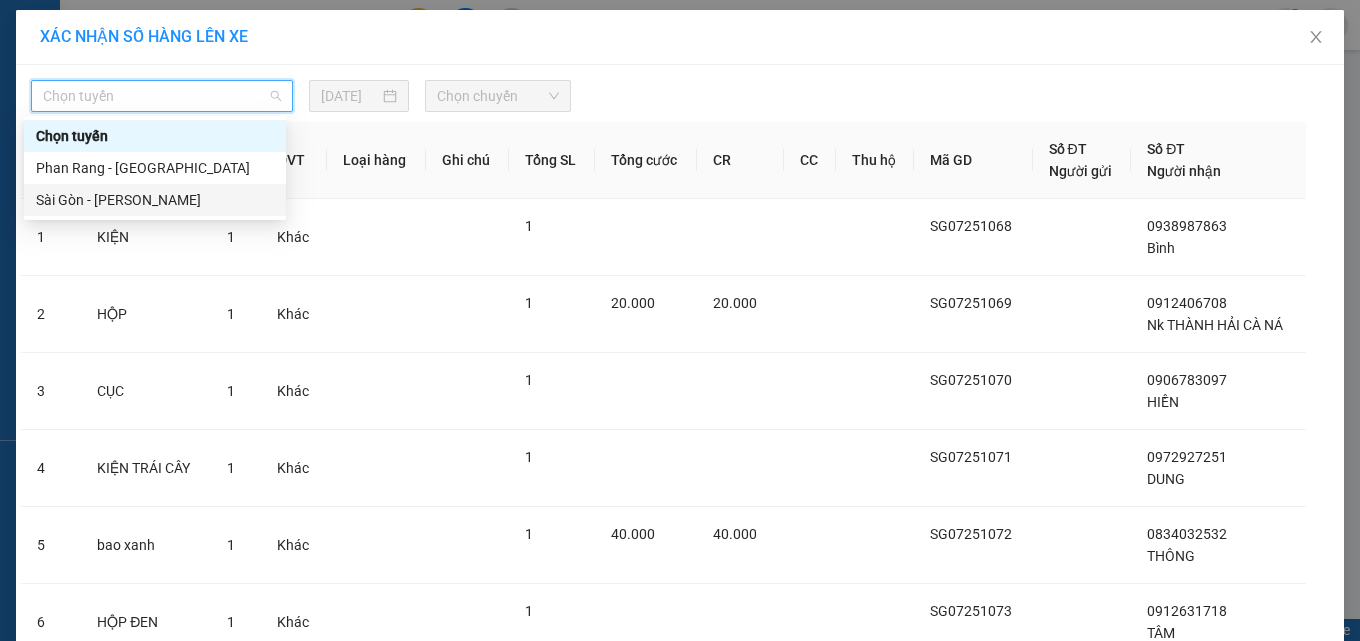 drag, startPoint x: 141, startPoint y: 194, endPoint x: 291, endPoint y: 172, distance: 151.60475 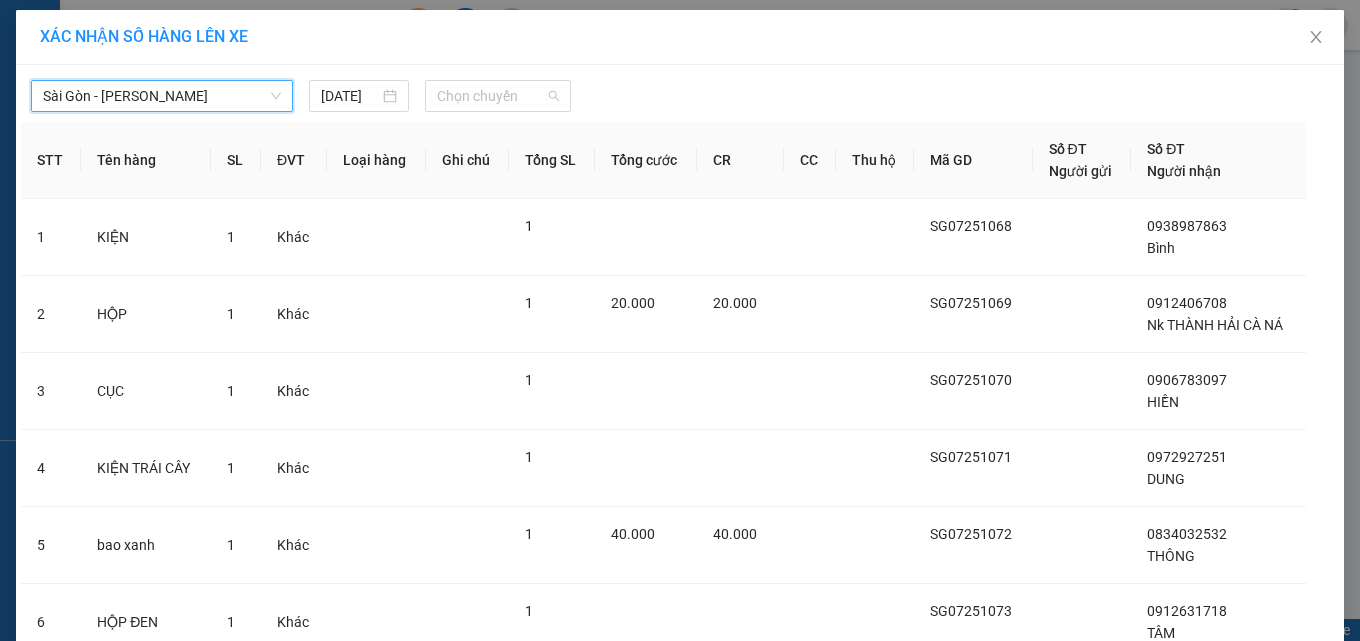 drag, startPoint x: 498, startPoint y: 87, endPoint x: 494, endPoint y: 122, distance: 35.22783 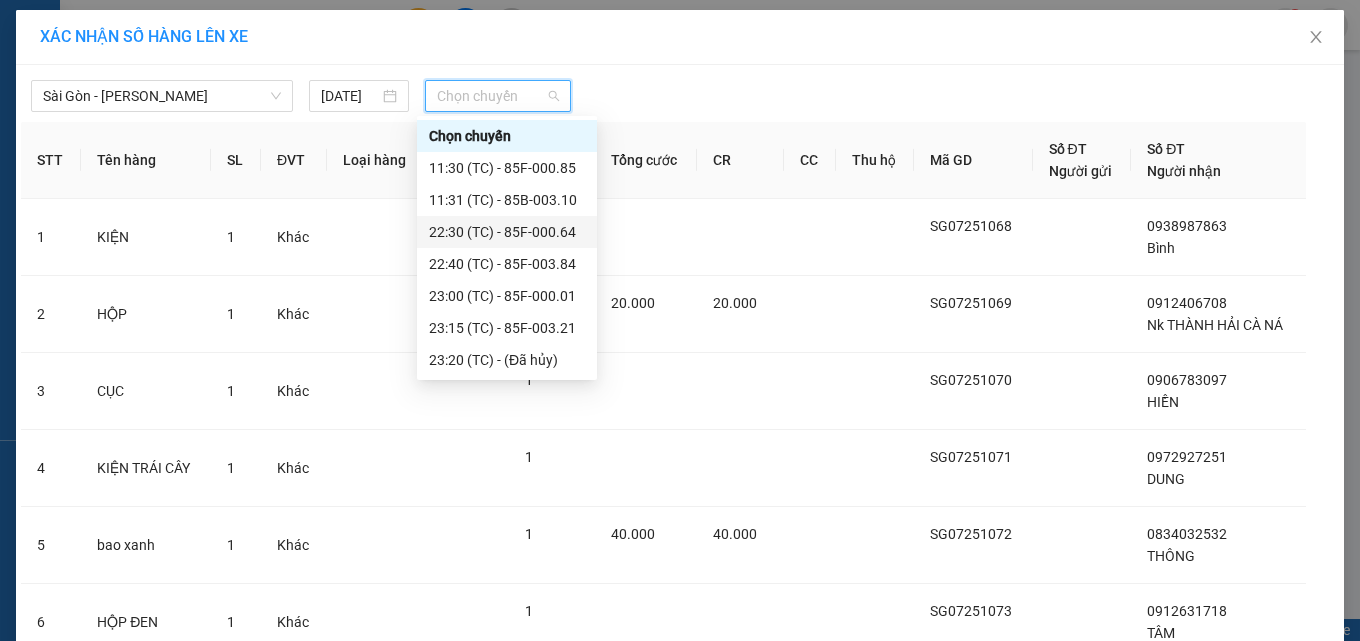 click on "22:30   (TC)   - 85F-000.64" at bounding box center [507, 232] 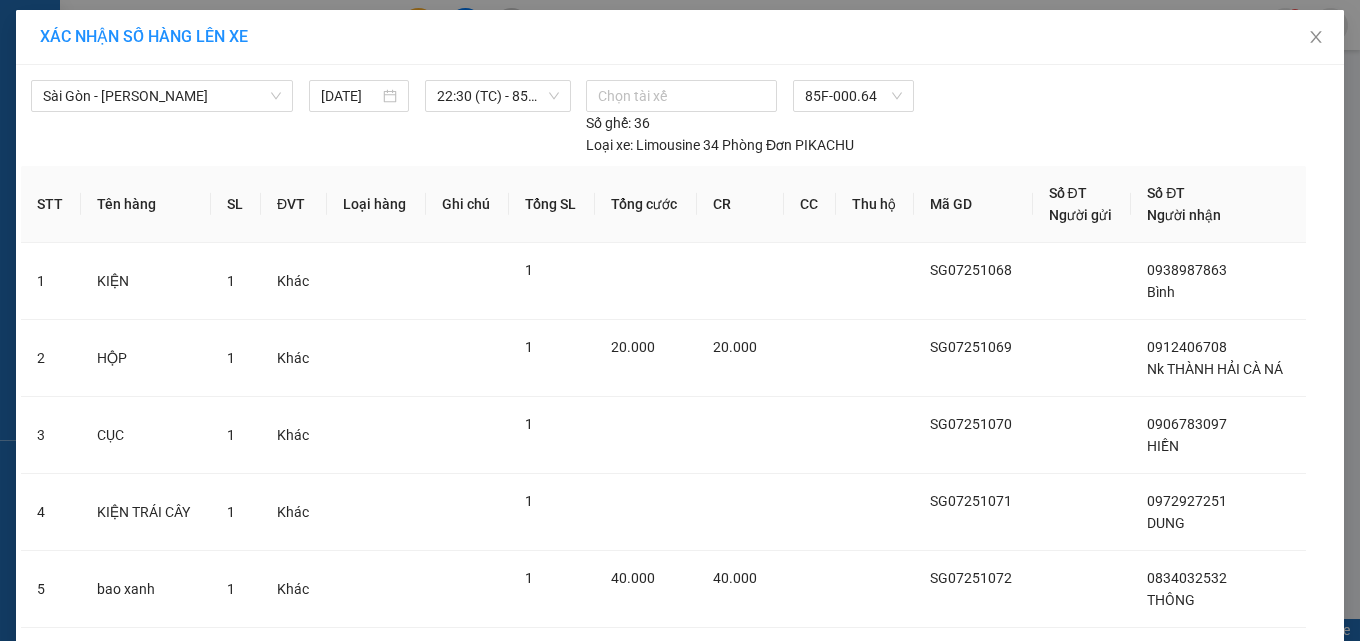 click on "Lên hàng" at bounding box center (742, 1104) 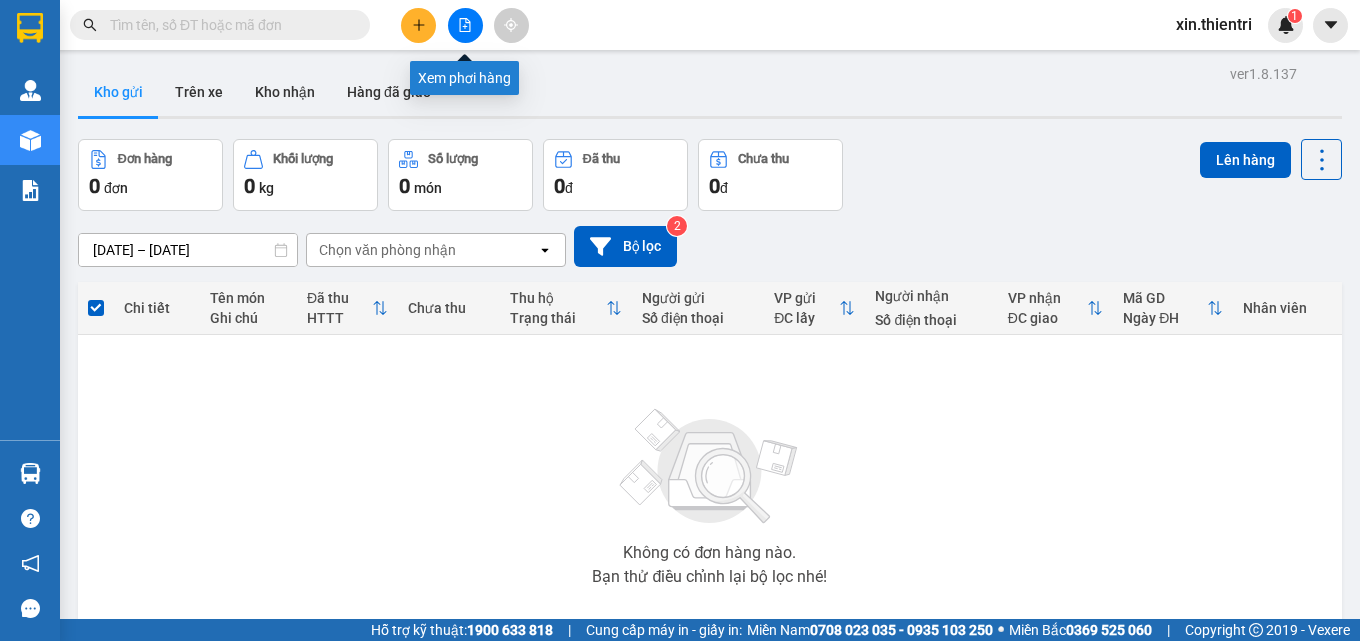 click 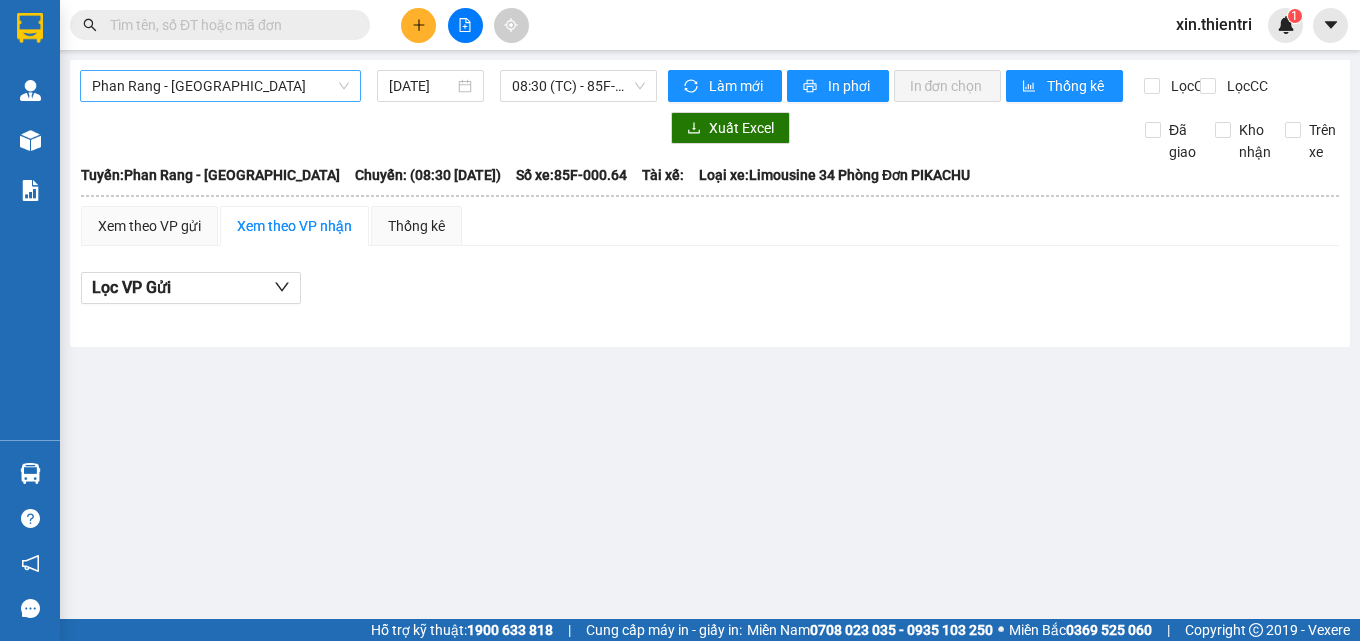 click on "Phan Rang - [GEOGRAPHIC_DATA]" at bounding box center [220, 86] 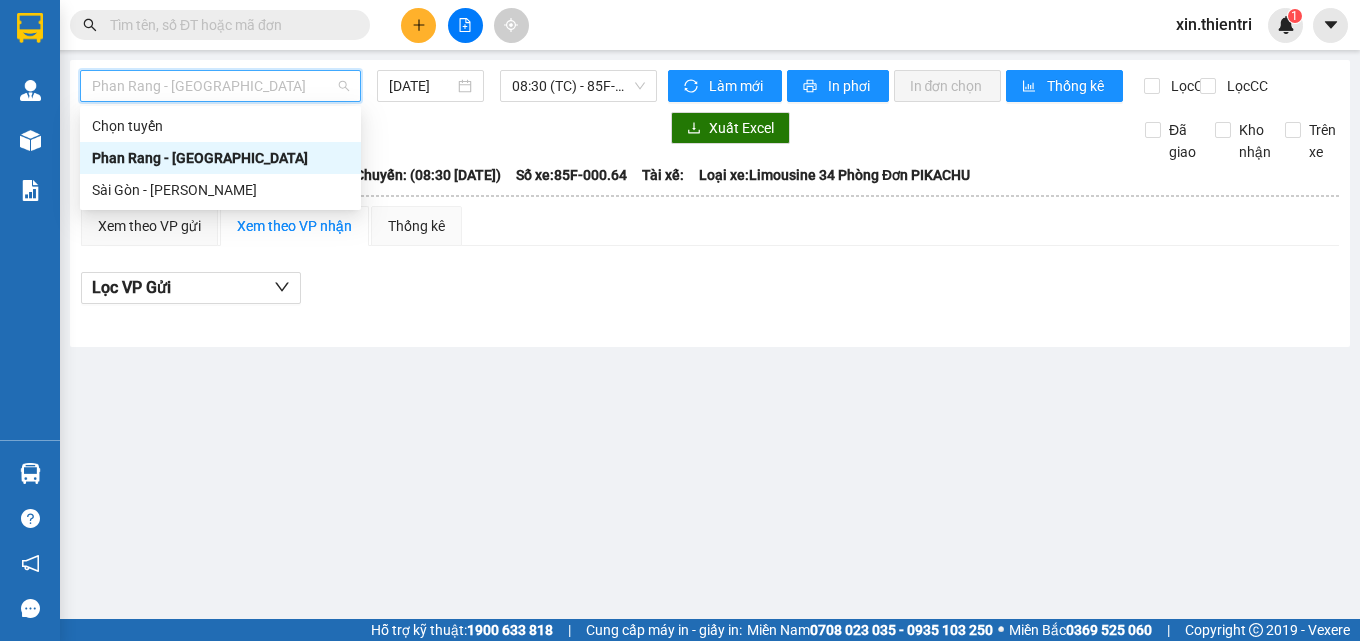 drag, startPoint x: 261, startPoint y: 165, endPoint x: 261, endPoint y: 183, distance: 18 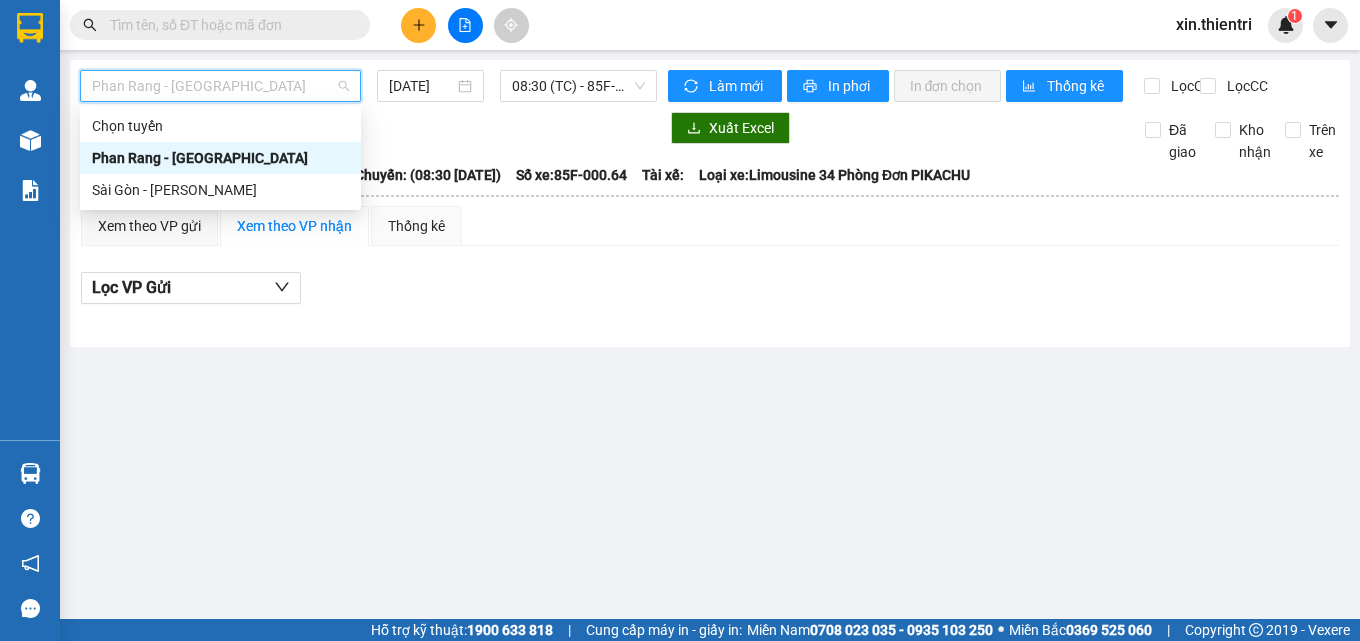 click on "Chọn tuyến Phan Rang - [GEOGRAPHIC_DATA] [GEOGRAPHIC_DATA] - [GEOGRAPHIC_DATA]" at bounding box center [220, 158] 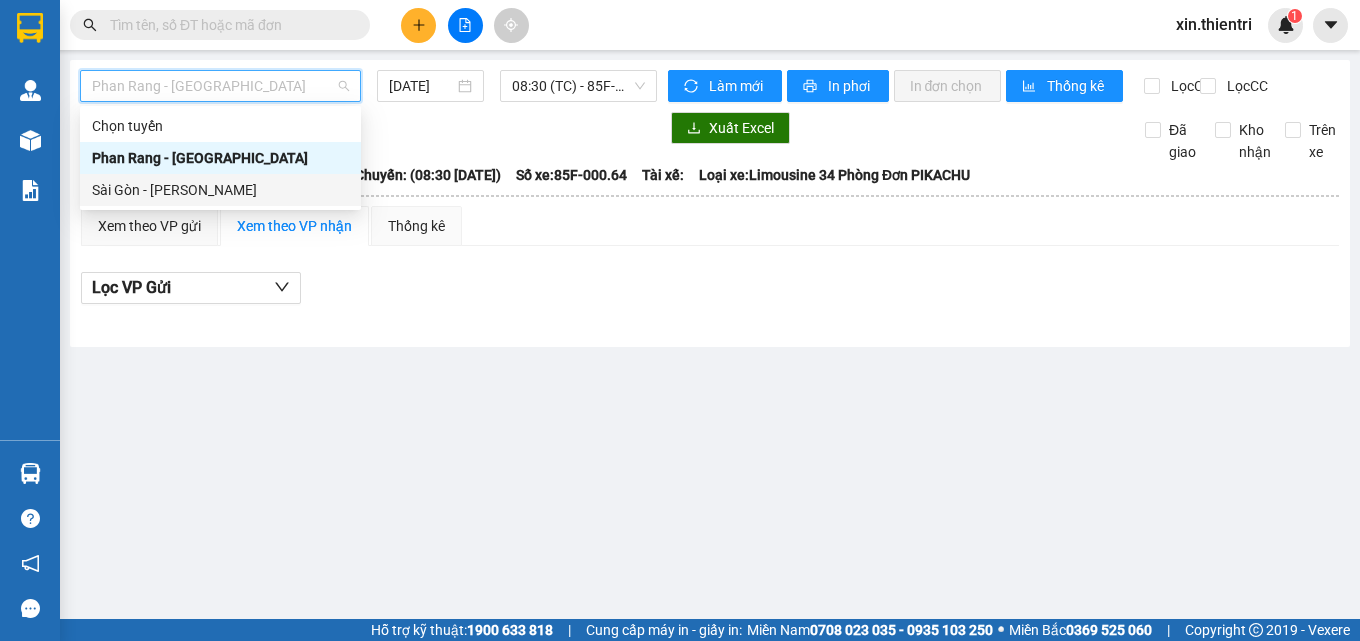 click on "Sài Gòn - [PERSON_NAME]" at bounding box center [220, 190] 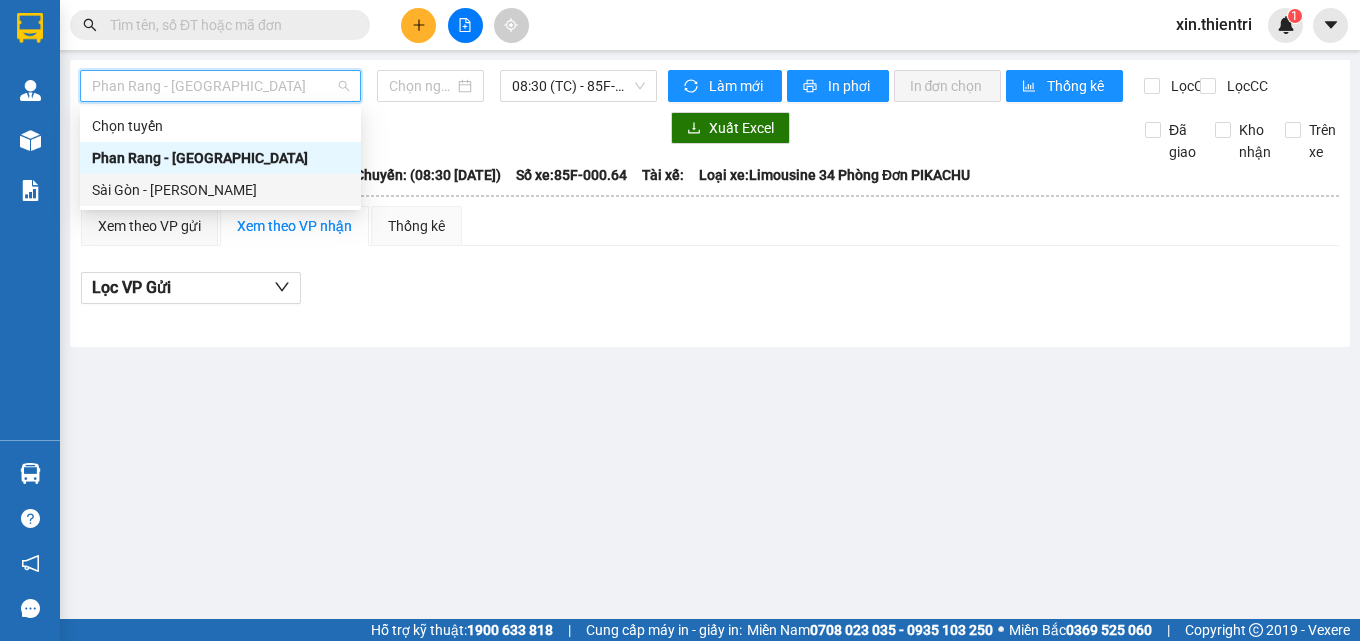 type on "[DATE]" 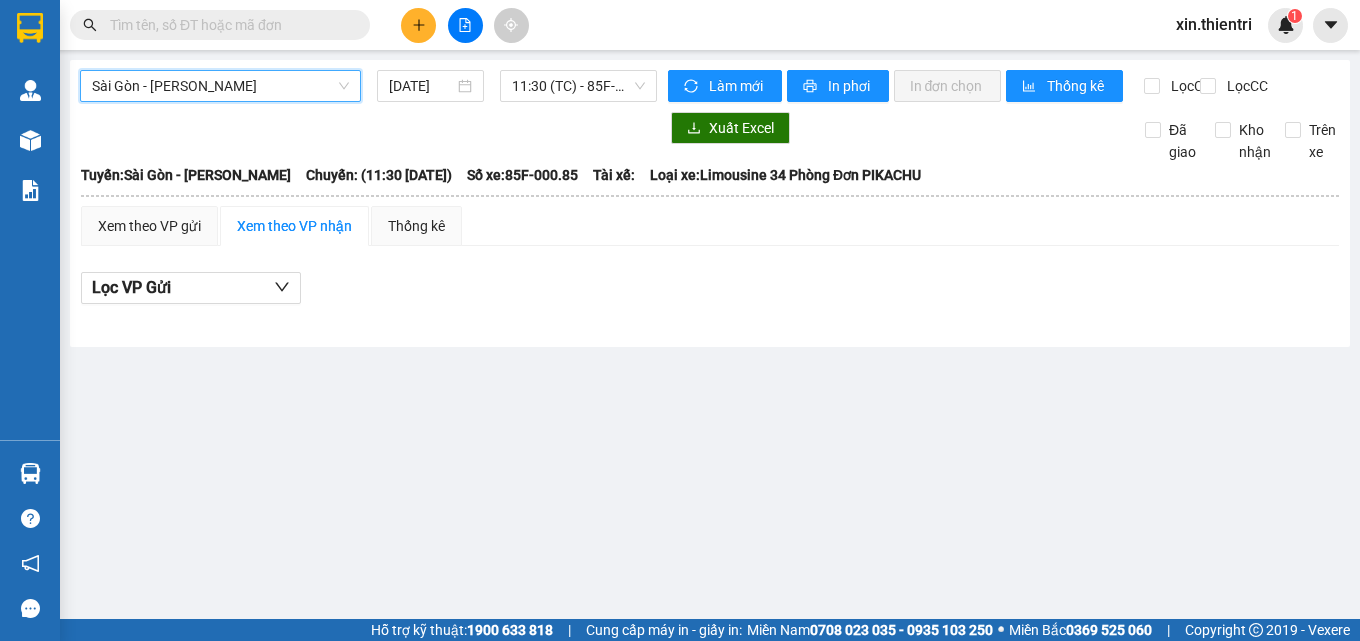 click on "Sài Gòn - [PERSON_NAME]" at bounding box center (220, 86) 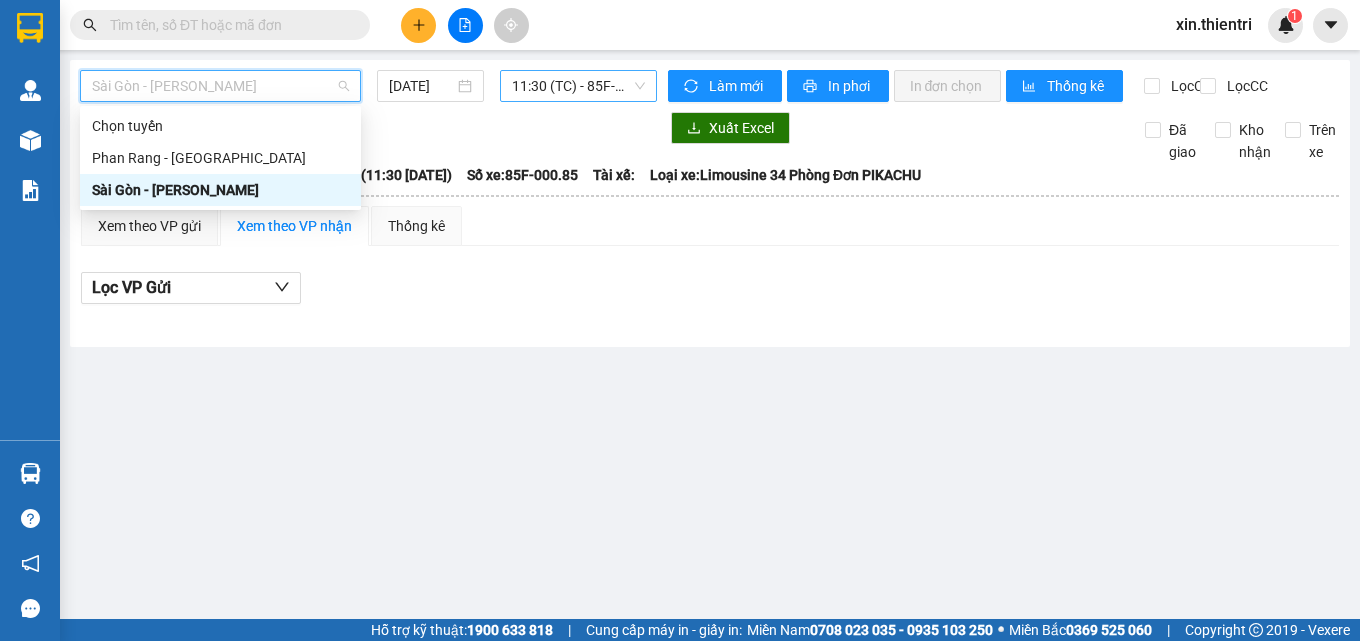 click on "11:30   (TC)   - 85F-000.85" at bounding box center [578, 86] 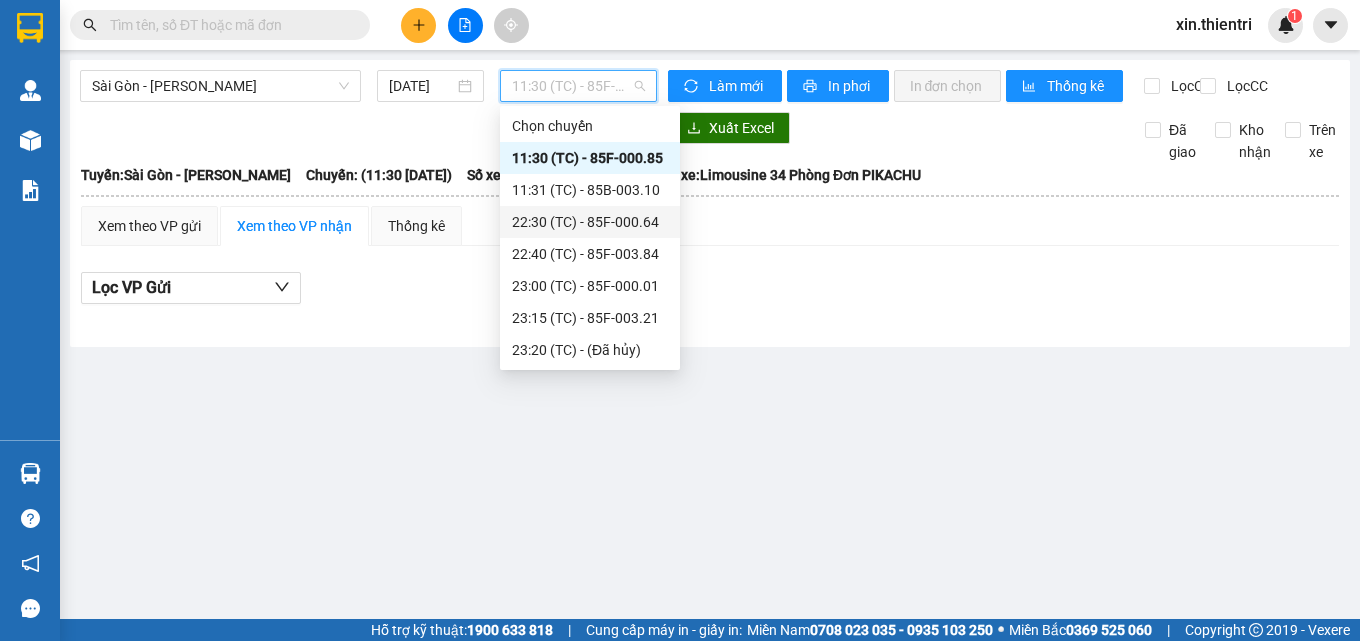click on "22:30   (TC)   - 85F-000.64" at bounding box center (590, 222) 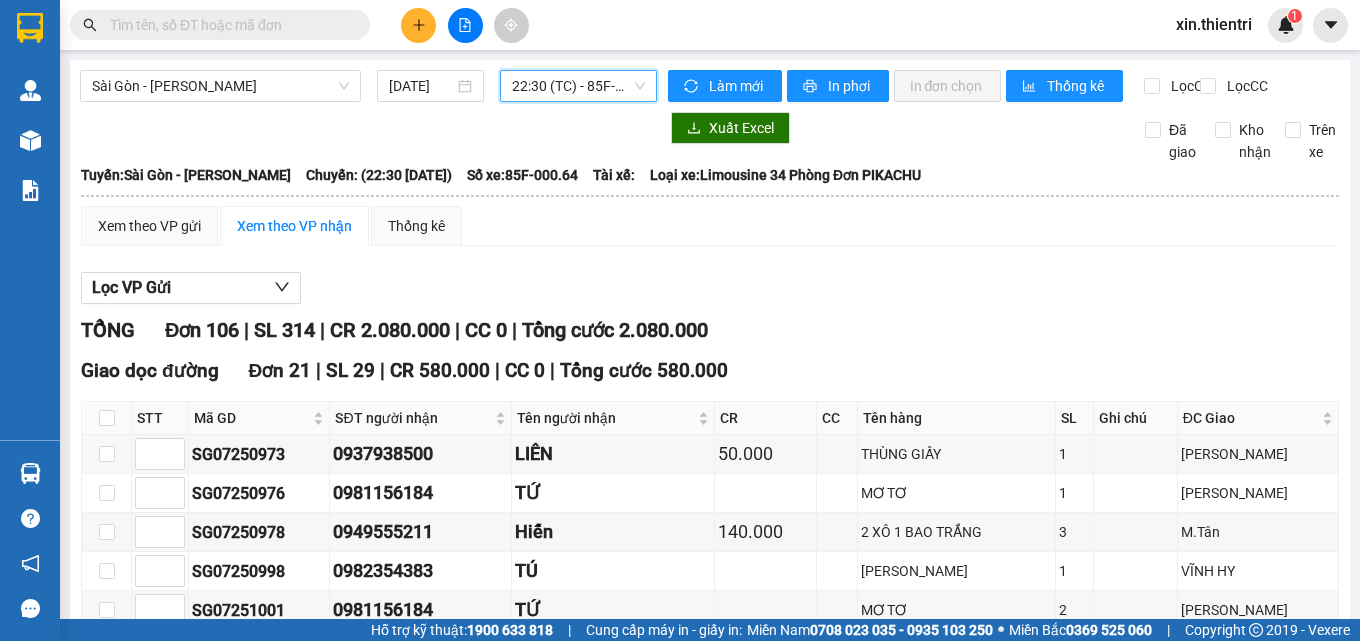 type 